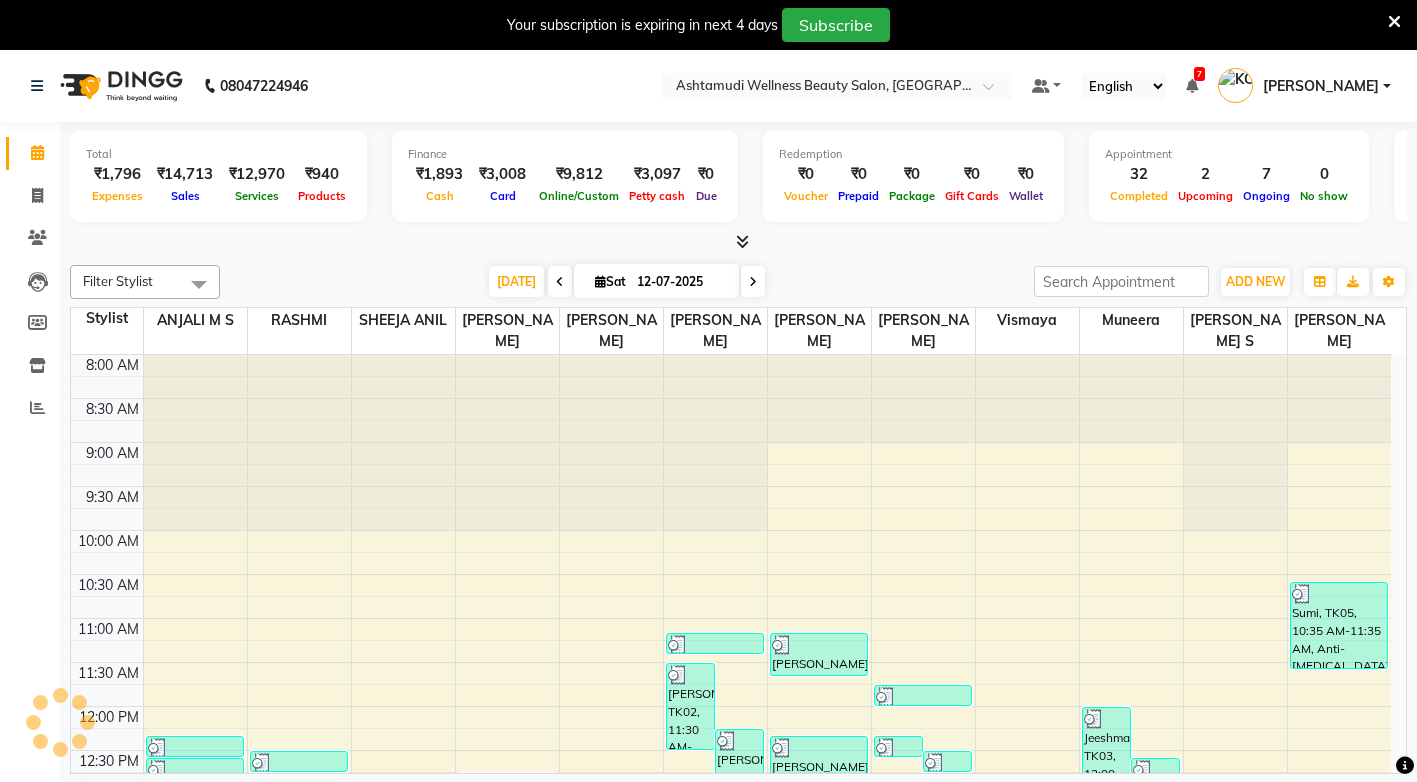 scroll, scrollTop: 0, scrollLeft: 0, axis: both 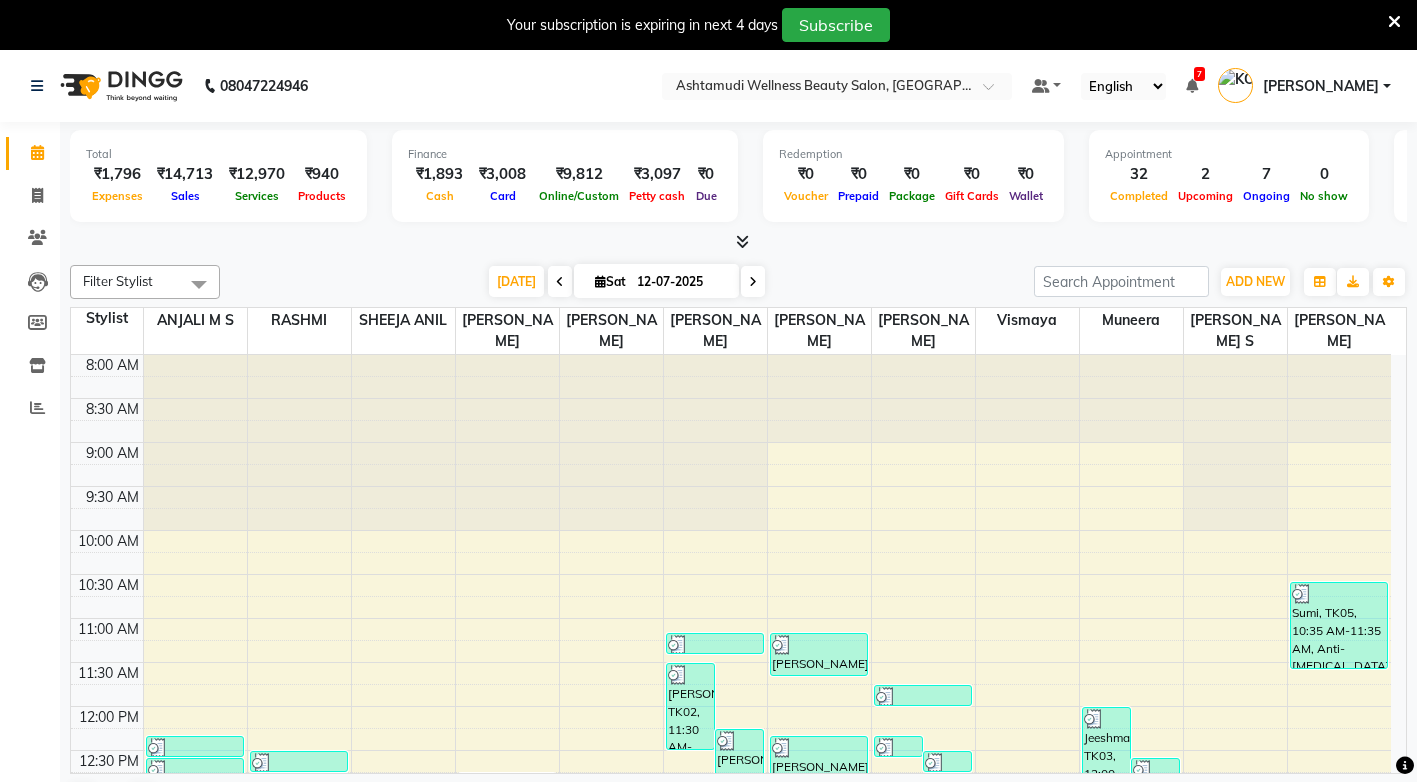 click on "Your subscription is expiring in next 4 days   Subscribe" at bounding box center (708, 25) 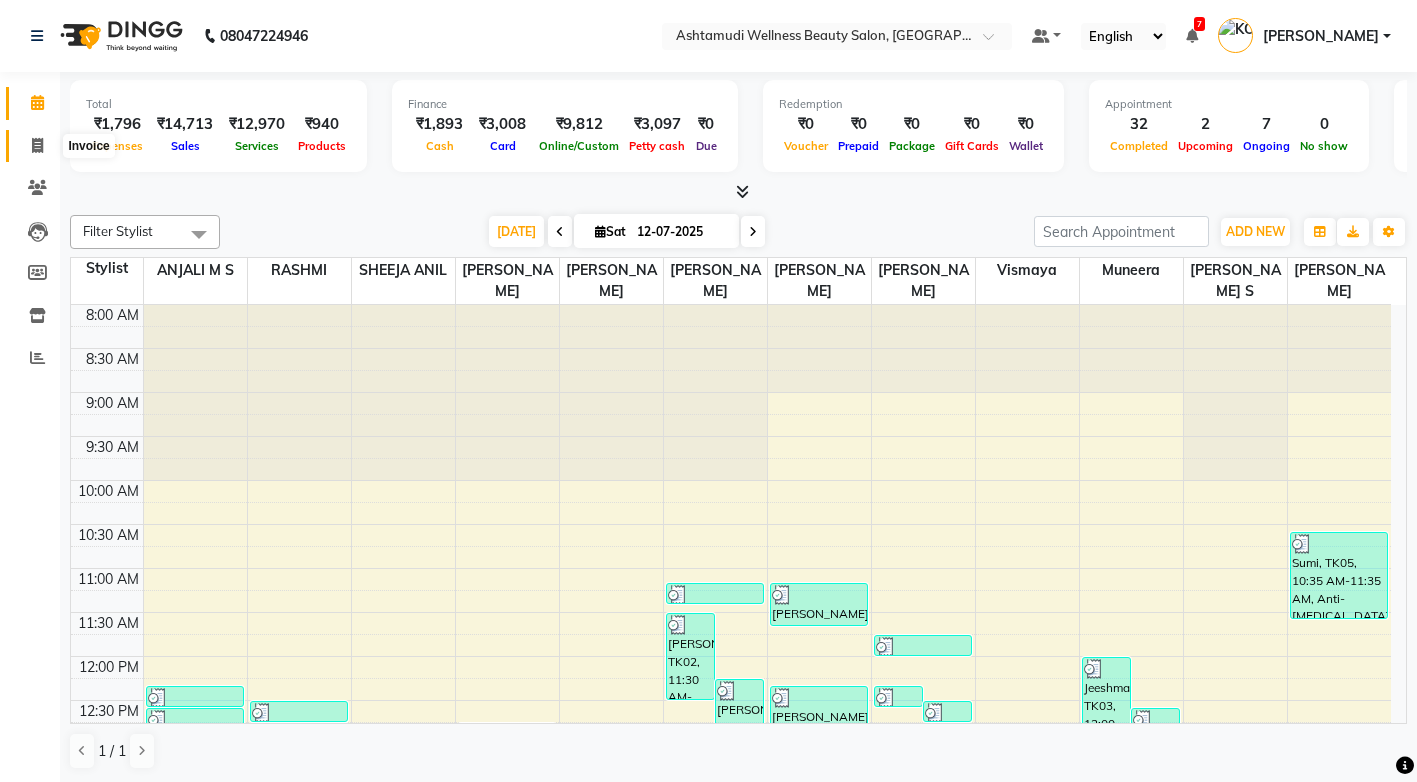 click 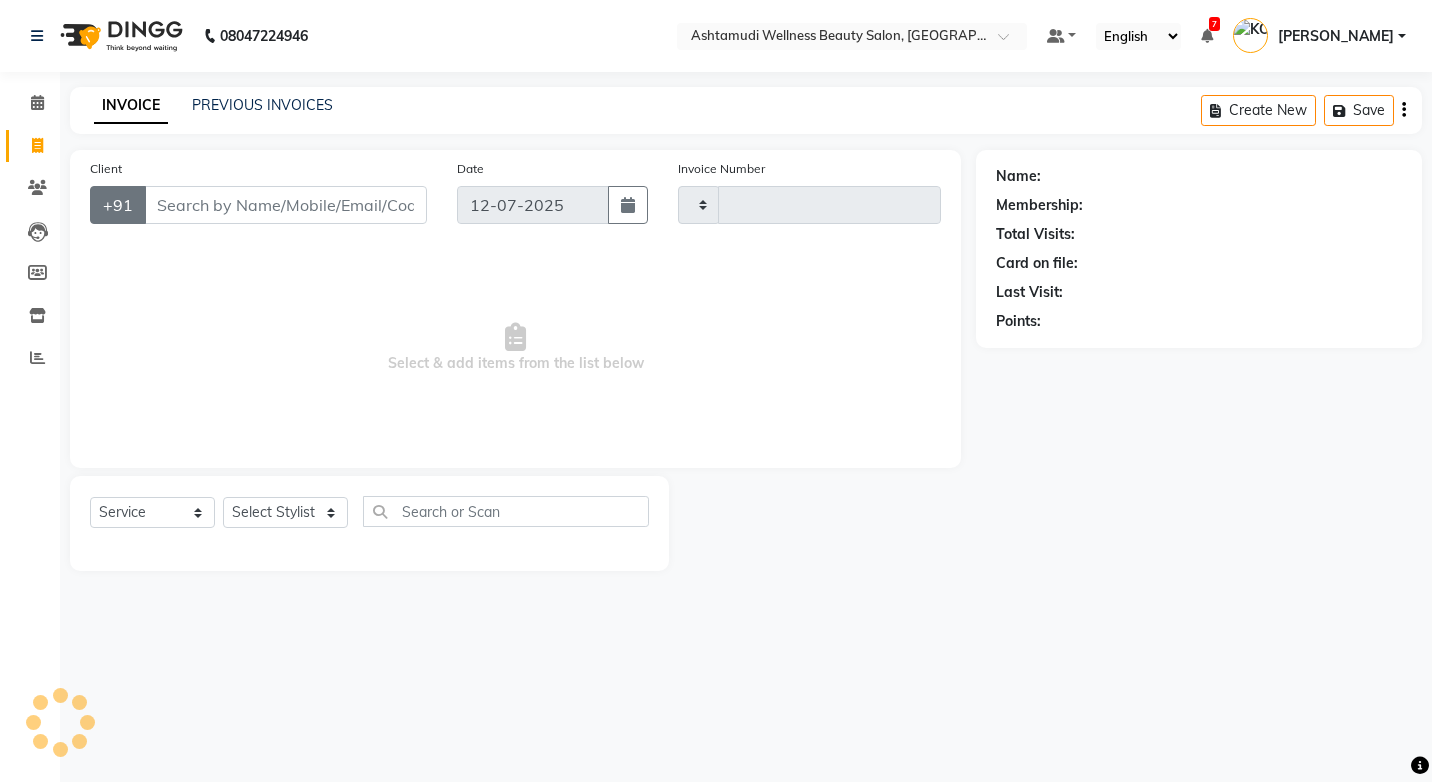 type on "2150" 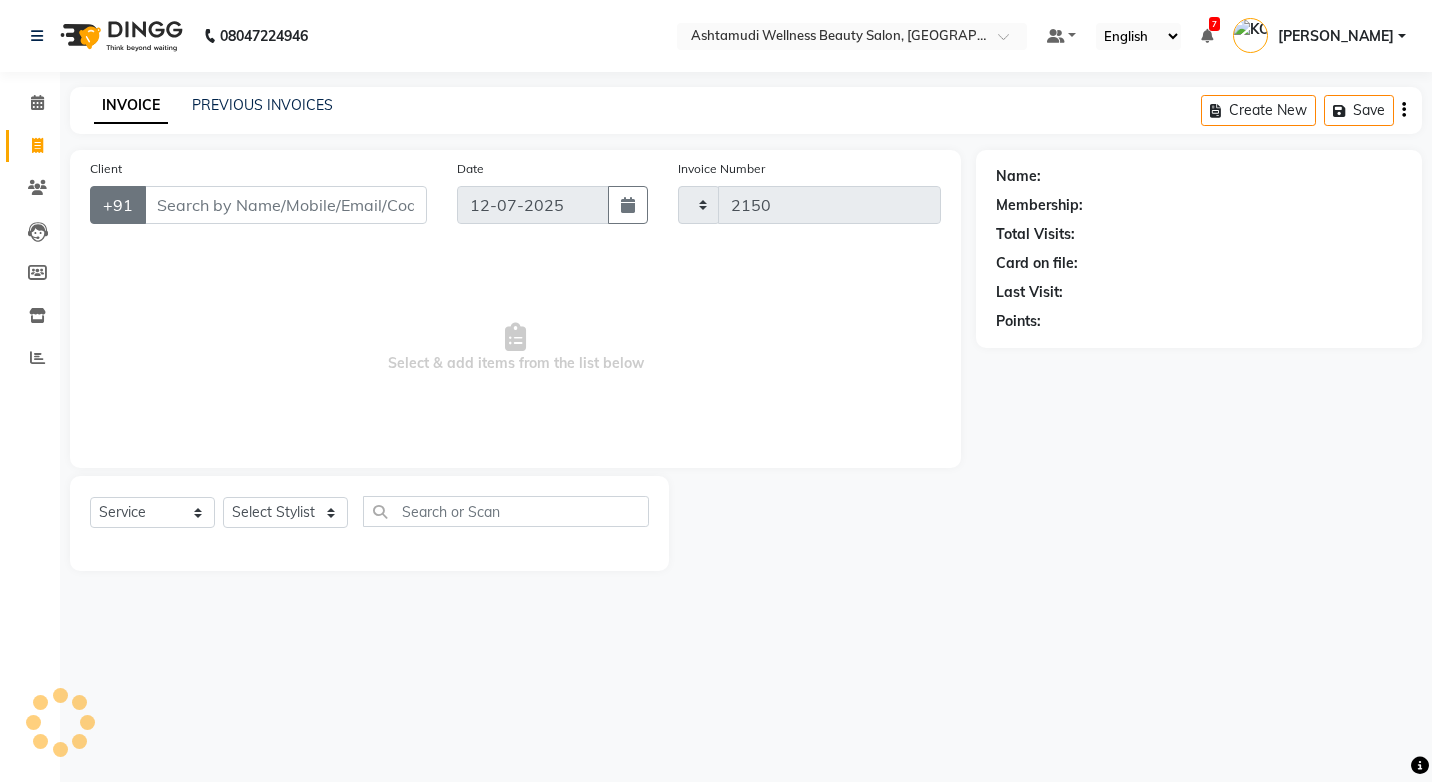 select on "4674" 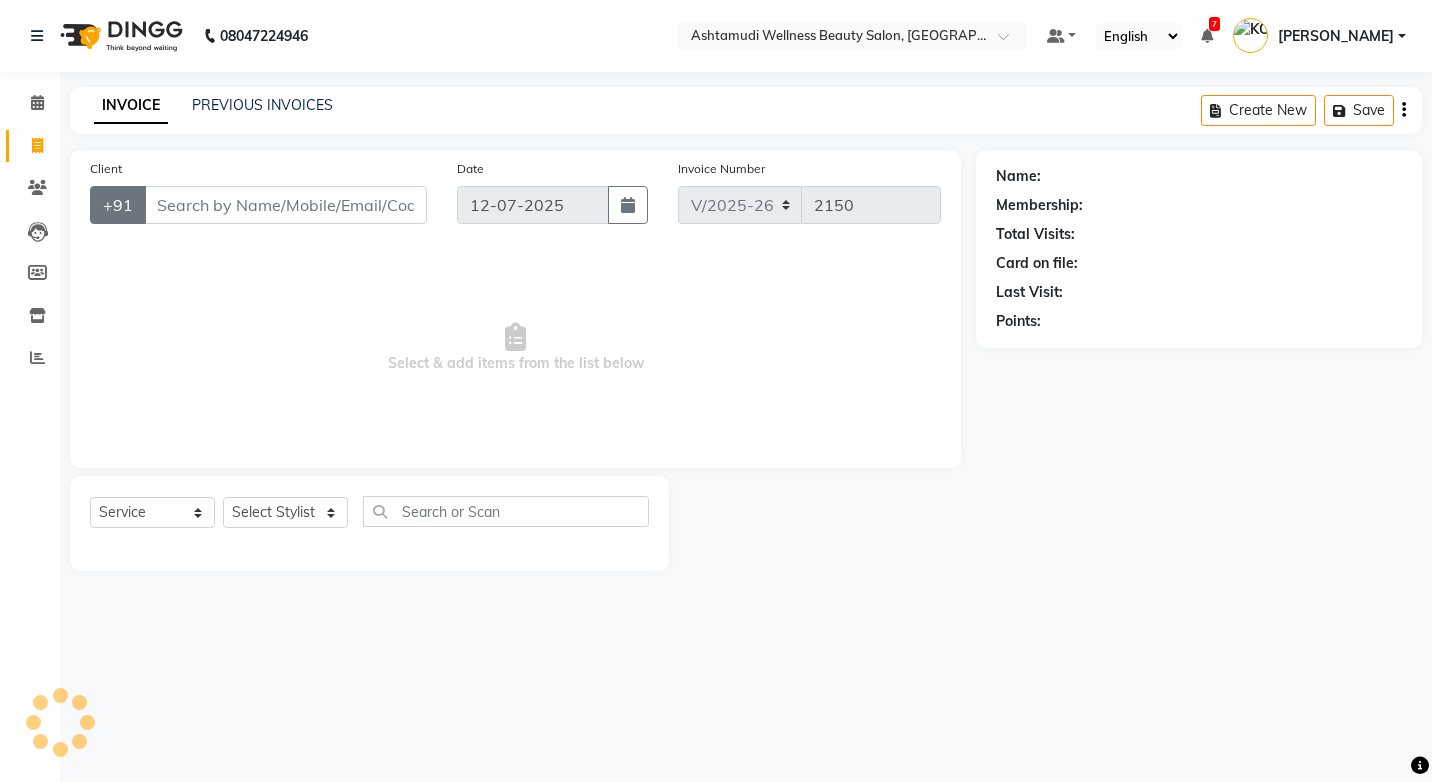 click on "+91" 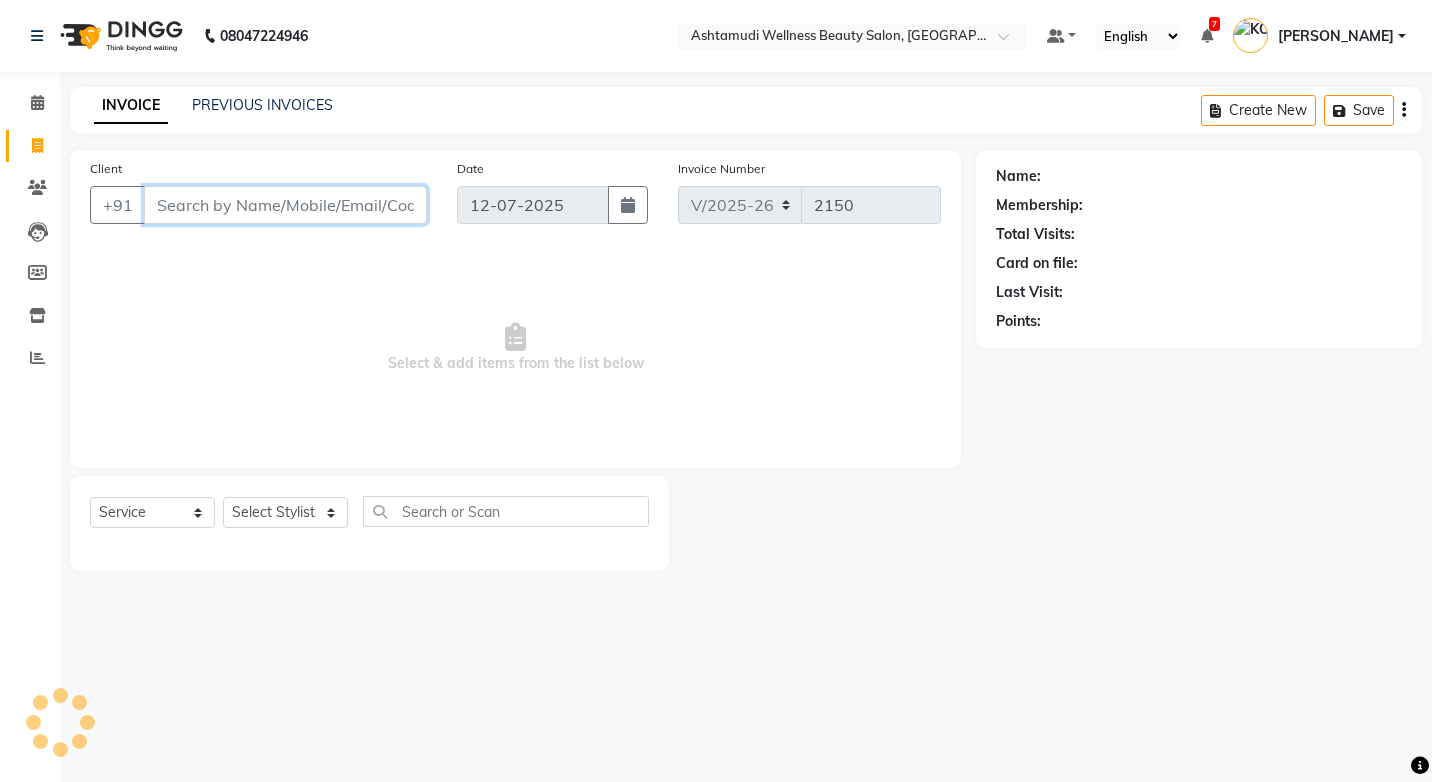 click on "Client" at bounding box center (285, 205) 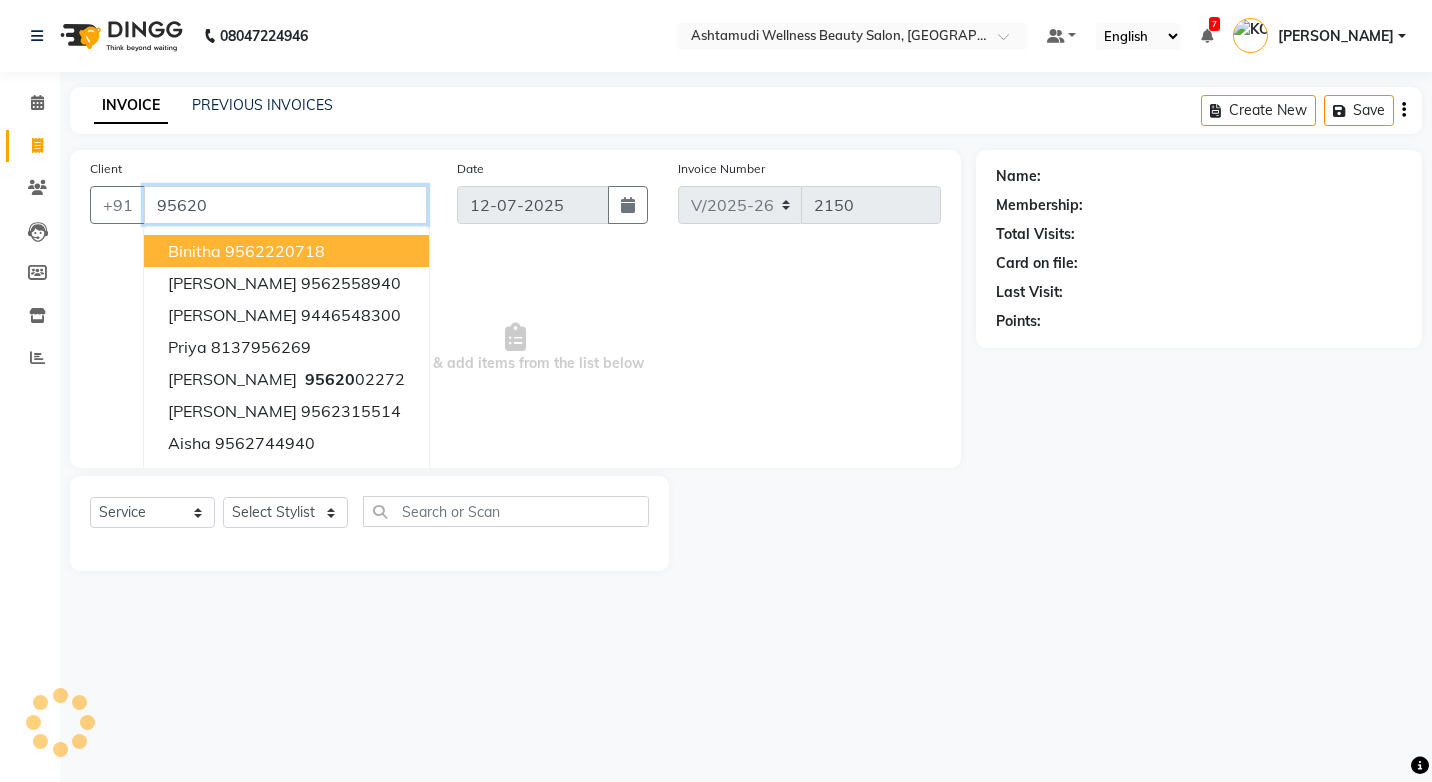 type on "956201" 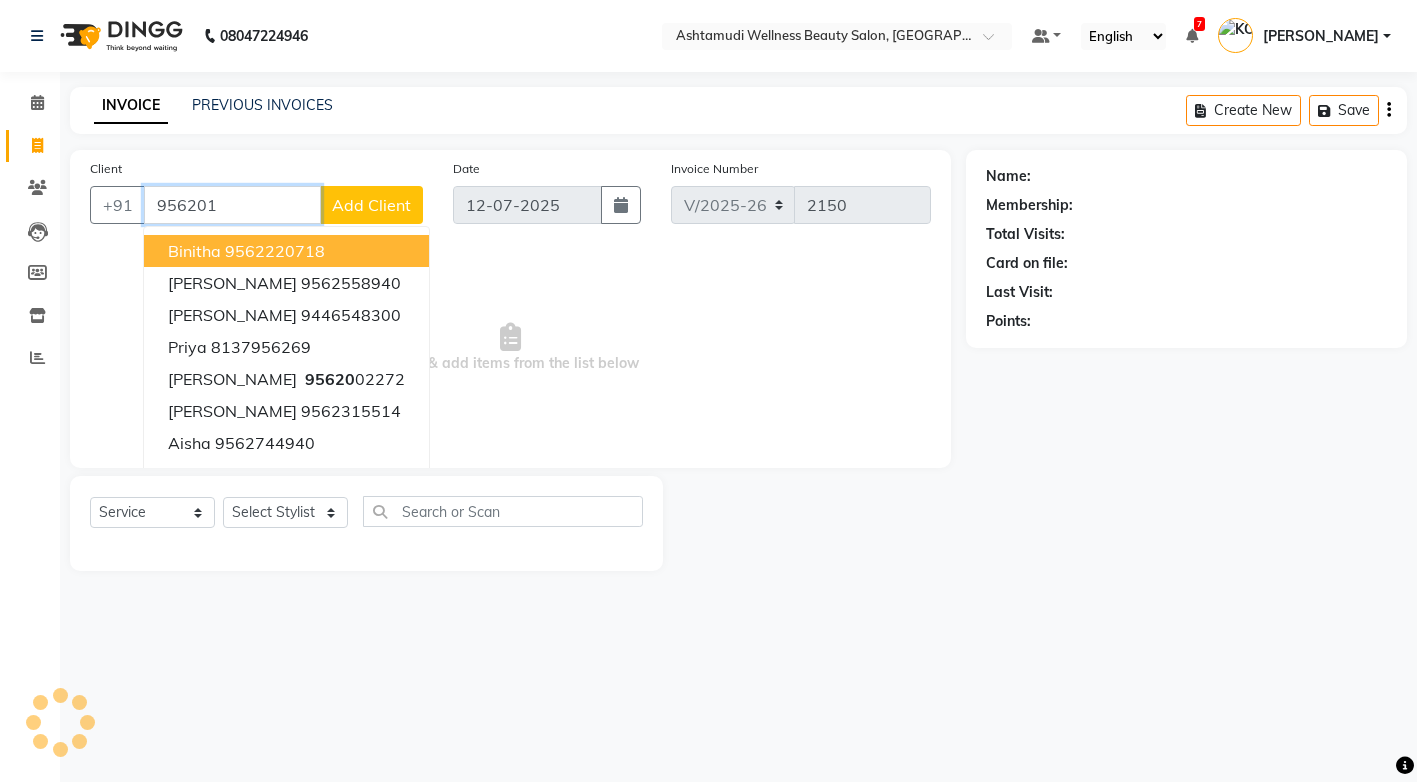 select on "product" 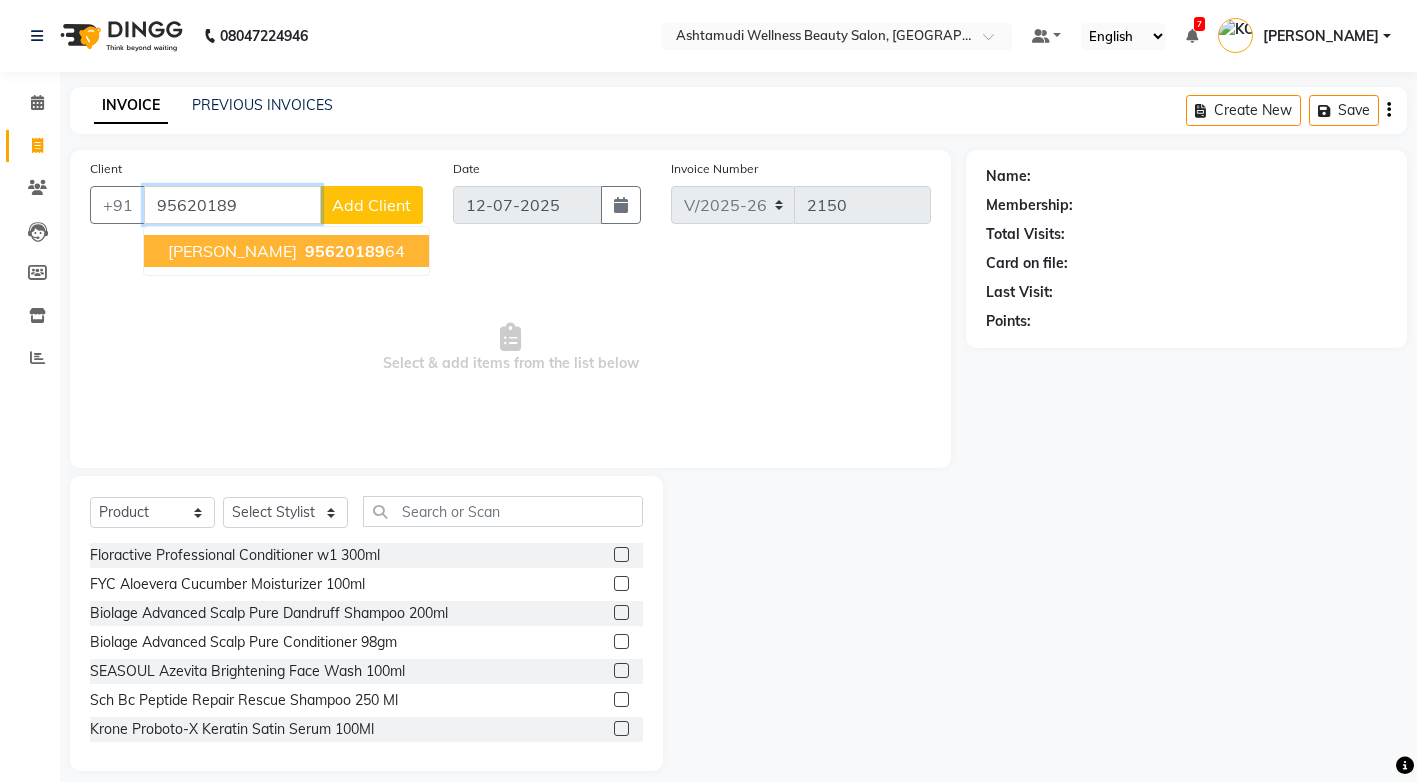 click on "95620189" at bounding box center (345, 251) 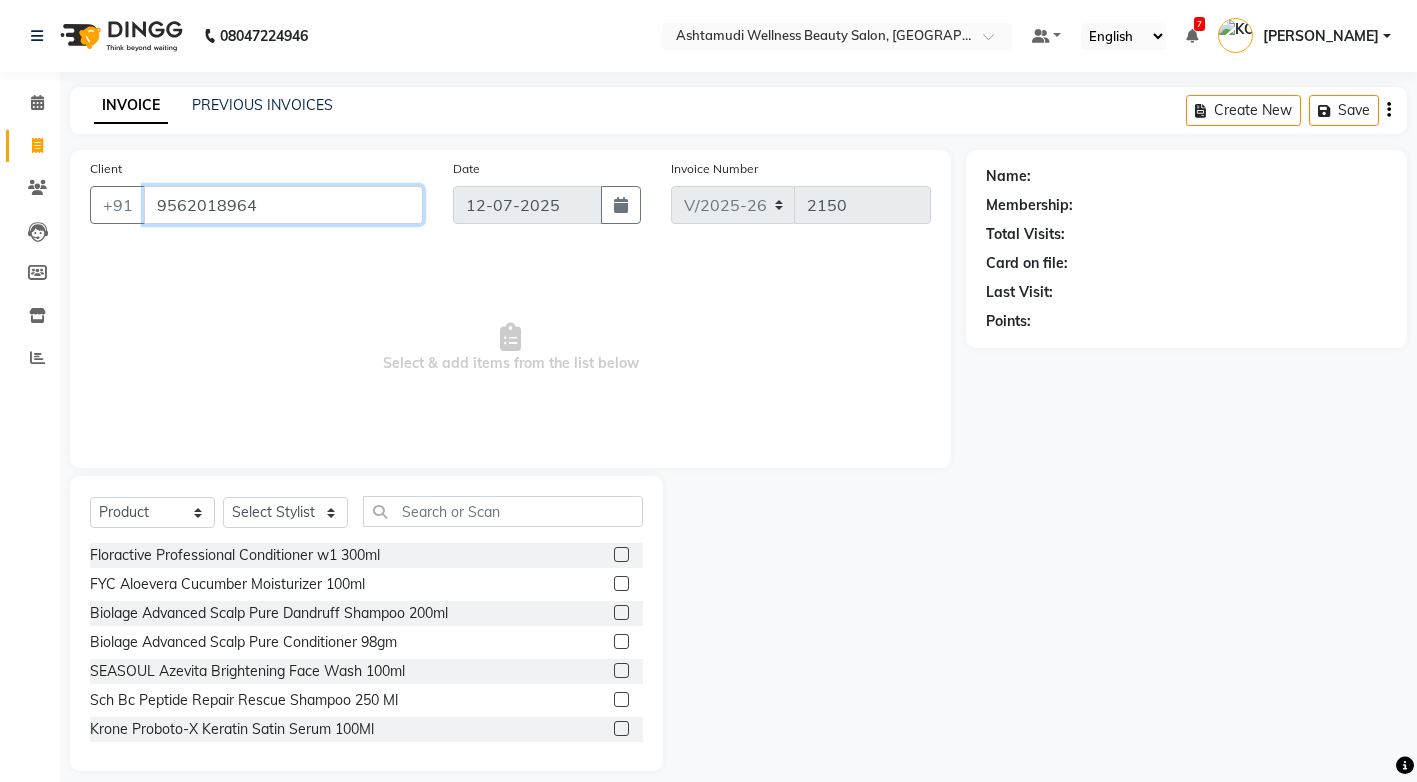 type on "9562018964" 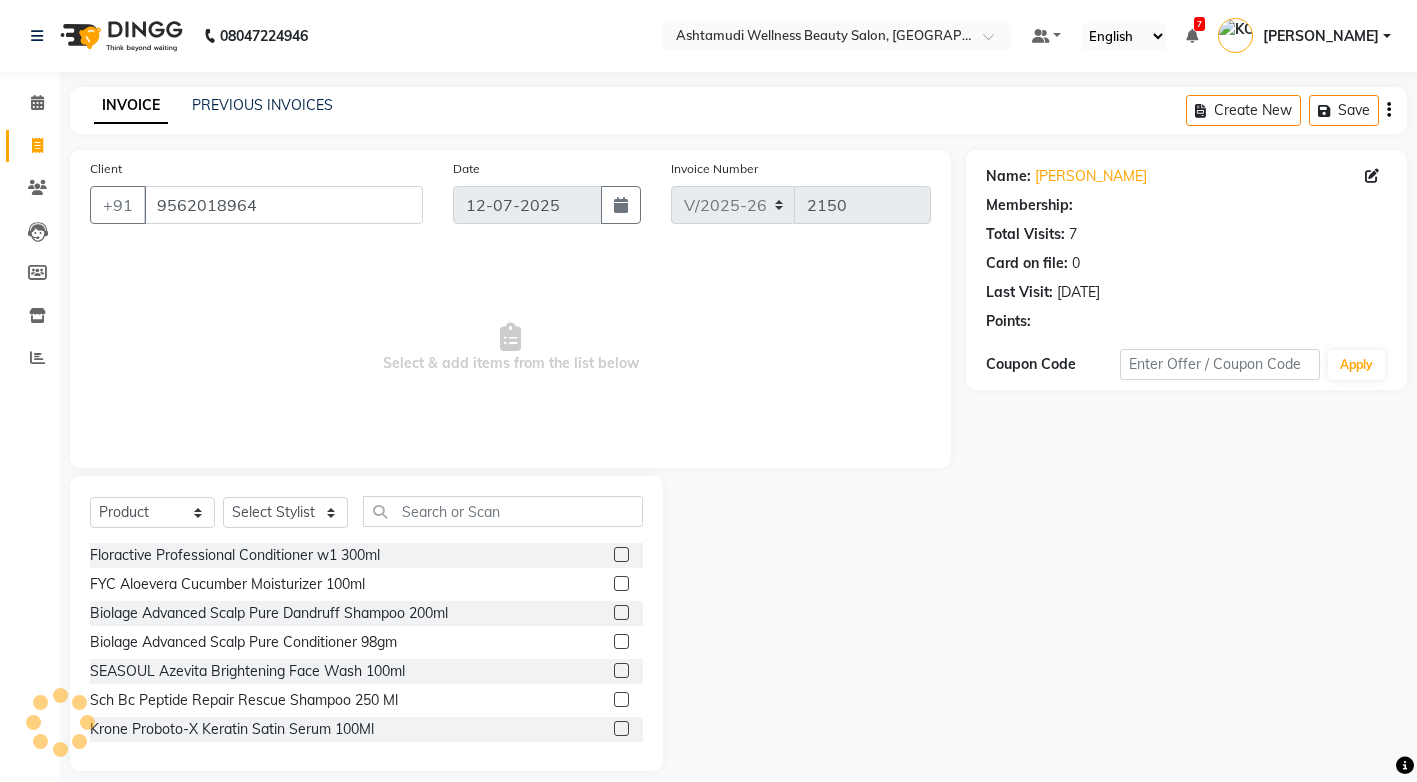 select on "1: Object" 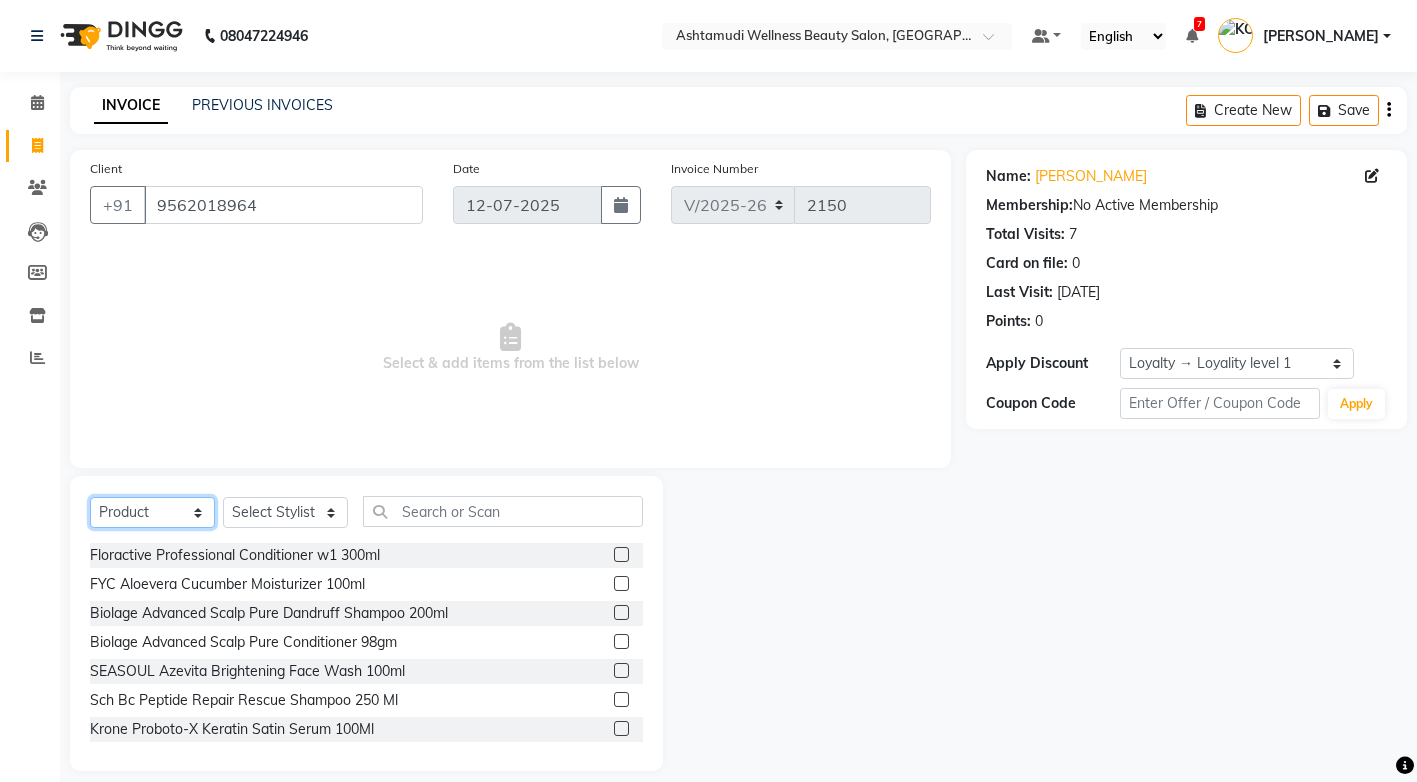 click on "Select  Service  Product  Membership  Package Voucher Prepaid Gift Card" 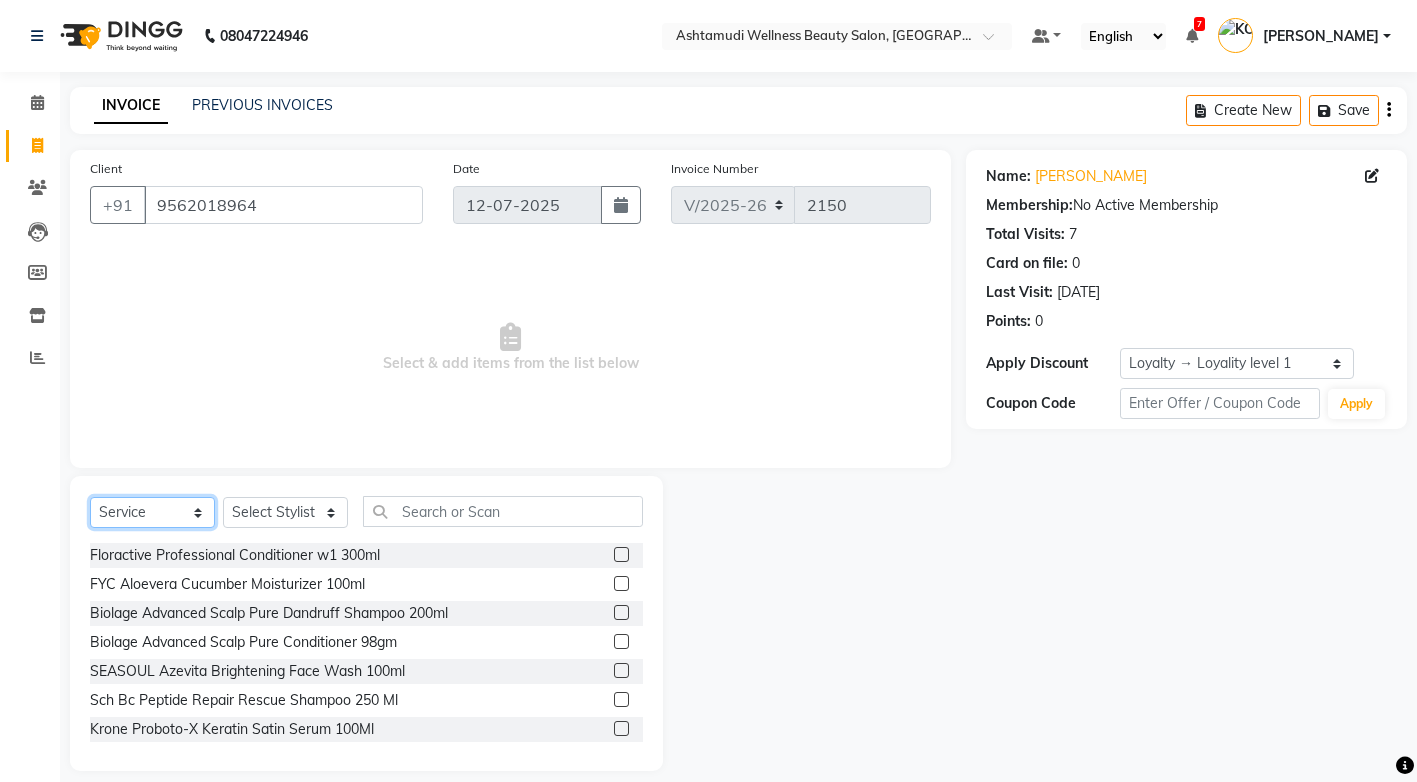 click on "Select  Service  Product  Membership  Package Voucher Prepaid Gift Card" 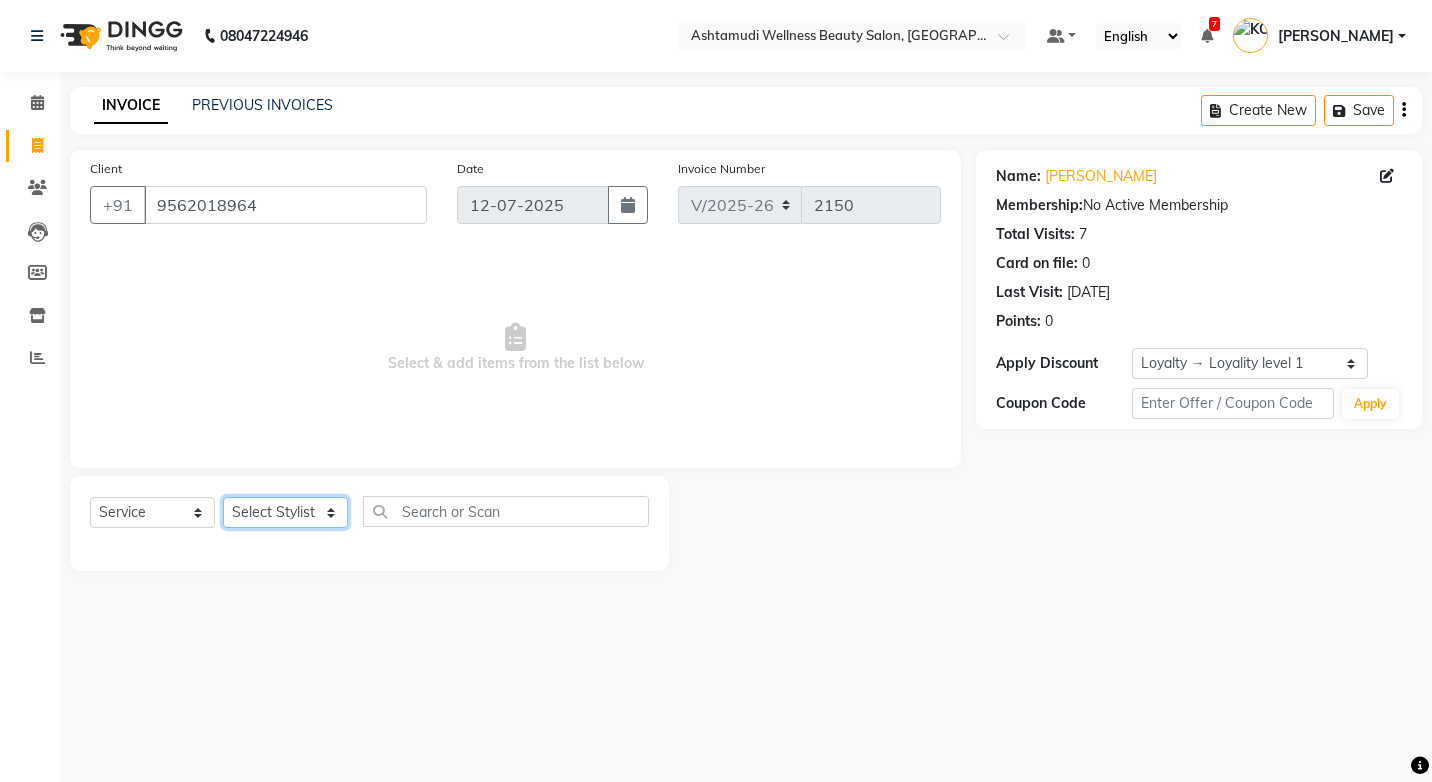 click on "Select Stylist ANJALI M S [PERSON_NAME] KOTTIYAM ASHTAMUDI [PERSON_NAME] [PERSON_NAME] [PERSON_NAME] [PERSON_NAME]  Sona [PERSON_NAME] [PERSON_NAME] [PERSON_NAME]" 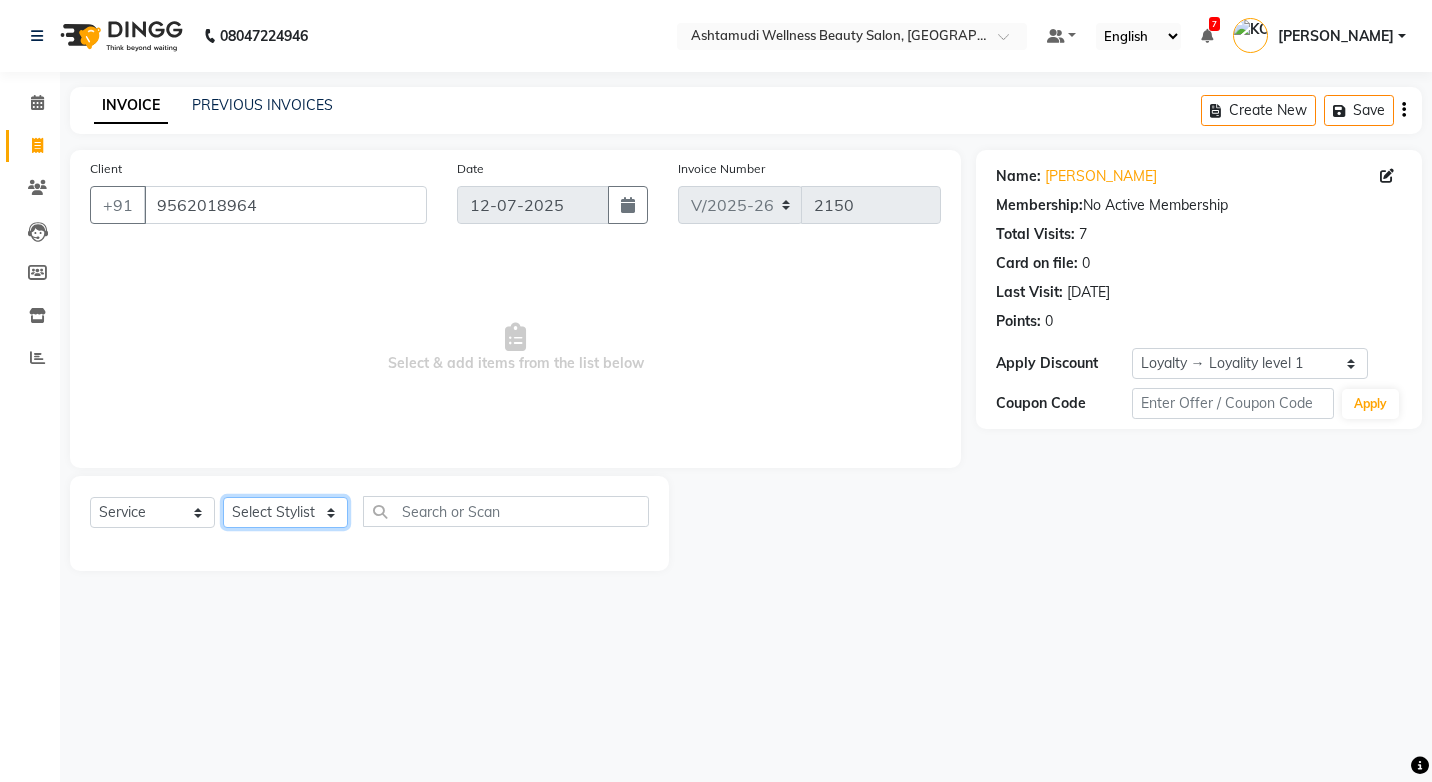 click on "Select Stylist ANJALI M S [PERSON_NAME] KOTTIYAM ASHTAMUDI [PERSON_NAME] [PERSON_NAME] [PERSON_NAME] [PERSON_NAME]  Sona [PERSON_NAME] [PERSON_NAME] [PERSON_NAME]" 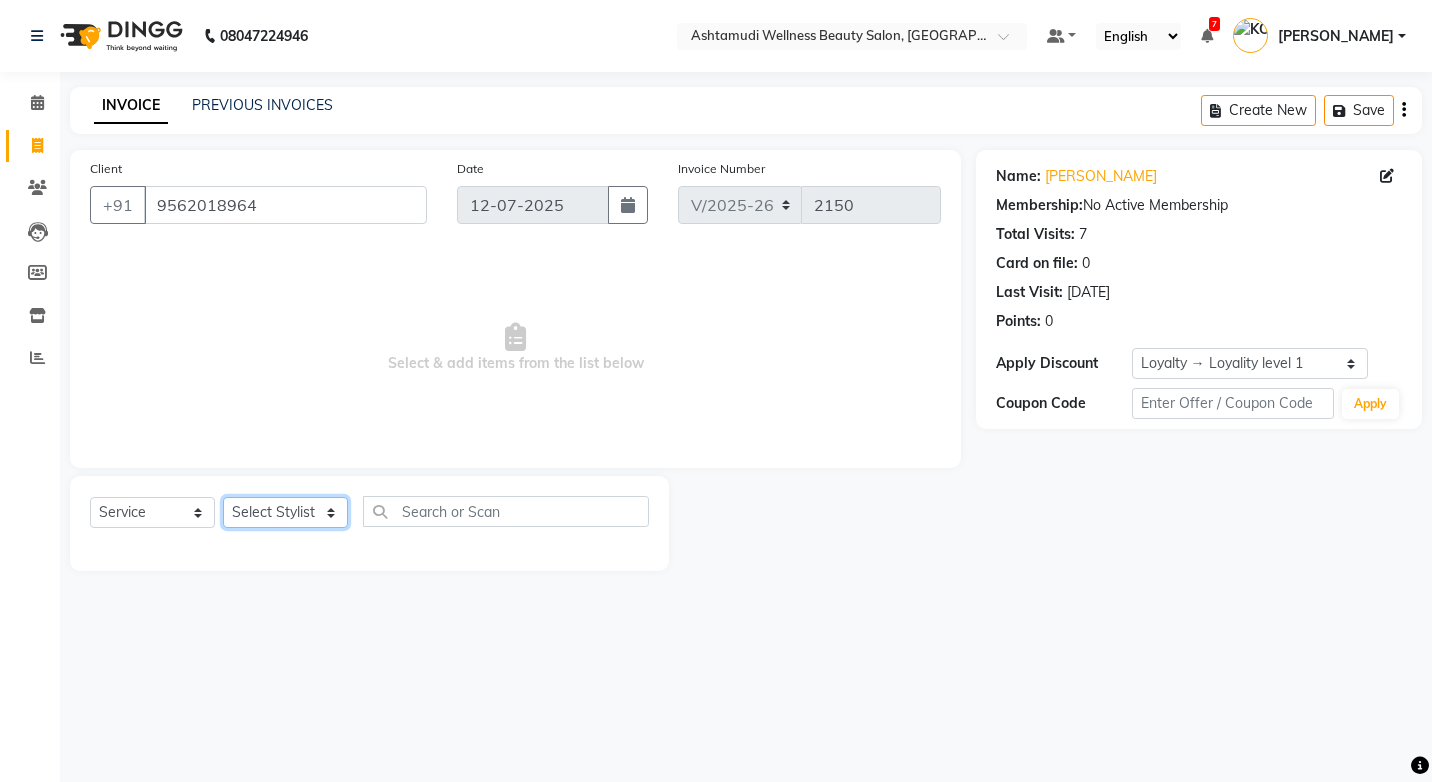 select on "27474" 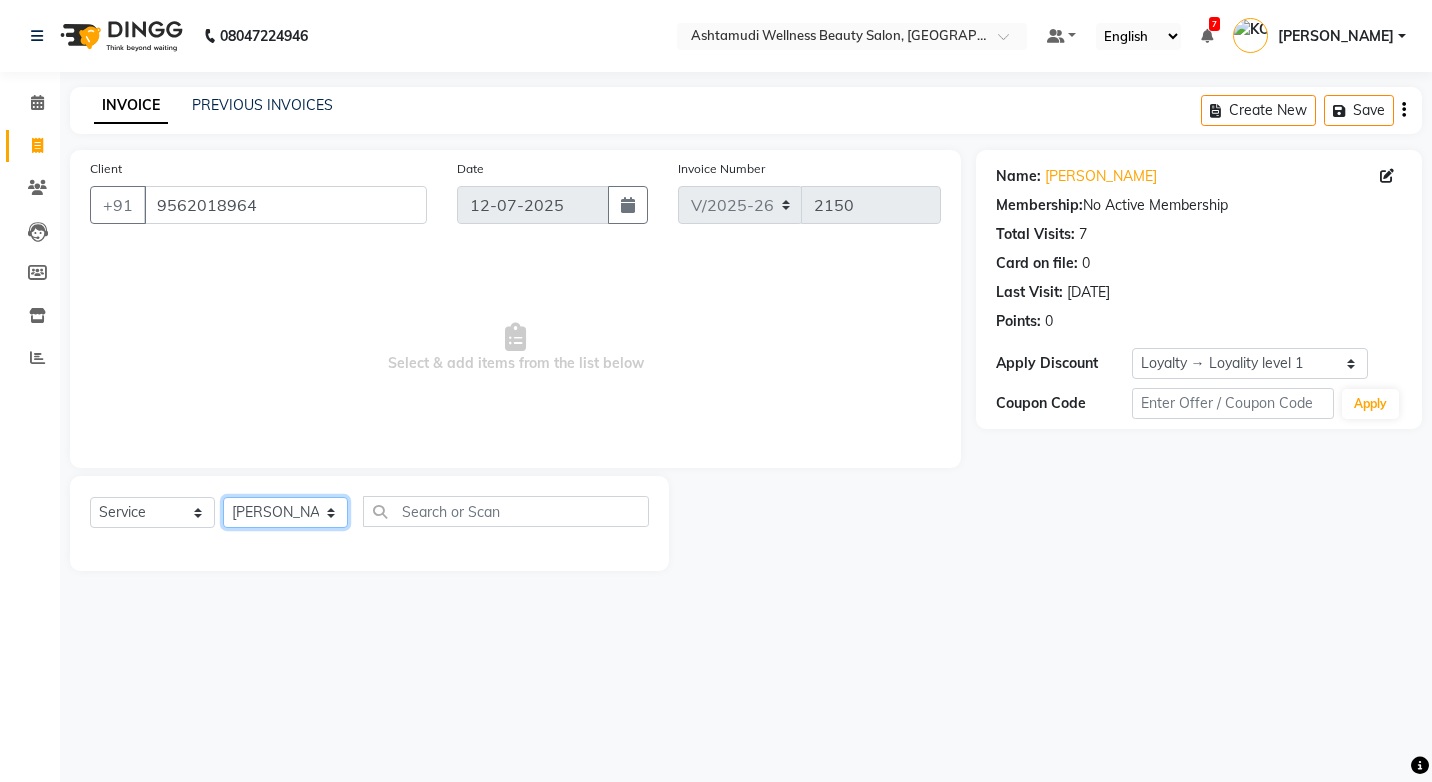 click on "Select Stylist ANJALI M S [PERSON_NAME] KOTTIYAM ASHTAMUDI [PERSON_NAME] [PERSON_NAME] [PERSON_NAME] [PERSON_NAME]  Sona [PERSON_NAME] [PERSON_NAME] [PERSON_NAME]" 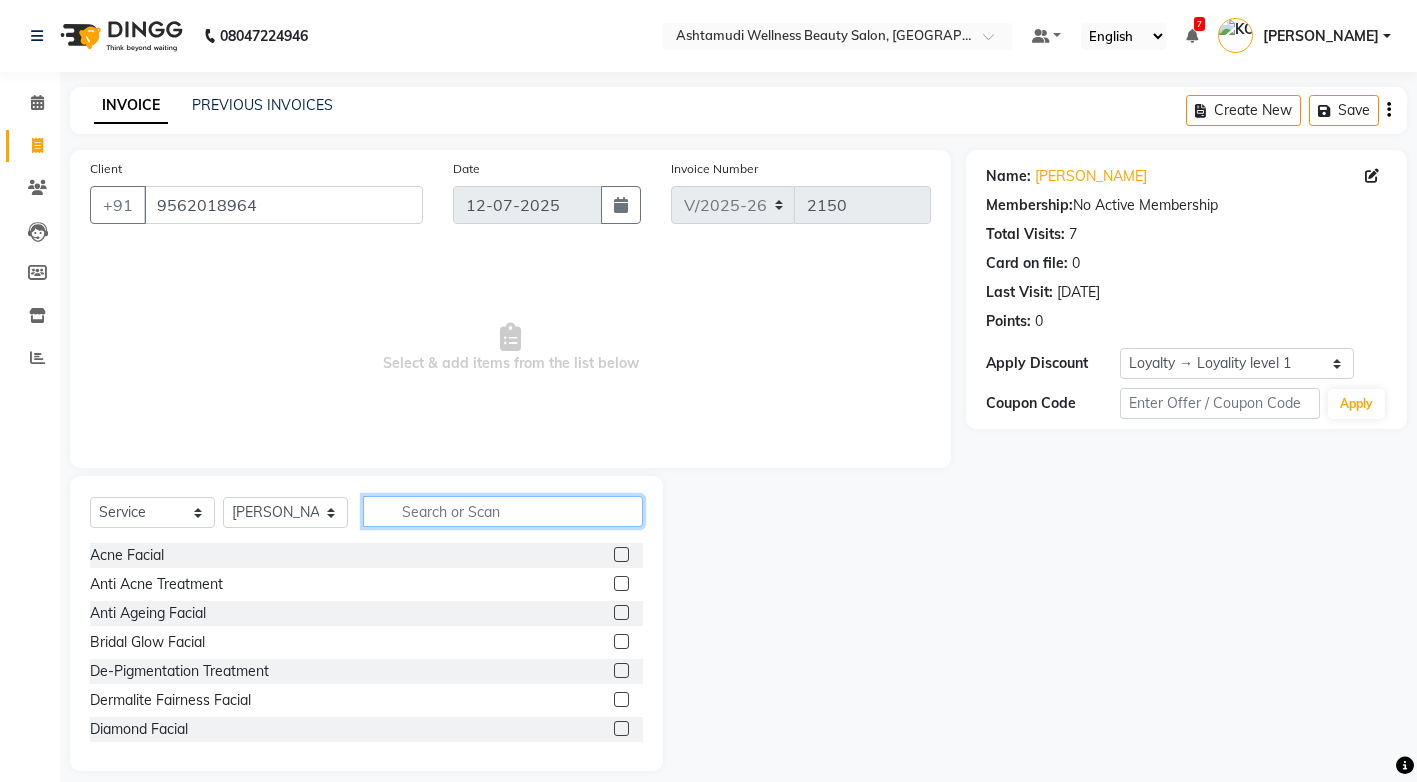 click 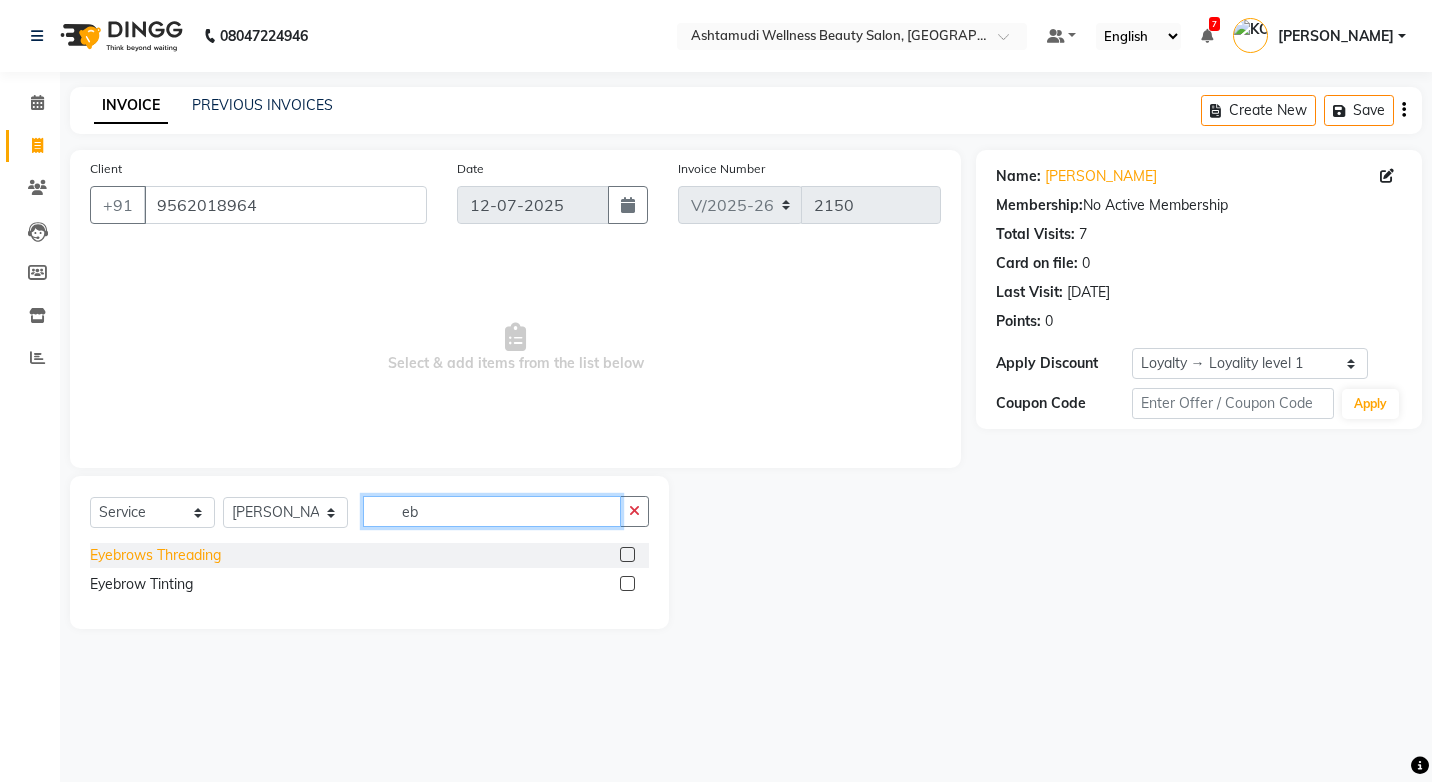 type on "eb" 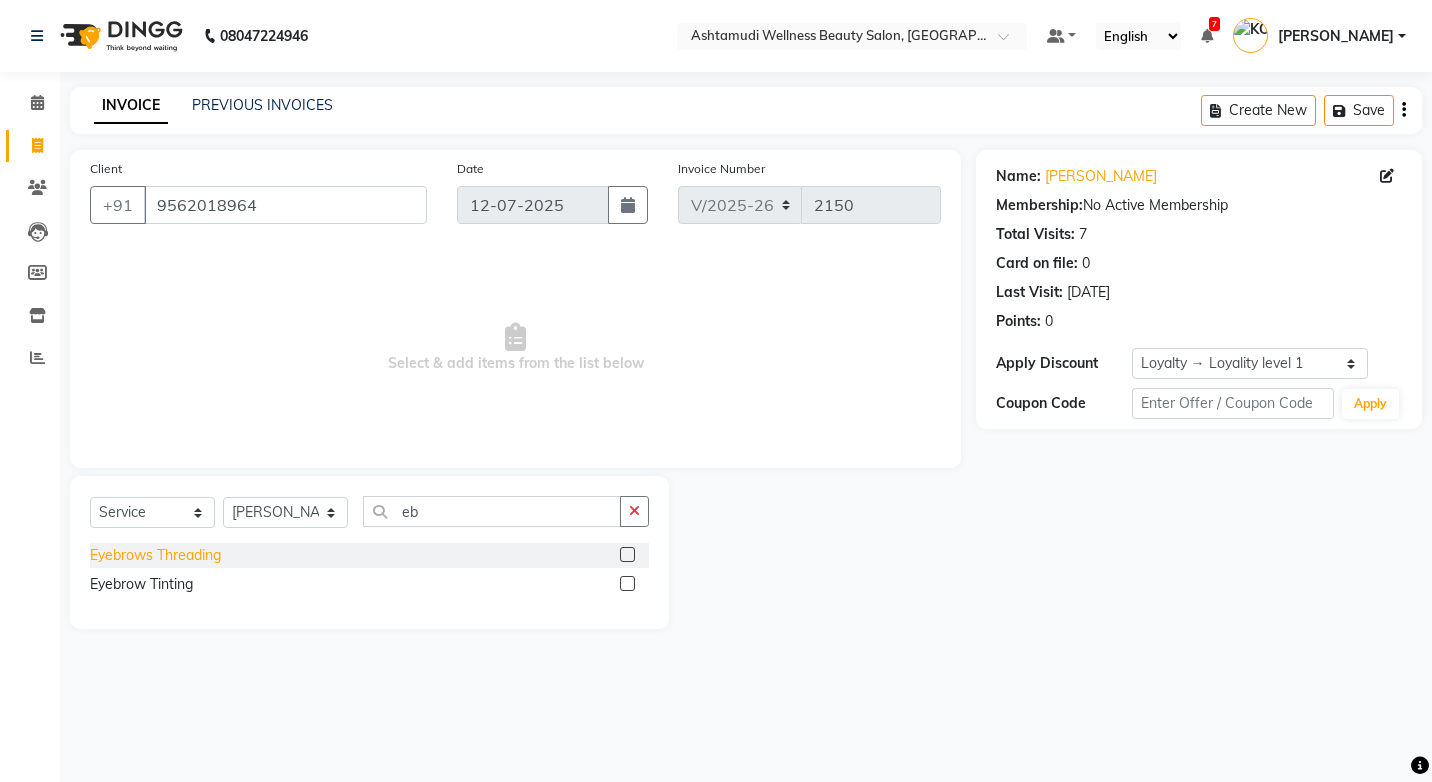 click on "Eyebrows Threading" 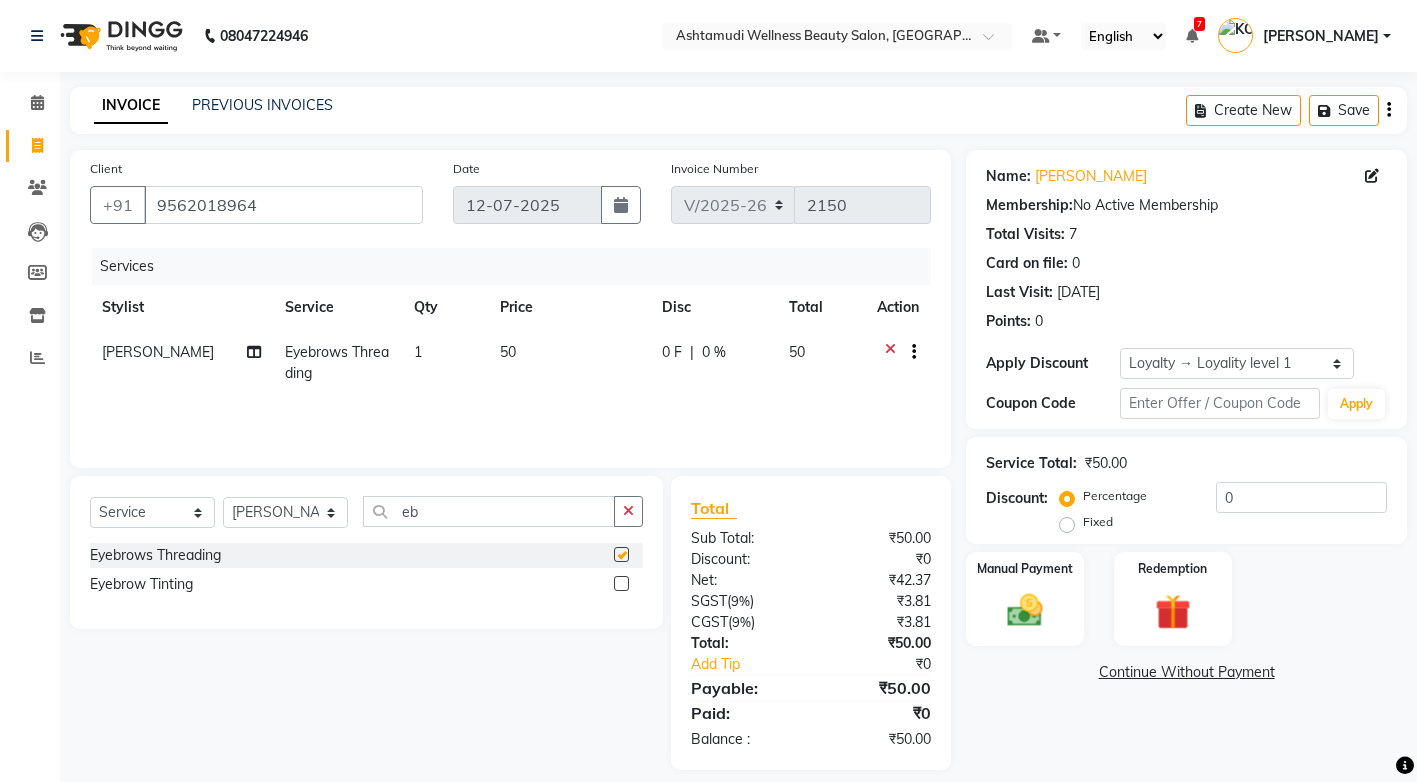 checkbox on "false" 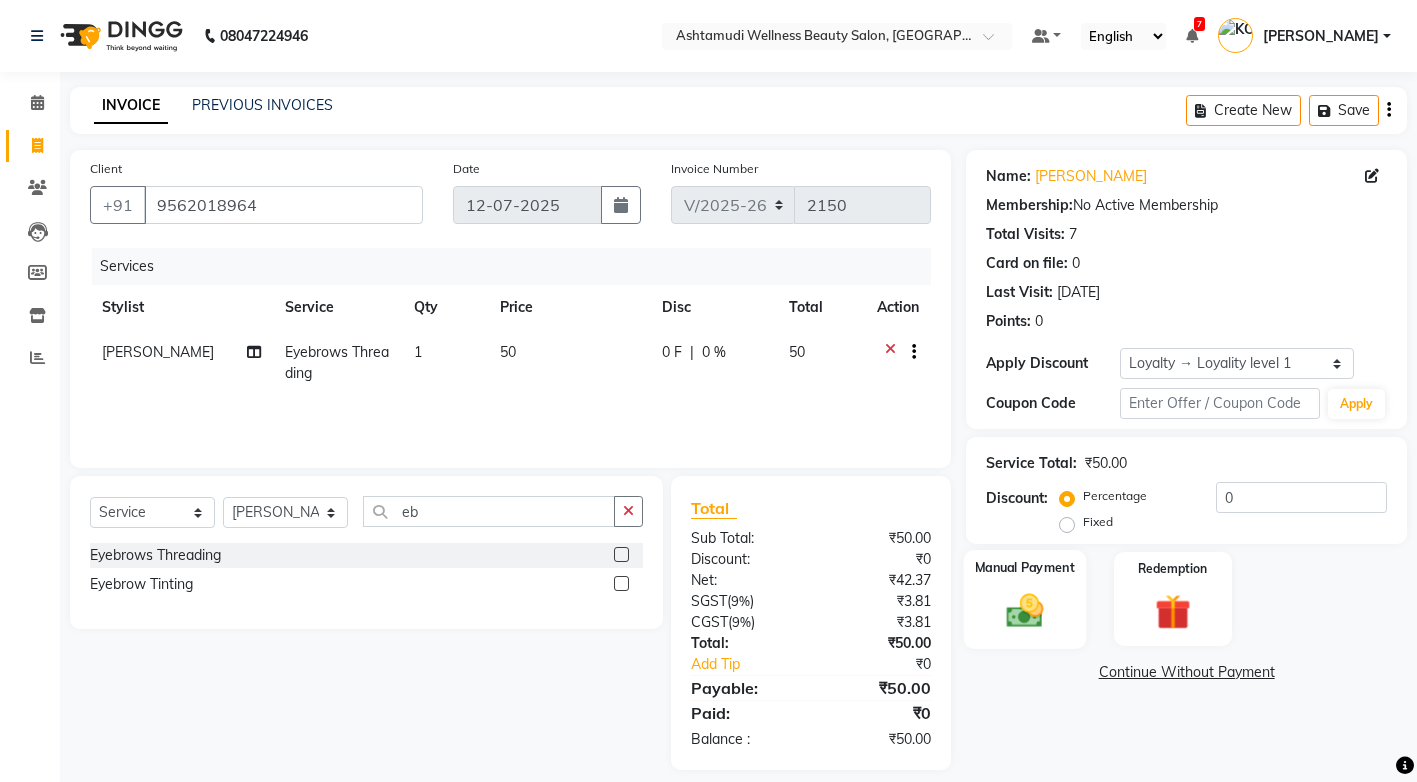 scroll, scrollTop: 18, scrollLeft: 0, axis: vertical 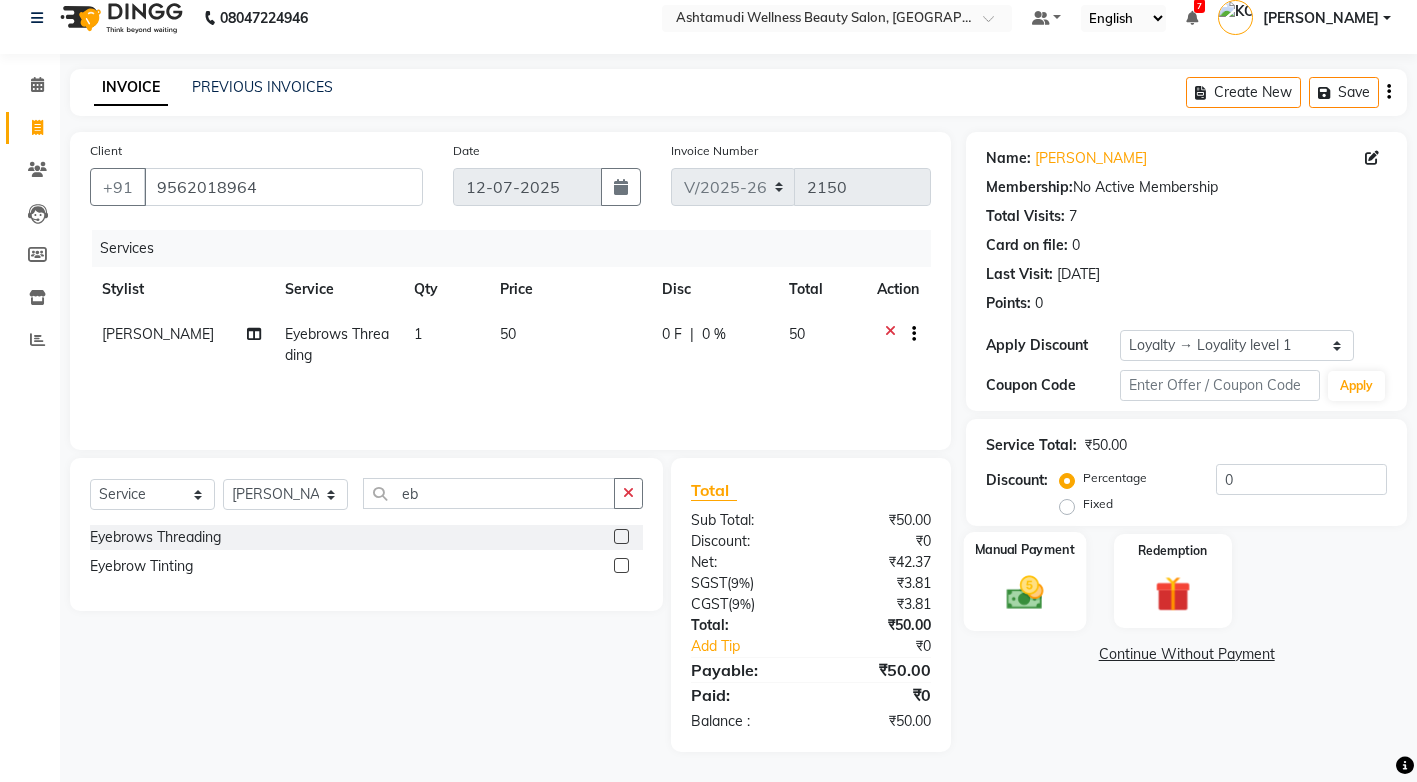drag, startPoint x: 1040, startPoint y: 584, endPoint x: 1004, endPoint y: 621, distance: 51.62364 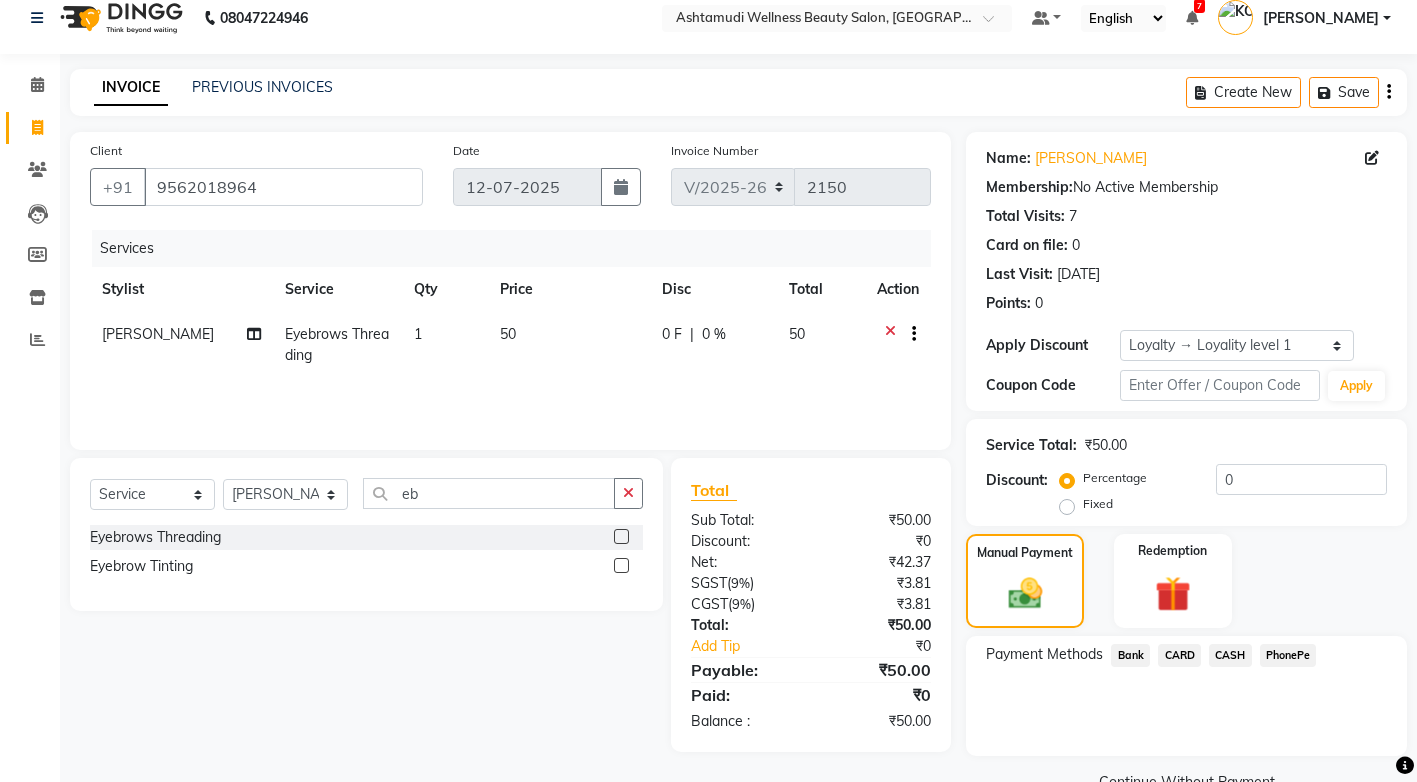 scroll, scrollTop: 63, scrollLeft: 0, axis: vertical 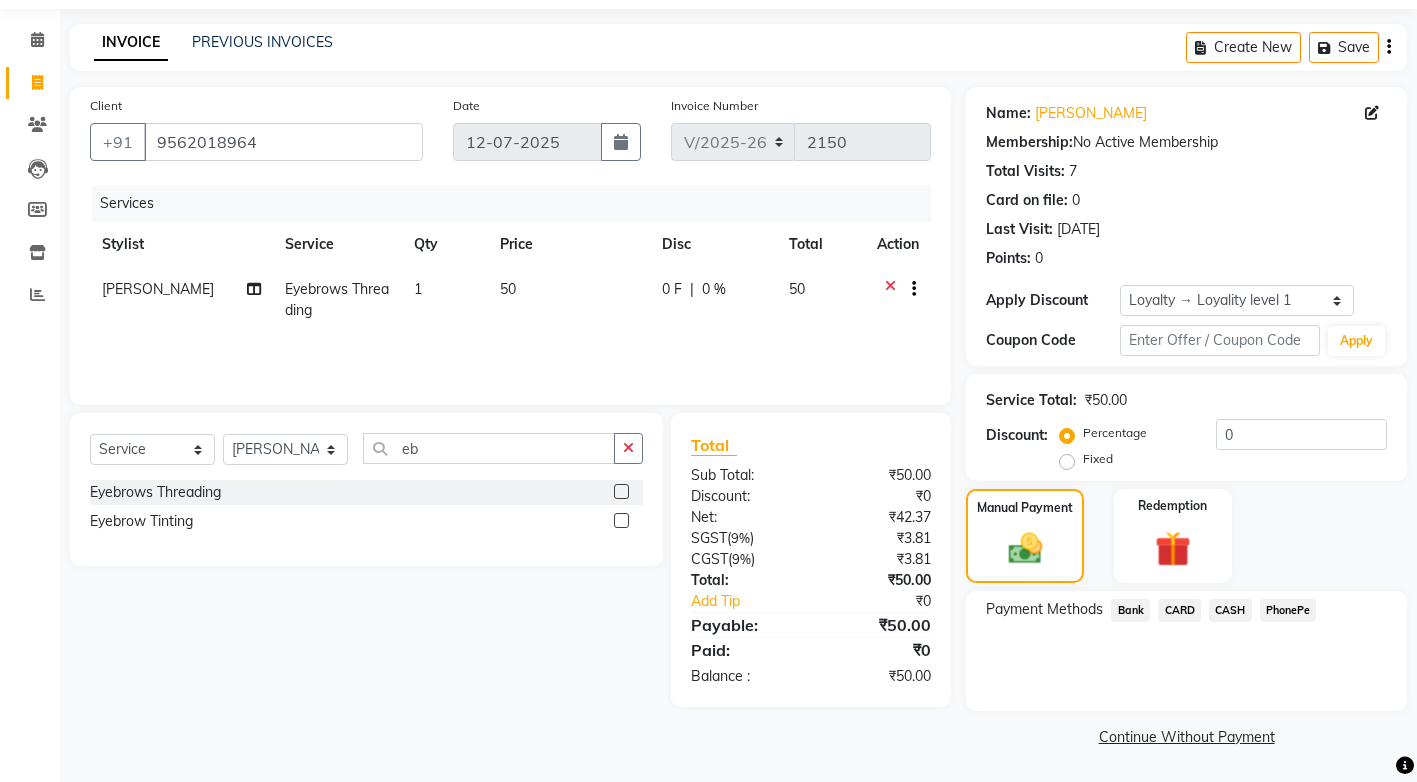 click on "CASH" 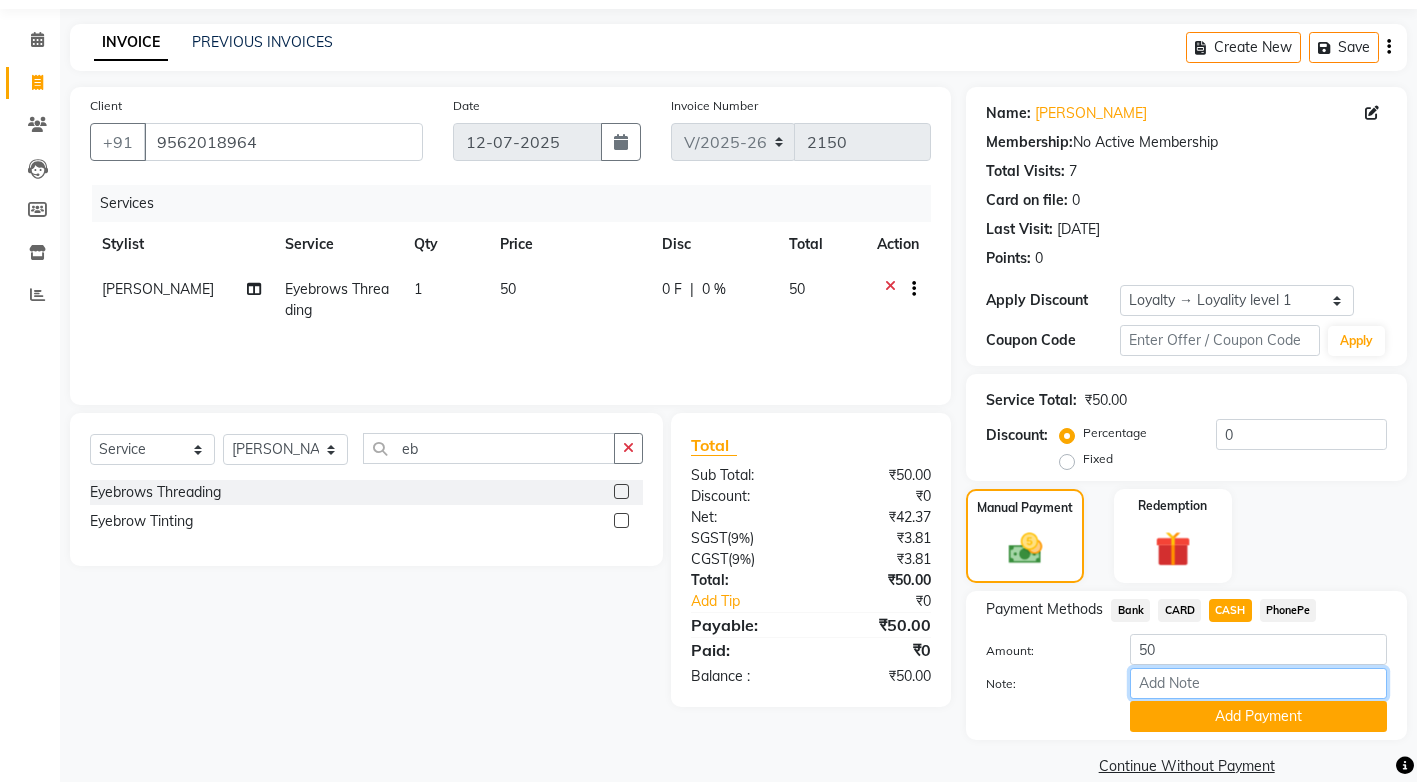 click on "Note:" at bounding box center [1258, 683] 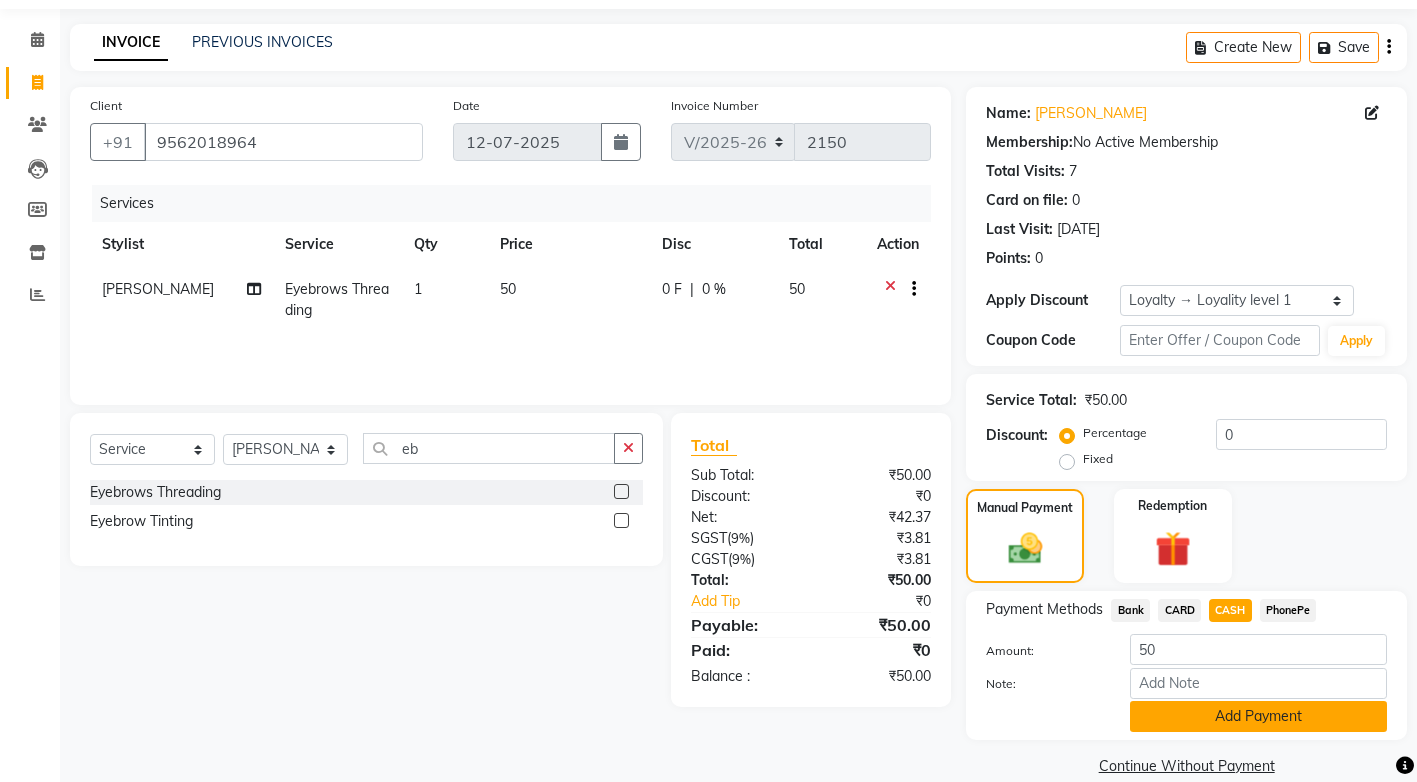click on "Add Payment" 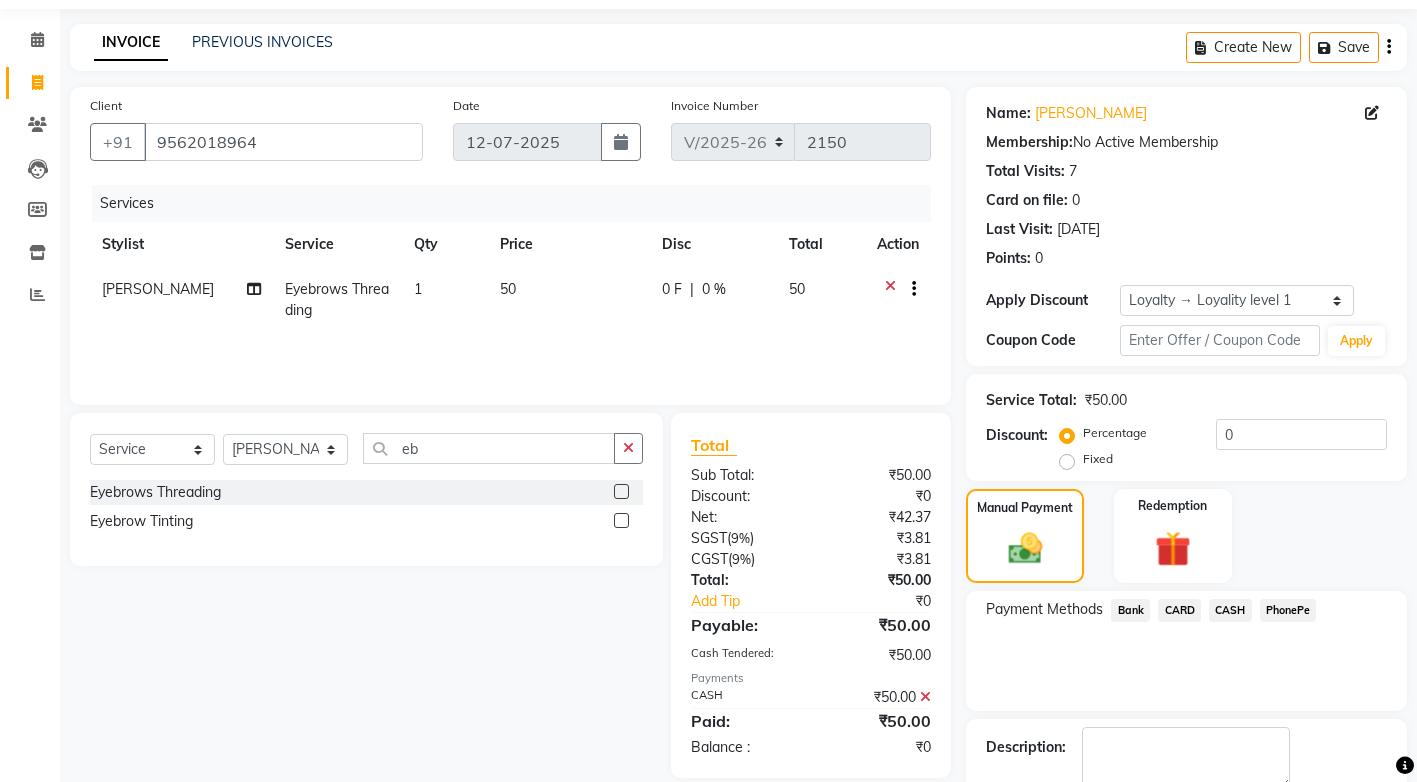 scroll, scrollTop: 188, scrollLeft: 0, axis: vertical 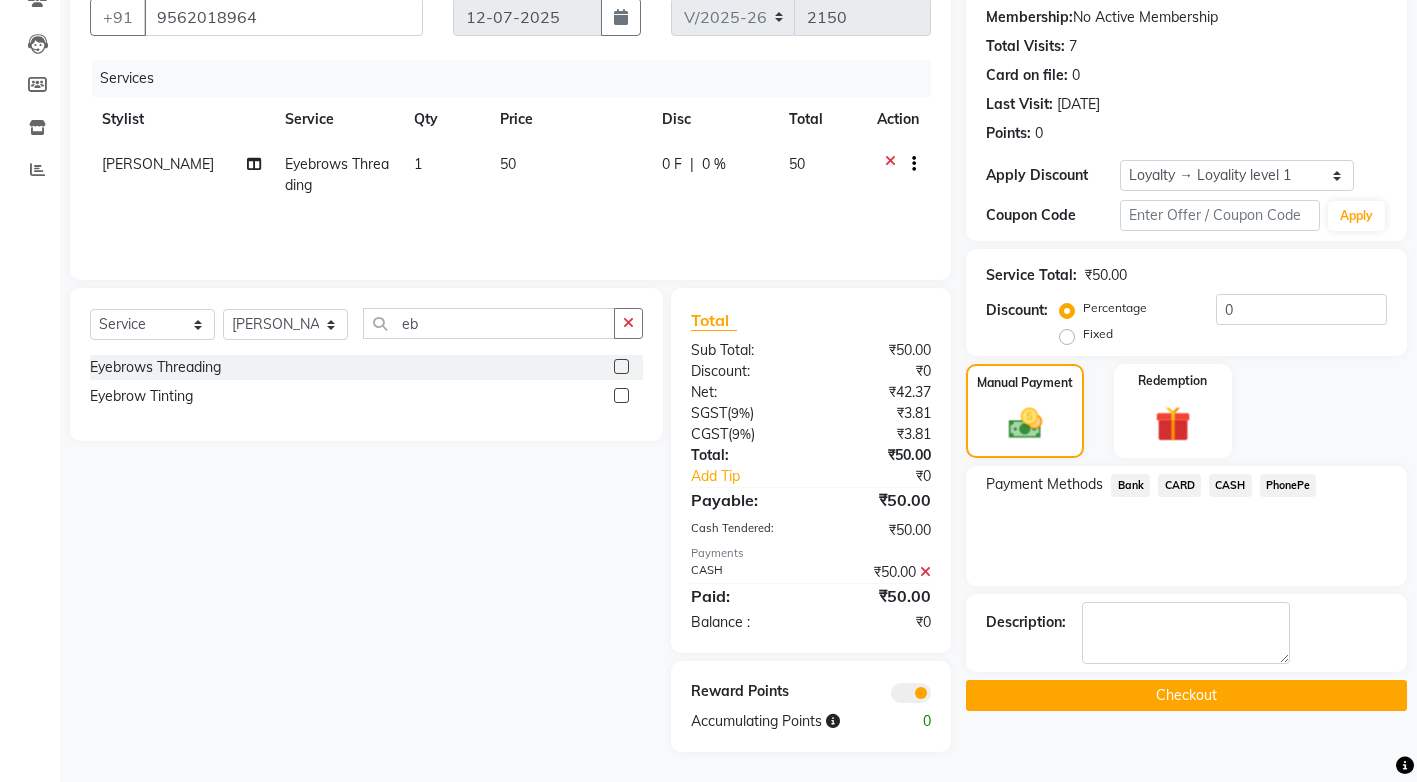 click on "Checkout" 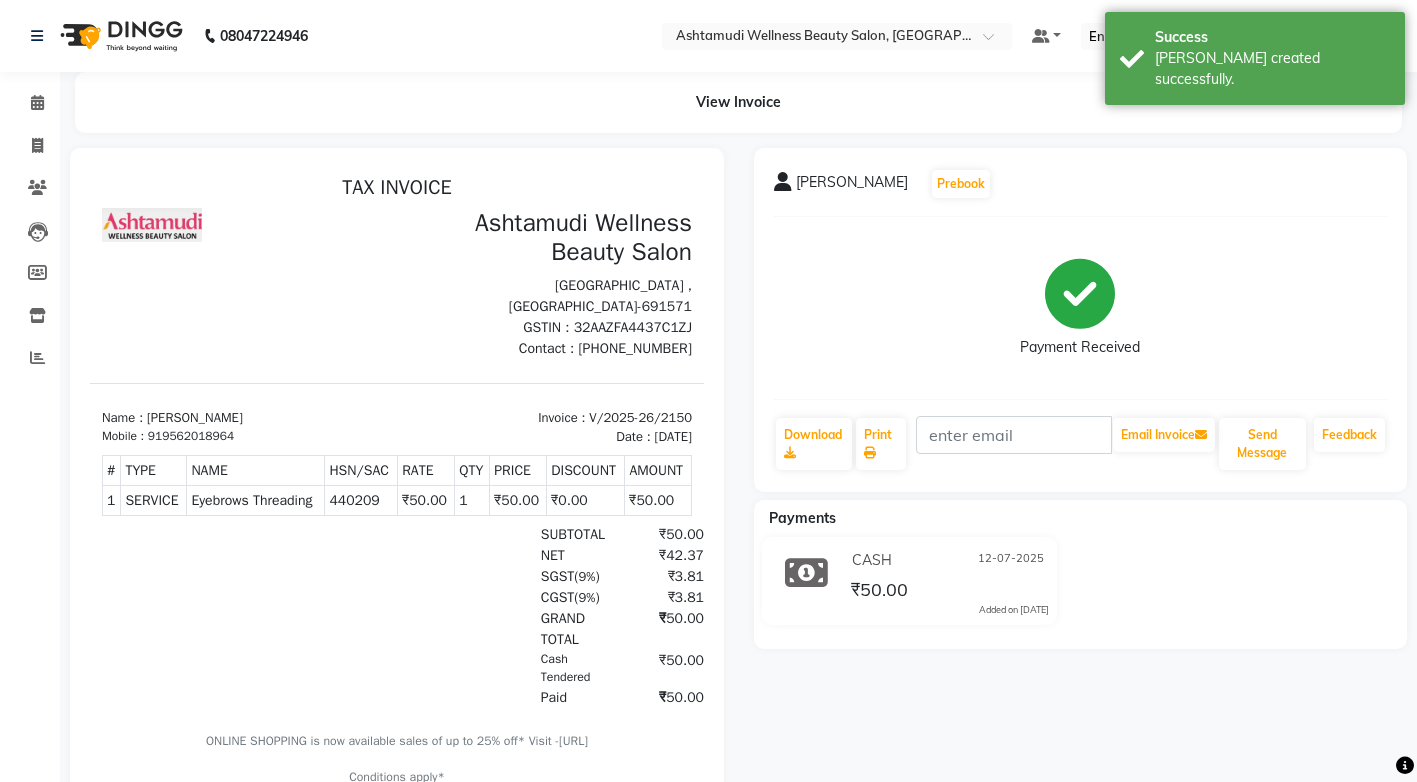 scroll, scrollTop: 0, scrollLeft: 0, axis: both 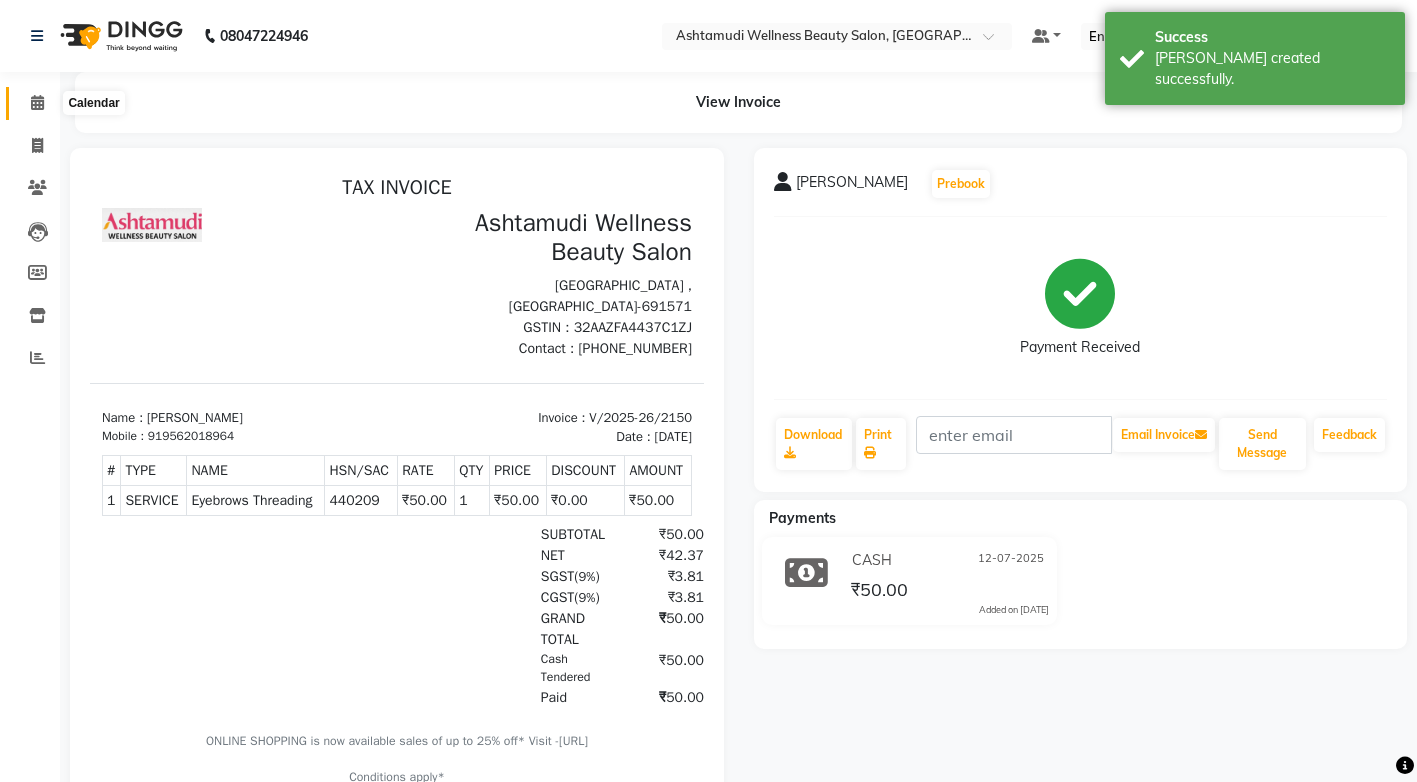 click 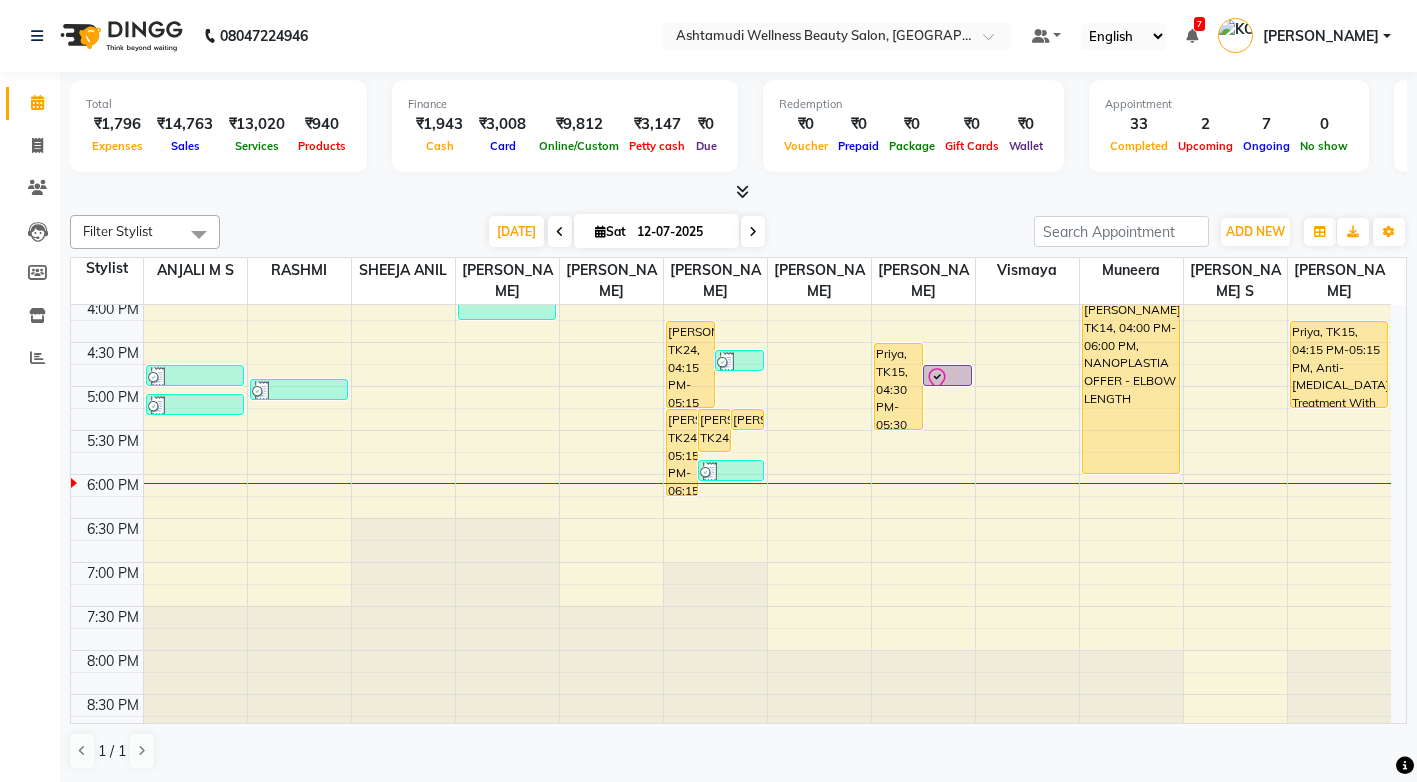 scroll, scrollTop: 725, scrollLeft: 0, axis: vertical 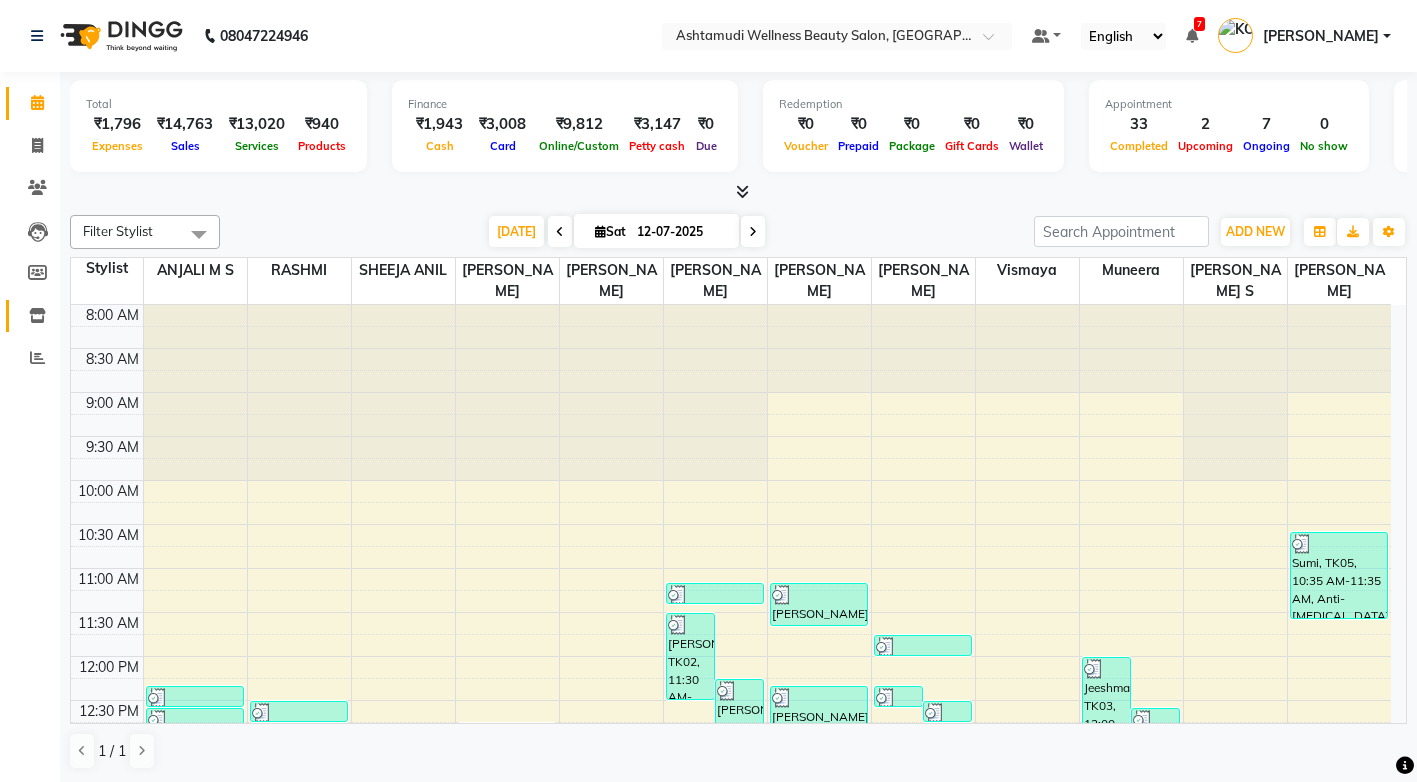 click 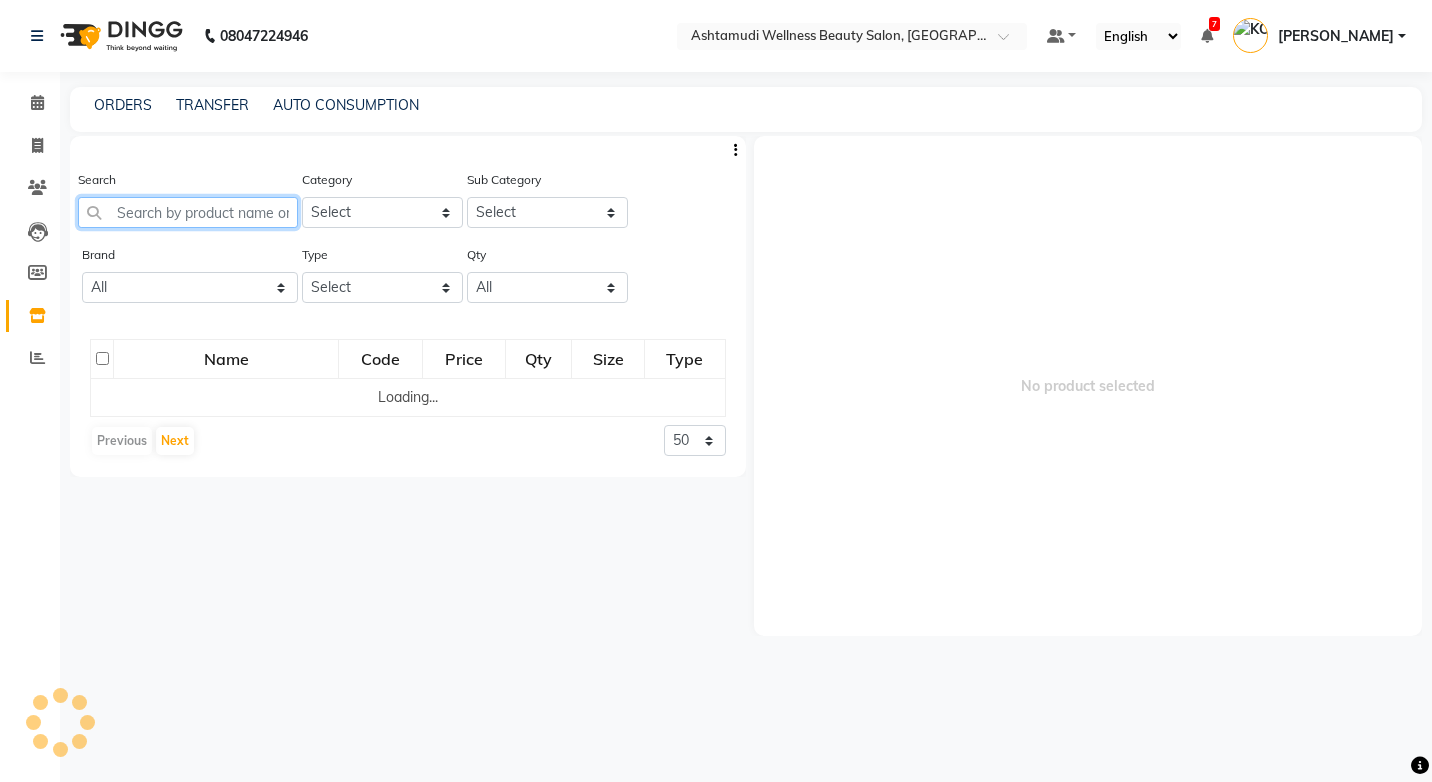 click 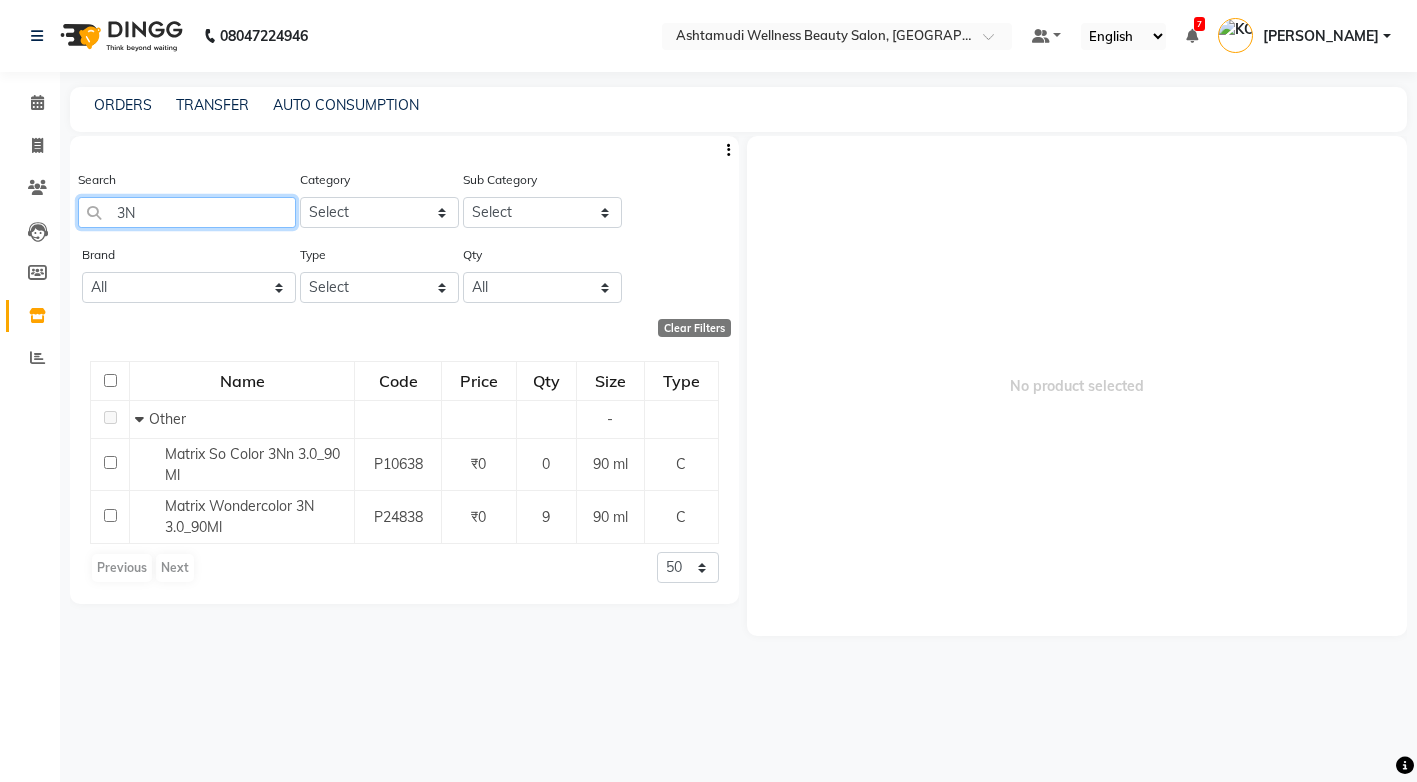 click on "3N" 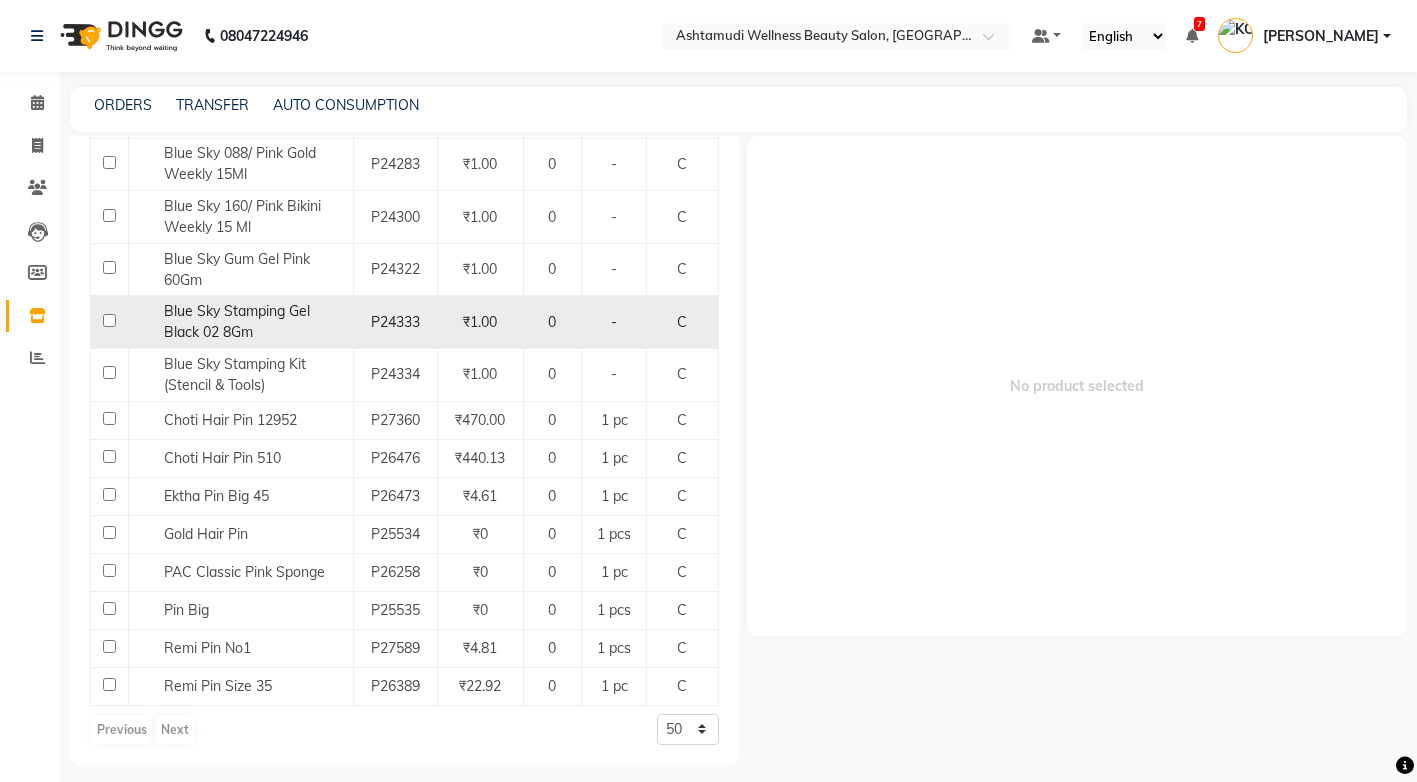 scroll, scrollTop: 594, scrollLeft: 0, axis: vertical 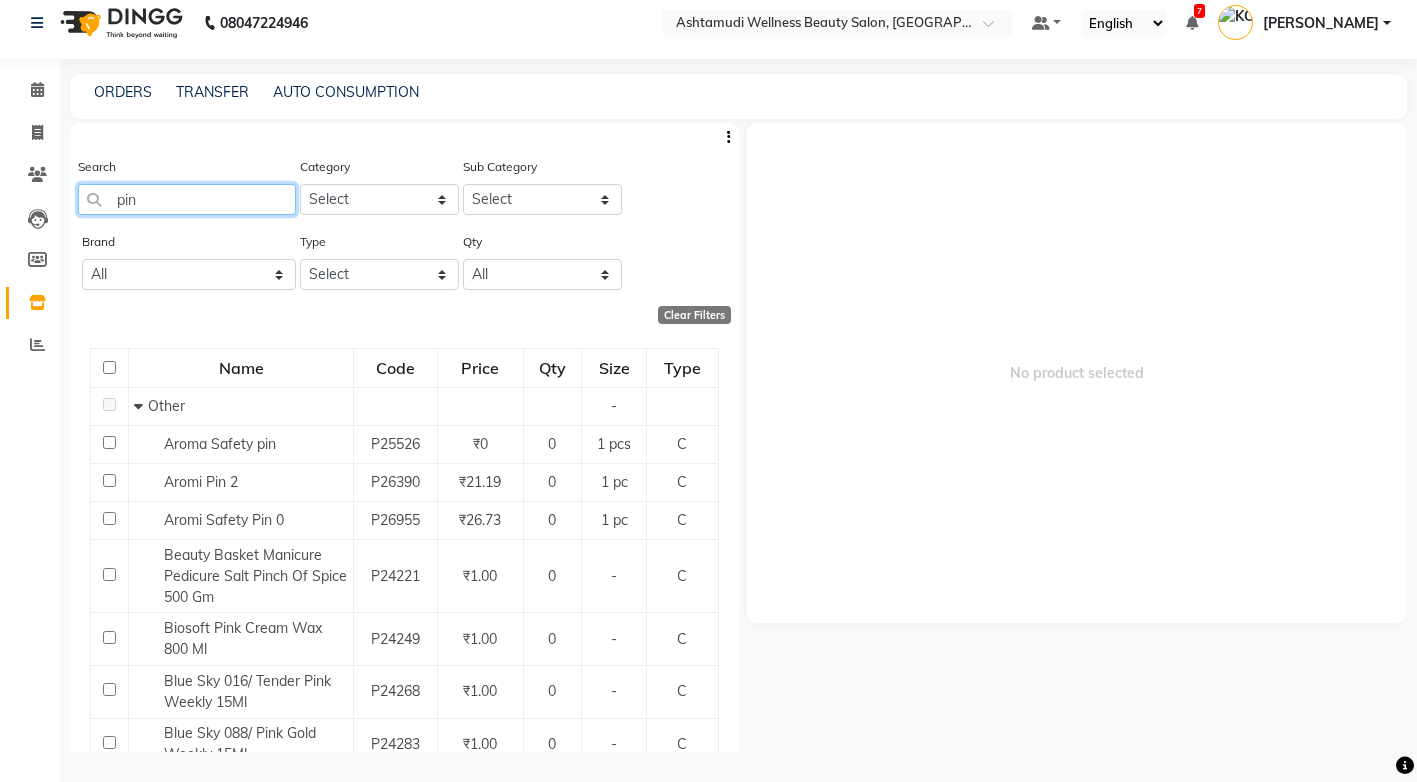 click on "pin" 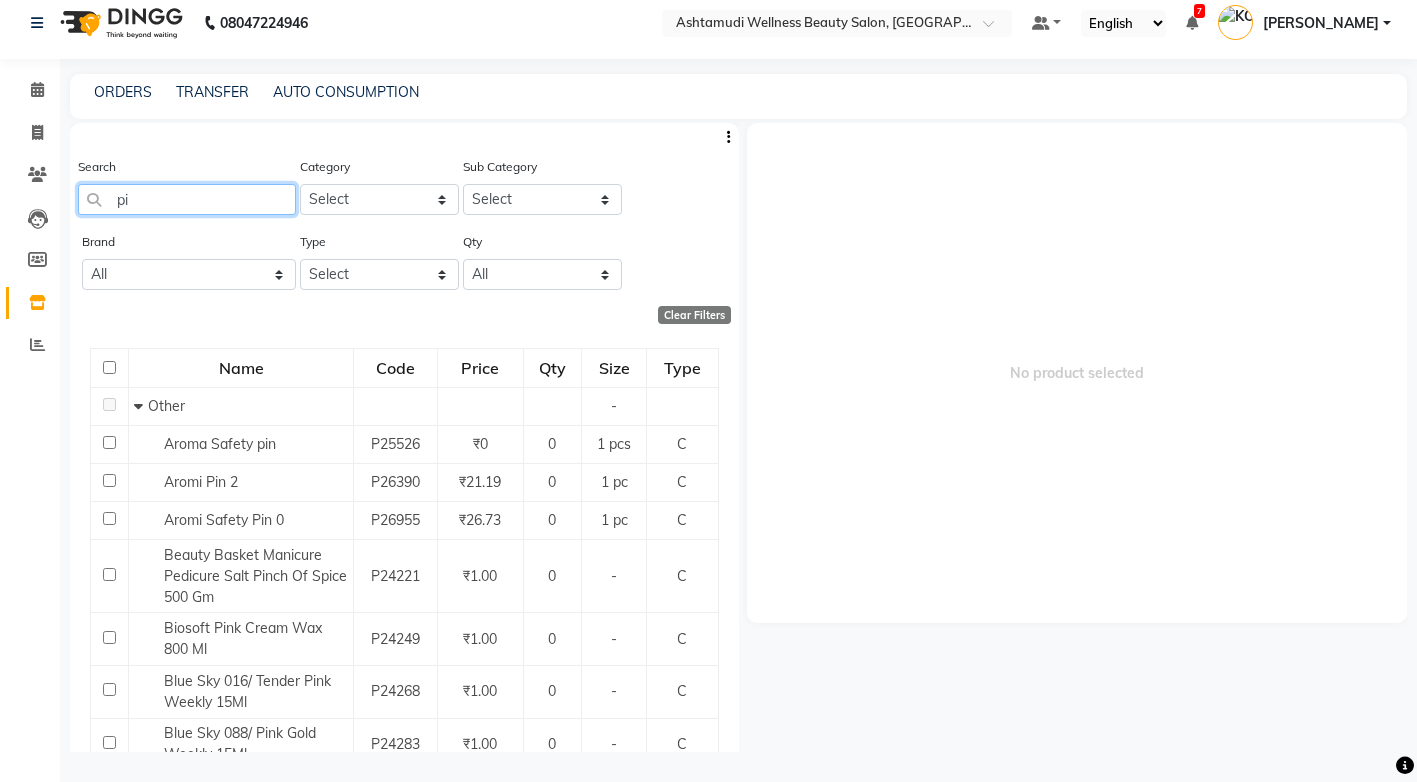 type on "p" 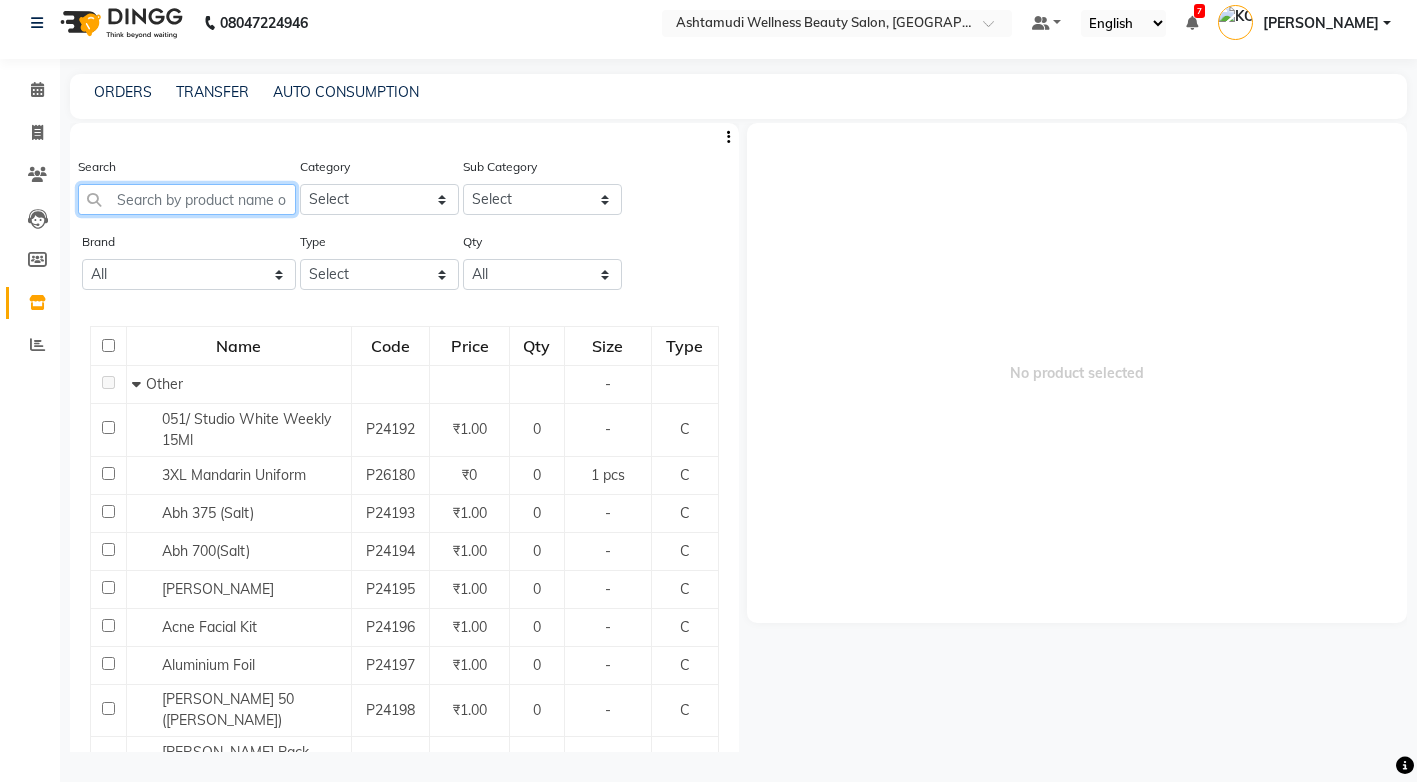 click 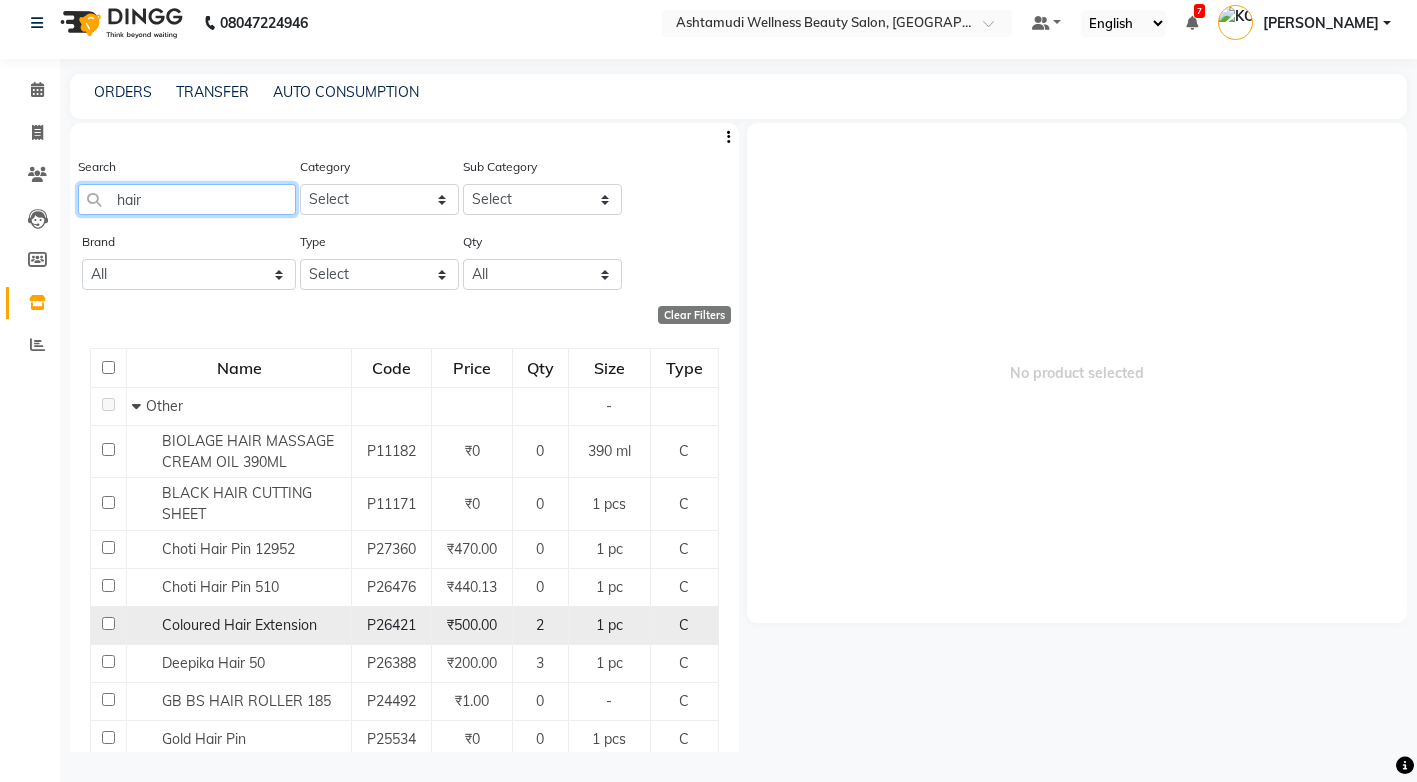 type on "hair" 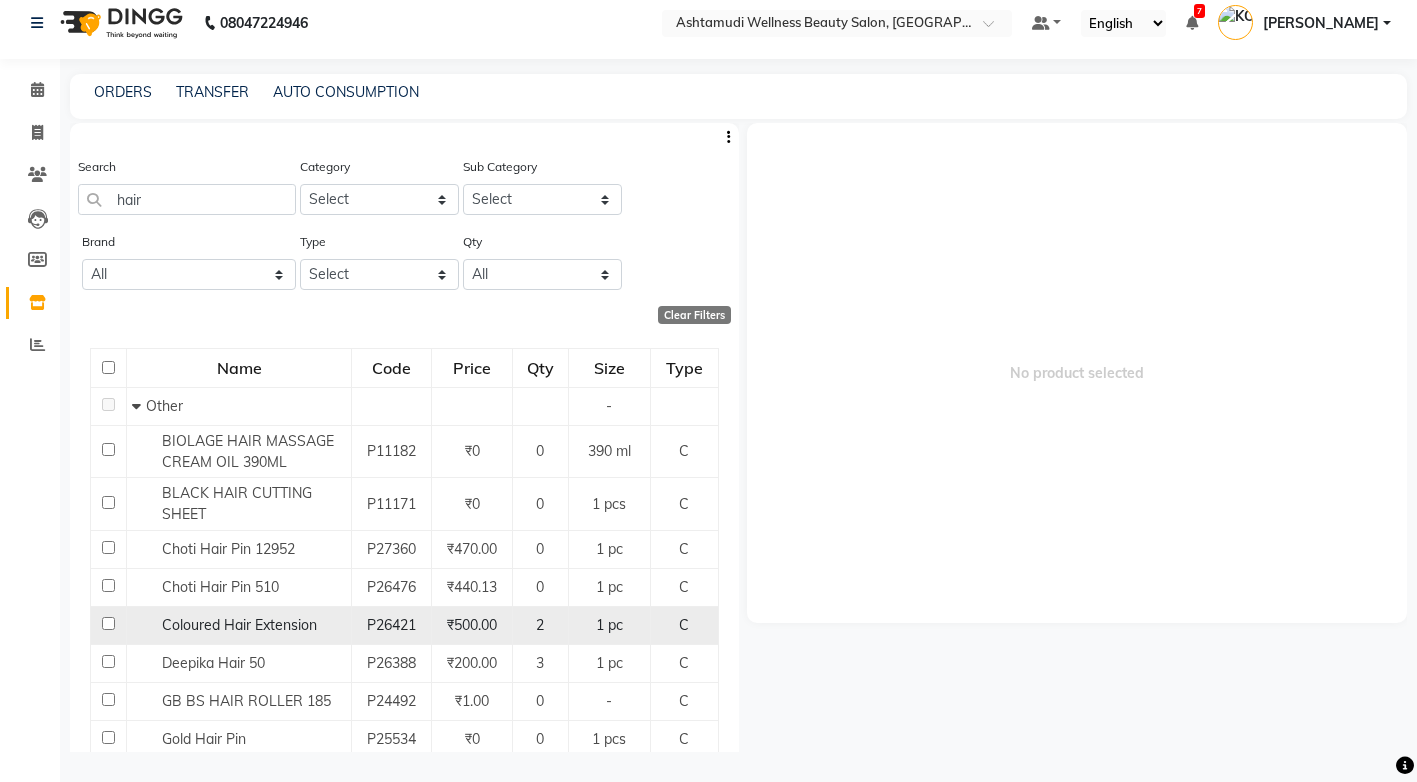 click on "Coloured Hair Extension" 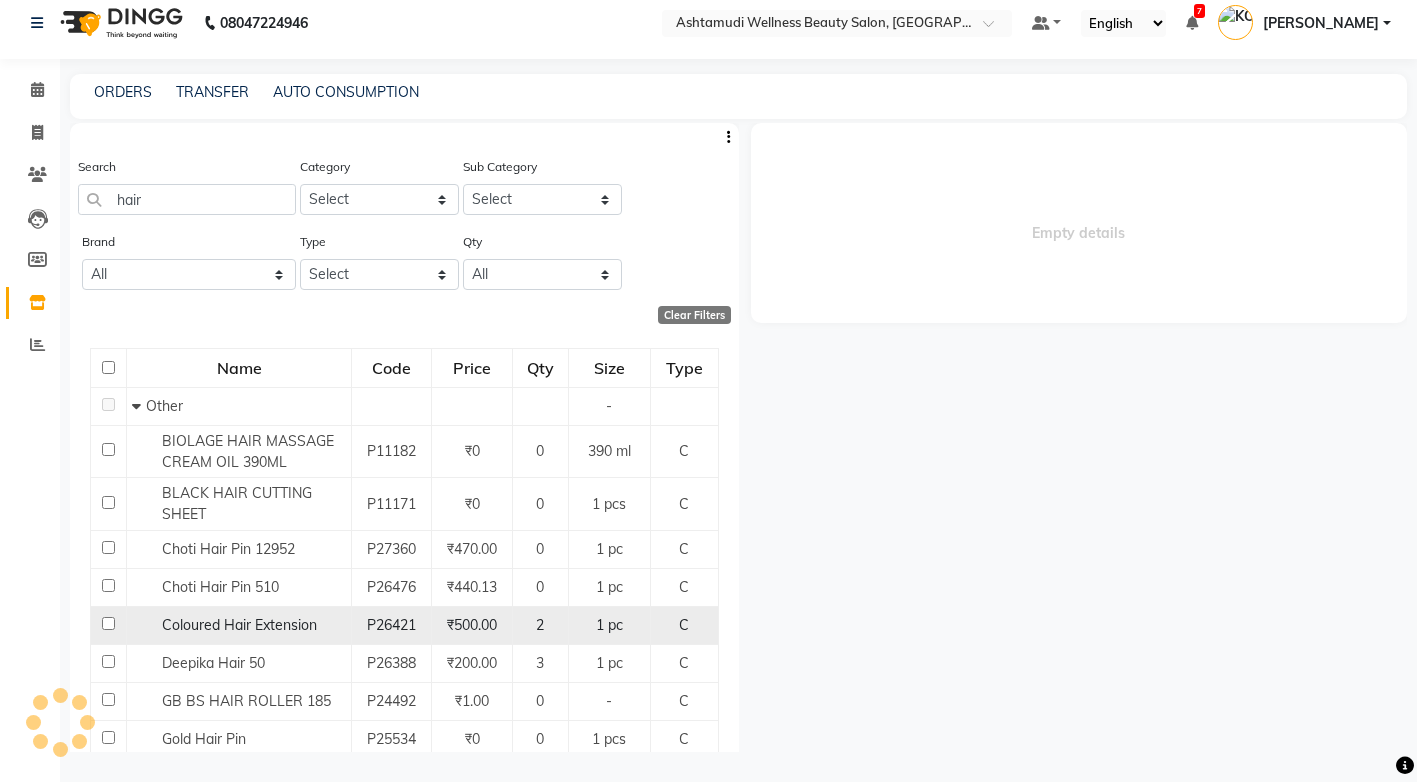 select 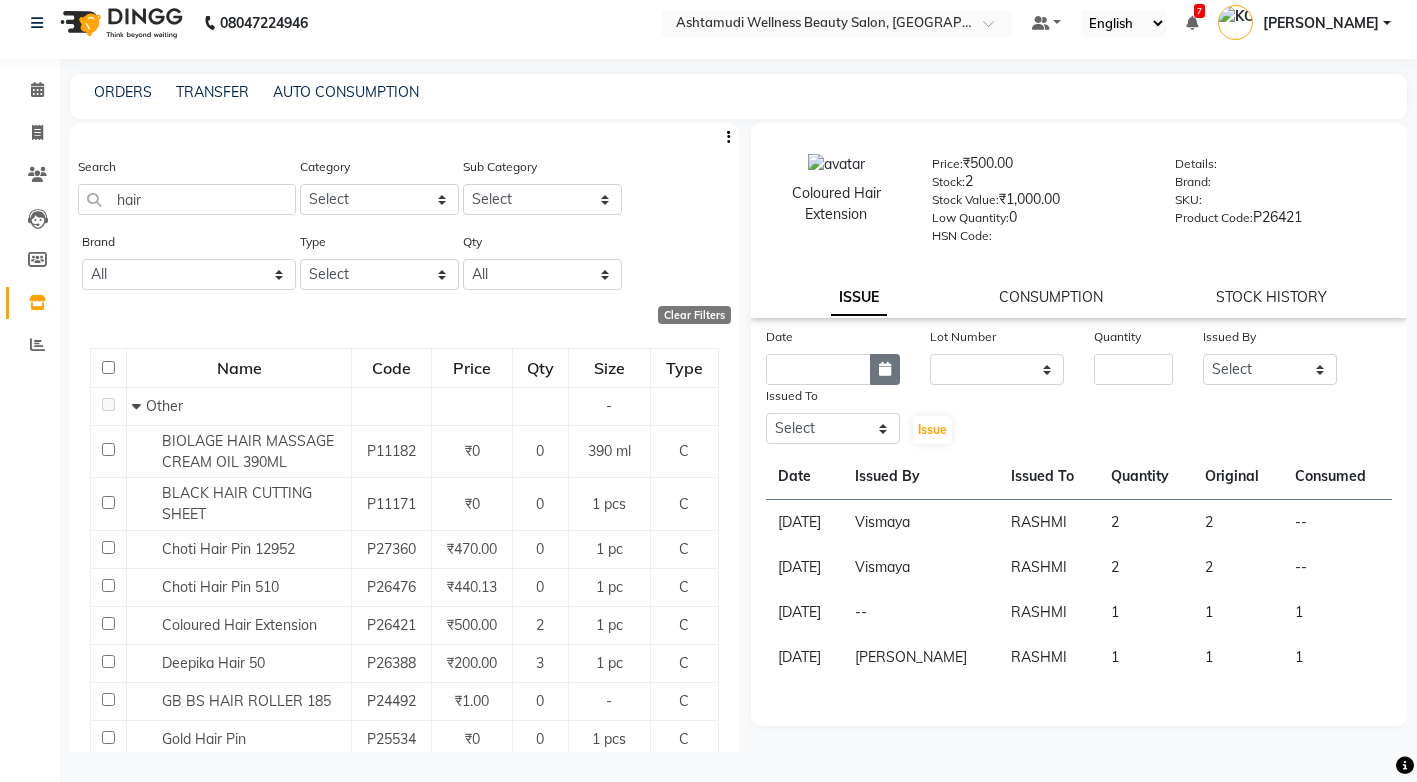 click 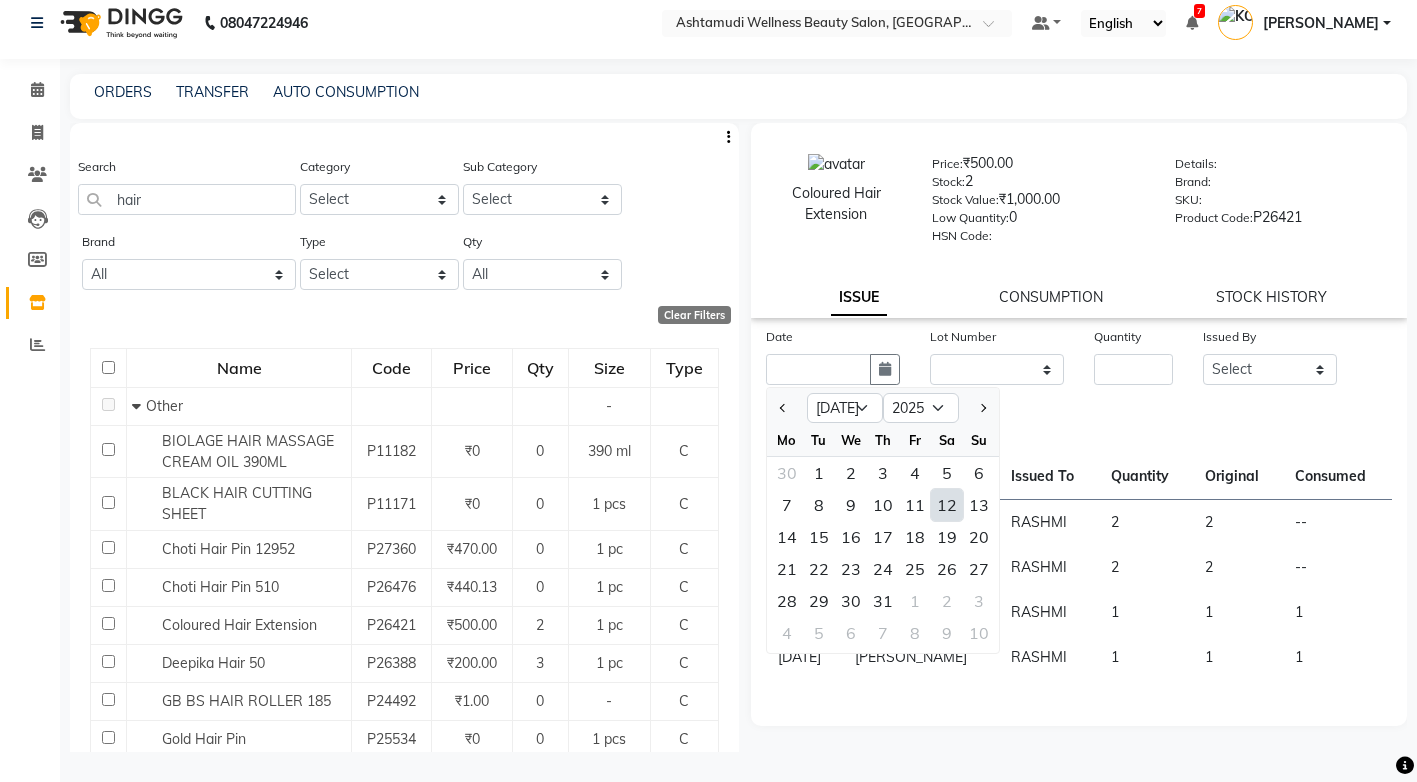 click on "12" 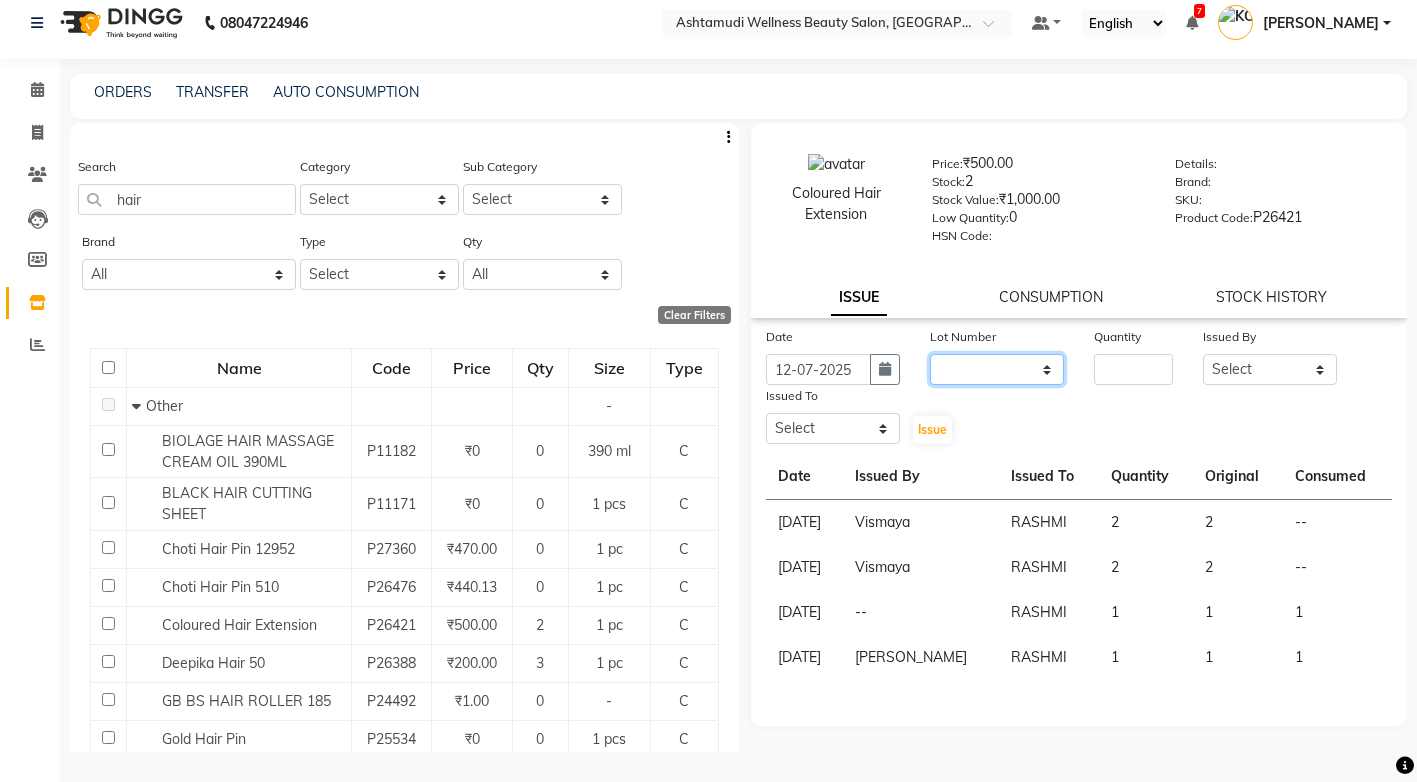 click on "None" 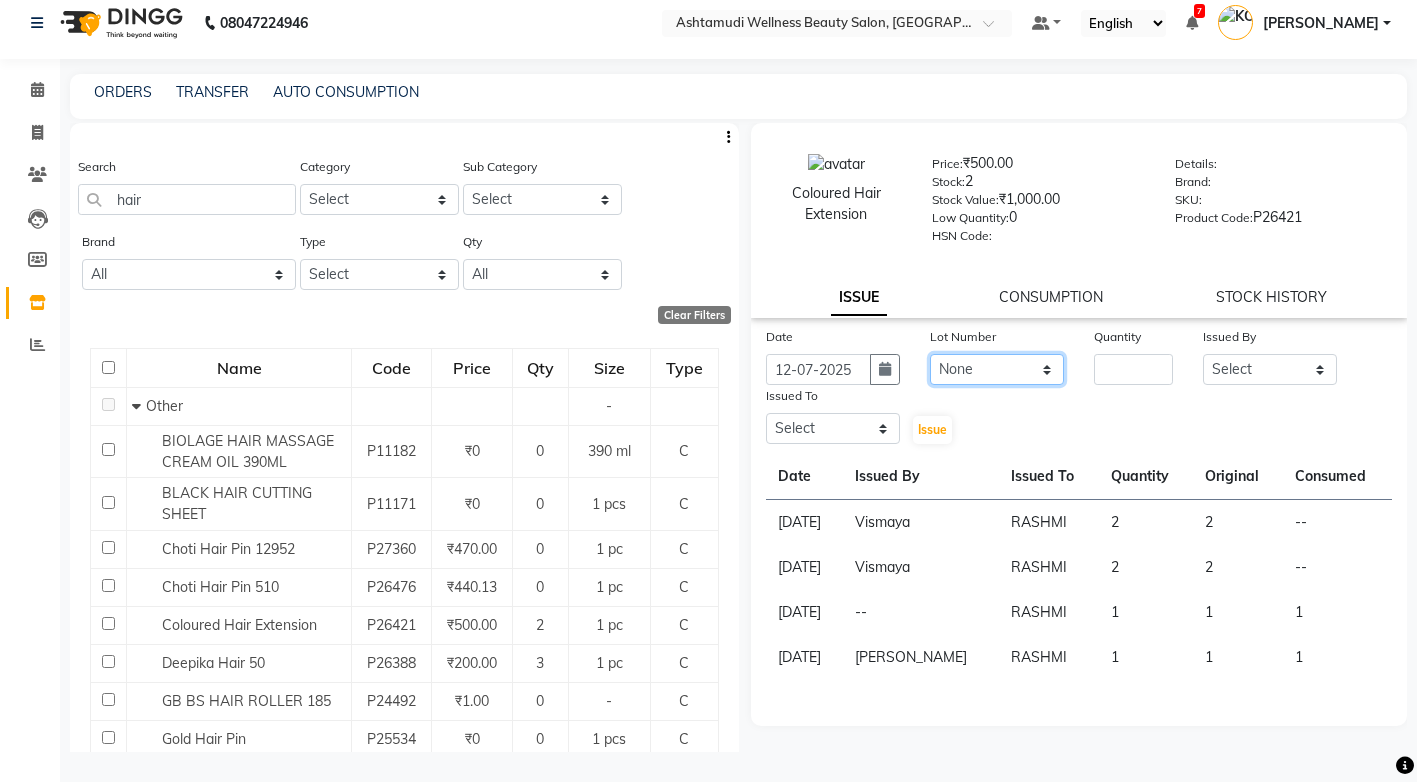 click on "None" 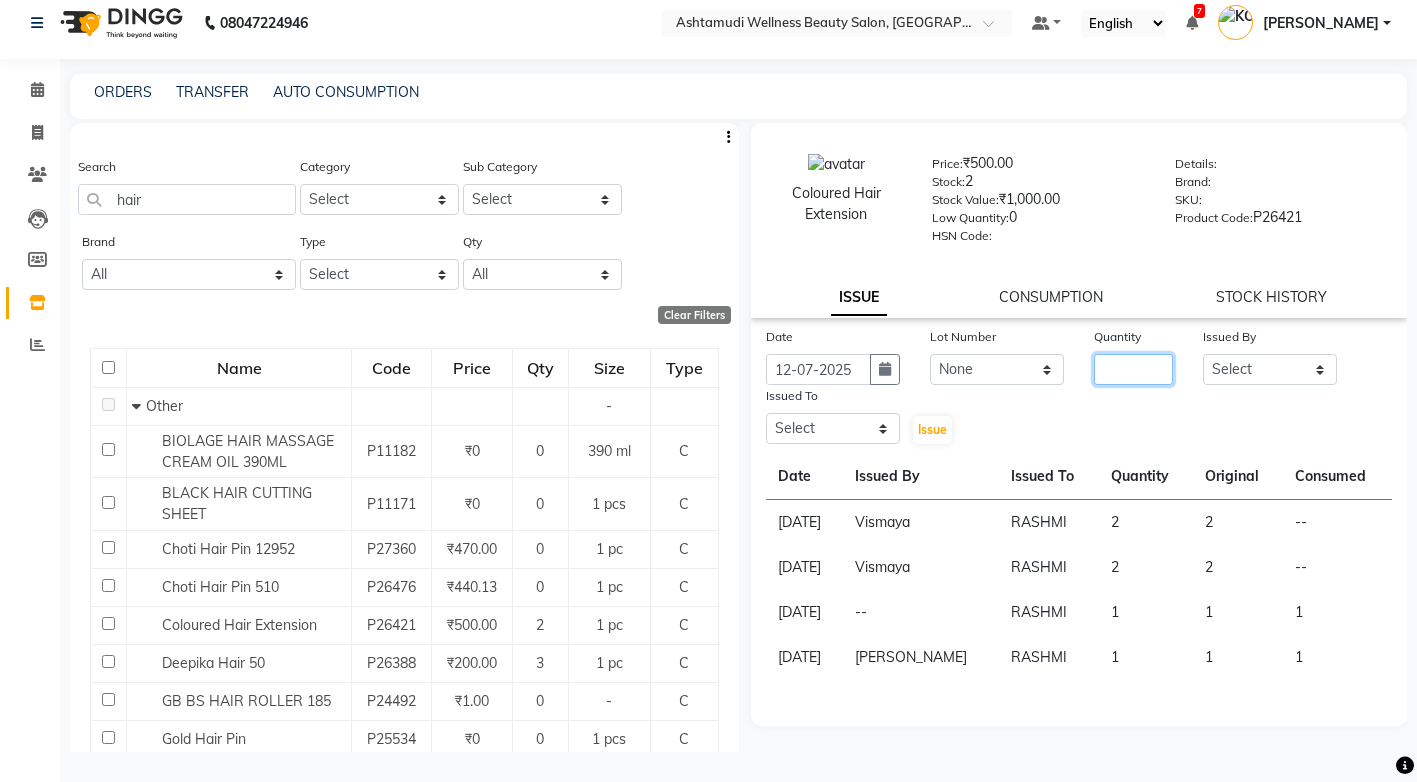 click 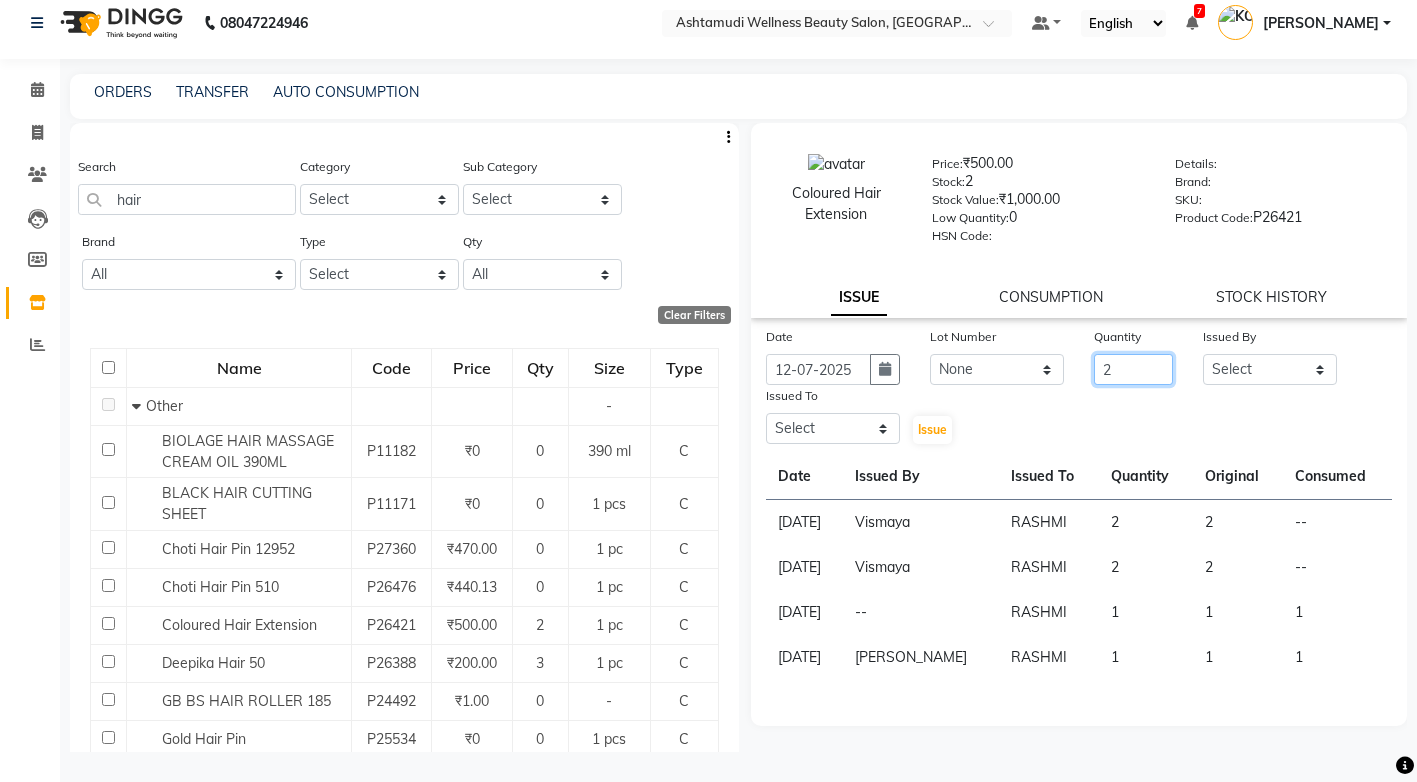 type on "2" 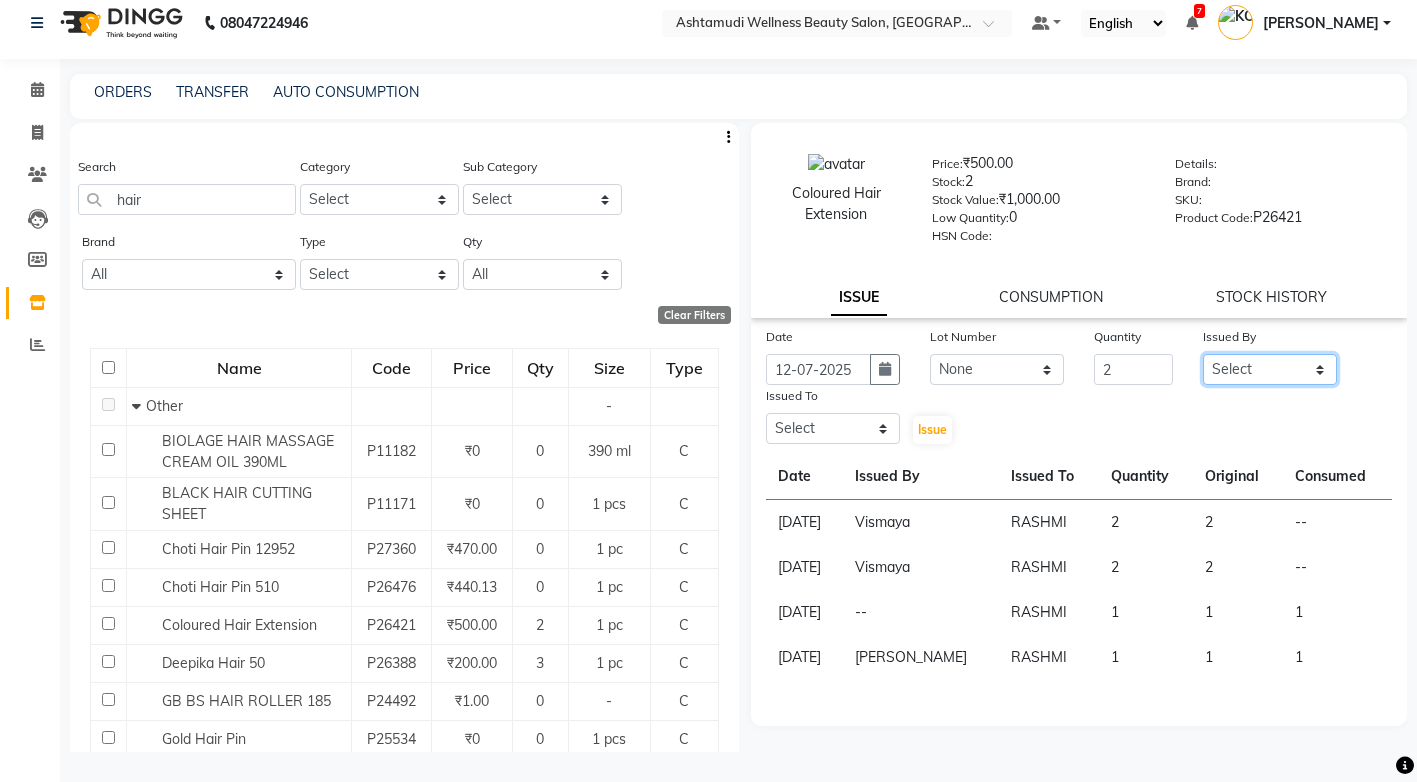 click on "Select ANJALI M S ASWATHY KOTTIYAM ASHTAMUDI KUMARI Muneera RASHMI SHEEJA ANIL SHYNI  SINDHYA  Sona Sunil Sreepriya STEFFY STEPHAN Varsha S Vismaya" 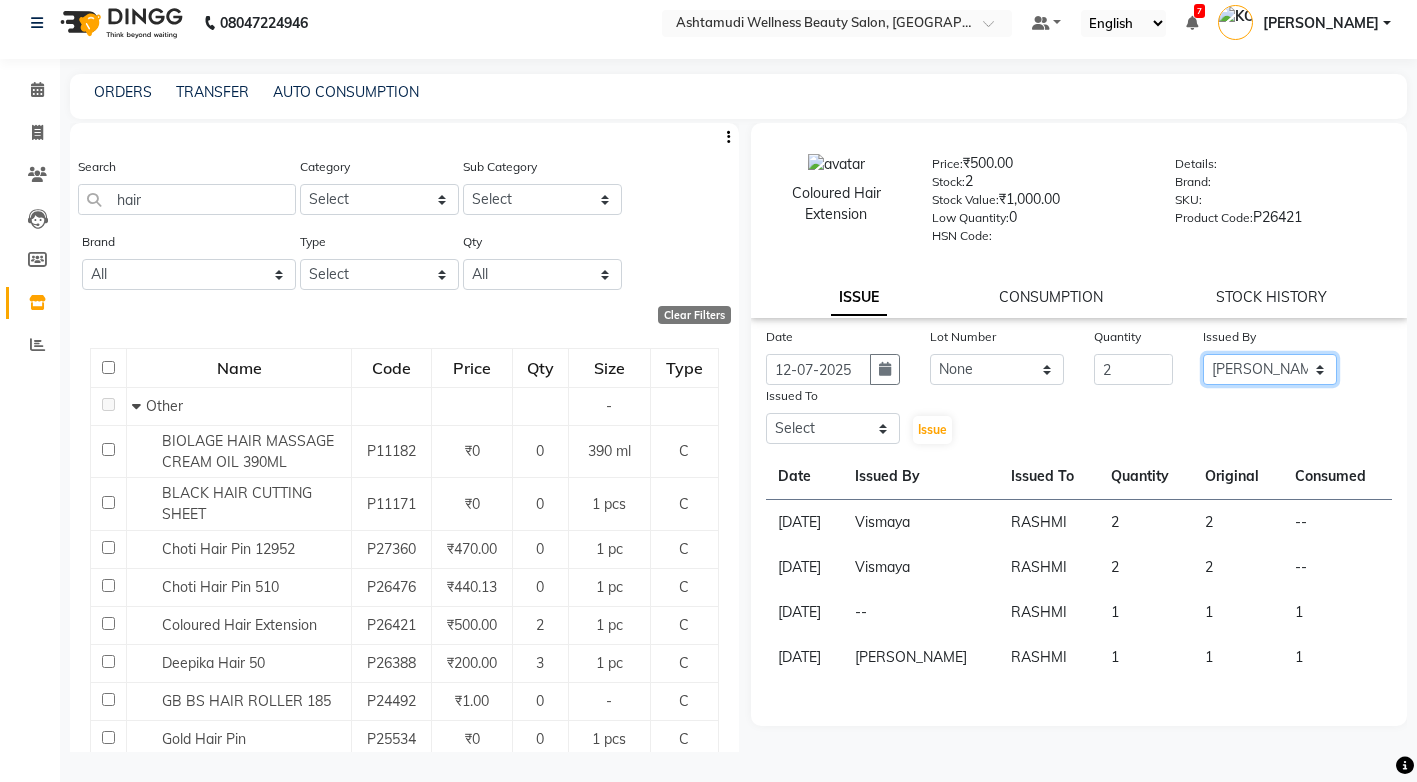 click on "Select ANJALI M S ASWATHY KOTTIYAM ASHTAMUDI KUMARI Muneera RASHMI SHEEJA ANIL SHYNI  SINDHYA  Sona Sunil Sreepriya STEFFY STEPHAN Varsha S Vismaya" 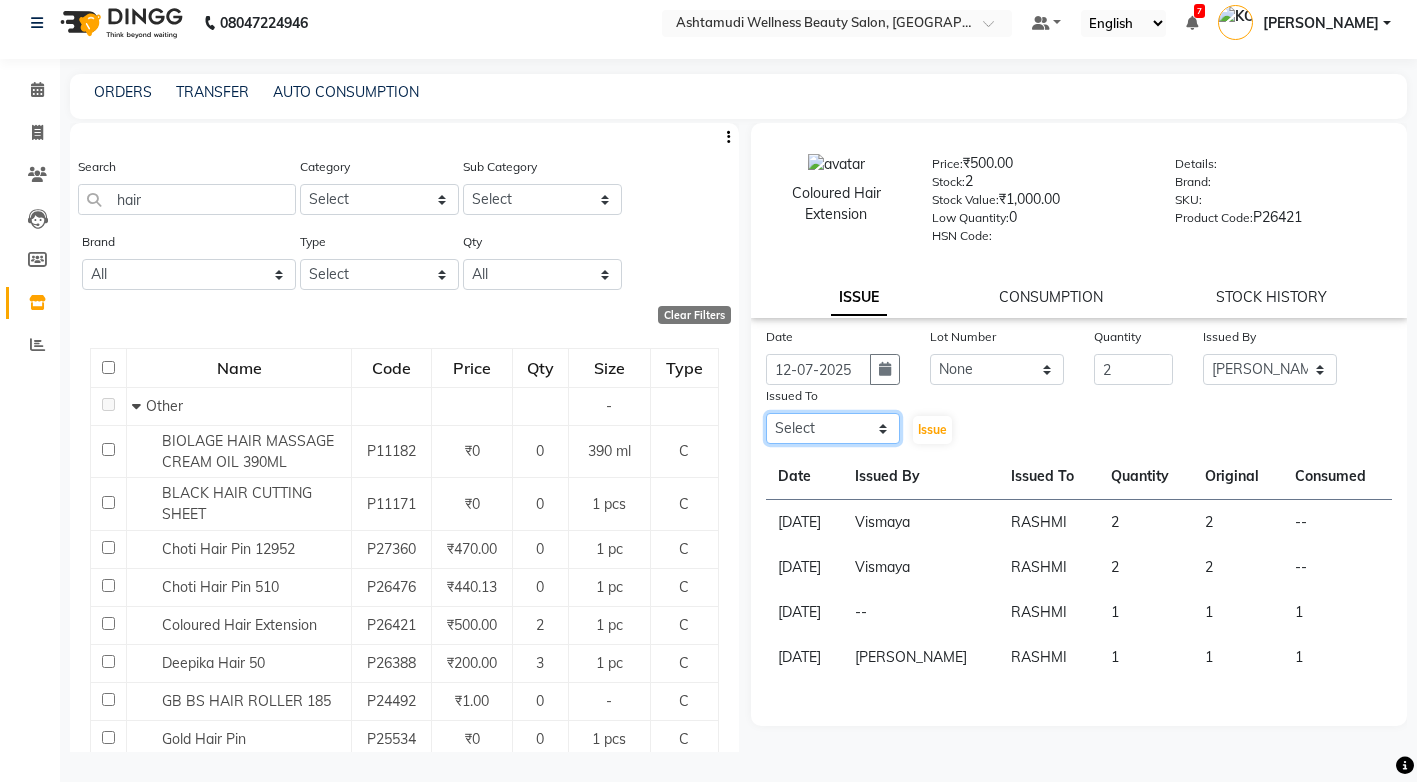 click on "Select ANJALI M S ASWATHY KOTTIYAM ASHTAMUDI KUMARI Muneera RASHMI SHEEJA ANIL SHYNI  SINDHYA  Sona Sunil Sreepriya STEFFY STEPHAN Varsha S Vismaya" 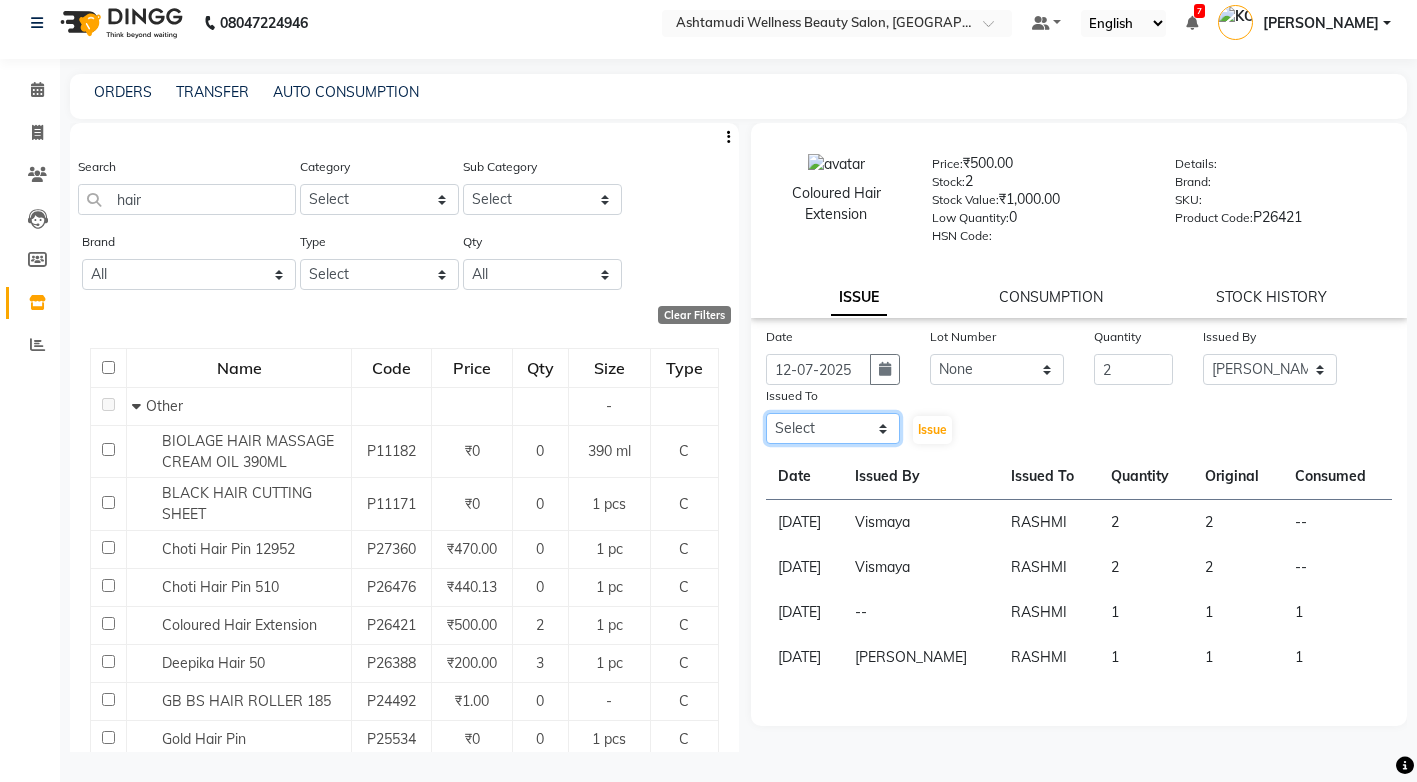 select on "27472" 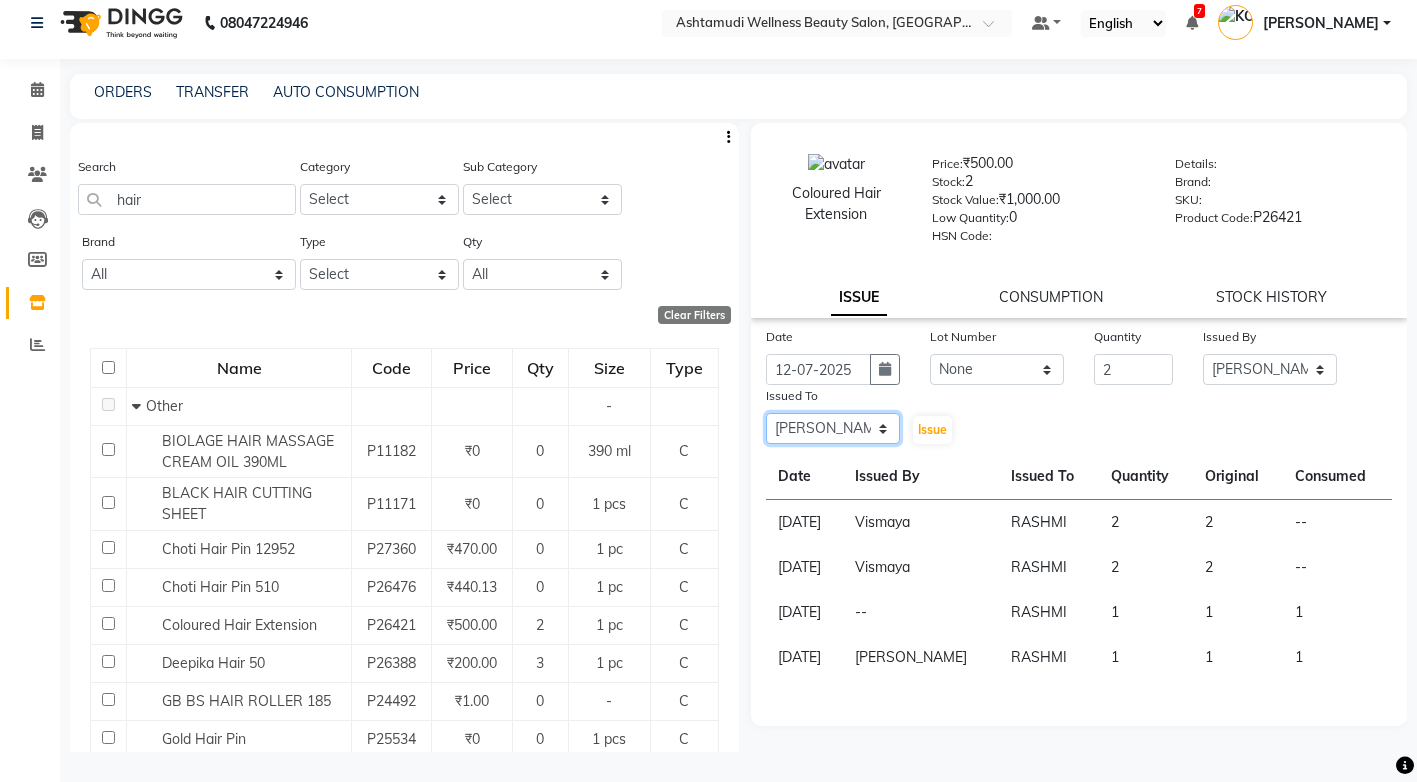 click on "Select ANJALI M S ASWATHY KOTTIYAM ASHTAMUDI KUMARI Muneera RASHMI SHEEJA ANIL SHYNI  SINDHYA  Sona Sunil Sreepriya STEFFY STEPHAN Varsha S Vismaya" 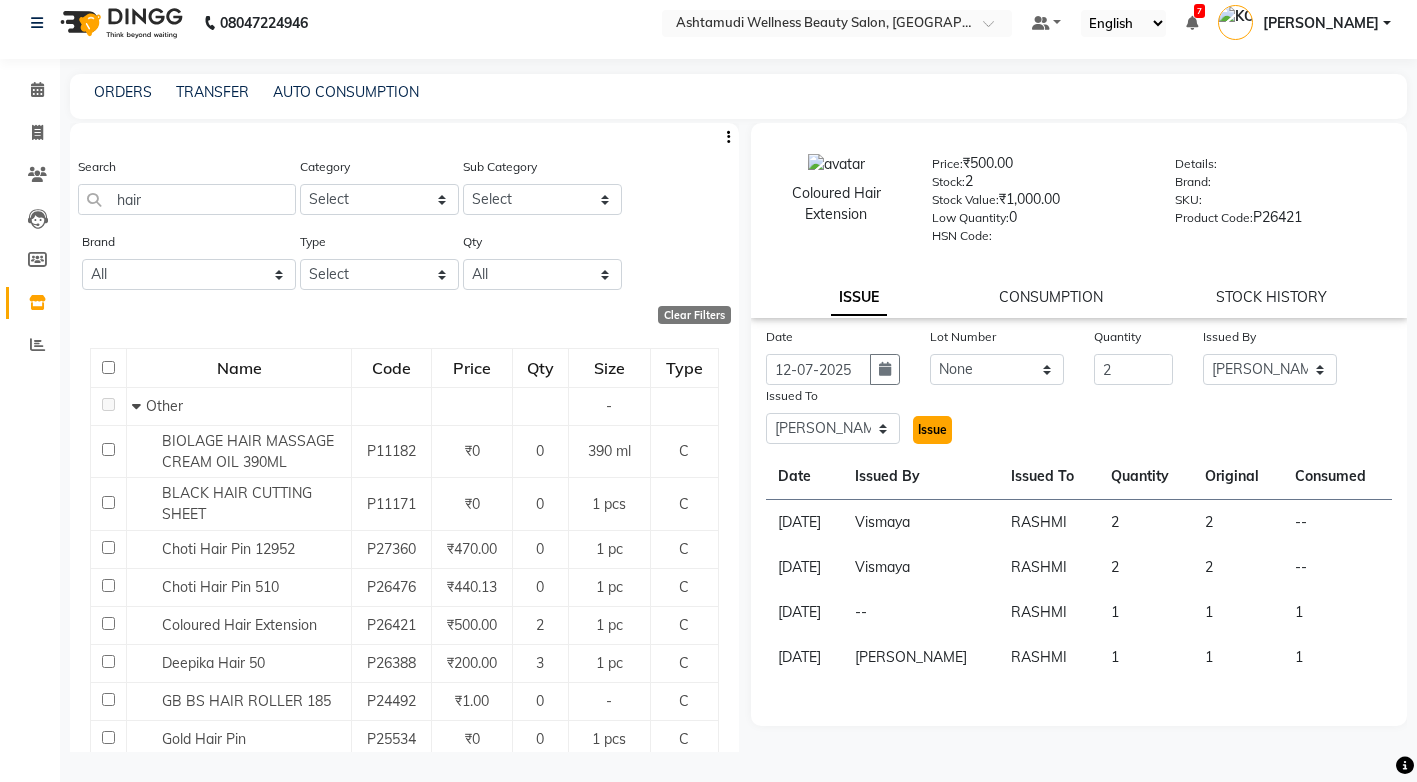 click on "Issue" 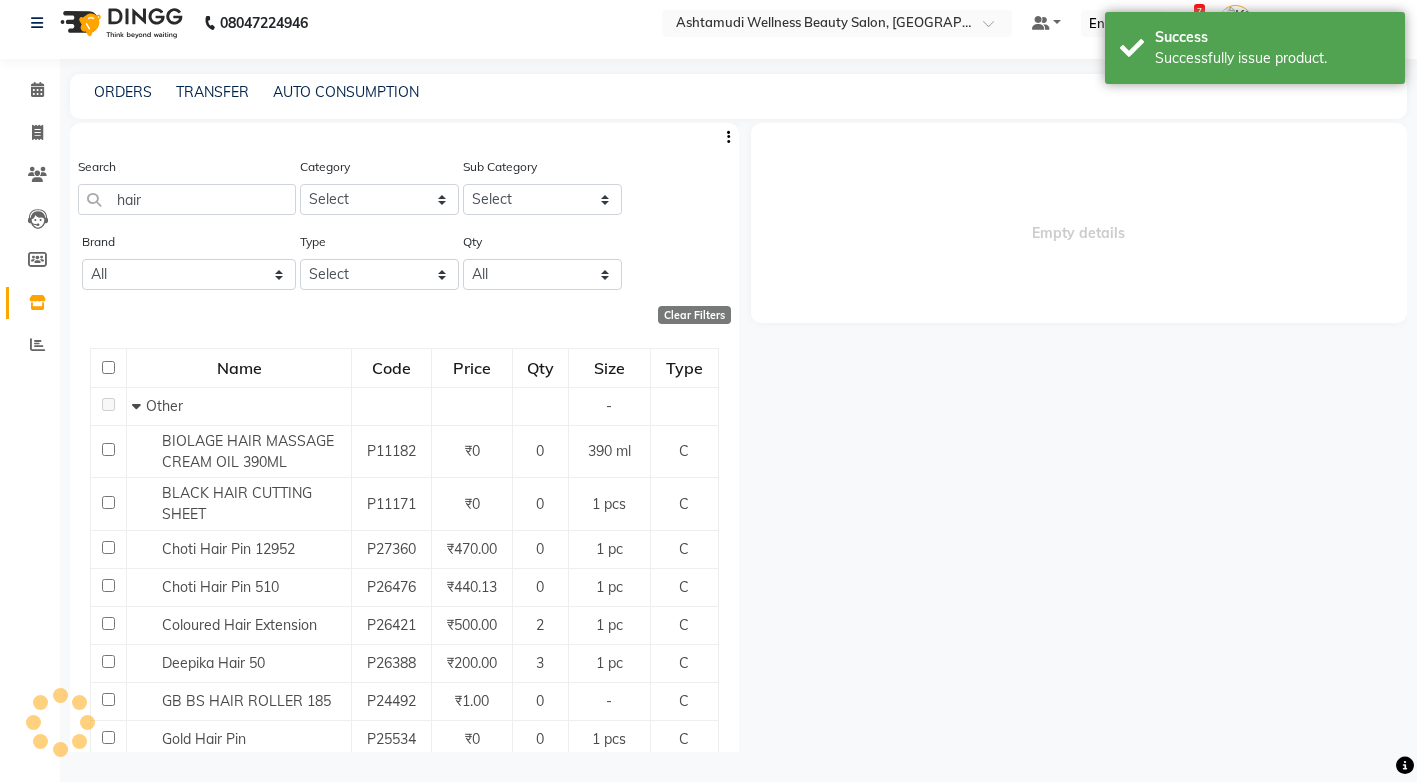 select 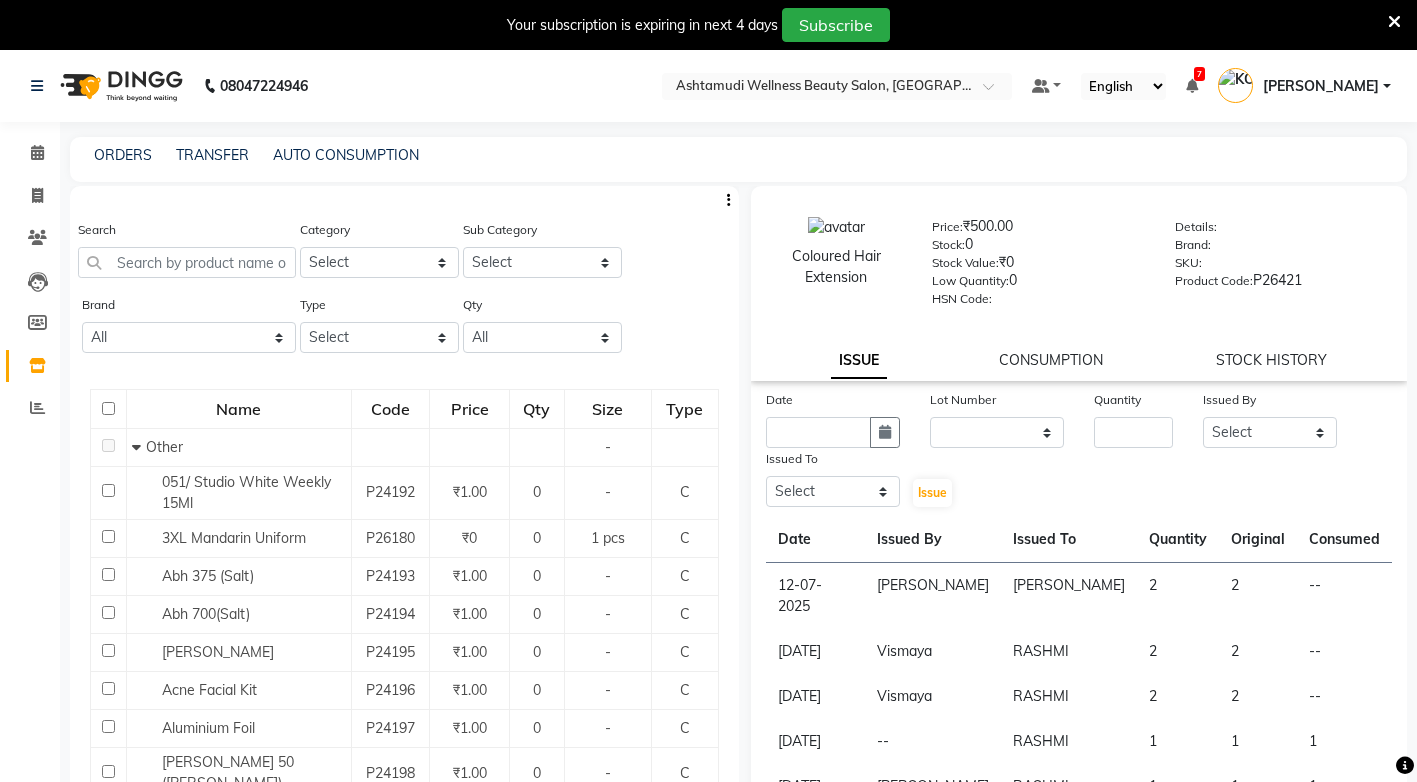 select 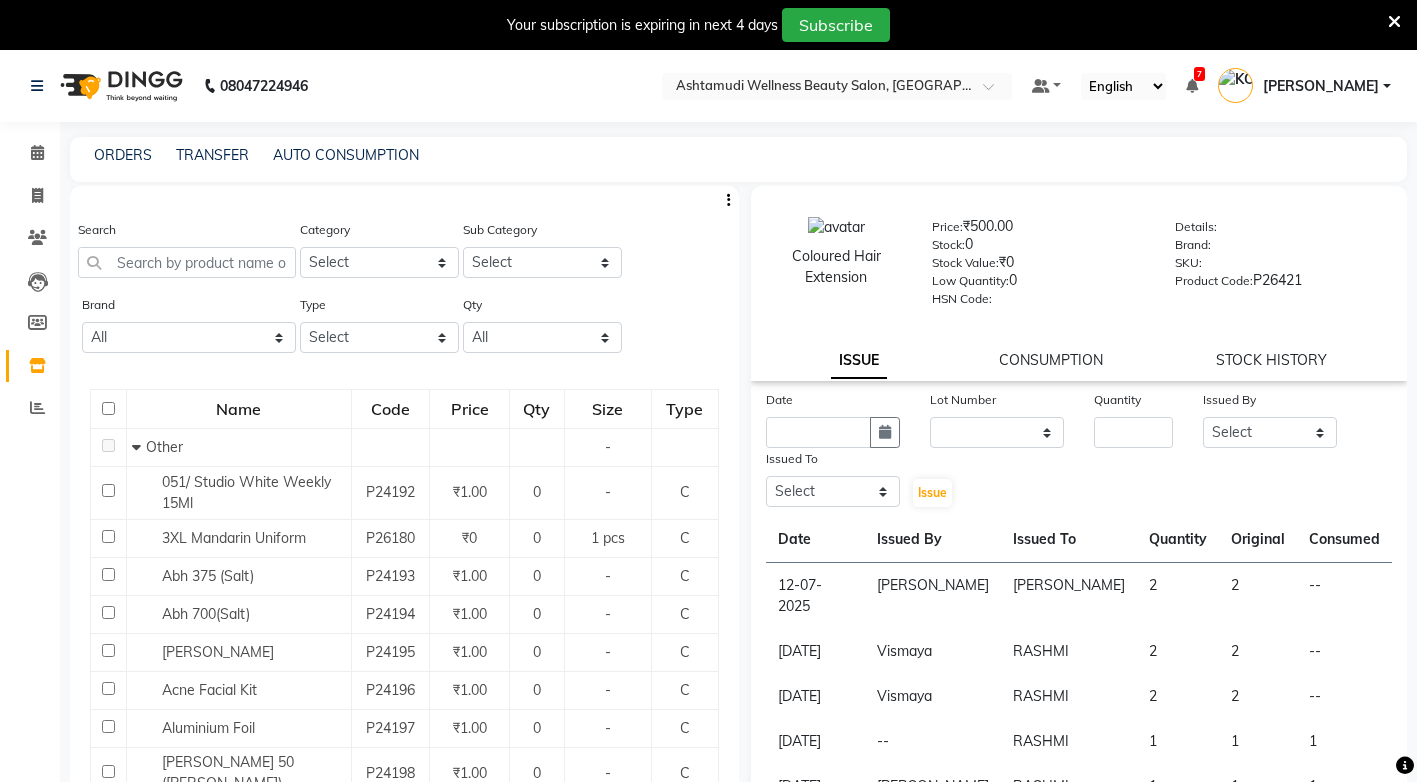 scroll, scrollTop: 0, scrollLeft: 0, axis: both 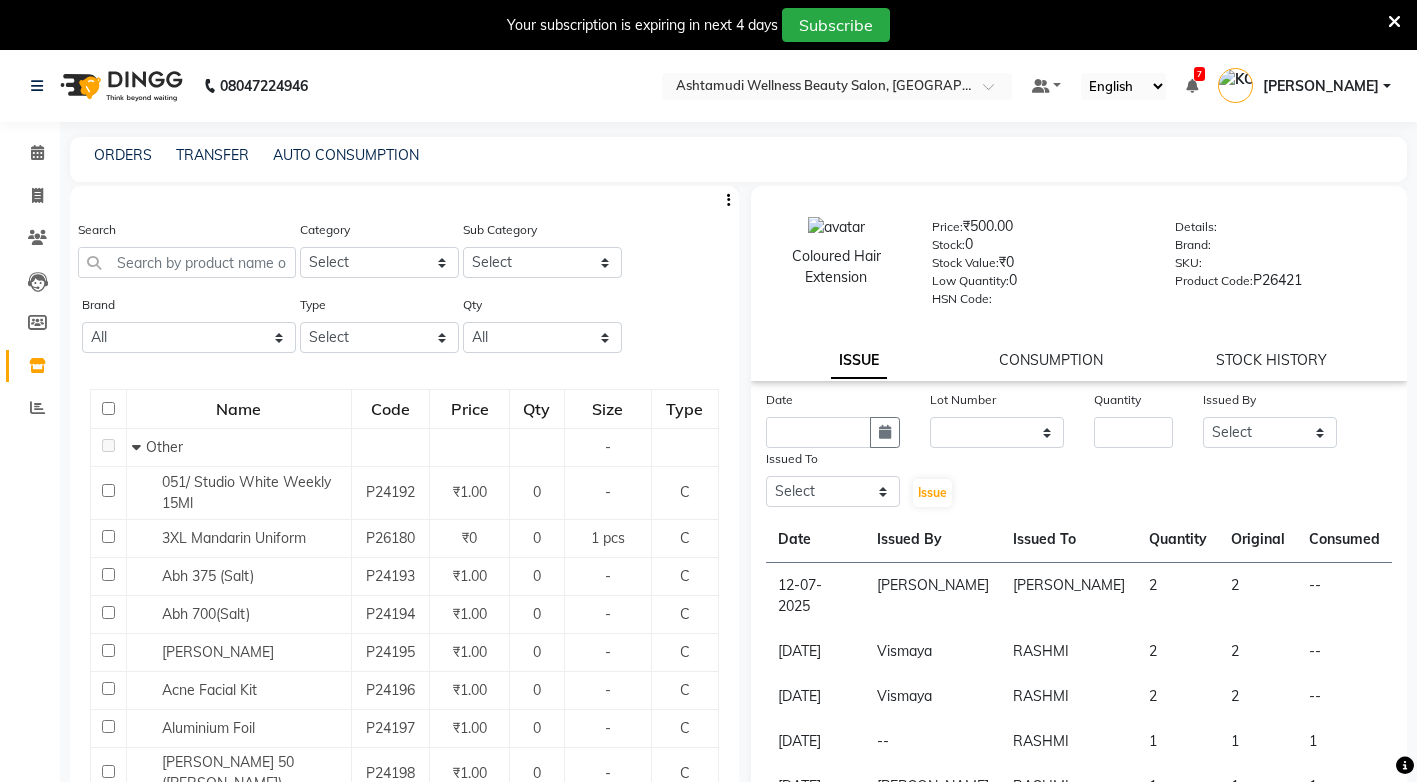 click at bounding box center [1394, 22] 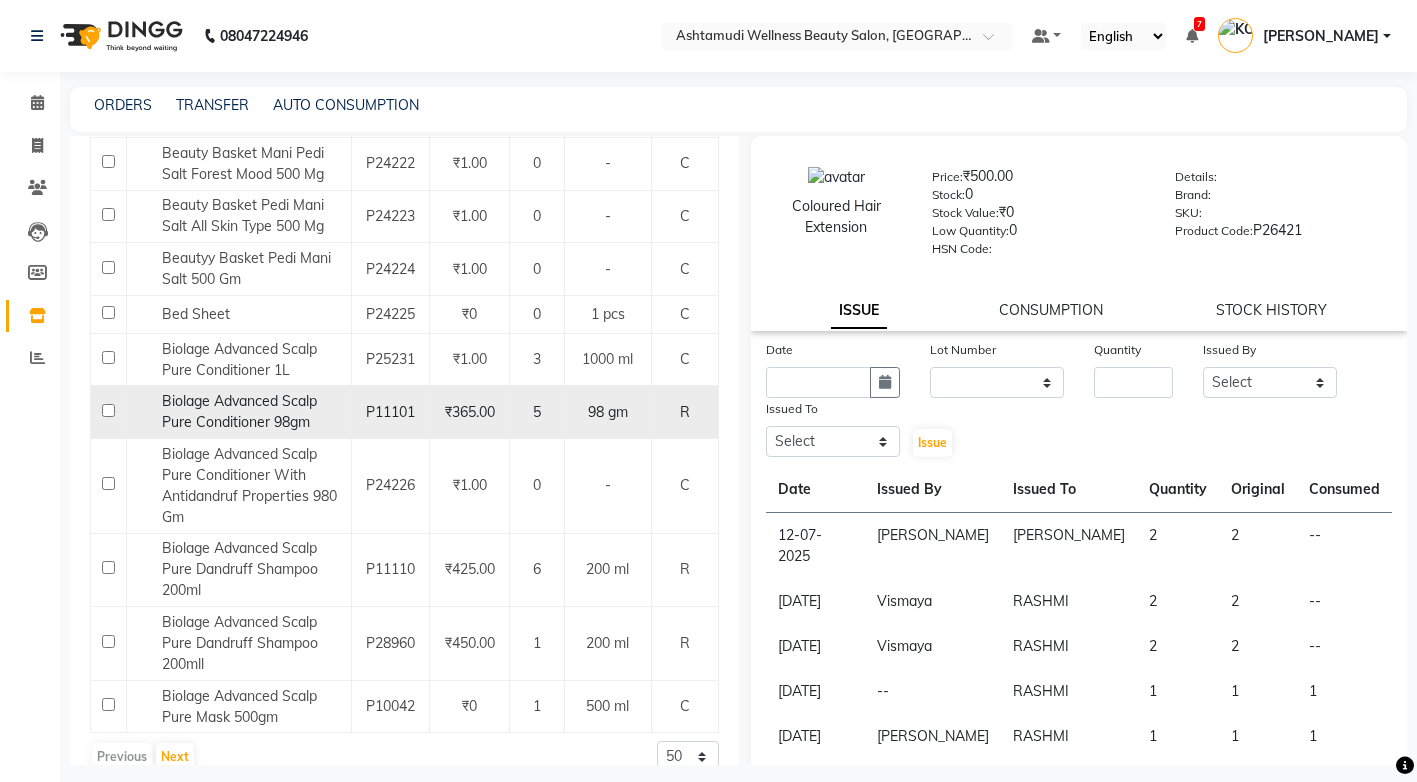 scroll, scrollTop: 2065, scrollLeft: 0, axis: vertical 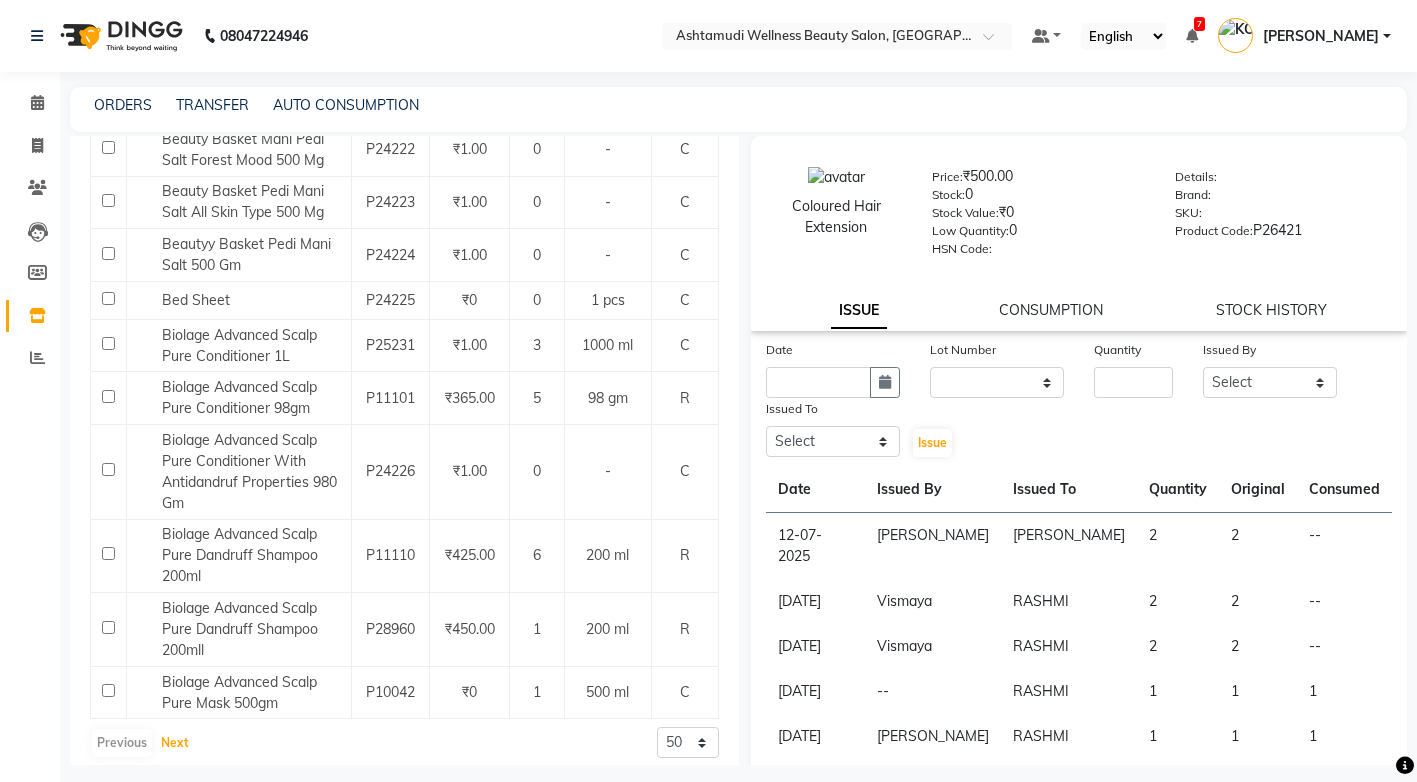 click on "Next" 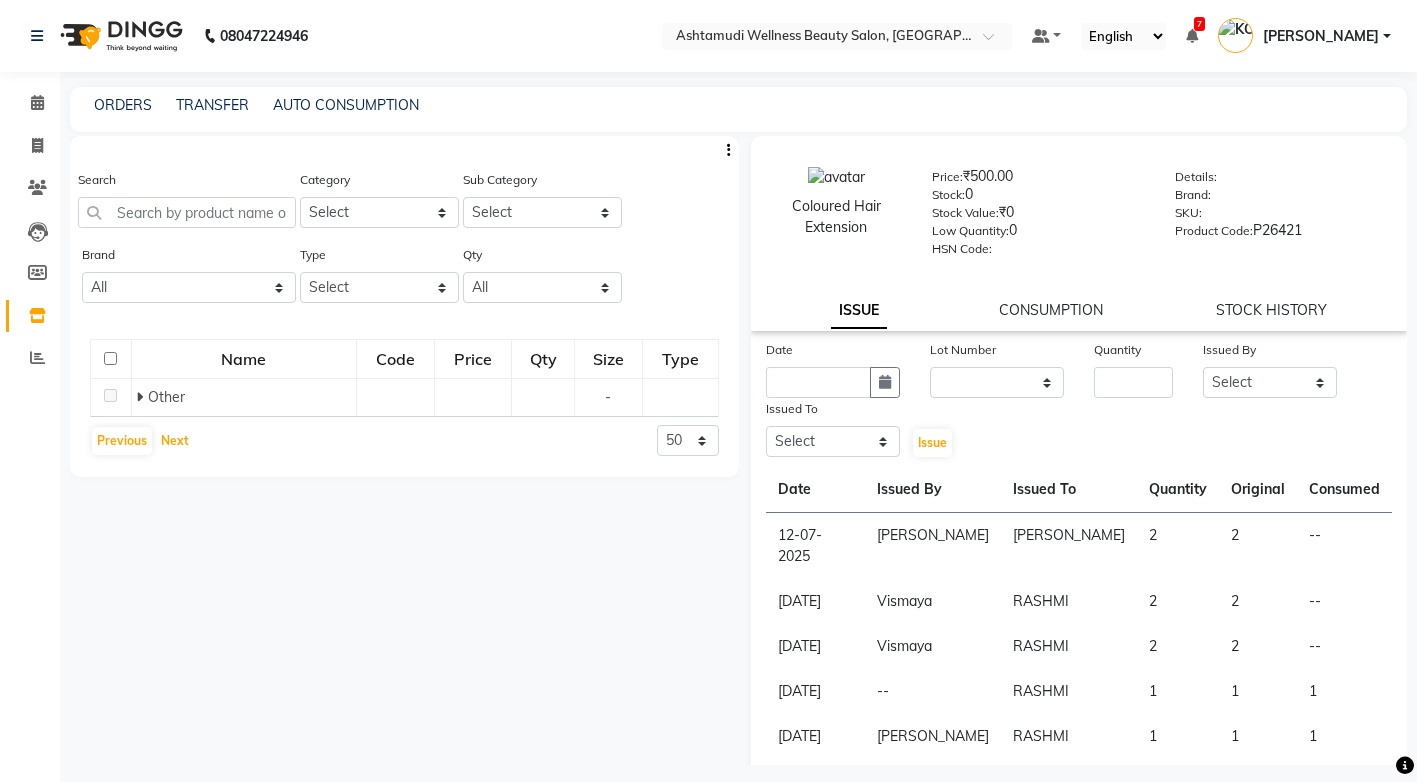 scroll, scrollTop: 13, scrollLeft: 0, axis: vertical 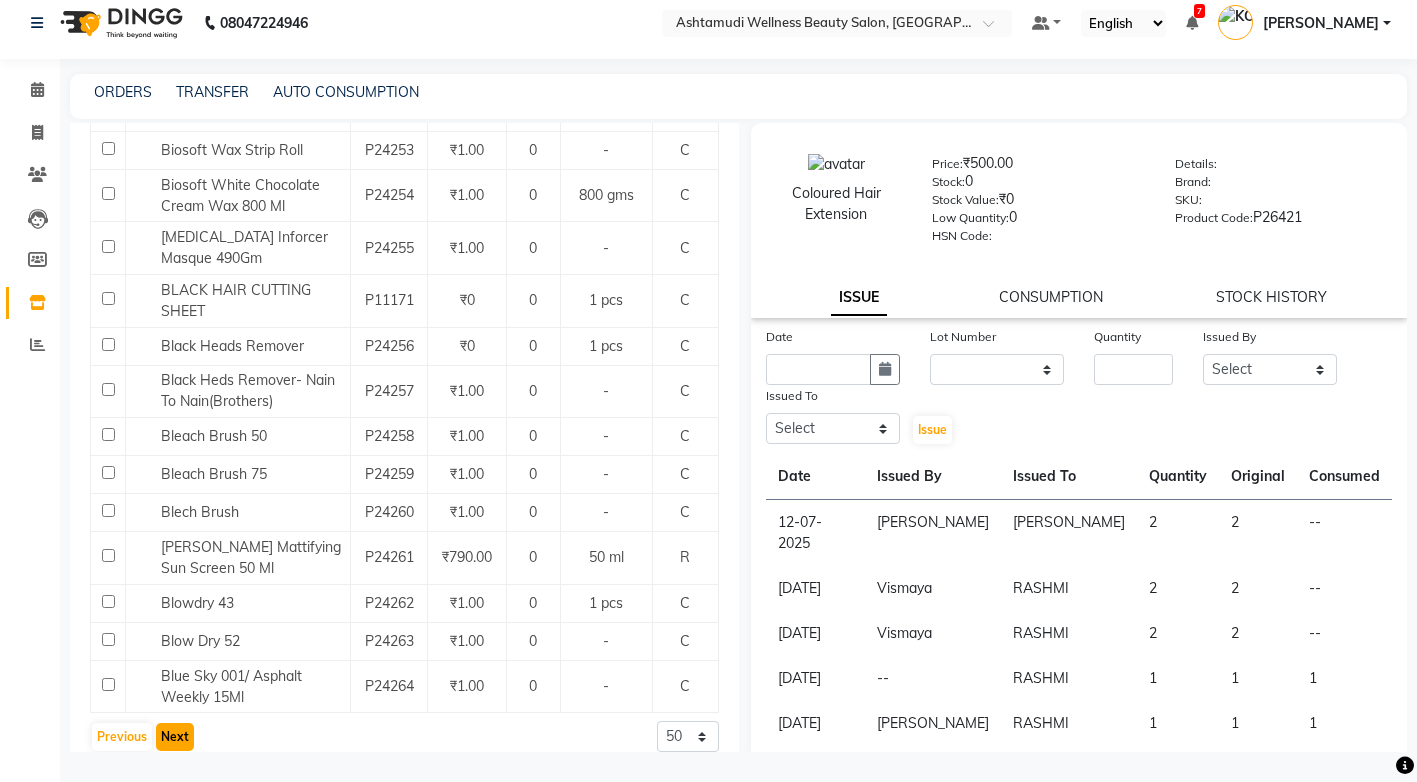 click on "Next" 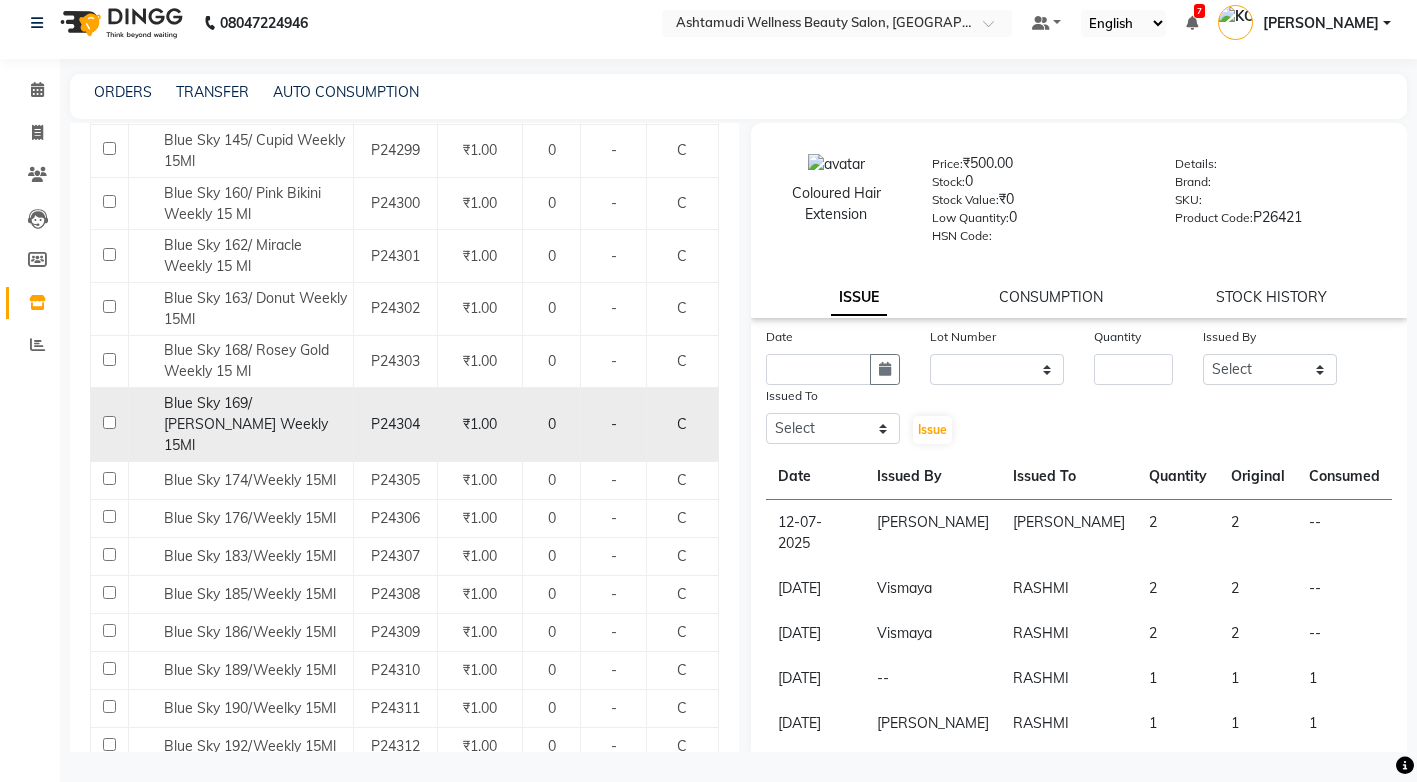 scroll, scrollTop: 2196, scrollLeft: 0, axis: vertical 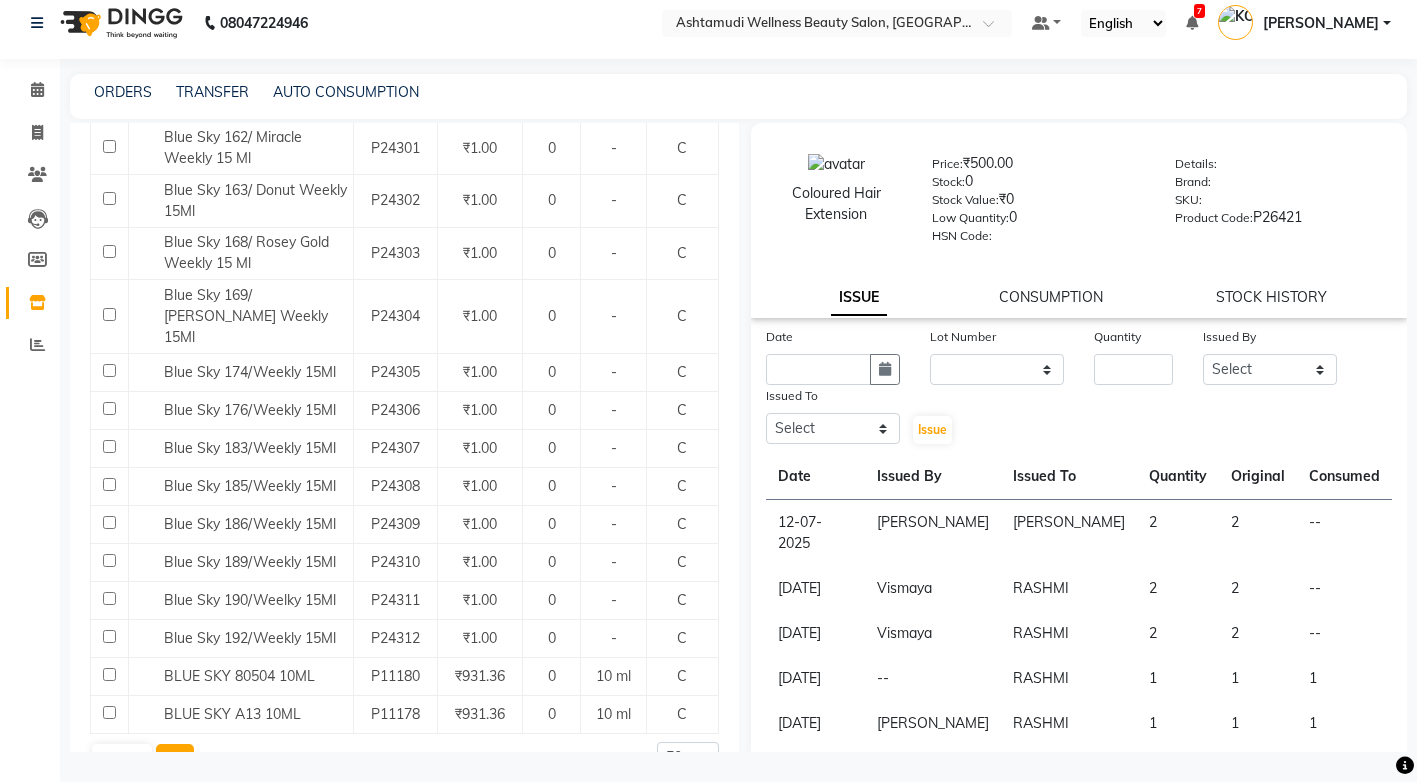 click on "Next" 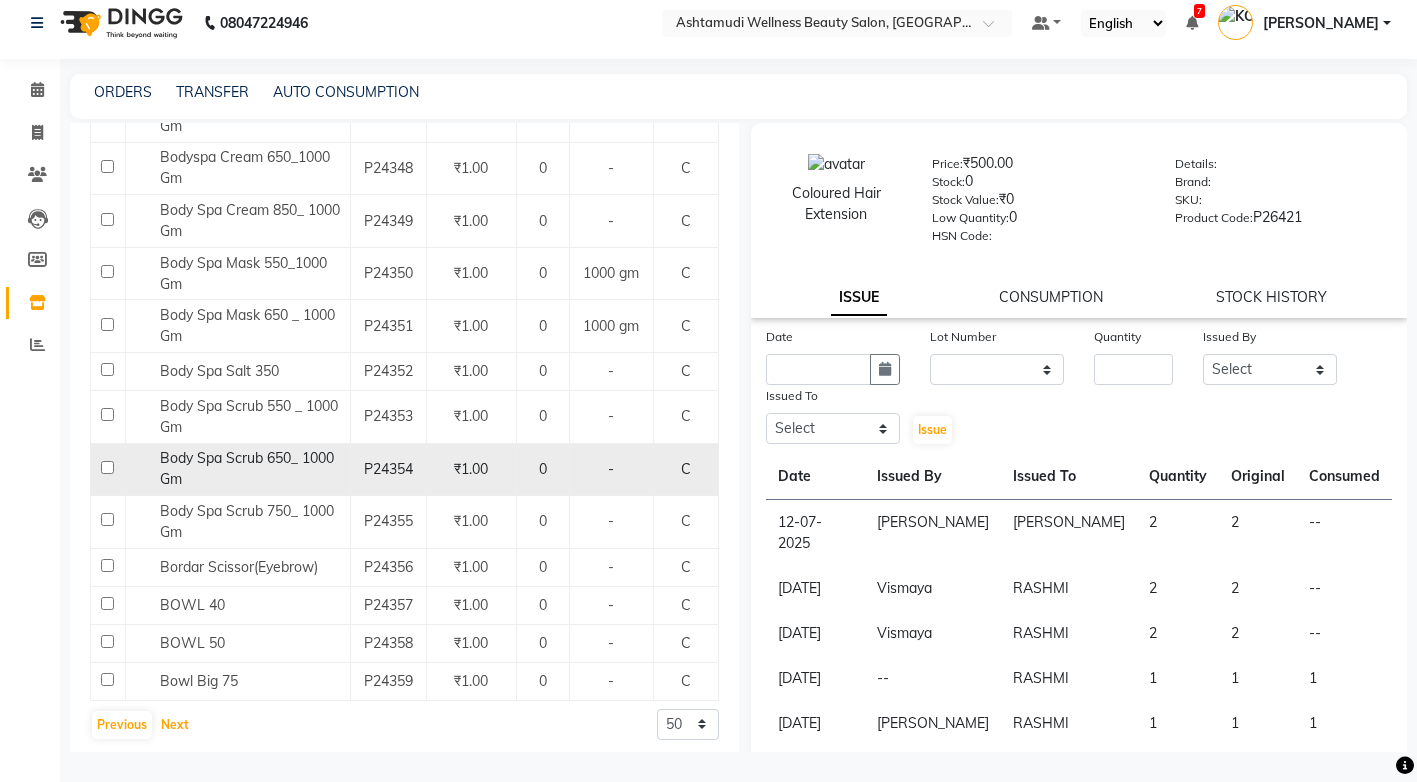 scroll, scrollTop: 2123, scrollLeft: 0, axis: vertical 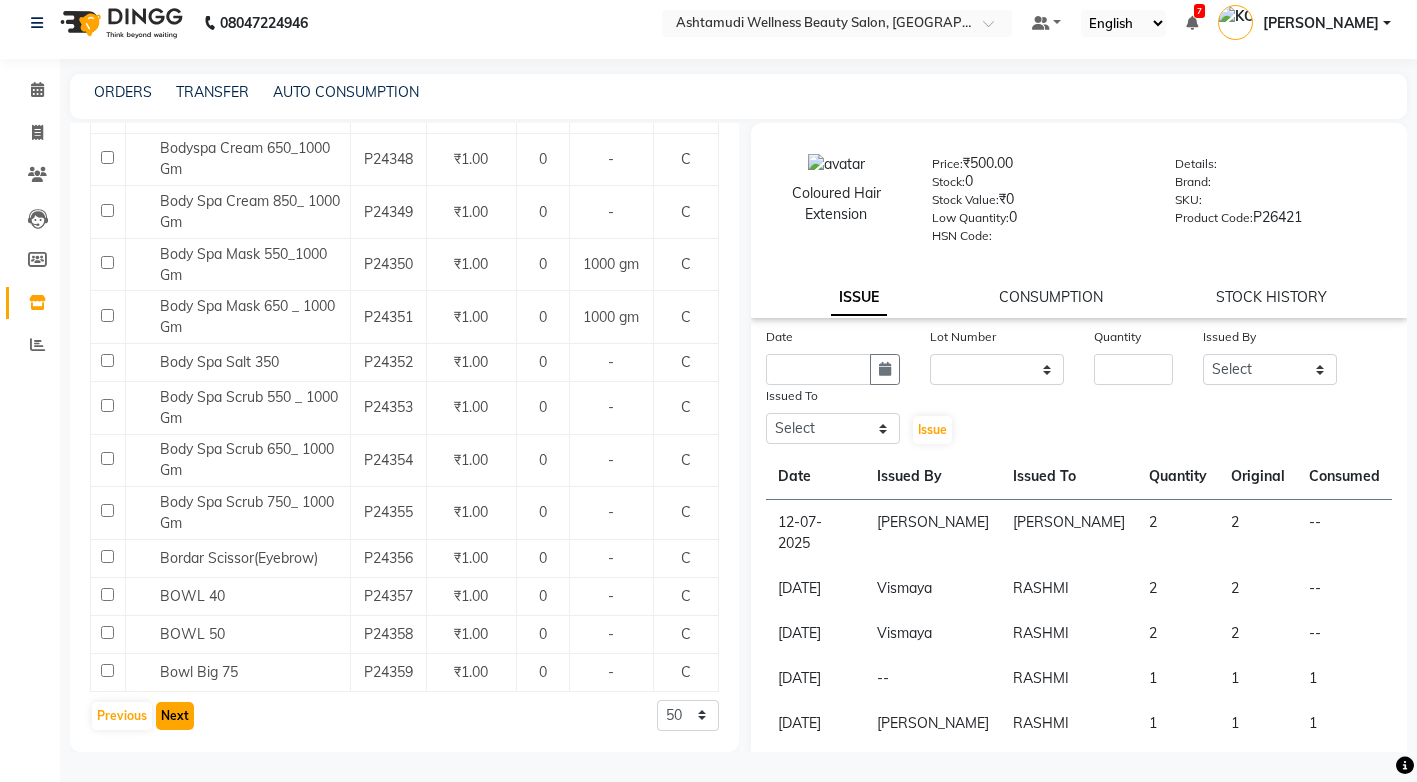 click on "Next" 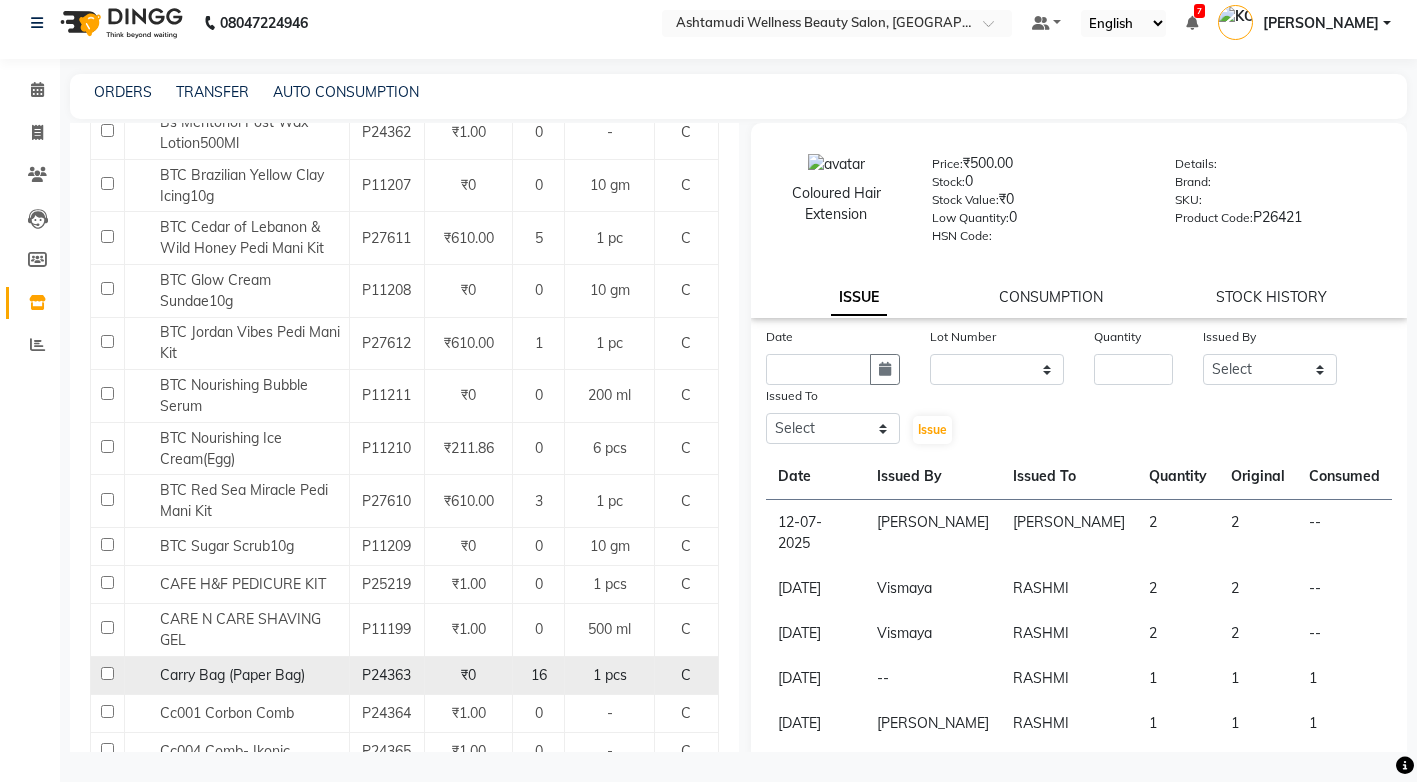 scroll, scrollTop: 600, scrollLeft: 0, axis: vertical 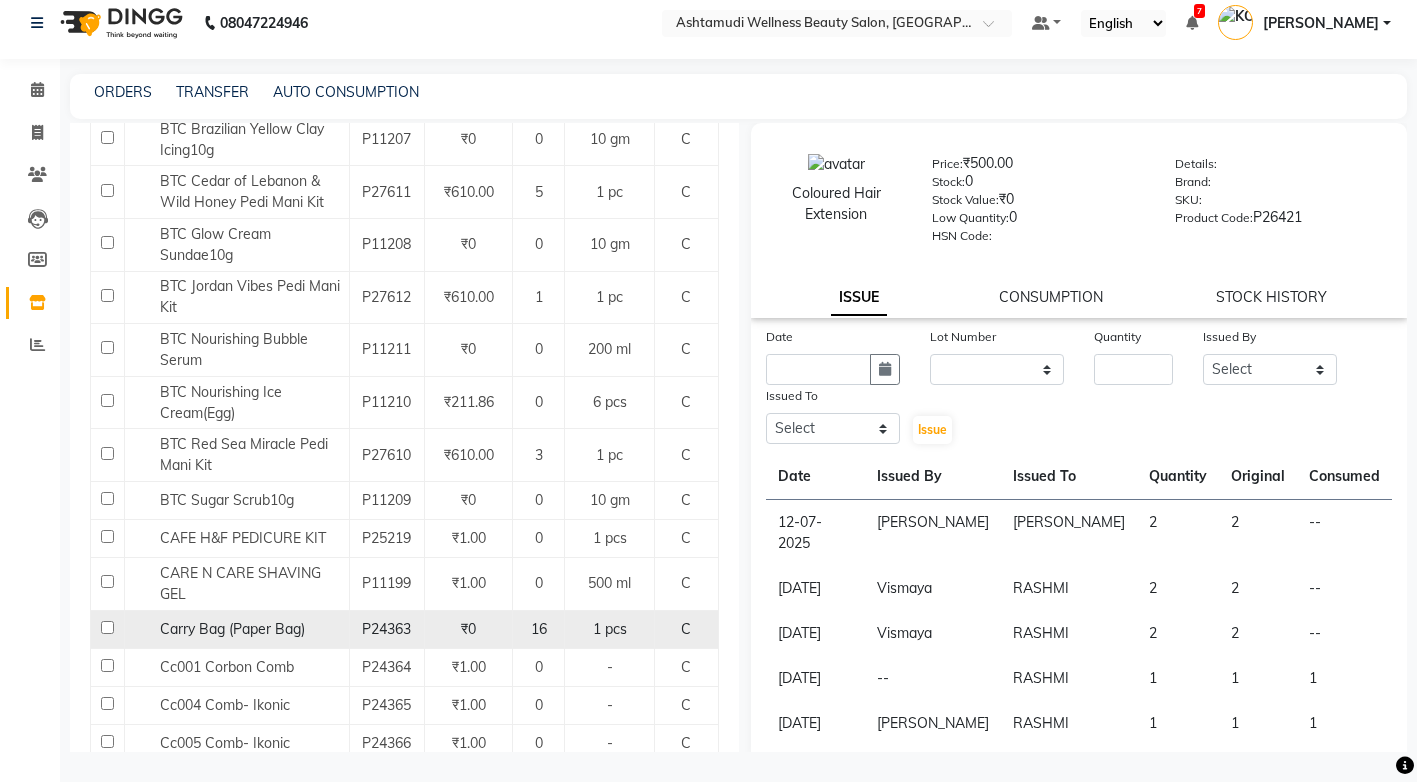 click on "16" 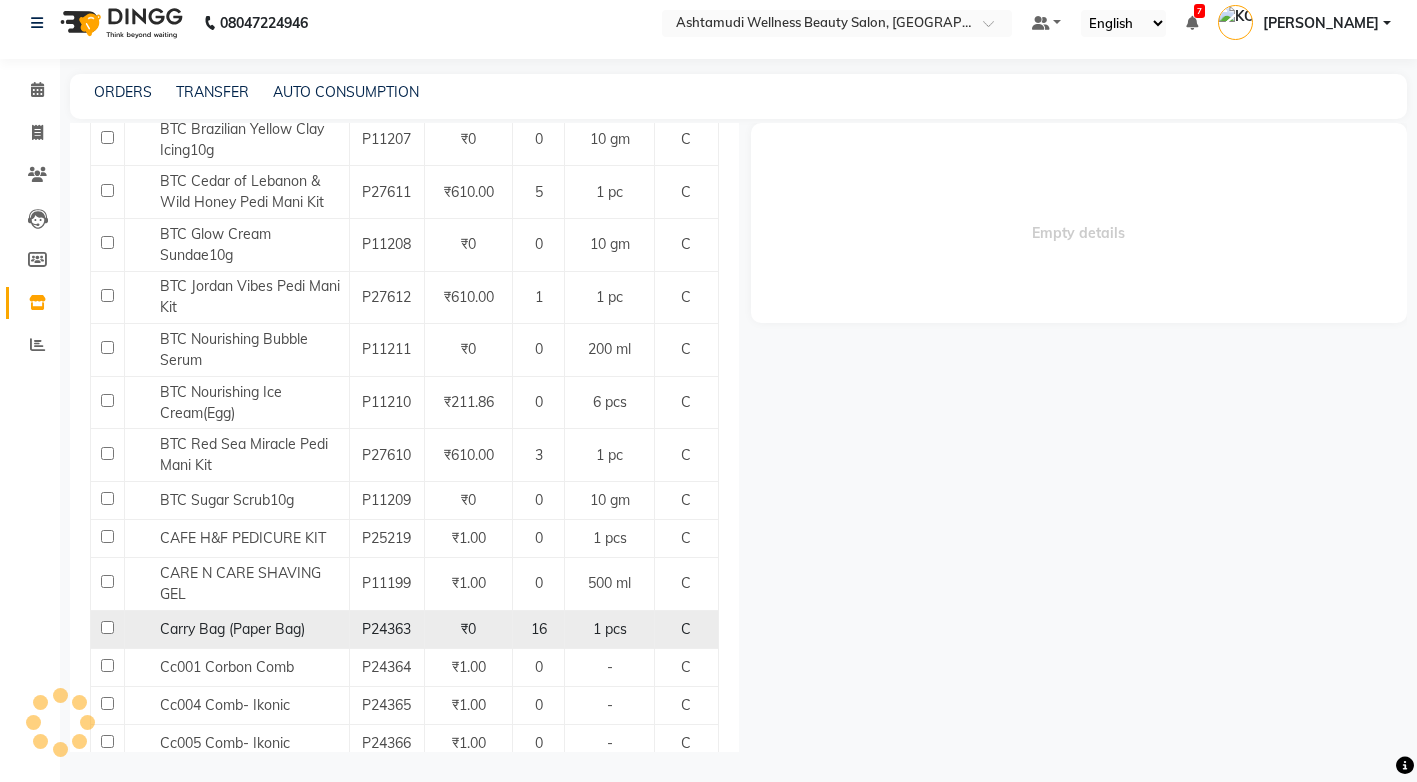 select 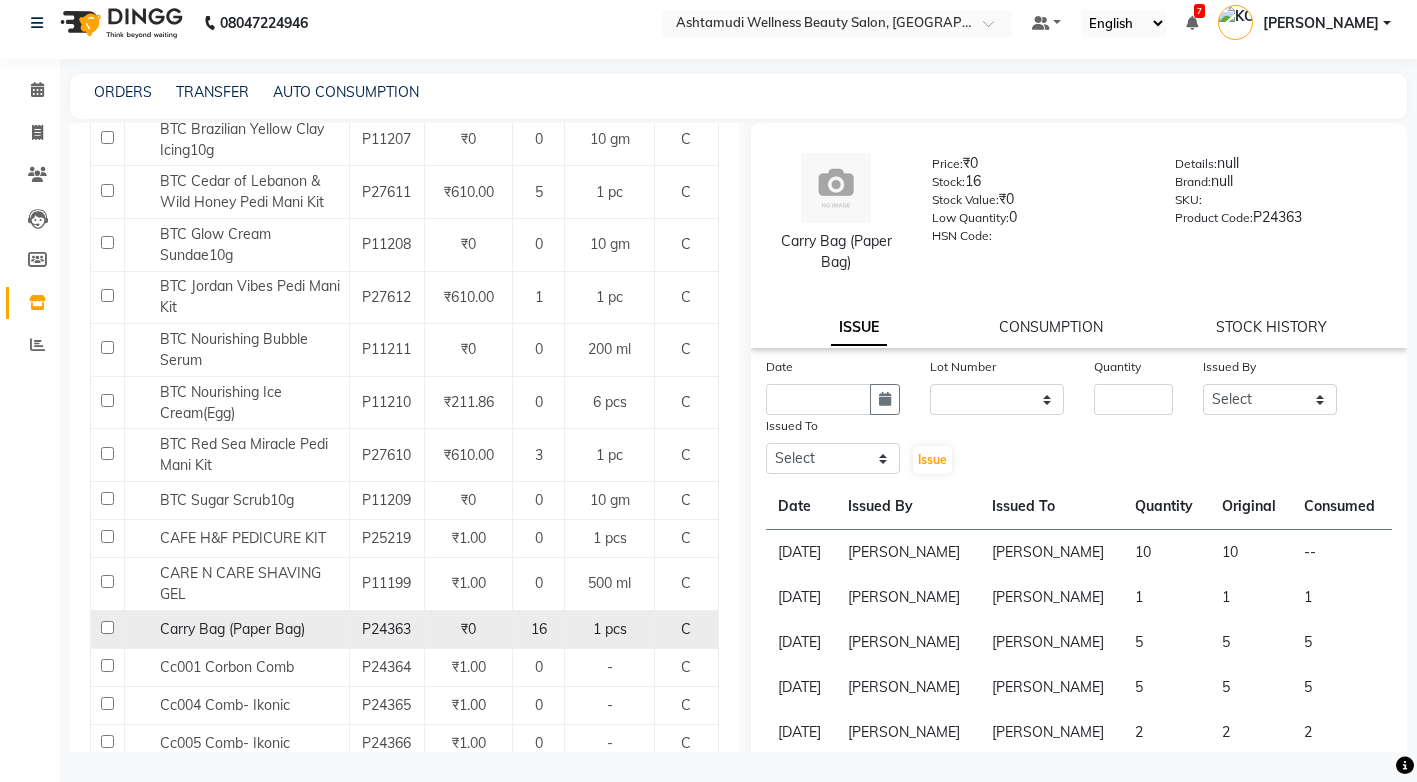 click on "Carry Bag (Paper Bag)" 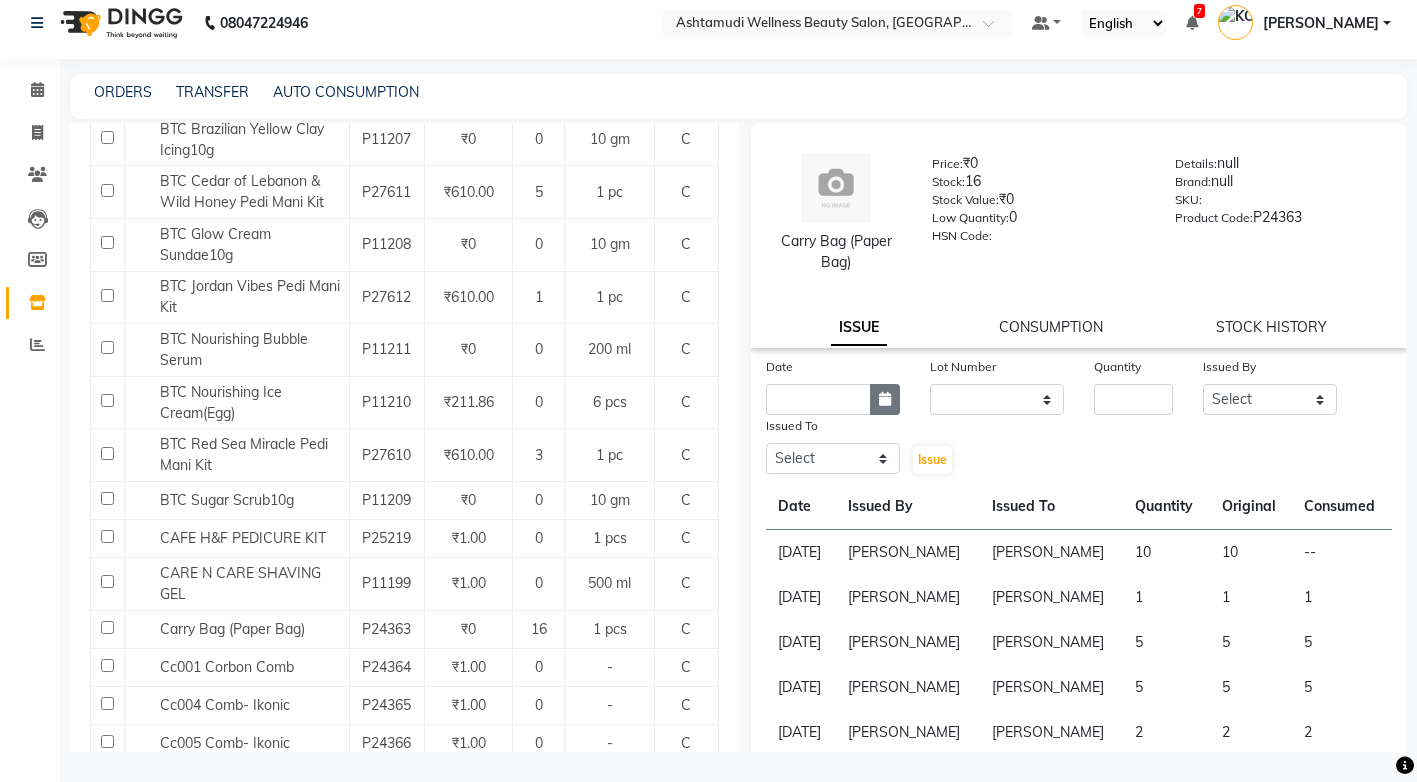 click 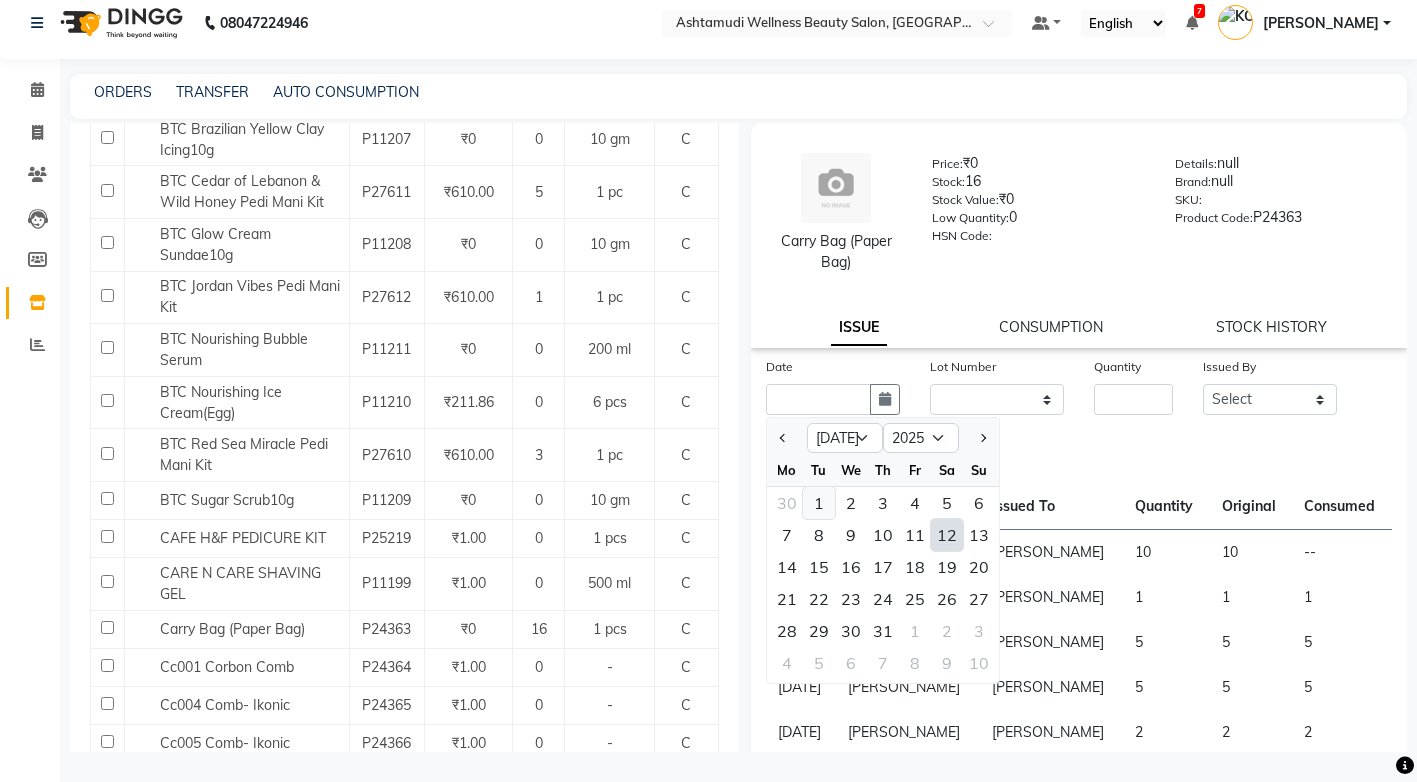 click on "1" 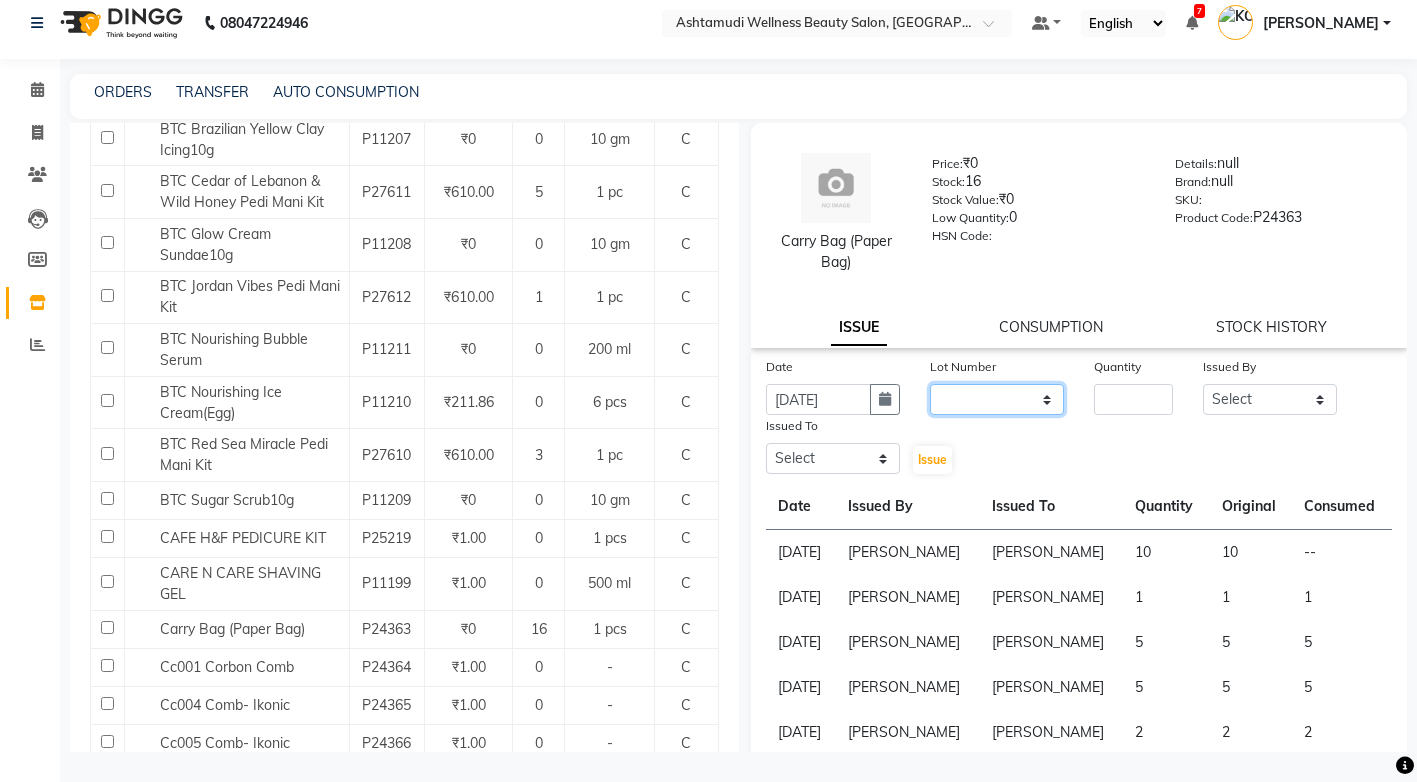 click on "None" 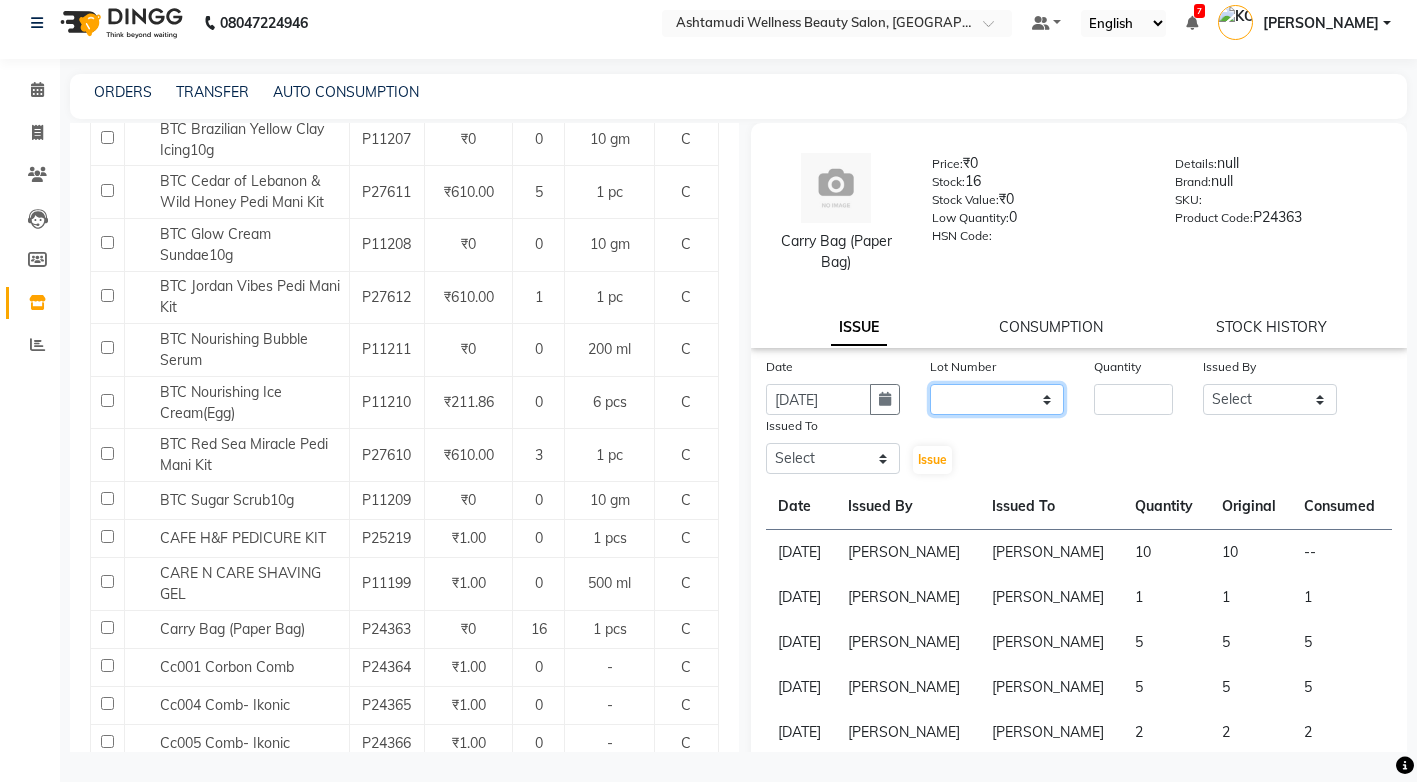 select on "0: null" 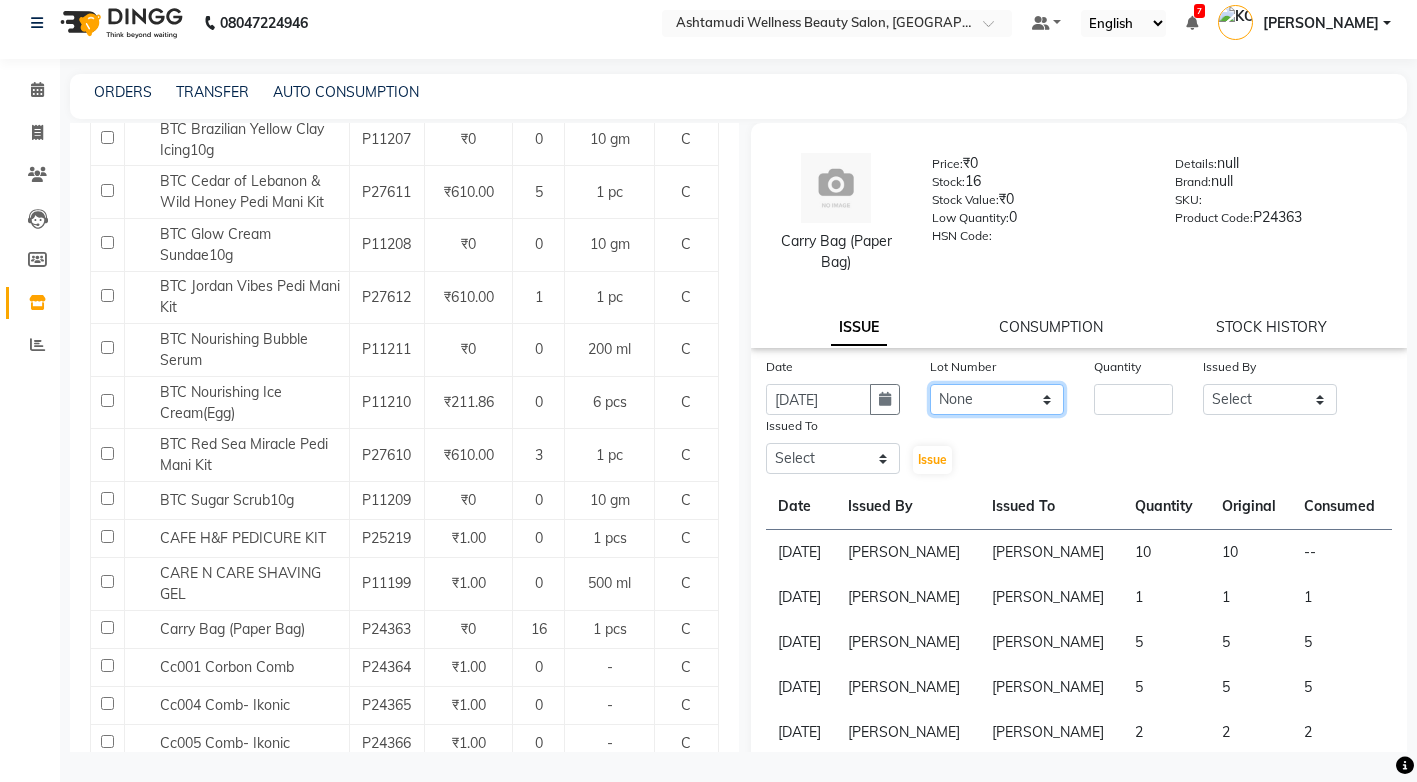 click on "None" 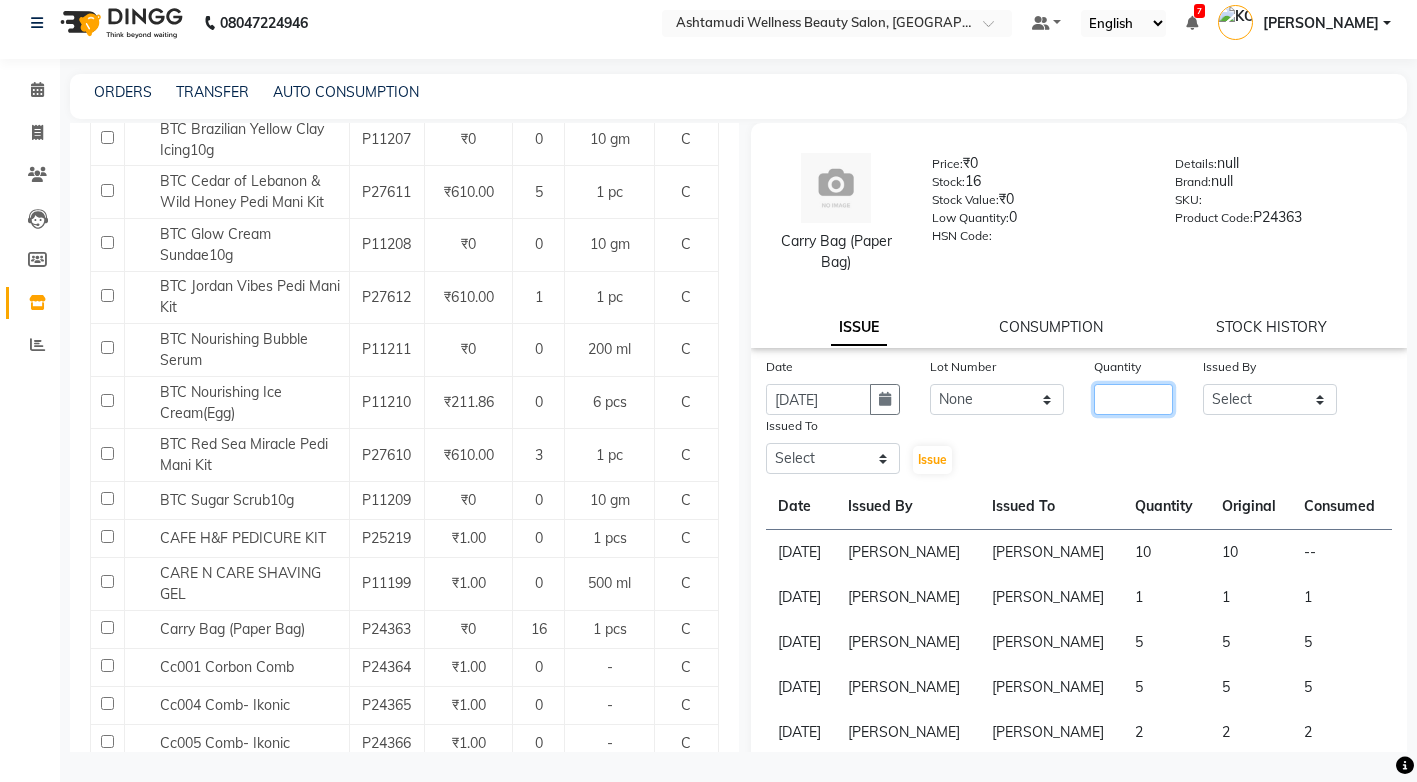 click 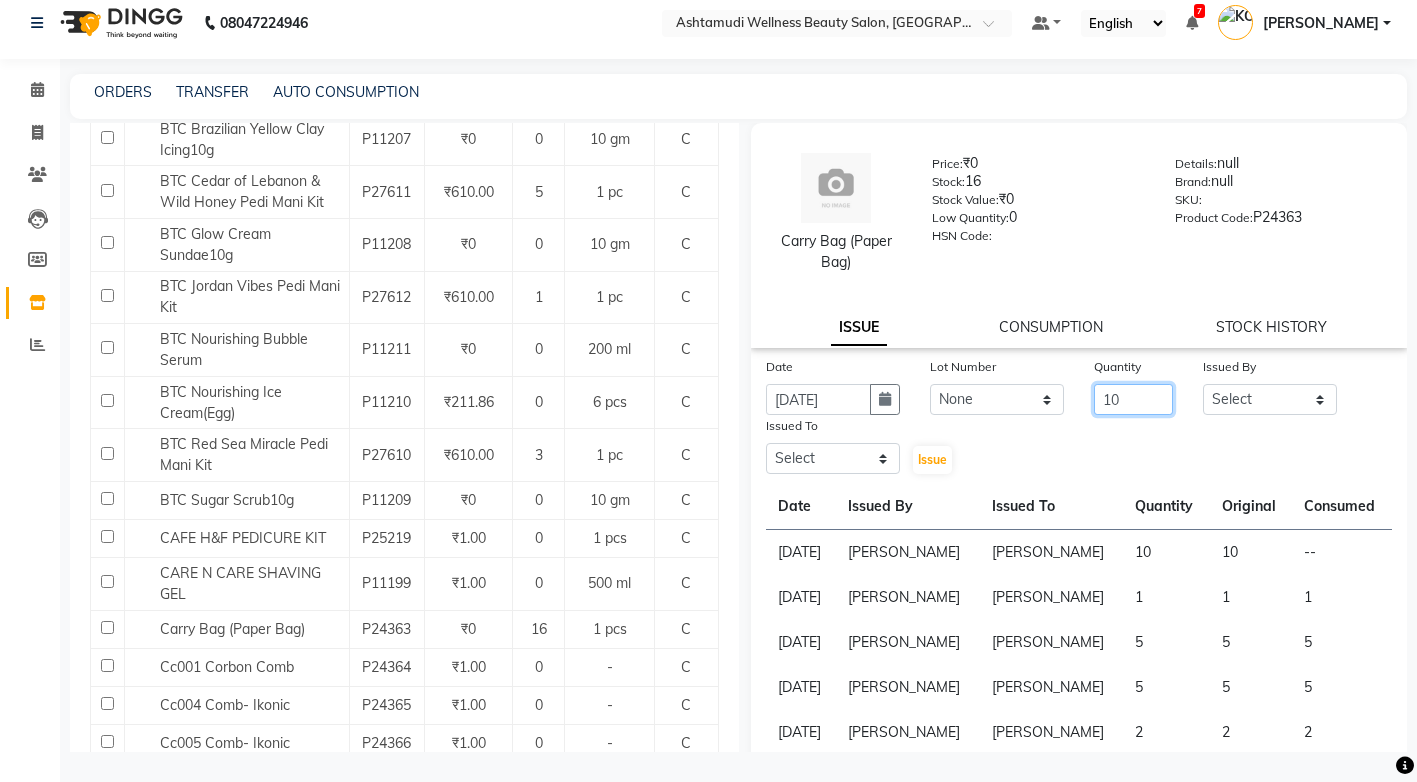 type on "10" 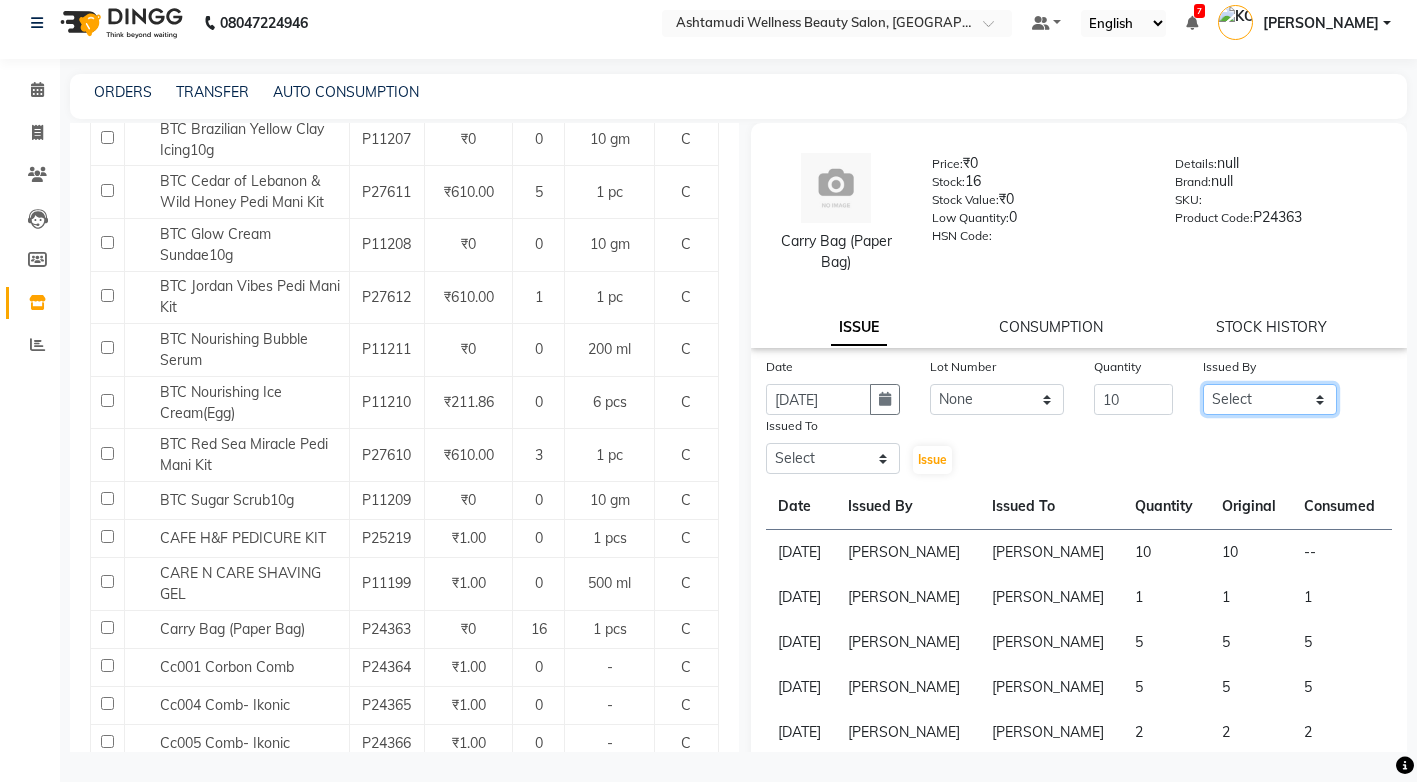 click on "Select ANJALI M S ASWATHY KOTTIYAM ASHTAMUDI KUMARI Muneera RASHMI SHEEJA ANIL SHYNI  SINDHYA  Sona Sunil Sreepriya STEFFY STEPHAN Varsha S Vismaya" 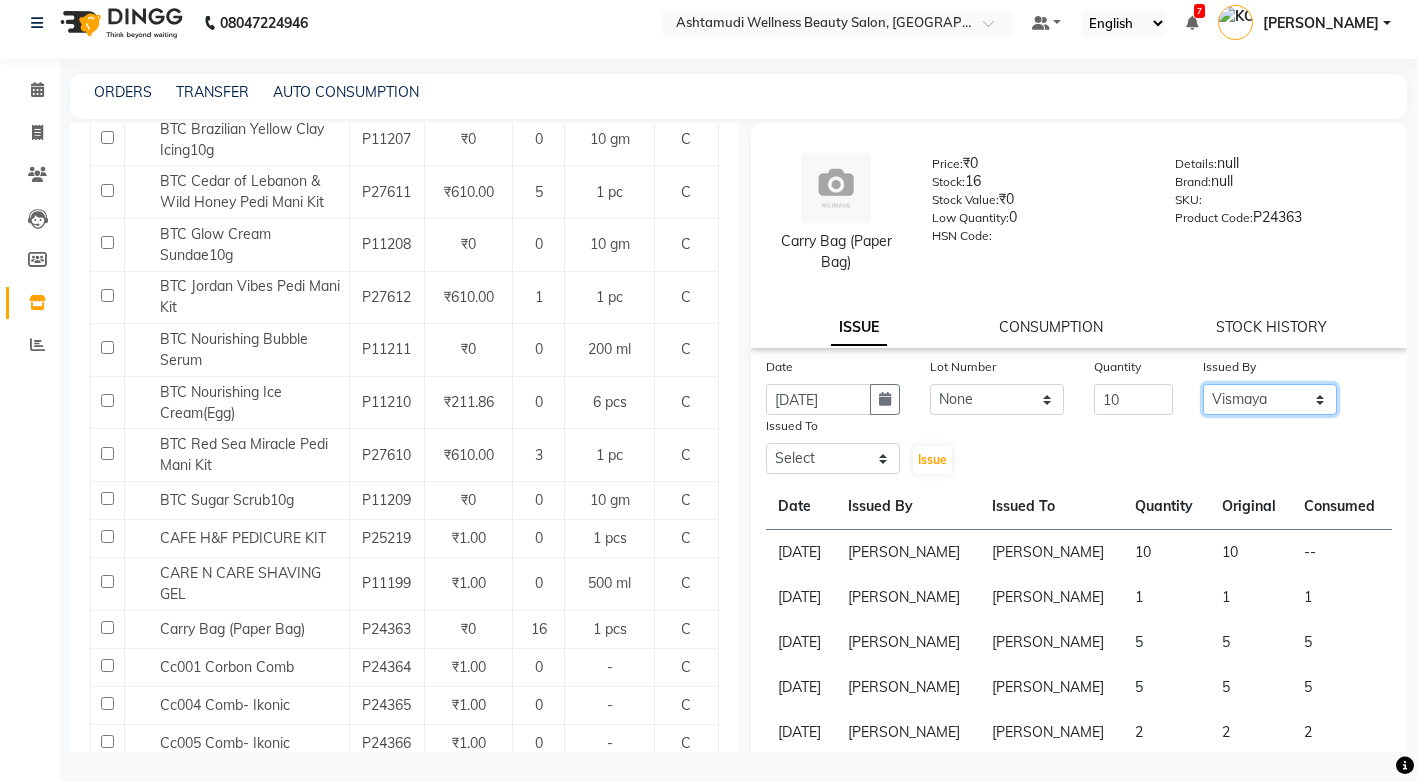 click on "Select ANJALI M S ASWATHY KOTTIYAM ASHTAMUDI KUMARI Muneera RASHMI SHEEJA ANIL SHYNI  SINDHYA  Sona Sunil Sreepriya STEFFY STEPHAN Varsha S Vismaya" 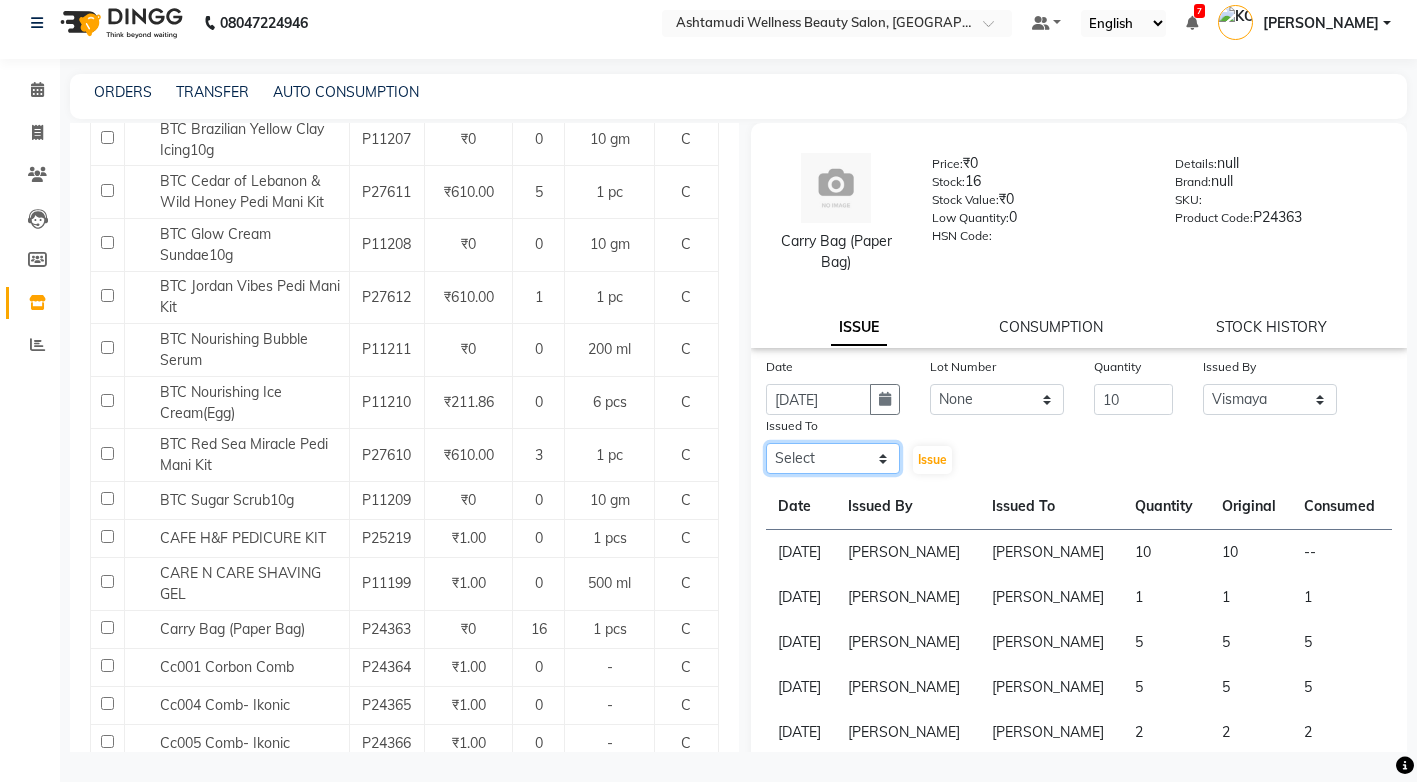 click on "Select ANJALI M S ASWATHY KOTTIYAM ASHTAMUDI KUMARI Muneera RASHMI SHEEJA ANIL SHYNI  SINDHYA  Sona Sunil Sreepriya STEFFY STEPHAN Varsha S Vismaya" 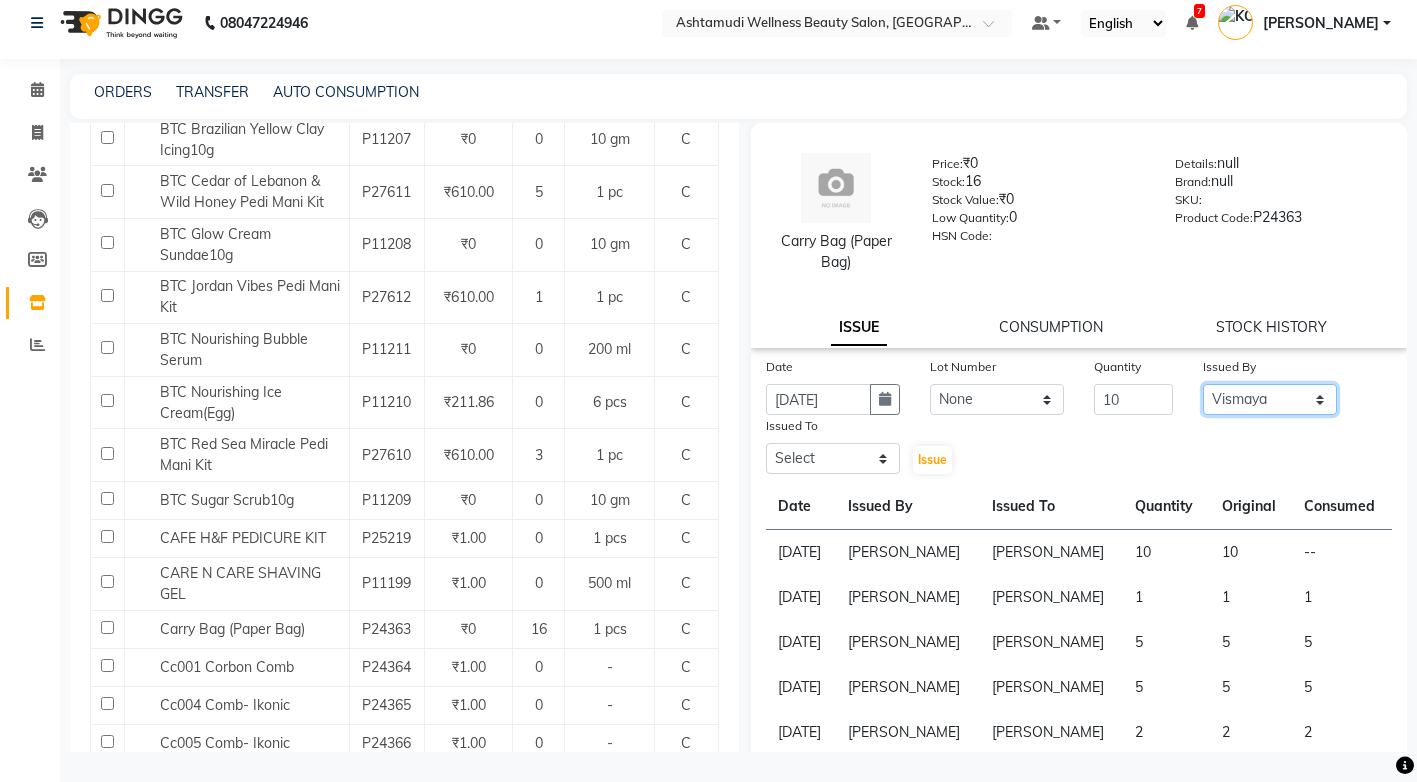 click on "Select ANJALI M S ASWATHY KOTTIYAM ASHTAMUDI KUMARI Muneera RASHMI SHEEJA ANIL SHYNI  SINDHYA  Sona Sunil Sreepriya STEFFY STEPHAN Varsha S Vismaya" 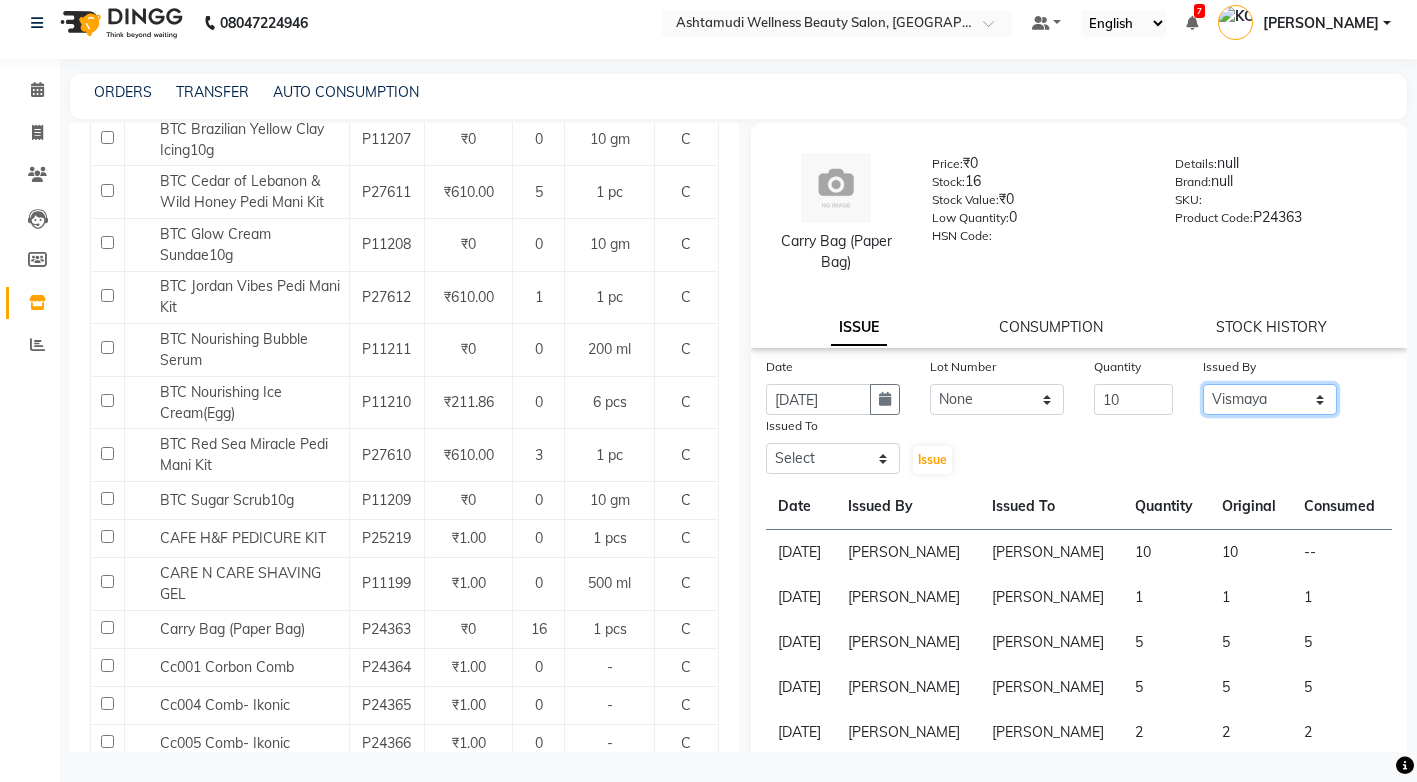 select on "27529" 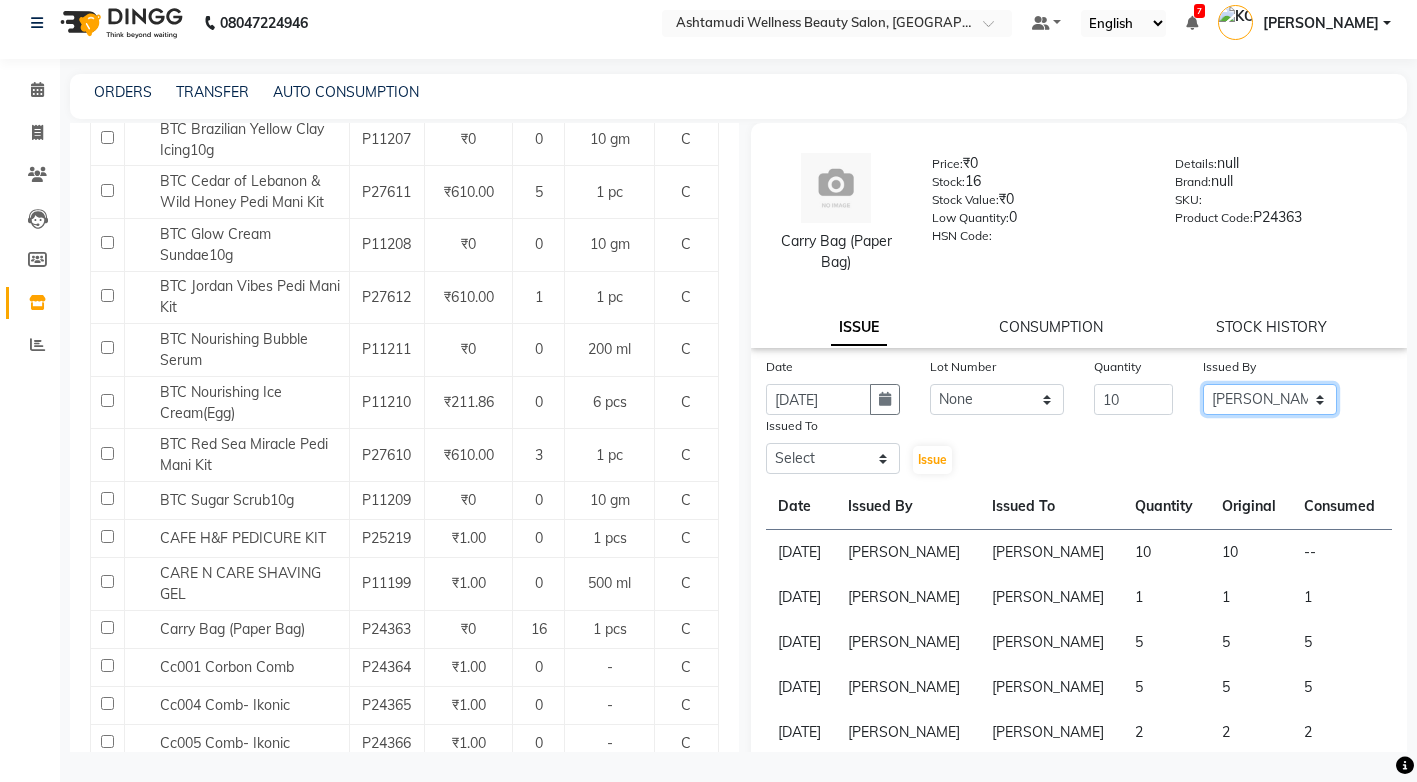 click on "Select ANJALI M S ASWATHY KOTTIYAM ASHTAMUDI KUMARI Muneera RASHMI SHEEJA ANIL SHYNI  SINDHYA  Sona Sunil Sreepriya STEFFY STEPHAN Varsha S Vismaya" 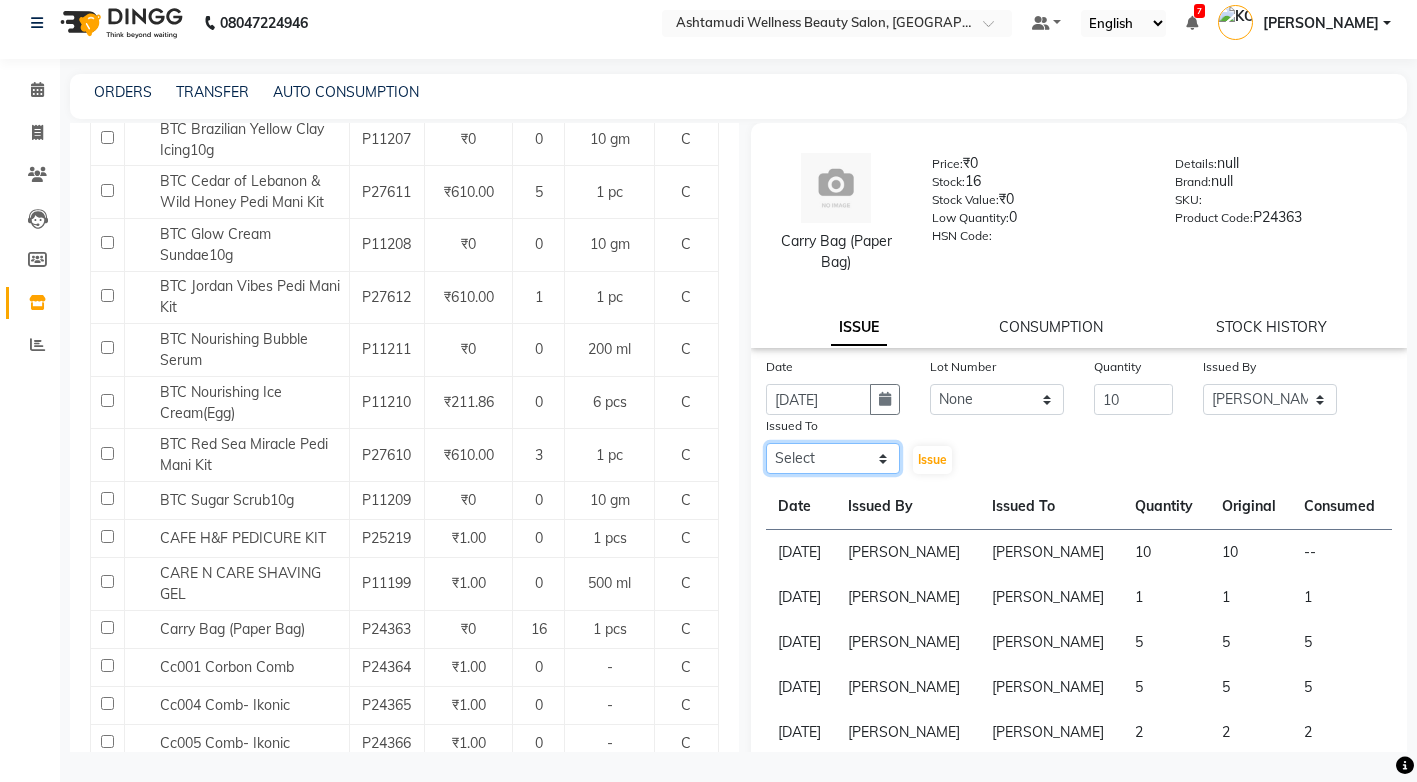 click on "Select ANJALI M S ASWATHY KOTTIYAM ASHTAMUDI KUMARI Muneera RASHMI SHEEJA ANIL SHYNI  SINDHYA  Sona Sunil Sreepriya STEFFY STEPHAN Varsha S Vismaya" 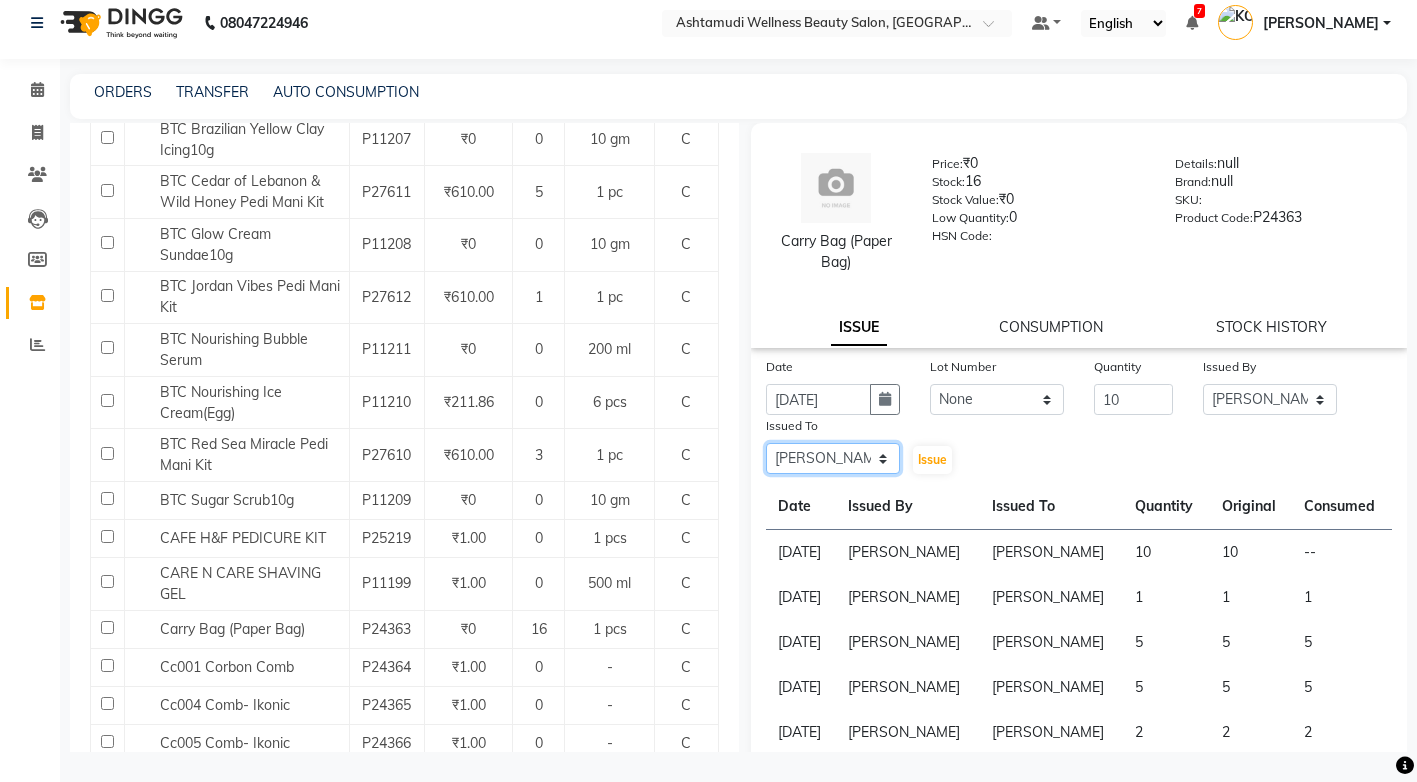 click on "Select ANJALI M S ASWATHY KOTTIYAM ASHTAMUDI KUMARI Muneera RASHMI SHEEJA ANIL SHYNI  SINDHYA  Sona Sunil Sreepriya STEFFY STEPHAN Varsha S Vismaya" 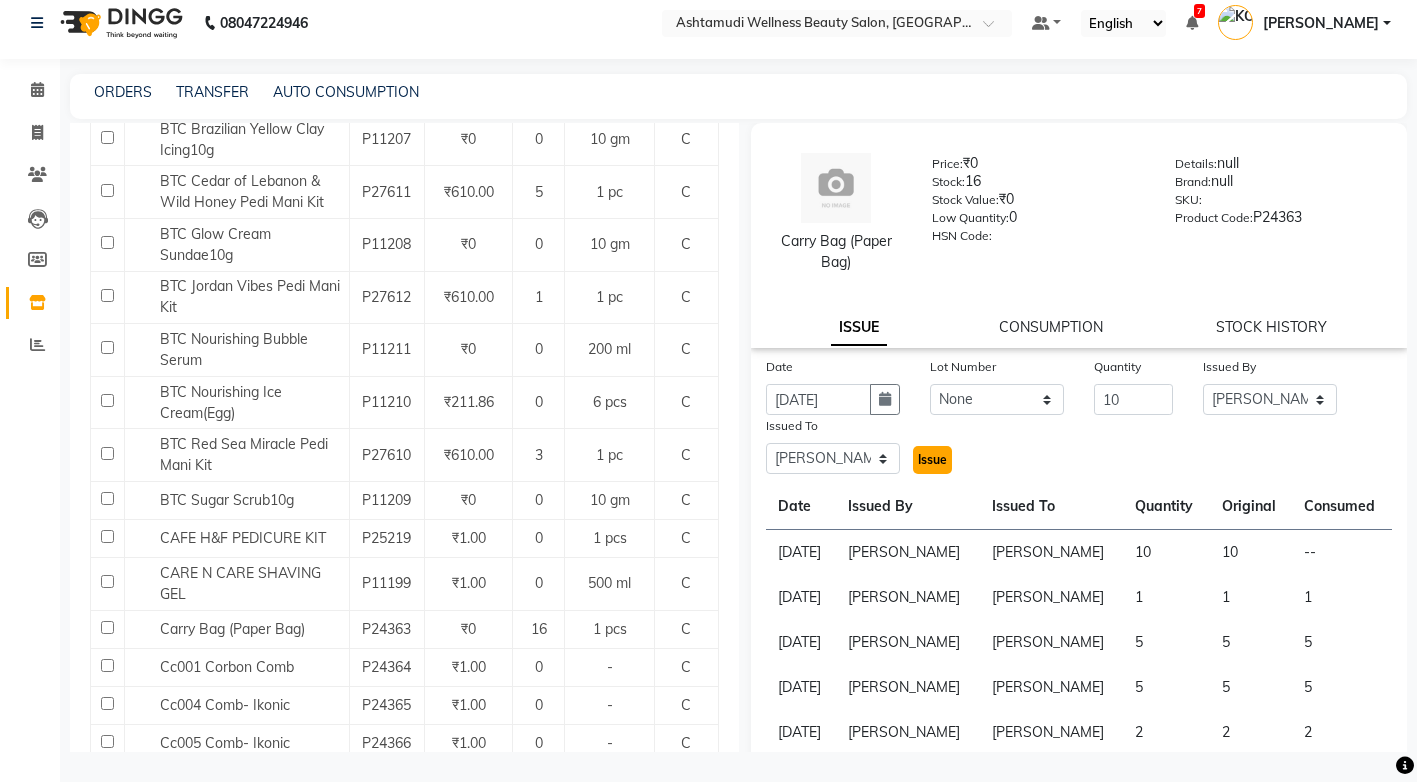 click on "Issue" 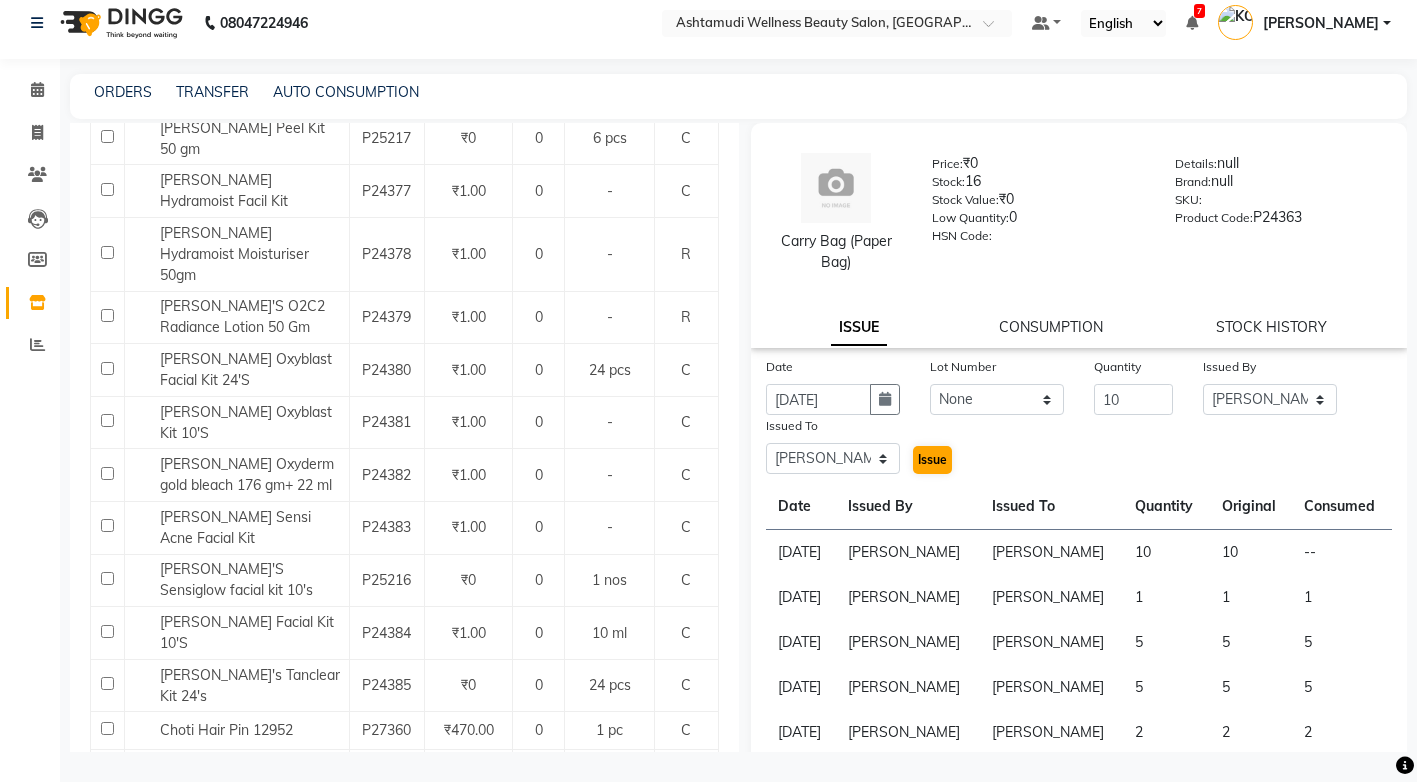 scroll, scrollTop: 1991, scrollLeft: 0, axis: vertical 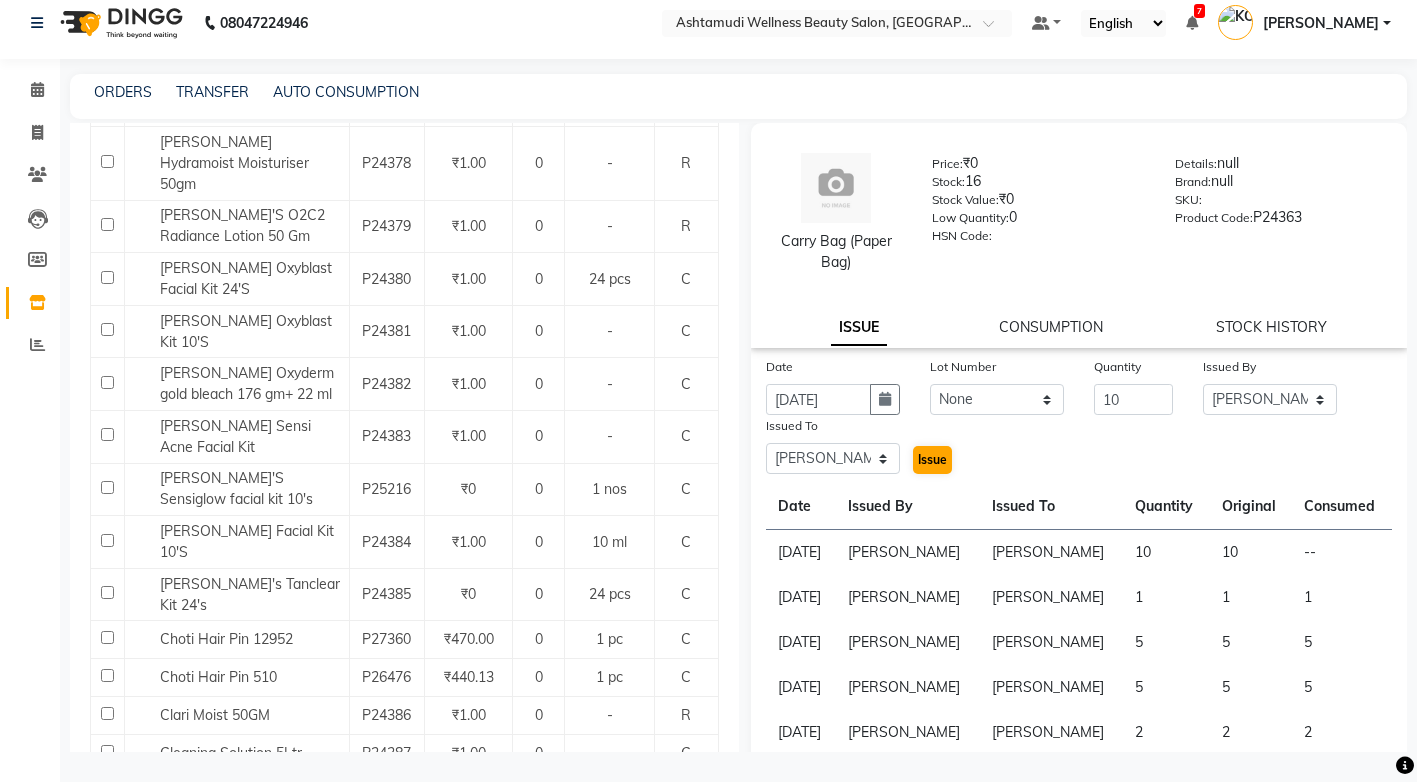 click on "Next" 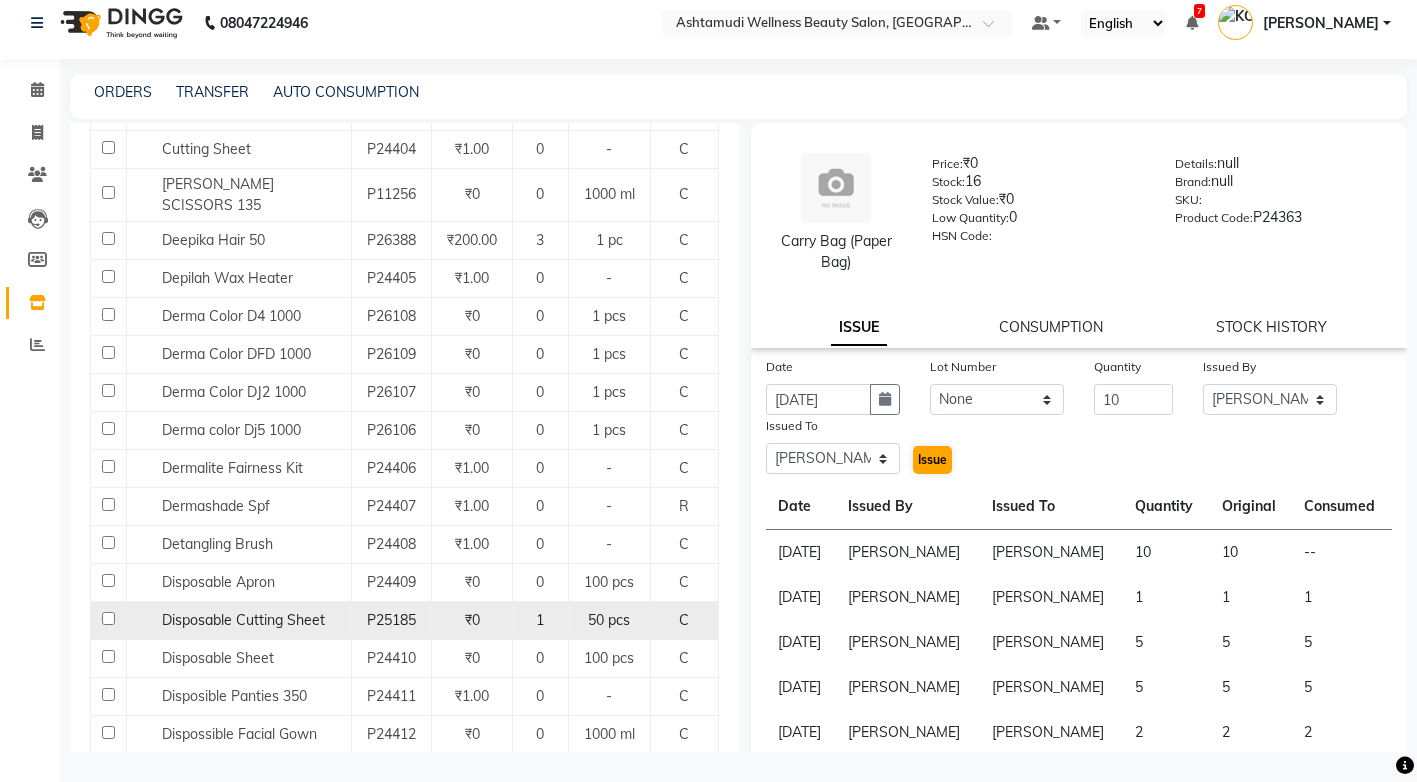 scroll, scrollTop: 1200, scrollLeft: 0, axis: vertical 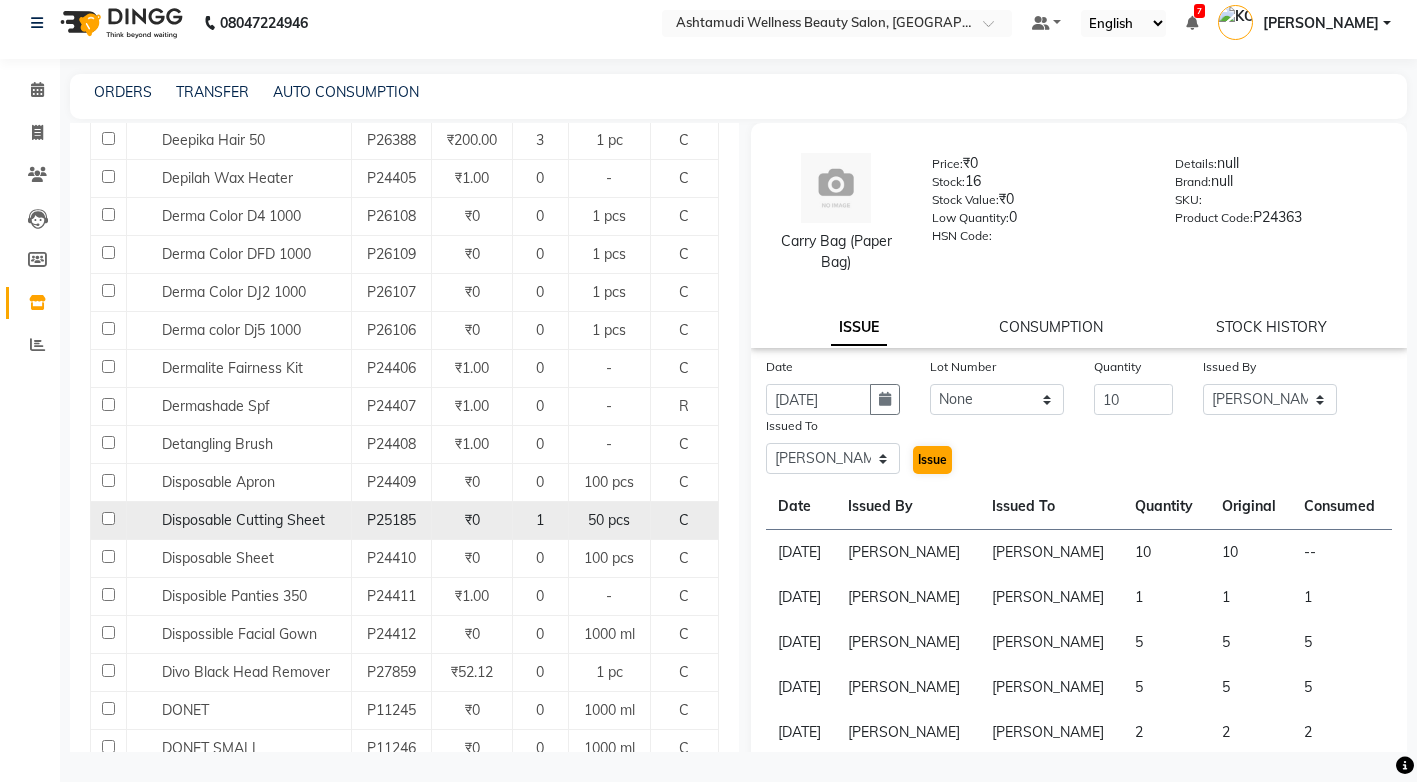 click on "Disposable Cutting Sheet" 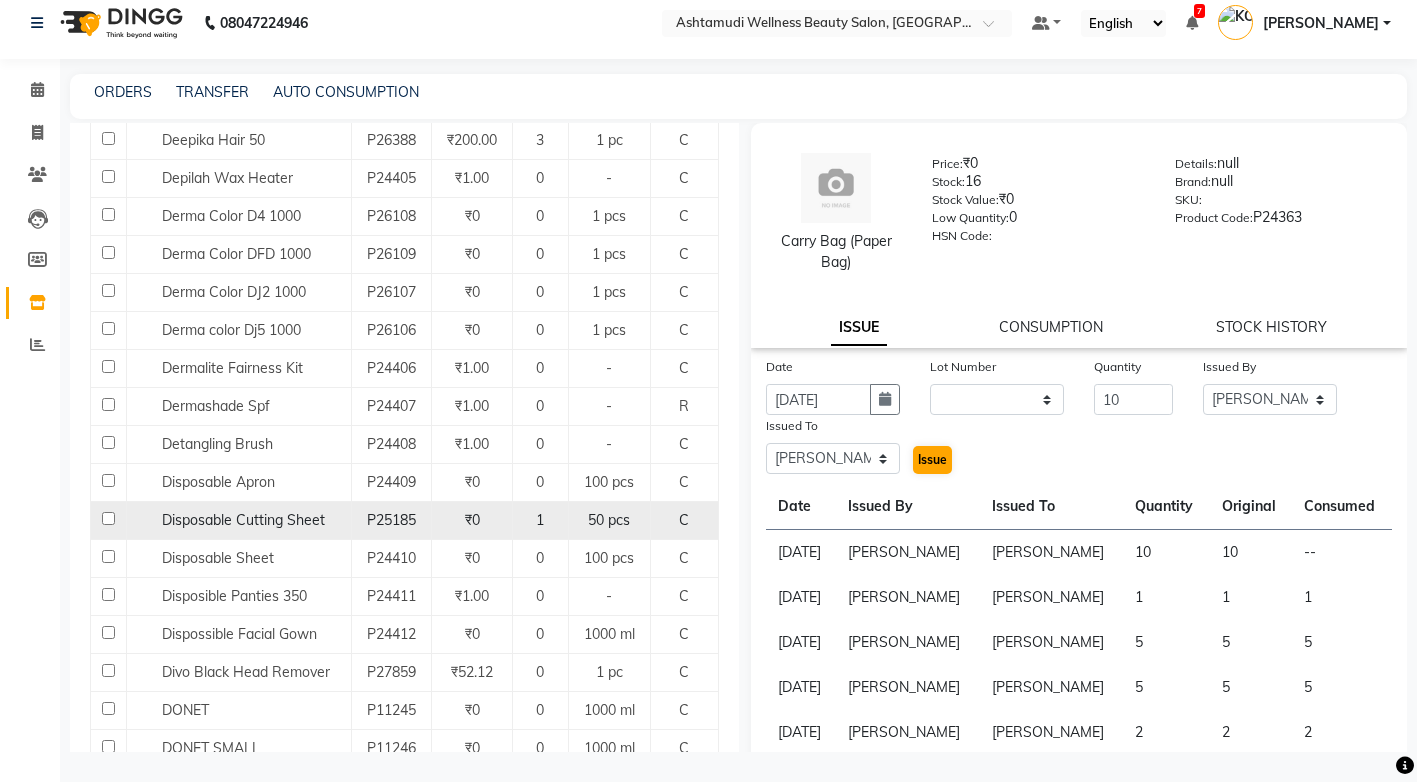 select 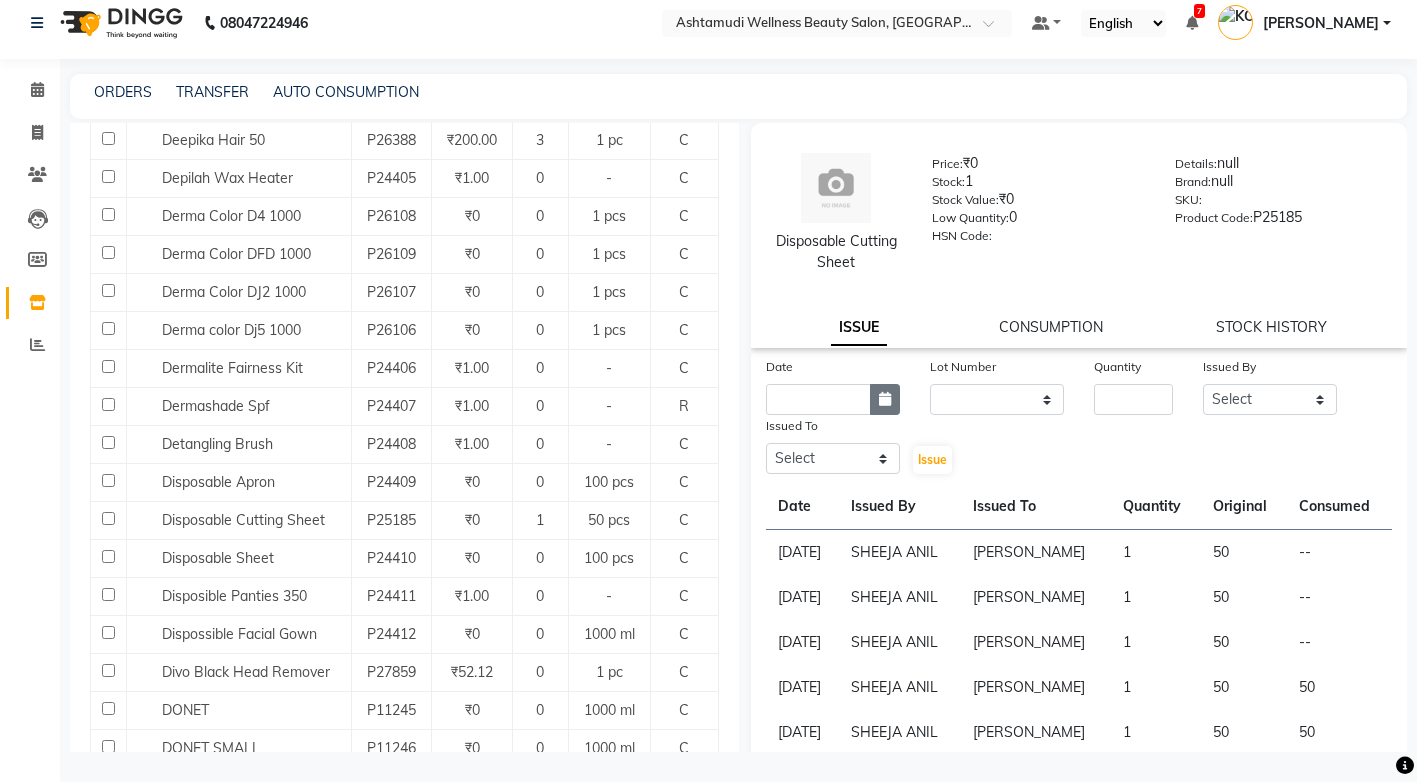 click 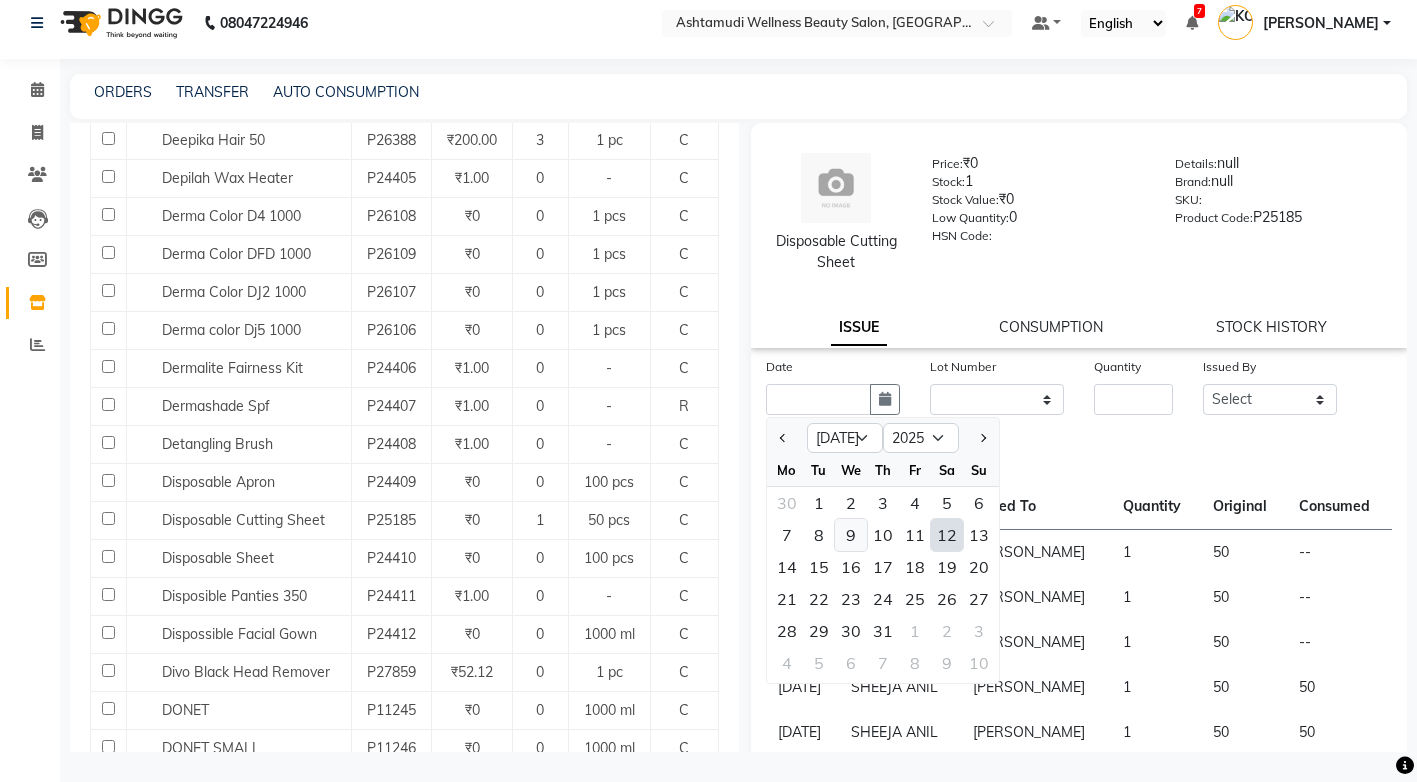 click on "9" 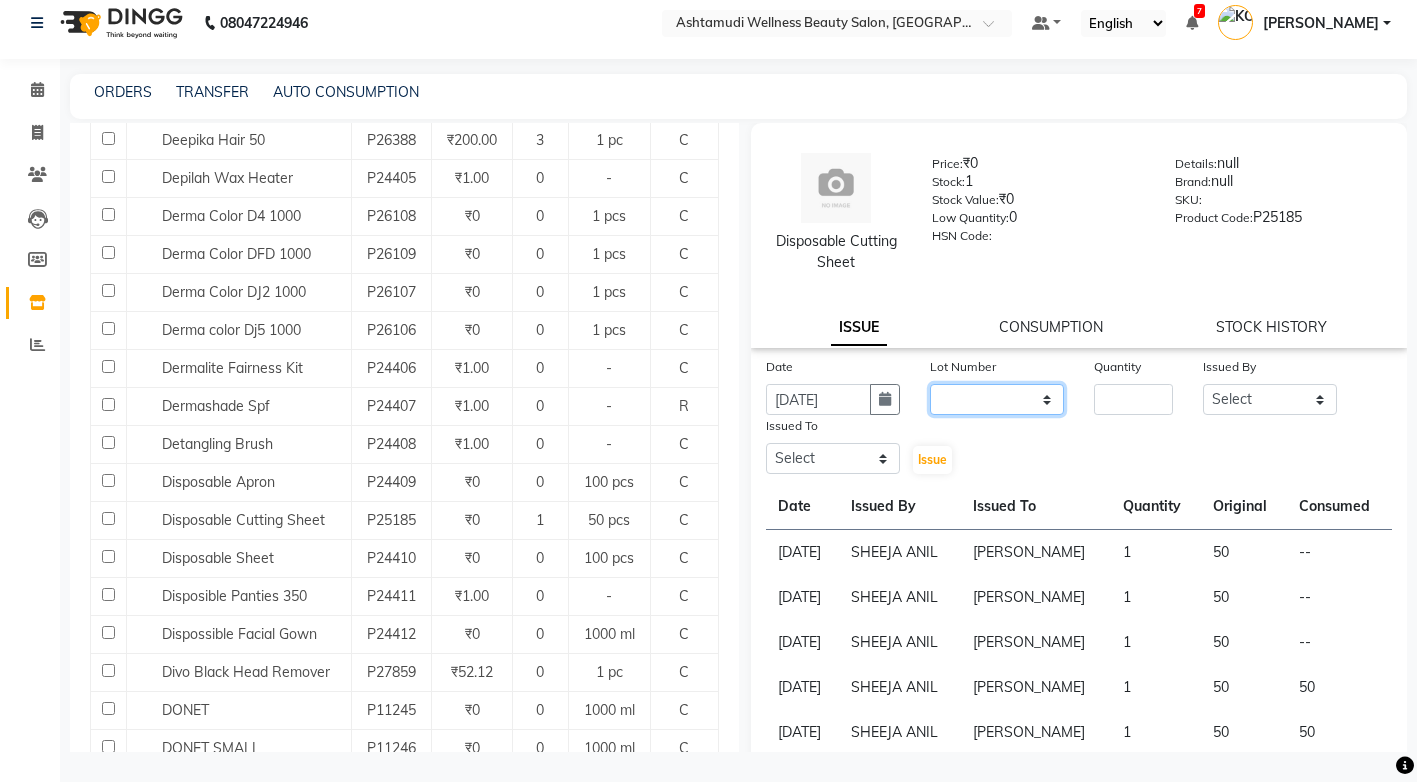 click on "None" 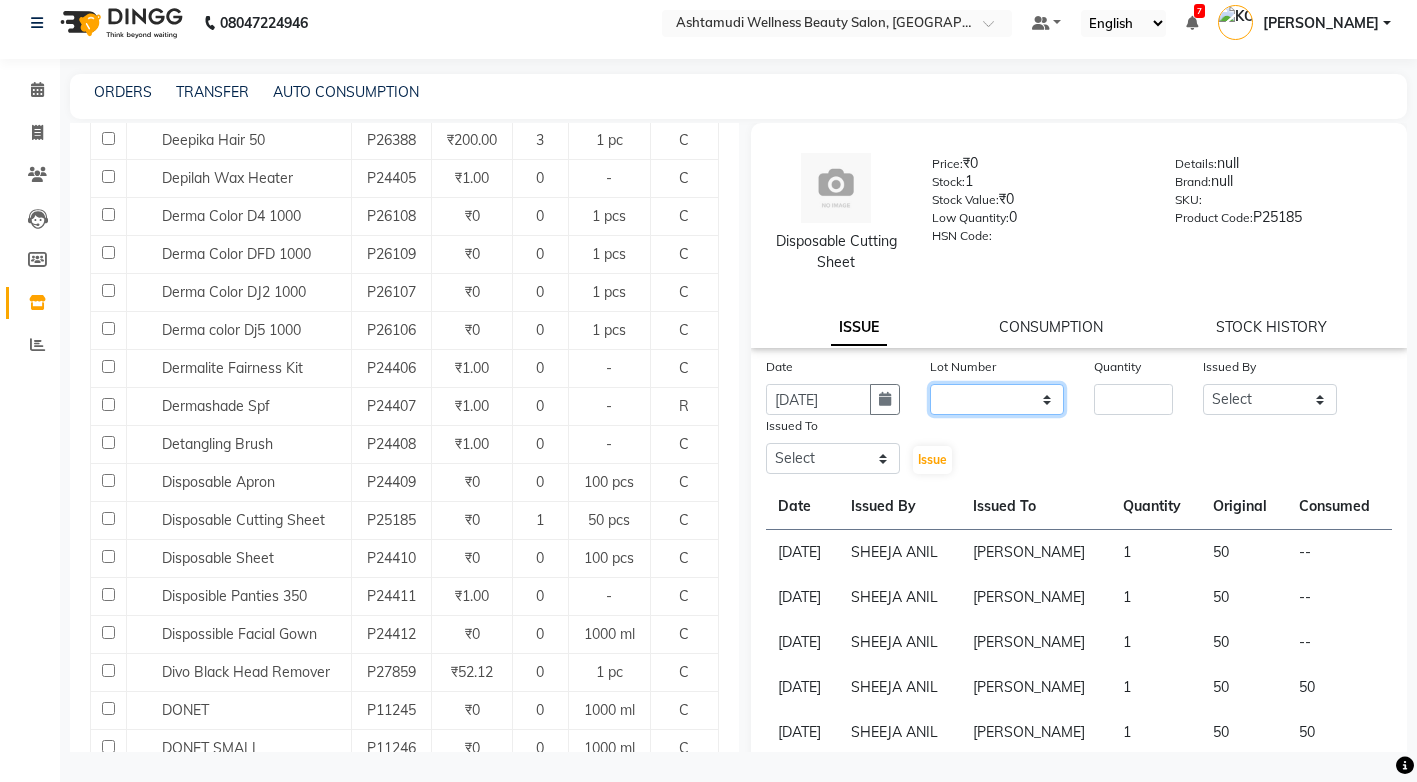 select on "0: null" 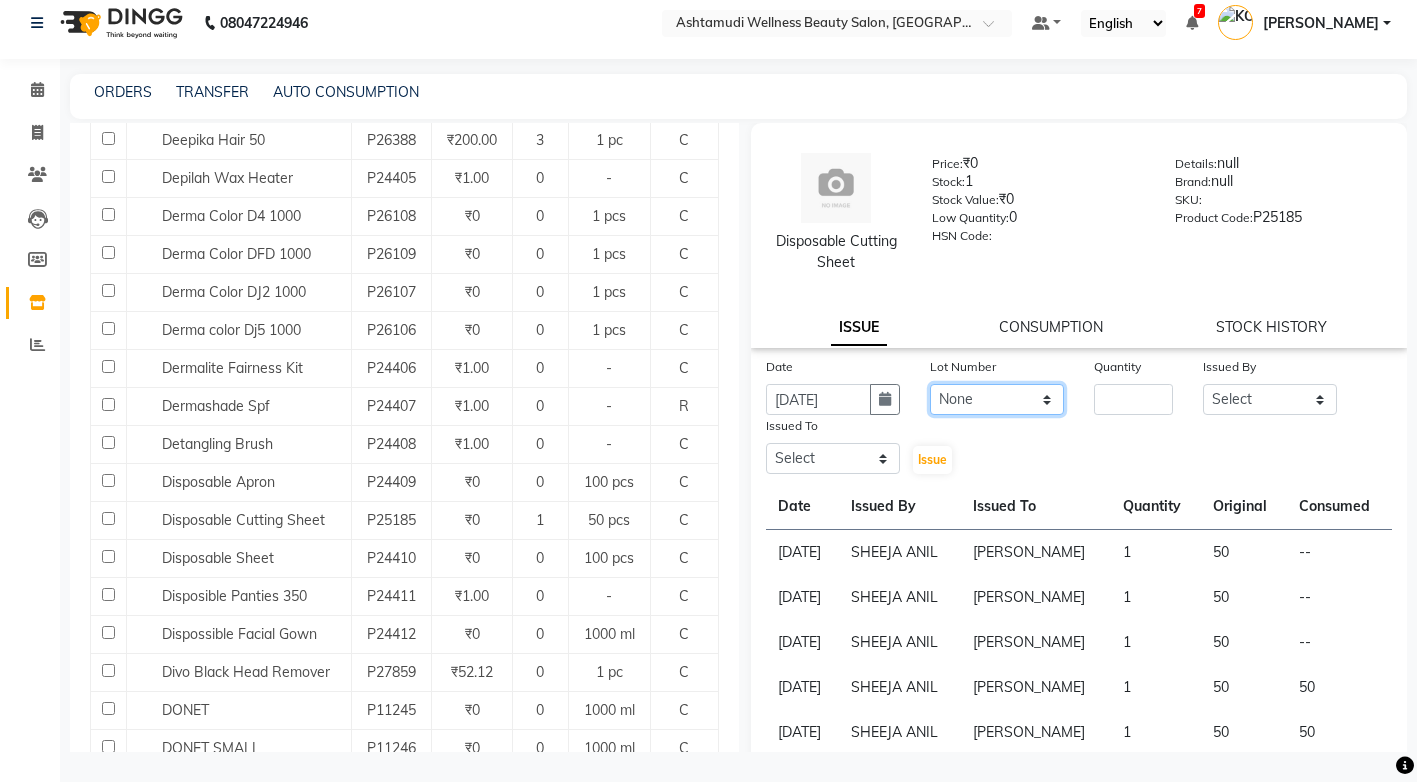 click on "None" 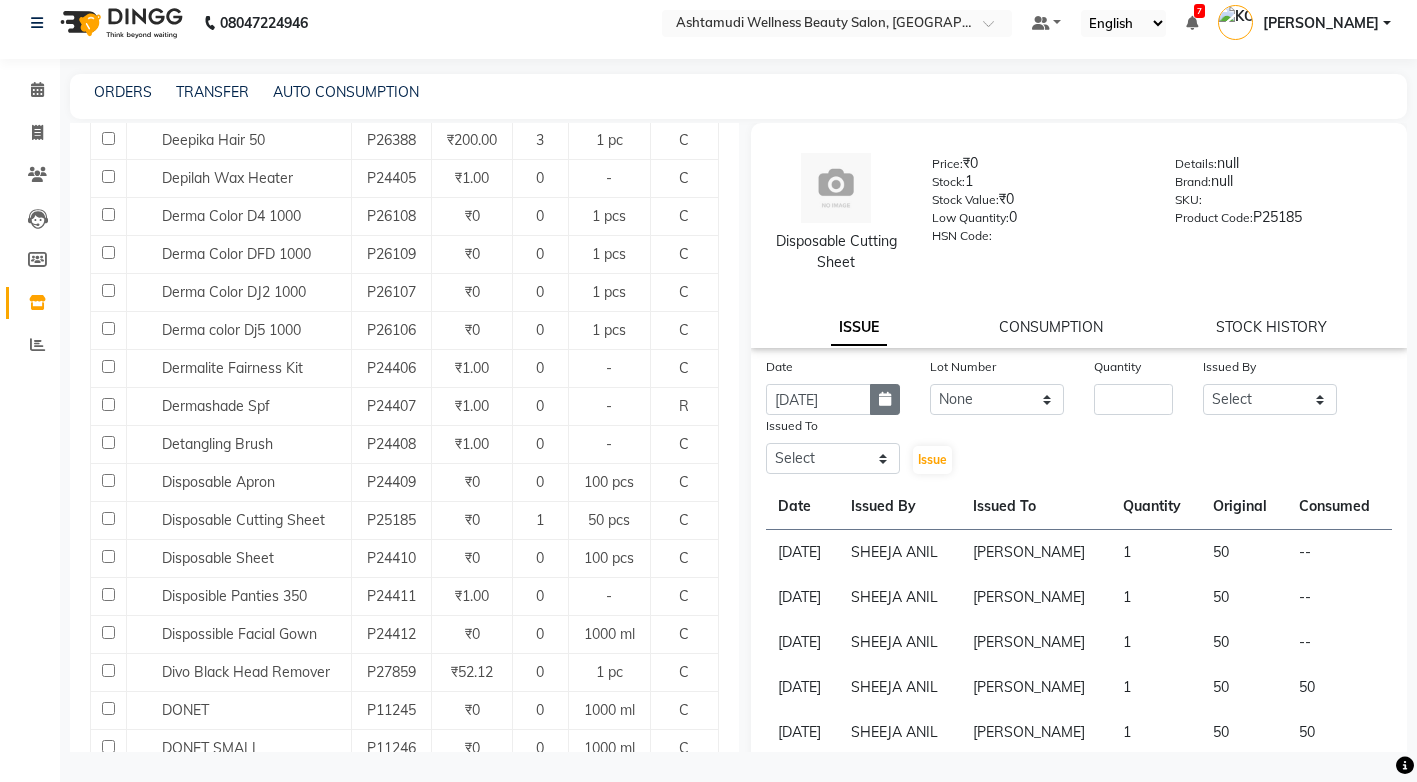 click 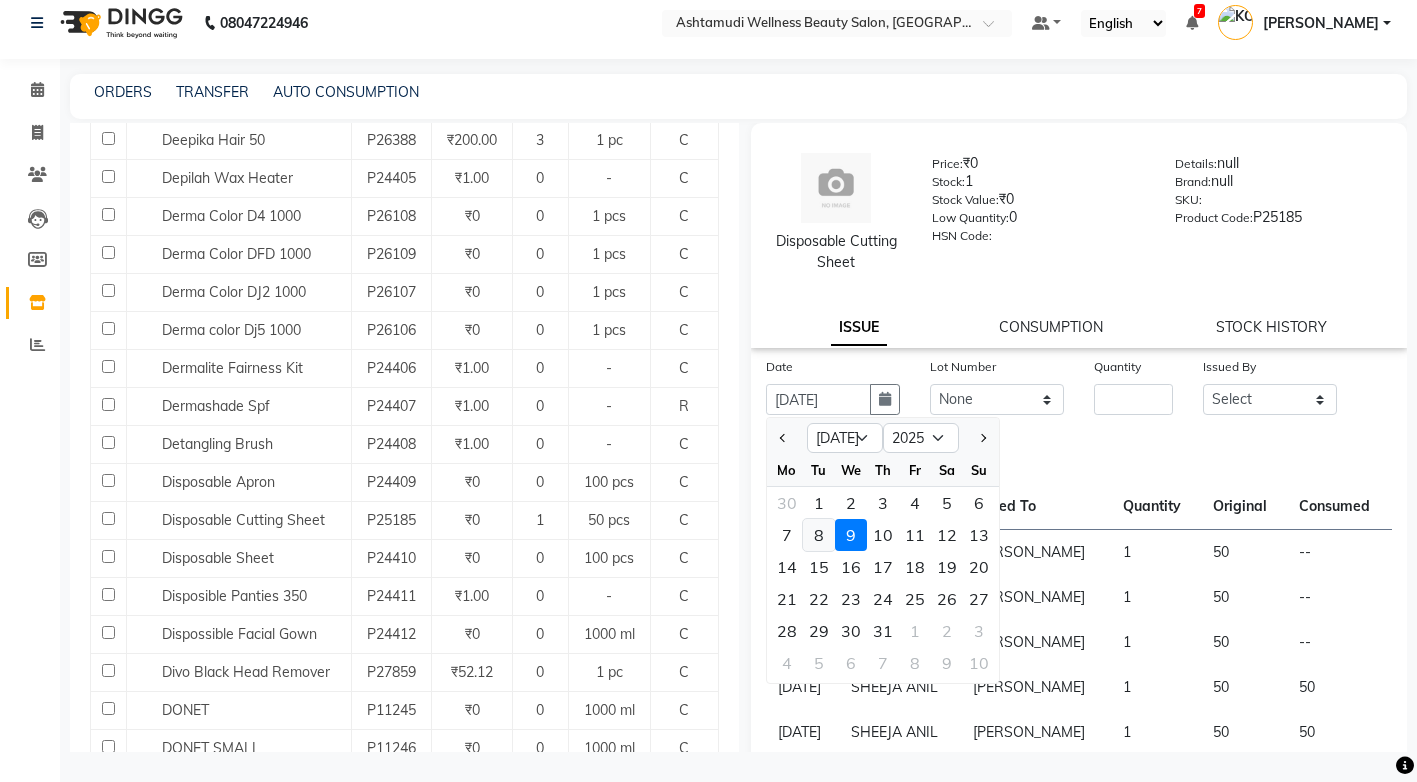 click on "8" 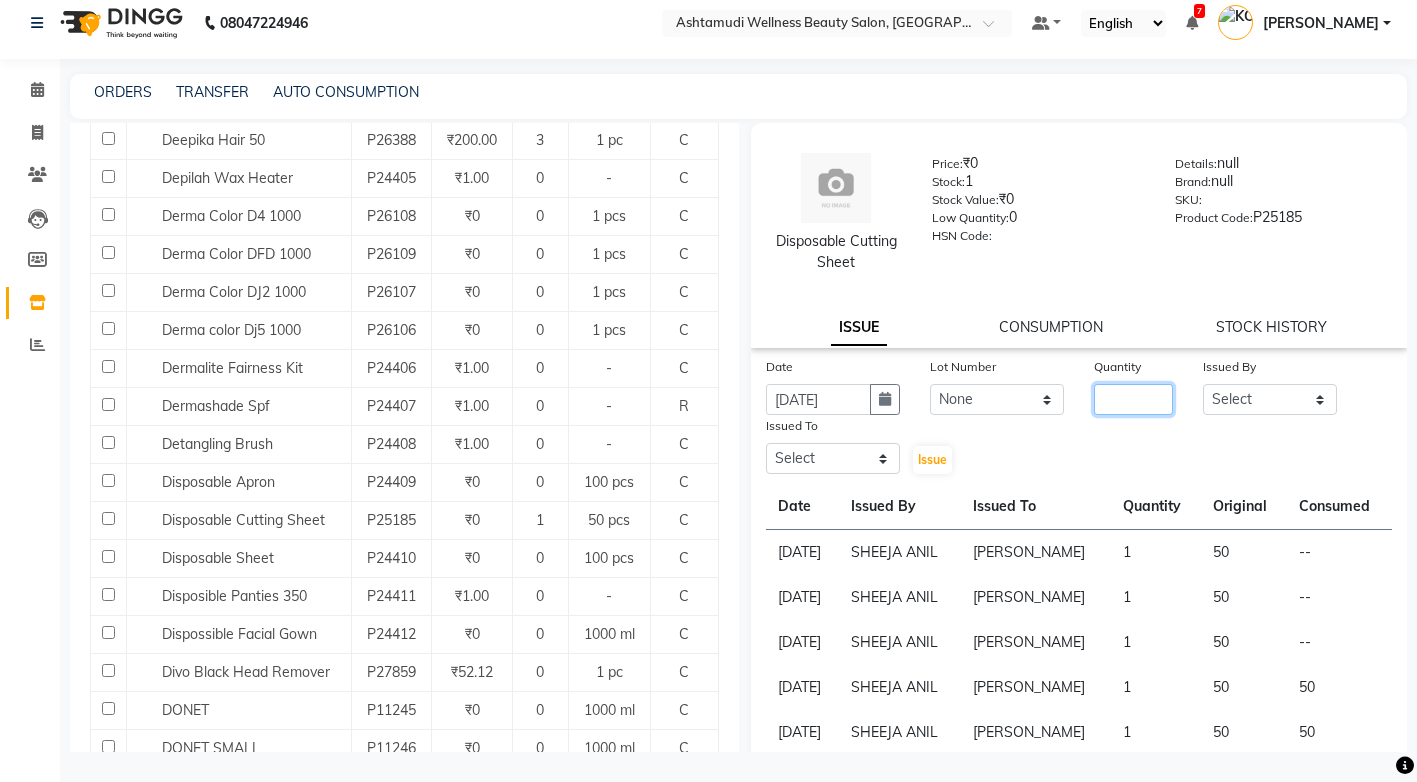 click 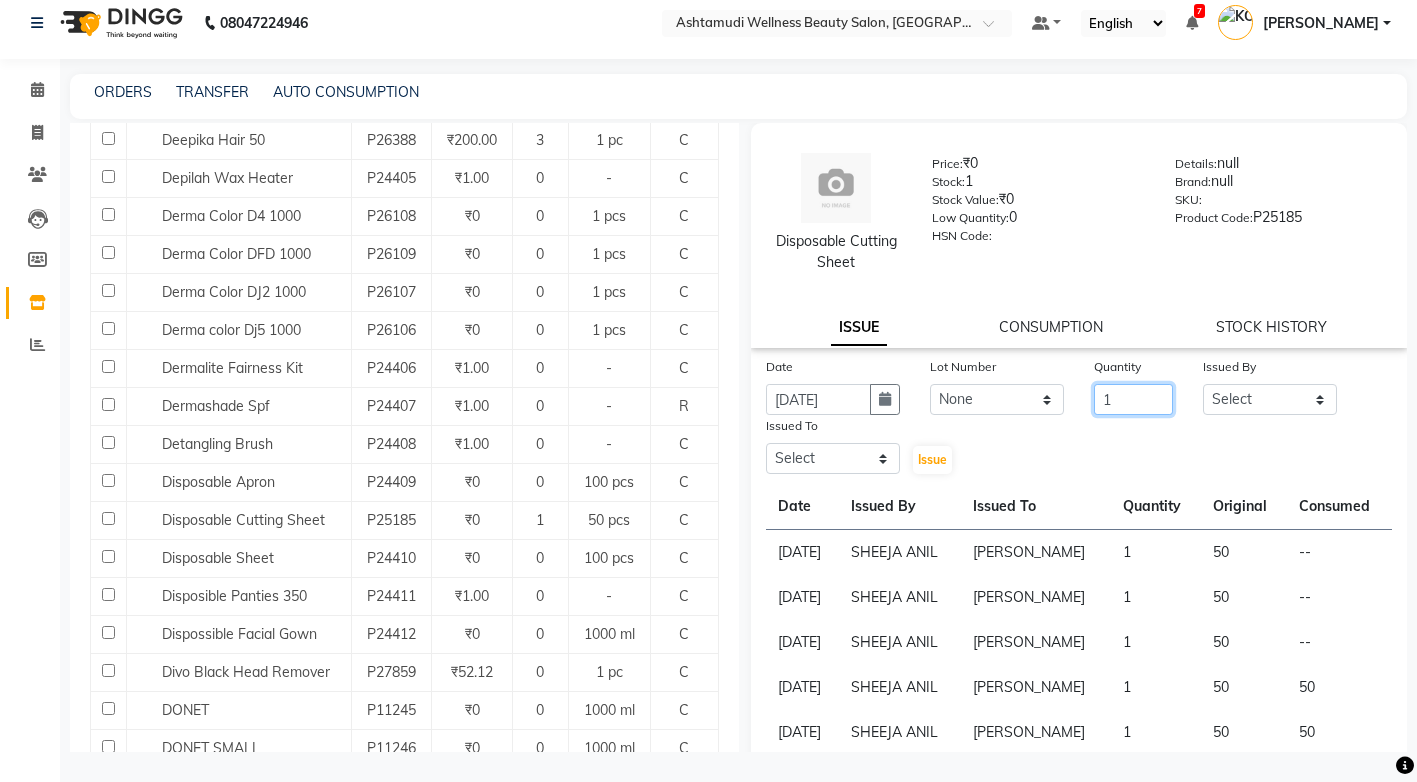 type on "1" 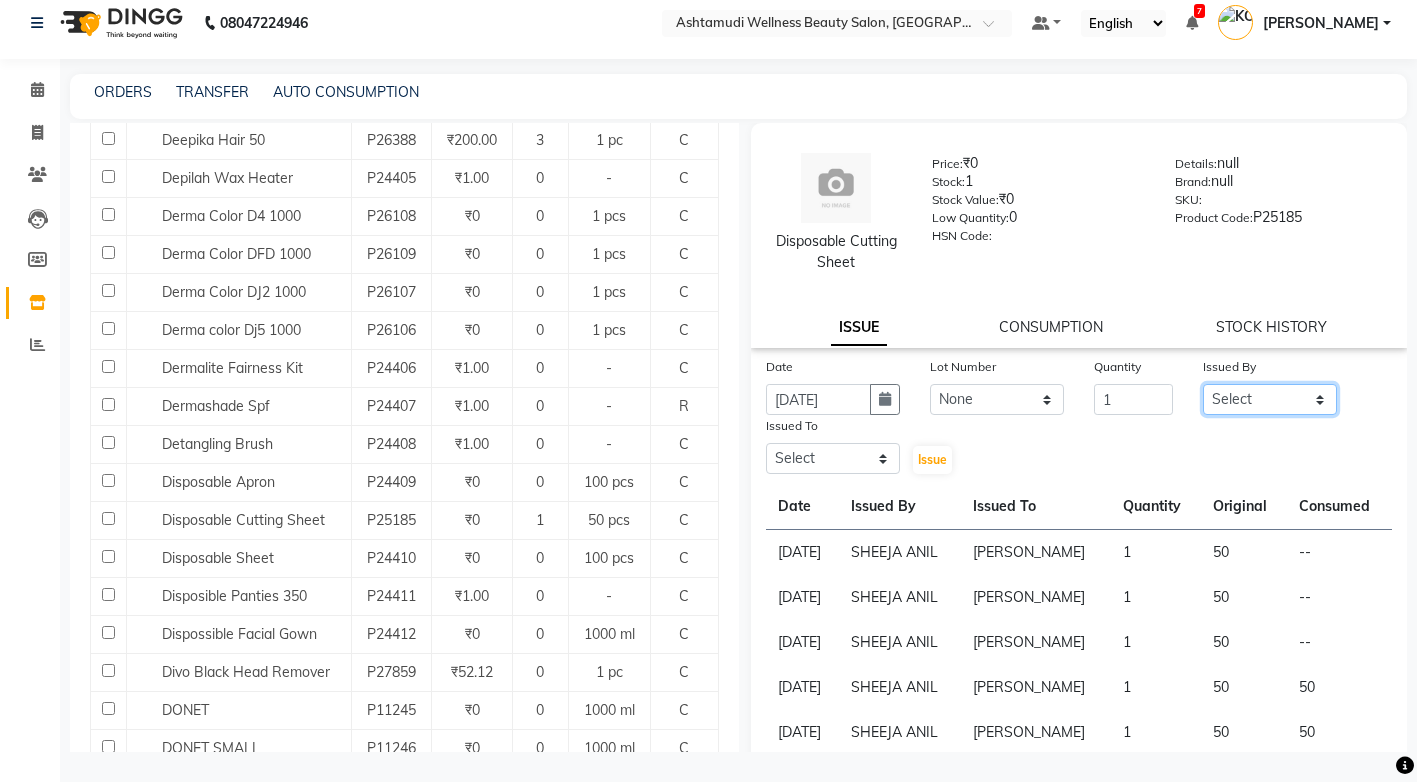 click on "Select ANJALI M S ASWATHY KOTTIYAM ASHTAMUDI KUMARI Muneera RASHMI SHEEJA ANIL SHYNI  SINDHYA  Sona Sunil Sreepriya STEFFY STEPHAN Varsha S Vismaya" 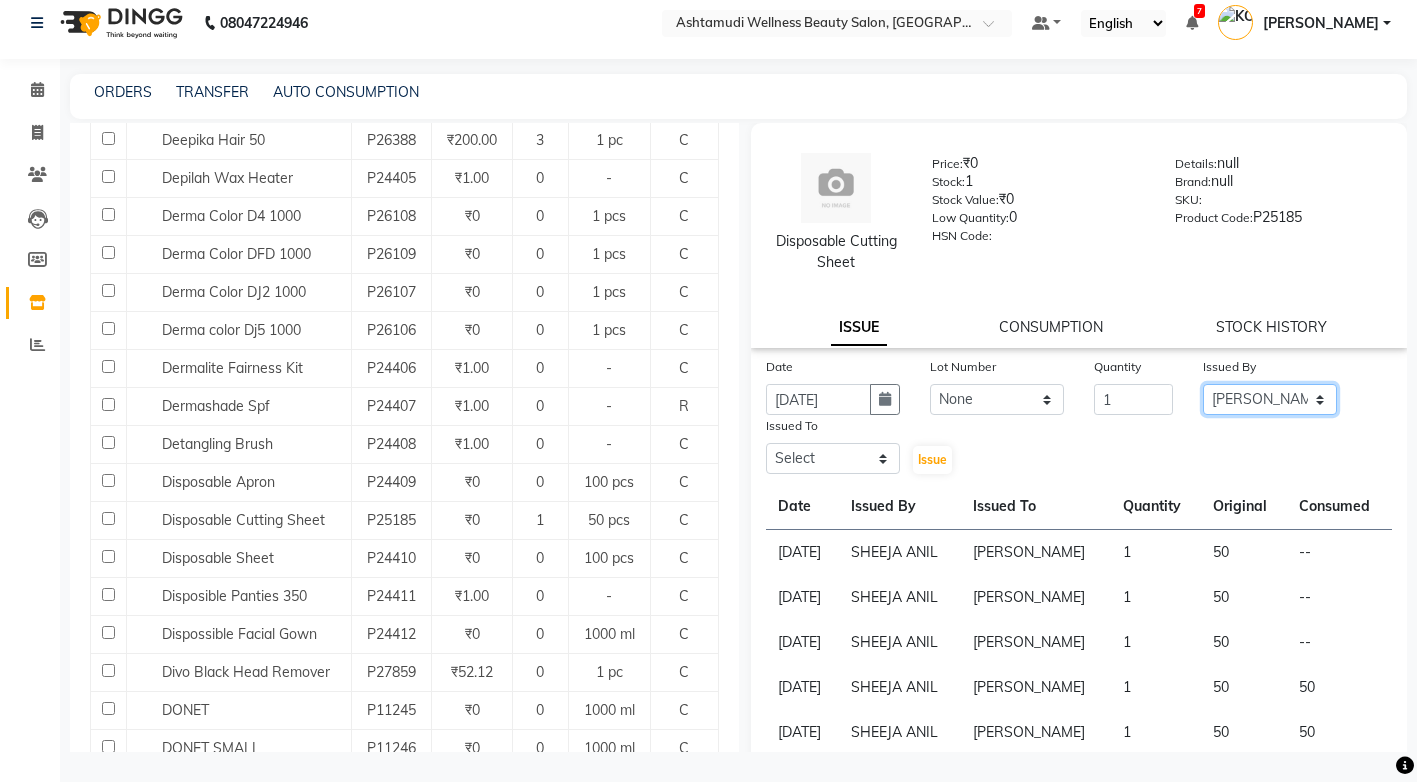 click on "Select ANJALI M S ASWATHY KOTTIYAM ASHTAMUDI KUMARI Muneera RASHMI SHEEJA ANIL SHYNI  SINDHYA  Sona Sunil Sreepriya STEFFY STEPHAN Varsha S Vismaya" 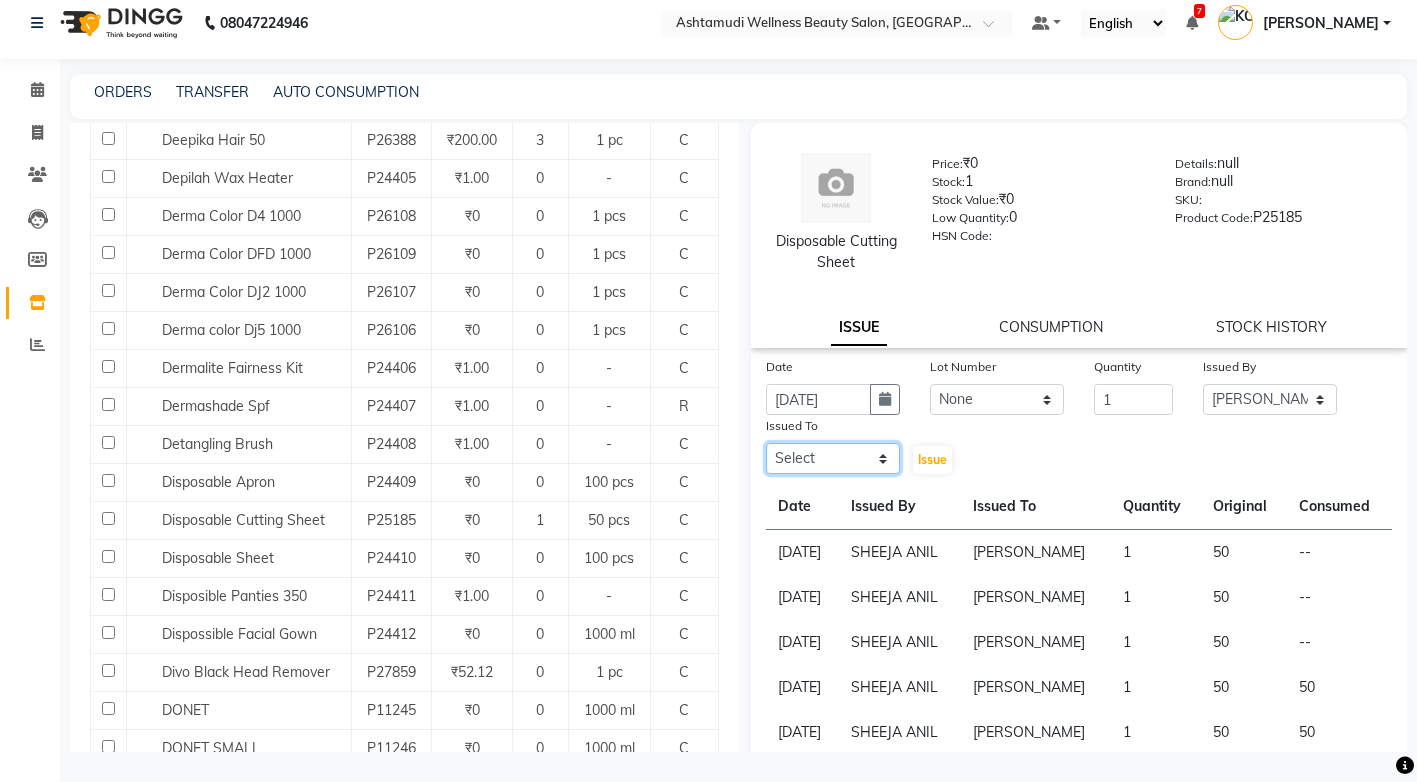 click on "Select ANJALI M S ASWATHY KOTTIYAM ASHTAMUDI KUMARI Muneera RASHMI SHEEJA ANIL SHYNI  SINDHYA  Sona Sunil Sreepriya STEFFY STEPHAN Varsha S Vismaya" 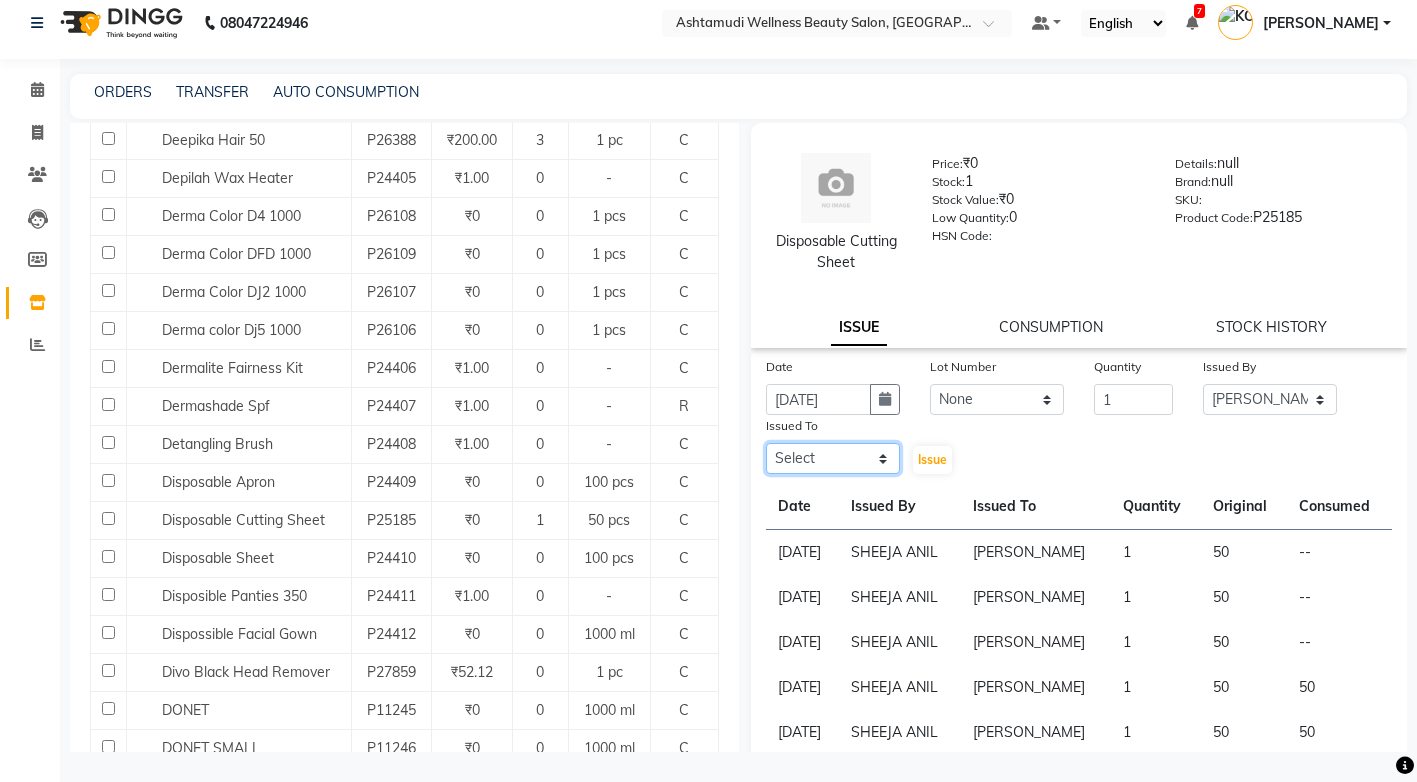 select on "50208" 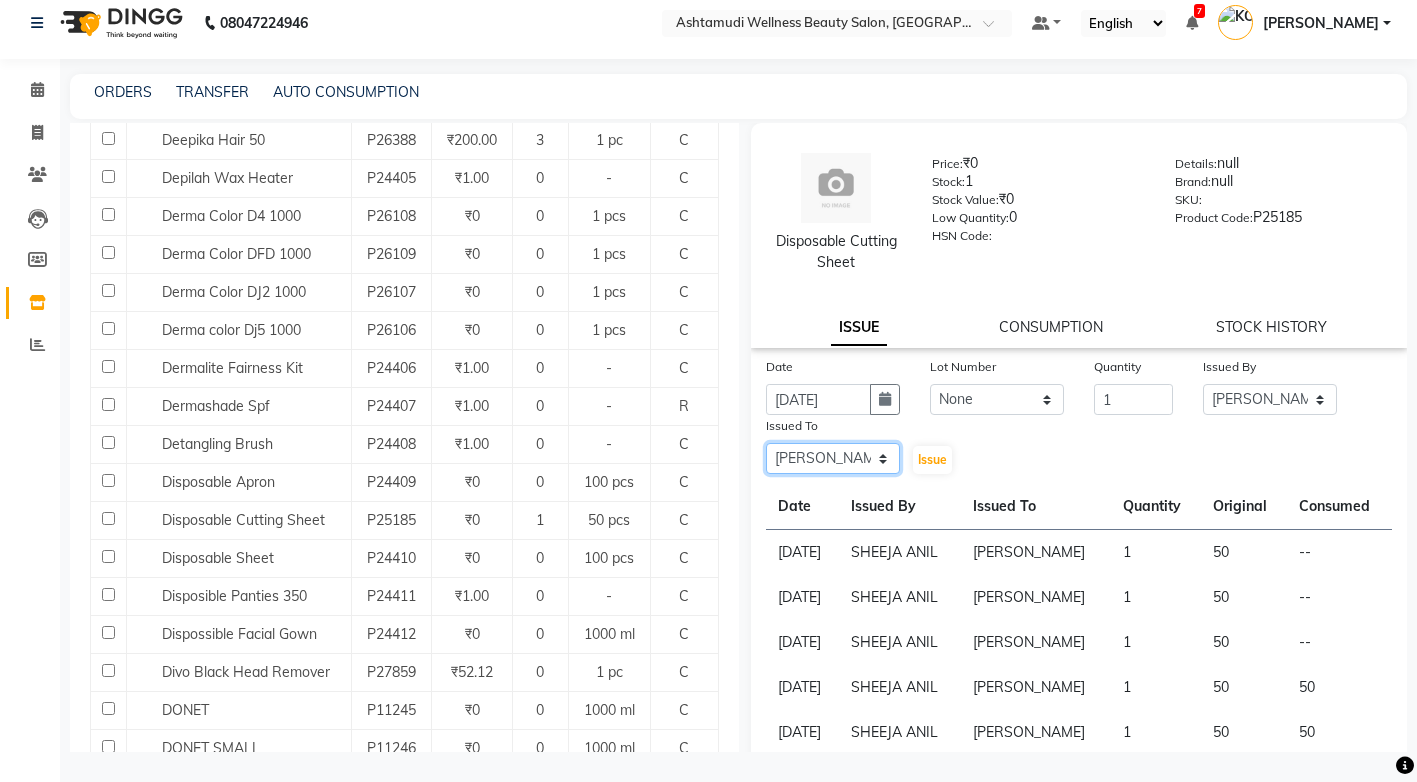 click on "Select ANJALI M S ASWATHY KOTTIYAM ASHTAMUDI KUMARI Muneera RASHMI SHEEJA ANIL SHYNI  SINDHYA  Sona Sunil Sreepriya STEFFY STEPHAN Varsha S Vismaya" 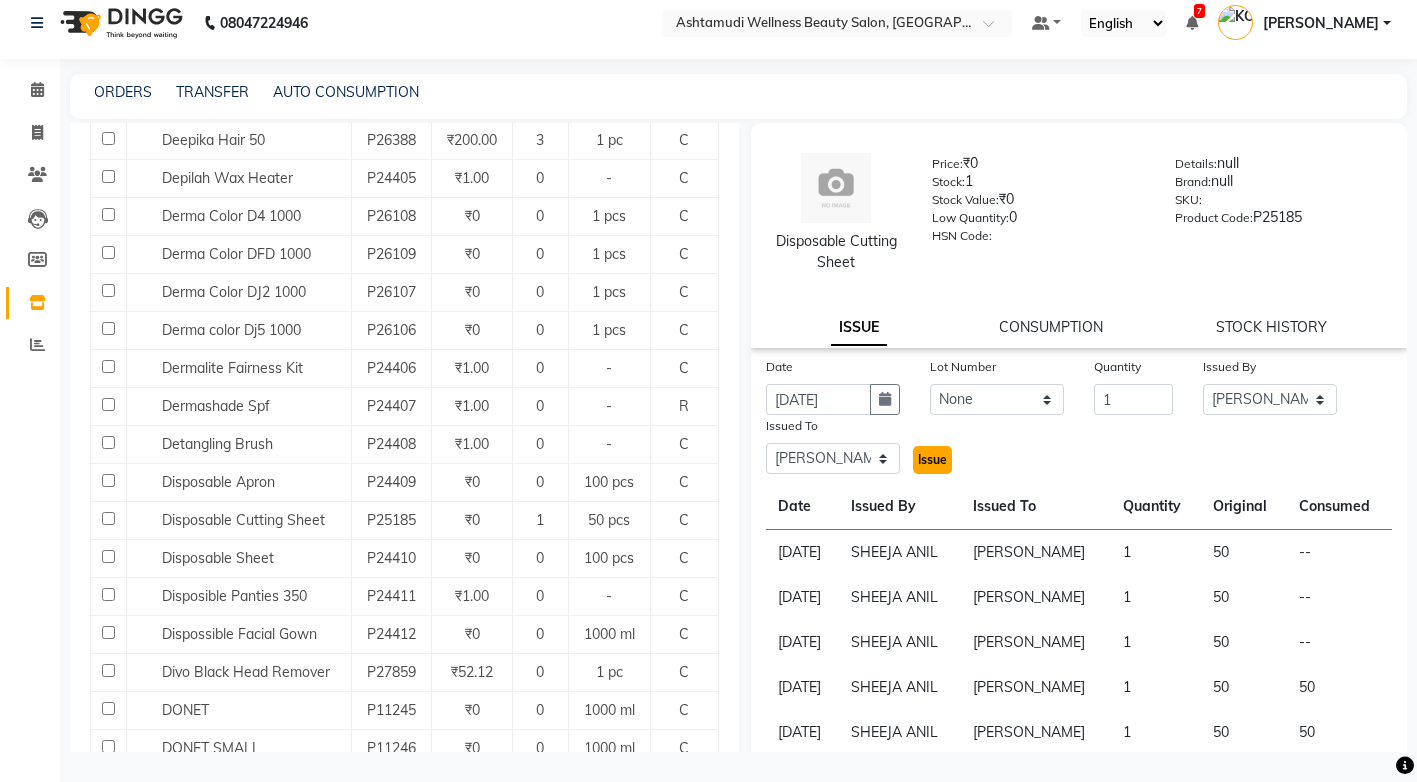 click on "Issue" 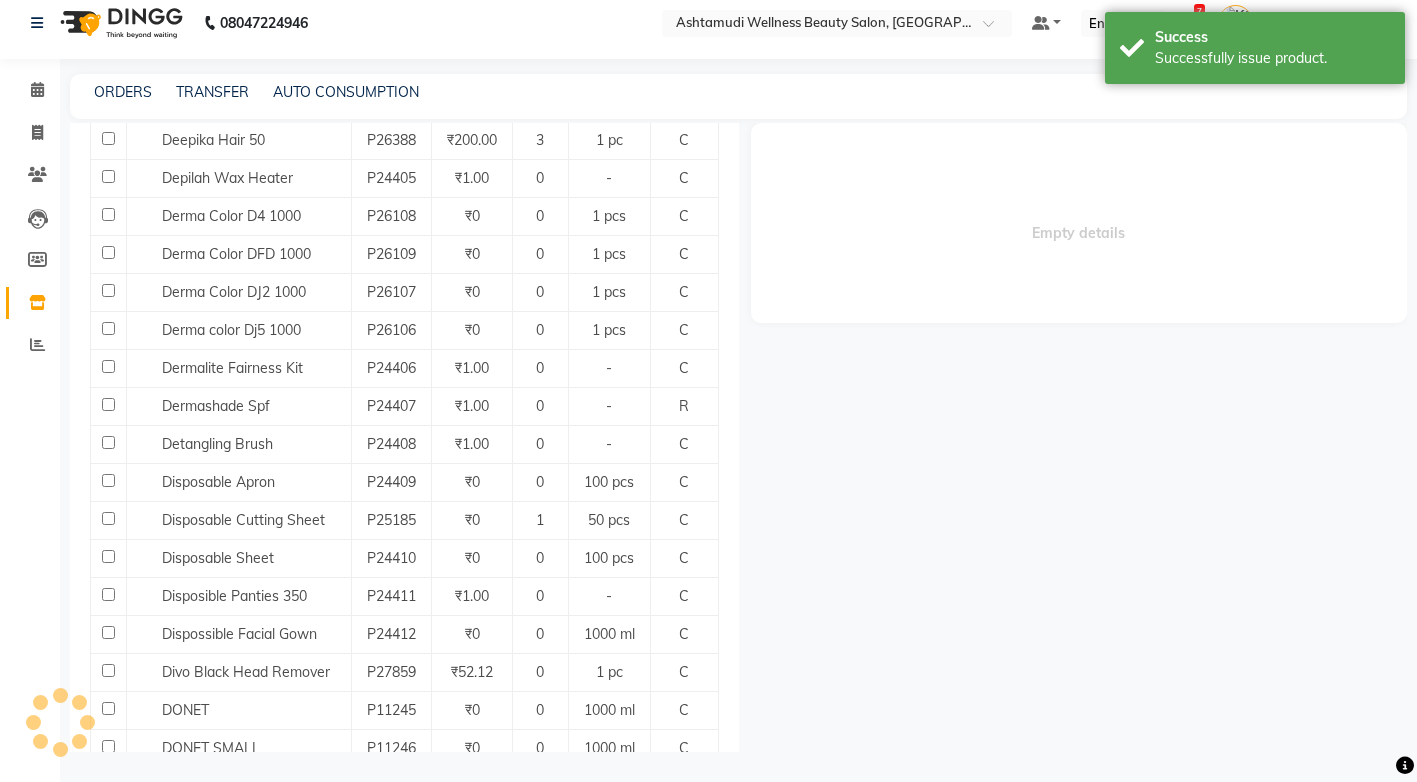 select 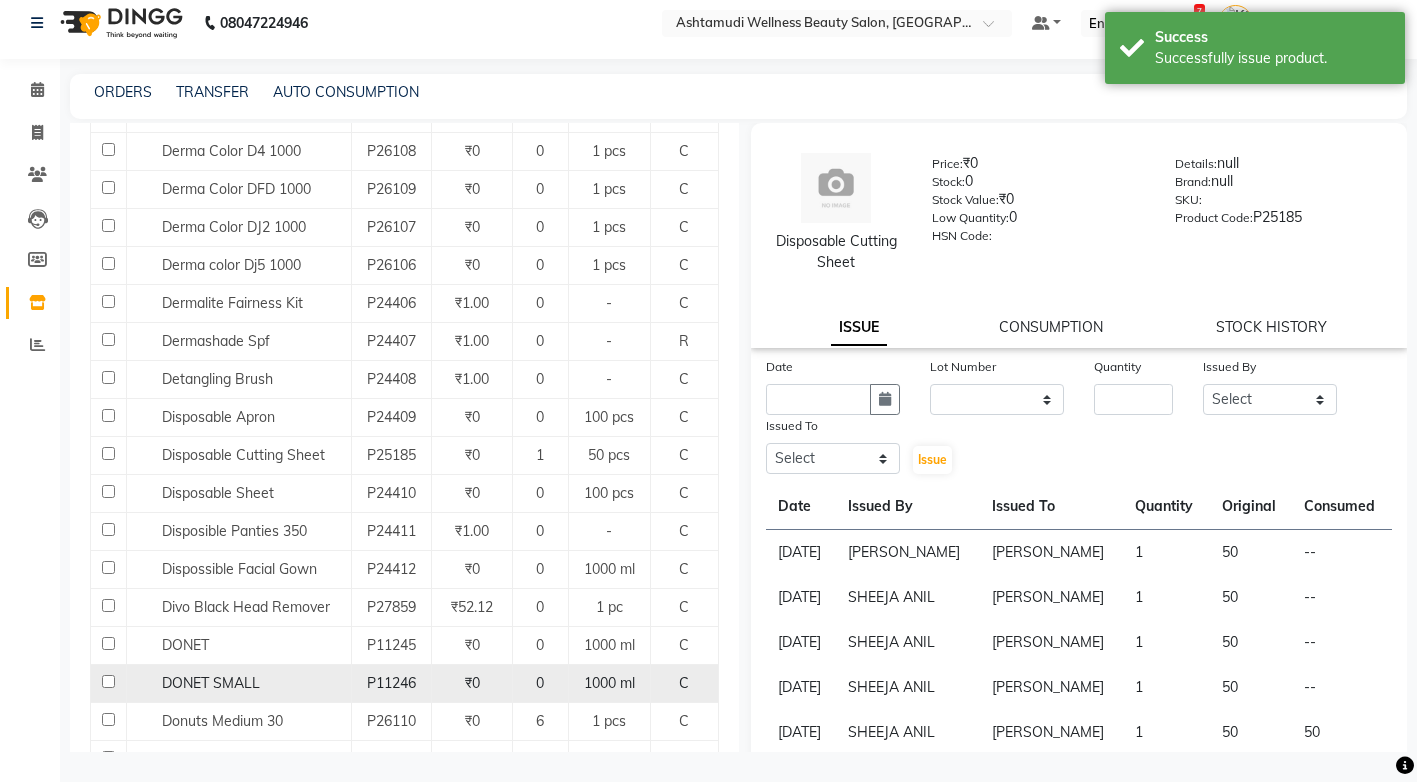 scroll, scrollTop: 1300, scrollLeft: 0, axis: vertical 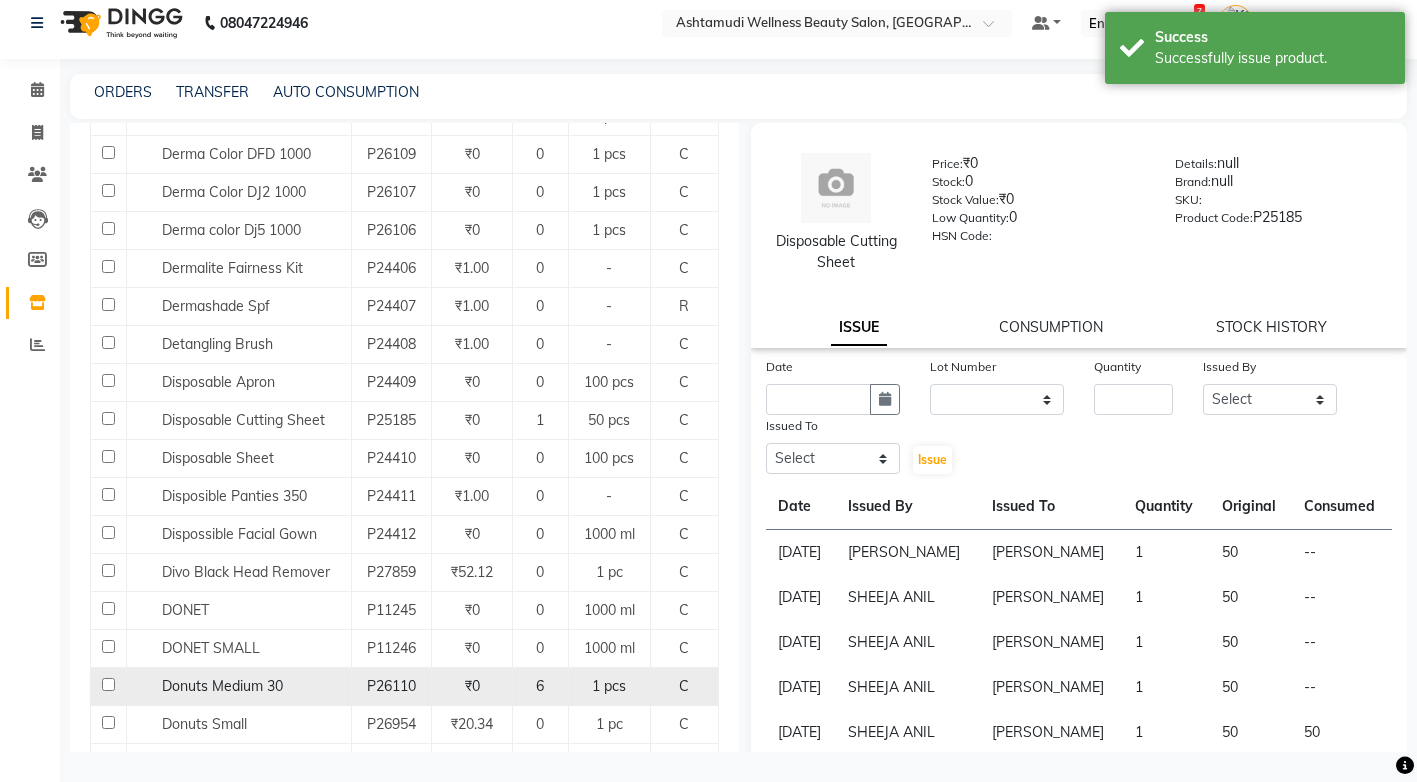 click on "Donuts Medium 30" 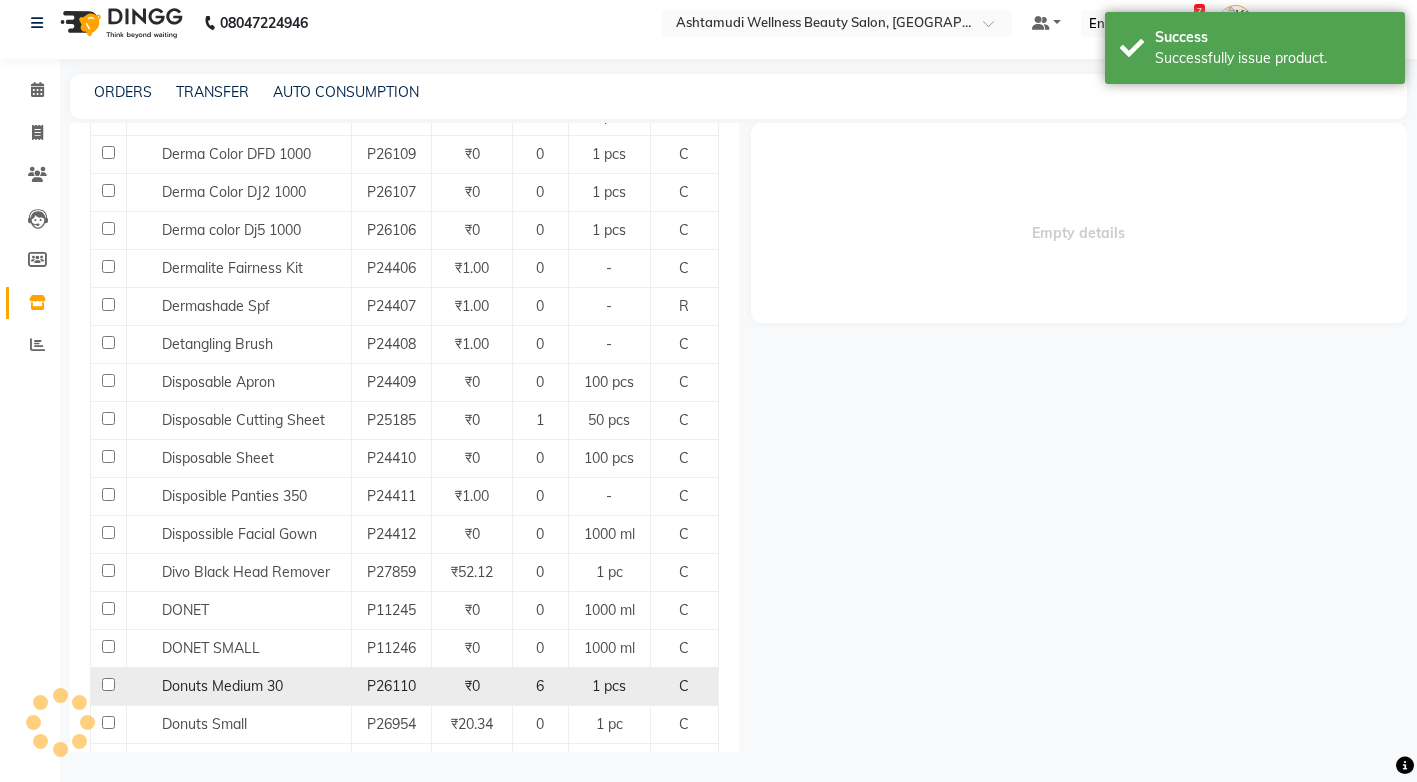 select 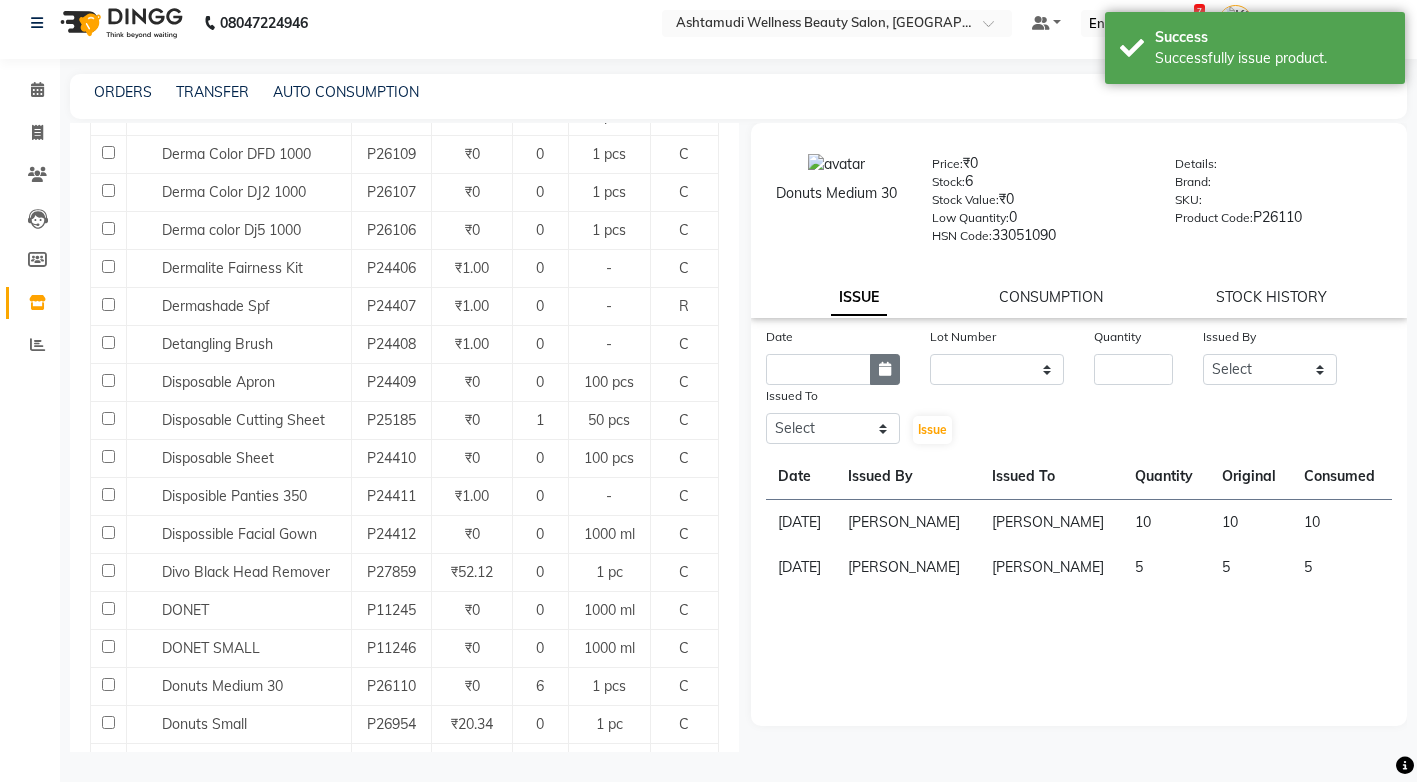 click 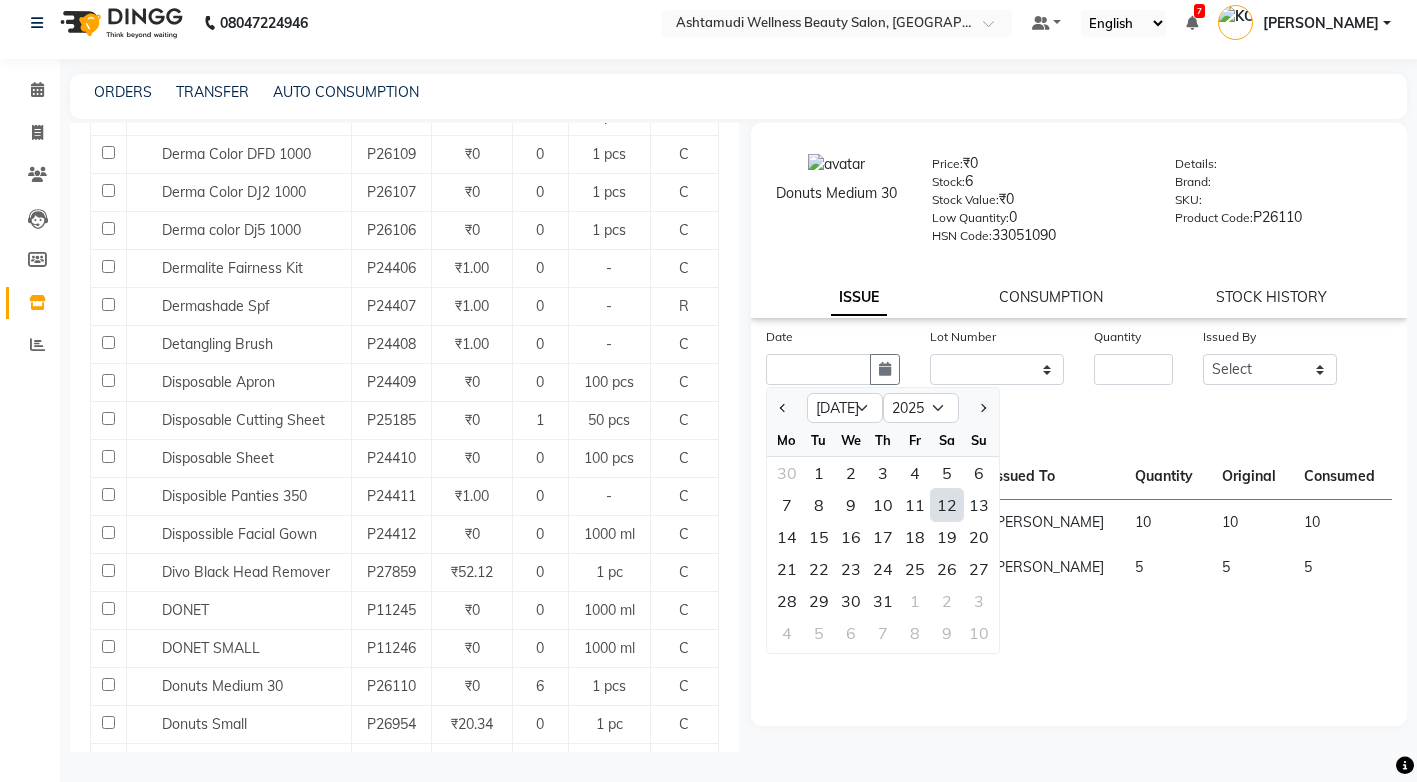 click on "12" 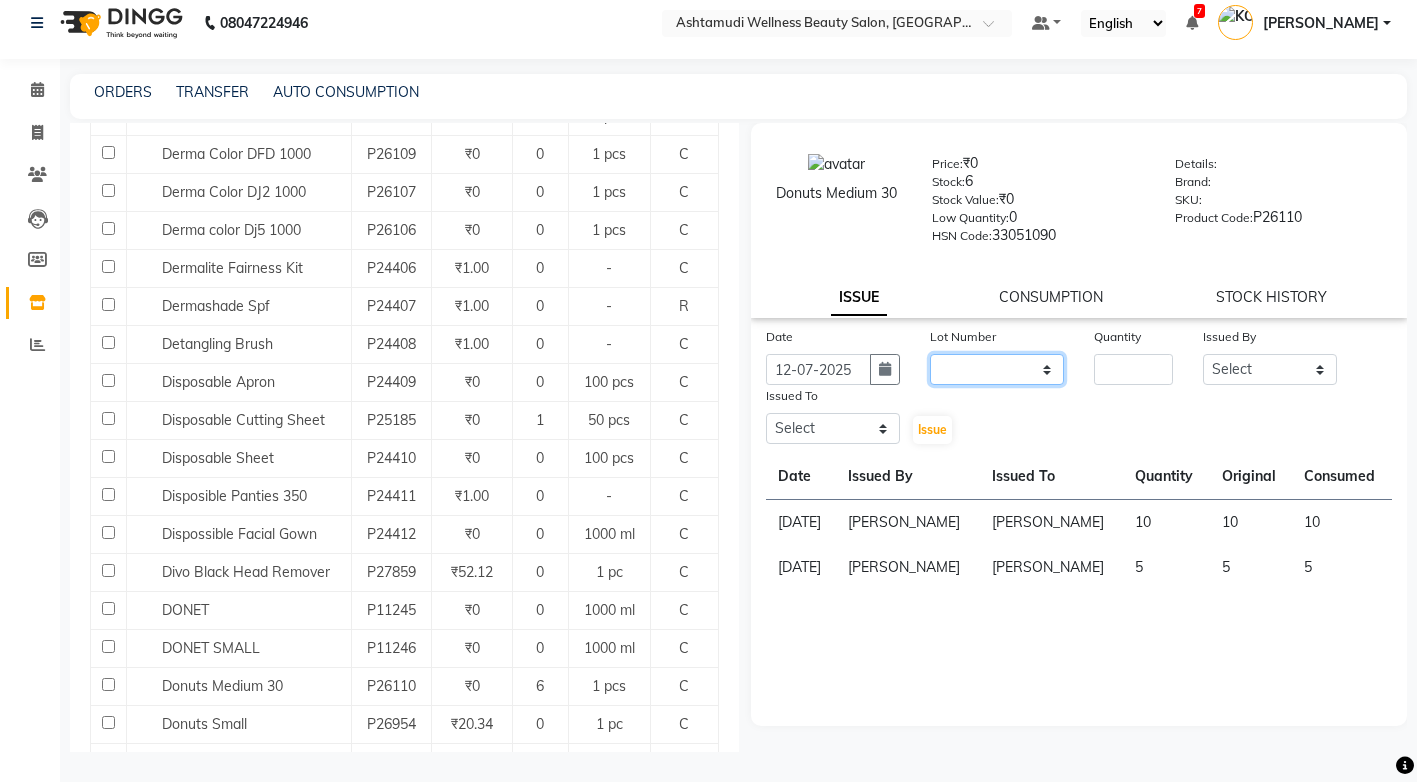 click on "None" 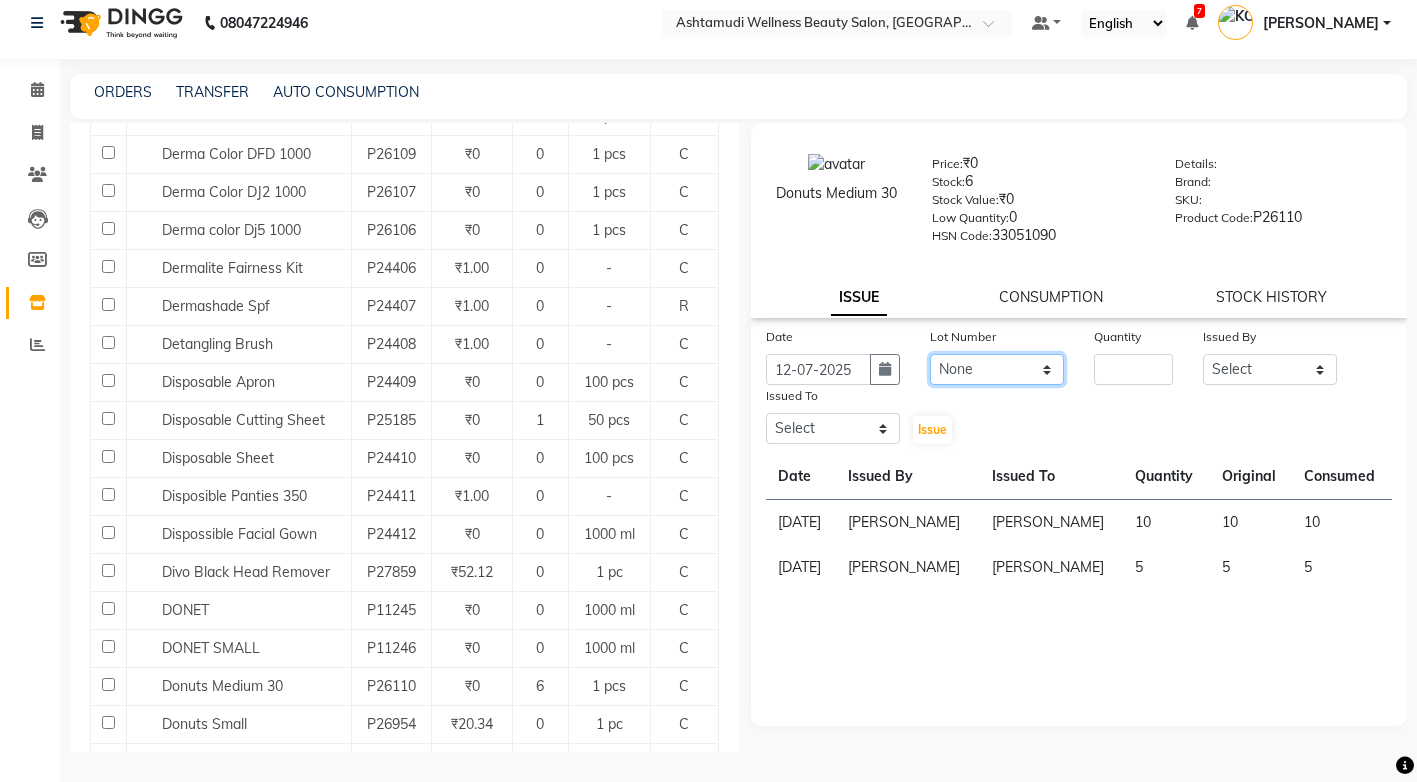 click on "None" 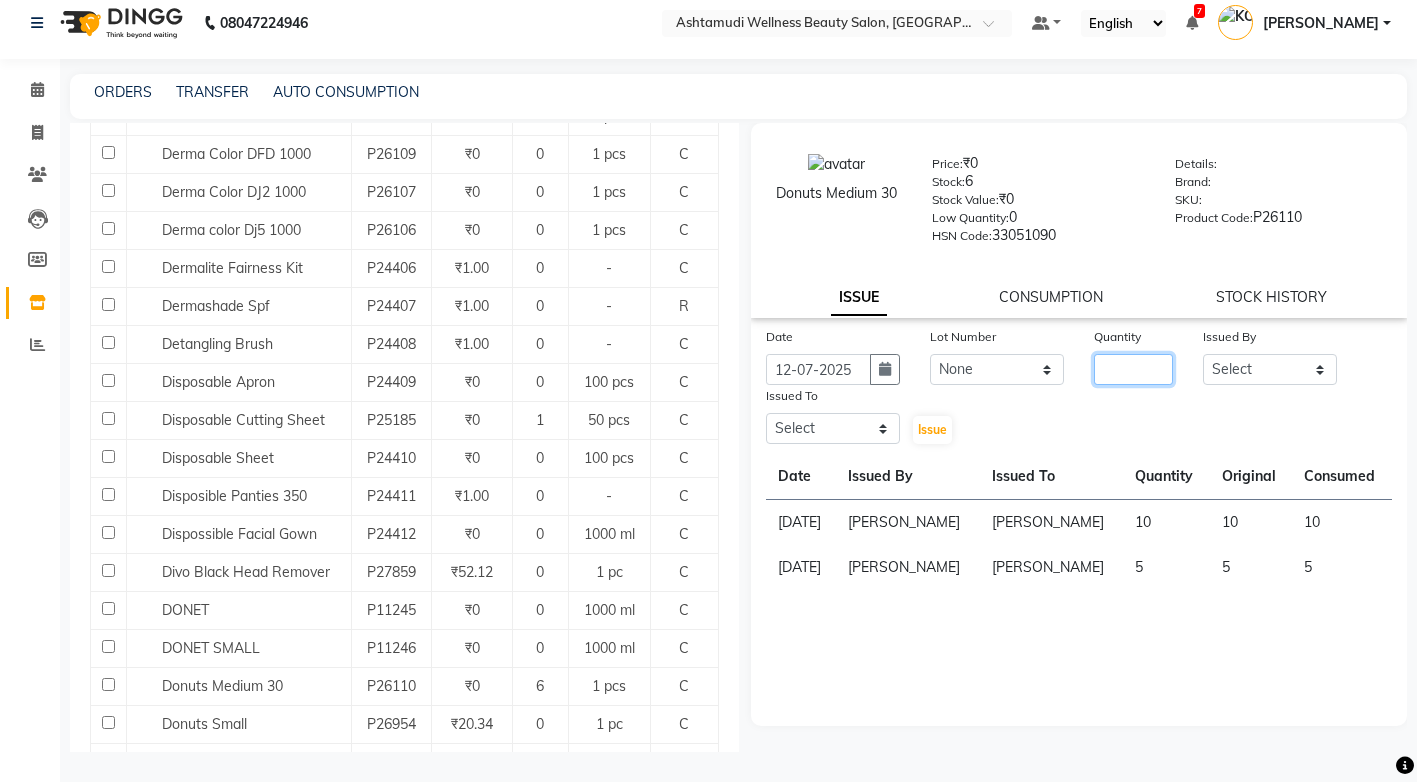 click 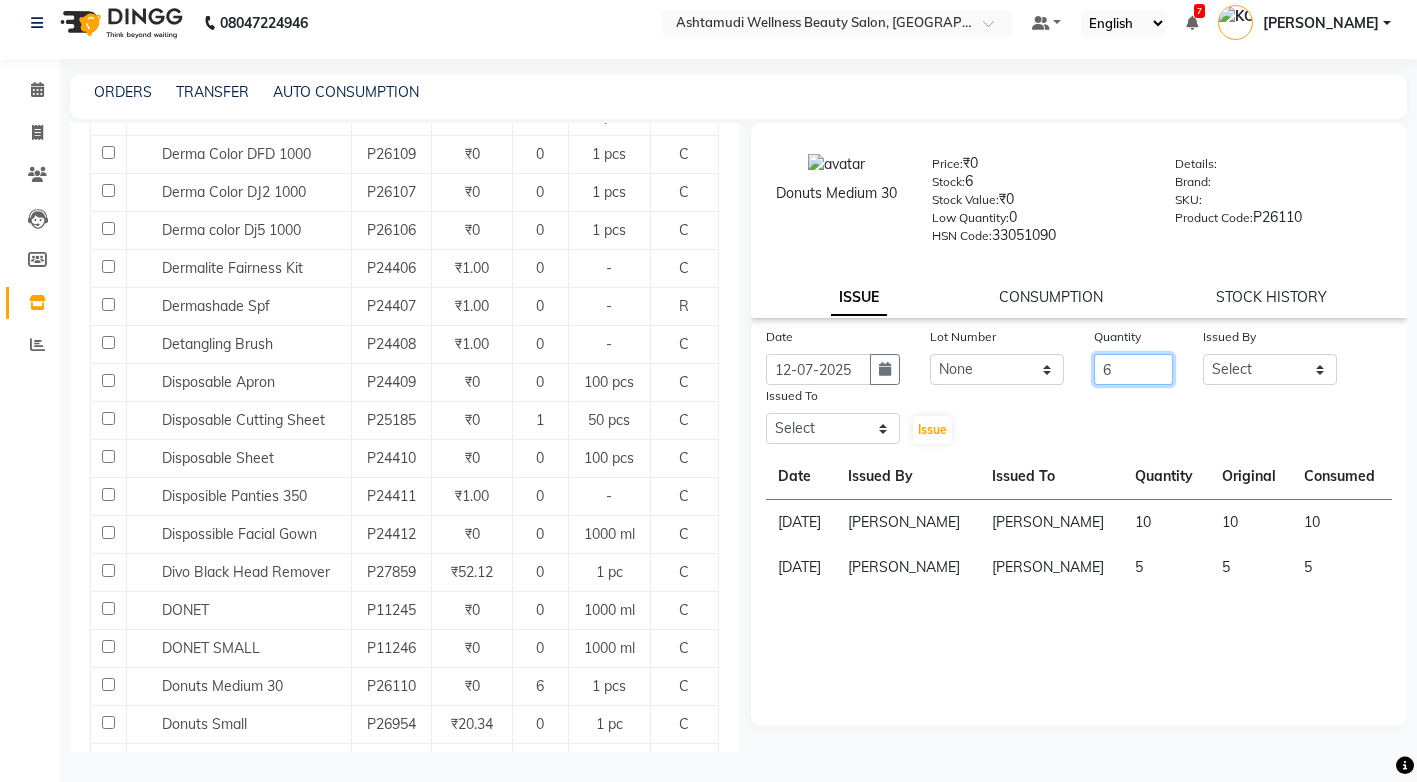 type on "6" 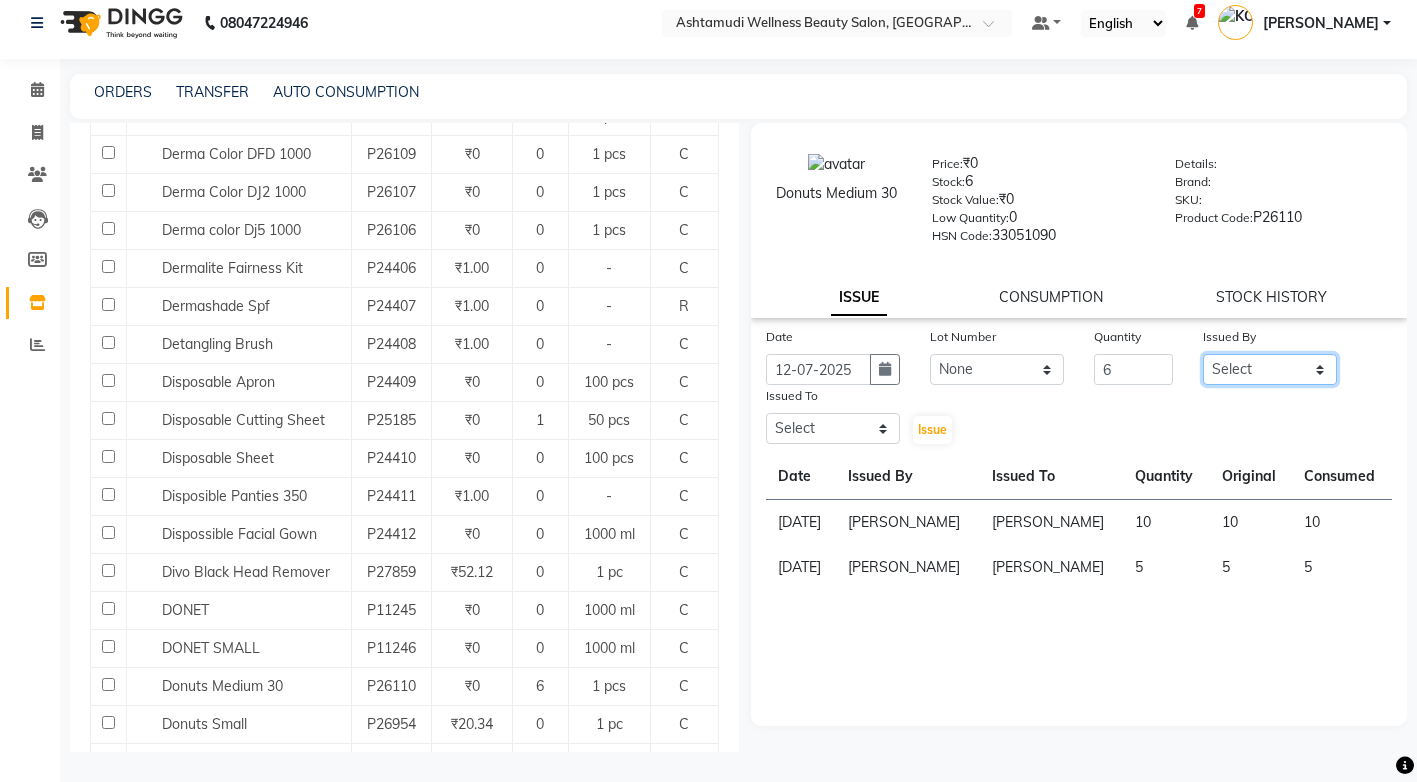 click on "Select ANJALI M S ASWATHY KOTTIYAM ASHTAMUDI KUMARI Muneera RASHMI SHEEJA ANIL SHYNI  SINDHYA  Sona Sunil Sreepriya STEFFY STEPHAN Varsha S Vismaya" 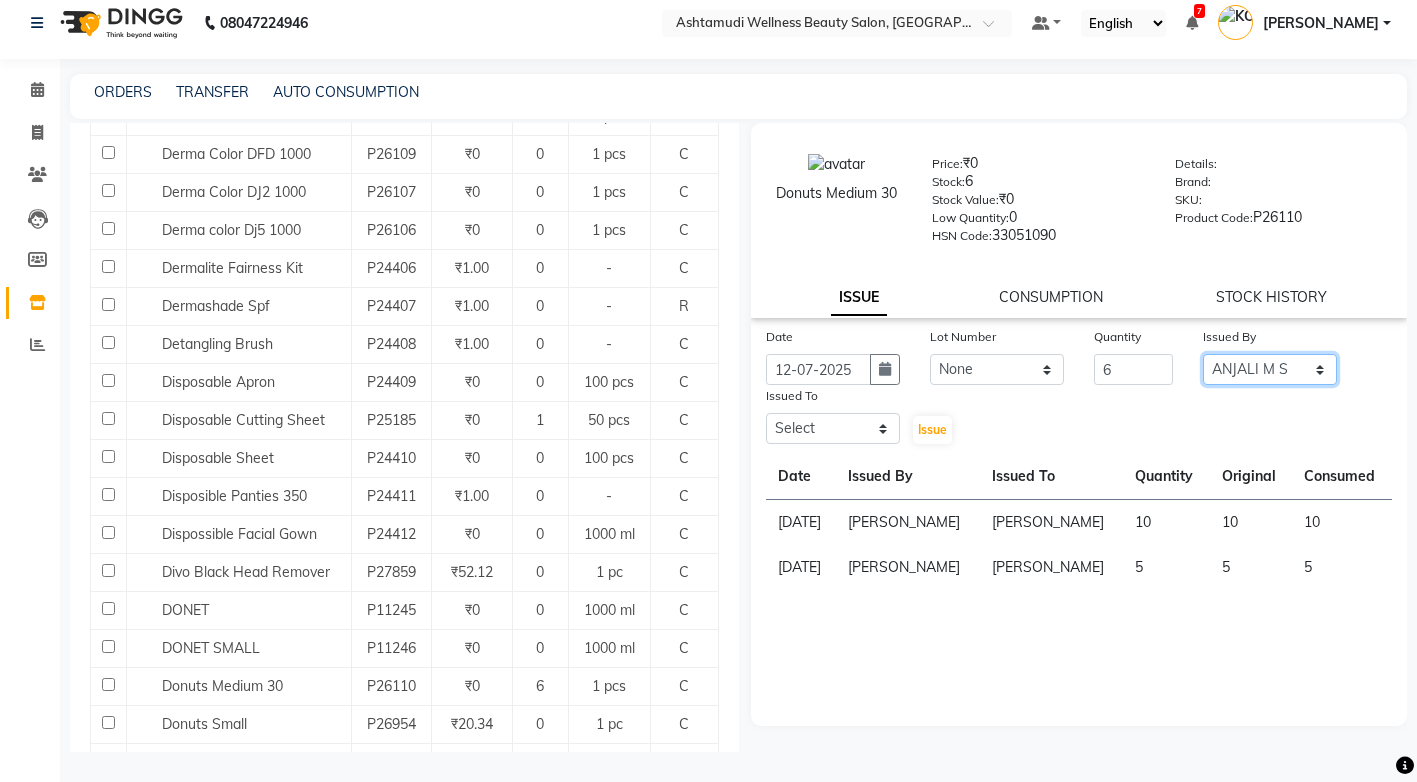 click on "Select ANJALI M S ASWATHY KOTTIYAM ASHTAMUDI KUMARI Muneera RASHMI SHEEJA ANIL SHYNI  SINDHYA  Sona Sunil Sreepriya STEFFY STEPHAN Varsha S Vismaya" 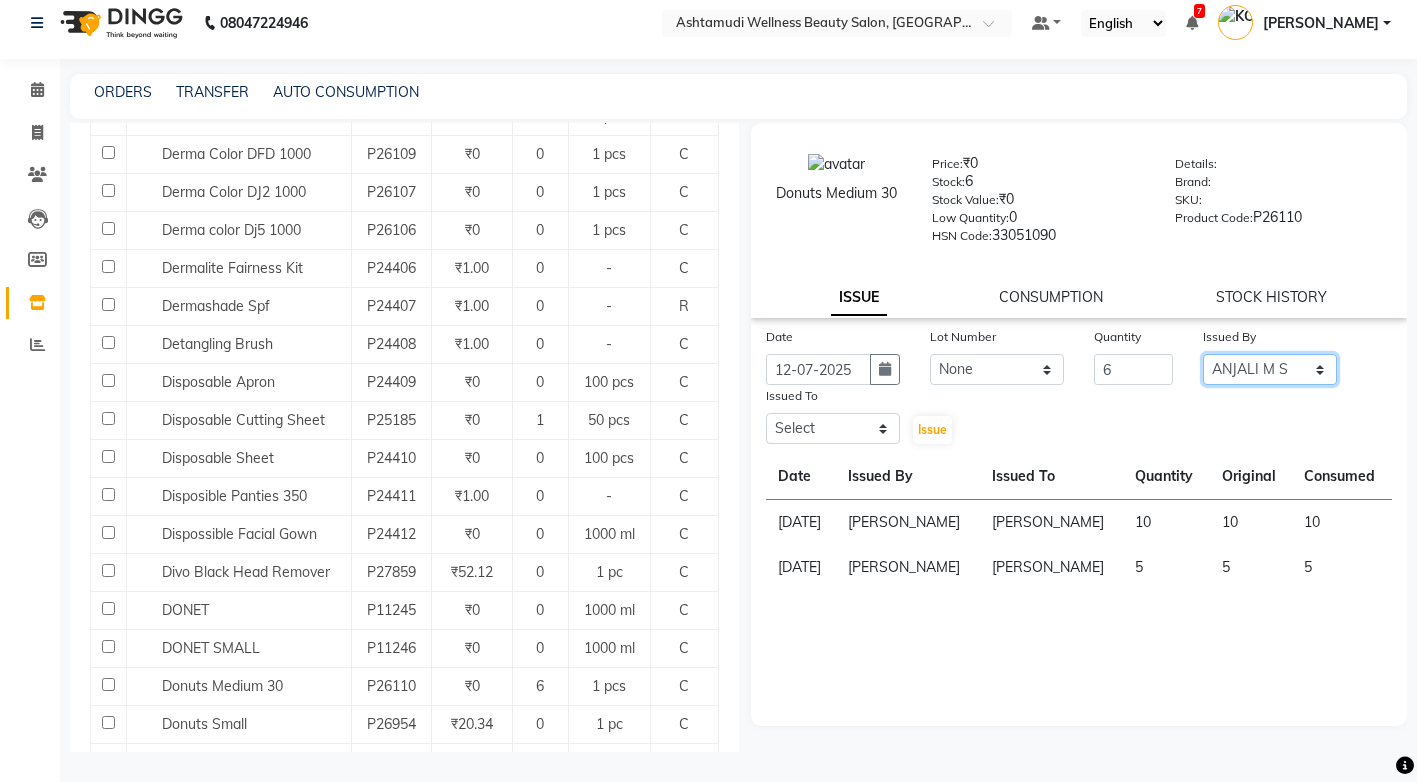 click on "Select ANJALI M S ASWATHY KOTTIYAM ASHTAMUDI KUMARI Muneera RASHMI SHEEJA ANIL SHYNI  SINDHYA  Sona Sunil Sreepriya STEFFY STEPHAN Varsha S Vismaya" 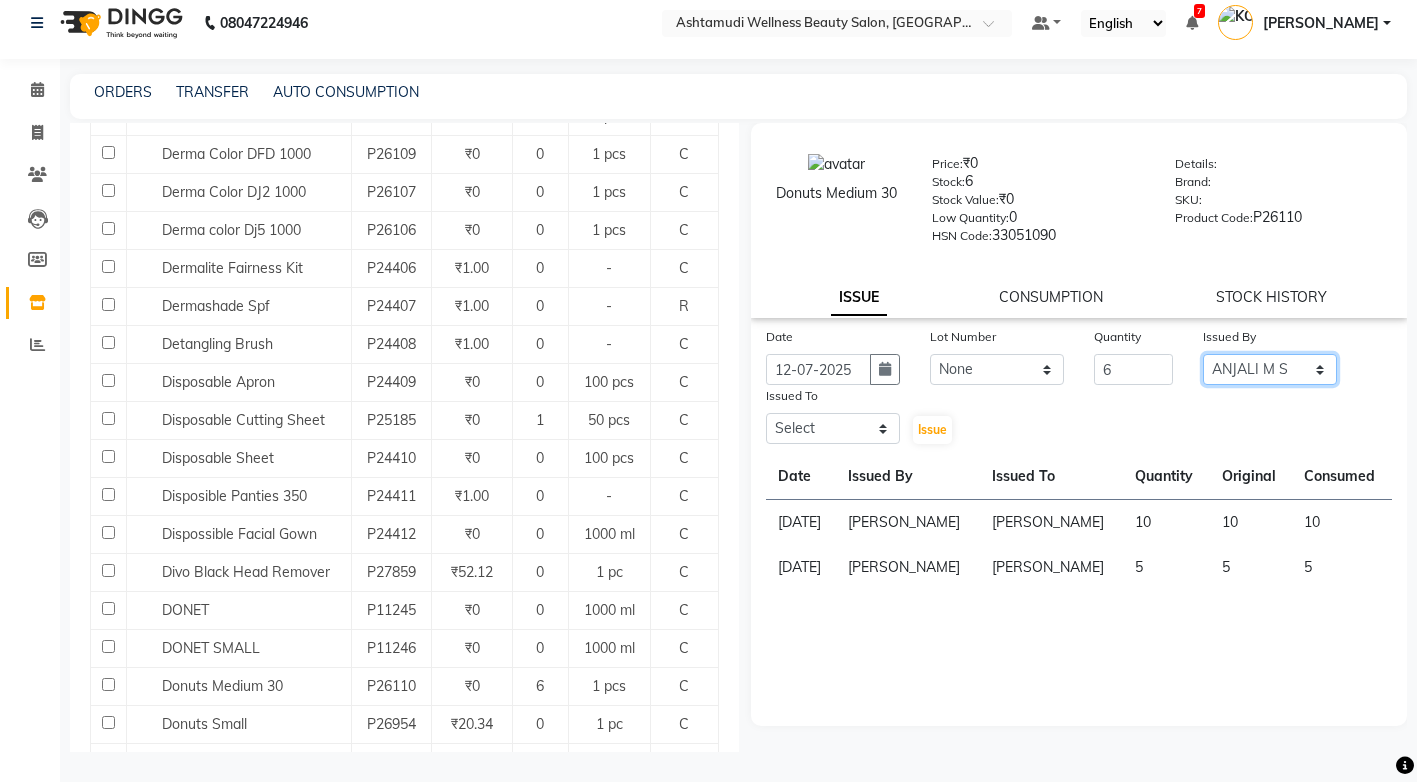 select on "65322" 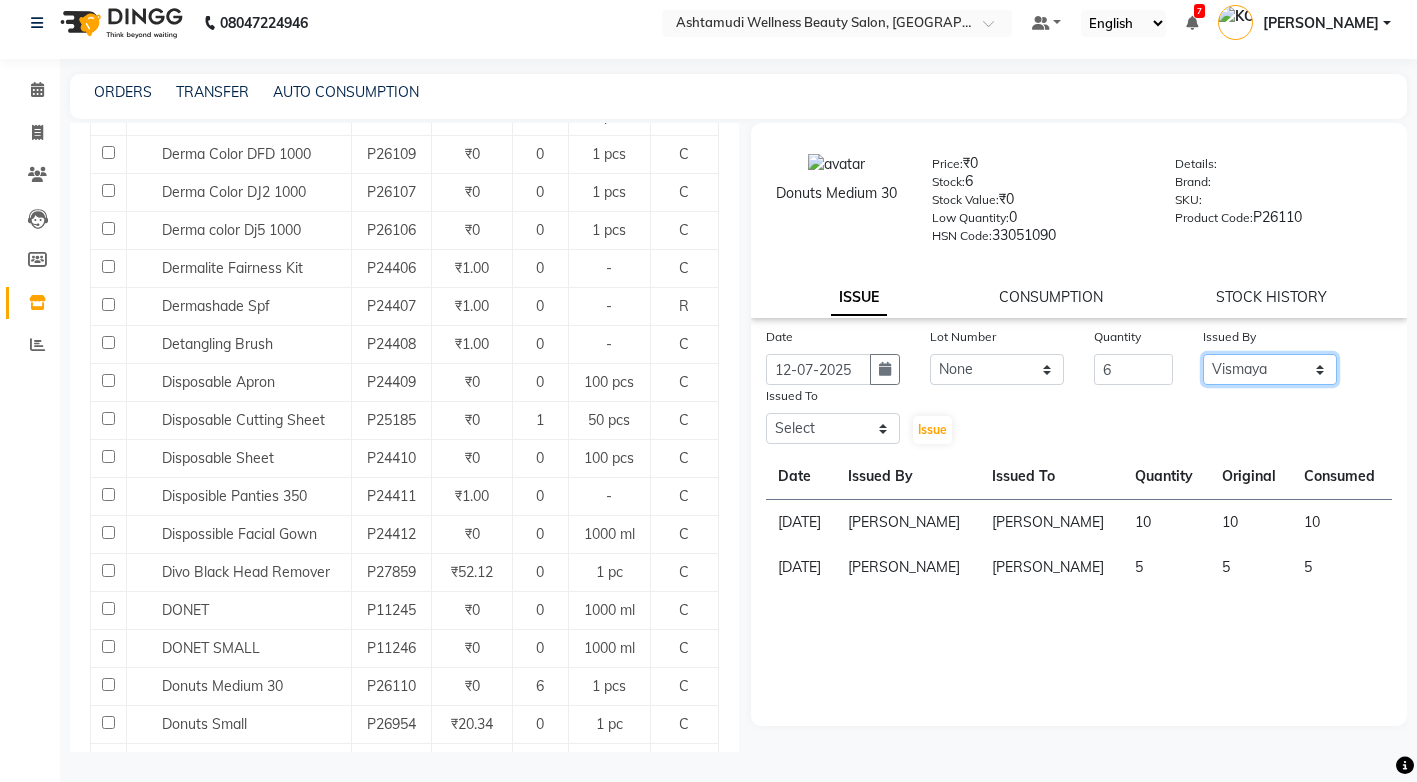 click on "Select ANJALI M S ASWATHY KOTTIYAM ASHTAMUDI KUMARI Muneera RASHMI SHEEJA ANIL SHYNI  SINDHYA  Sona Sunil Sreepriya STEFFY STEPHAN Varsha S Vismaya" 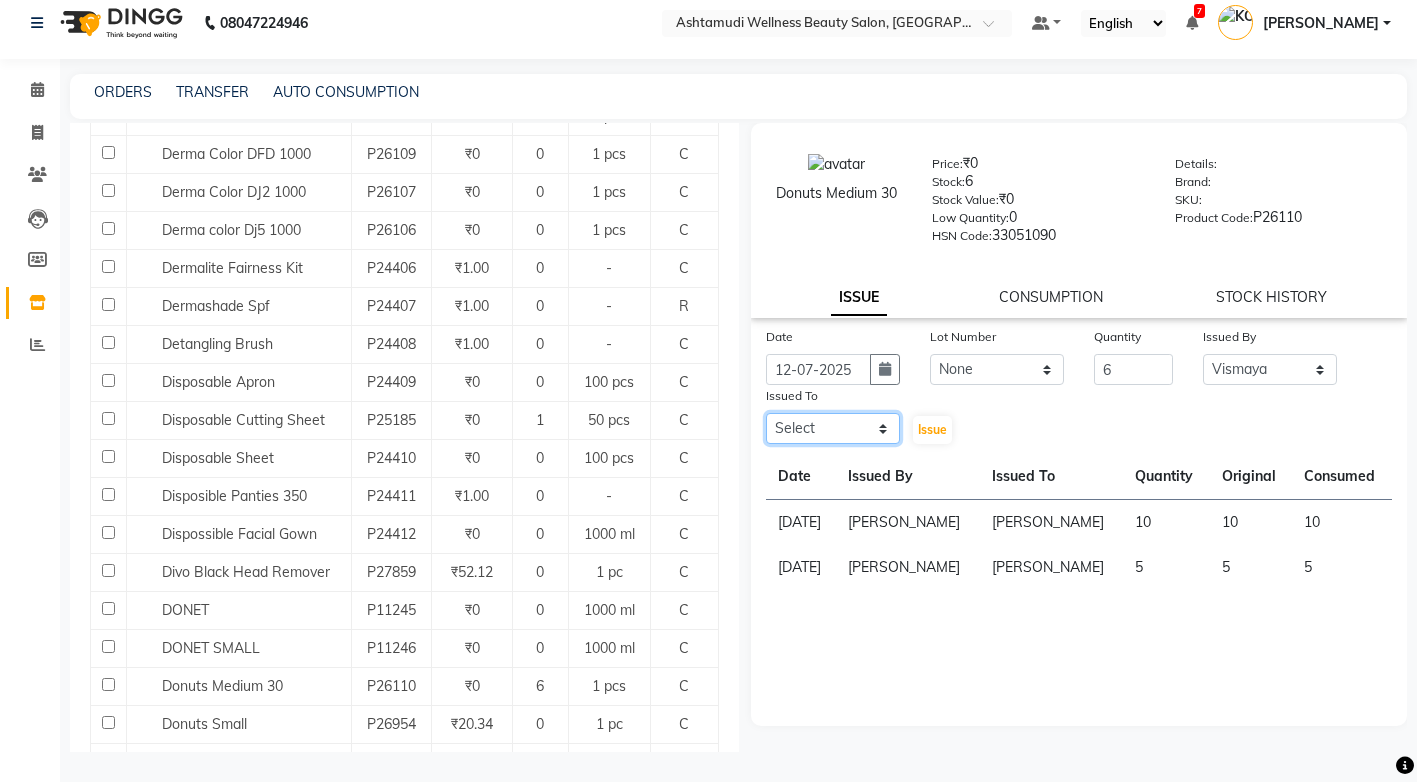 click on "Select ANJALI M S ASWATHY KOTTIYAM ASHTAMUDI KUMARI Muneera RASHMI SHEEJA ANIL SHYNI  SINDHYA  Sona Sunil Sreepriya STEFFY STEPHAN Varsha S Vismaya" 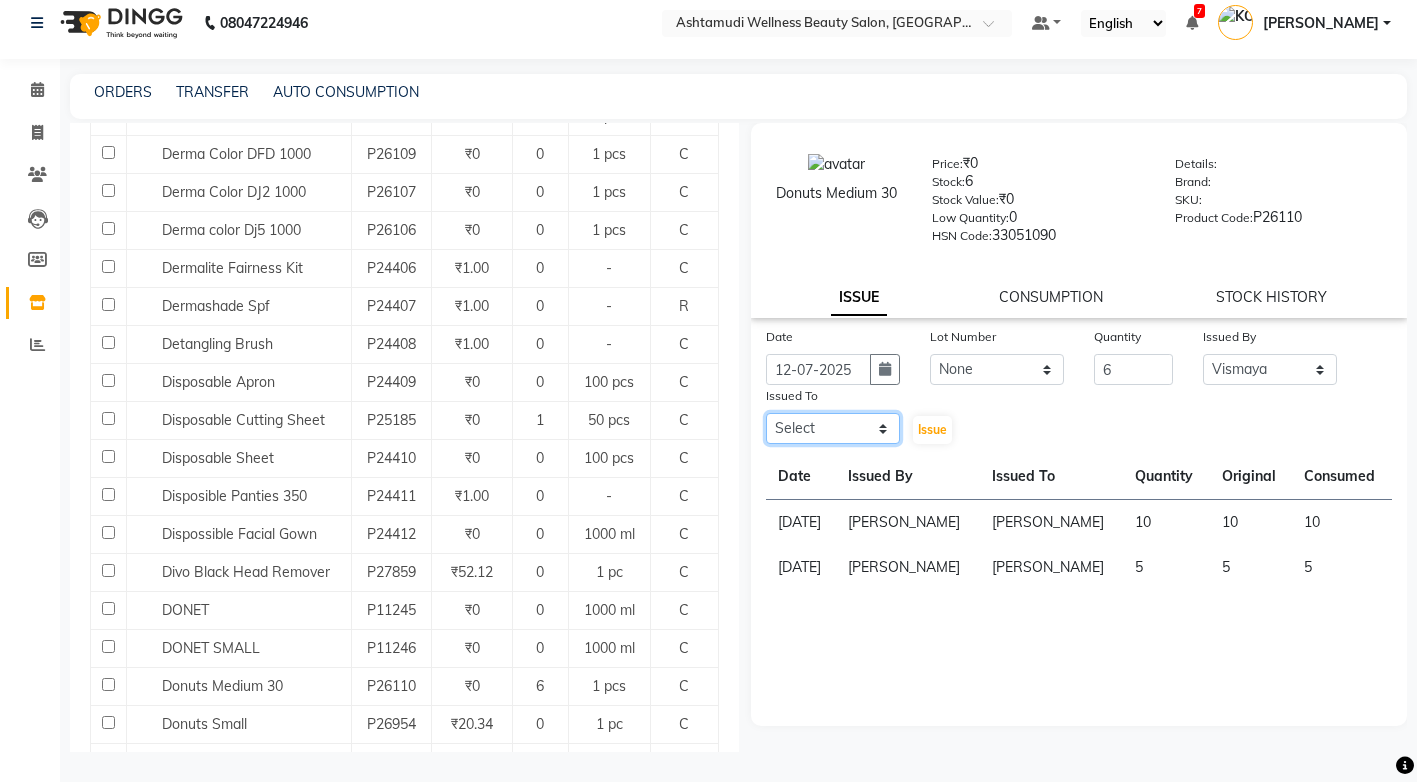 select on "27474" 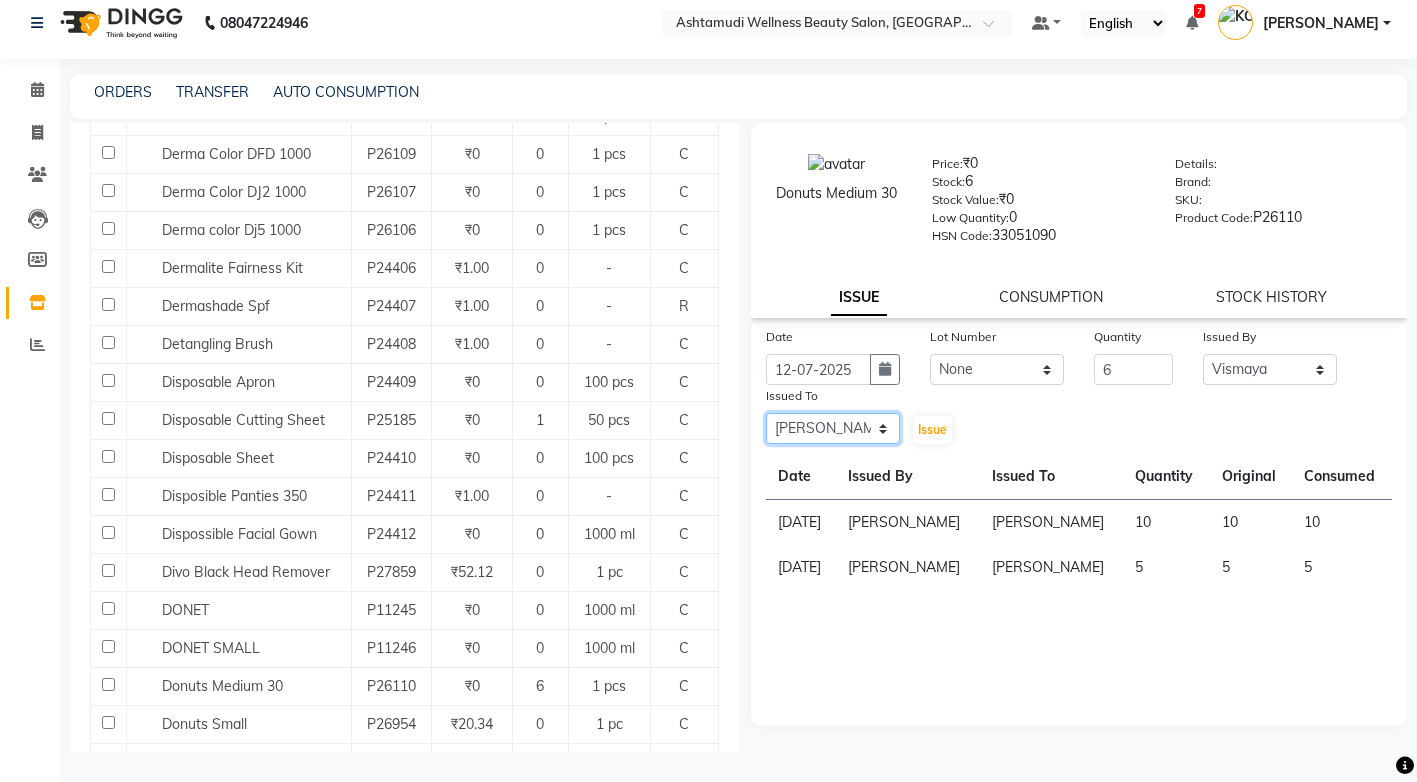 click on "Select ANJALI M S ASWATHY KOTTIYAM ASHTAMUDI KUMARI Muneera RASHMI SHEEJA ANIL SHYNI  SINDHYA  Sona Sunil Sreepriya STEFFY STEPHAN Varsha S Vismaya" 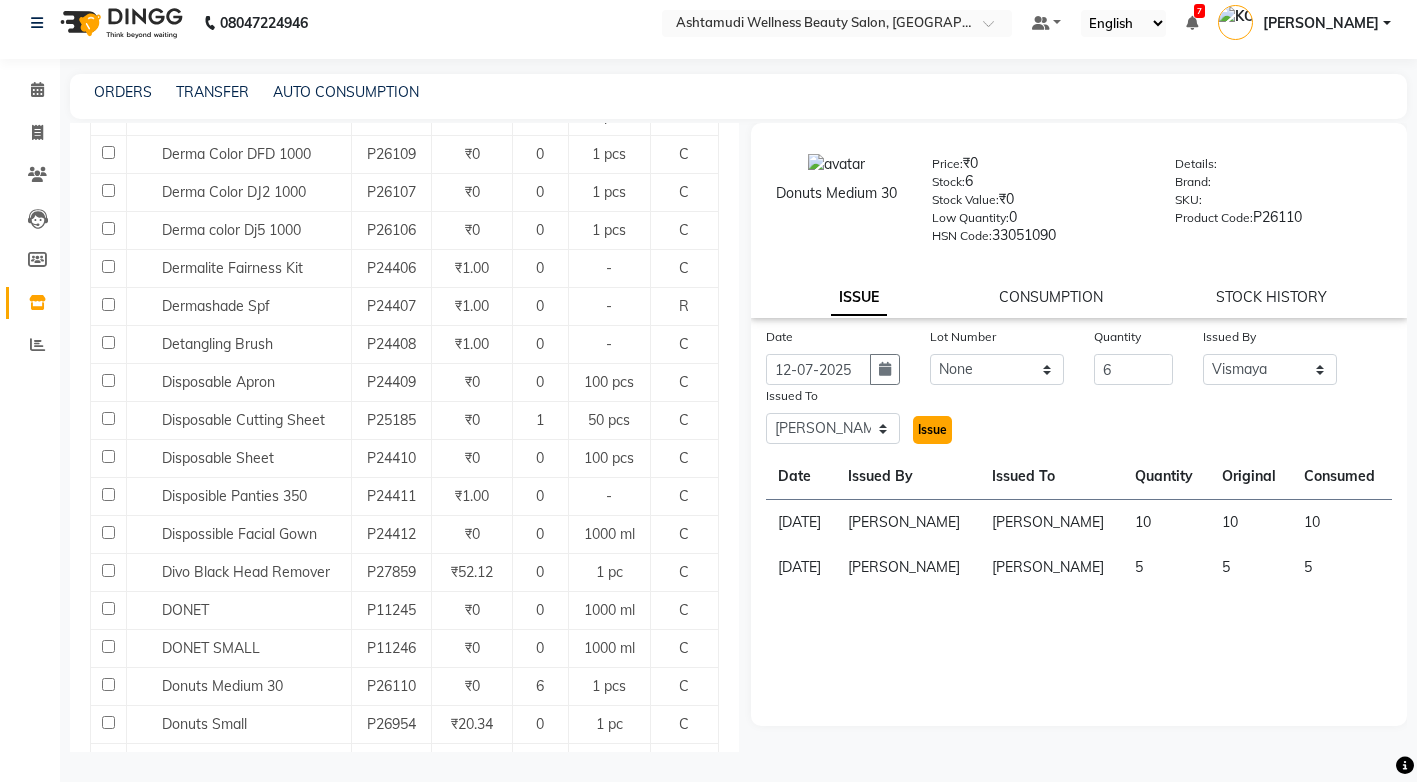 click on "Issue" 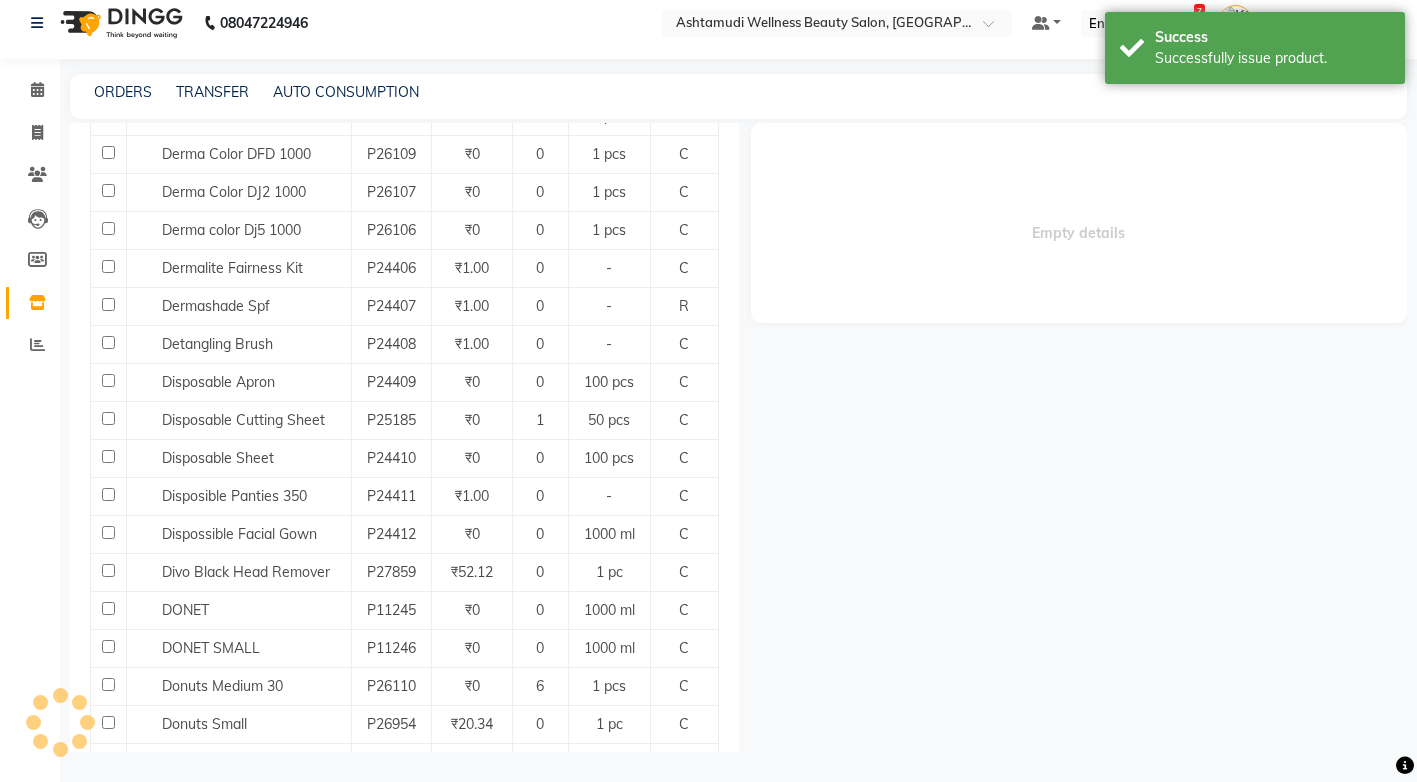 select 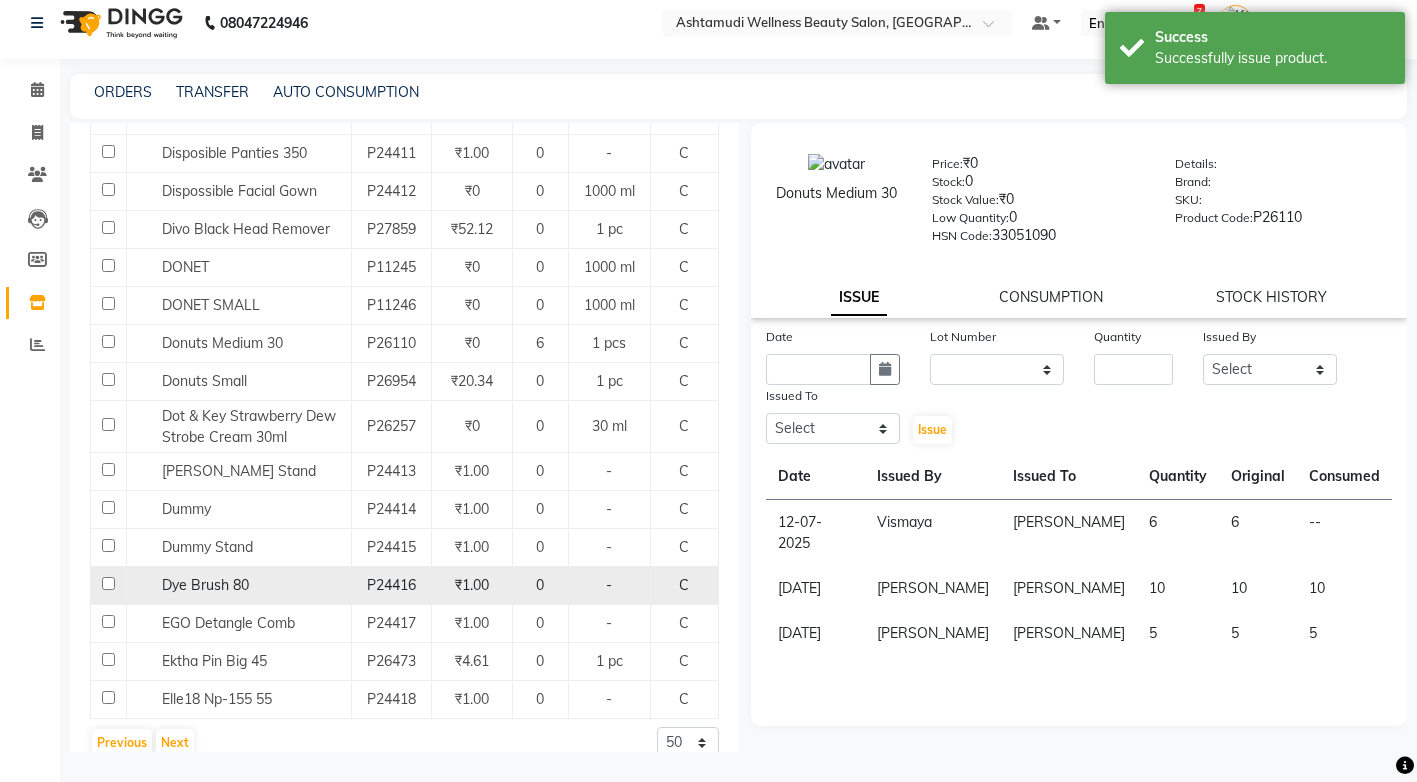 scroll, scrollTop: 1656, scrollLeft: 0, axis: vertical 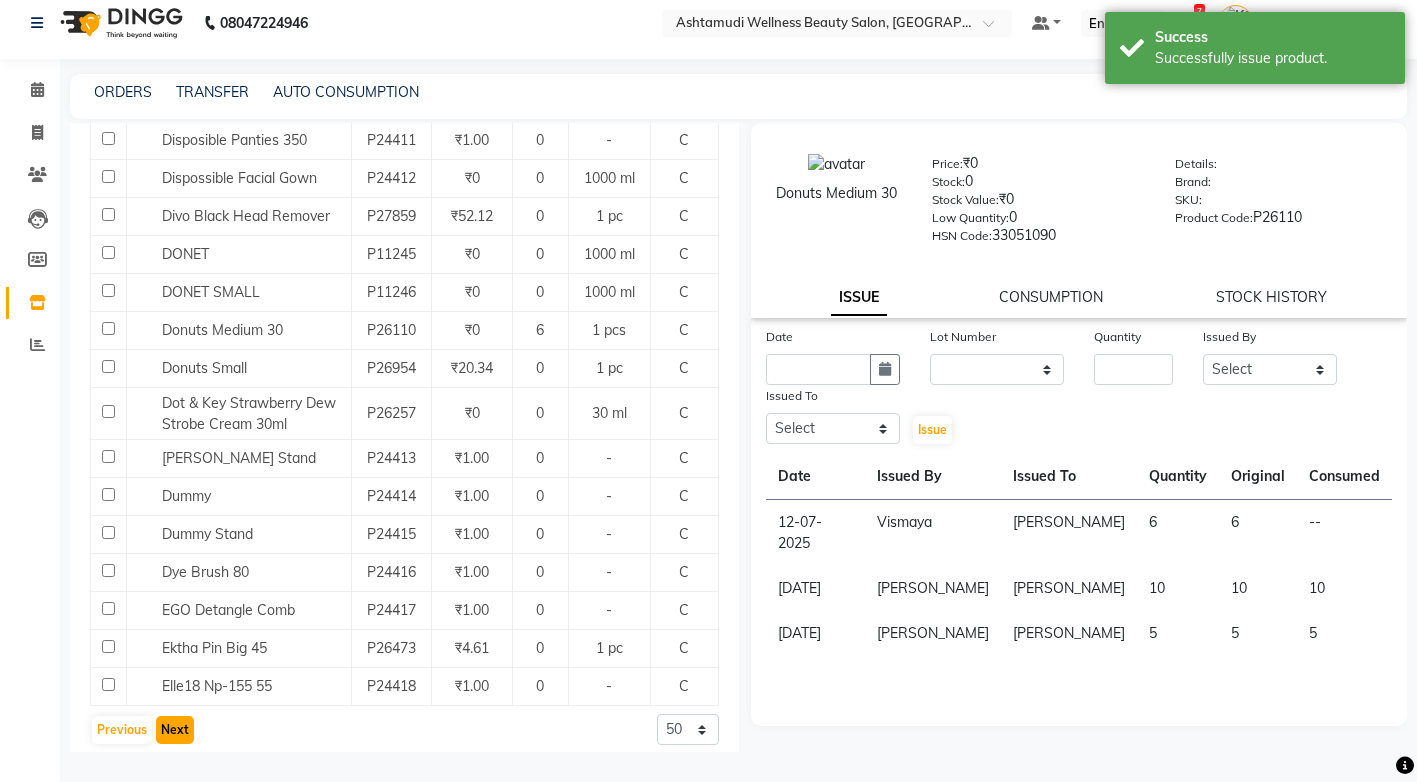 click on "Next" 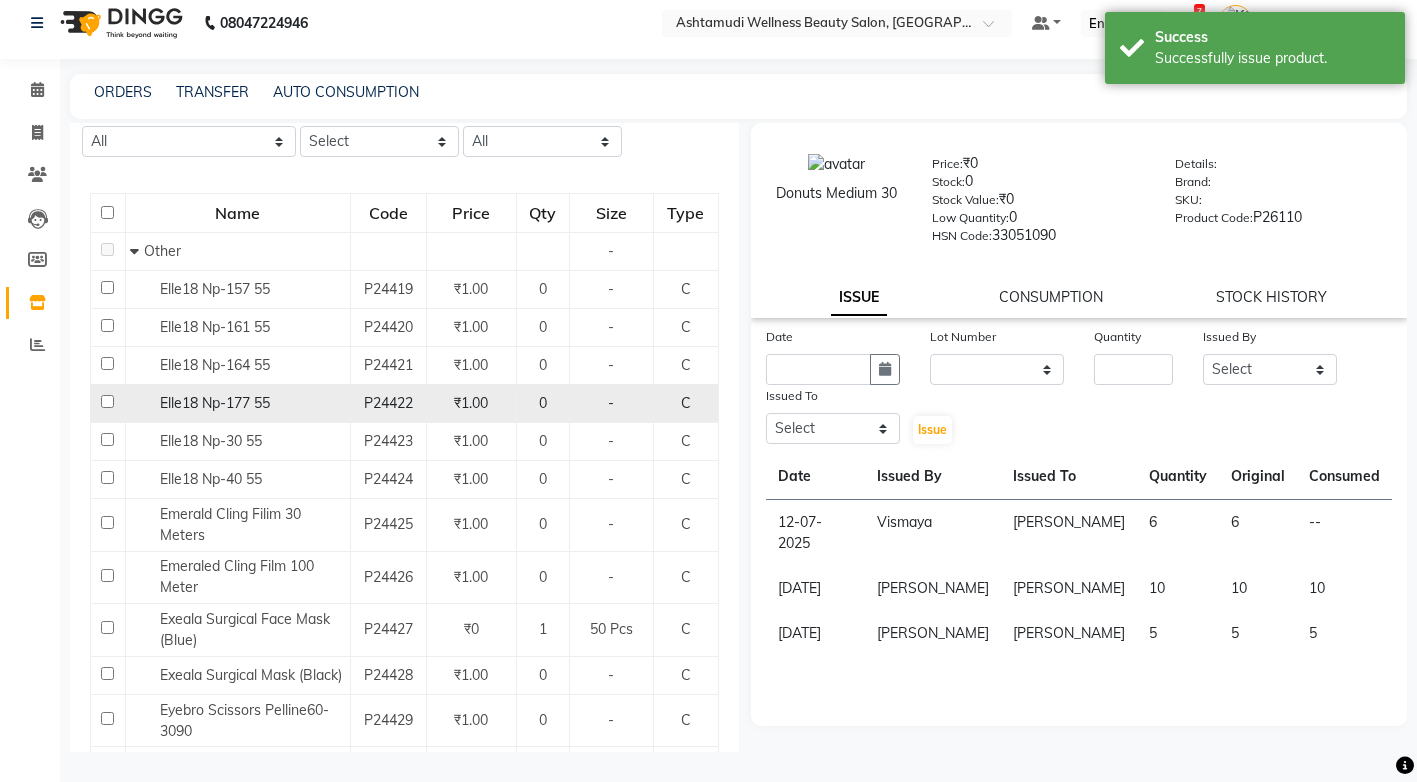 scroll, scrollTop: 200, scrollLeft: 0, axis: vertical 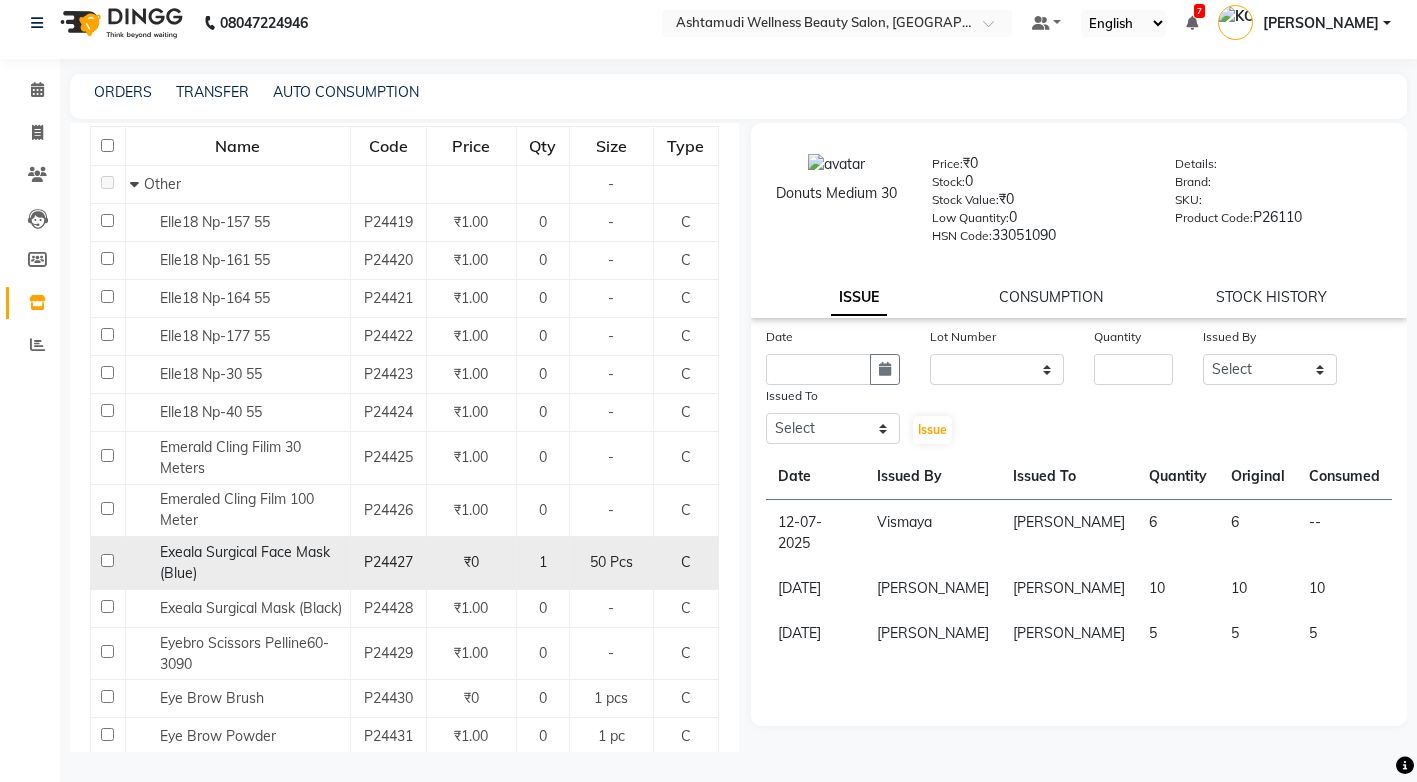 click on "Exeala Surgical Face Mask (Blue)" 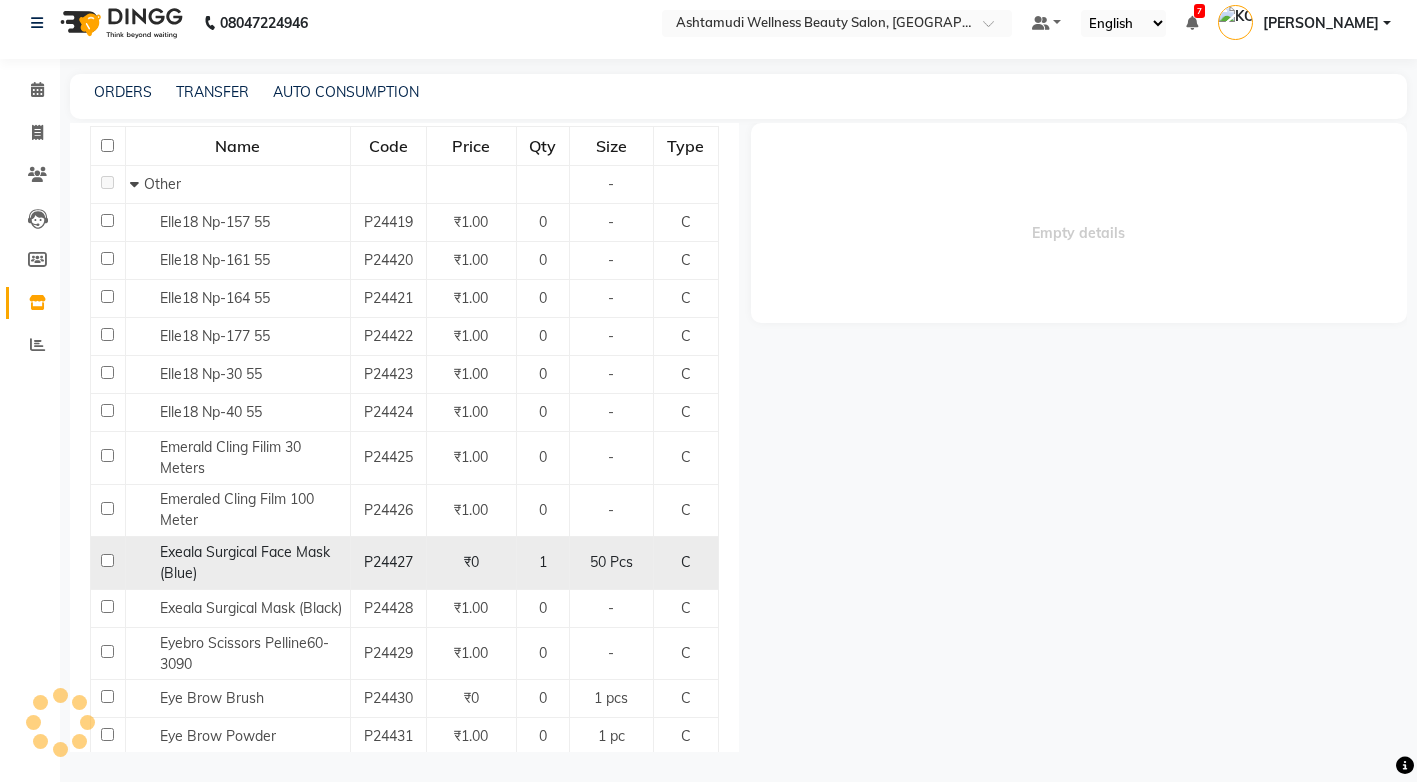select 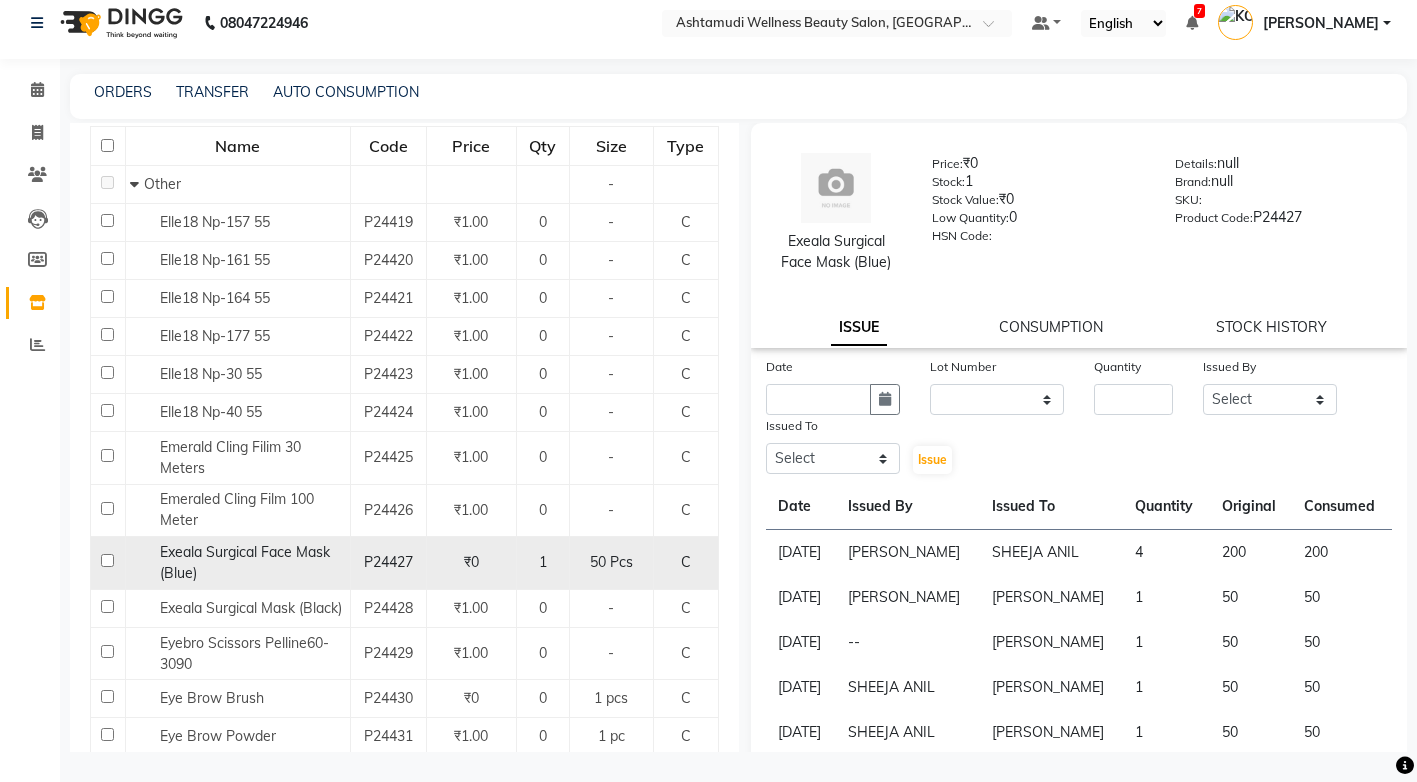 click 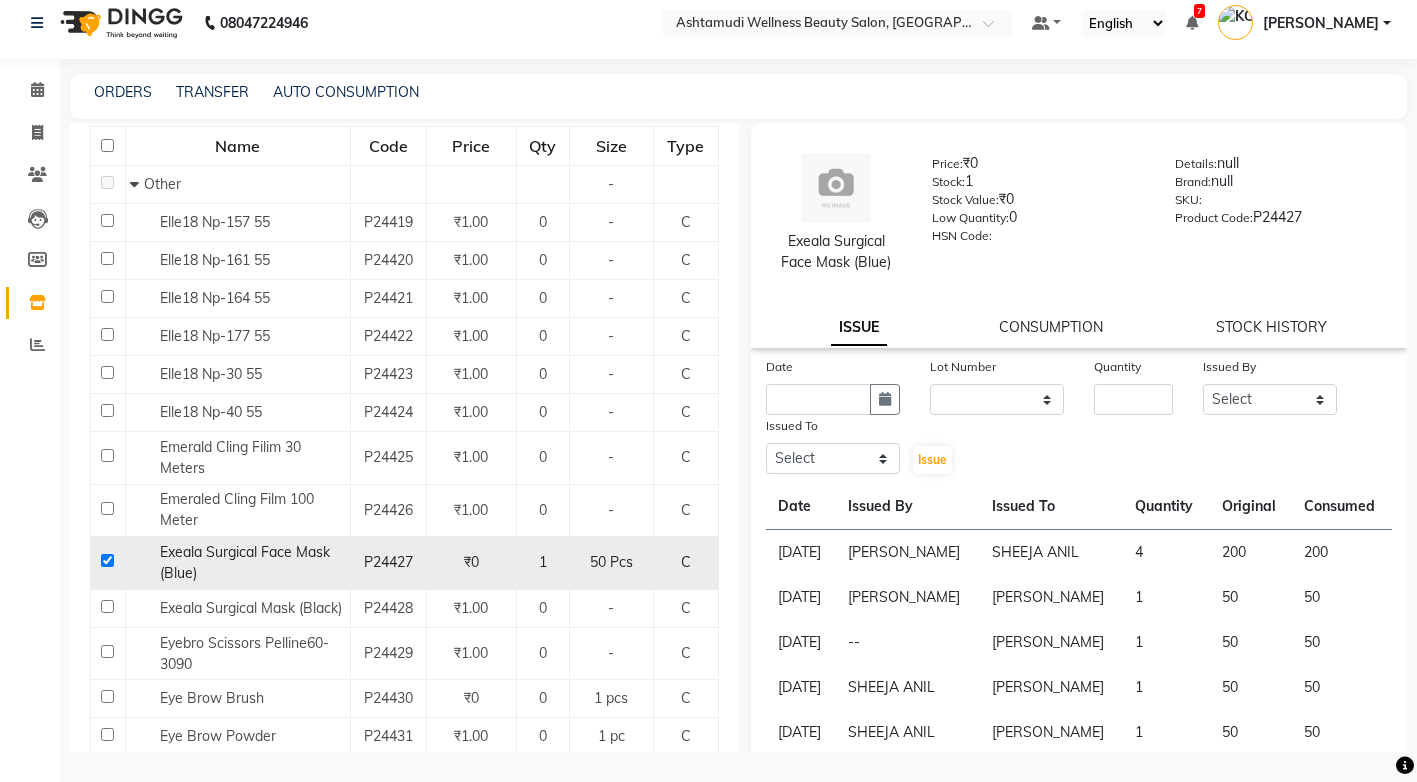 checkbox on "true" 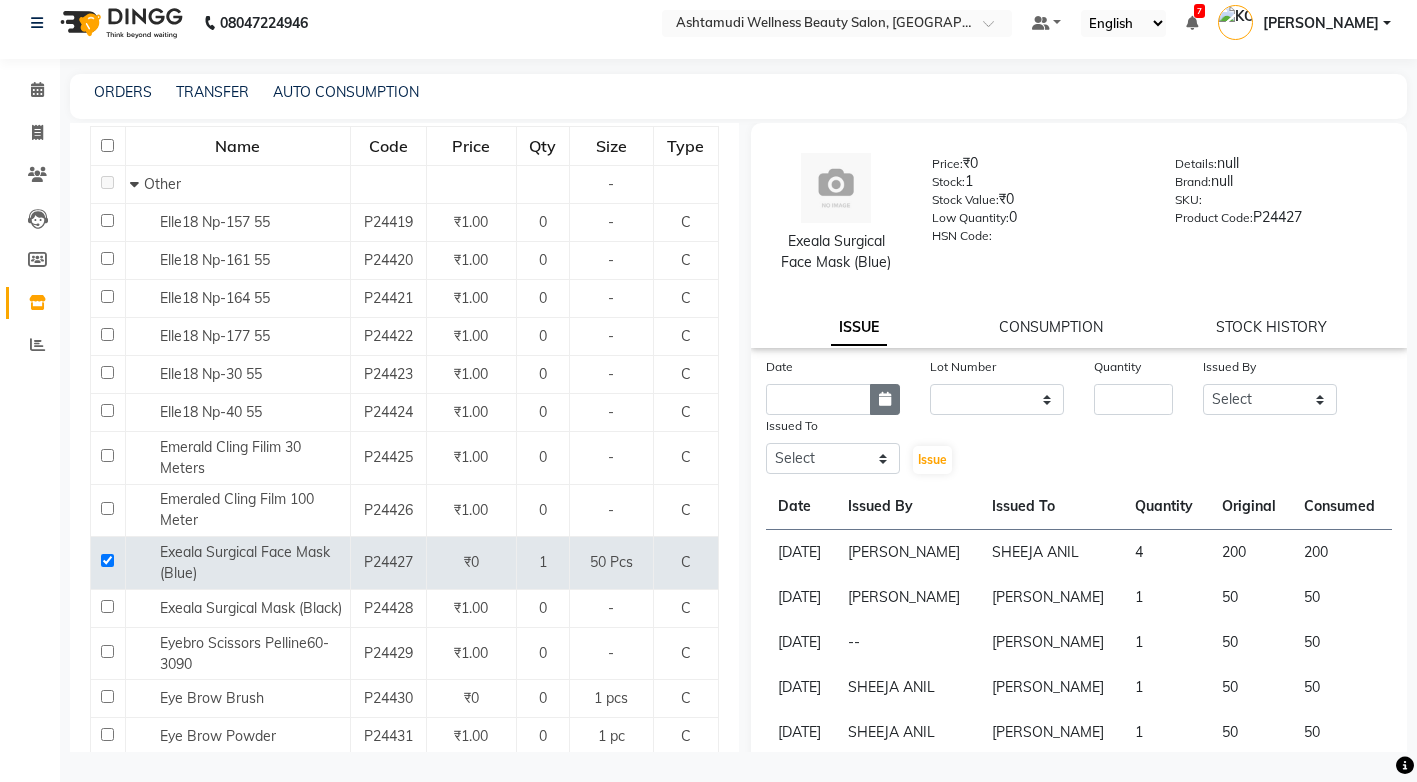 click 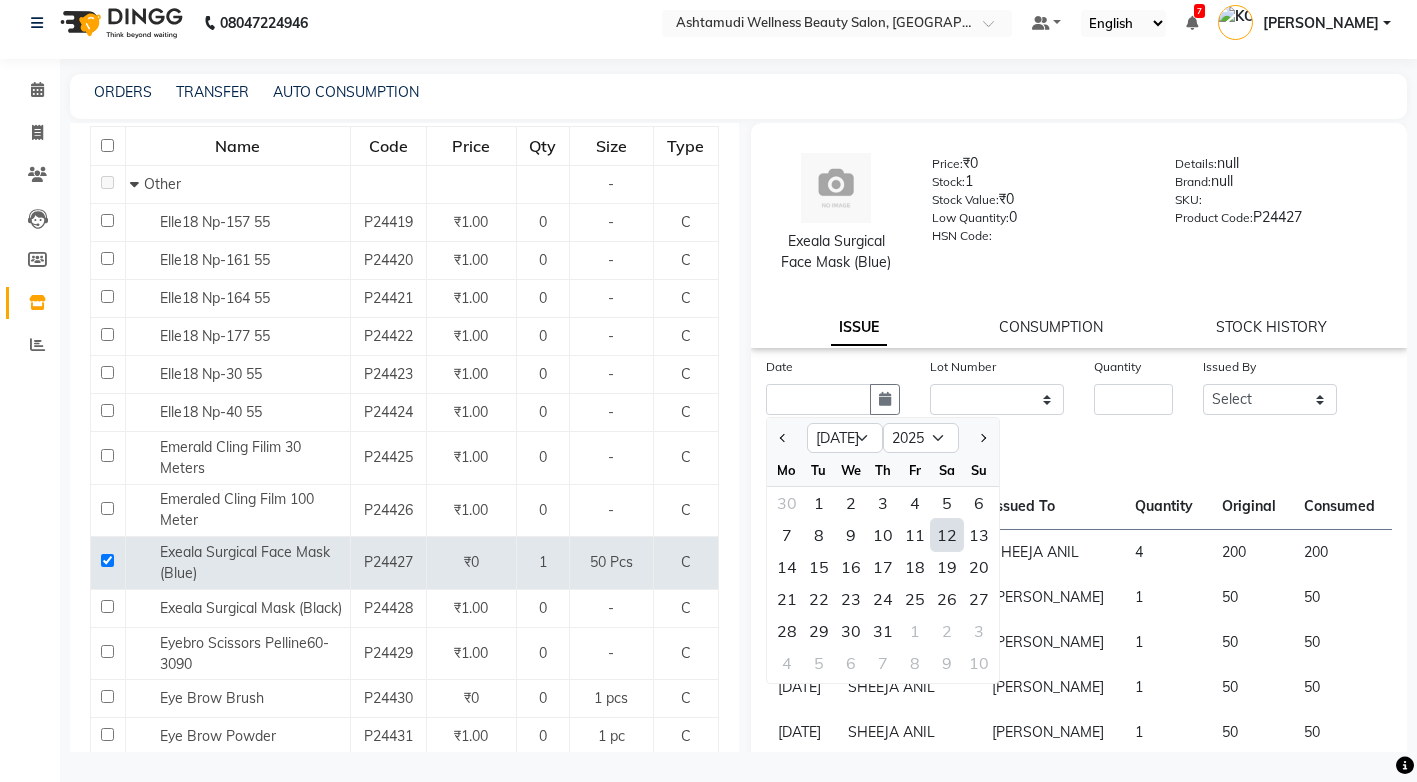 click on "12" 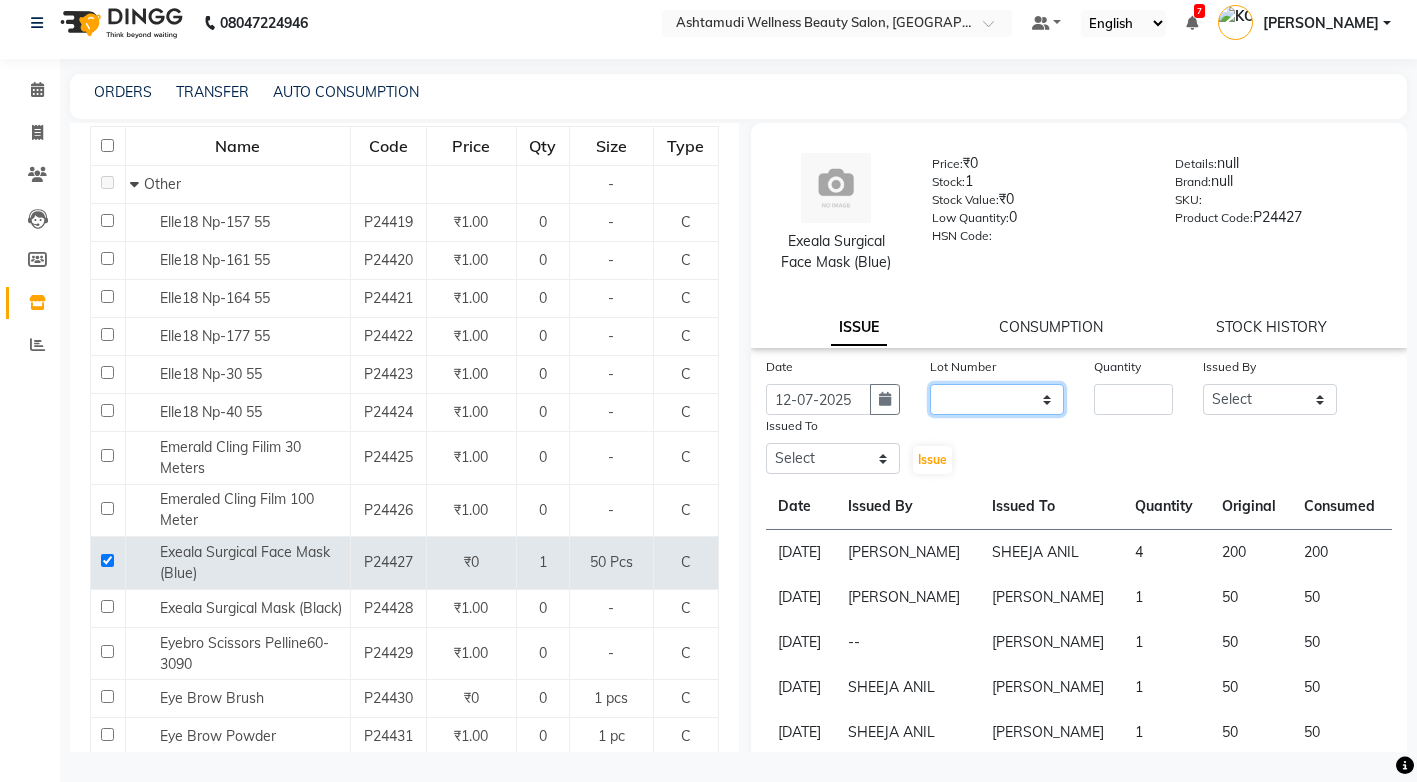click on "None" 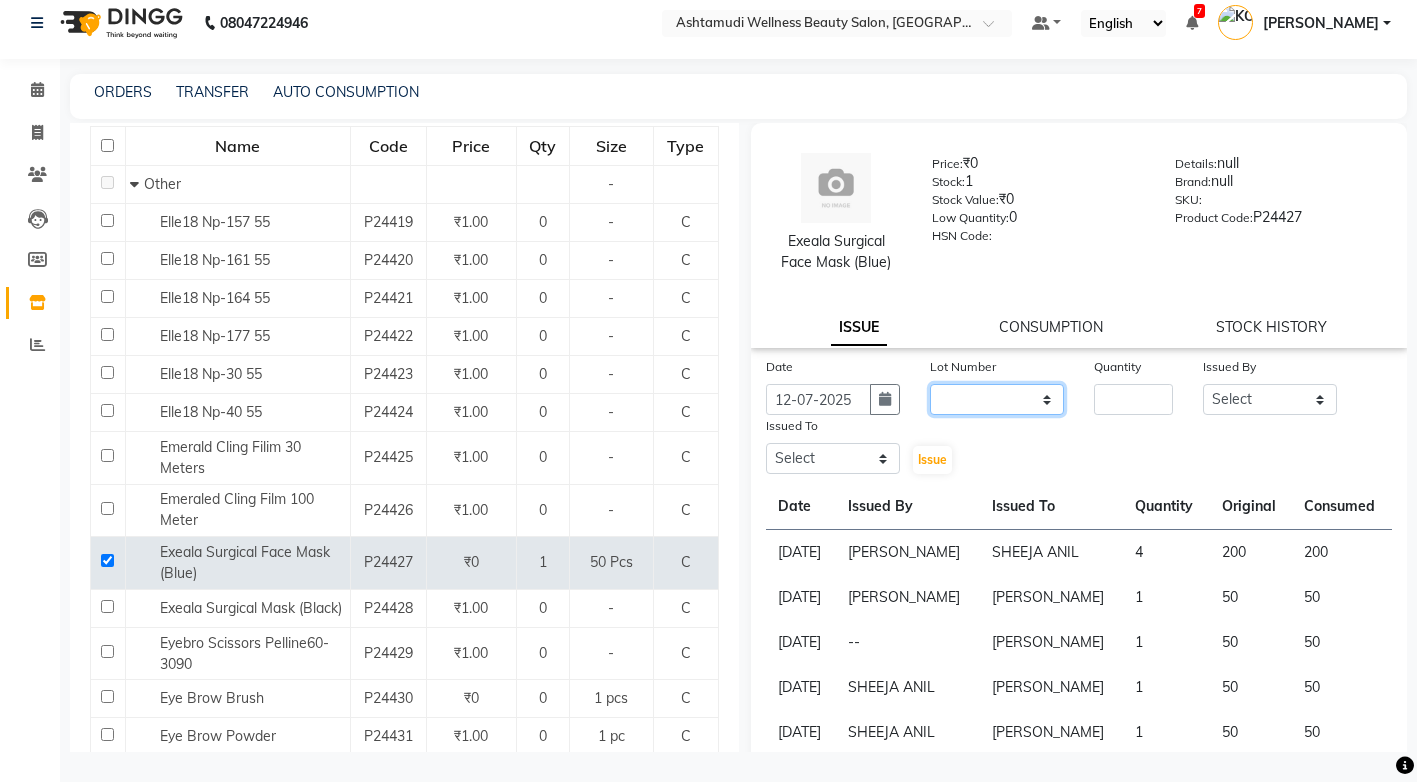 select on "0: null" 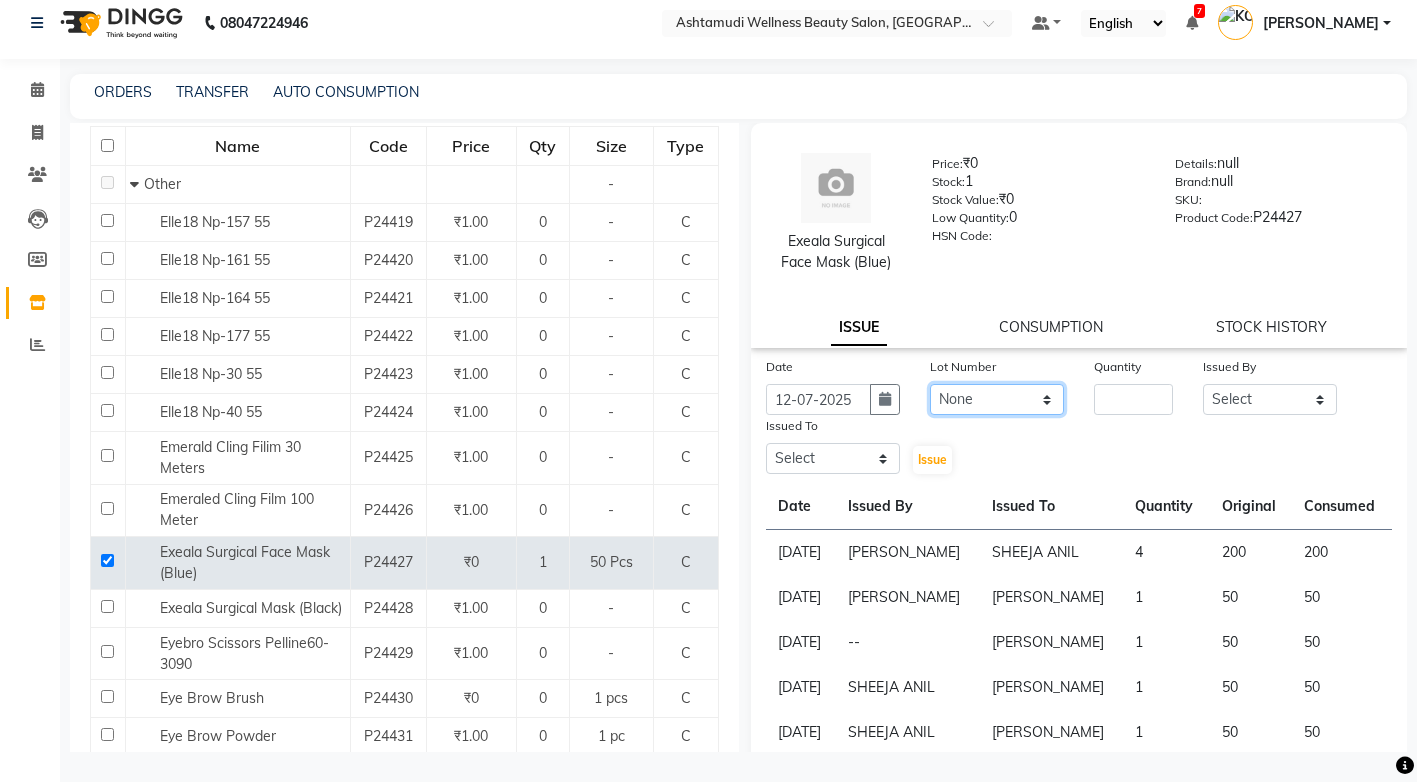 click on "None" 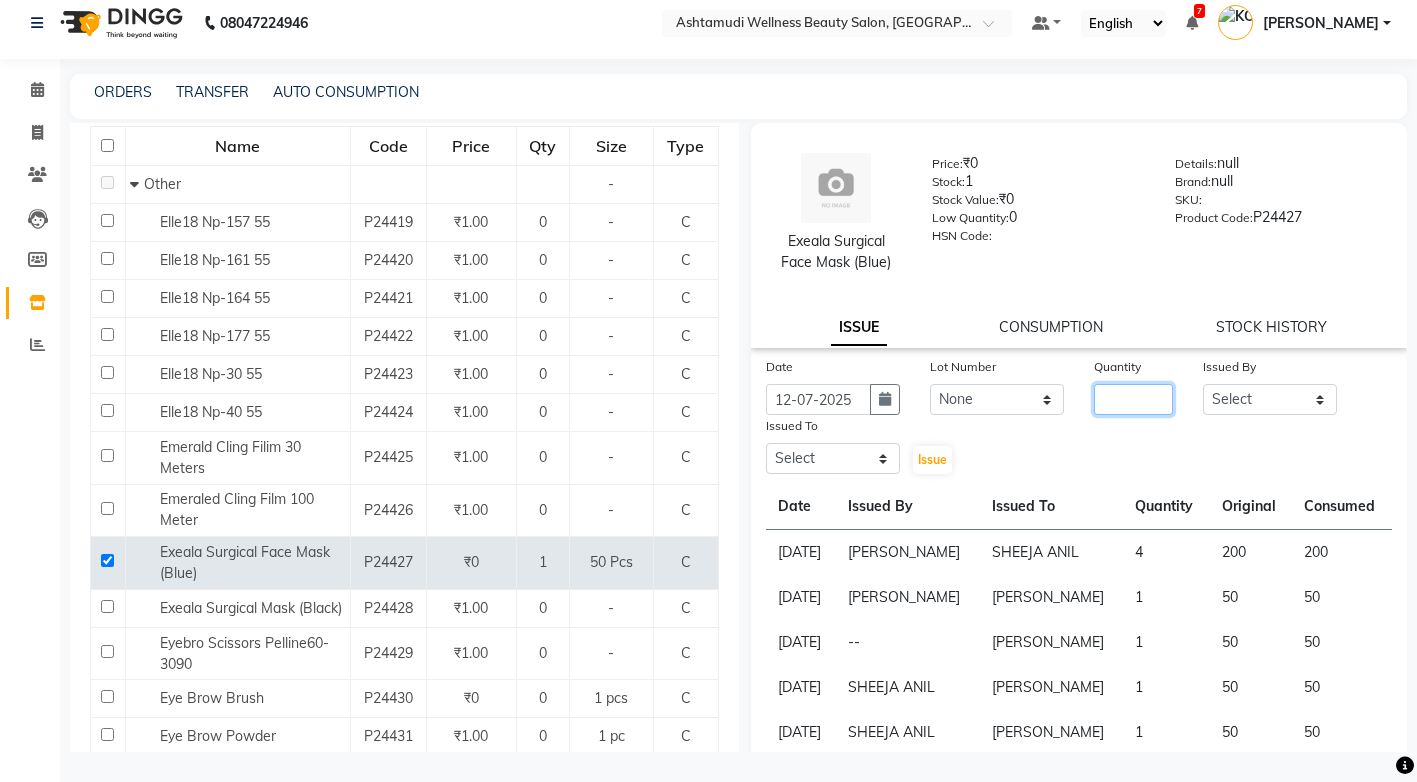 click 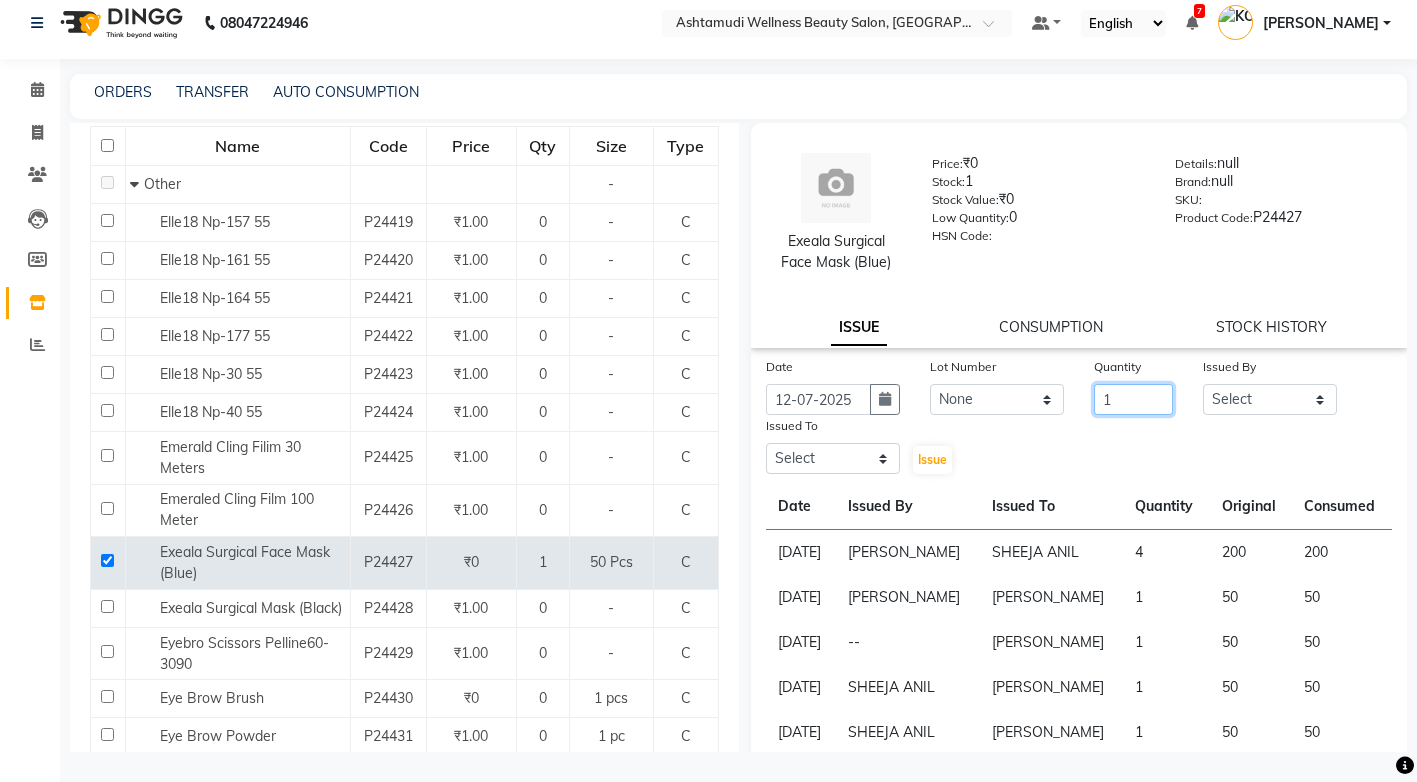 type on "1" 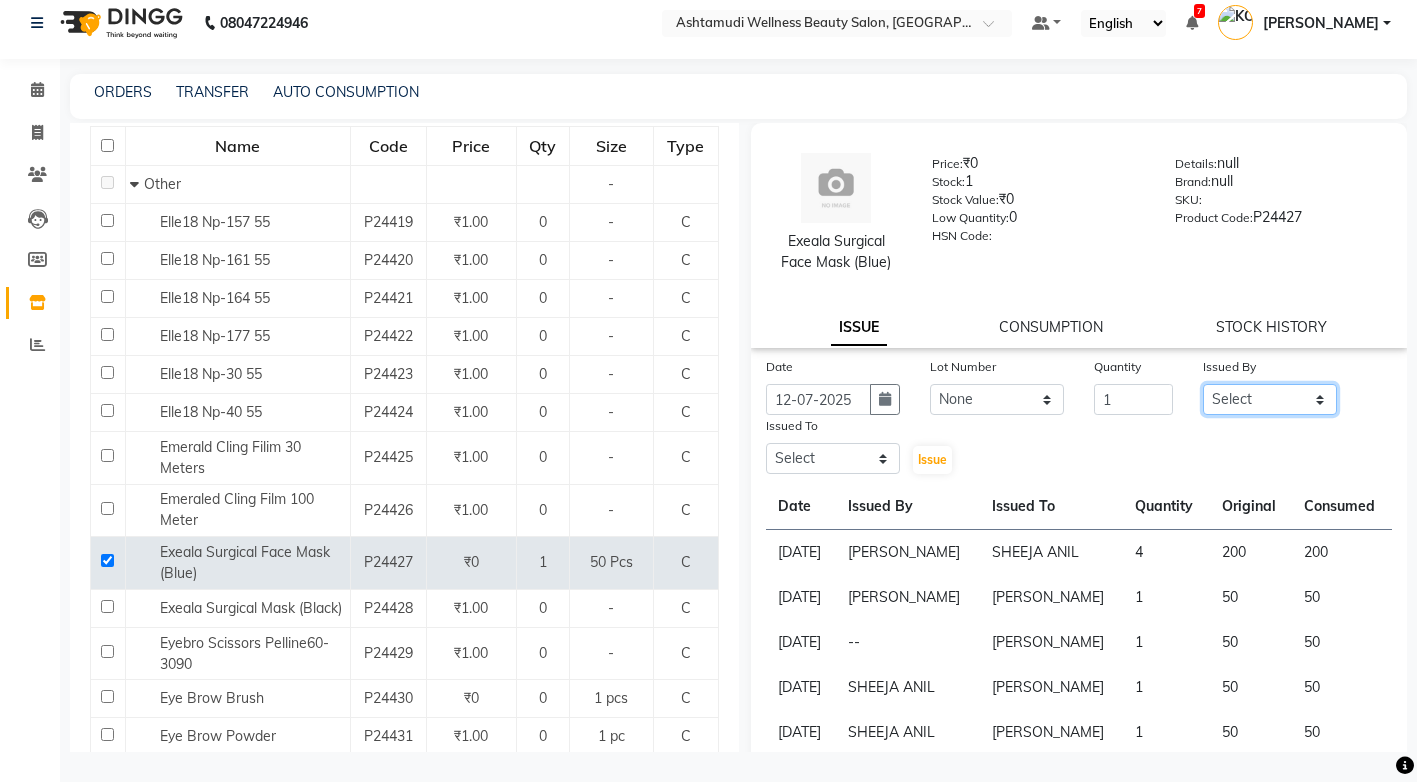 click on "Select ANJALI M S ASWATHY KOTTIYAM ASHTAMUDI KUMARI Muneera RASHMI SHEEJA ANIL SHYNI  SINDHYA  Sona Sunil Sreepriya STEFFY STEPHAN Varsha S Vismaya" 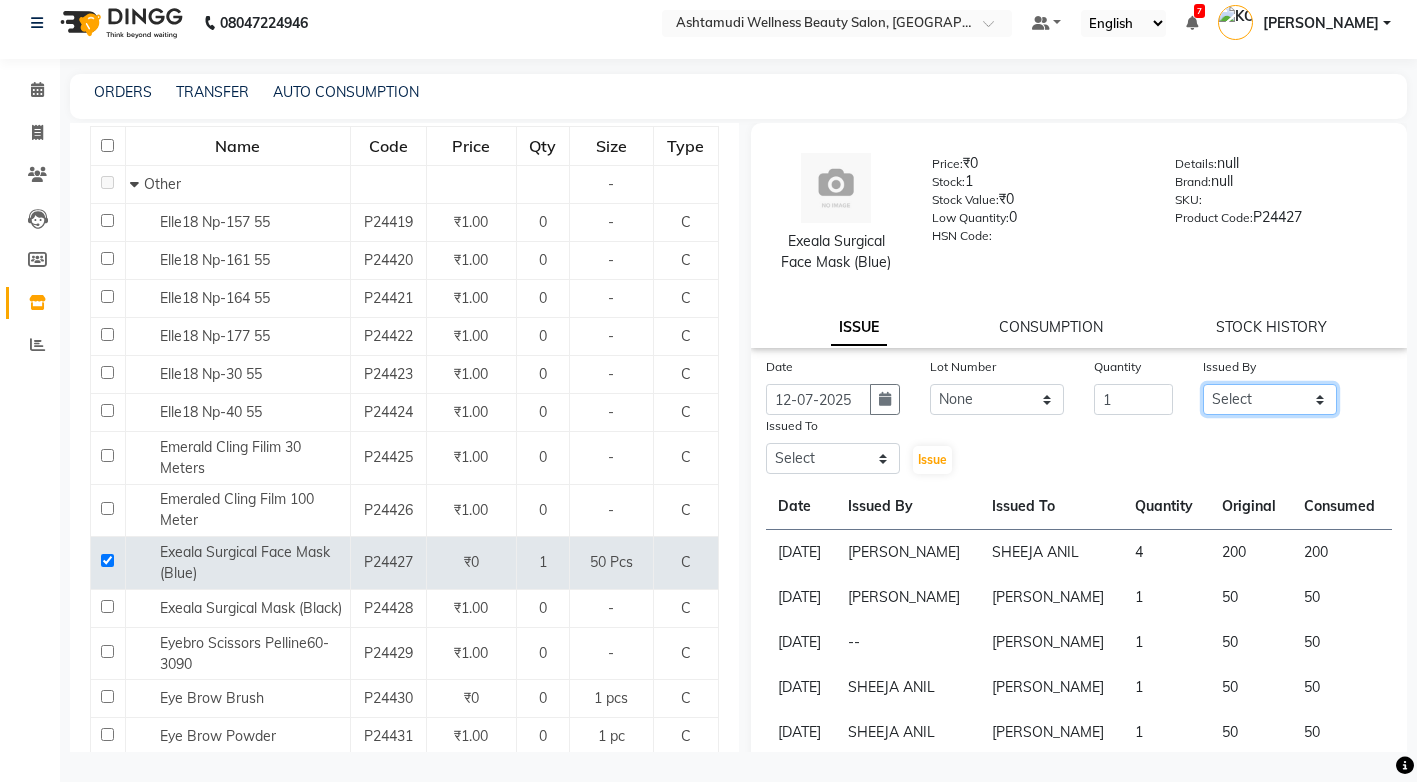 select on "65322" 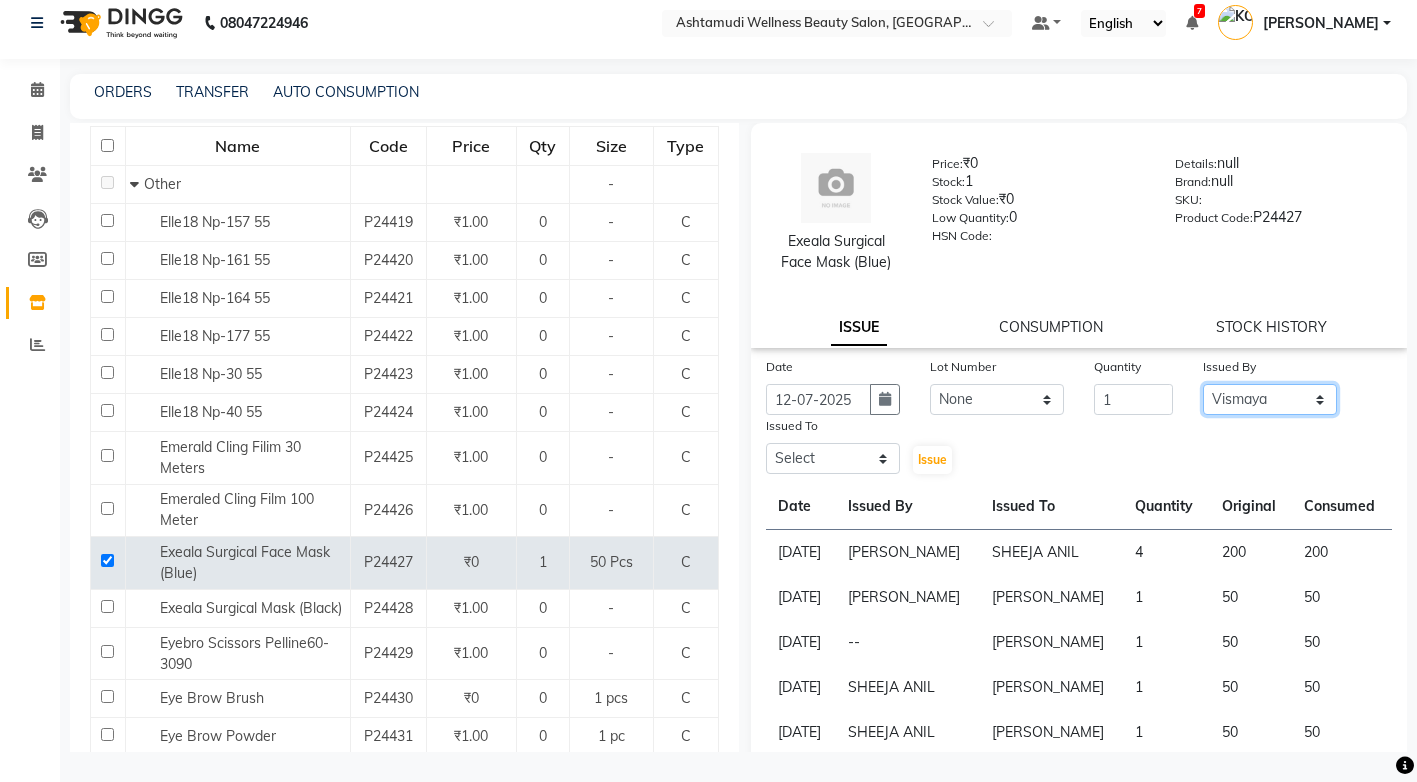 click on "Select ANJALI M S ASWATHY KOTTIYAM ASHTAMUDI KUMARI Muneera RASHMI SHEEJA ANIL SHYNI  SINDHYA  Sona Sunil Sreepriya STEFFY STEPHAN Varsha S Vismaya" 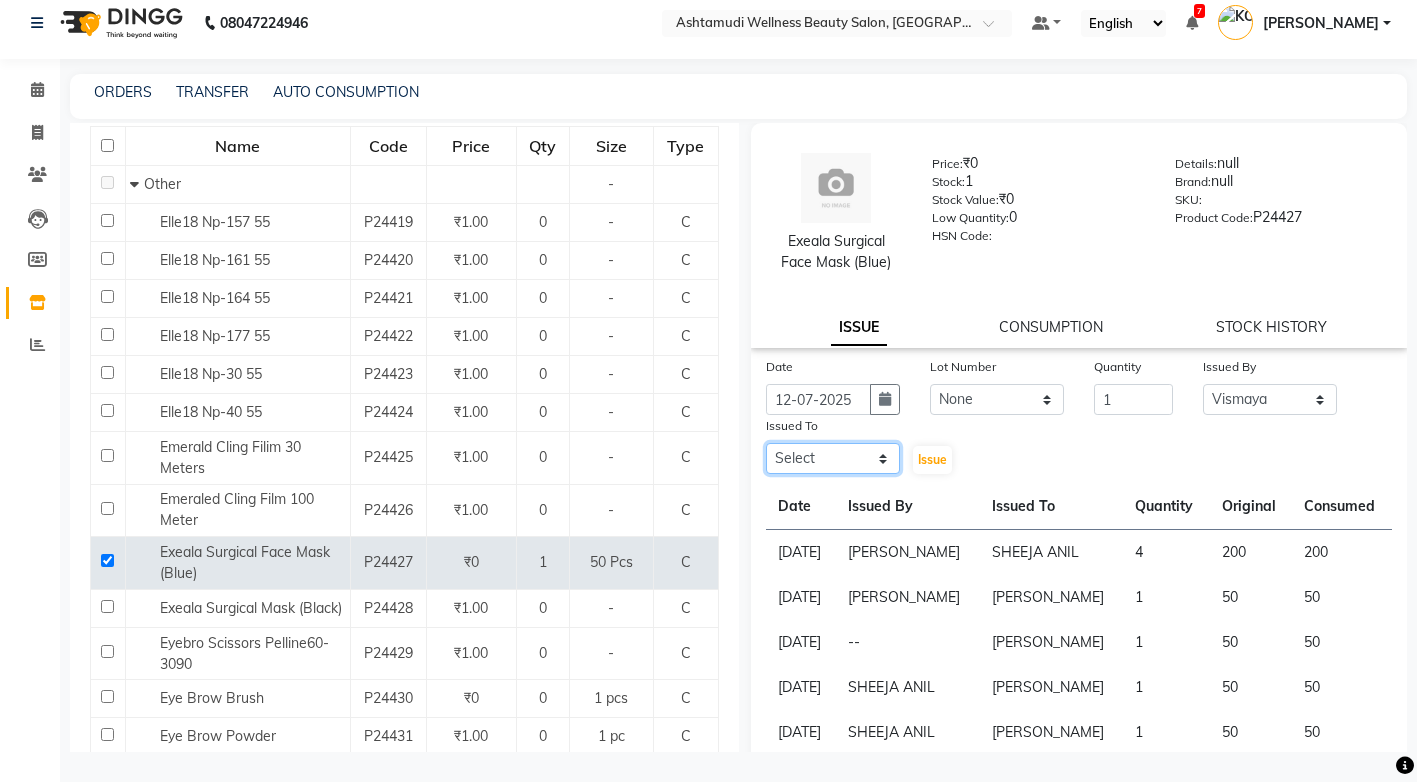 click on "Select ANJALI M S ASWATHY KOTTIYAM ASHTAMUDI KUMARI Muneera RASHMI SHEEJA ANIL SHYNI  SINDHYA  Sona Sunil Sreepriya STEFFY STEPHAN Varsha S Vismaya" 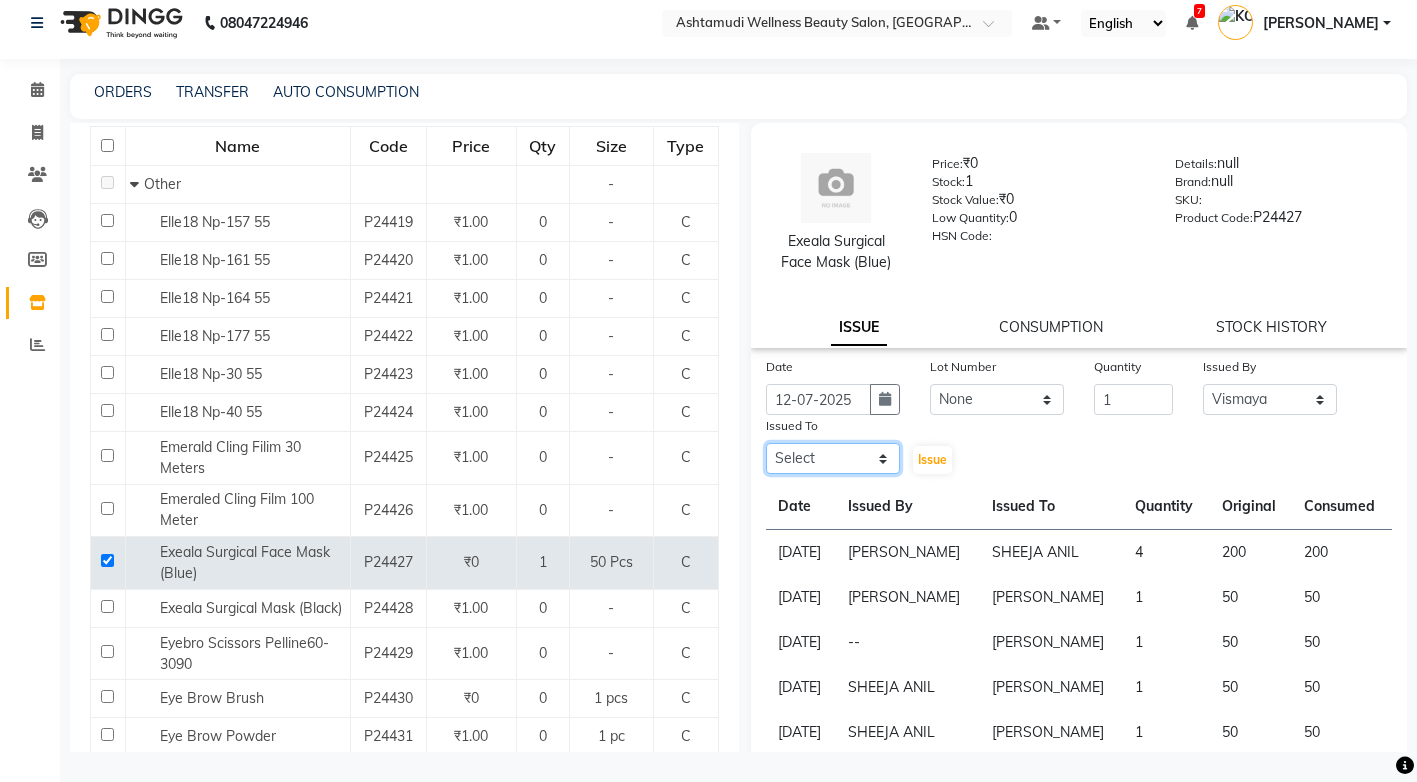 select on "27472" 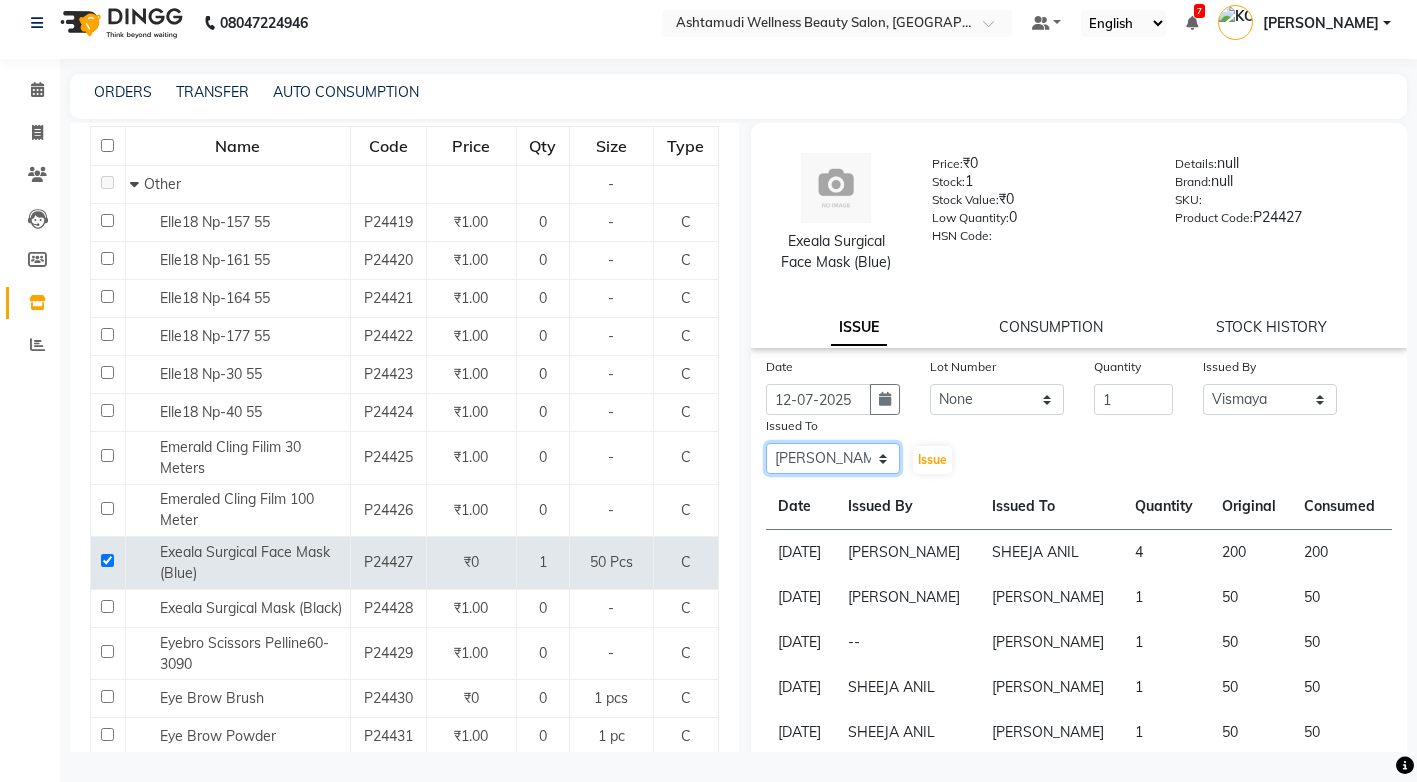 click on "Select ANJALI M S ASWATHY KOTTIYAM ASHTAMUDI KUMARI Muneera RASHMI SHEEJA ANIL SHYNI  SINDHYA  Sona Sunil Sreepriya STEFFY STEPHAN Varsha S Vismaya" 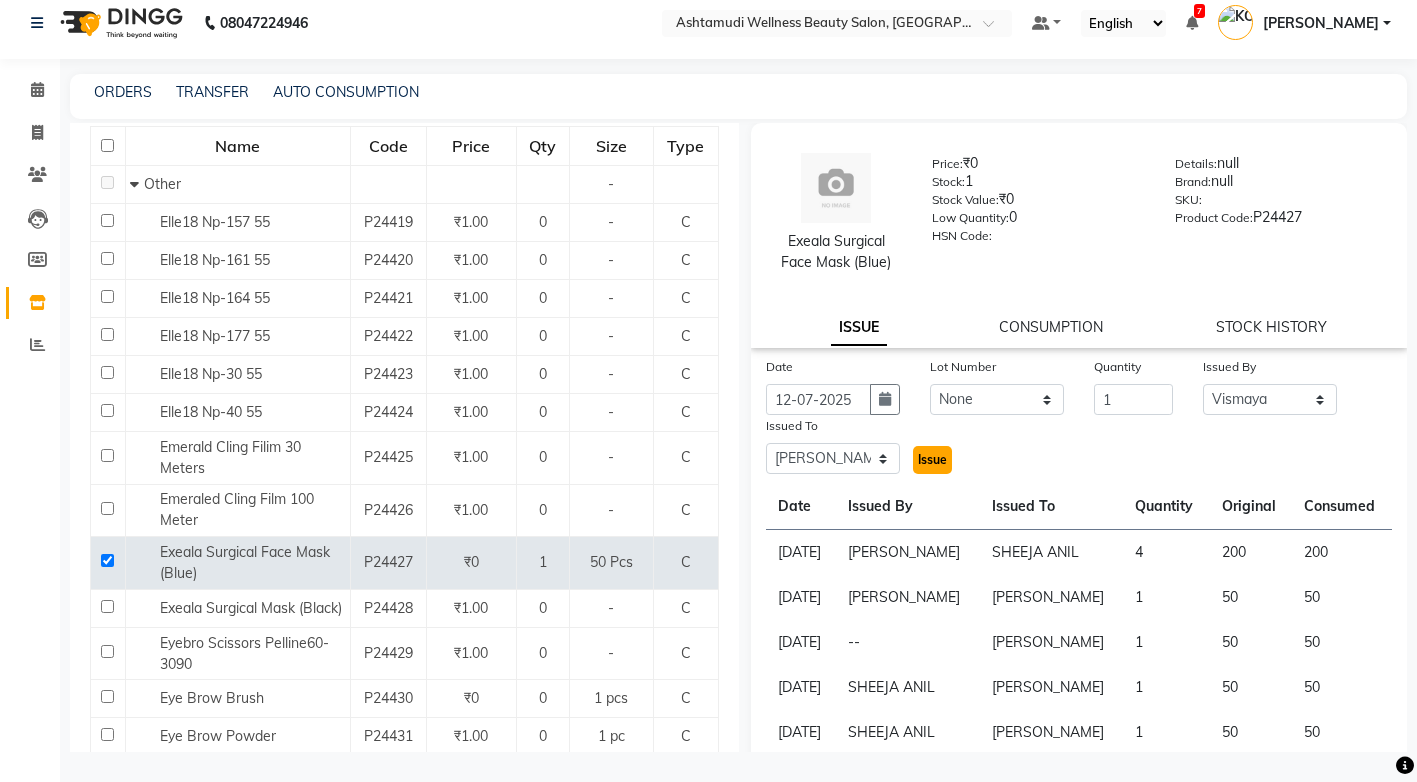 click on "Issue" 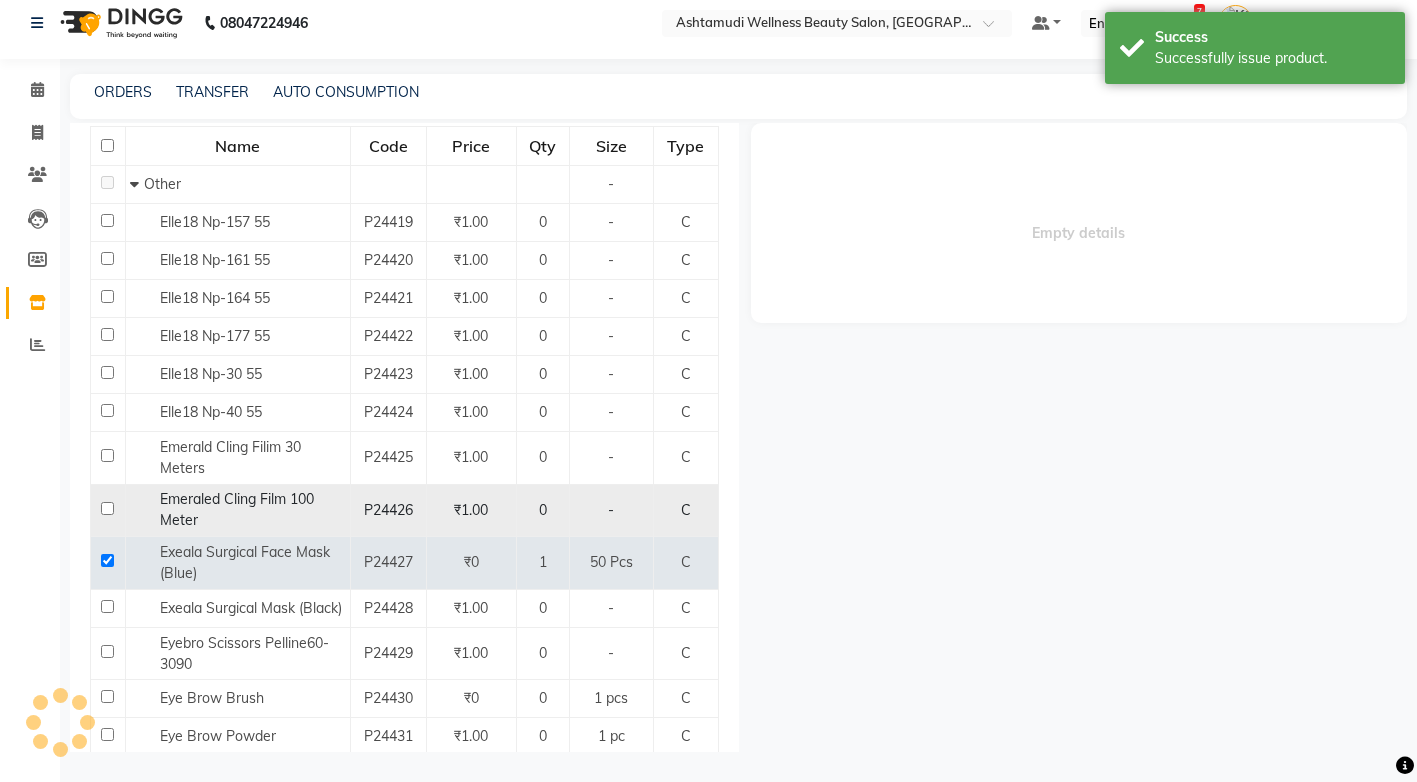 select 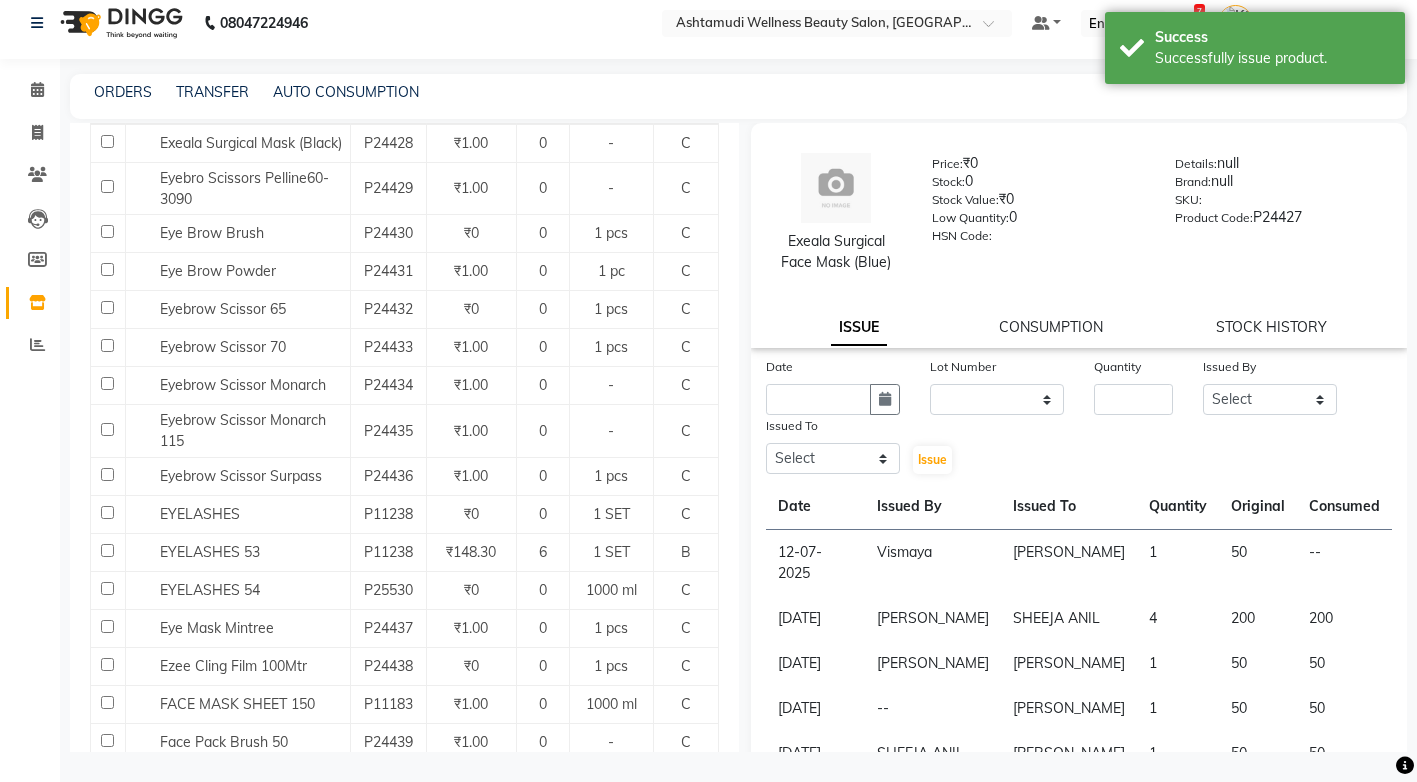 scroll, scrollTop: 700, scrollLeft: 0, axis: vertical 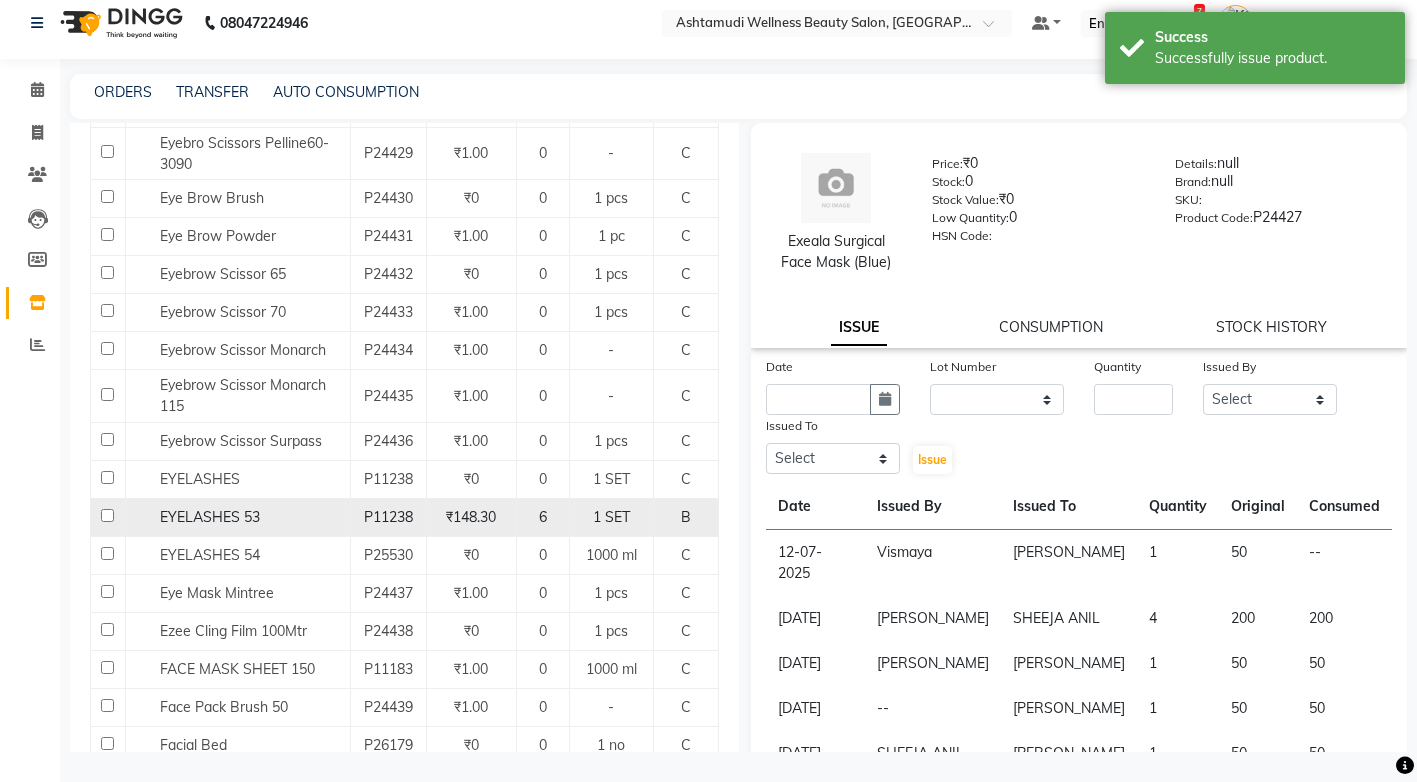 click on "EYELASHES 53" 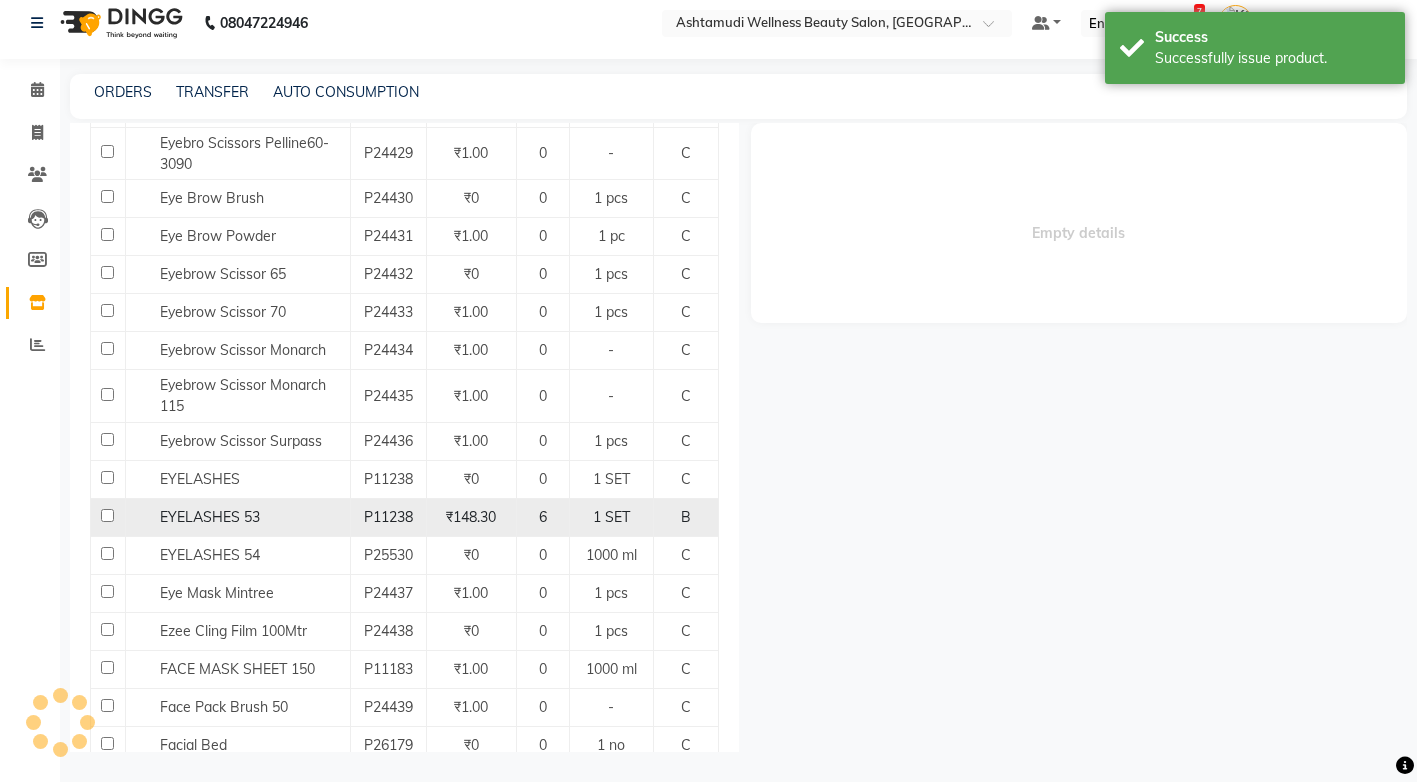 select 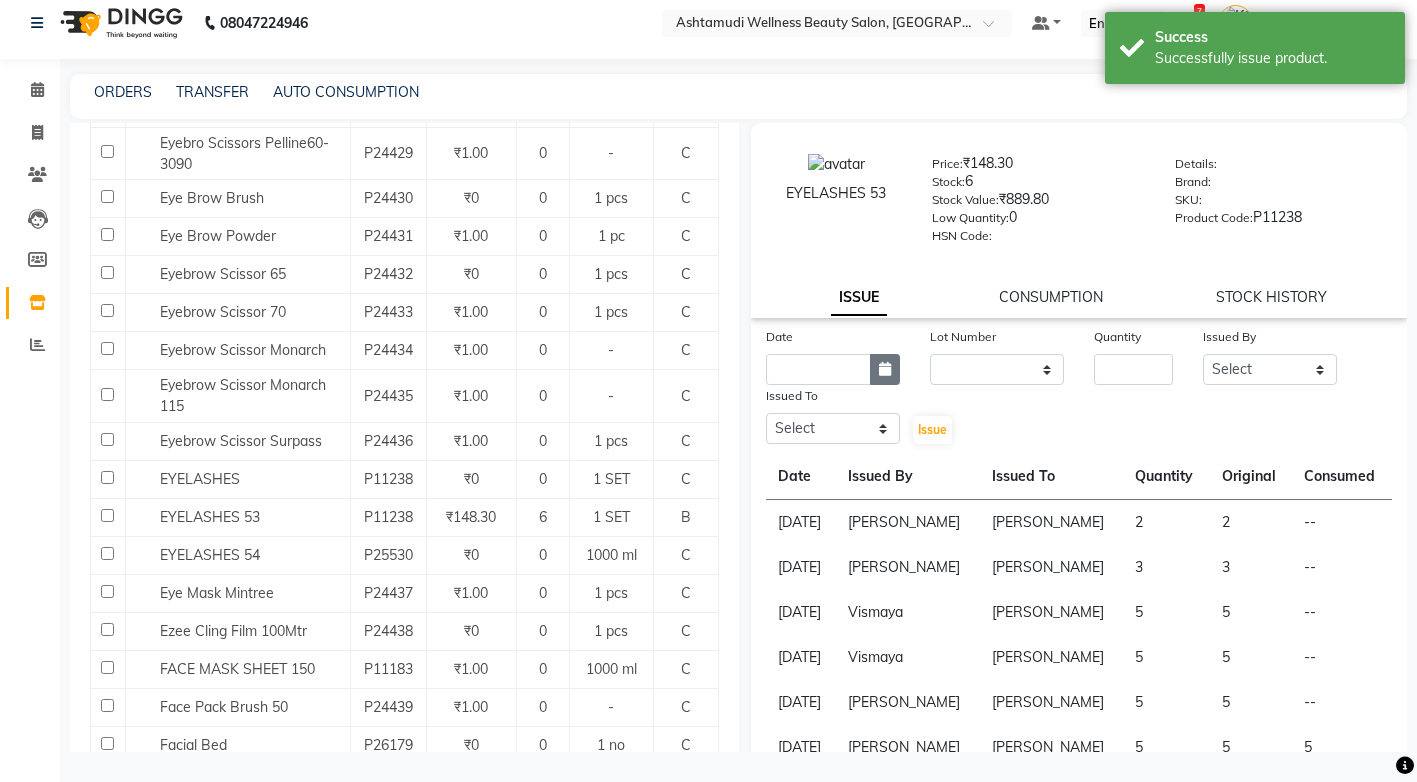 click 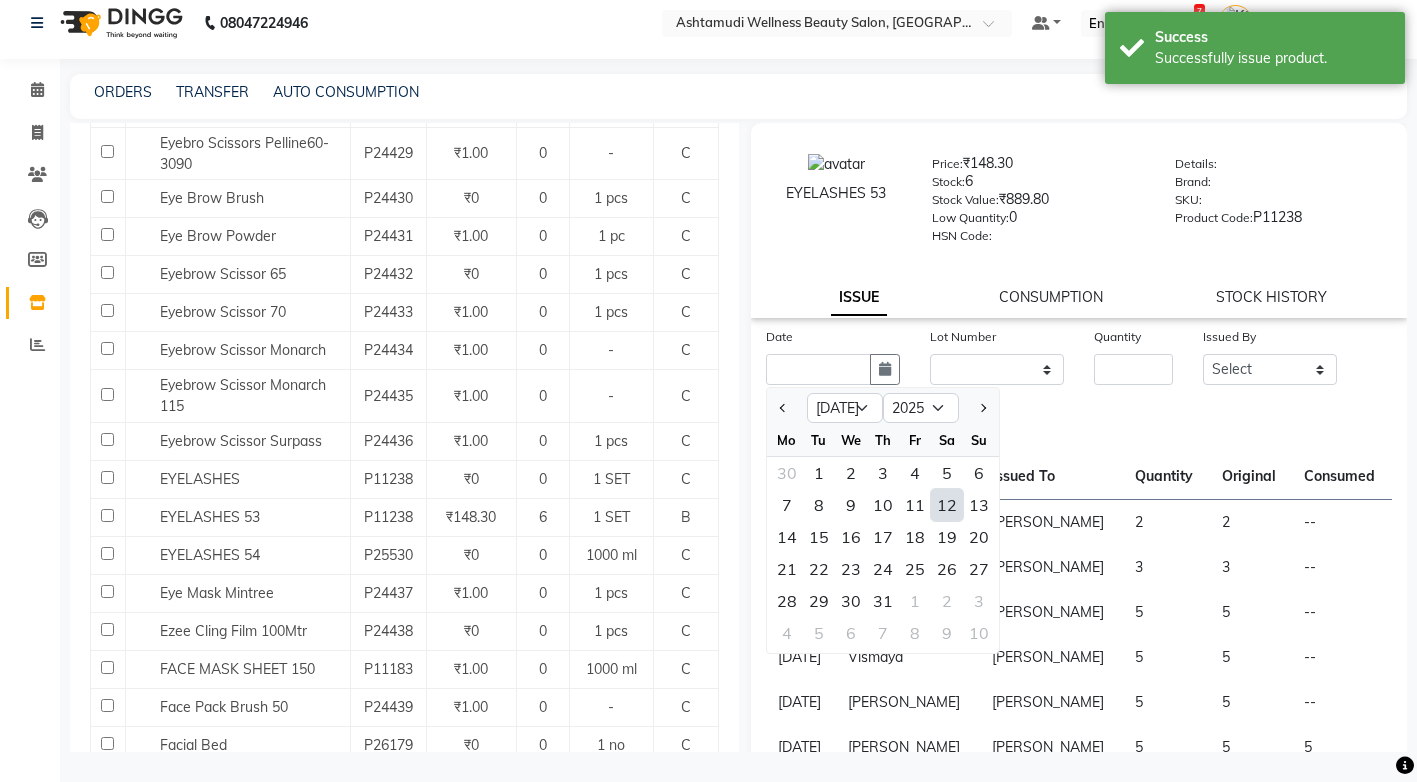 click on "12" 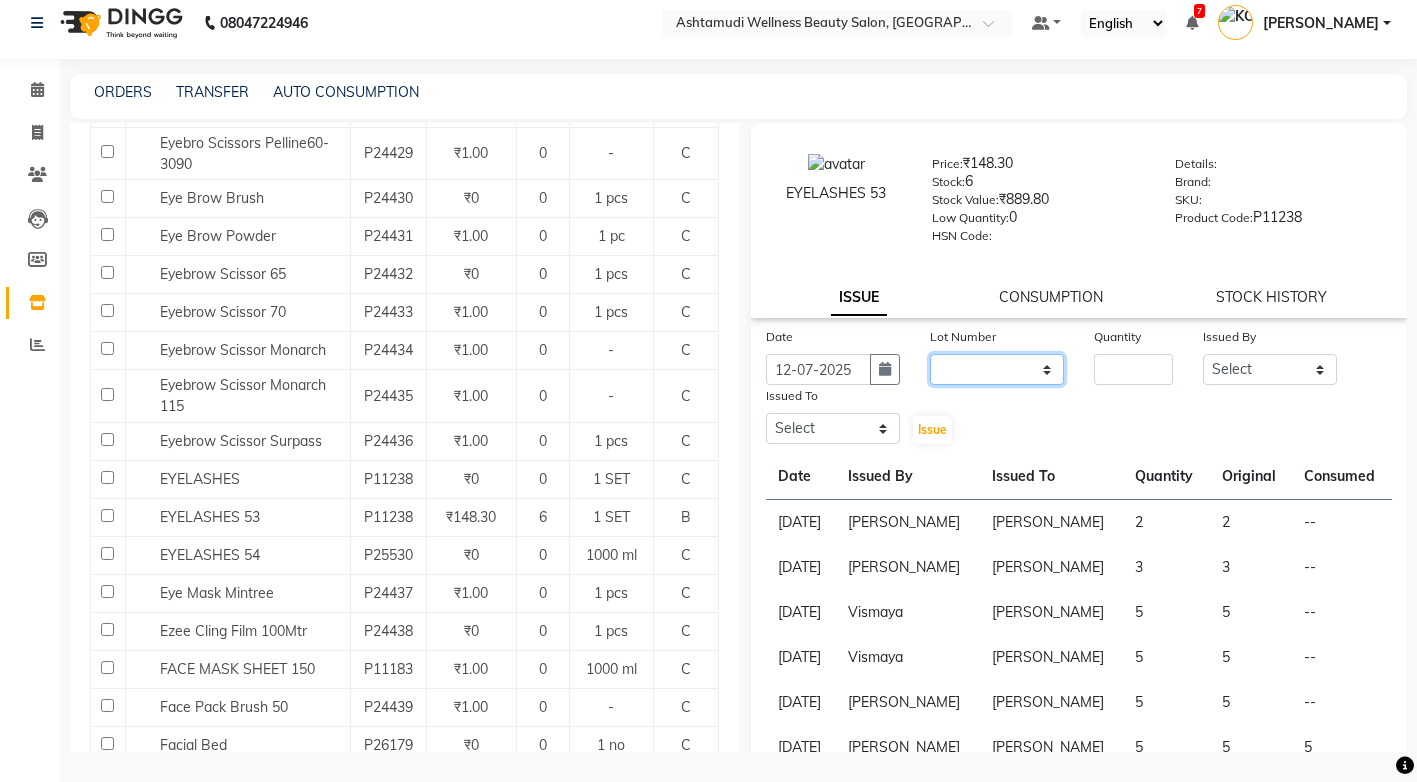 click on "None" 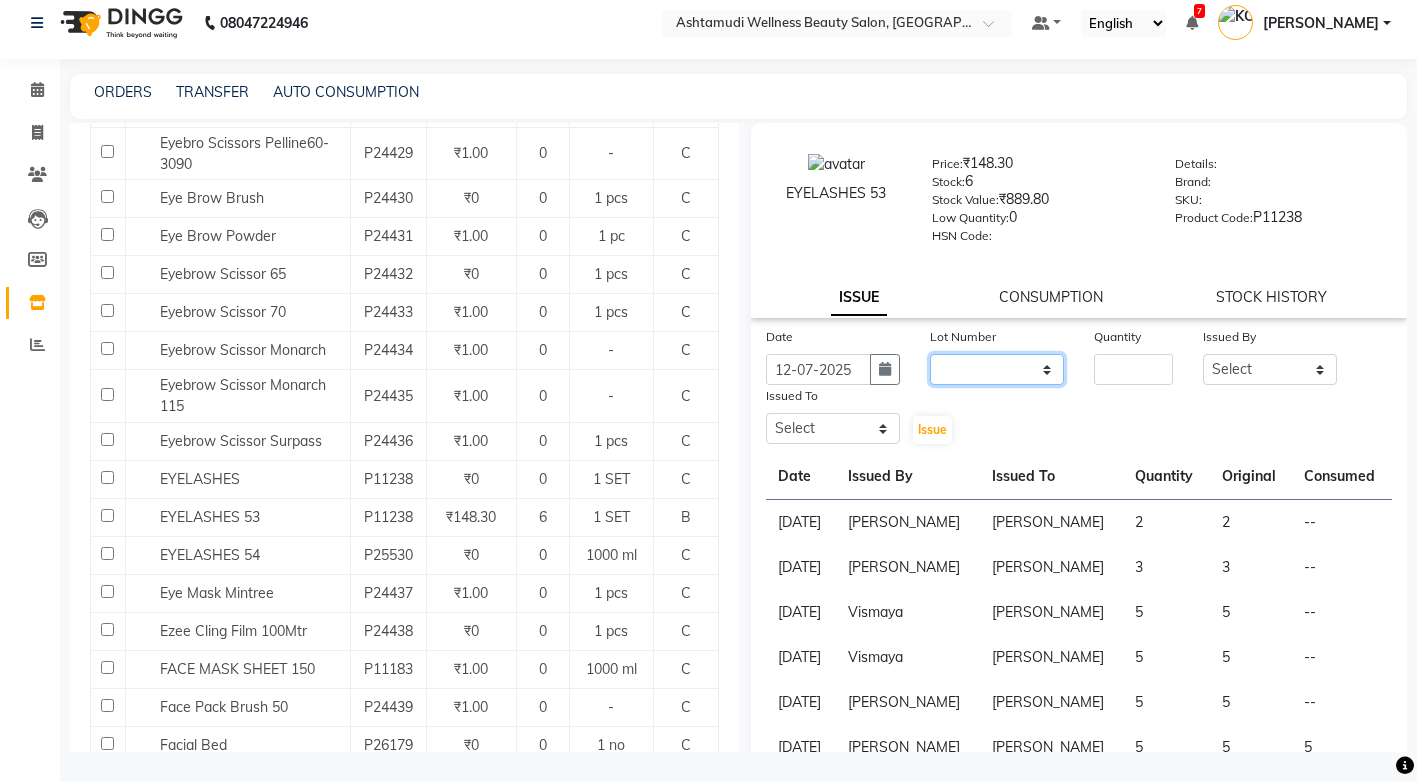 select on "0: null" 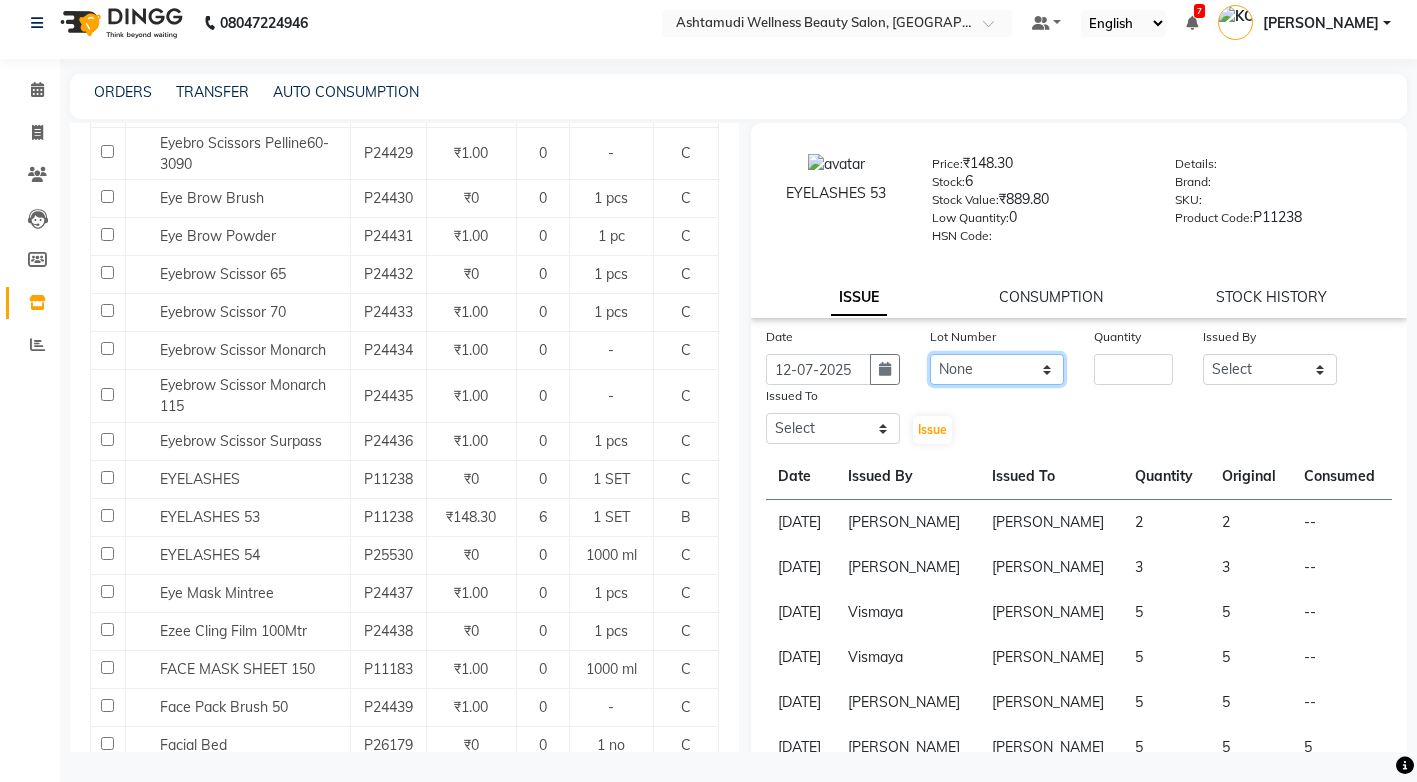 click on "None" 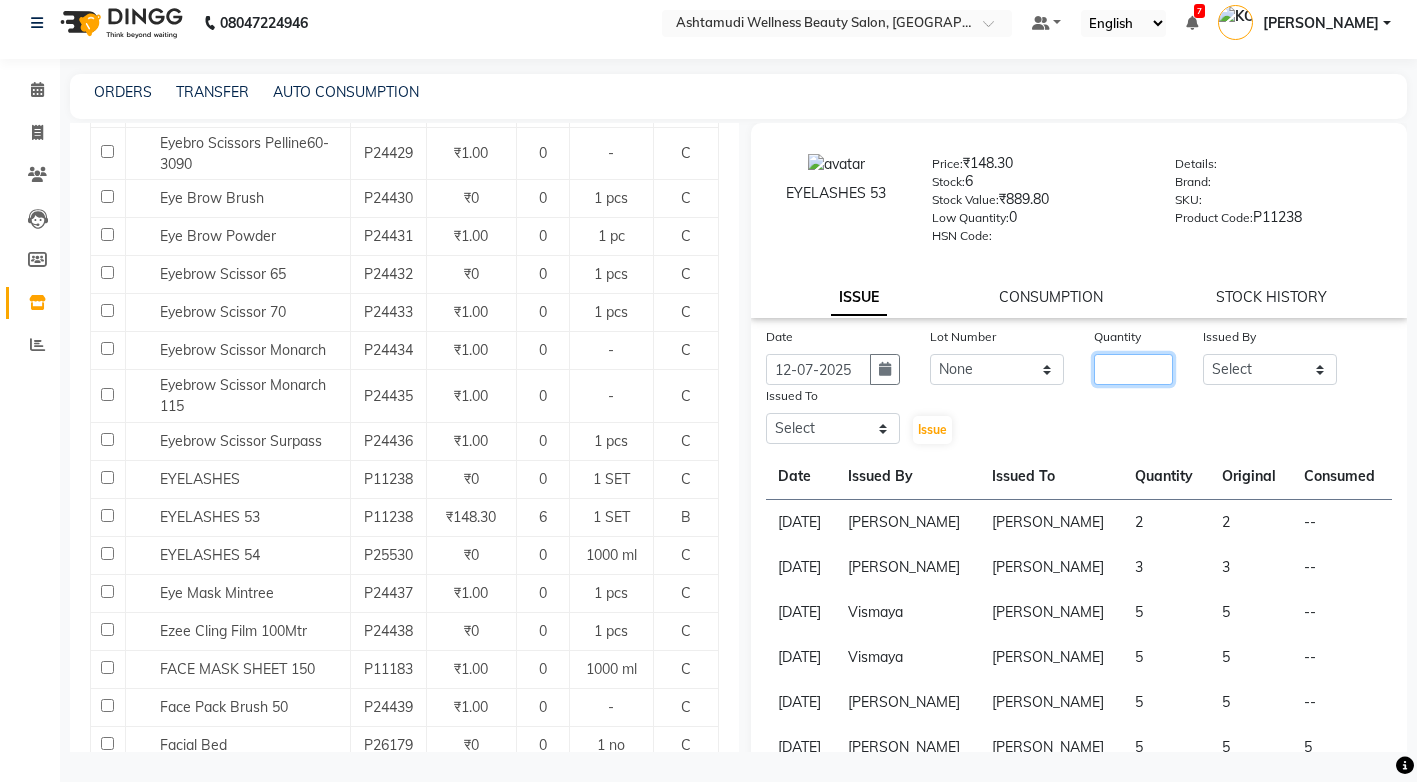 click 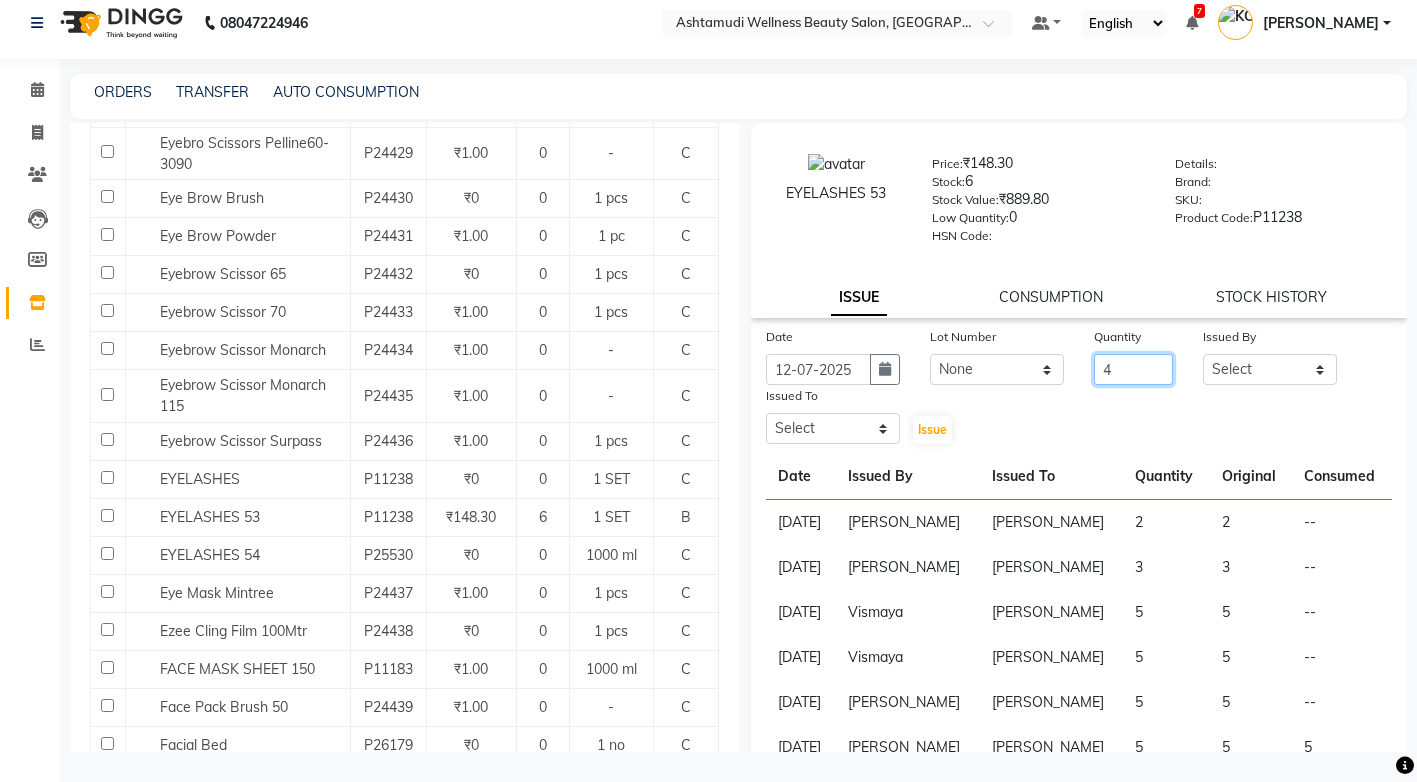 type on "4" 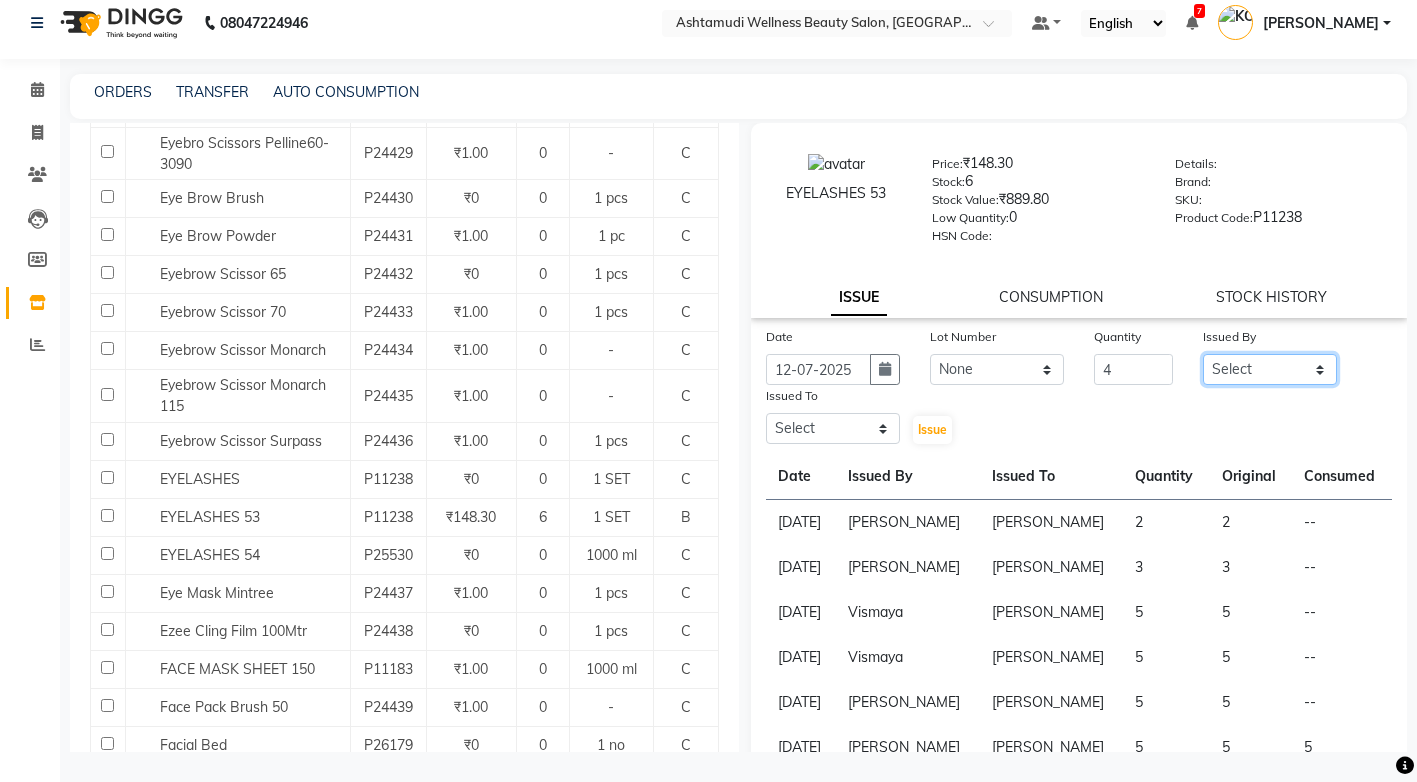 click on "Select ANJALI M S ASWATHY KOTTIYAM ASHTAMUDI KUMARI Muneera RASHMI SHEEJA ANIL SHYNI  SINDHYA  Sona Sunil Sreepriya STEFFY STEPHAN Varsha S Vismaya" 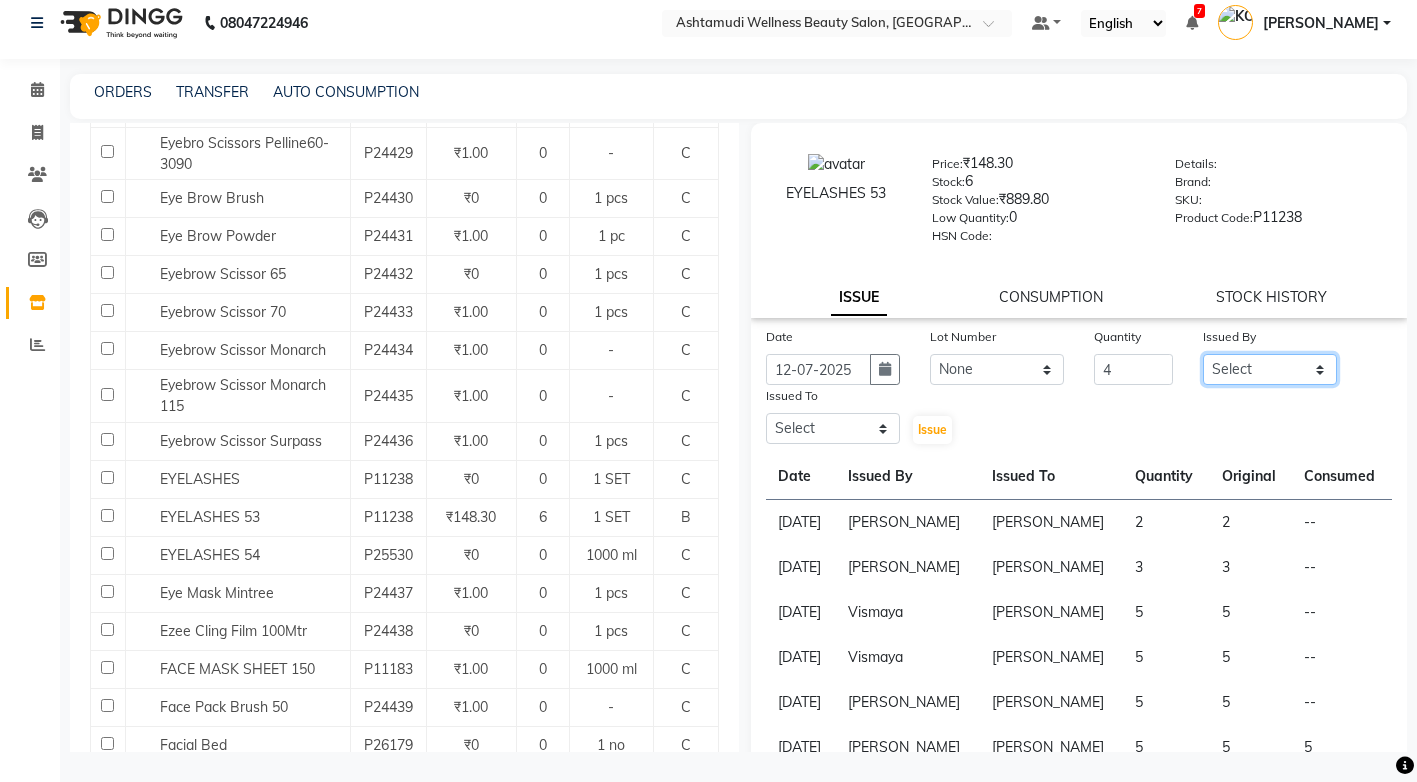 select on "27473" 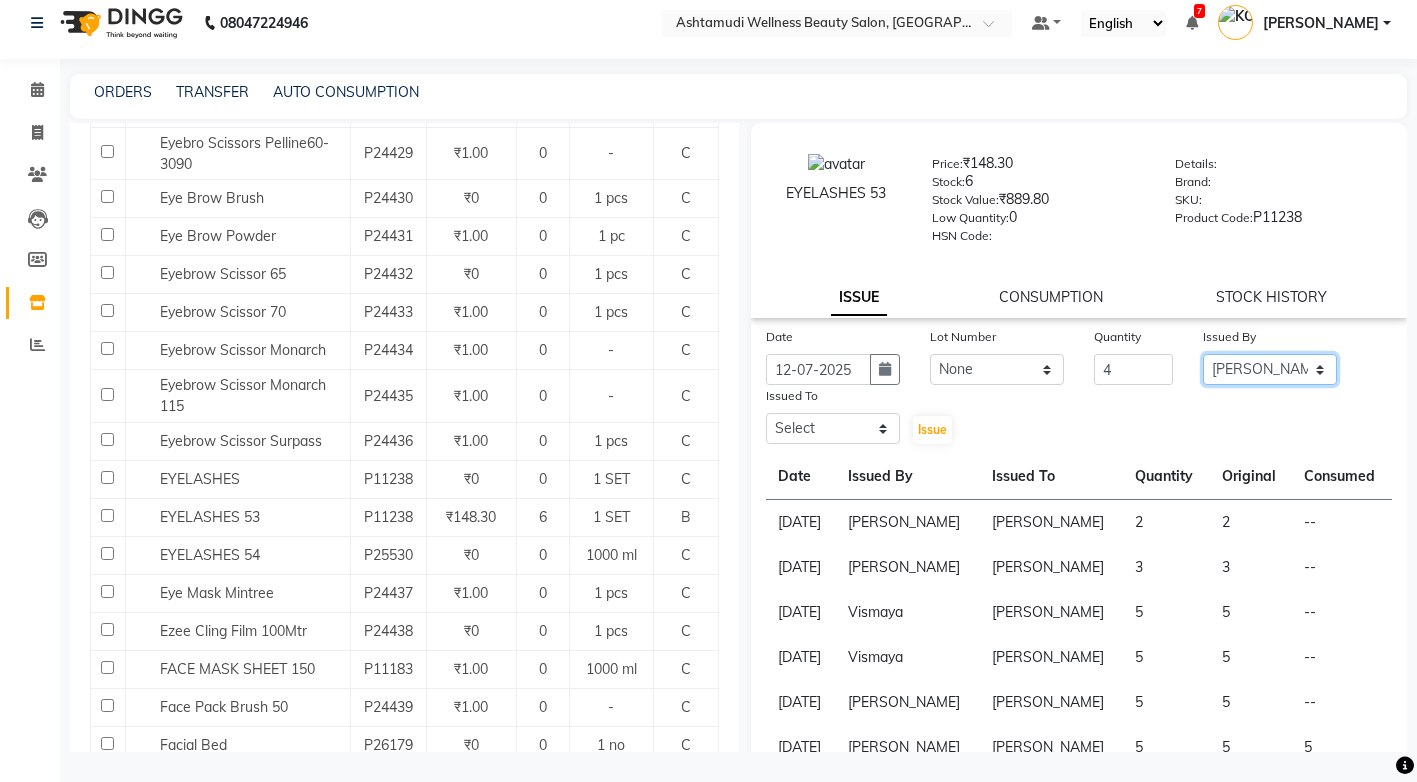 click on "Select ANJALI M S ASWATHY KOTTIYAM ASHTAMUDI KUMARI Muneera RASHMI SHEEJA ANIL SHYNI  SINDHYA  Sona Sunil Sreepriya STEFFY STEPHAN Varsha S Vismaya" 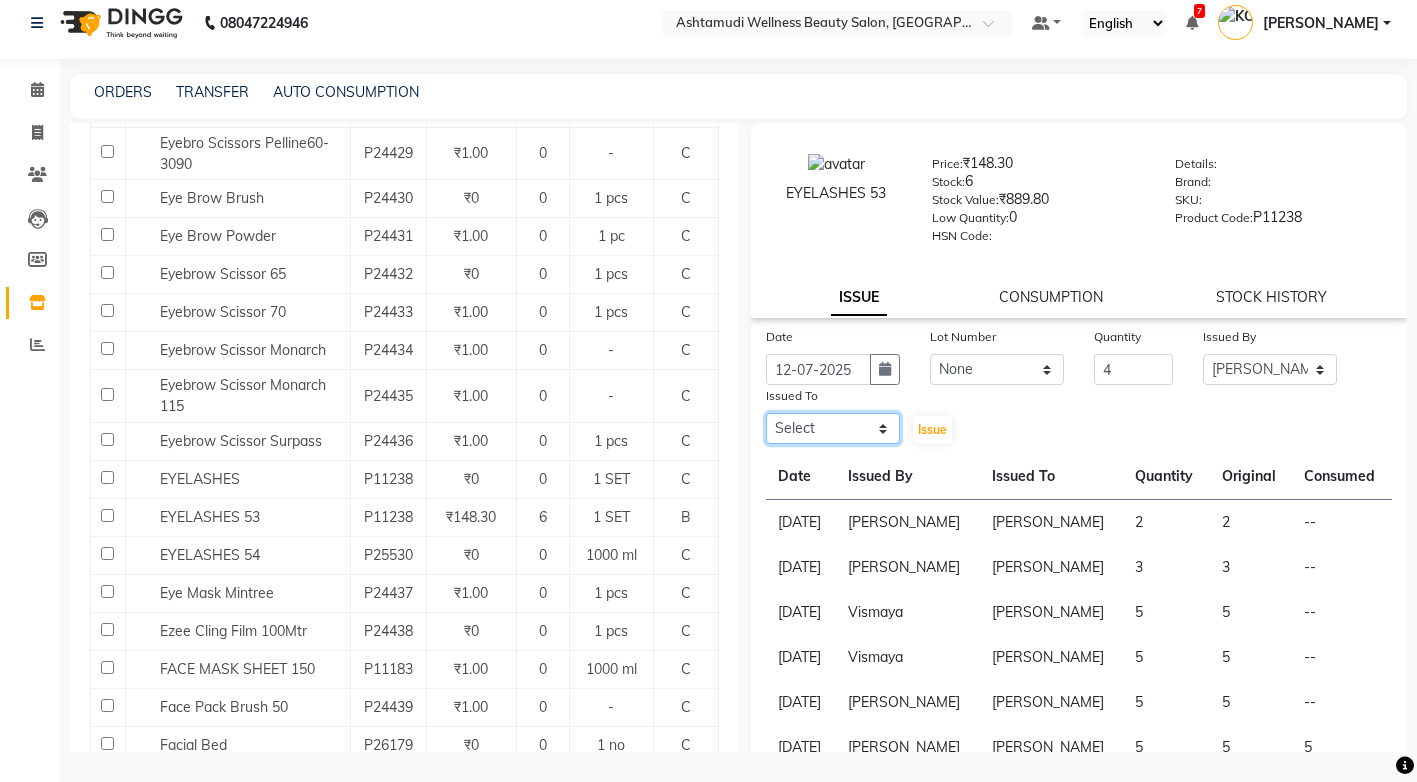 click on "Select ANJALI M S ASWATHY KOTTIYAM ASHTAMUDI KUMARI Muneera RASHMI SHEEJA ANIL SHYNI  SINDHYA  Sona Sunil Sreepriya STEFFY STEPHAN Varsha S Vismaya" 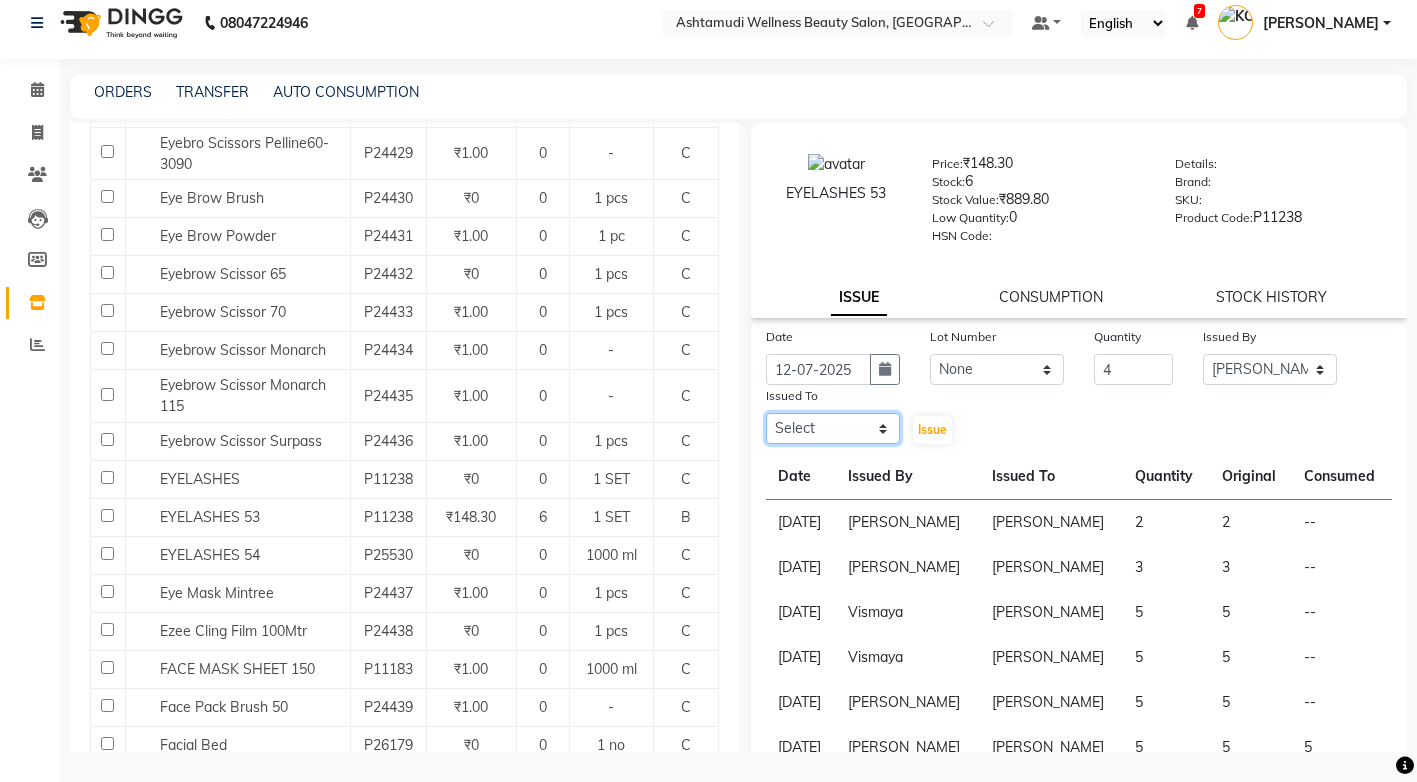 click on "Select ANJALI M S ASWATHY KOTTIYAM ASHTAMUDI KUMARI Muneera RASHMI SHEEJA ANIL SHYNI  SINDHYA  Sona Sunil Sreepriya STEFFY STEPHAN Varsha S Vismaya" 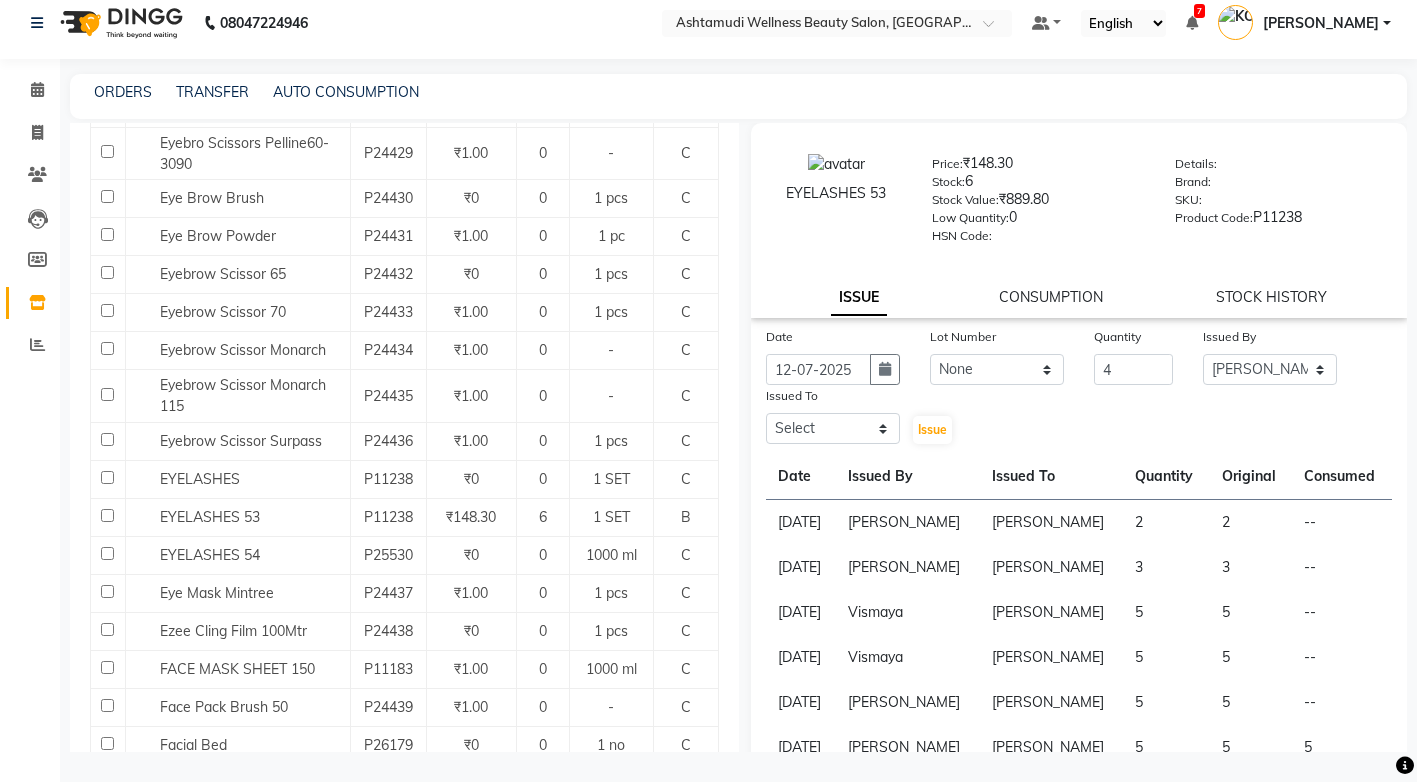 click on "Issued To" 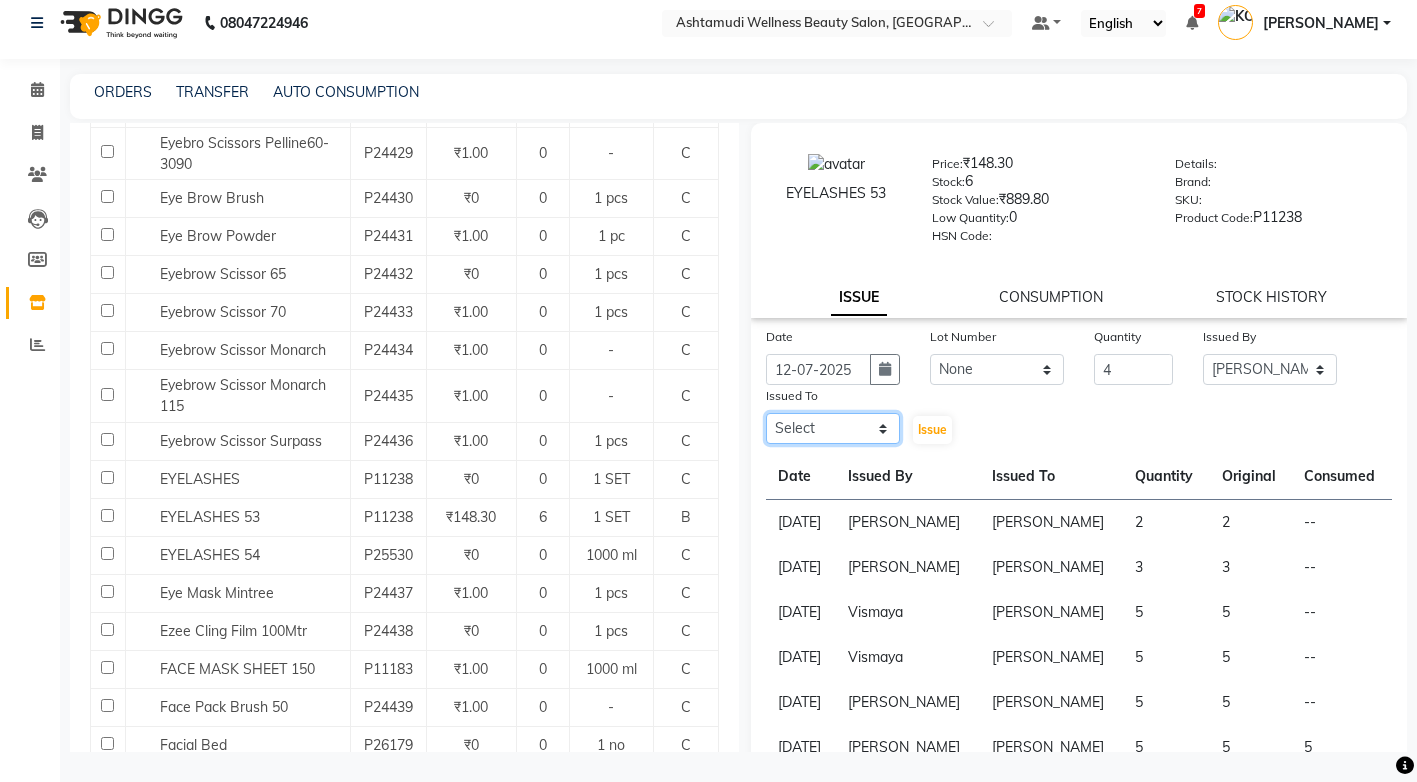 click on "Select ANJALI M S ASWATHY KOTTIYAM ASHTAMUDI KUMARI Muneera RASHMI SHEEJA ANIL SHYNI  SINDHYA  Sona Sunil Sreepriya STEFFY STEPHAN Varsha S Vismaya" 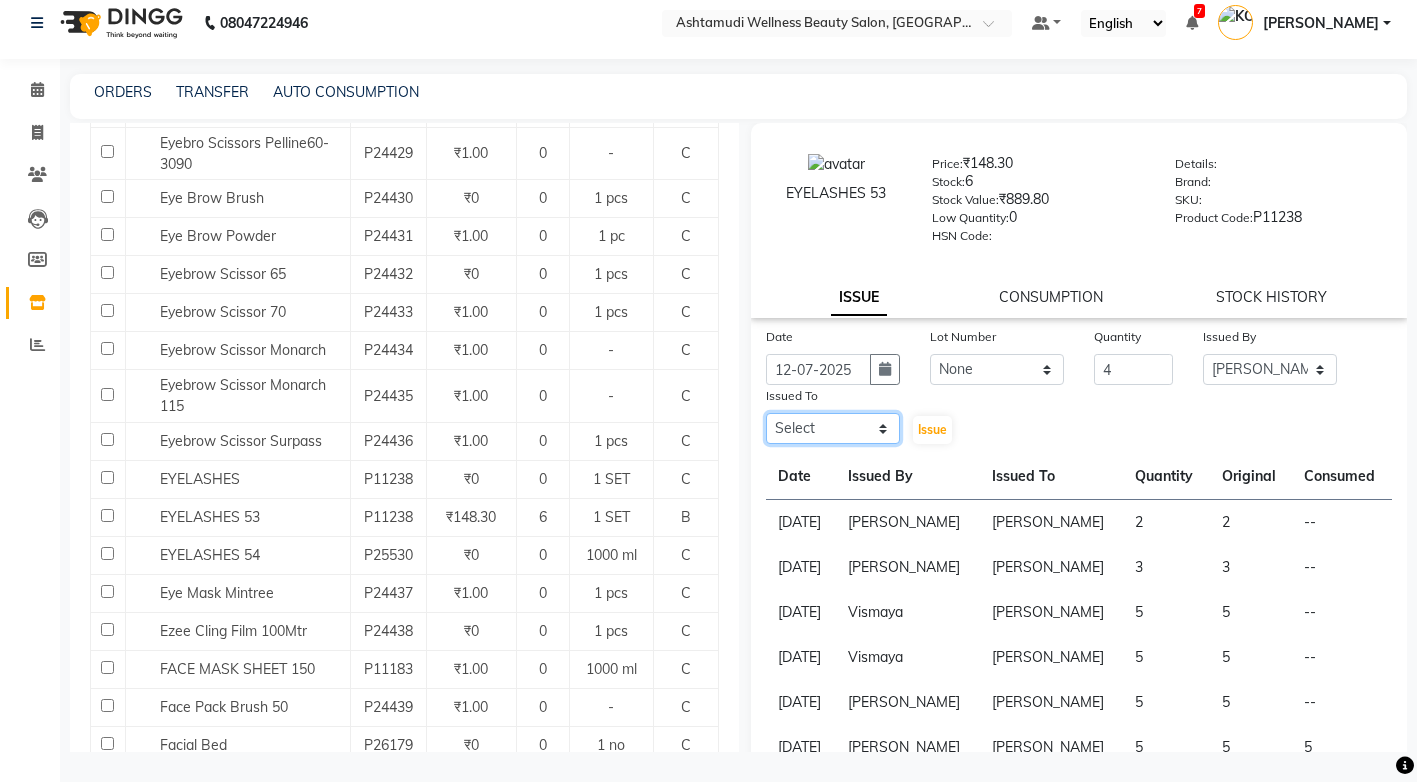 select on "50208" 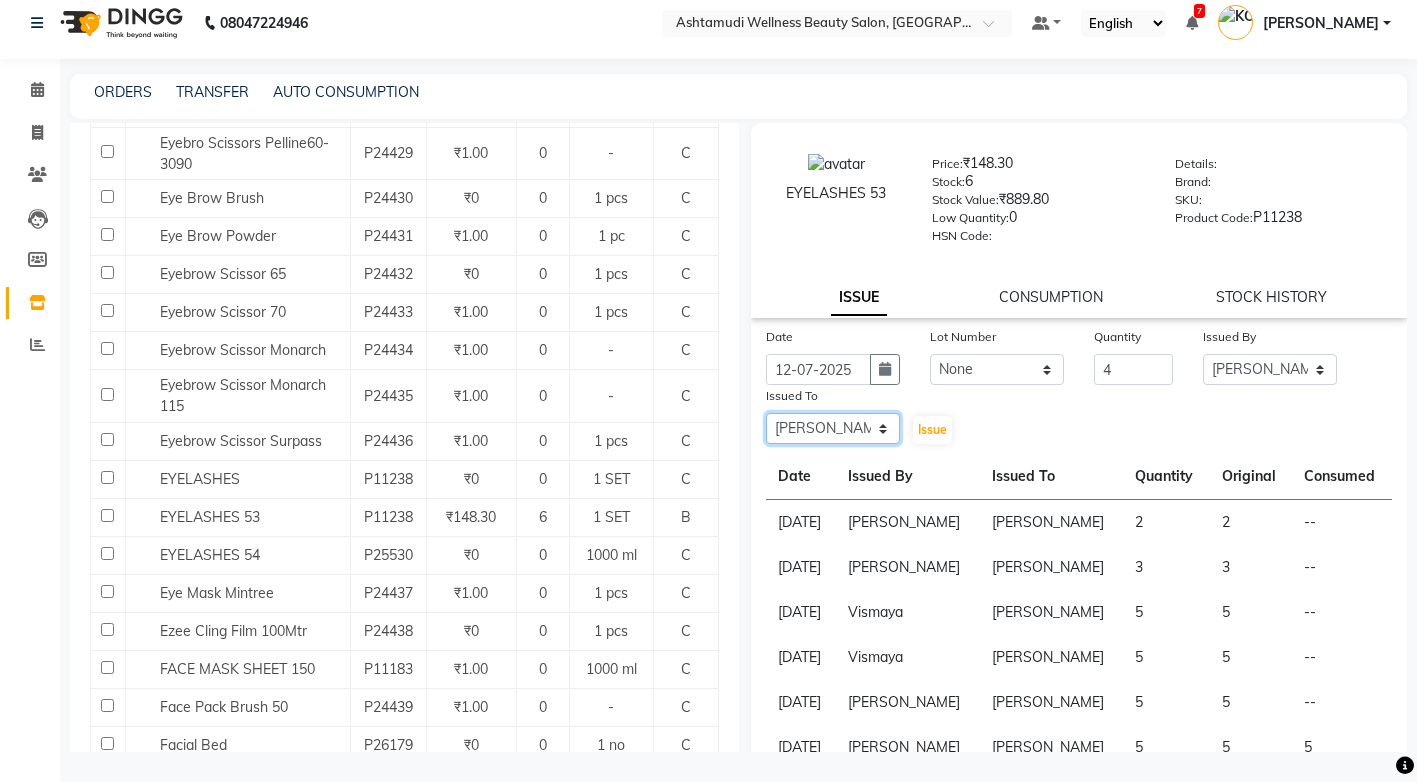 click on "Select ANJALI M S ASWATHY KOTTIYAM ASHTAMUDI KUMARI Muneera RASHMI SHEEJA ANIL SHYNI  SINDHYA  Sona Sunil Sreepriya STEFFY STEPHAN Varsha S Vismaya" 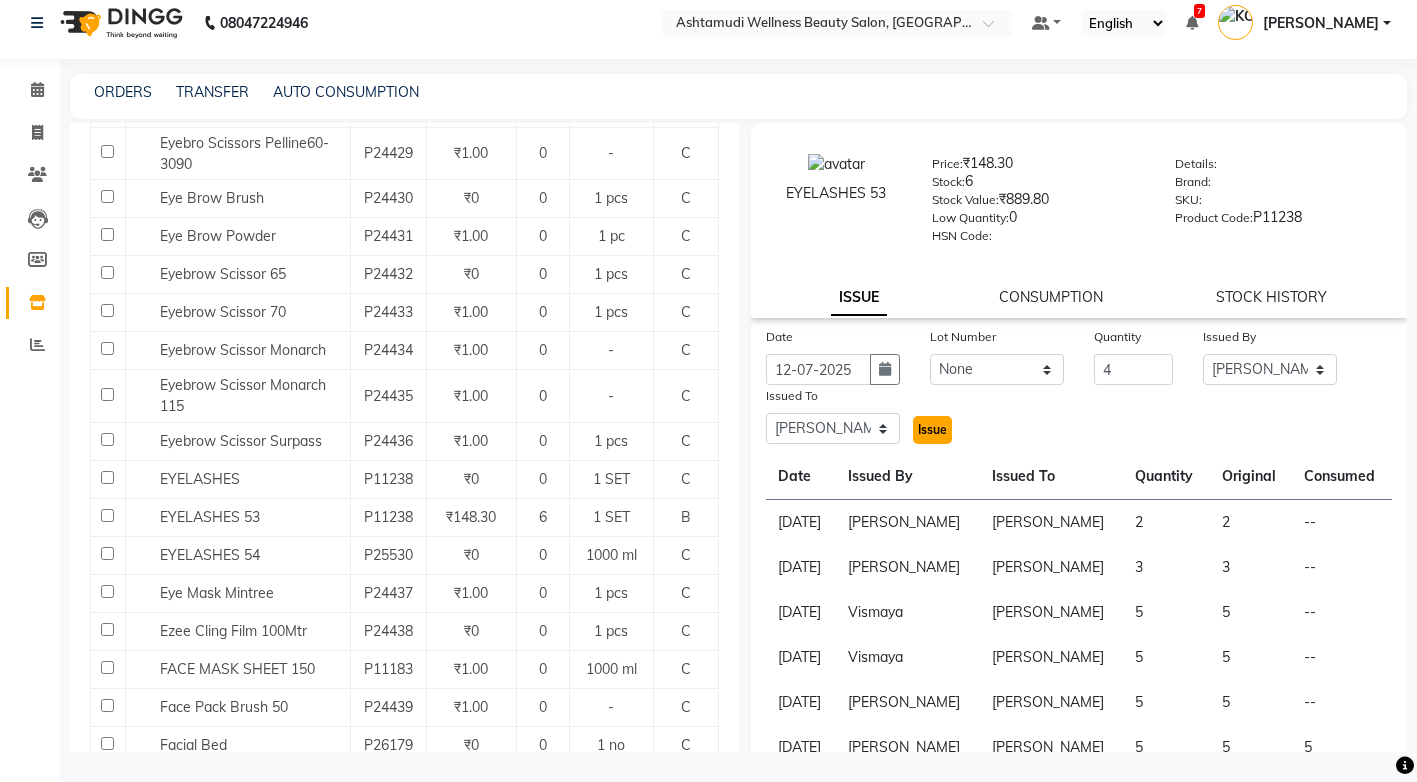 click on "Issue" 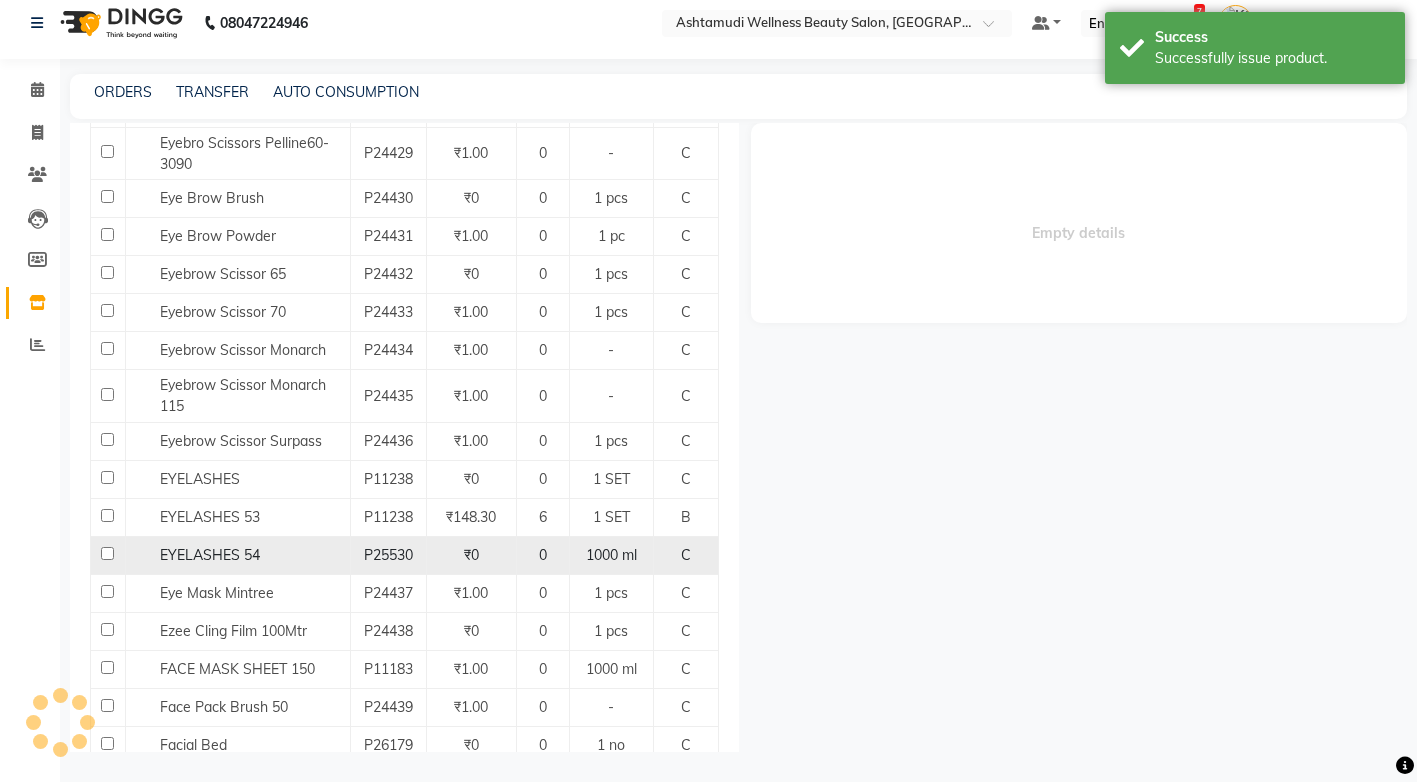 select 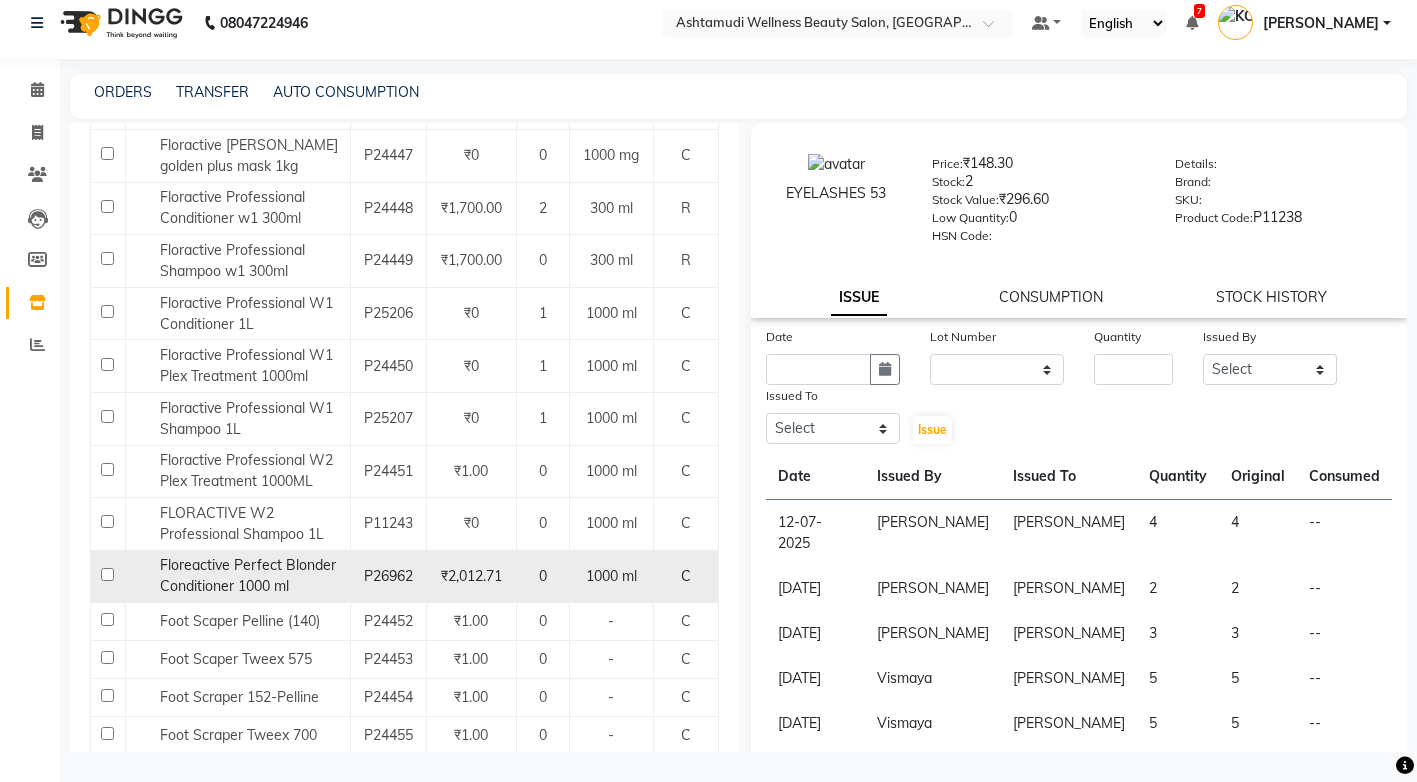 scroll, scrollTop: 1896, scrollLeft: 0, axis: vertical 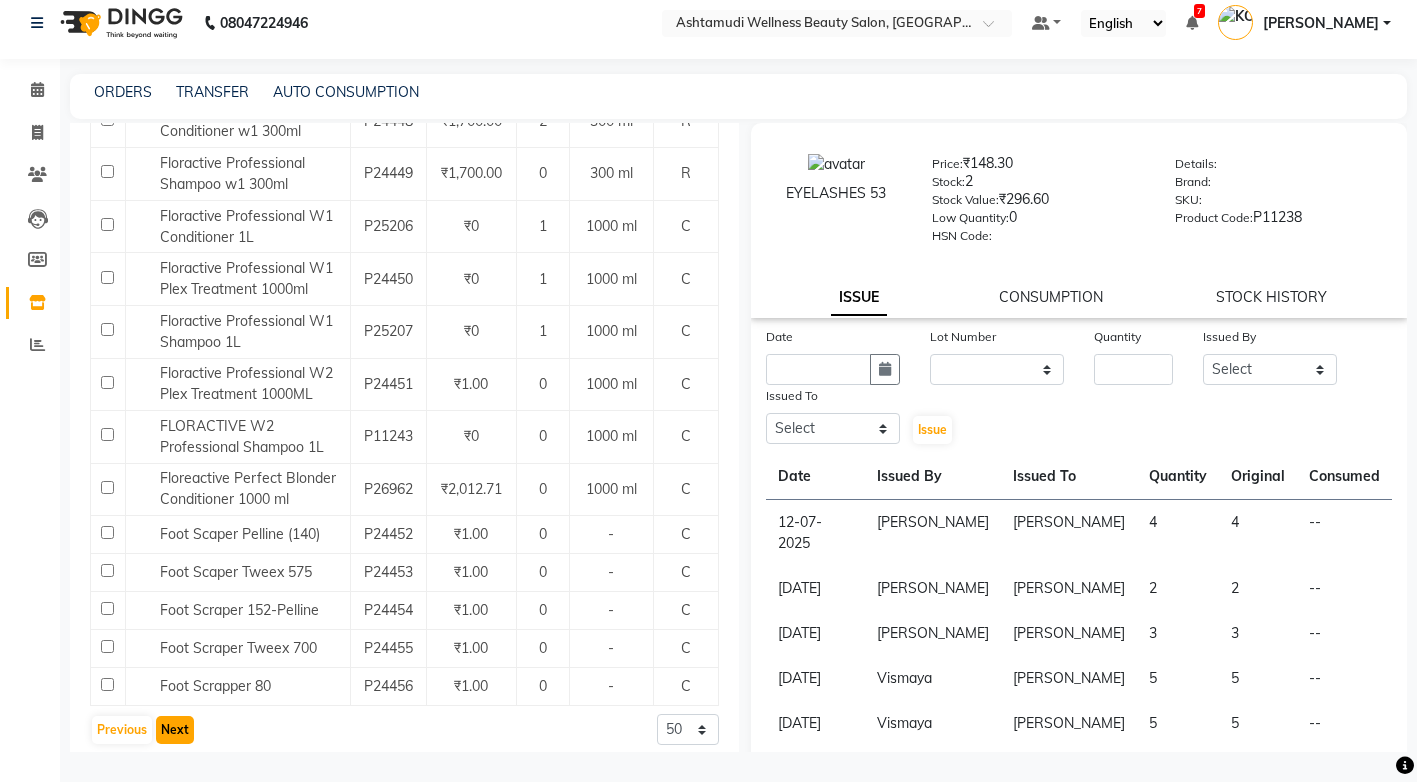 click on "Next" 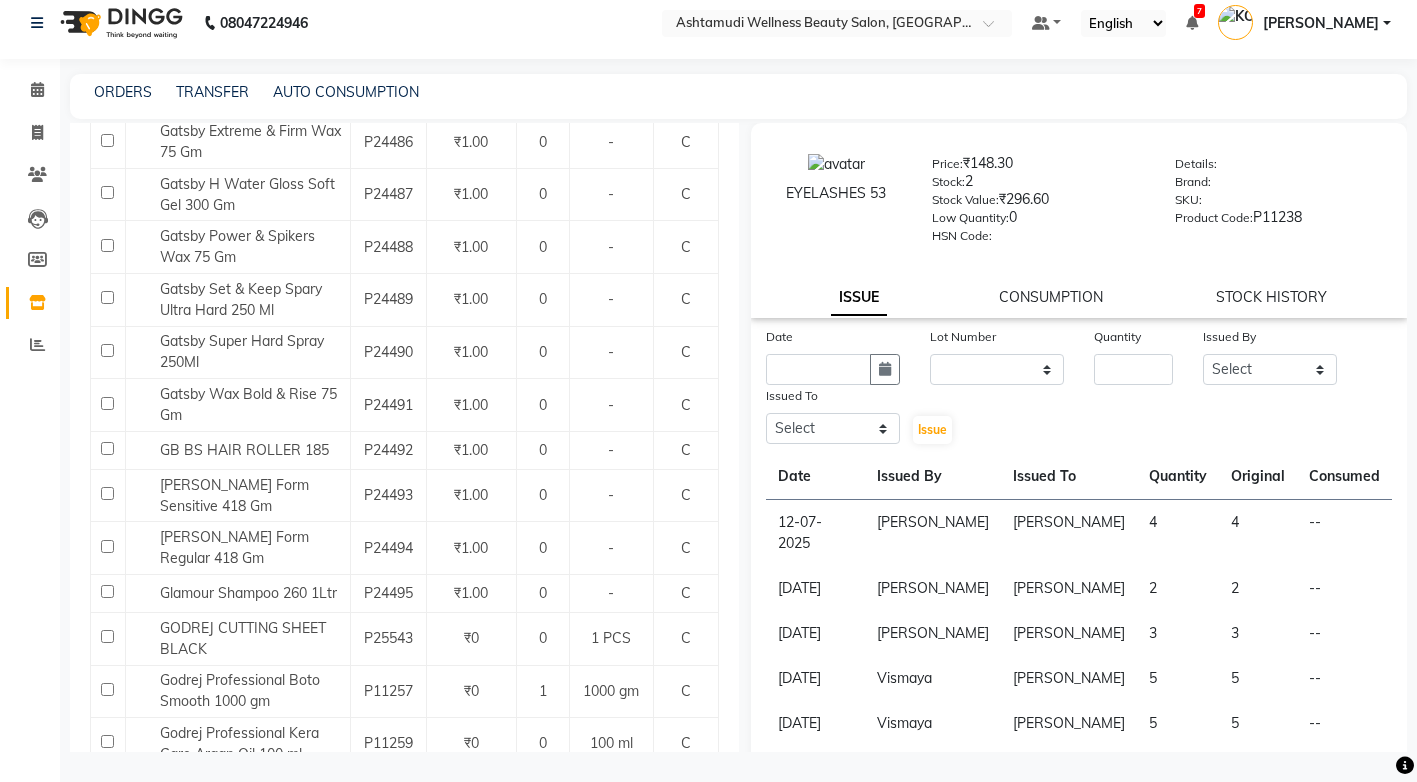 scroll, scrollTop: 0, scrollLeft: 0, axis: both 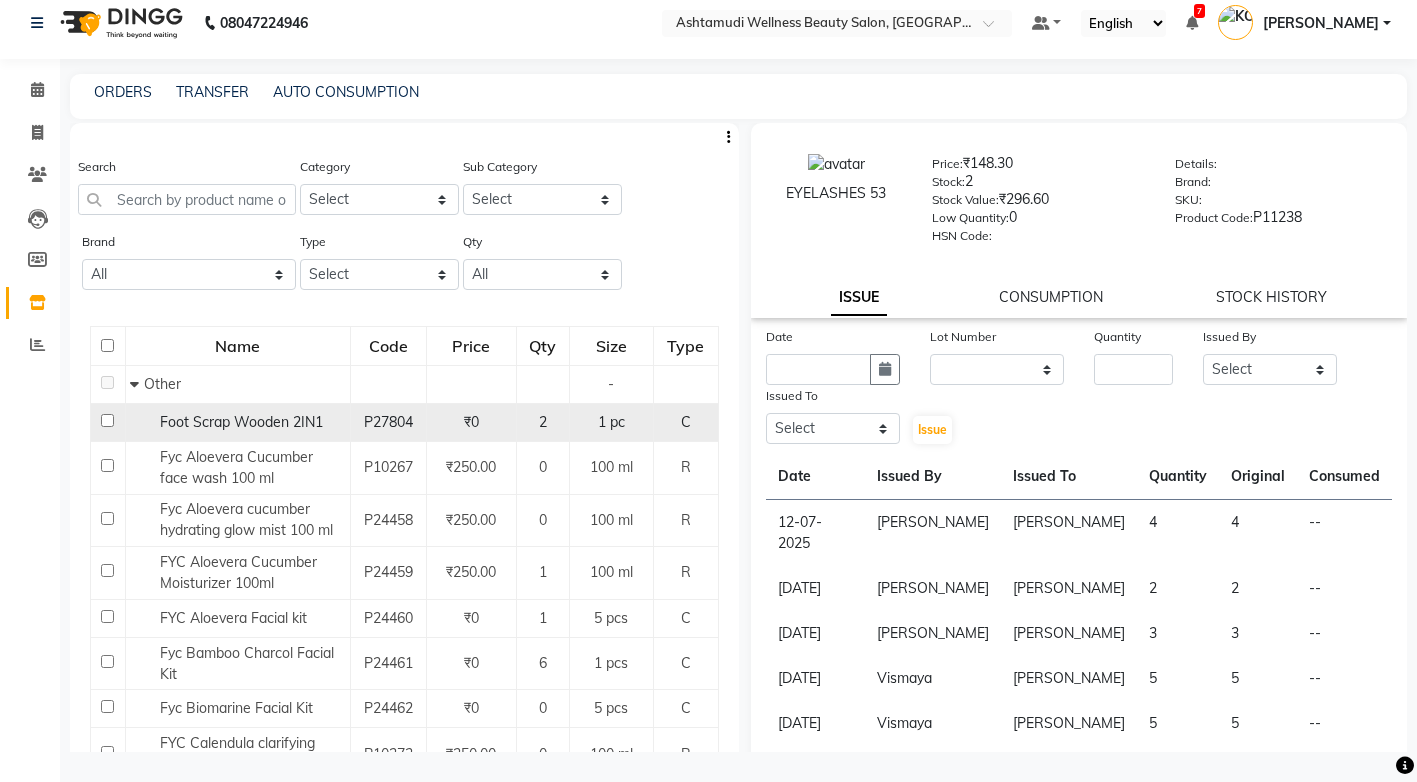 click 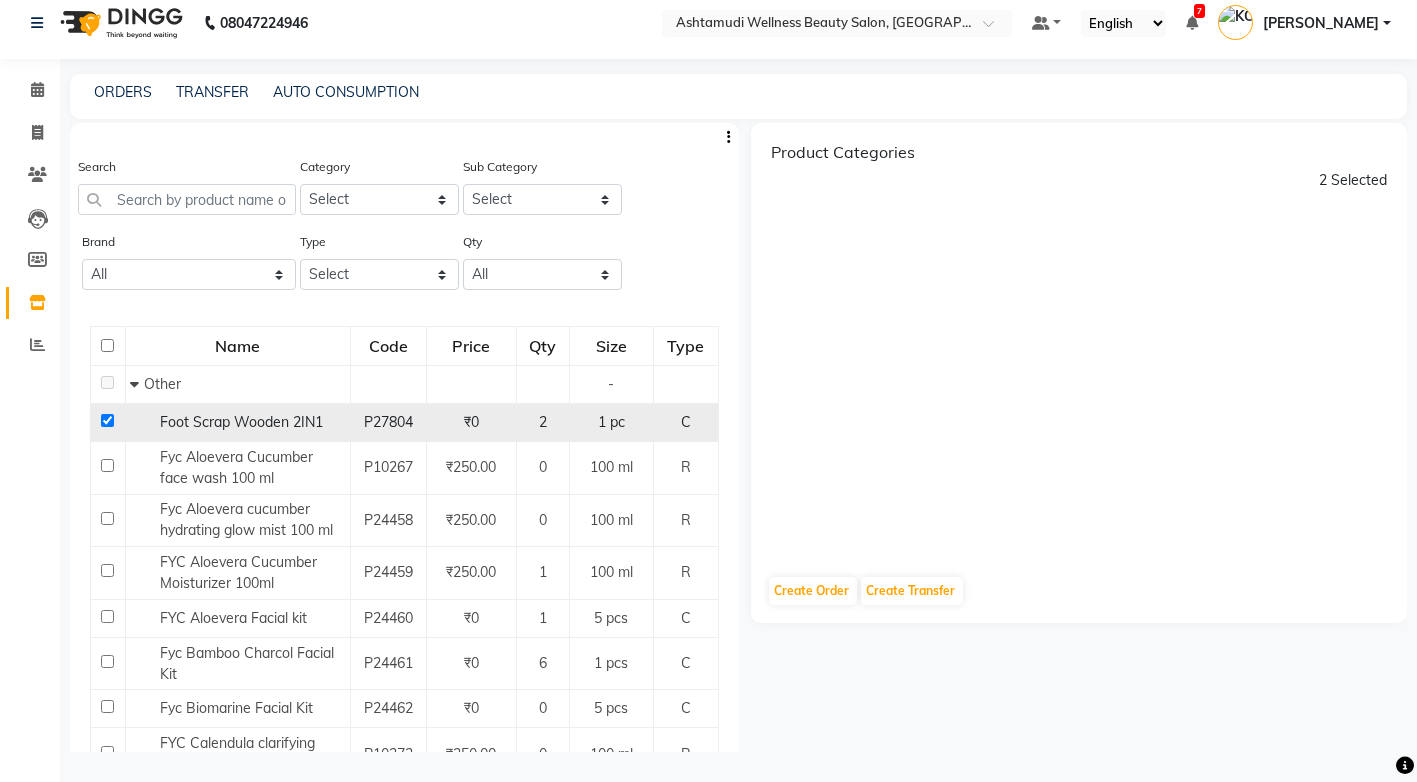 click 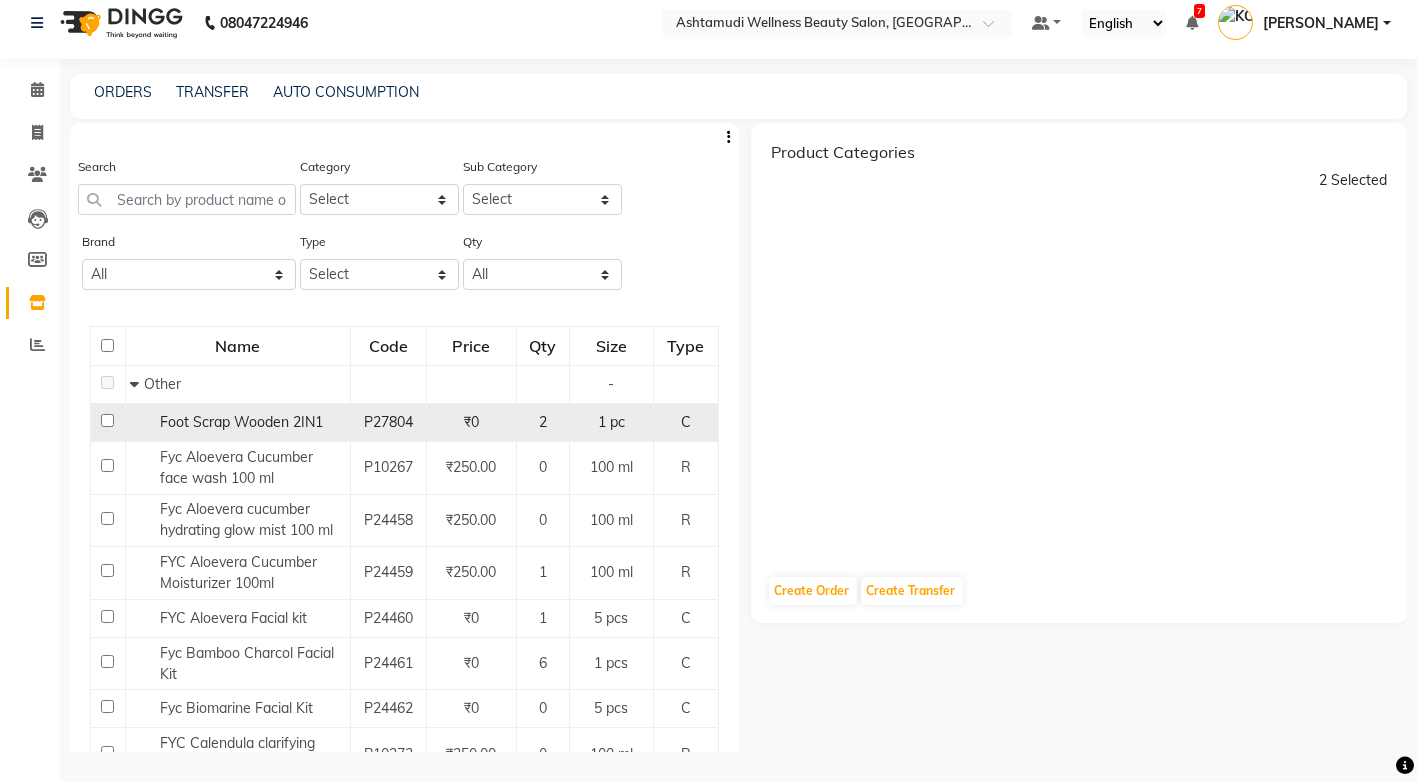 checkbox on "false" 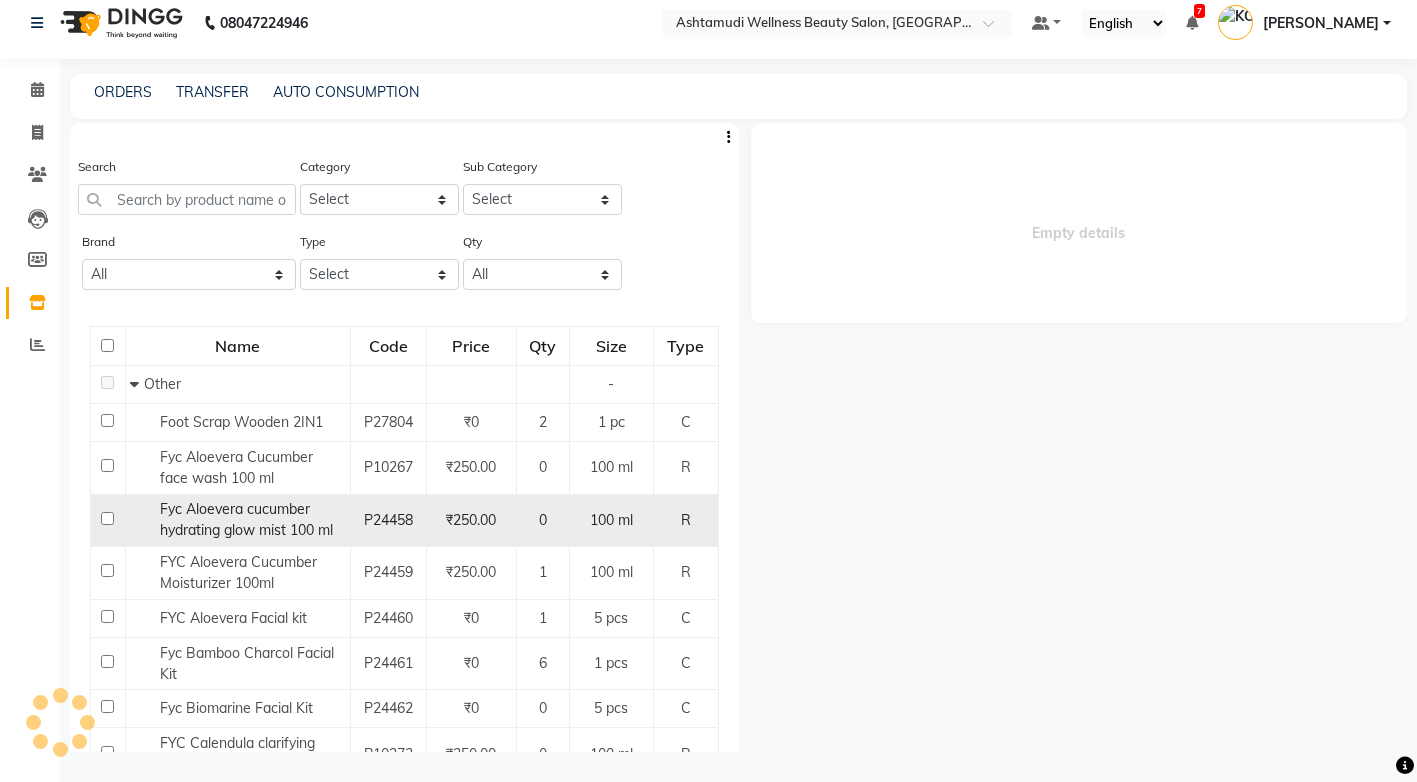 select 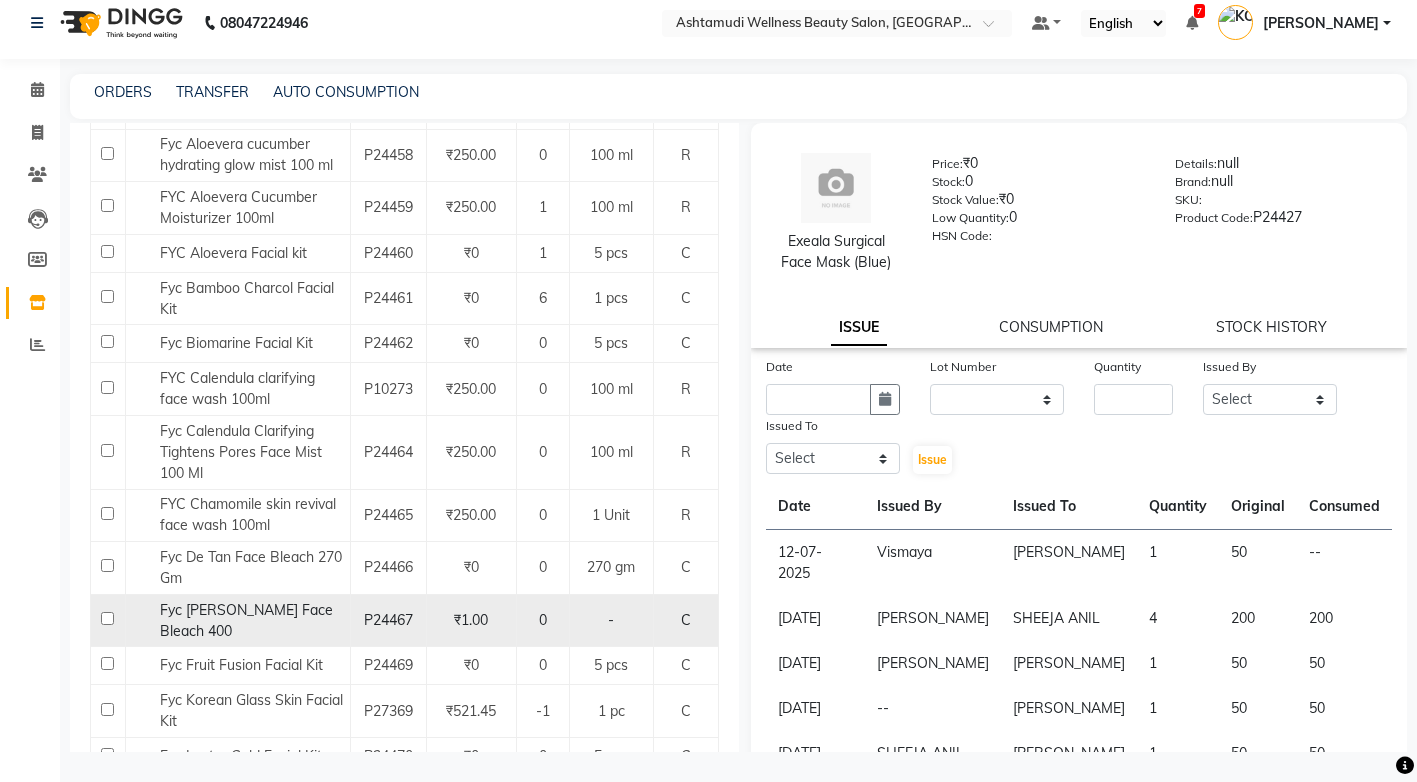 scroll, scrollTop: 500, scrollLeft: 0, axis: vertical 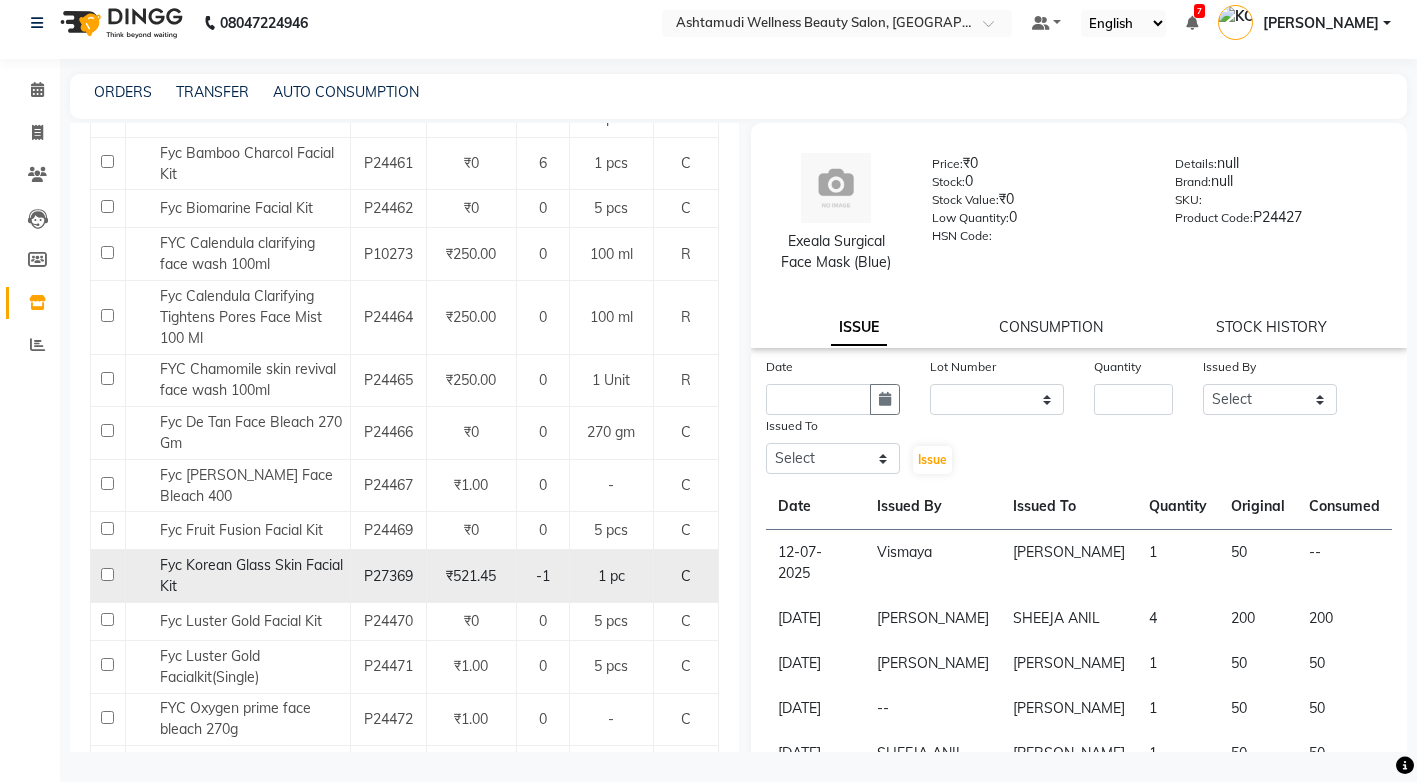 click 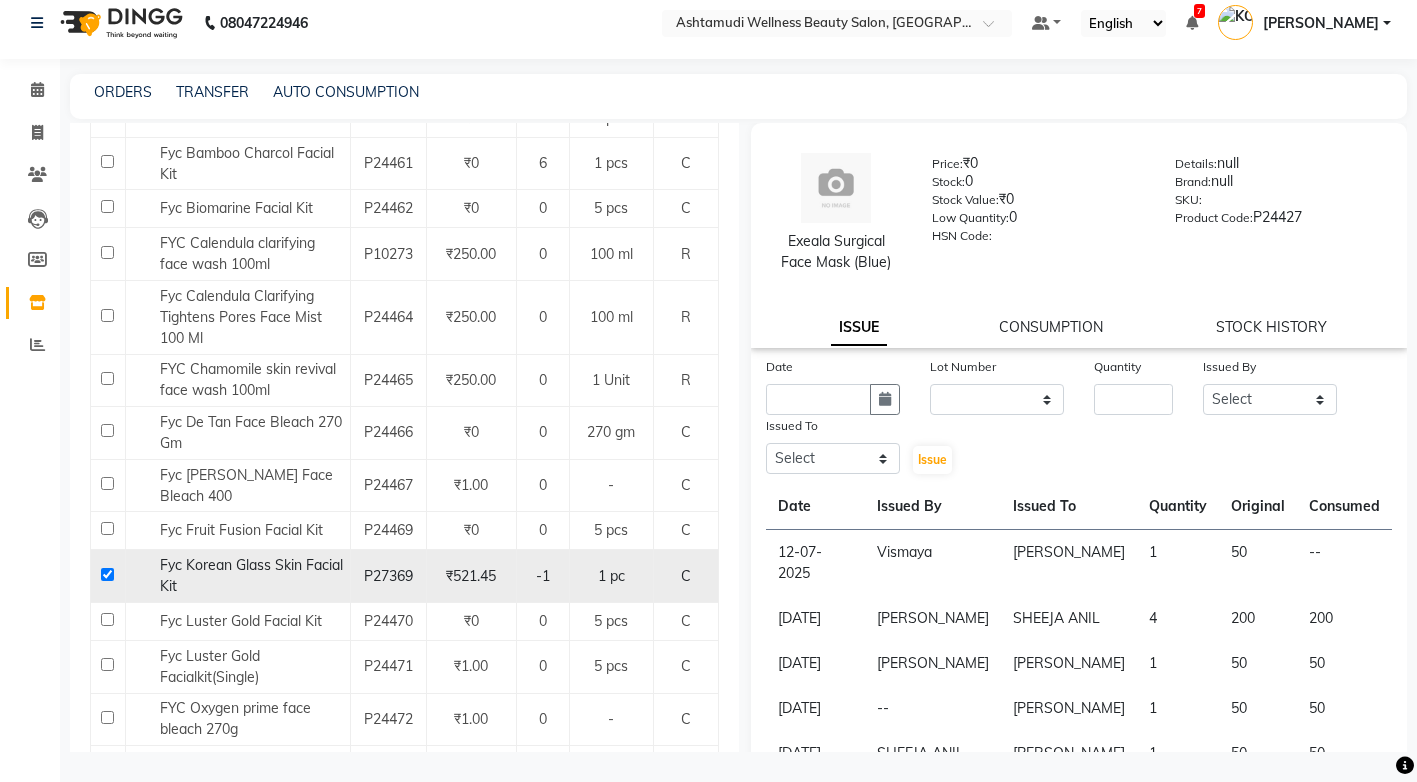 checkbox on "true" 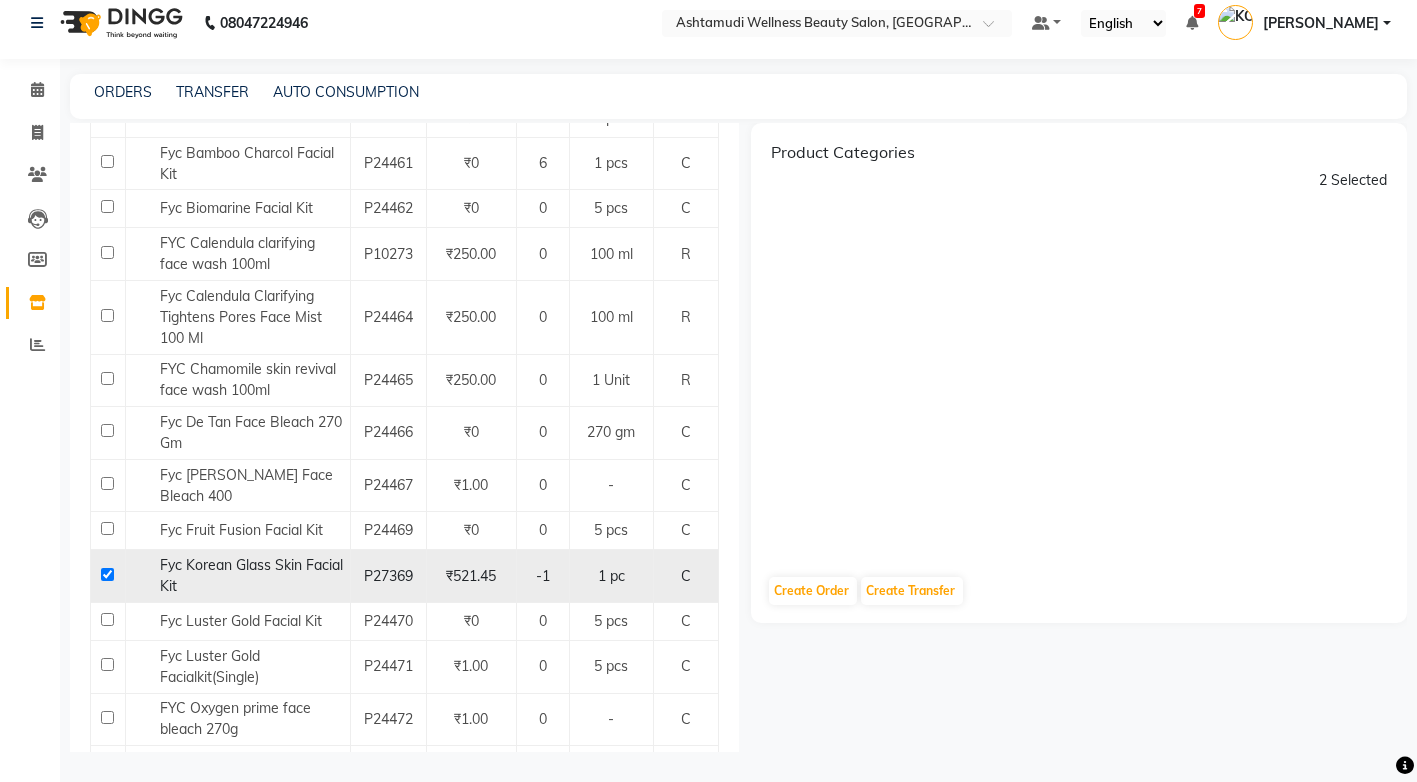 click on "Fyc Korean Glass Skin Facial Kit" 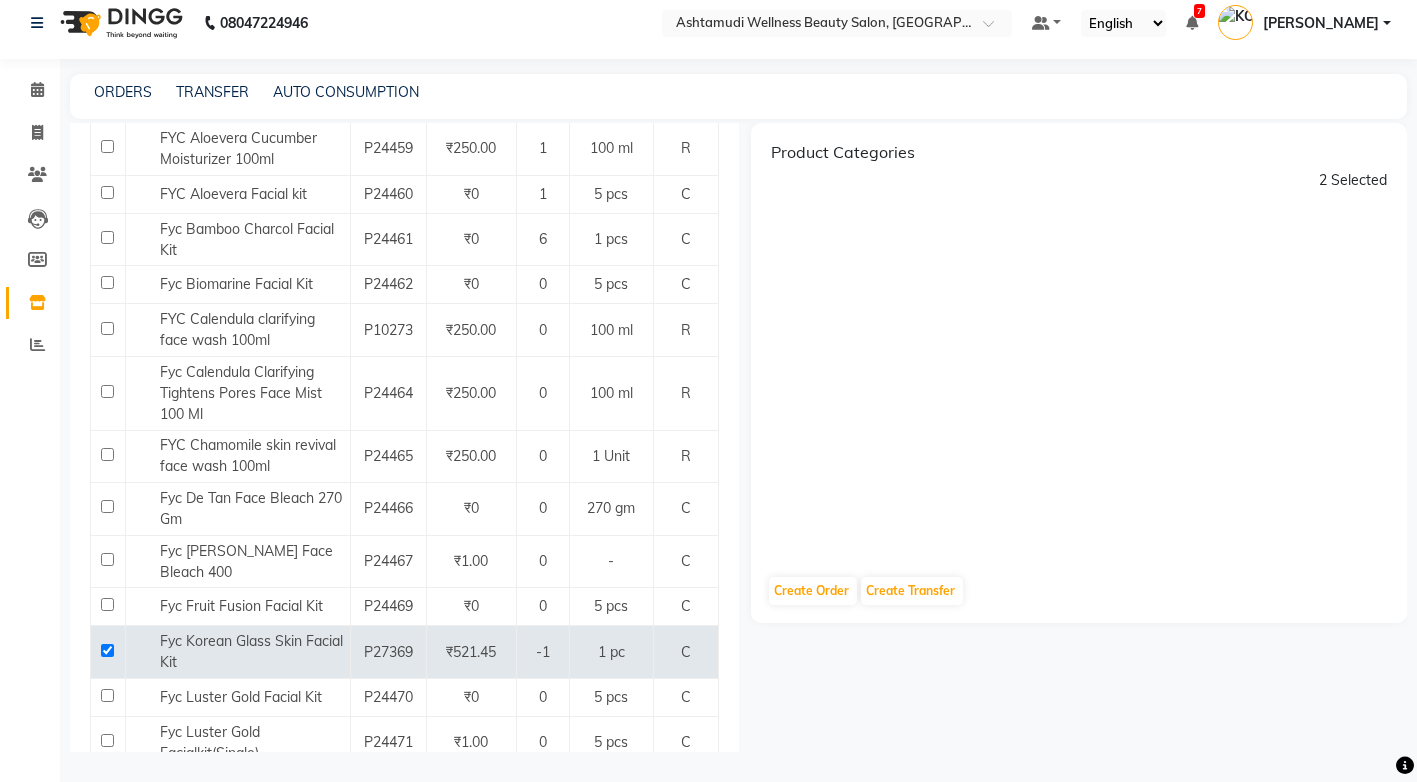 scroll, scrollTop: 200, scrollLeft: 0, axis: vertical 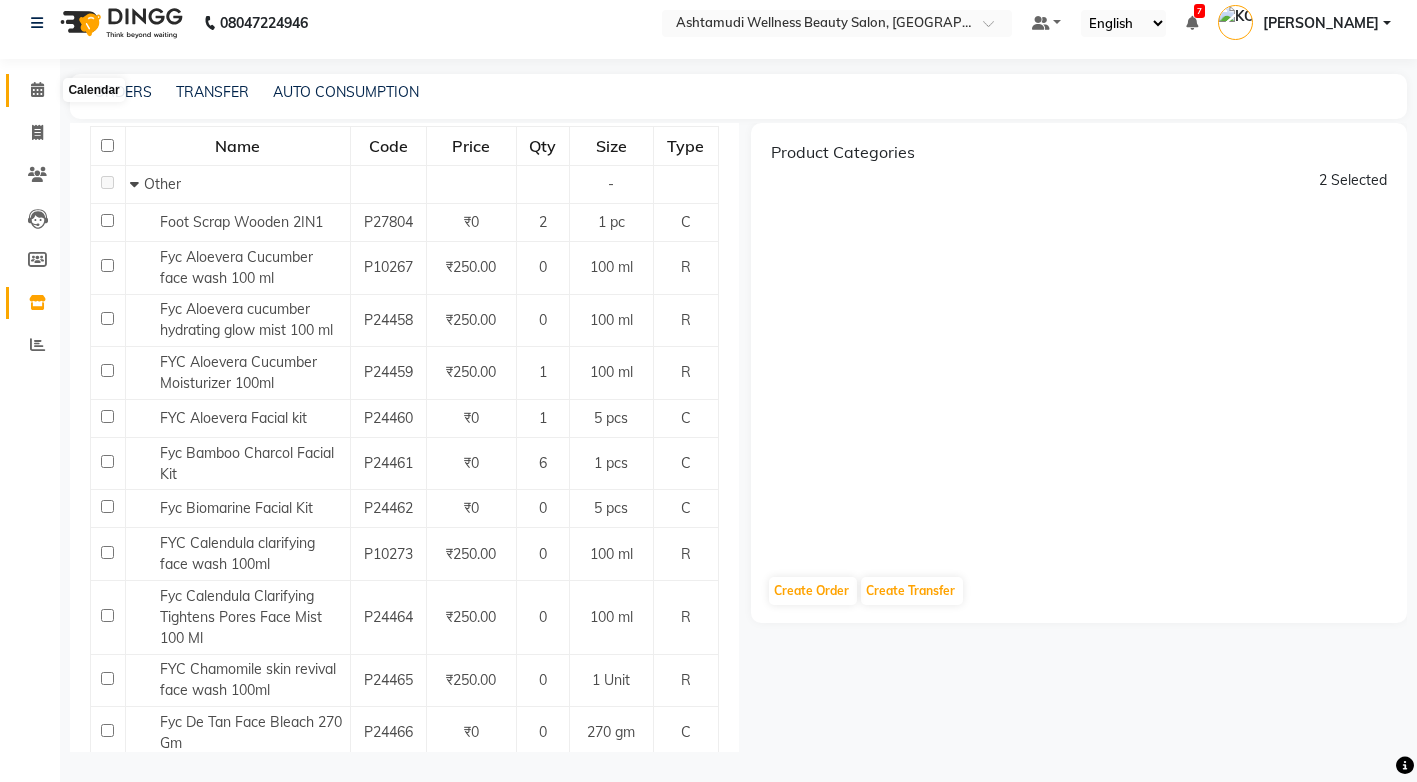 click 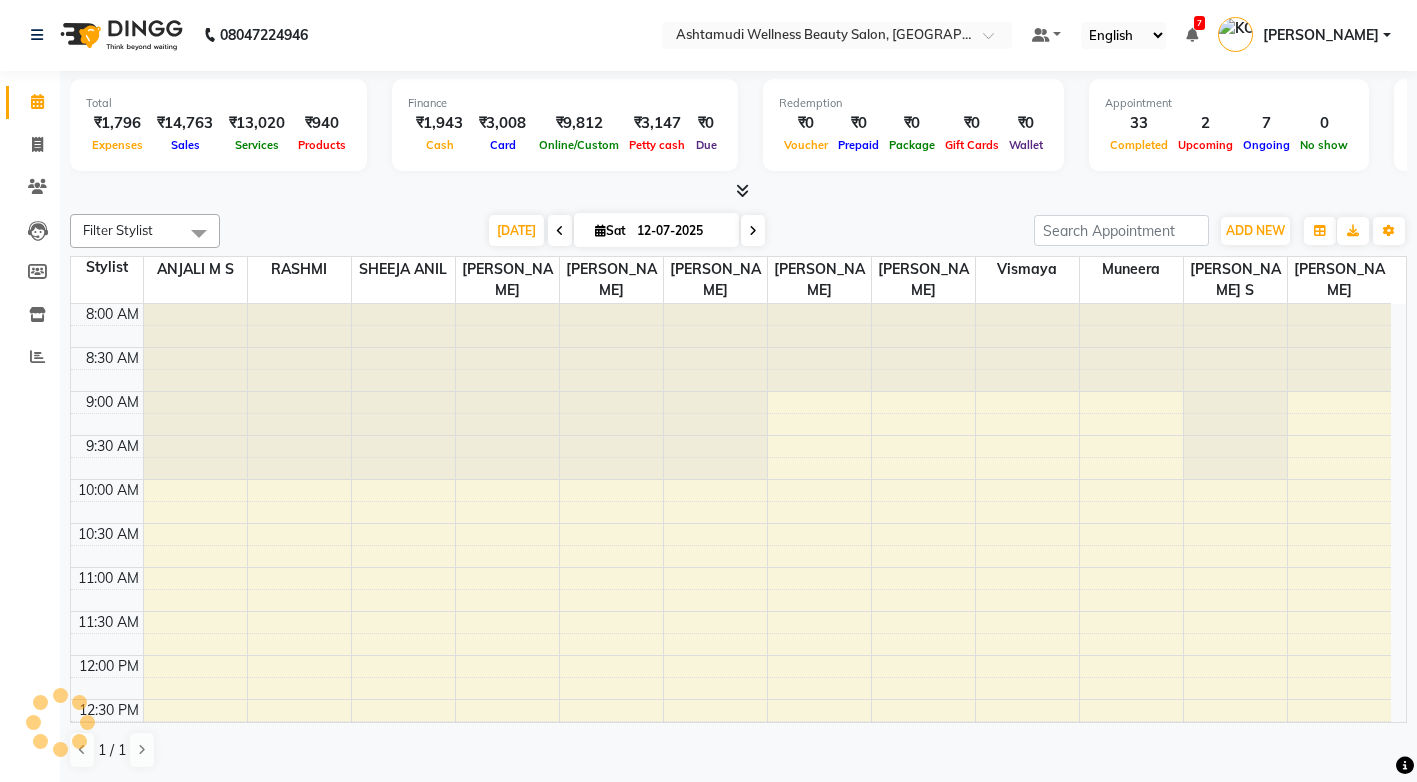 scroll, scrollTop: 0, scrollLeft: 0, axis: both 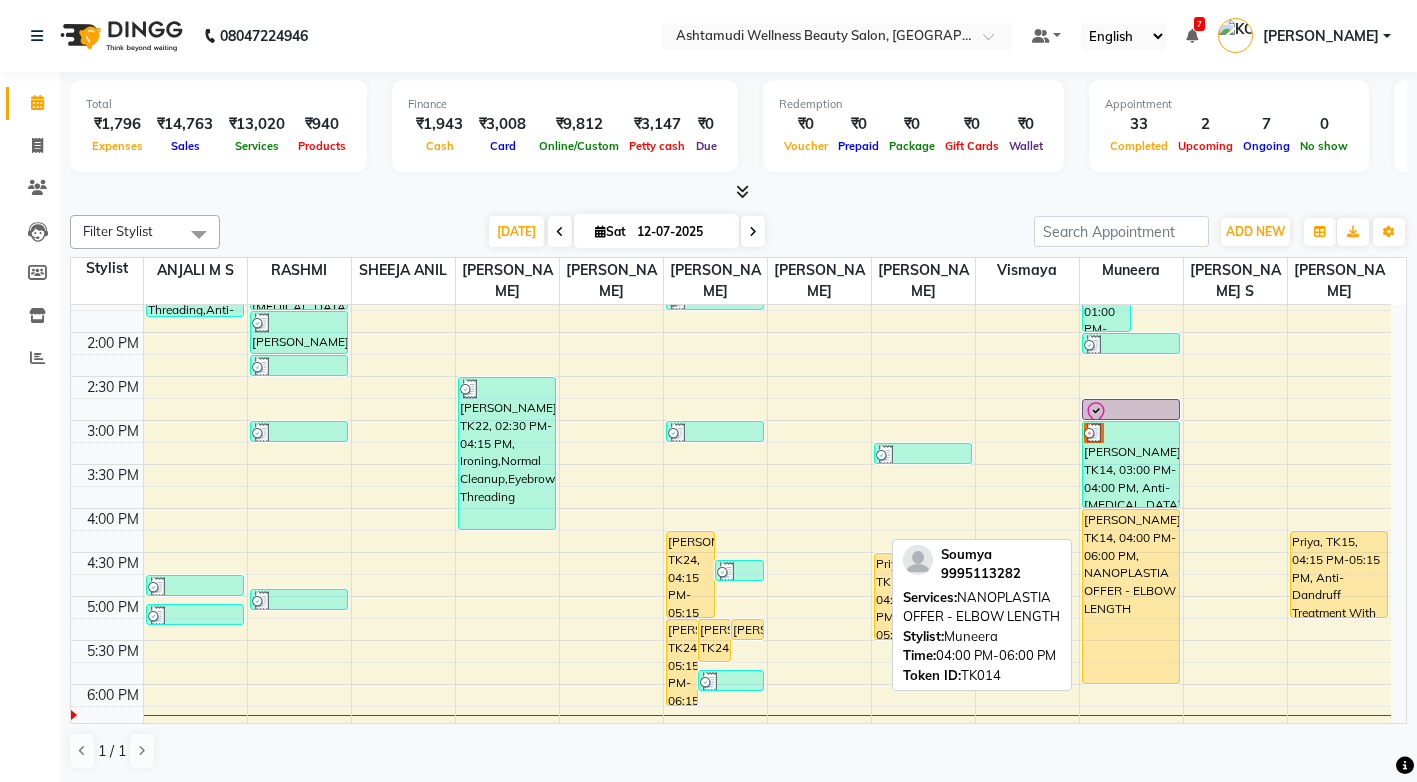 click on "[PERSON_NAME], TK14, 04:00 PM-06:00 PM, NANOPLASTIA OFFER - ELBOW LENGTH" at bounding box center (1131, 596) 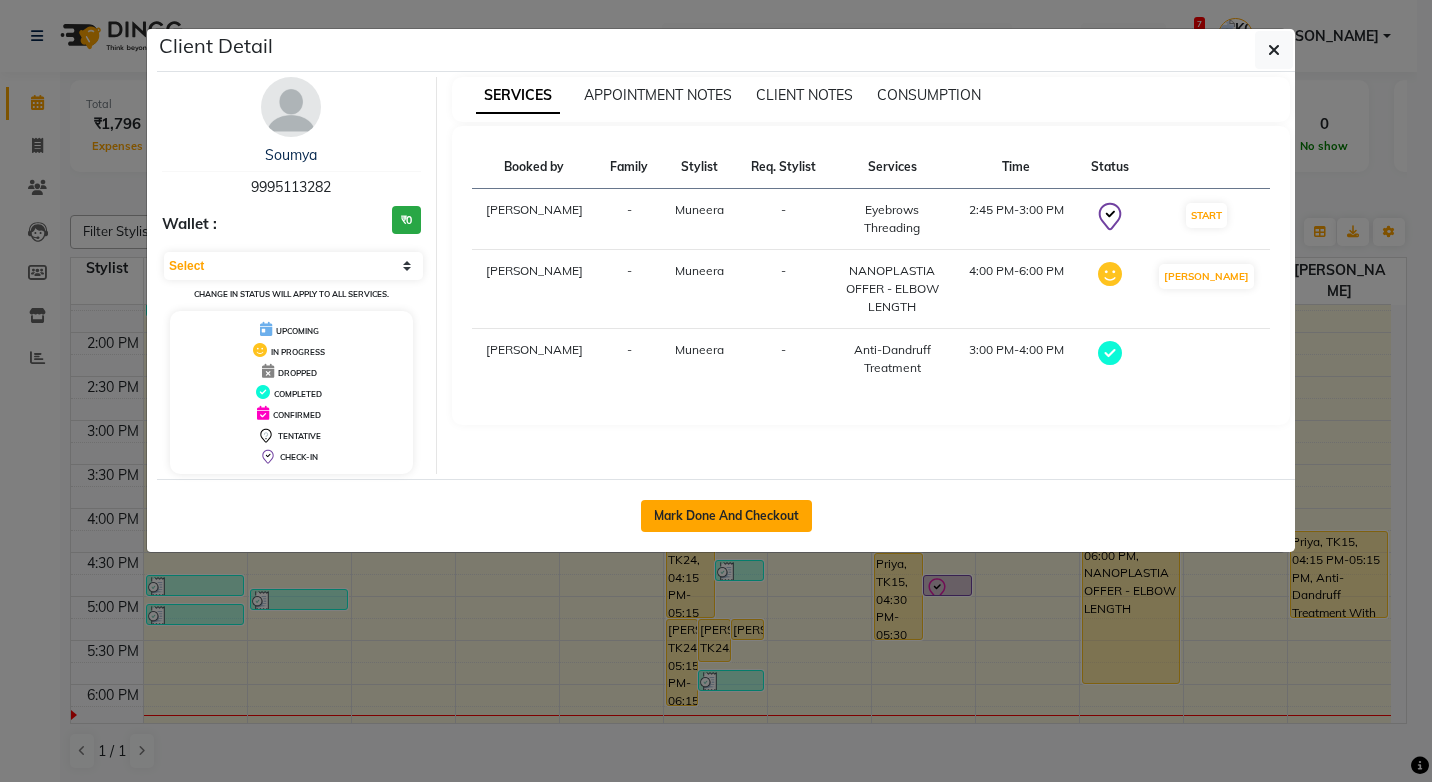 click on "Mark Done And Checkout" 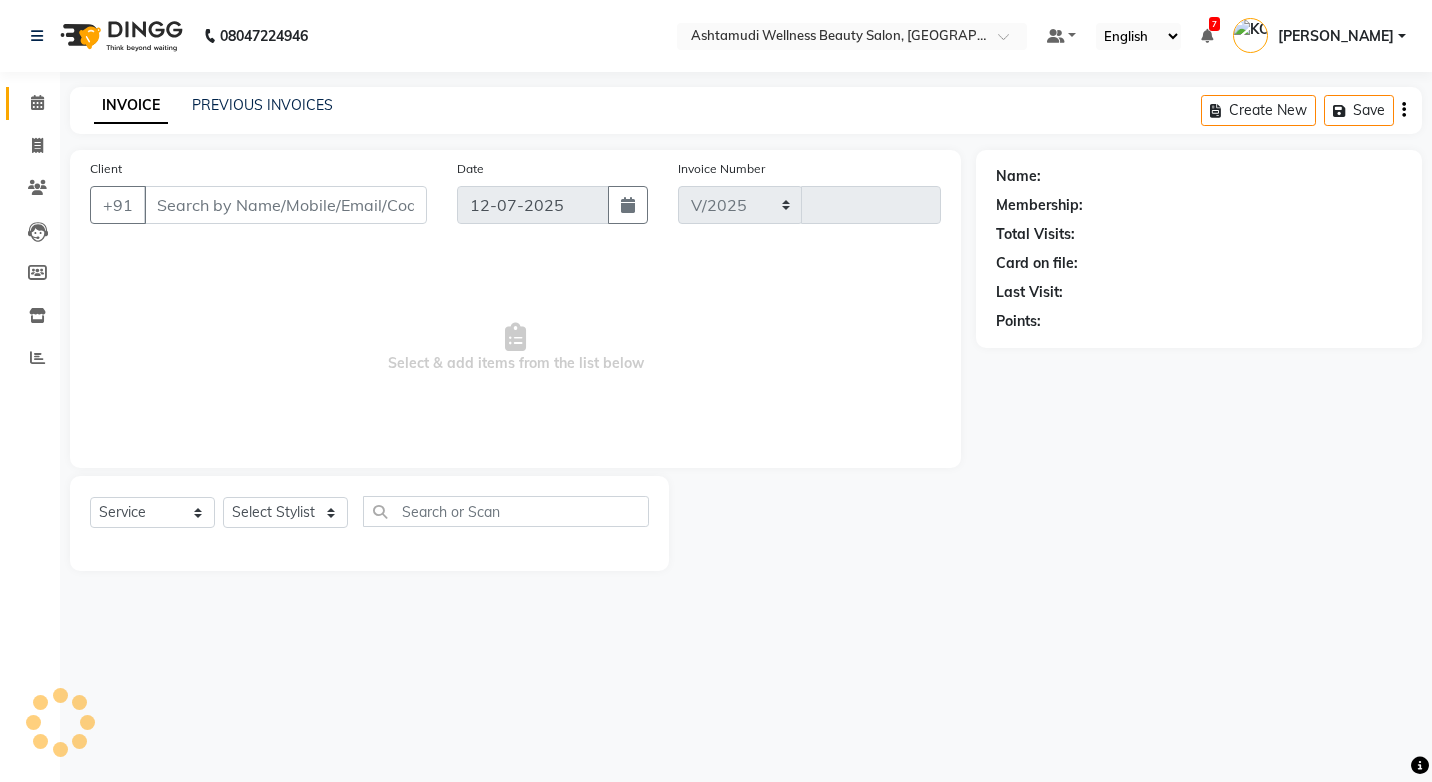 select on "4674" 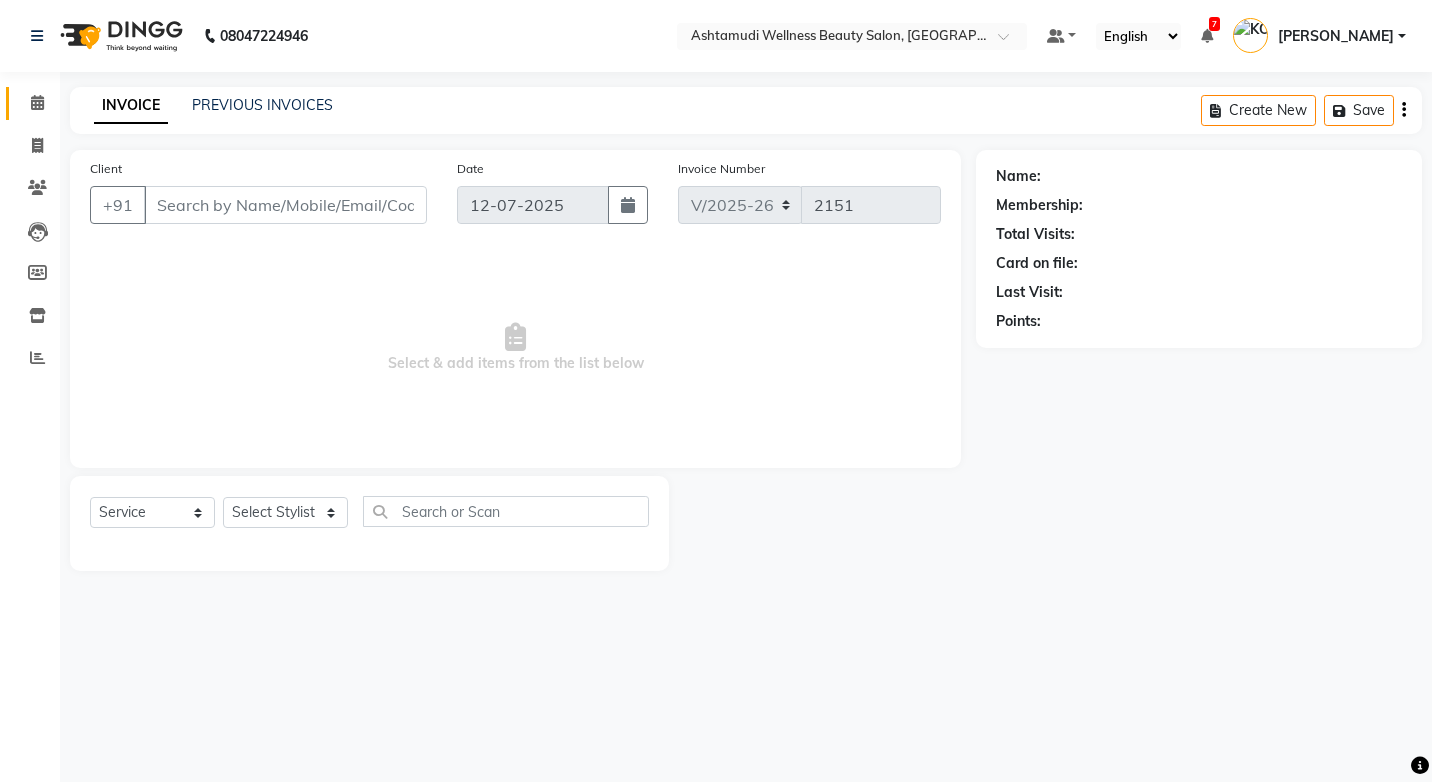 select on "product" 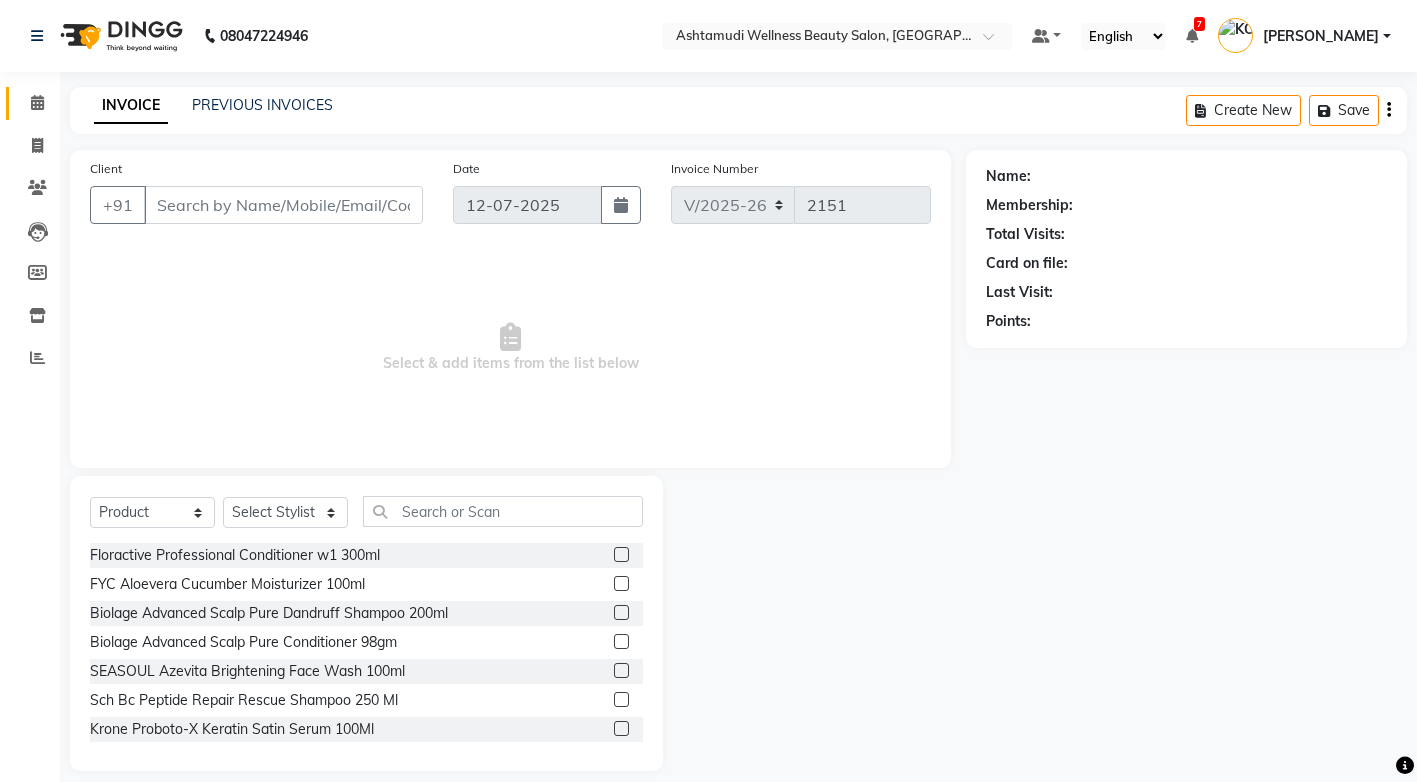 type on "9995113282" 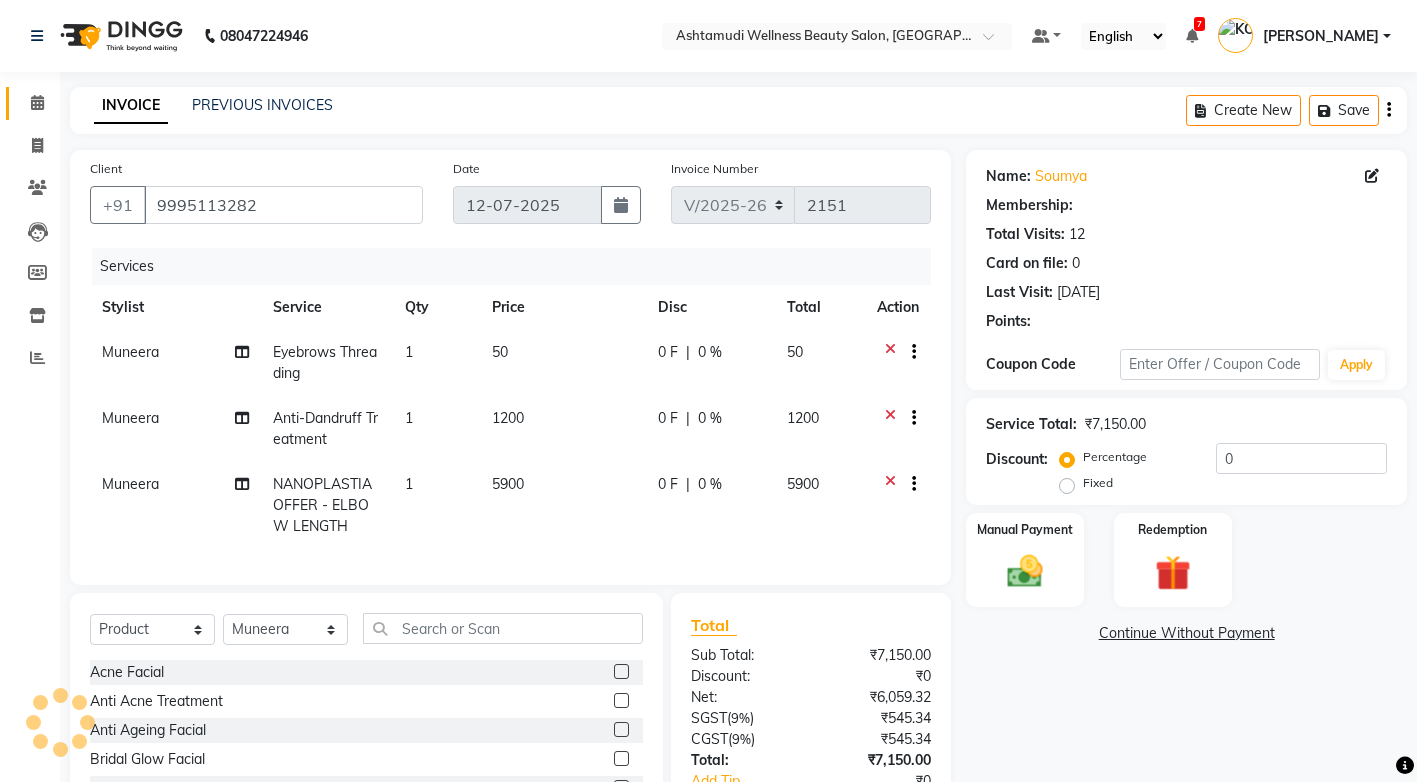 select on "1: Object" 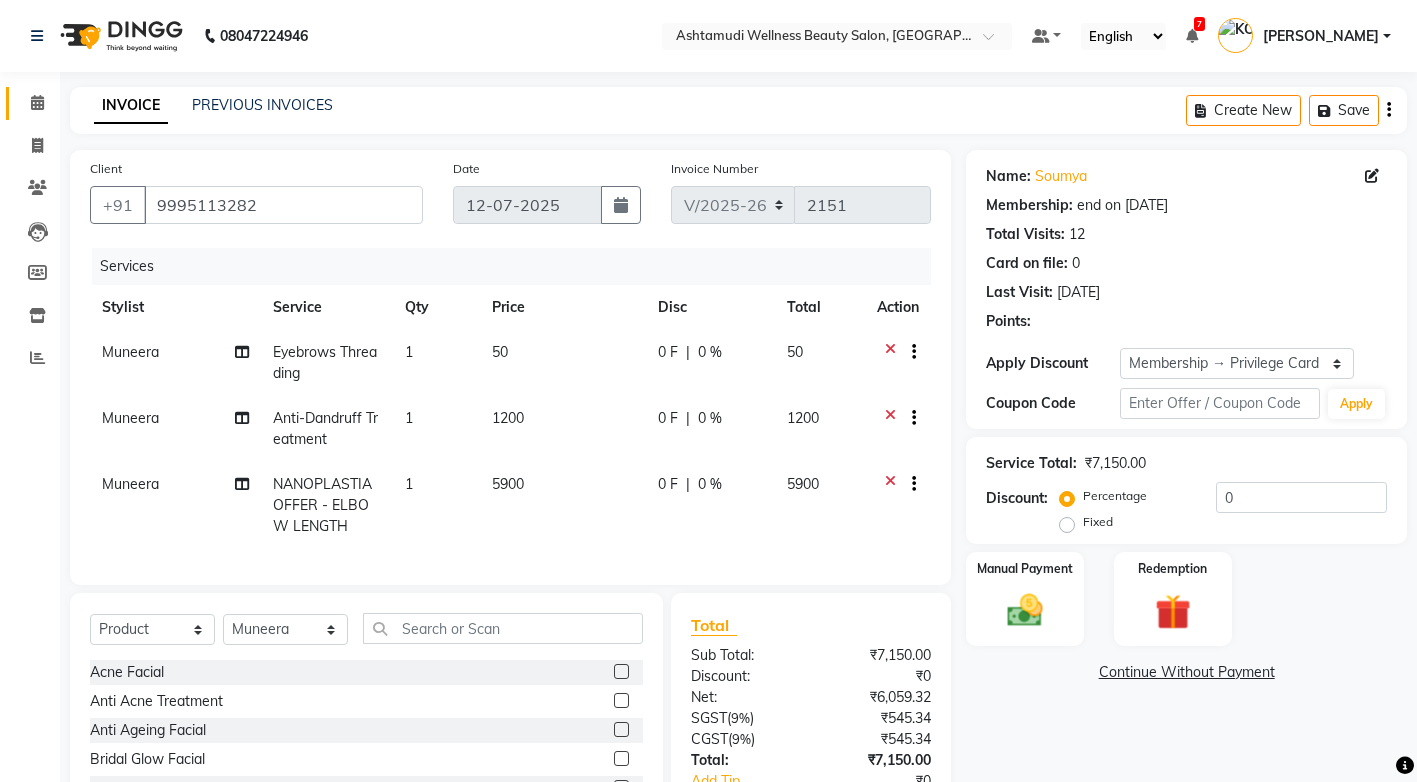 type on "15" 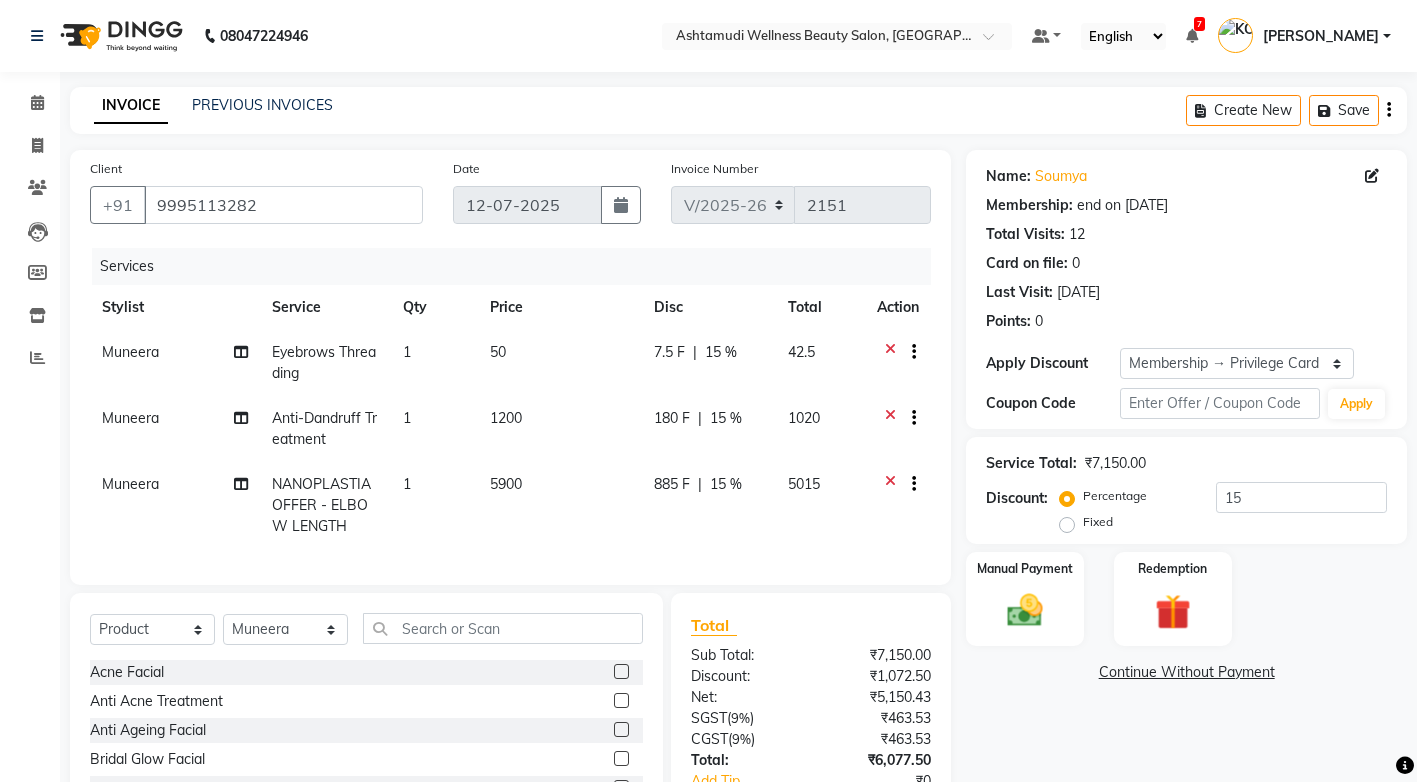 click 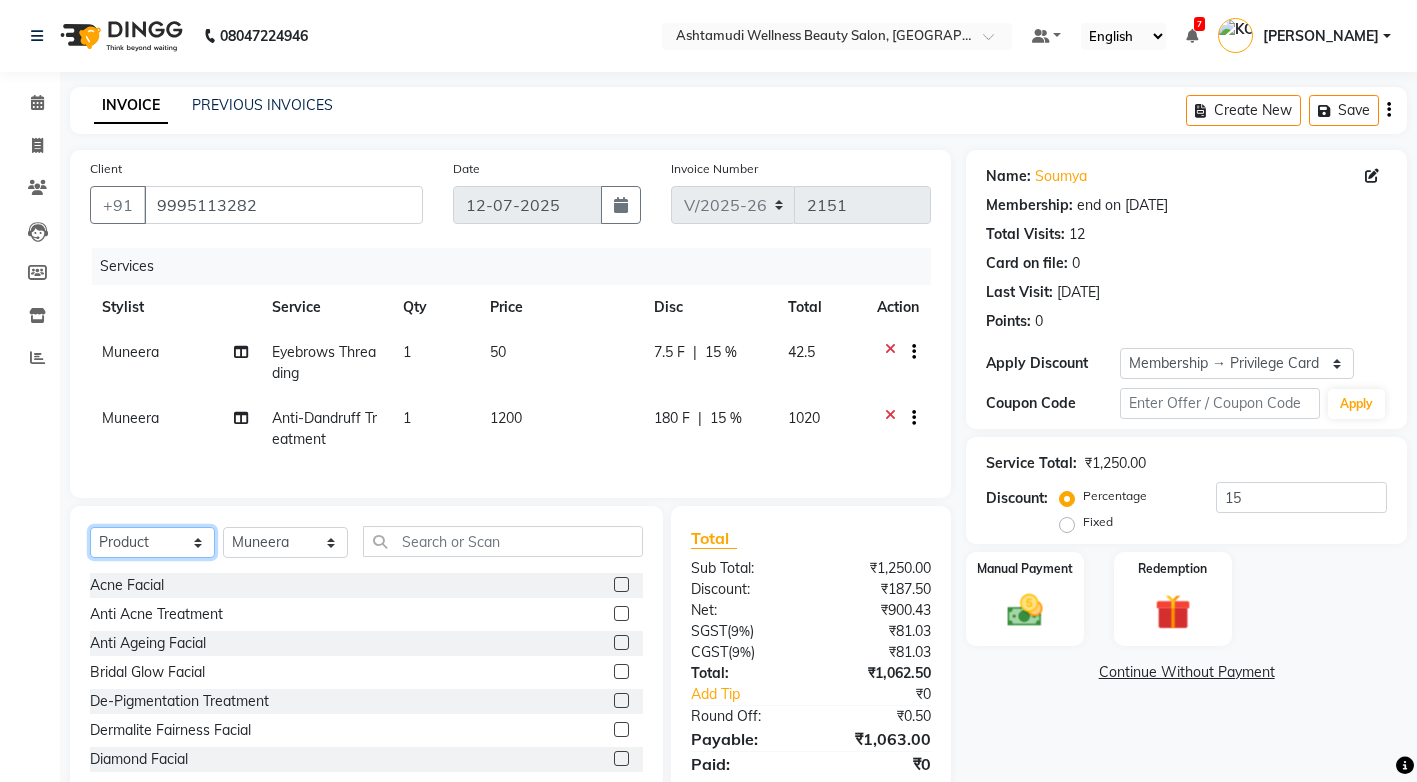 click on "Select  Service  Product  Membership  Package Voucher Prepaid Gift Card" 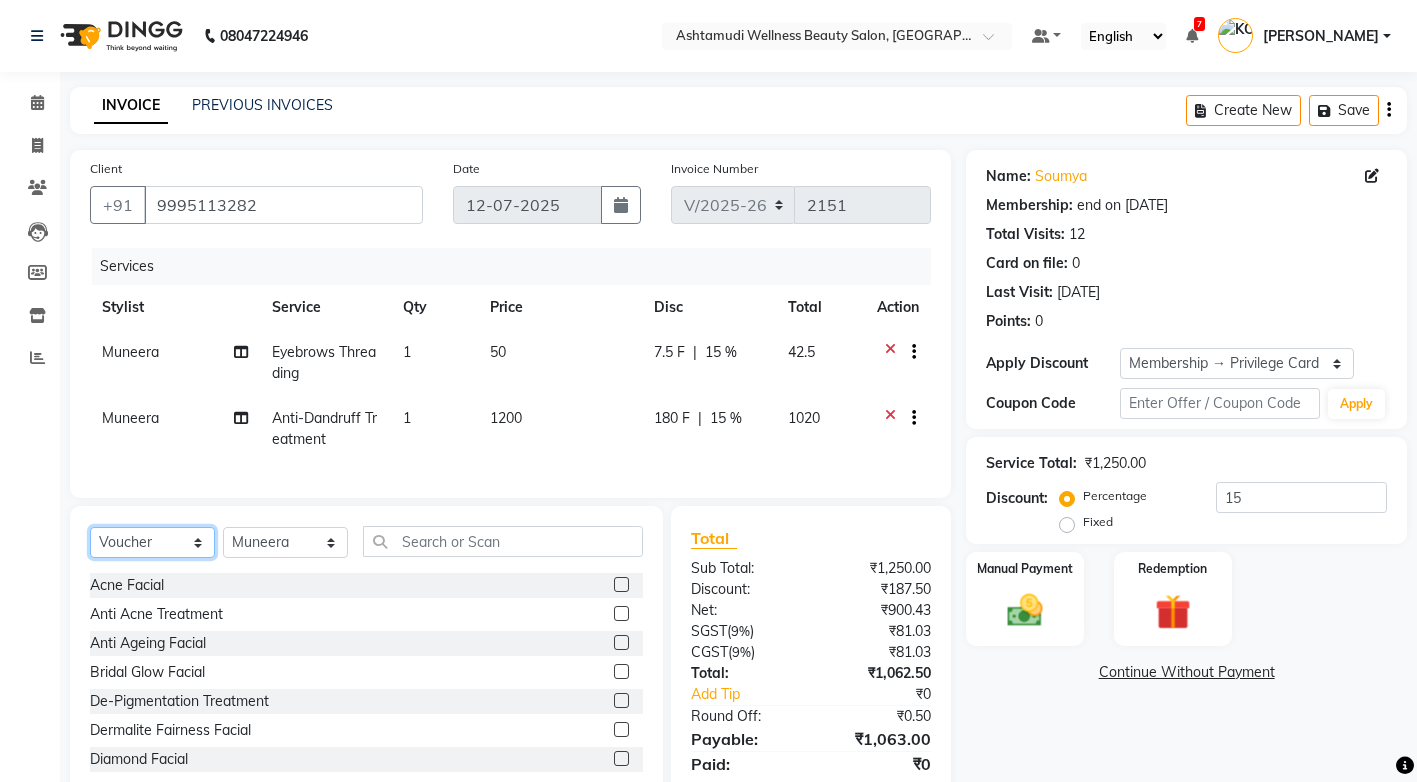 click on "Select  Service  Product  Membership  Package Voucher Prepaid Gift Card" 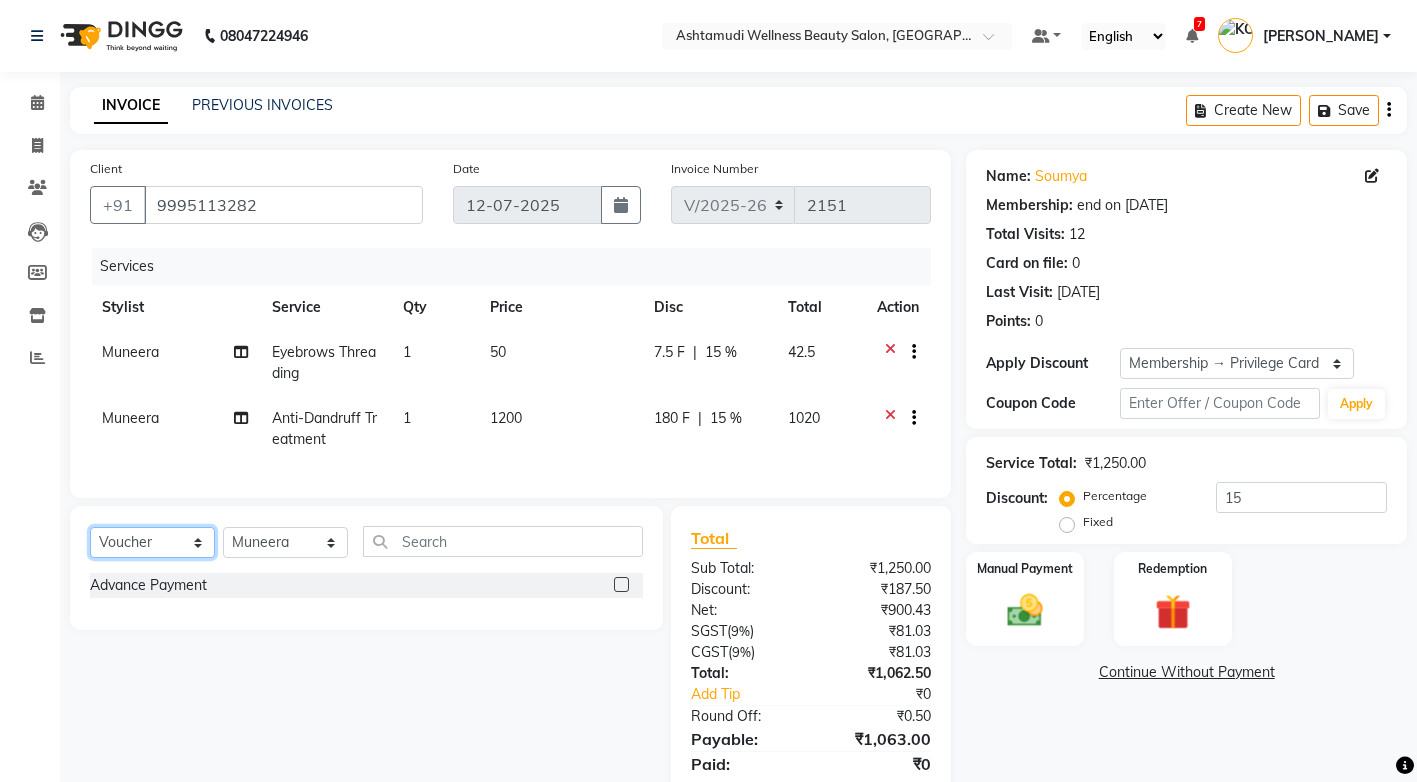 click on "Select  Service  Product  Membership  Package Voucher Prepaid Gift Card" 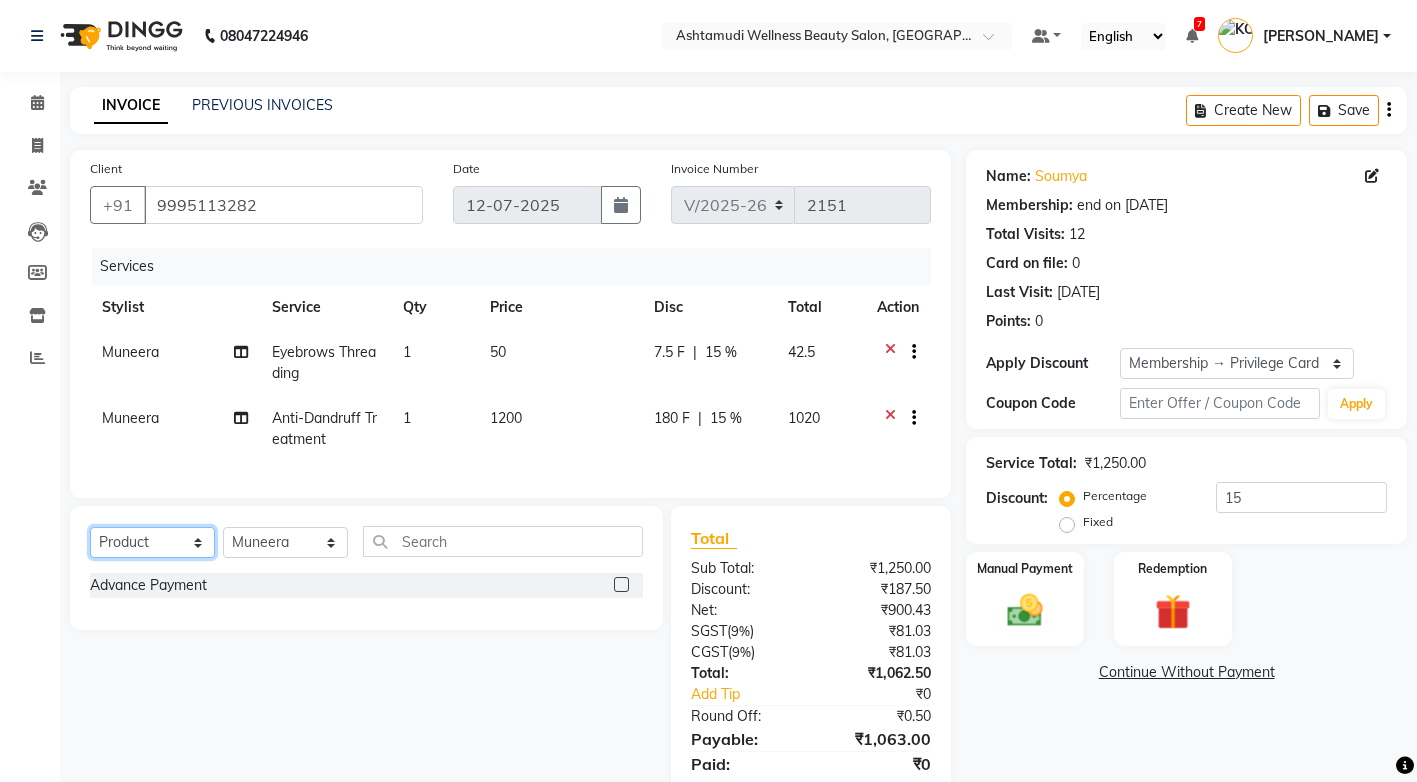 click on "Select  Service  Product  Membership  Package Voucher Prepaid Gift Card" 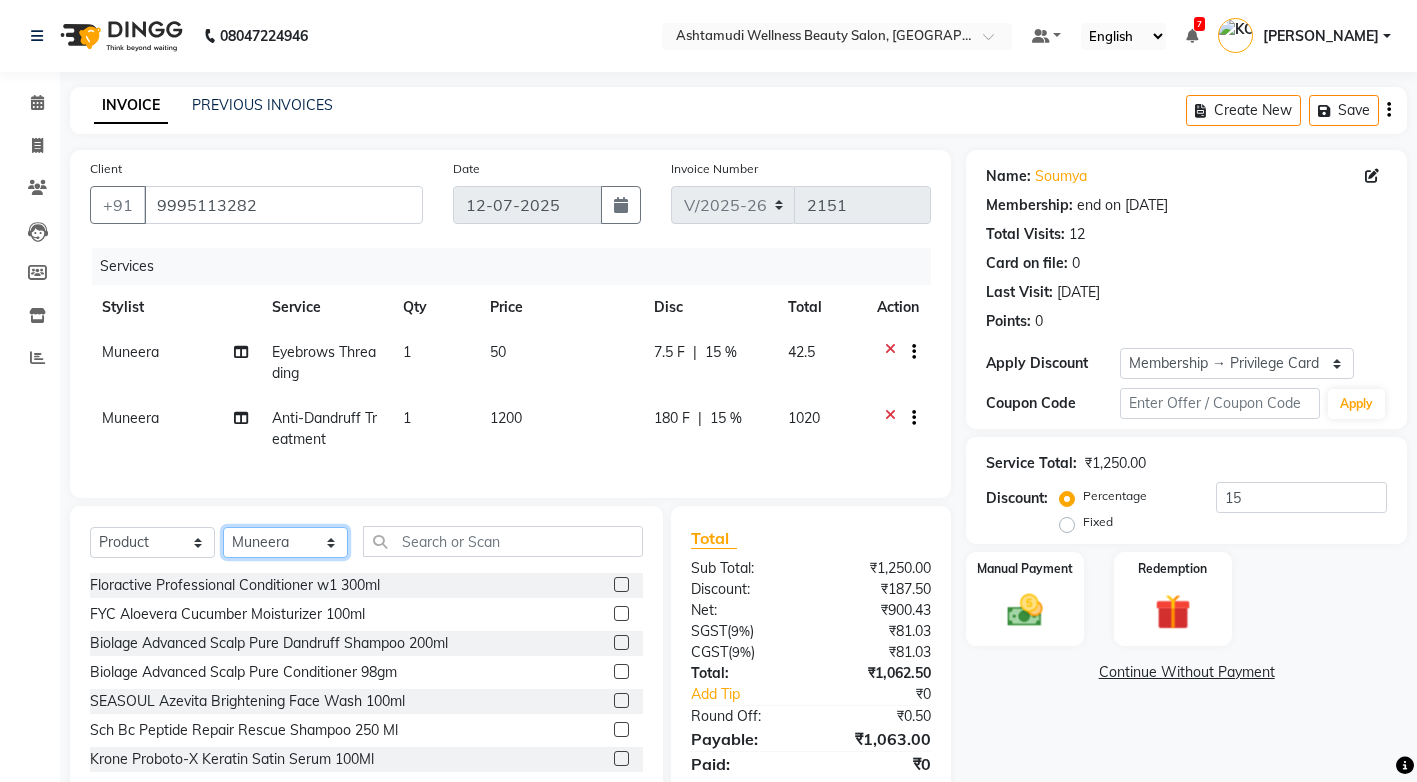 click on "Select Stylist ANJALI M S ASWATHY KOTTIYAM ASHTAMUDI KUMARI Muneera RASHMI SHEEJA ANIL SHYNI  SINDHYA  Sona Sunil Sreepriya STEFFY STEPHAN Varsha S Vismaya" 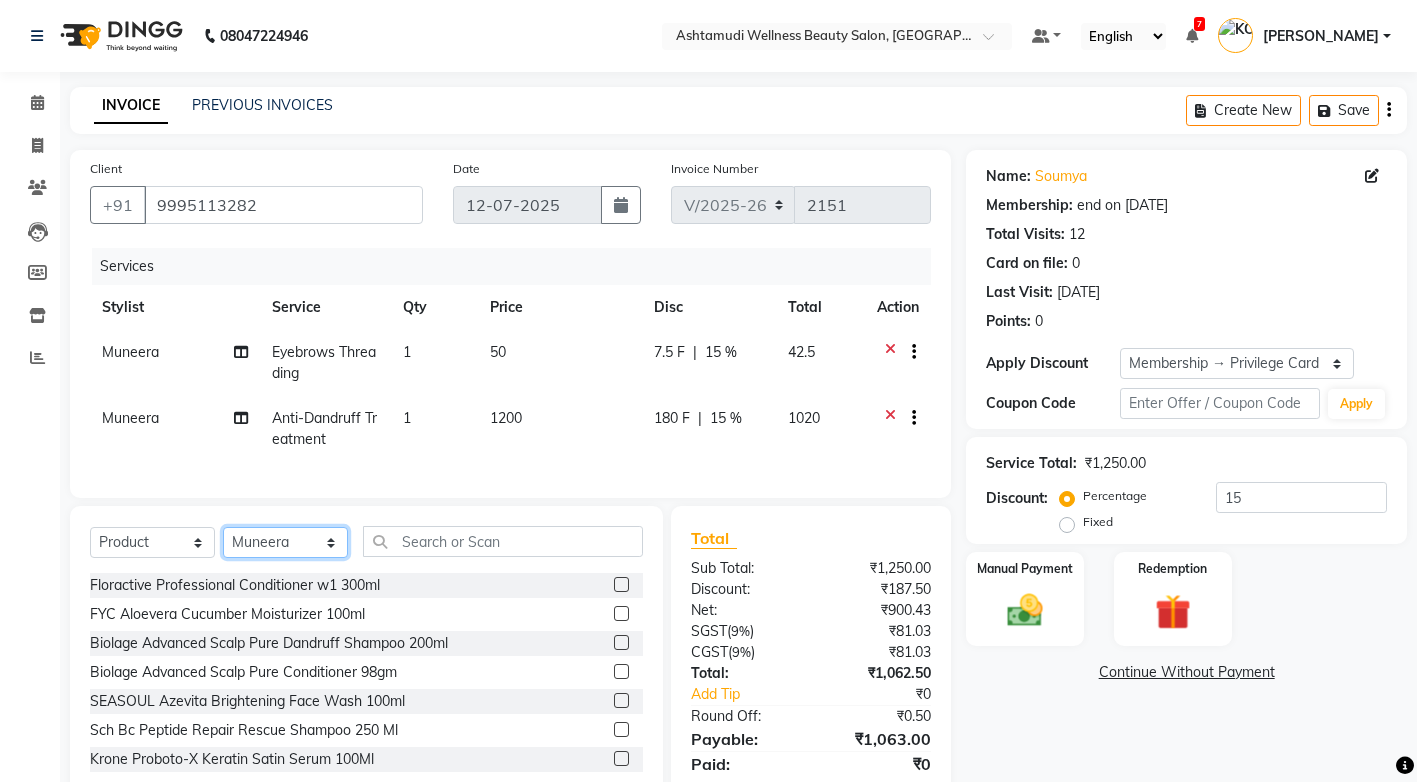 select on "27473" 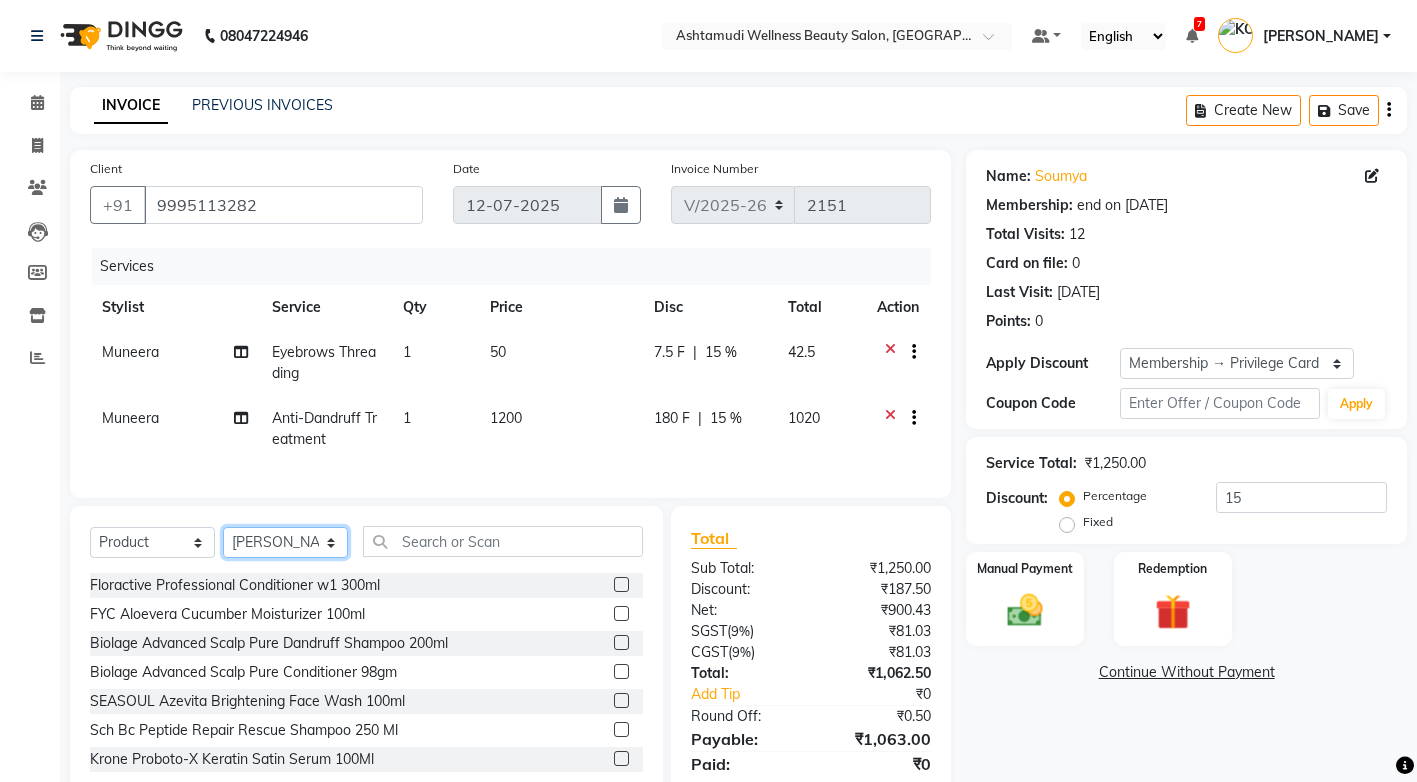 click on "Select Stylist ANJALI M S ASWATHY KOTTIYAM ASHTAMUDI KUMARI Muneera RASHMI SHEEJA ANIL SHYNI  SINDHYA  Sona Sunil Sreepriya STEFFY STEPHAN Varsha S Vismaya" 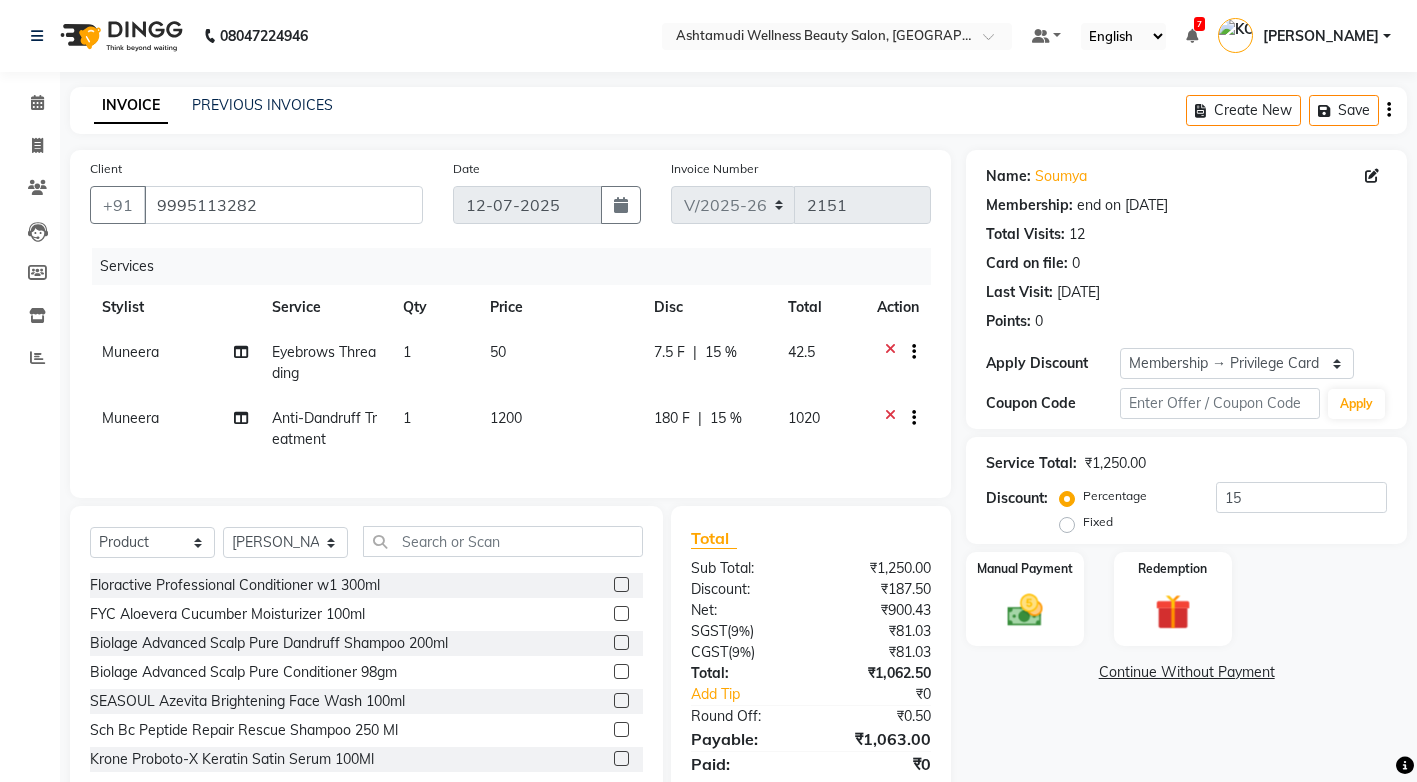click on "Select  Service  Product  Membership  Package Voucher Prepaid Gift Card  Select Stylist ANJALI M S ASWATHY KOTTIYAM ASHTAMUDI KUMARI Muneera RASHMI SHEEJA ANIL SHYNI  SINDHYA  Sona Sunil Sreepriya STEFFY STEPHAN Varsha S Vismaya" 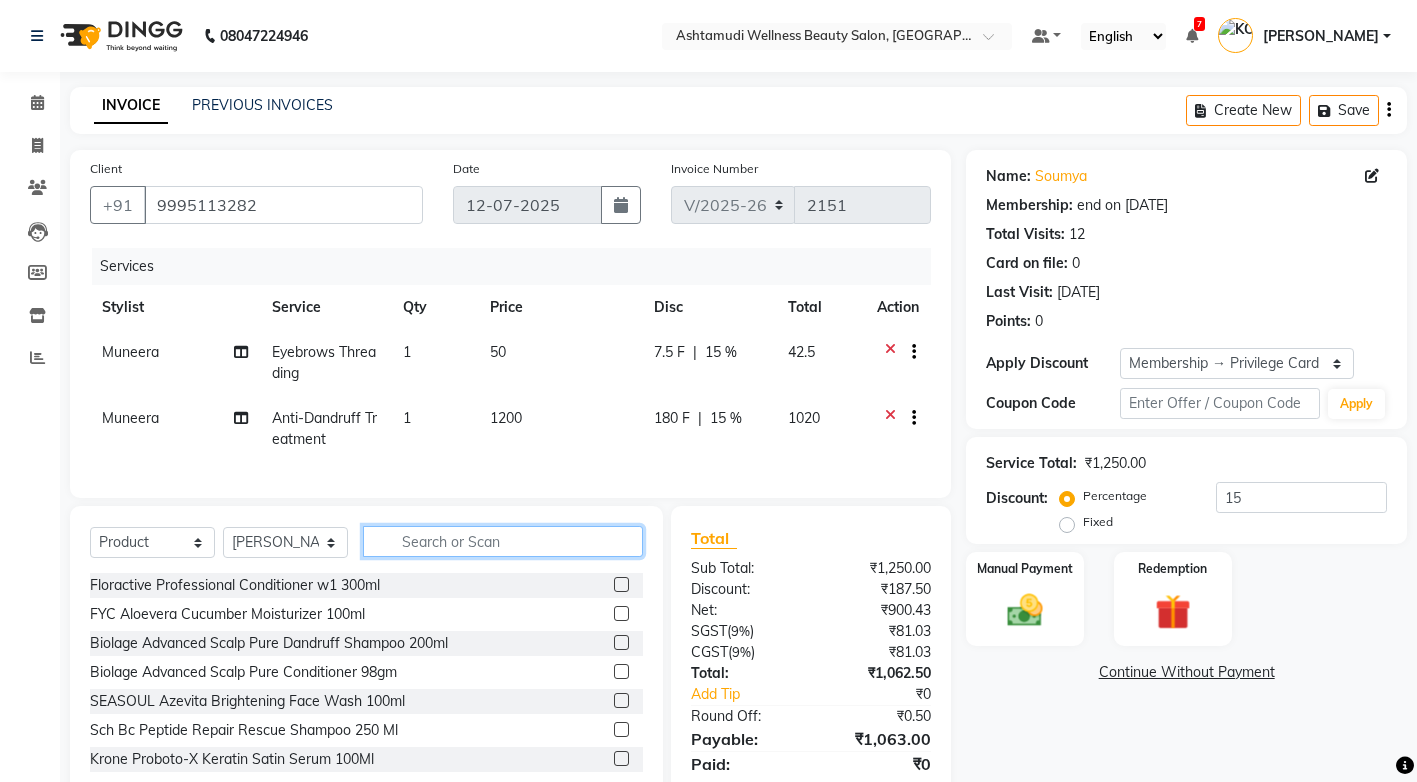 click 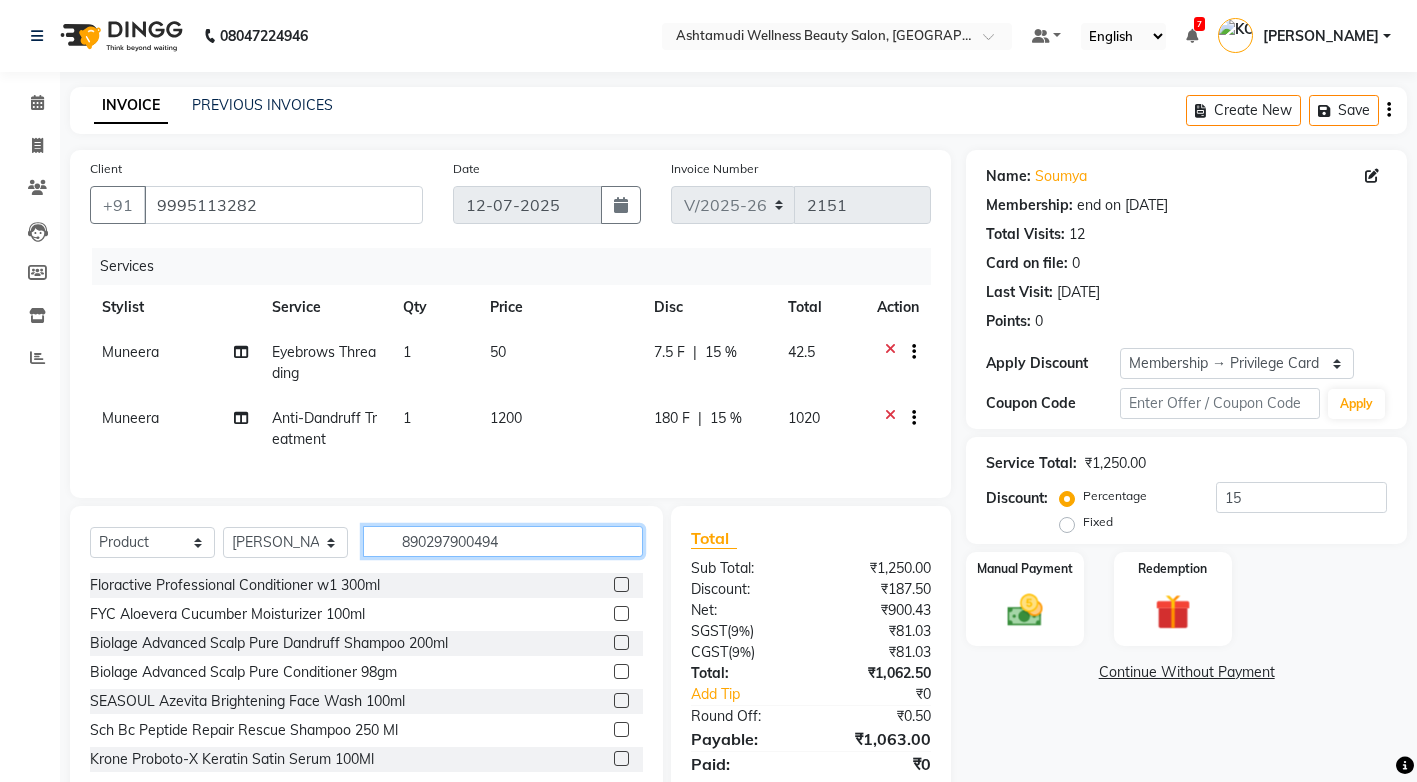 type on "8902979004947" 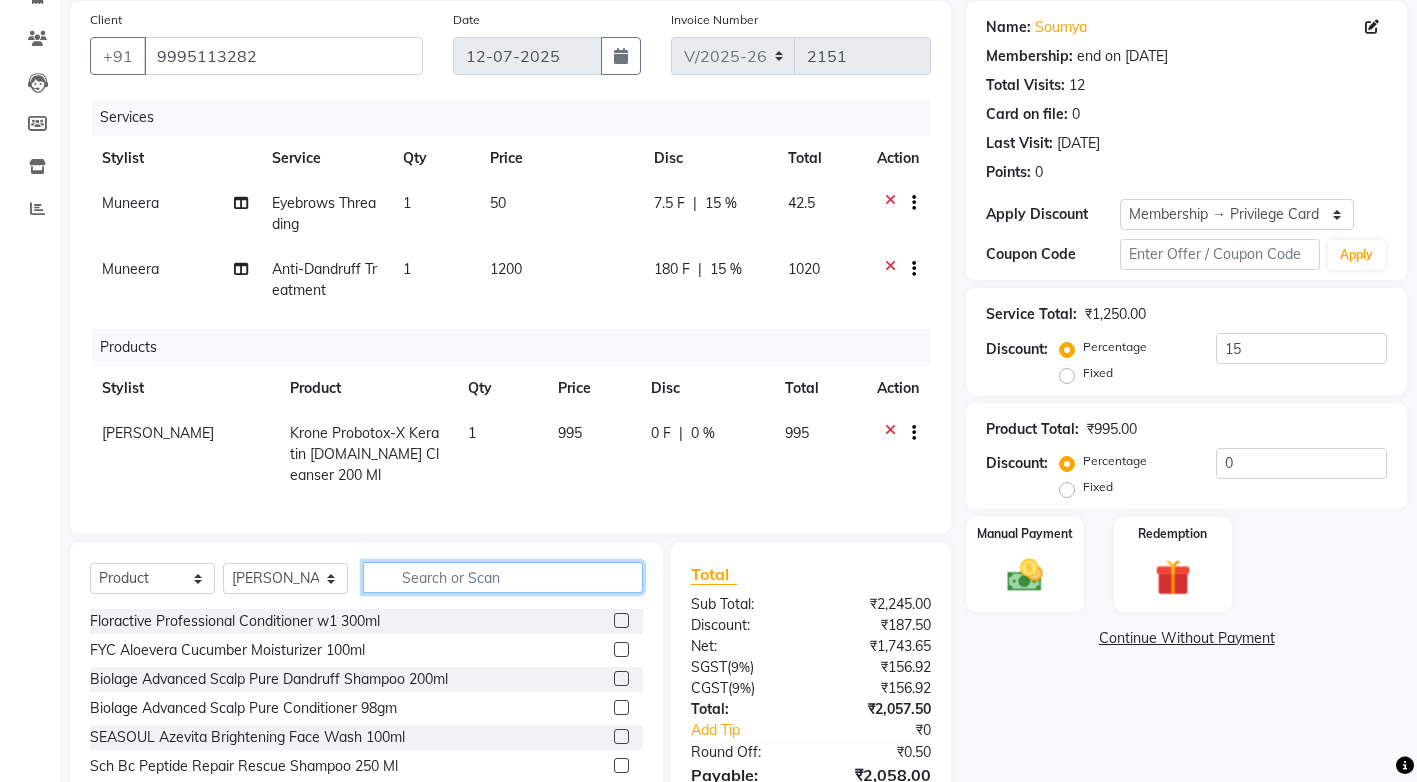 scroll, scrollTop: 200, scrollLeft: 0, axis: vertical 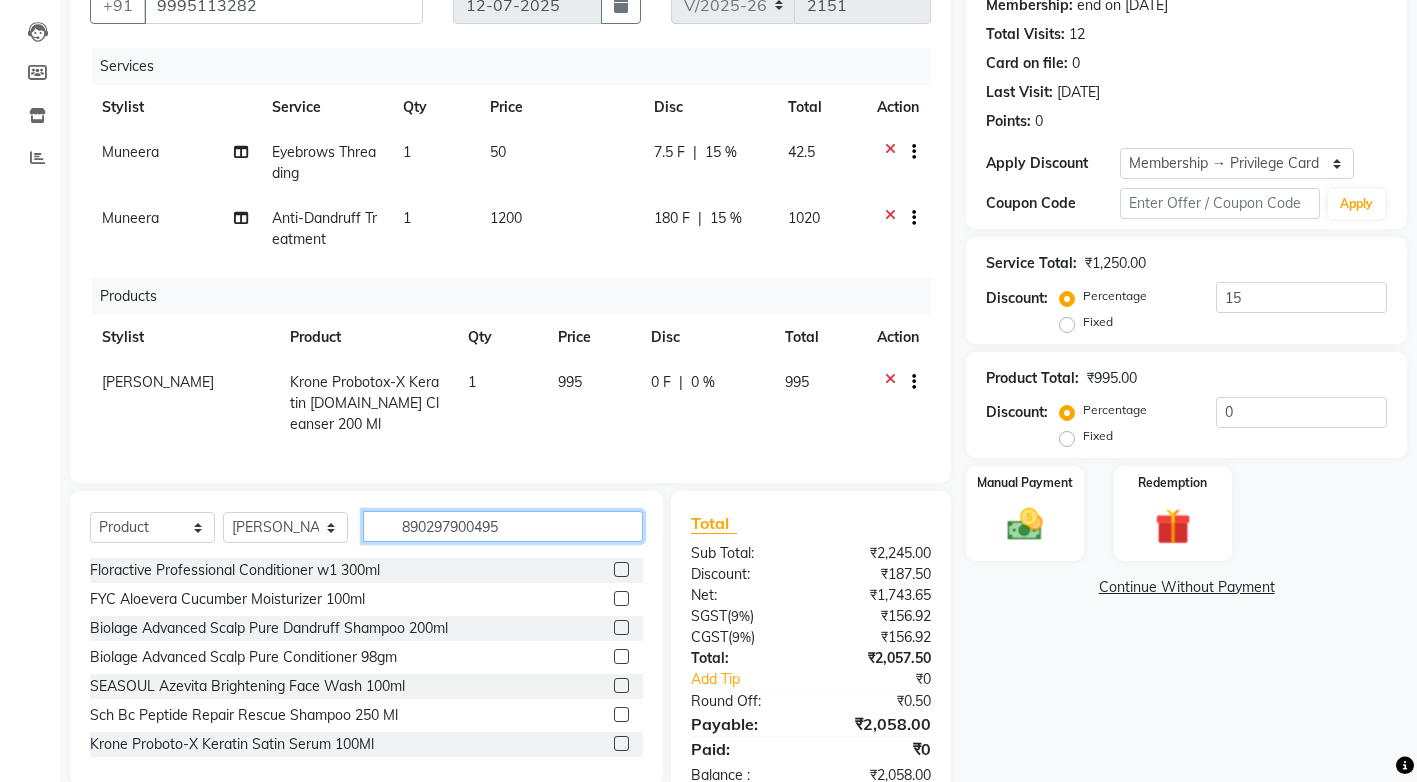type on "8902979004954" 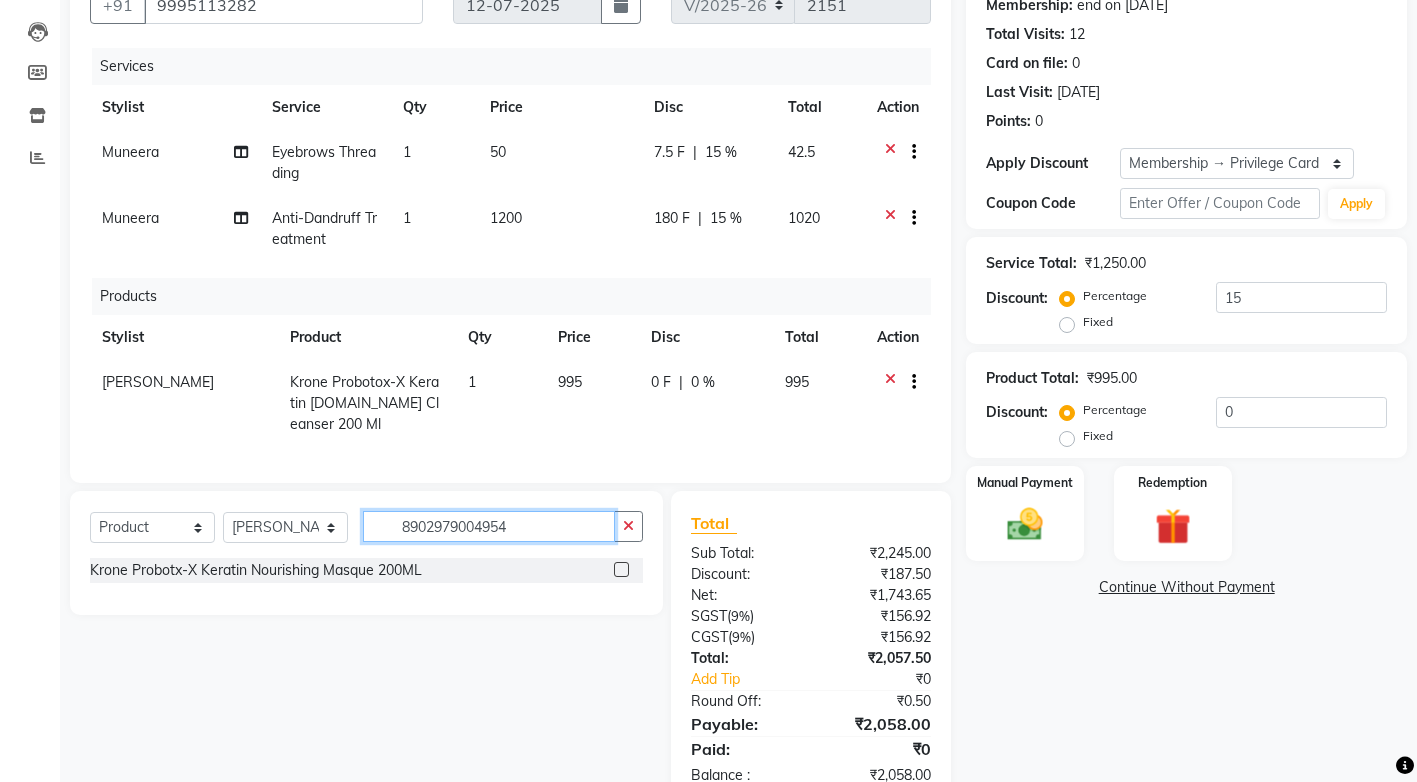 type 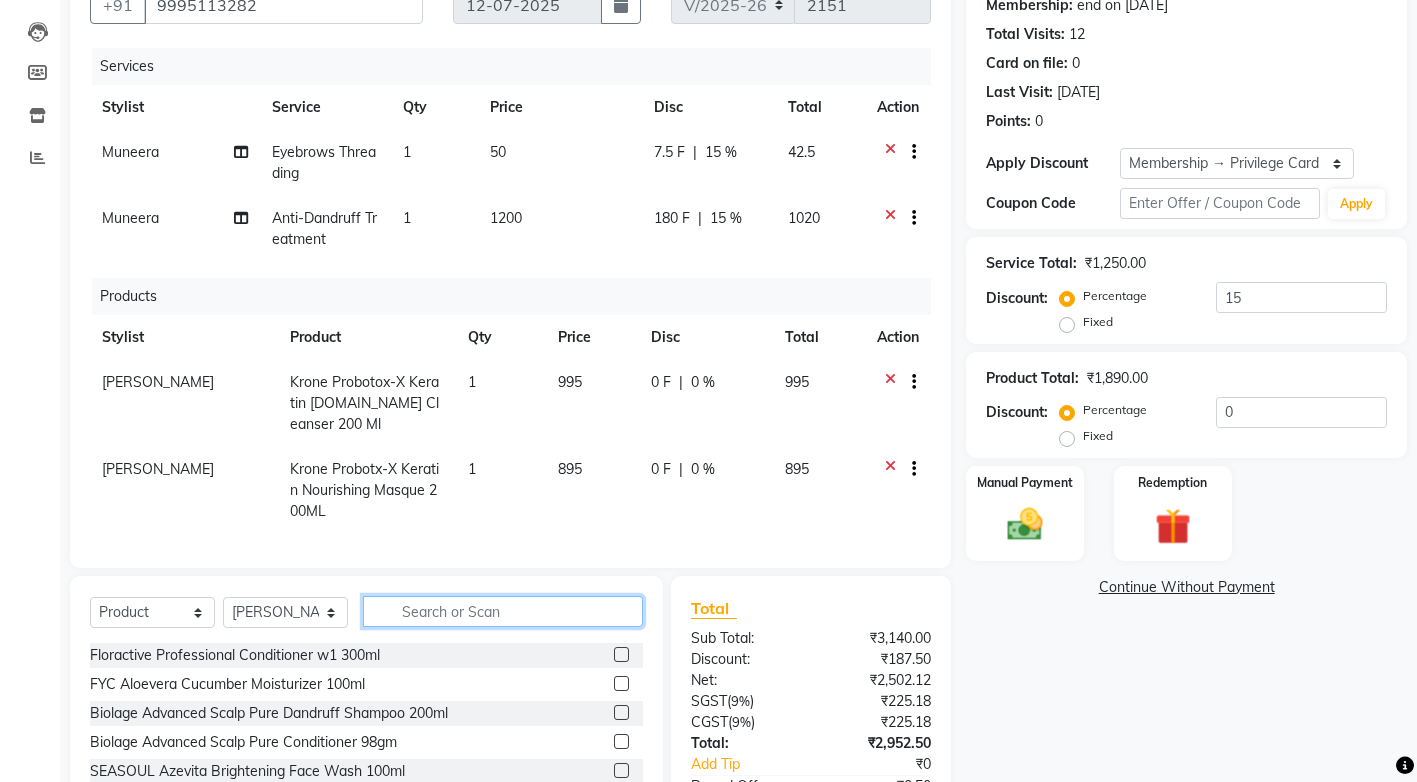 scroll, scrollTop: 17, scrollLeft: 0, axis: vertical 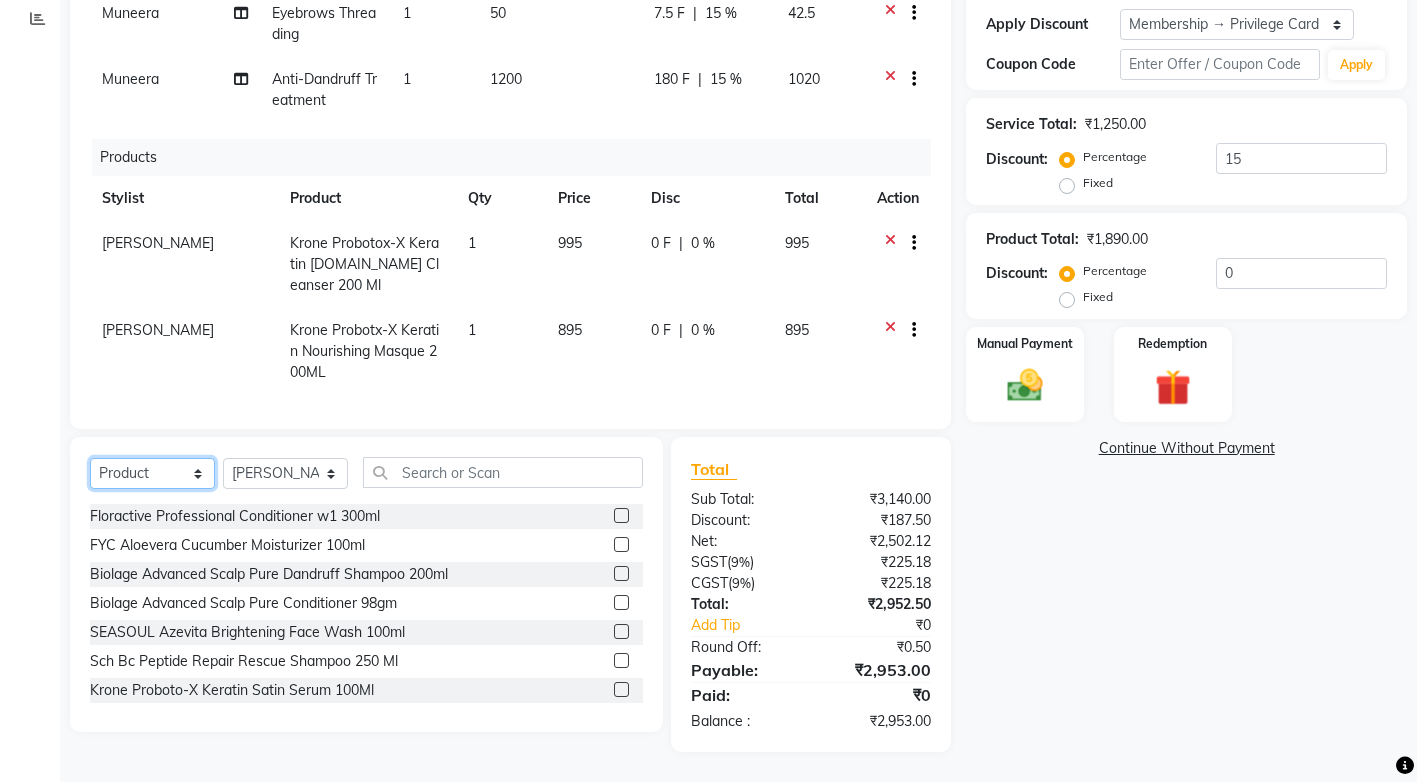 click on "Select  Service  Product  Membership  Package Voucher Prepaid Gift Card" 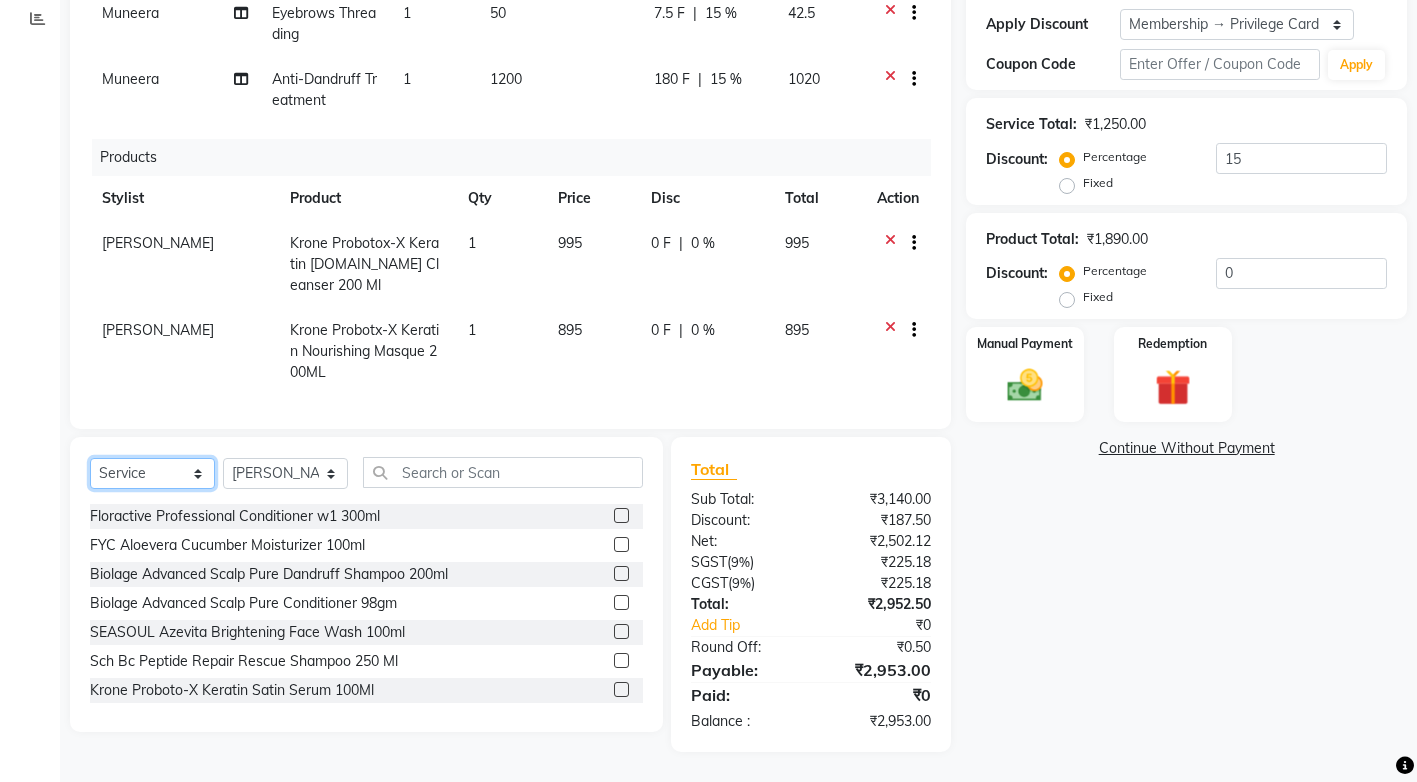 click on "Select  Service  Product  Membership  Package Voucher Prepaid Gift Card" 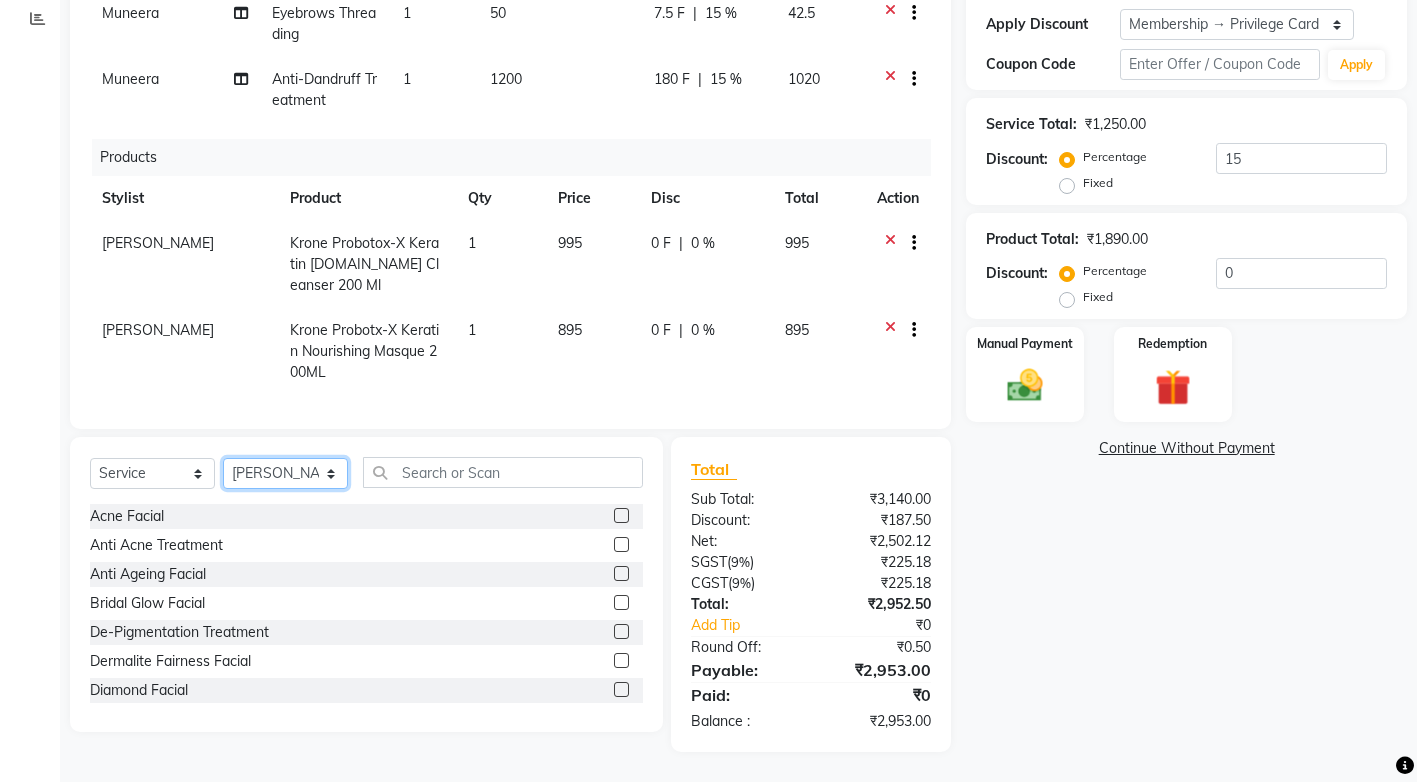 click on "Select Stylist ANJALI M S ASWATHY KOTTIYAM ASHTAMUDI KUMARI Muneera RASHMI SHEEJA ANIL SHYNI  SINDHYA  Sona Sunil Sreepriya STEFFY STEPHAN Varsha S Vismaya" 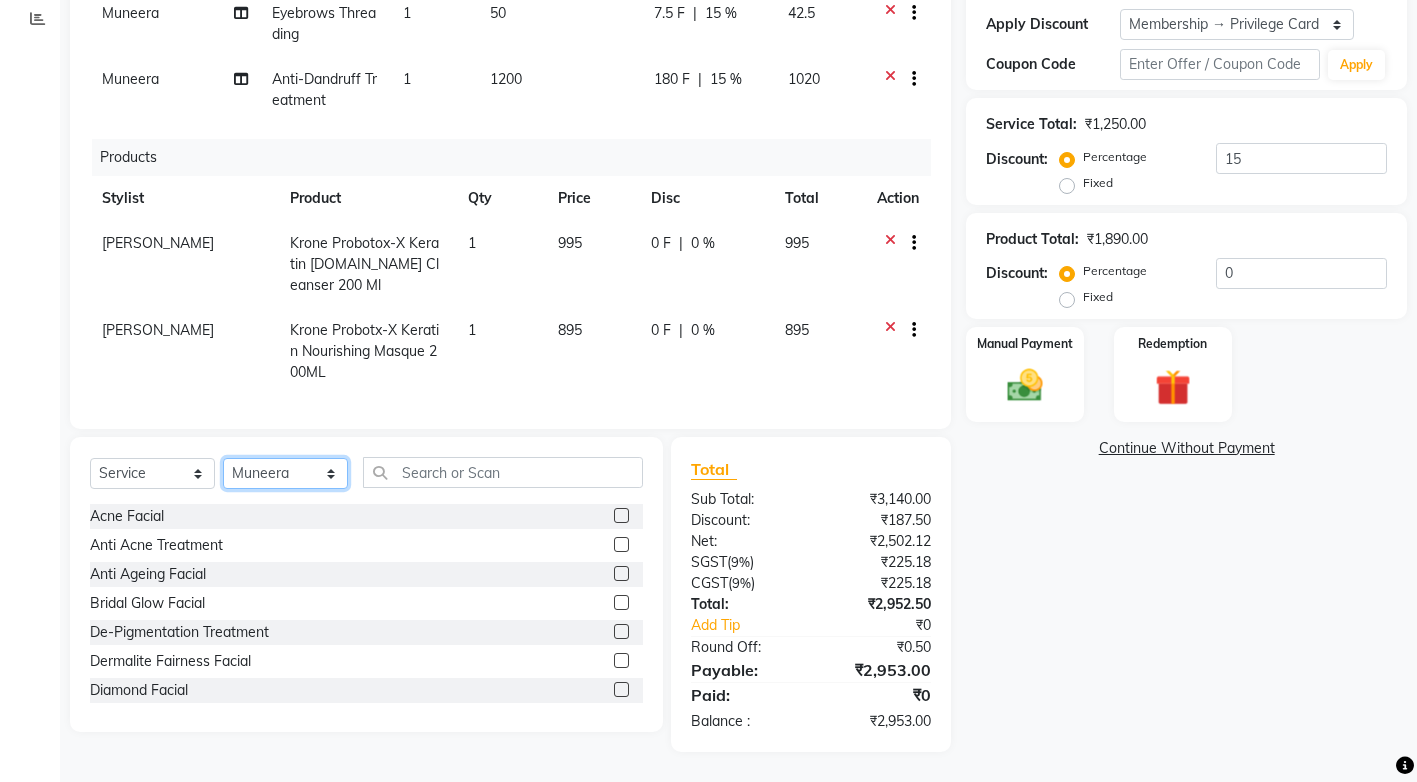click on "Select Stylist ANJALI M S ASWATHY KOTTIYAM ASHTAMUDI KUMARI Muneera RASHMI SHEEJA ANIL SHYNI  SINDHYA  Sona Sunil Sreepriya STEFFY STEPHAN Varsha S Vismaya" 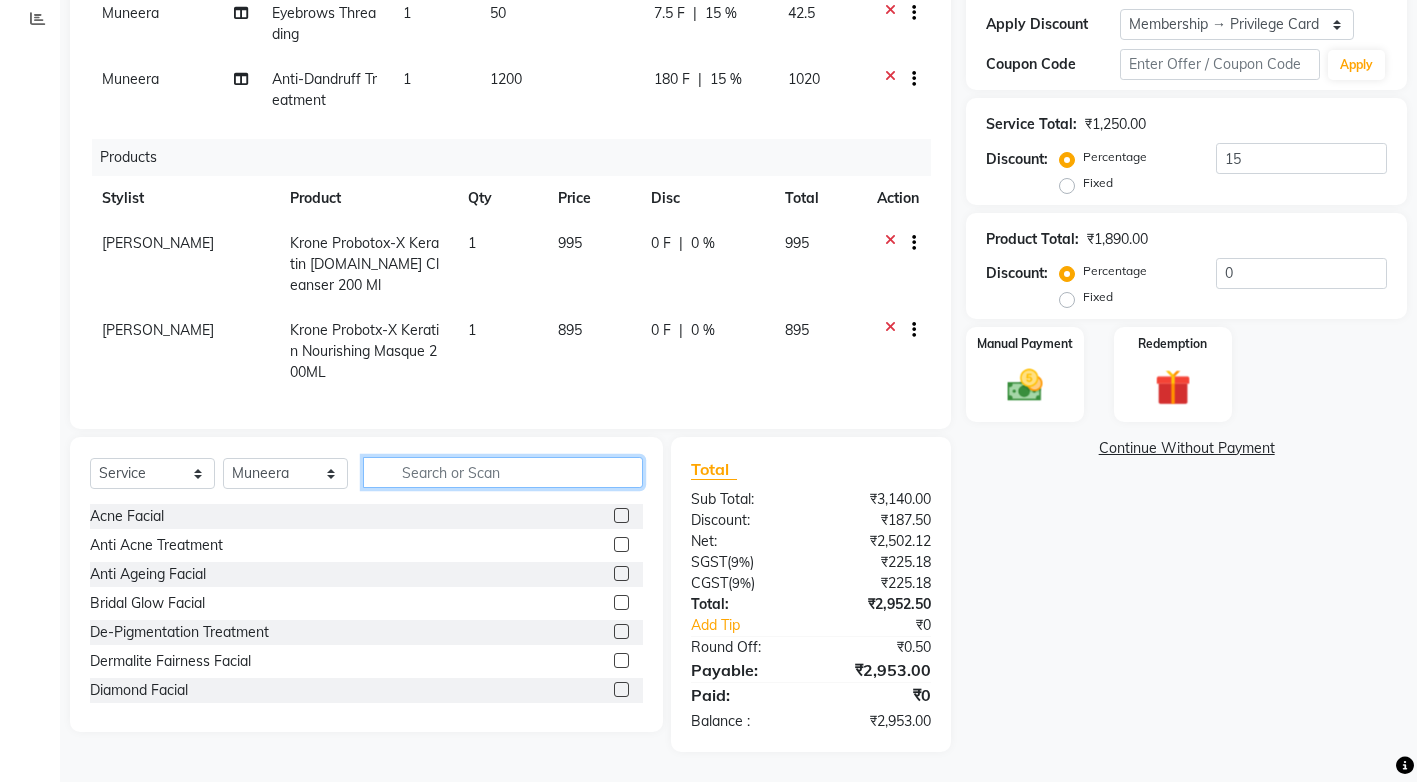 click 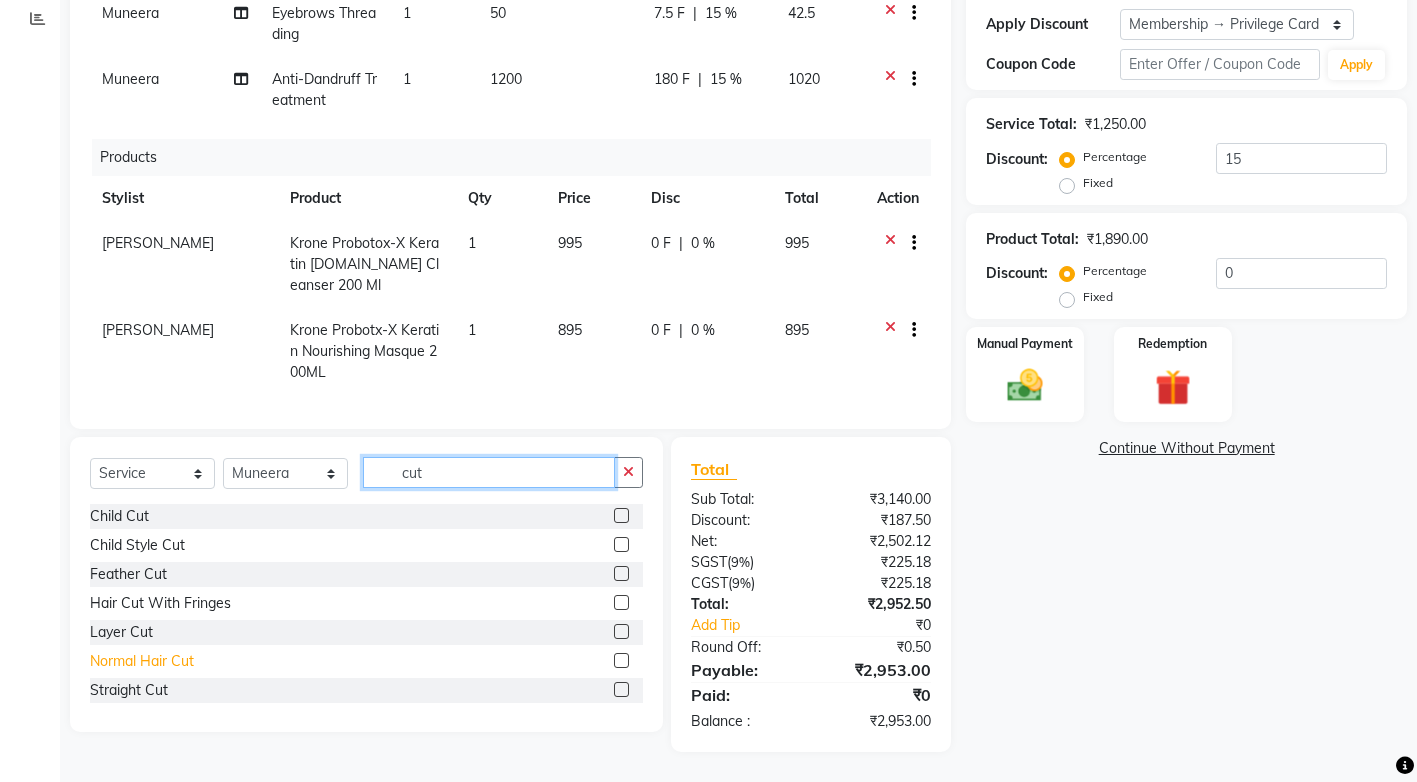 type on "cut" 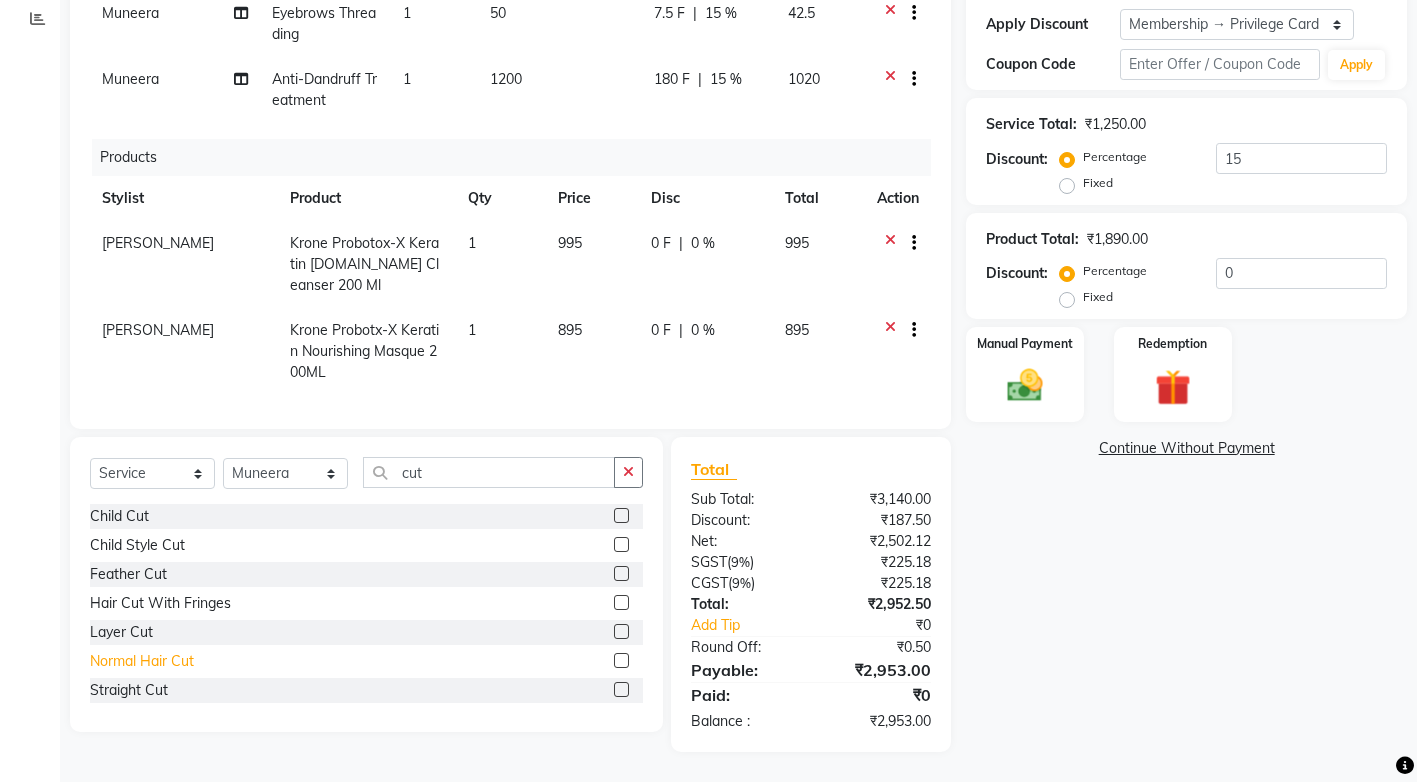 click on "Normal Hair Cut" 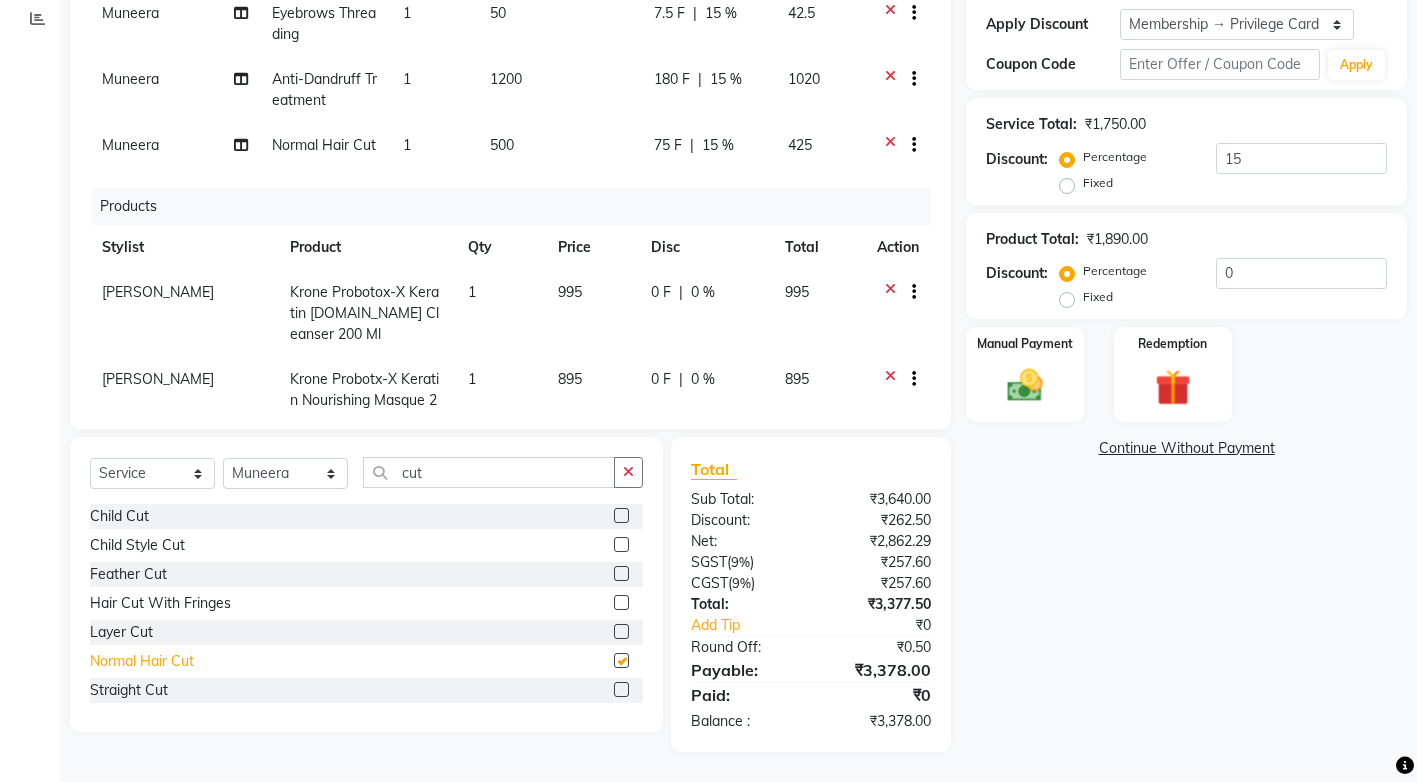 checkbox on "false" 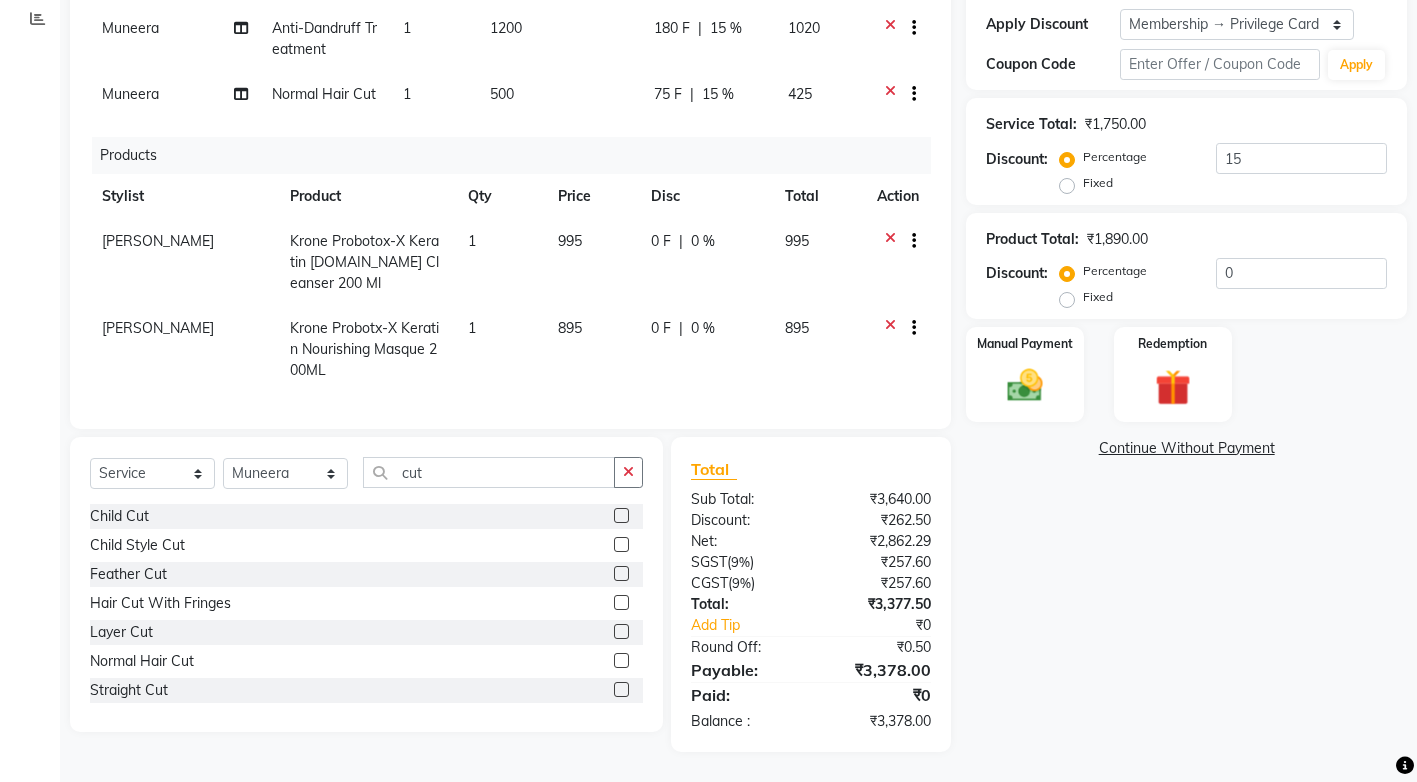 scroll, scrollTop: 0, scrollLeft: 0, axis: both 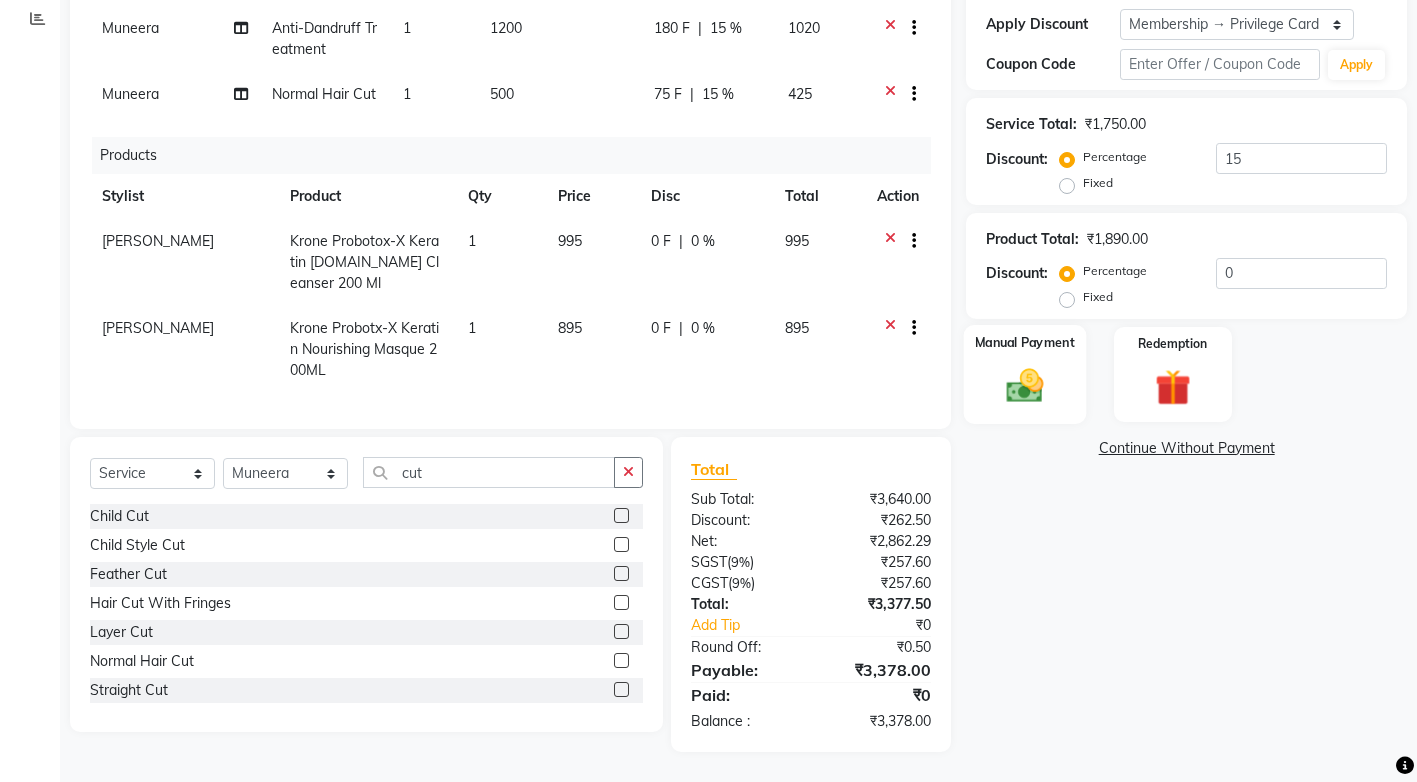 click on "Manual Payment" 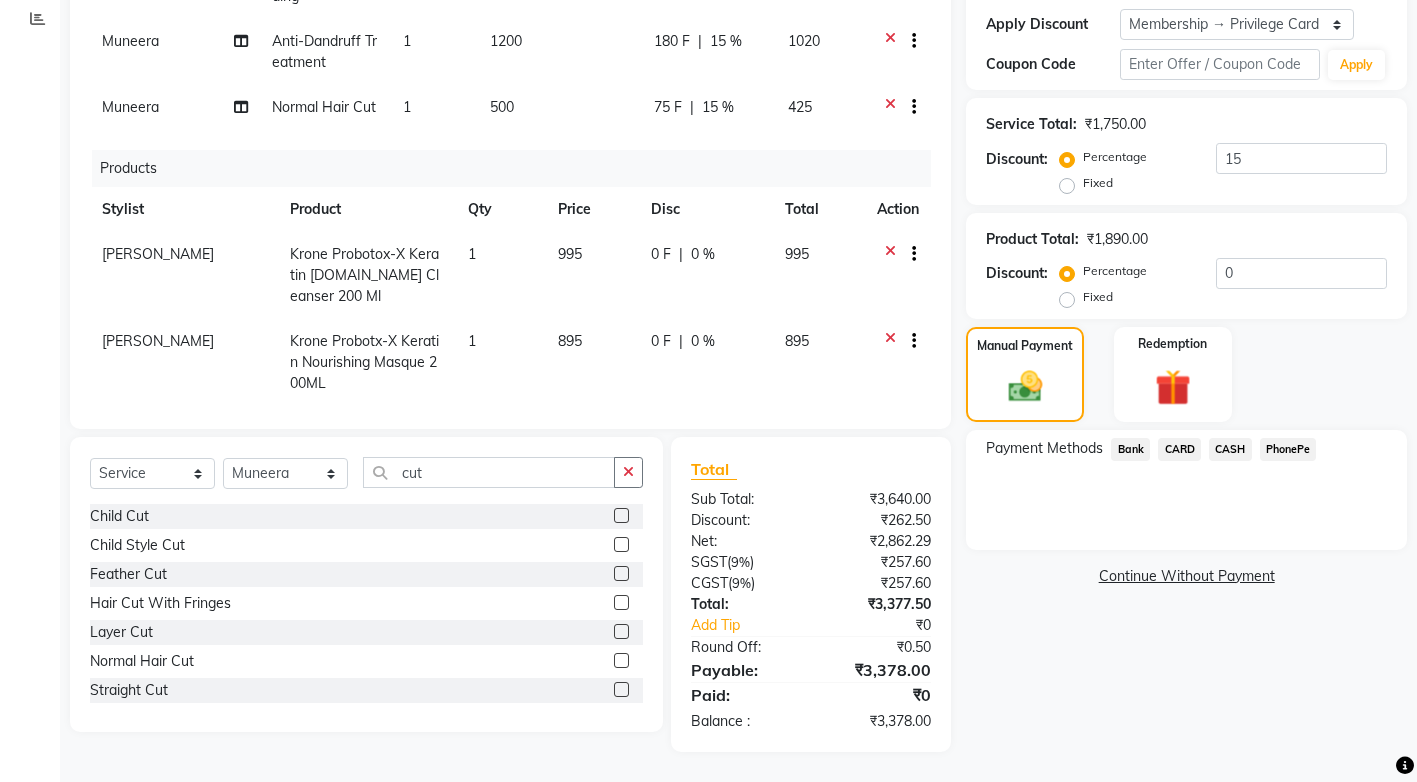 scroll, scrollTop: 0, scrollLeft: 0, axis: both 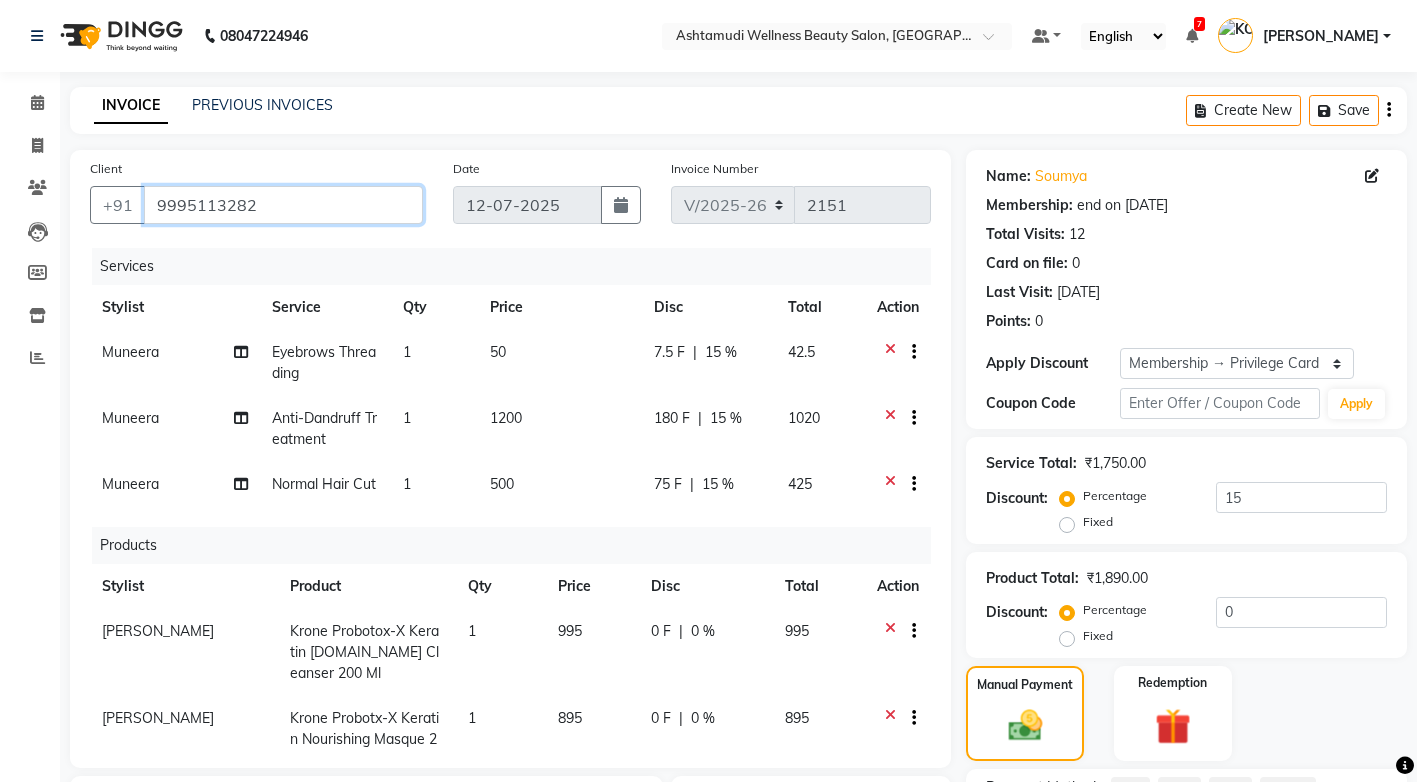 drag, startPoint x: 263, startPoint y: 205, endPoint x: 161, endPoint y: 204, distance: 102.0049 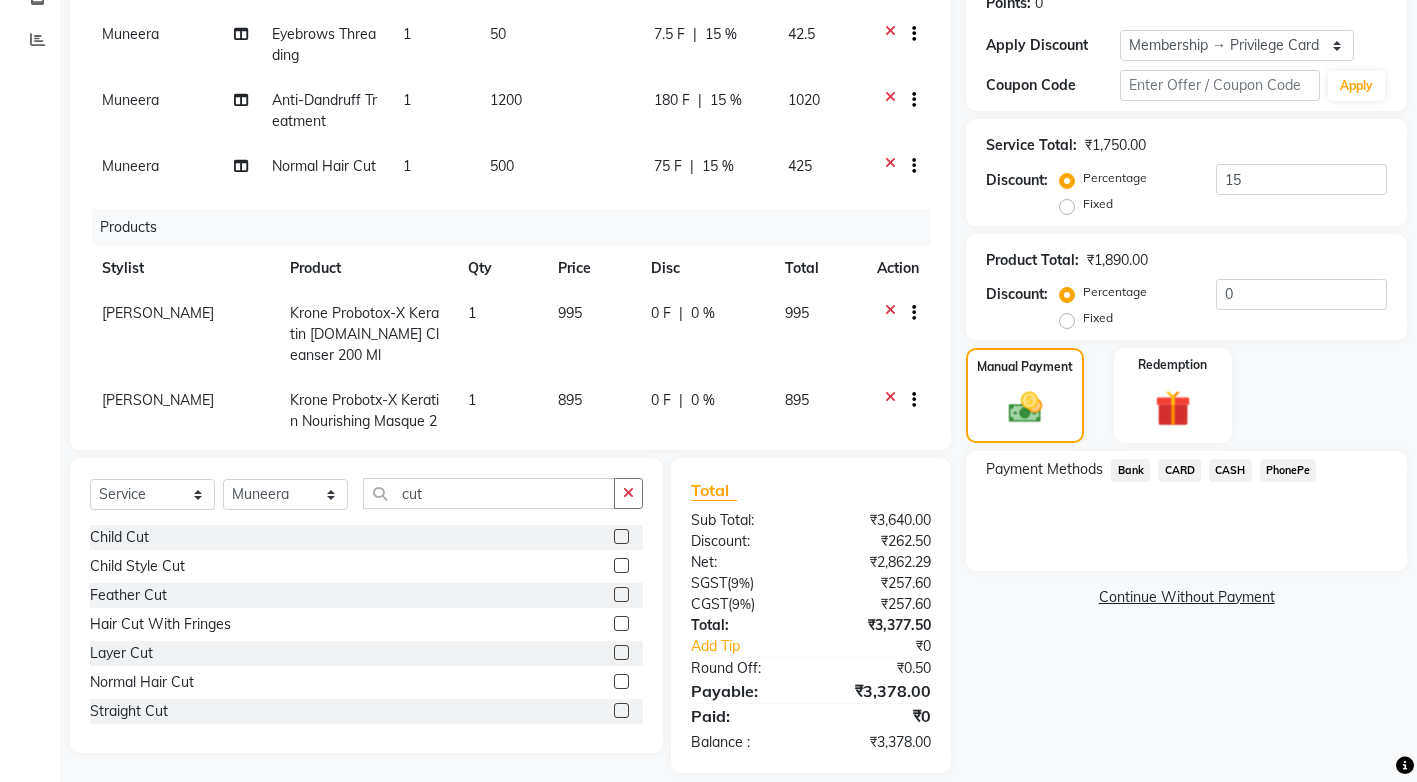 scroll, scrollTop: 339, scrollLeft: 0, axis: vertical 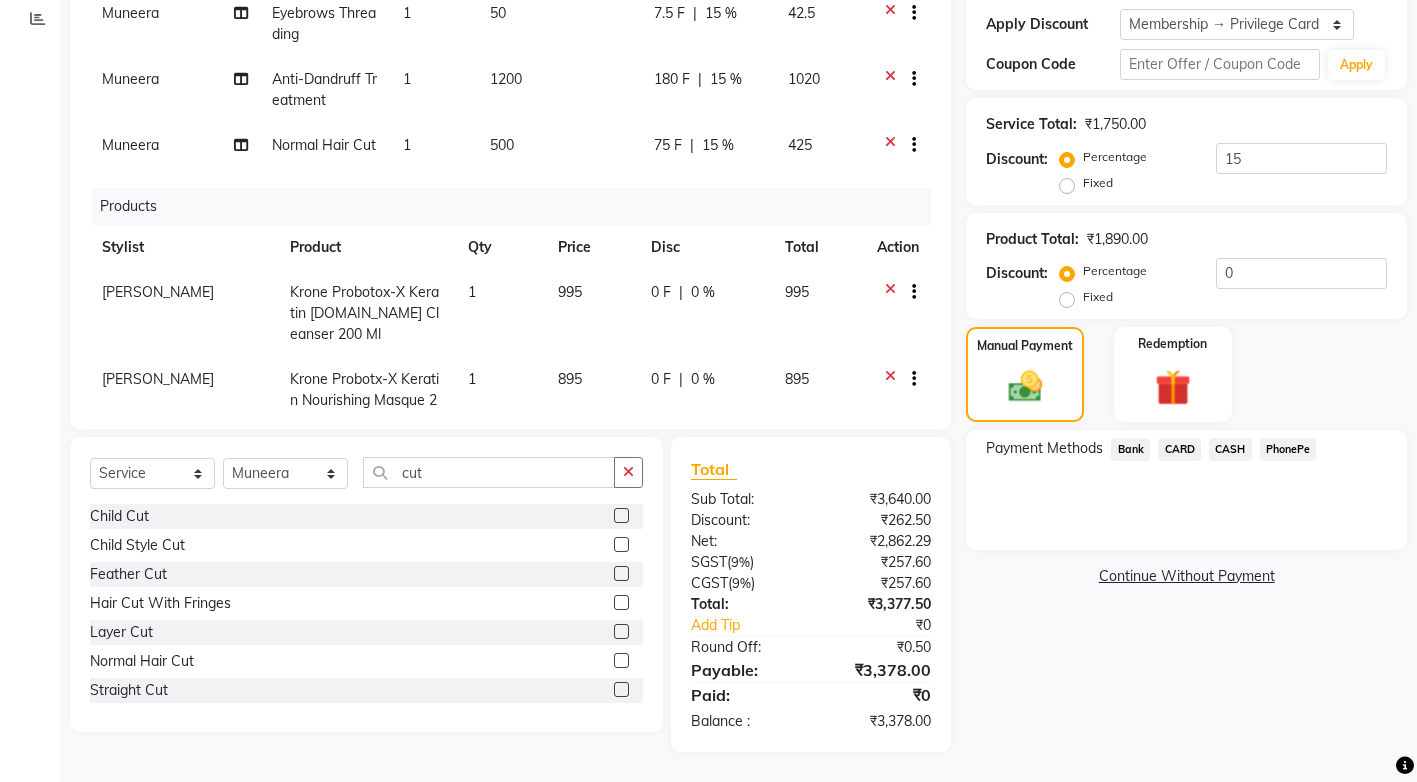 click on "PhonePe" 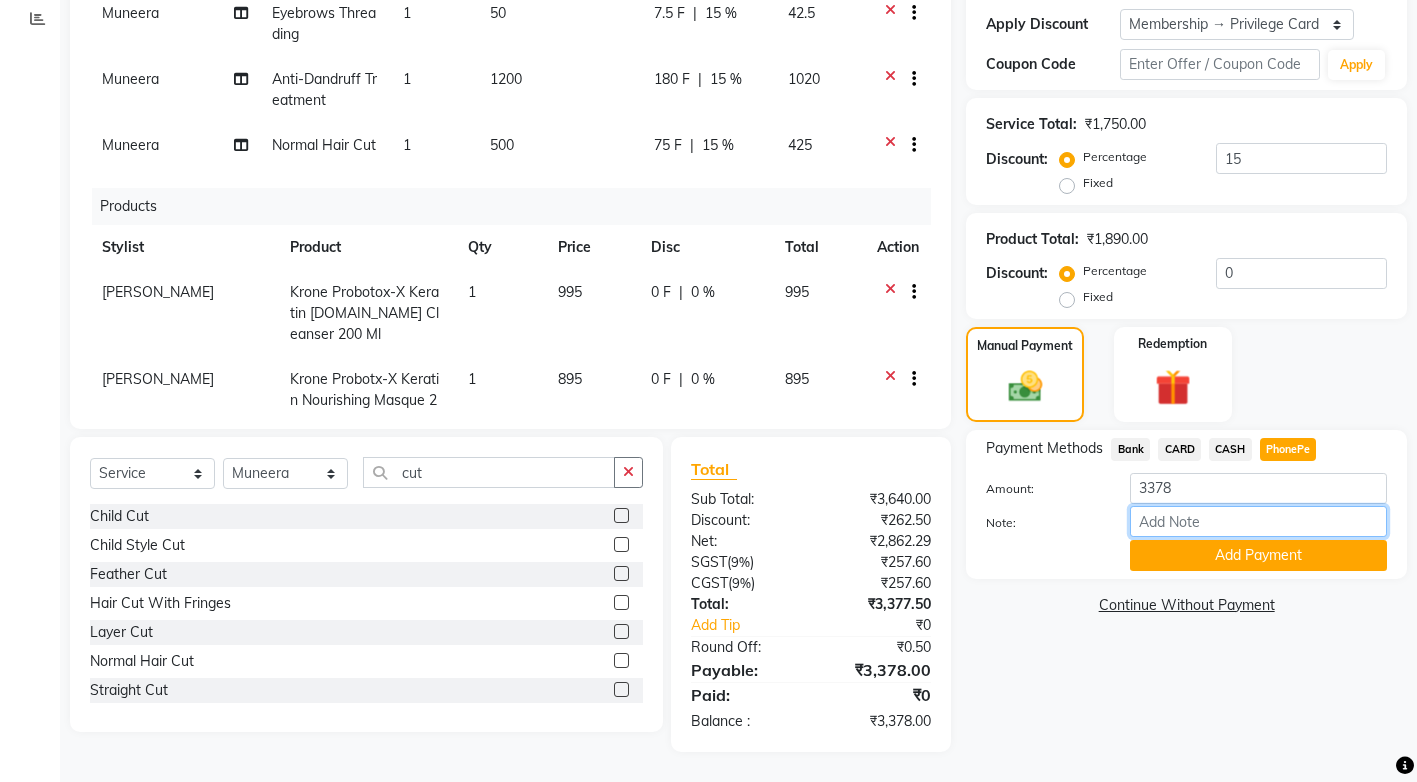 click on "Note:" at bounding box center (1258, 521) 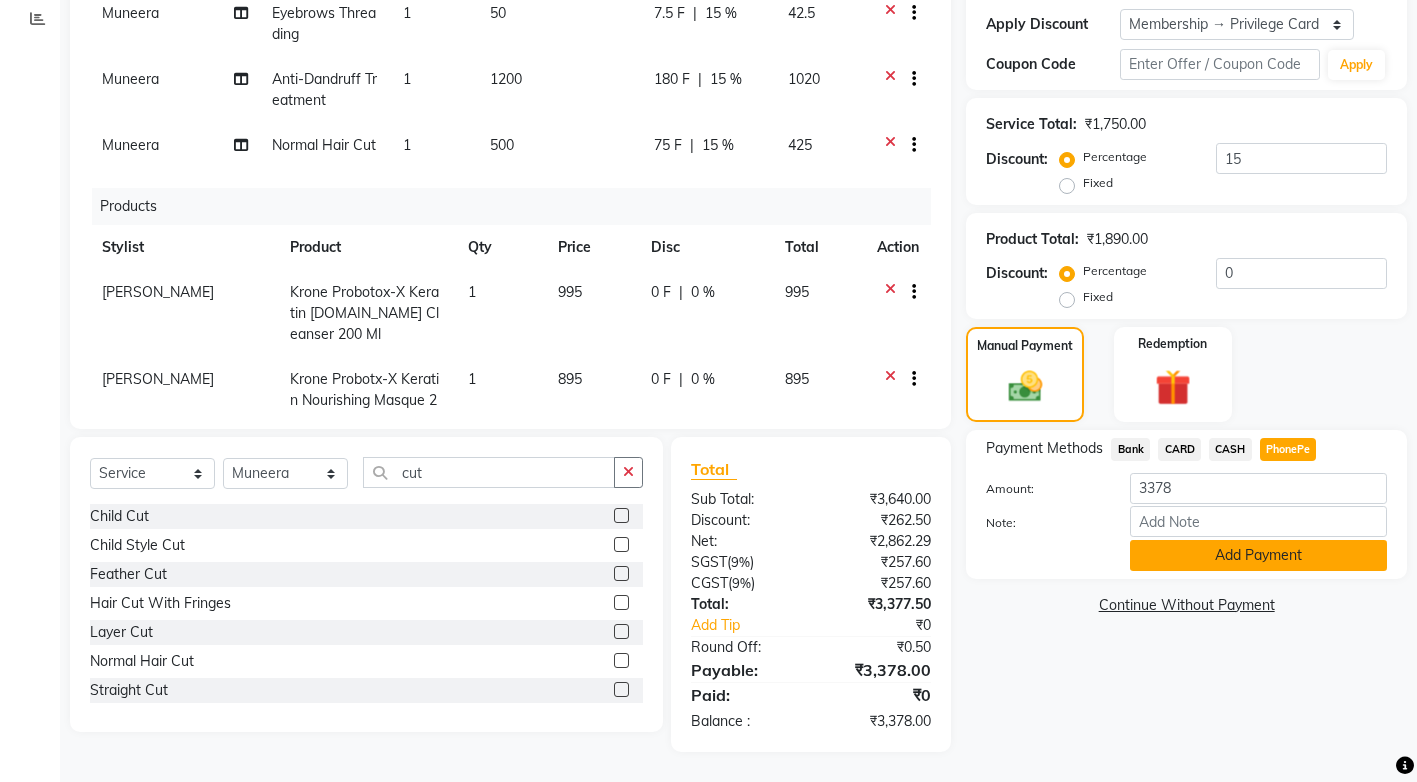 click on "Add Payment" 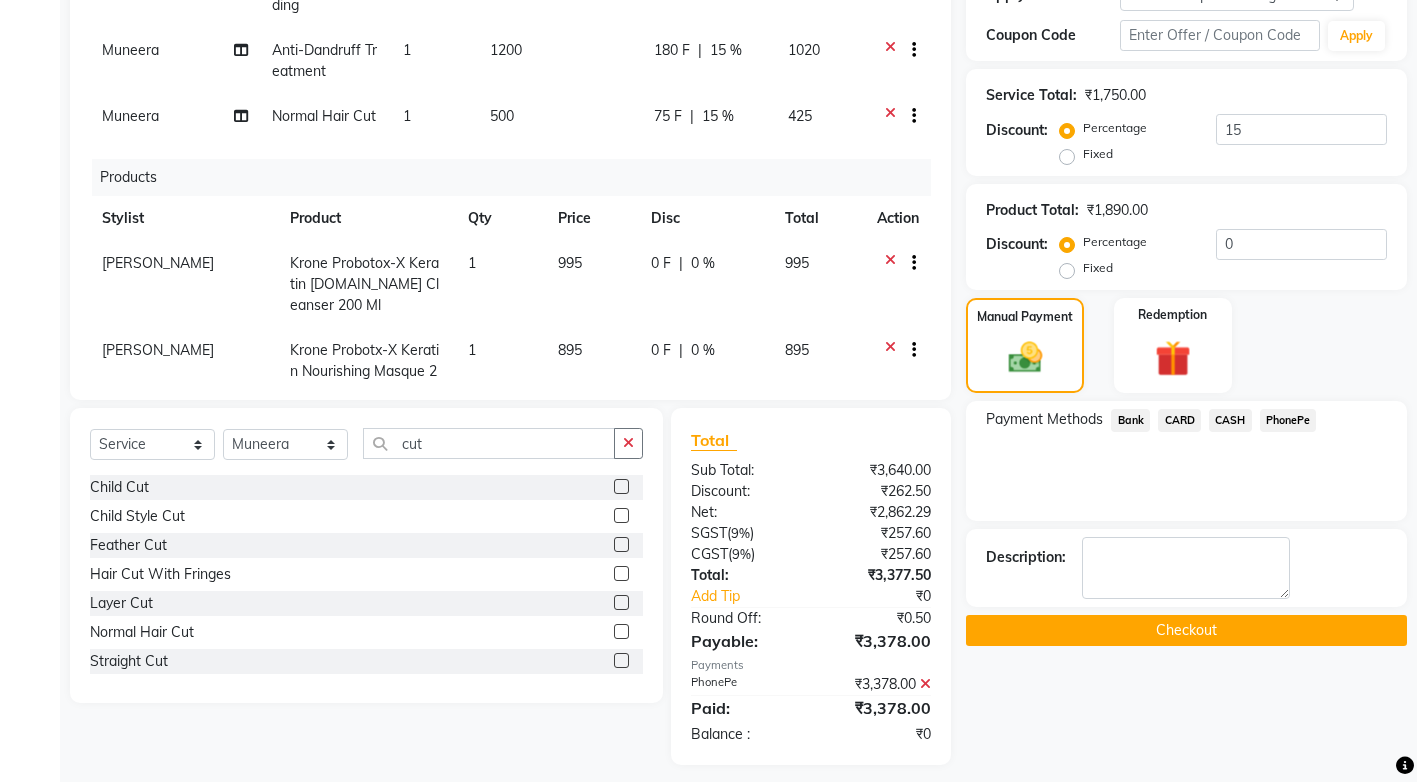 scroll, scrollTop: 381, scrollLeft: 0, axis: vertical 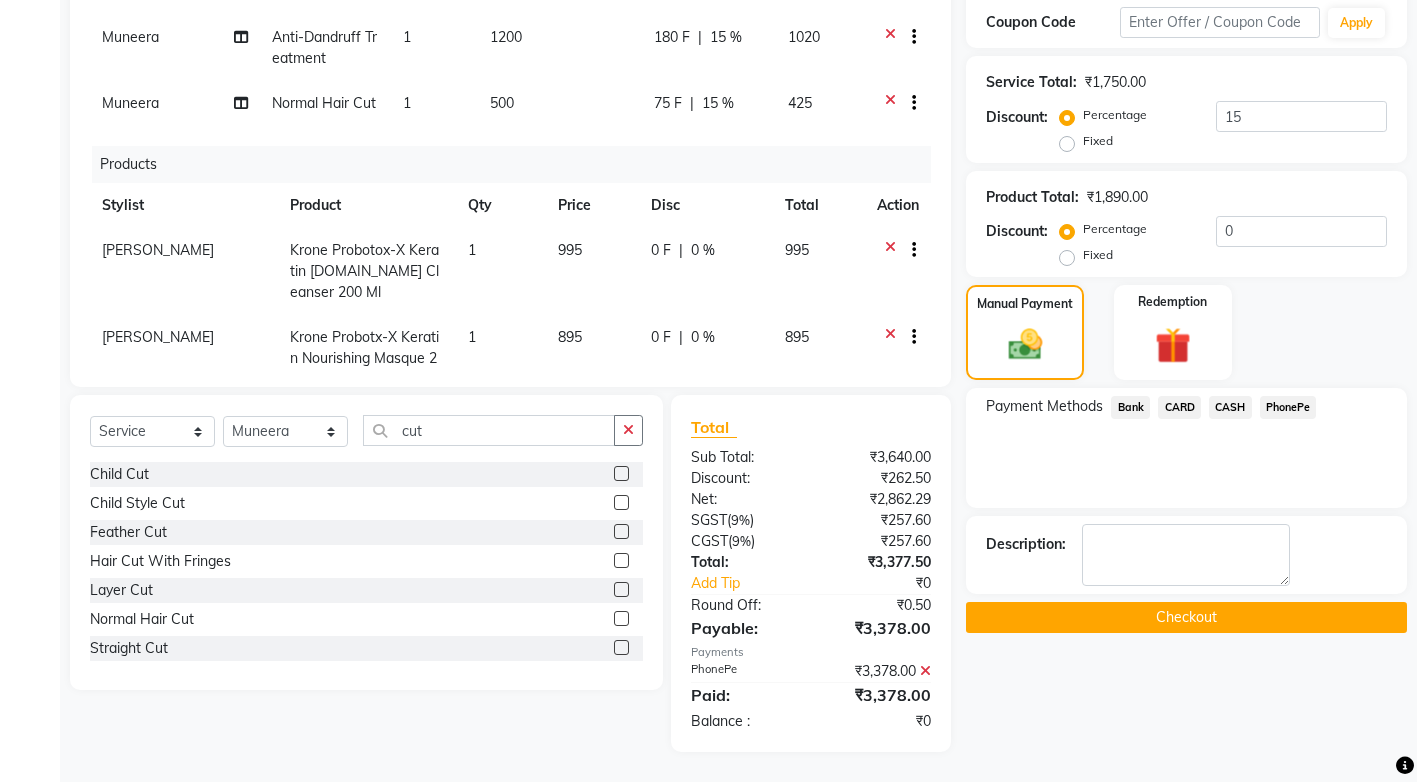 click on "Checkout" 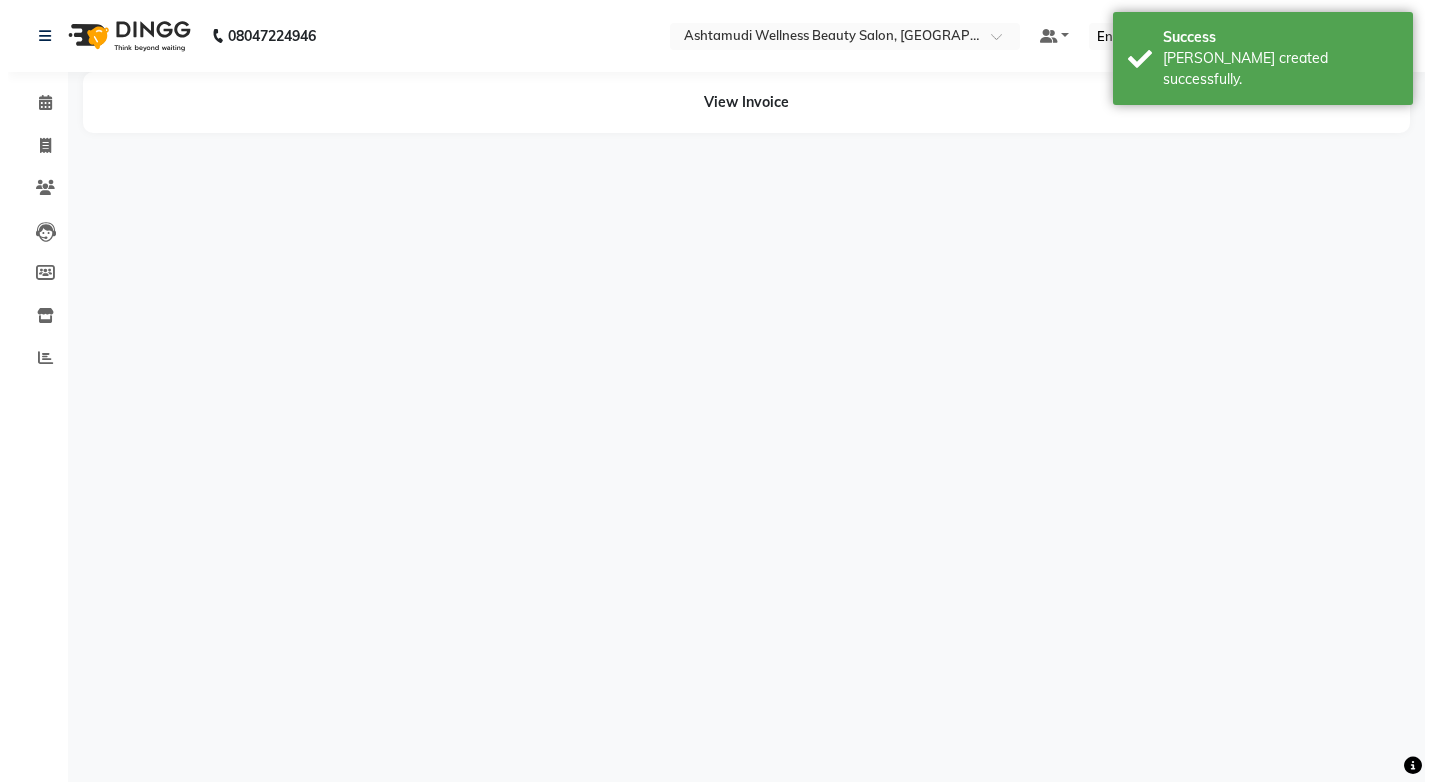 scroll, scrollTop: 0, scrollLeft: 0, axis: both 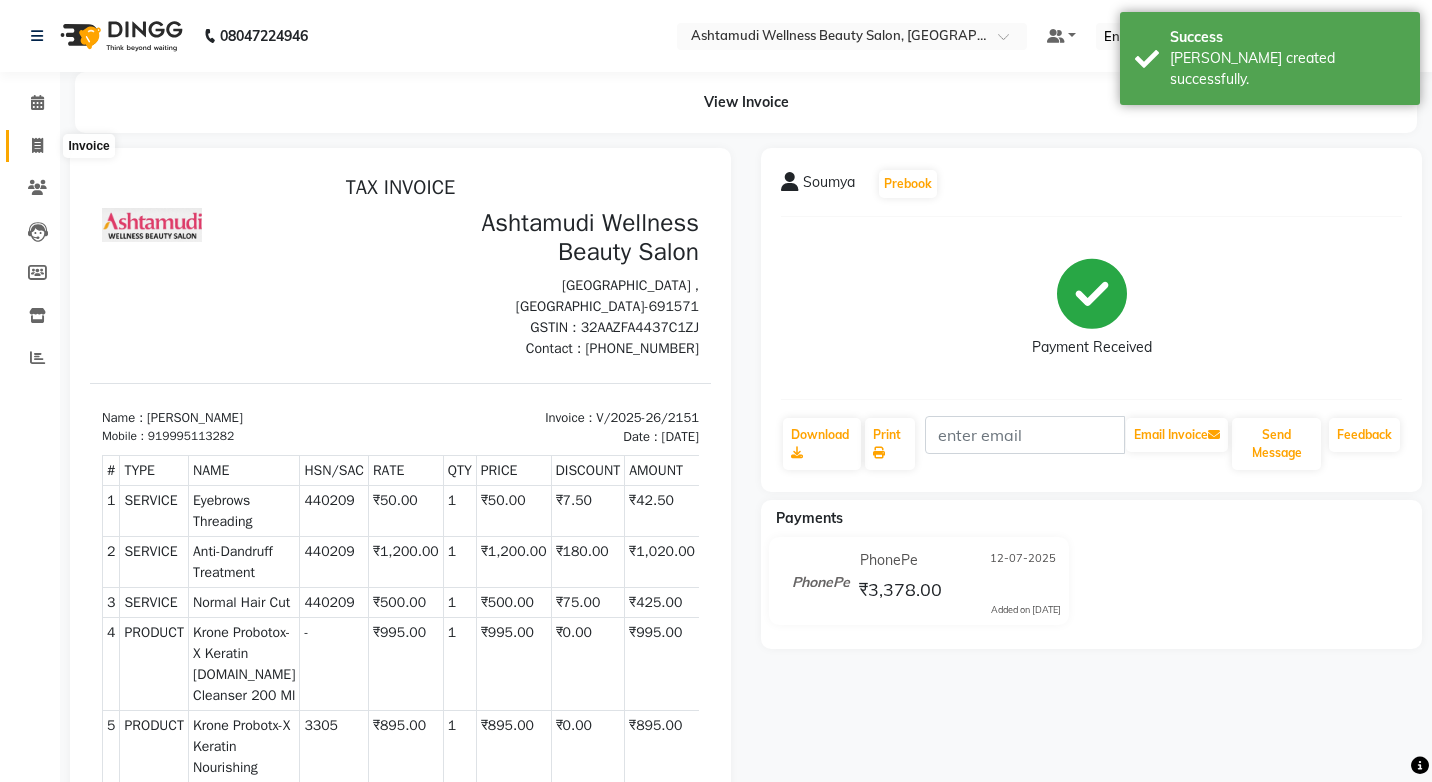 click 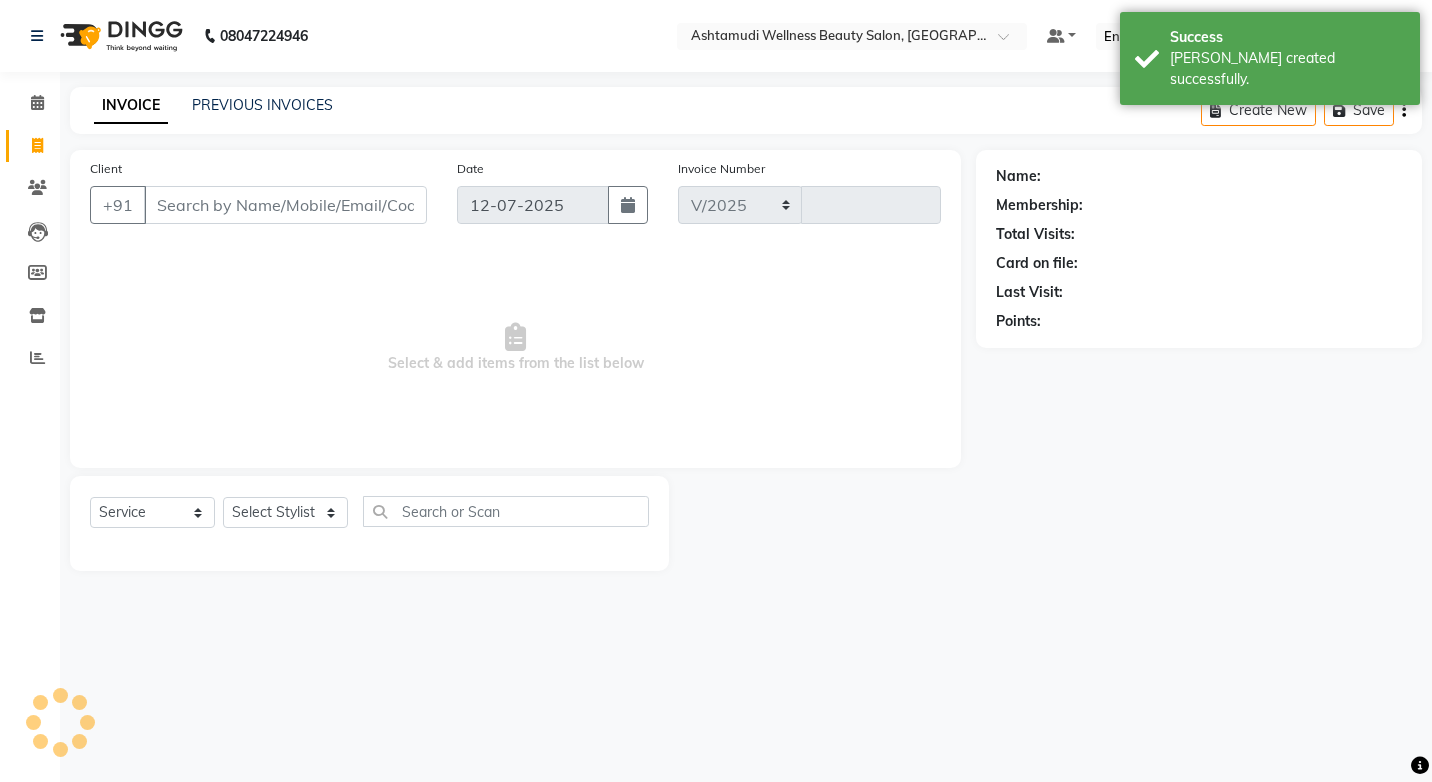 select on "4674" 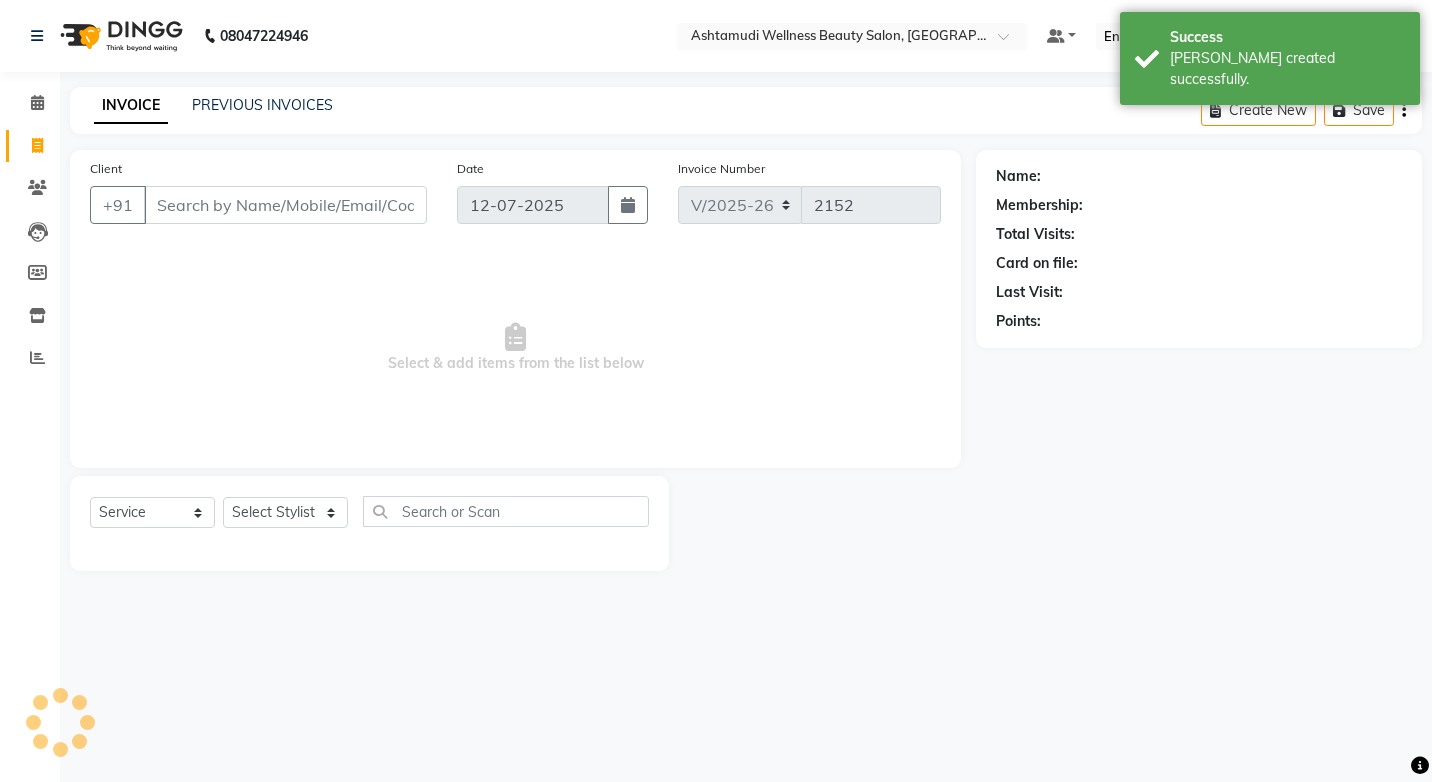 click on "Client" at bounding box center (285, 205) 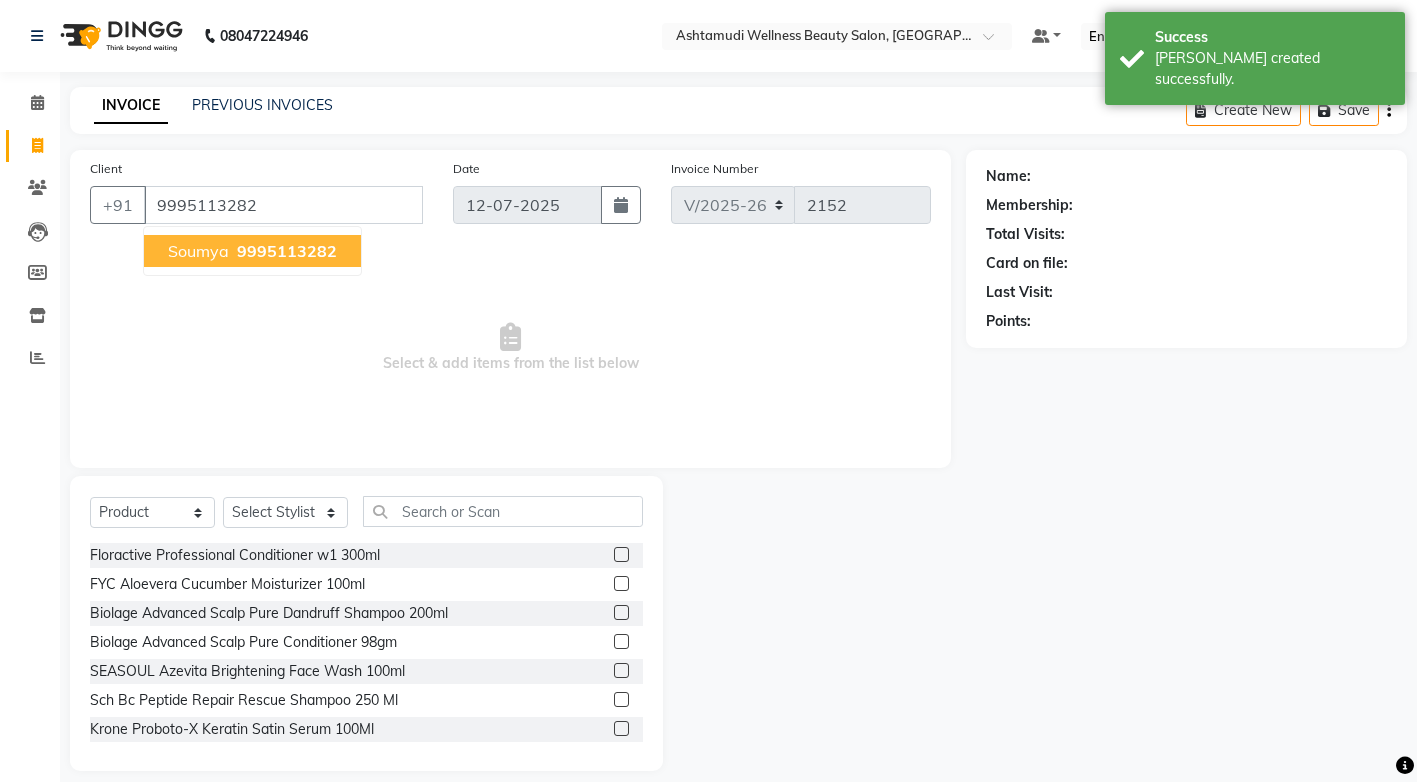 type on "9995113282" 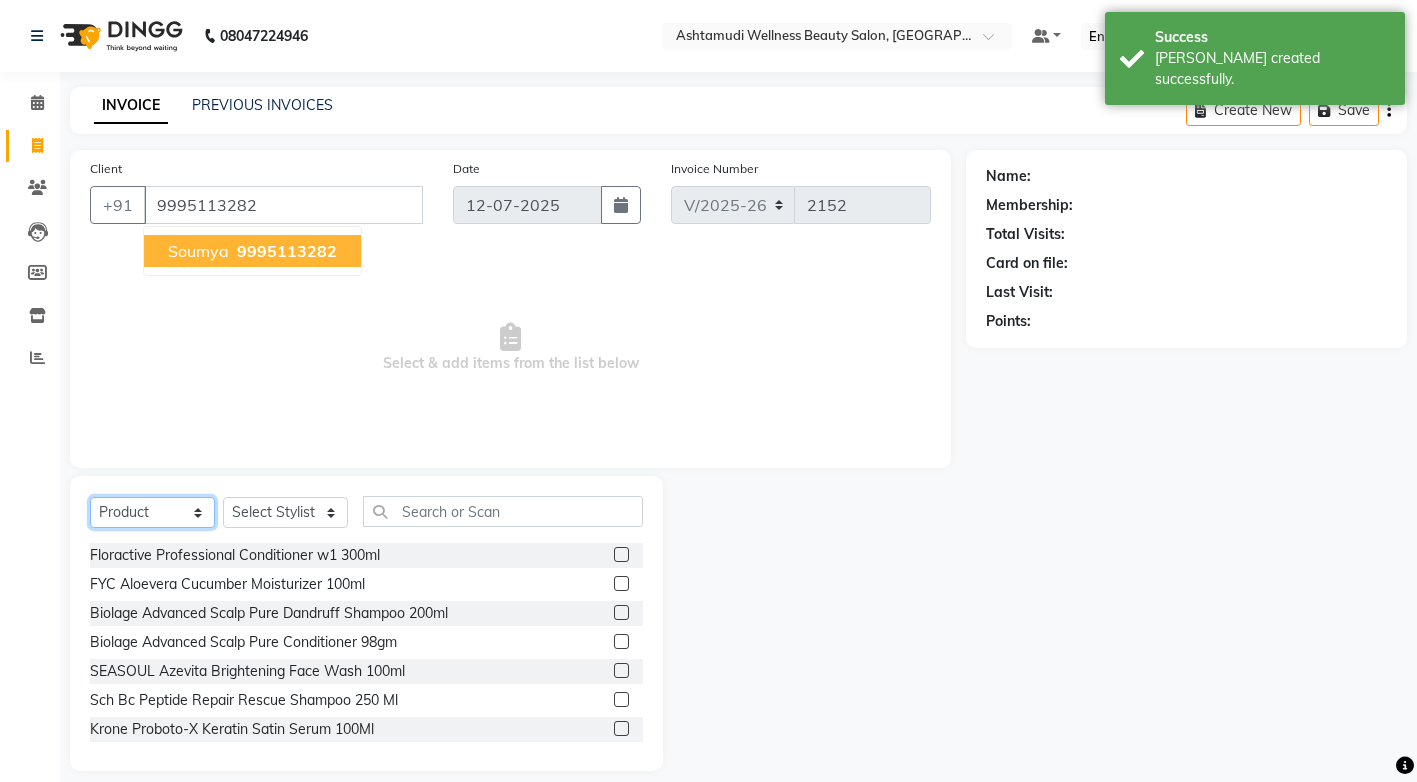 click on "Select  Service  Product  Membership  Package Voucher Prepaid Gift Card" 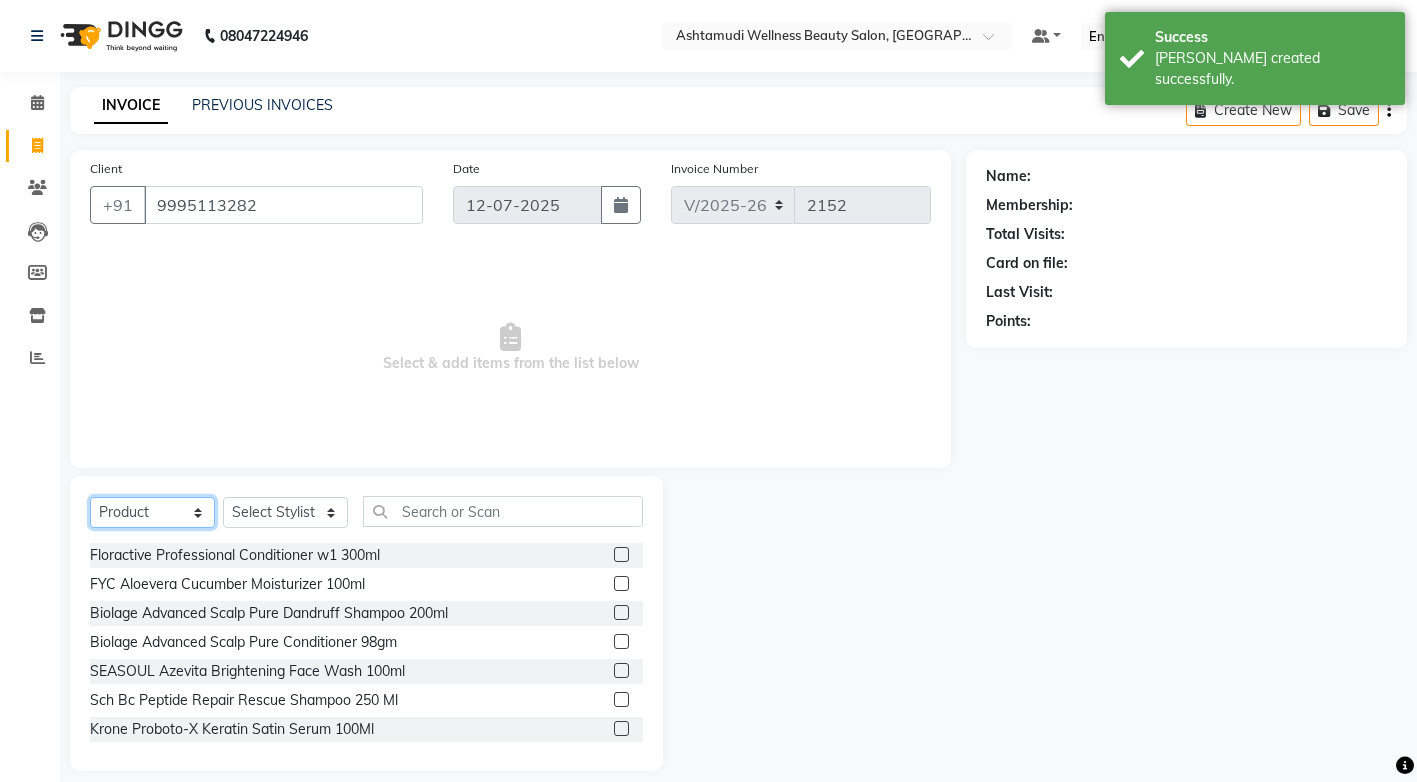 select on "1: Object" 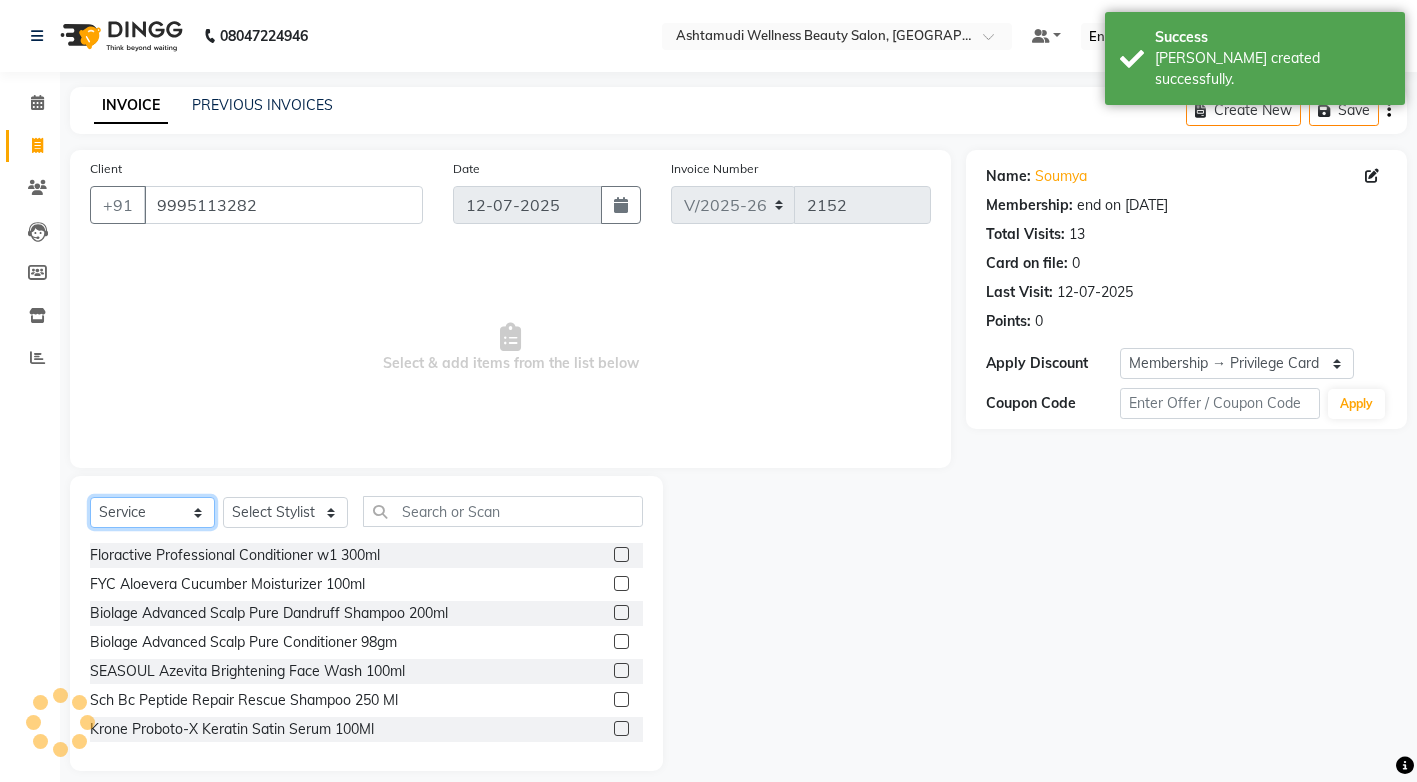 click on "Select  Service  Product  Membership  Package Voucher Prepaid Gift Card" 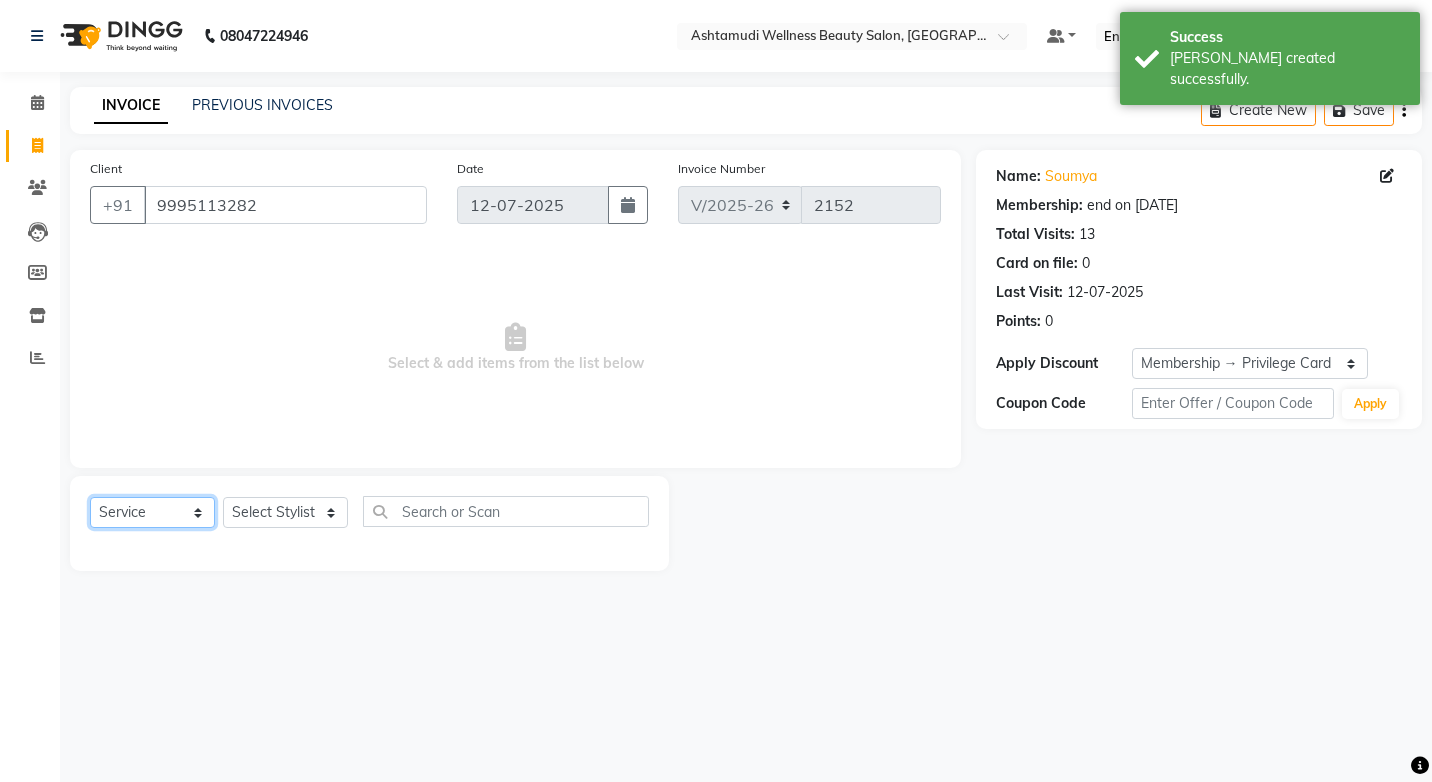 click on "Select  Service  Product  Membership  Package Voucher Prepaid Gift Card" 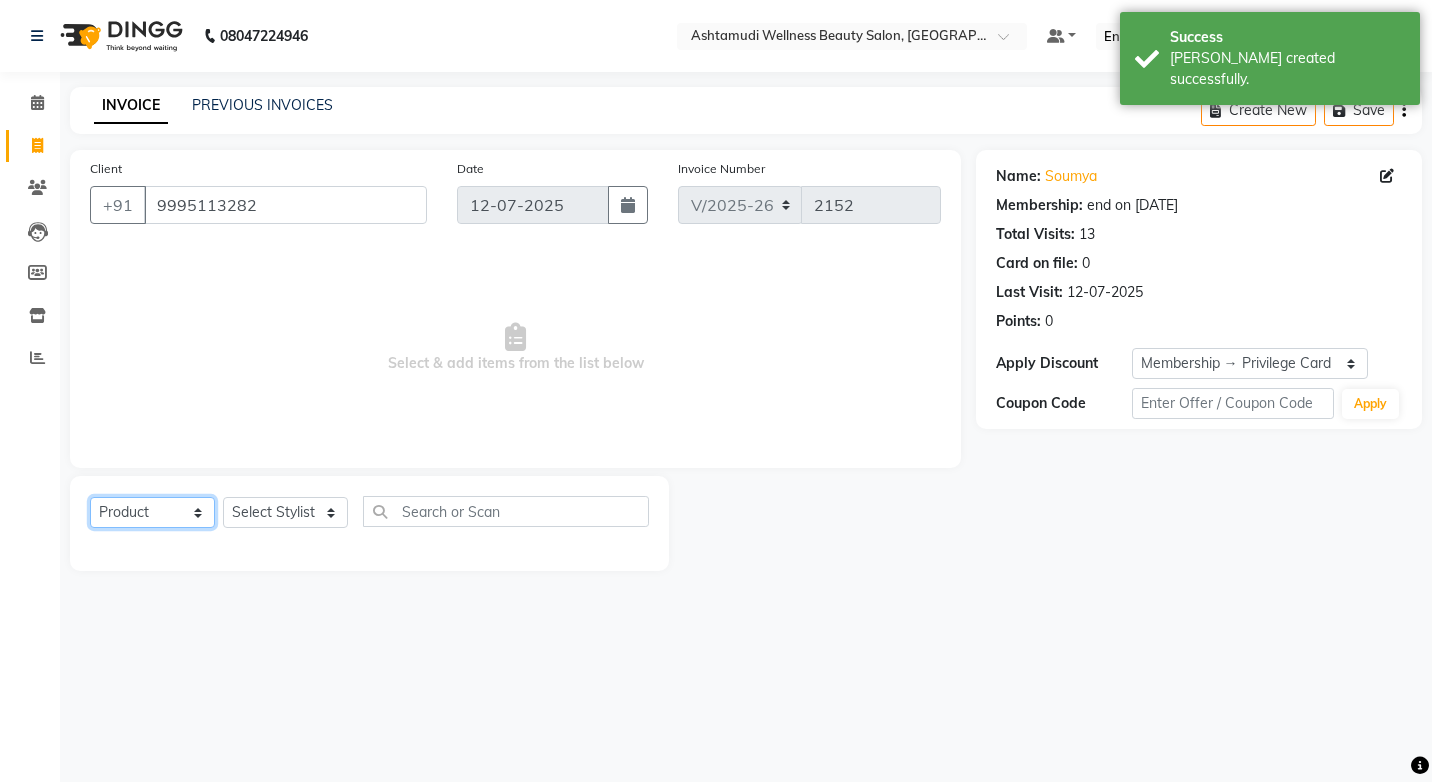 click on "Select  Service  Product  Membership  Package Voucher Prepaid Gift Card" 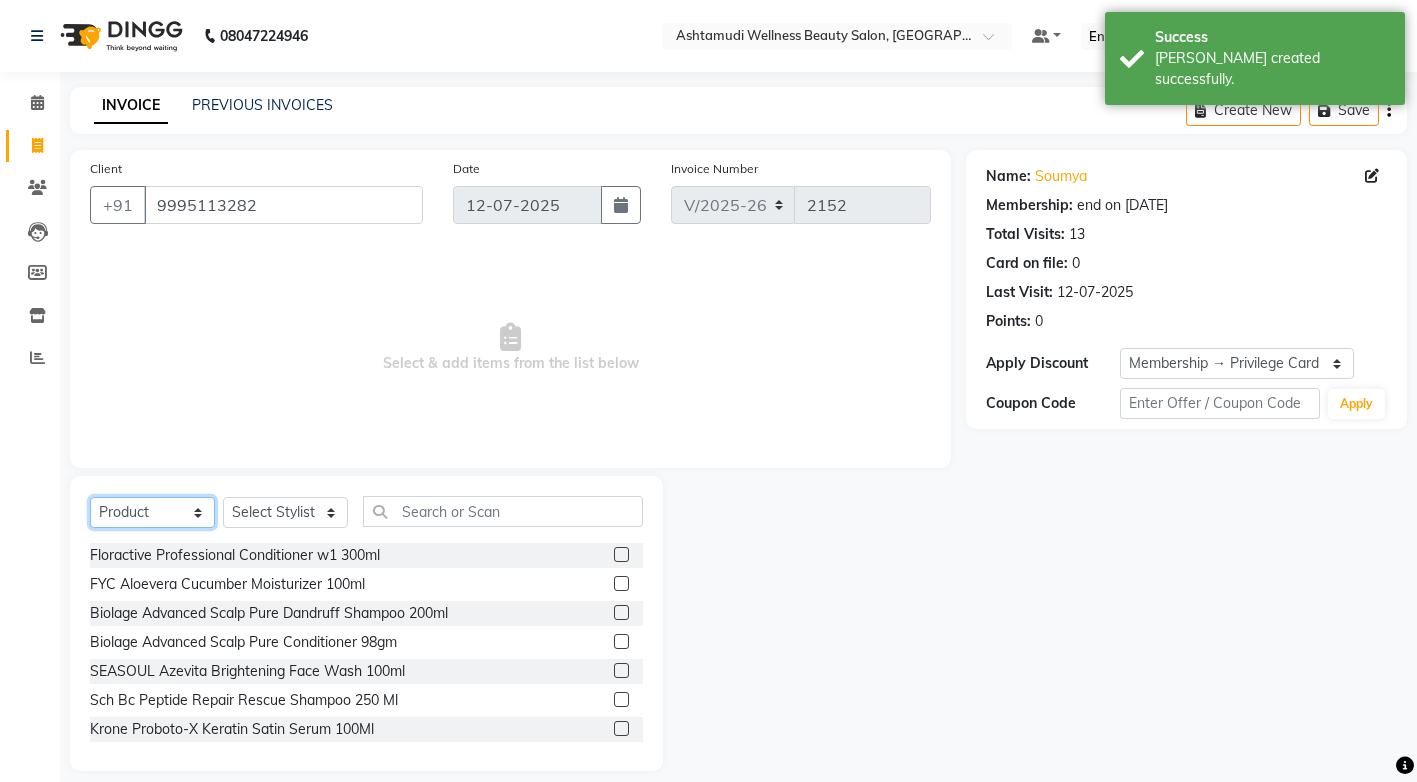 click on "Select  Service  Product  Membership  Package Voucher Prepaid Gift Card" 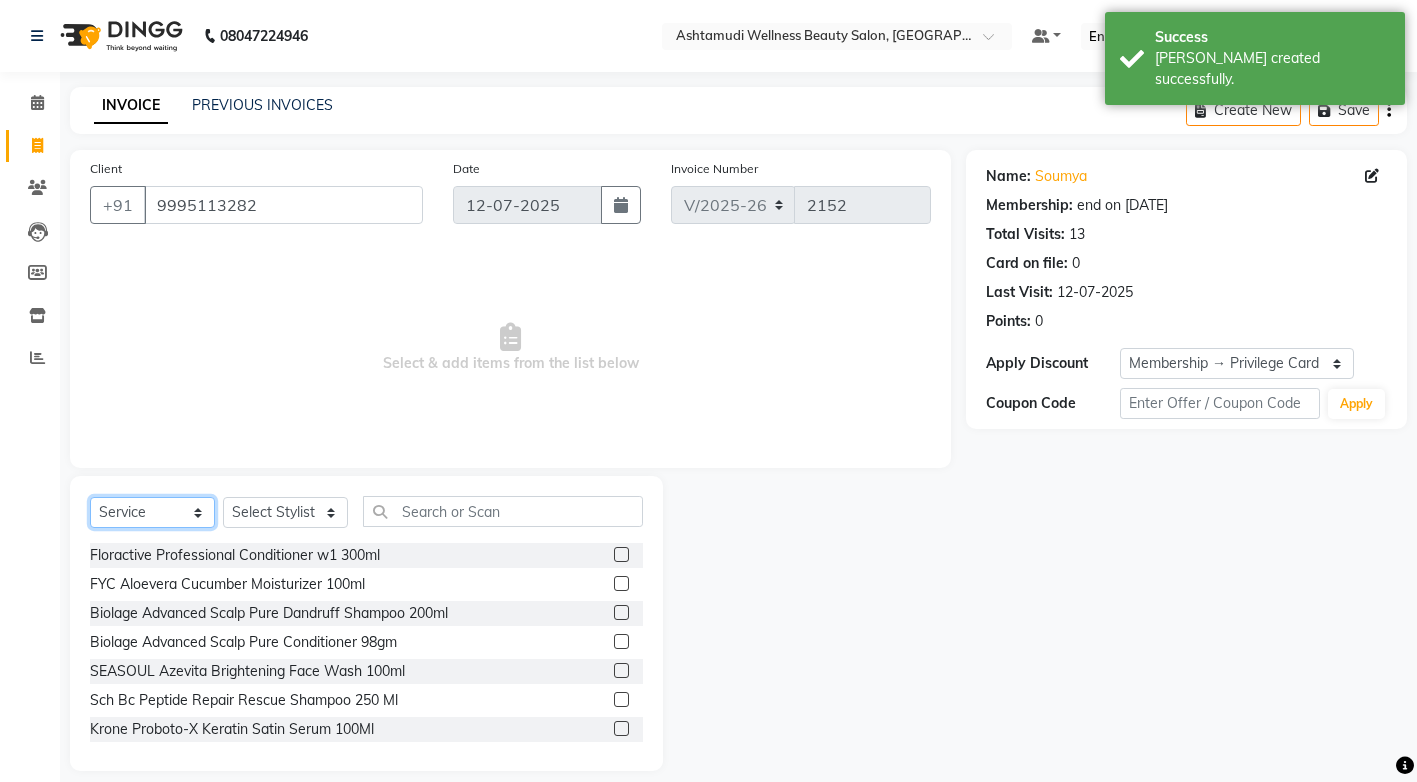 click on "Select  Service  Product  Membership  Package Voucher Prepaid Gift Card" 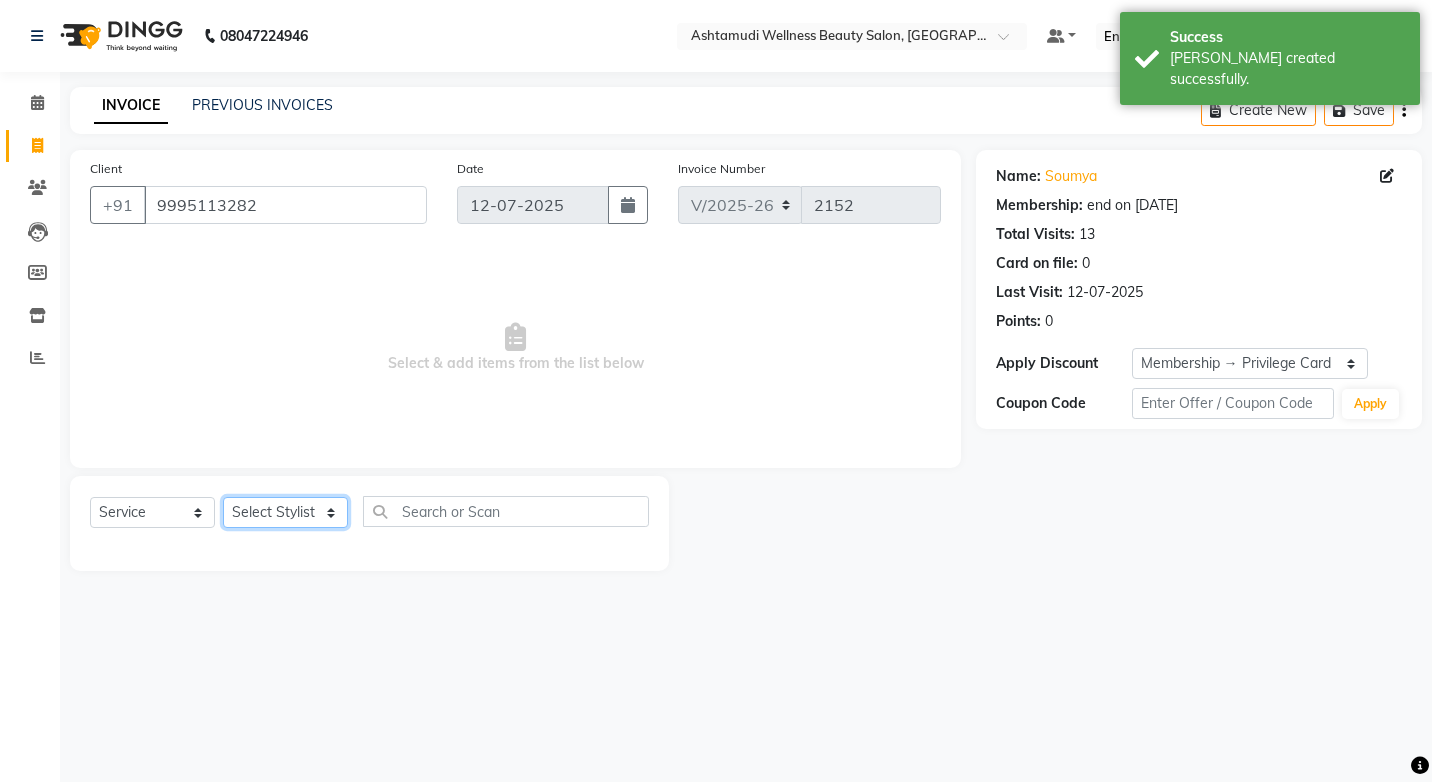 click on "Select Stylist ANJALI M S ASWATHY KOTTIYAM ASHTAMUDI KUMARI Muneera RASHMI SHEEJA ANIL SHYNI  SINDHYA  Sona Sunil Sreepriya STEFFY STEPHAN Varsha S Vismaya" 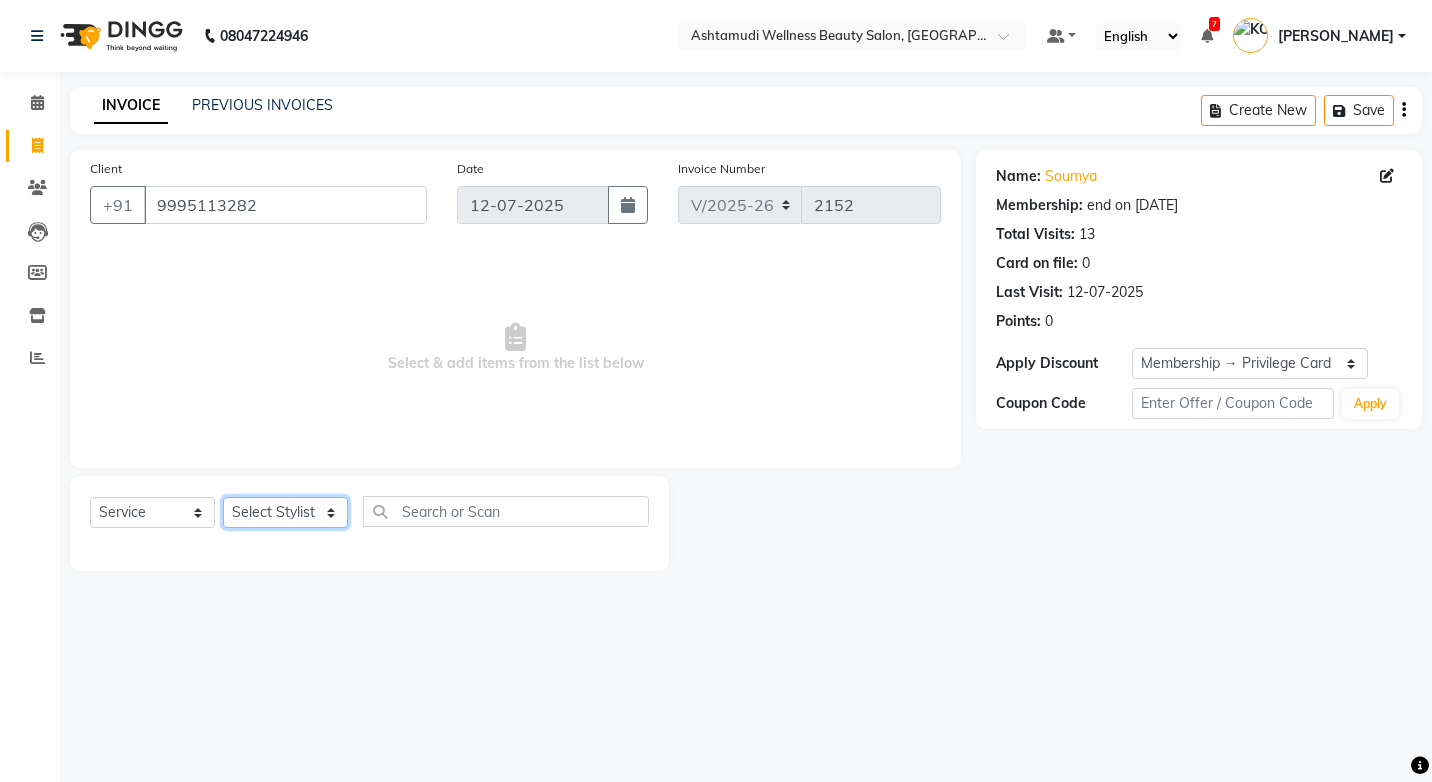 select on "67522" 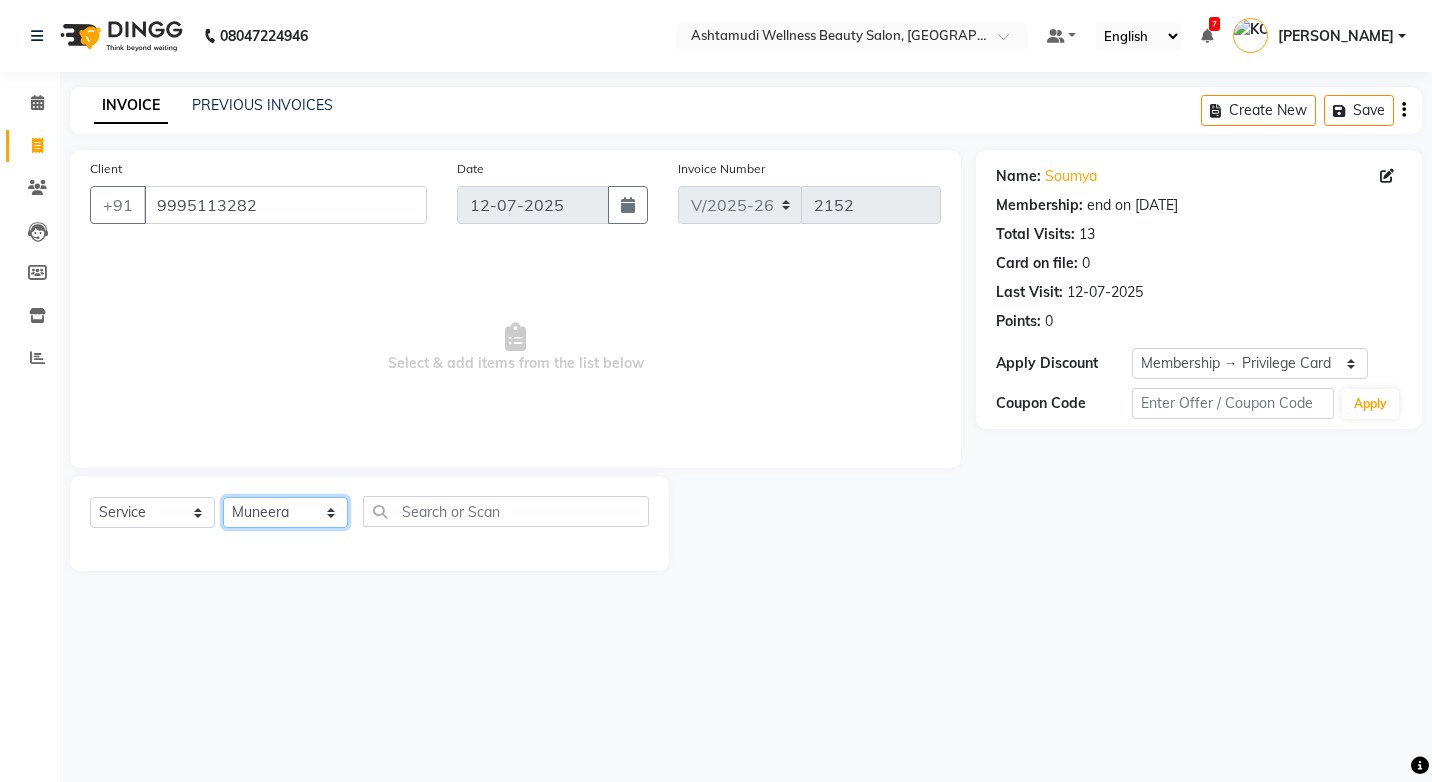 click on "Select Stylist ANJALI M S ASWATHY KOTTIYAM ASHTAMUDI KUMARI Muneera RASHMI SHEEJA ANIL SHYNI  SINDHYA  Sona Sunil Sreepriya STEFFY STEPHAN Varsha S Vismaya" 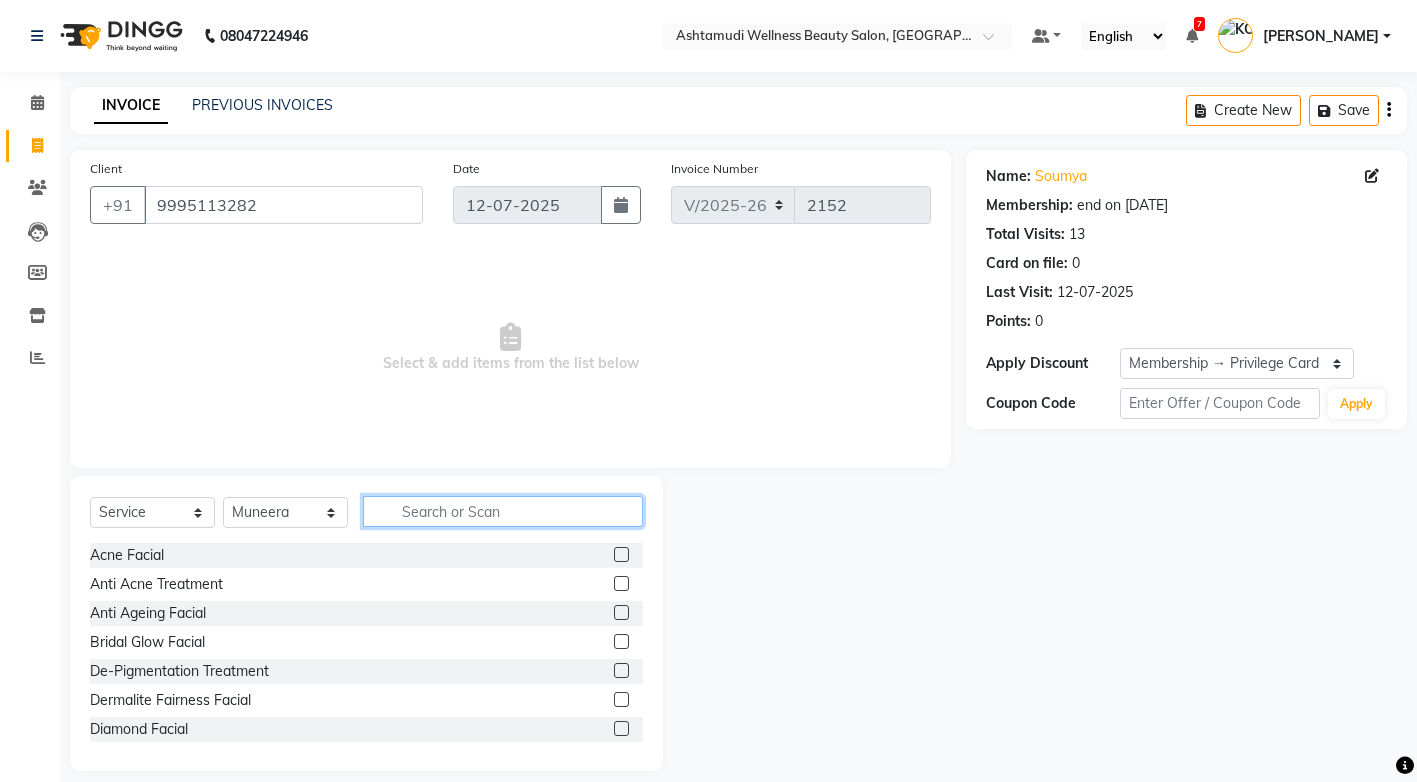 click 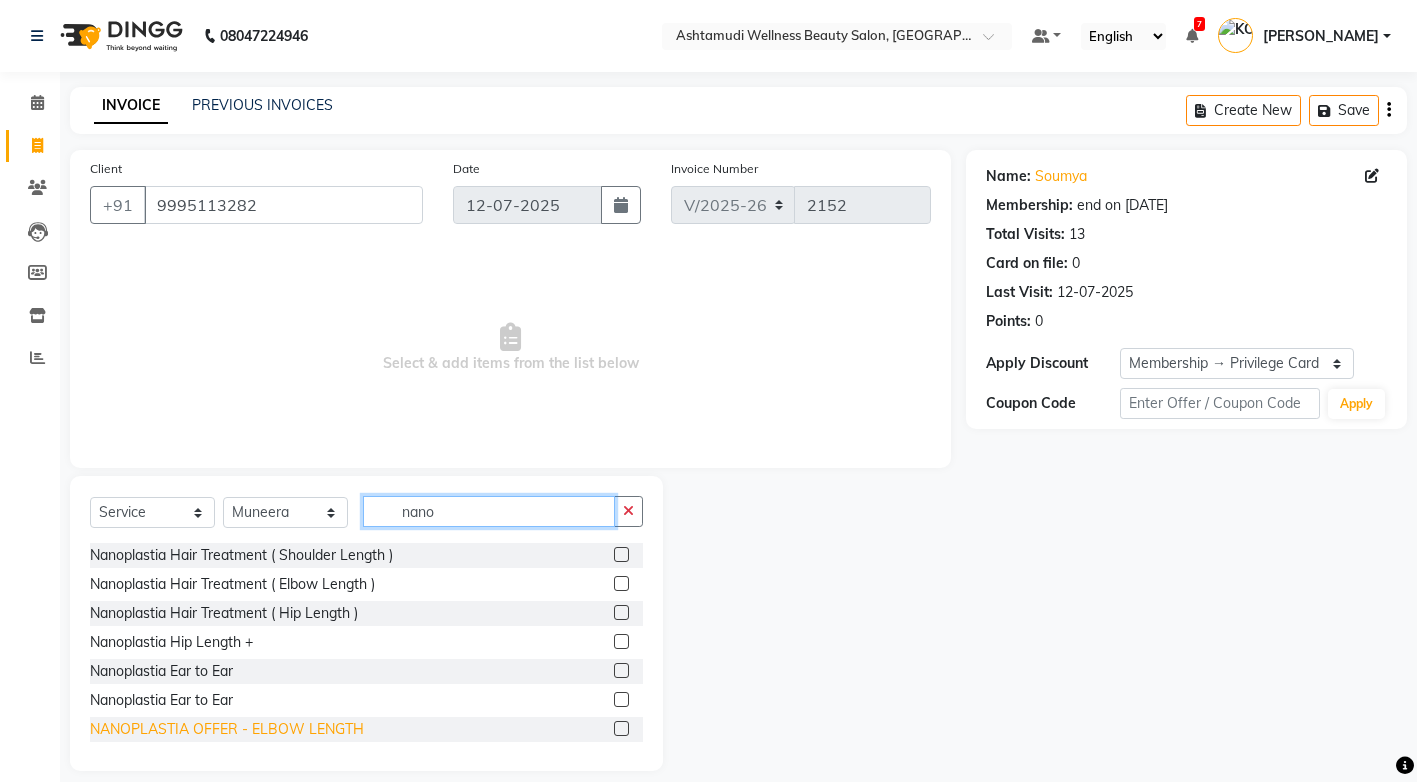 type on "nano" 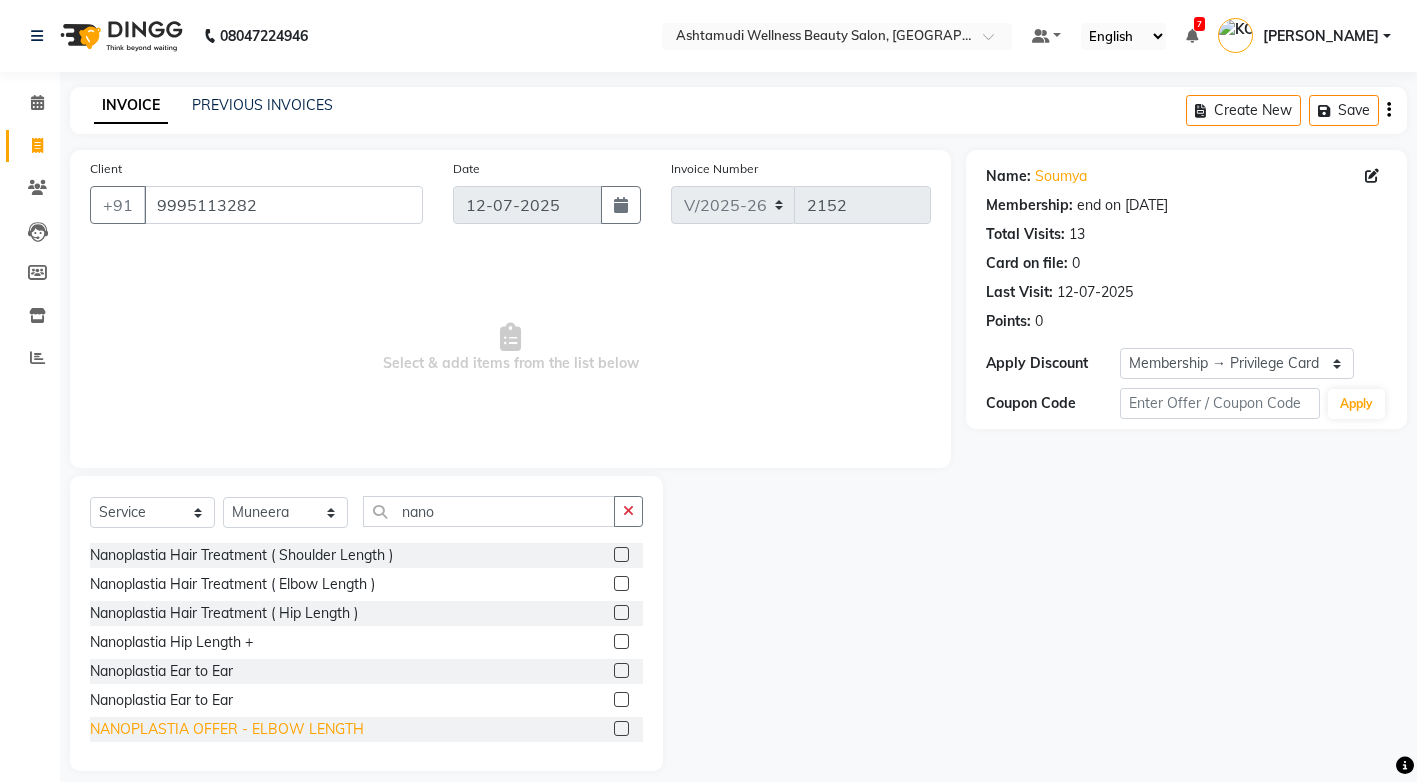 click on "NANOPLASTIA OFFER - ELBOW LENGTH" 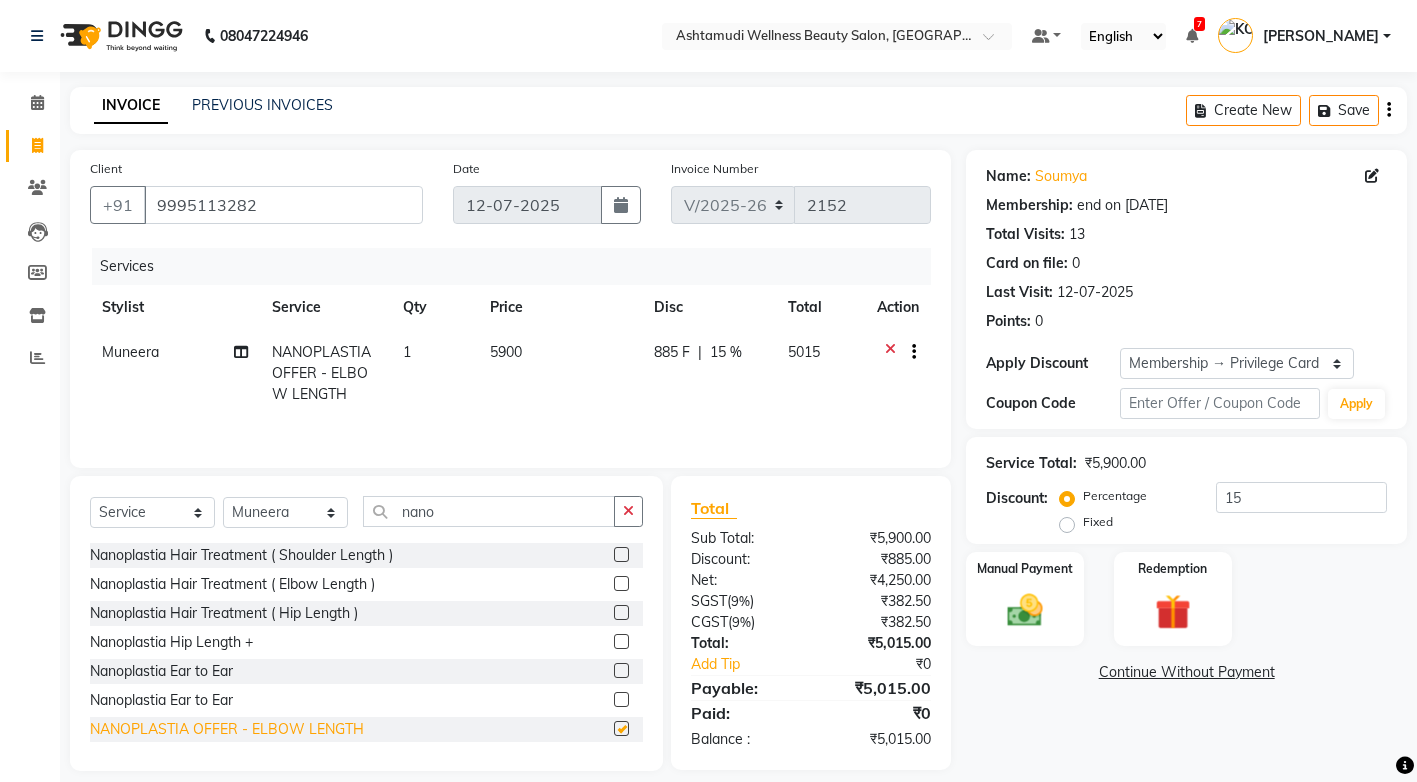 checkbox on "false" 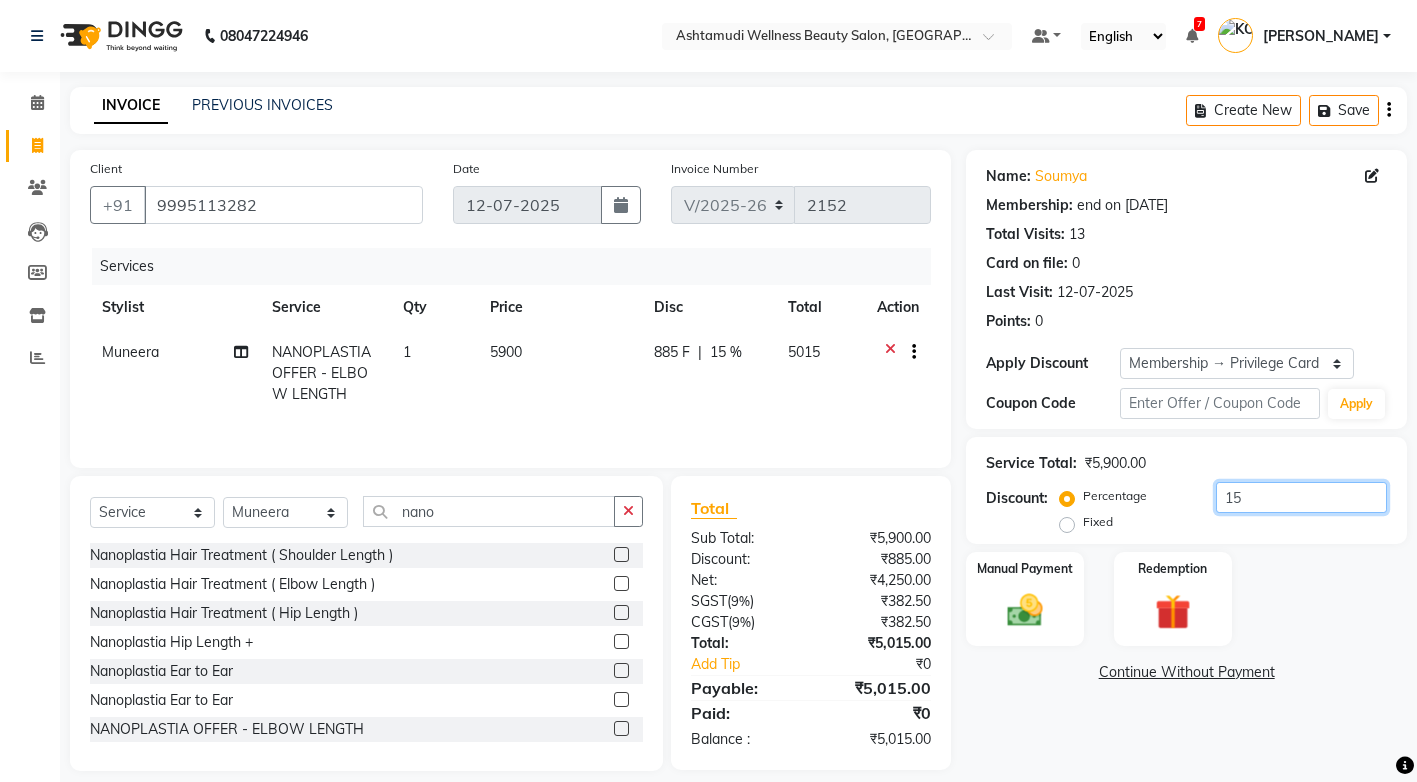 click on "15" 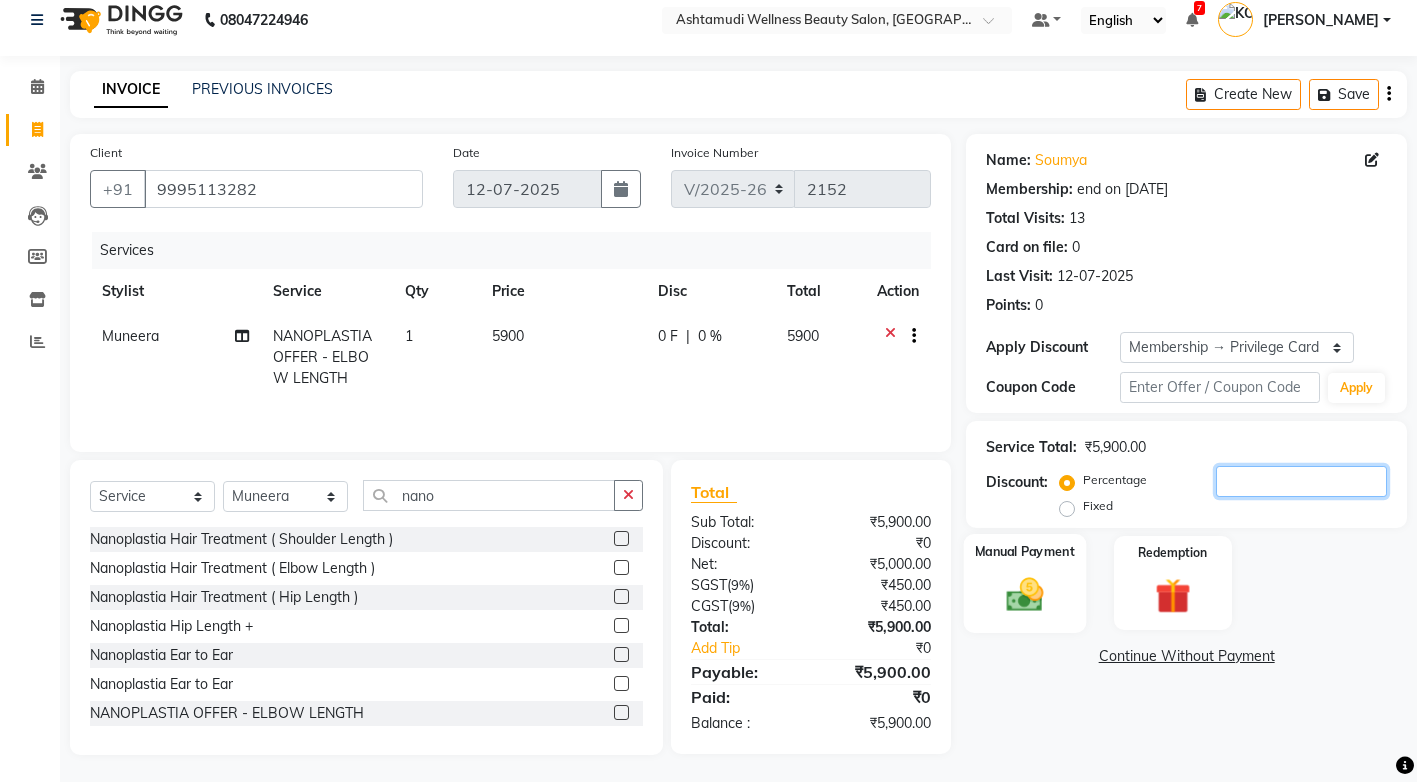 scroll, scrollTop: 19, scrollLeft: 0, axis: vertical 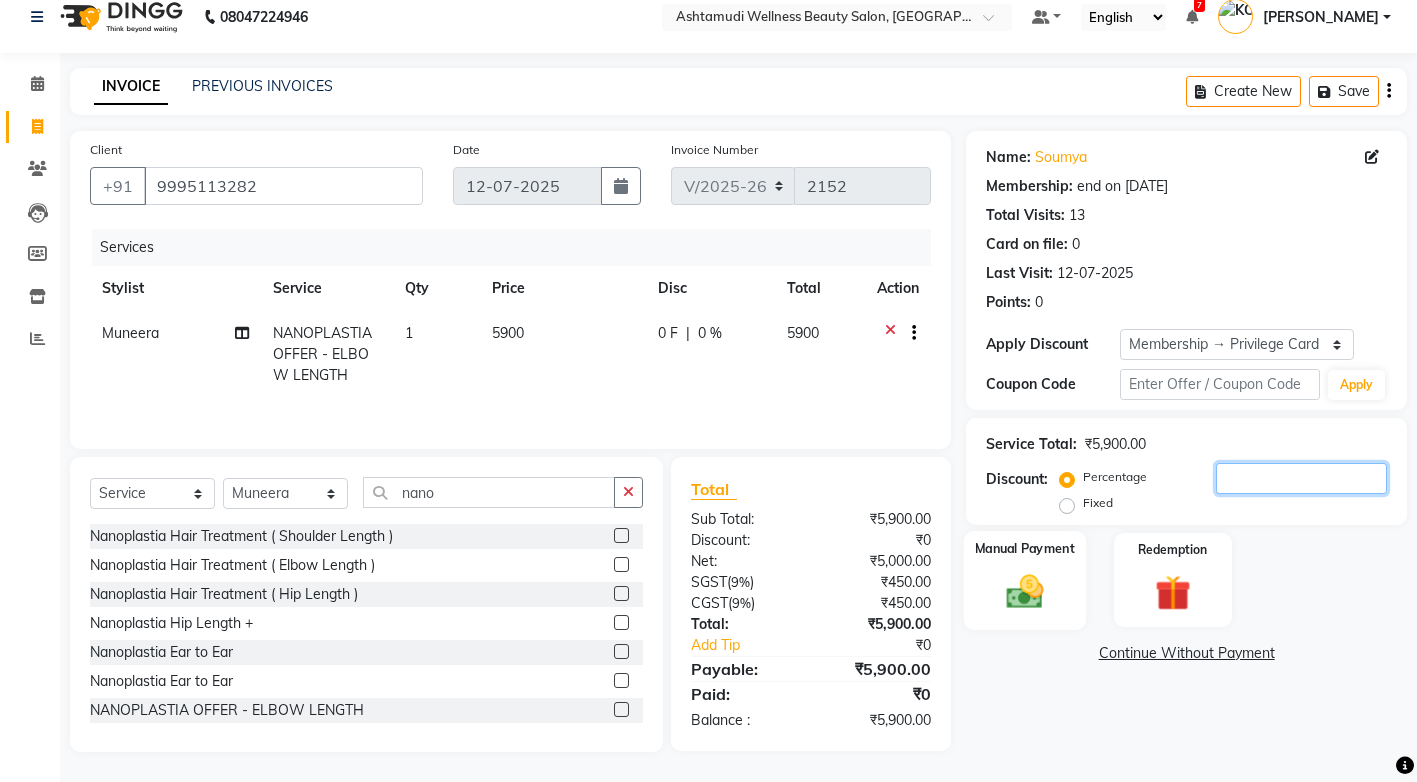 type 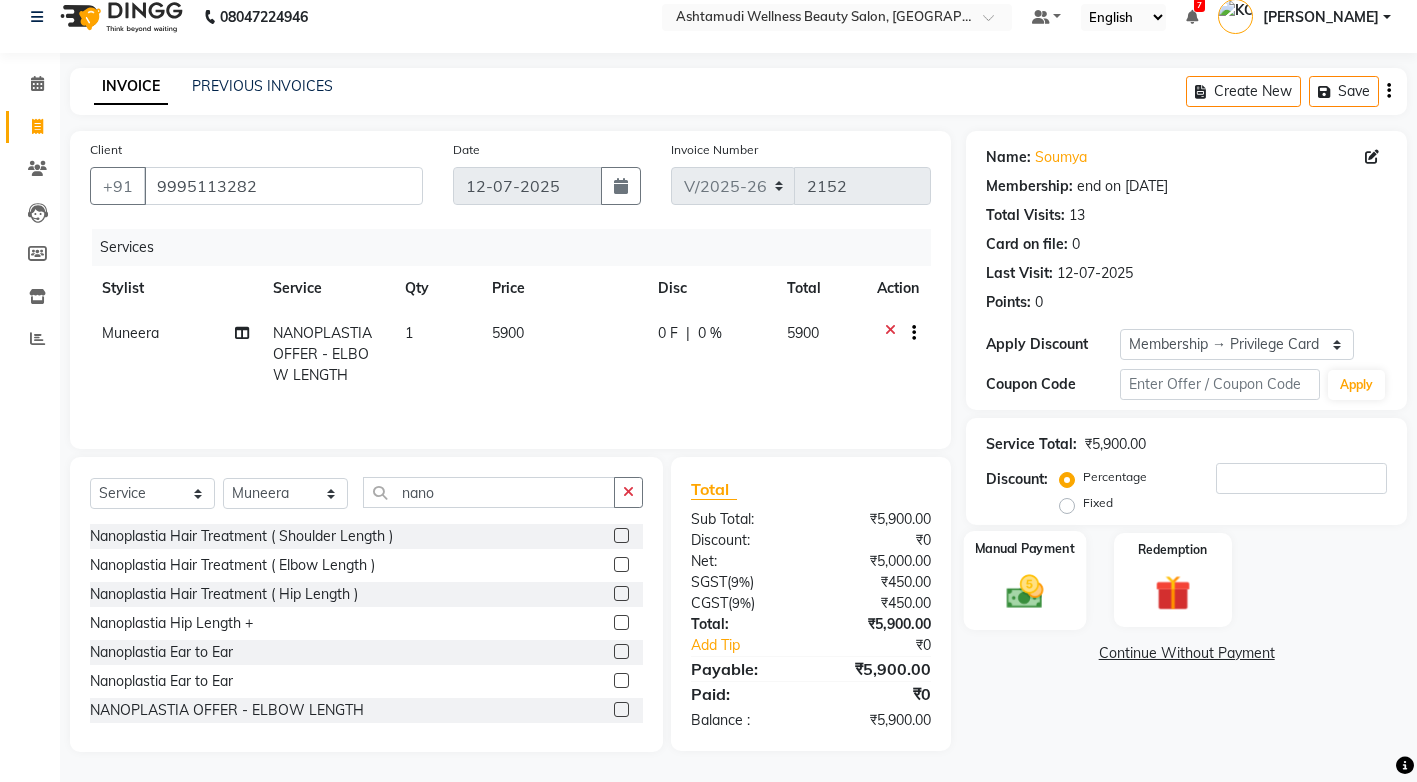 click 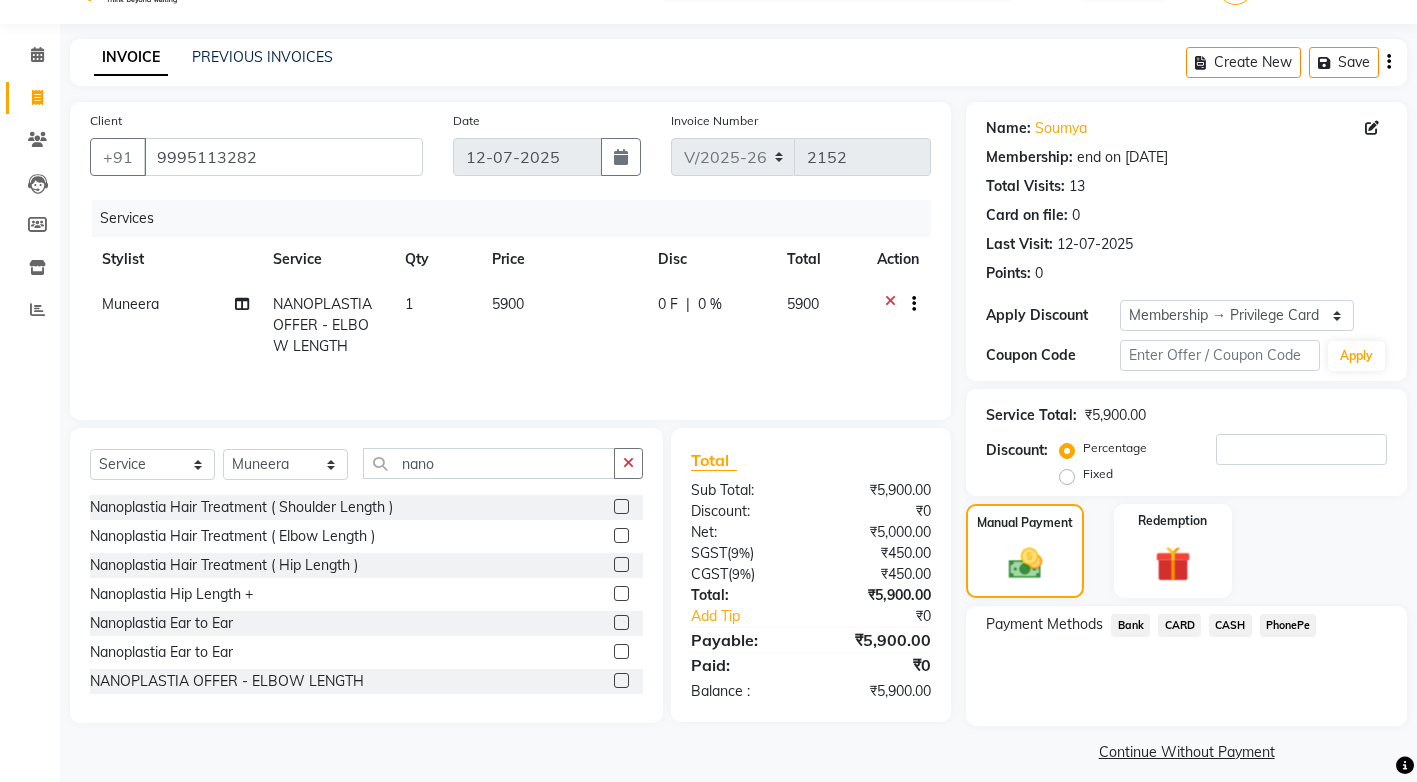 scroll, scrollTop: 63, scrollLeft: 0, axis: vertical 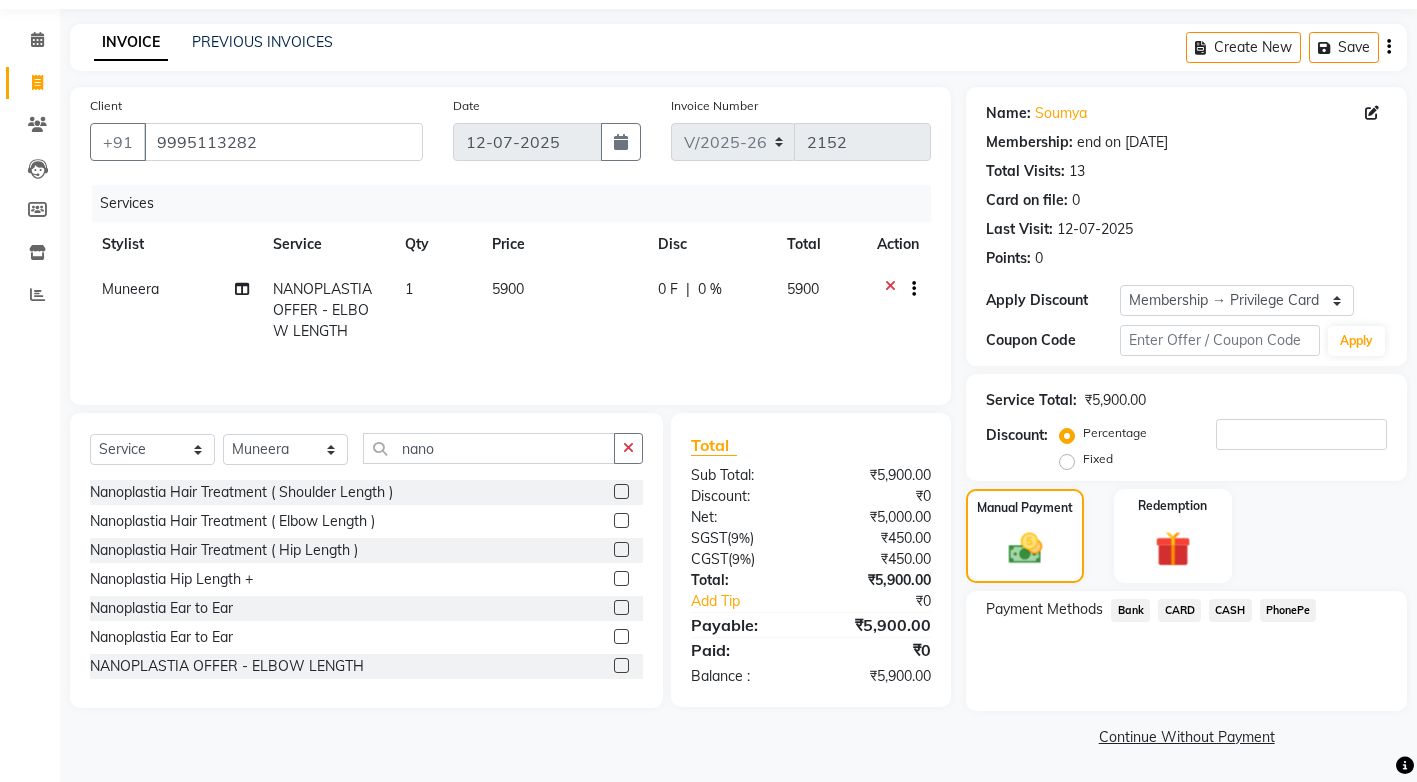 click on "PhonePe" 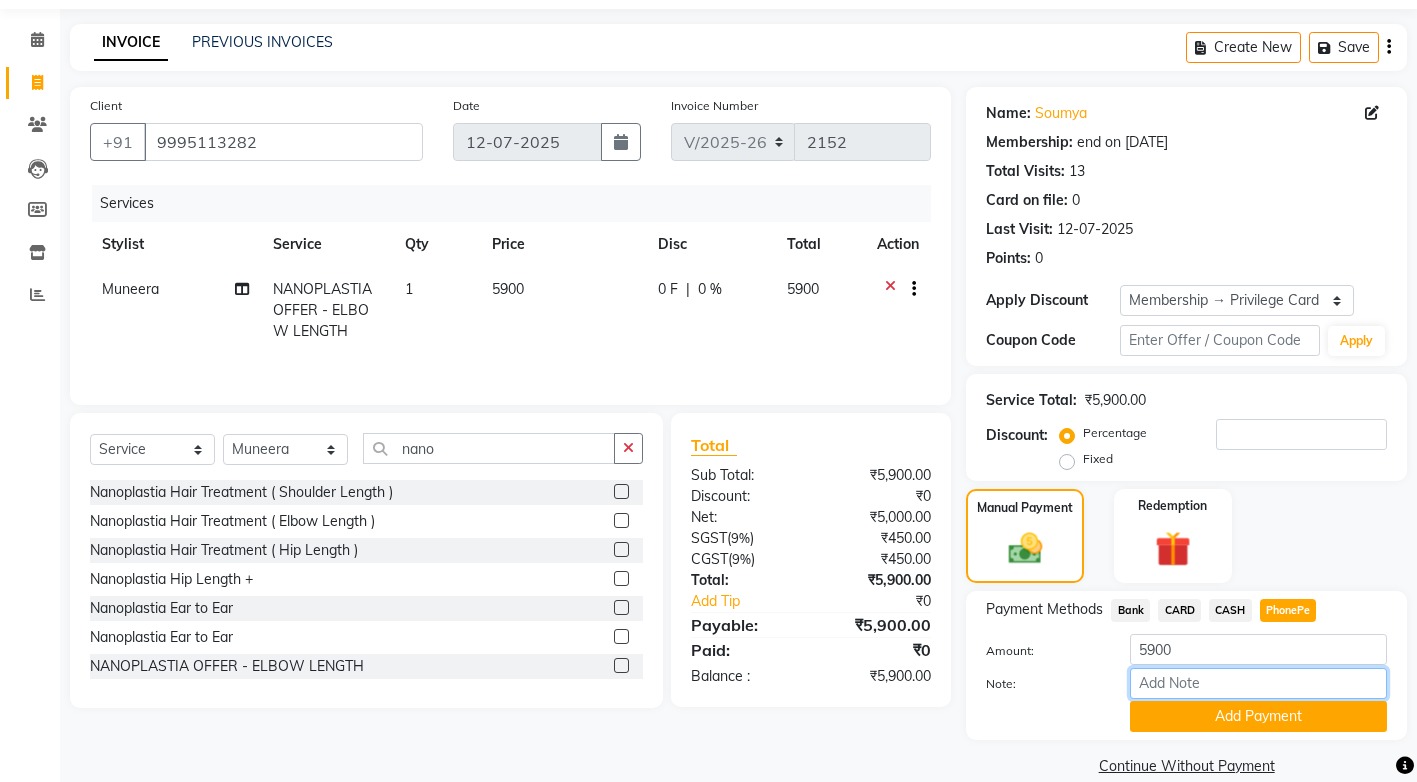 click on "Note:" at bounding box center [1258, 683] 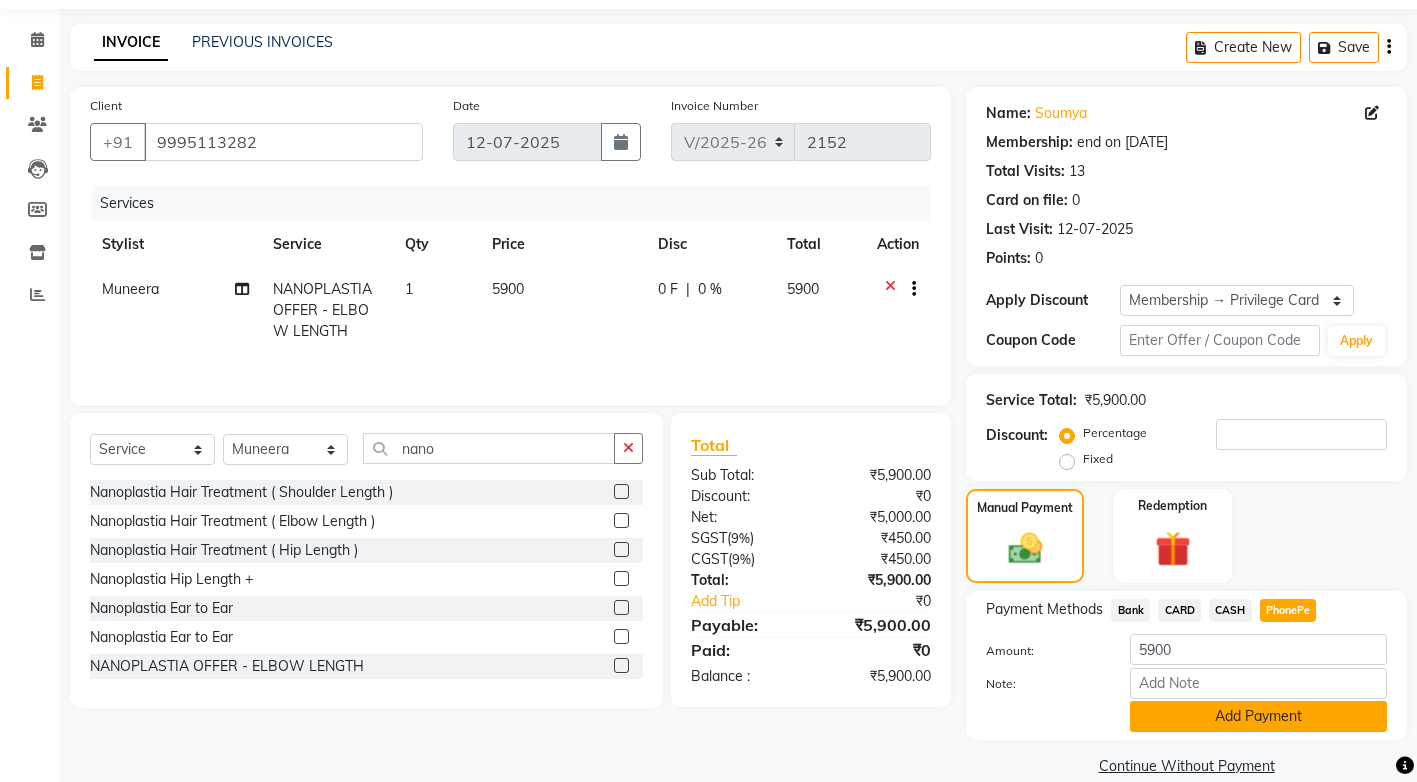 click on "Add Payment" 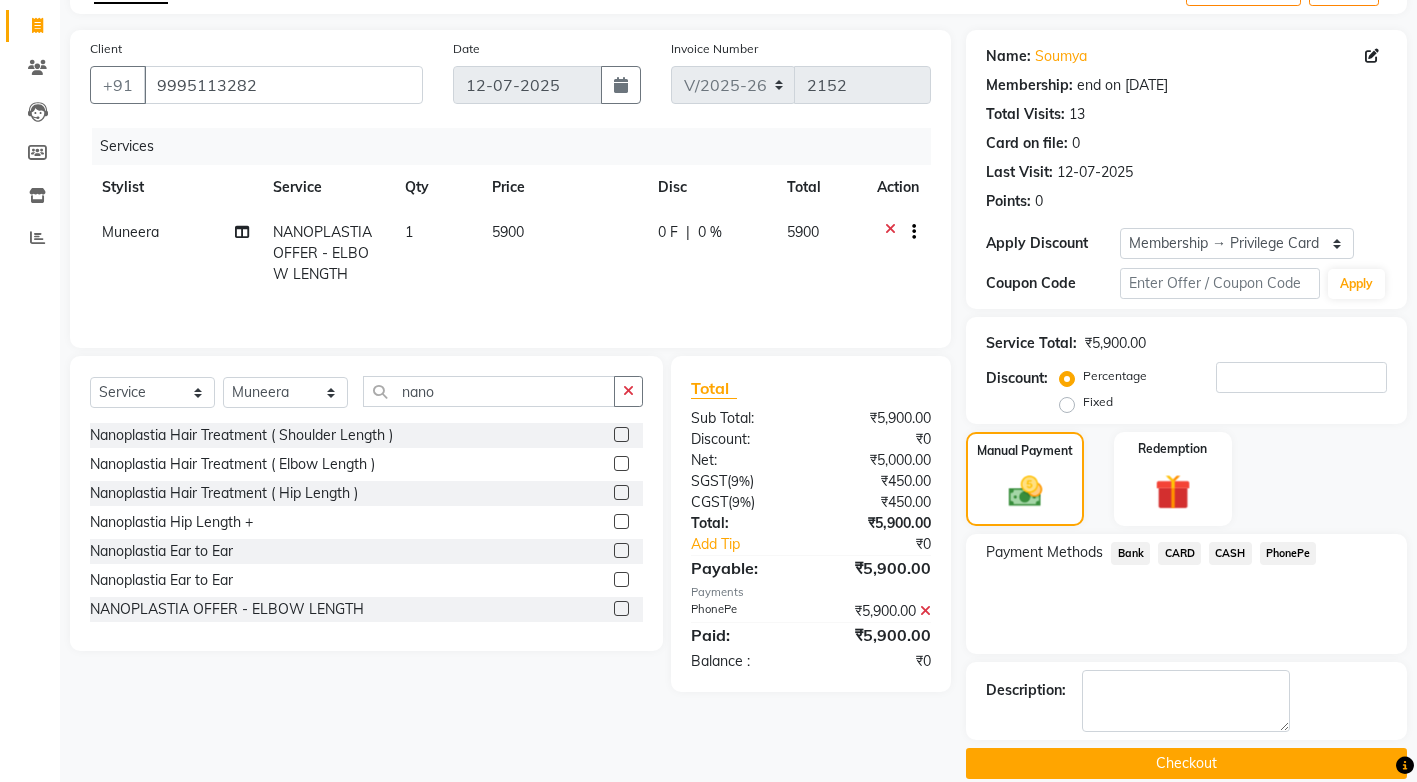 scroll, scrollTop: 147, scrollLeft: 0, axis: vertical 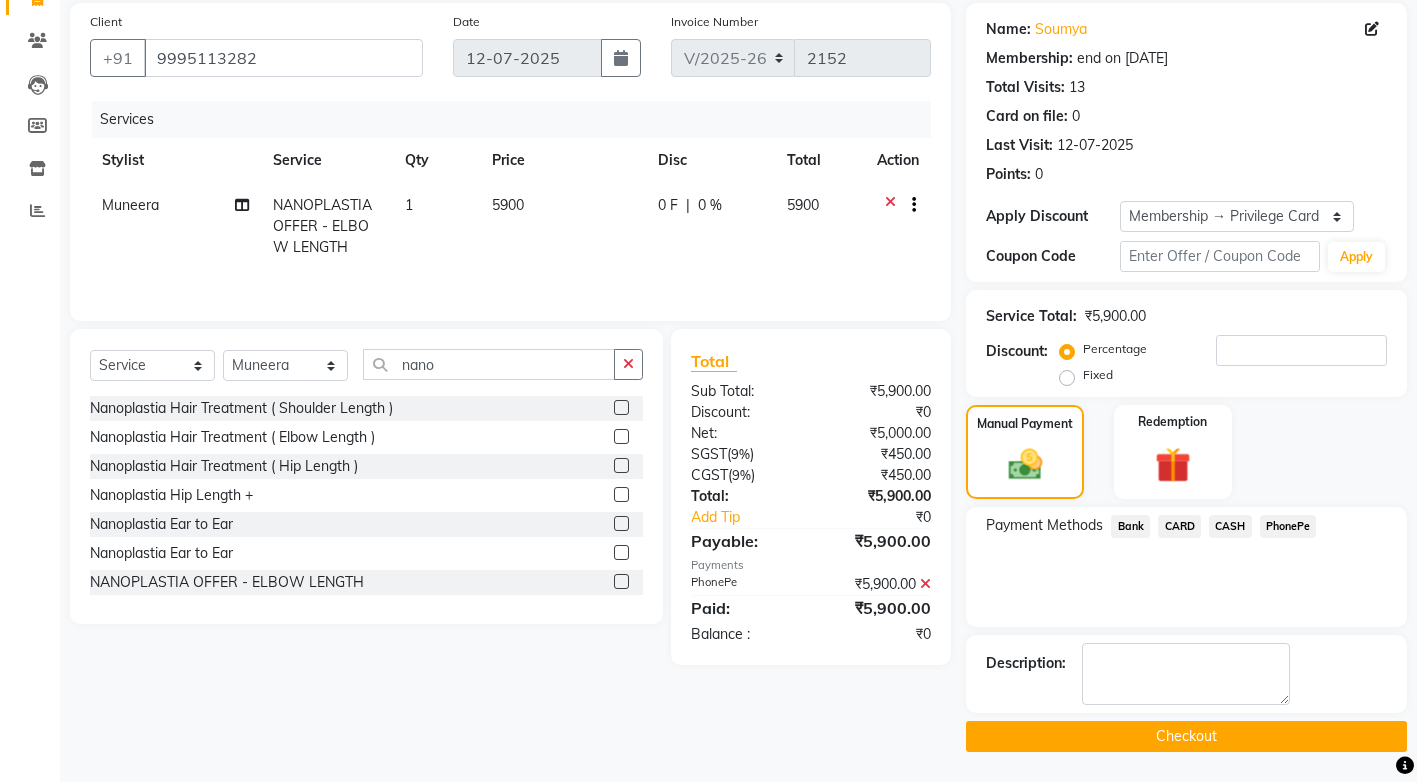 click on "Checkout" 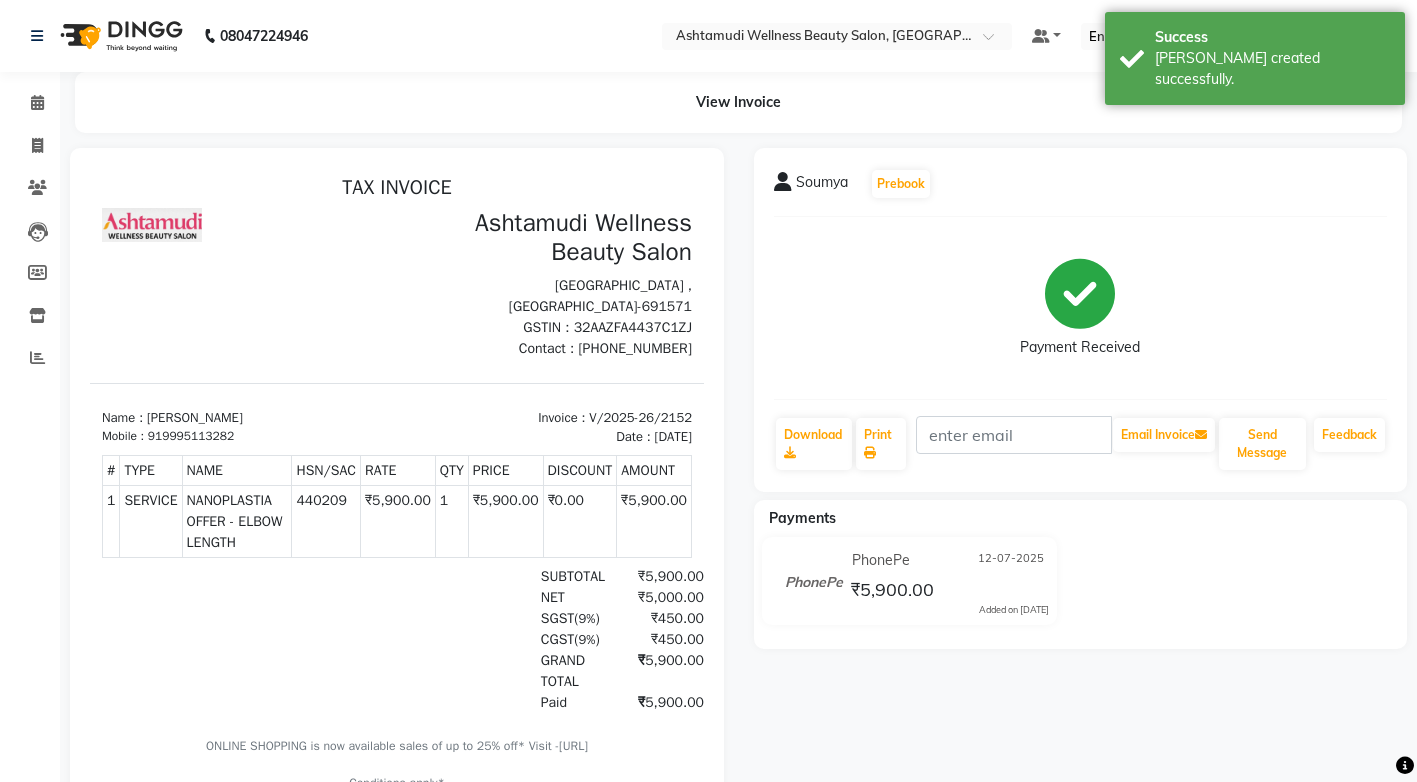 scroll, scrollTop: 0, scrollLeft: 0, axis: both 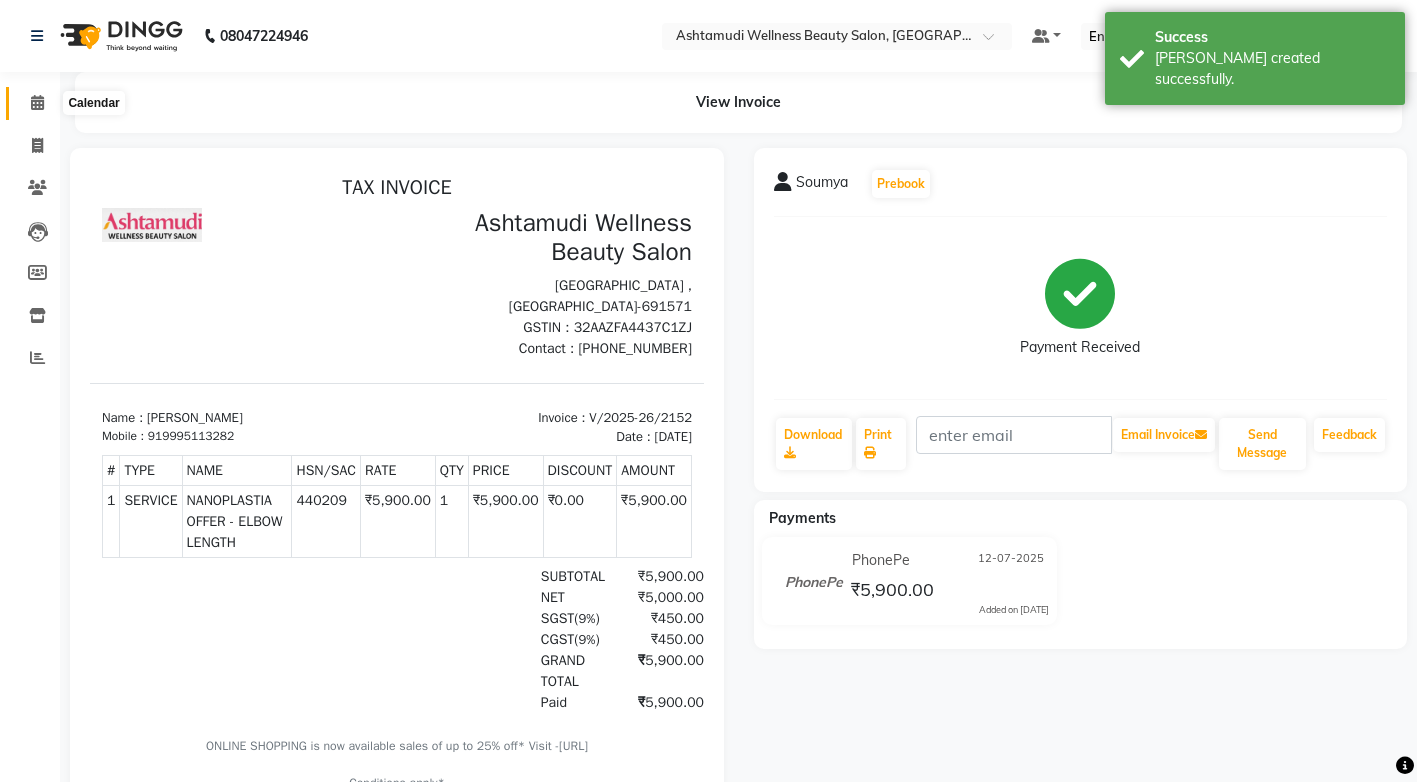click 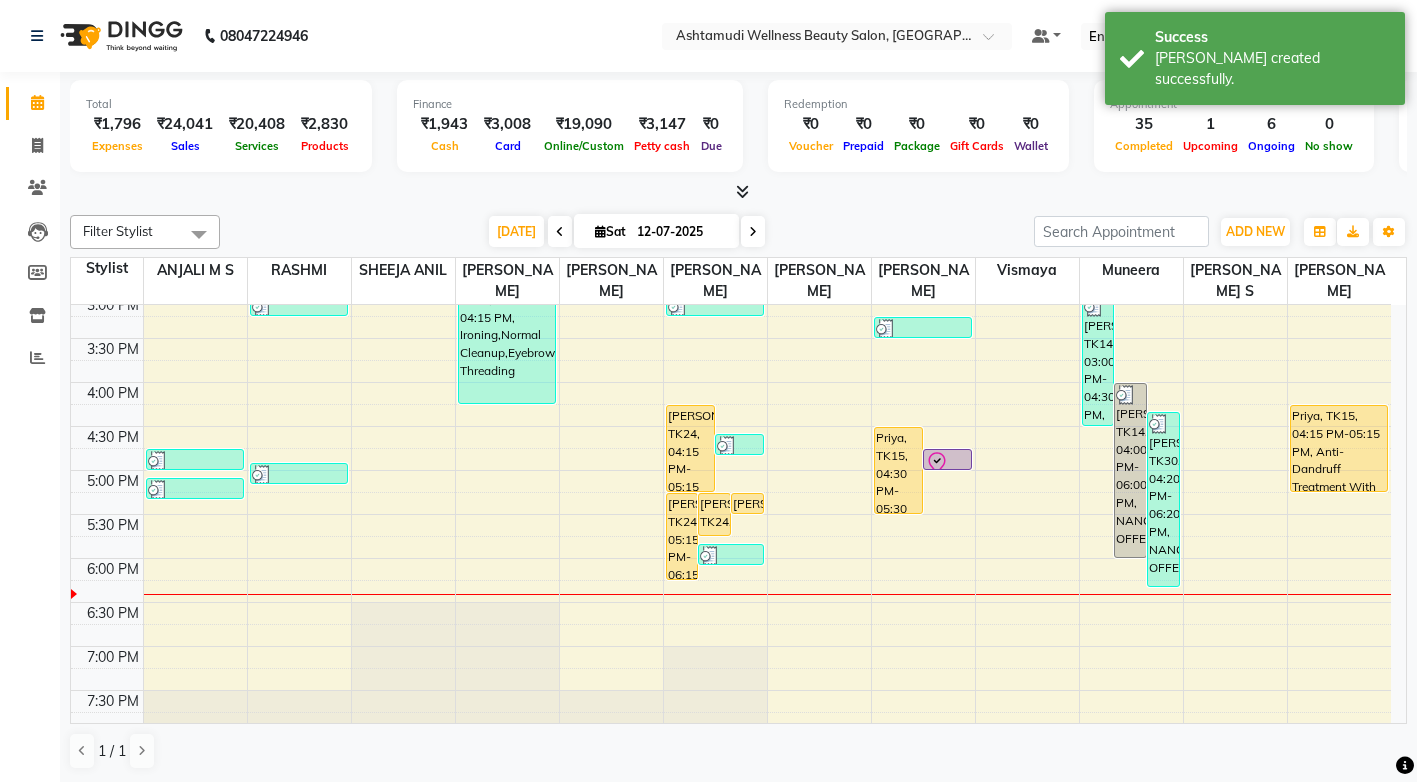 scroll, scrollTop: 625, scrollLeft: 0, axis: vertical 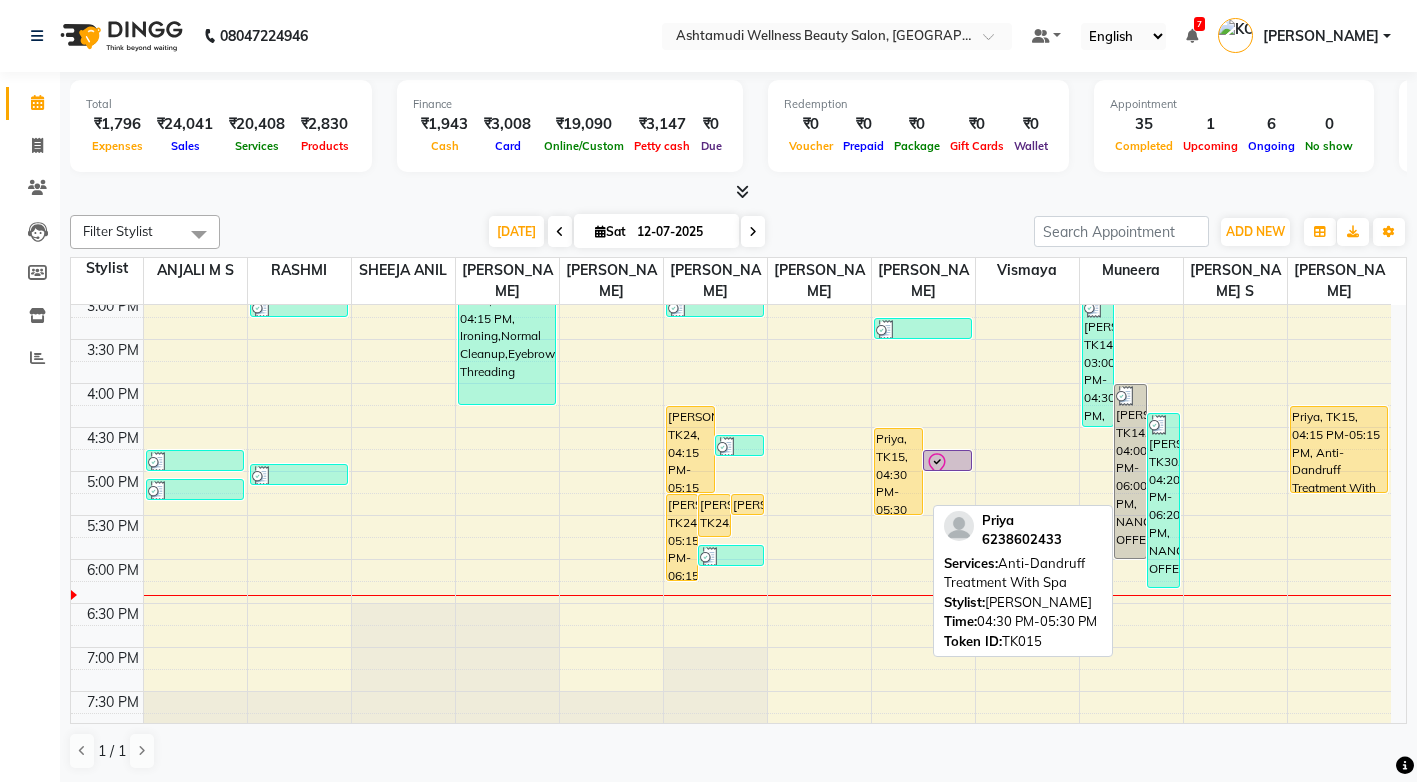 click on "Priya, TK15, 04:30 PM-05:30 PM, Anti-Dandruff Treatment With Spa" at bounding box center [898, 471] 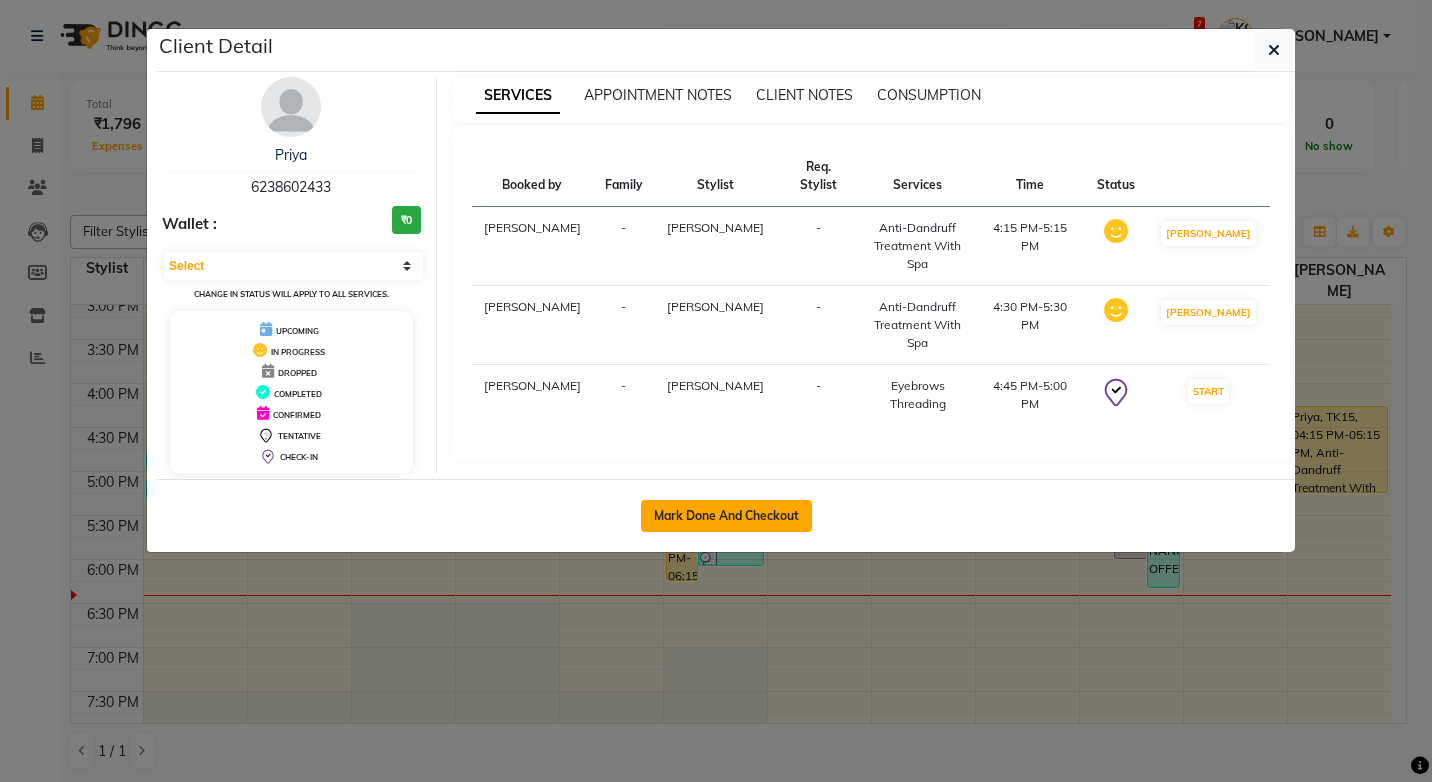 click on "Mark Done And Checkout" 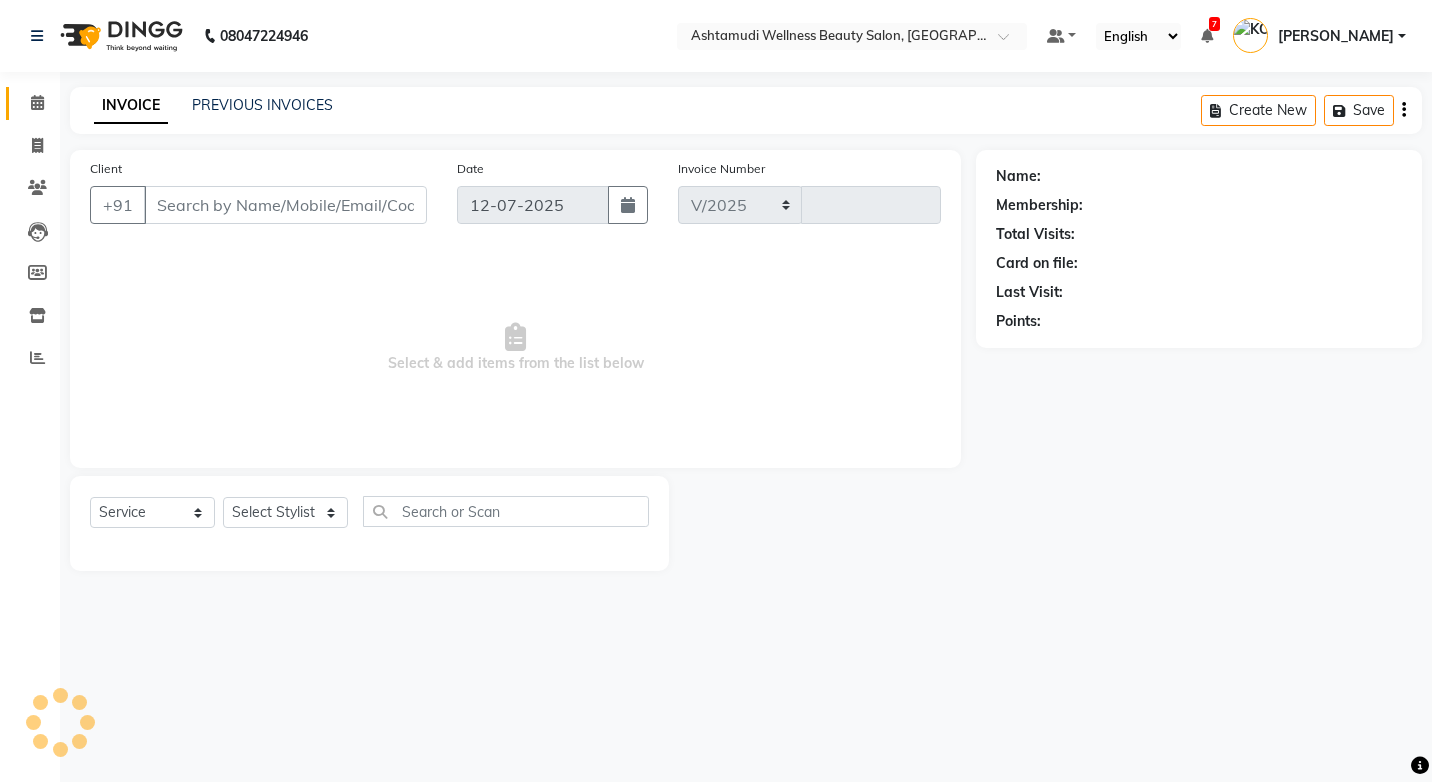 select on "4674" 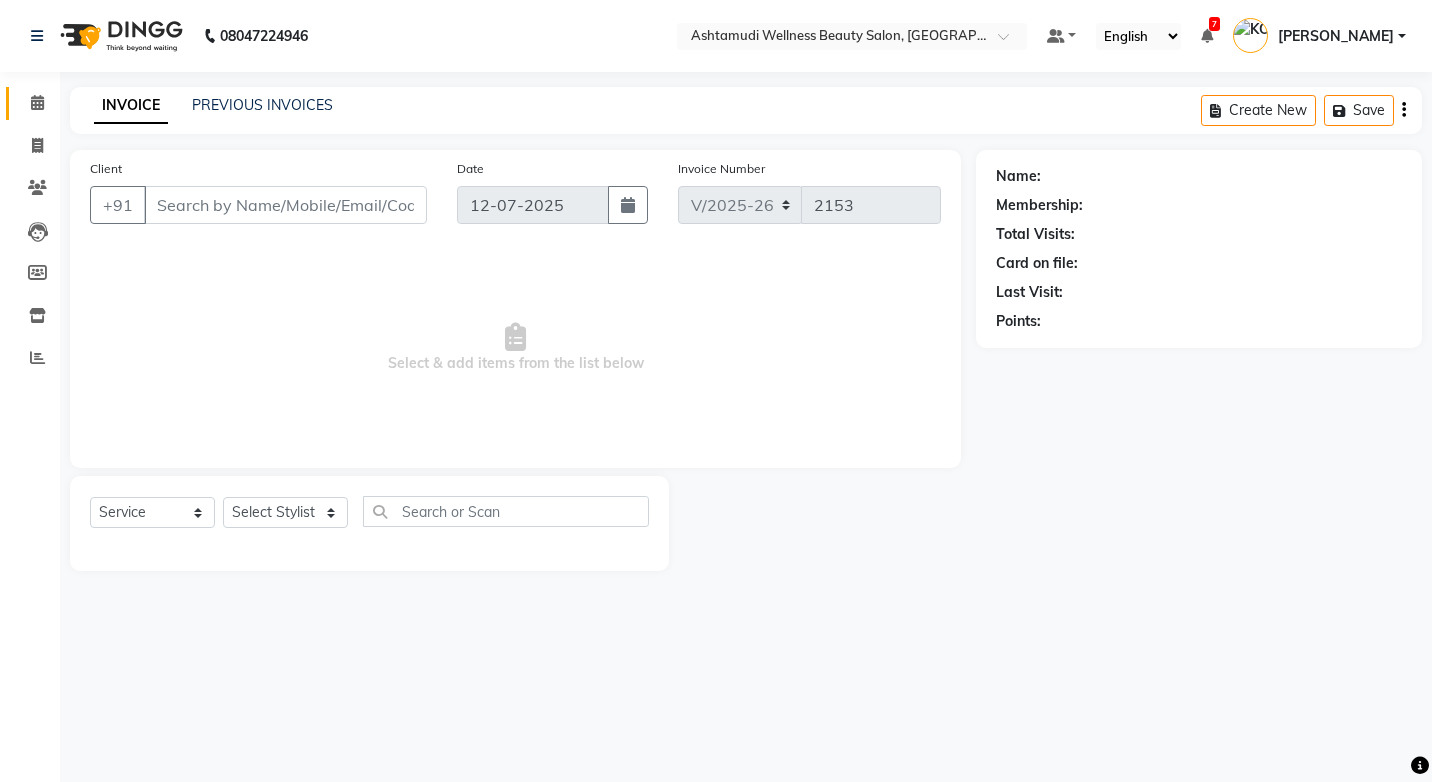 select on "product" 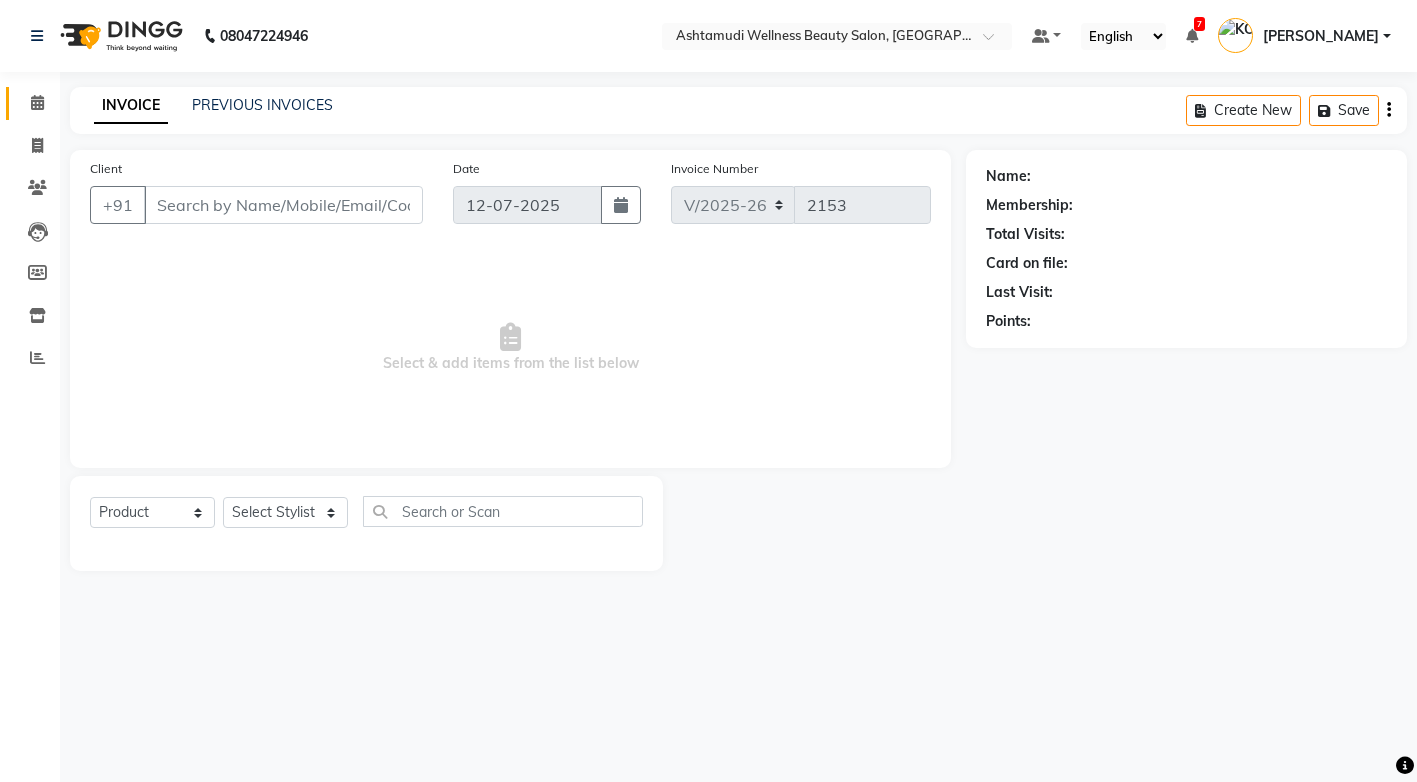 type on "6238602433" 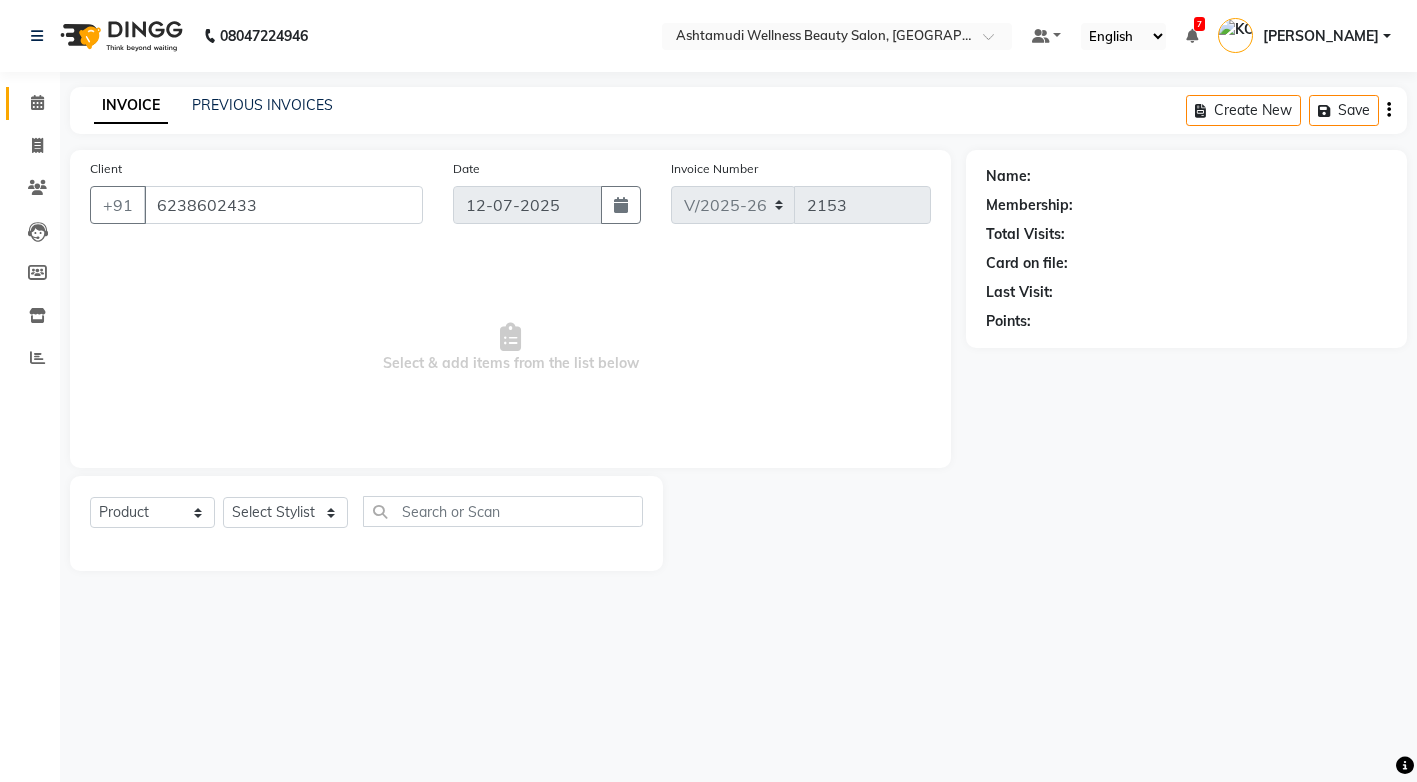 select on "50208" 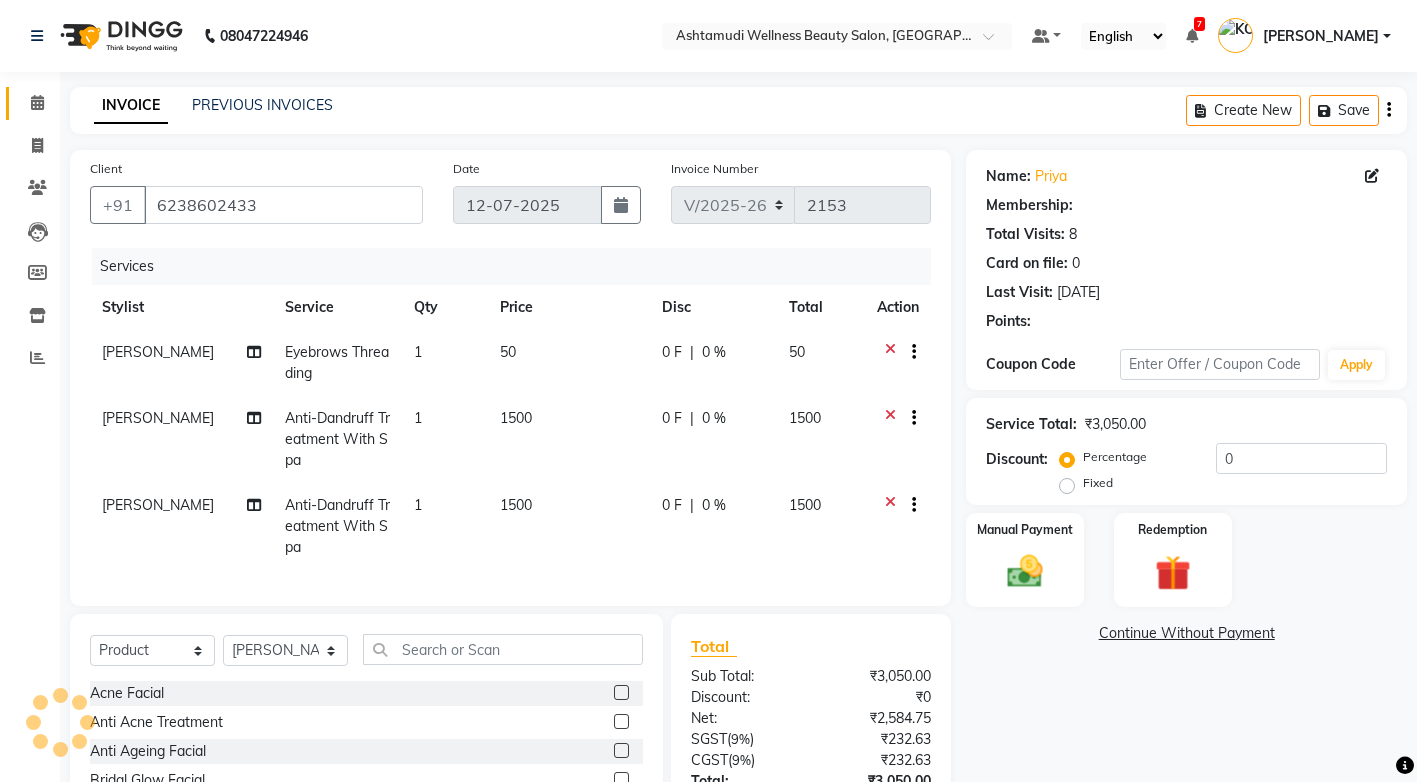select on "1: Object" 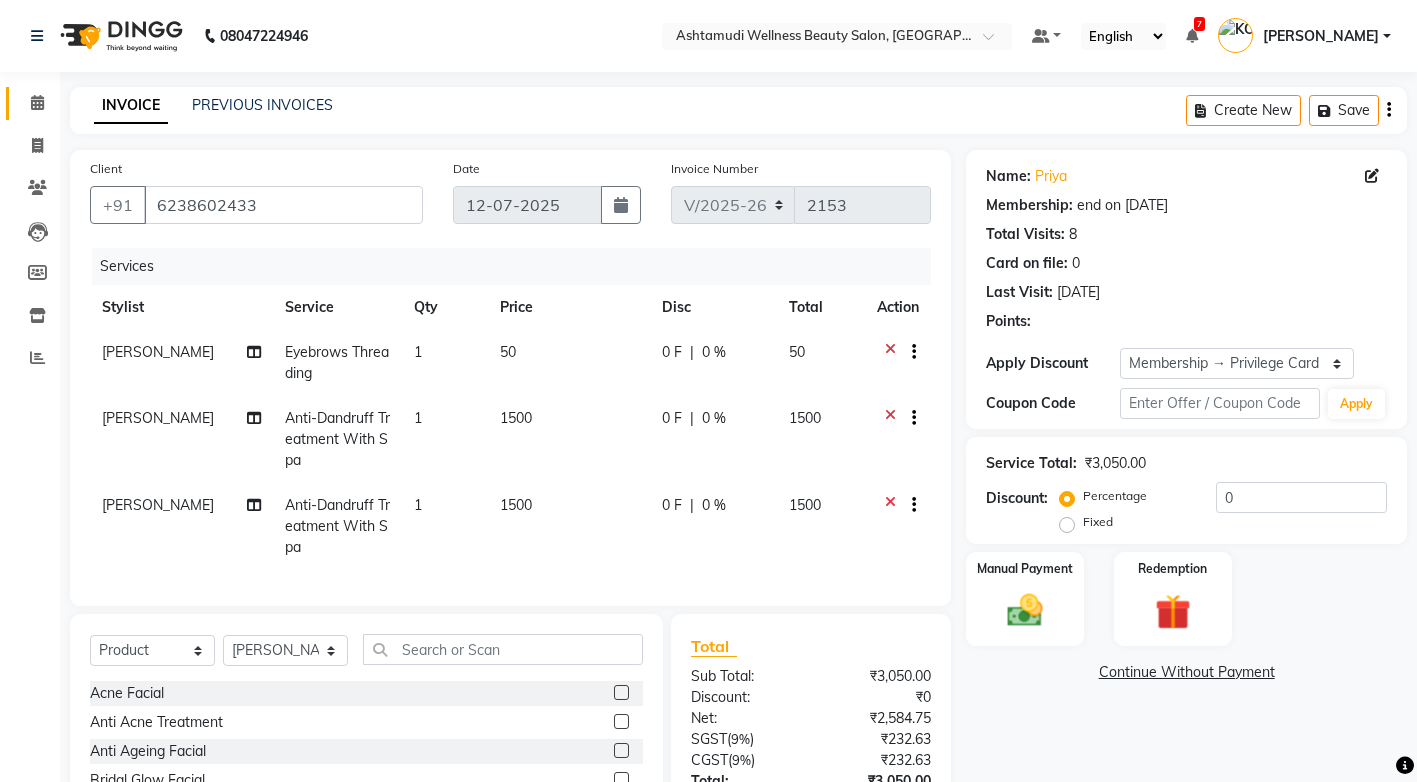 type on "15" 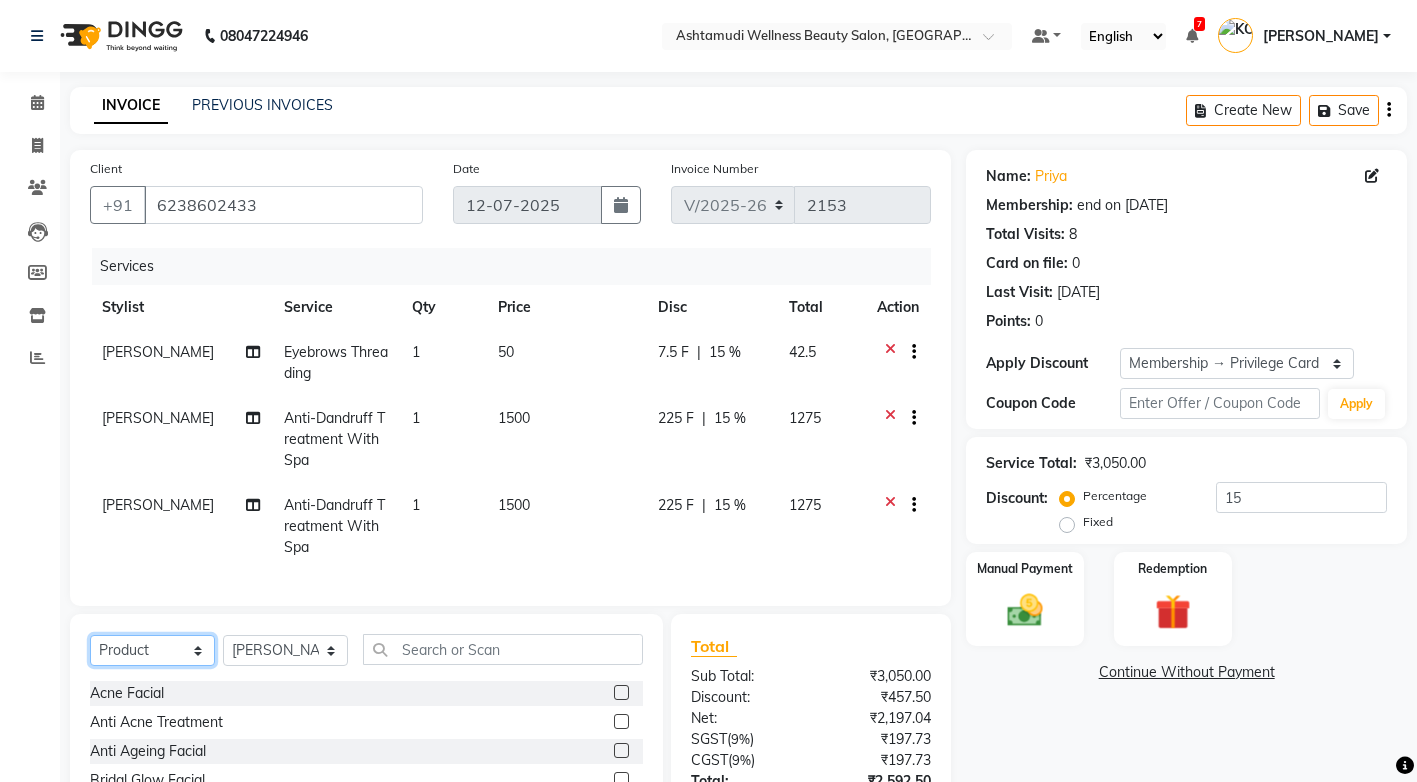 click on "Select  Service  Product  Membership  Package Voucher Prepaid Gift Card" 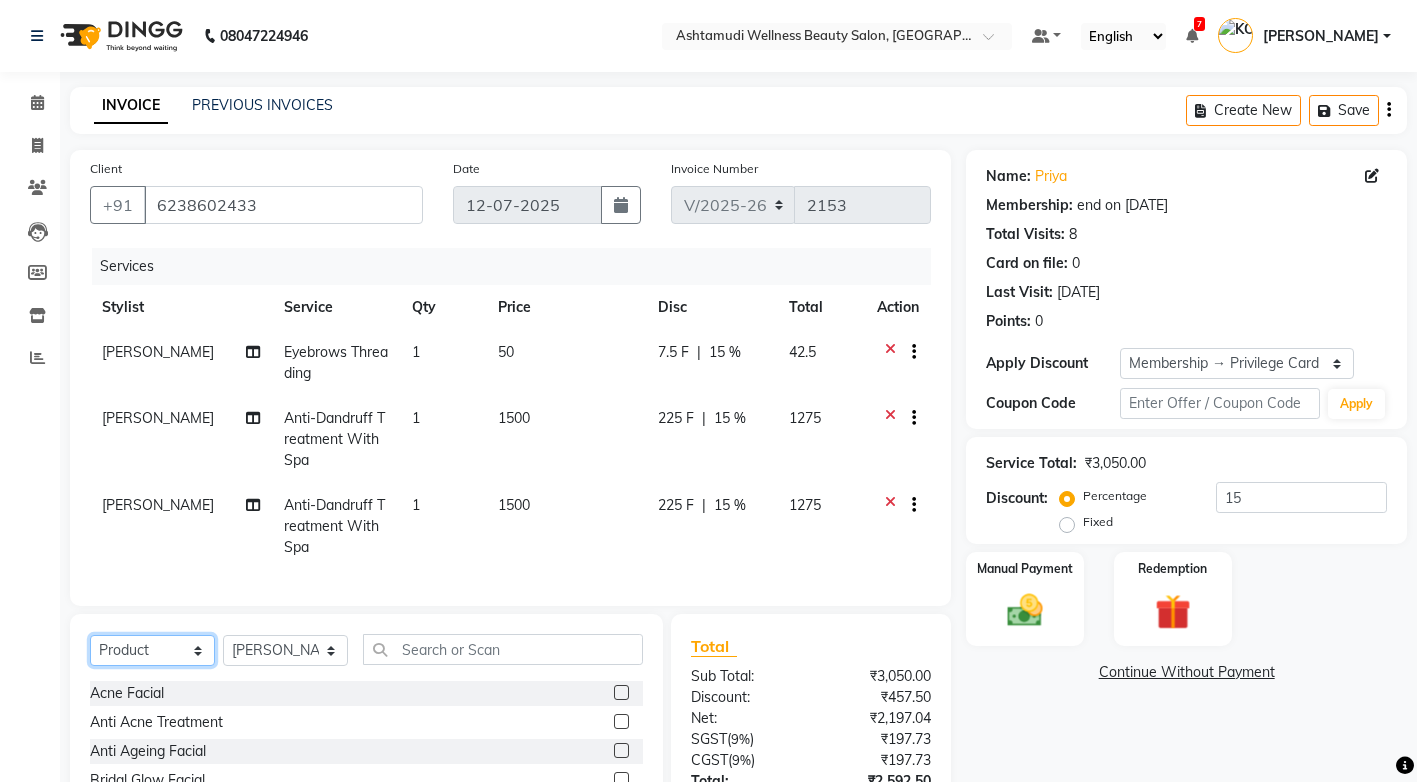 select on "service" 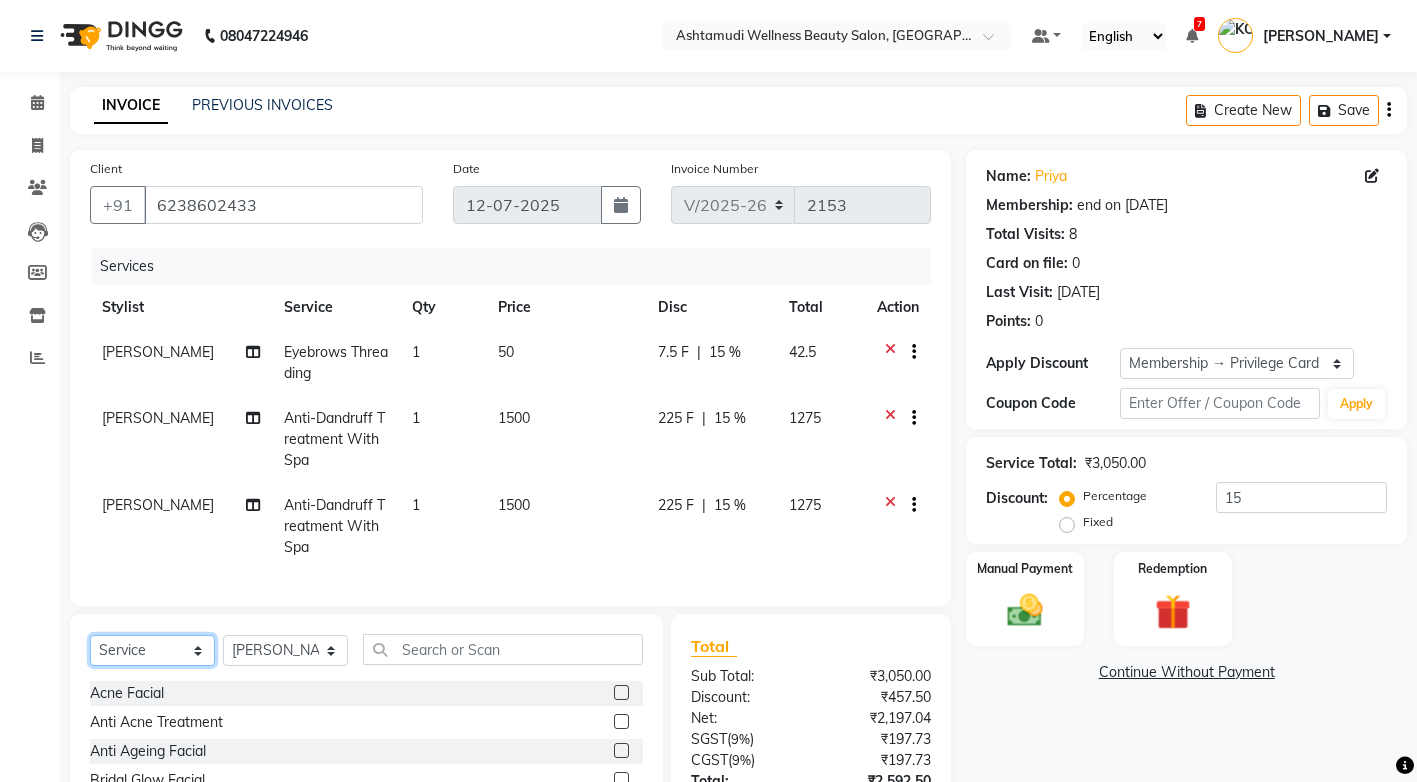 click on "Select  Service  Product  Membership  Package Voucher Prepaid Gift Card" 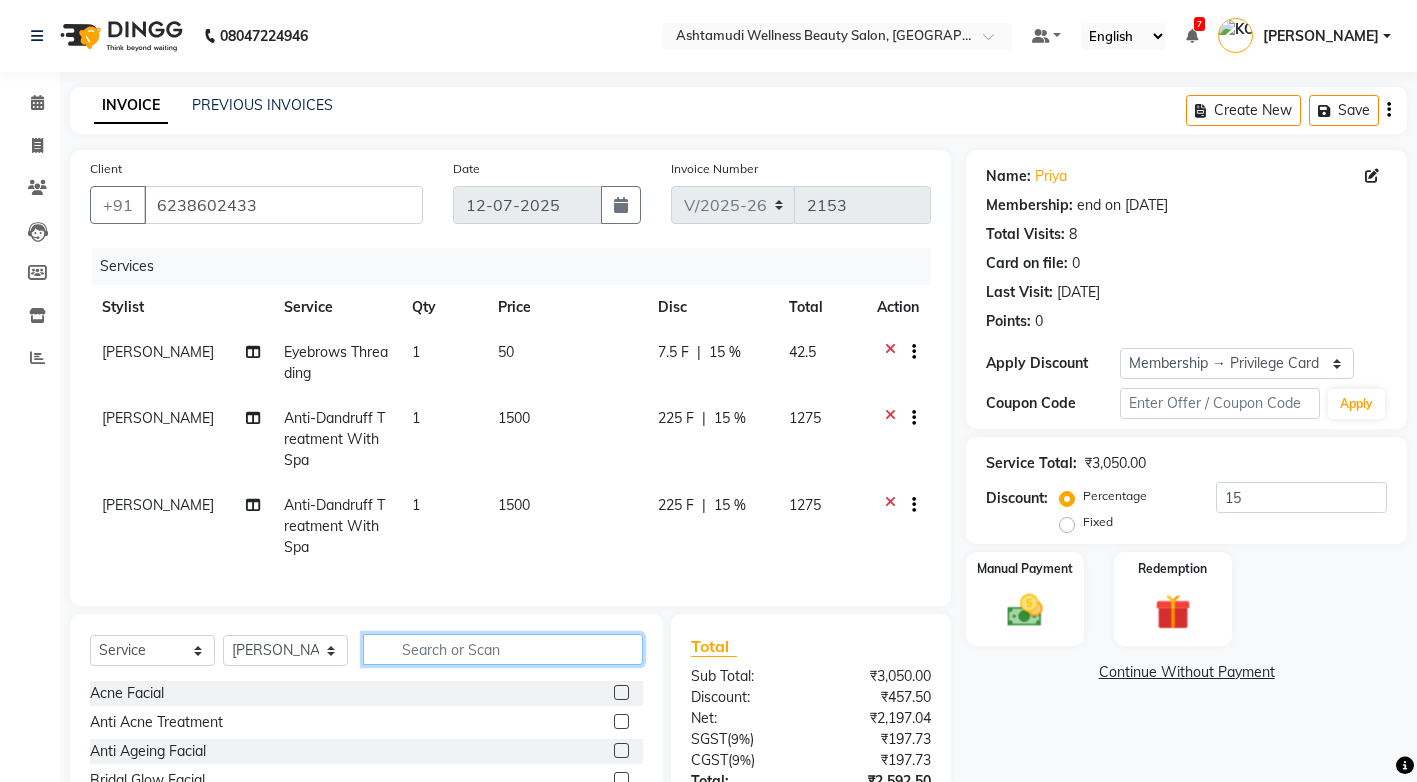 click 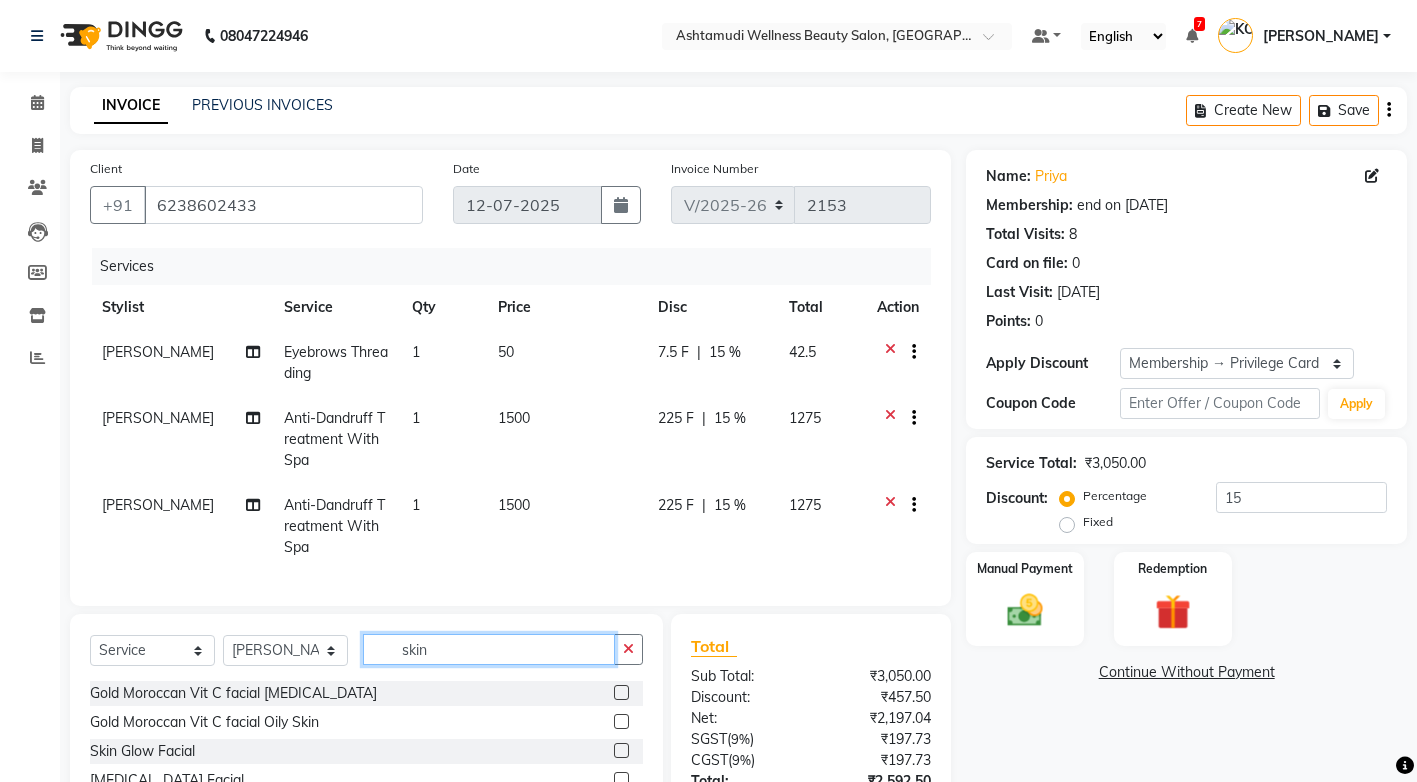 scroll, scrollTop: 3, scrollLeft: 0, axis: vertical 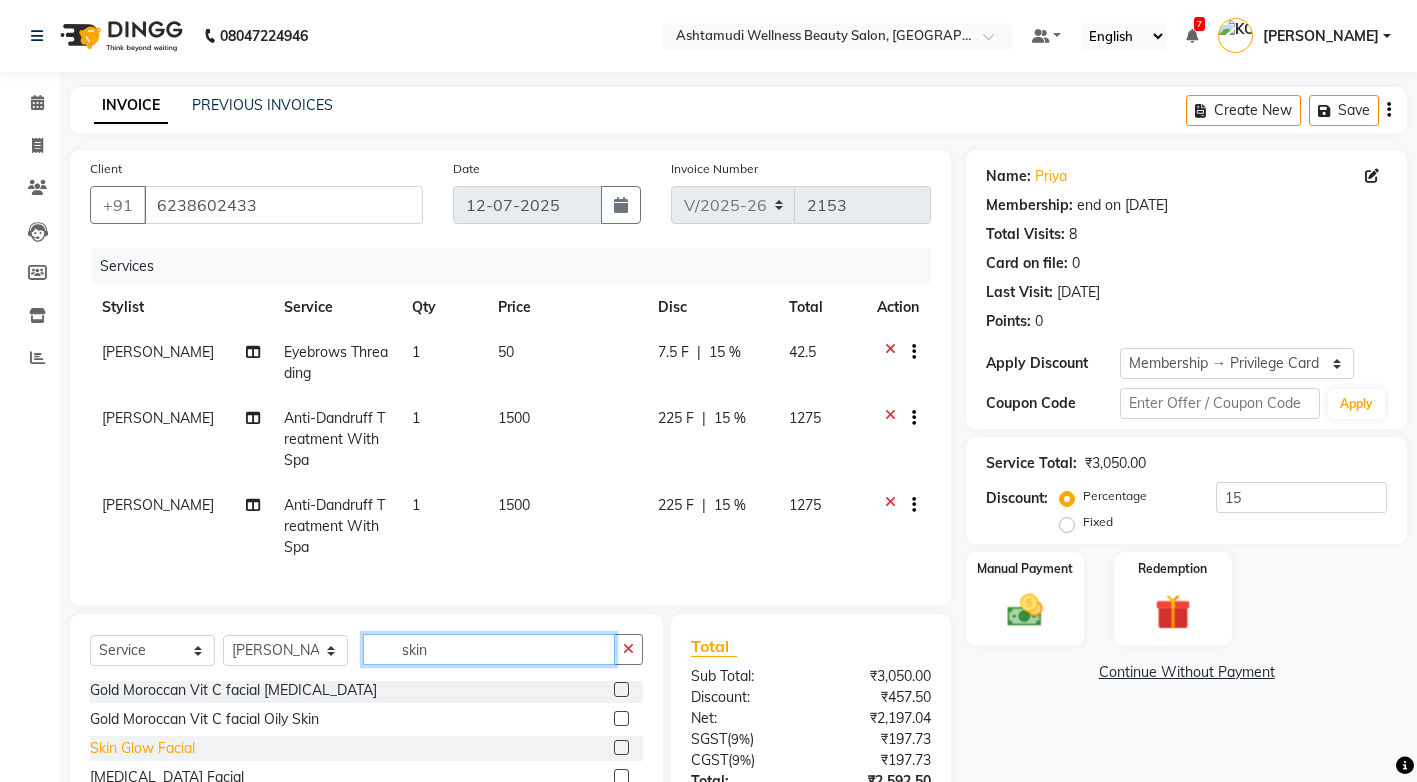 type on "skin" 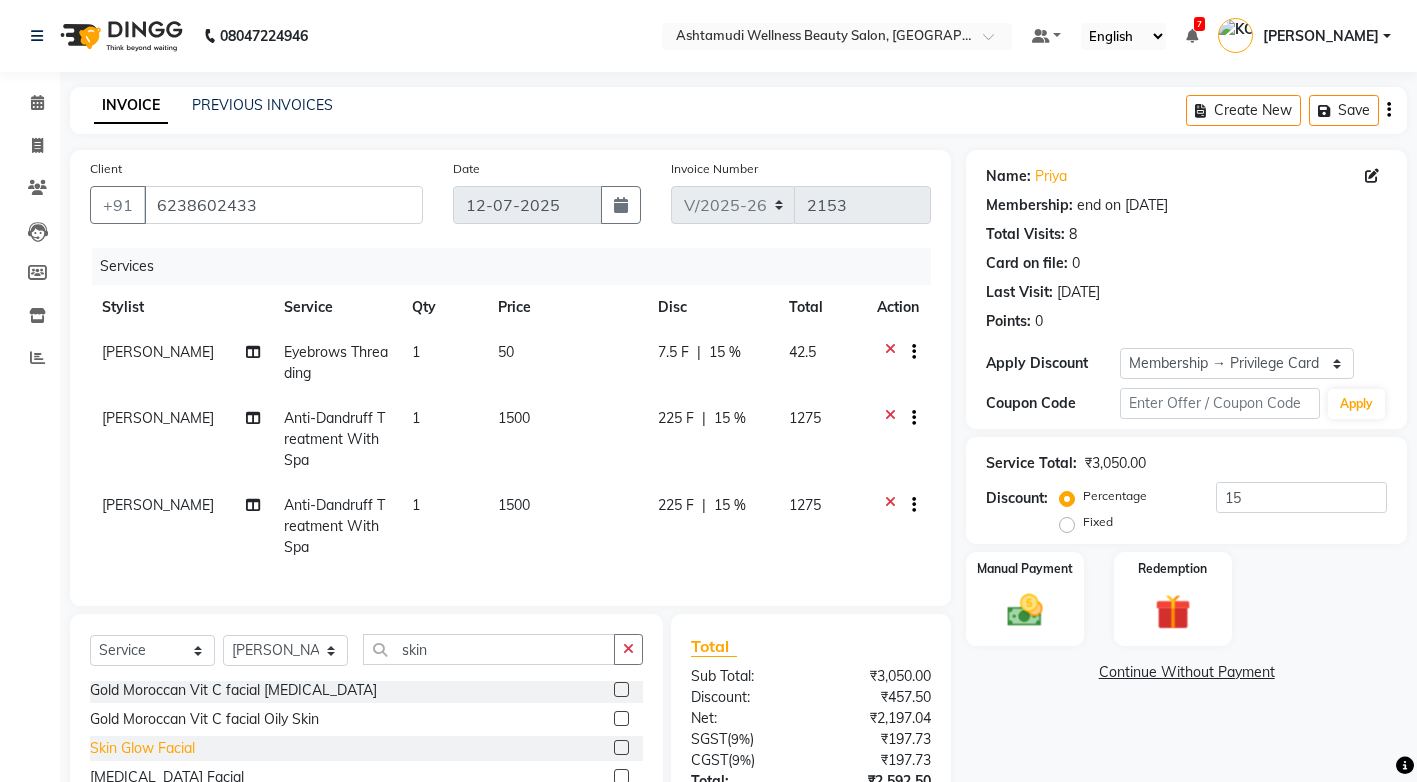 click on "Skin Glow Facial" 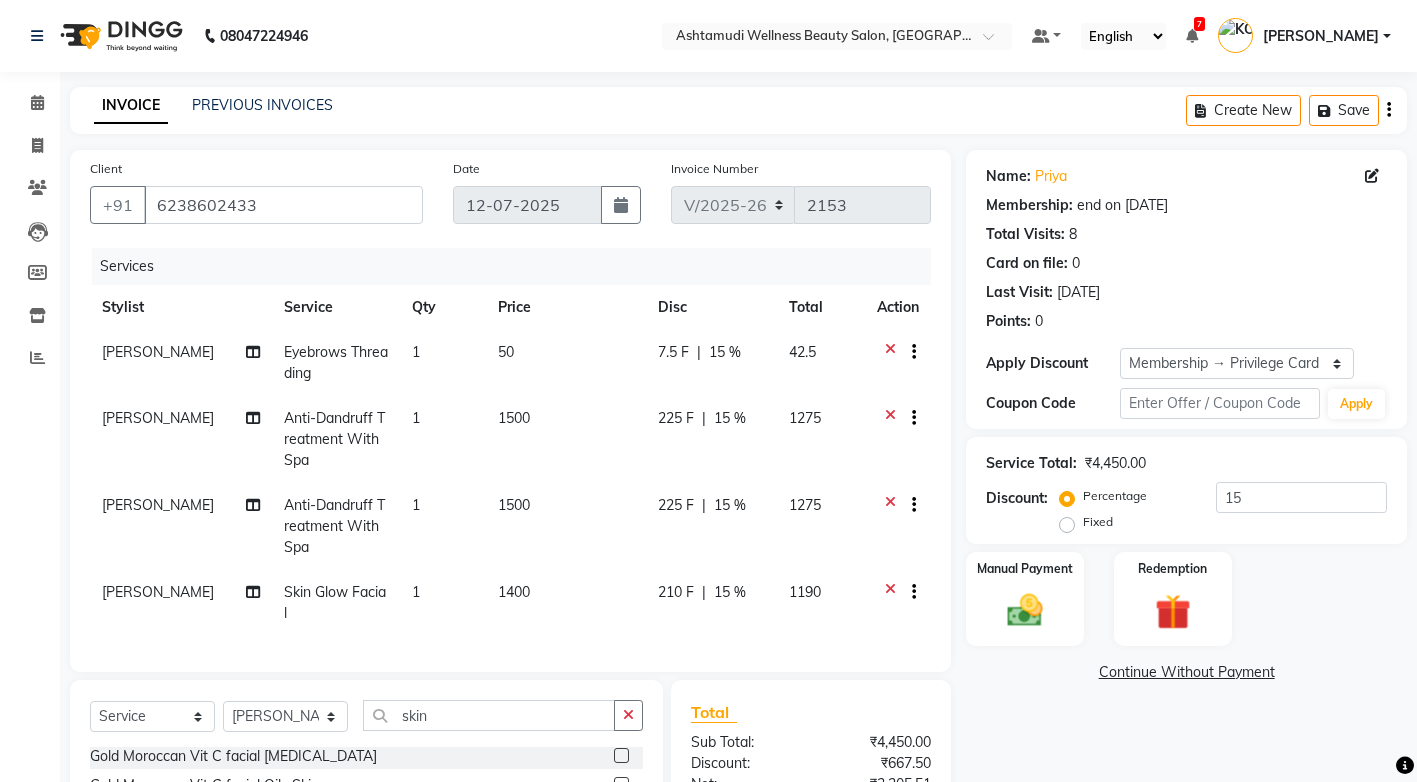 checkbox on "false" 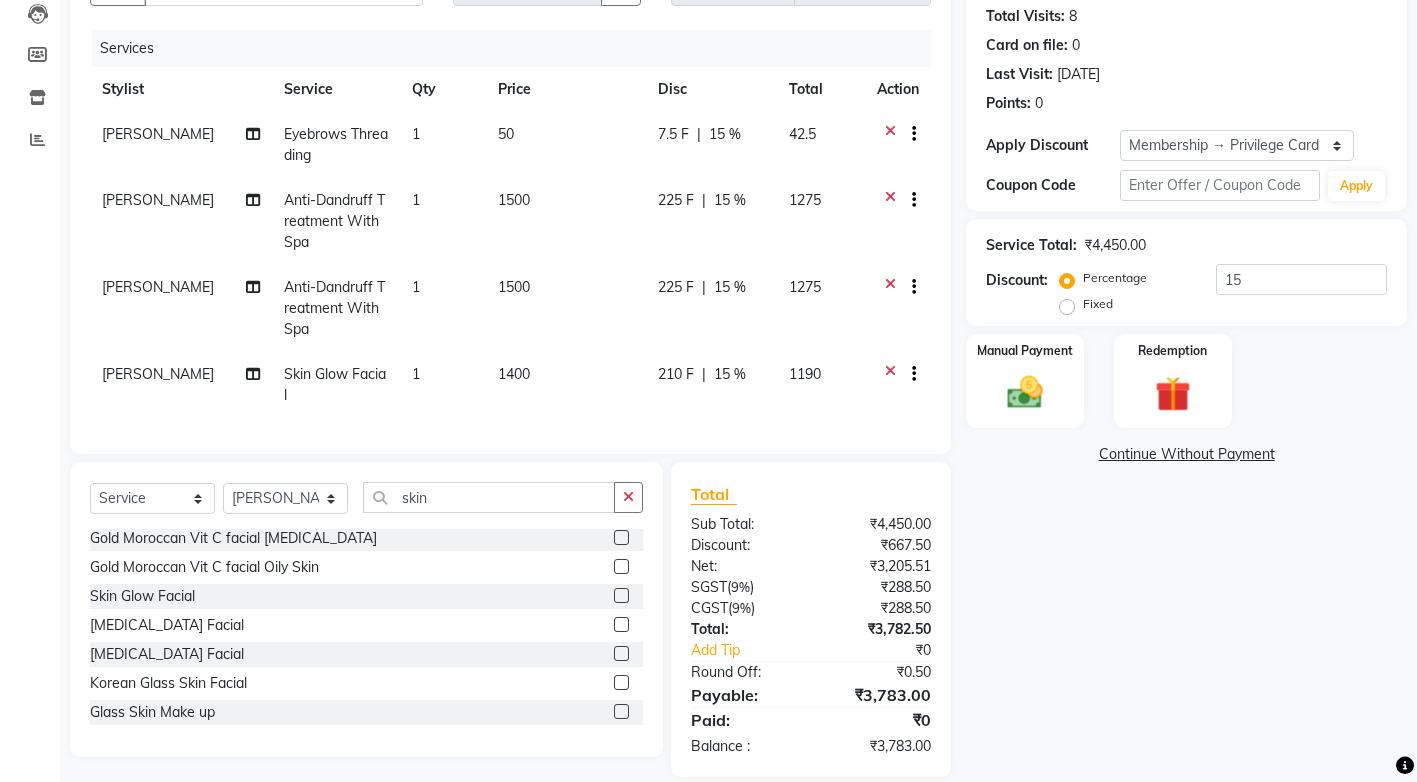 scroll, scrollTop: 258, scrollLeft: 0, axis: vertical 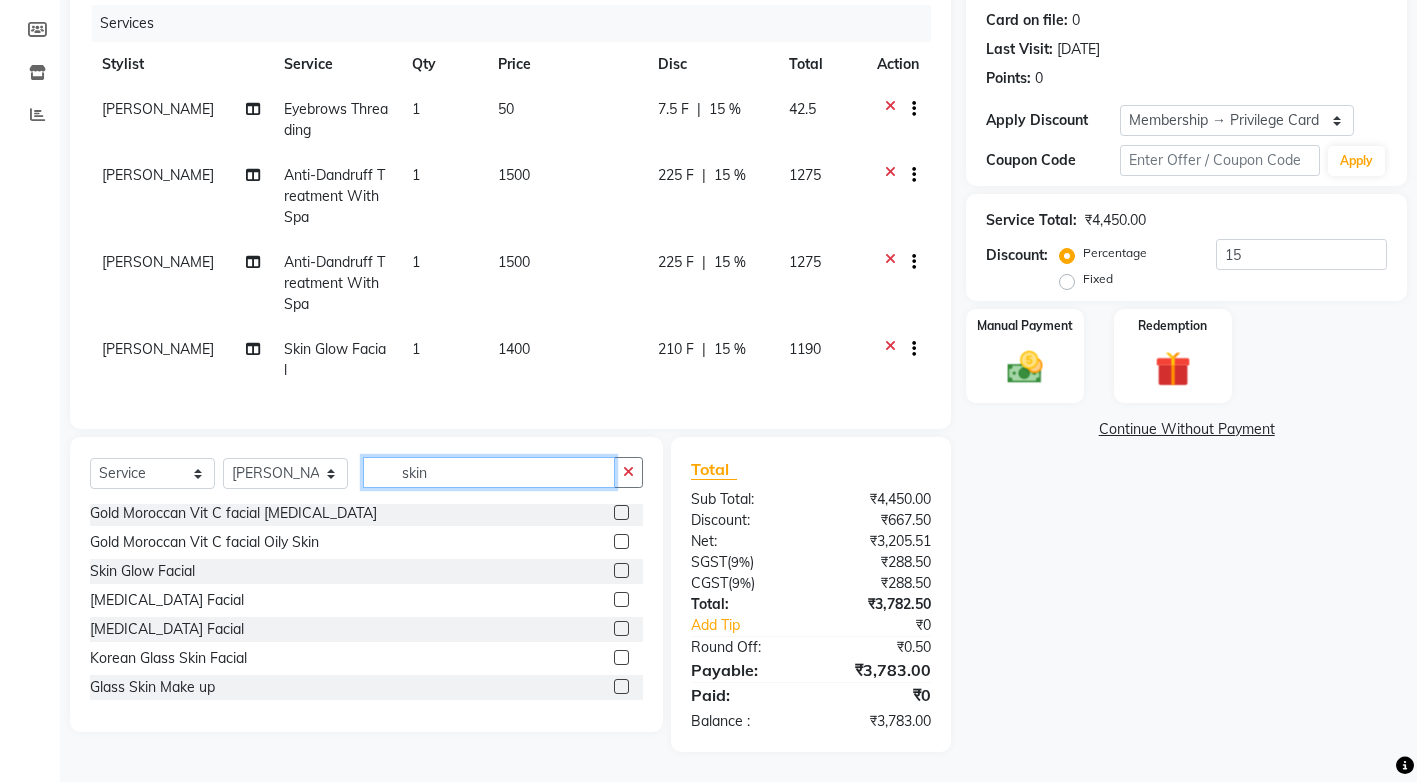 click on "skin" 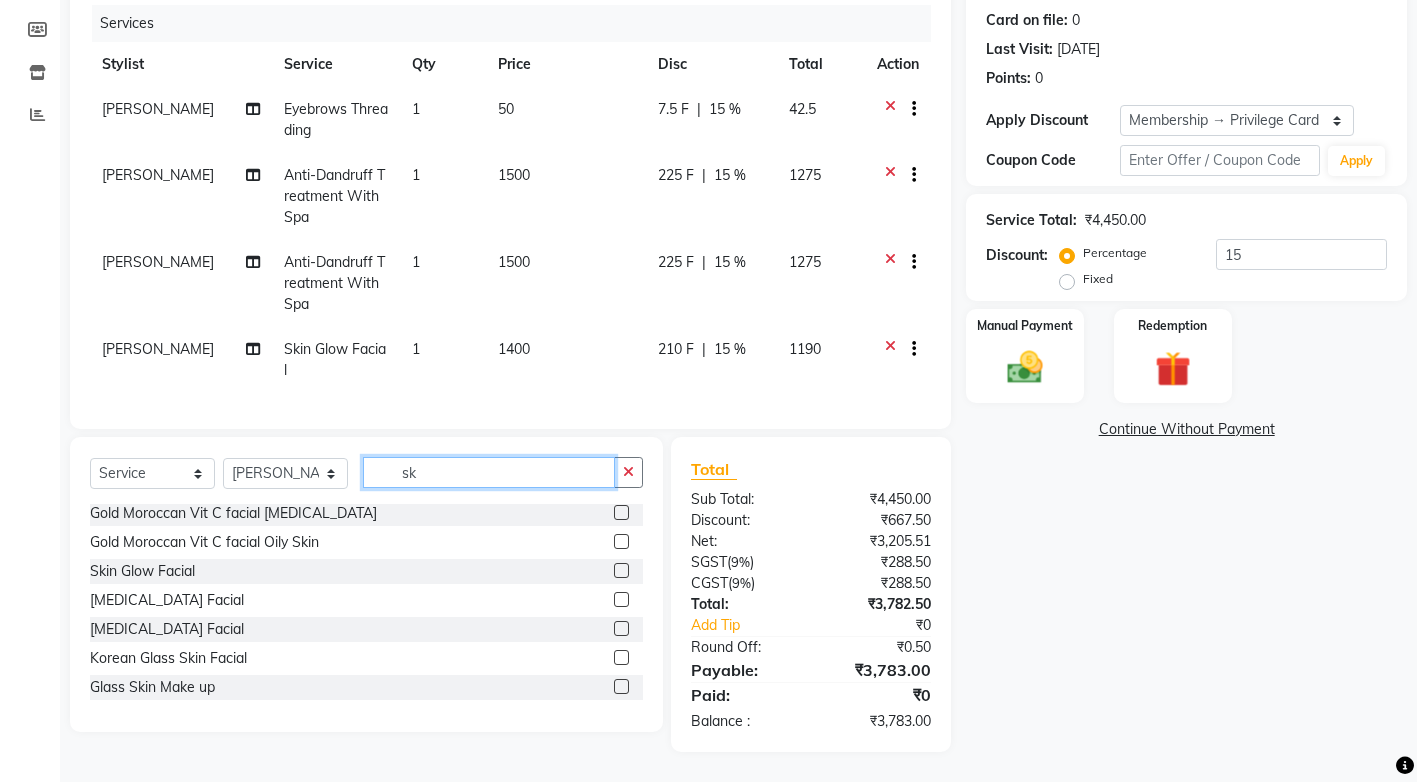 type on "s" 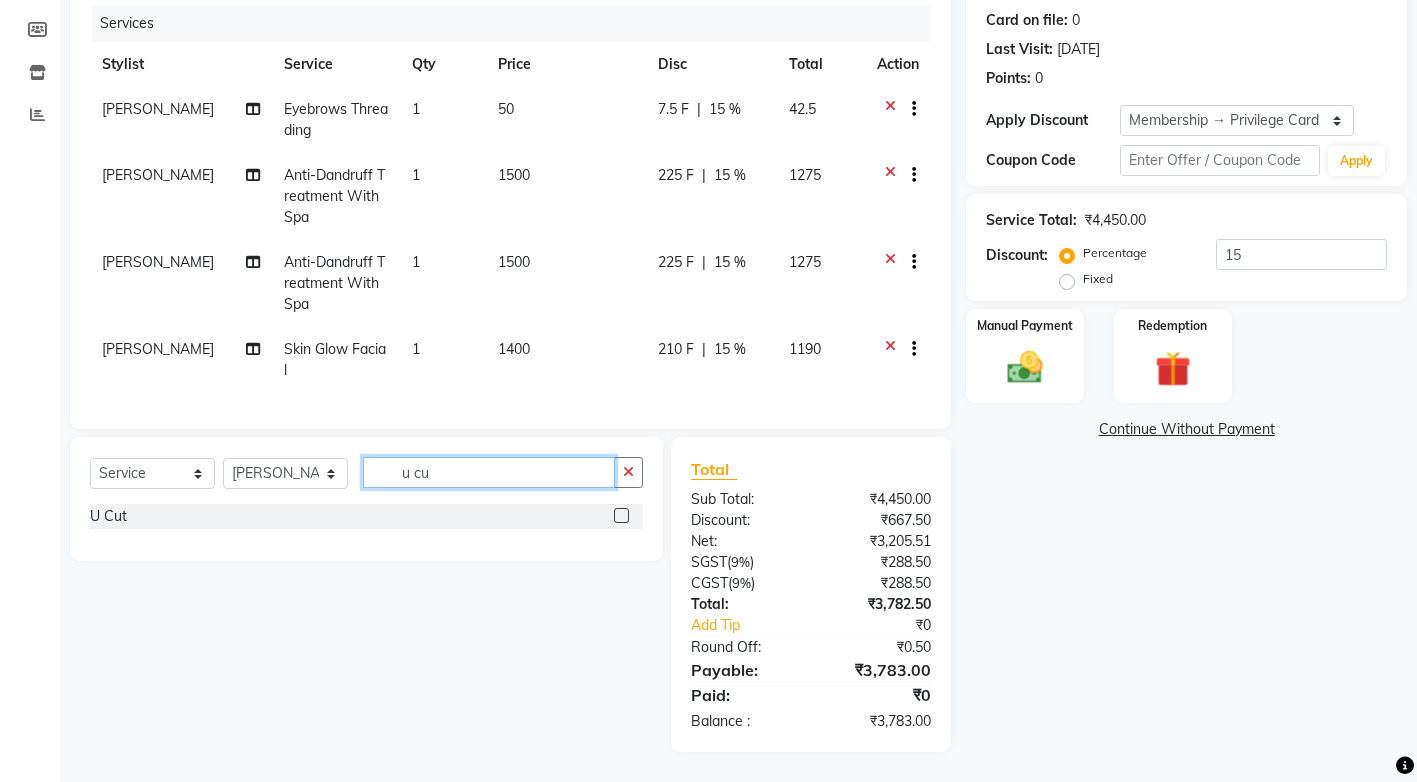 scroll, scrollTop: 0, scrollLeft: 0, axis: both 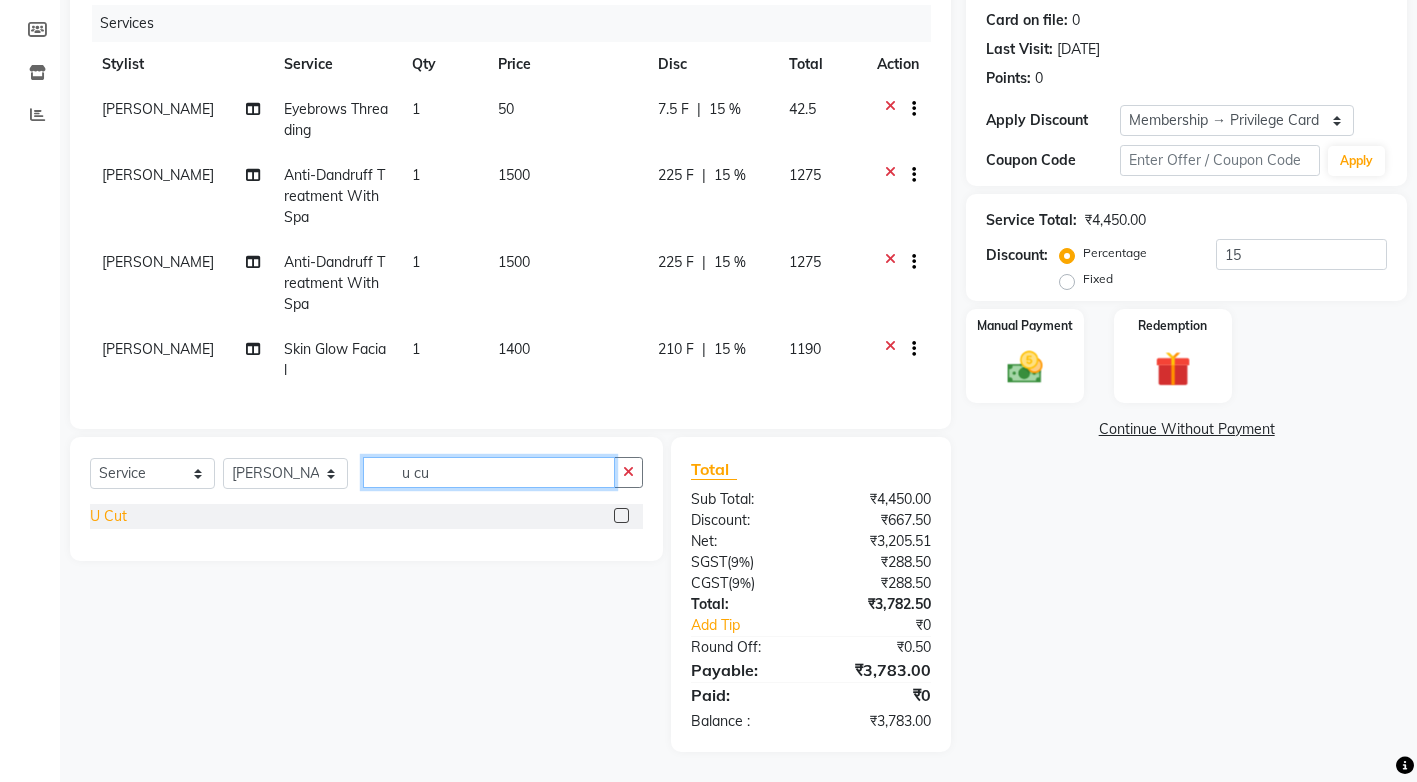 type on "u cu" 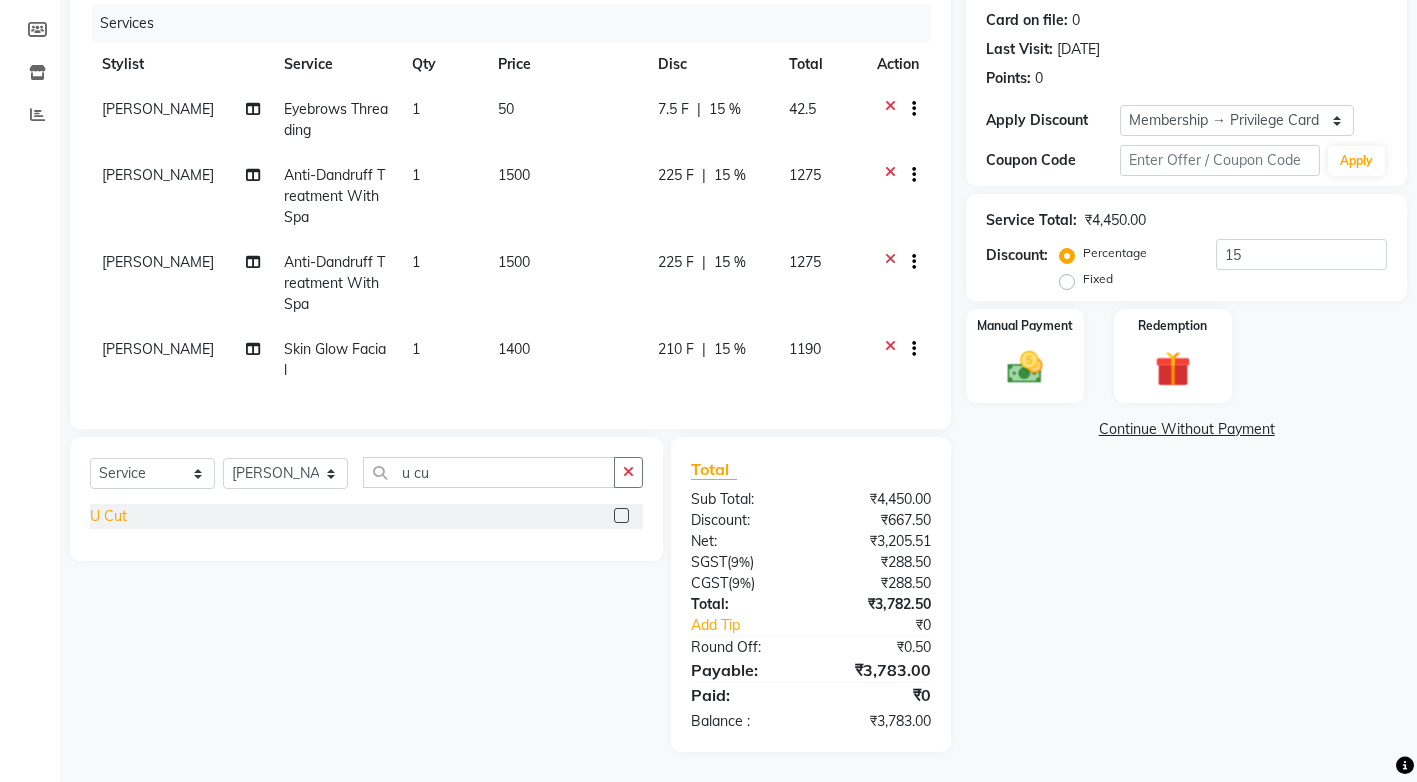 click on "U Cut" 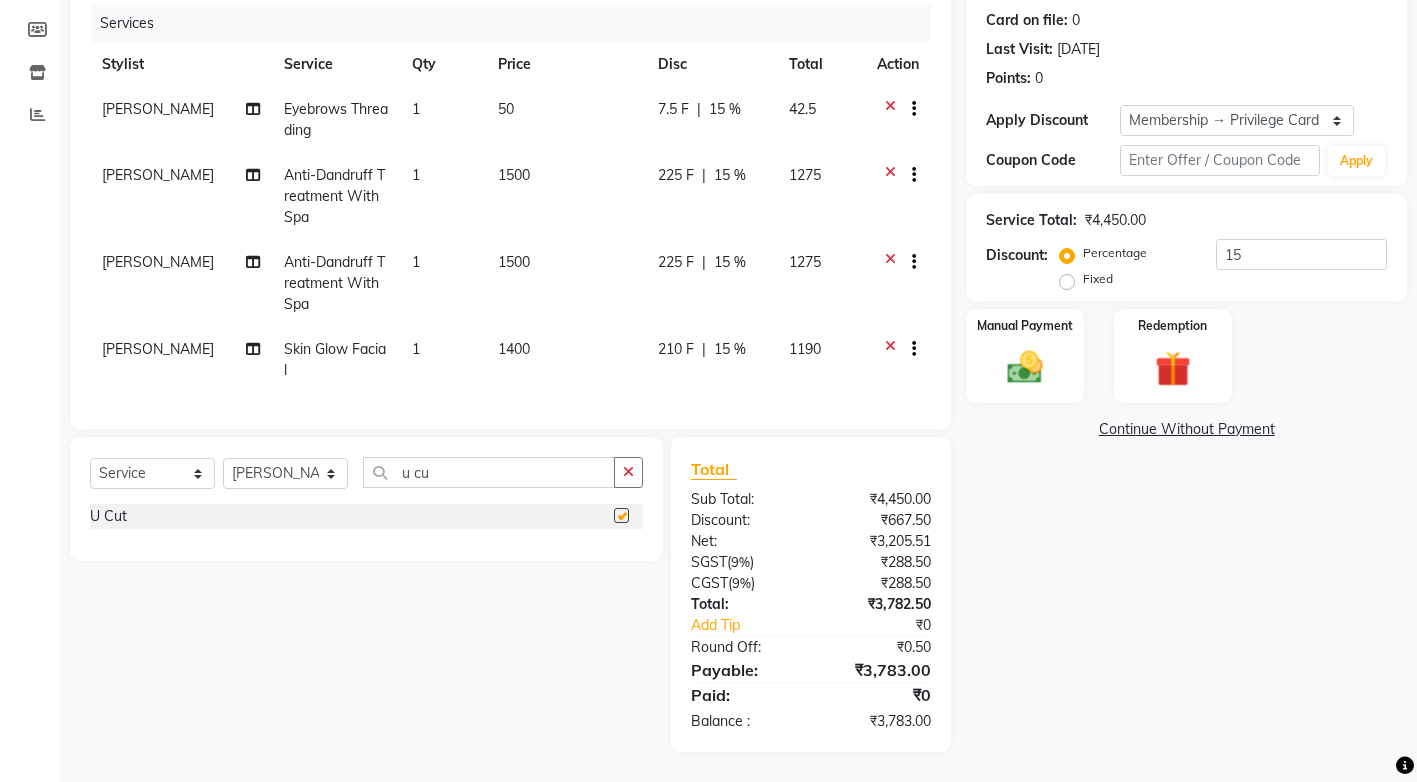 checkbox on "false" 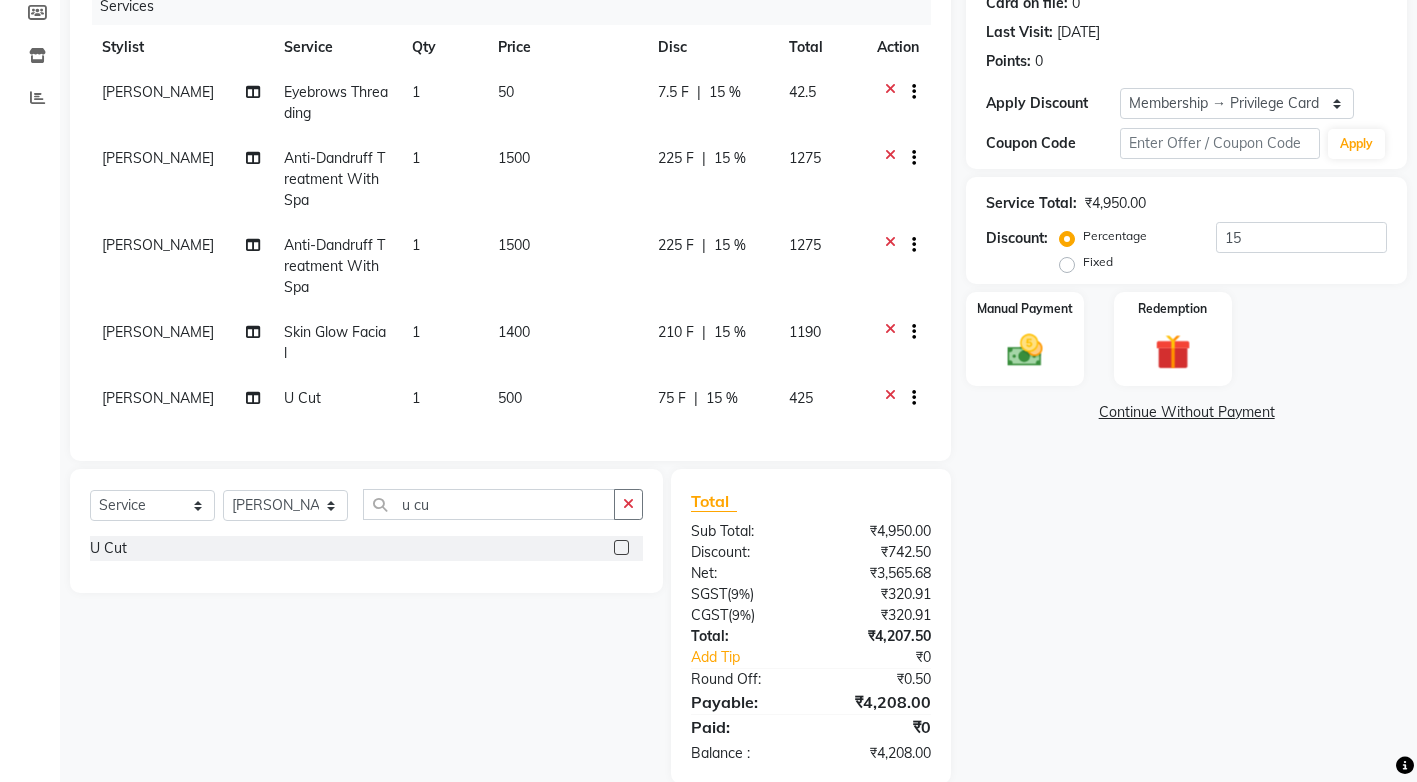 scroll, scrollTop: 307, scrollLeft: 0, axis: vertical 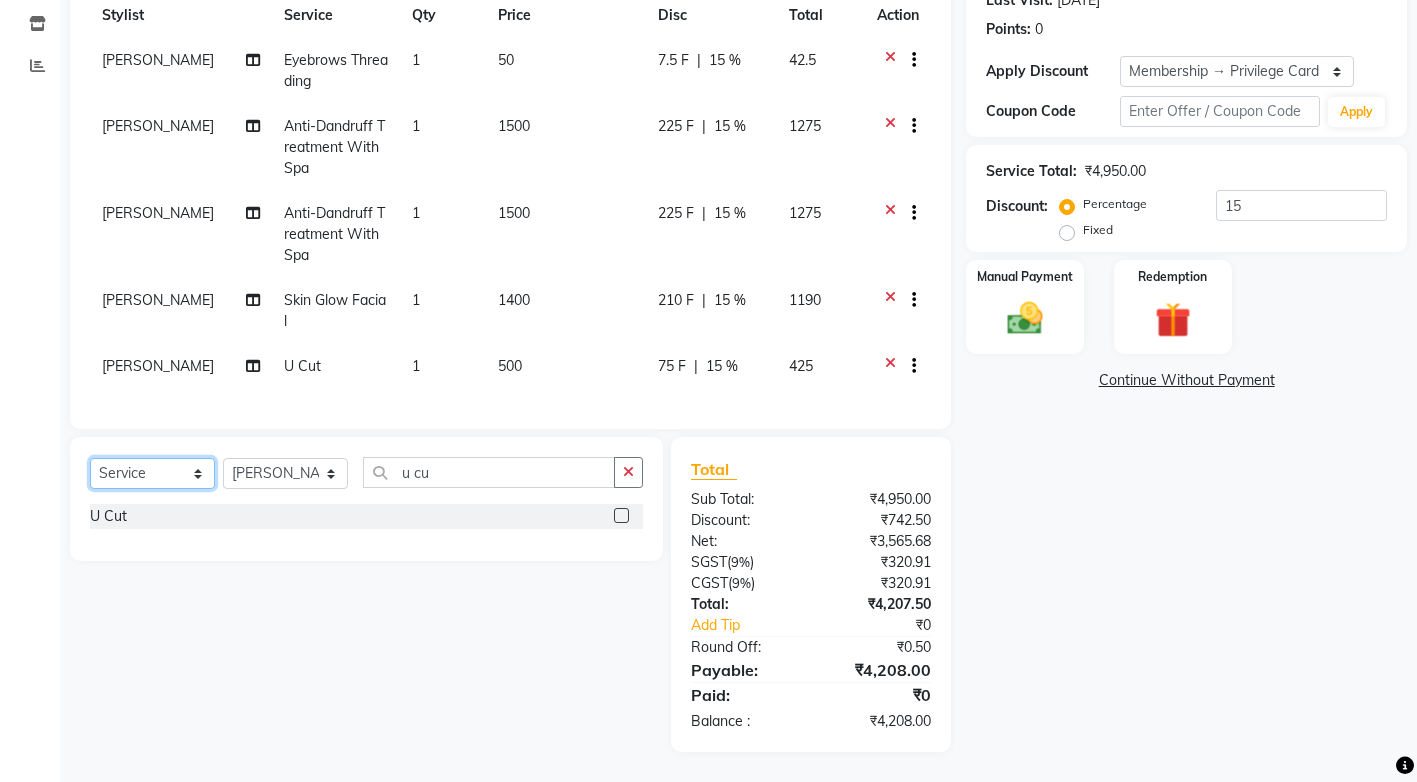 click on "Select  Service  Product  Membership  Package Voucher Prepaid Gift Card" 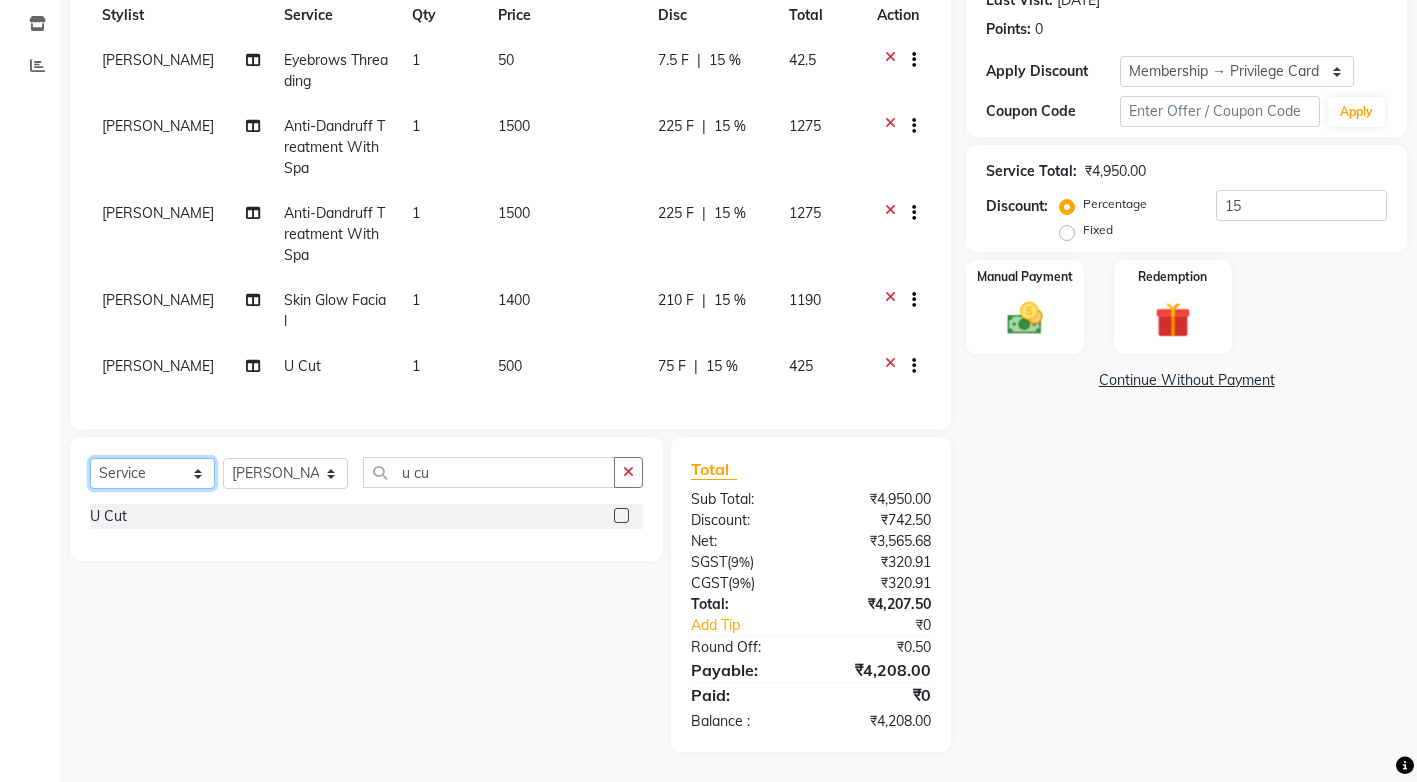 select on "product" 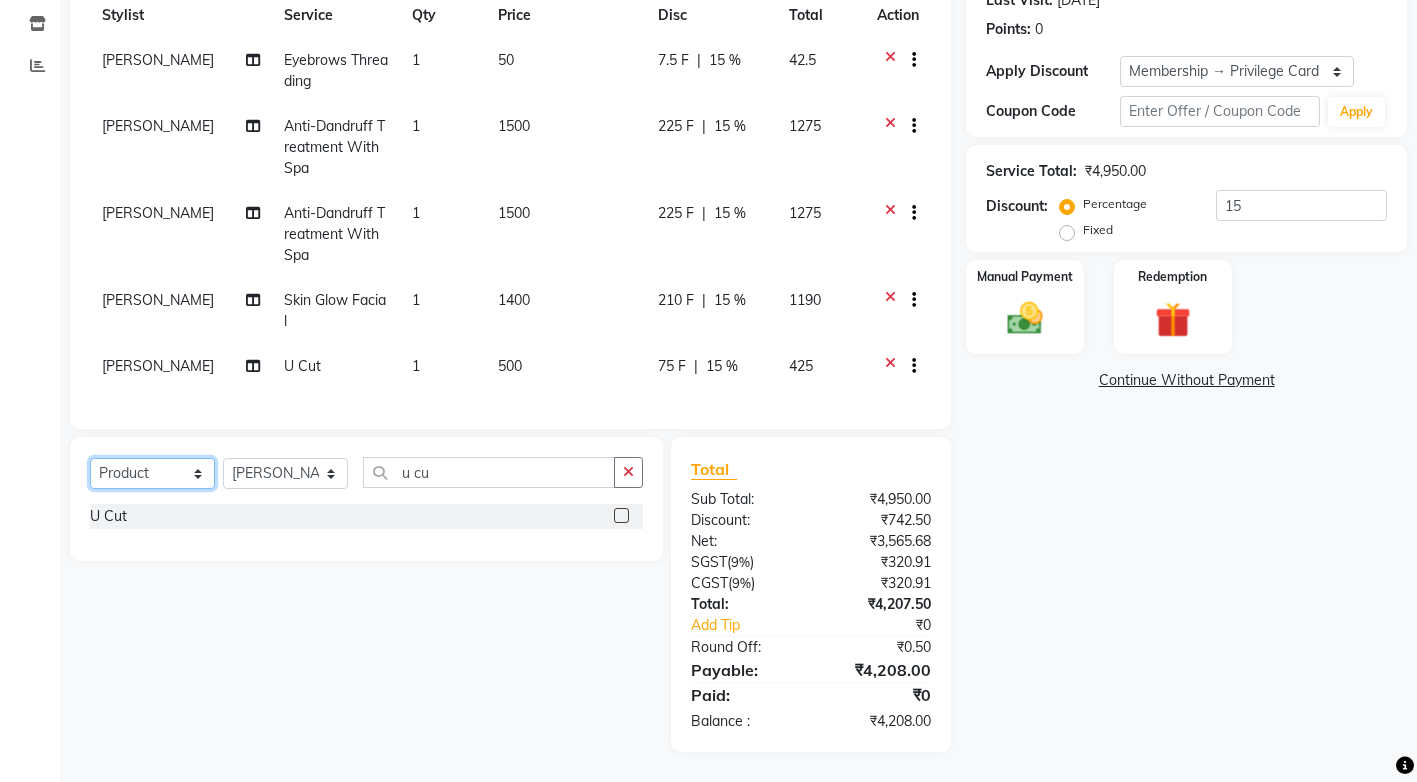 click on "Select  Service  Product  Membership  Package Voucher Prepaid Gift Card" 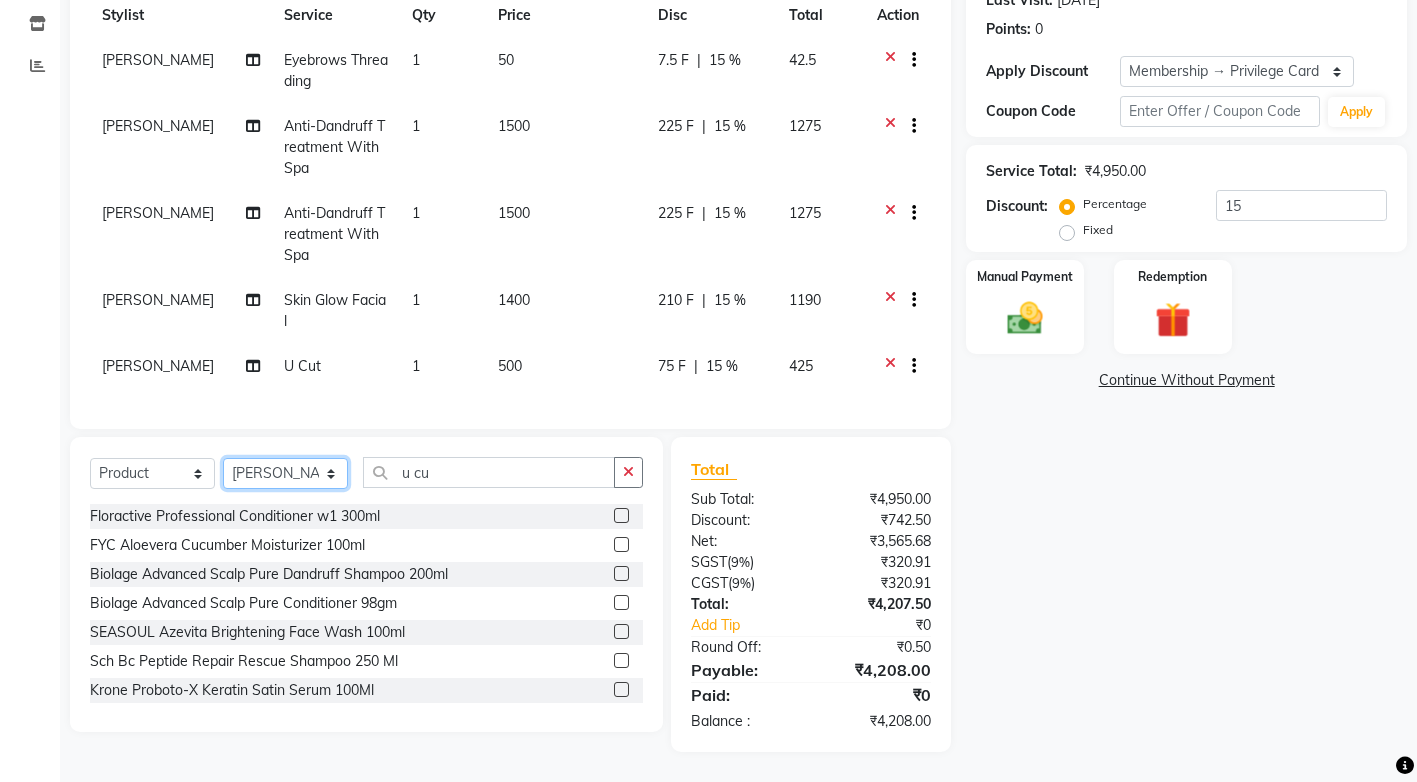 click on "Select Stylist ANJALI M S ASWATHY KOTTIYAM ASHTAMUDI KUMARI Muneera RASHMI SHEEJA ANIL SHYNI  SINDHYA  Sona Sunil Sreepriya STEFFY STEPHAN Varsha S Vismaya" 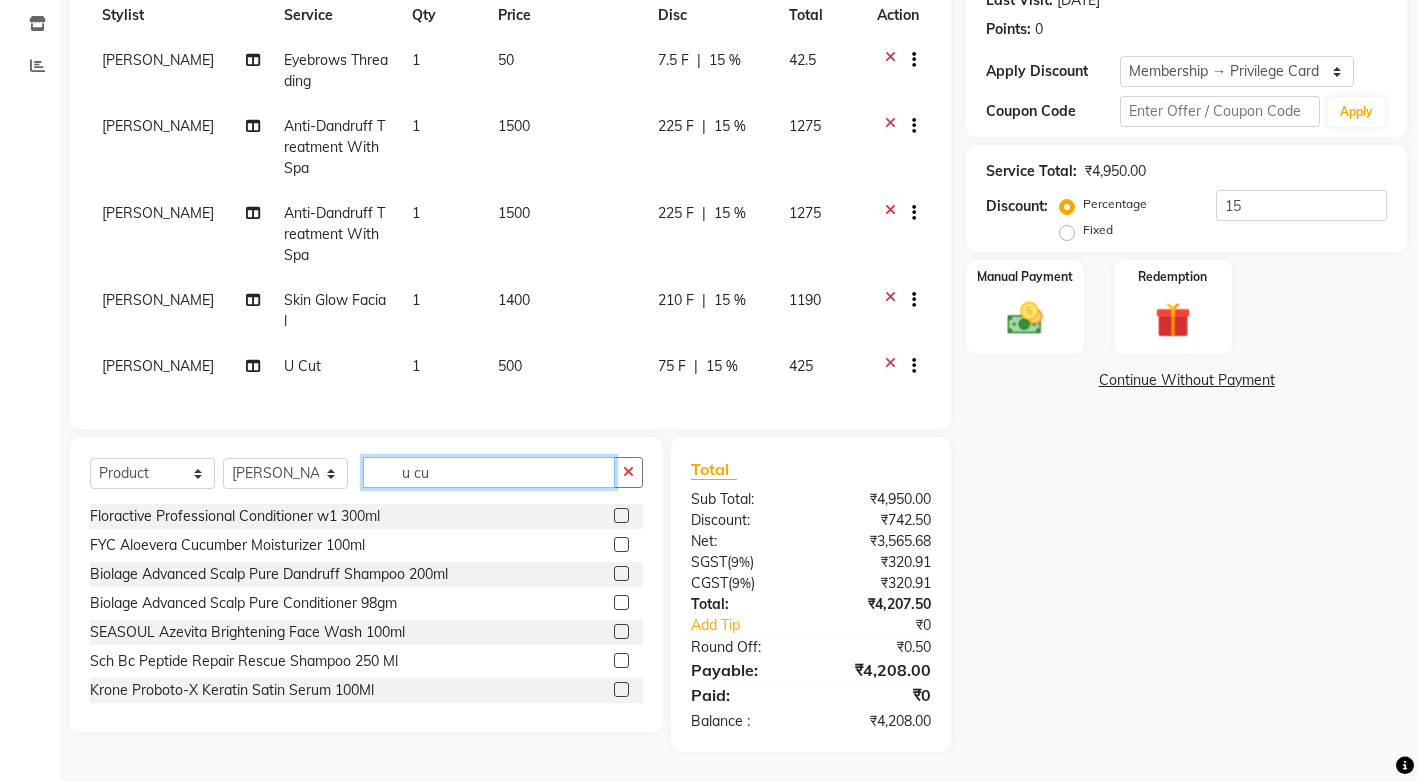 click on "u cu" 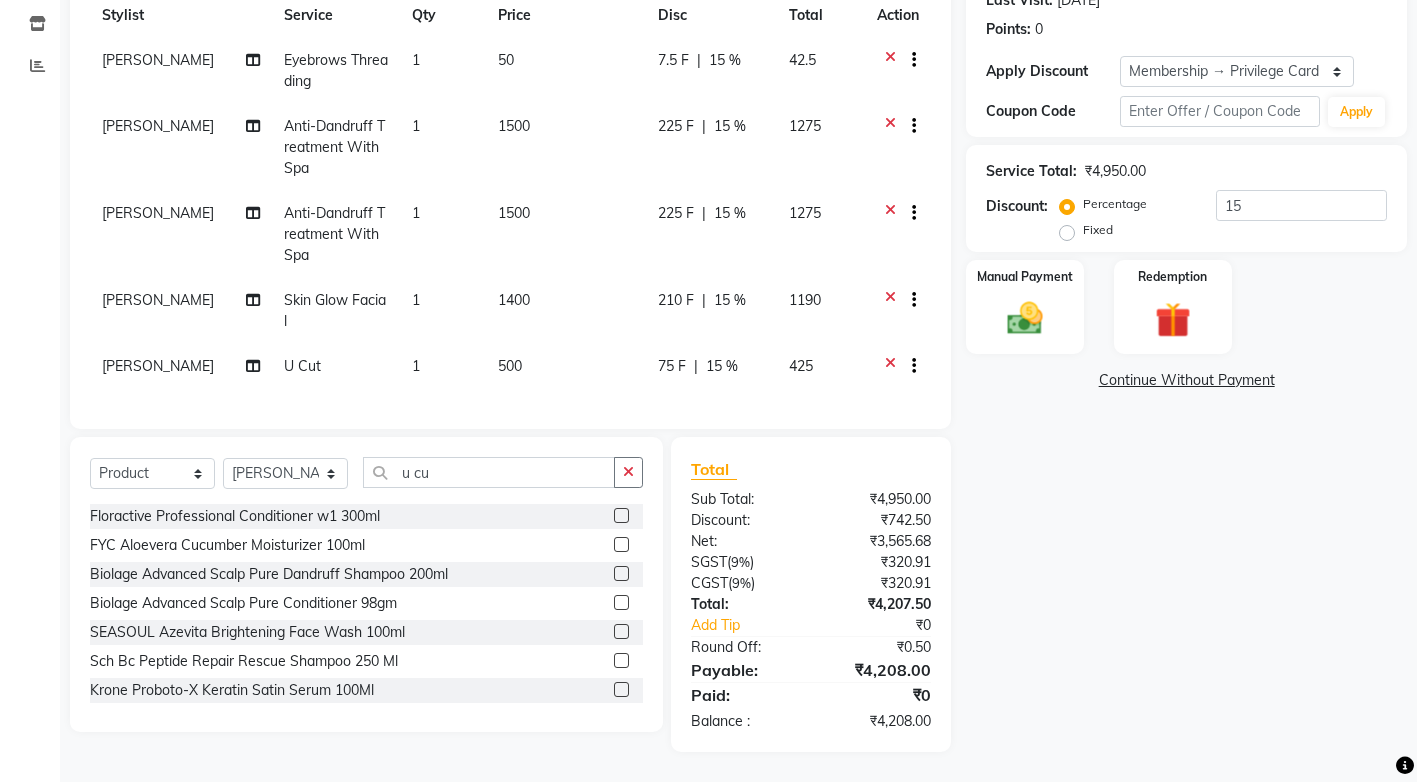 drag, startPoint x: 633, startPoint y: 475, endPoint x: 574, endPoint y: 487, distance: 60.207973 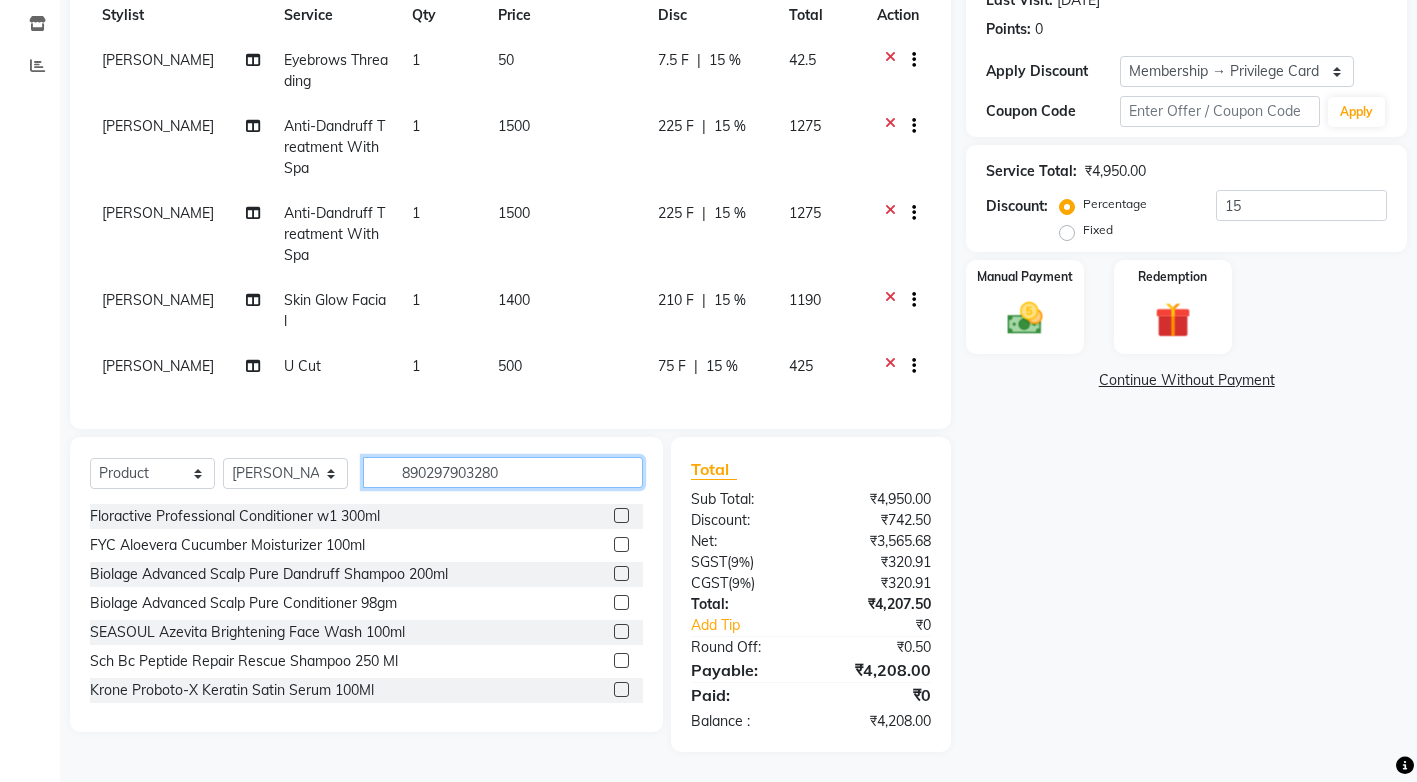 type on "8902979032803" 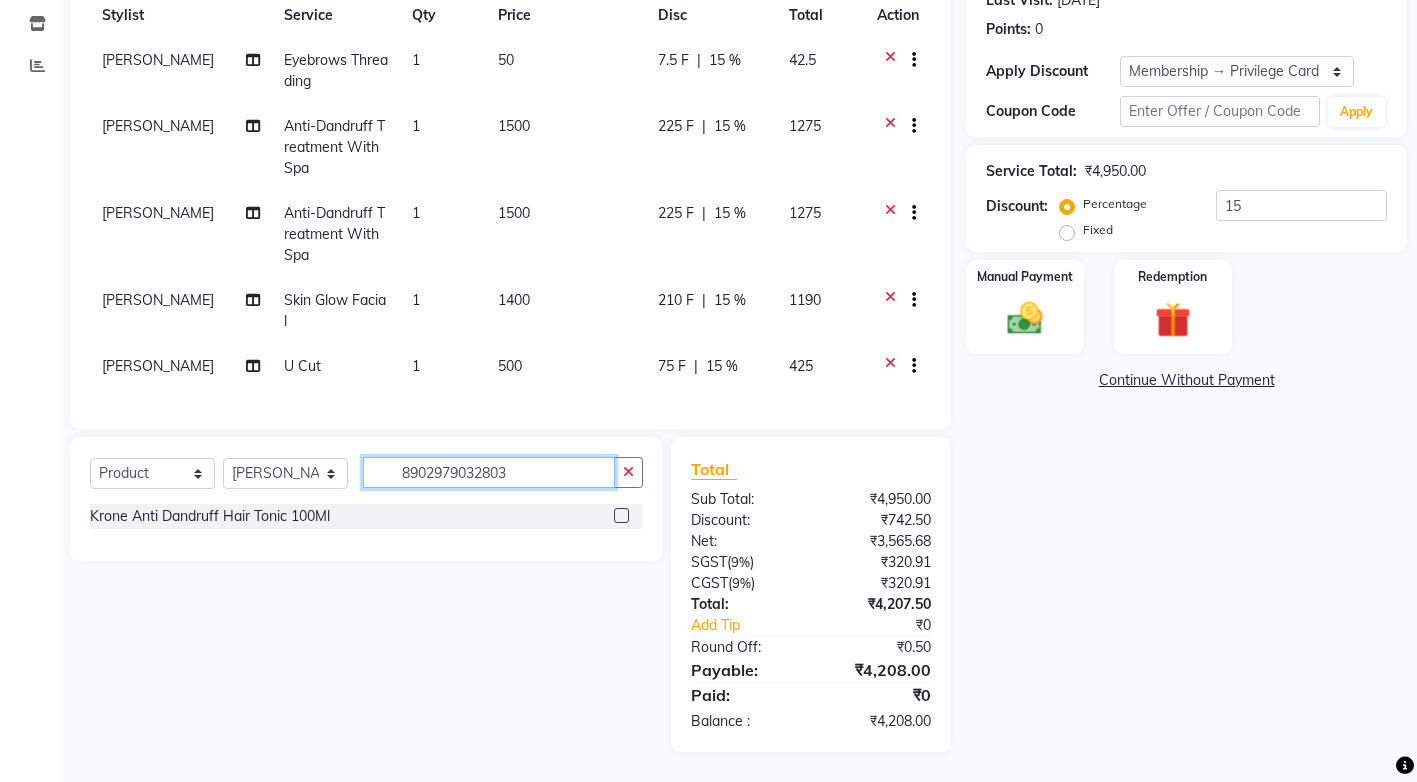 type 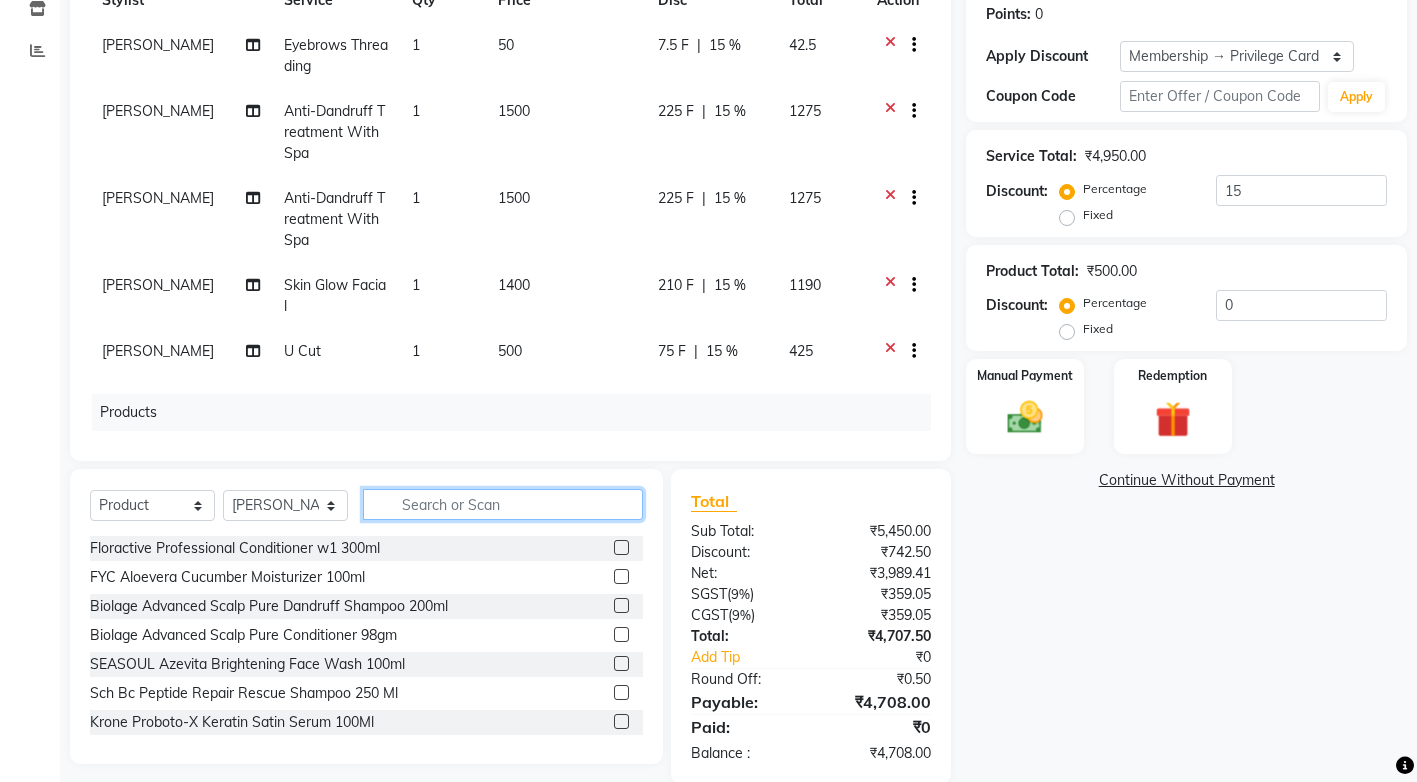 scroll, scrollTop: 132, scrollLeft: 0, axis: vertical 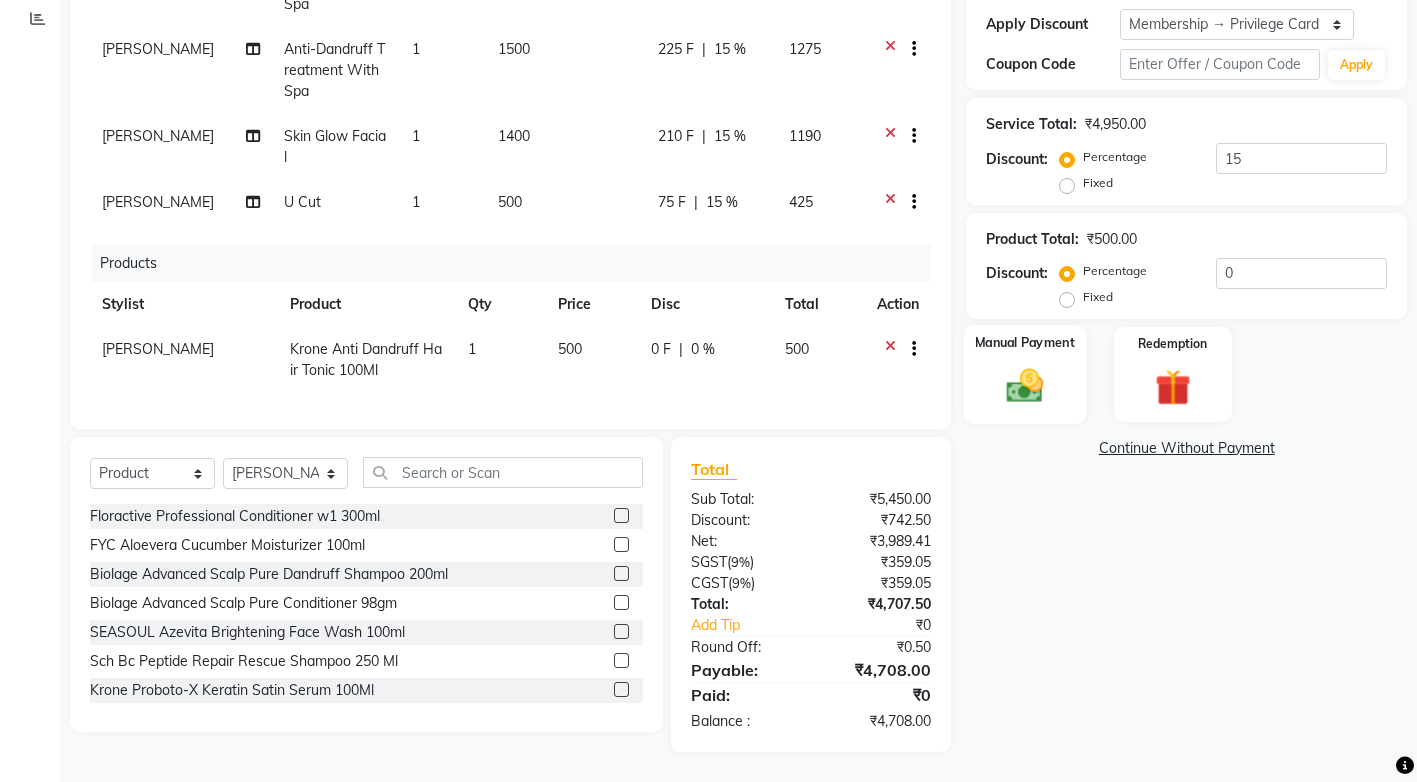 click 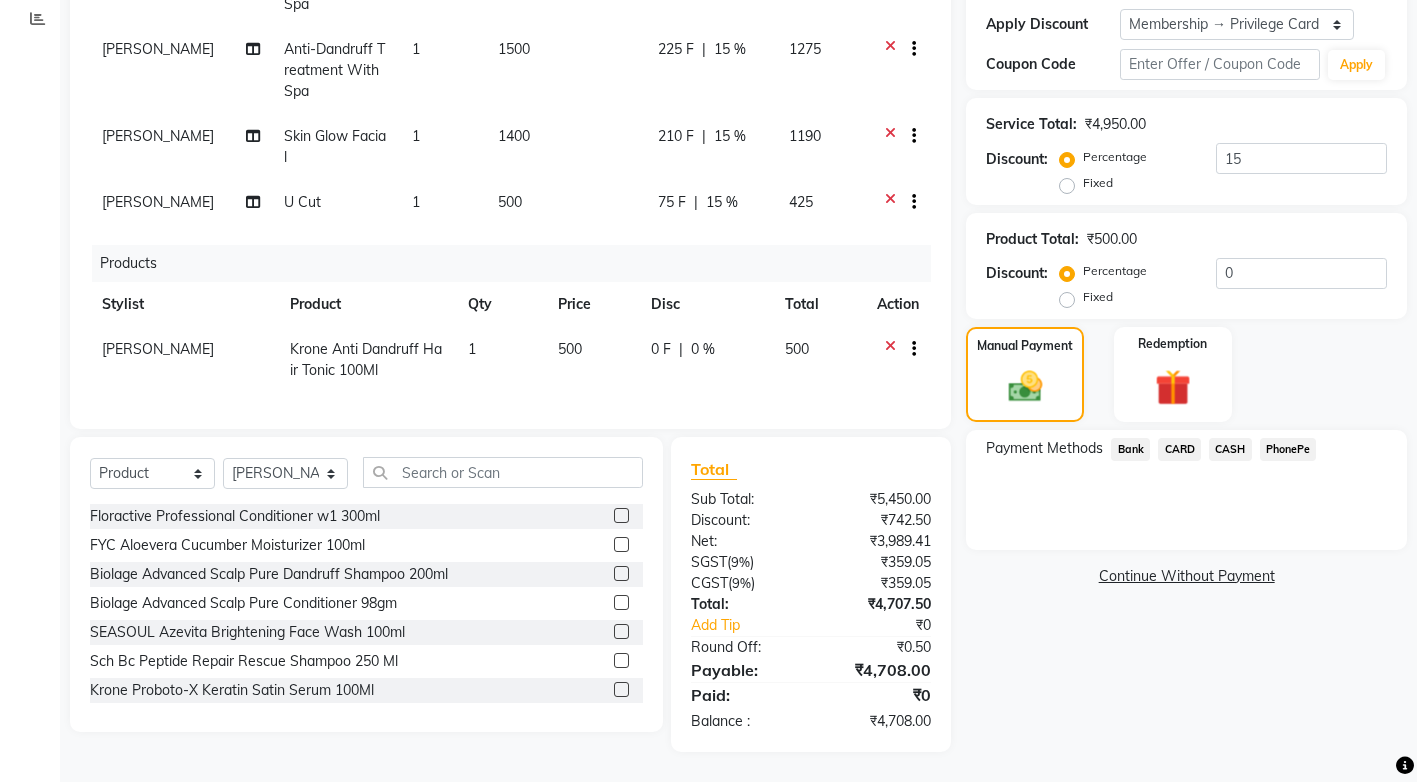 click on "PhonePe" 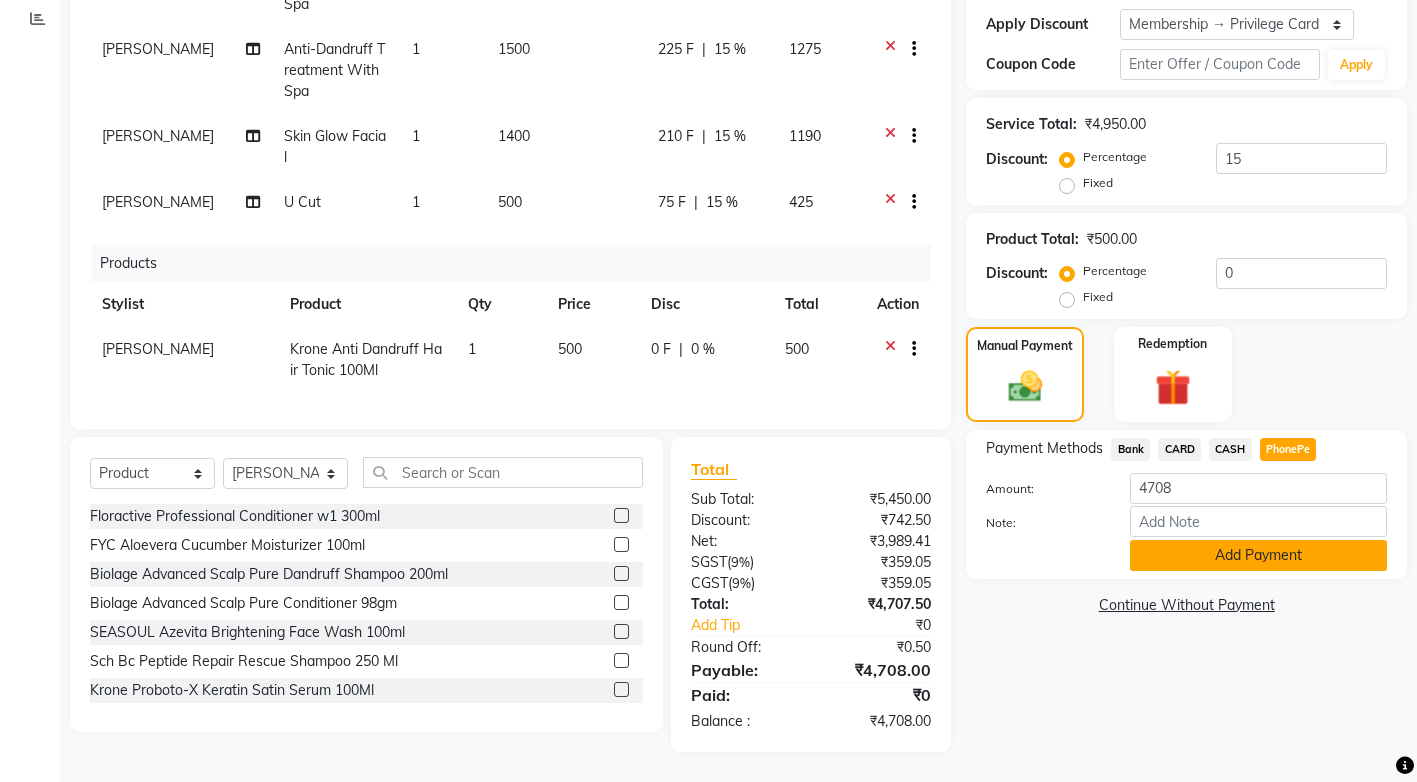 click on "Add Payment" 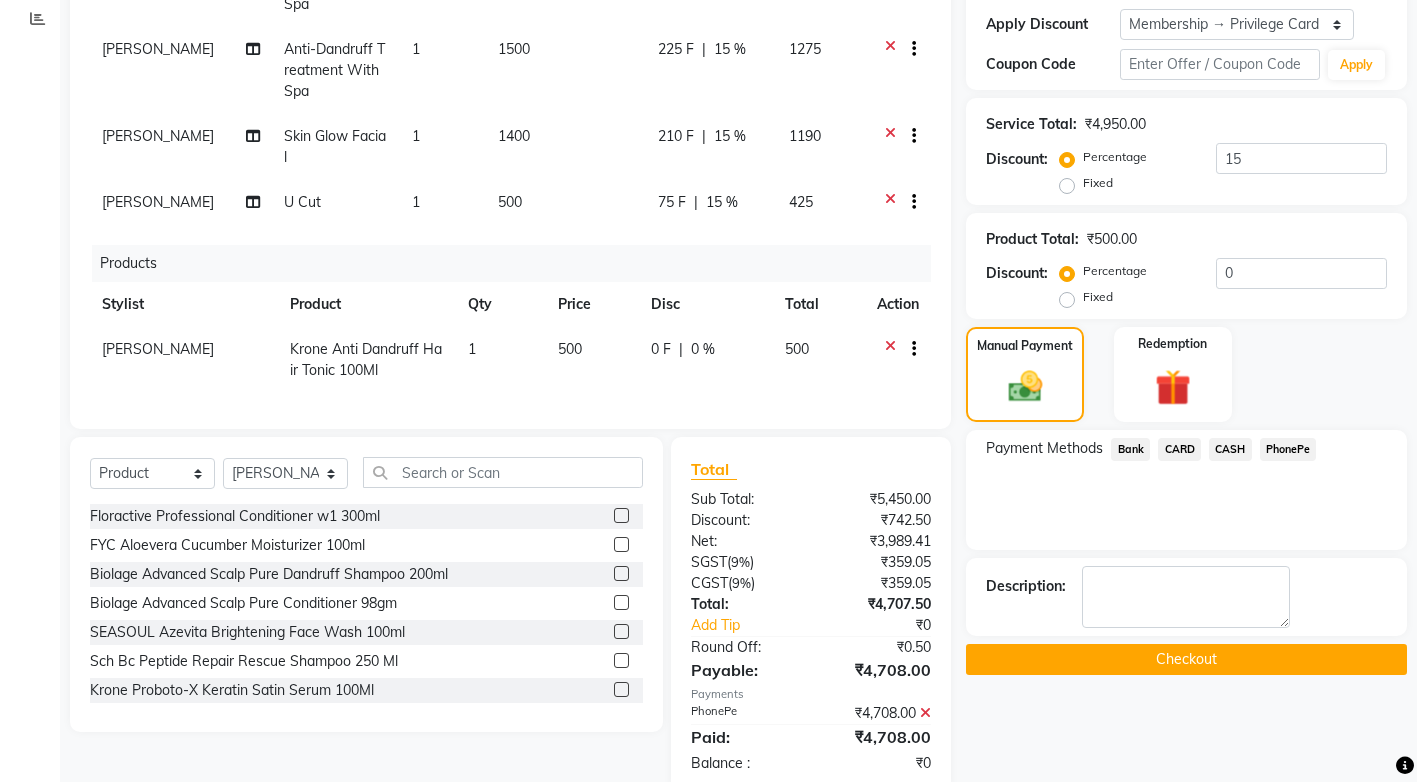 scroll, scrollTop: 381, scrollLeft: 0, axis: vertical 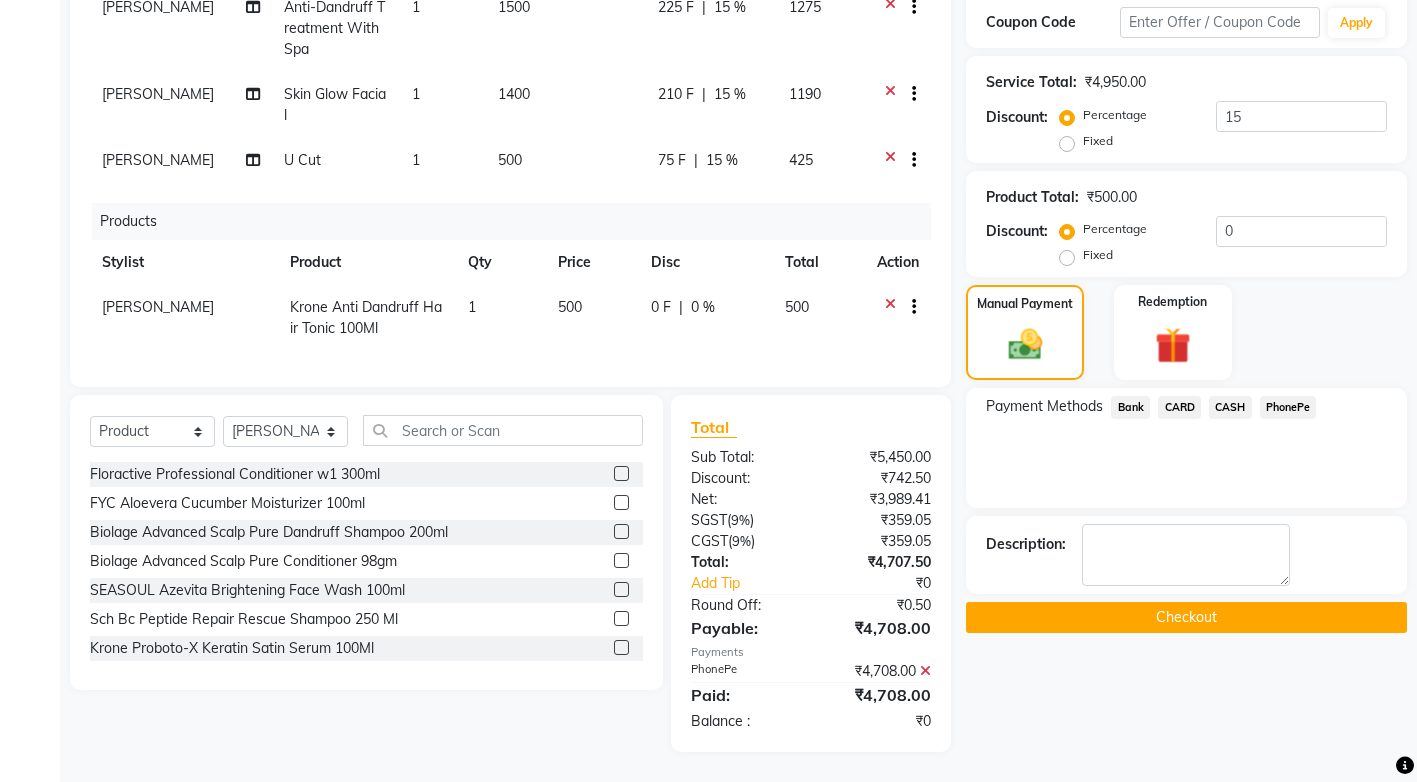 click on "Checkout" 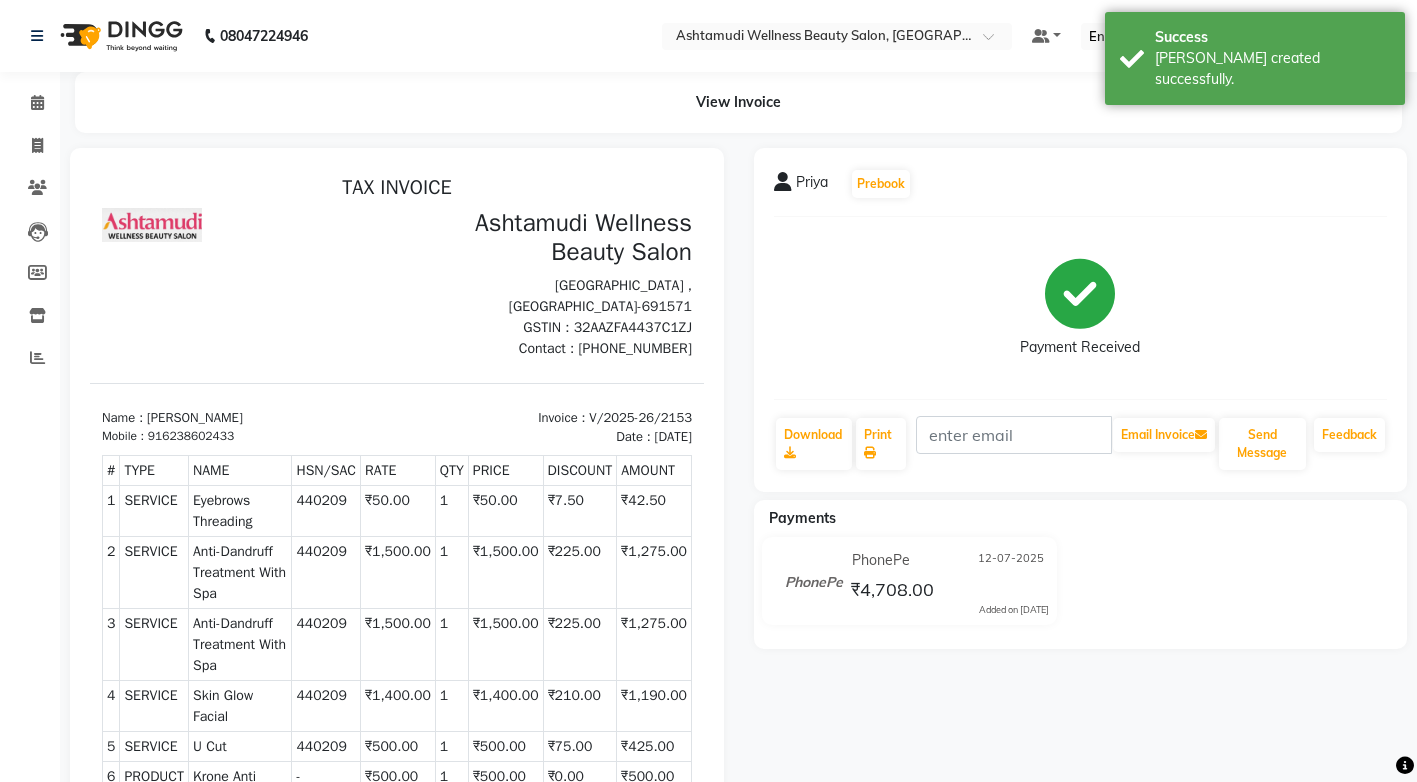 scroll, scrollTop: 16, scrollLeft: 0, axis: vertical 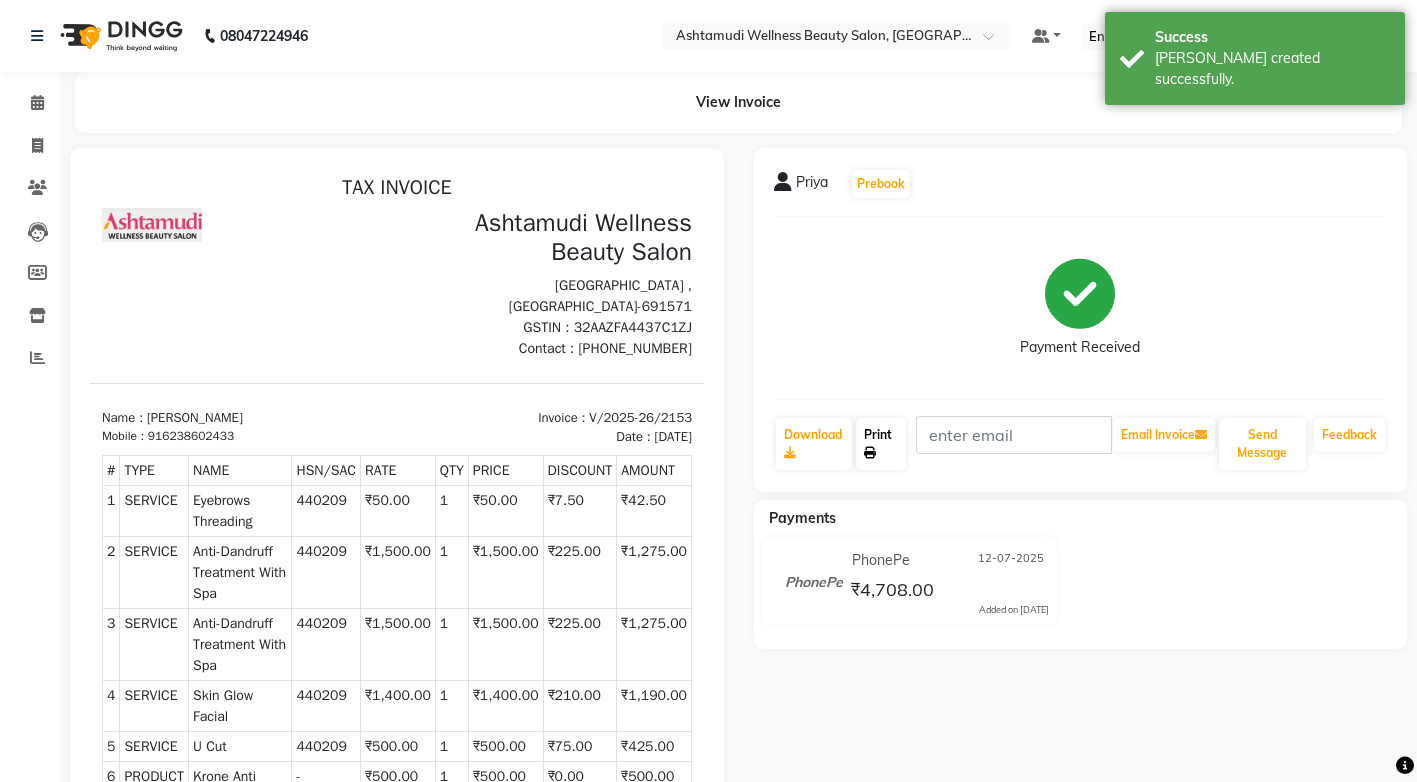 click on "Print" 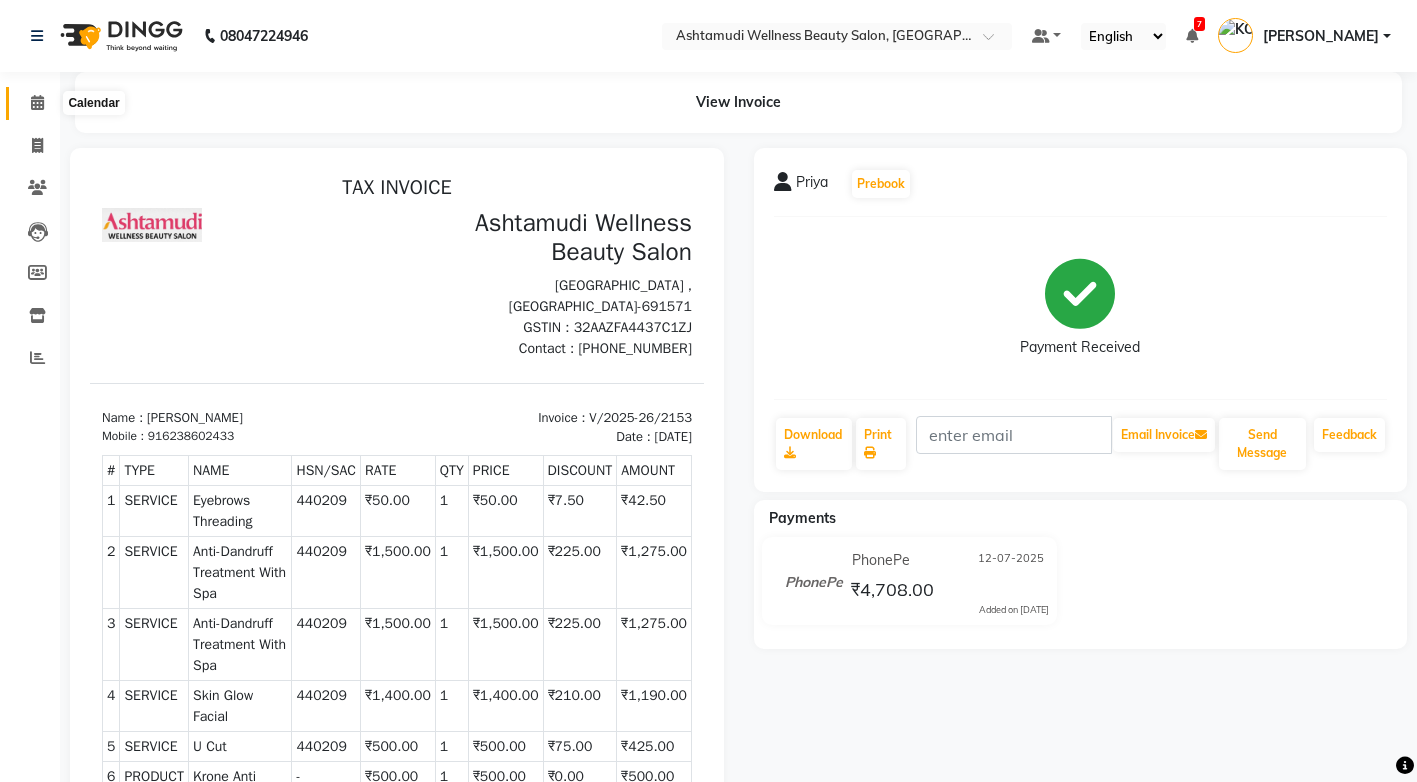 click 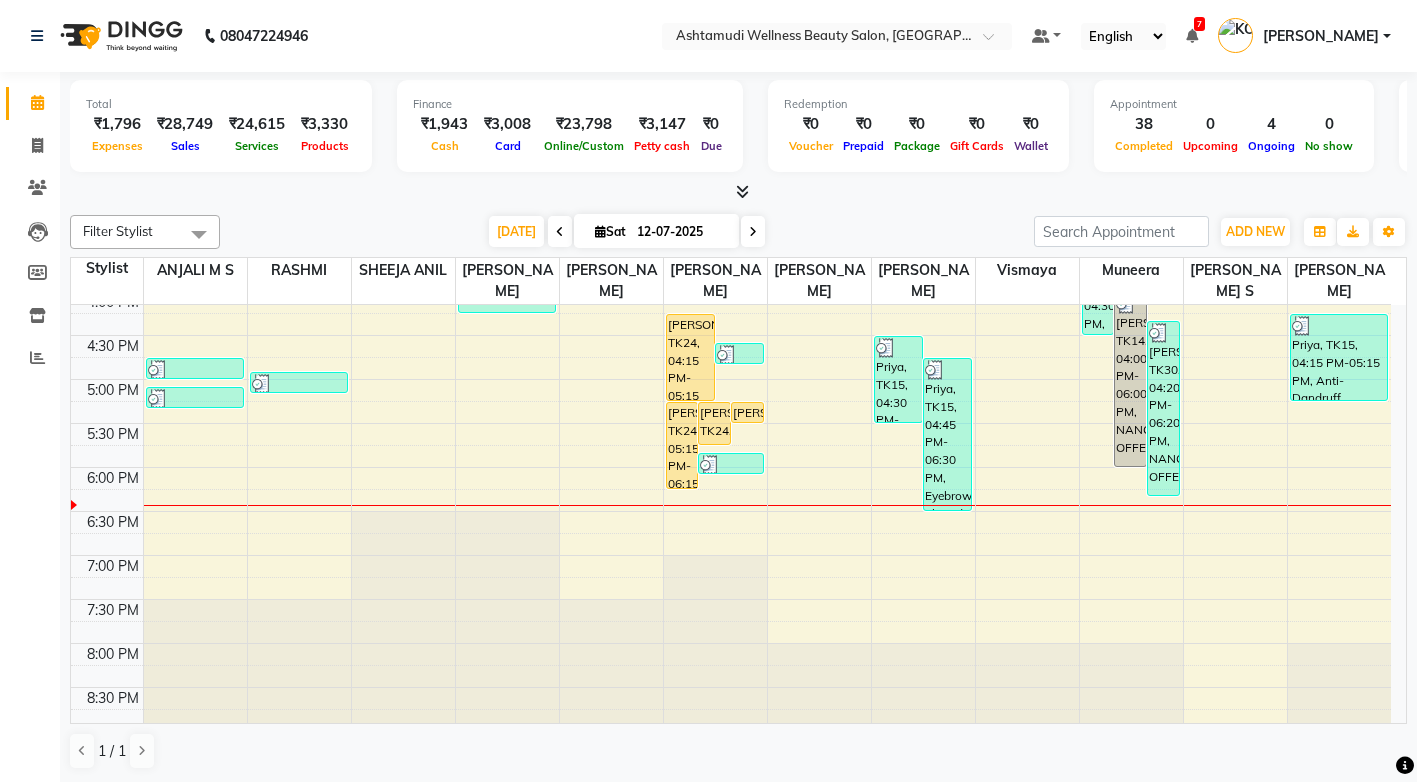 scroll, scrollTop: 725, scrollLeft: 0, axis: vertical 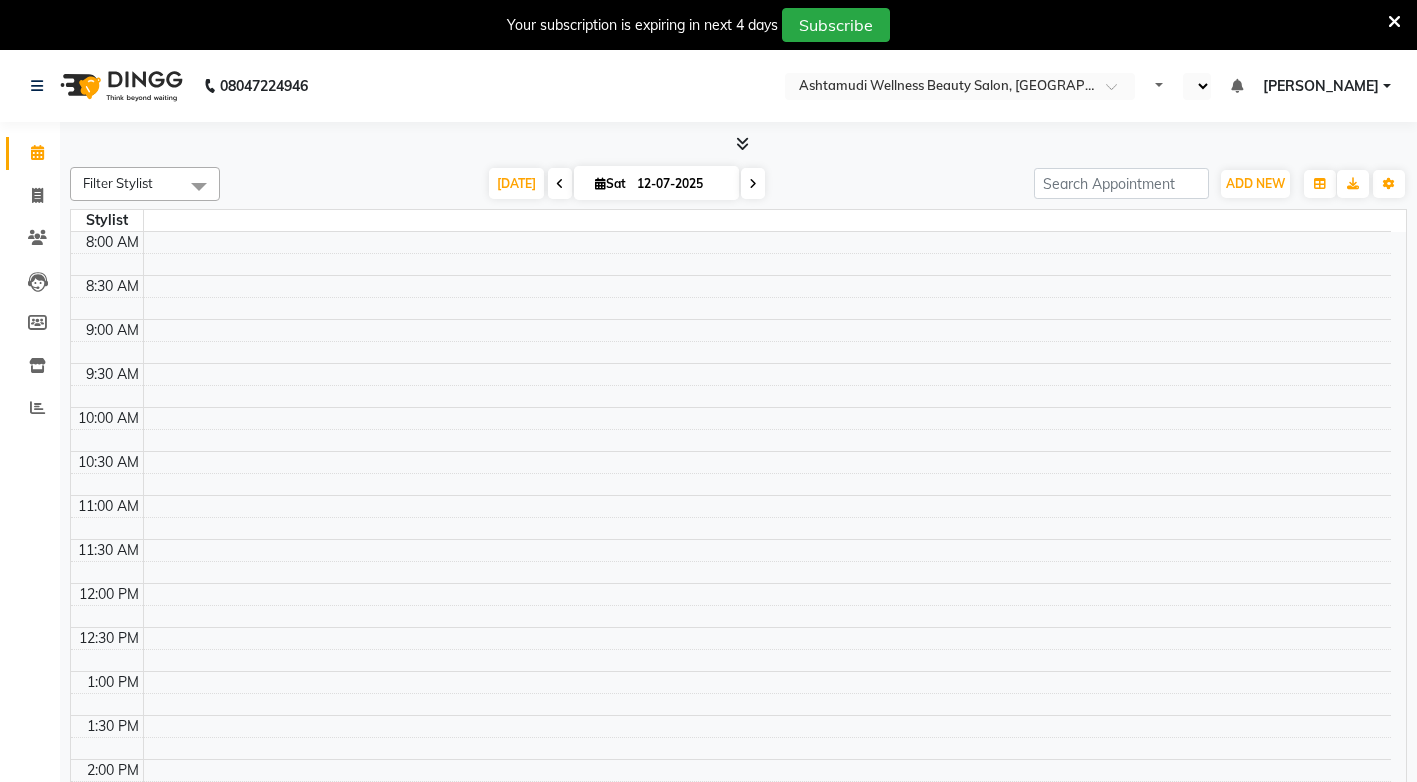 select on "en" 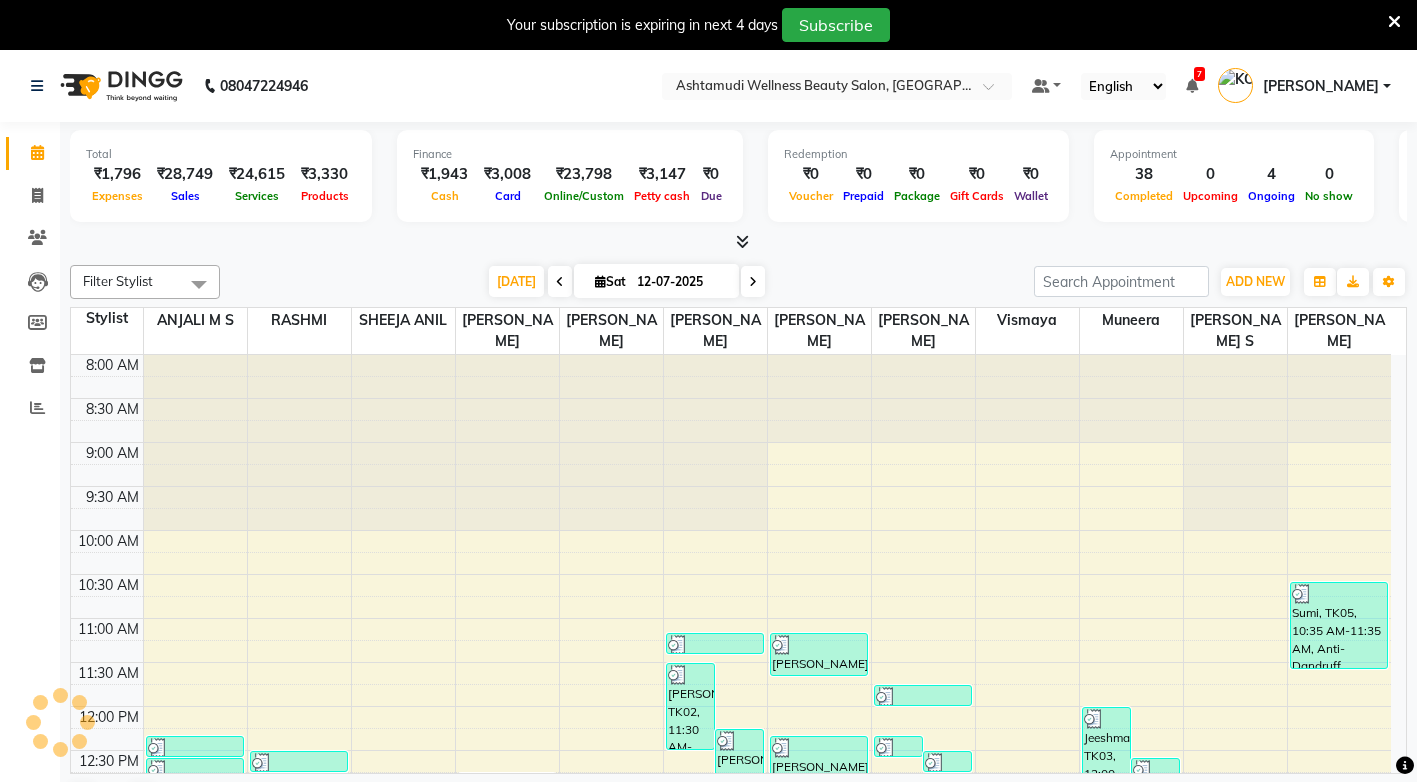 scroll, scrollTop: 0, scrollLeft: 0, axis: both 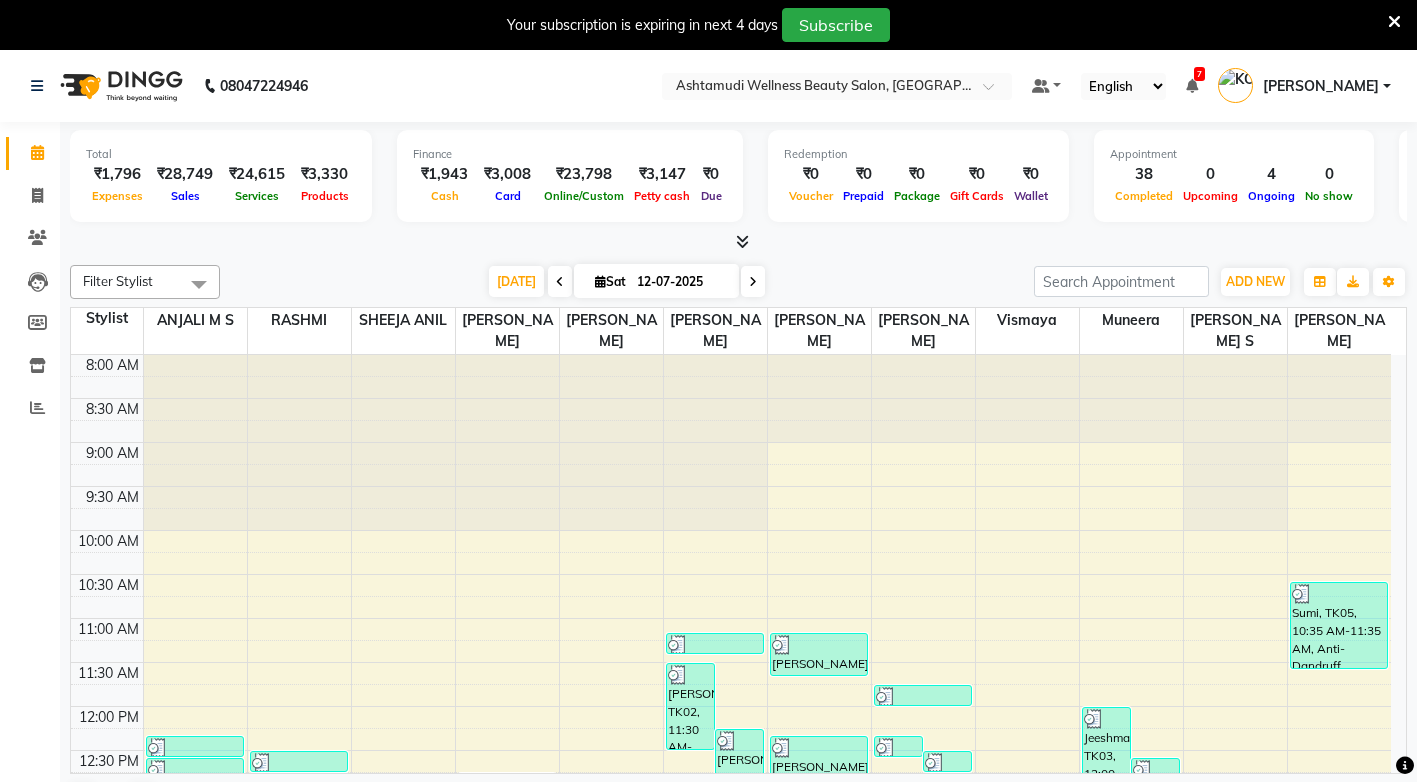 click at bounding box center [1394, 22] 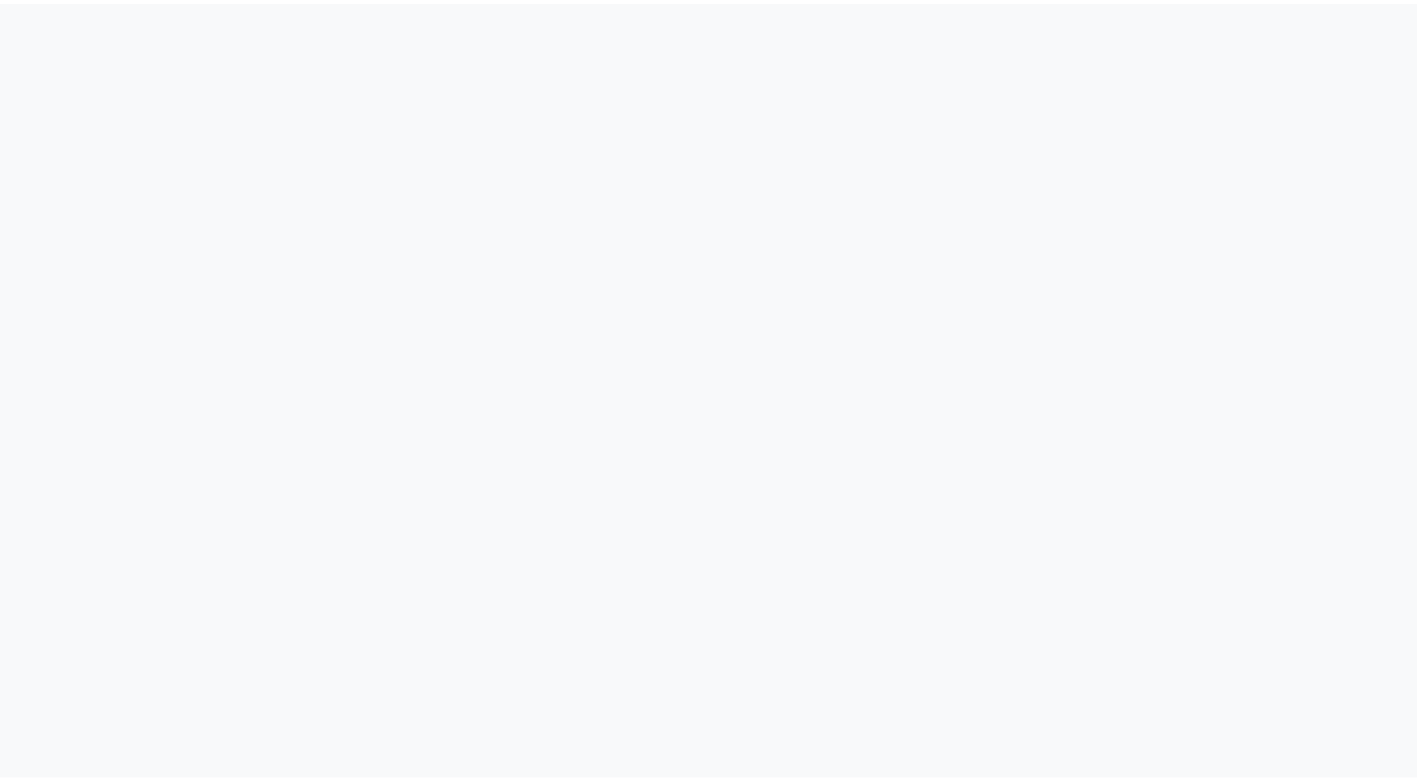 scroll, scrollTop: 0, scrollLeft: 0, axis: both 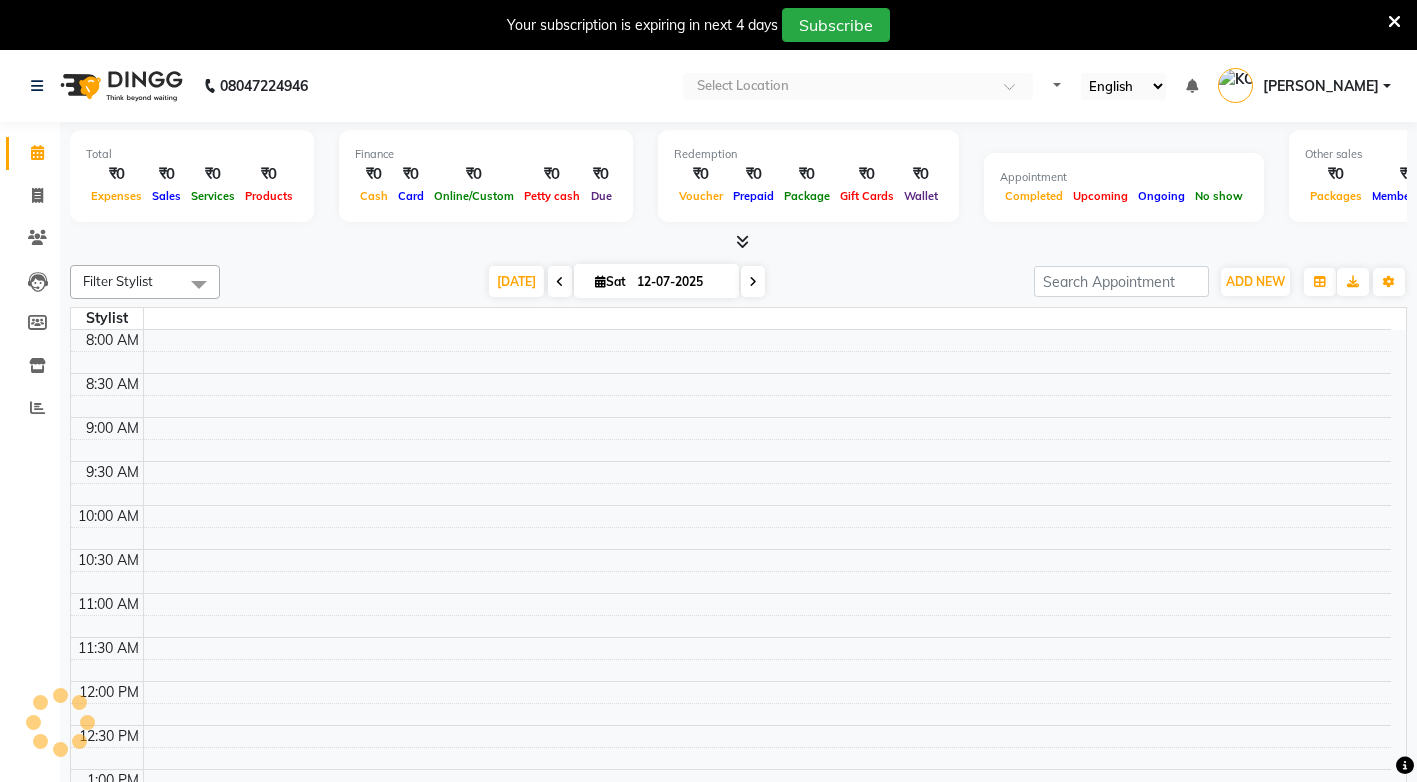 select on "en" 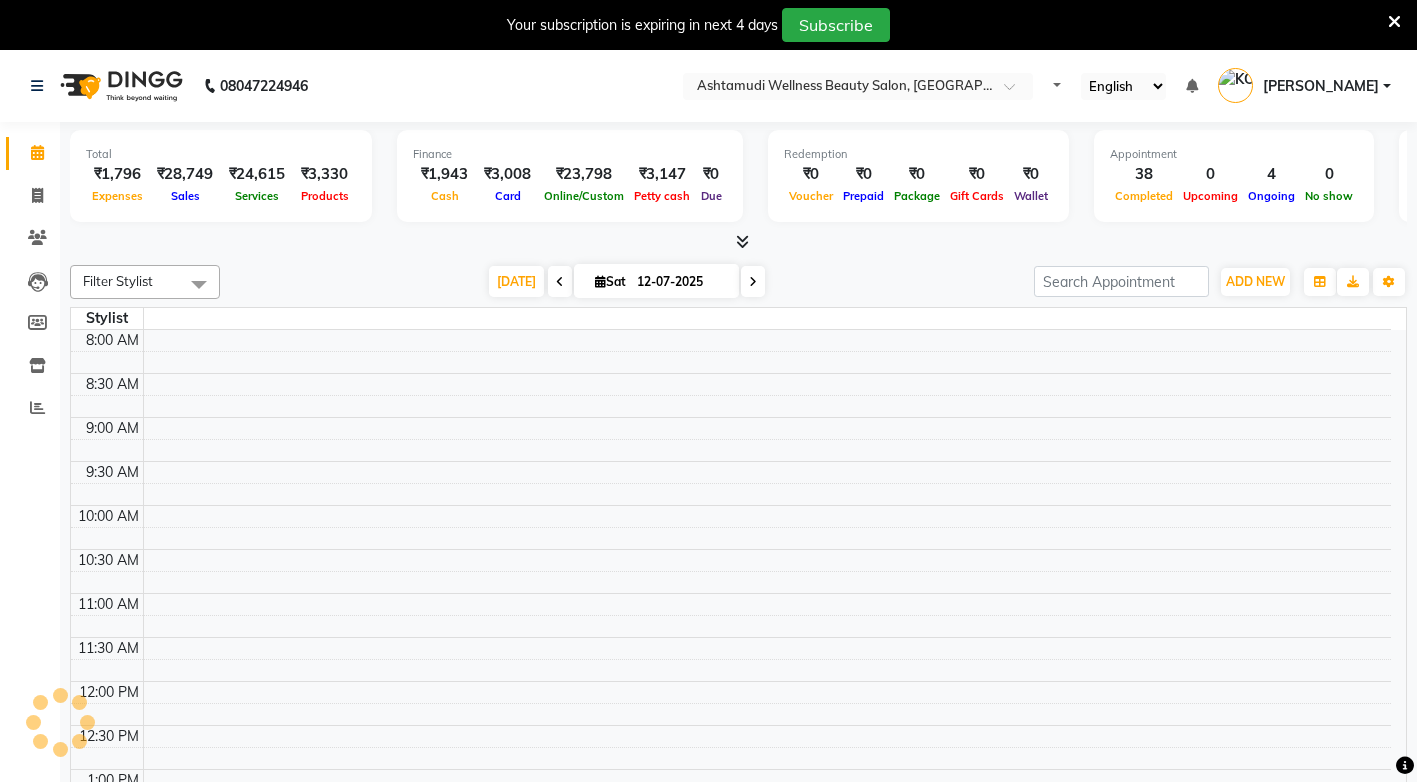click at bounding box center (1394, 22) 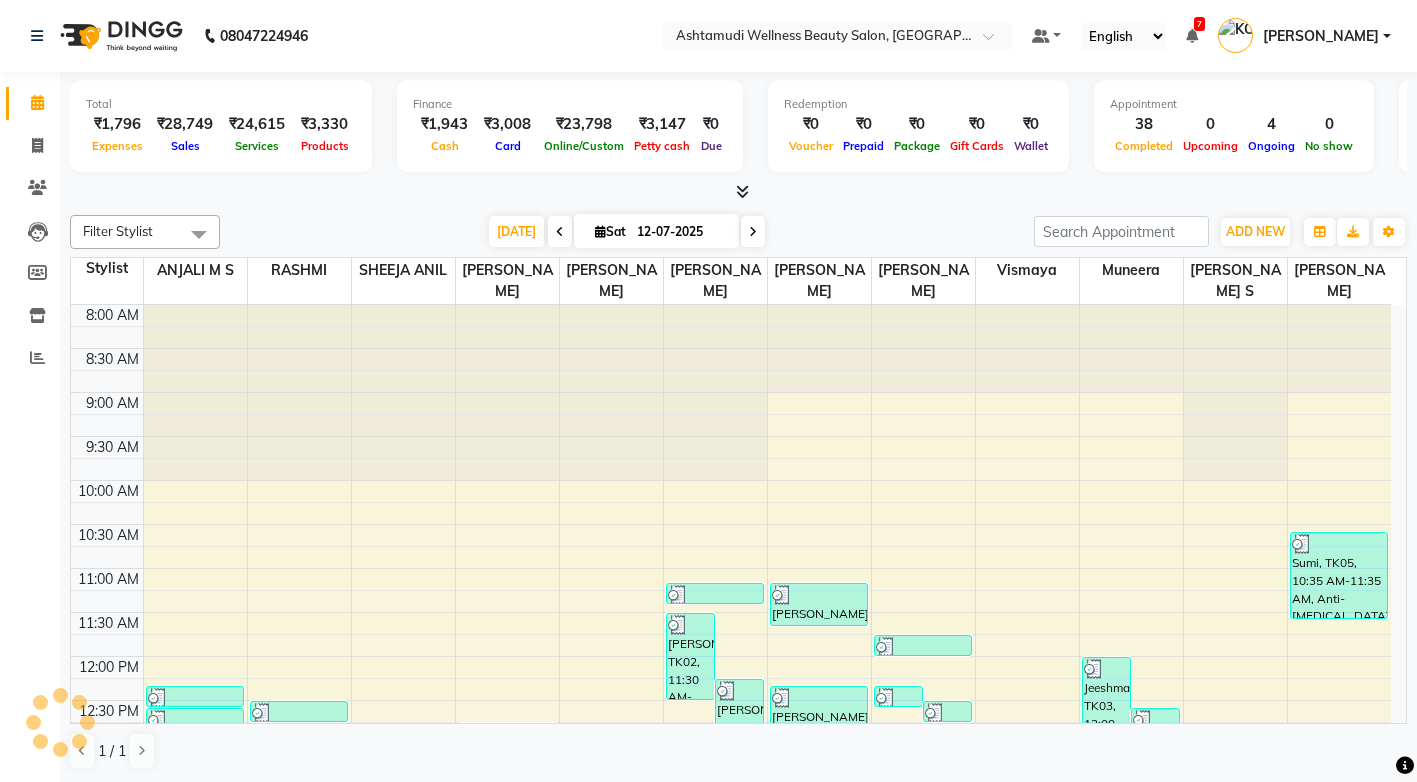 scroll, scrollTop: 687, scrollLeft: 0, axis: vertical 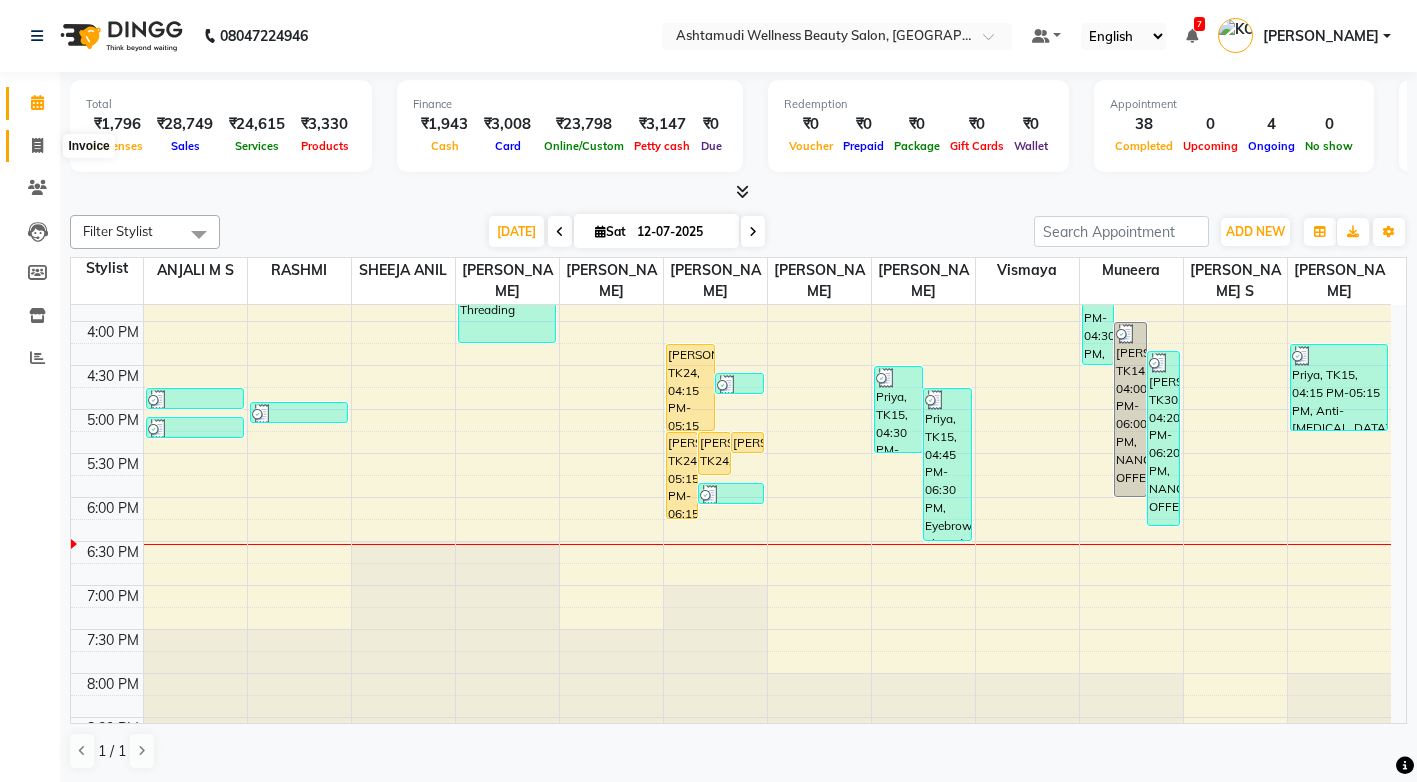click 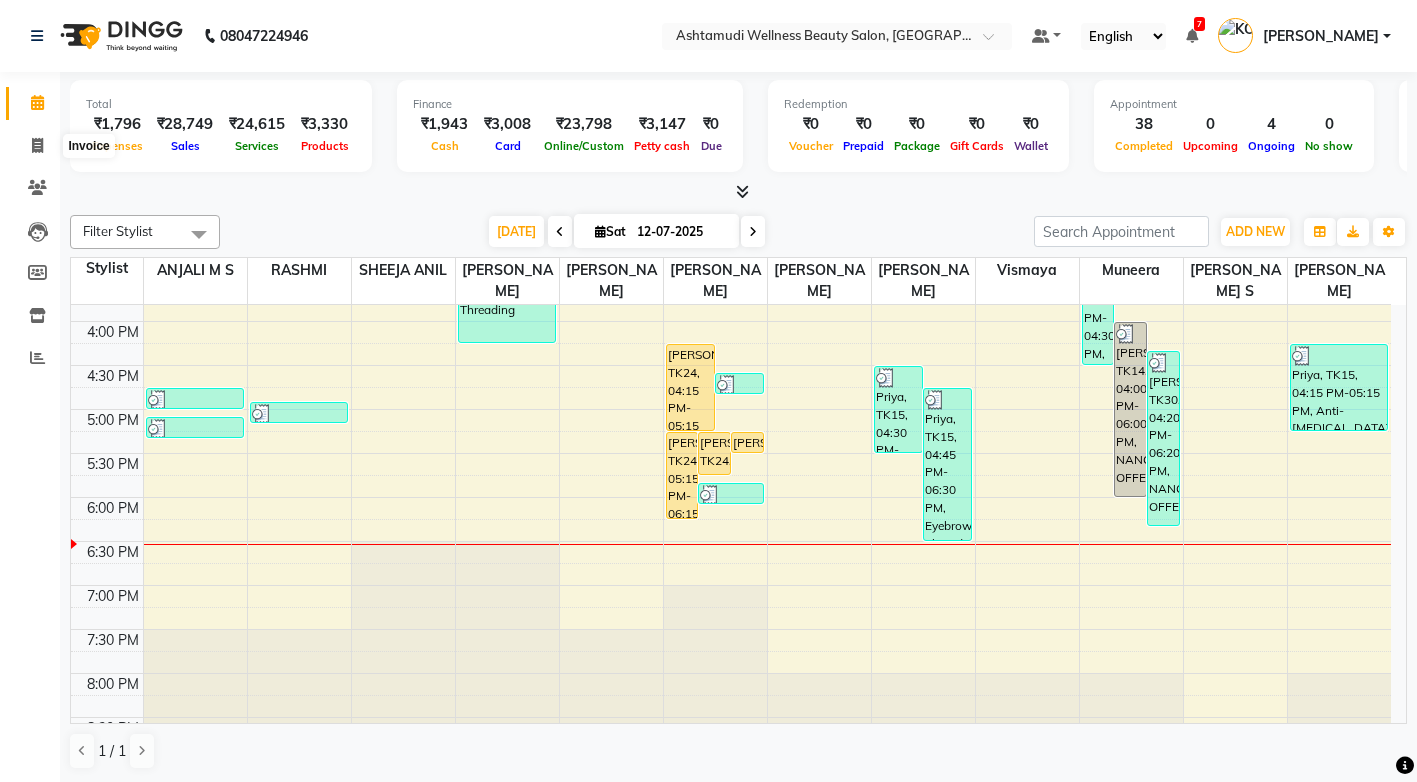 select on "service" 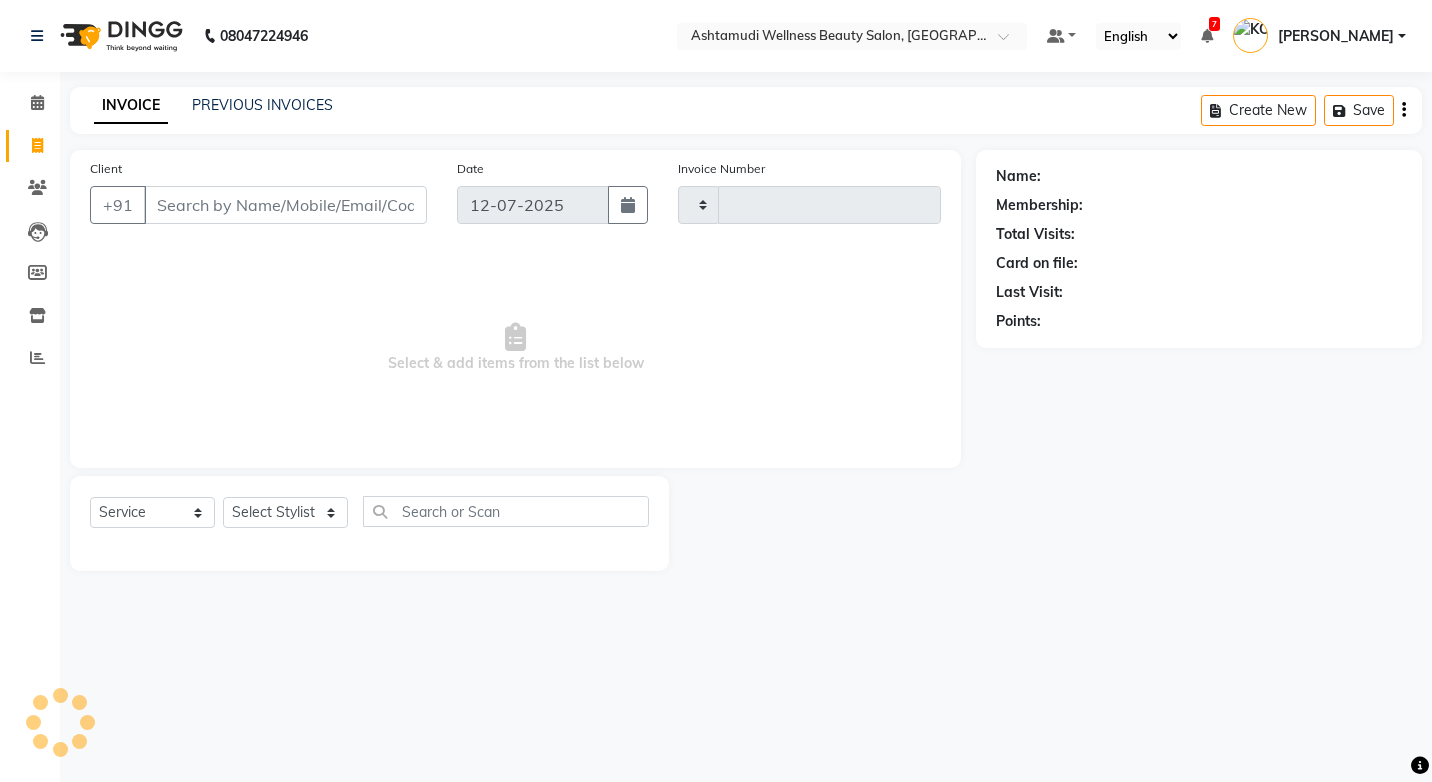 type on "2154" 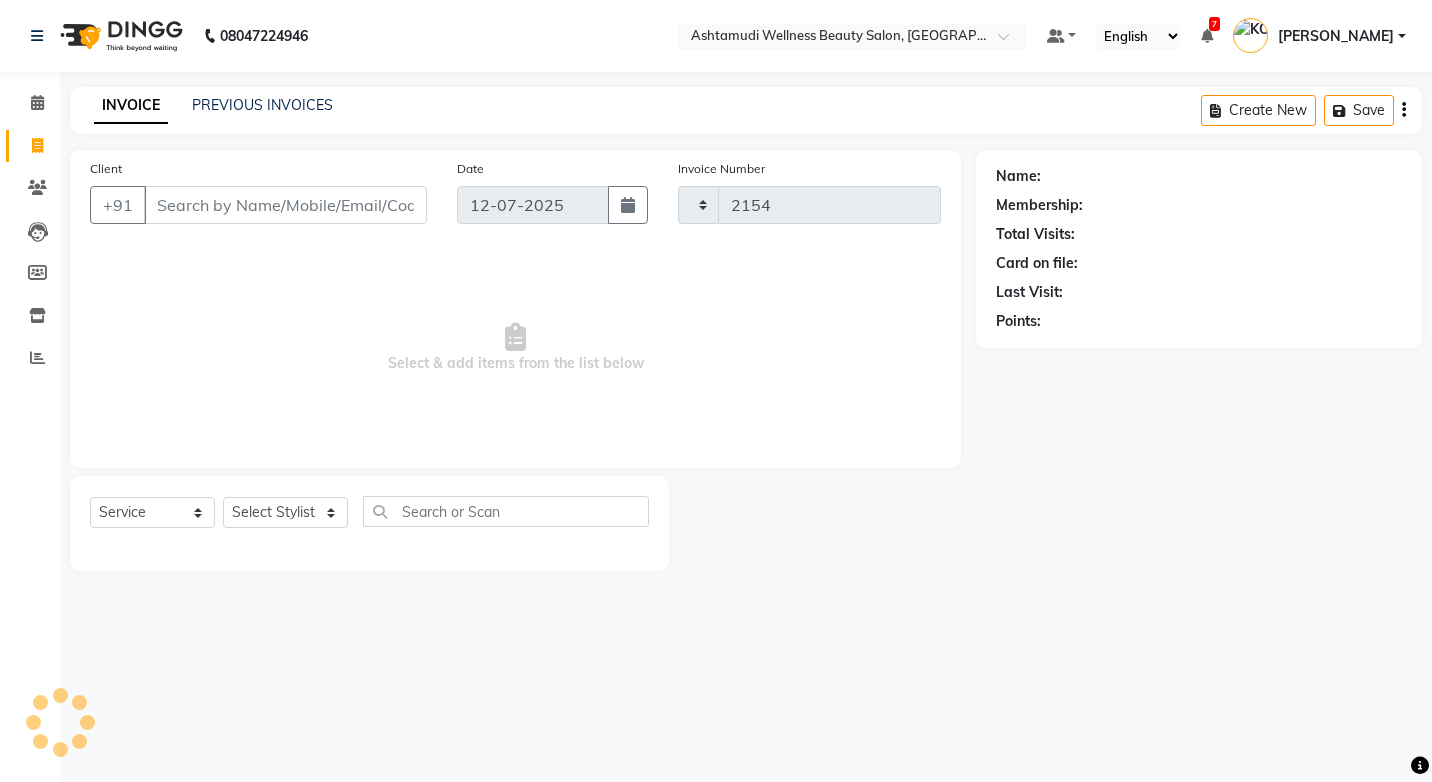 select on "4674" 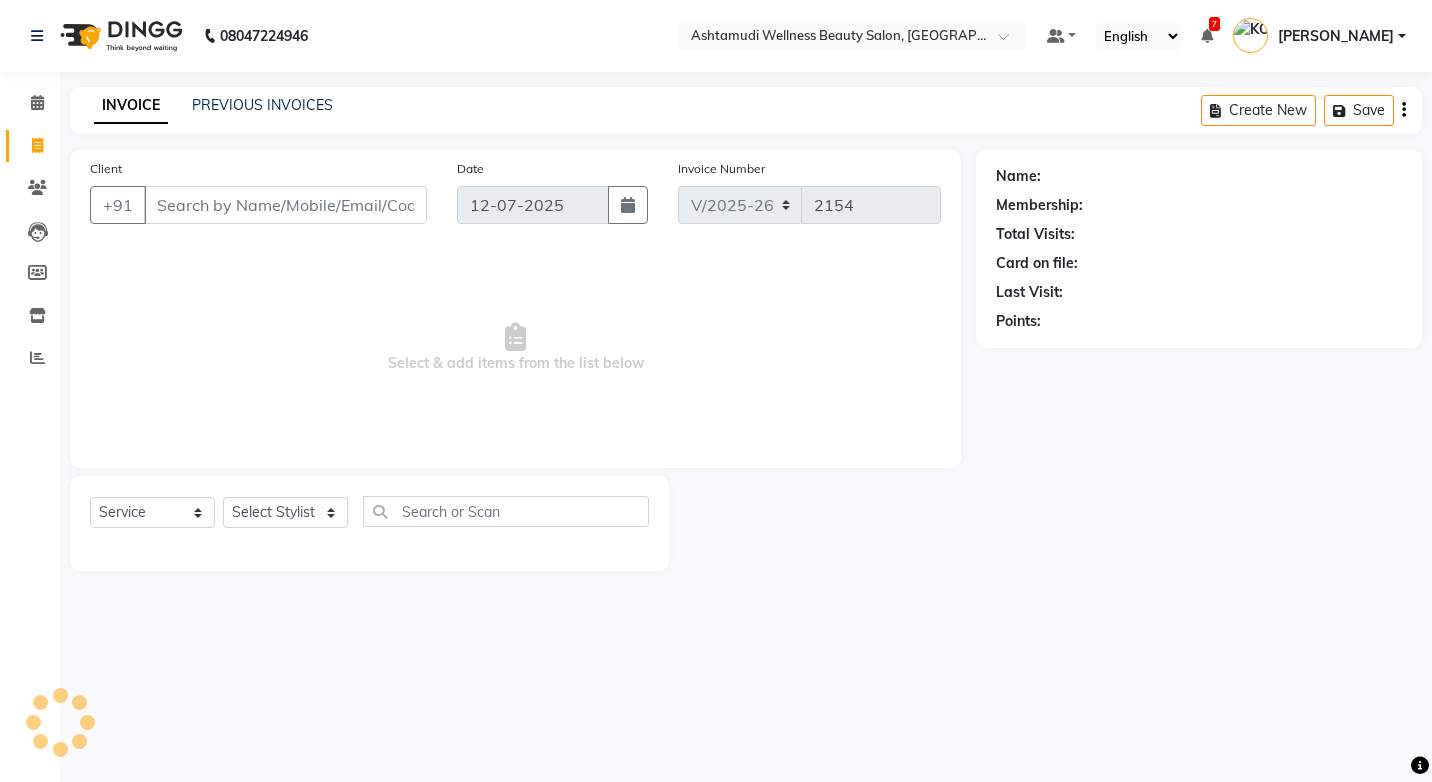 click on "Client" at bounding box center [285, 205] 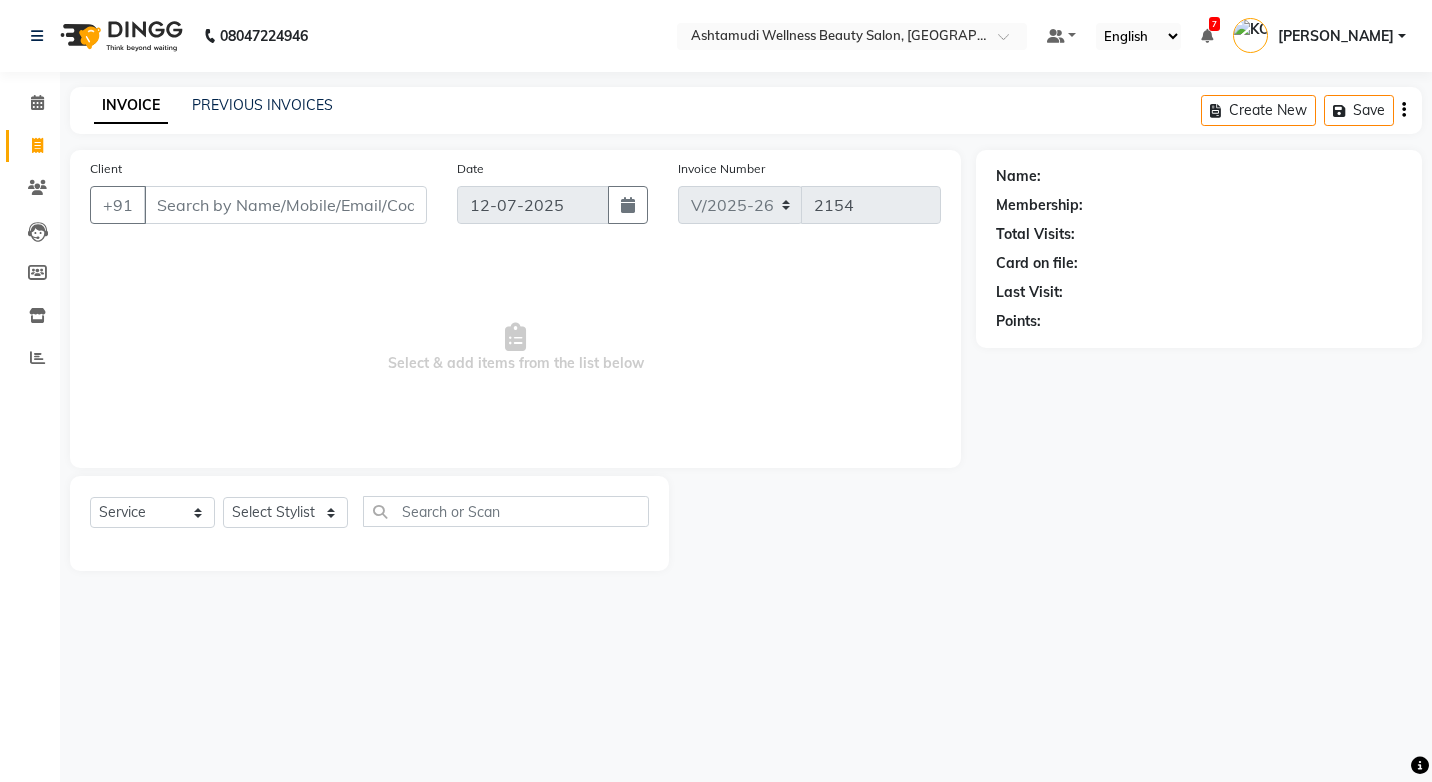 select on "product" 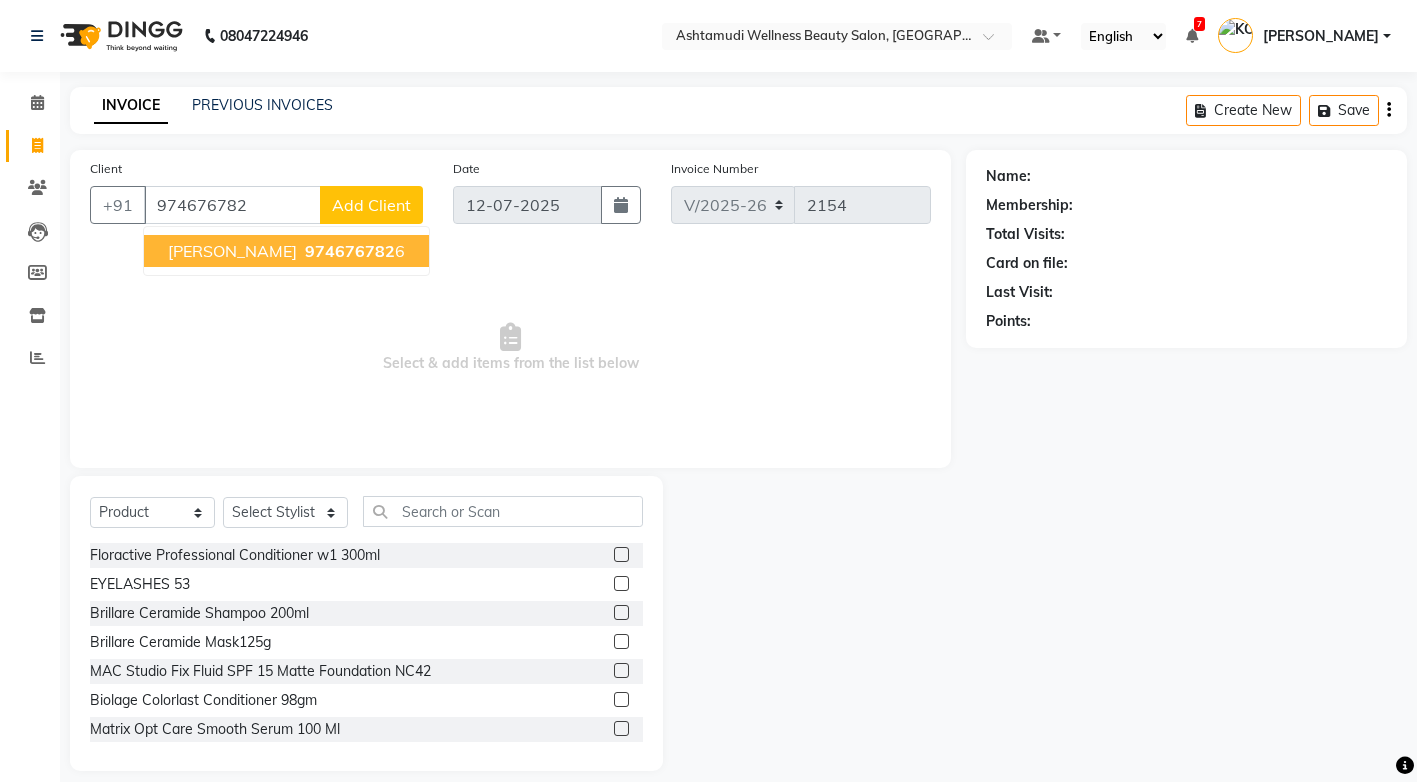 click on "974676782" at bounding box center [350, 251] 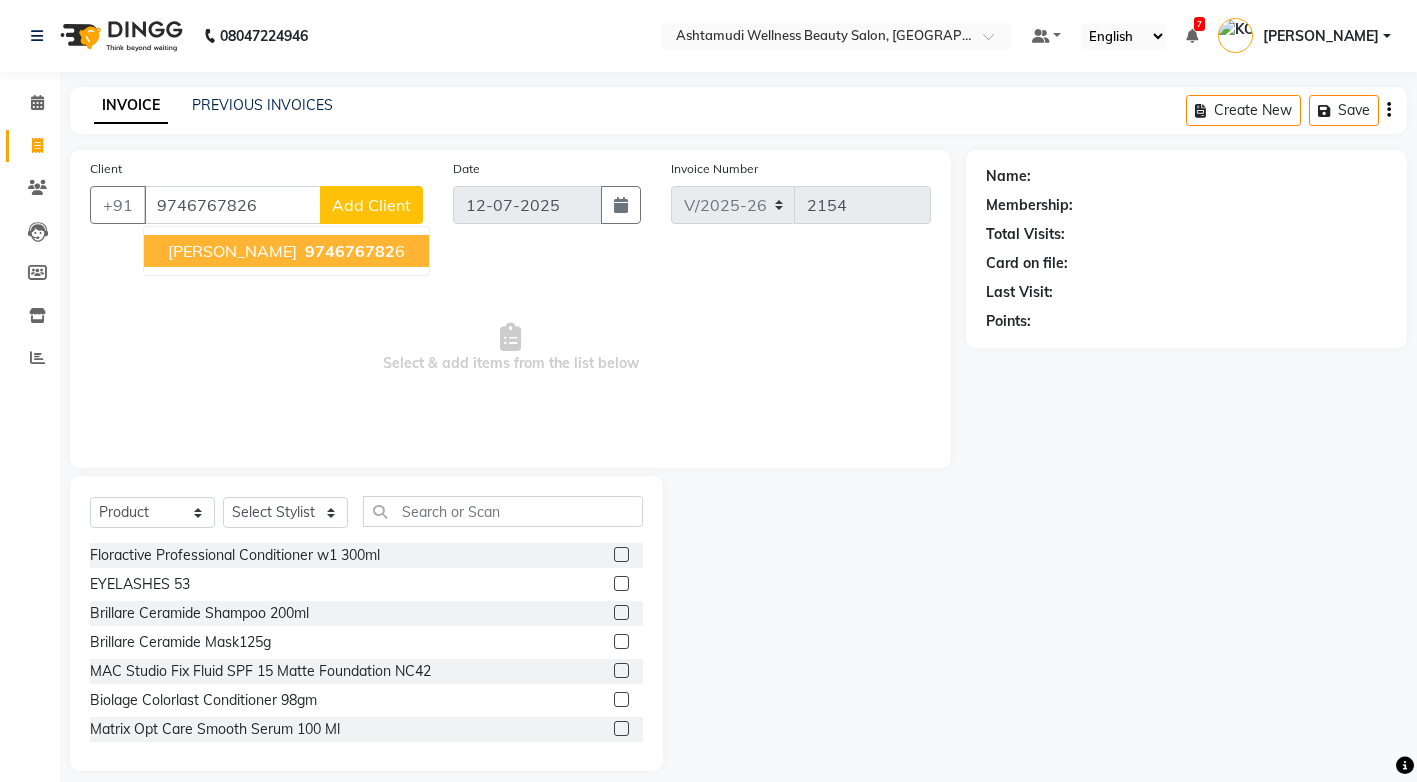type on "9746767826" 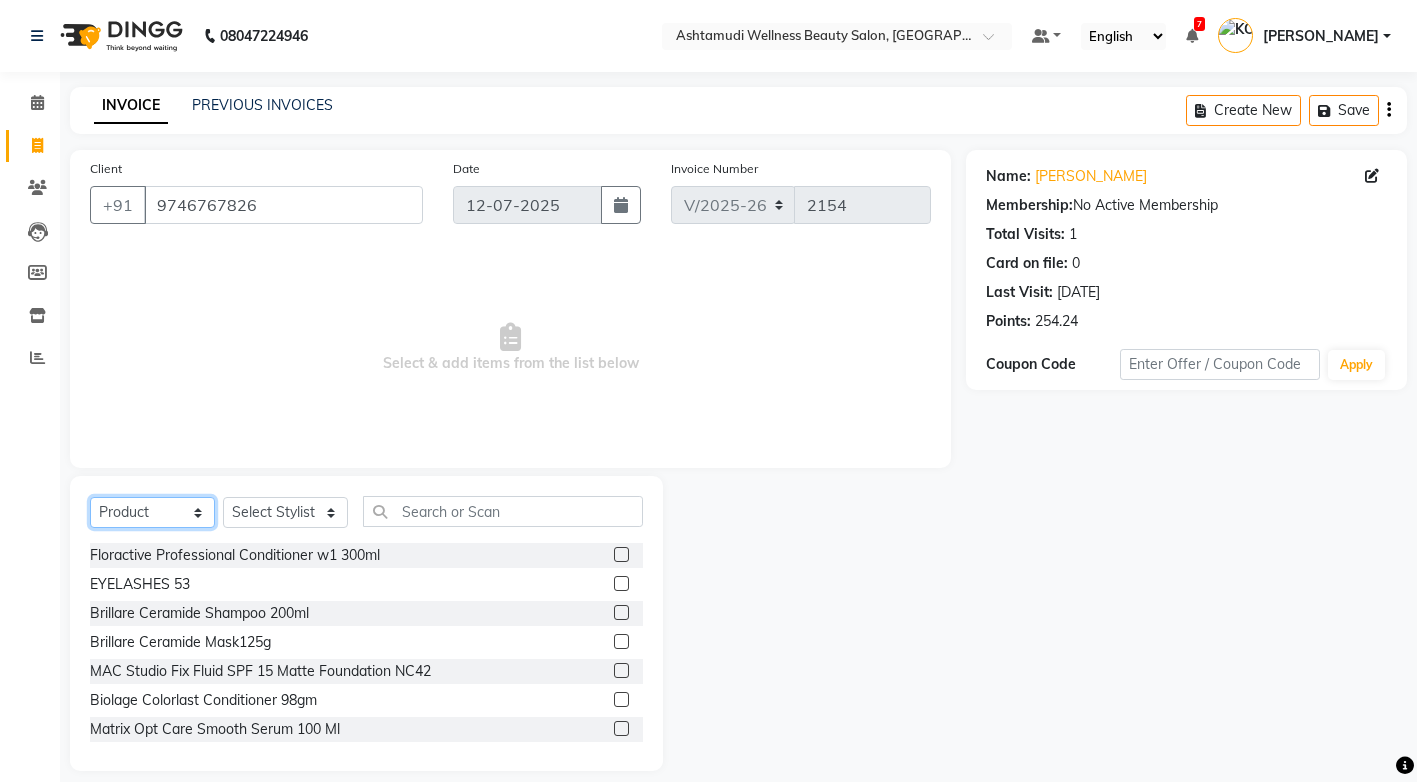 click on "Select  Service  Product  Membership  Package Voucher Prepaid Gift Card" 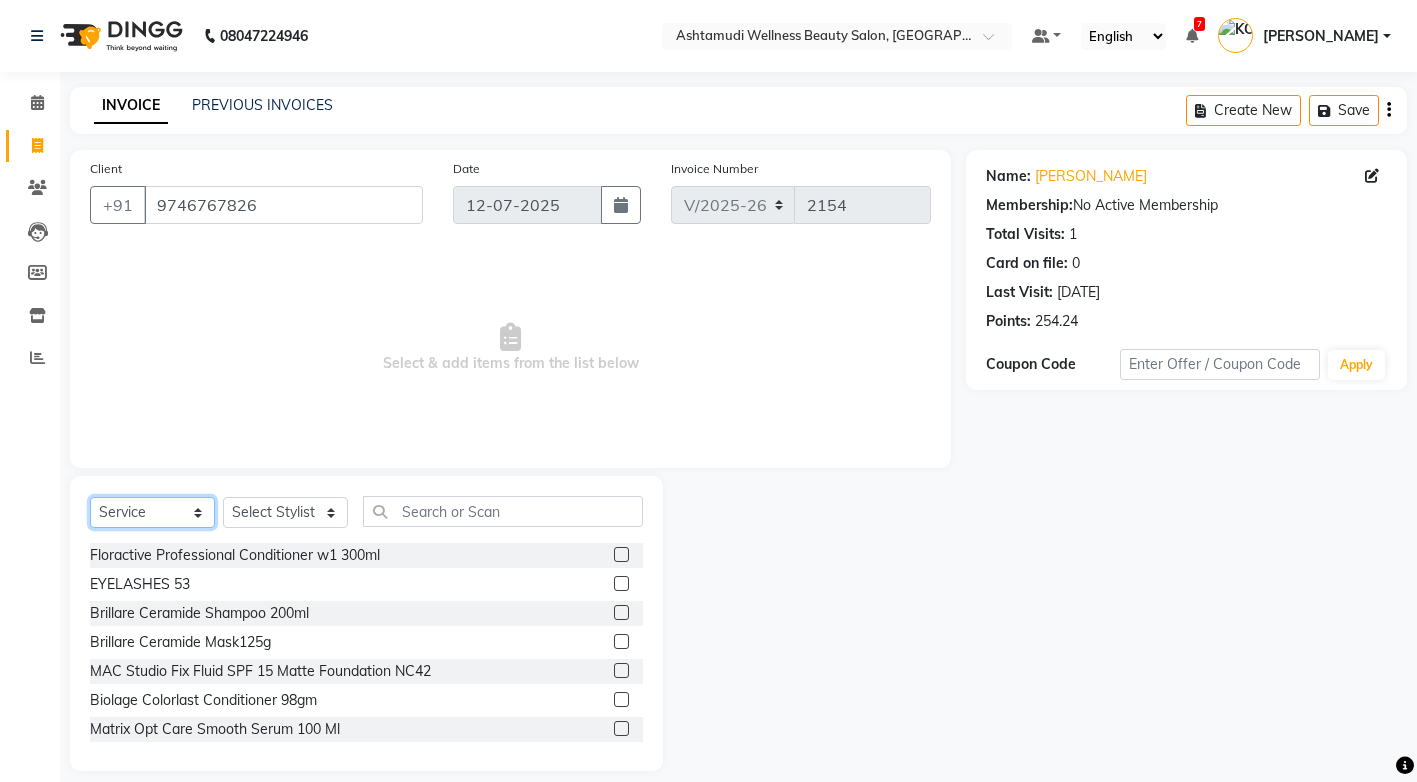 click on "Select  Service  Product  Membership  Package Voucher Prepaid Gift Card" 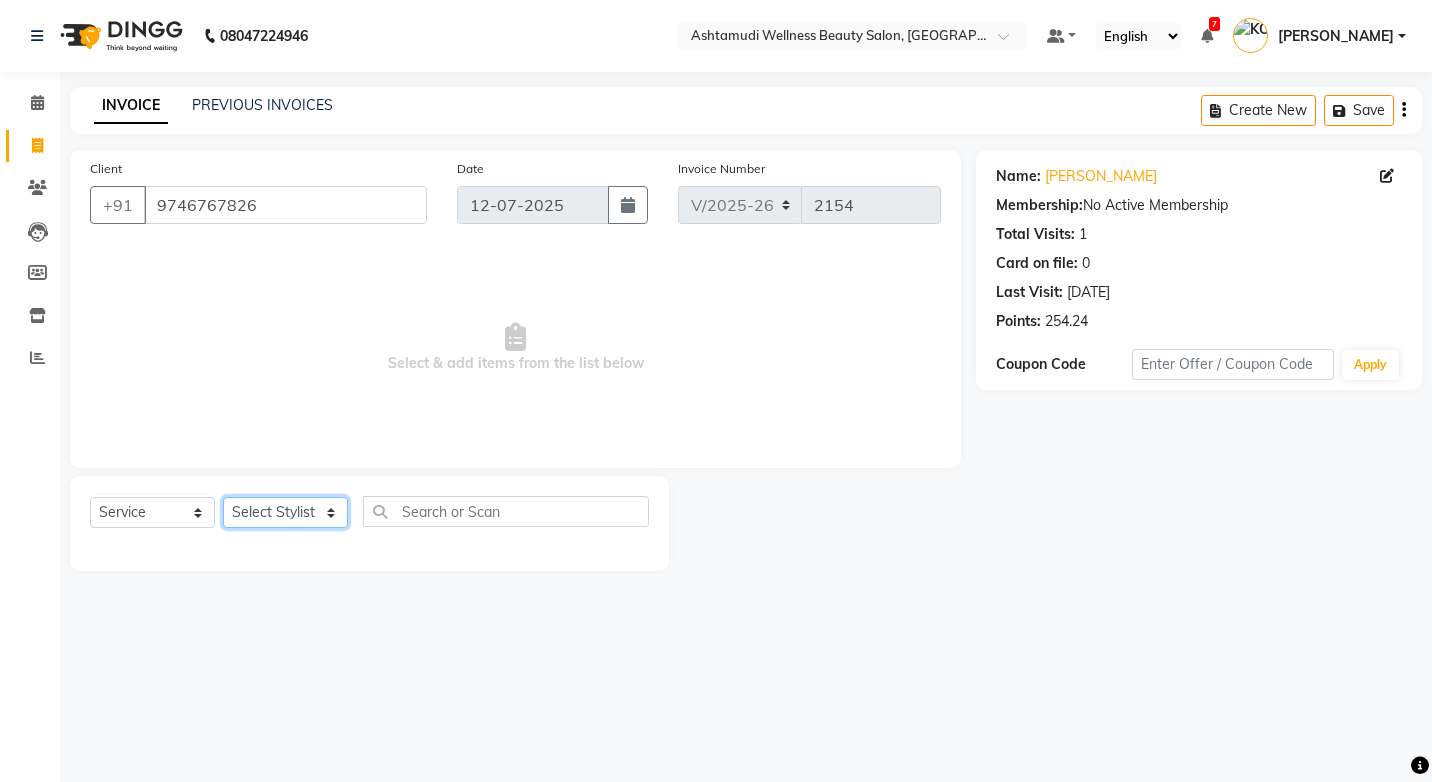 click on "Select Stylist ANJALI M S [PERSON_NAME] KOTTIYAM ASHTAMUDI [PERSON_NAME] [PERSON_NAME] [PERSON_NAME] [PERSON_NAME]  Sona [PERSON_NAME] [PERSON_NAME] [PERSON_NAME]" 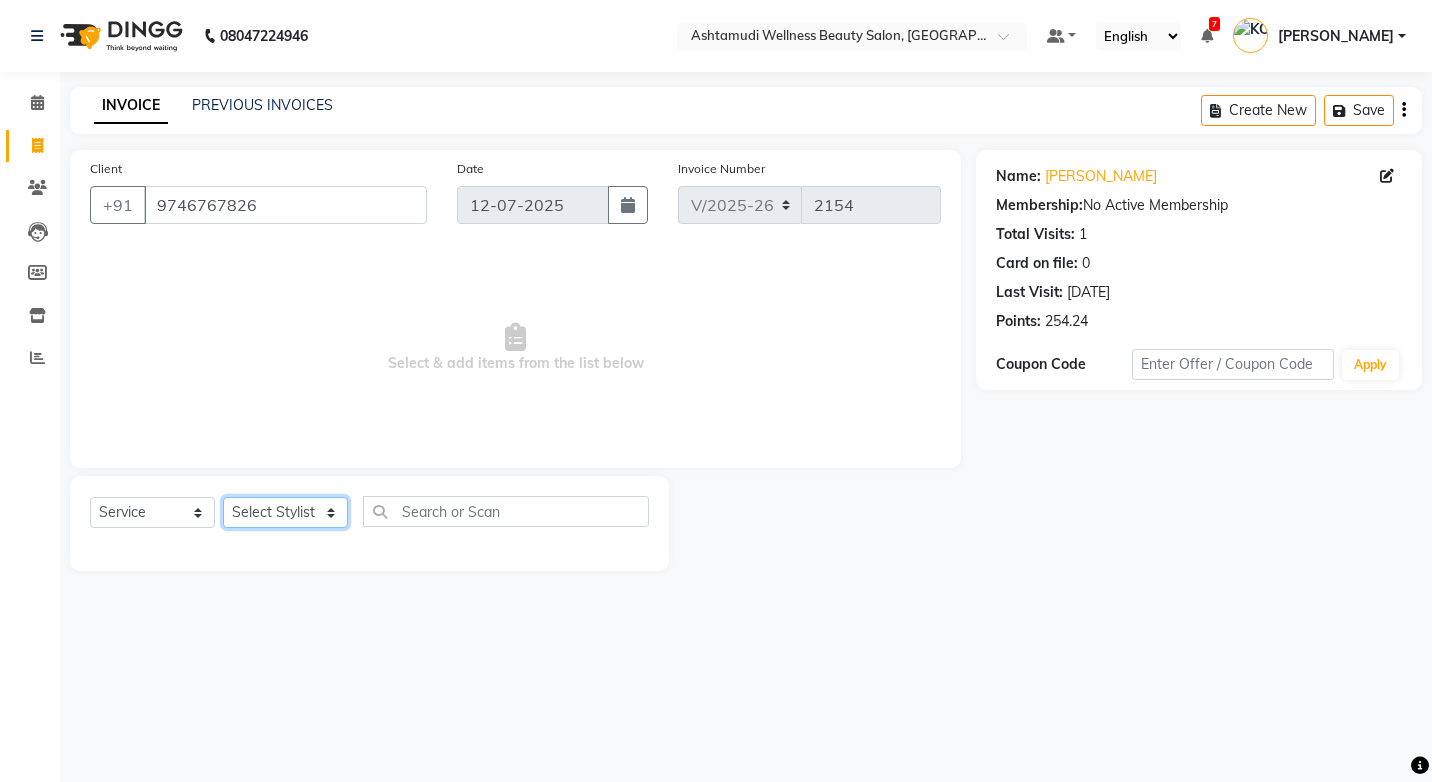 select on "50208" 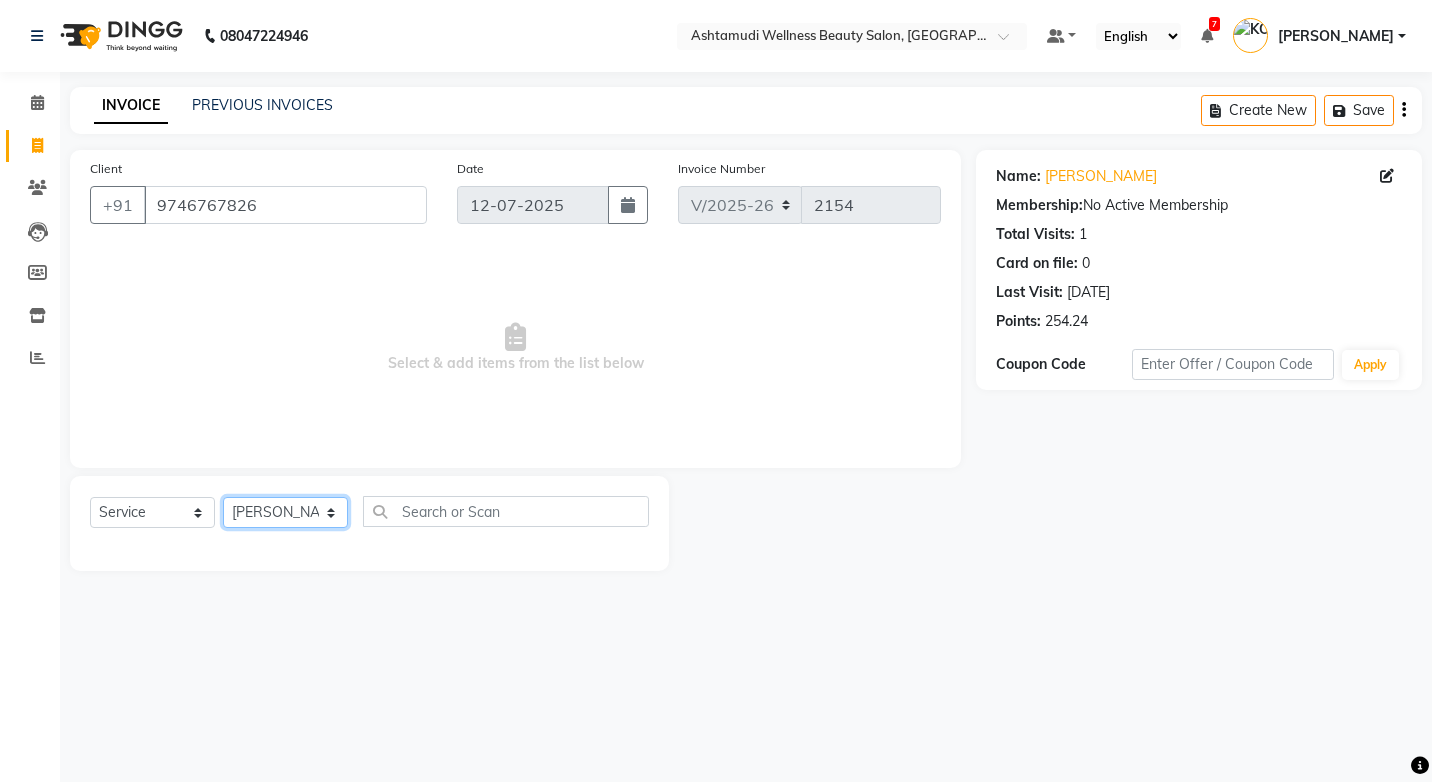 click on "Select Stylist ANJALI M S [PERSON_NAME] KOTTIYAM ASHTAMUDI [PERSON_NAME] [PERSON_NAME] [PERSON_NAME] [PERSON_NAME]  Sona [PERSON_NAME] [PERSON_NAME] [PERSON_NAME]" 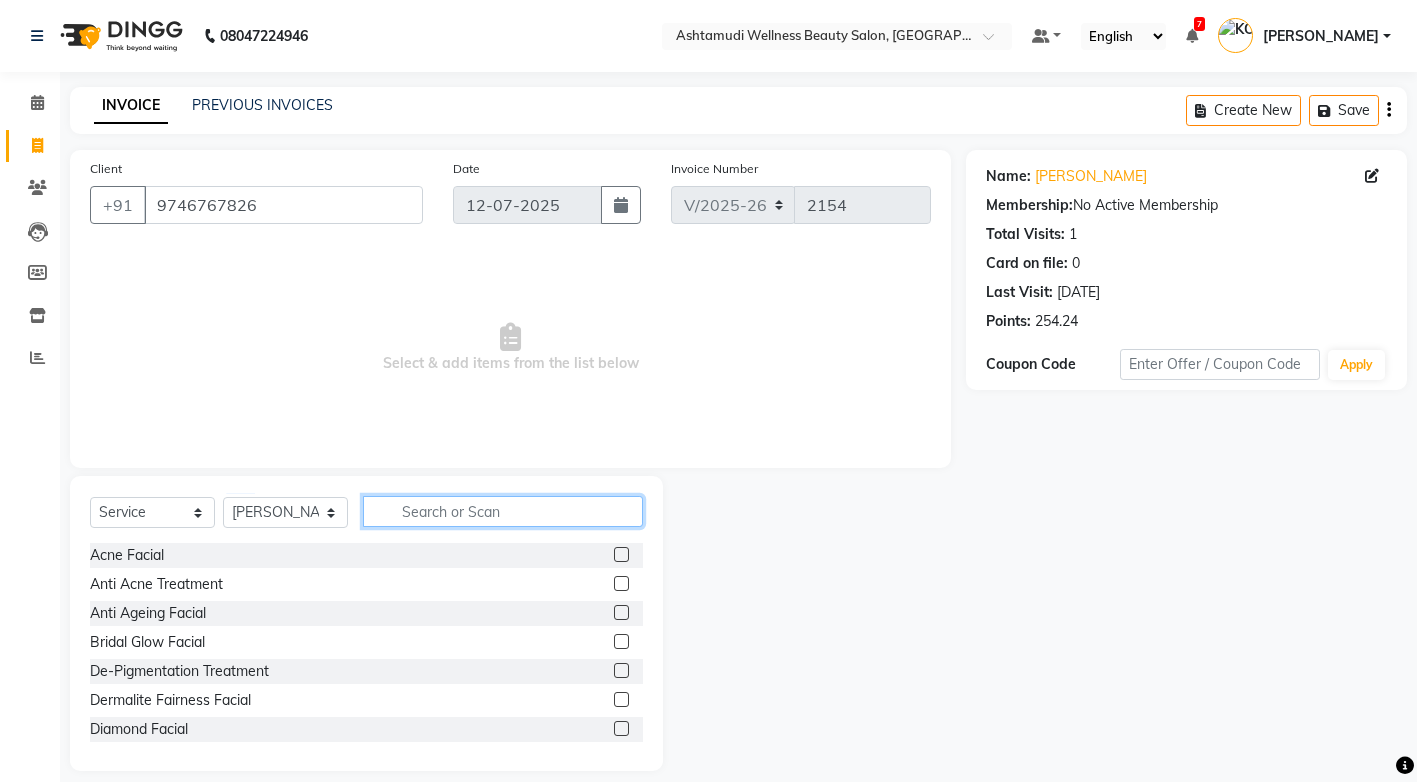 drag, startPoint x: 402, startPoint y: 498, endPoint x: 423, endPoint y: 504, distance: 21.84033 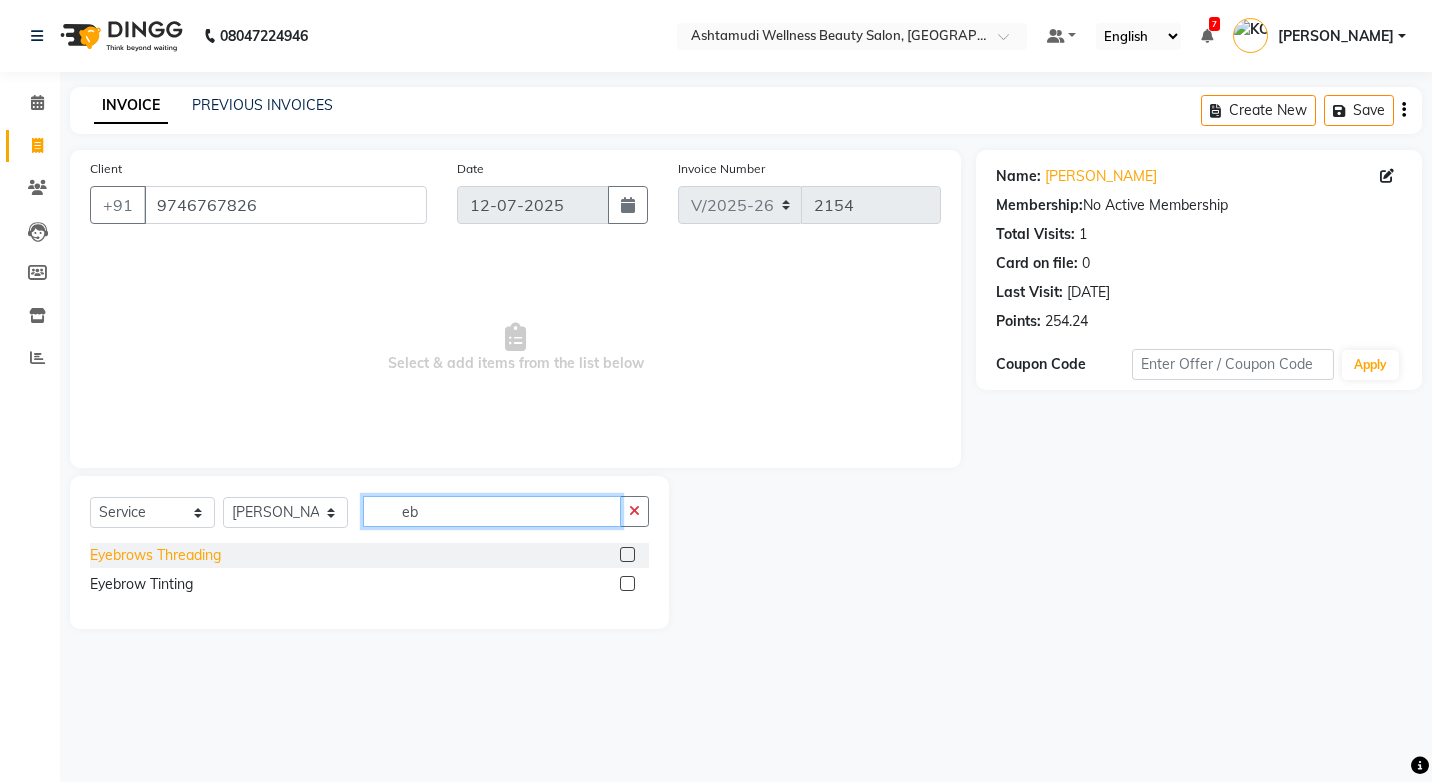 type on "eb" 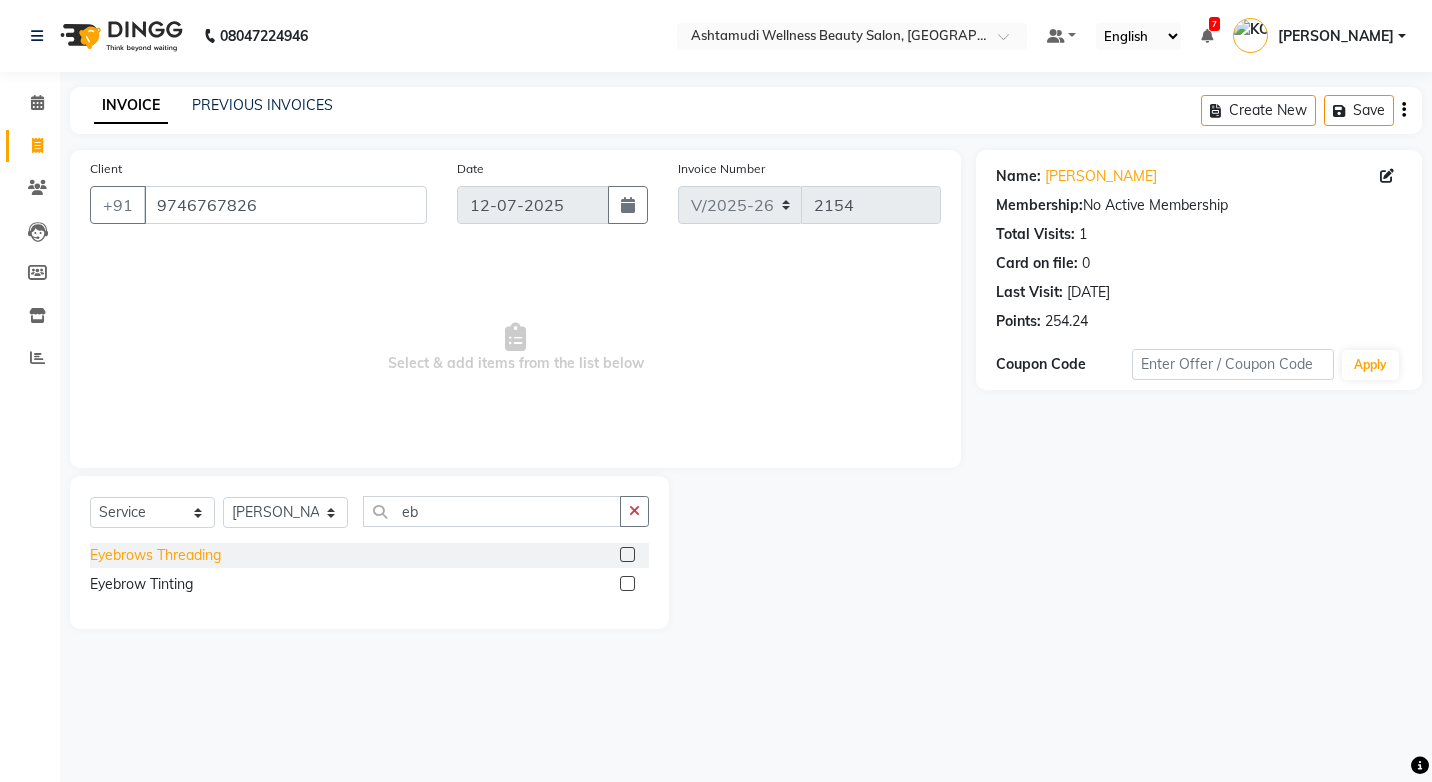 click on "Eyebrows Threading" 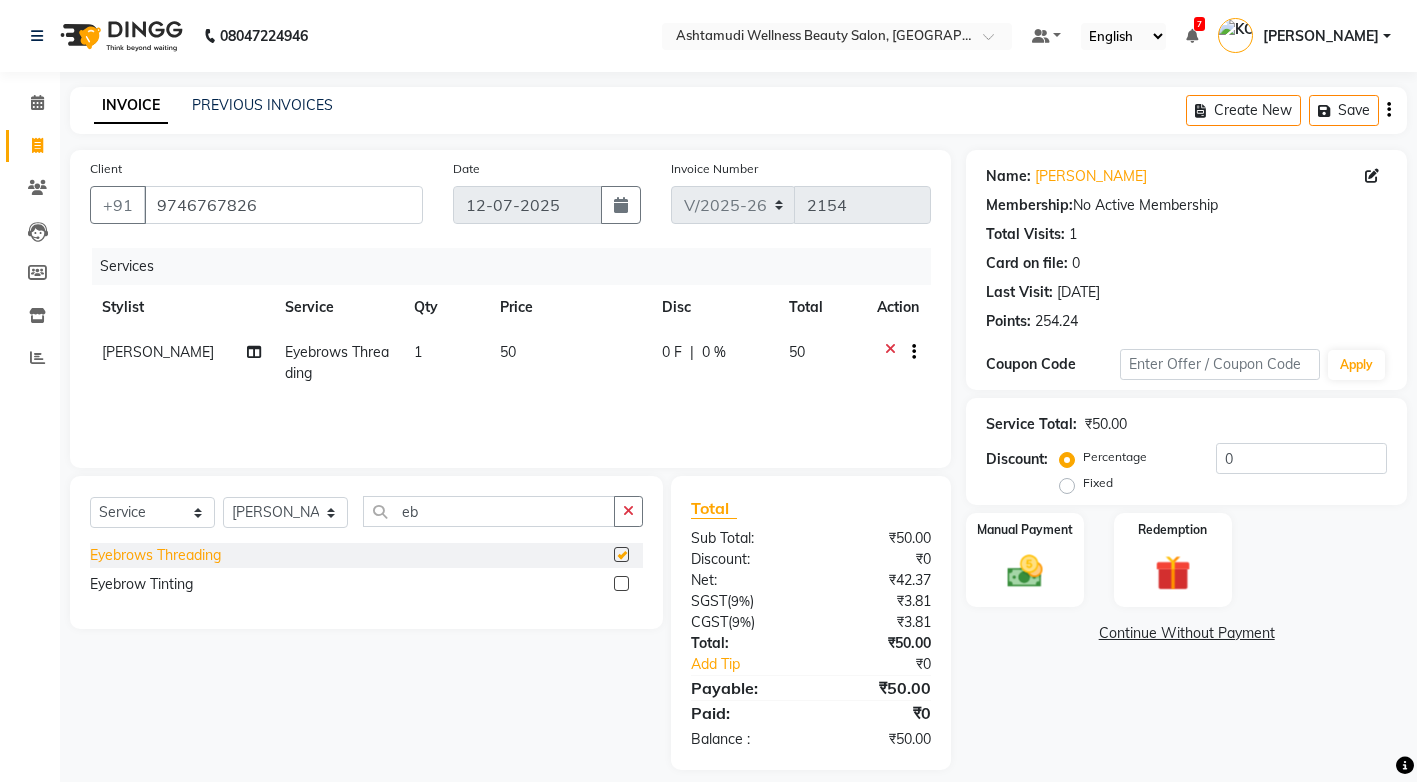 checkbox on "false" 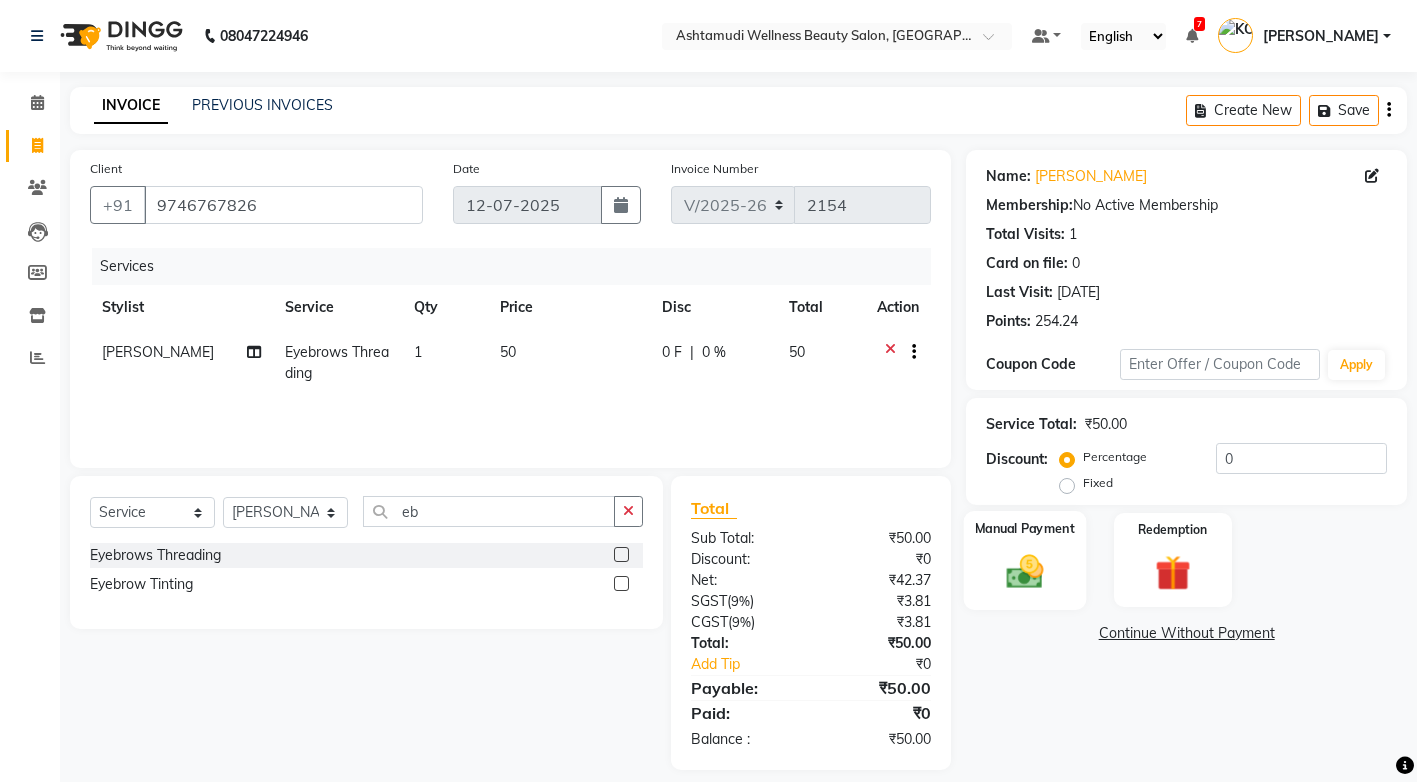 scroll, scrollTop: 18, scrollLeft: 0, axis: vertical 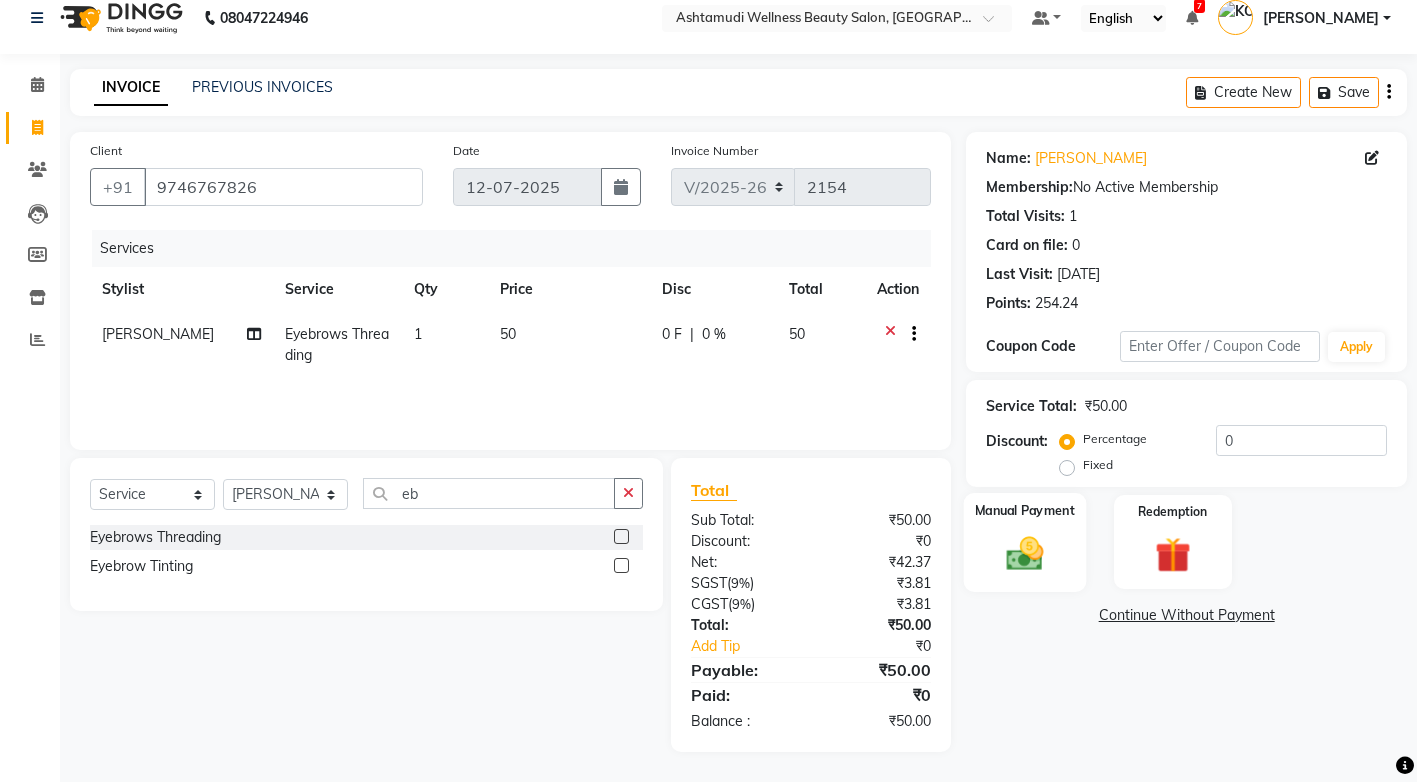 click on "Manual Payment" 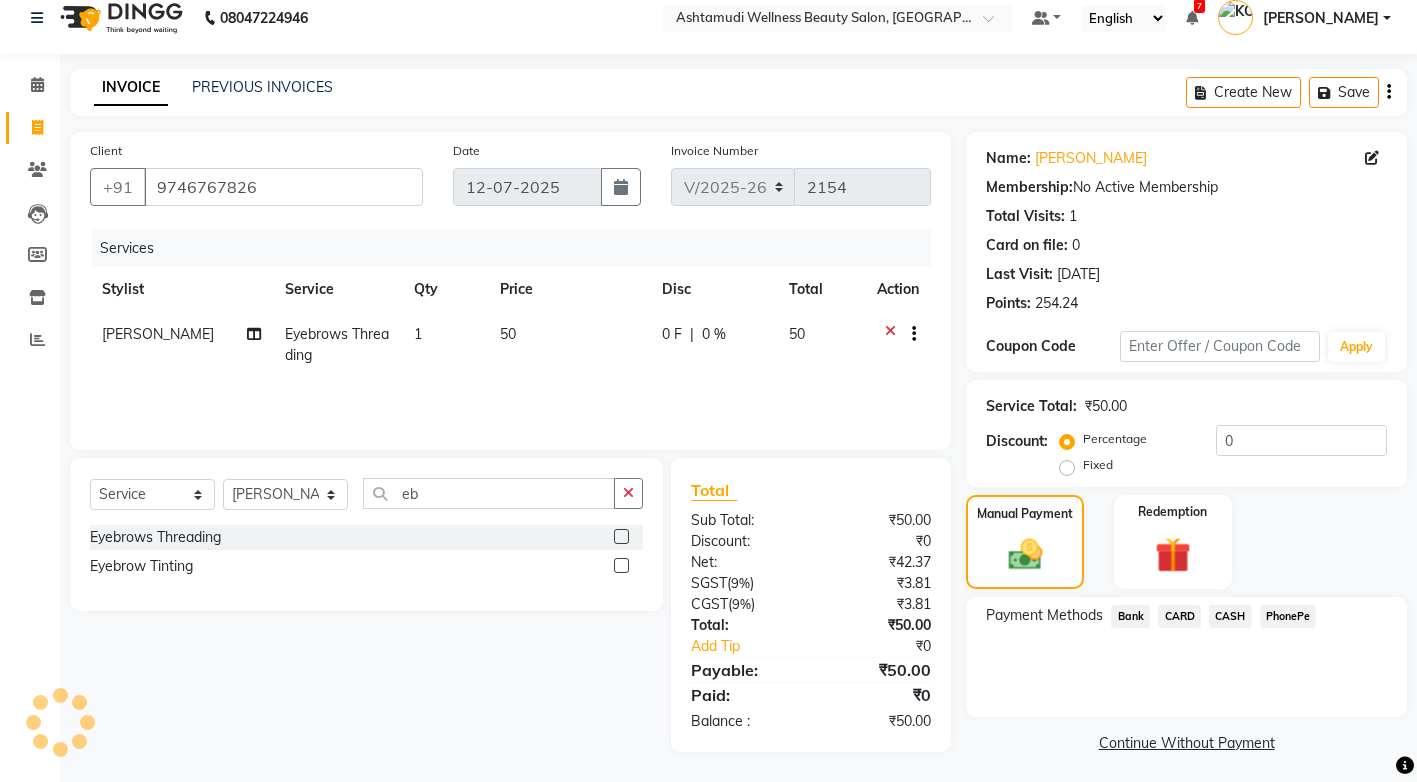 click on "PhonePe" 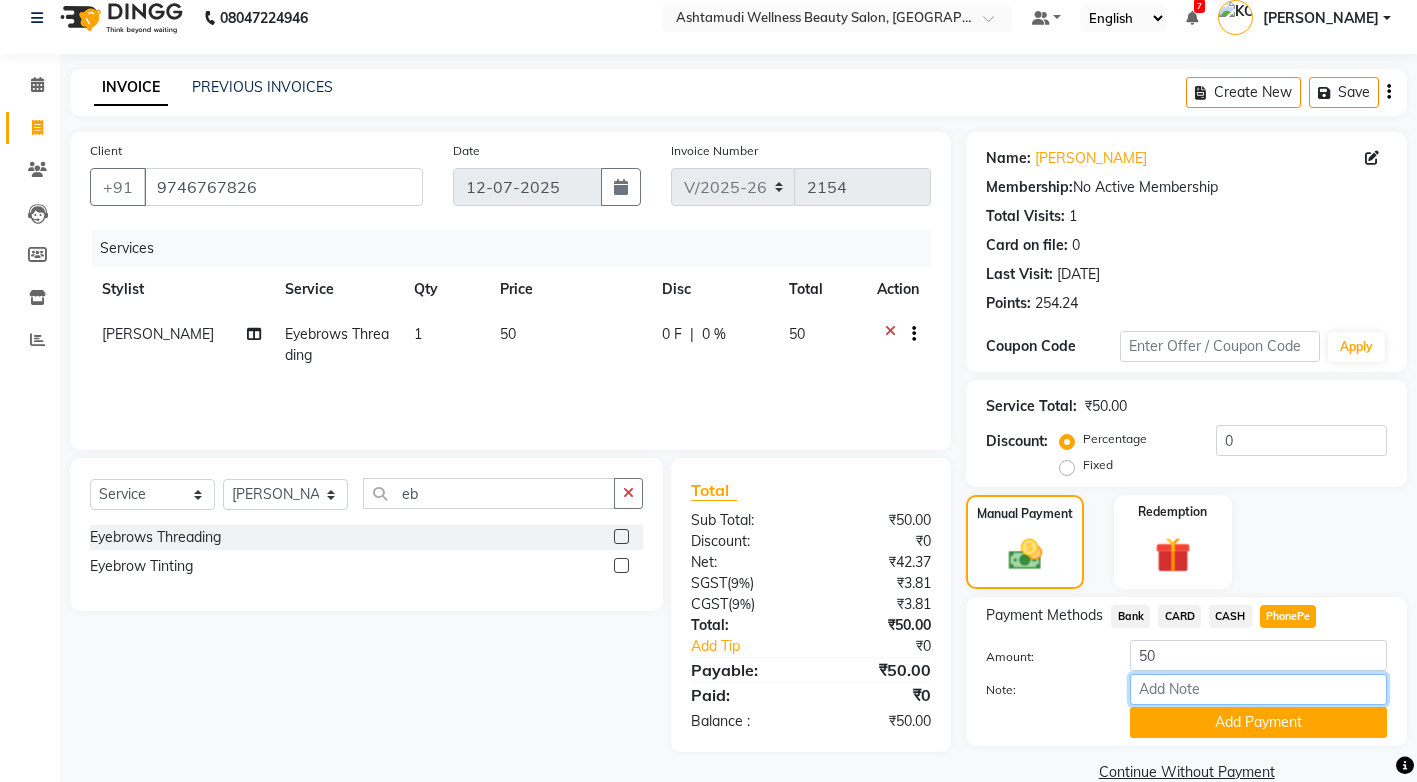 drag, startPoint x: 1189, startPoint y: 698, endPoint x: 1201, endPoint y: 676, distance: 25.059929 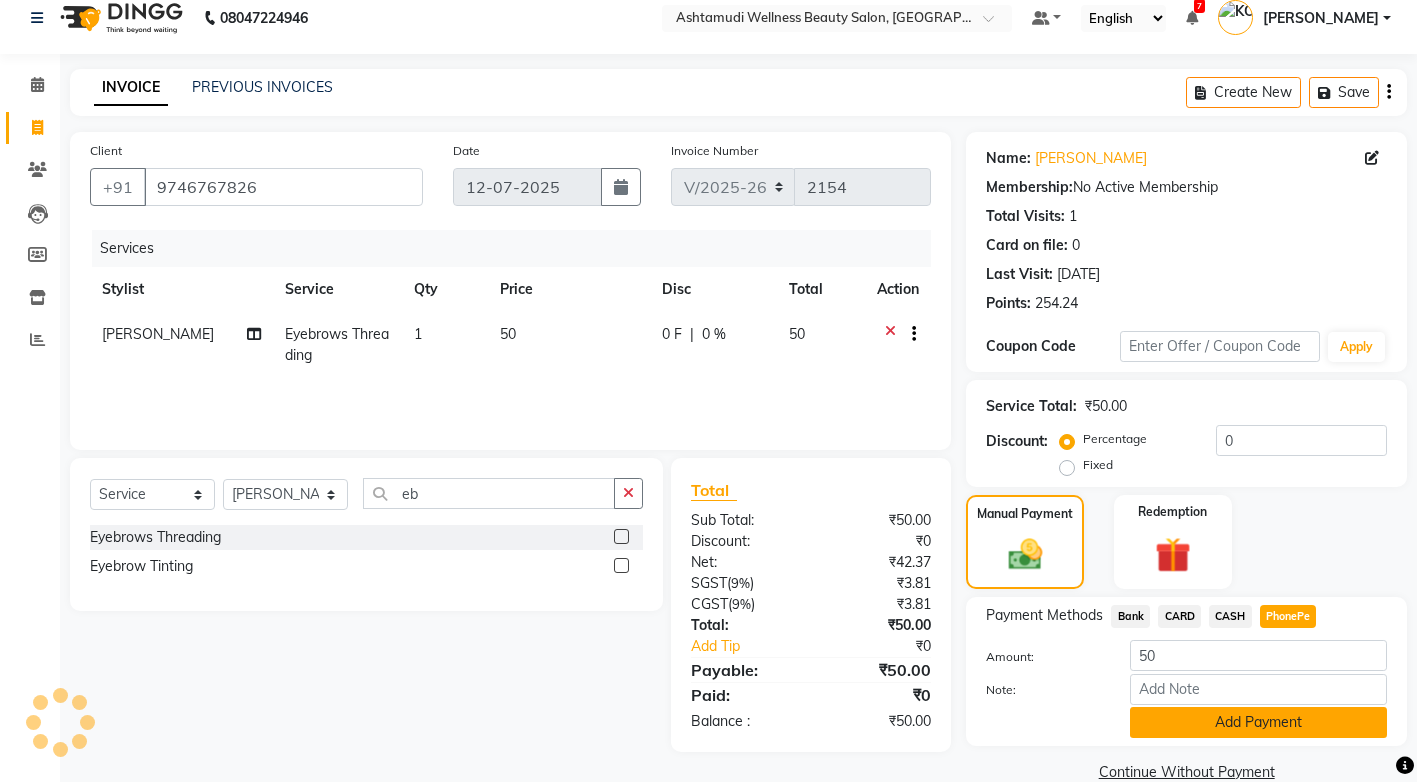 click on "Add Payment" 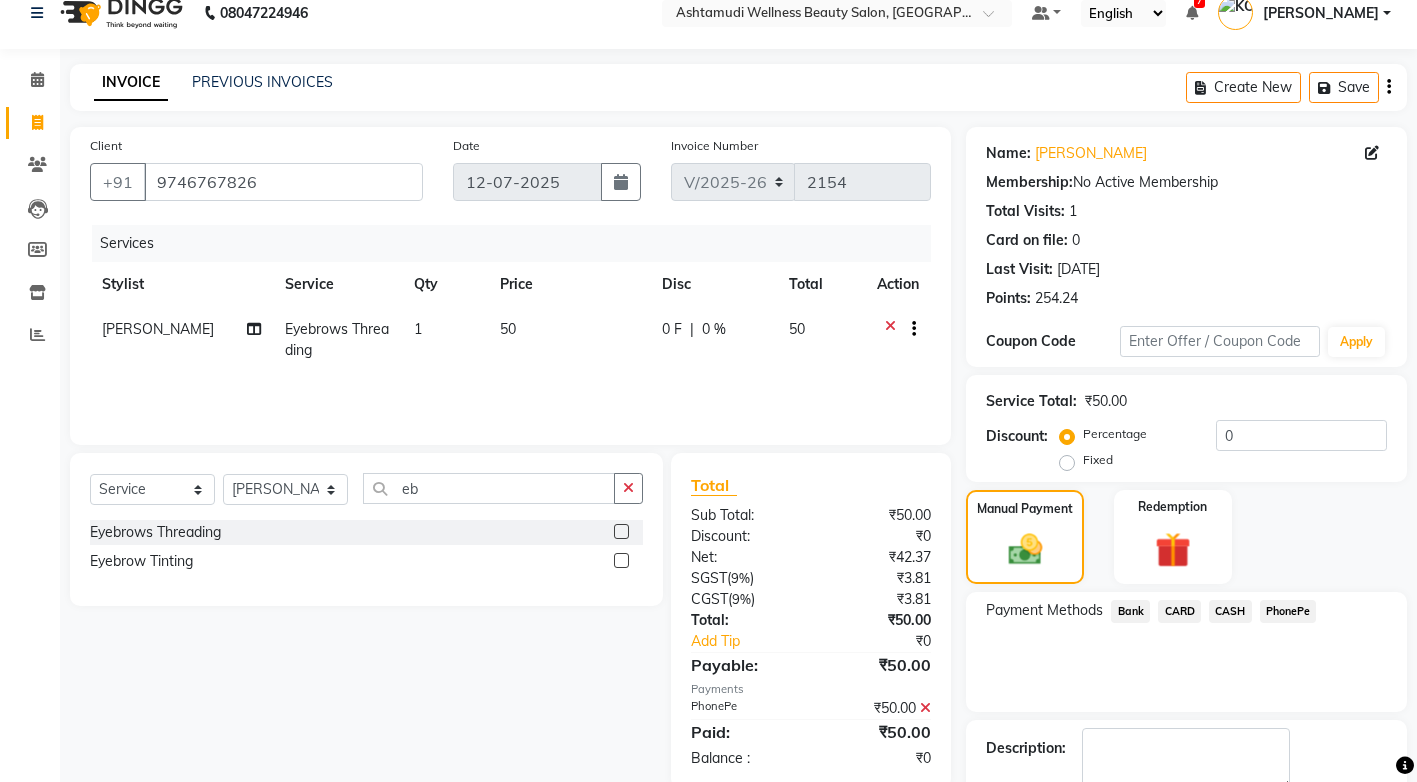 scroll, scrollTop: 108, scrollLeft: 0, axis: vertical 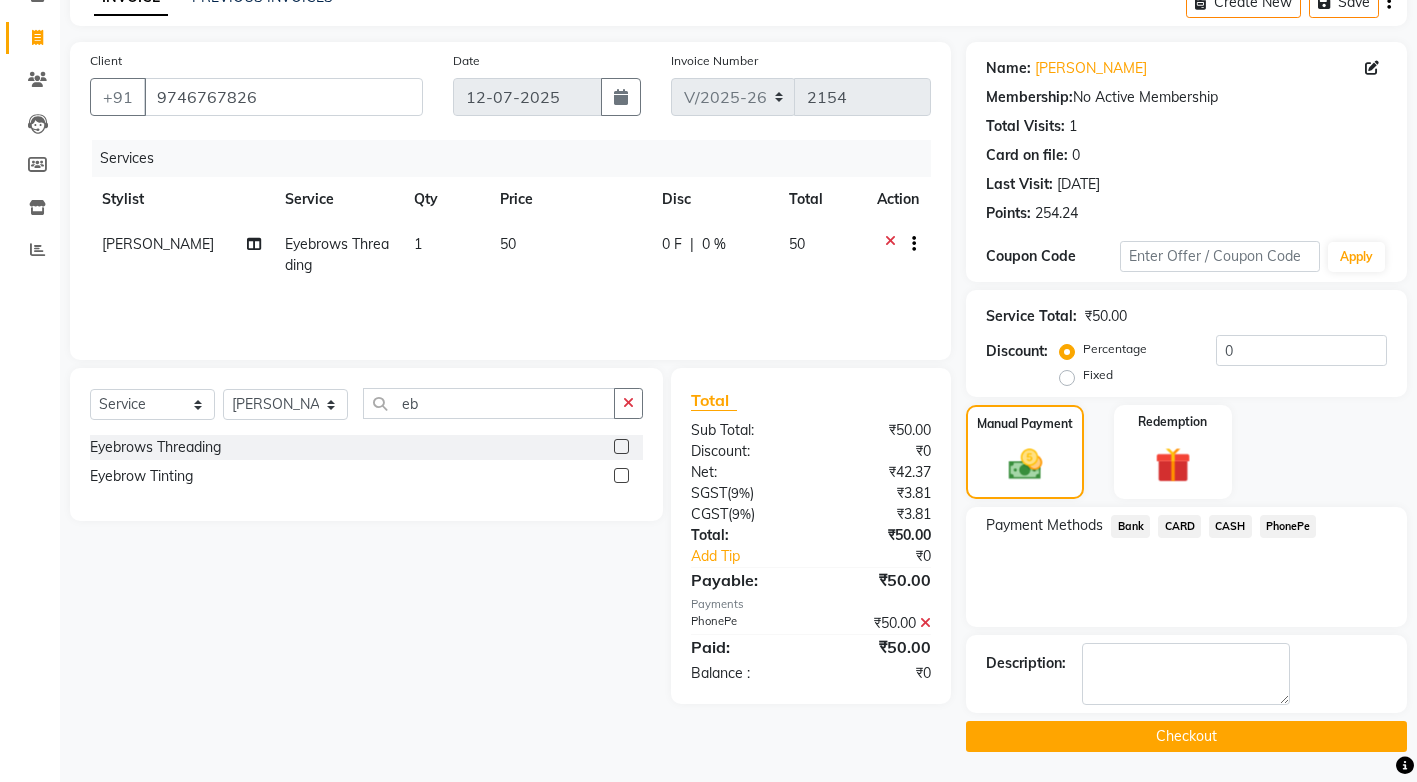 click on "Checkout" 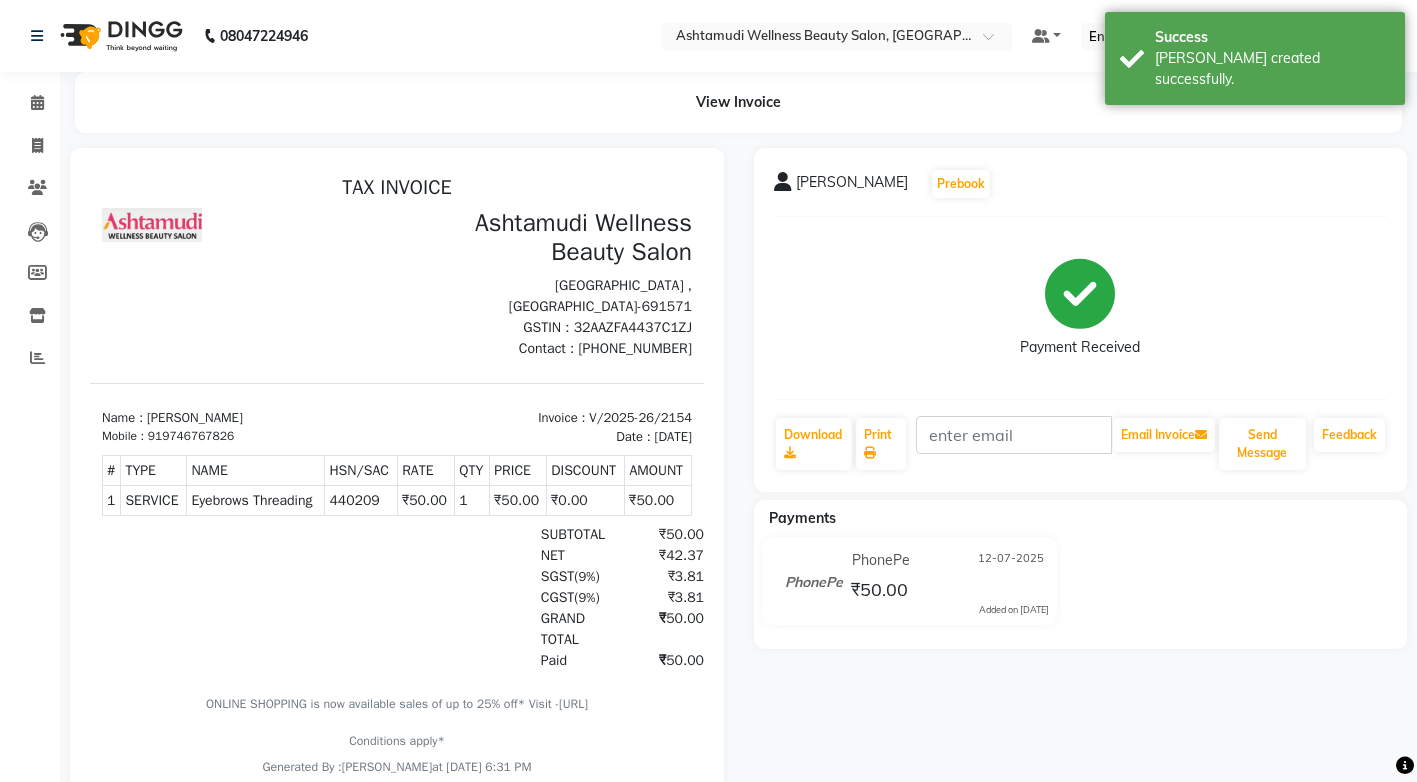 scroll, scrollTop: 0, scrollLeft: 0, axis: both 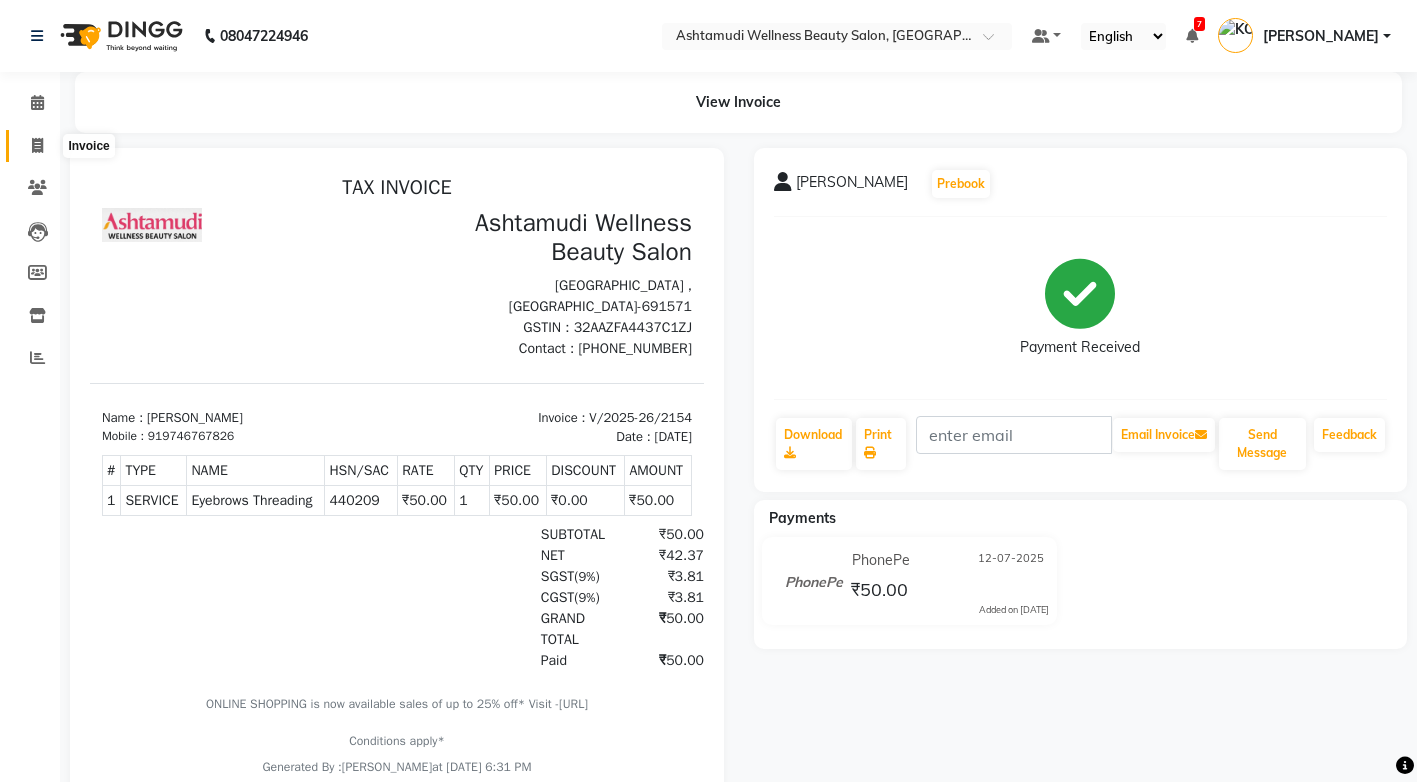 click 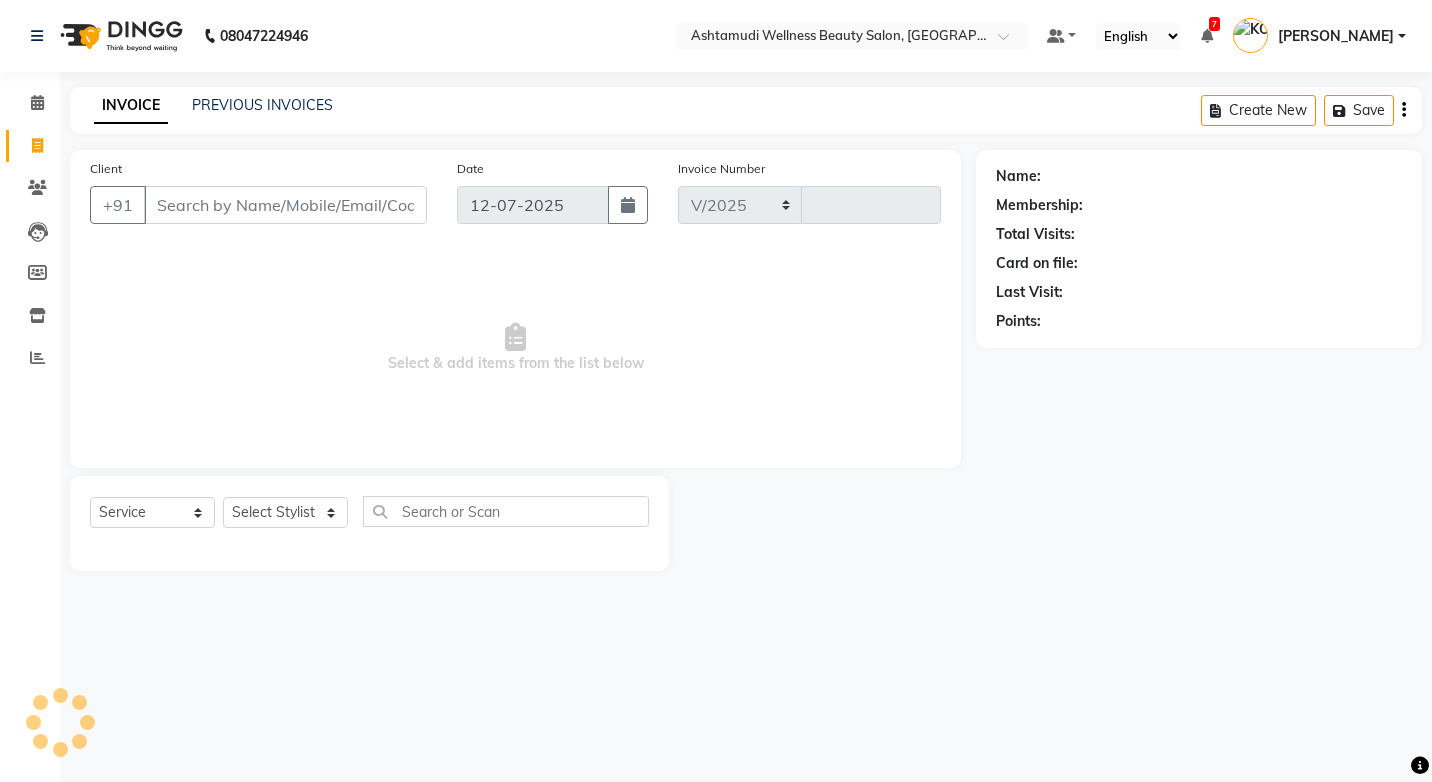 select on "4674" 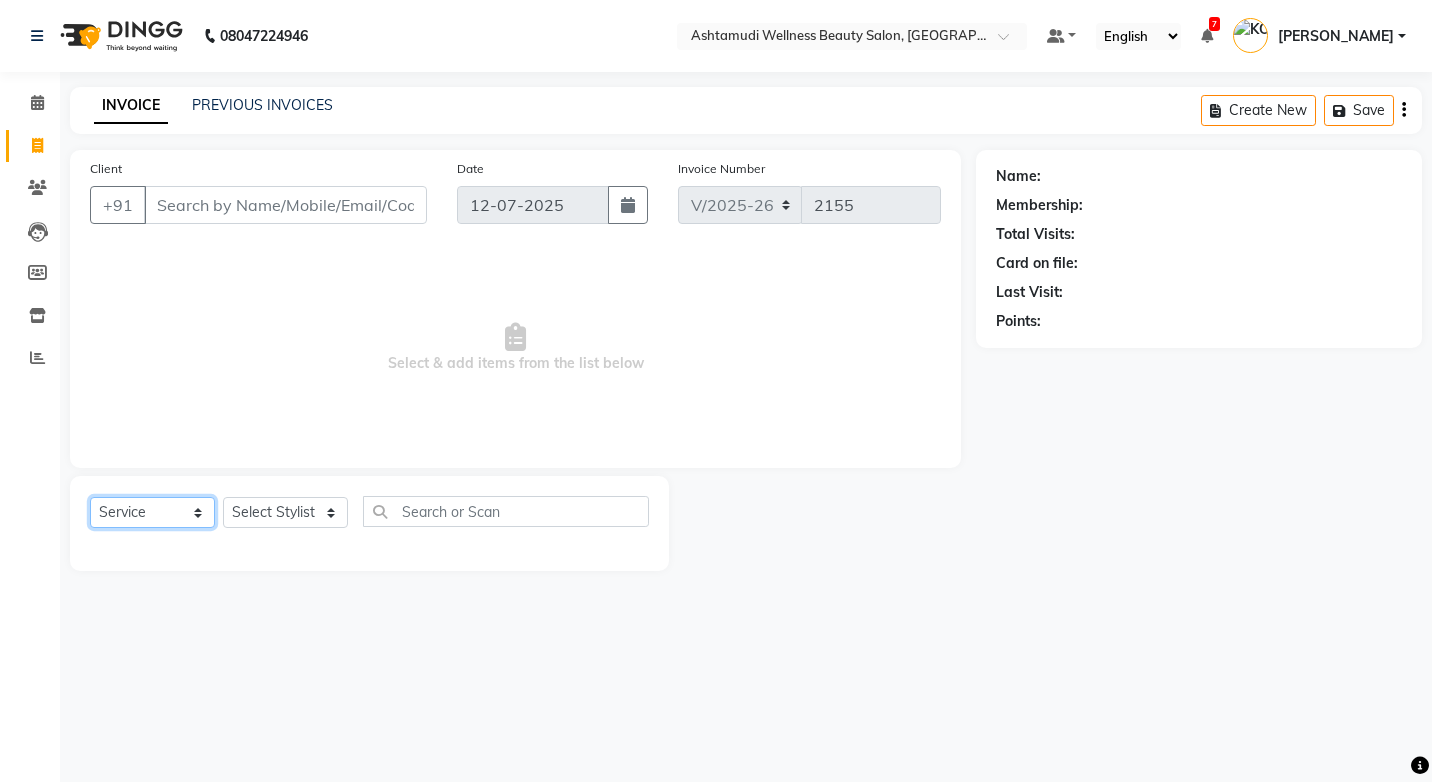 click on "Select  Service  Product  Membership  Package Voucher Prepaid Gift Card" 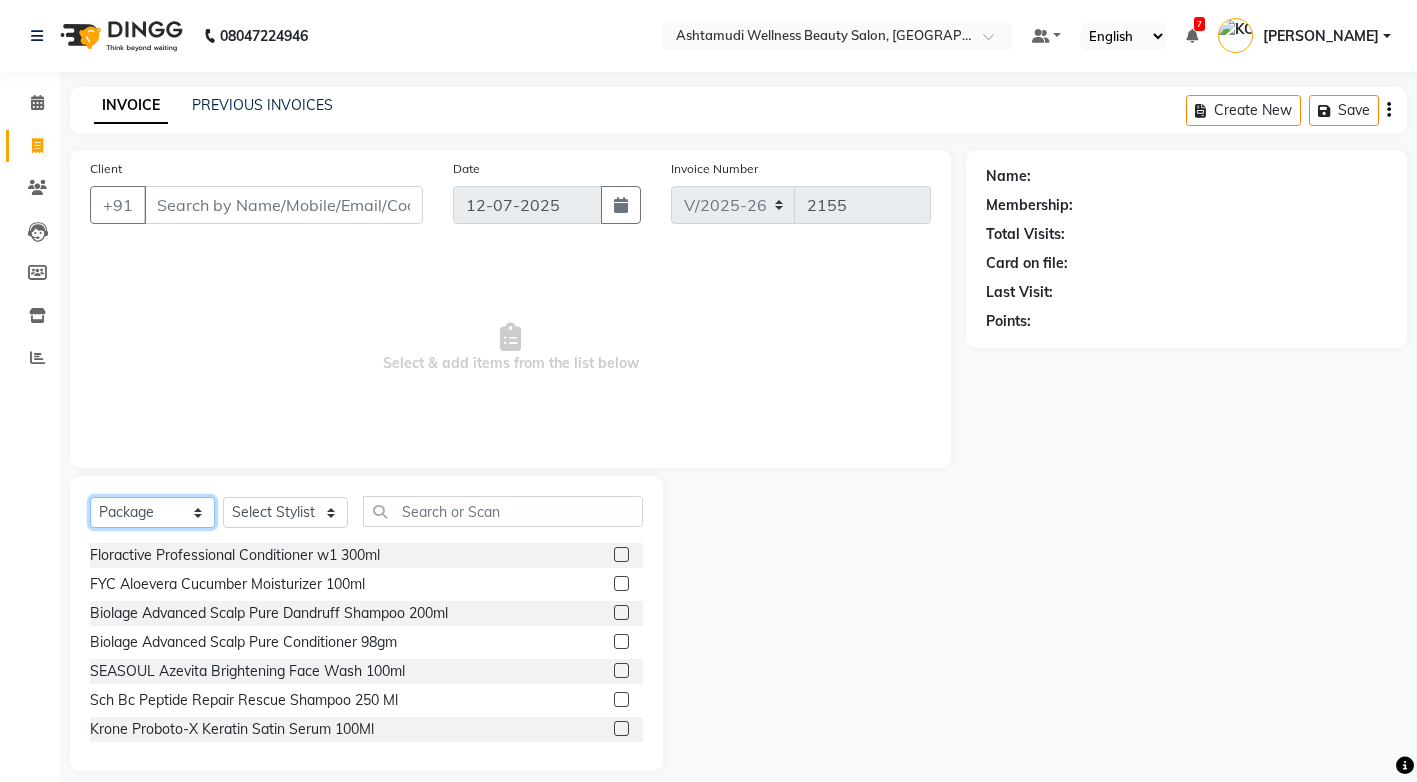 click on "Select  Service  Product  Membership  Package Voucher Prepaid Gift Card" 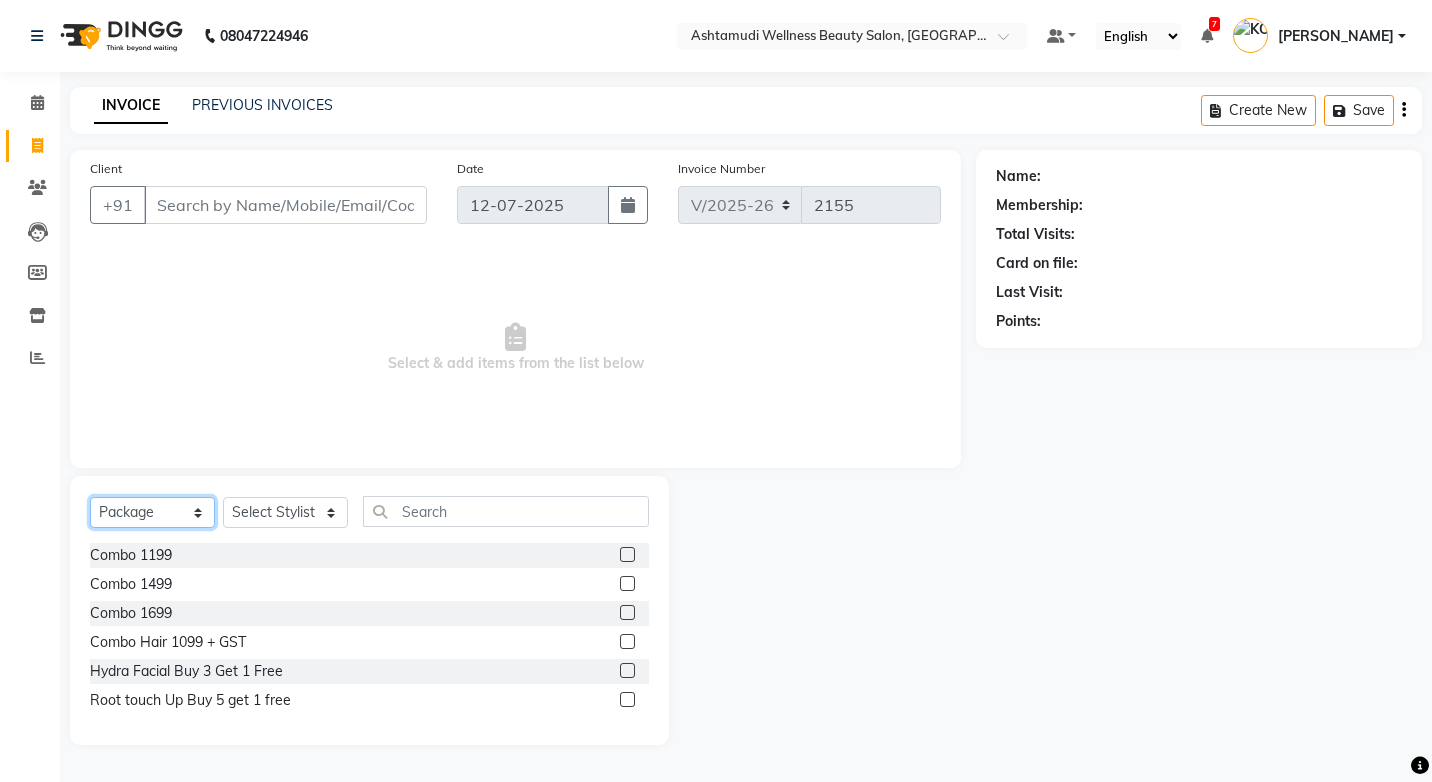 click on "Select  Service  Product  Membership  Package Voucher Prepaid Gift Card" 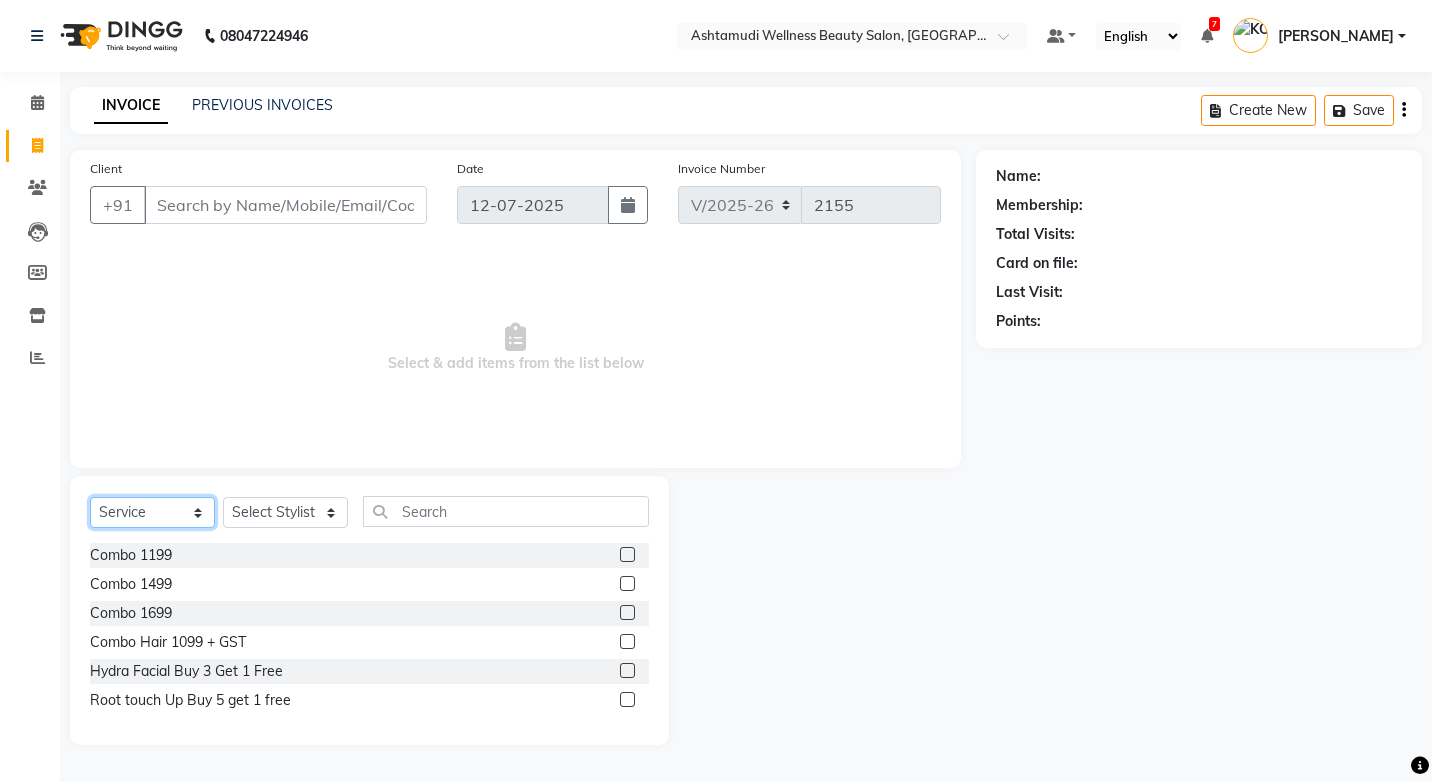 click on "Select  Service  Product  Membership  Package Voucher Prepaid Gift Card" 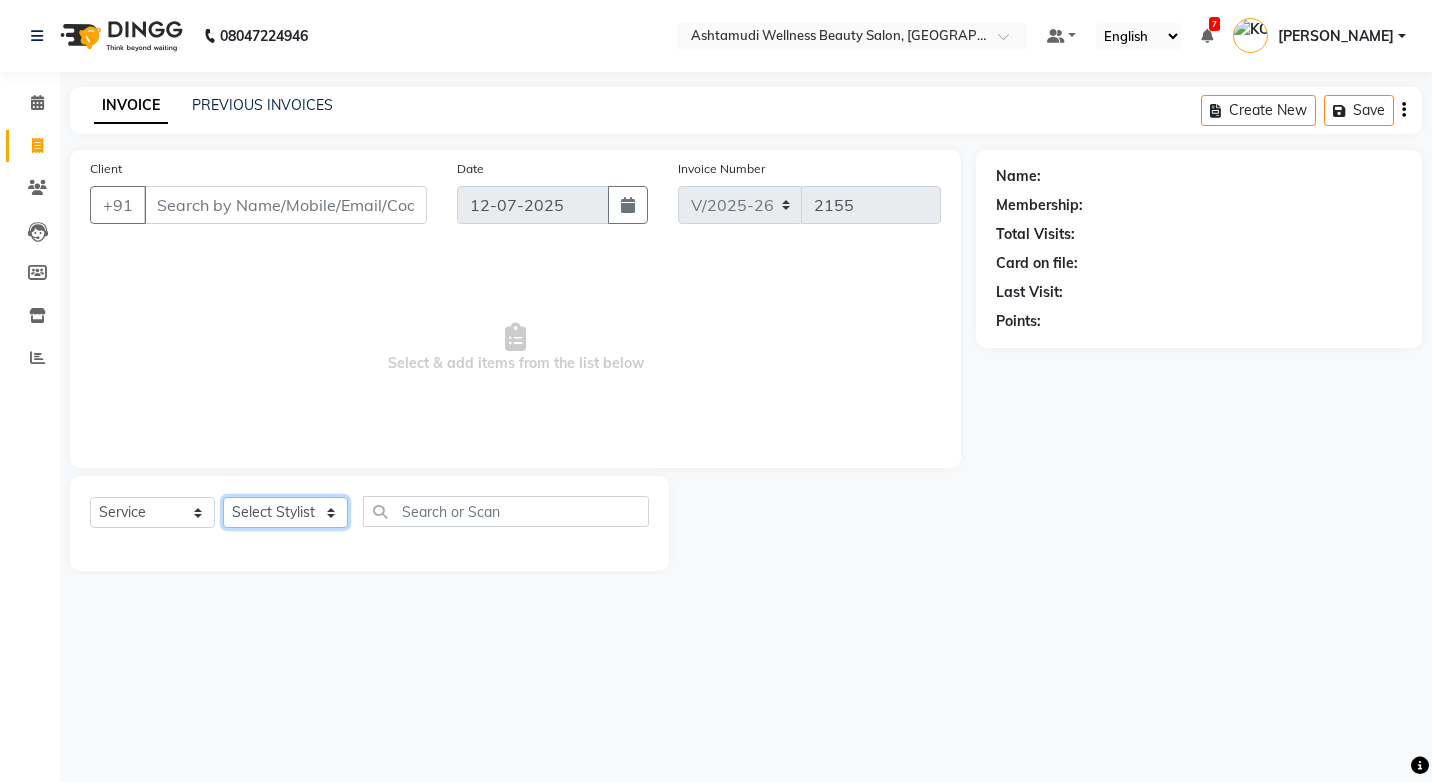 click on "Select Stylist ANJALI M S ASWATHY KOTTIYAM ASHTAMUDI KUMARI Muneera RASHMI SHEEJA ANIL SHYNI  SINDHYA  Sona Sunil Sreepriya STEFFY STEPHAN Varsha S Vismaya" 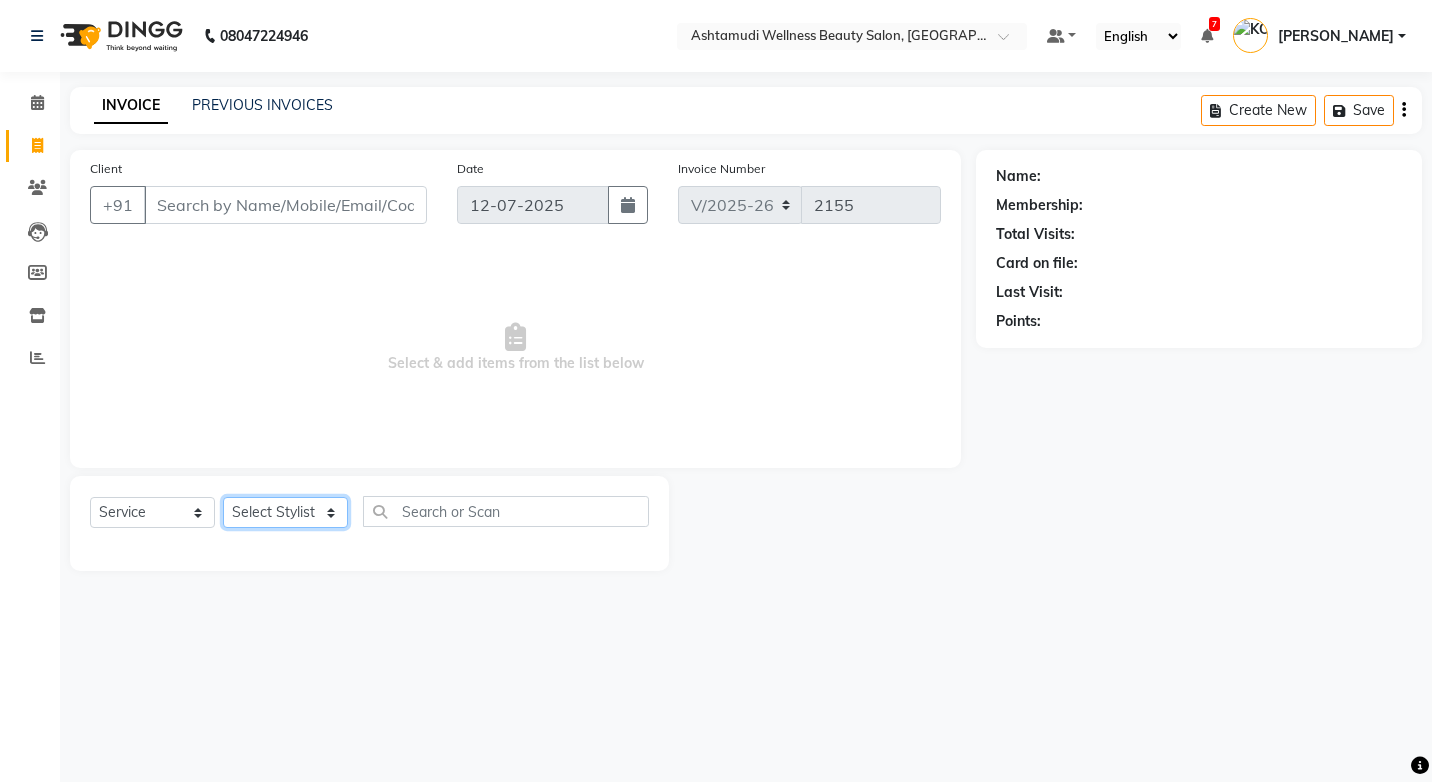 select on "71740" 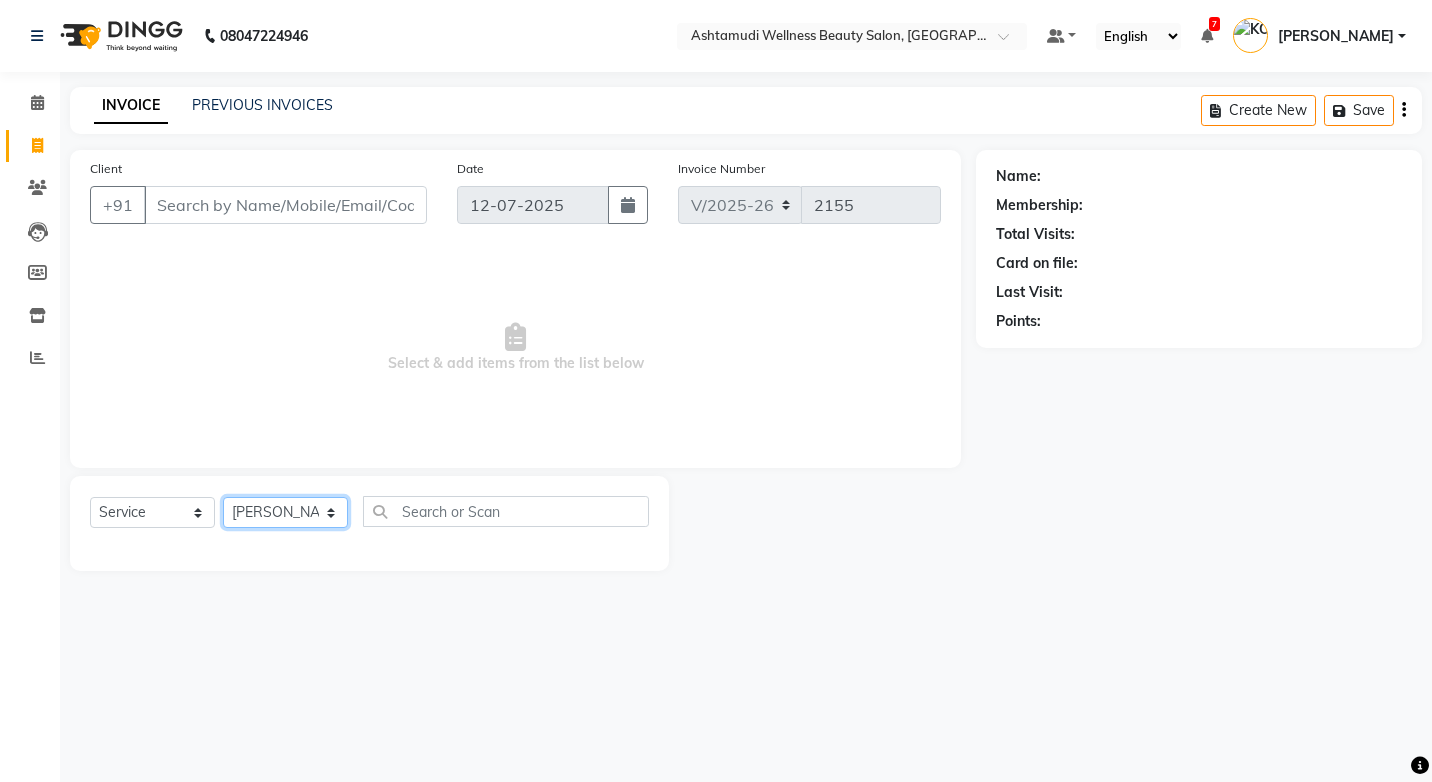 click on "Select Stylist ANJALI M S ASWATHY KOTTIYAM ASHTAMUDI KUMARI Muneera RASHMI SHEEJA ANIL SHYNI  SINDHYA  Sona Sunil Sreepriya STEFFY STEPHAN Varsha S Vismaya" 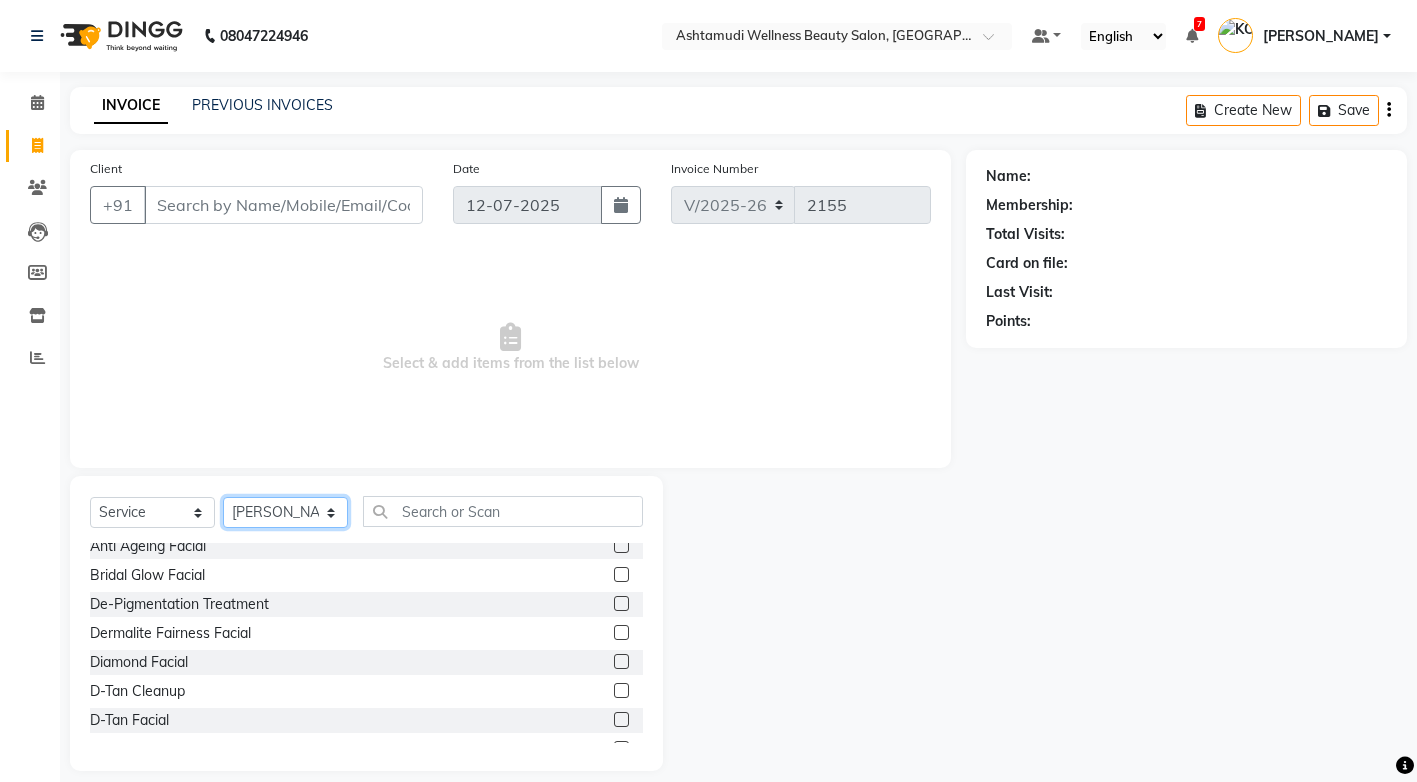 scroll, scrollTop: 100, scrollLeft: 0, axis: vertical 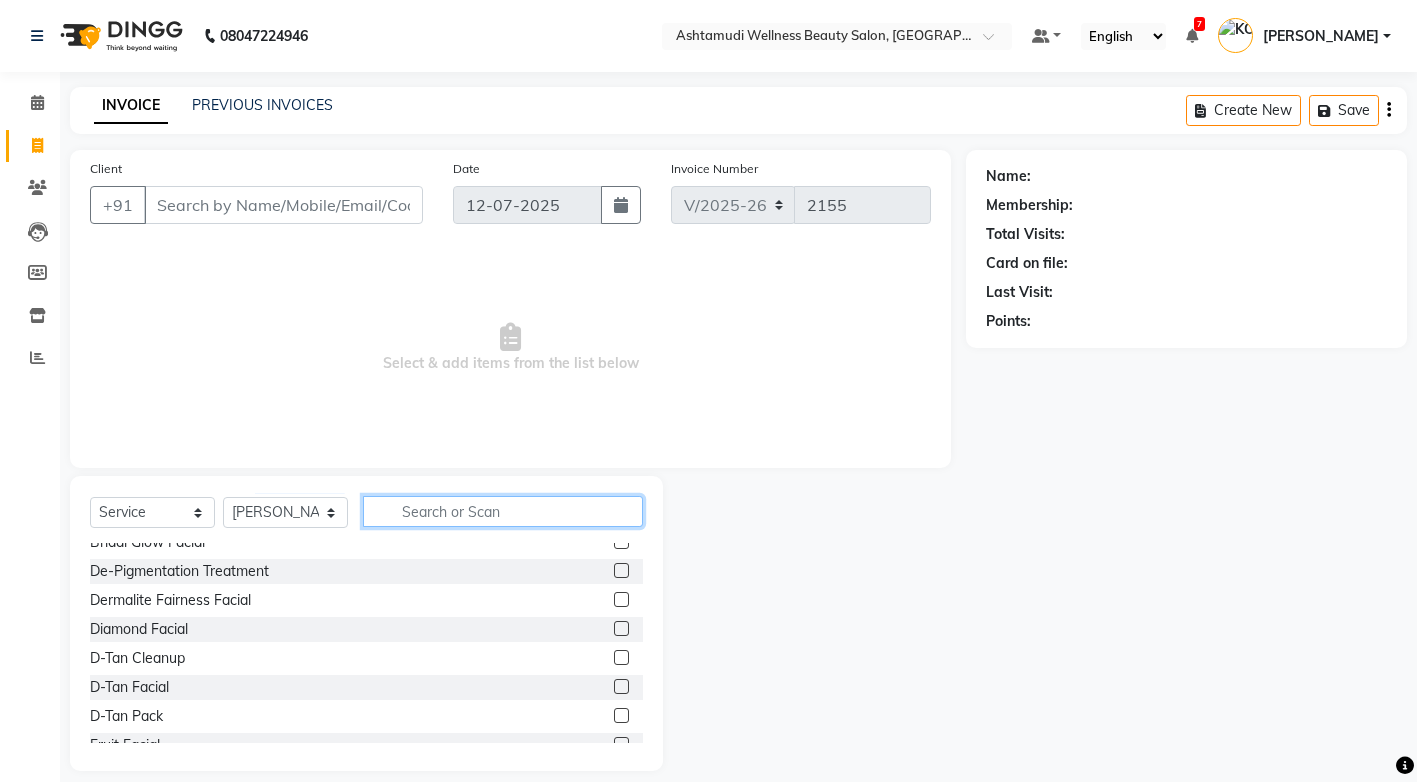 click 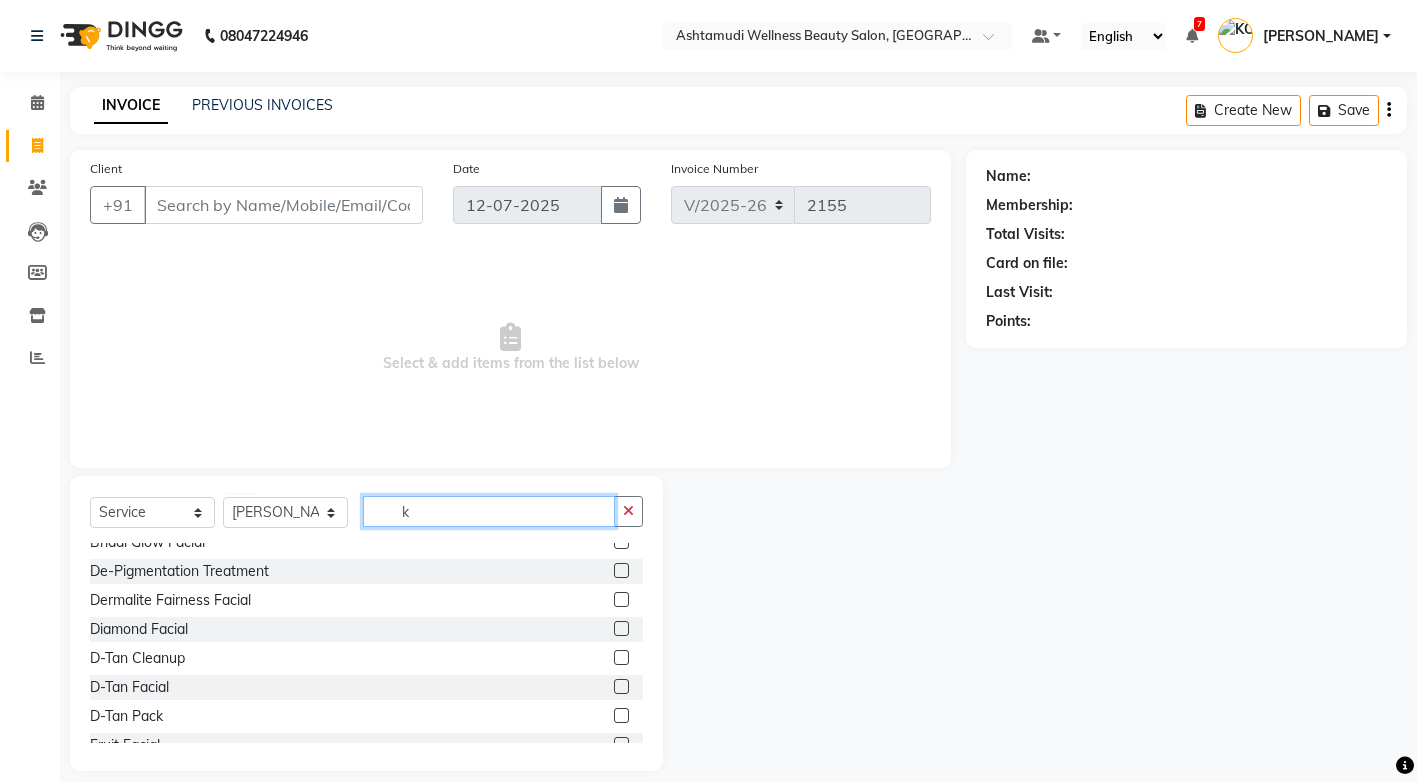 scroll, scrollTop: 0, scrollLeft: 0, axis: both 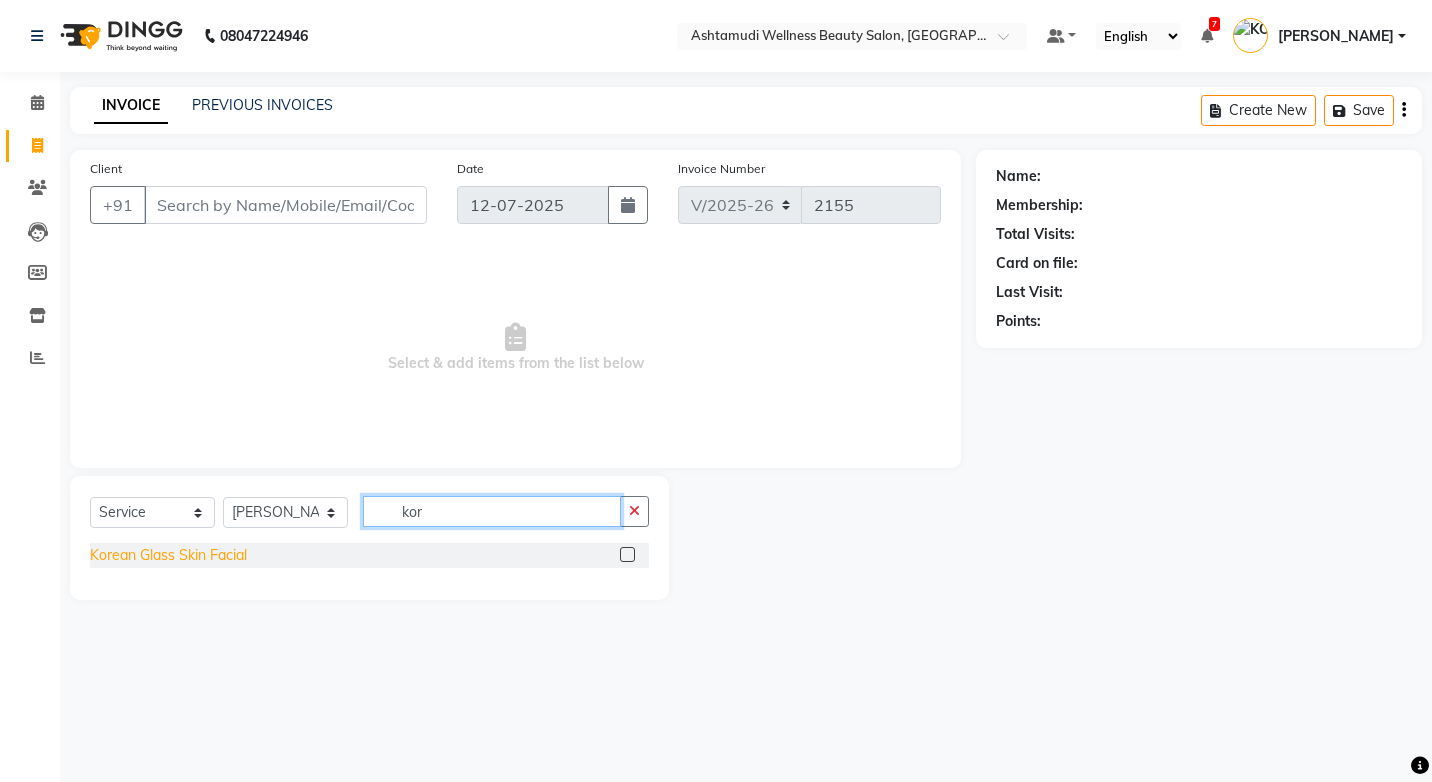 type on "kor" 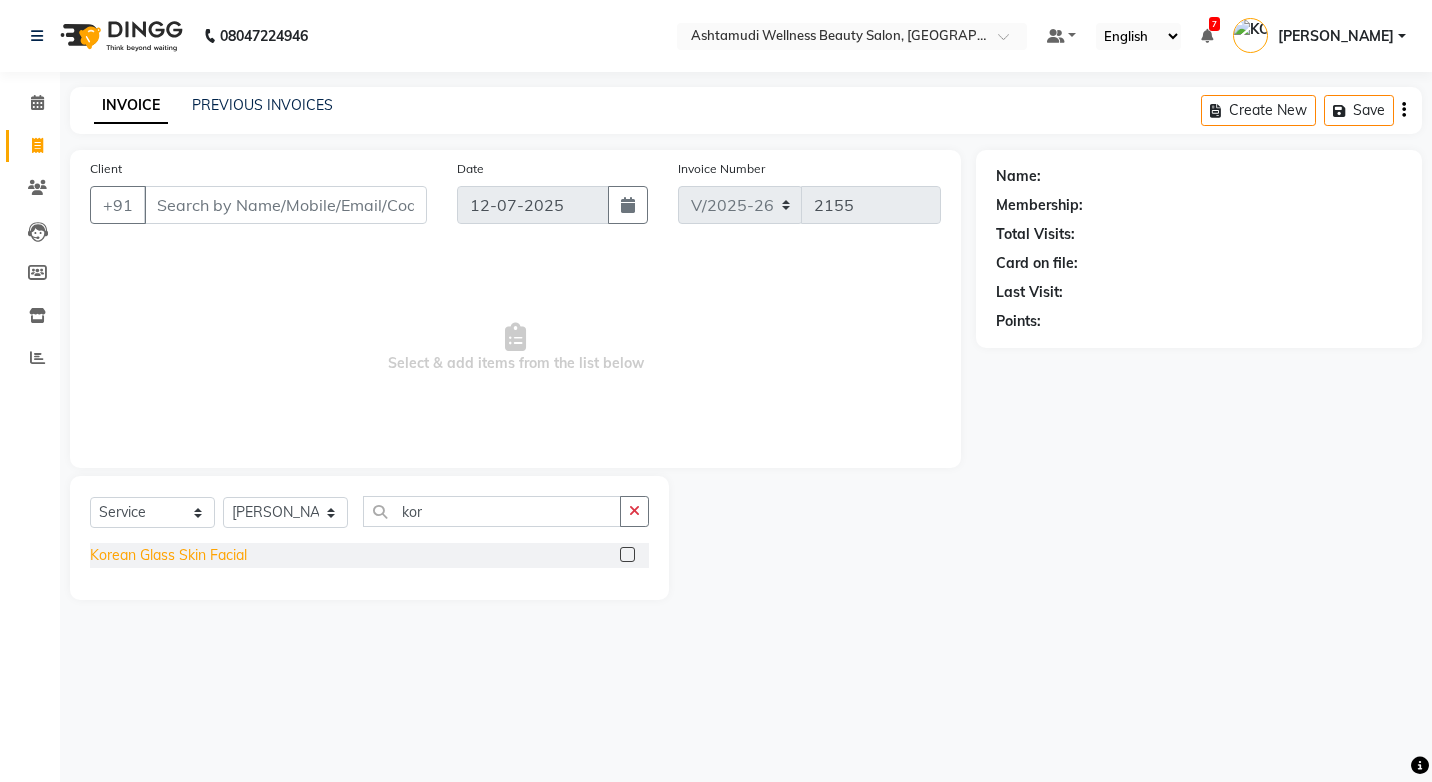 click on "Korean Glass Skin Facial" 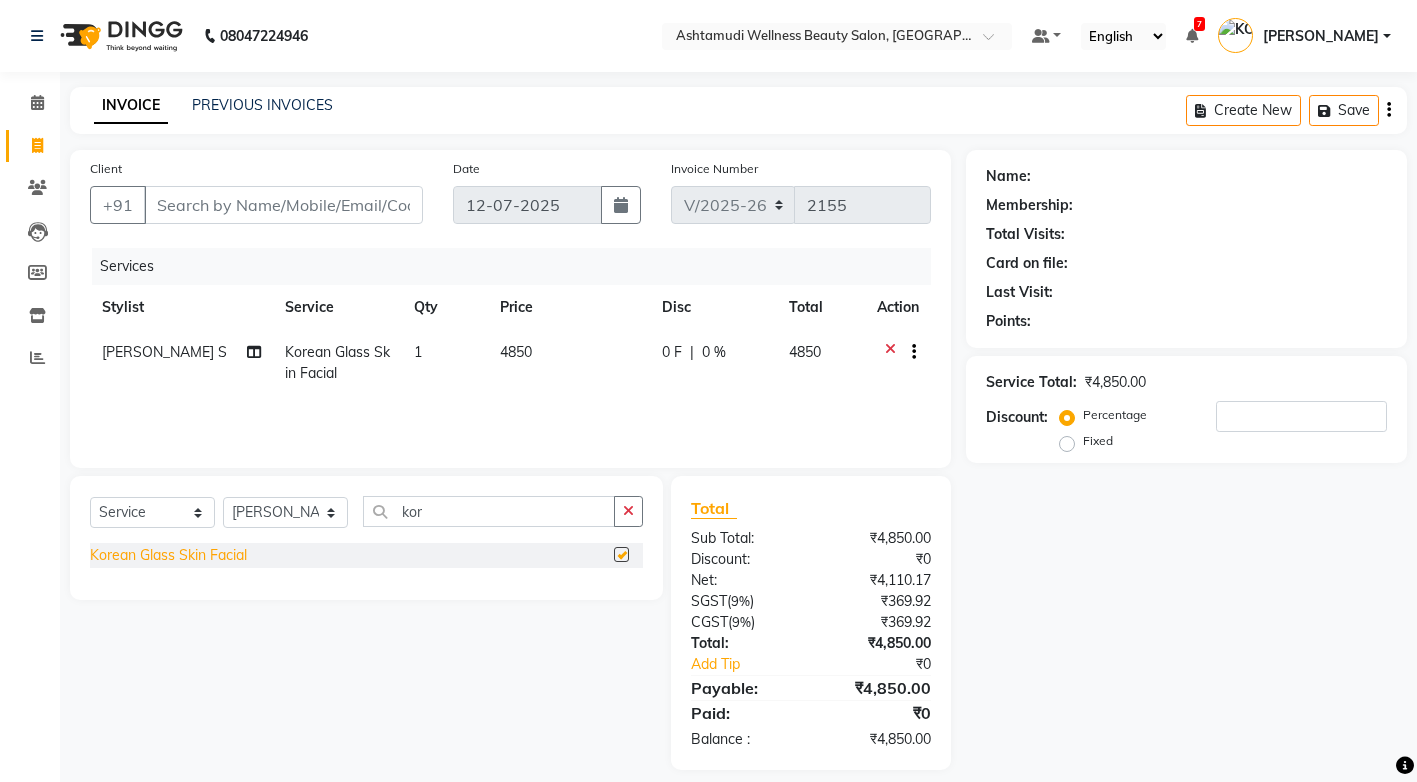 checkbox on "false" 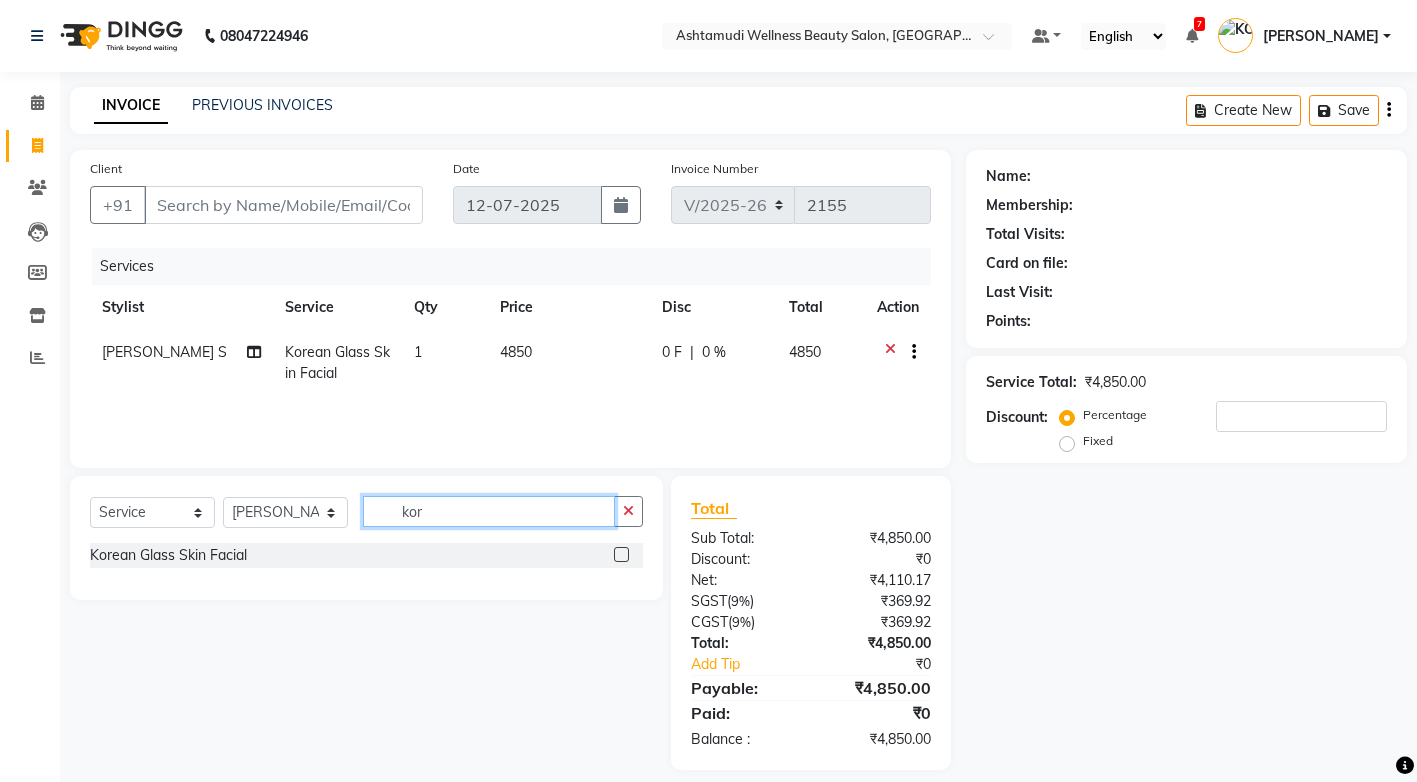 click on "kor" 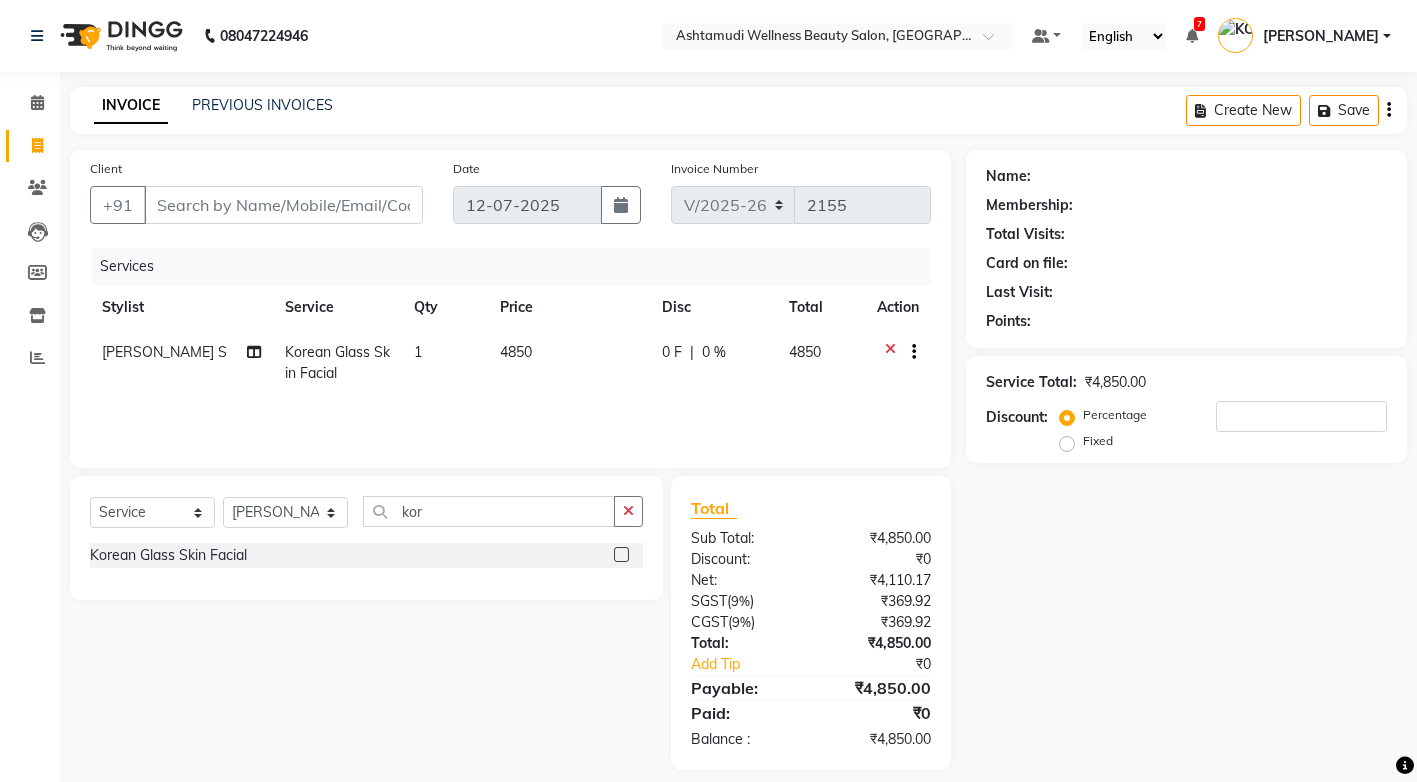 click 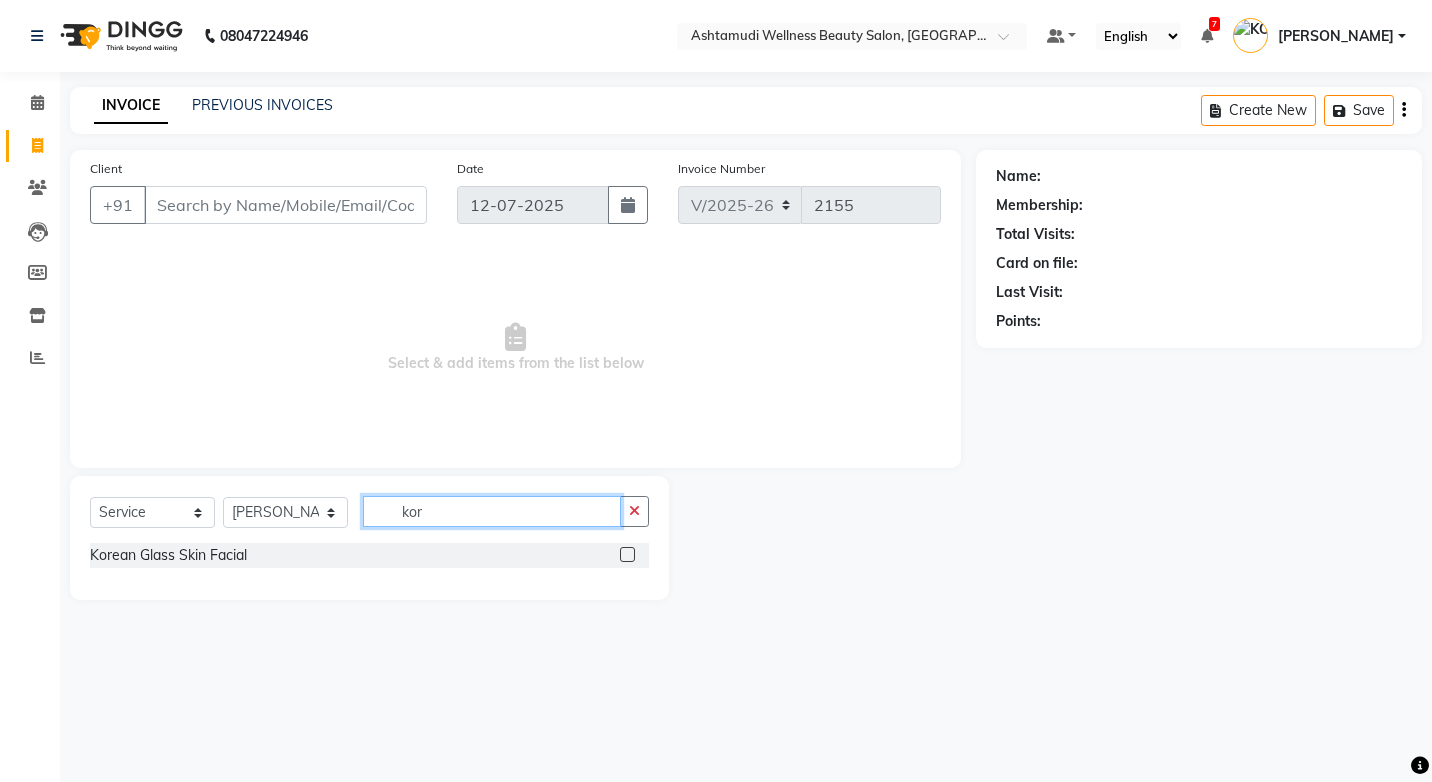 click on "kor" 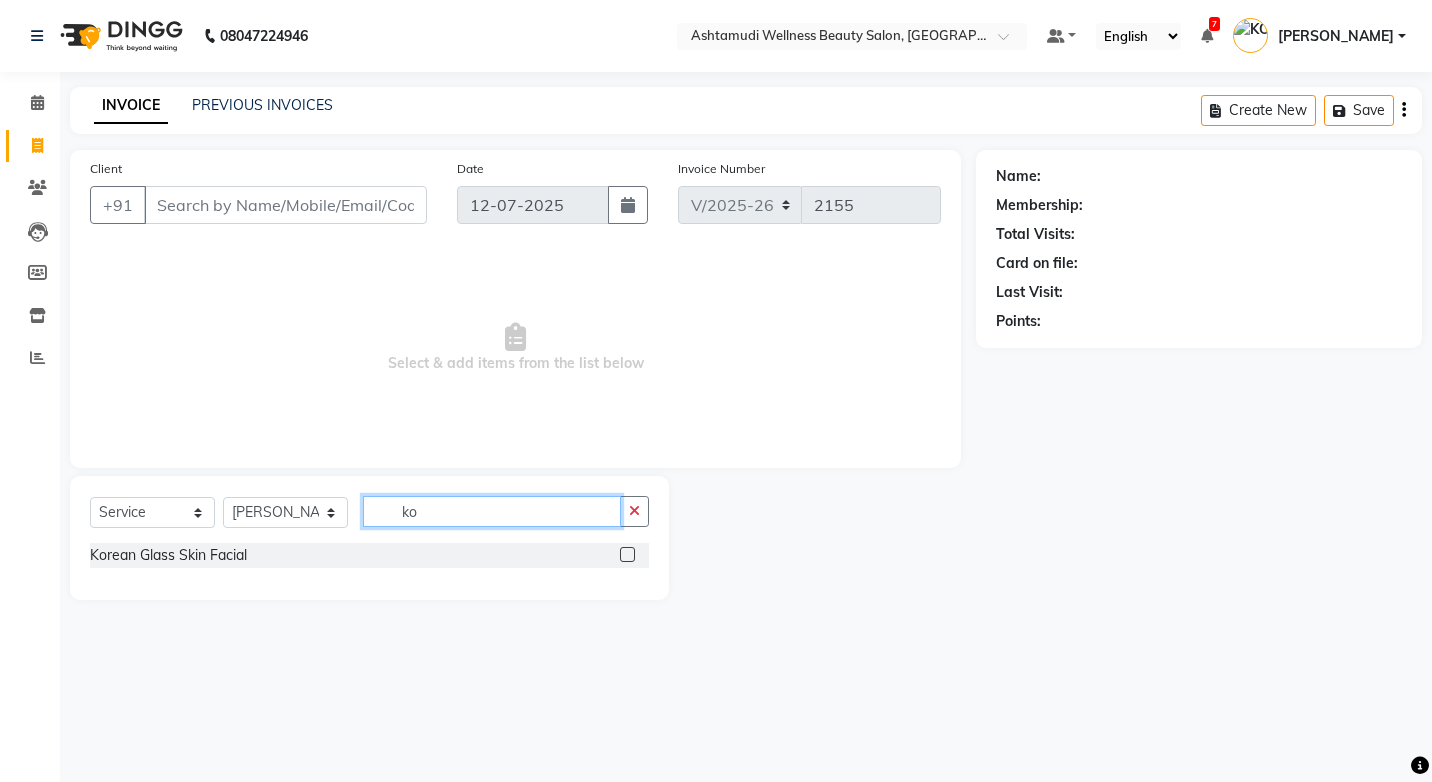 type on "k" 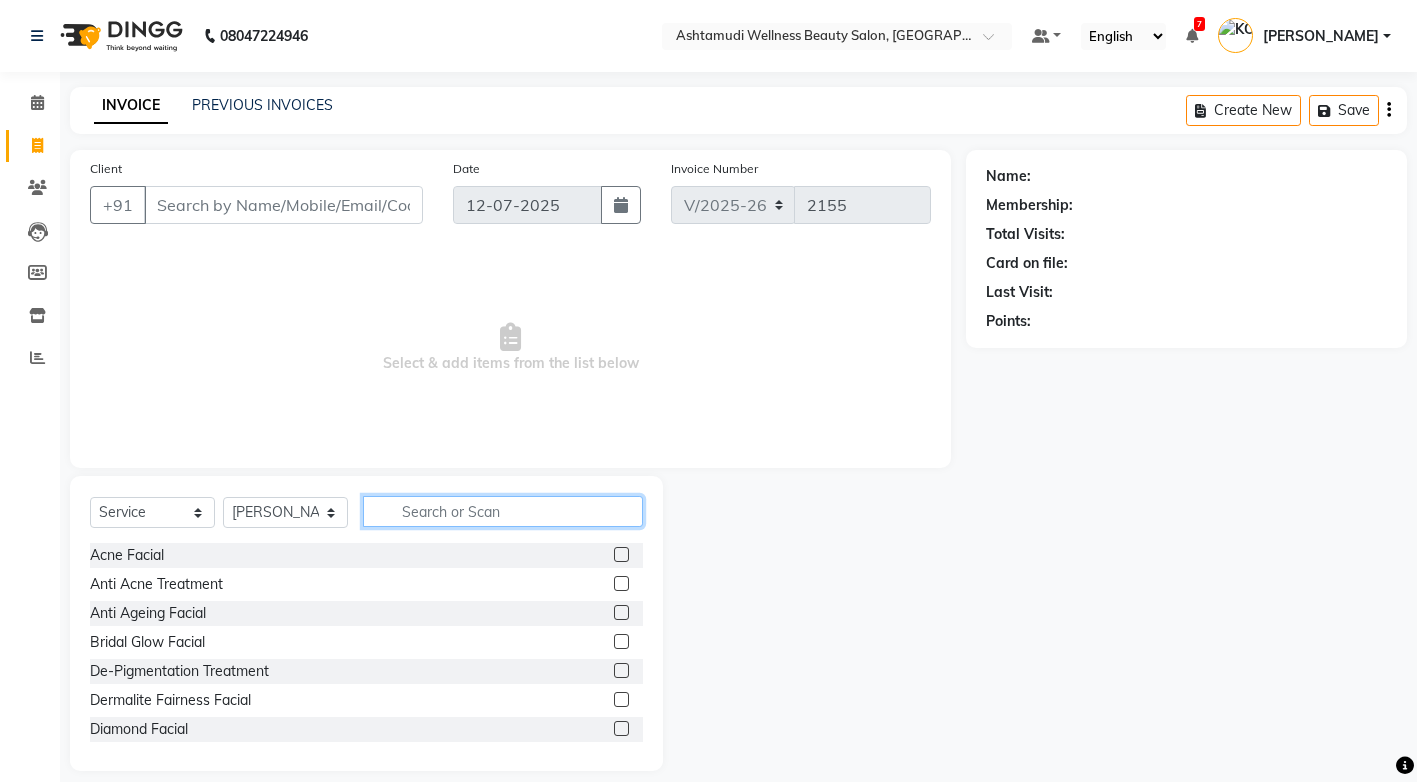 type 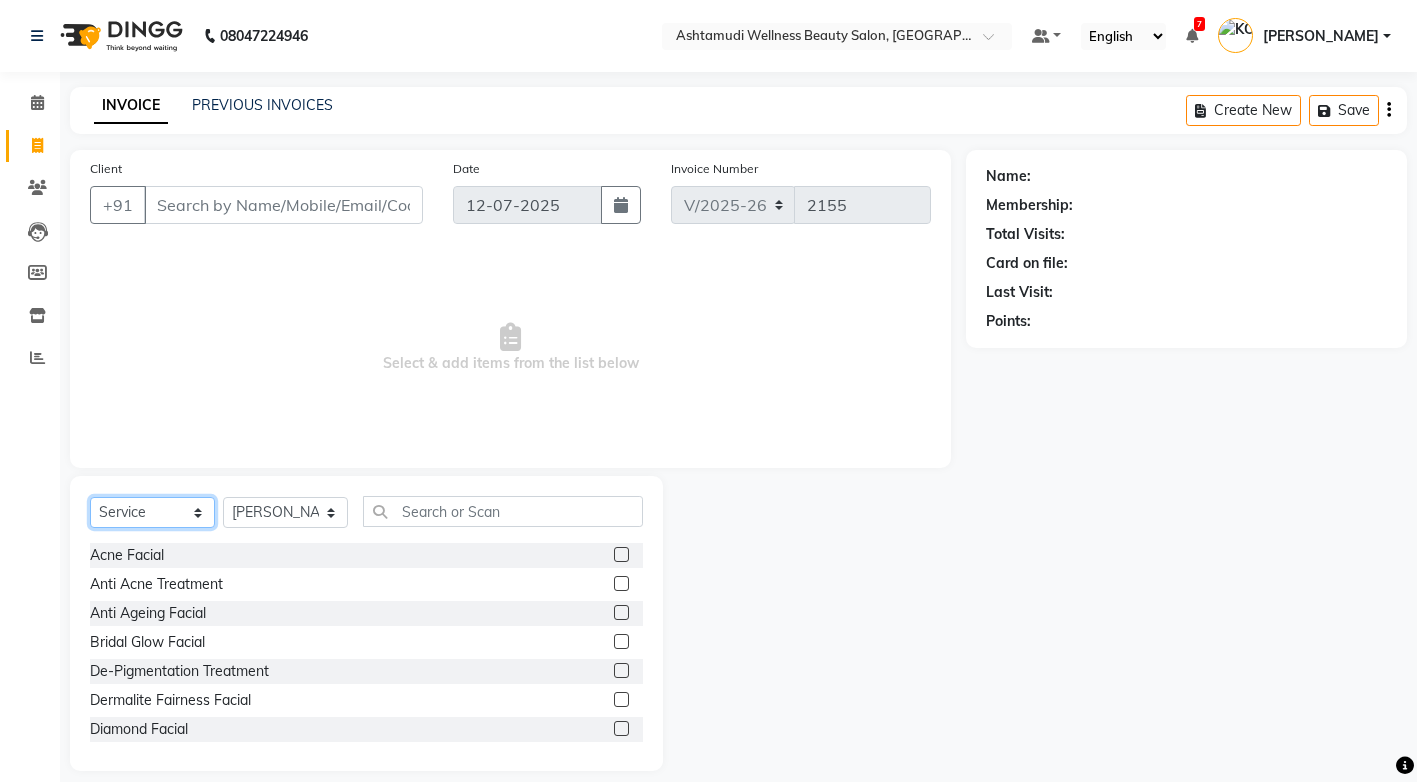 click on "Select  Service  Product  Membership  Package Voucher Prepaid Gift Card" 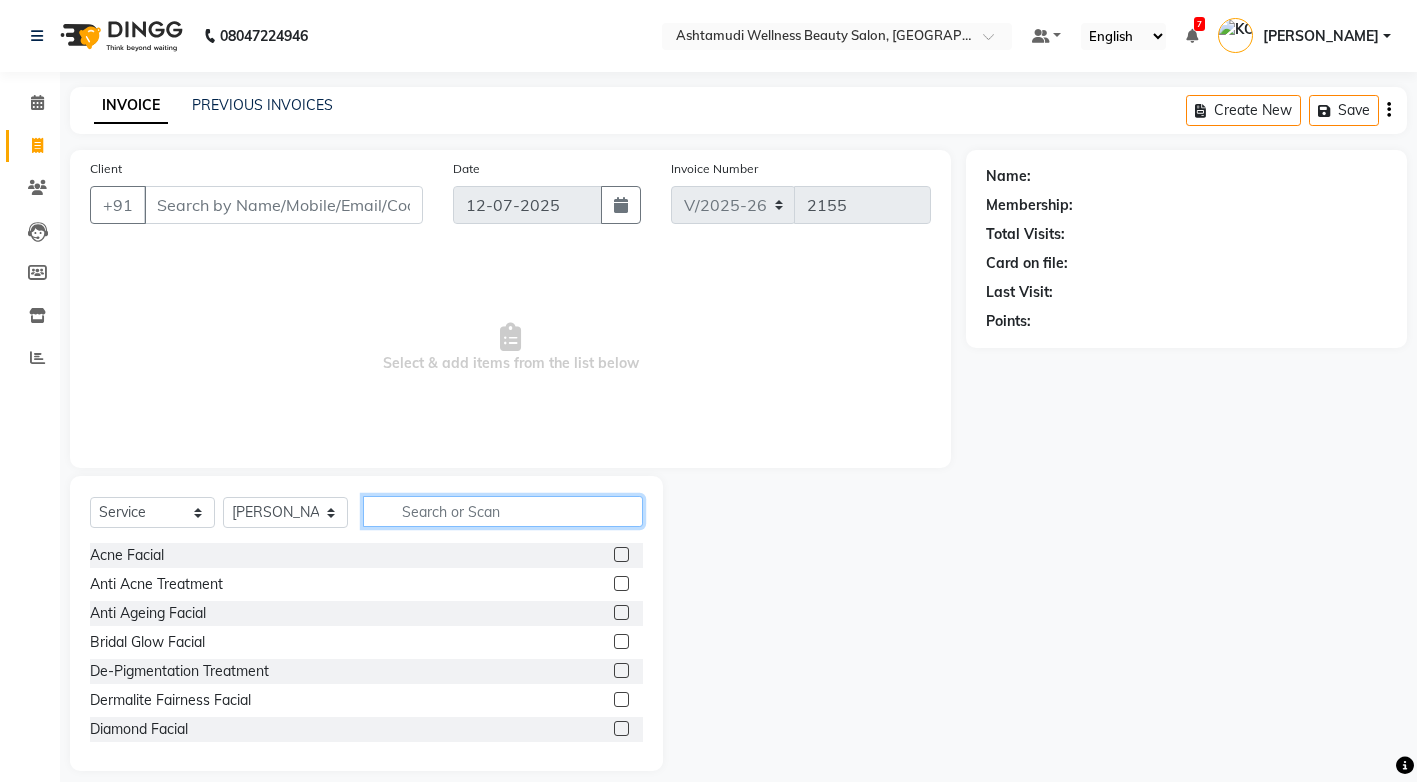 click 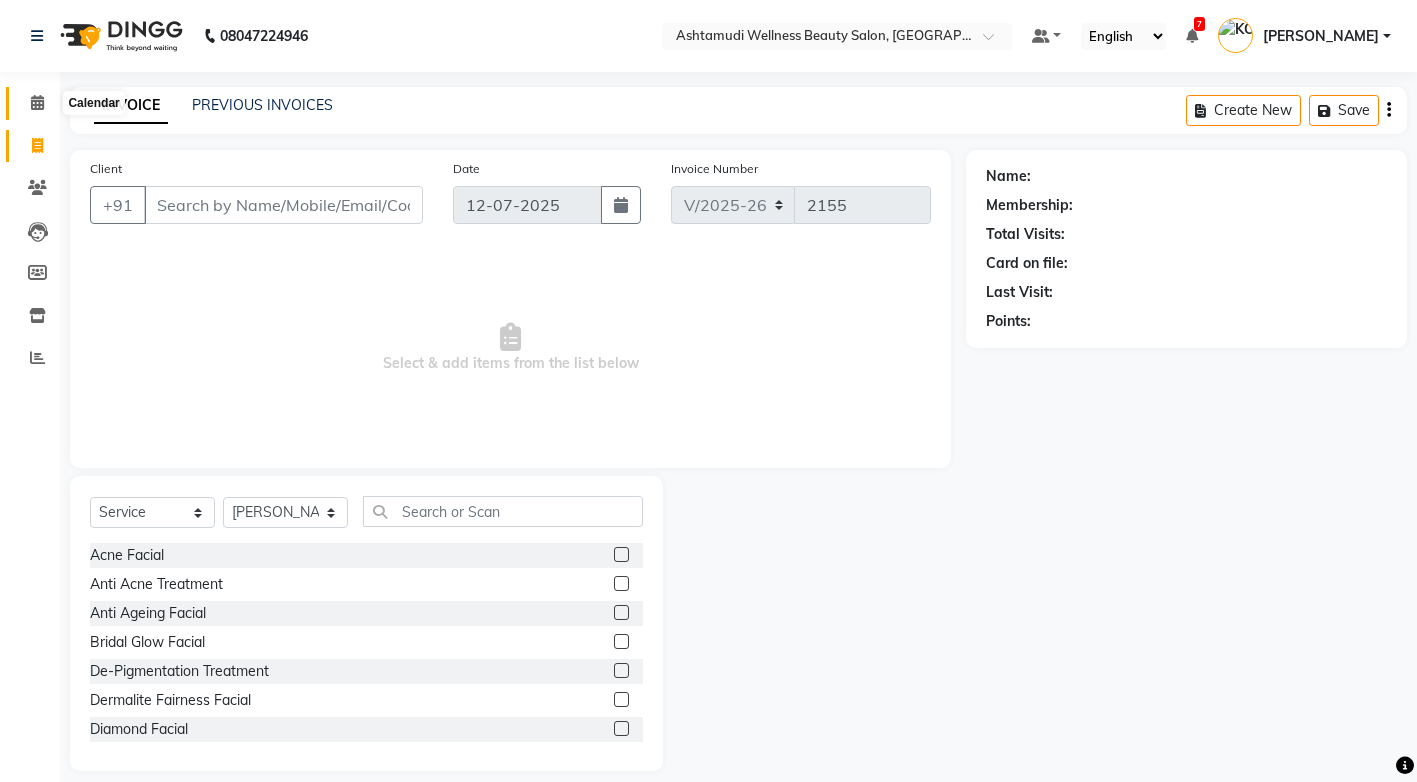 click 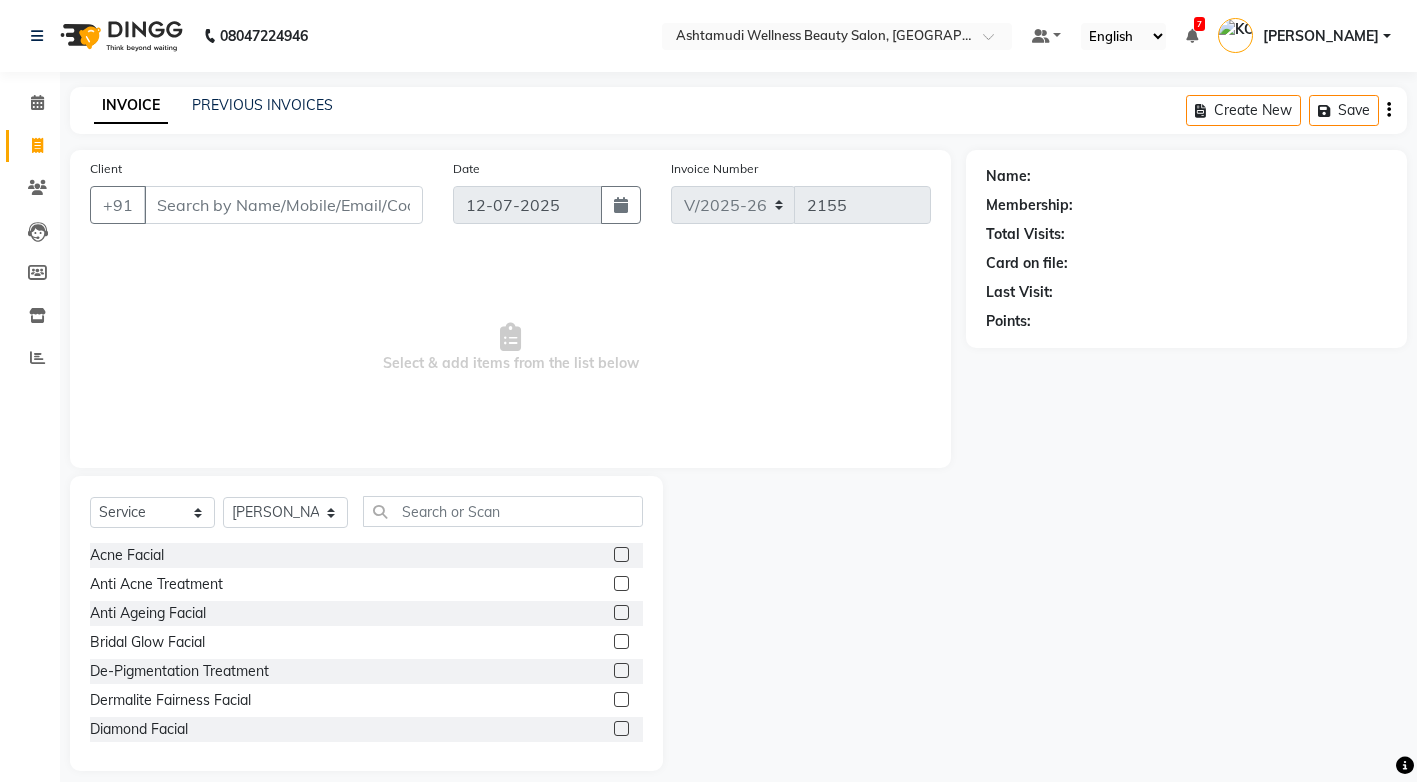 click on "INVOICE PREVIOUS INVOICES Create New   Save" 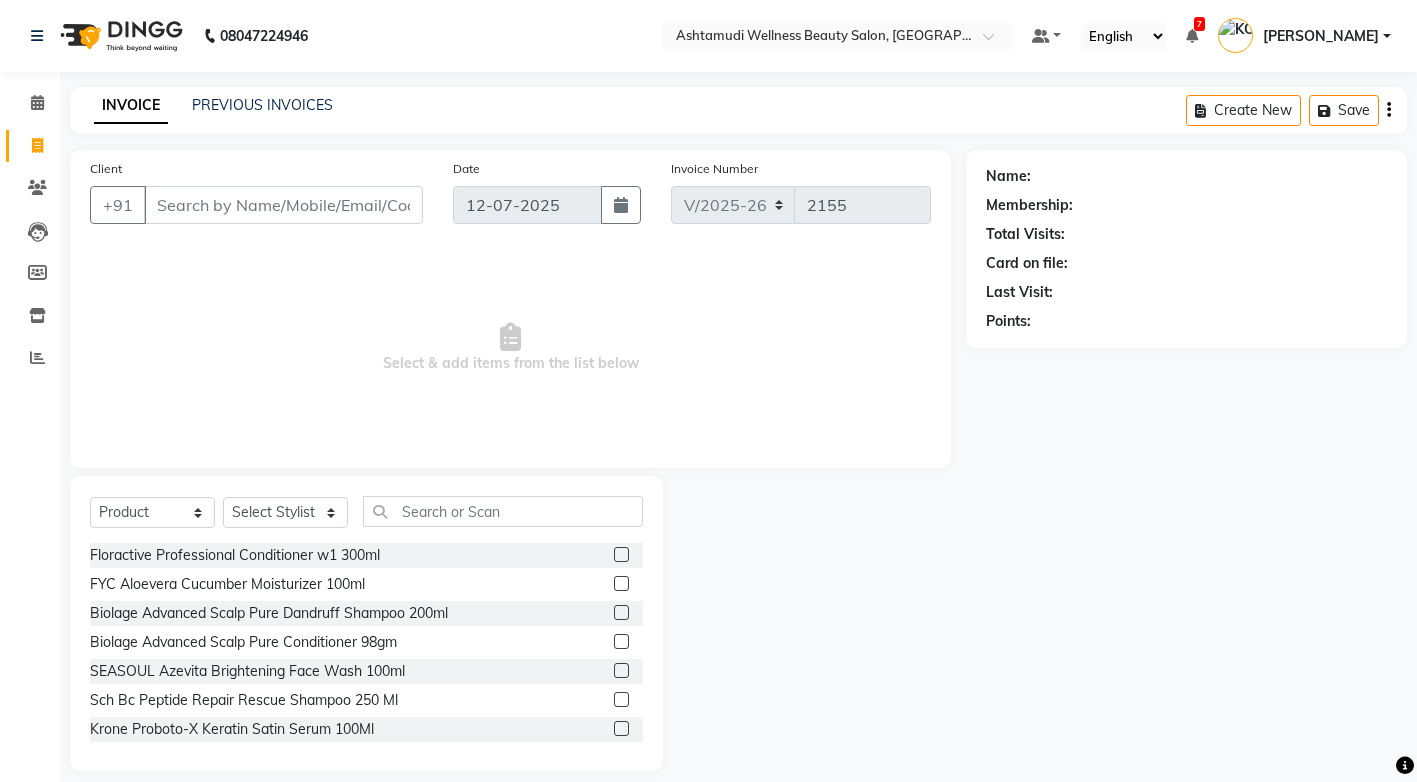 select on "4674" 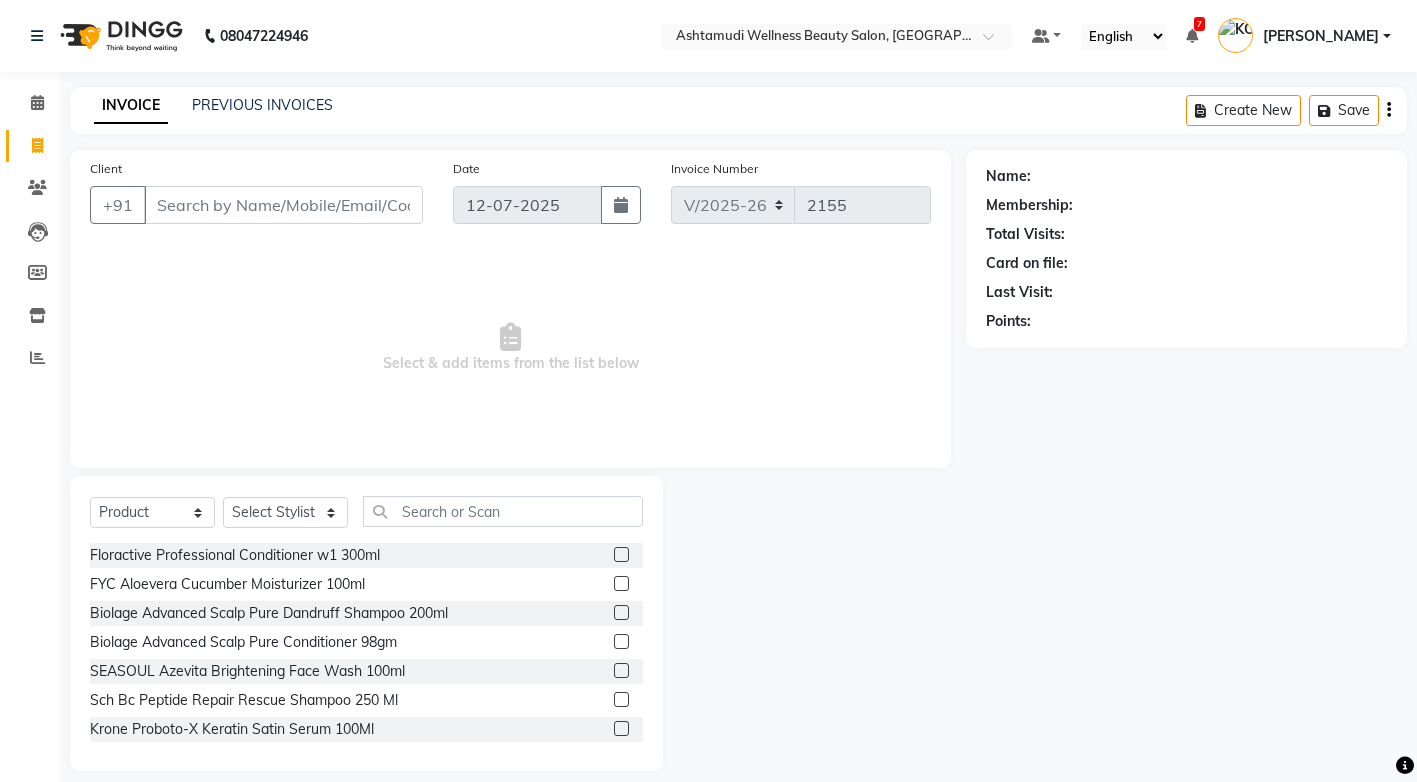 scroll, scrollTop: 0, scrollLeft: 0, axis: both 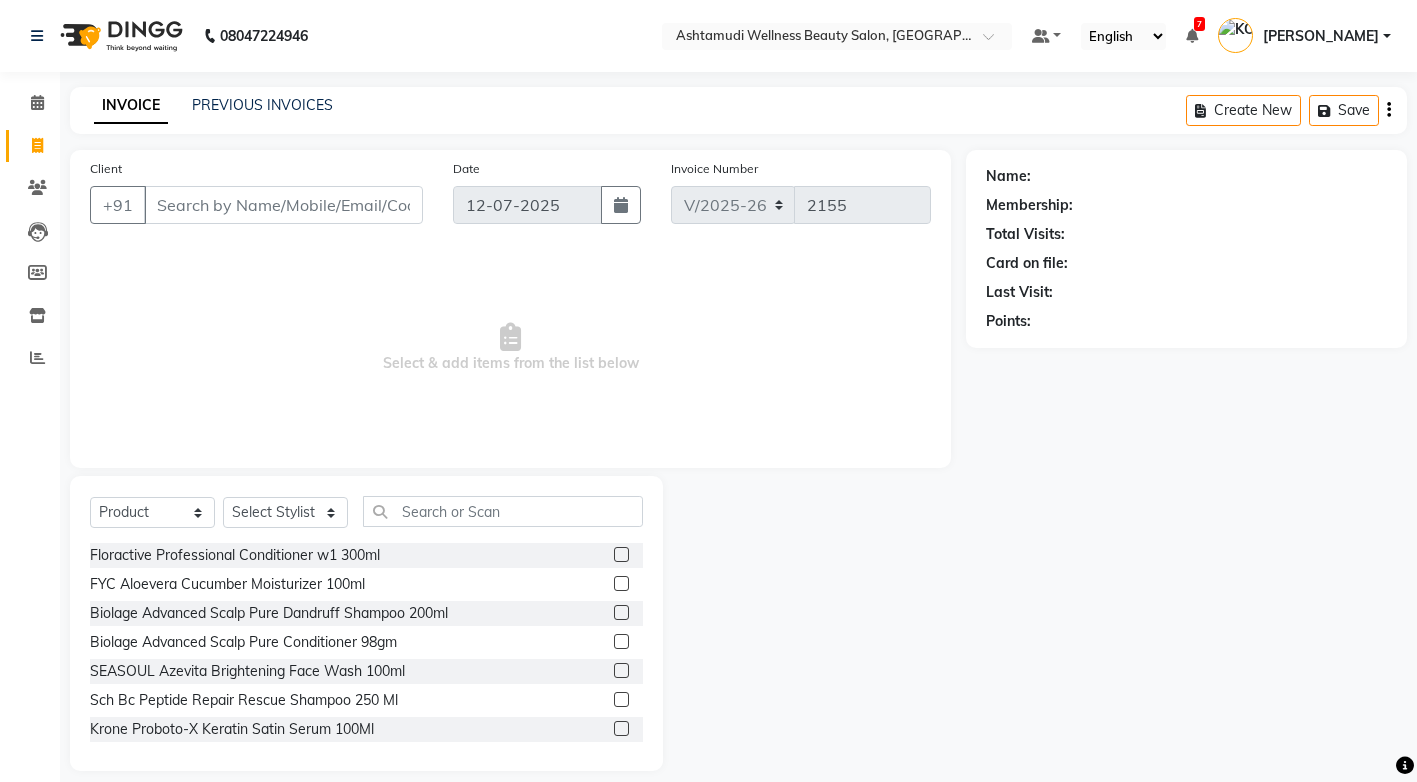 click on "Client" at bounding box center [283, 205] 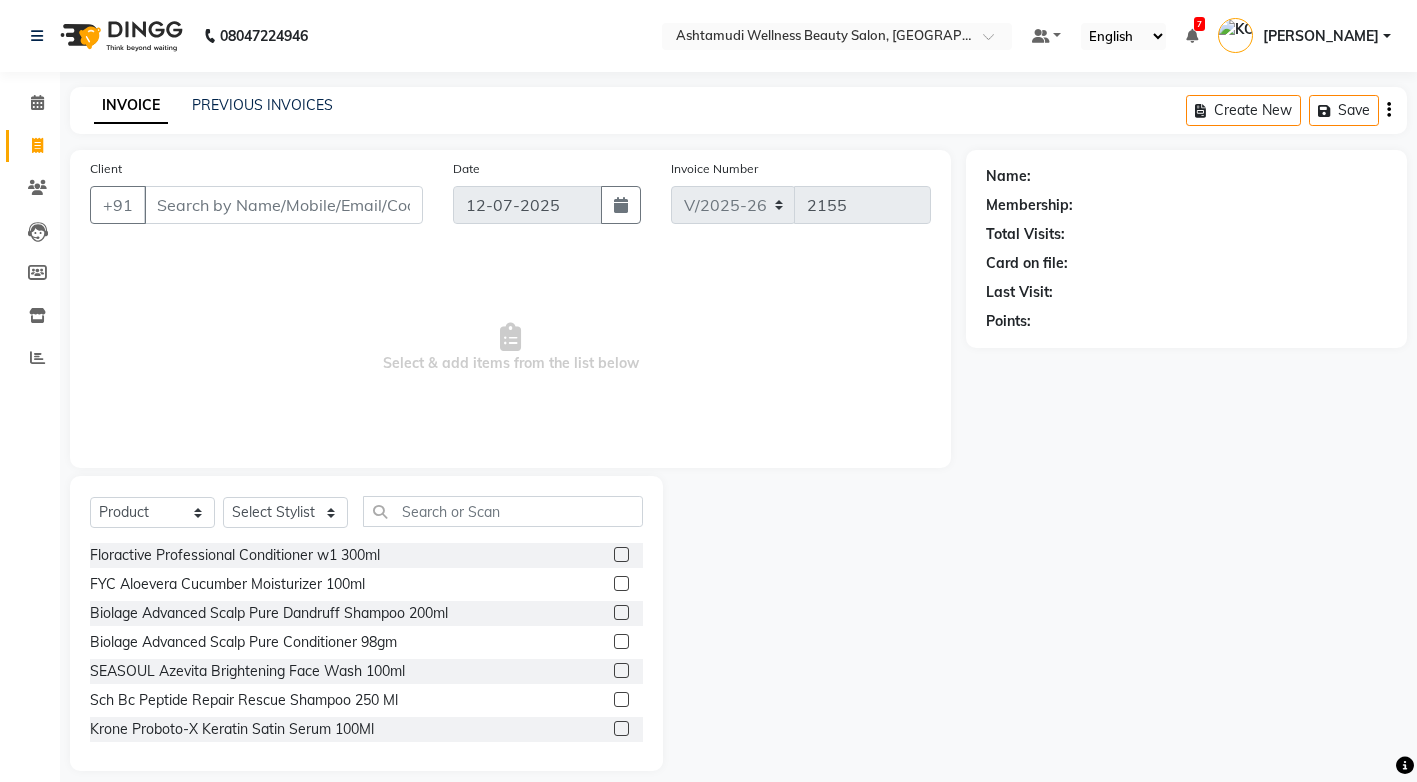 click on "Client" at bounding box center [283, 205] 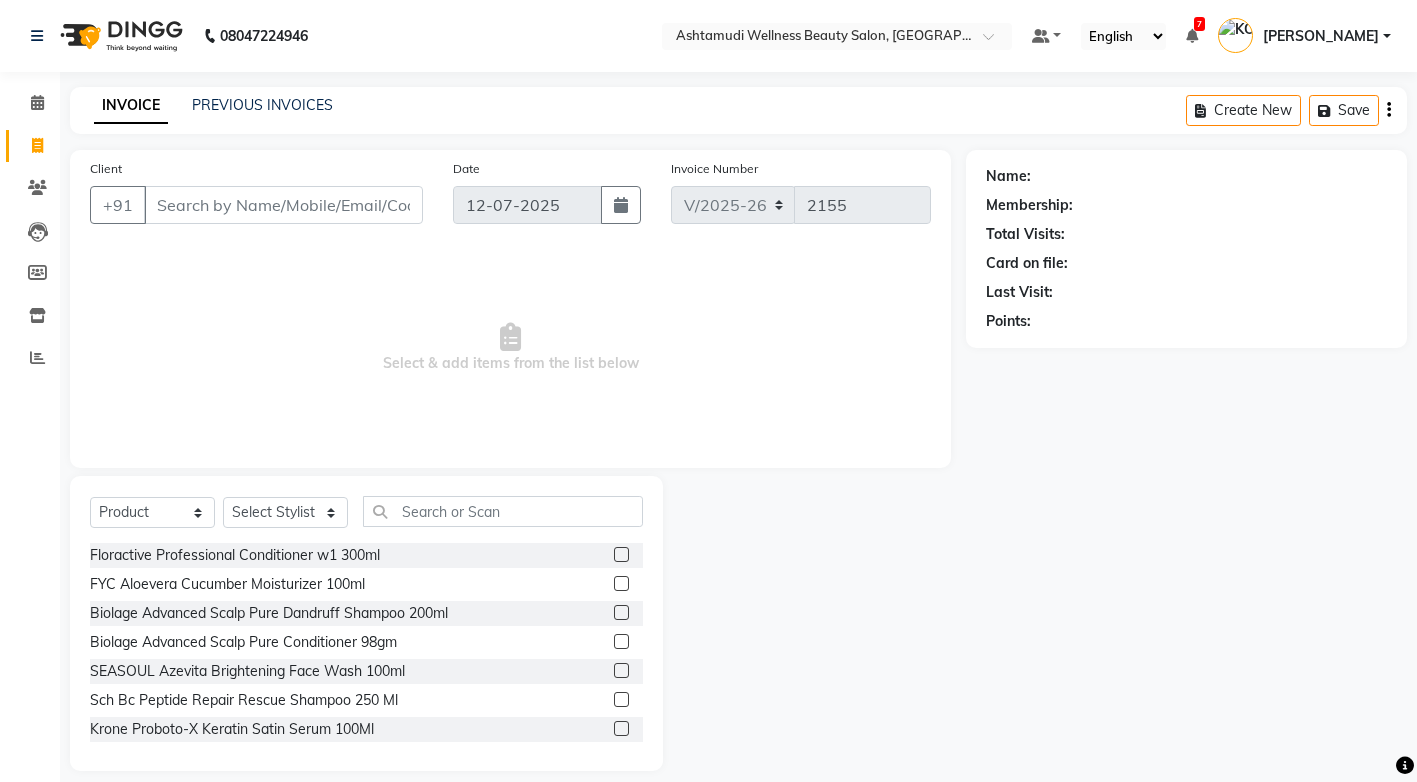 click on "Select & add items from the list below" at bounding box center [510, 348] 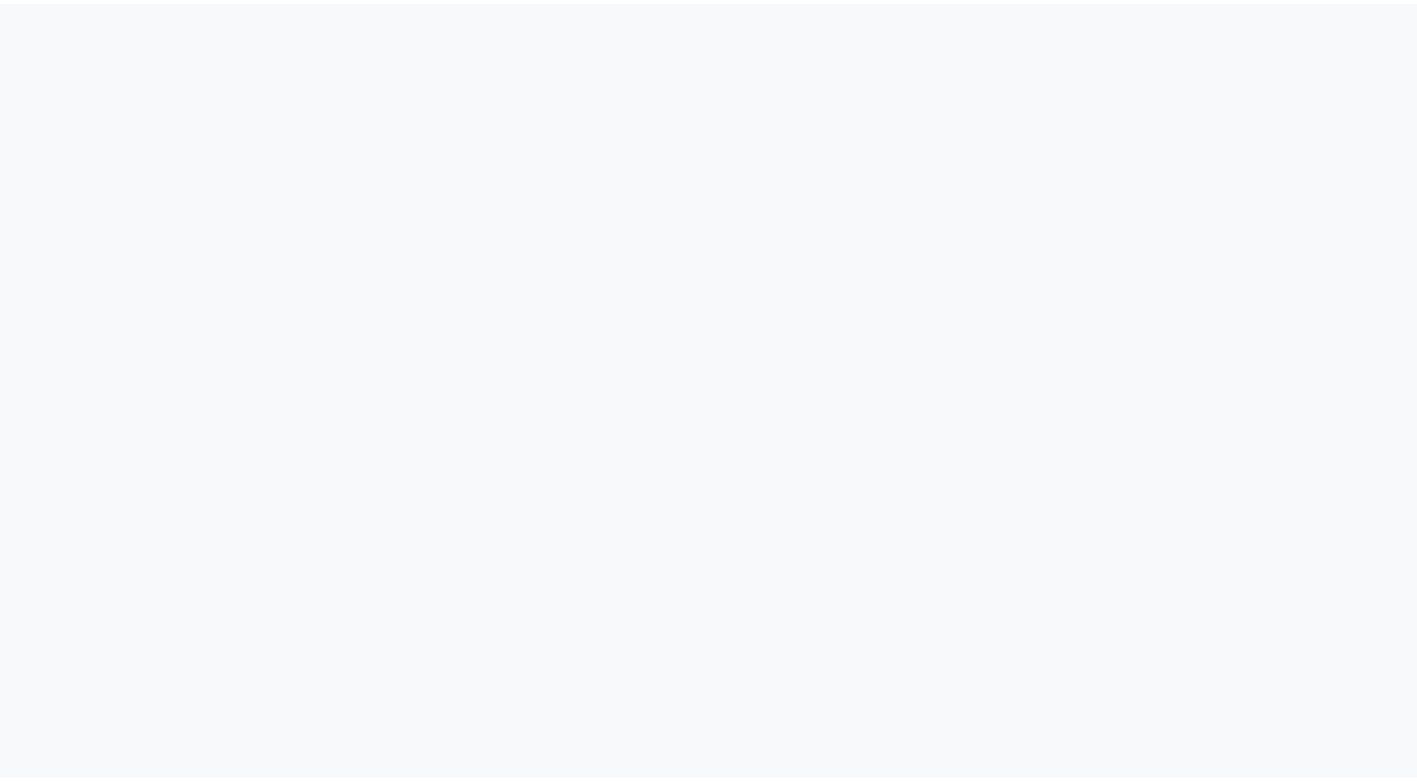scroll, scrollTop: 0, scrollLeft: 0, axis: both 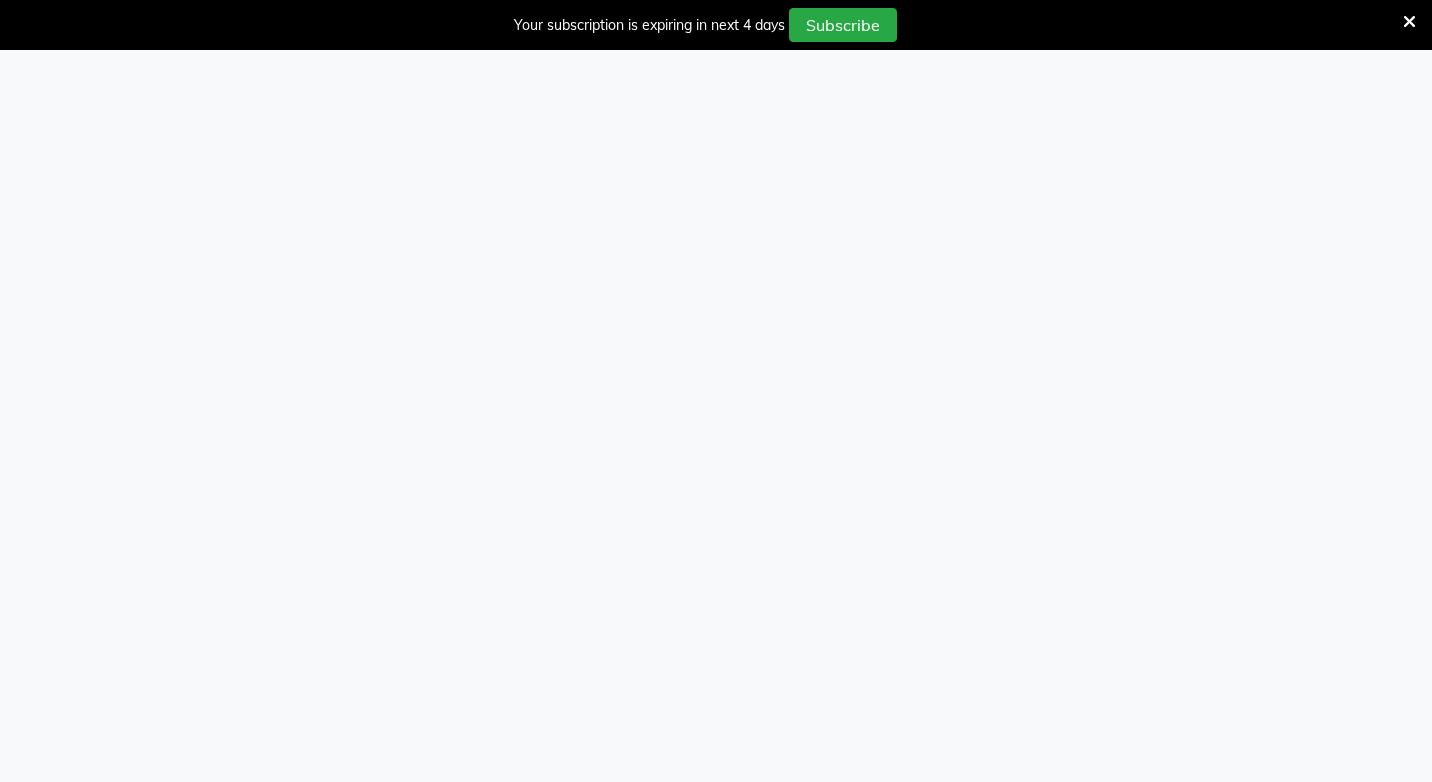 select on "service" 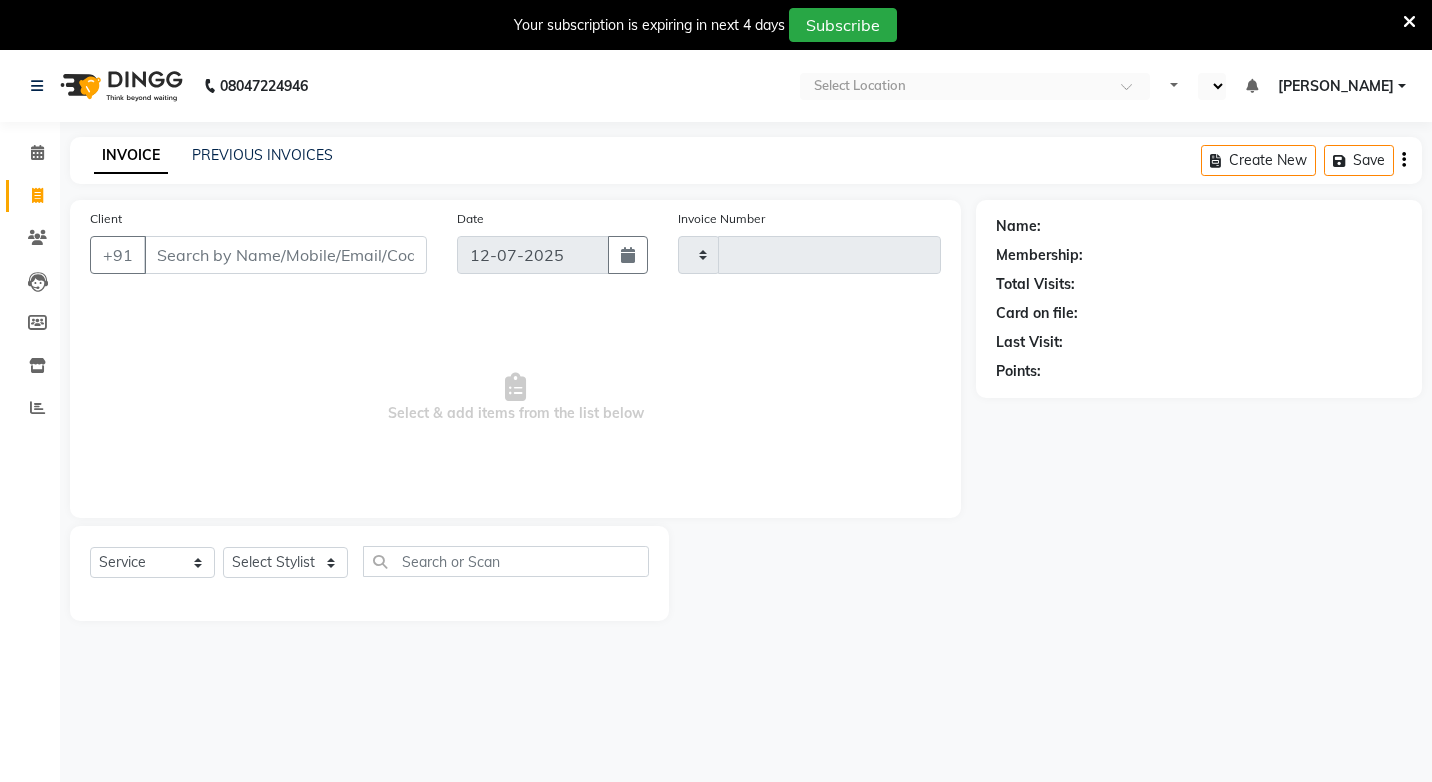select on "en" 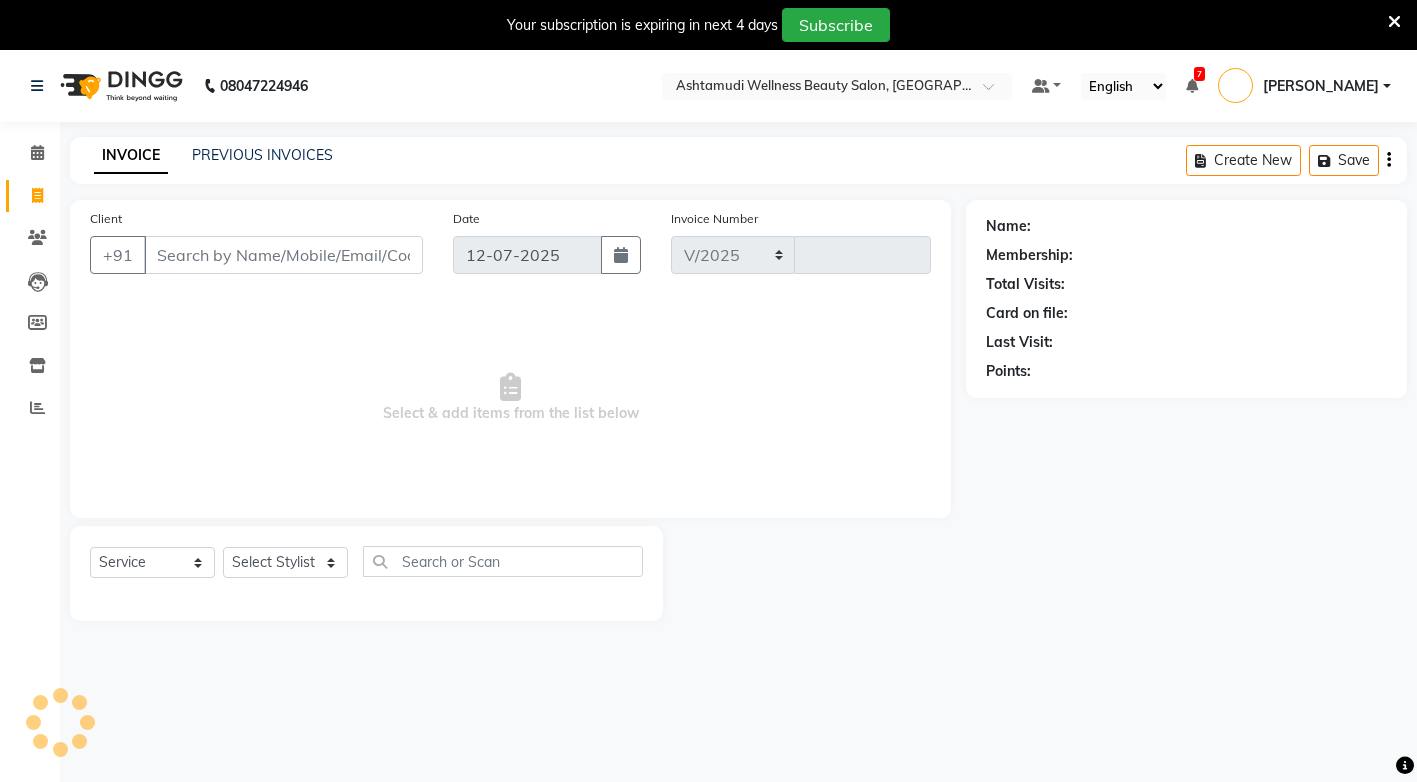 select on "4674" 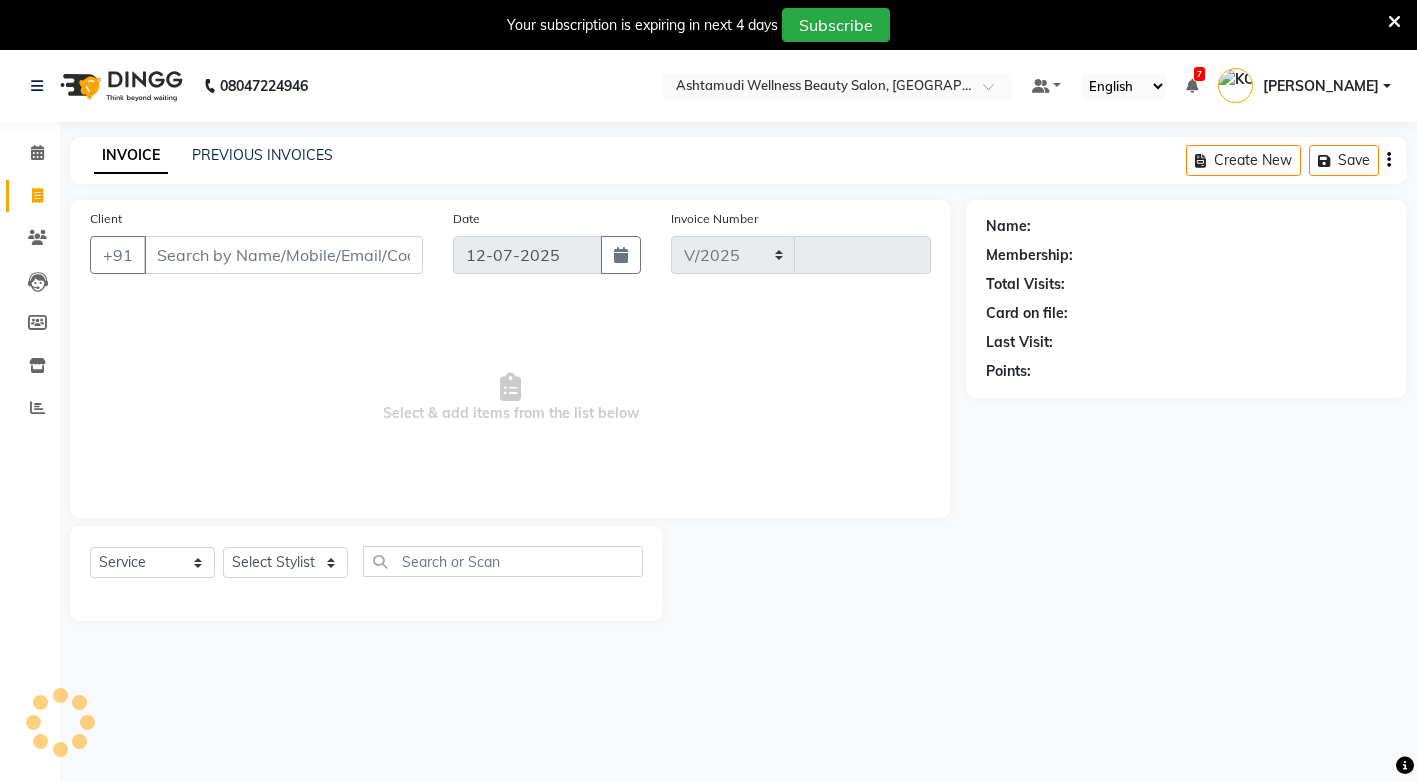 type on "2155" 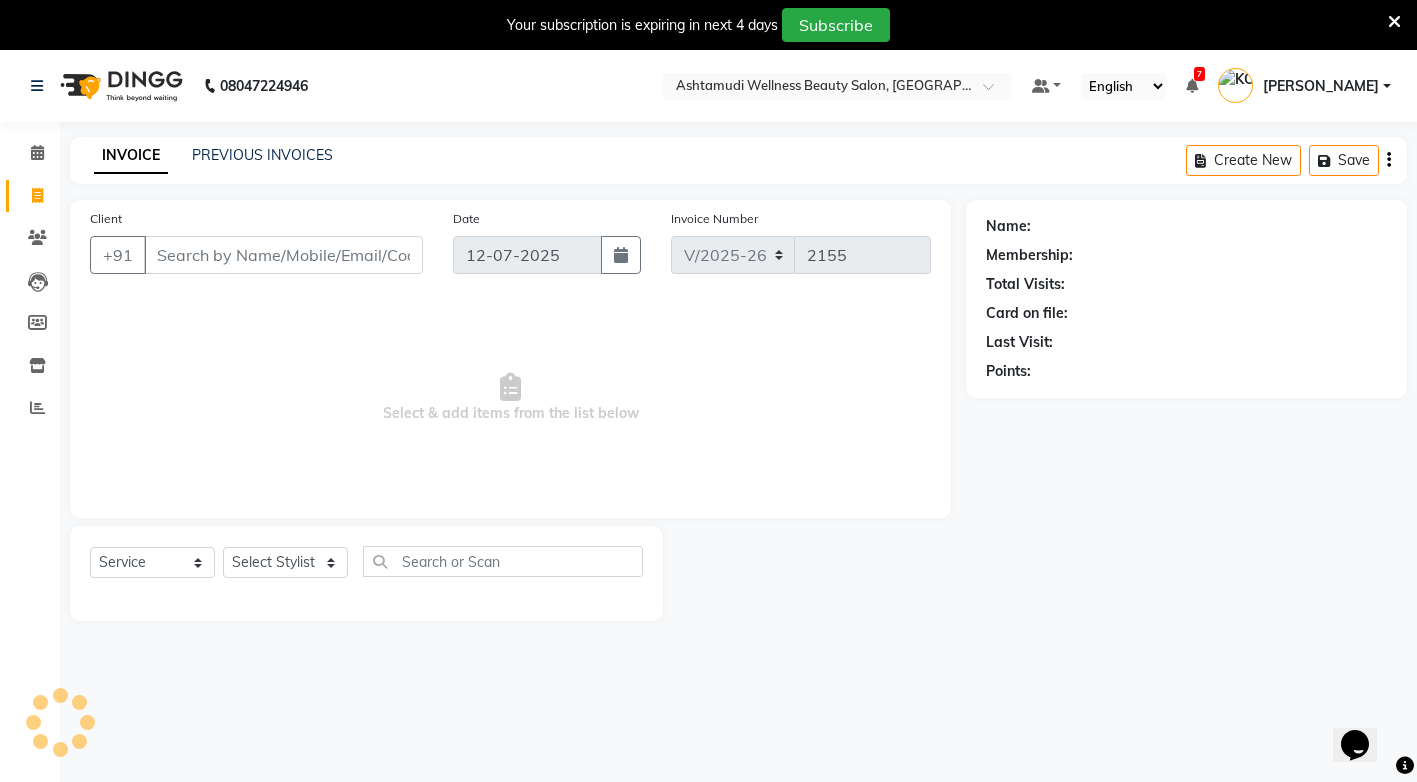 scroll, scrollTop: 0, scrollLeft: 0, axis: both 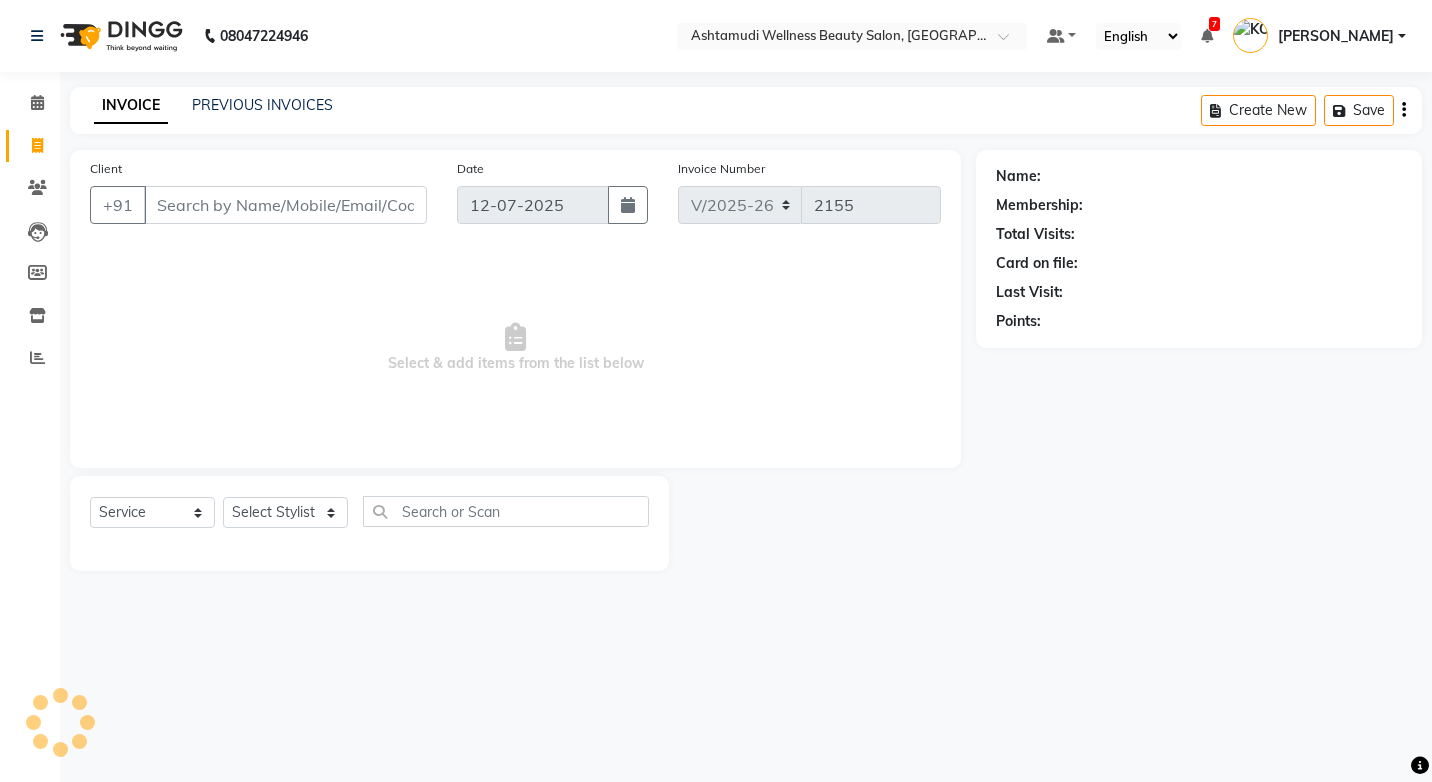 select on "product" 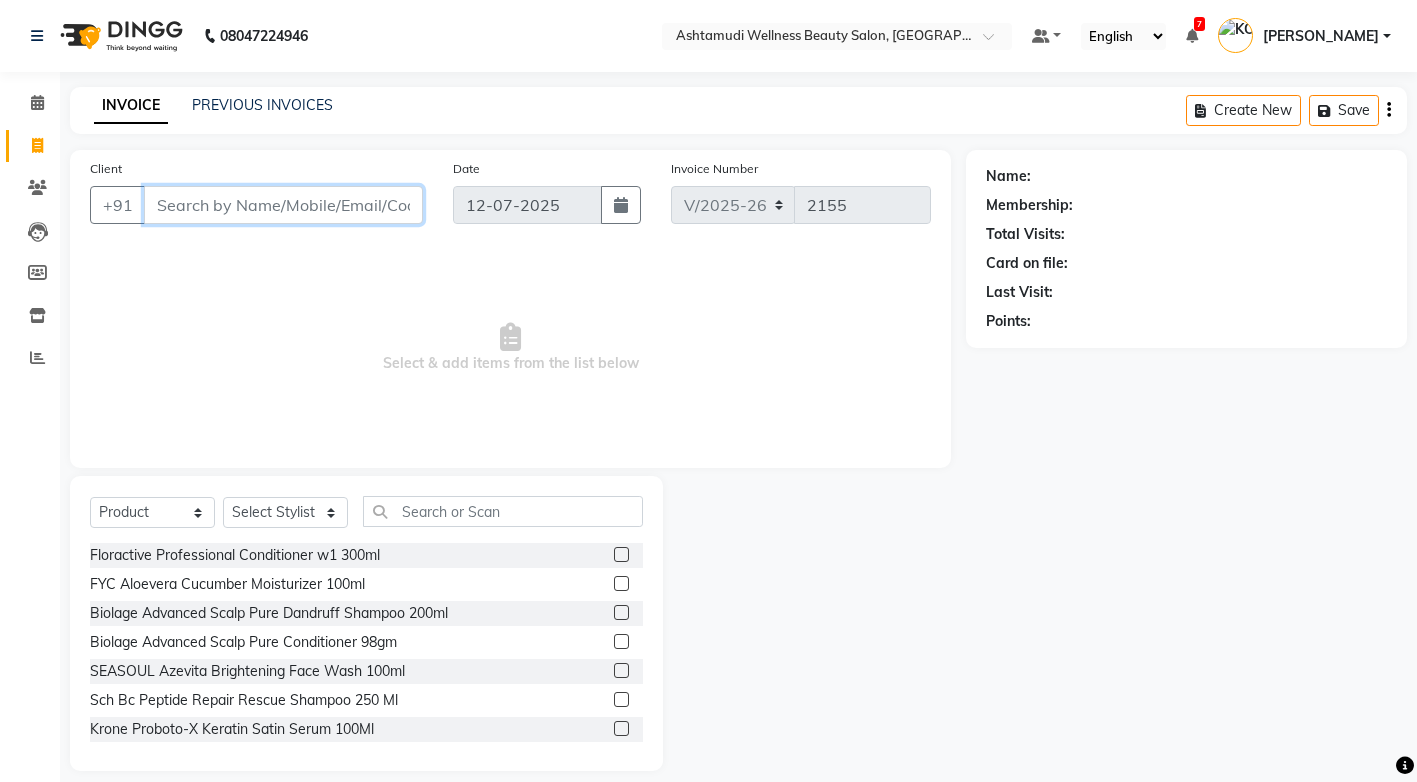 click on "Client" at bounding box center (283, 205) 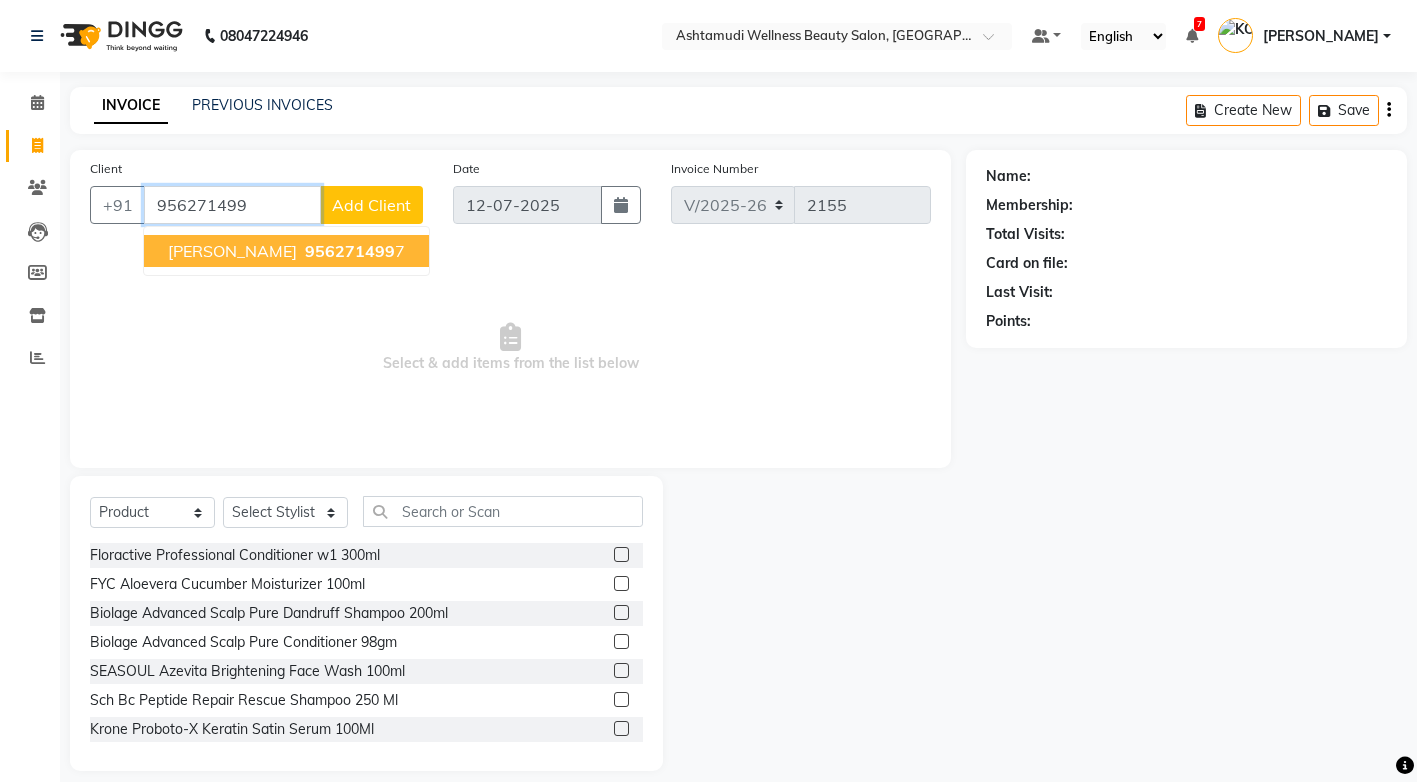 click on "956271499" at bounding box center (350, 251) 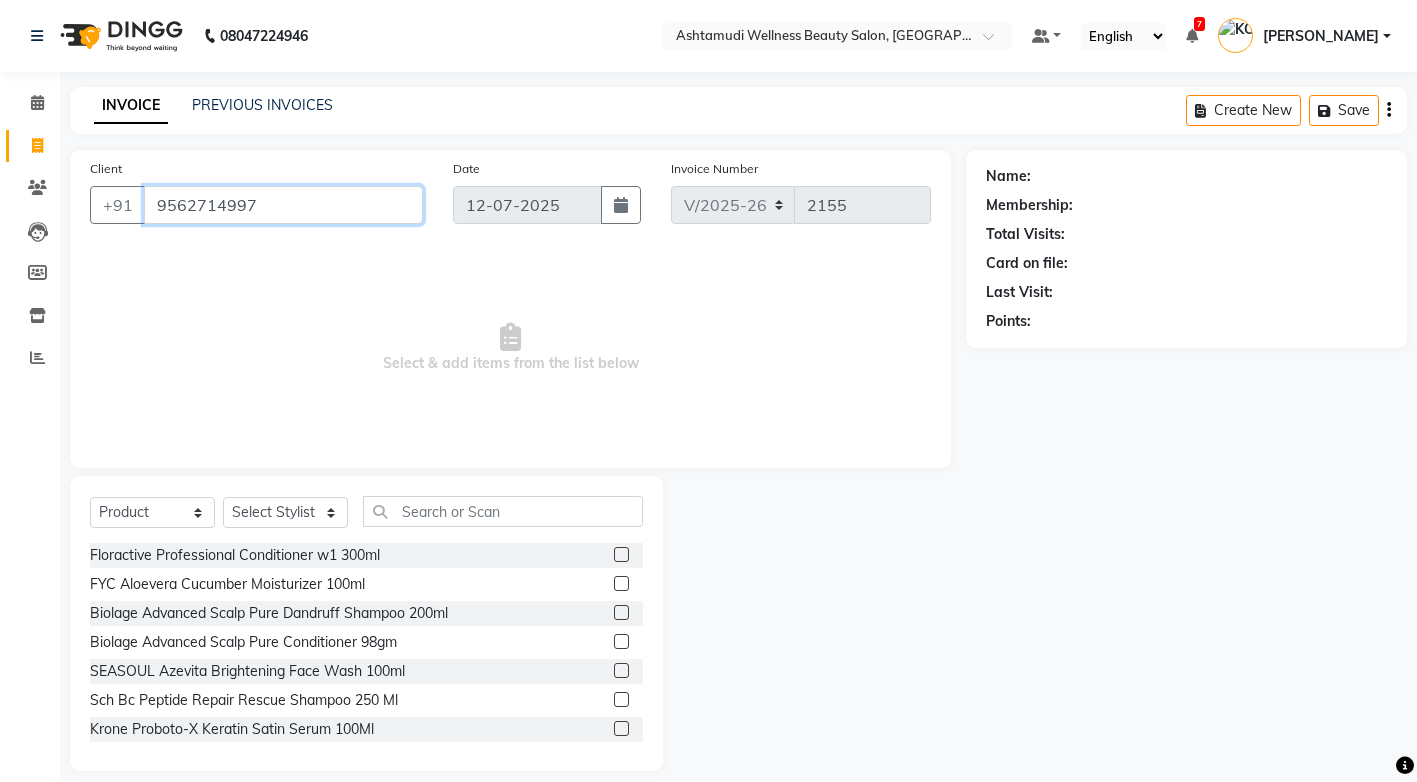 type on "9562714997" 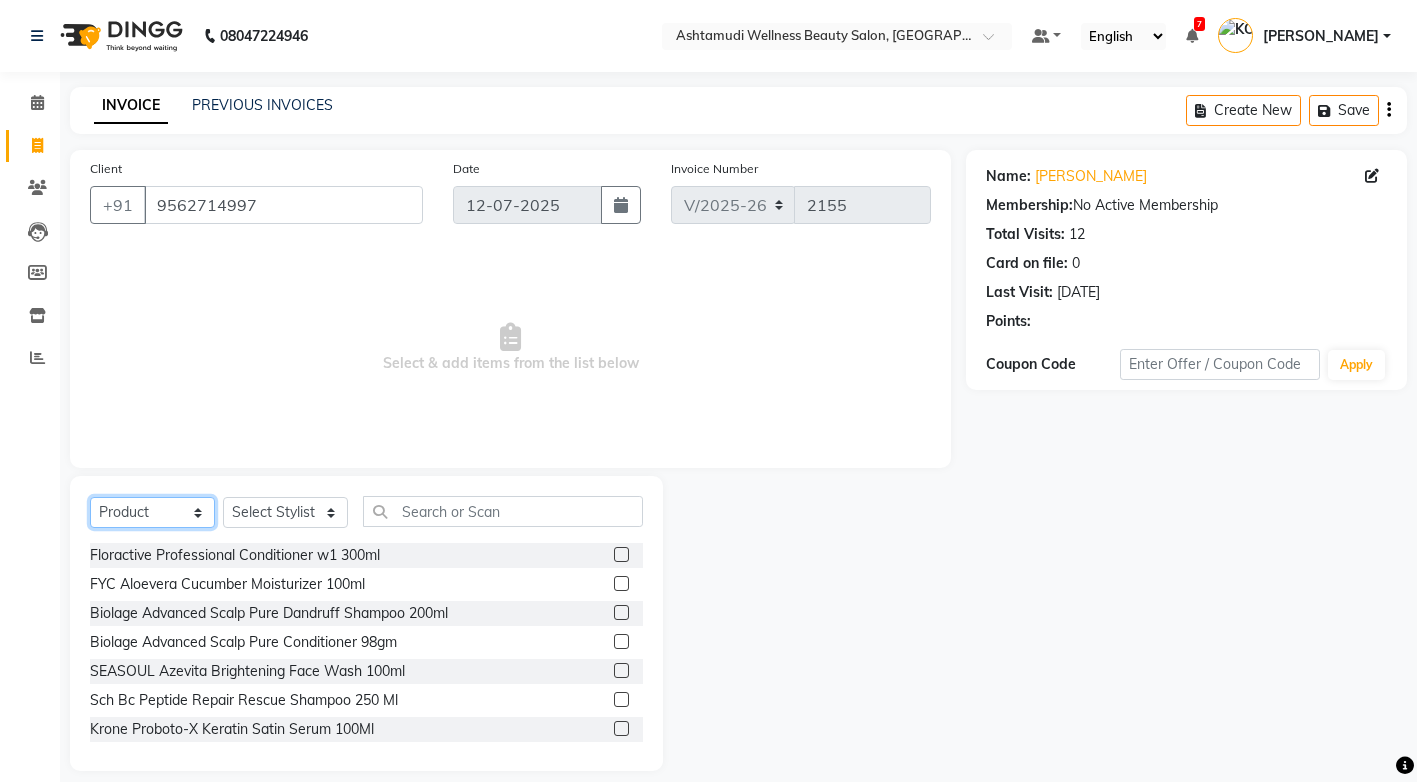 click on "Select  Service  Product  Membership  Package Voucher Prepaid Gift Card" 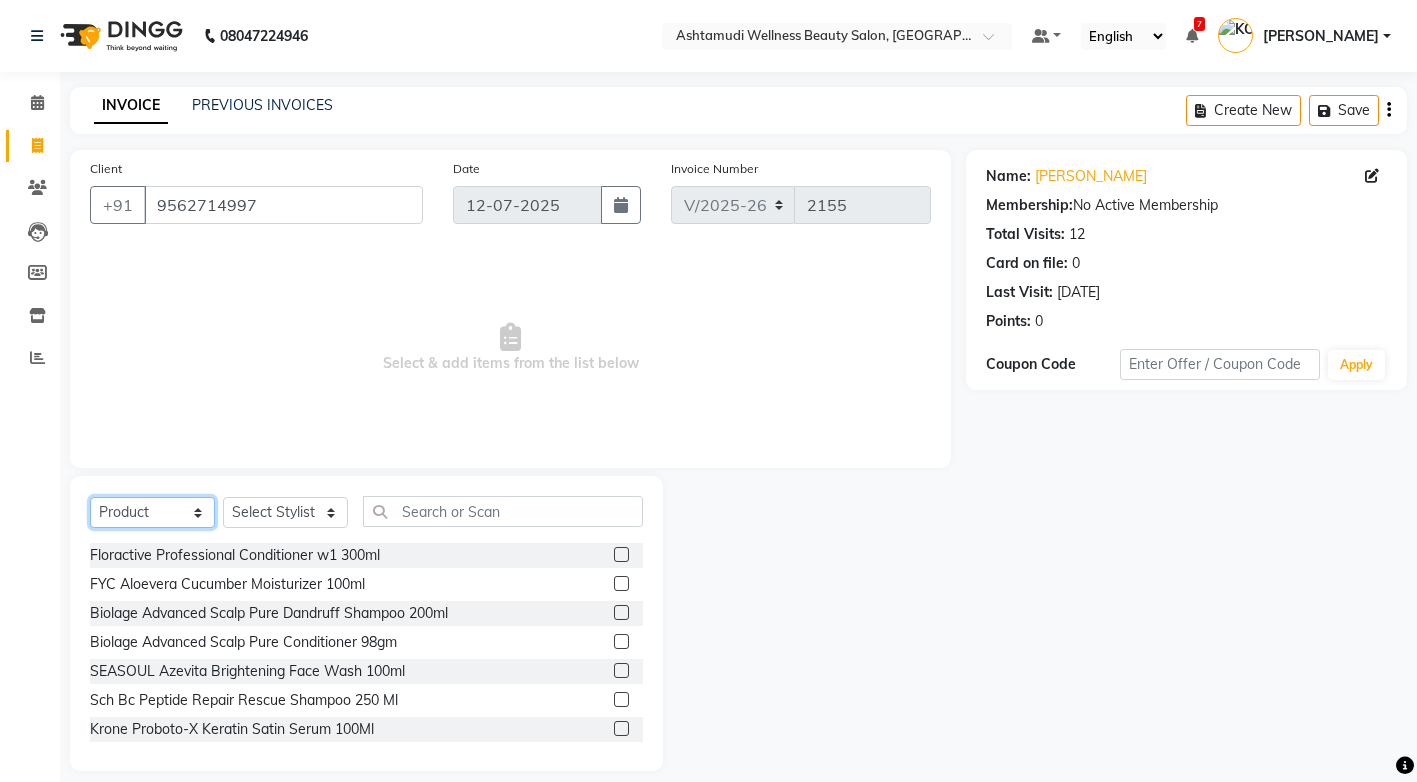 select on "service" 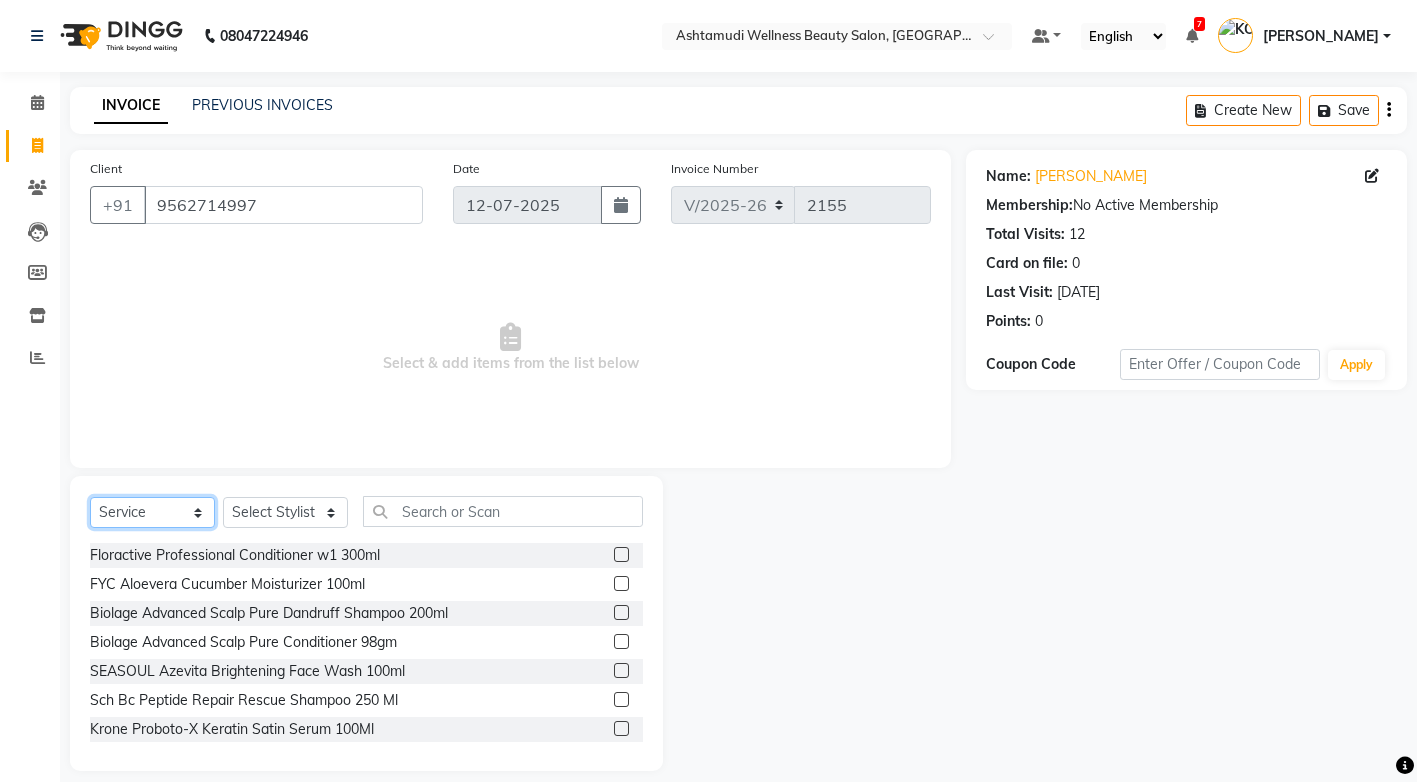 click on "Select  Service  Product  Membership  Package Voucher Prepaid Gift Card" 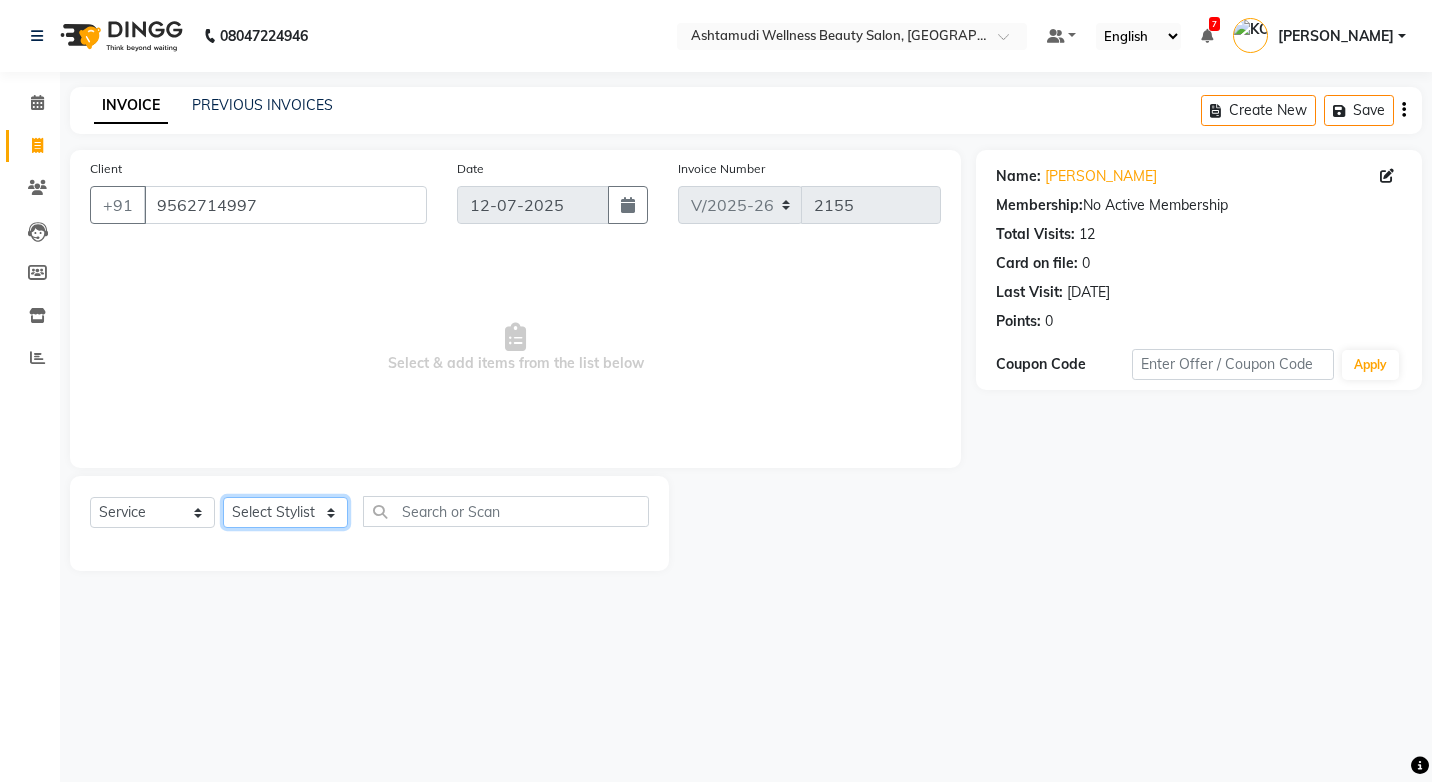 click on "Select Stylist ANJALI M S [PERSON_NAME] KOTTIYAM ASHTAMUDI [PERSON_NAME] [PERSON_NAME] [PERSON_NAME] [PERSON_NAME]  Sona [PERSON_NAME] [PERSON_NAME] [PERSON_NAME]" 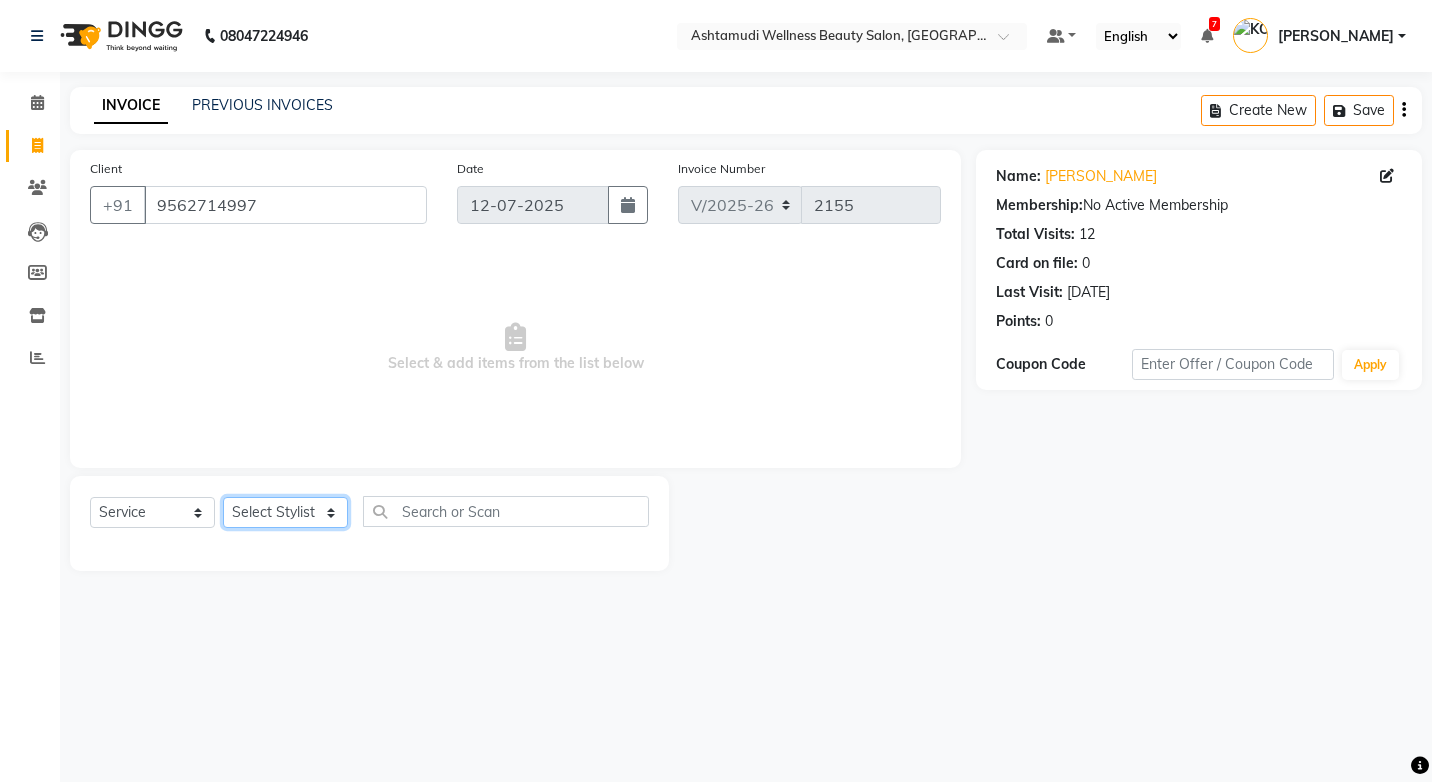 select on "67522" 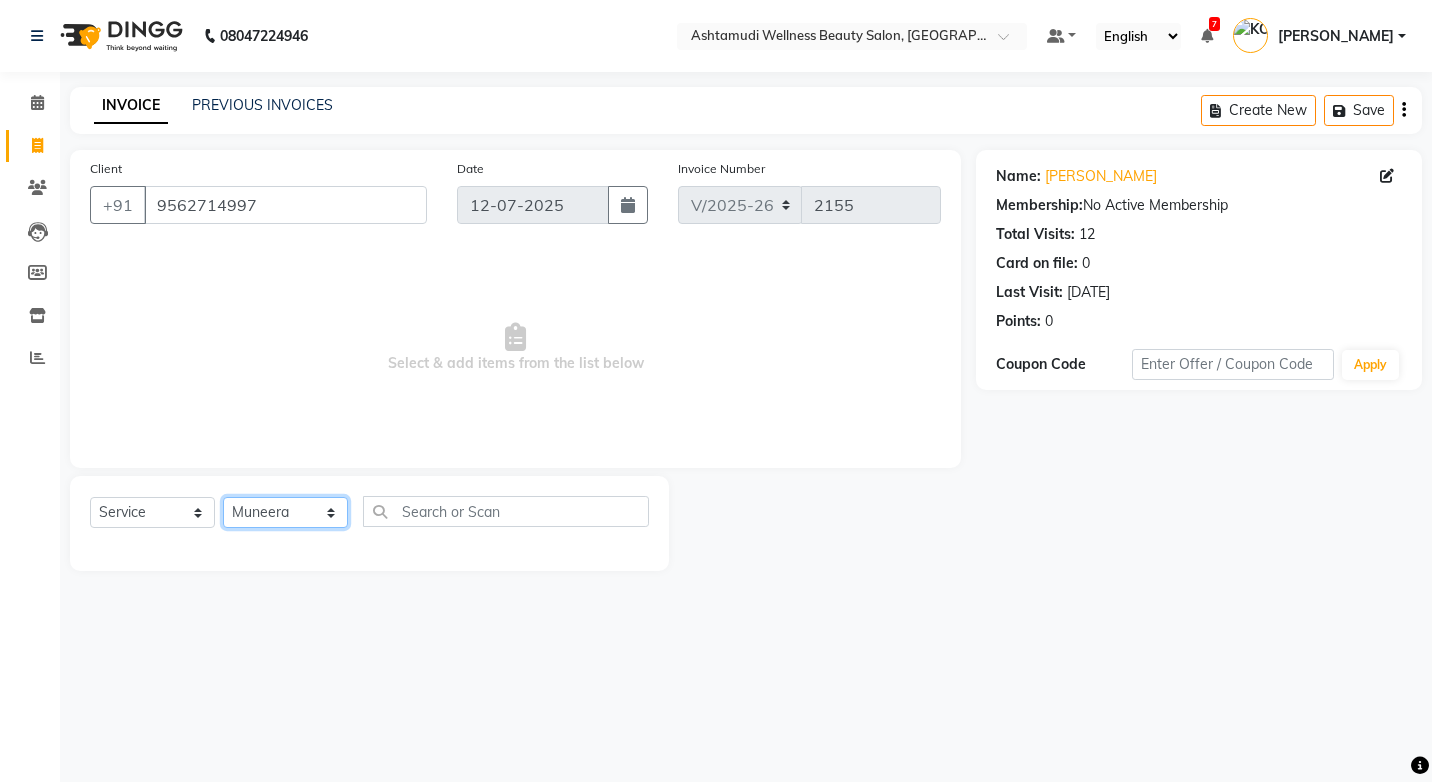 click on "Select Stylist ANJALI M S [PERSON_NAME] KOTTIYAM ASHTAMUDI [PERSON_NAME] [PERSON_NAME] [PERSON_NAME] [PERSON_NAME]  Sona [PERSON_NAME] [PERSON_NAME] [PERSON_NAME]" 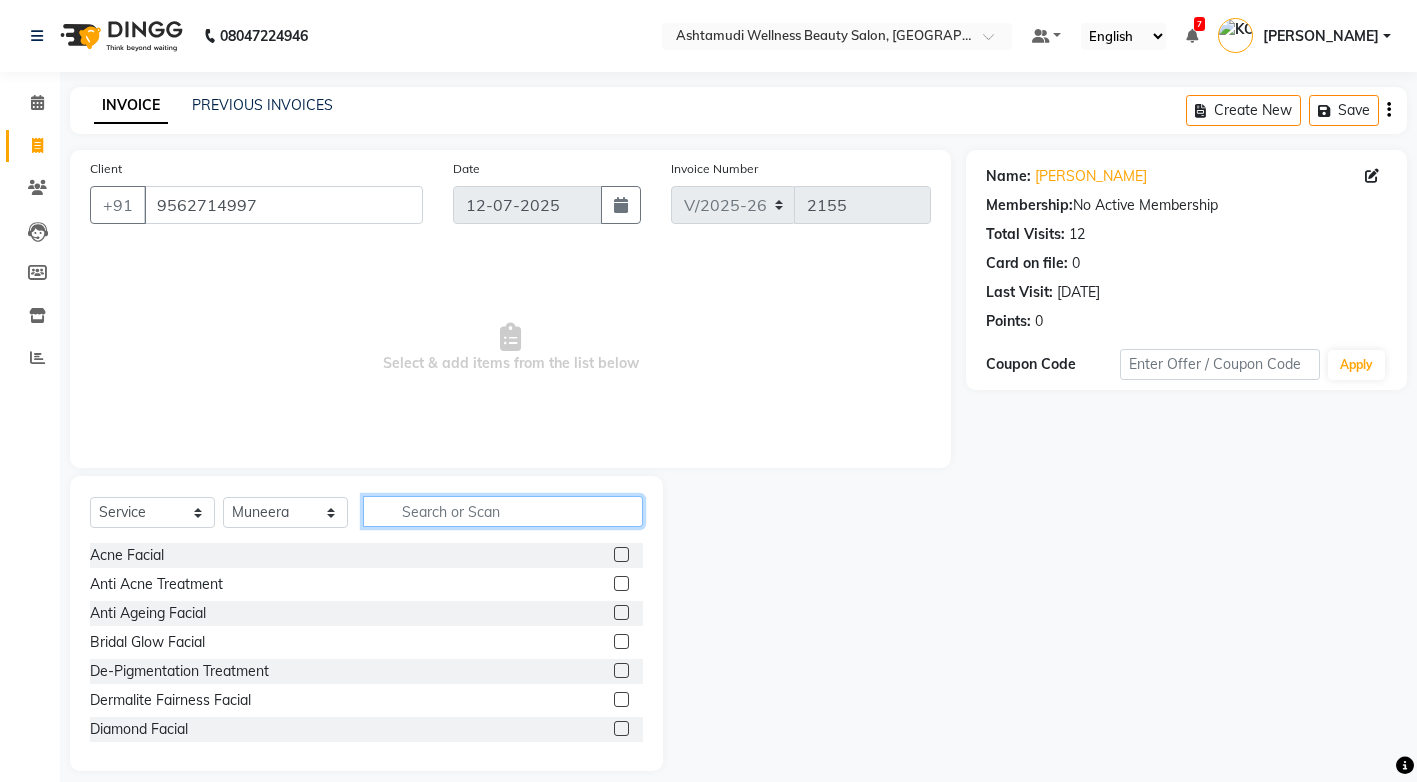 click 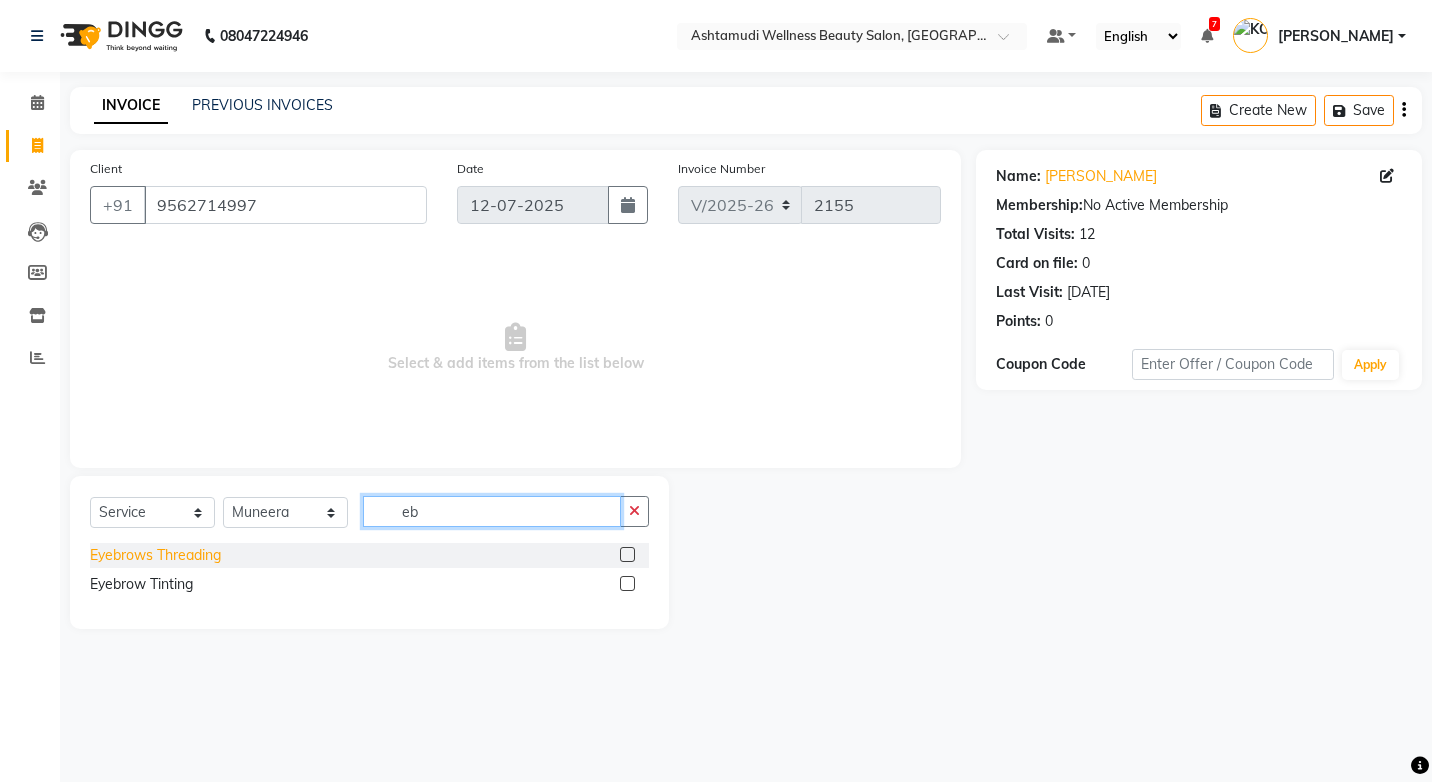 type on "eb" 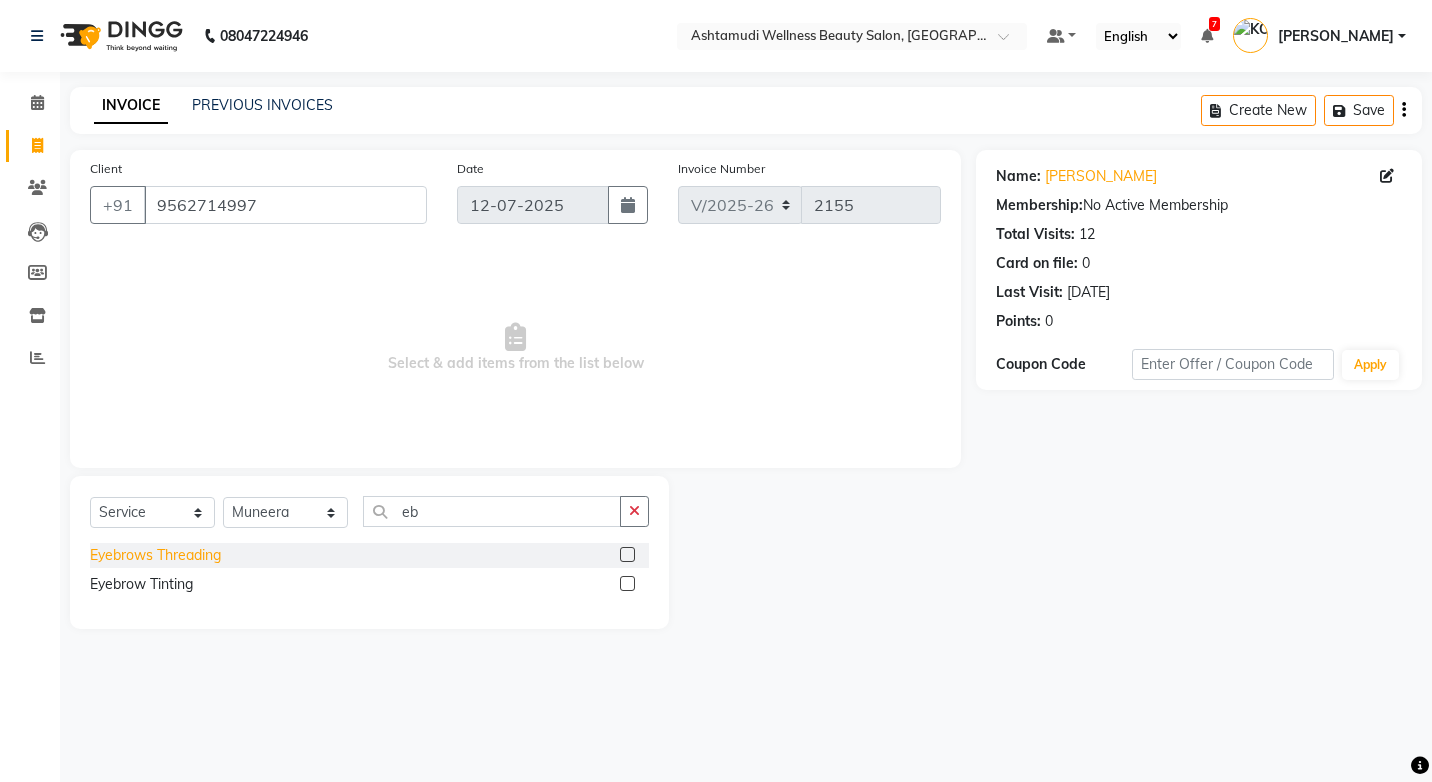 click on "Eyebrows Threading" 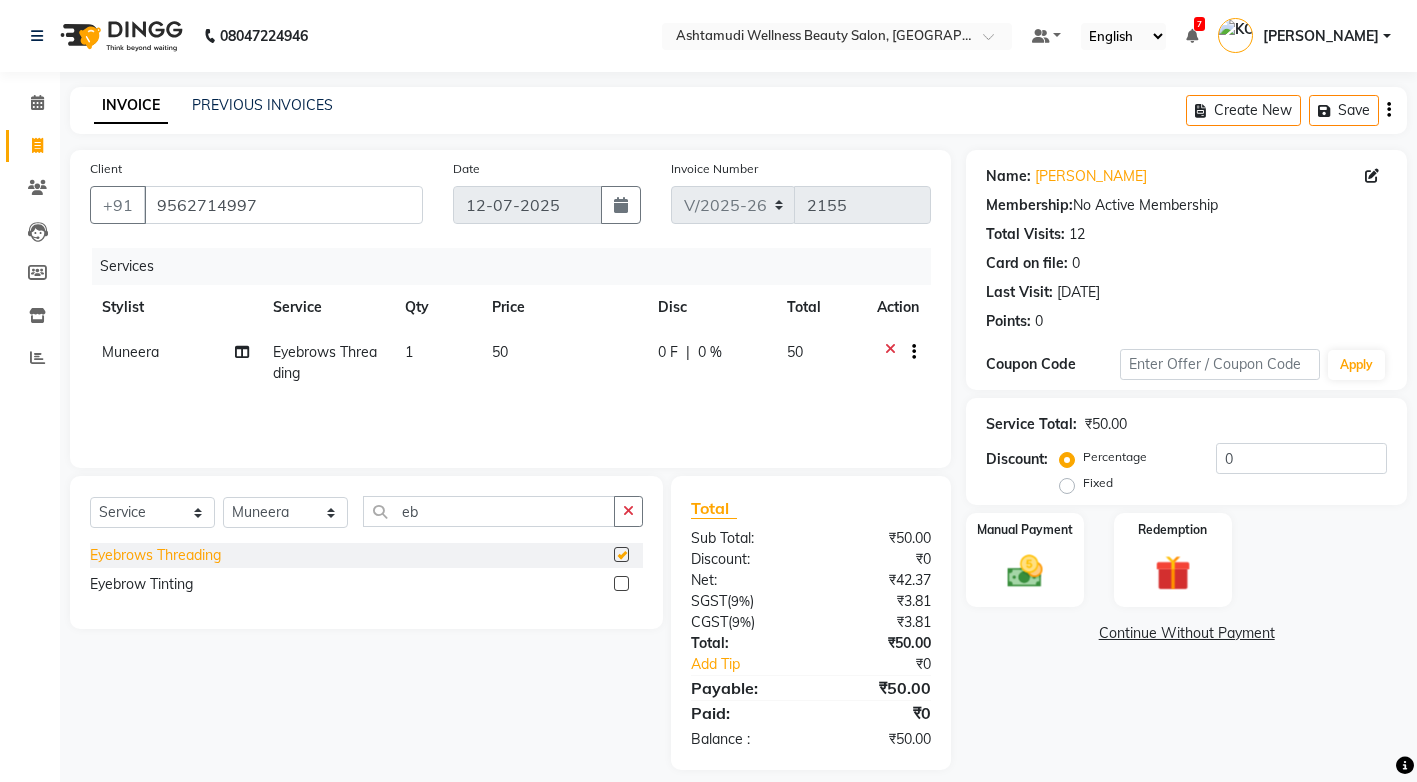 checkbox on "false" 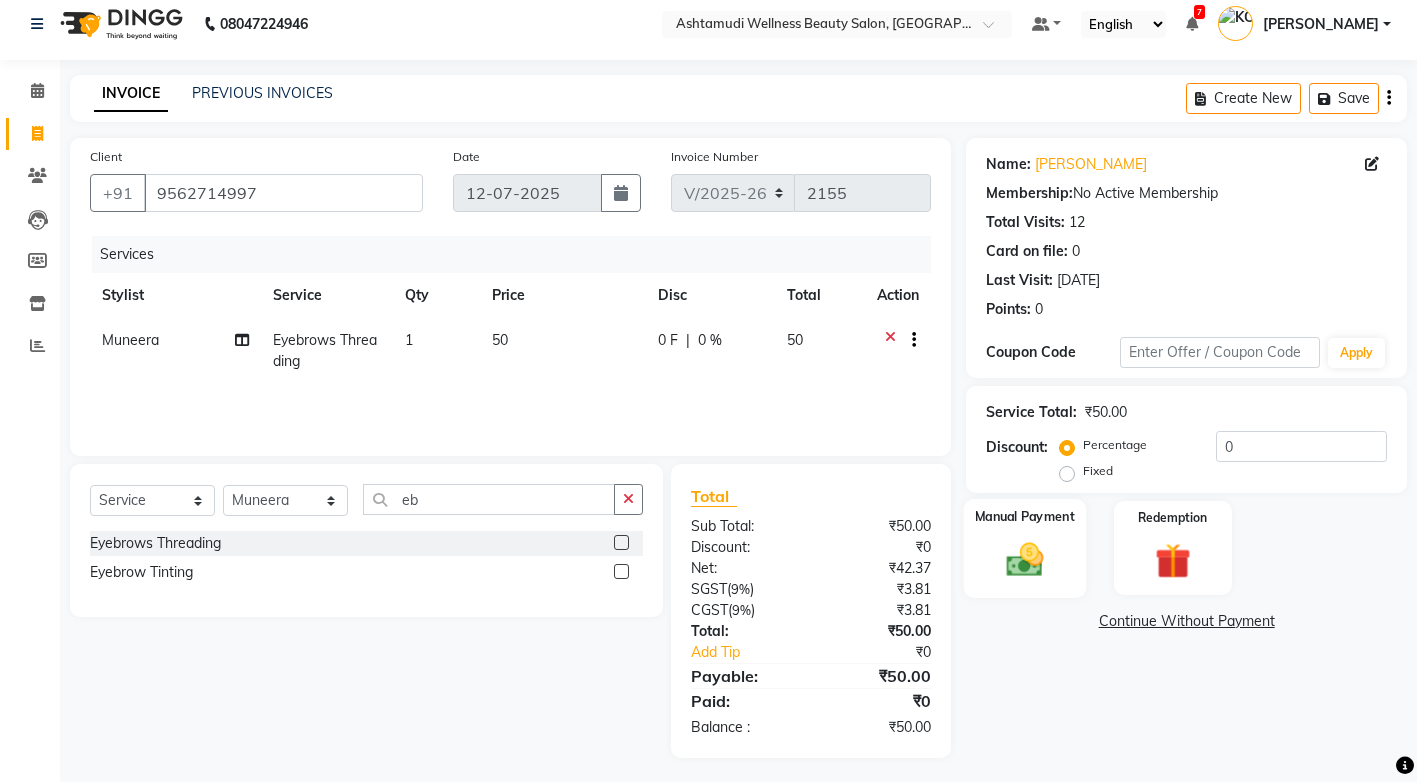 scroll, scrollTop: 18, scrollLeft: 0, axis: vertical 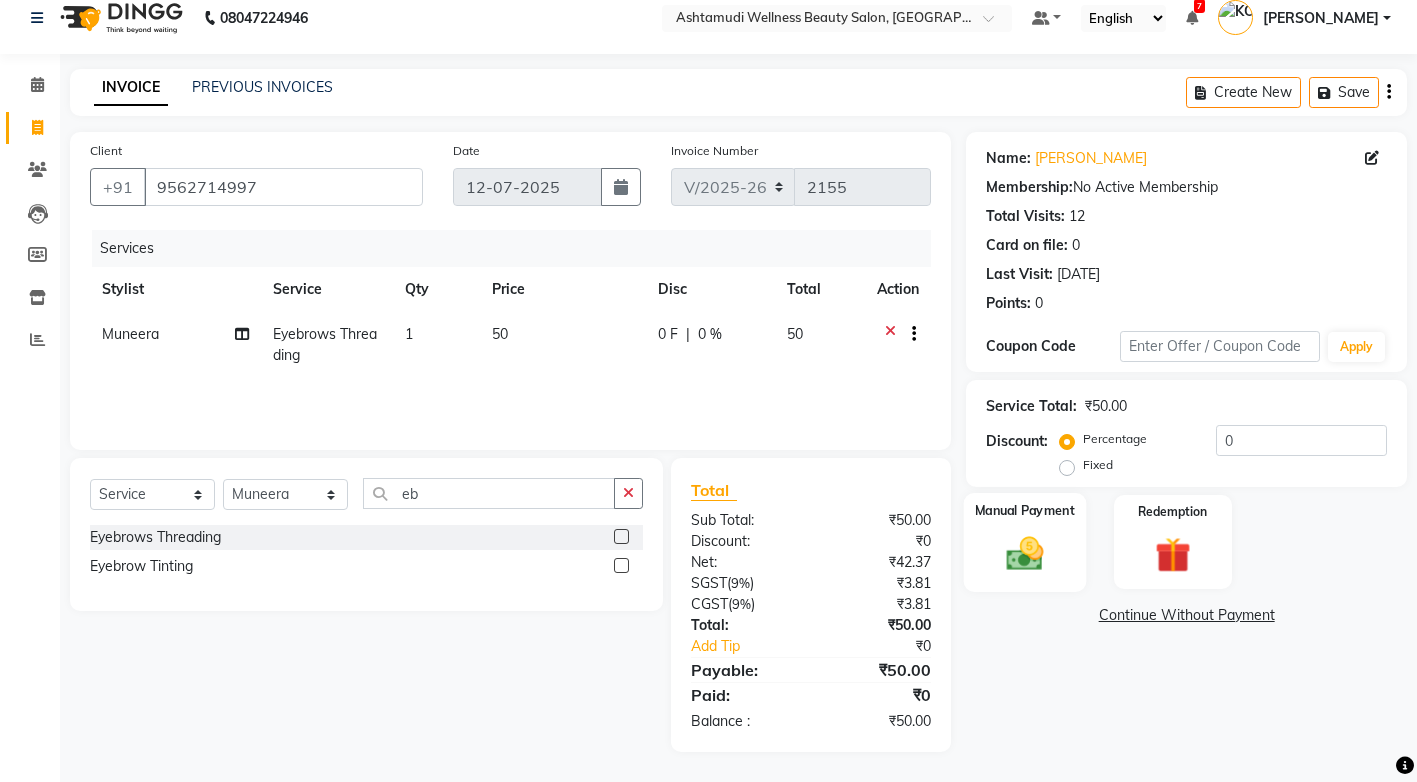 click 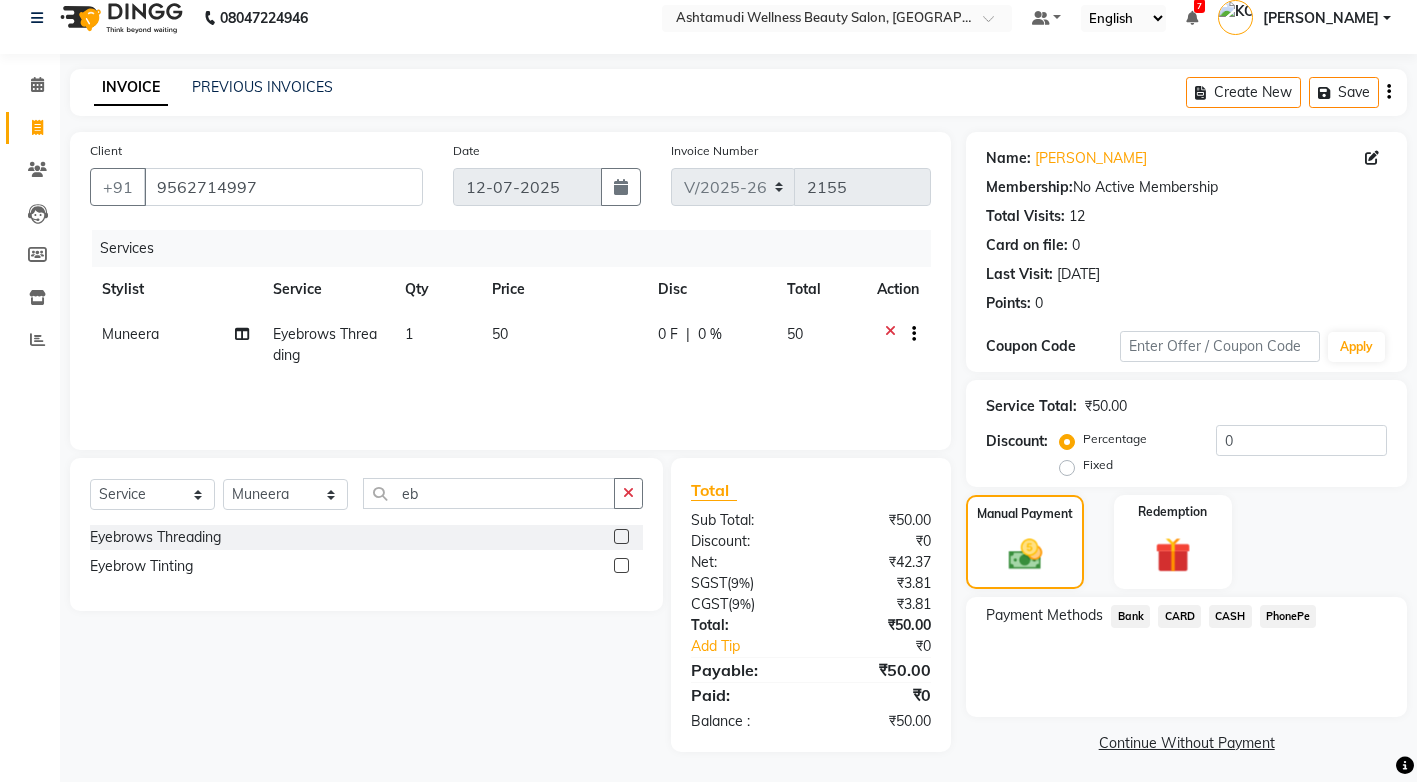 drag, startPoint x: 1305, startPoint y: 618, endPoint x: 1301, endPoint y: 630, distance: 12.649111 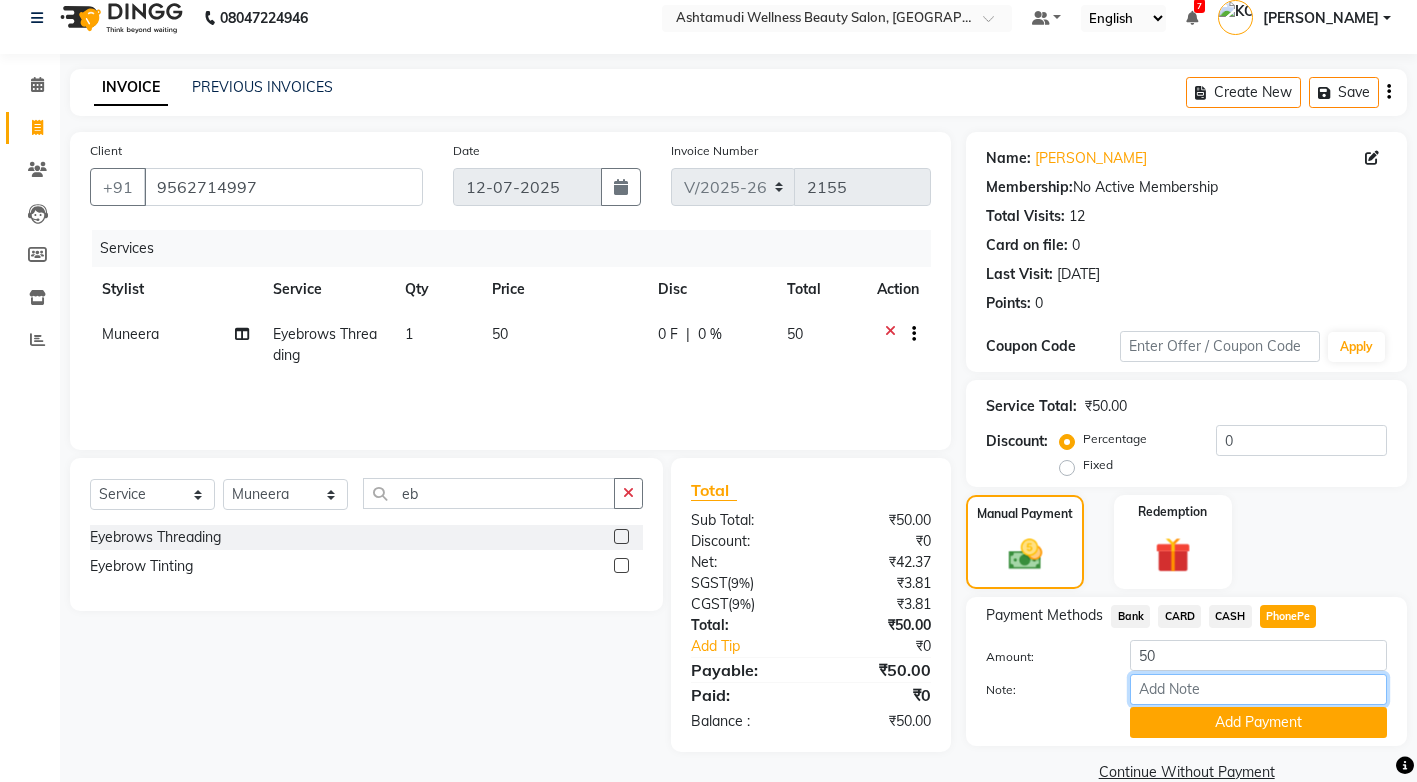 click on "Note:" at bounding box center [1258, 689] 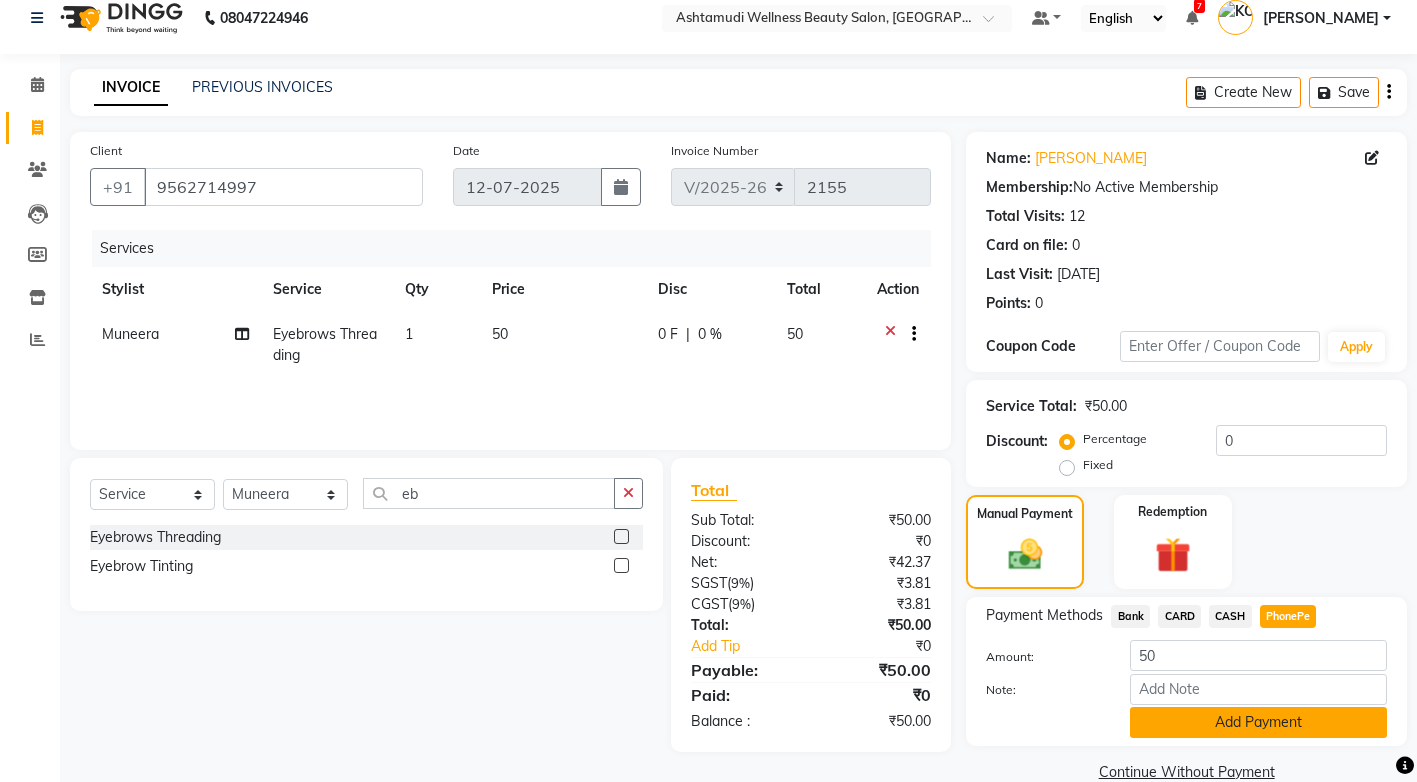 click on "Add Payment" 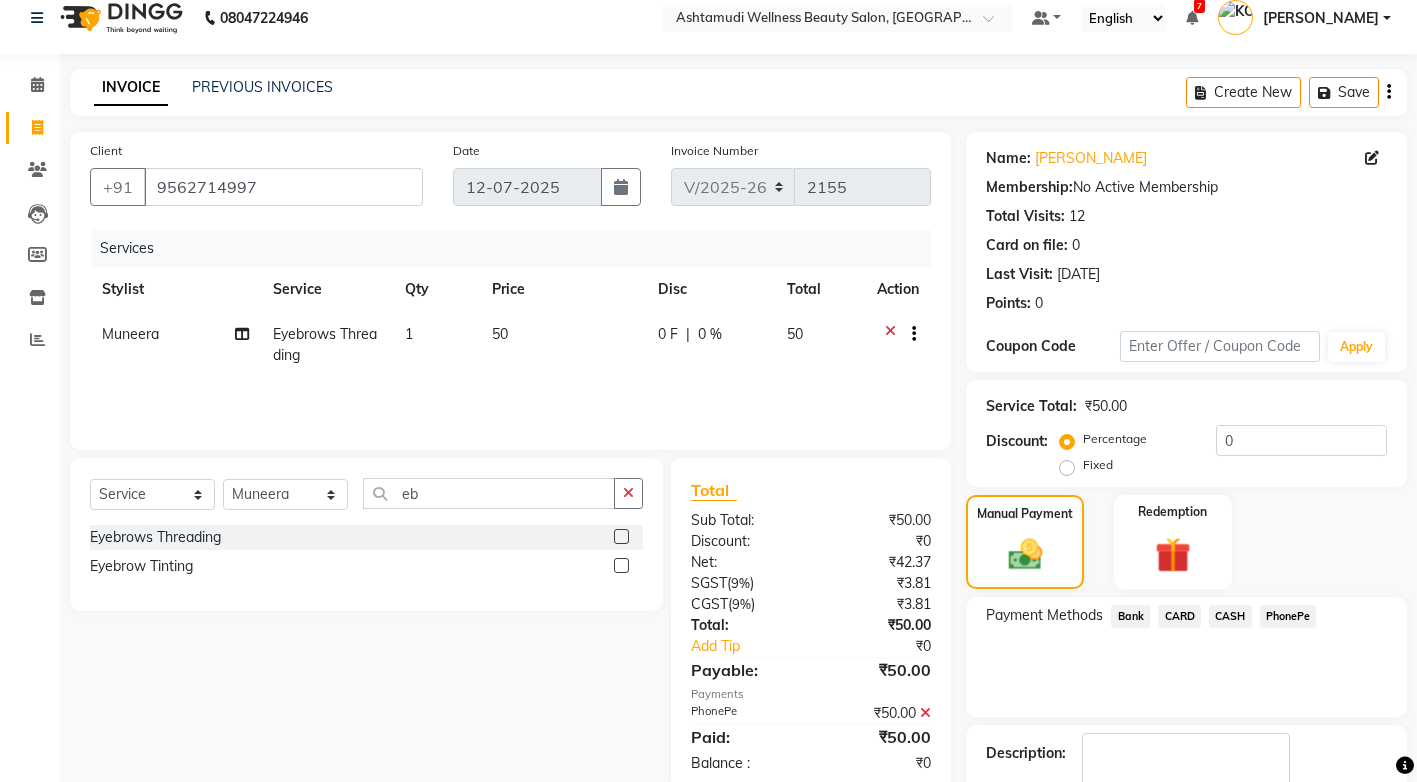 scroll, scrollTop: 108, scrollLeft: 0, axis: vertical 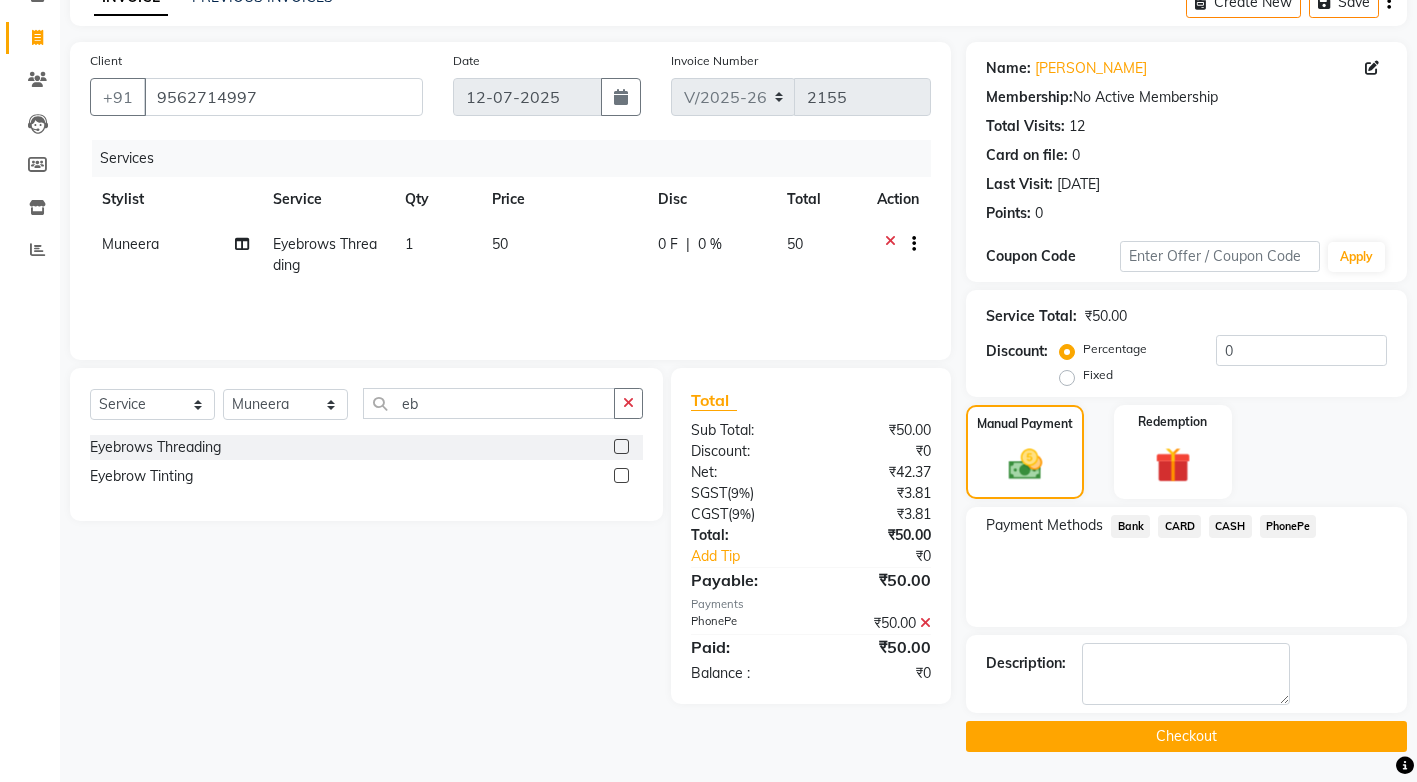 click on "Checkout" 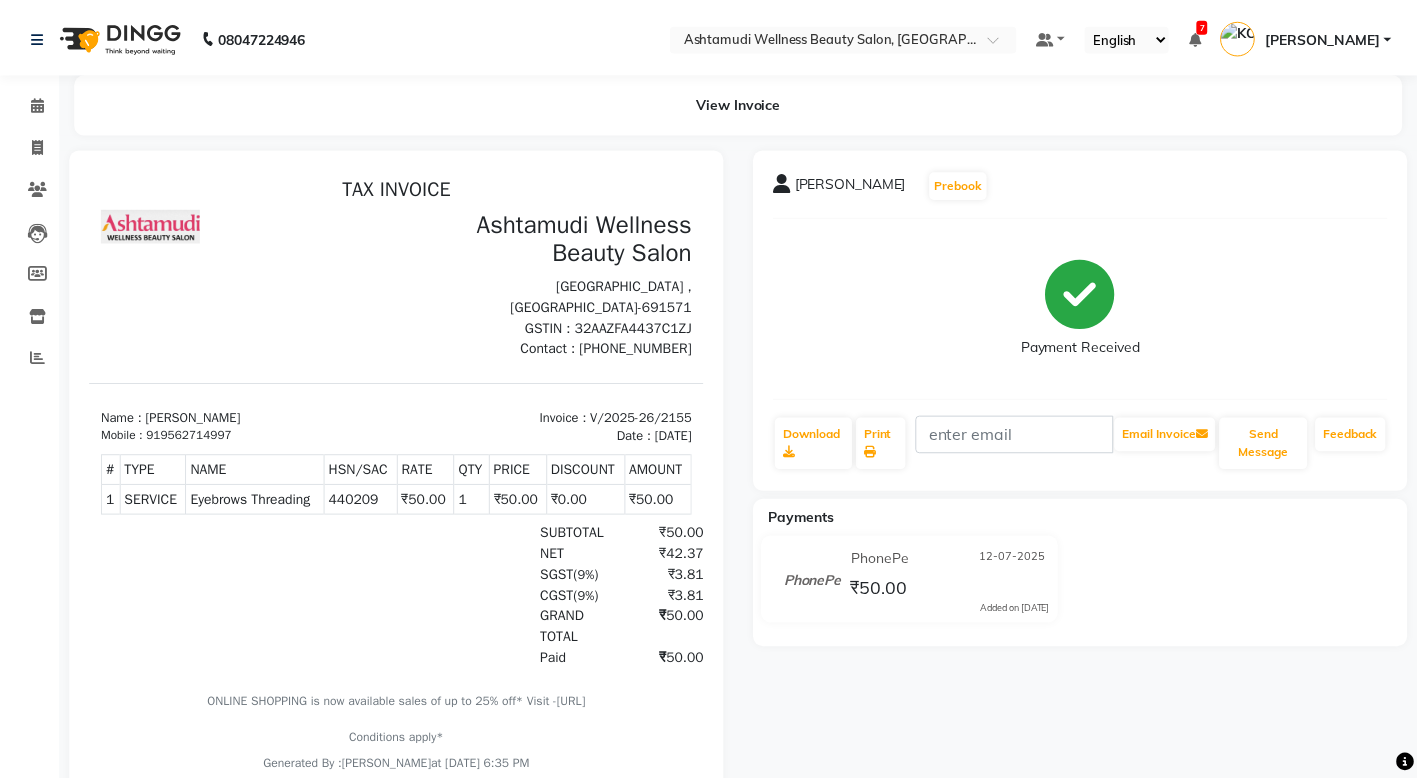 scroll, scrollTop: 0, scrollLeft: 0, axis: both 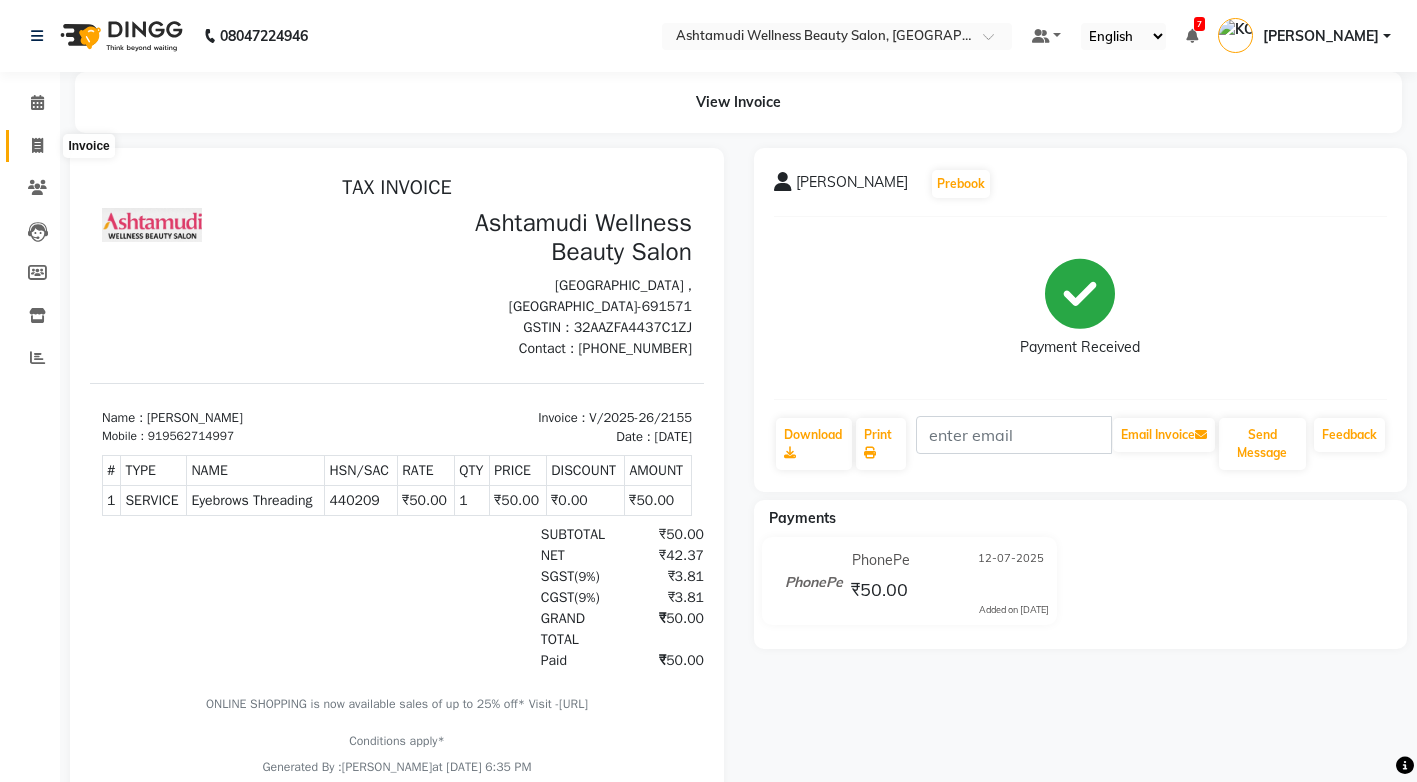 click 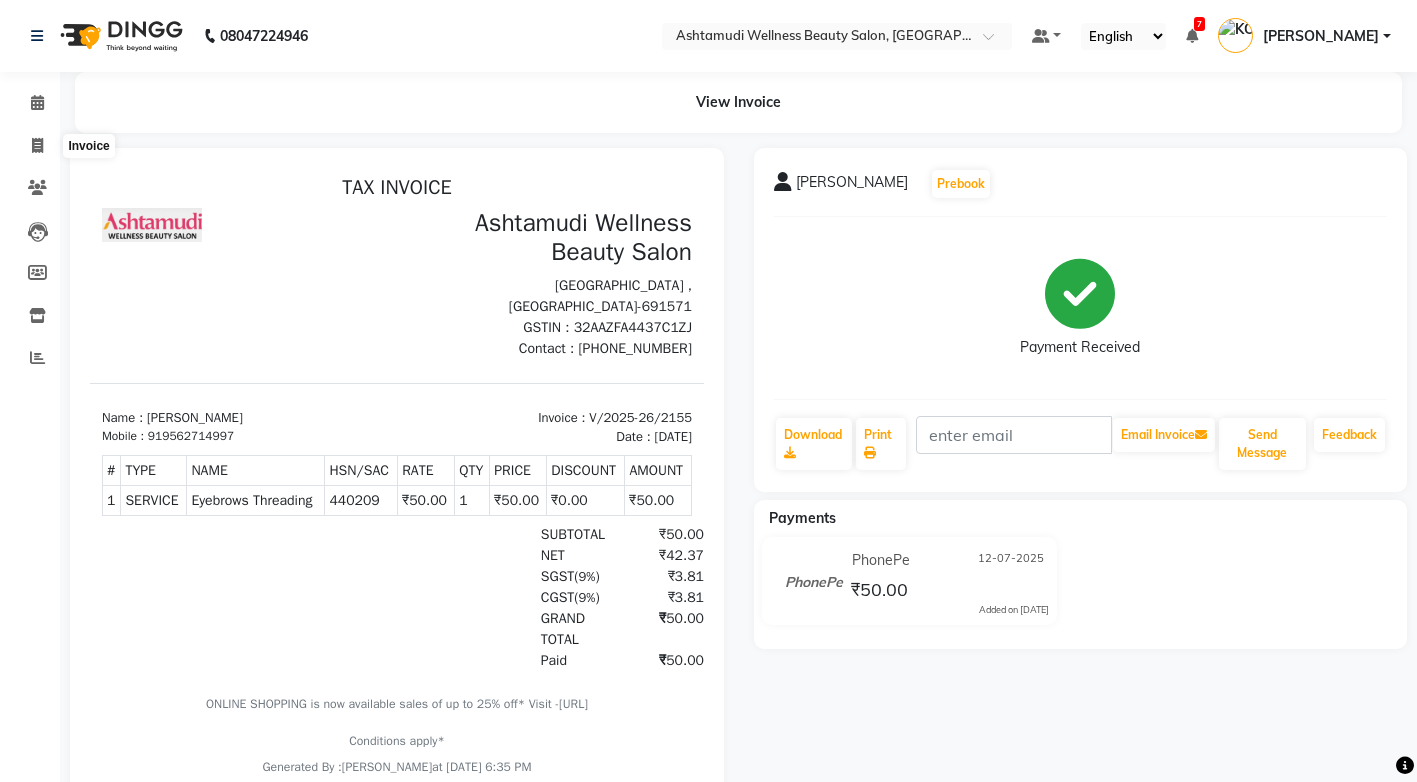 select on "service" 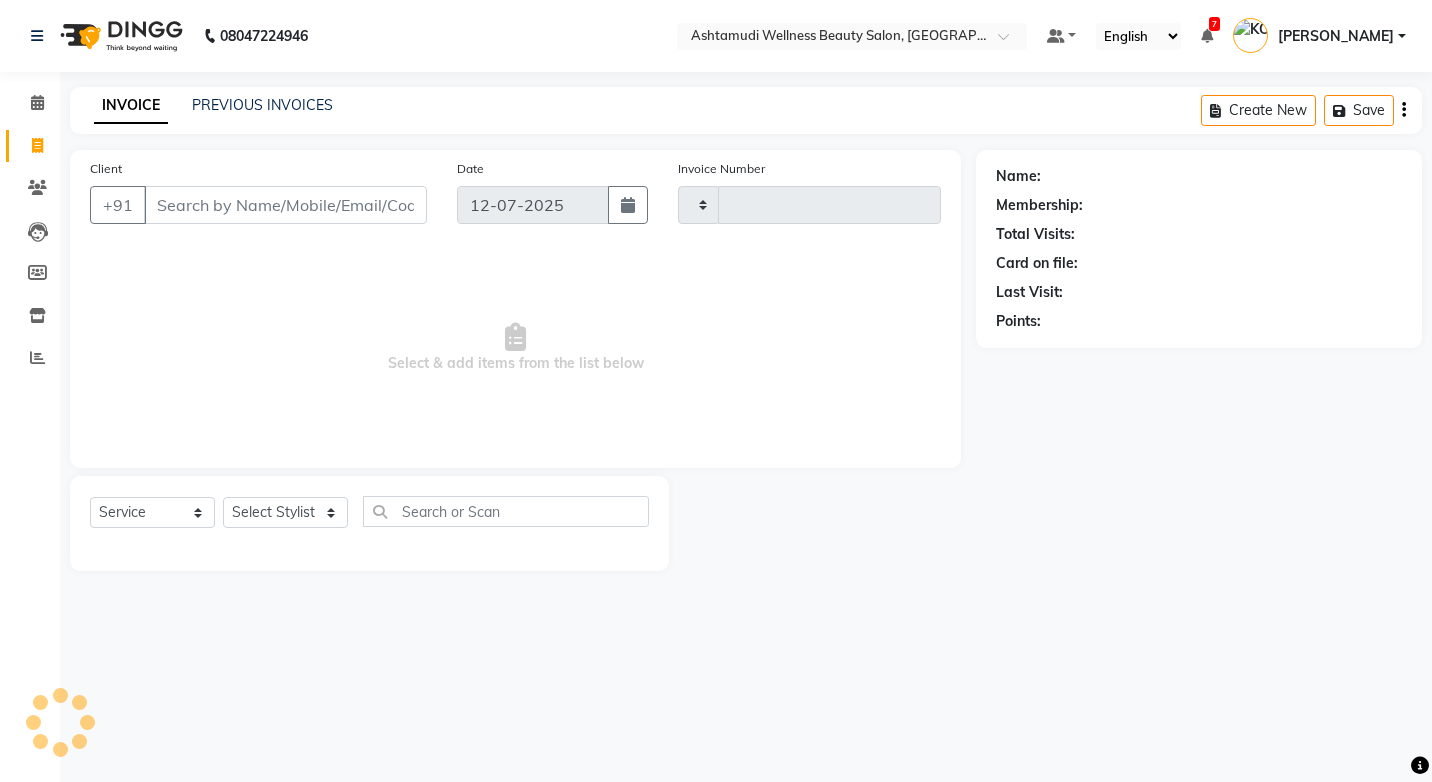 click on "Client" at bounding box center [285, 205] 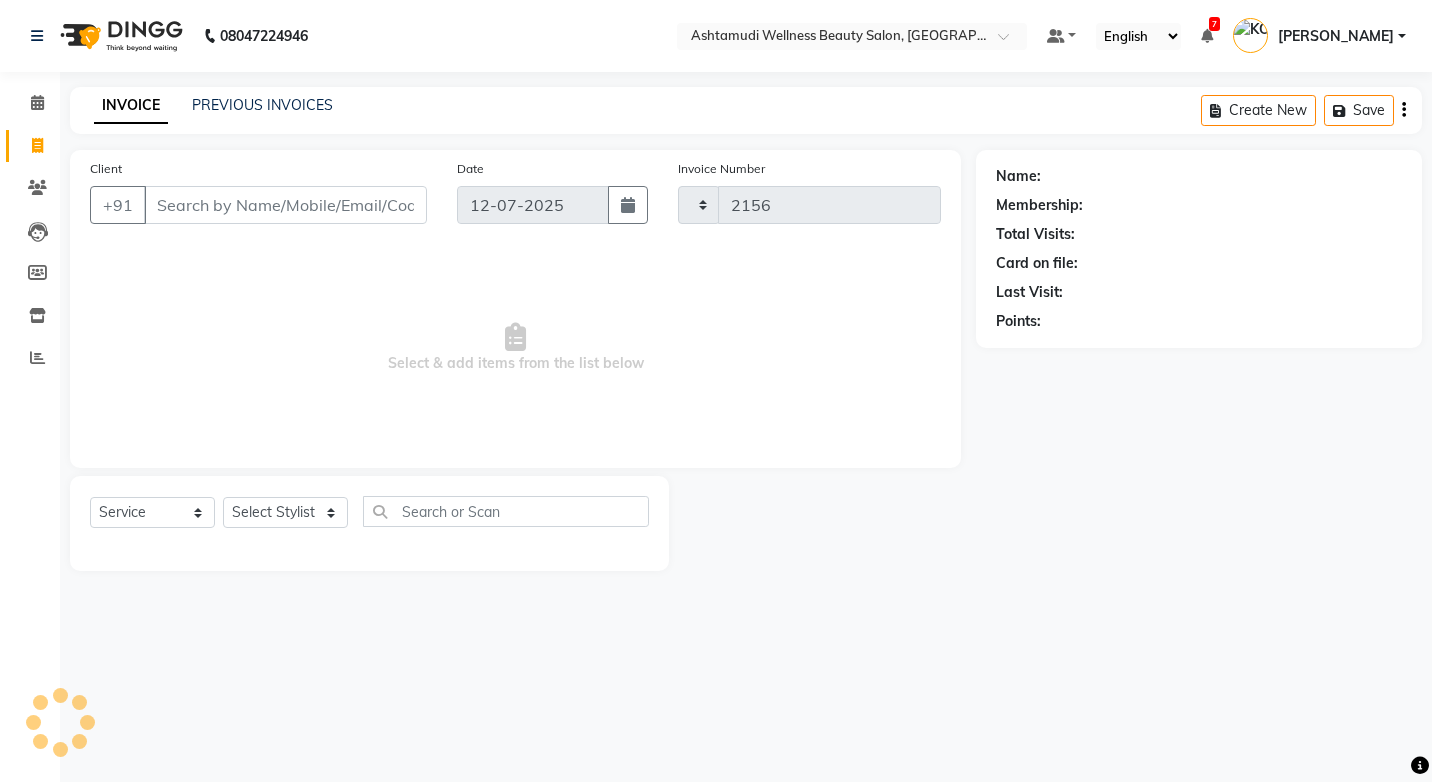 select on "4674" 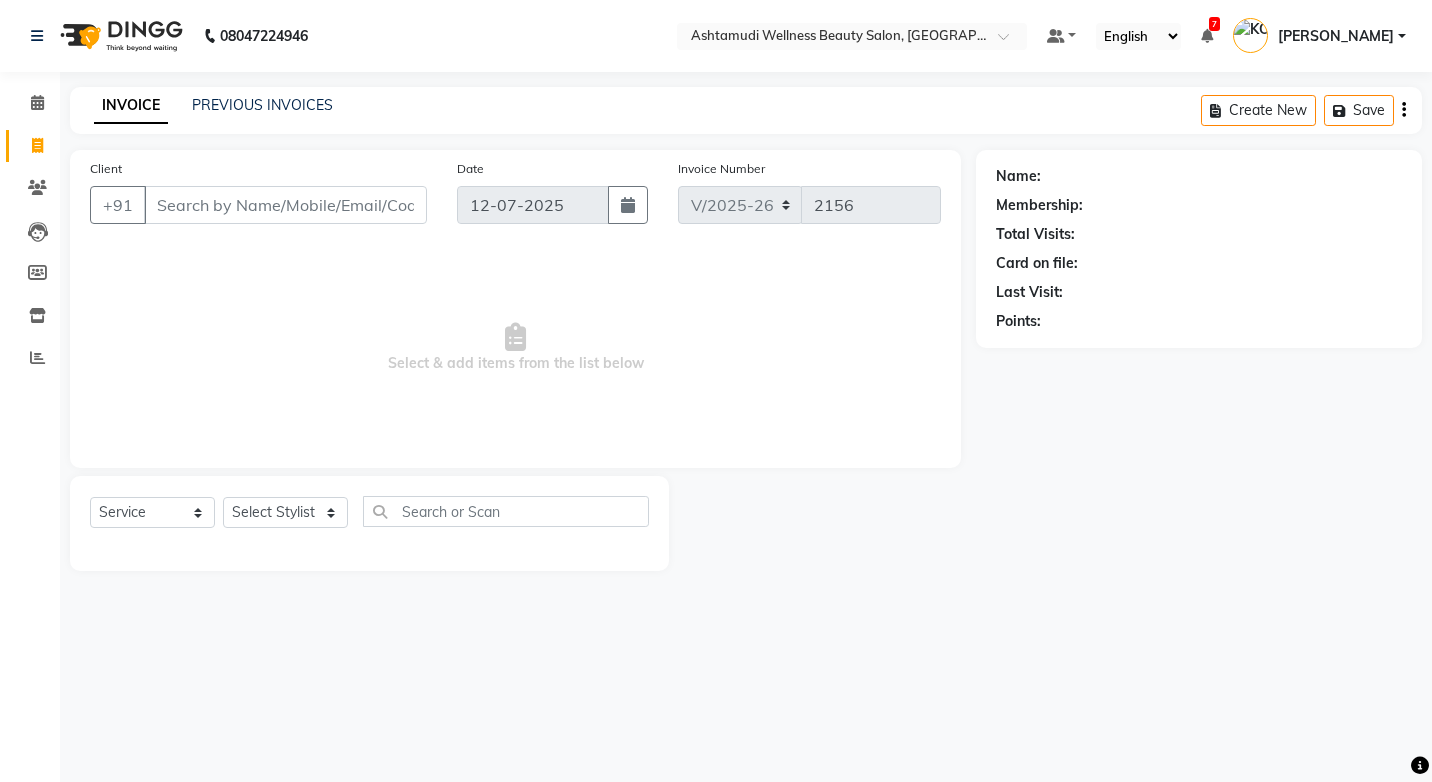 select on "product" 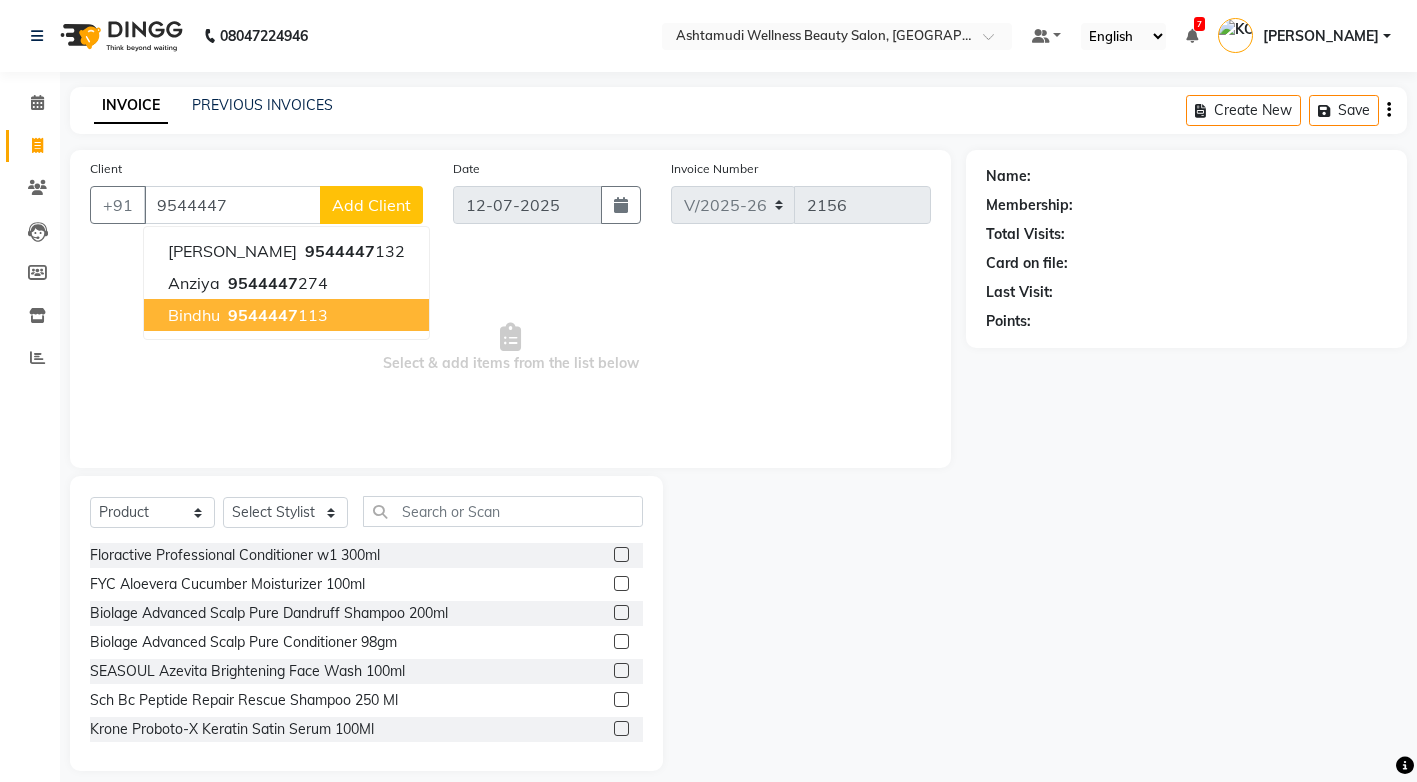 click on "9544447 113" at bounding box center (276, 315) 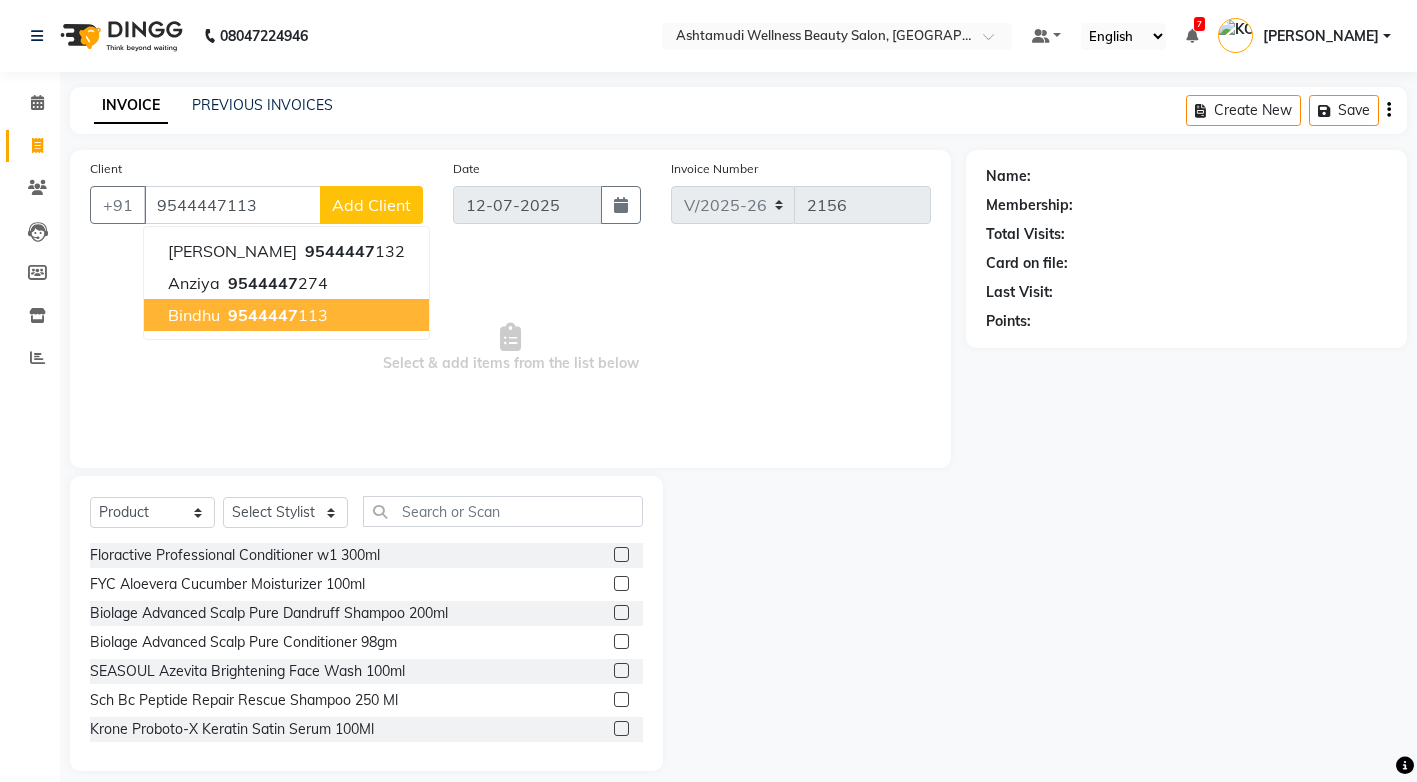 type on "9544447113" 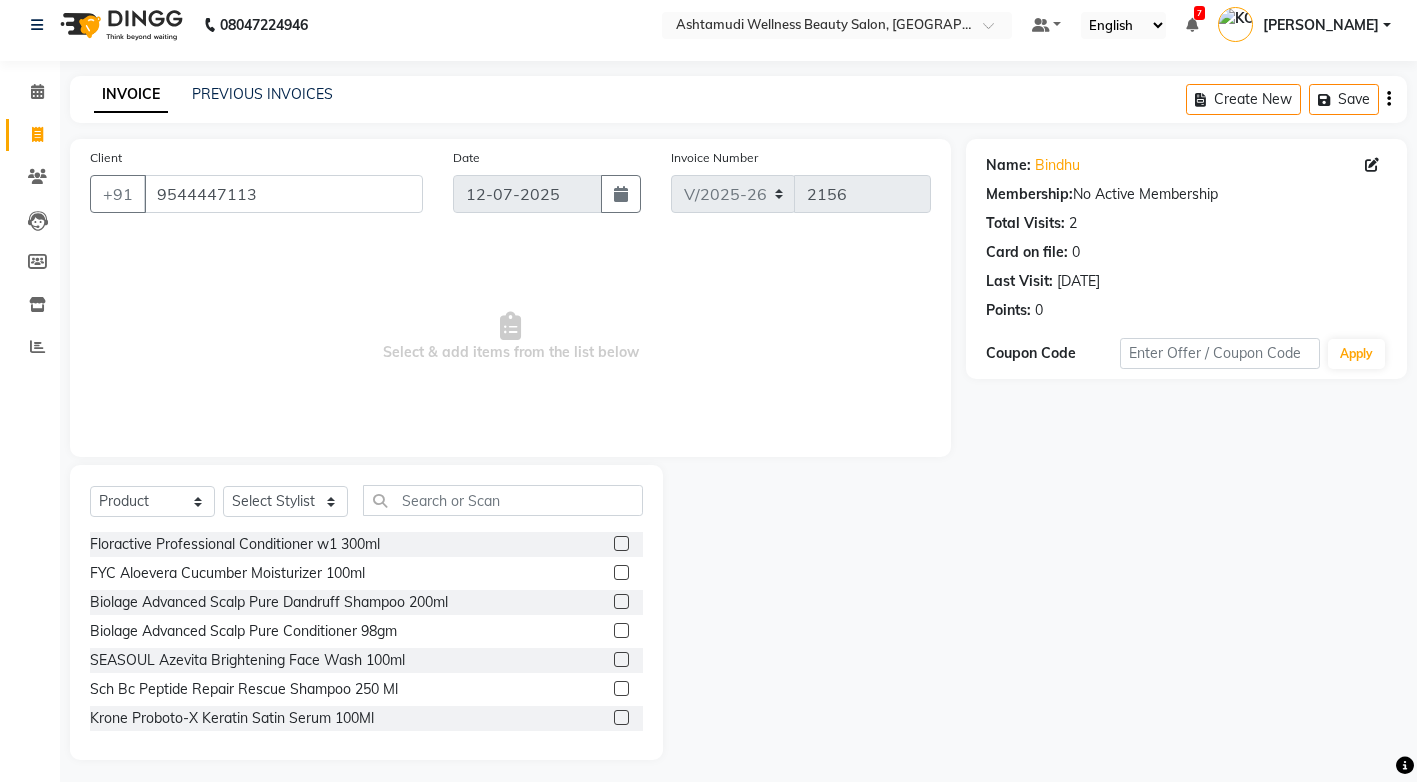 scroll, scrollTop: 19, scrollLeft: 0, axis: vertical 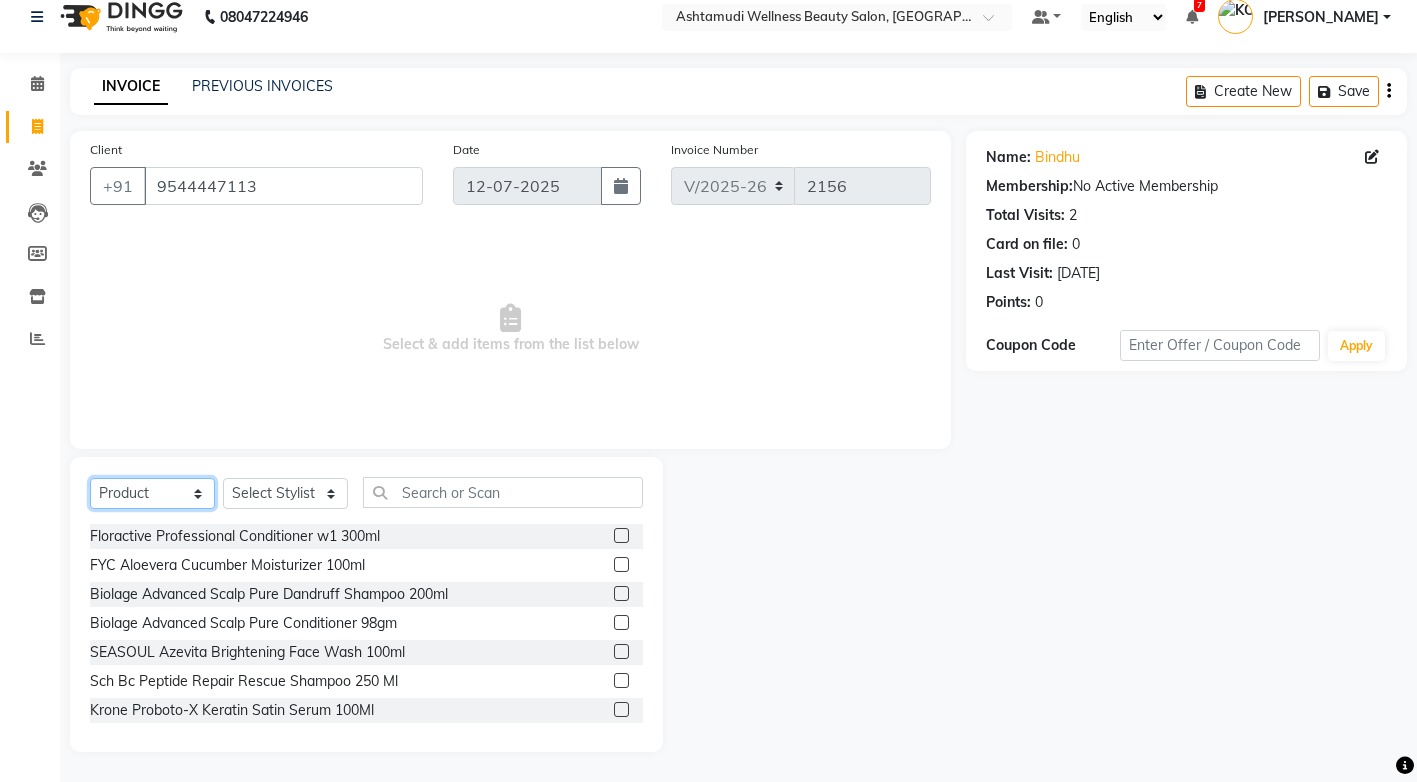click on "Select  Service  Product  Membership  Package Voucher Prepaid Gift Card" 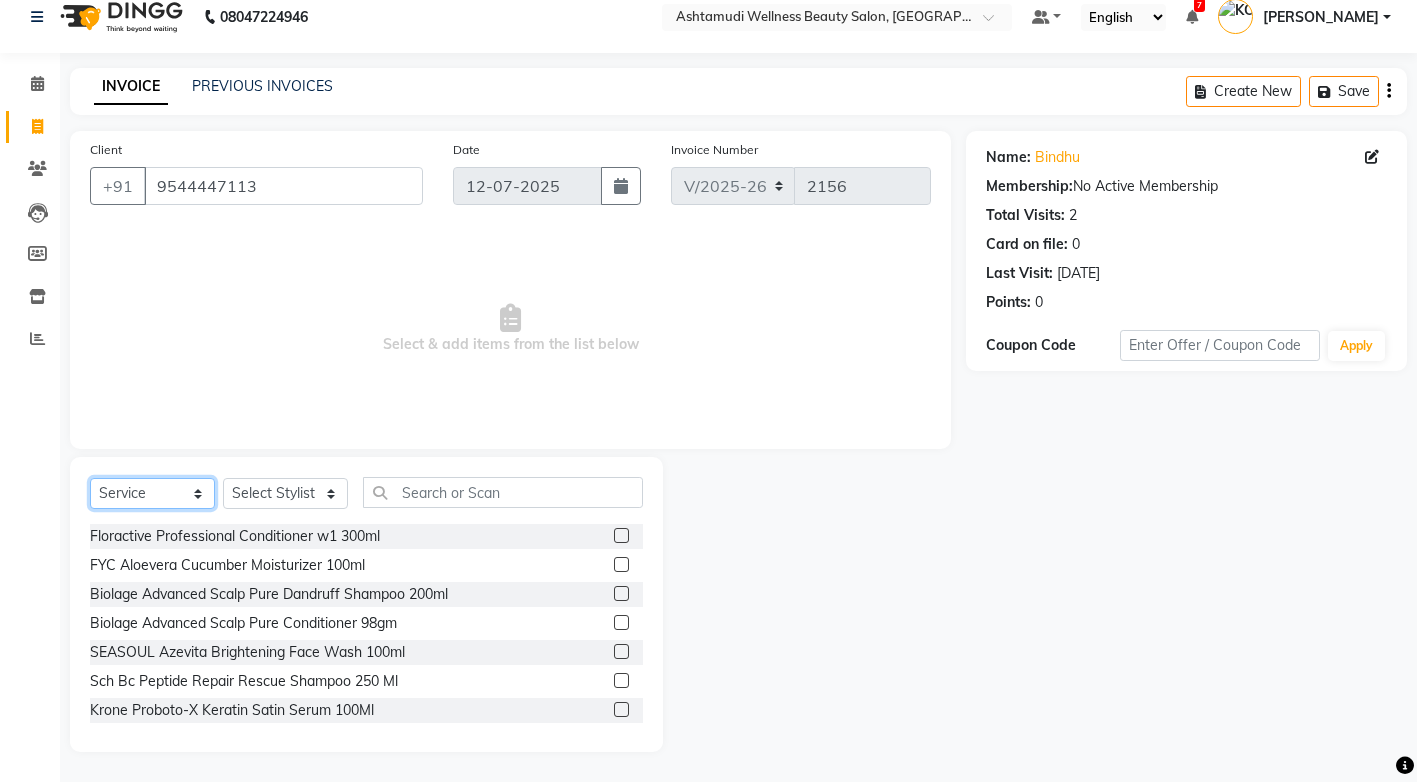 click on "Select  Service  Product  Membership  Package Voucher Prepaid Gift Card" 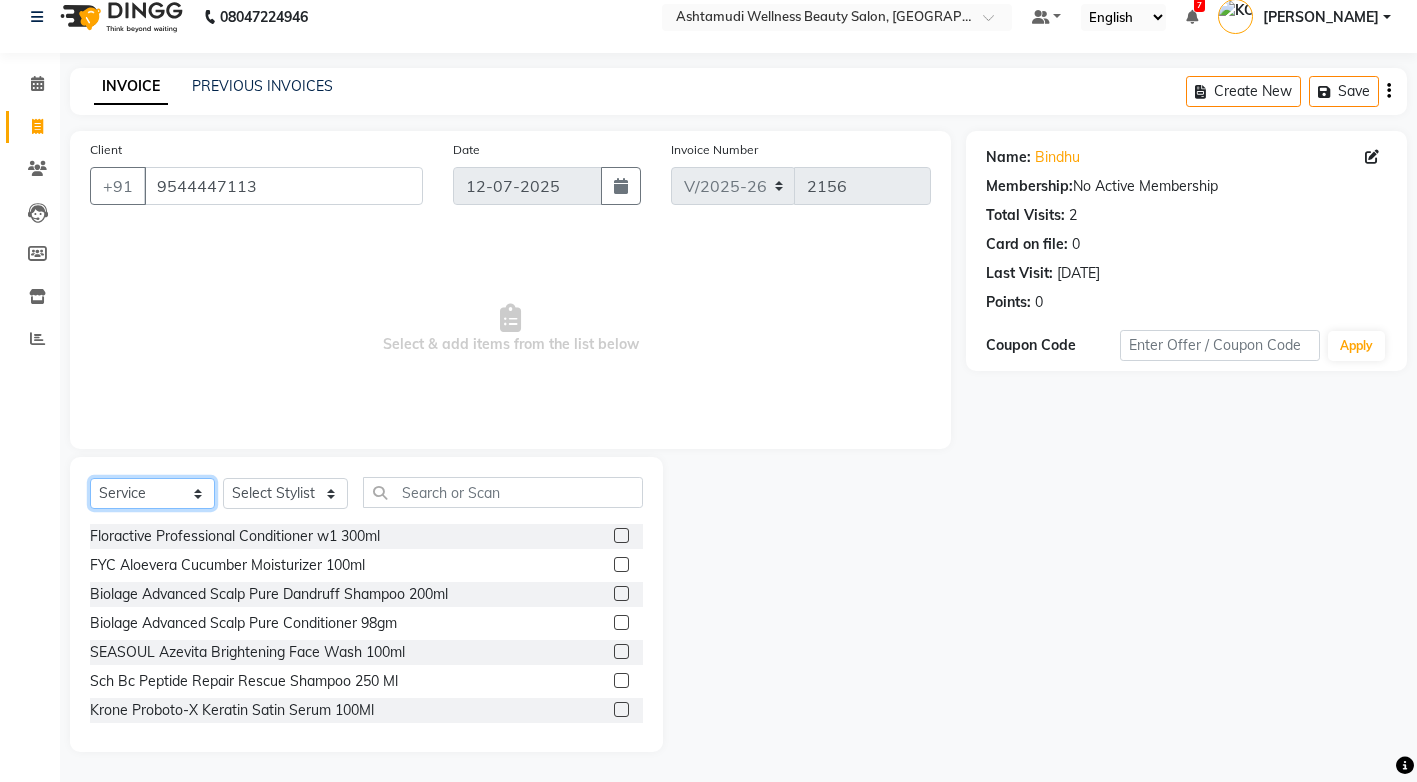 scroll, scrollTop: 0, scrollLeft: 0, axis: both 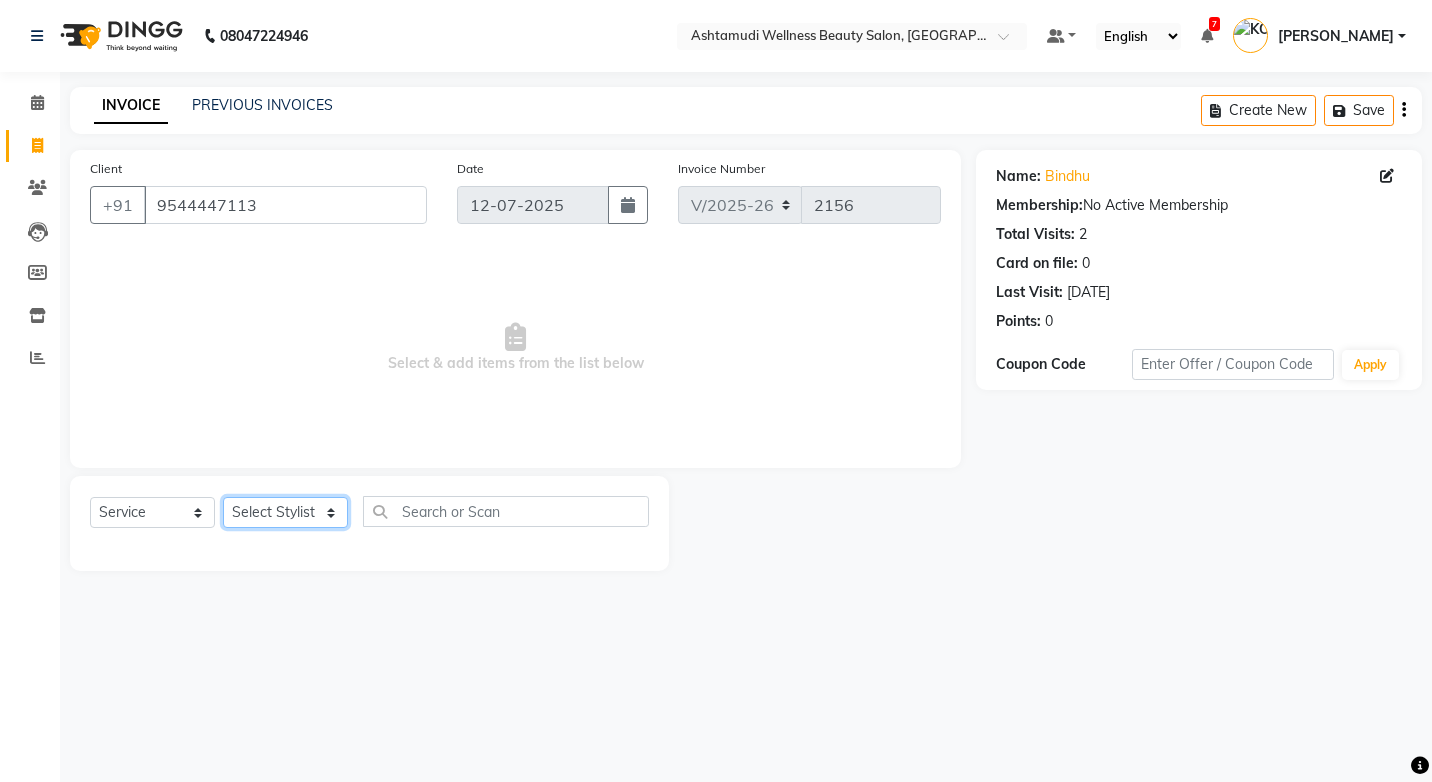 click on "Select Stylist ANJALI M S [PERSON_NAME] KOTTIYAM ASHTAMUDI [PERSON_NAME] [PERSON_NAME] [PERSON_NAME] [PERSON_NAME]  Sona [PERSON_NAME] [PERSON_NAME] [PERSON_NAME]" 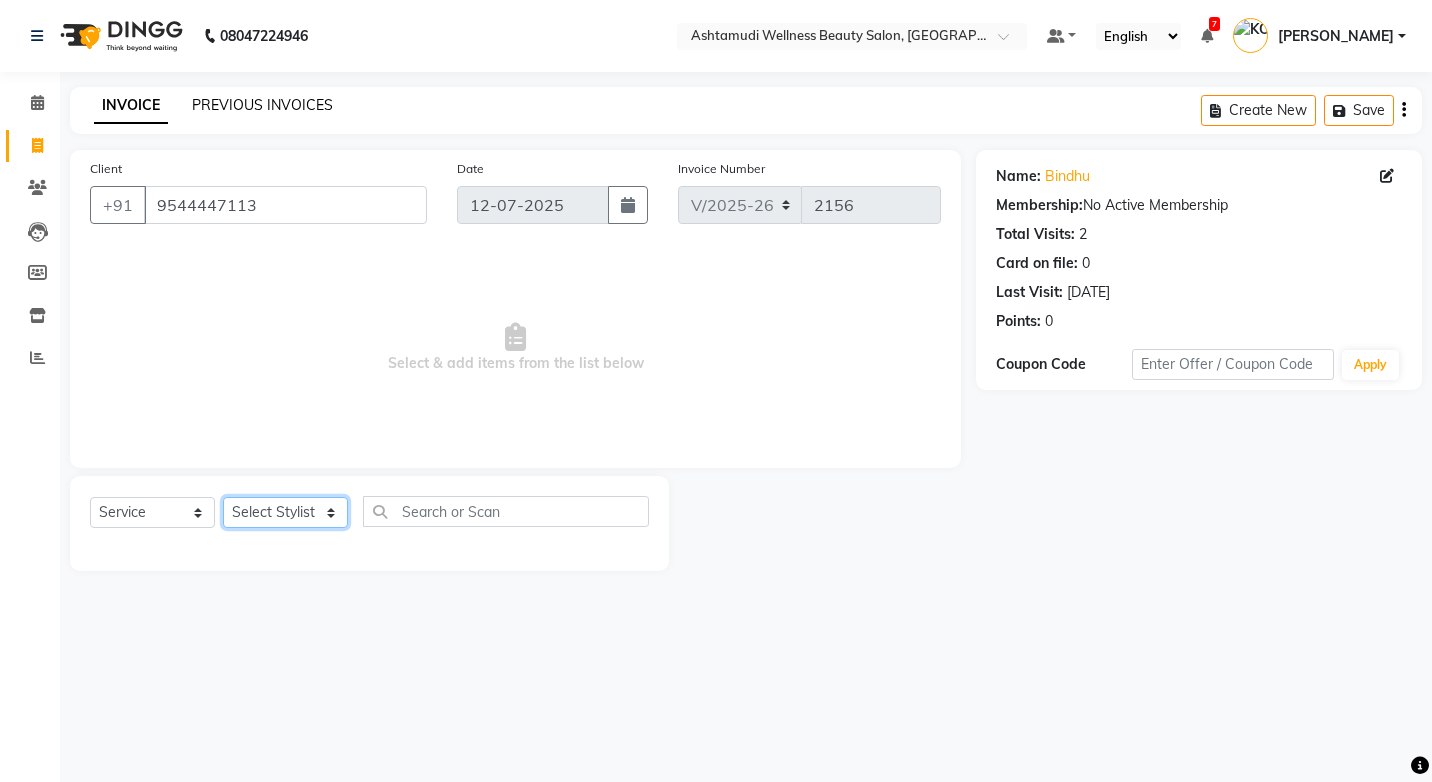 select on "67522" 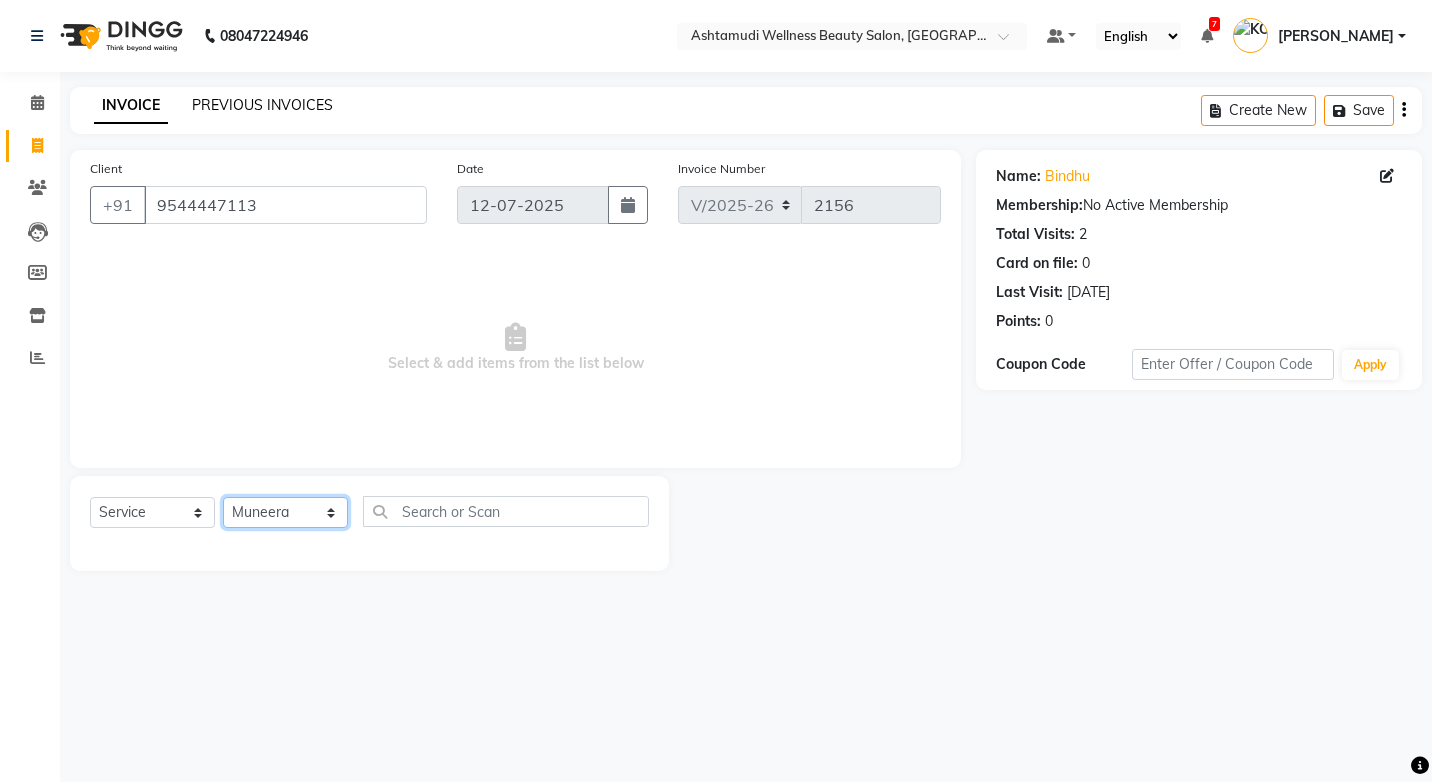 click on "Select Stylist ANJALI M S [PERSON_NAME] KOTTIYAM ASHTAMUDI [PERSON_NAME] [PERSON_NAME] [PERSON_NAME] [PERSON_NAME]  Sona [PERSON_NAME] [PERSON_NAME] [PERSON_NAME]" 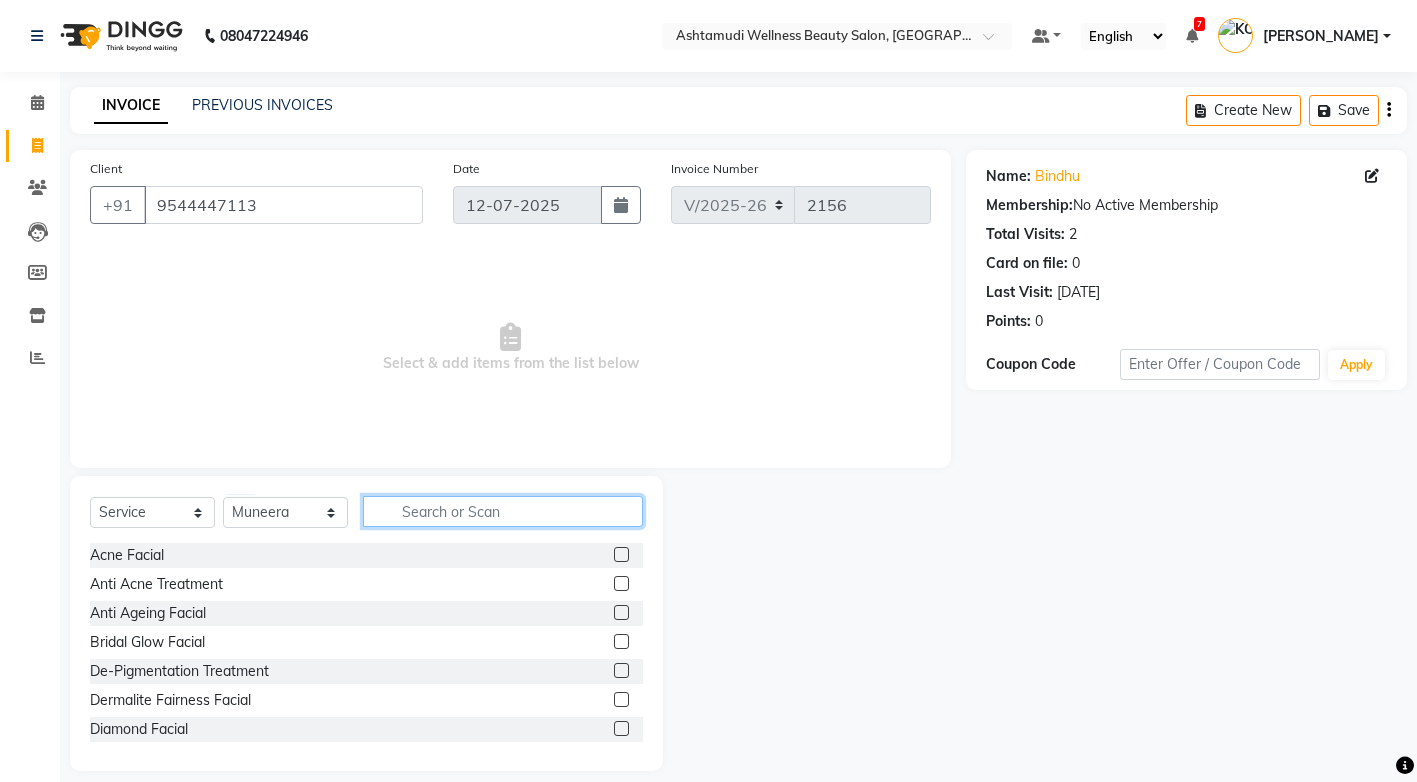 click 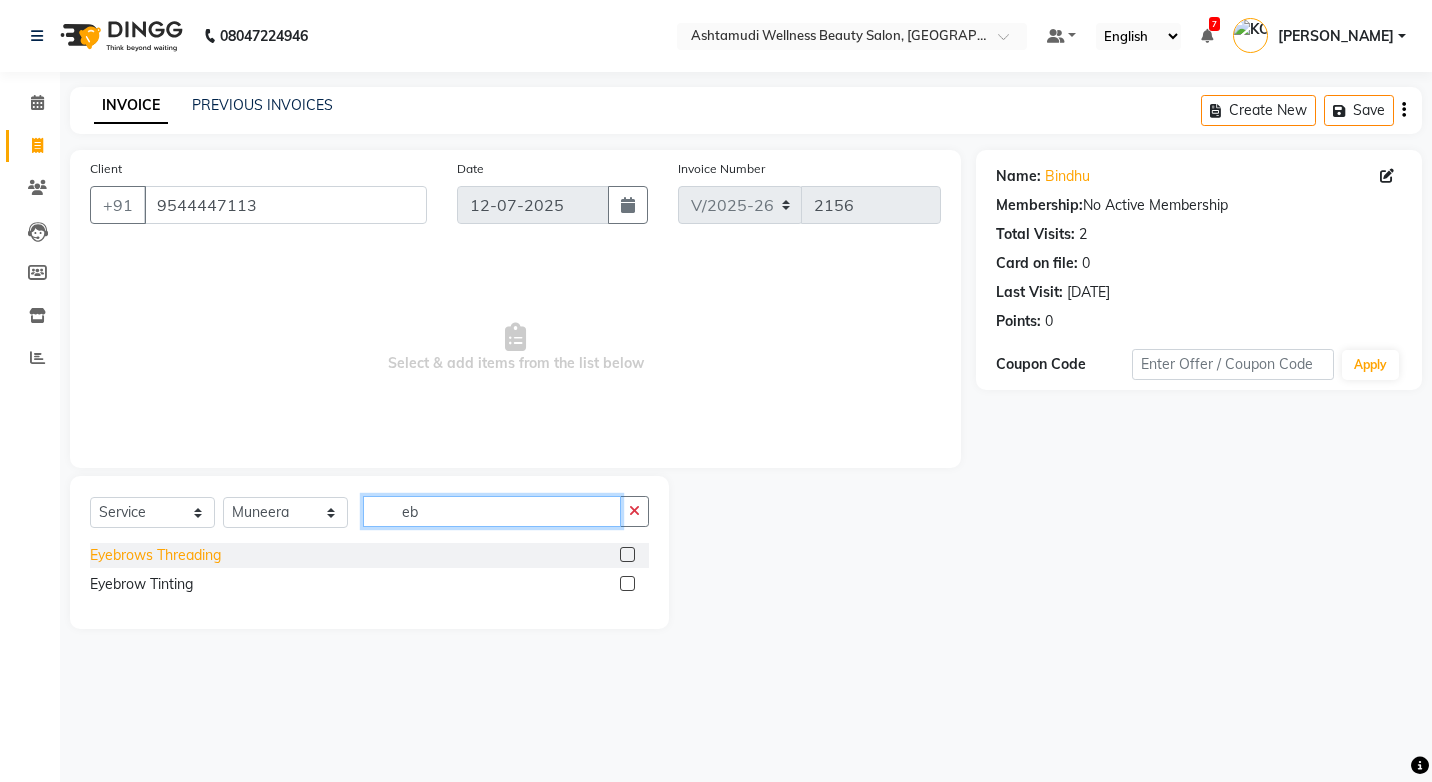 type on "eb" 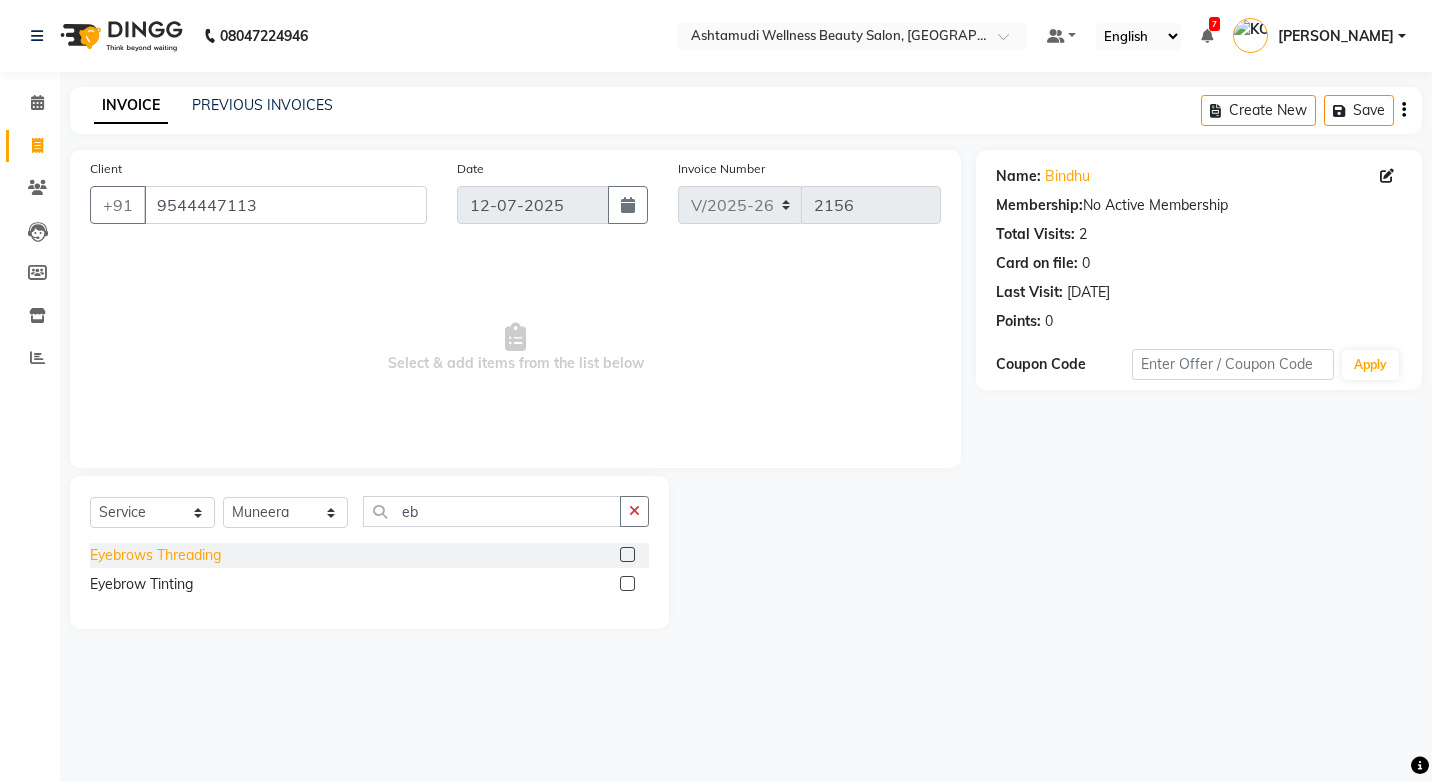 click on "Eyebrows Threading" 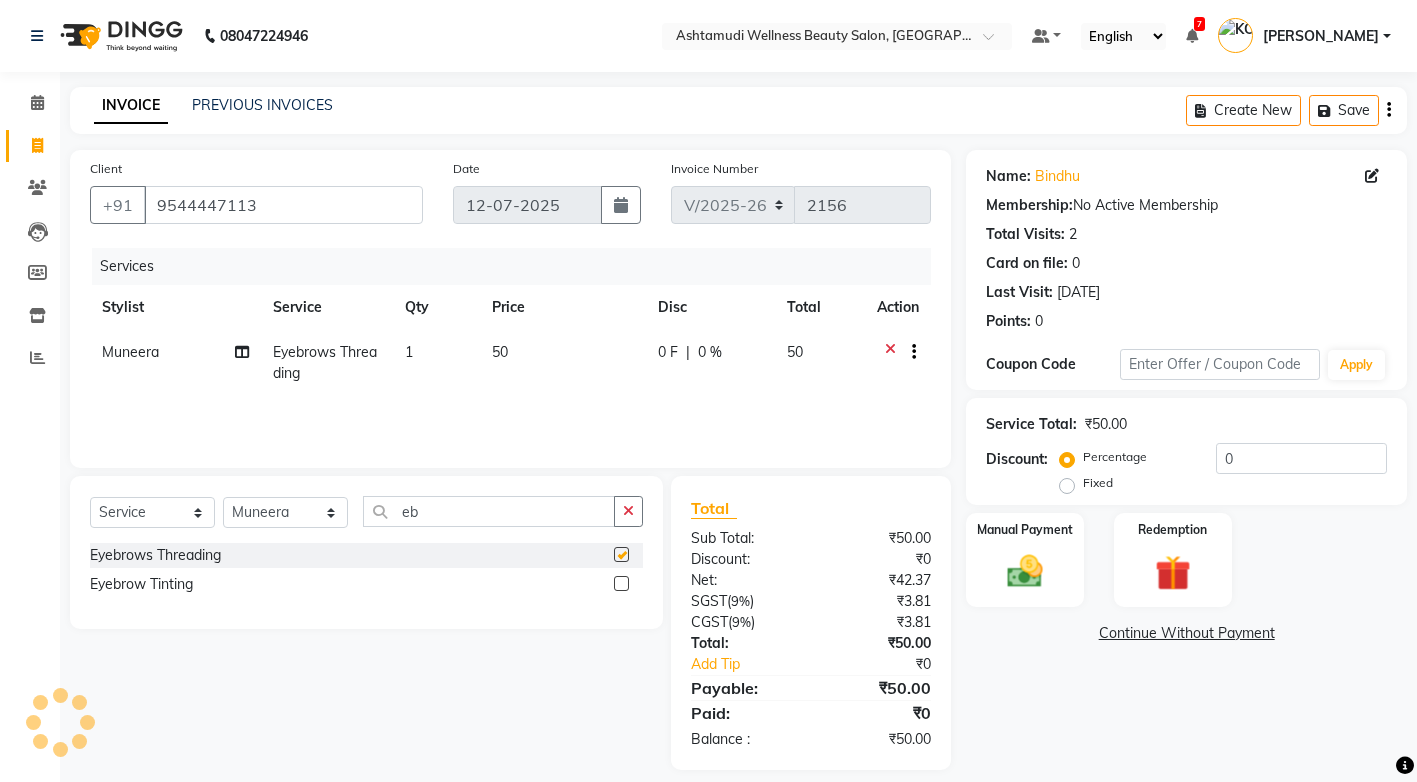 checkbox on "false" 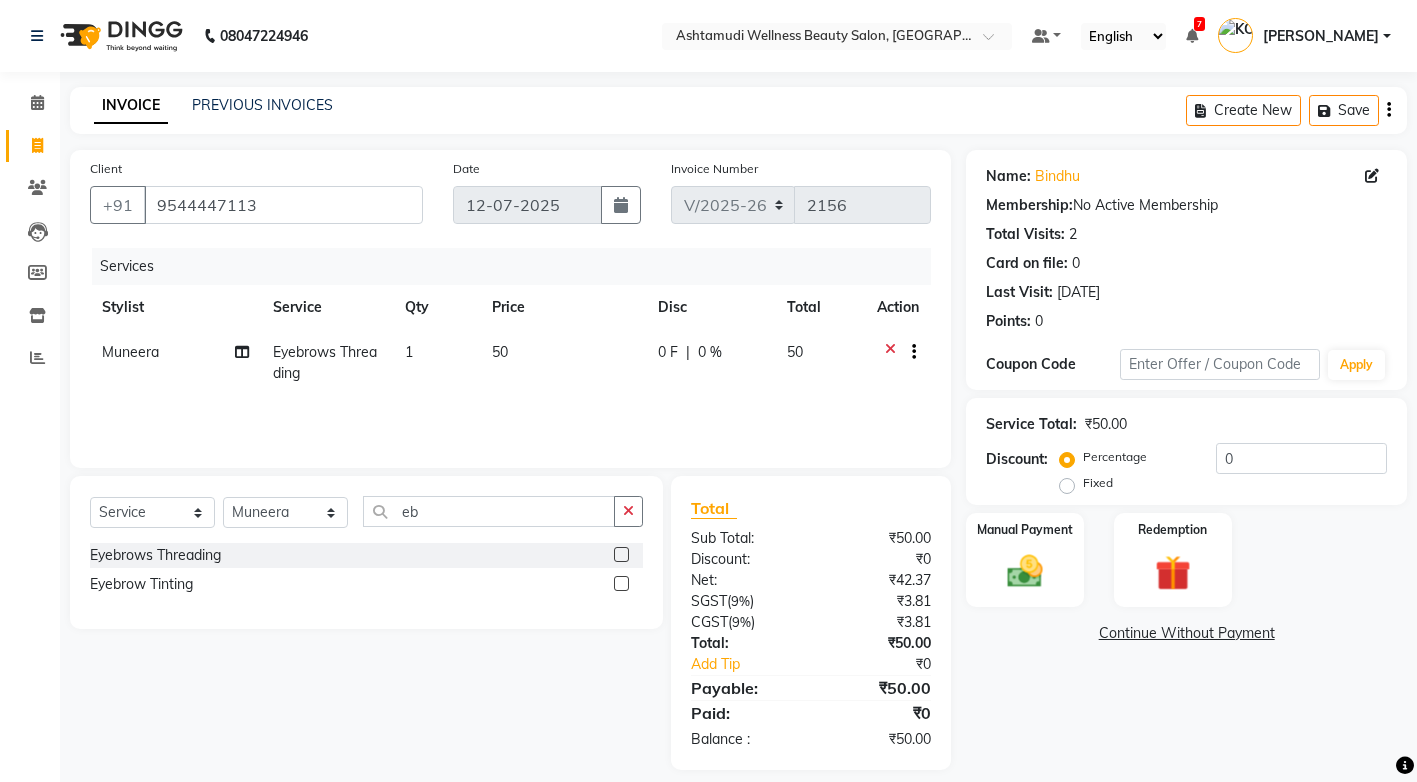 scroll, scrollTop: 18, scrollLeft: 0, axis: vertical 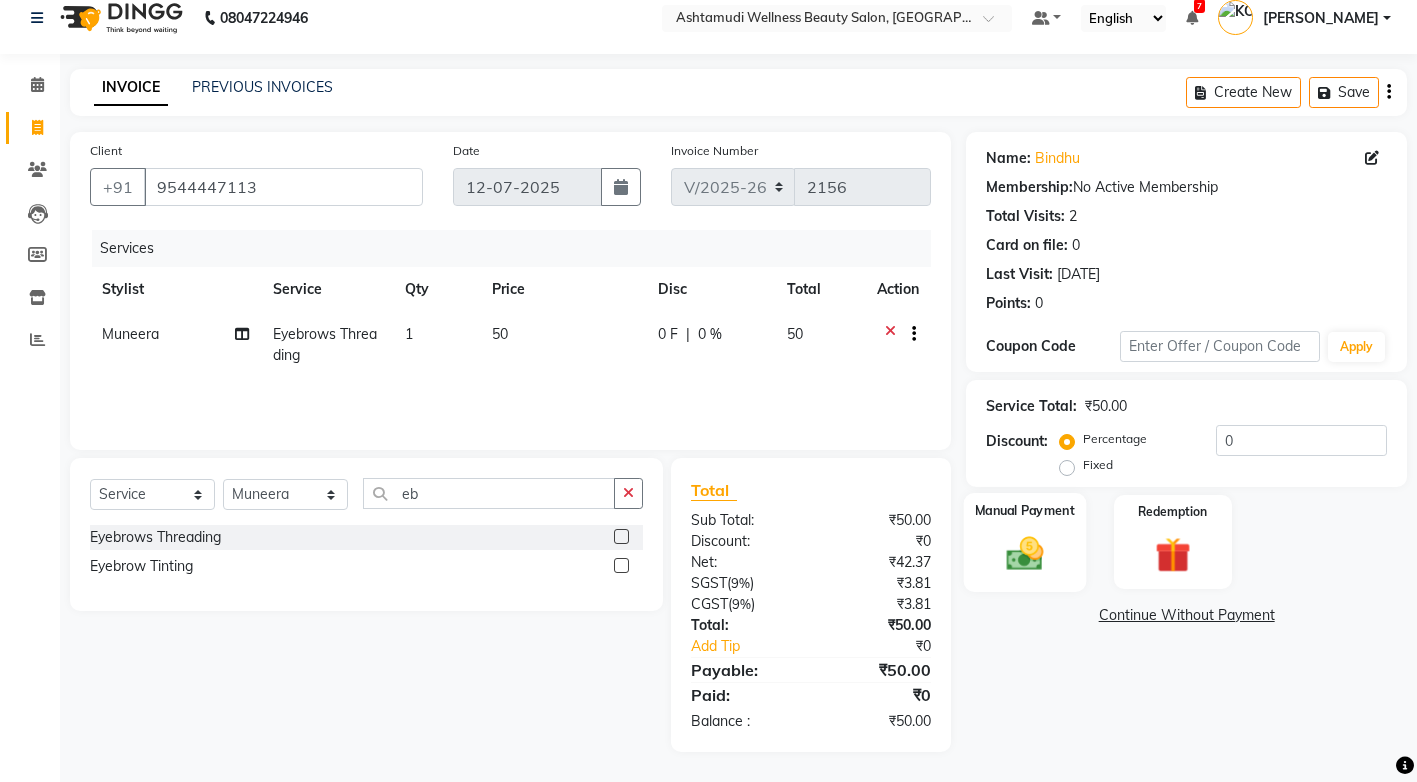 click 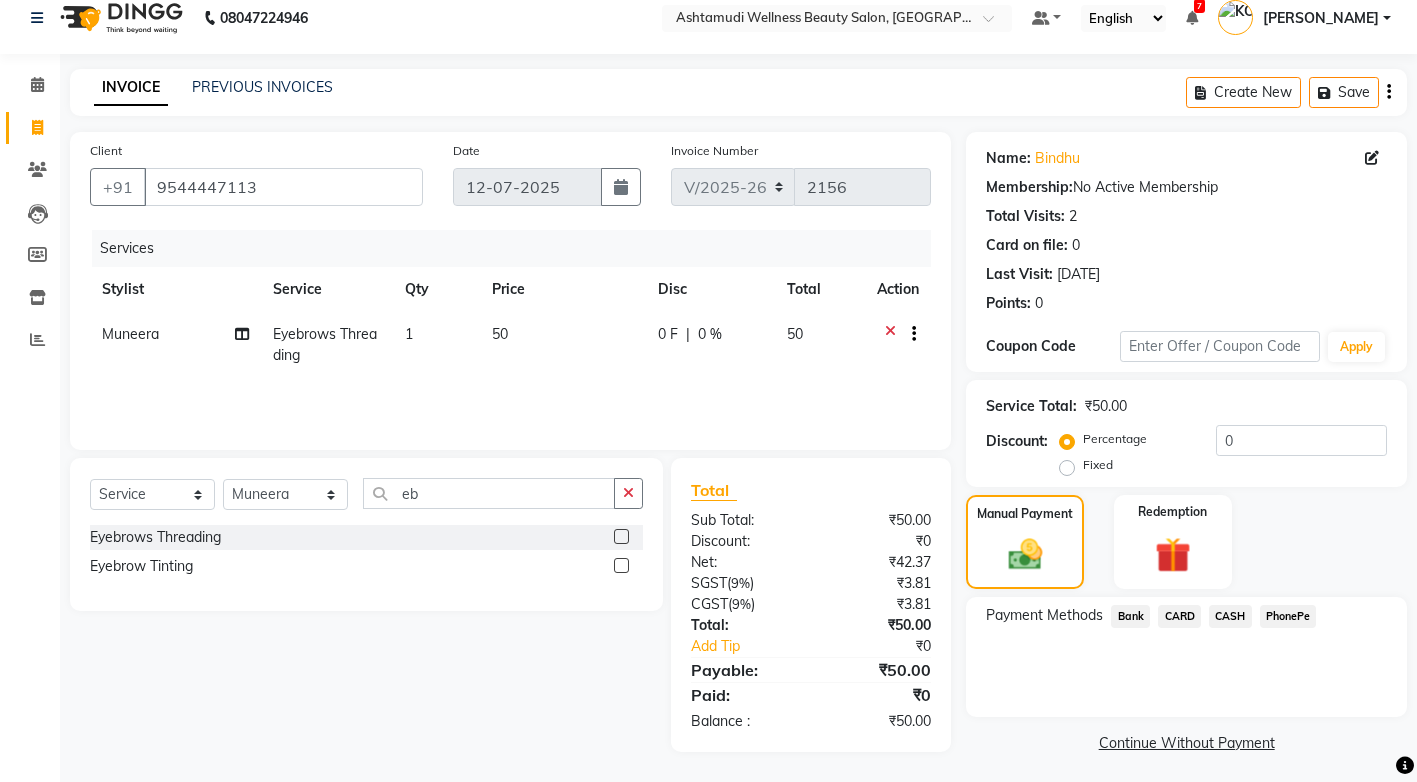scroll, scrollTop: 24, scrollLeft: 0, axis: vertical 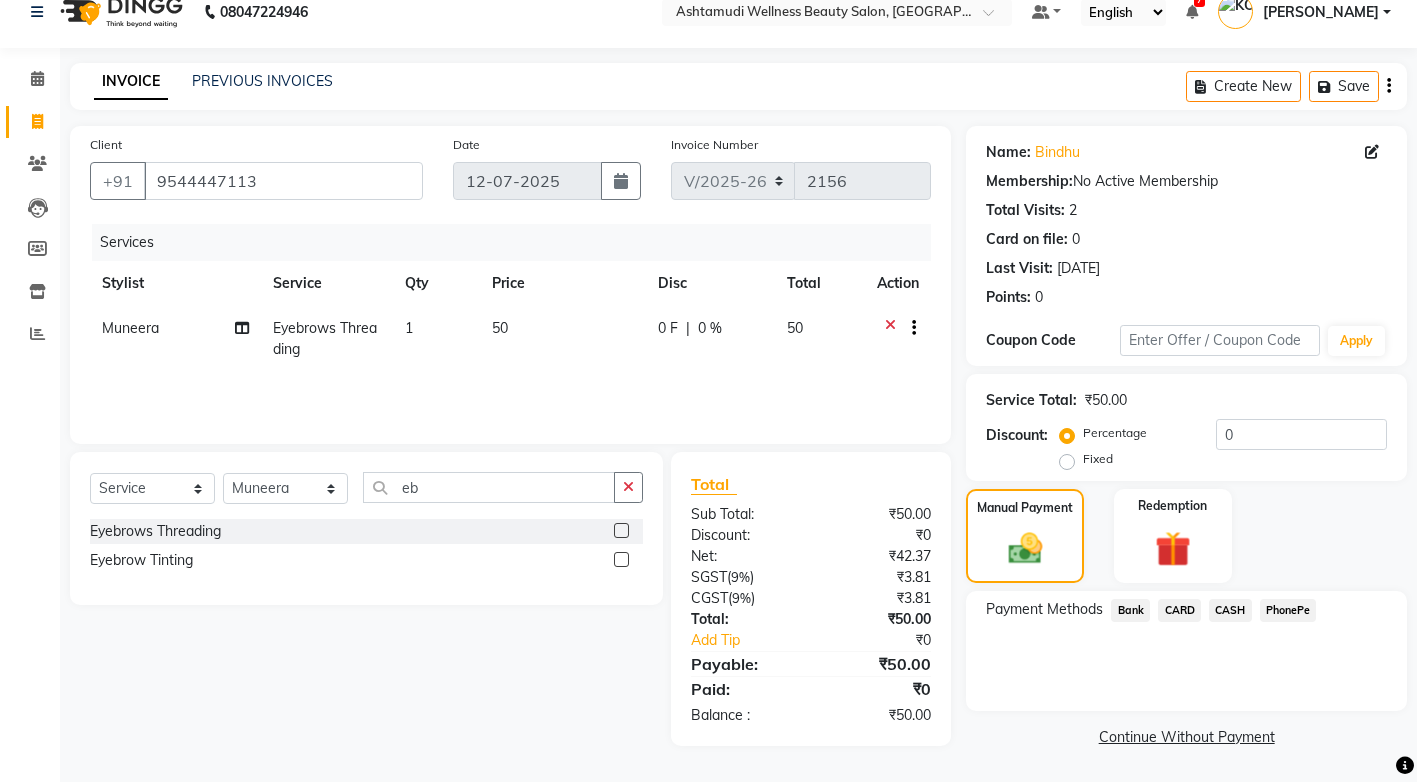 click on "CASH" 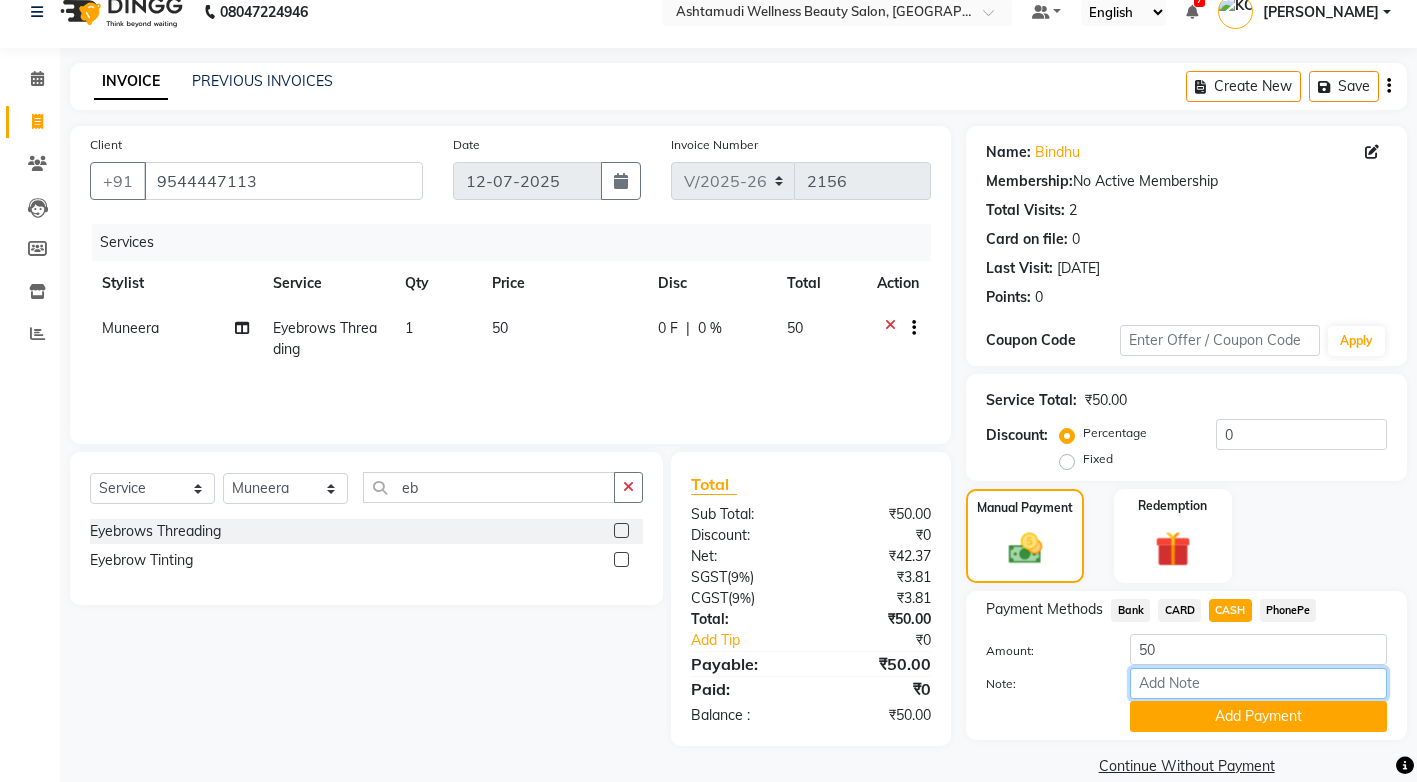 click on "Note:" at bounding box center (1258, 683) 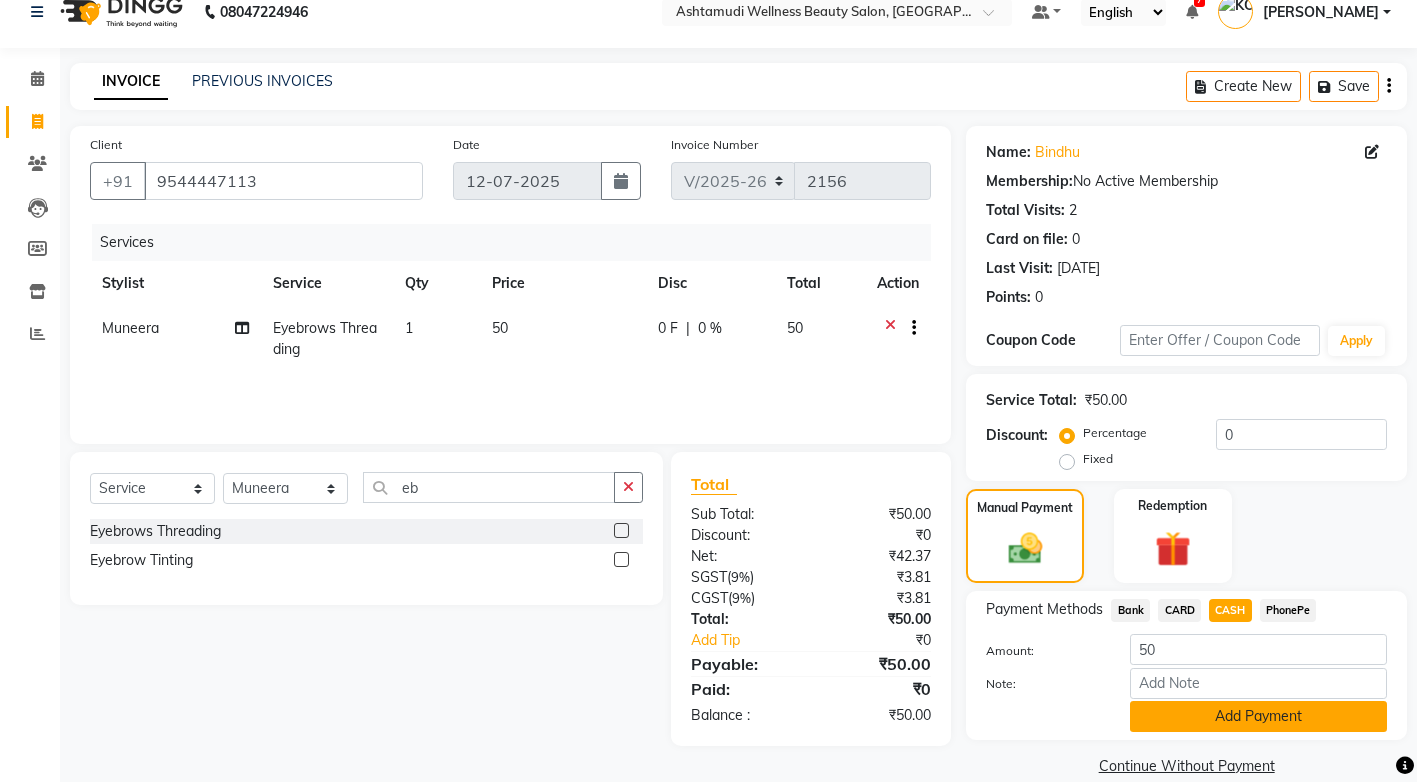 click on "Add Payment" 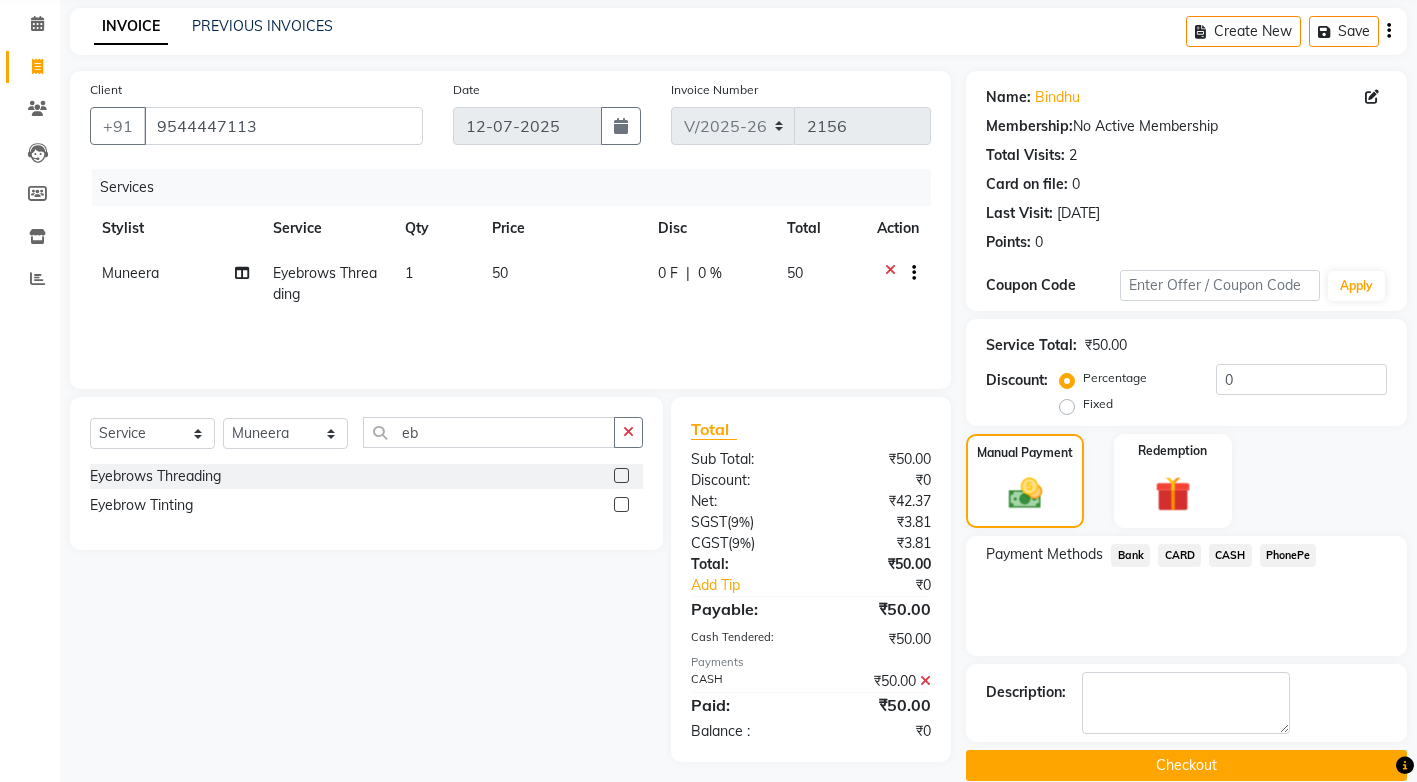 scroll, scrollTop: 108, scrollLeft: 0, axis: vertical 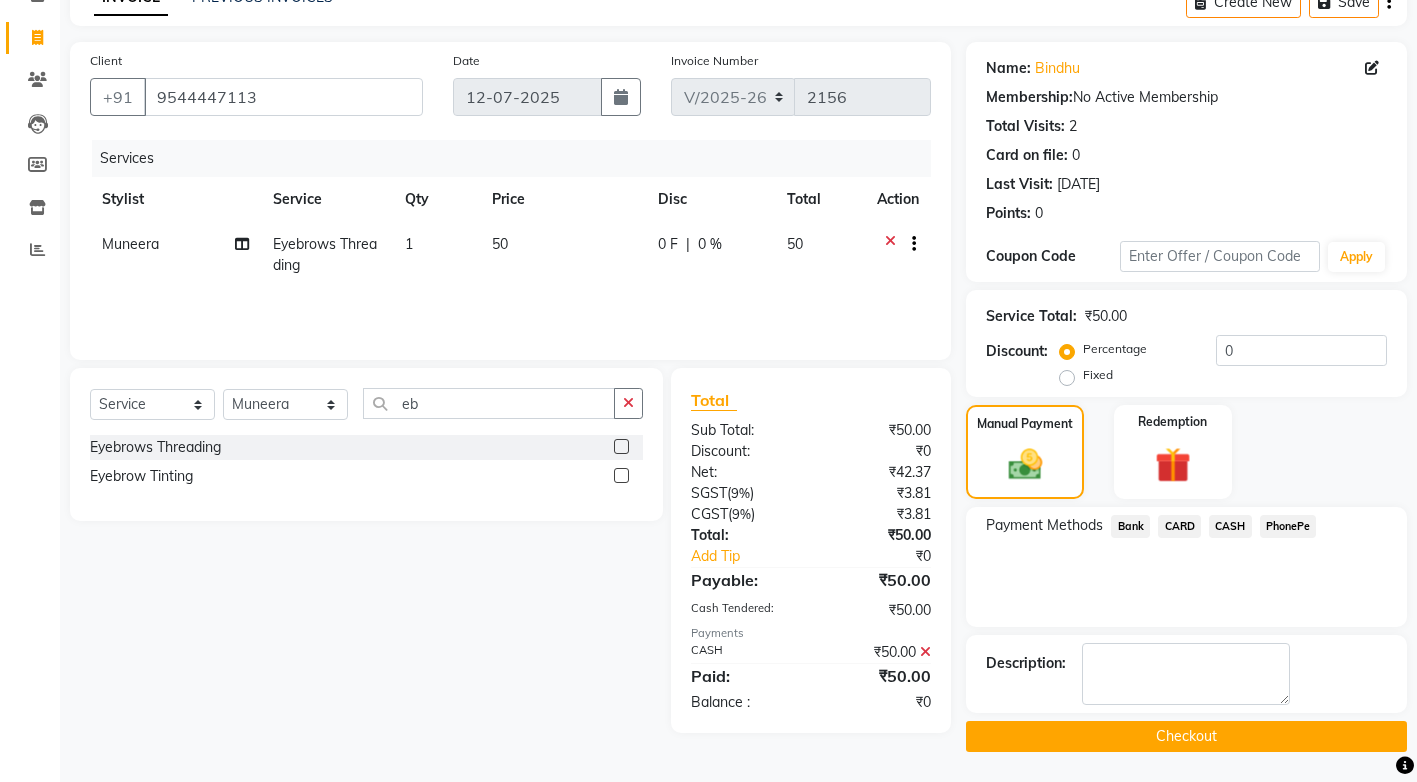 click on "Checkout" 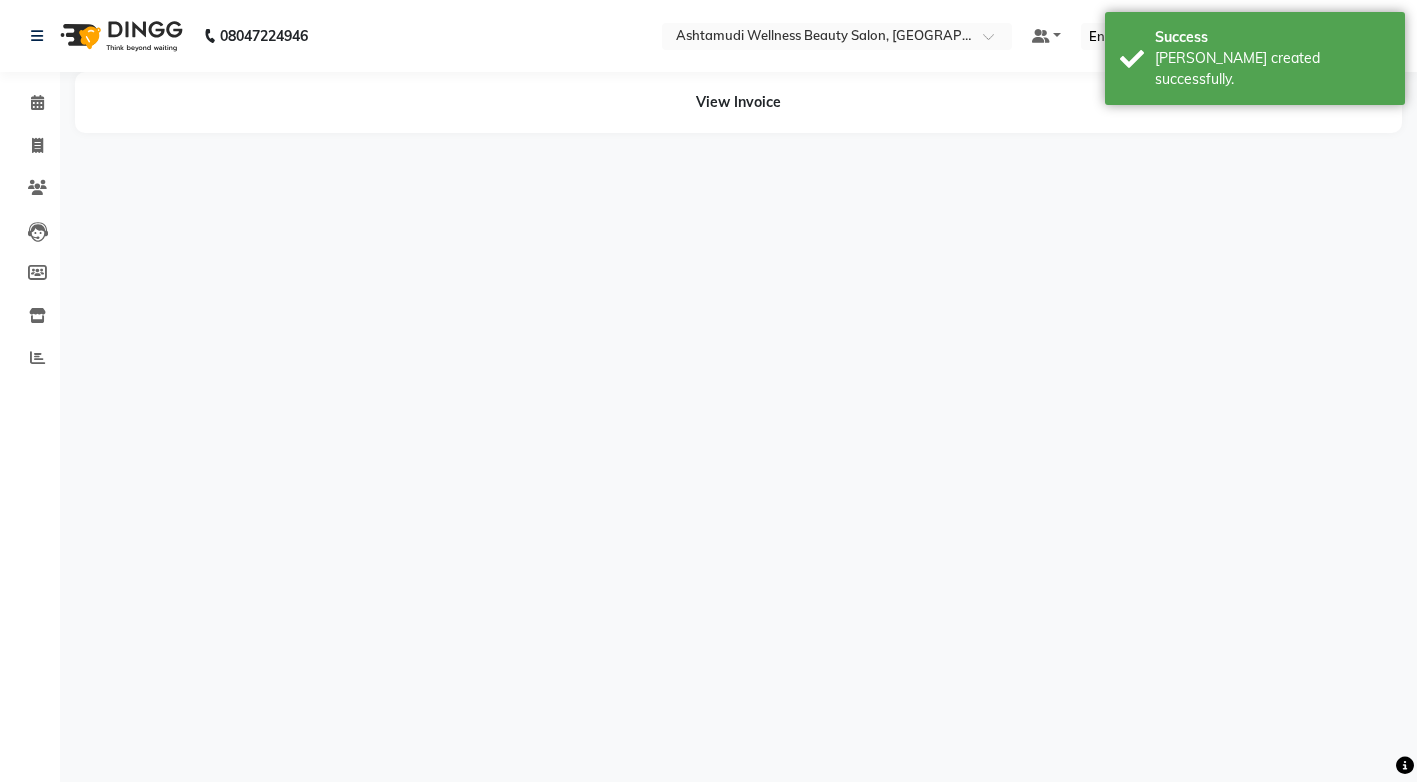 scroll, scrollTop: 0, scrollLeft: 0, axis: both 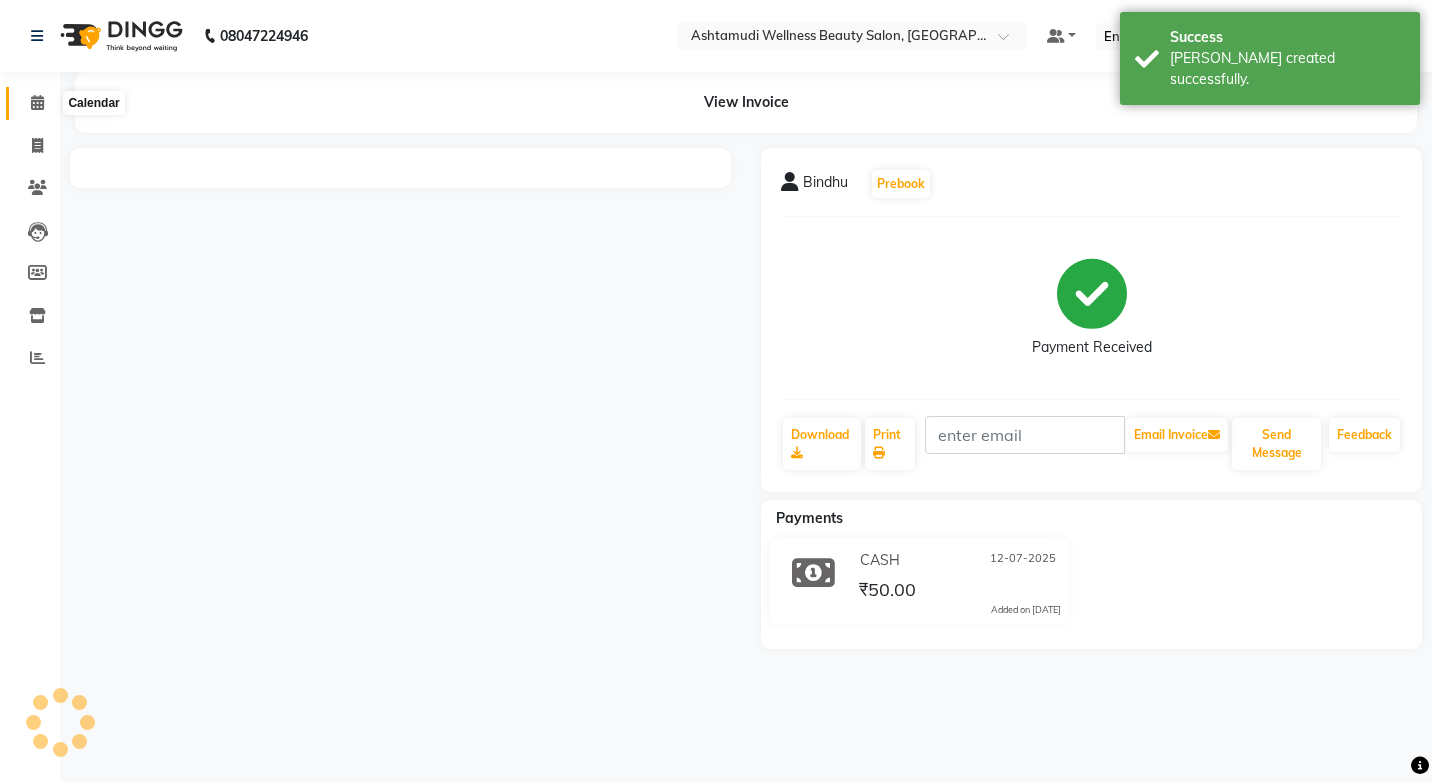 click 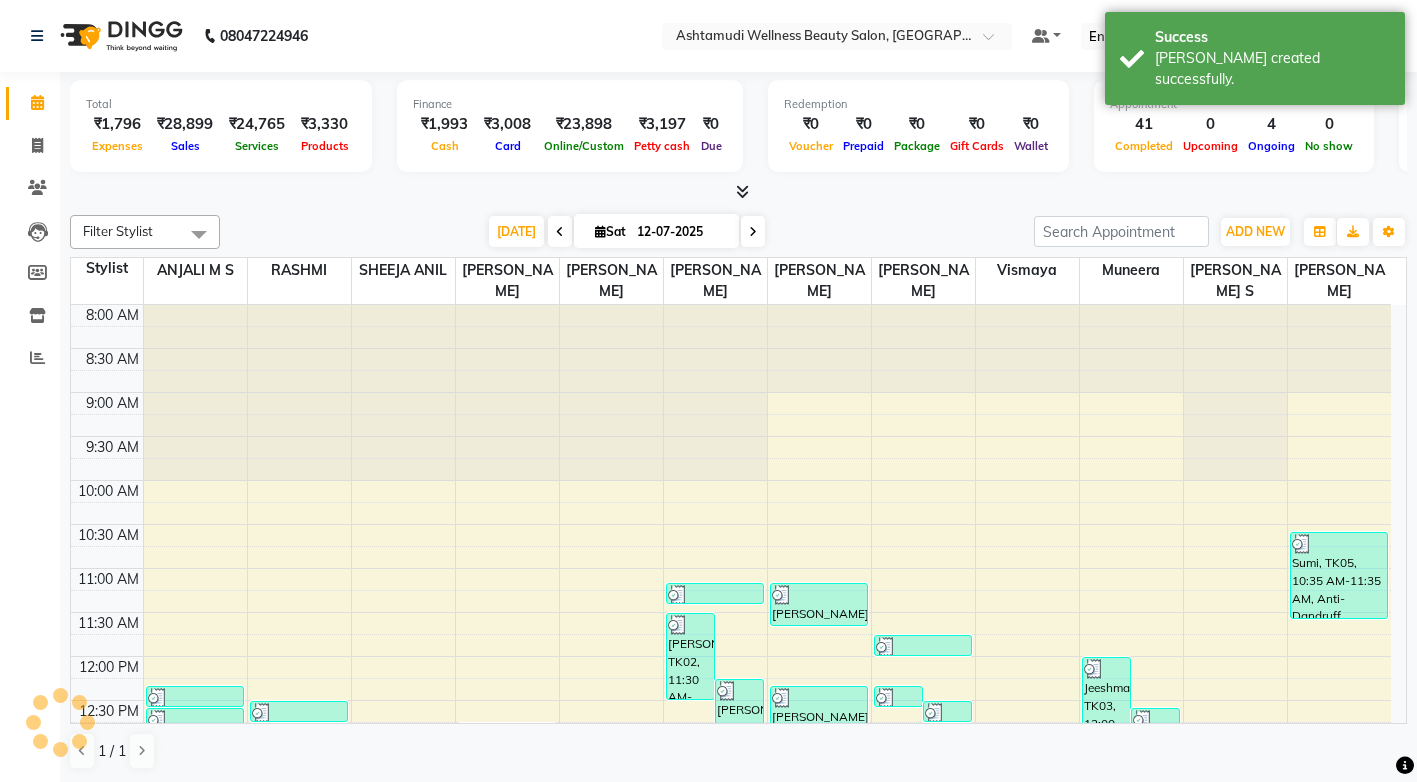 scroll, scrollTop: 0, scrollLeft: 0, axis: both 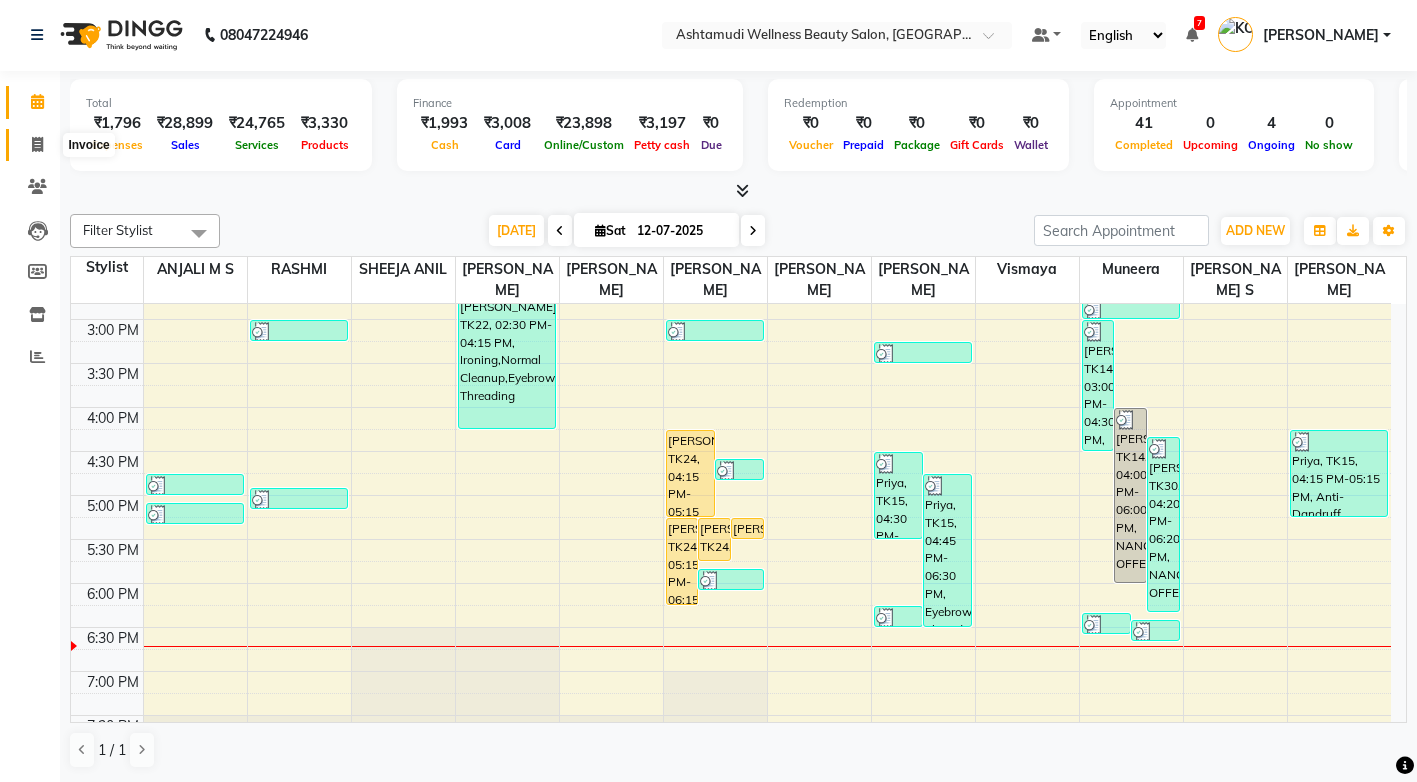 click 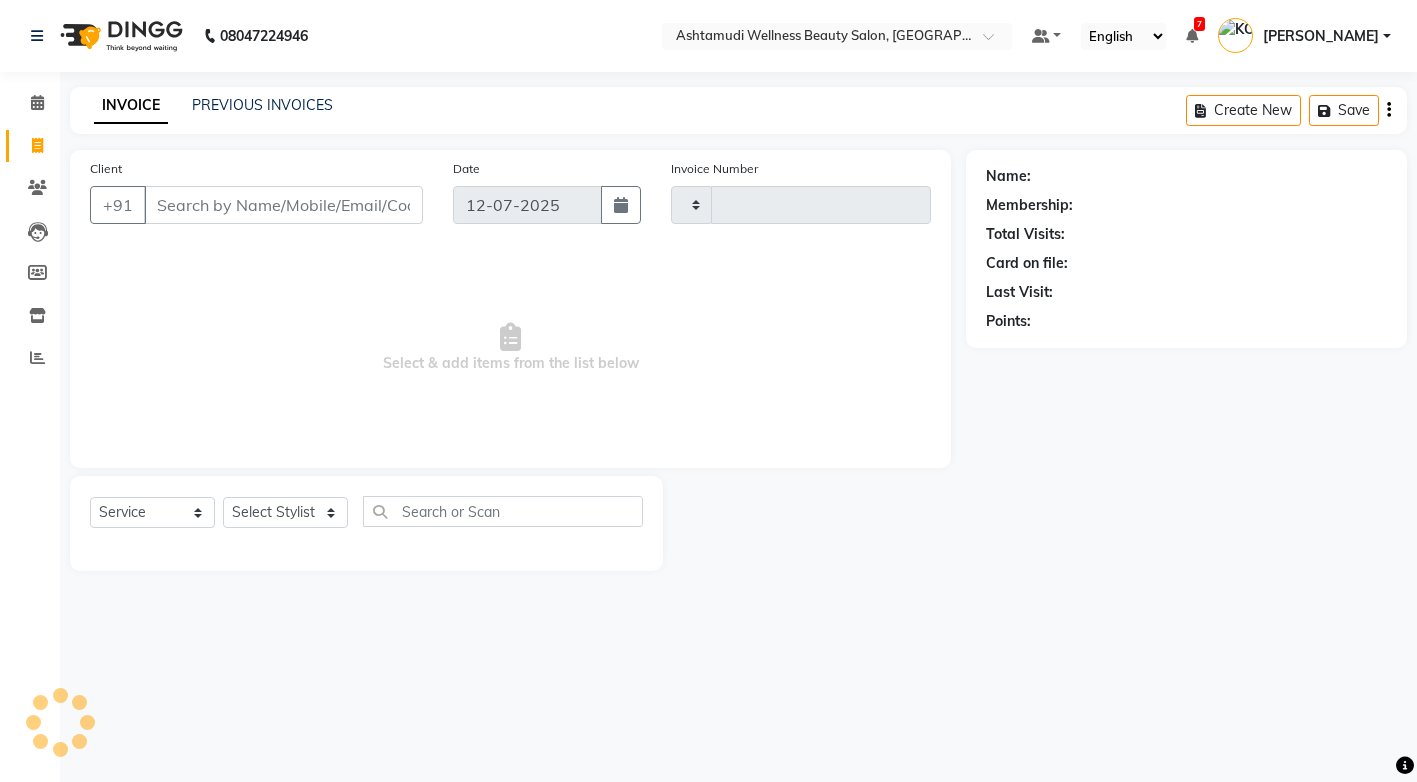 scroll, scrollTop: 0, scrollLeft: 0, axis: both 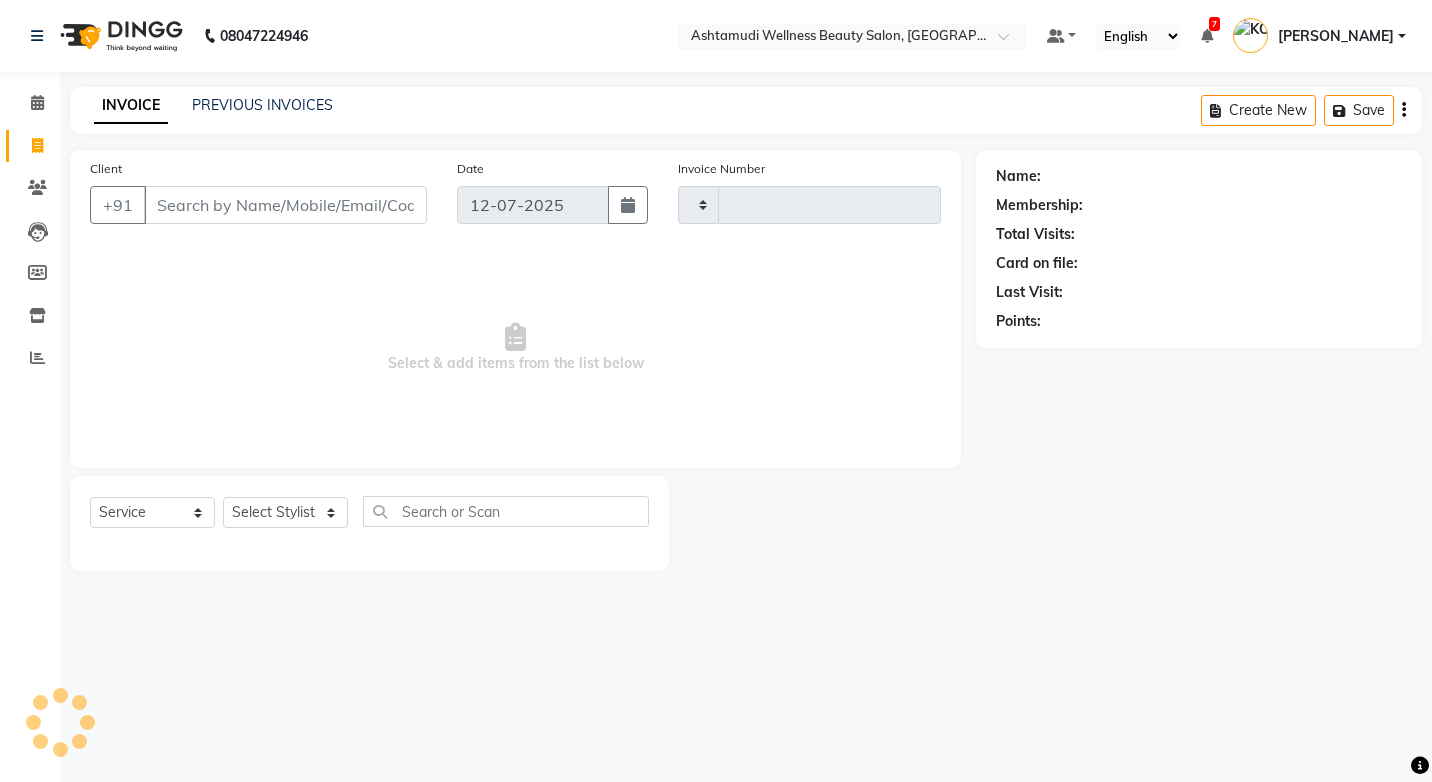 type on "2157" 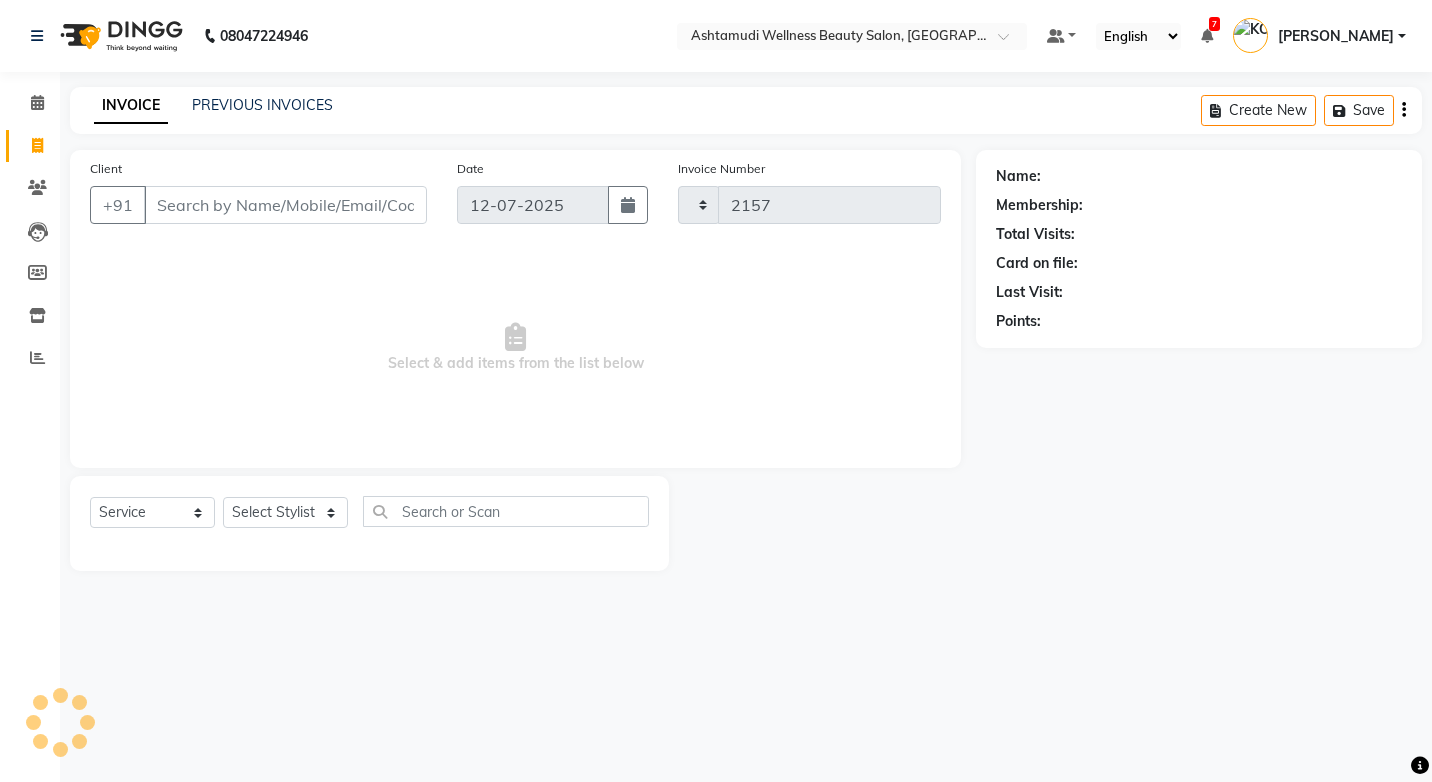 select on "4674" 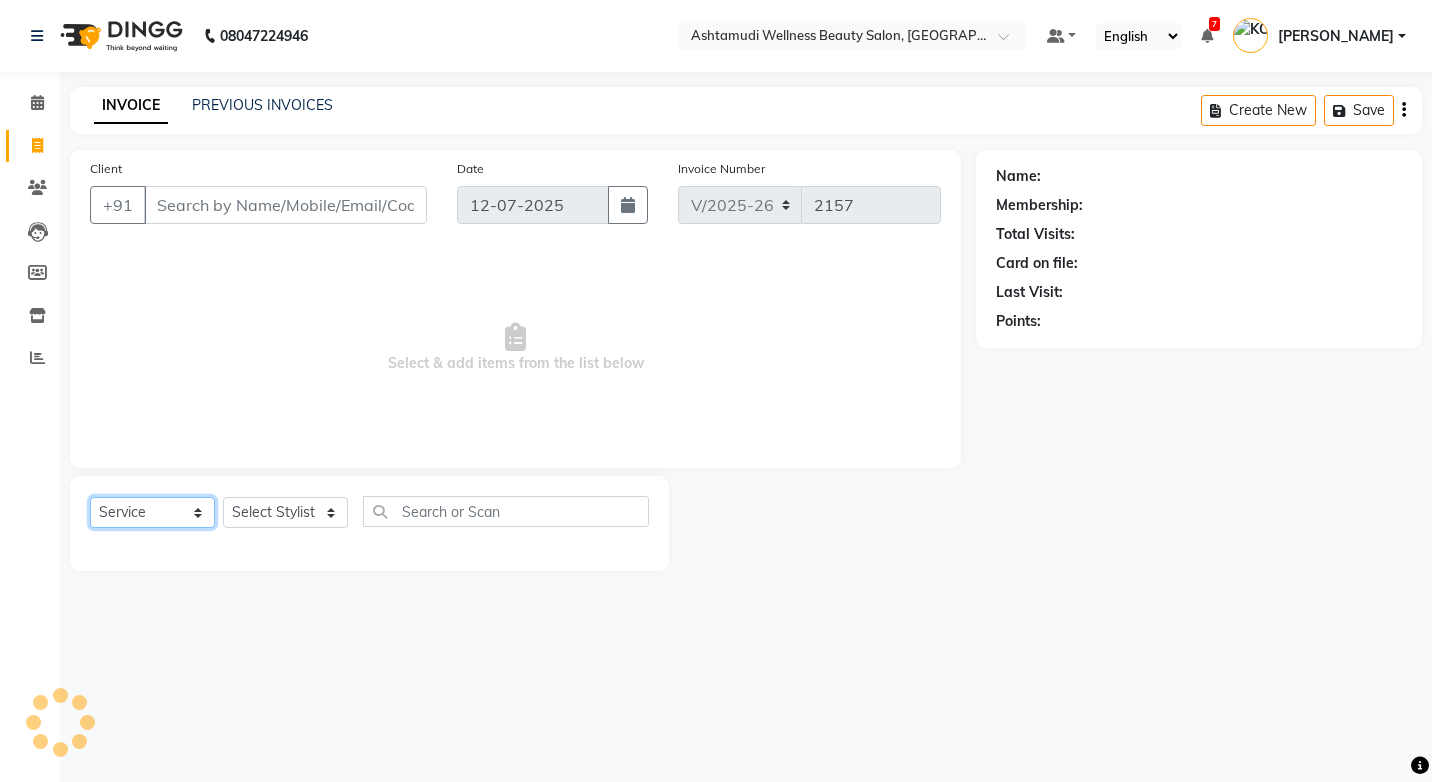 click on "Select  Service  Product  Membership  Package Voucher Prepaid Gift Card" 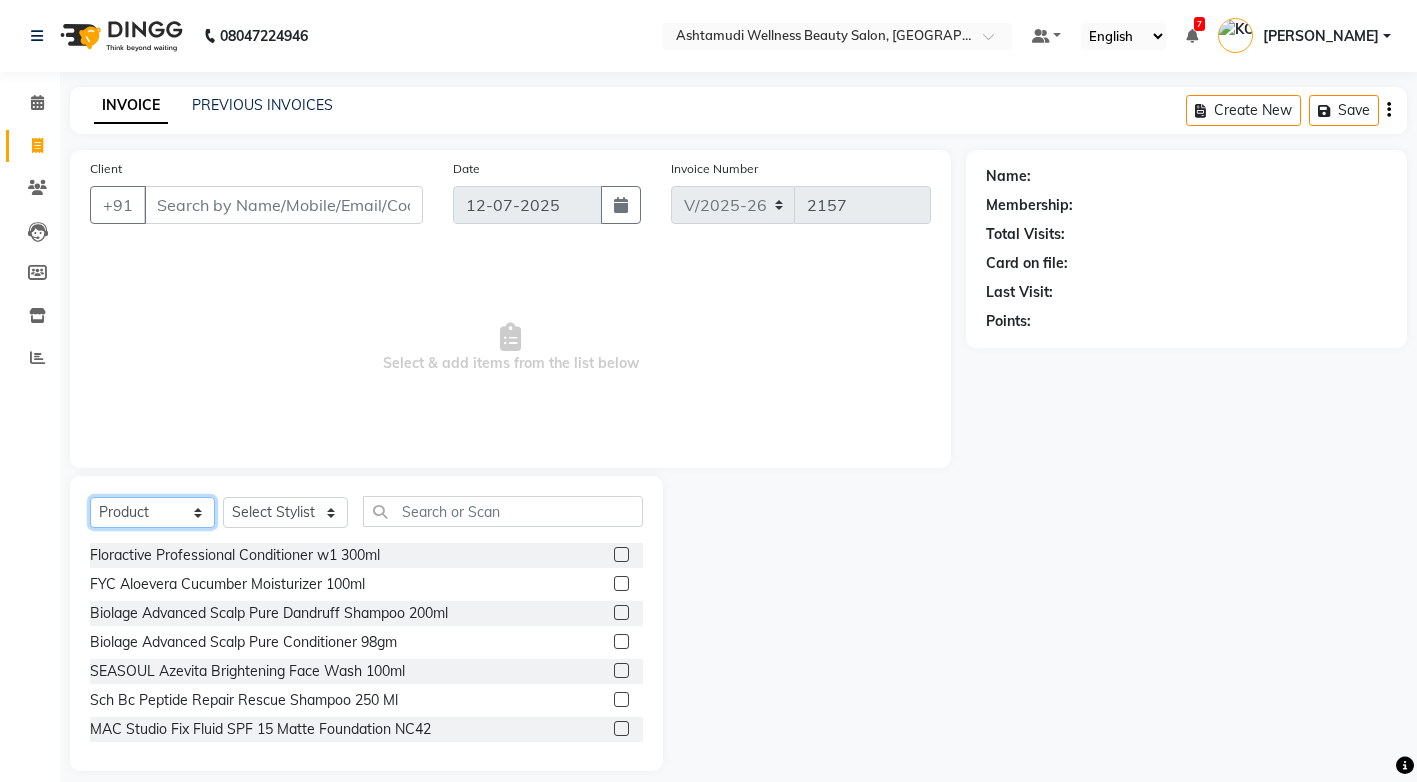 select on "service" 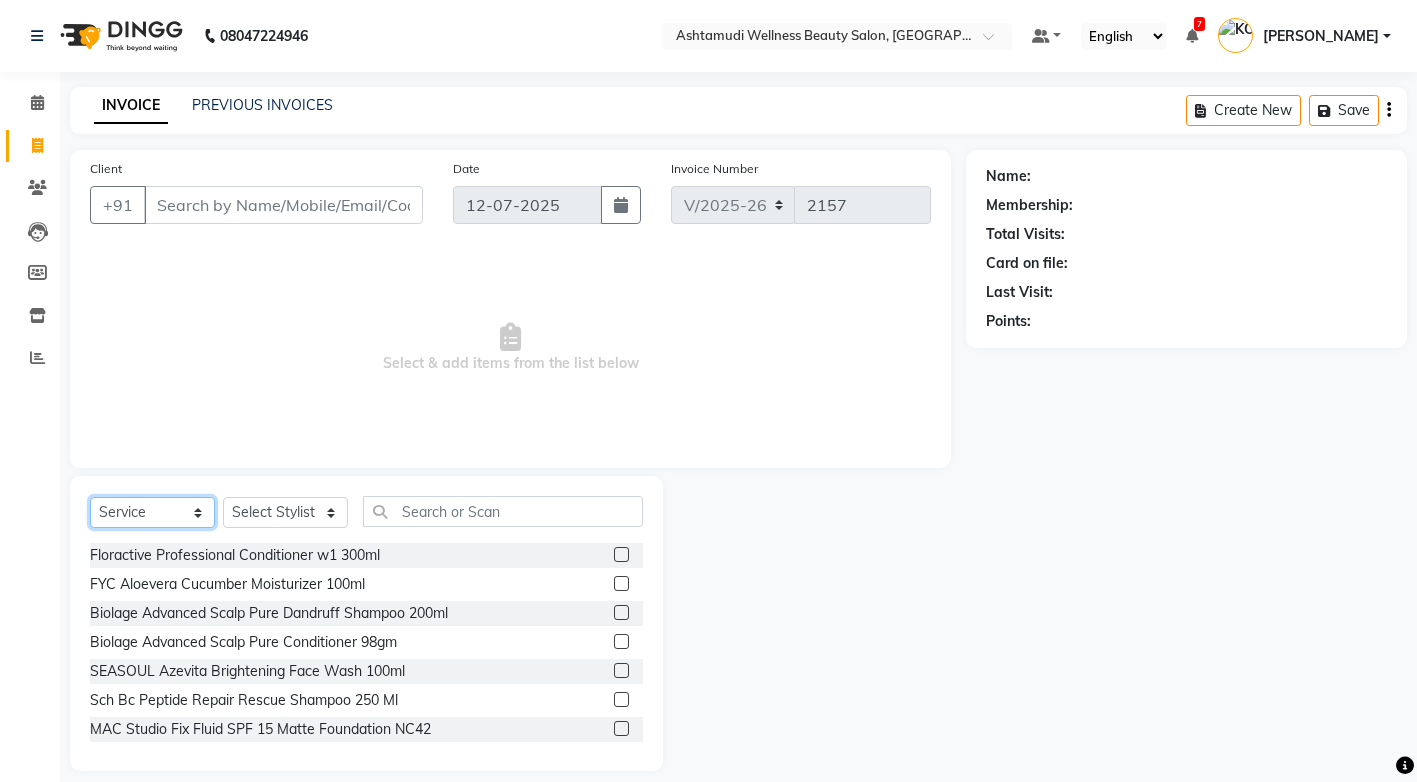 click on "Select  Service  Product  Membership  Package Voucher Prepaid Gift Card" 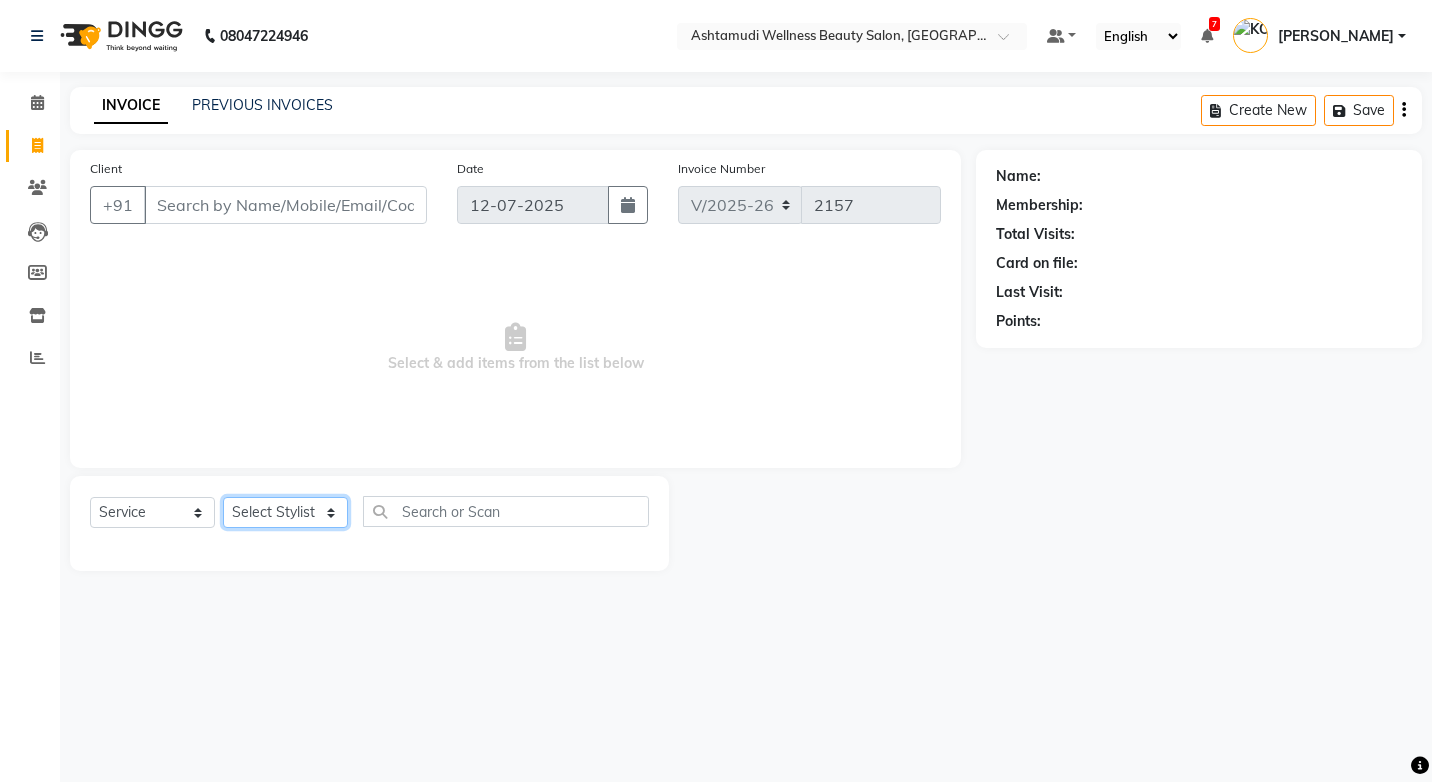 click on "Select Stylist ANJALI M S [PERSON_NAME] KOTTIYAM ASHTAMUDI [PERSON_NAME] [PERSON_NAME] [PERSON_NAME] [PERSON_NAME]  Sona [PERSON_NAME] [PERSON_NAME] [PERSON_NAME]" 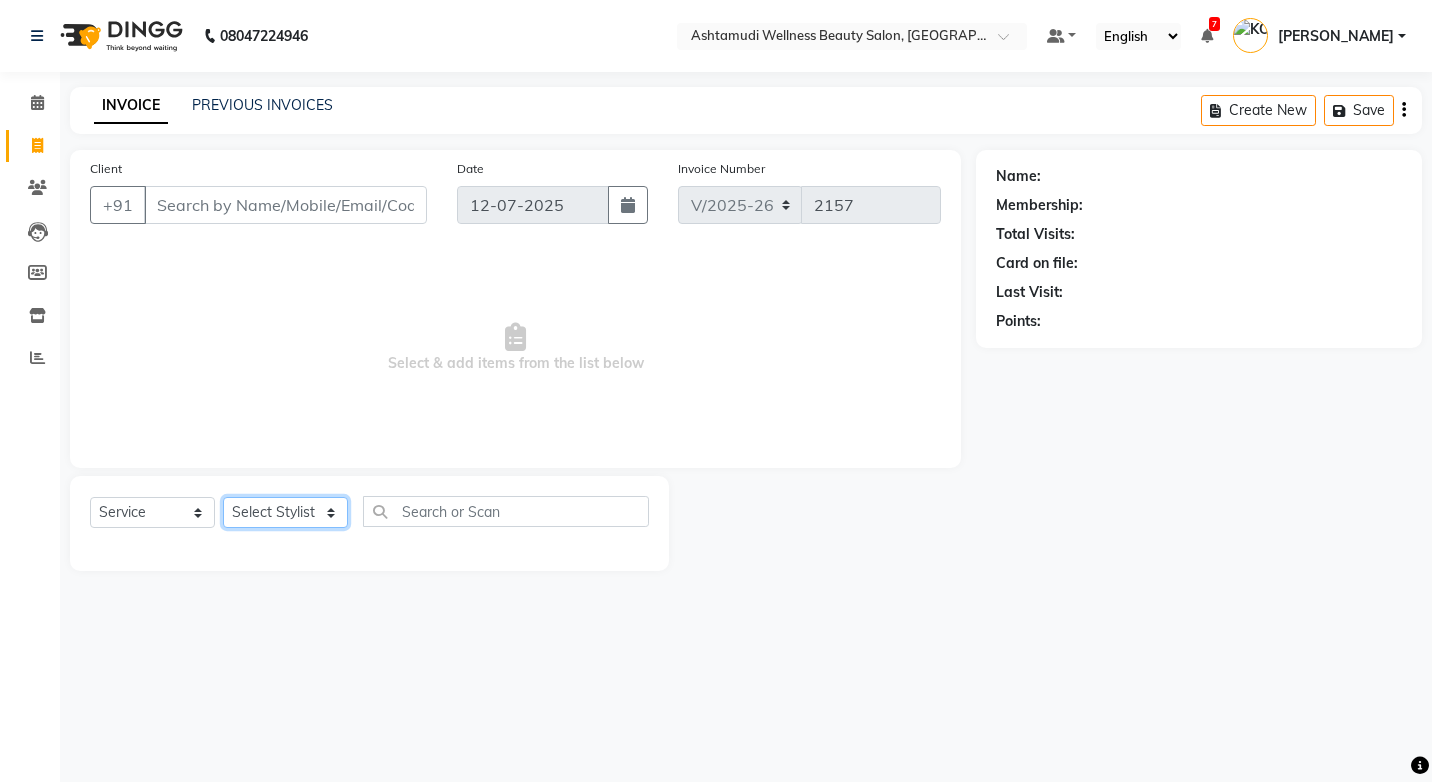 select on "27472" 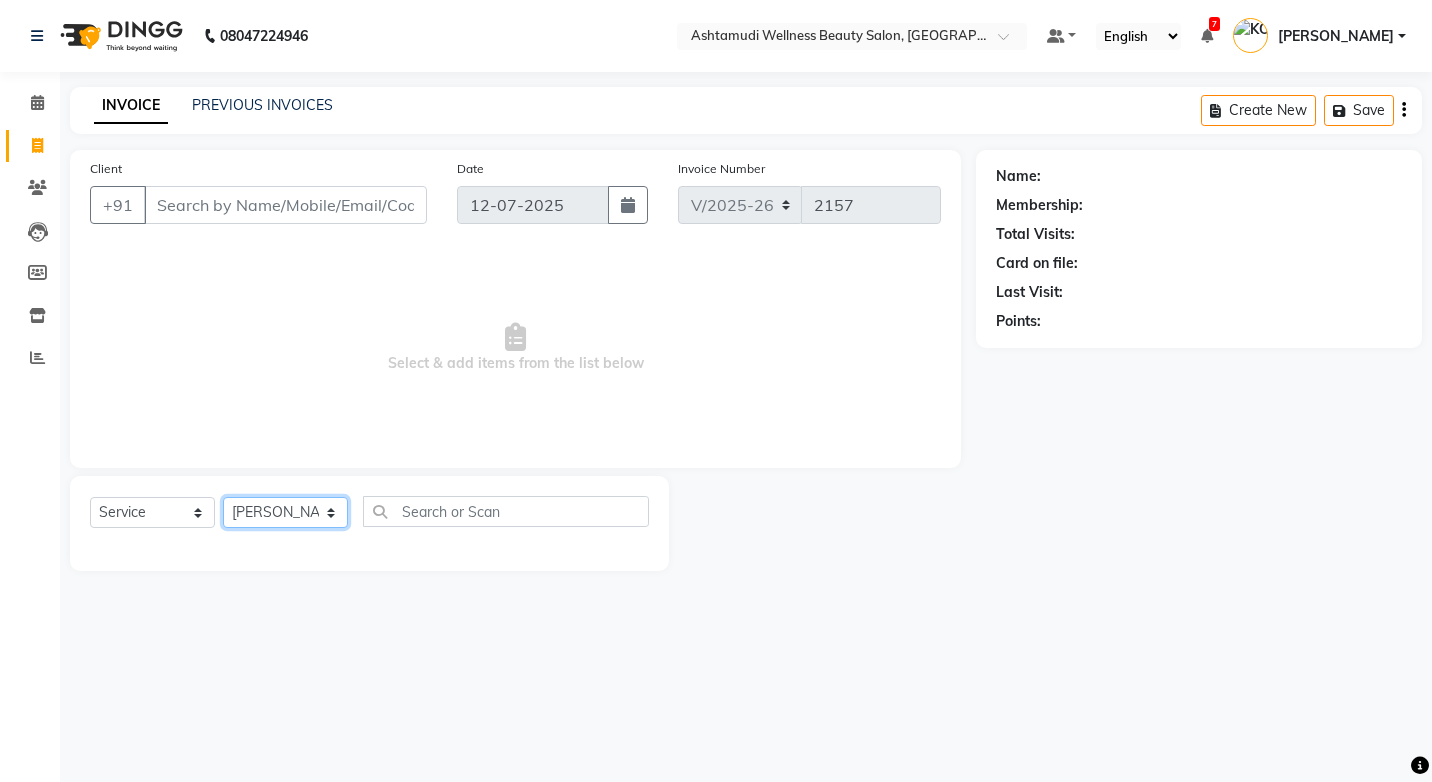 click on "Select Stylist ANJALI M S [PERSON_NAME] KOTTIYAM ASHTAMUDI [PERSON_NAME] [PERSON_NAME] [PERSON_NAME] [PERSON_NAME]  Sona [PERSON_NAME] [PERSON_NAME] [PERSON_NAME]" 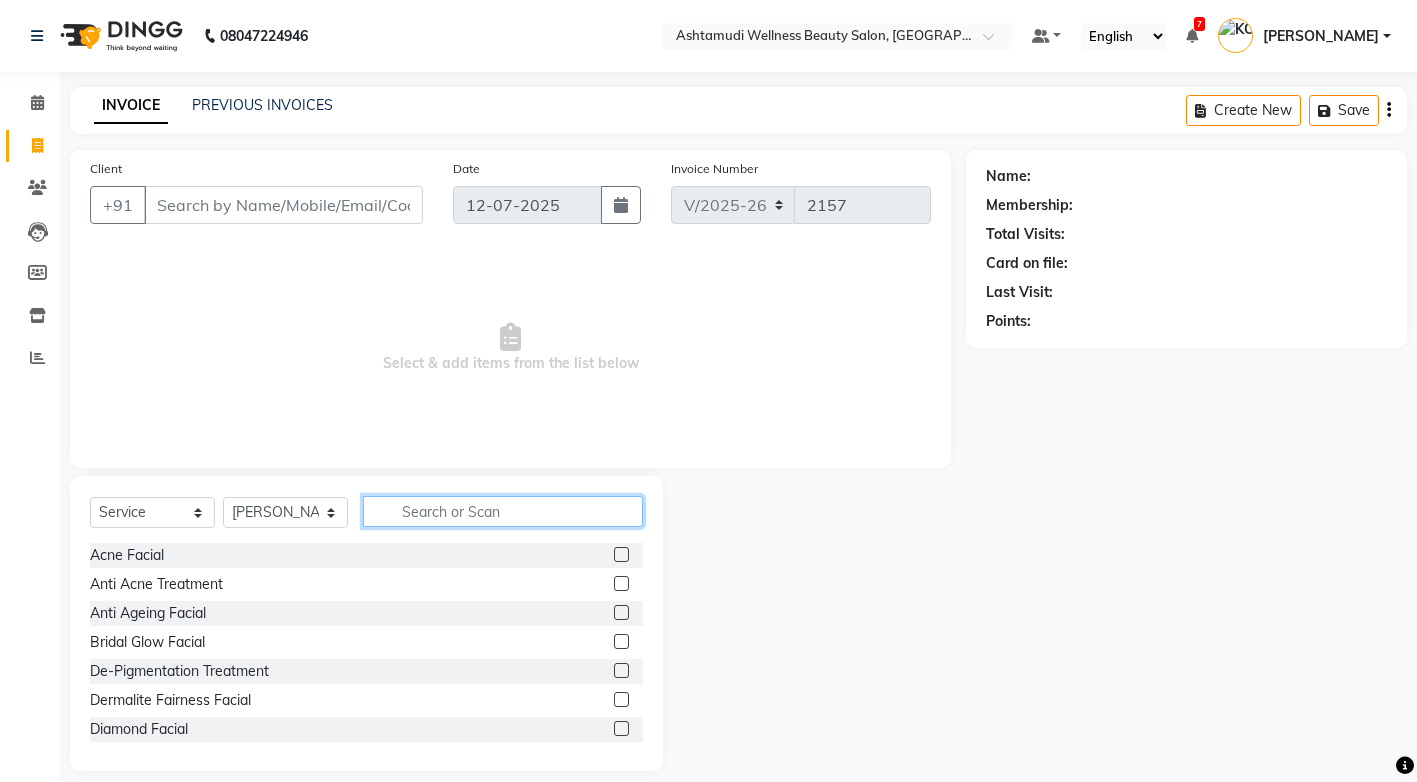 click 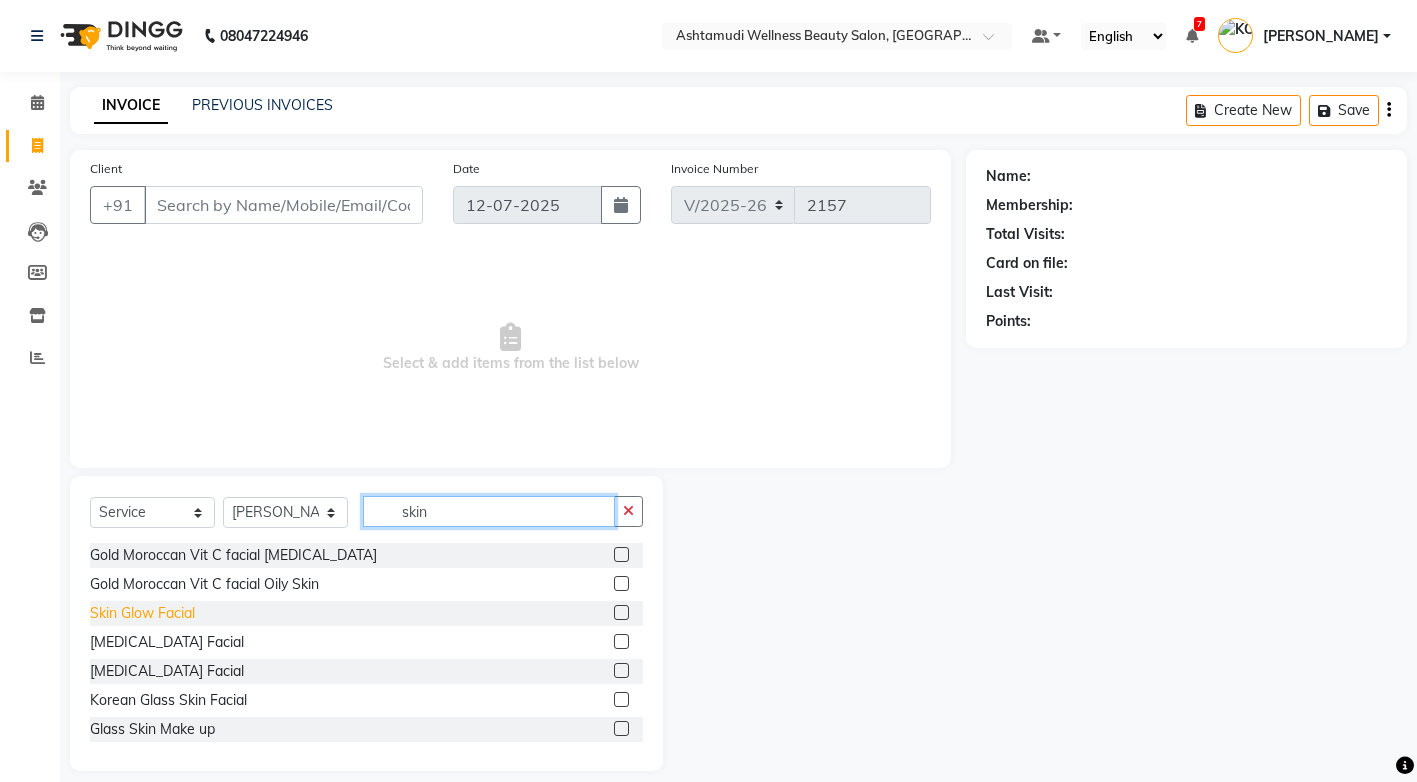 type on "skin" 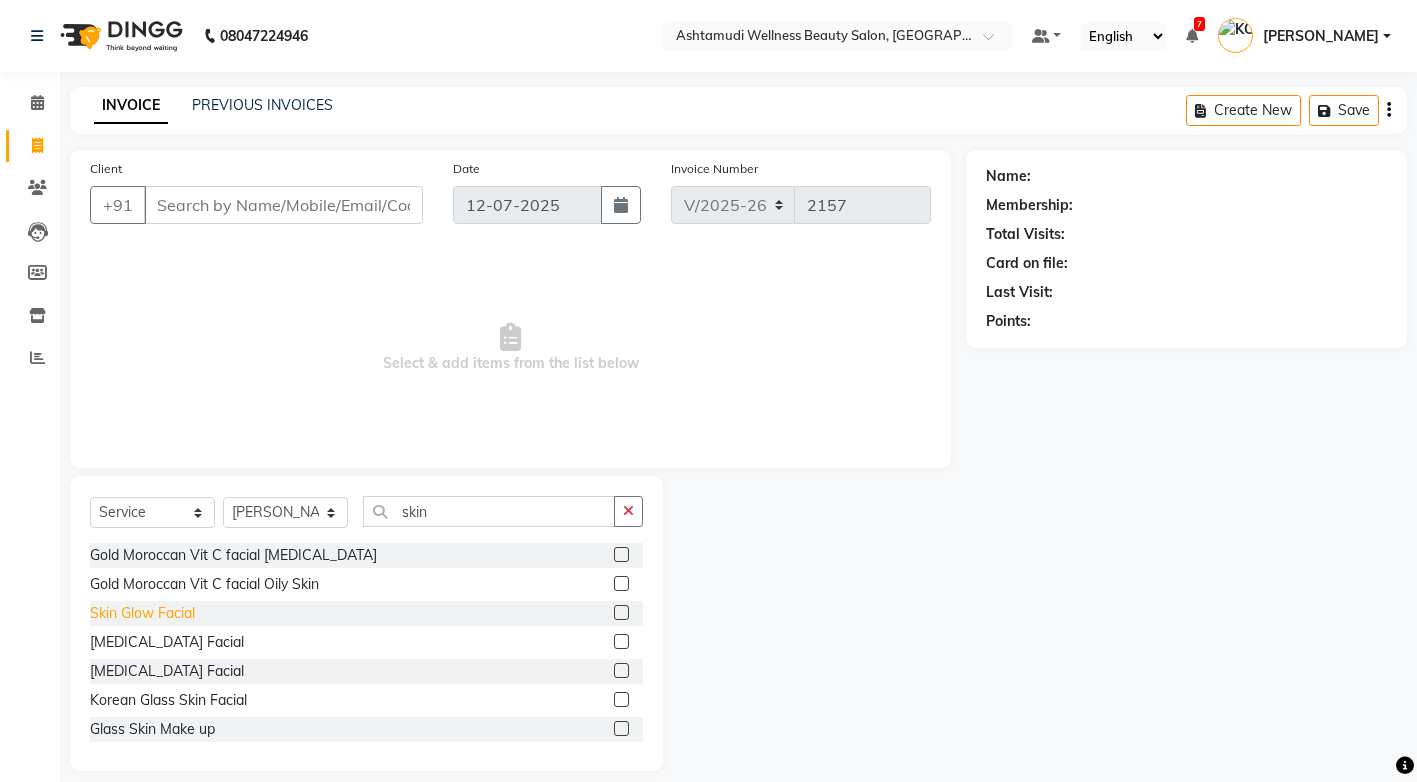 click on "Skin Glow Facial" 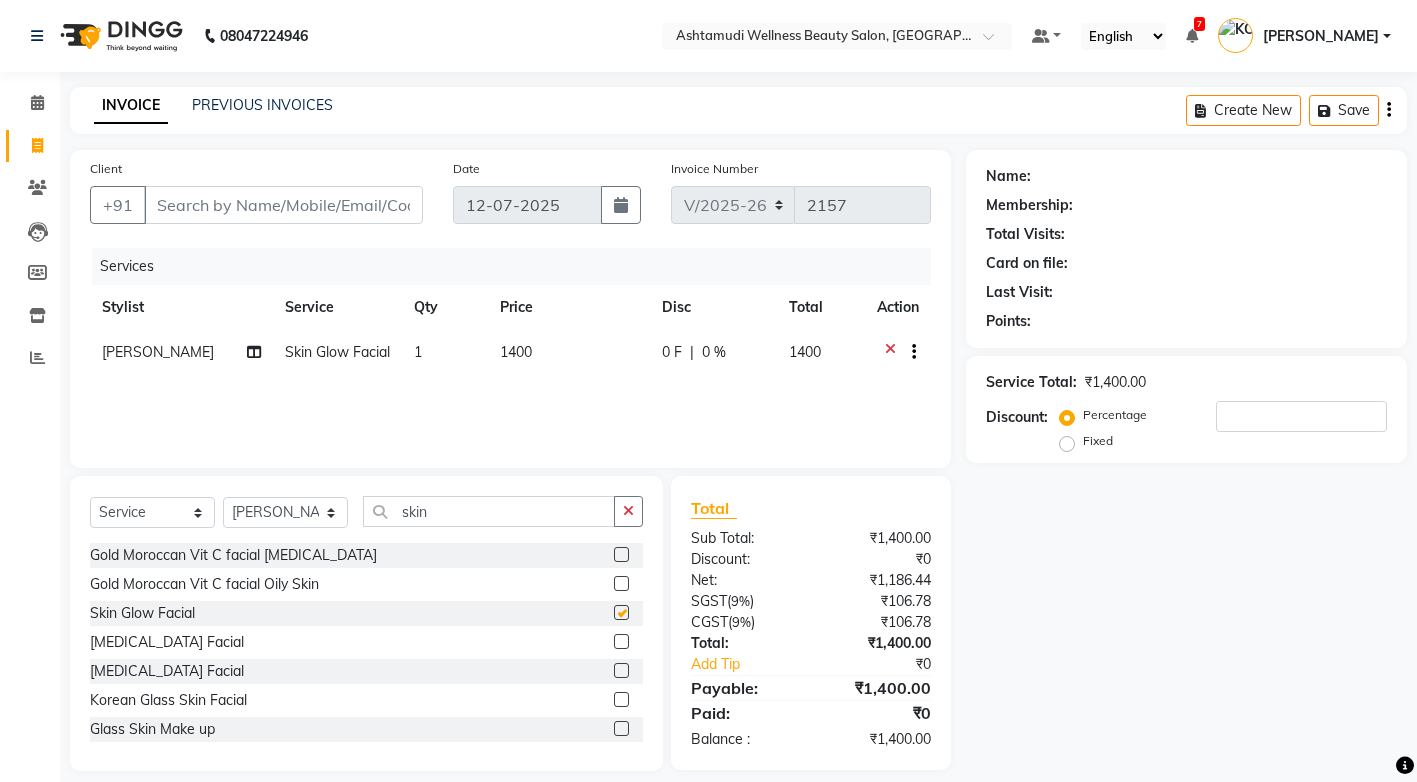 checkbox on "false" 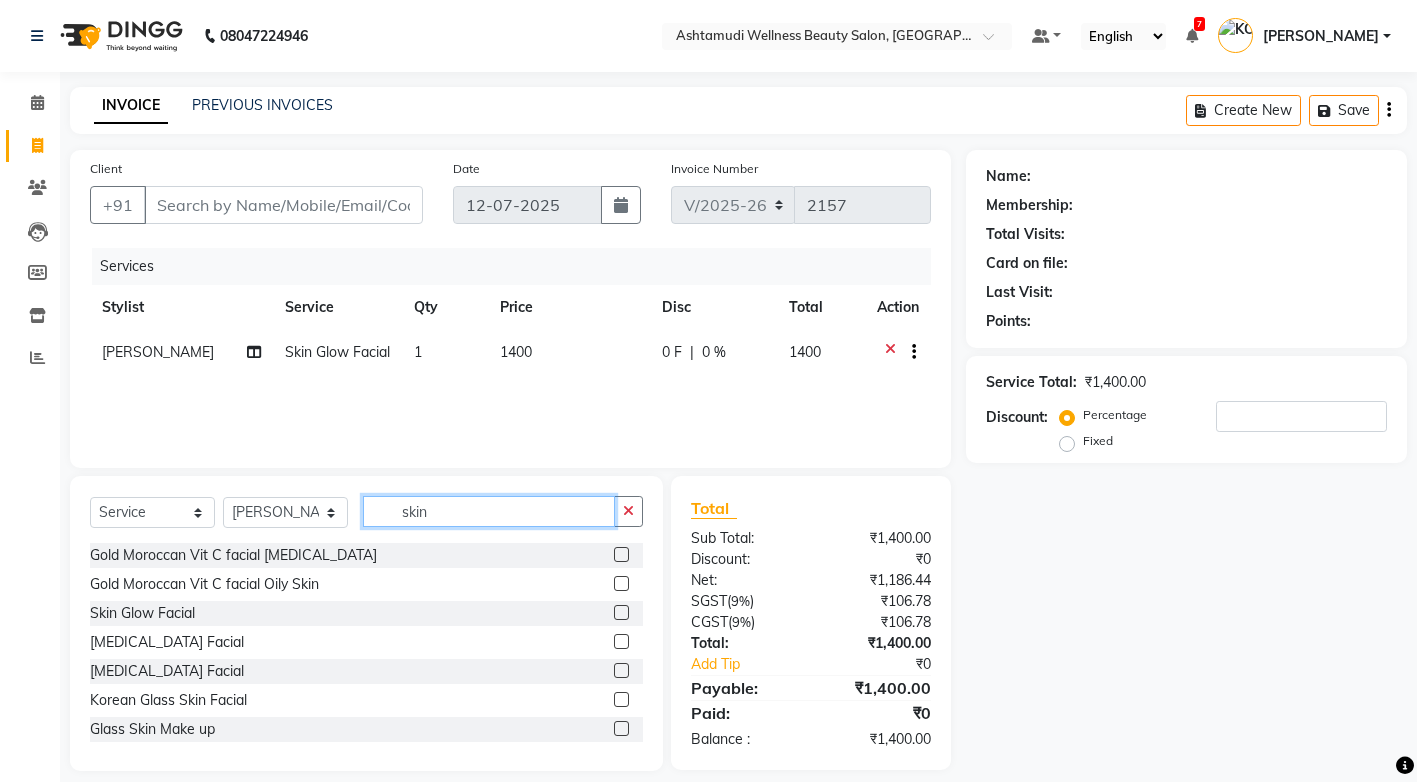 click on "skin" 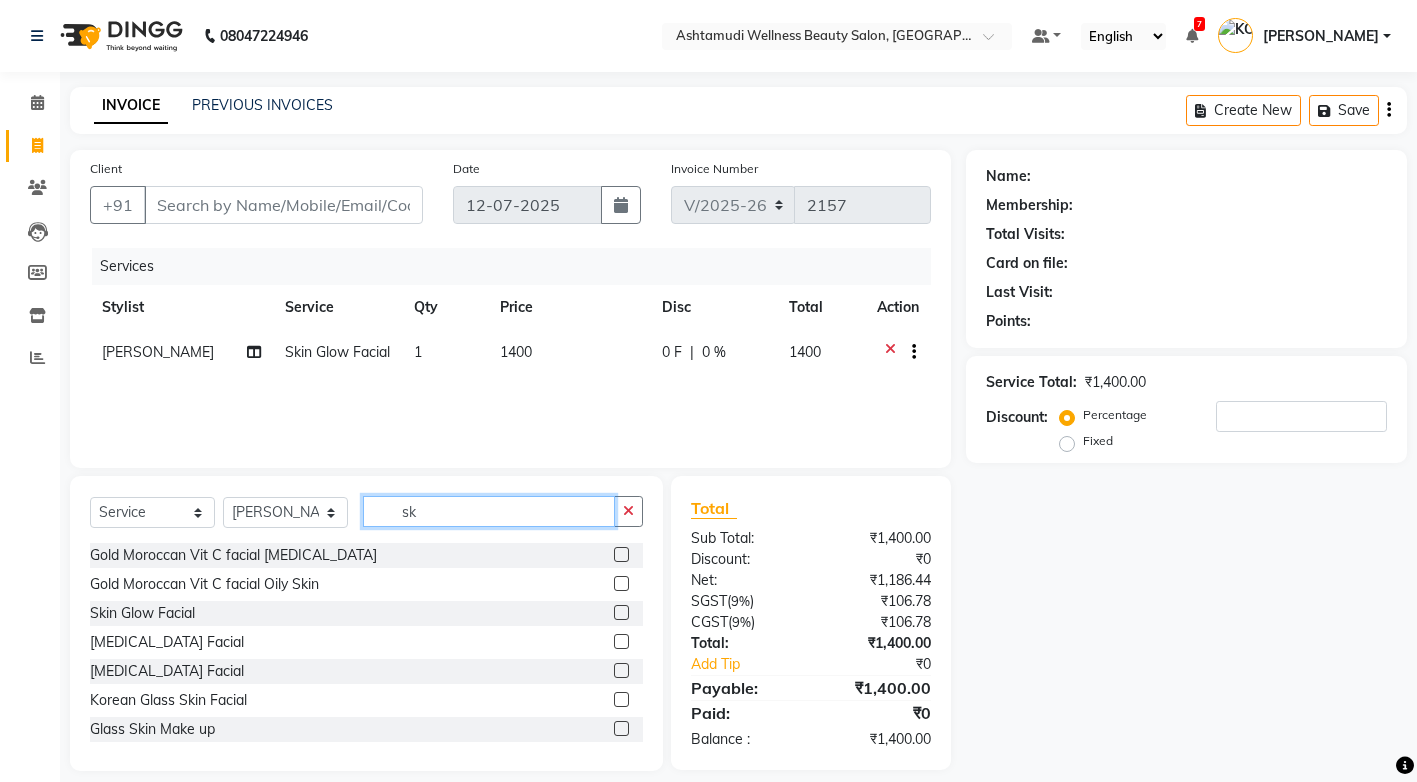 type on "s" 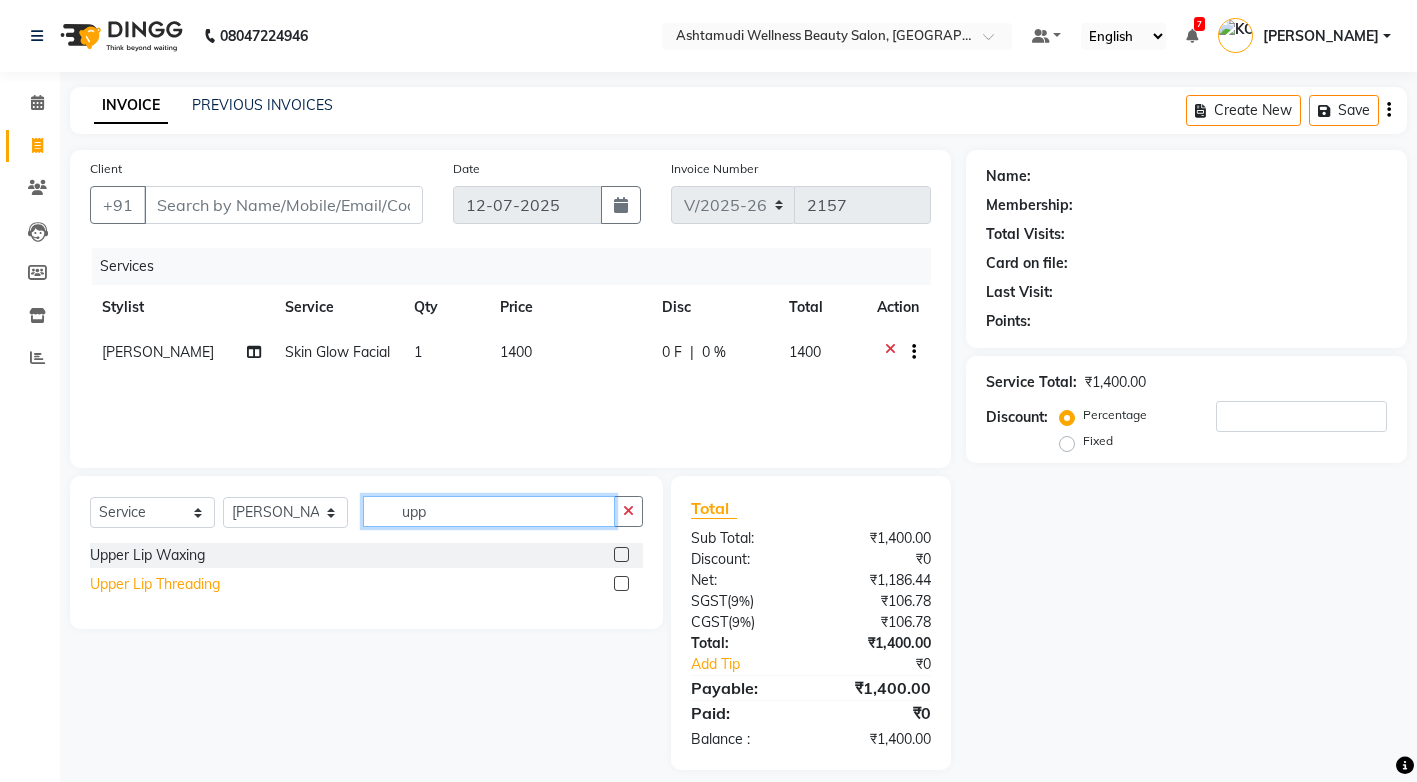 type on "upp" 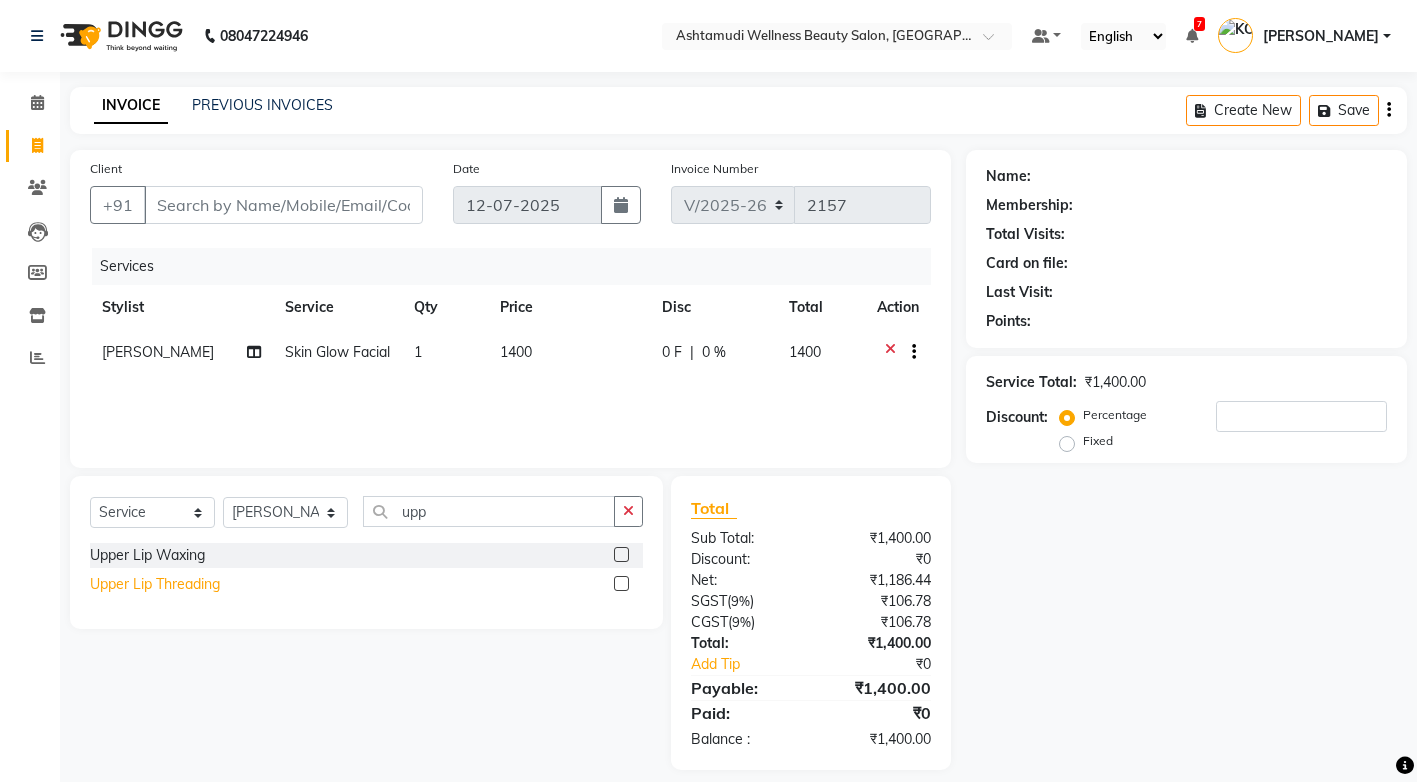 click on "Upper Lip Threading" 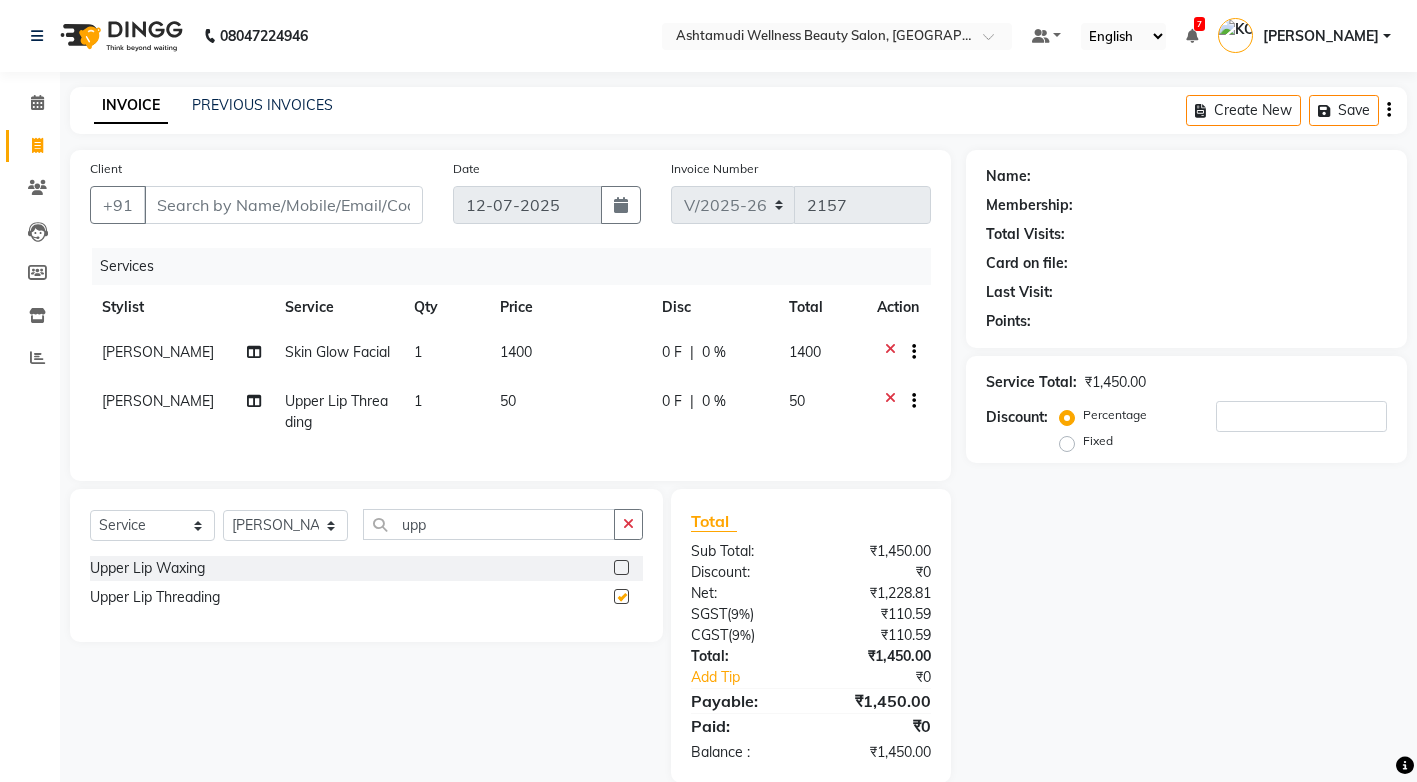 checkbox on "false" 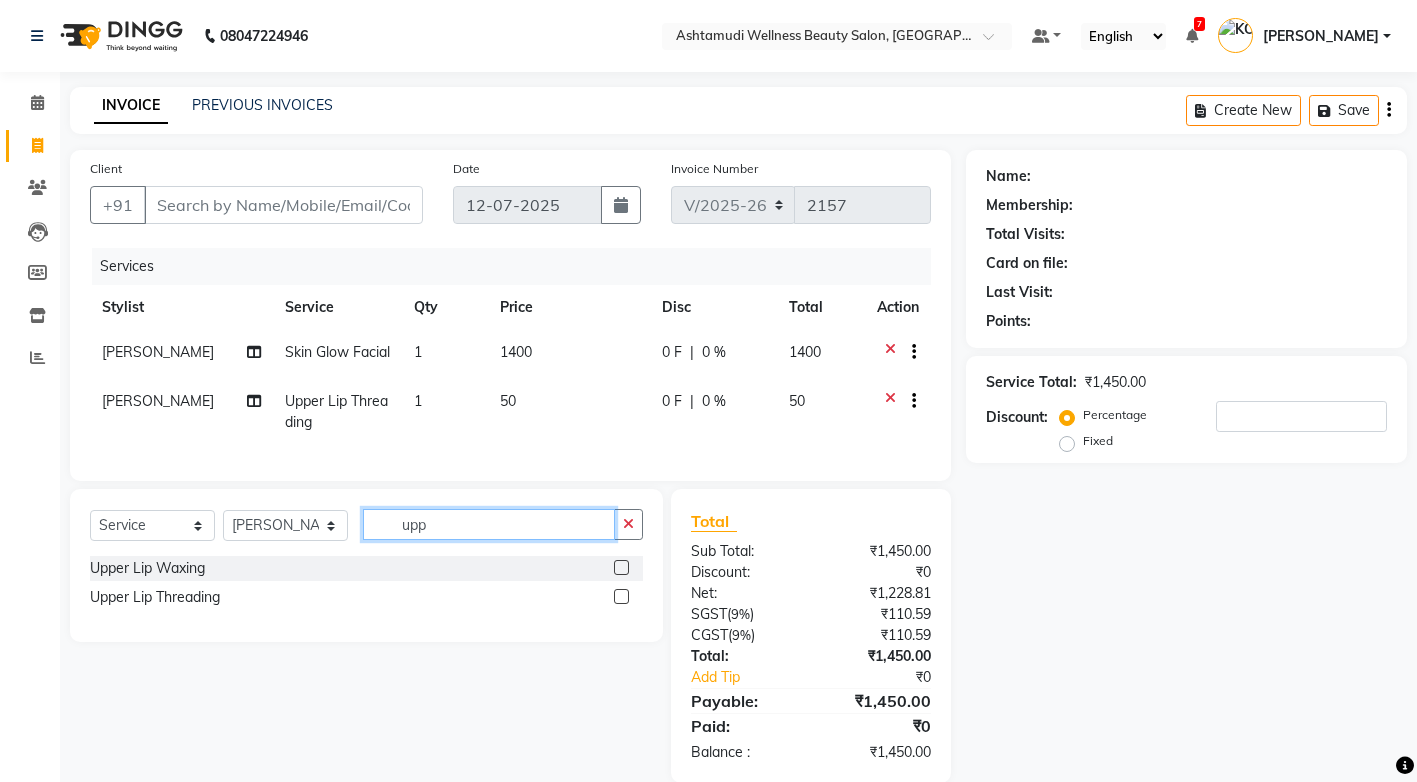 click on "upp" 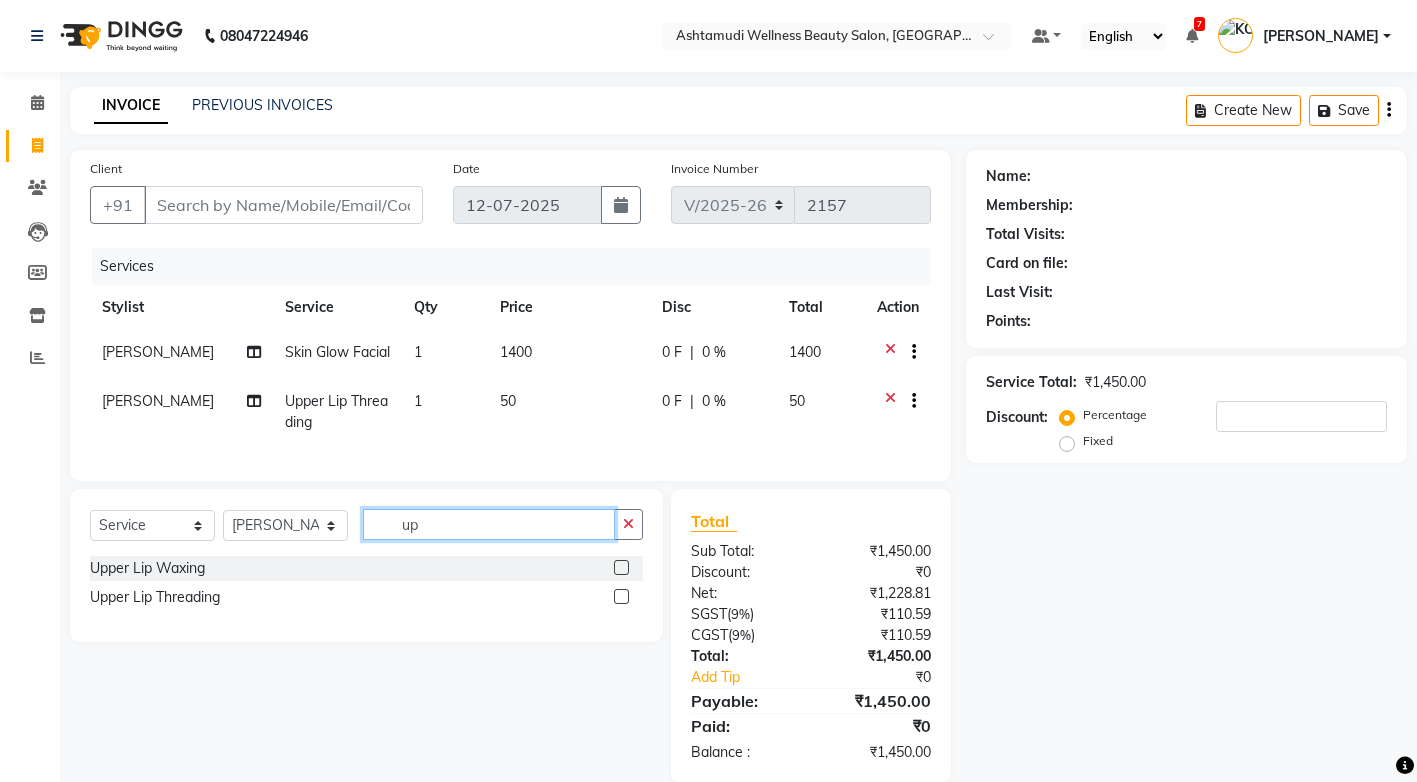 type on "u" 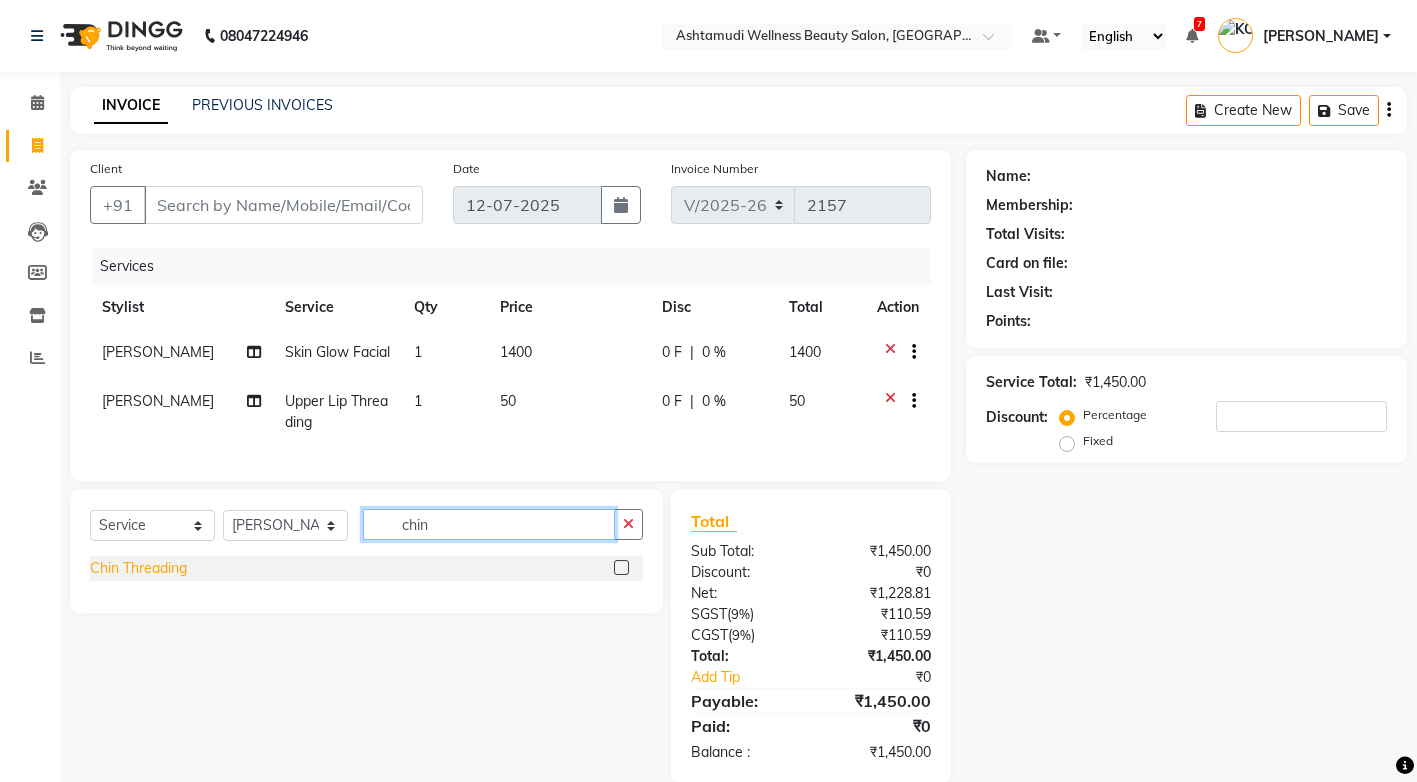 type on "chin" 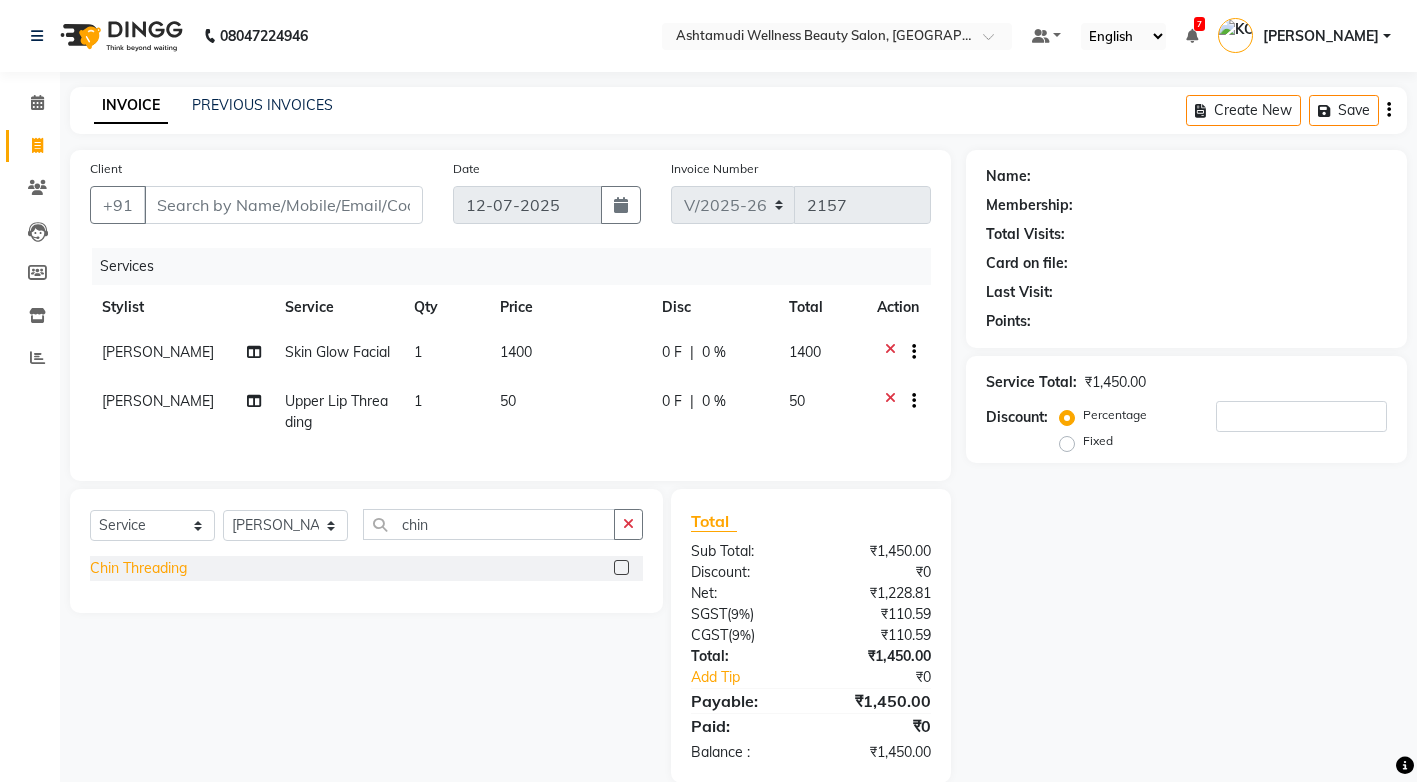 click on "Chin Threading" 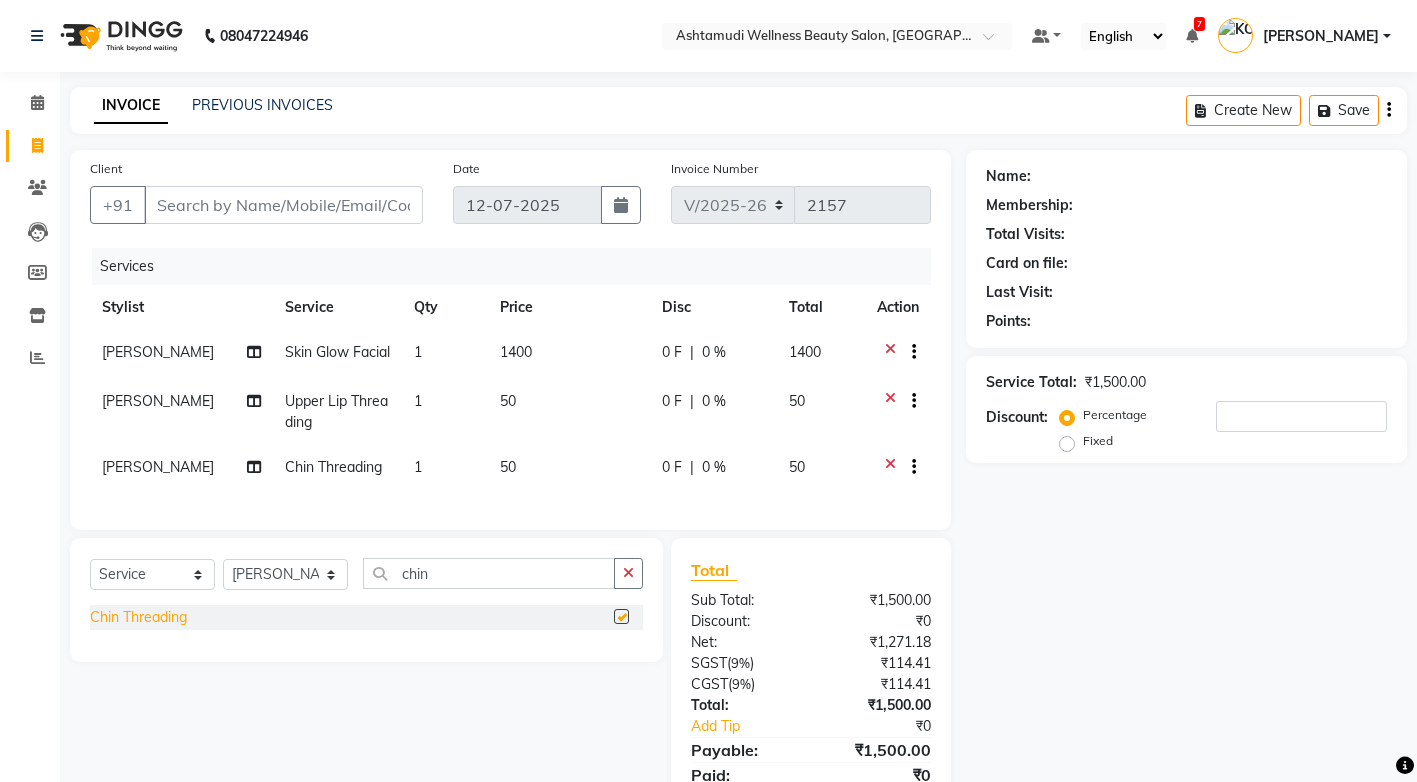 checkbox on "false" 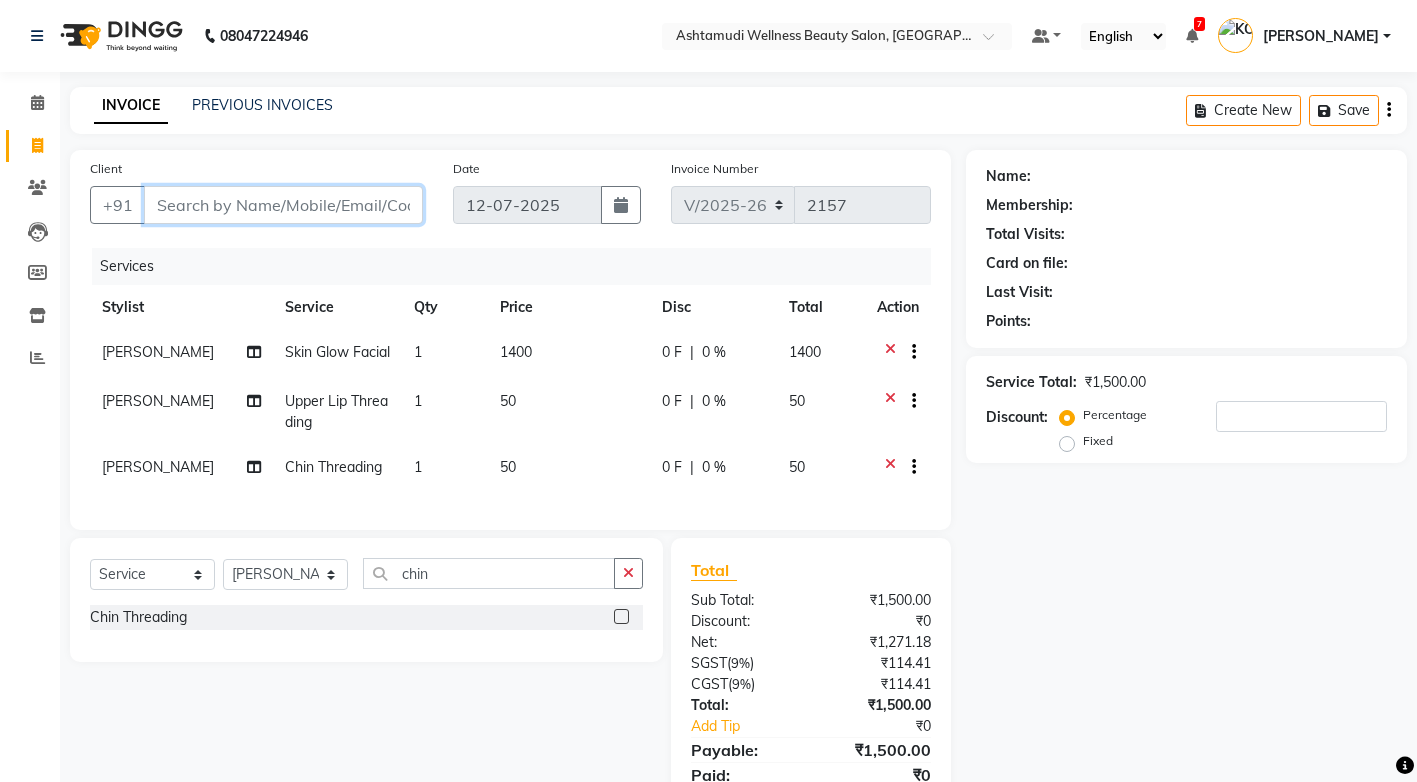 click on "Client" at bounding box center (283, 205) 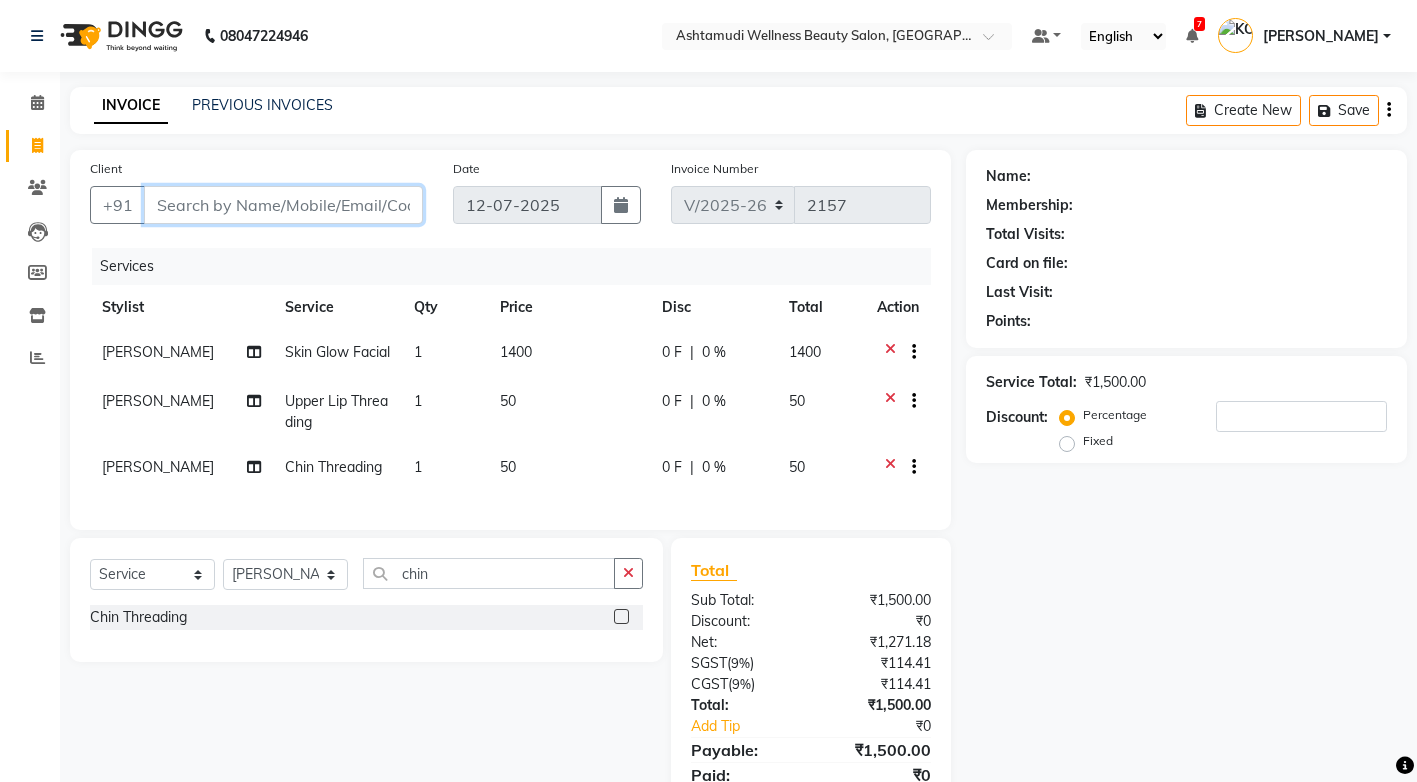 type on "9" 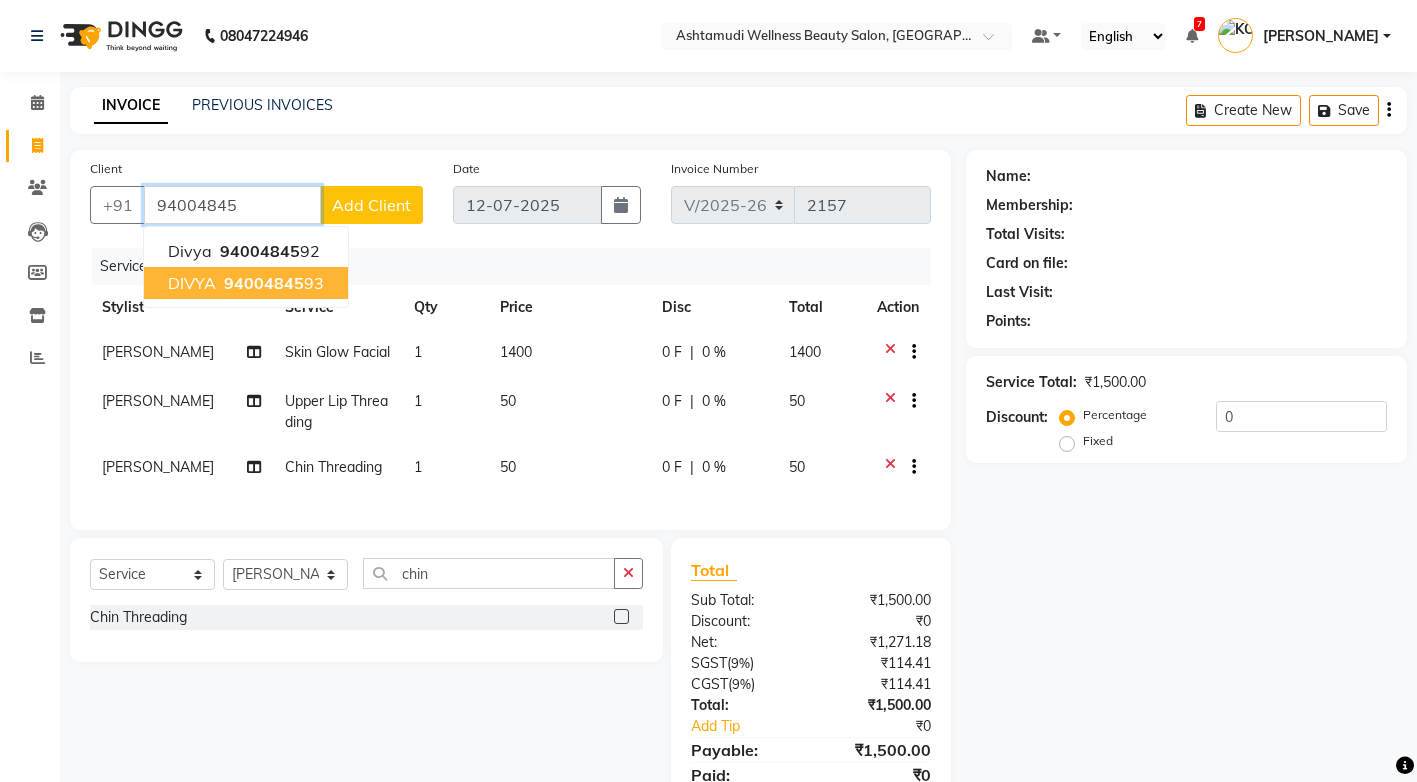 click on "94004845 93" at bounding box center [272, 283] 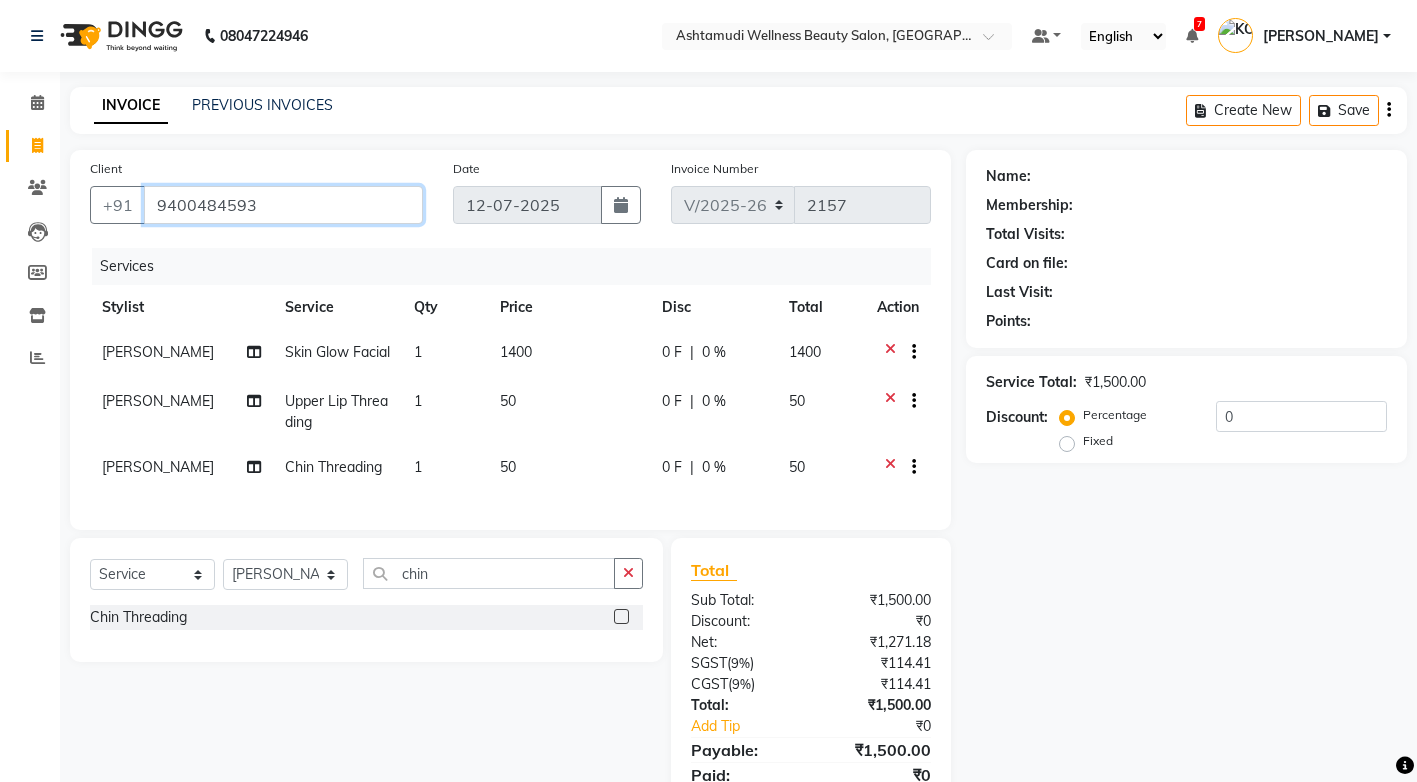 type on "9400484593" 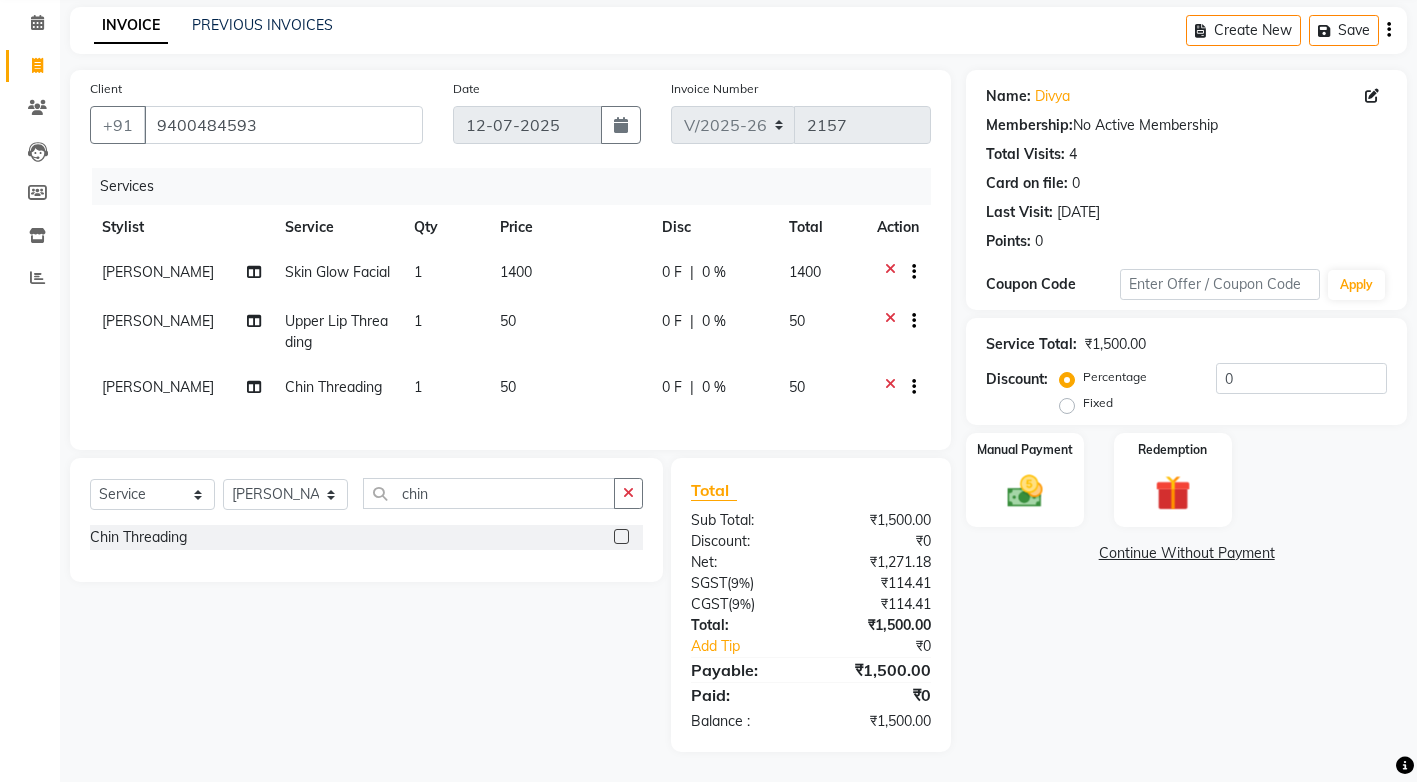 scroll, scrollTop: 95, scrollLeft: 0, axis: vertical 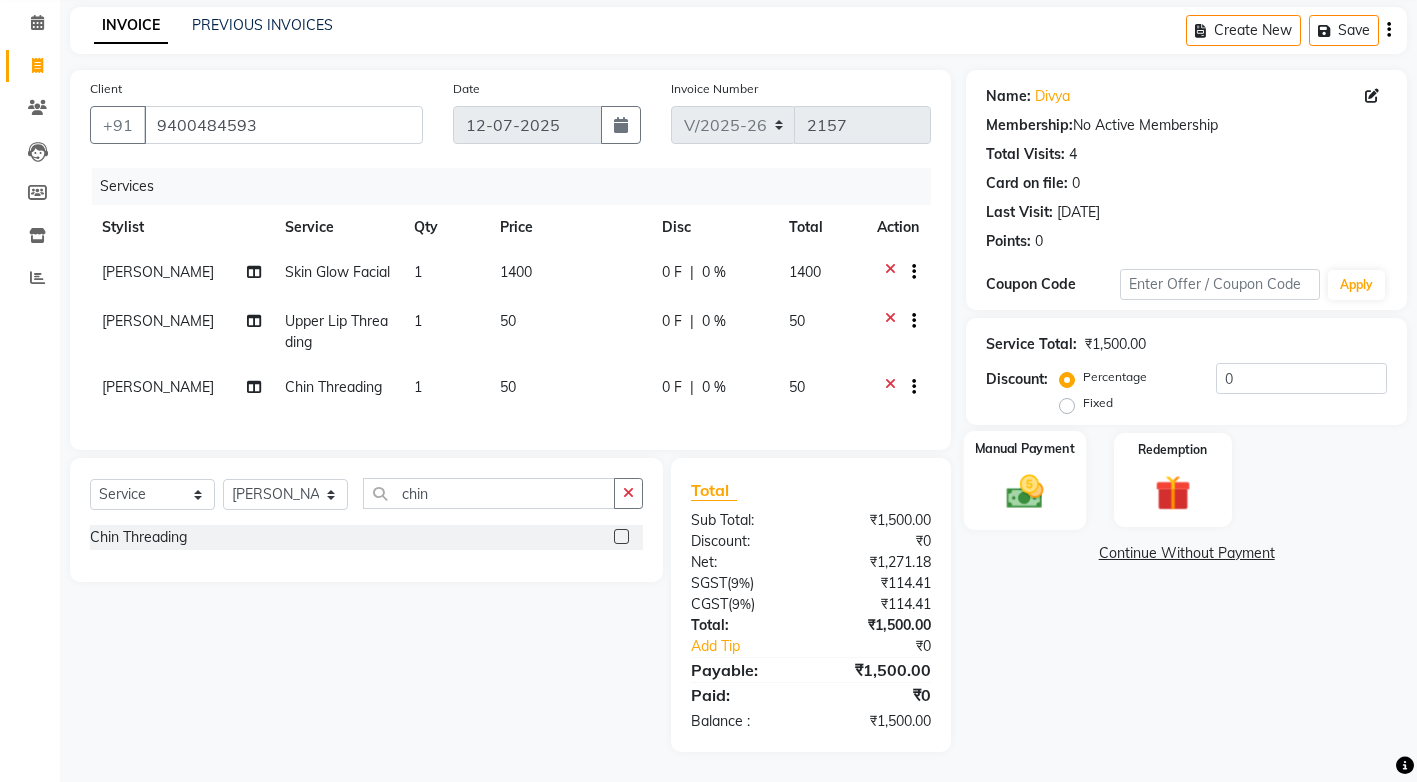 click 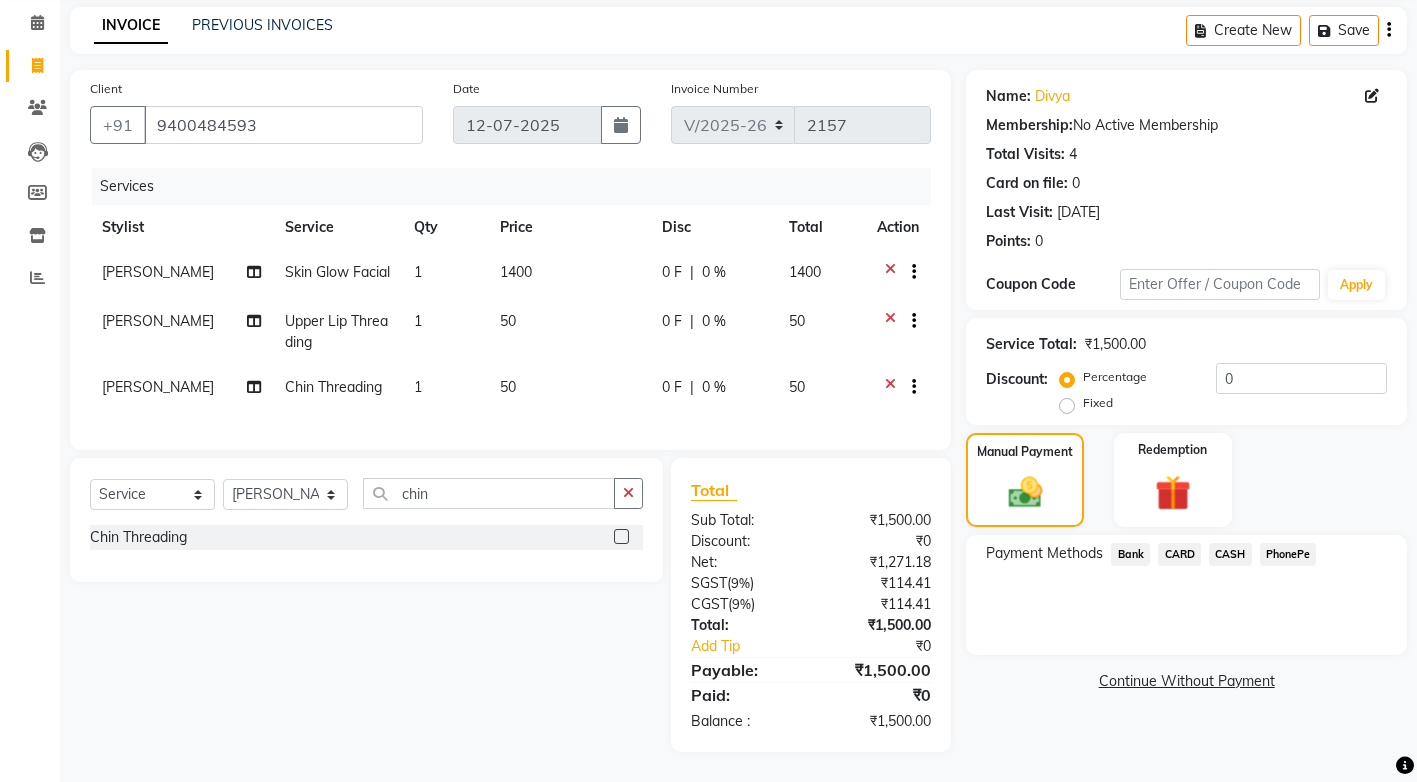 click on "PhonePe" 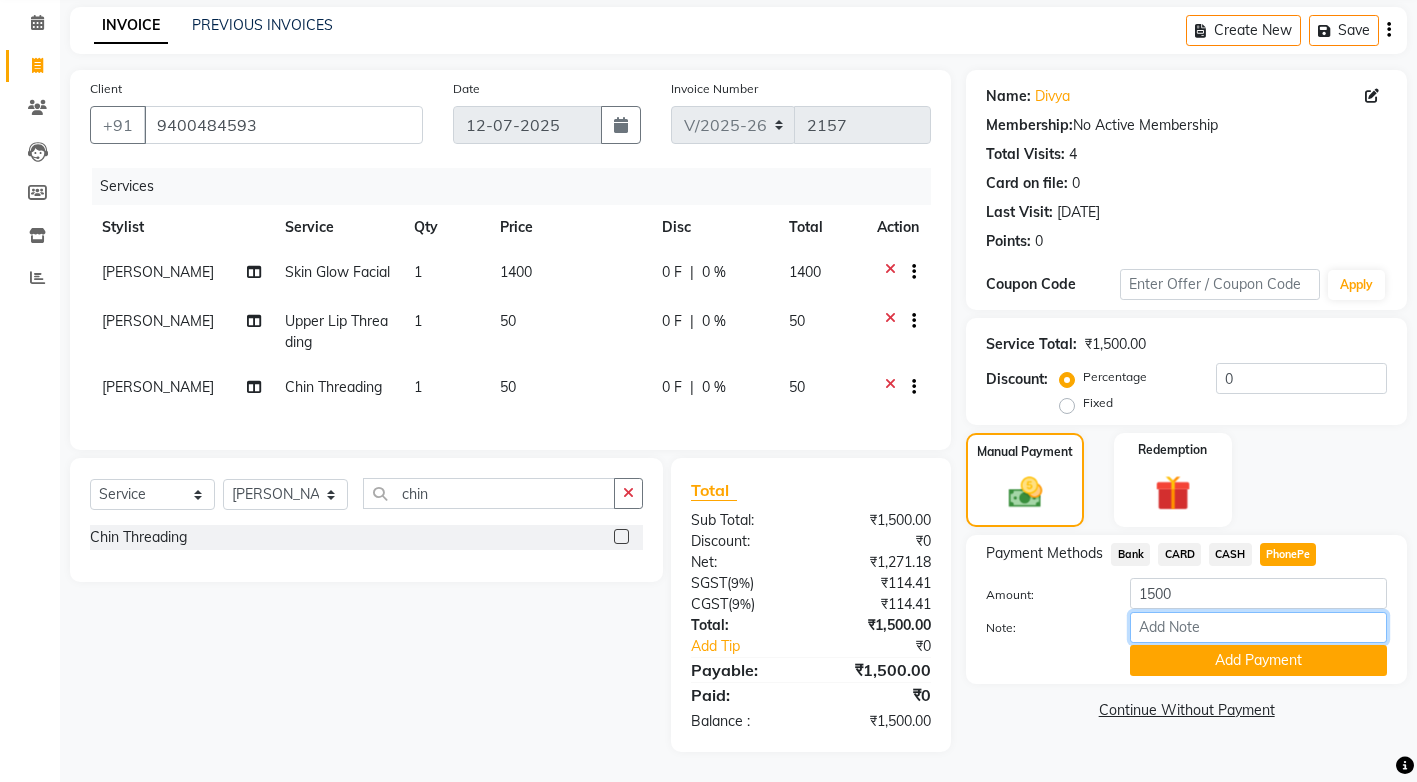 click on "Note:" at bounding box center (1258, 627) 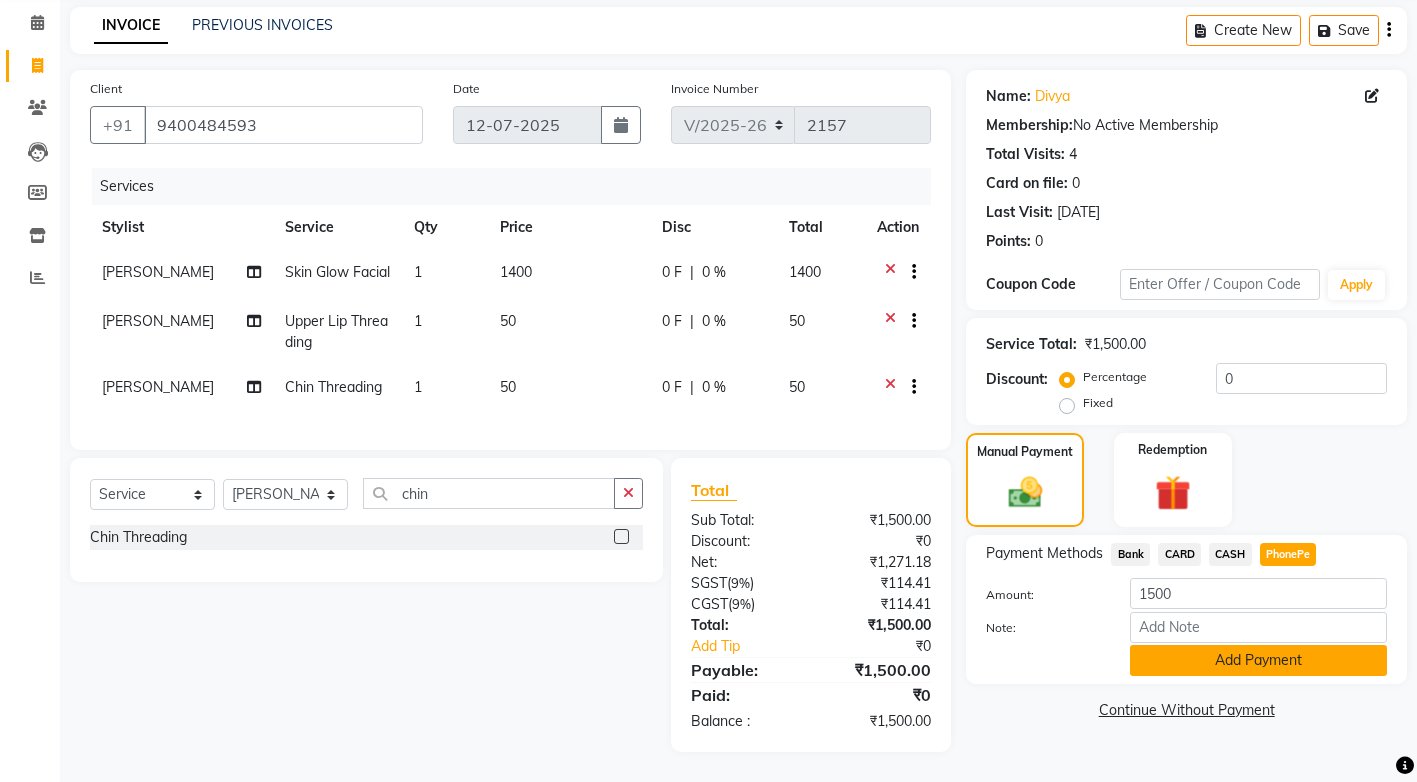 click on "Add Payment" 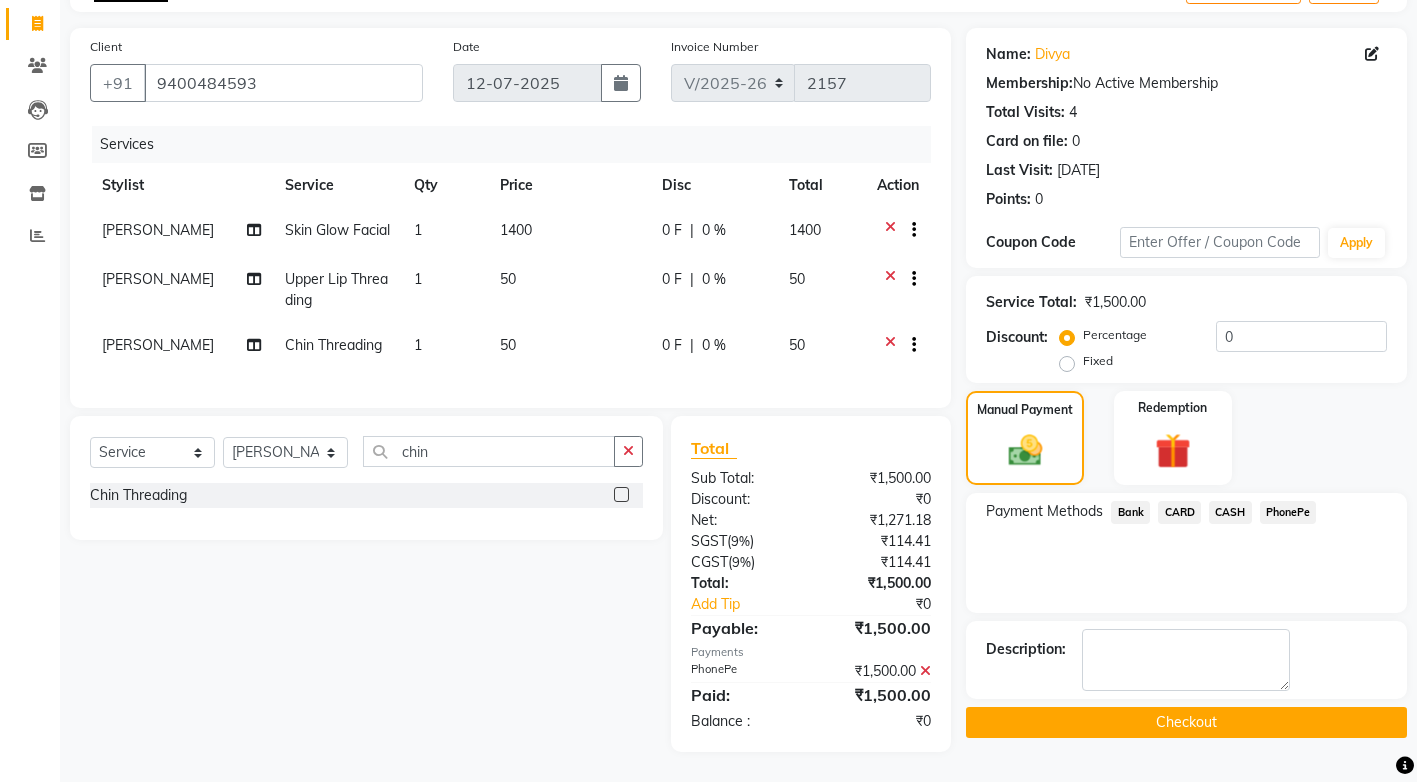 scroll, scrollTop: 137, scrollLeft: 0, axis: vertical 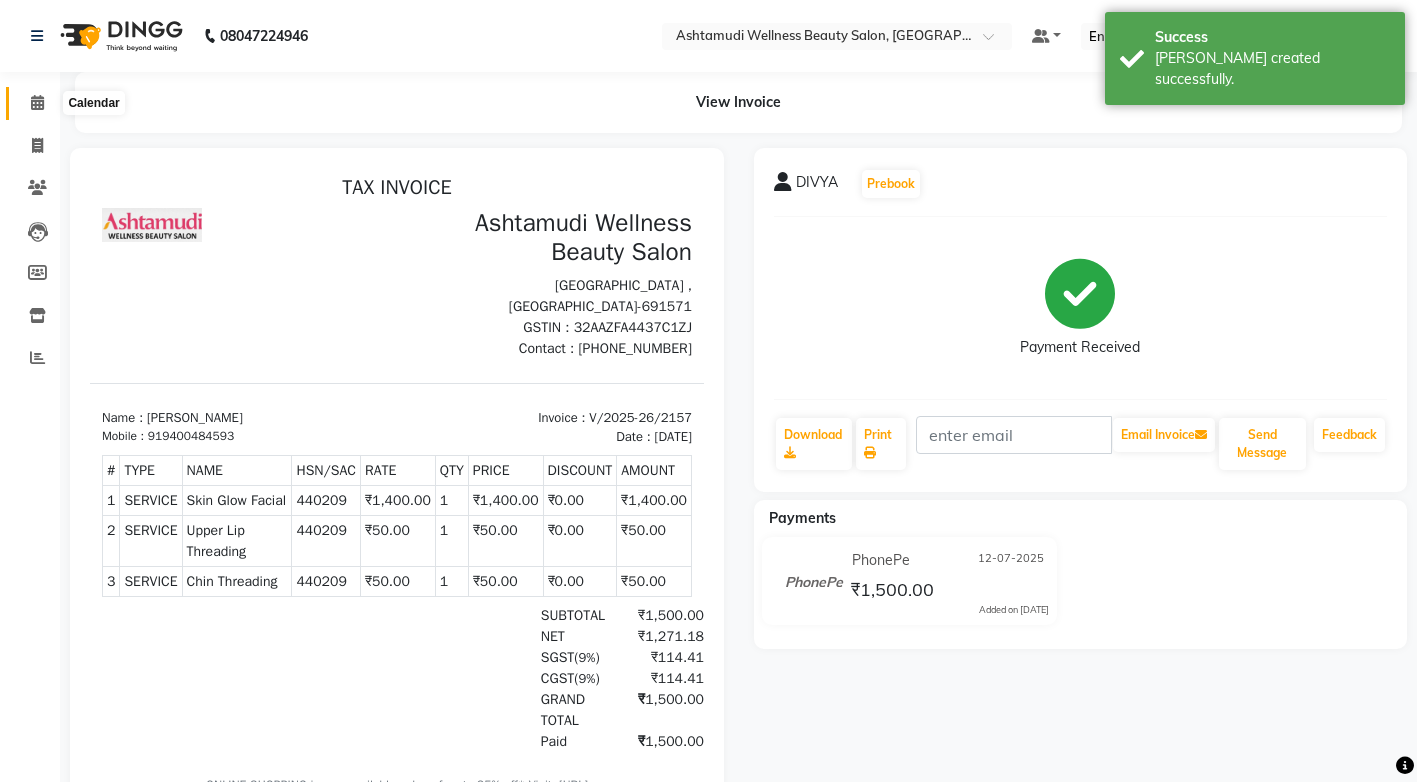 click 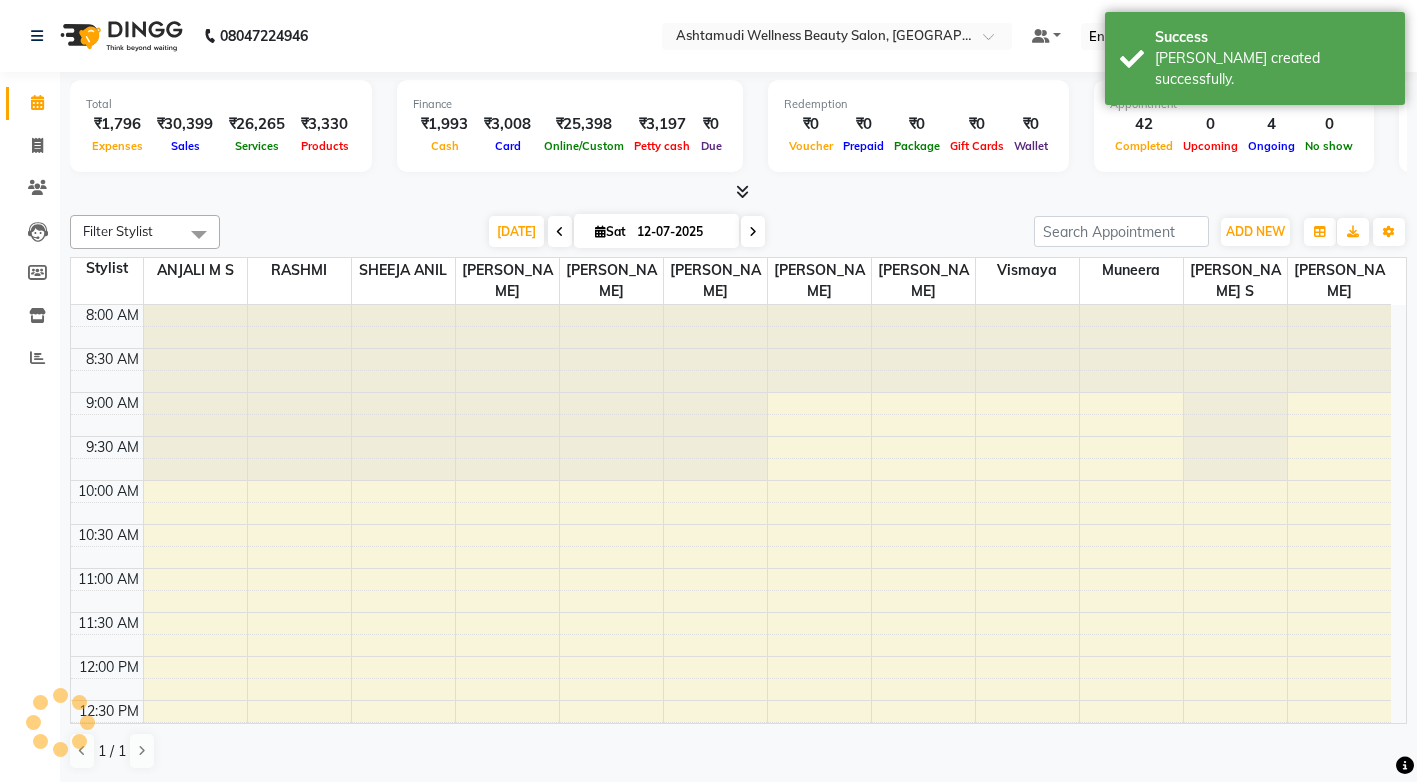 scroll, scrollTop: 0, scrollLeft: 0, axis: both 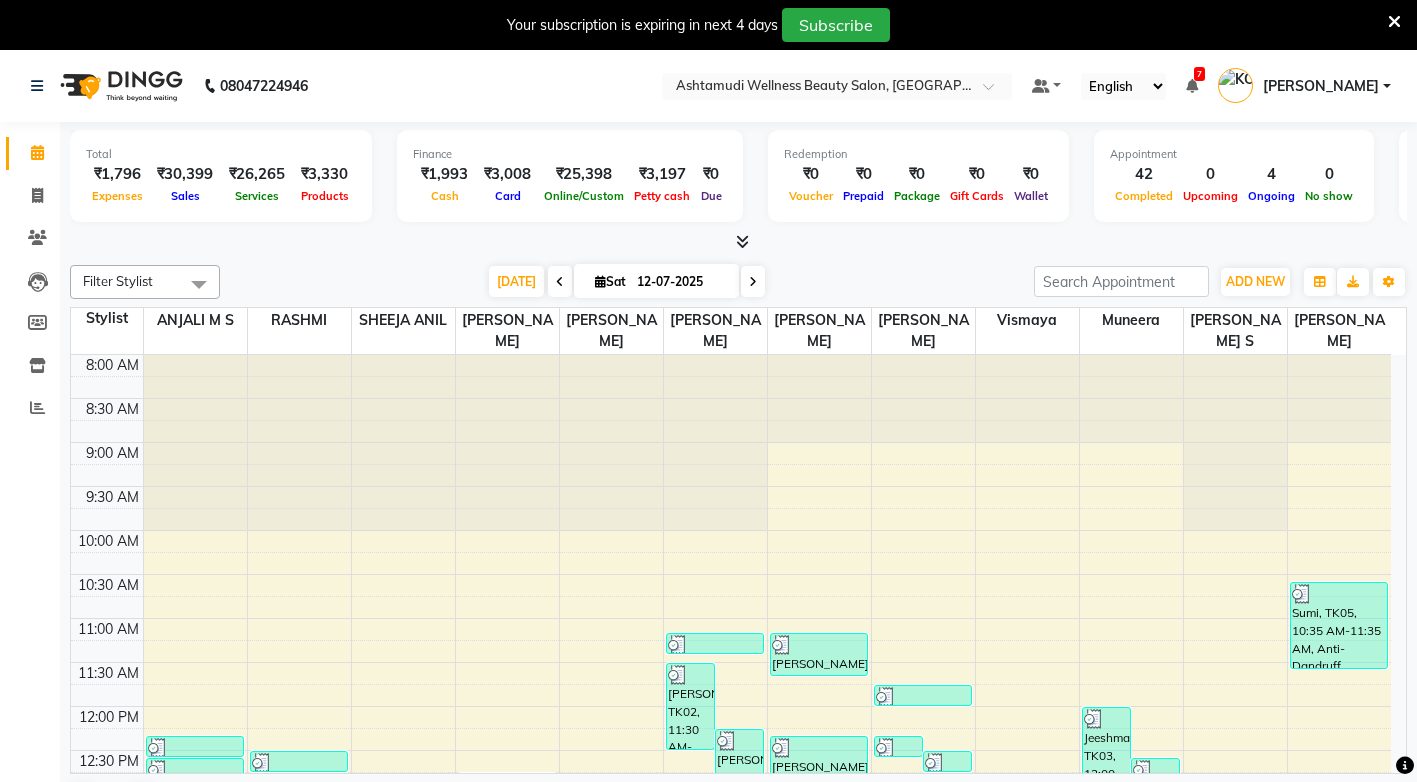 click at bounding box center [1394, 22] 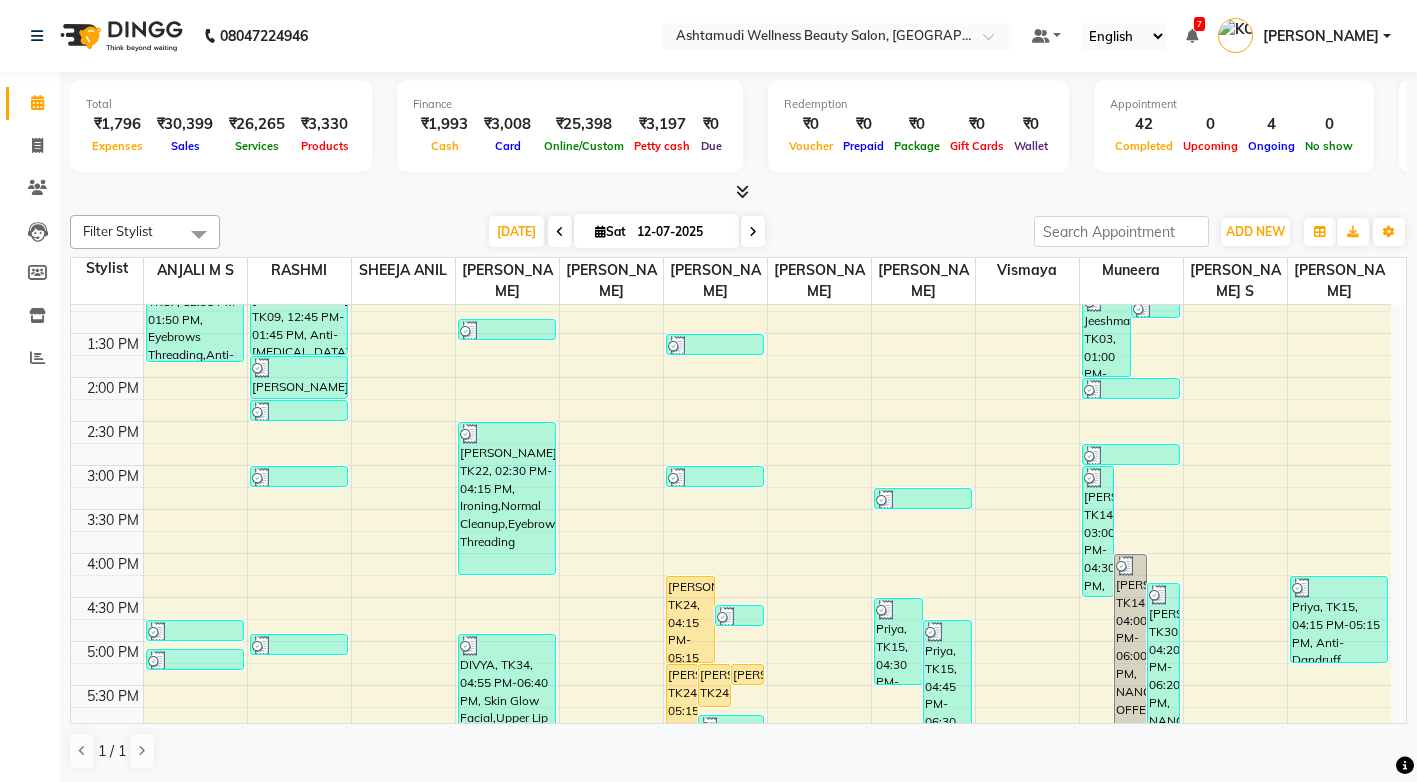 scroll, scrollTop: 700, scrollLeft: 0, axis: vertical 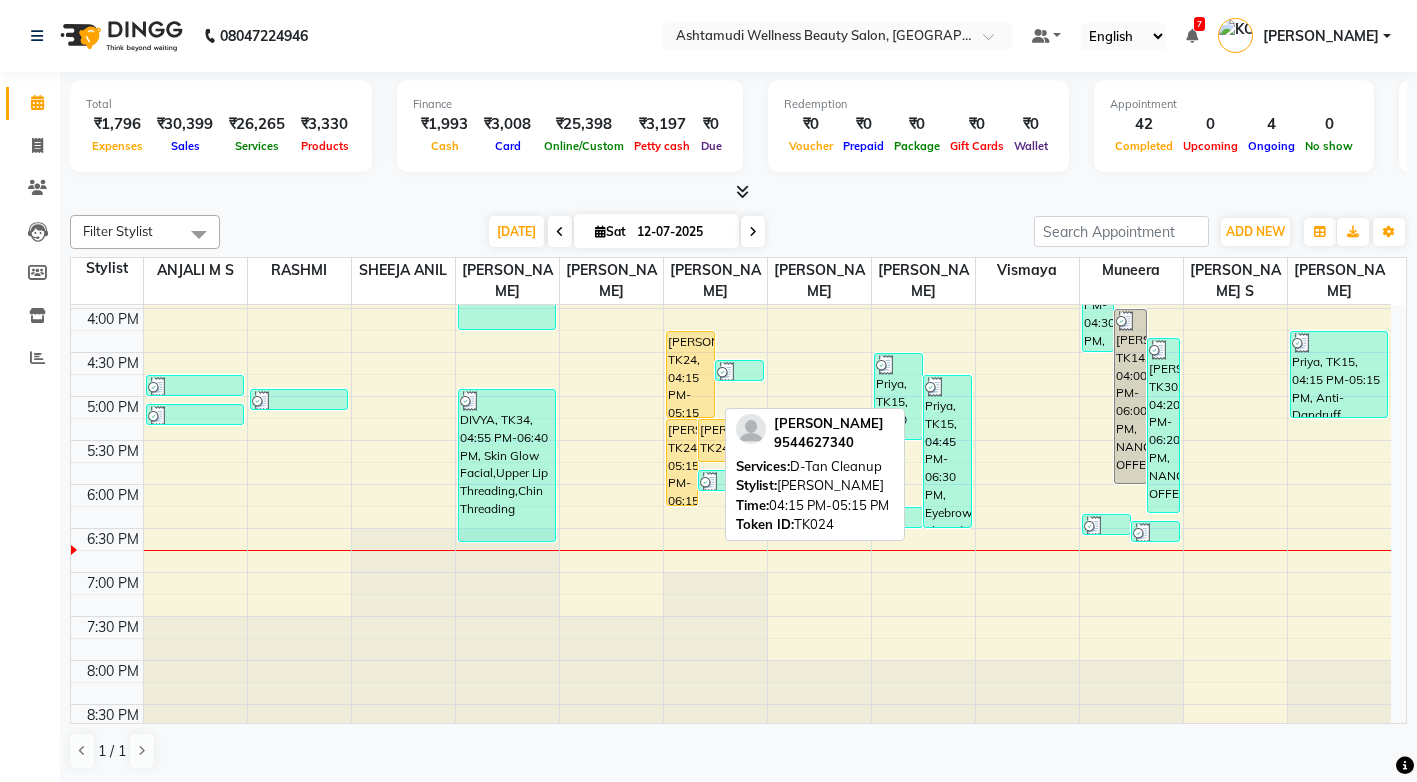 click on "[PERSON_NAME], TK24, 04:15 PM-05:15 PM, D-Tan Cleanup" at bounding box center (690, 374) 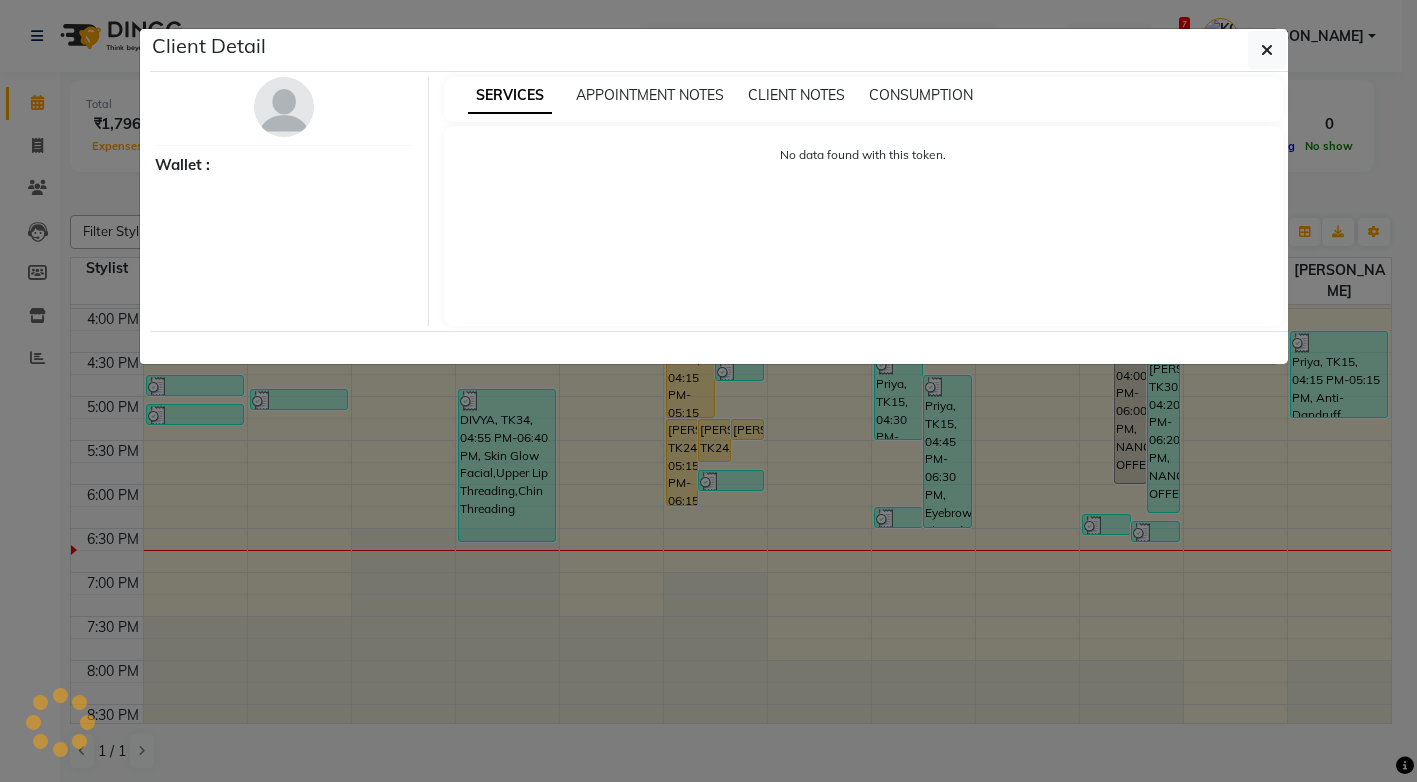 select on "1" 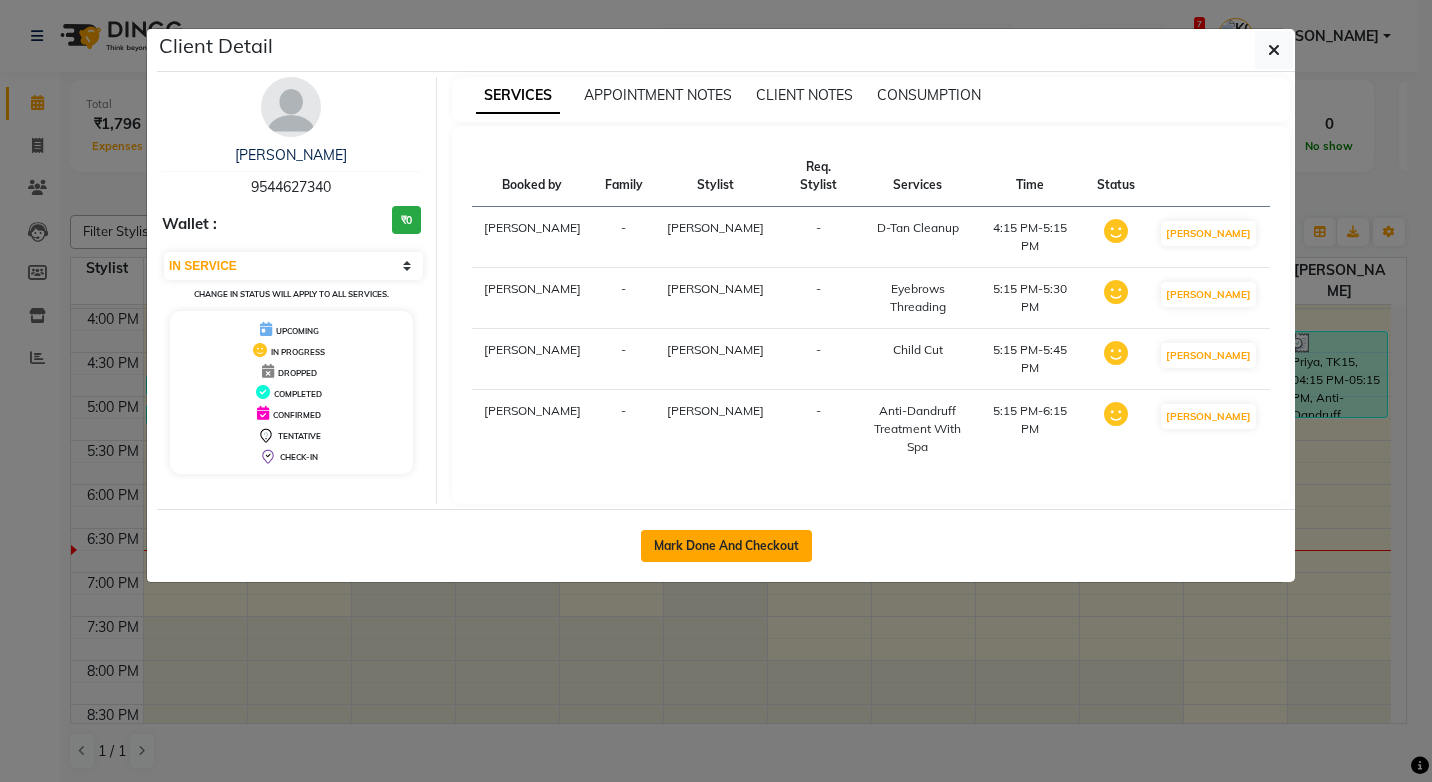 click on "Mark Done And Checkout" 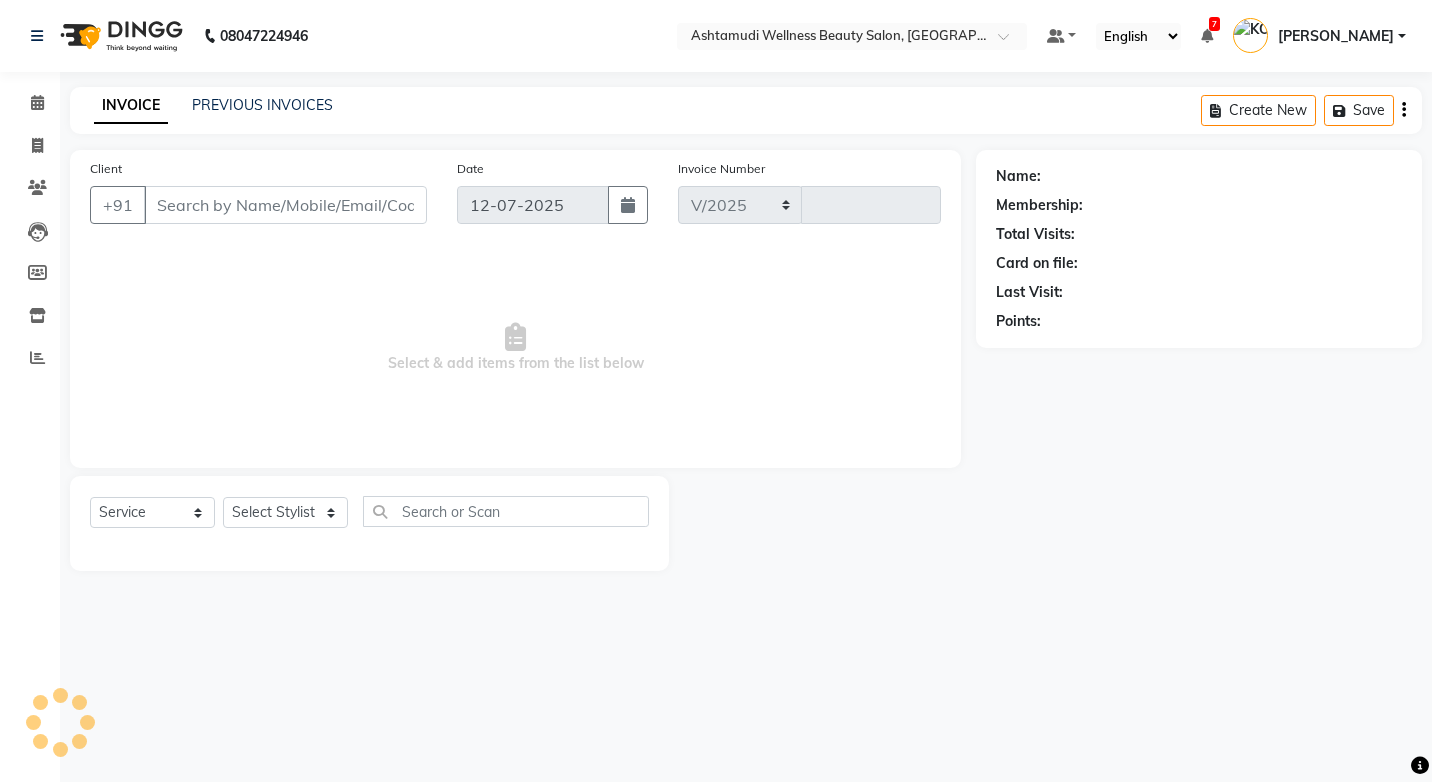 select on "4674" 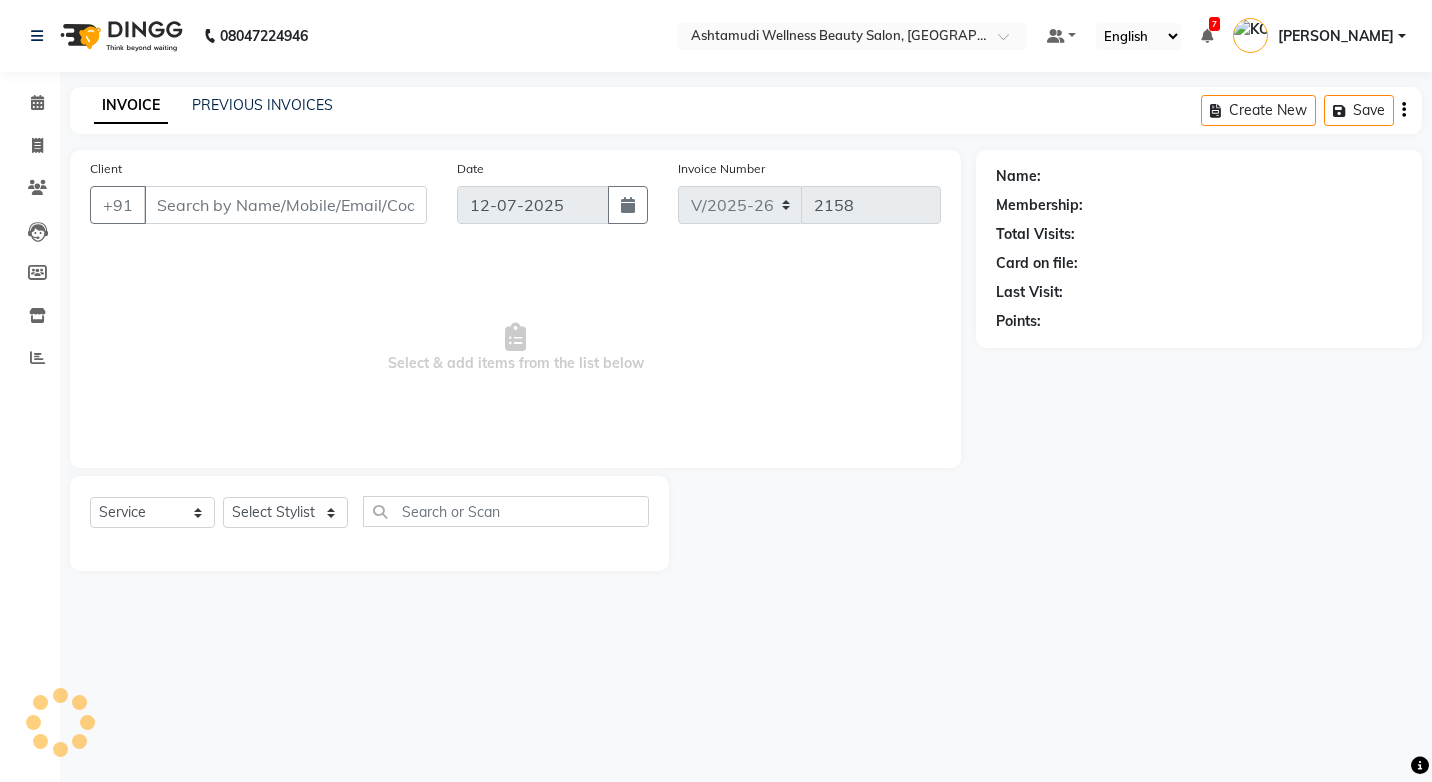 select on "product" 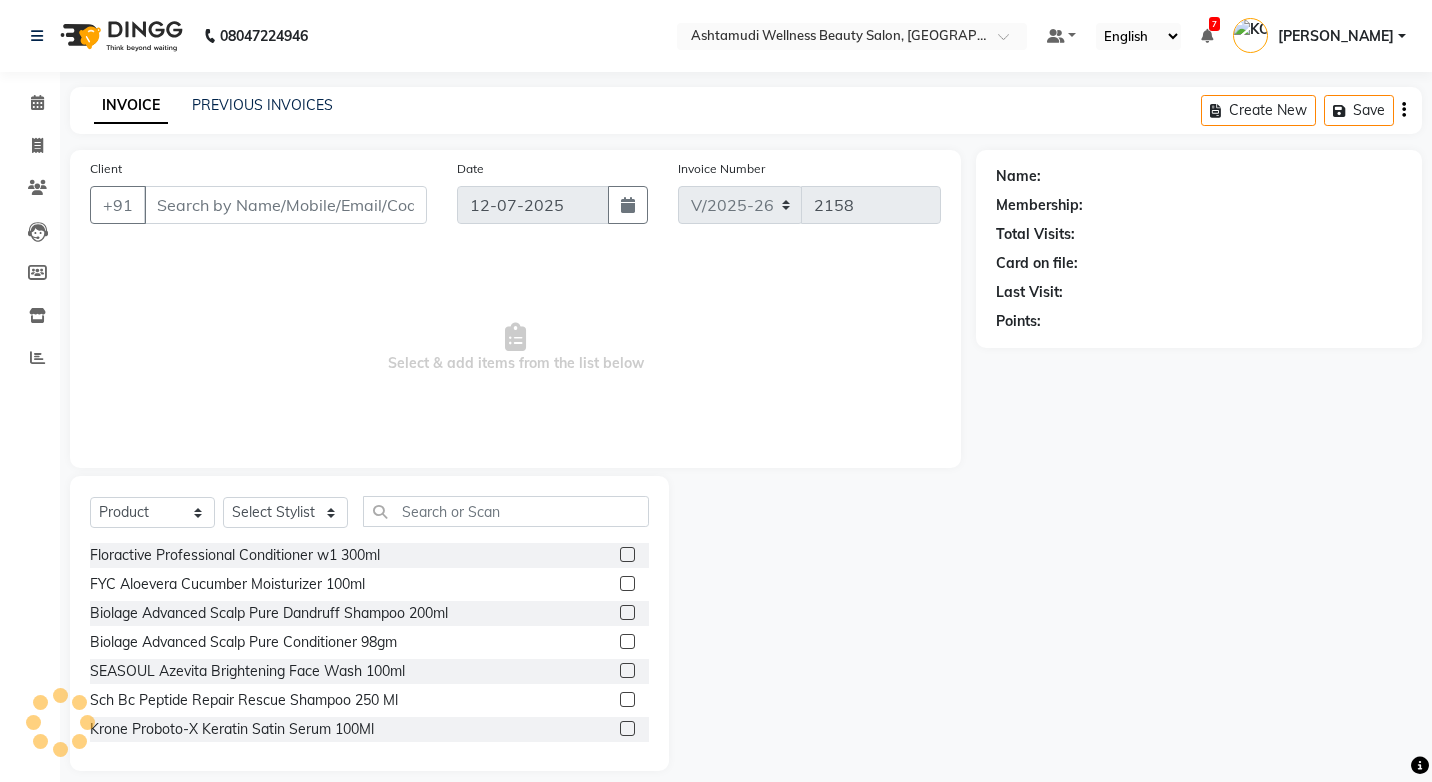 type on "9544627340" 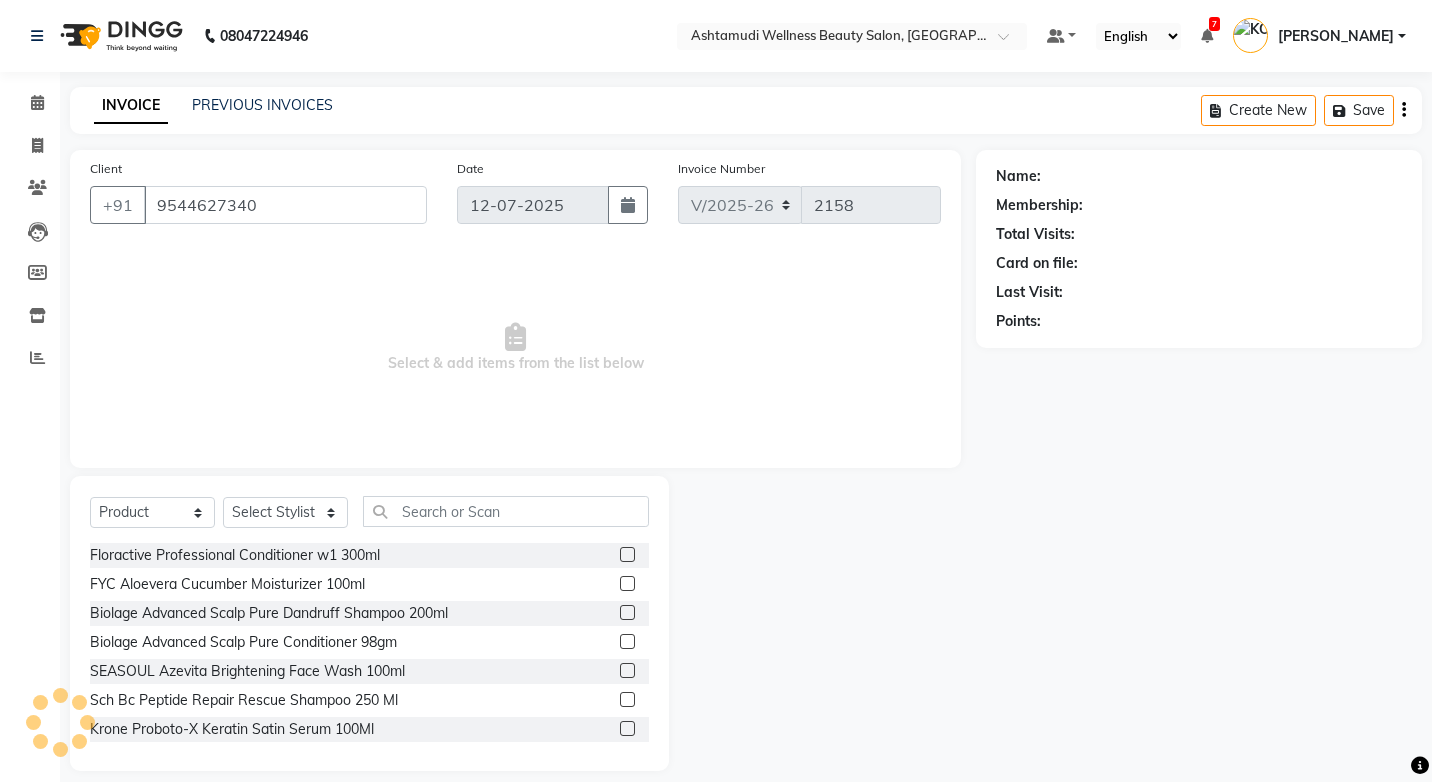 select on "27474" 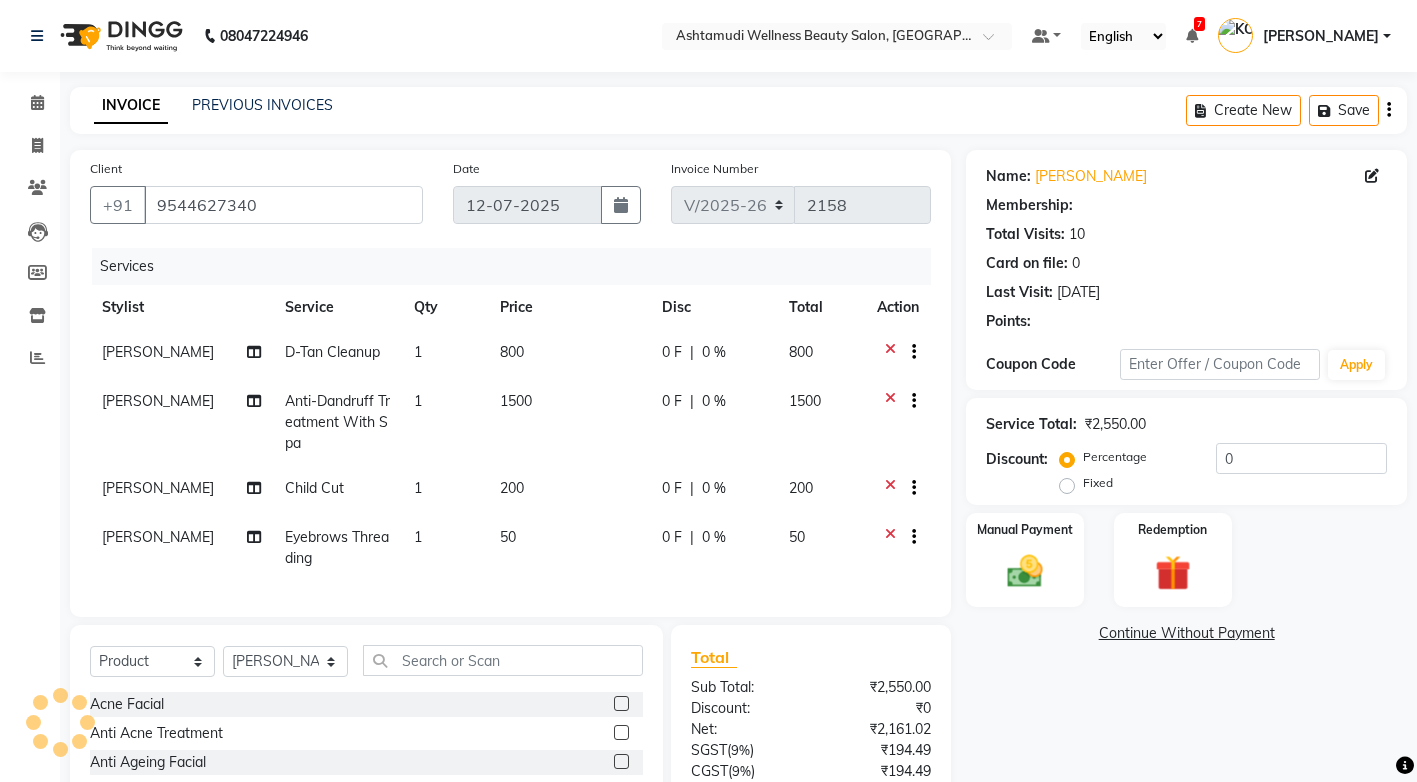 select on "2: Object" 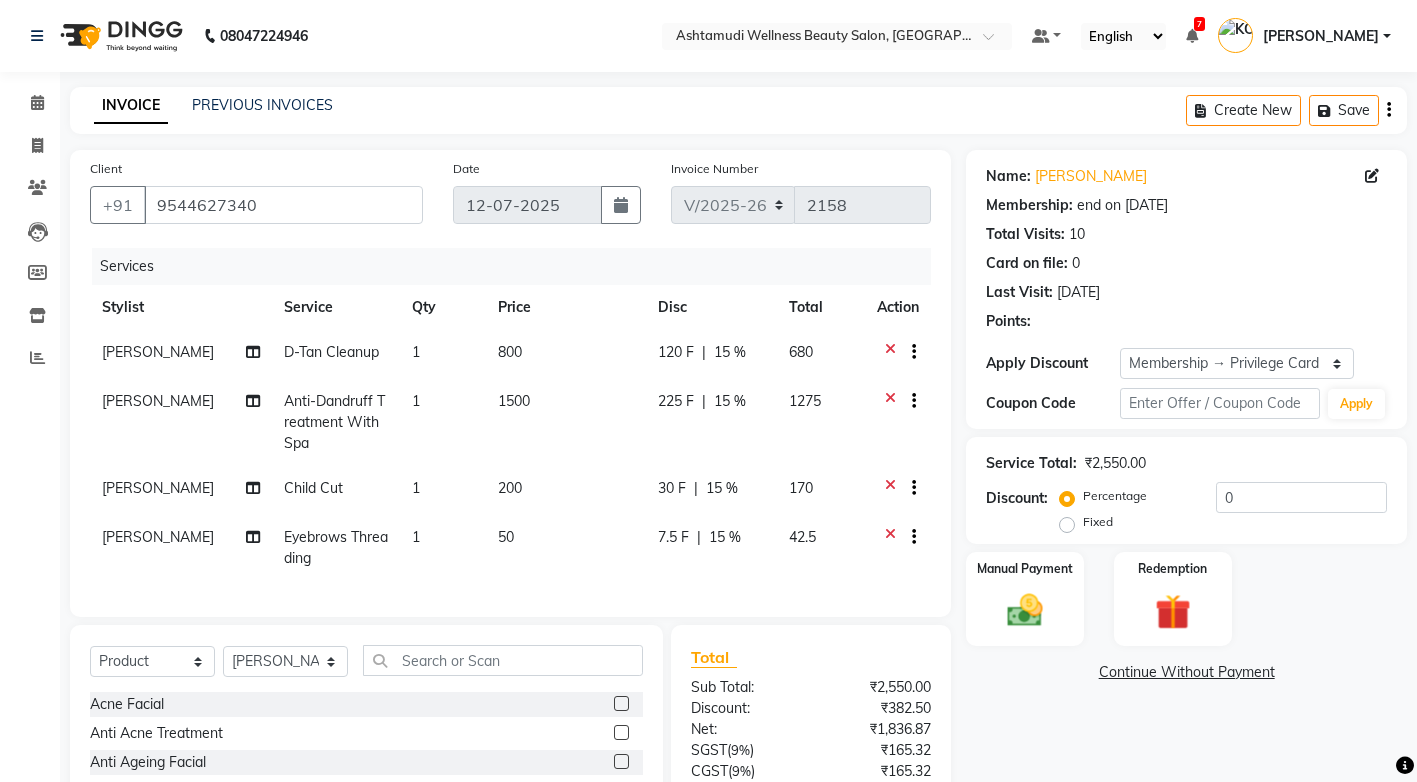 type on "15" 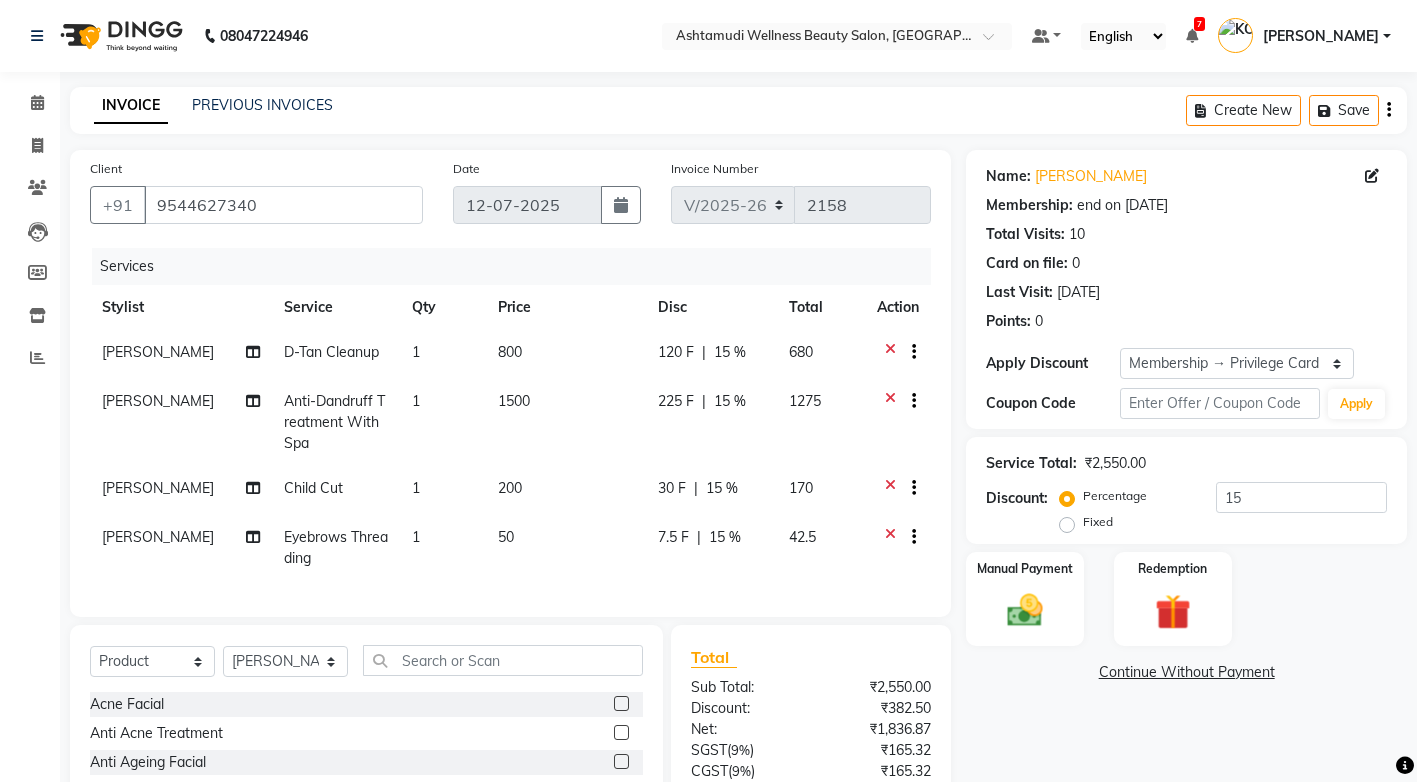 scroll, scrollTop: 203, scrollLeft: 0, axis: vertical 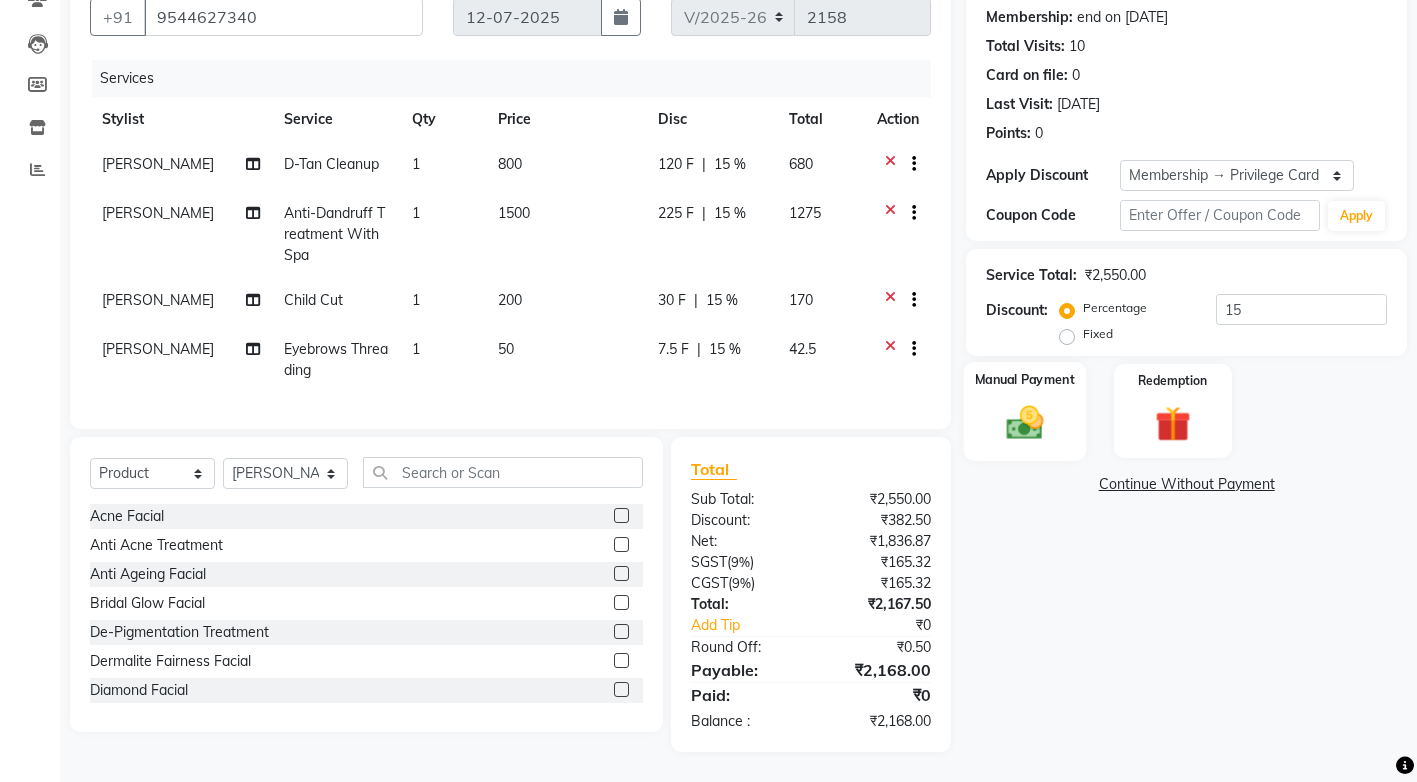 click 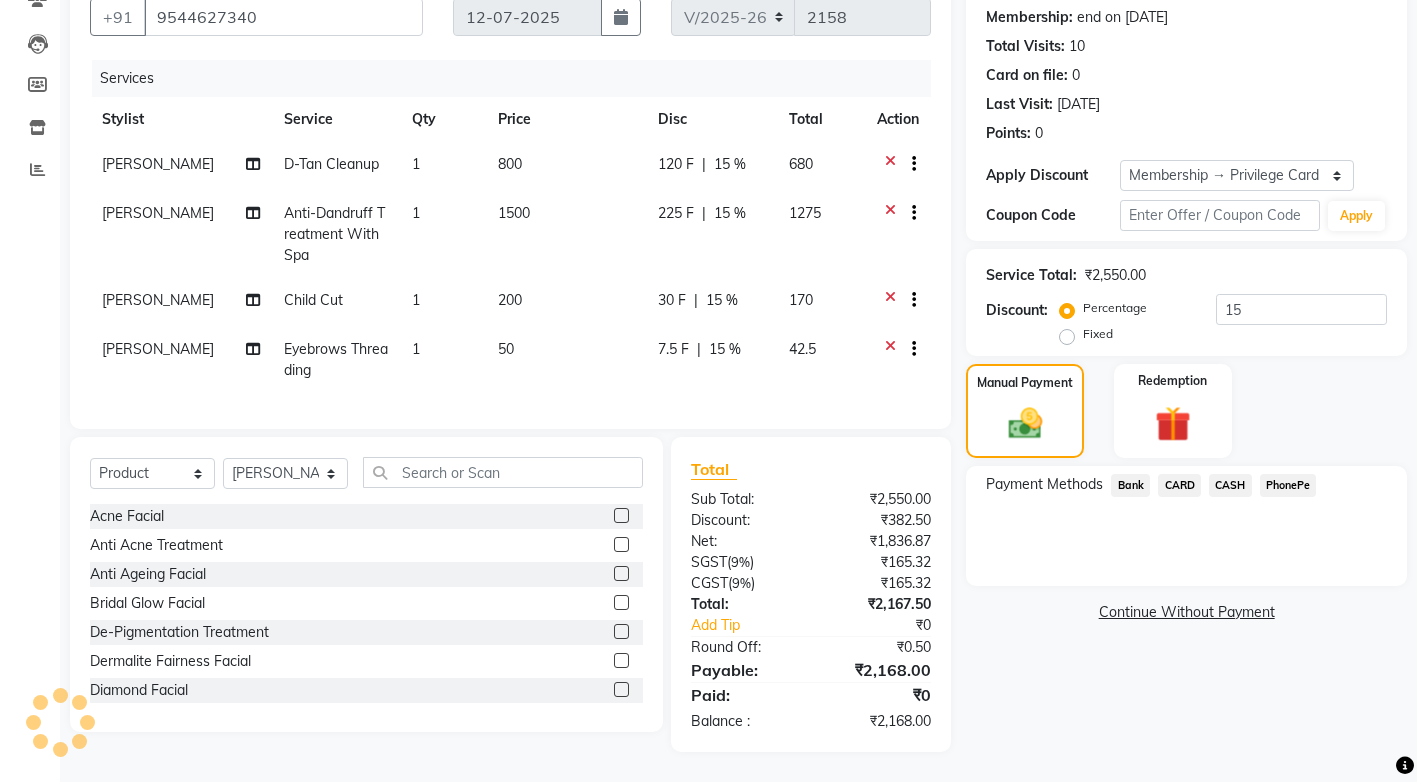 click on "PhonePe" 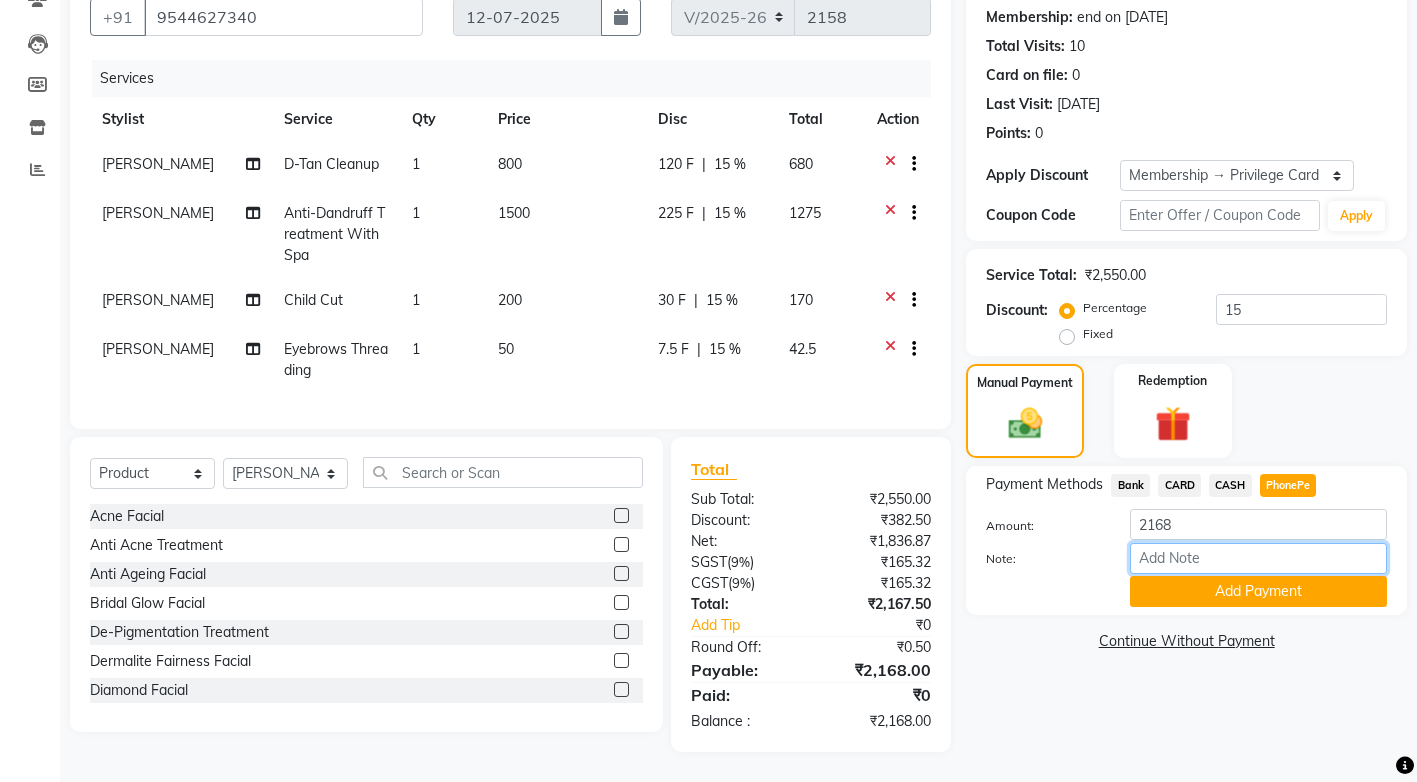 click on "Note:" at bounding box center [1258, 558] 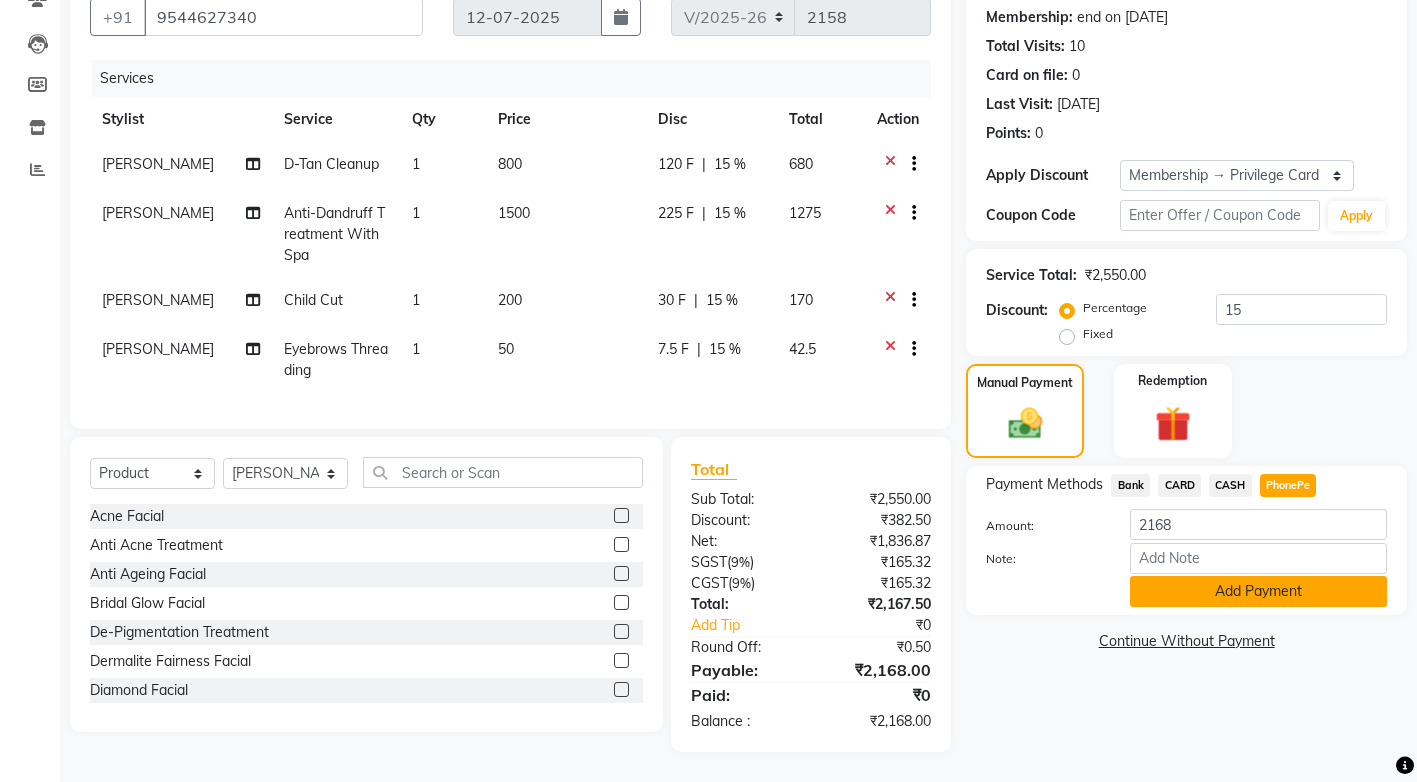 click on "Add Payment" 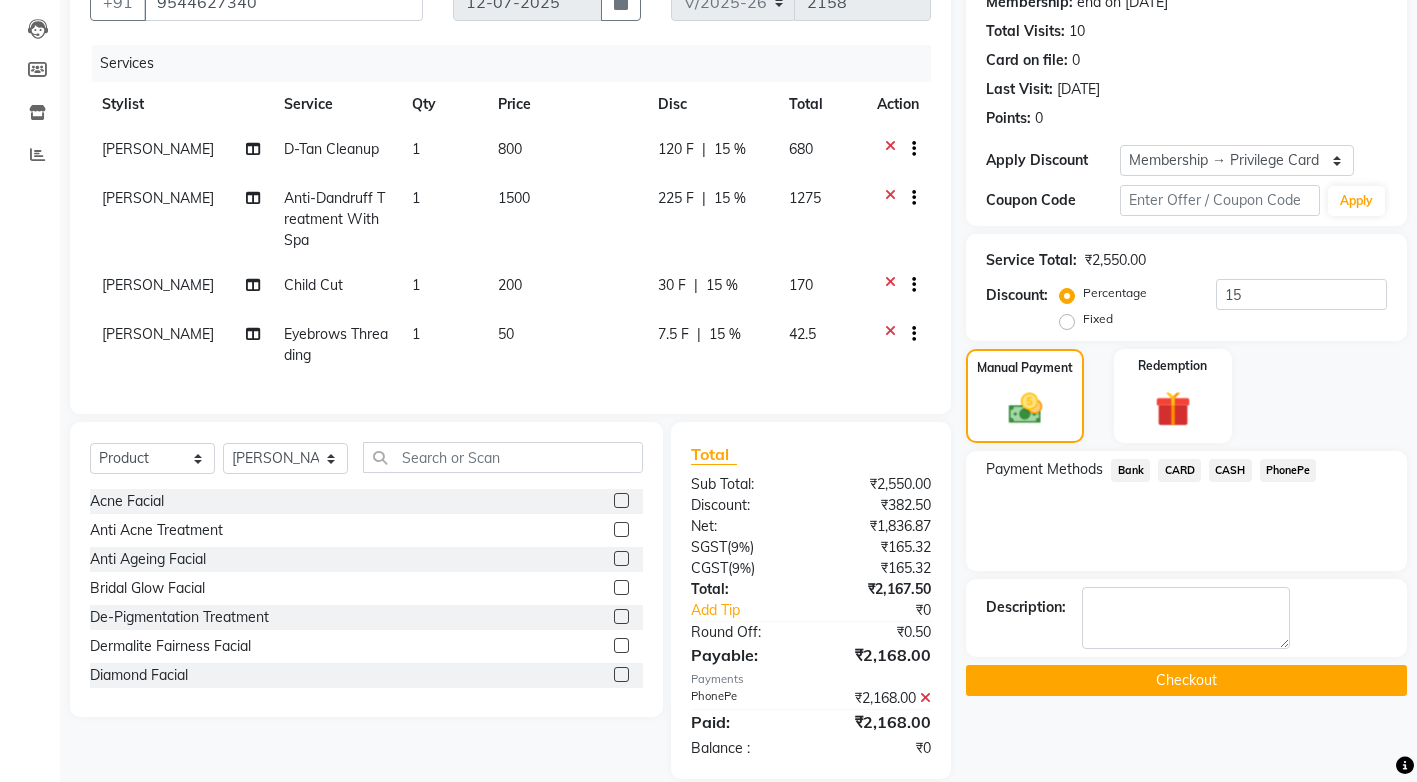 scroll, scrollTop: 315, scrollLeft: 0, axis: vertical 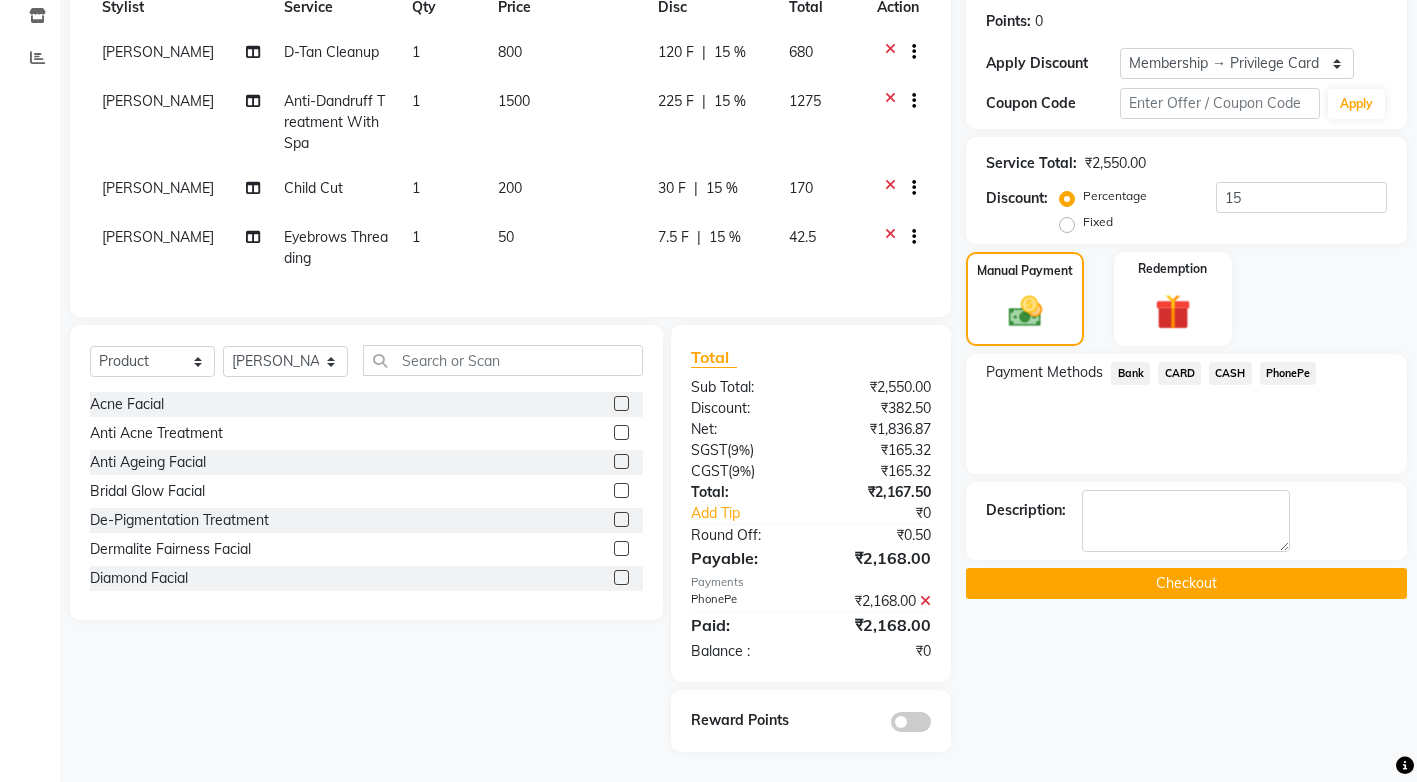 click on "Checkout" 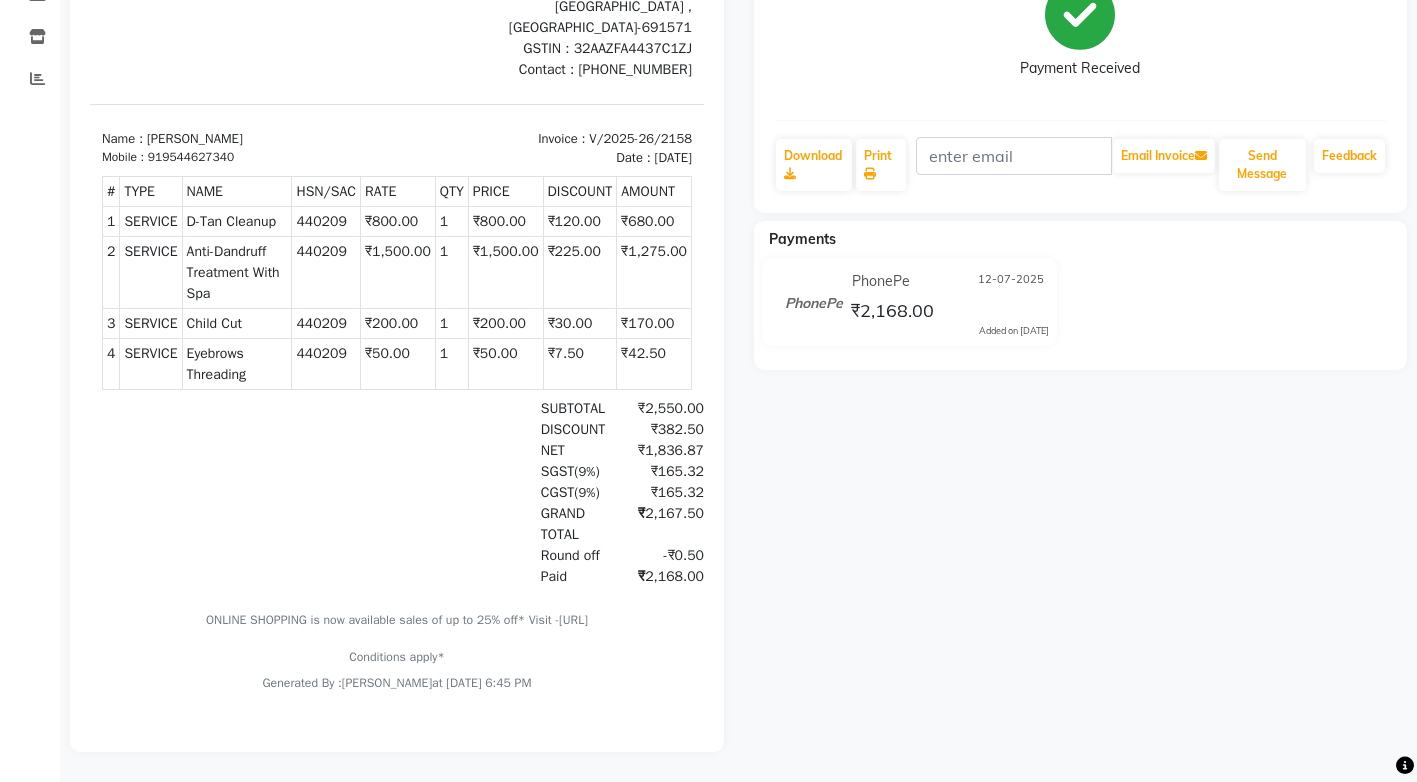 scroll, scrollTop: 0, scrollLeft: 0, axis: both 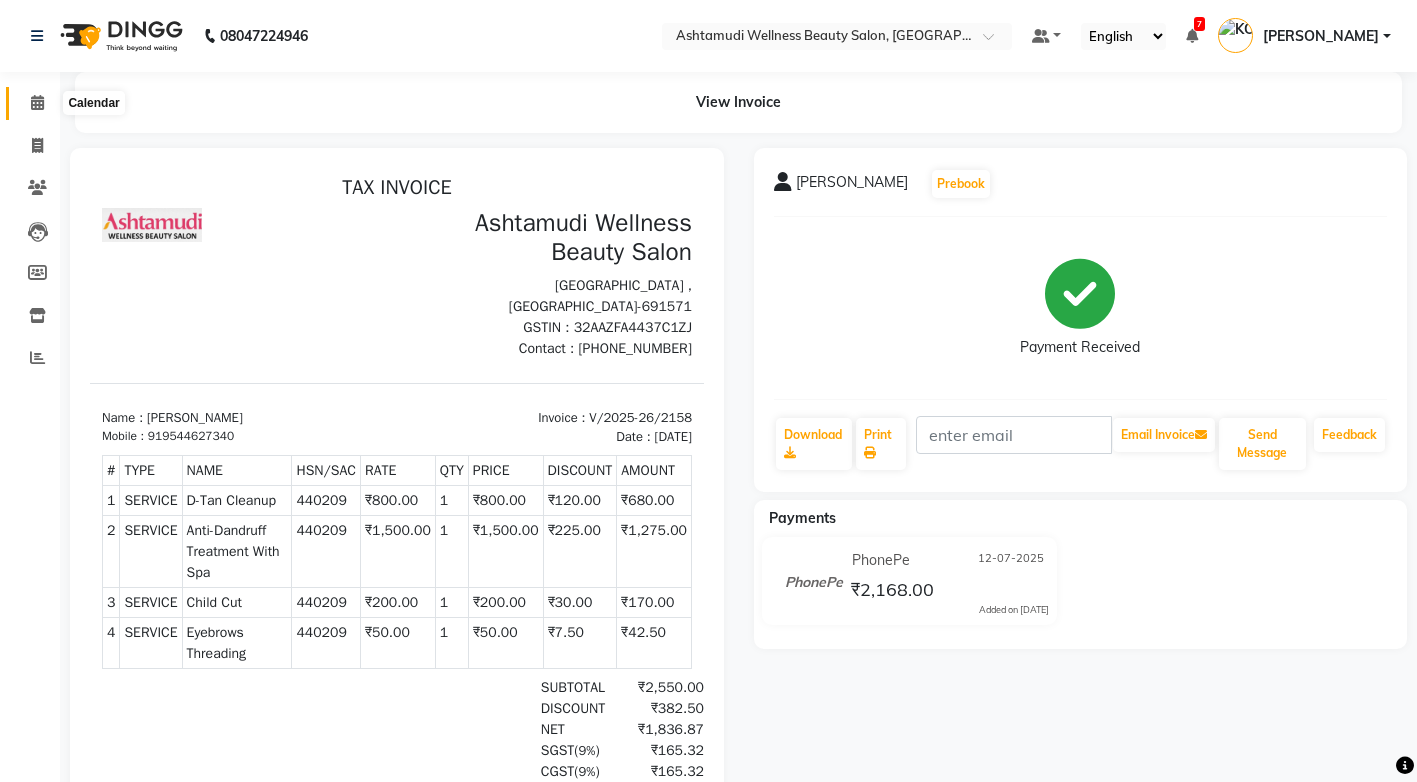click 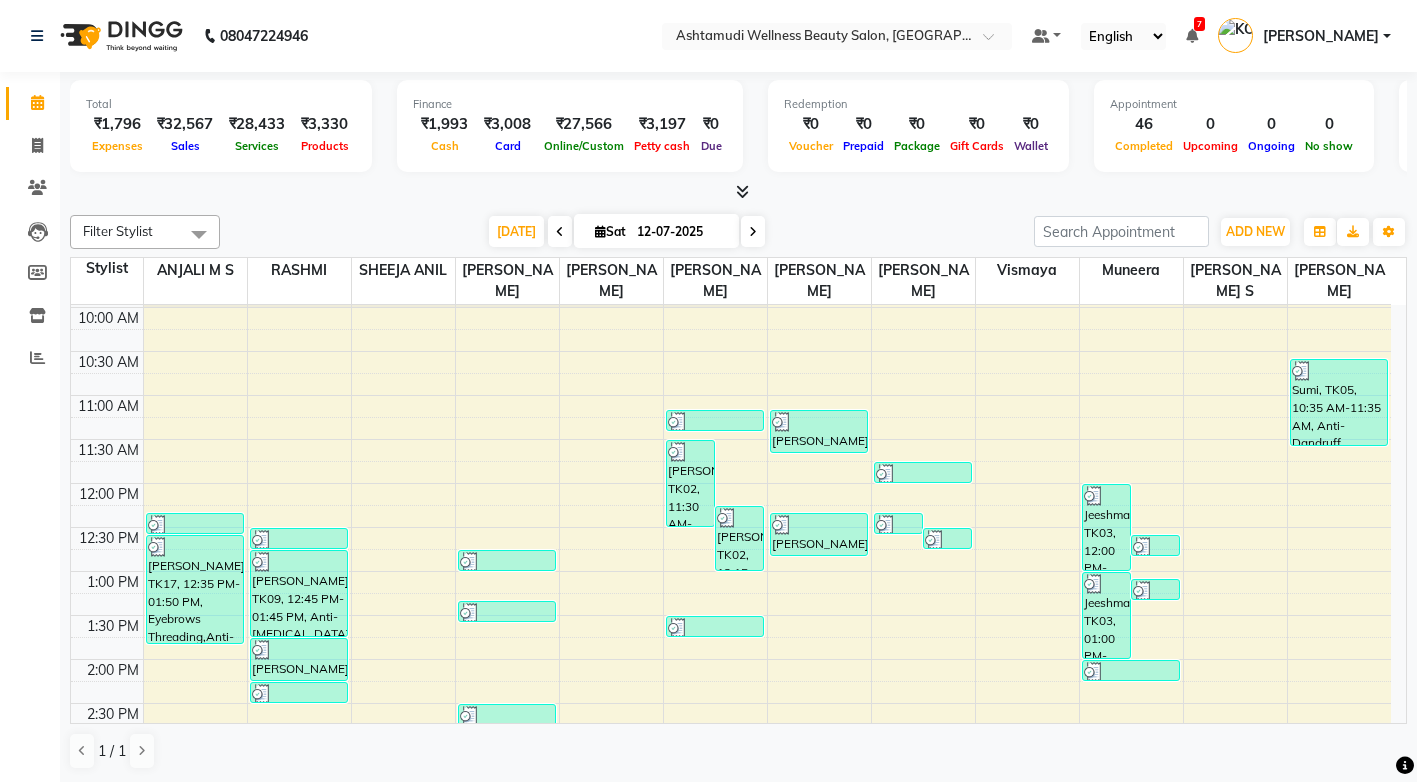scroll, scrollTop: 0, scrollLeft: 0, axis: both 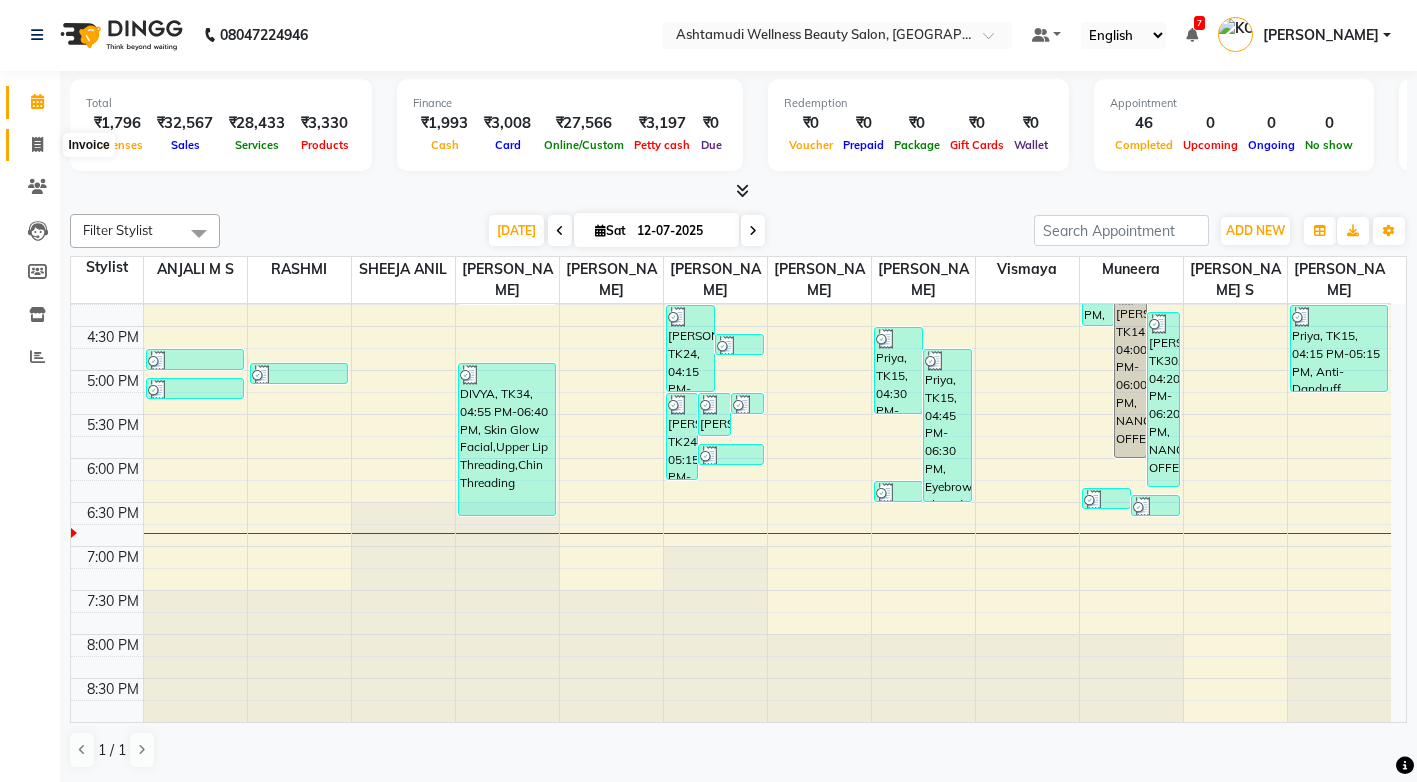 click 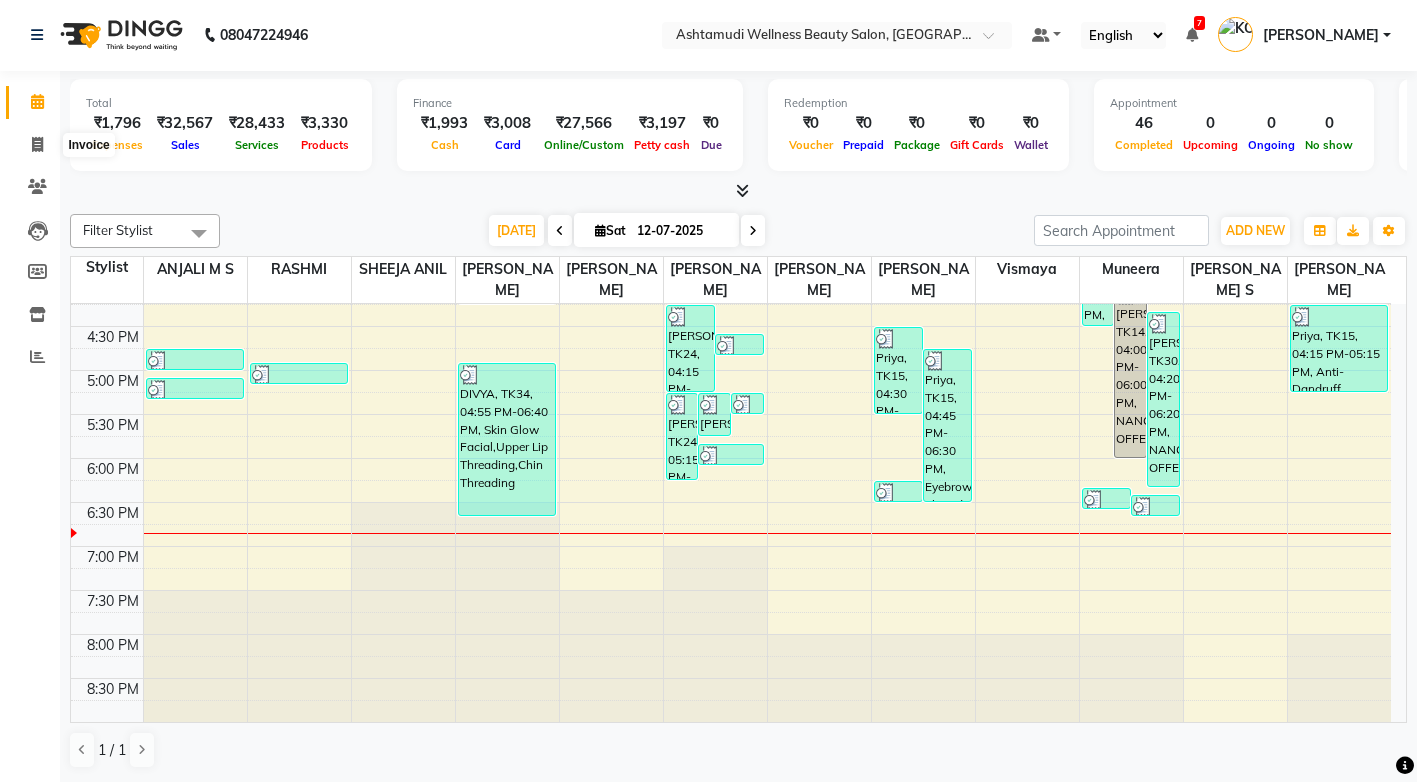 select on "service" 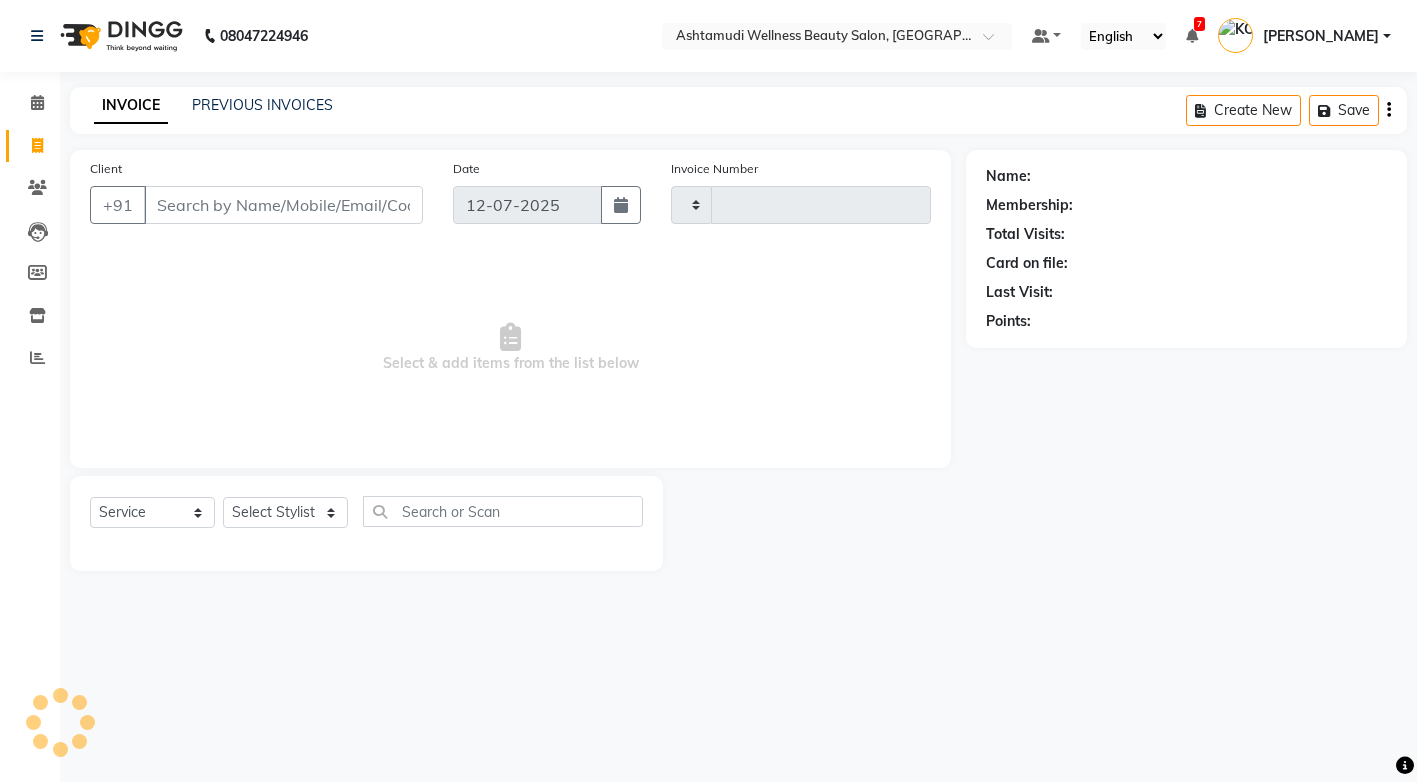 type on "2159" 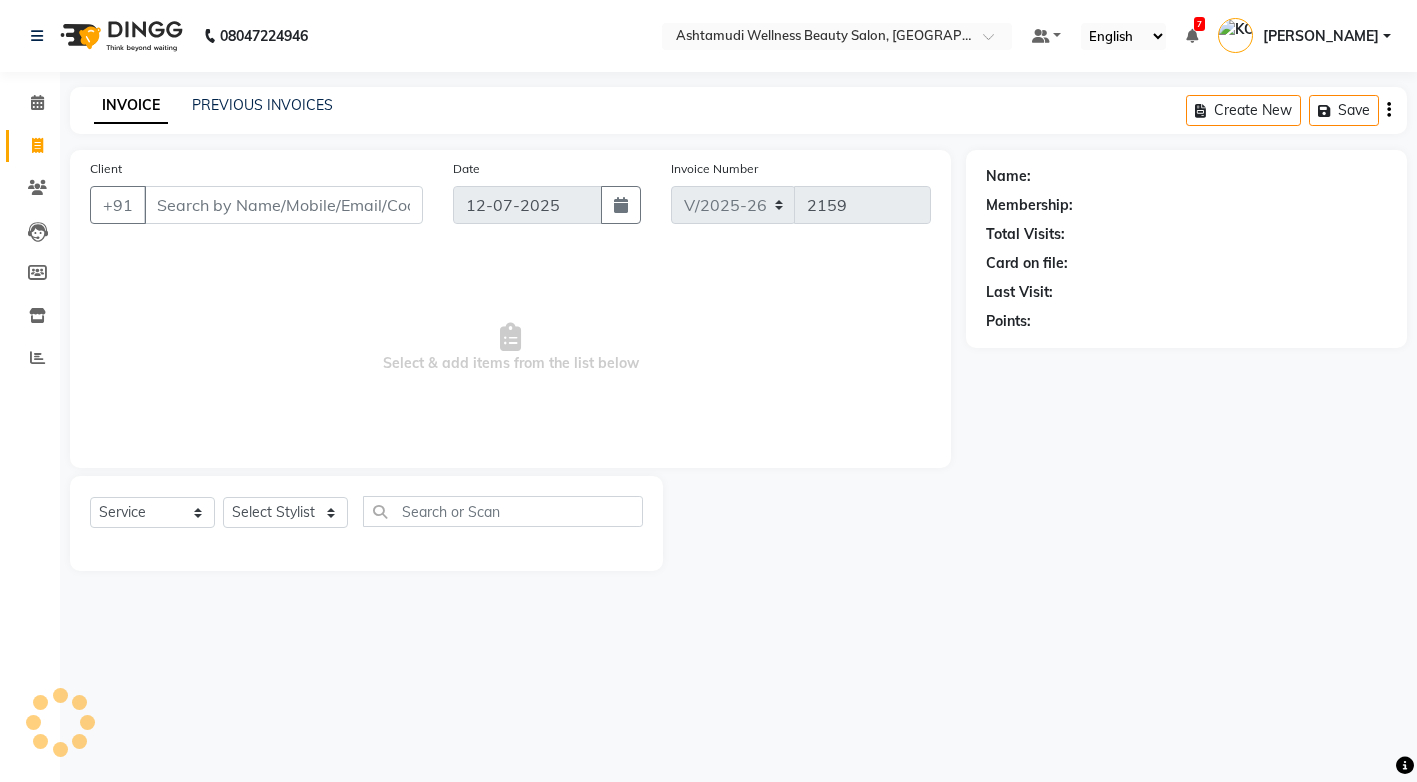 scroll, scrollTop: 0, scrollLeft: 0, axis: both 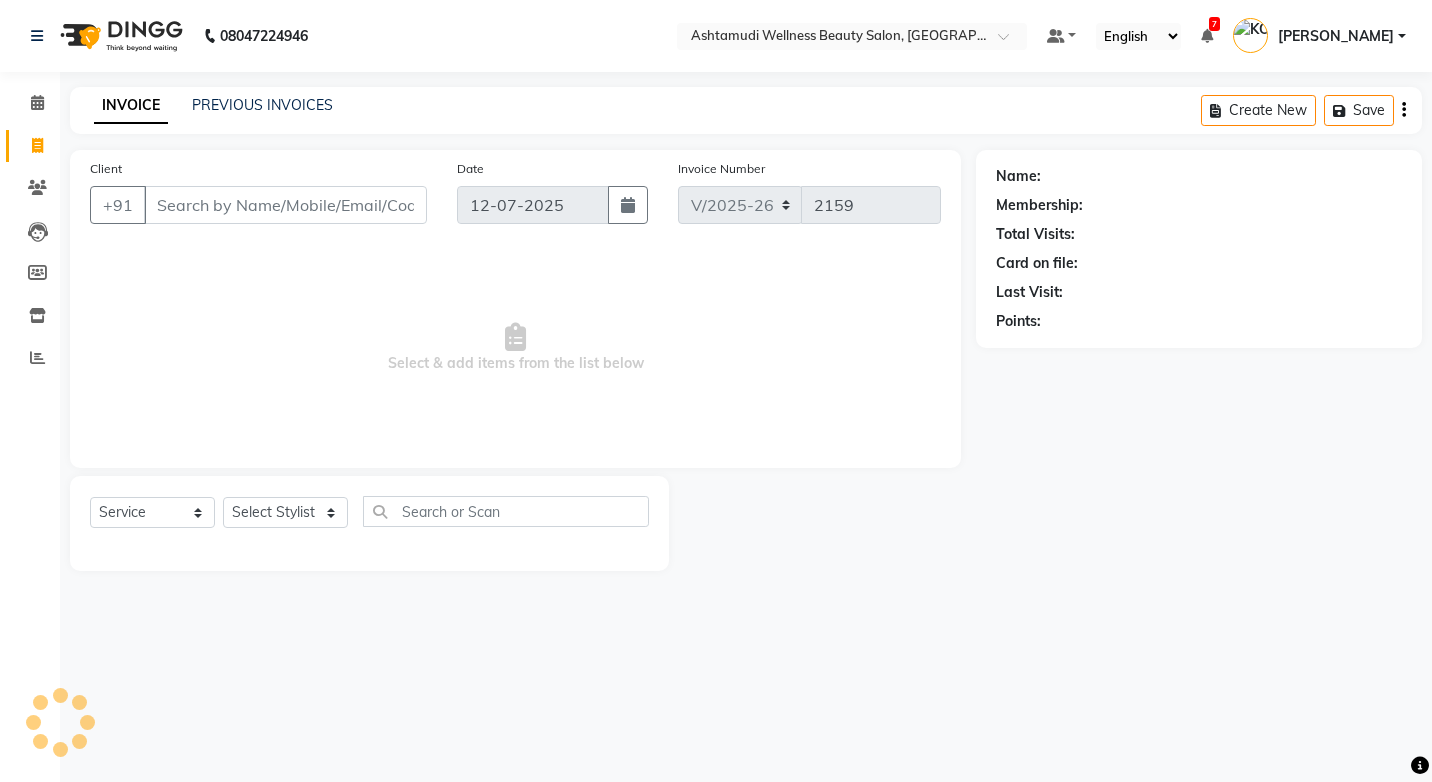 select on "product" 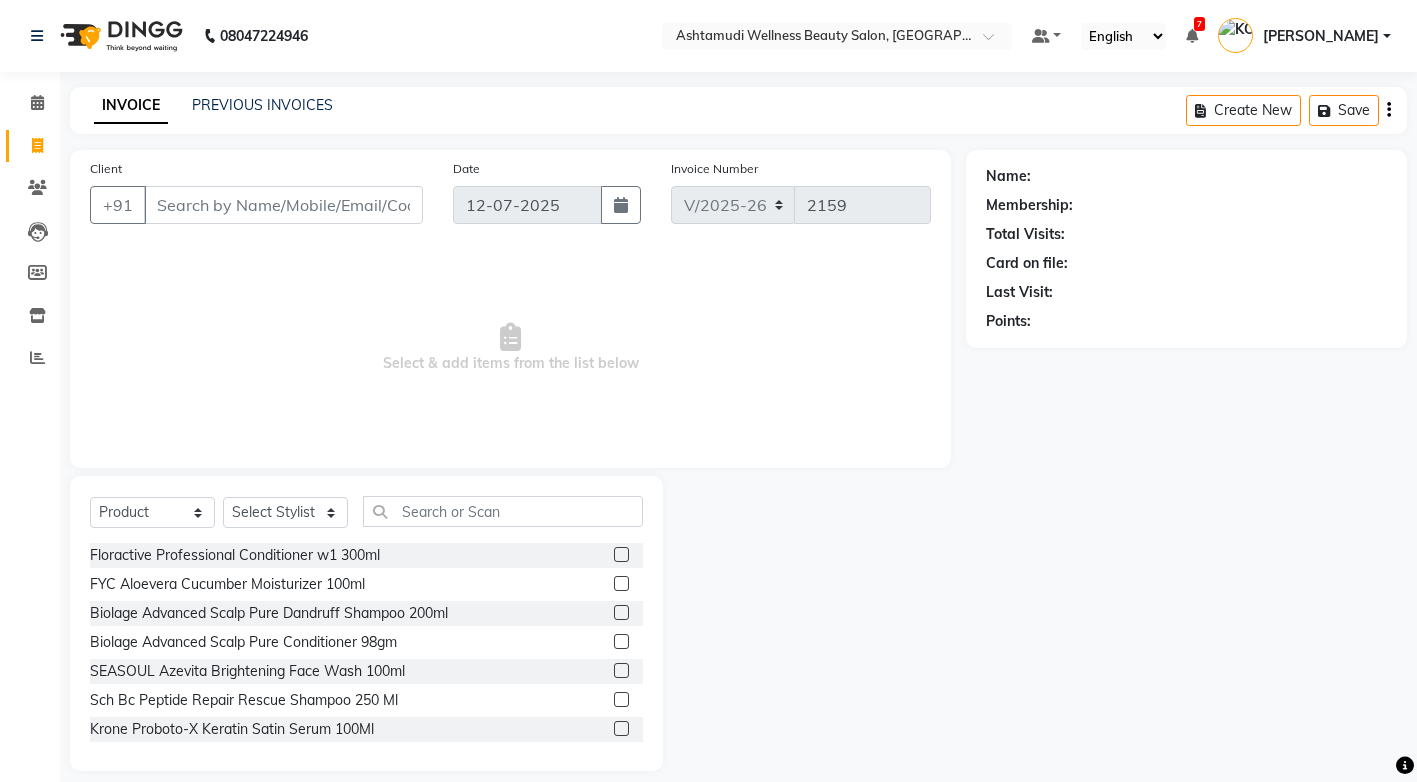 click on "Client" at bounding box center [283, 205] 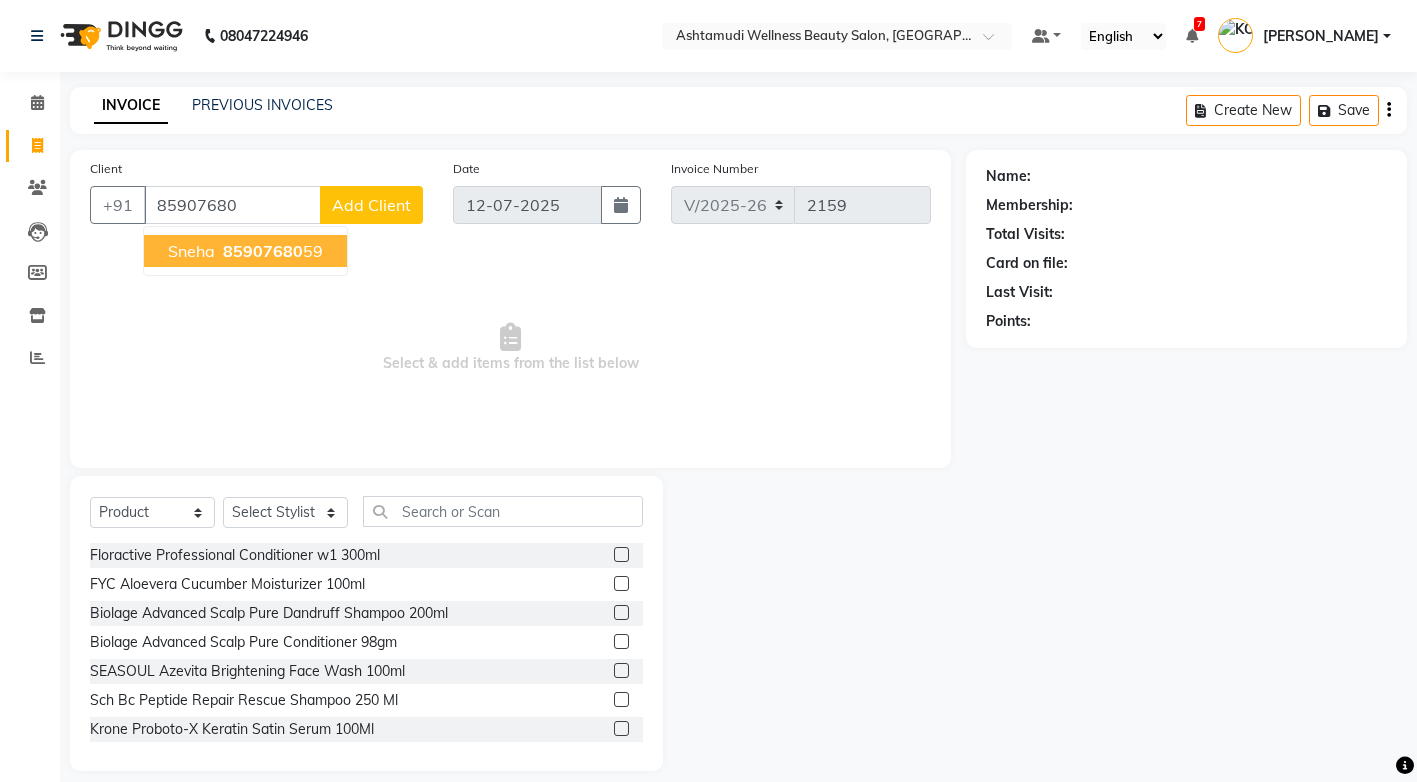 click on "Sneha" at bounding box center (191, 251) 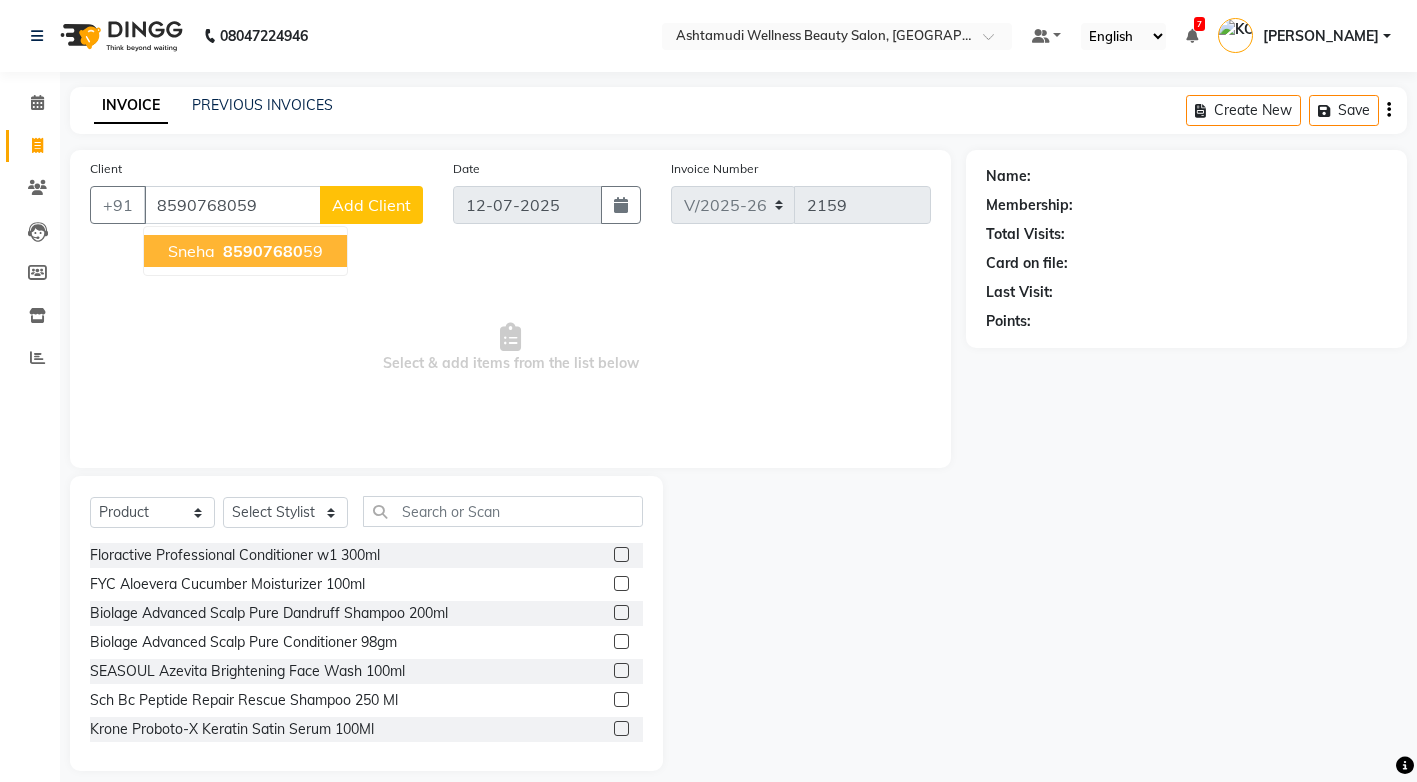 type on "8590768059" 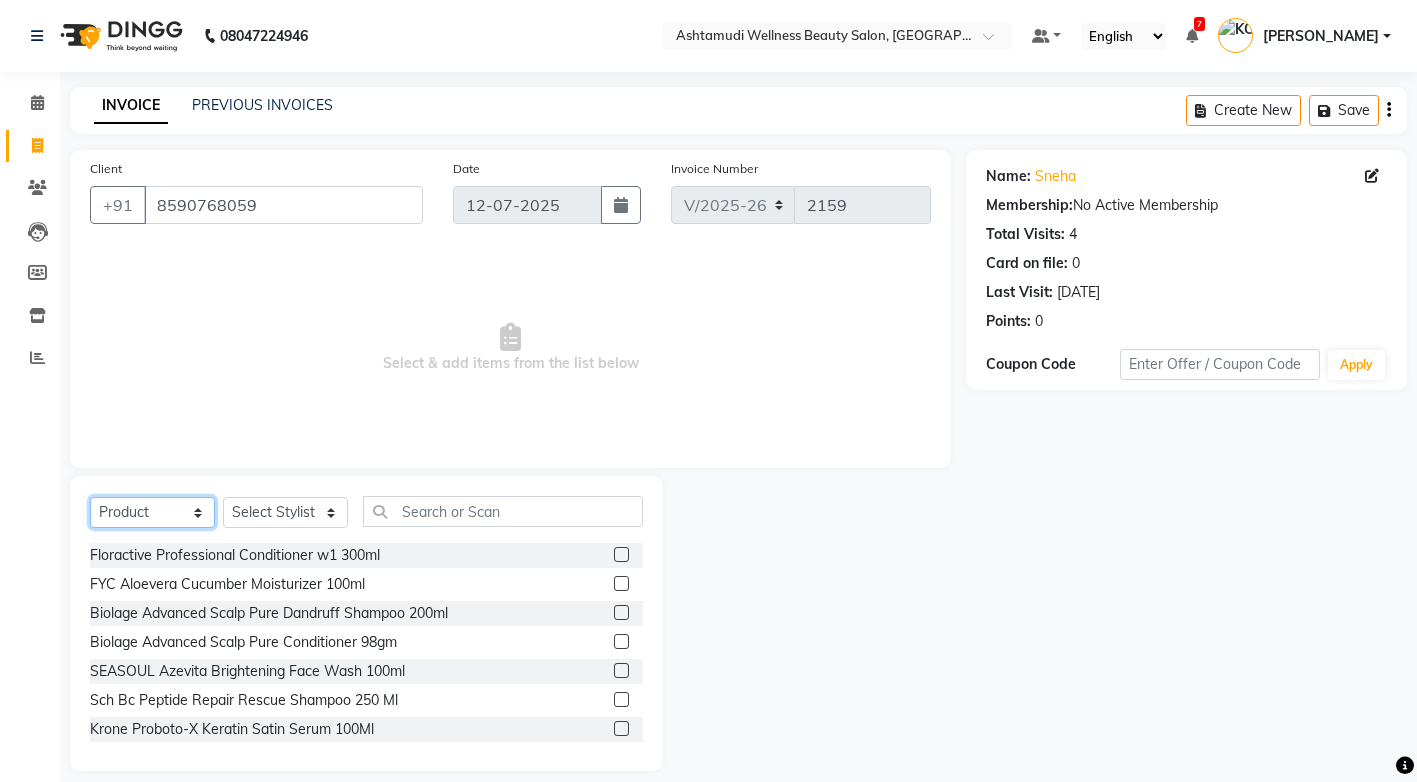 click on "Select  Service  Product  Membership  Package Voucher Prepaid Gift Card" 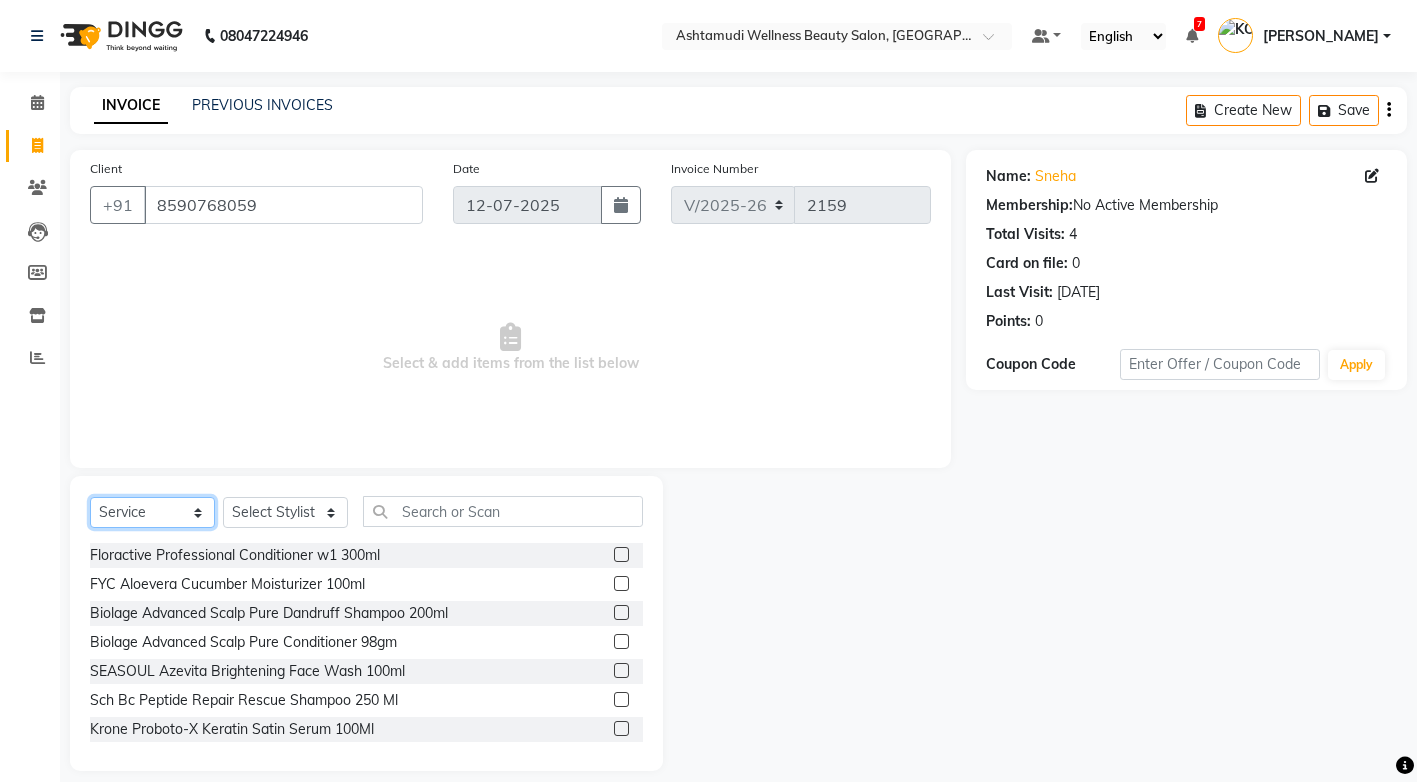 click on "Select  Service  Product  Membership  Package Voucher Prepaid Gift Card" 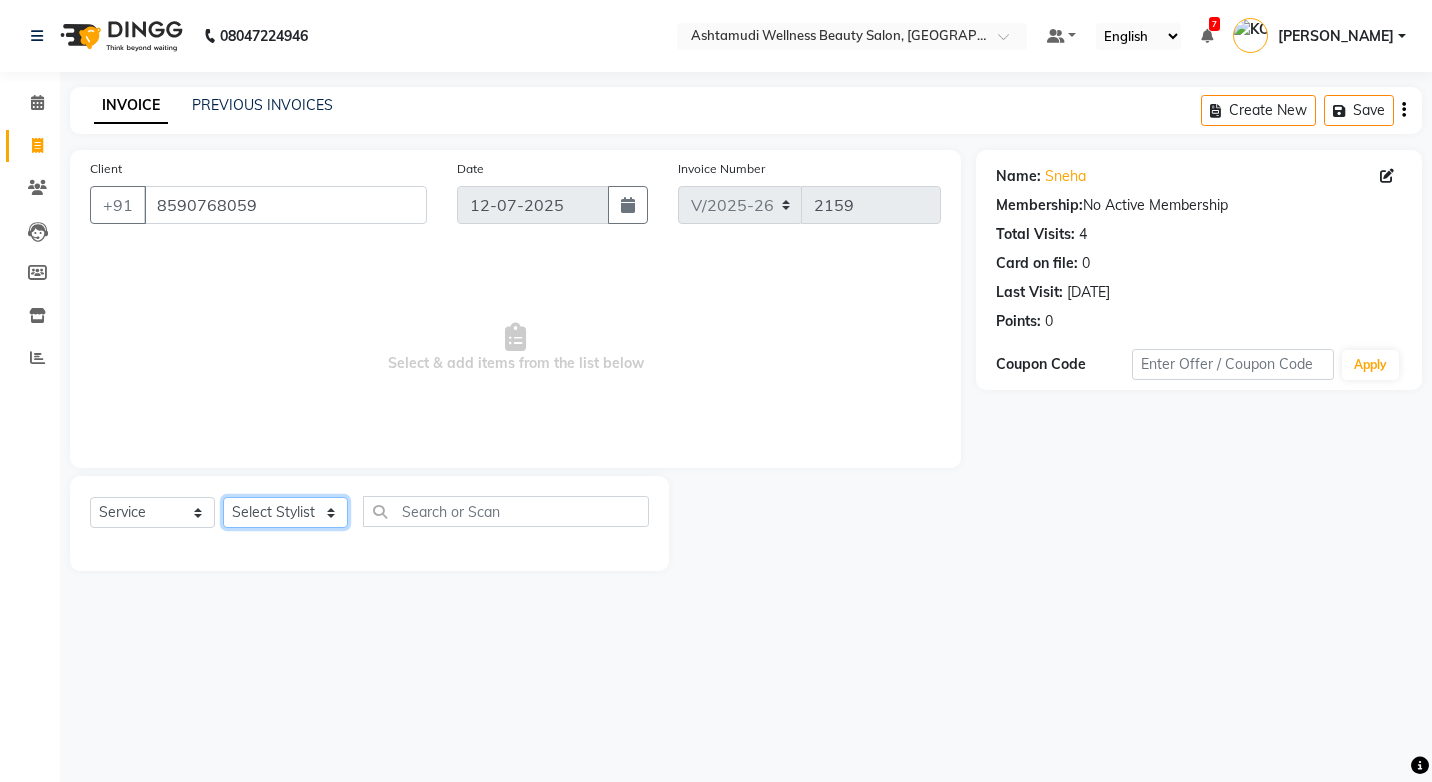 click on "Select Stylist ANJALI M S ASWATHY KOTTIYAM ASHTAMUDI KUMARI Muneera RASHMI SHEEJA ANIL SHYNI  SINDHYA  Sona Sunil Sreepriya STEFFY STEPHAN Varsha S Vismaya" 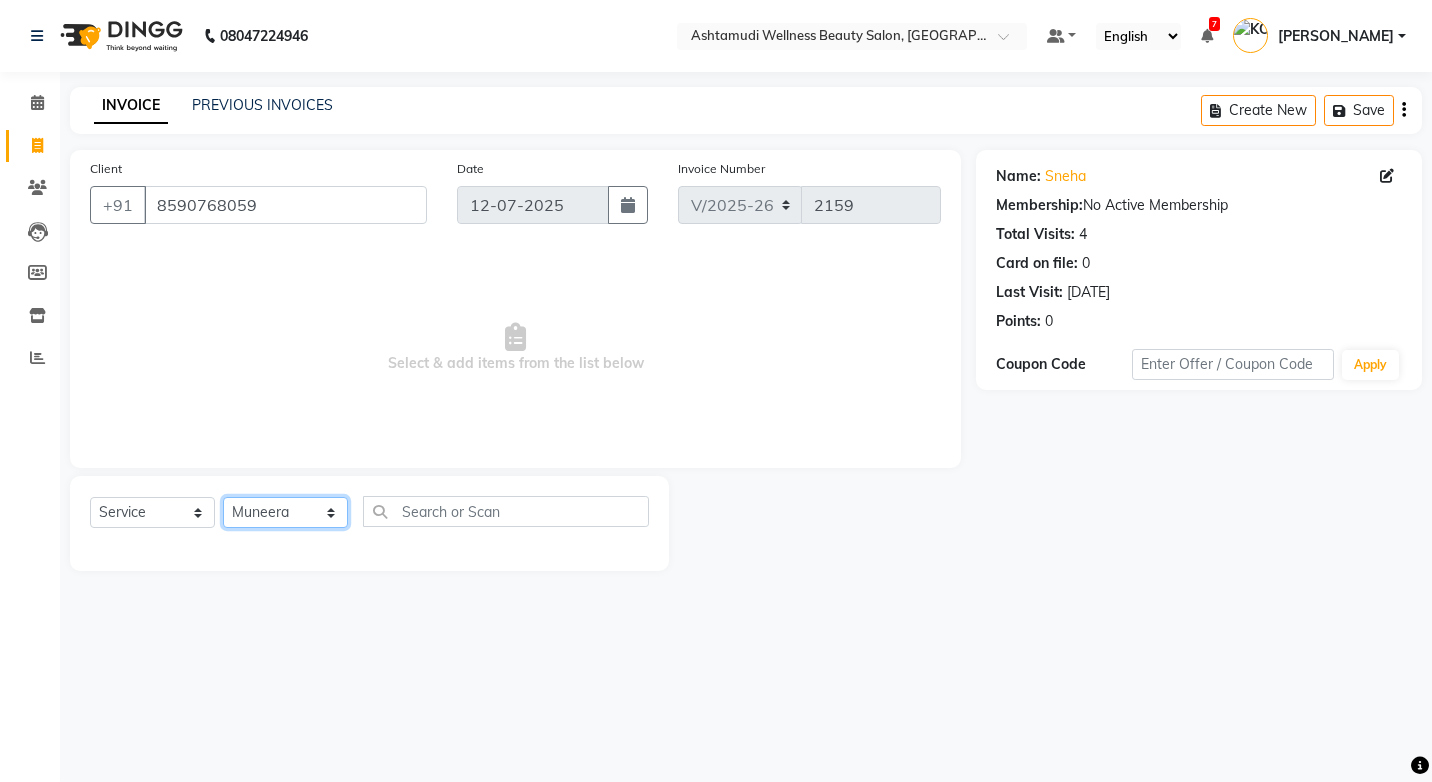 click on "Select Stylist ANJALI M S ASWATHY KOTTIYAM ASHTAMUDI KUMARI Muneera RASHMI SHEEJA ANIL SHYNI  SINDHYA  Sona Sunil Sreepriya STEFFY STEPHAN Varsha S Vismaya" 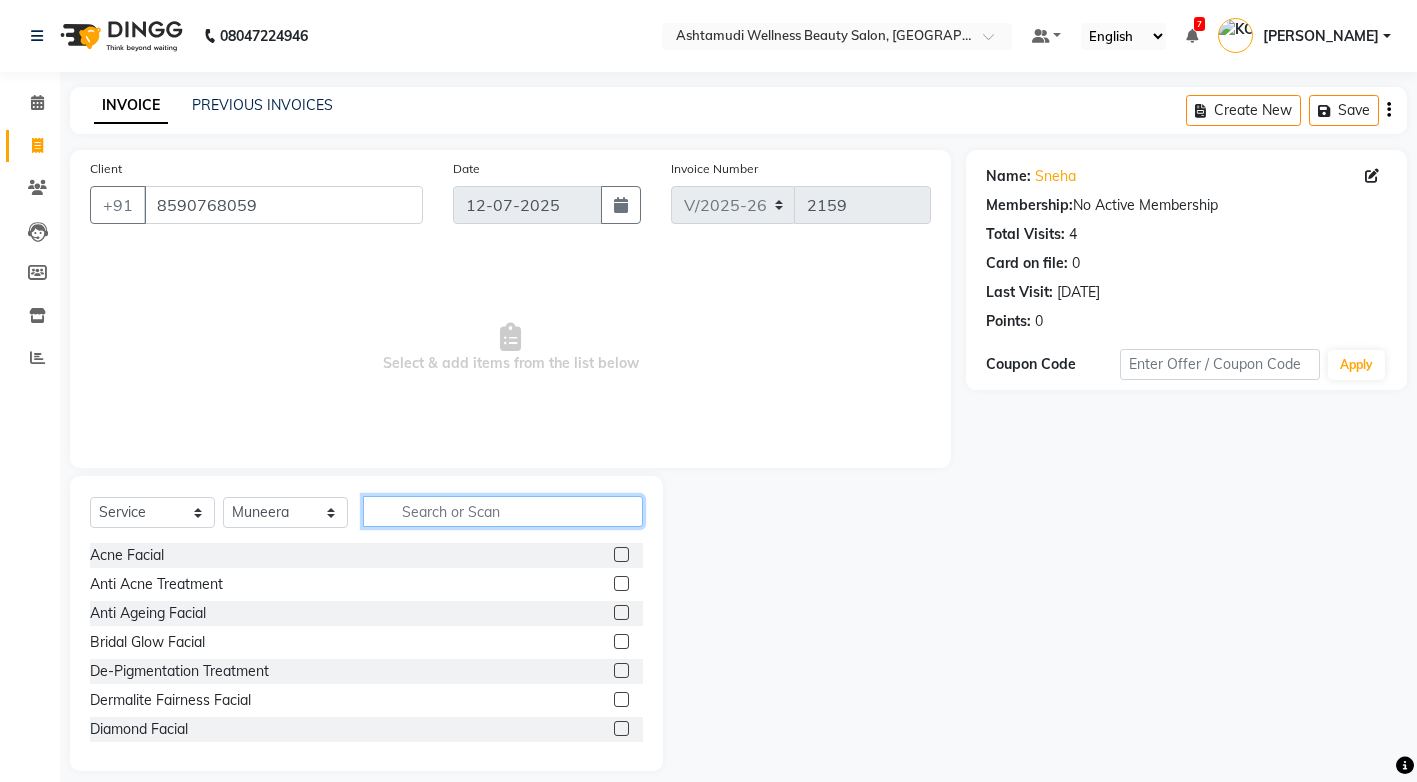 click 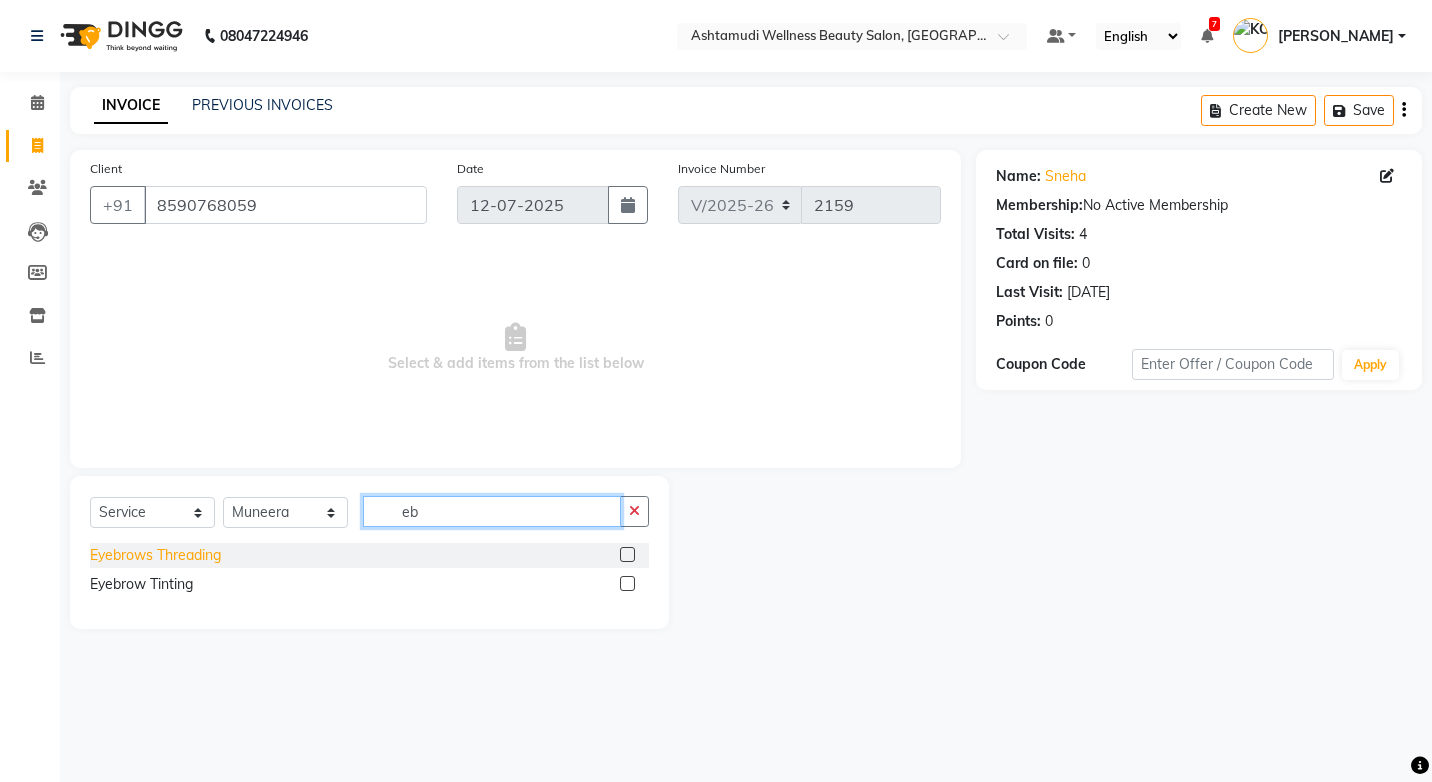 type on "eb" 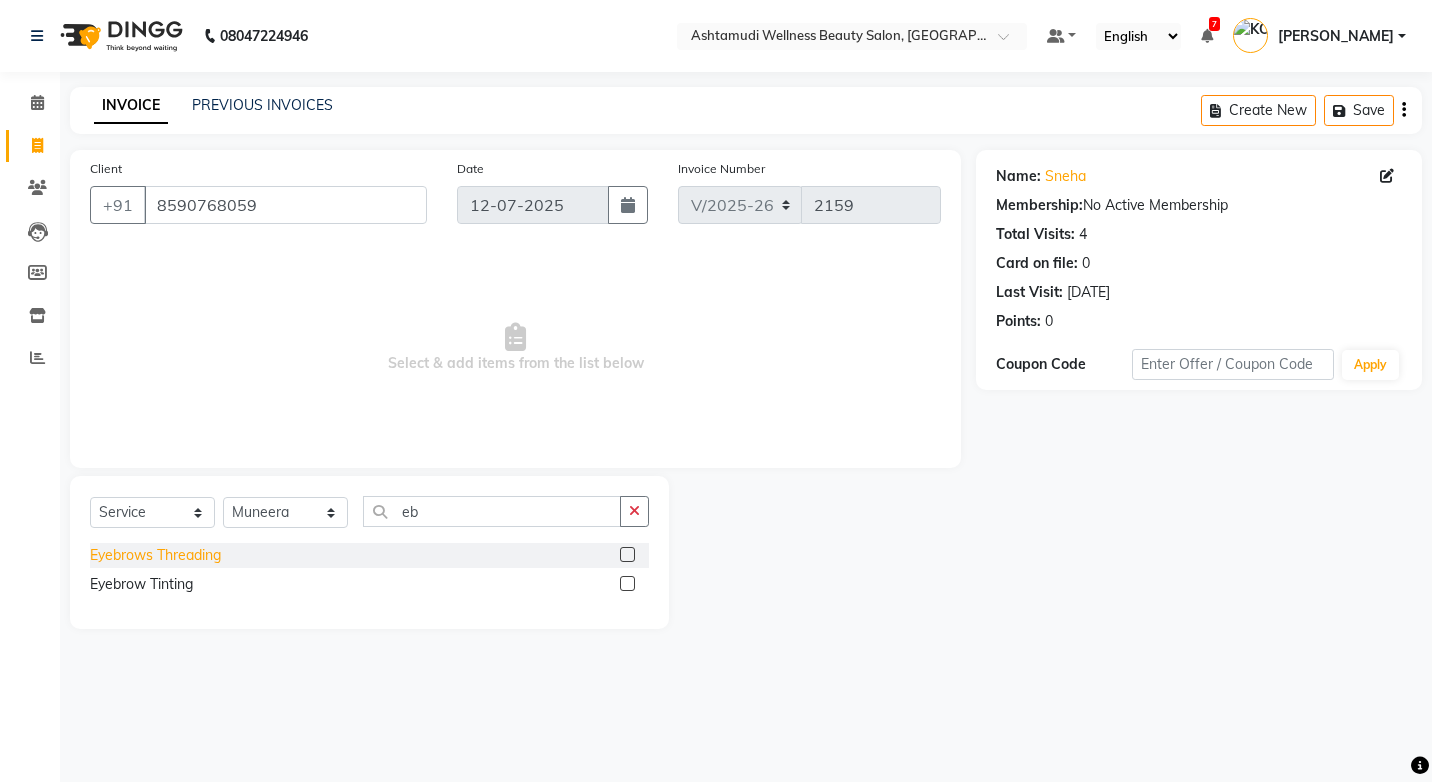 click on "Eyebrows Threading" 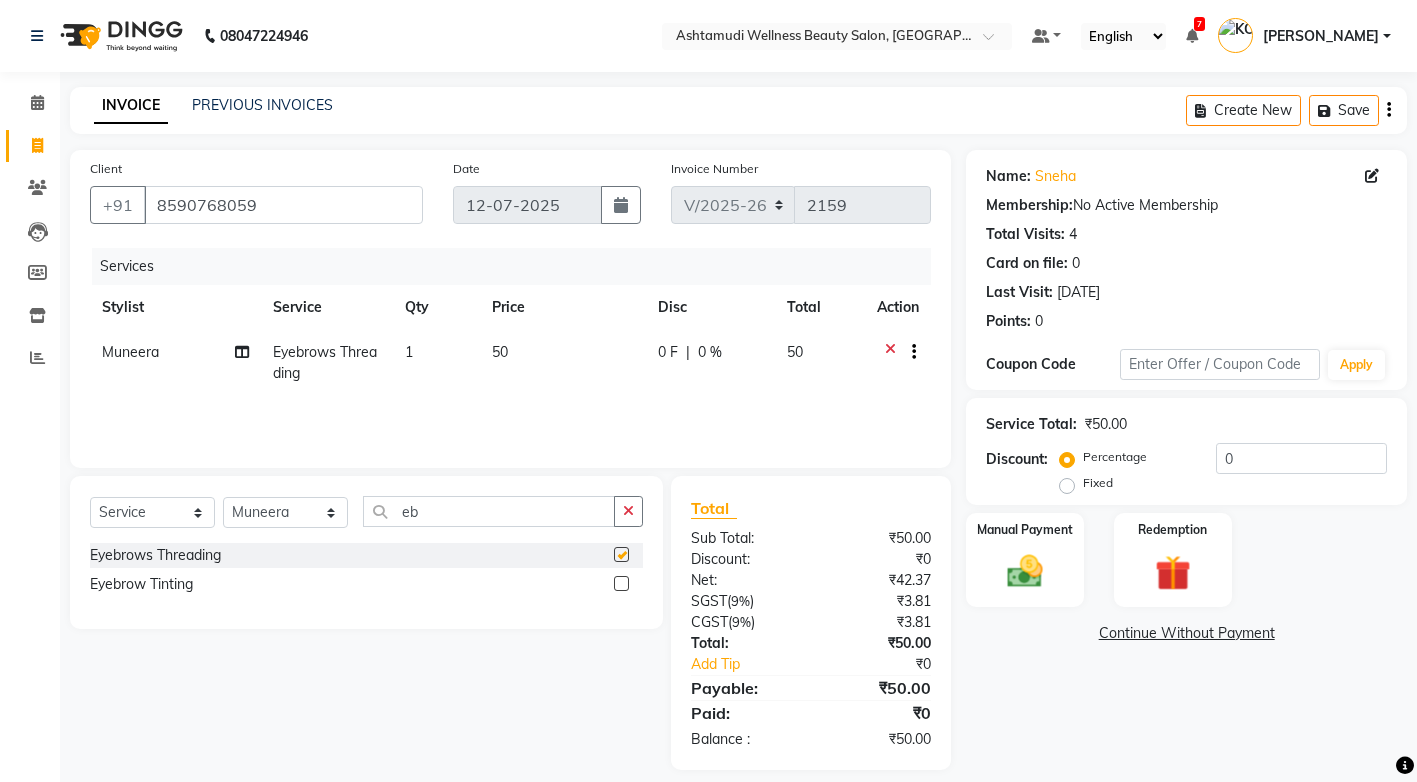 checkbox on "false" 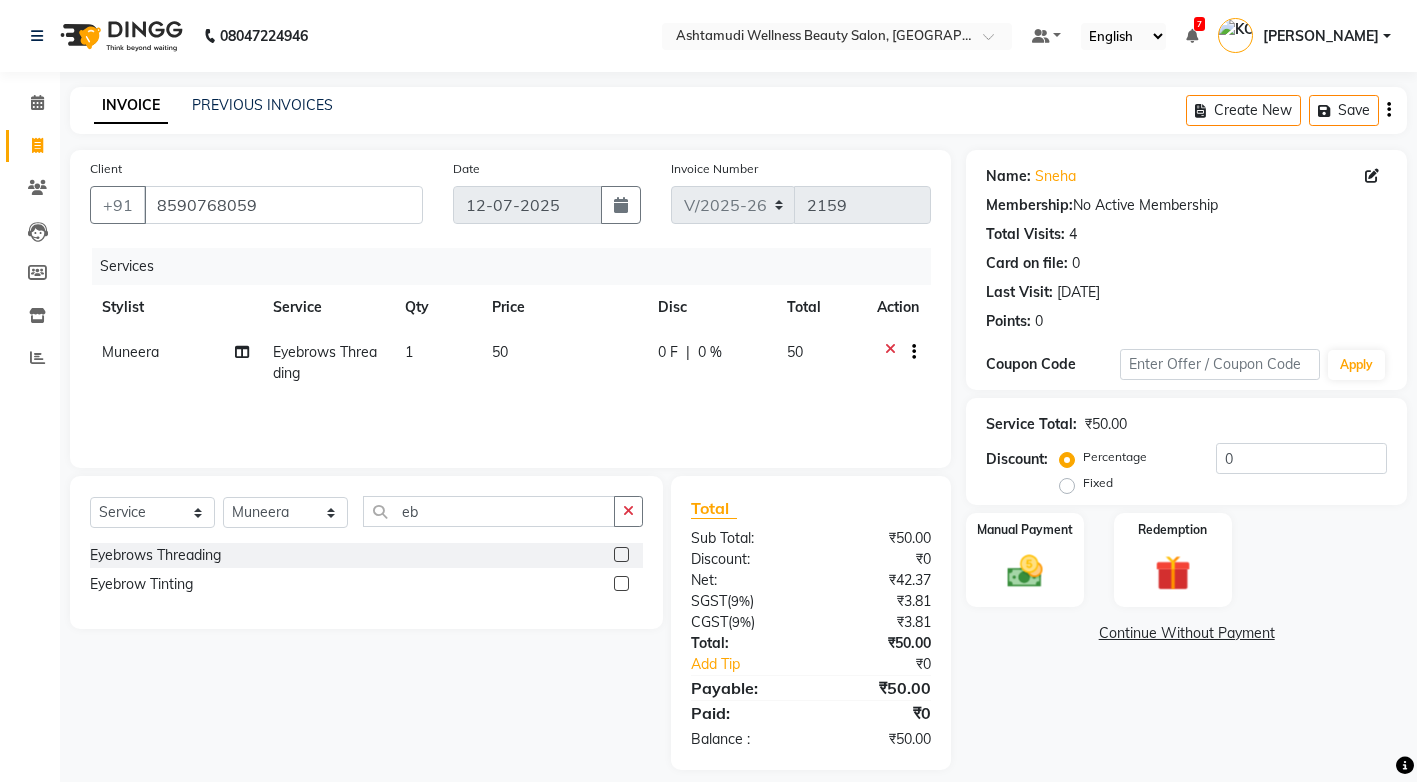 scroll, scrollTop: 18, scrollLeft: 0, axis: vertical 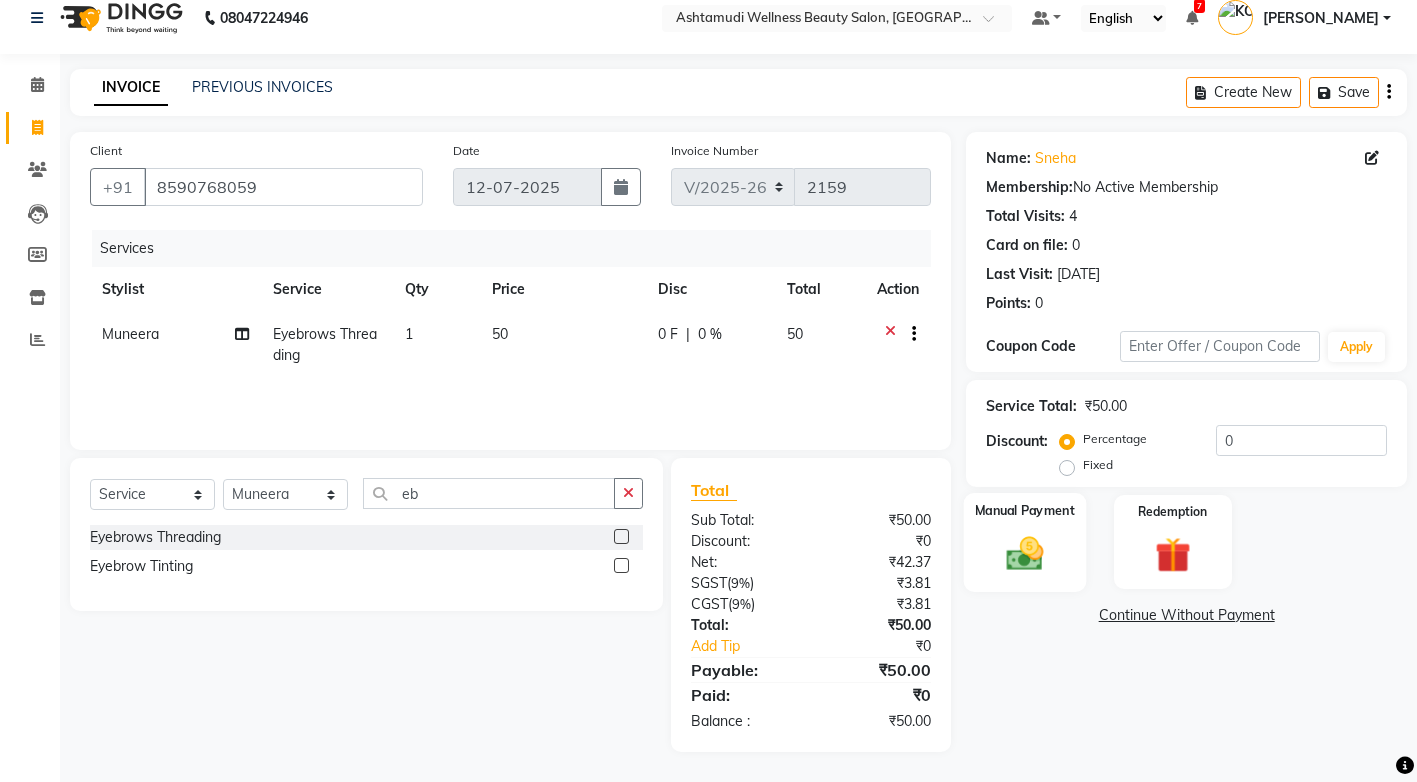 click 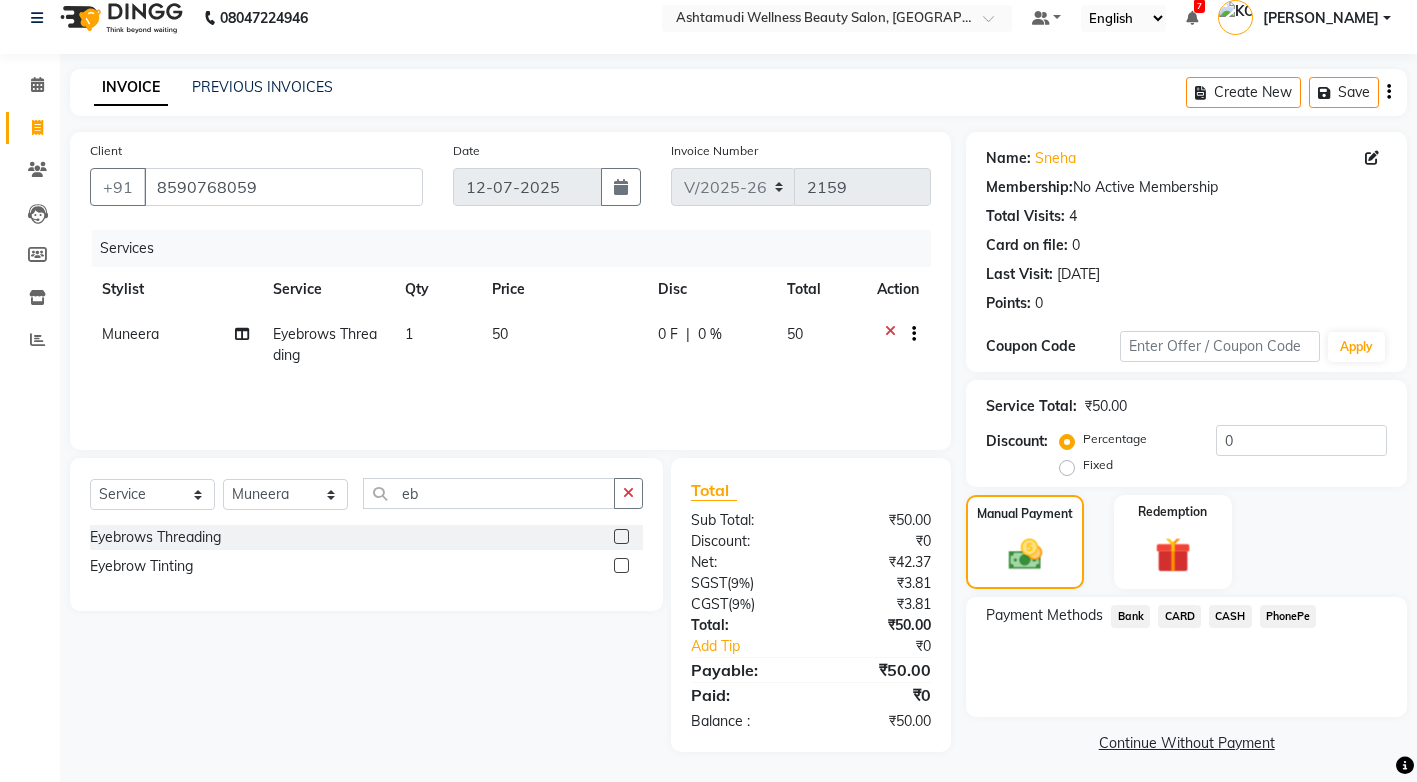scroll, scrollTop: 24, scrollLeft: 0, axis: vertical 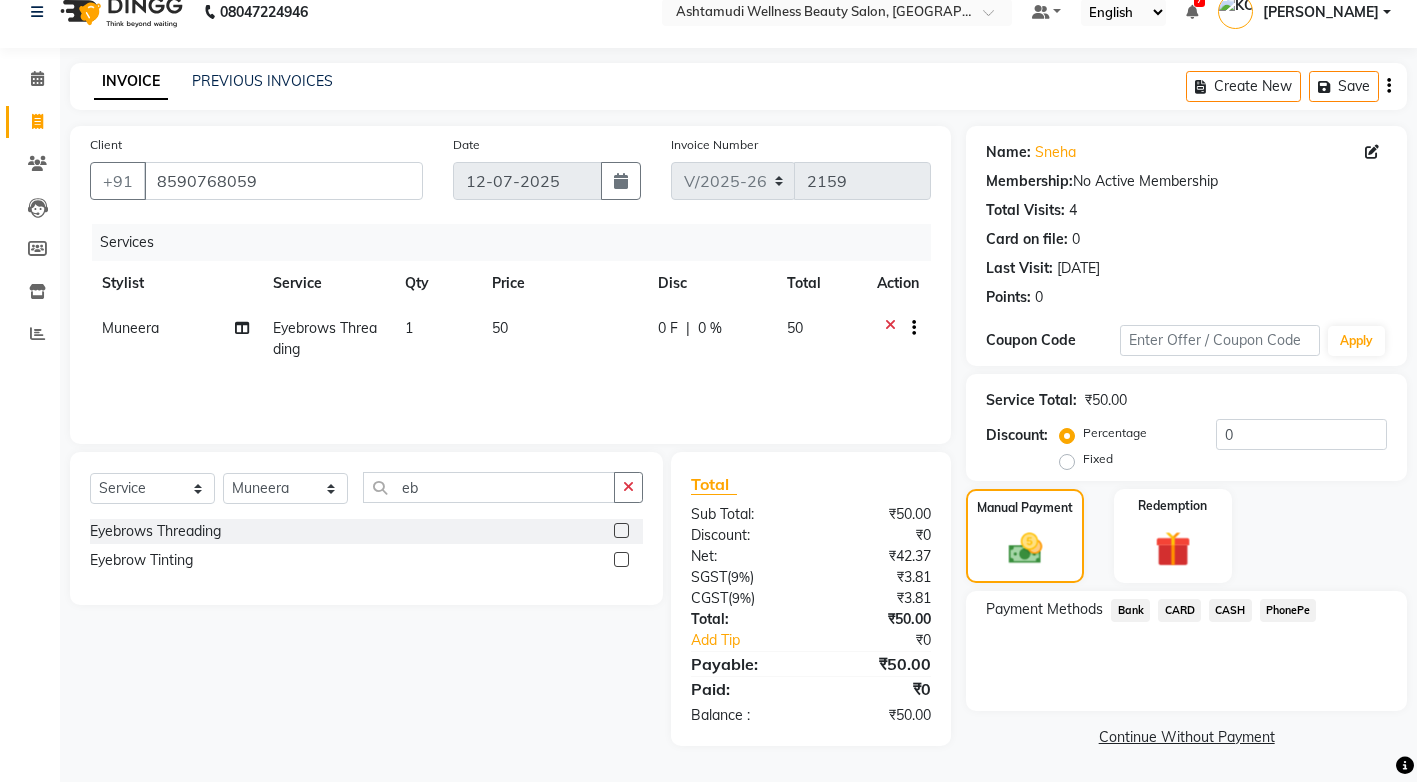 click on "PhonePe" 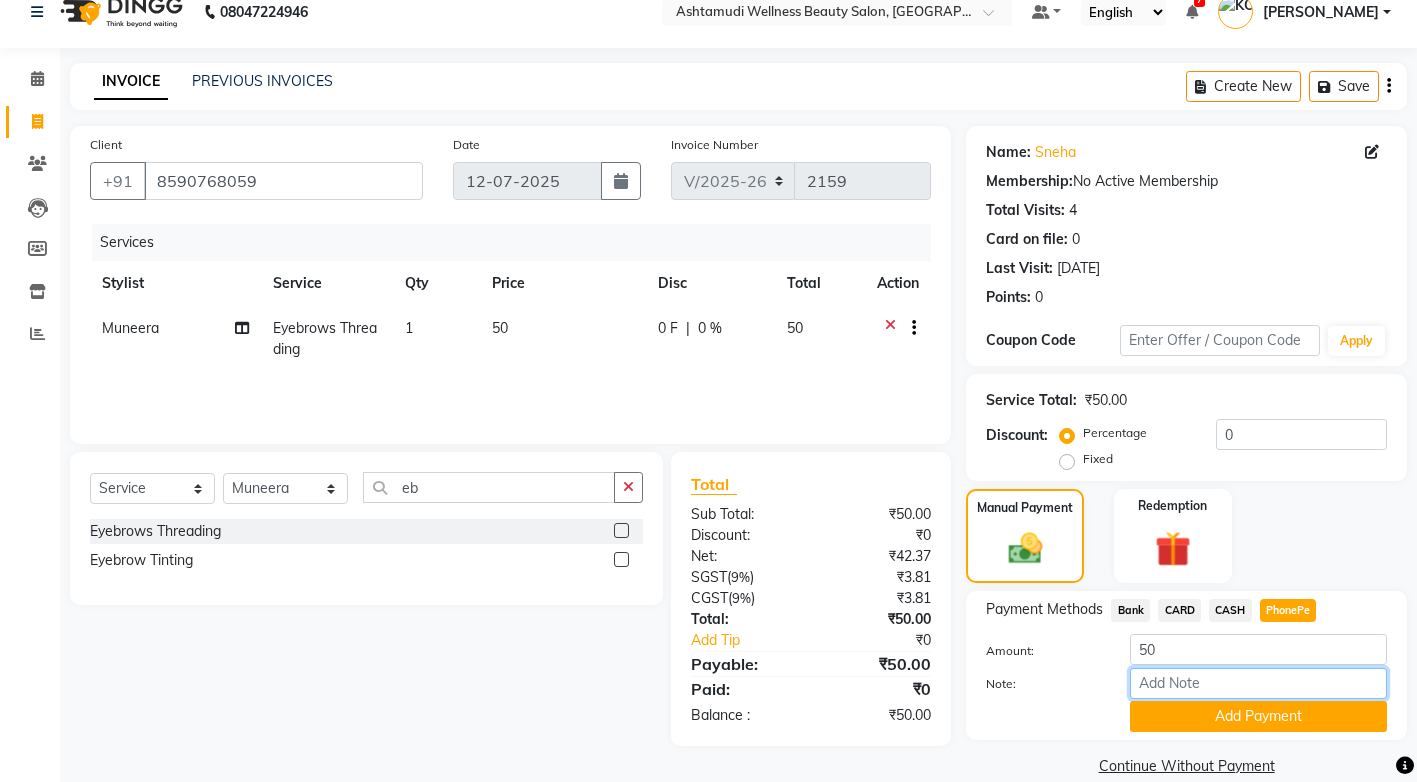 click on "Note:" at bounding box center (1258, 683) 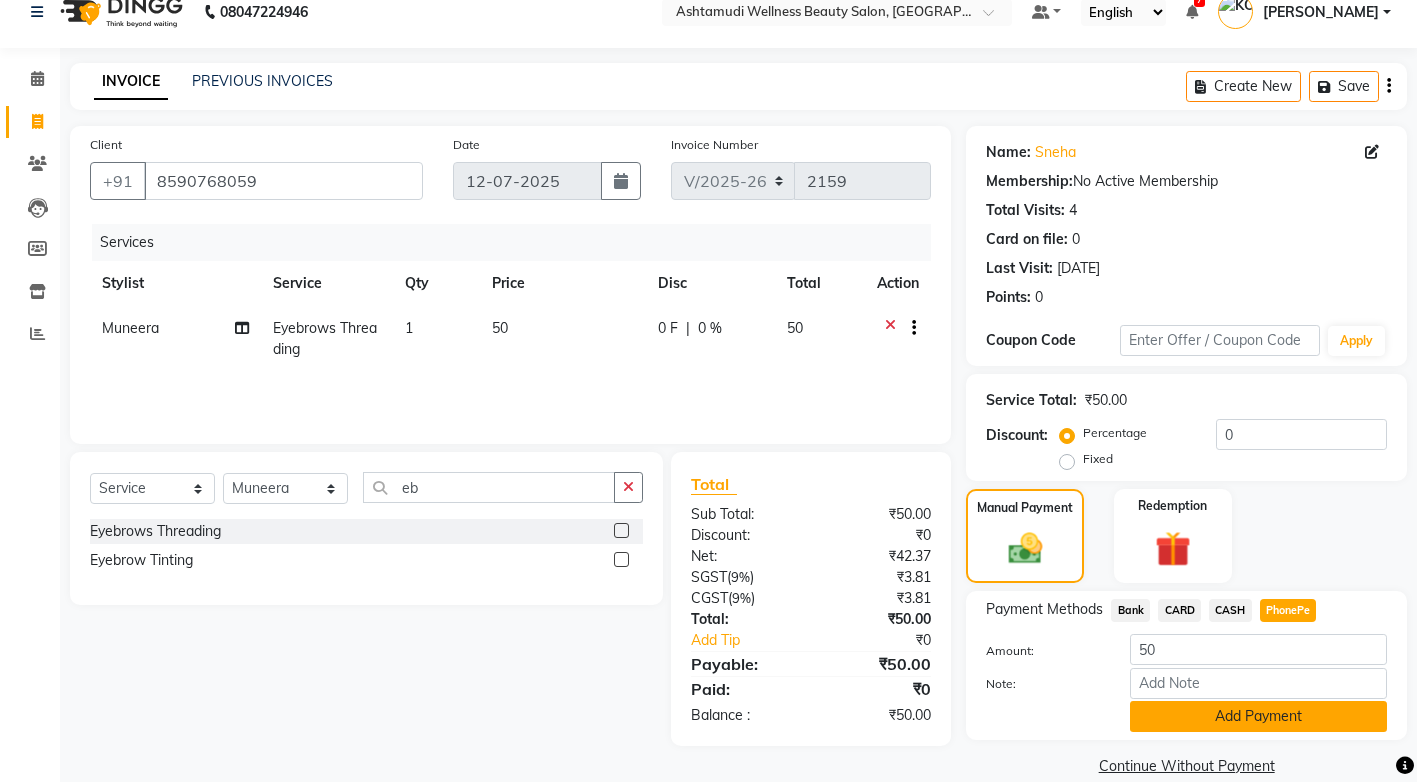 click on "Add Payment" 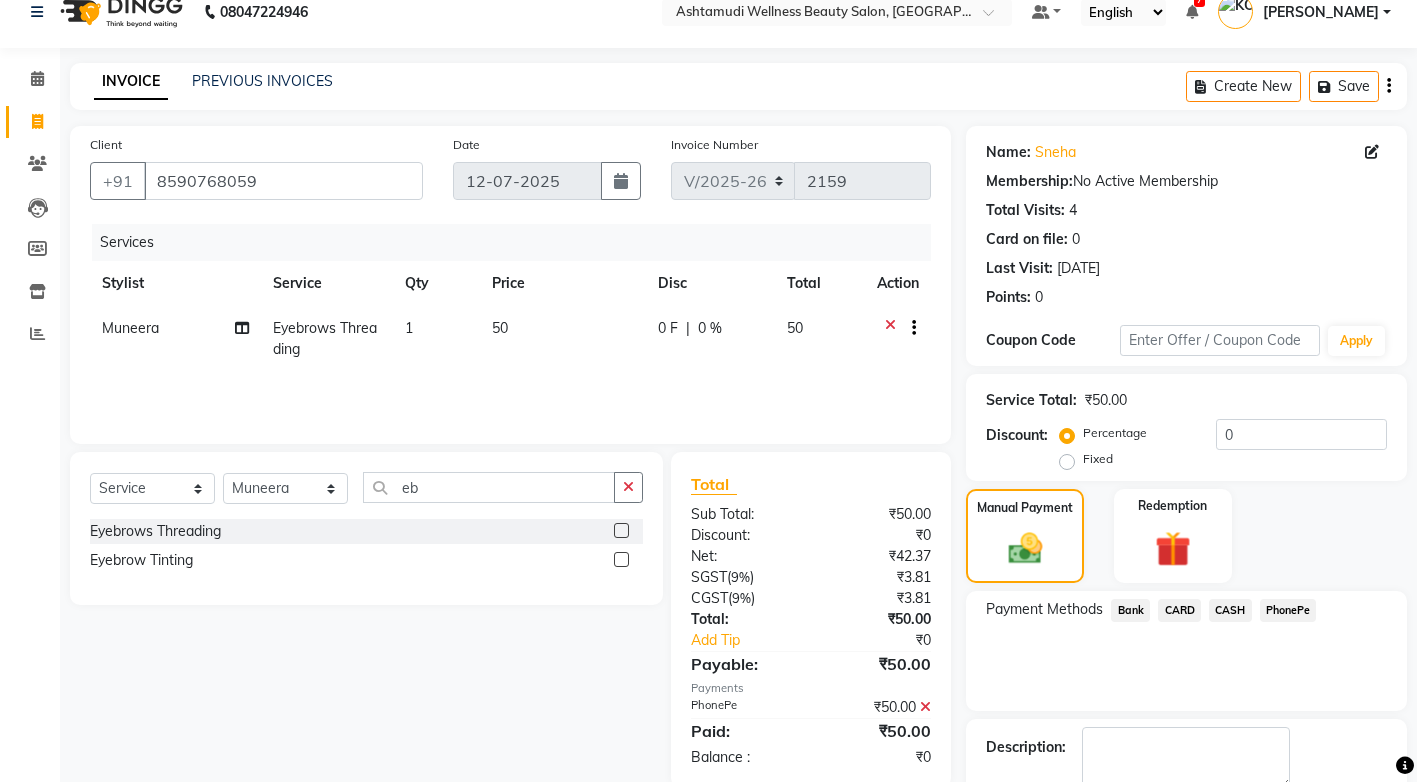 scroll, scrollTop: 108, scrollLeft: 0, axis: vertical 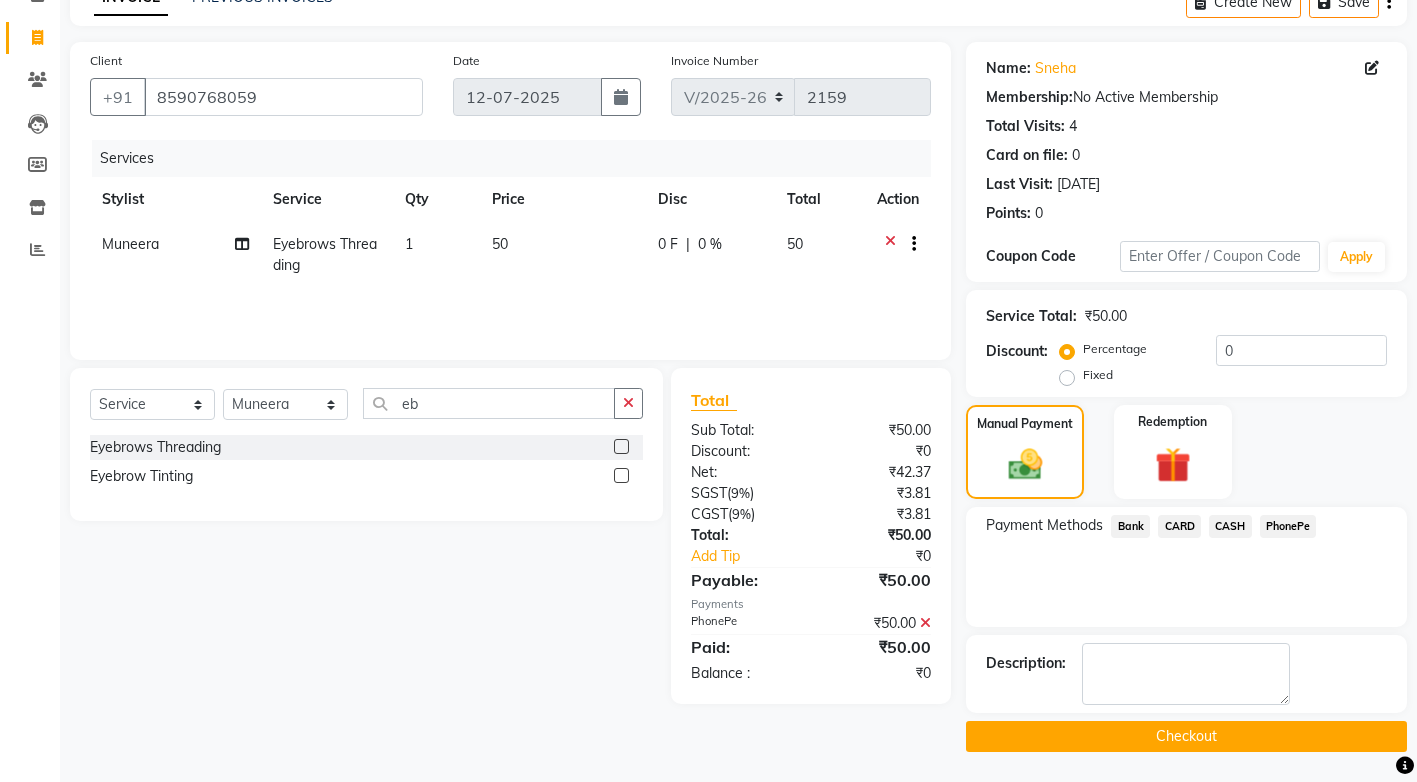 click on "Checkout" 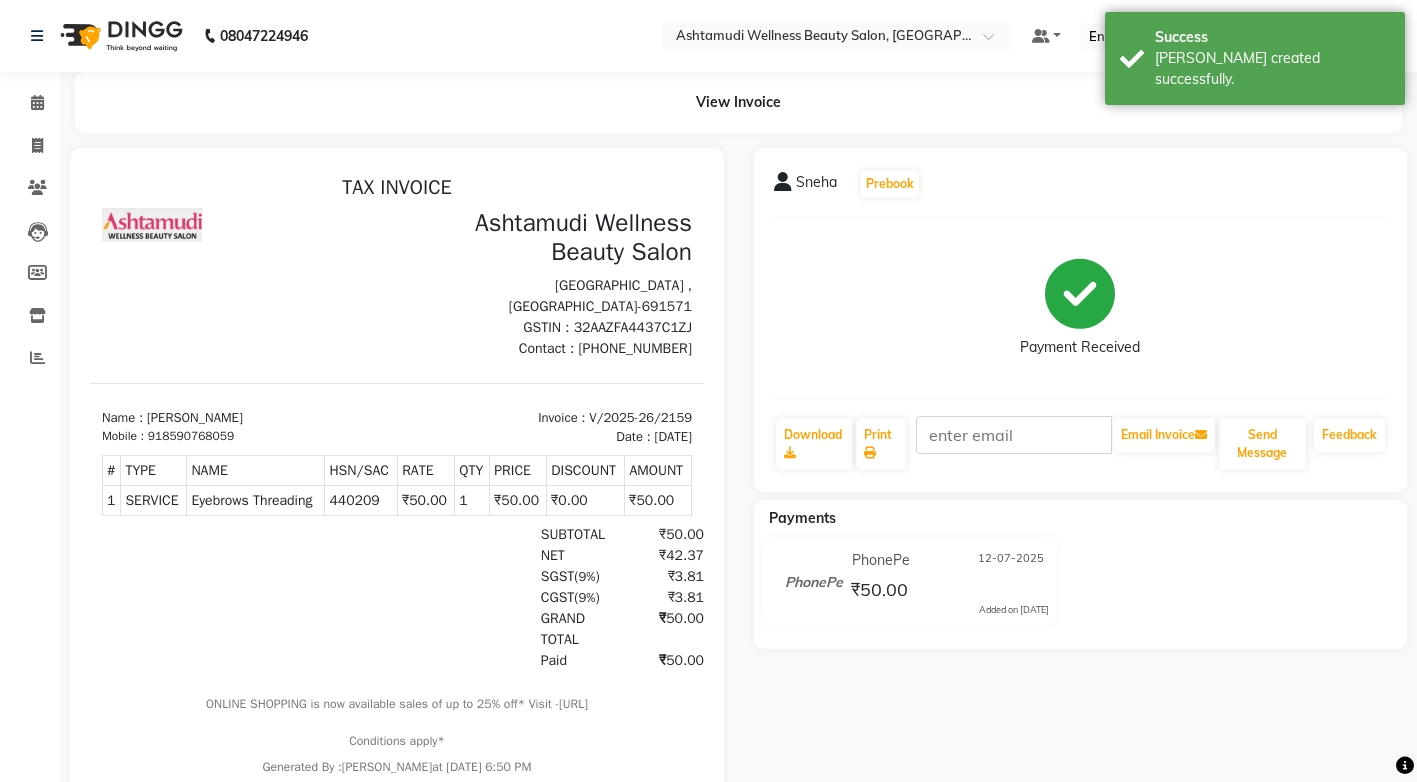 scroll, scrollTop: 0, scrollLeft: 0, axis: both 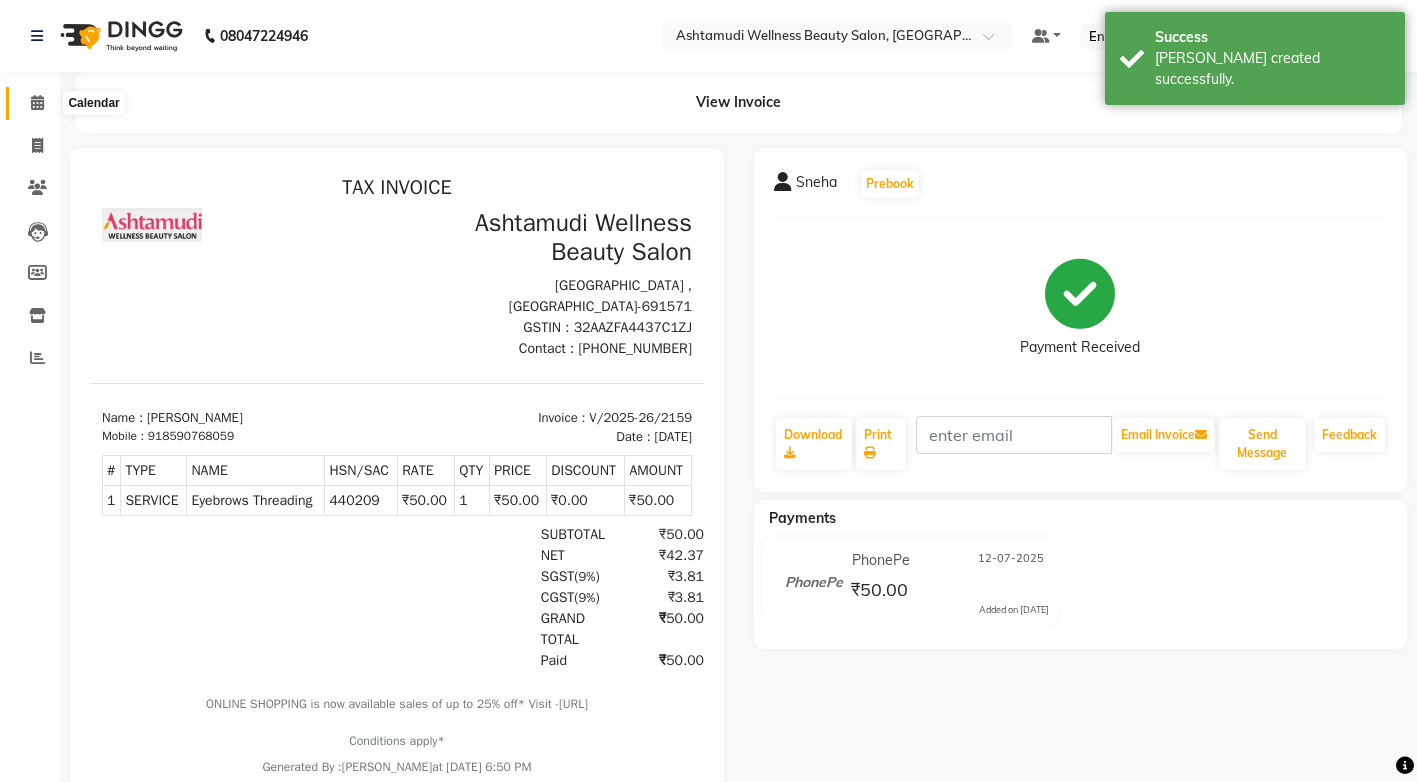 click 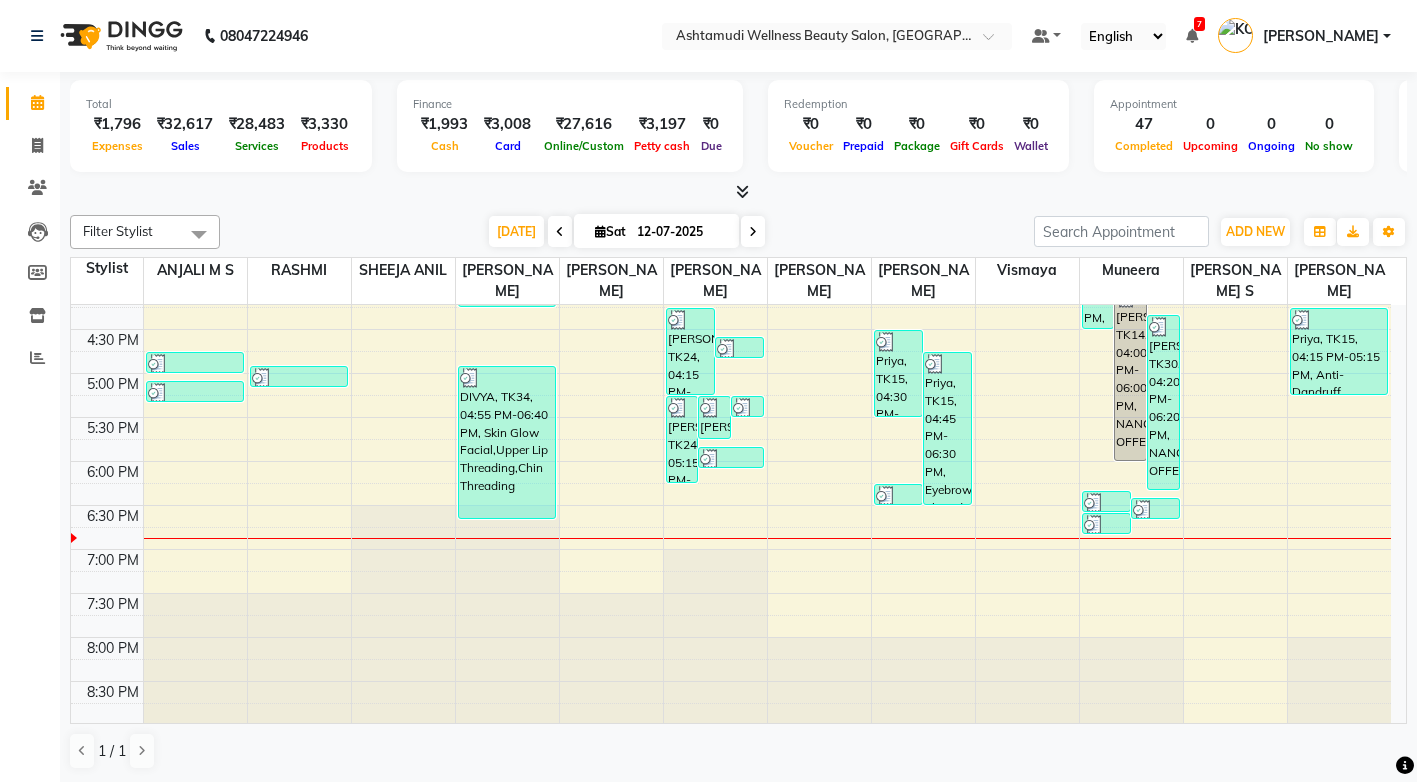 scroll, scrollTop: 725, scrollLeft: 0, axis: vertical 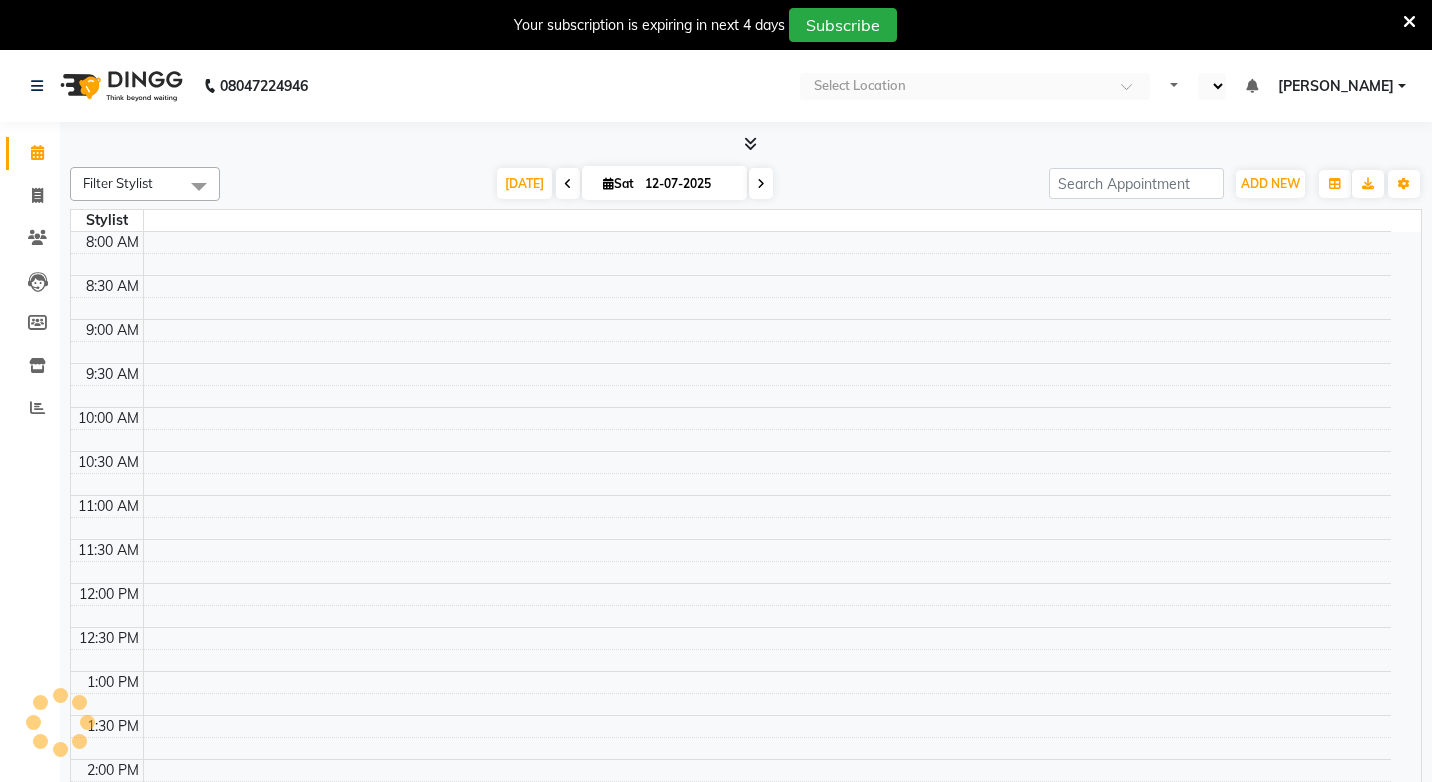 click at bounding box center (1409, 22) 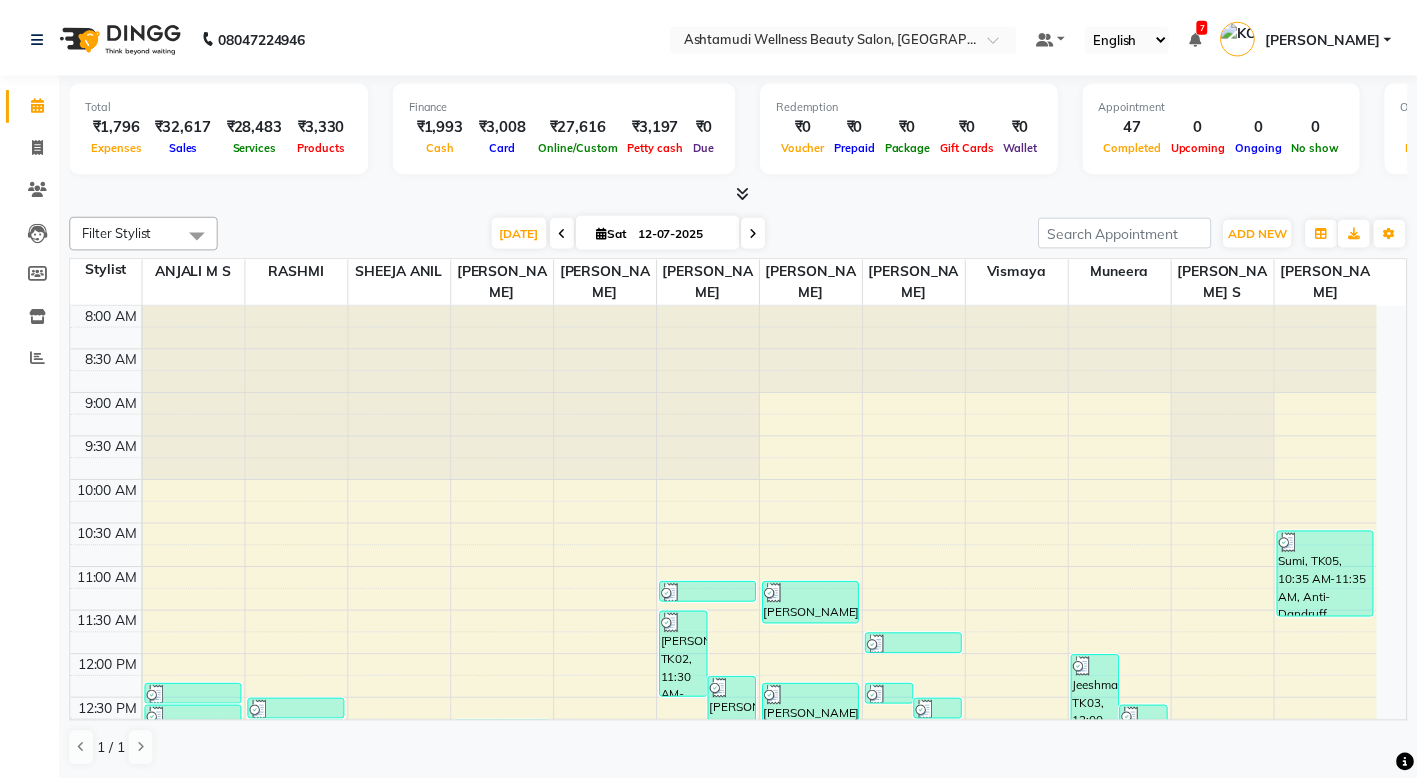 scroll, scrollTop: 0, scrollLeft: 0, axis: both 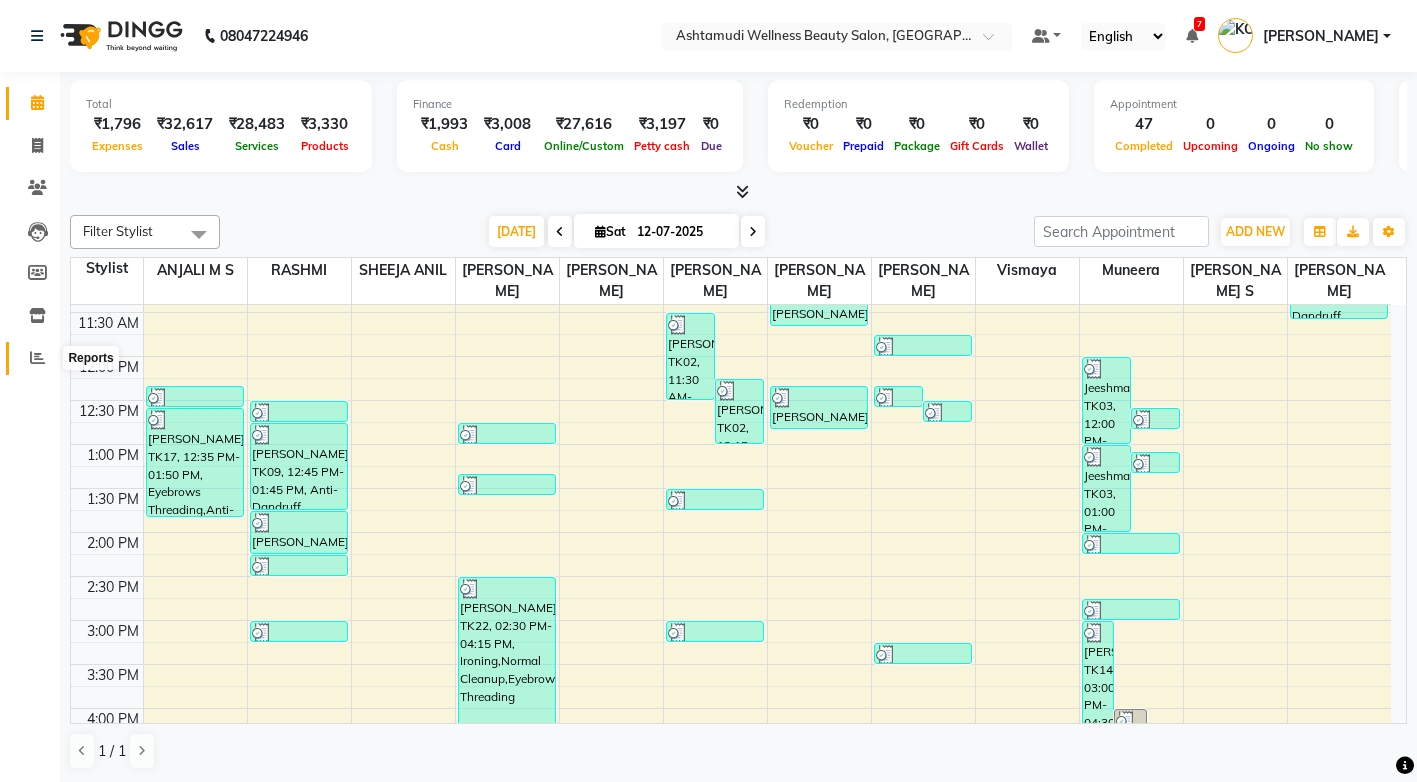 drag, startPoint x: 37, startPoint y: 364, endPoint x: 56, endPoint y: 305, distance: 61.983868 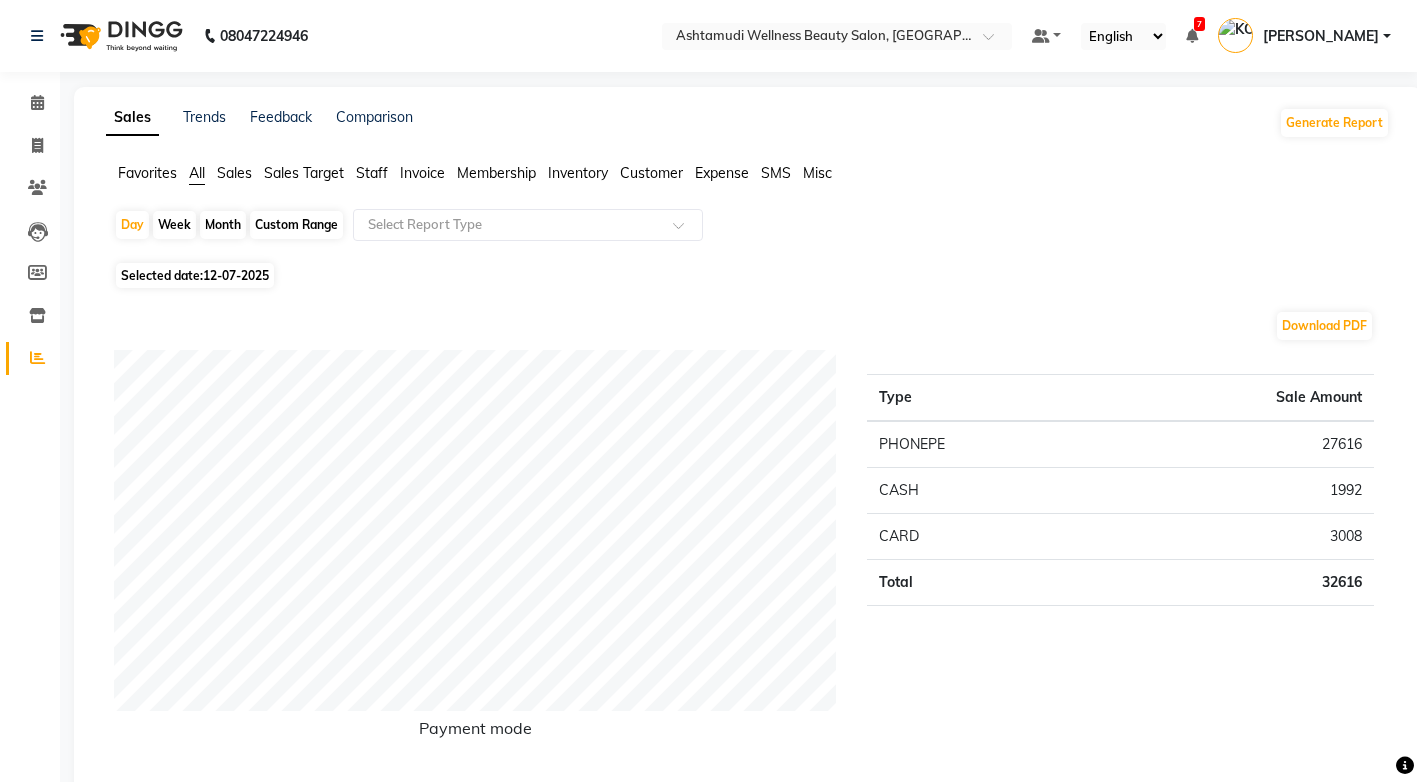 click on "Expense" 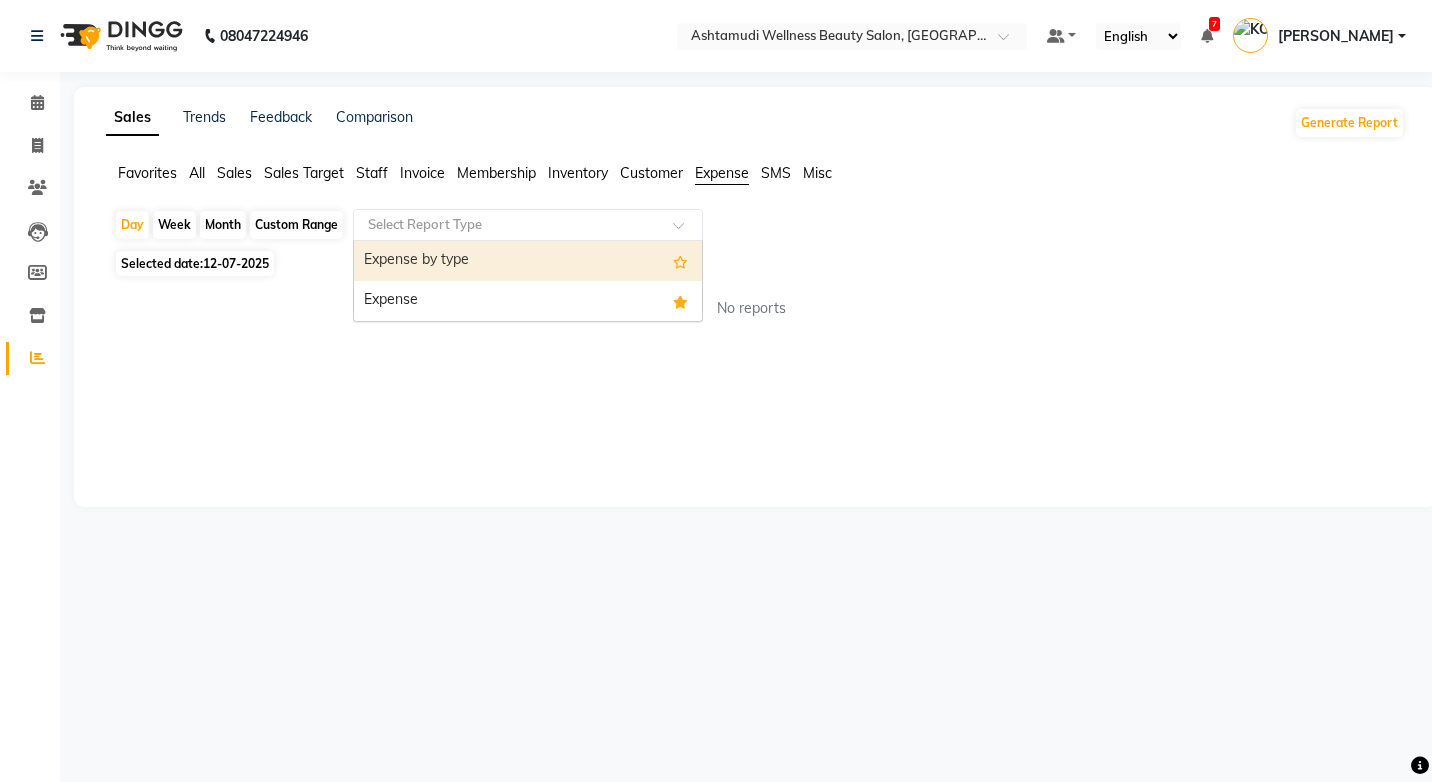 click 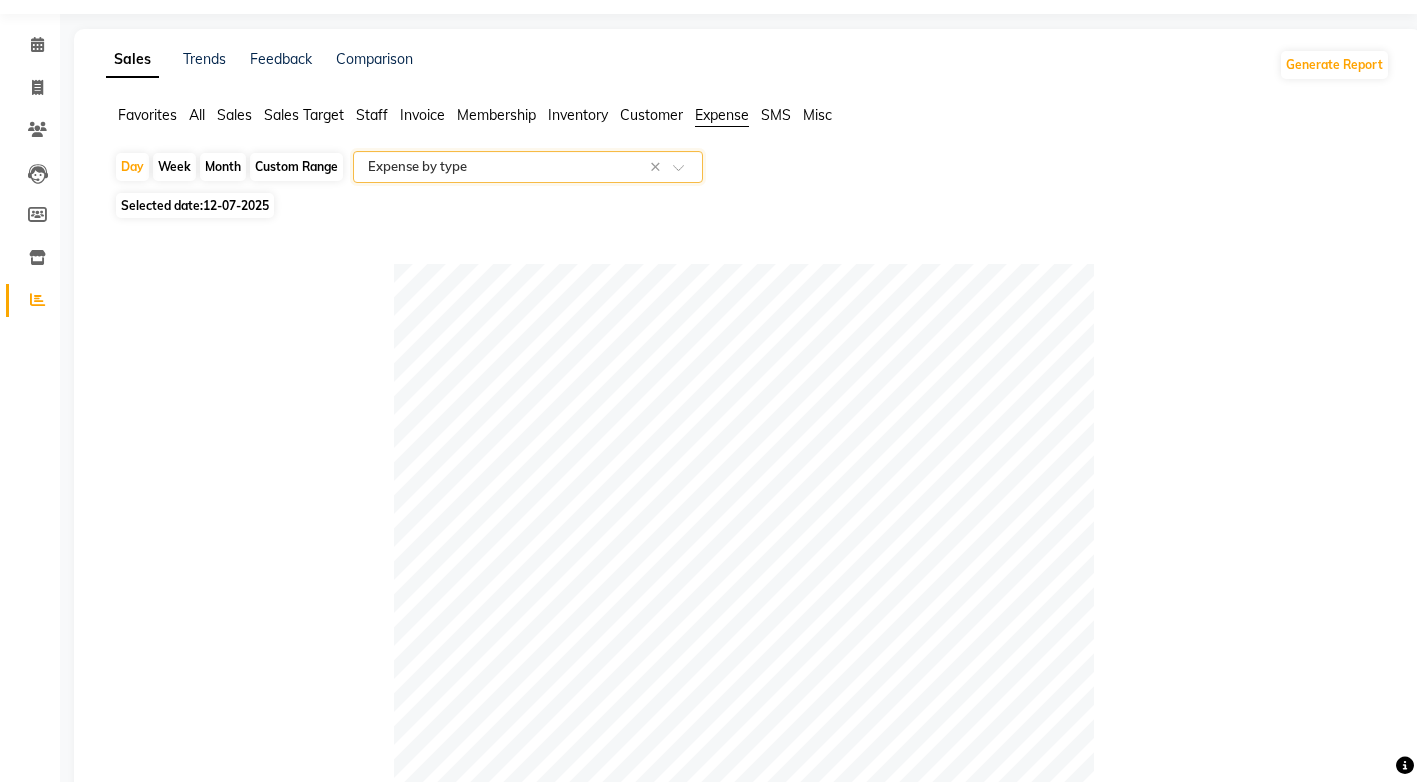 scroll, scrollTop: 0, scrollLeft: 0, axis: both 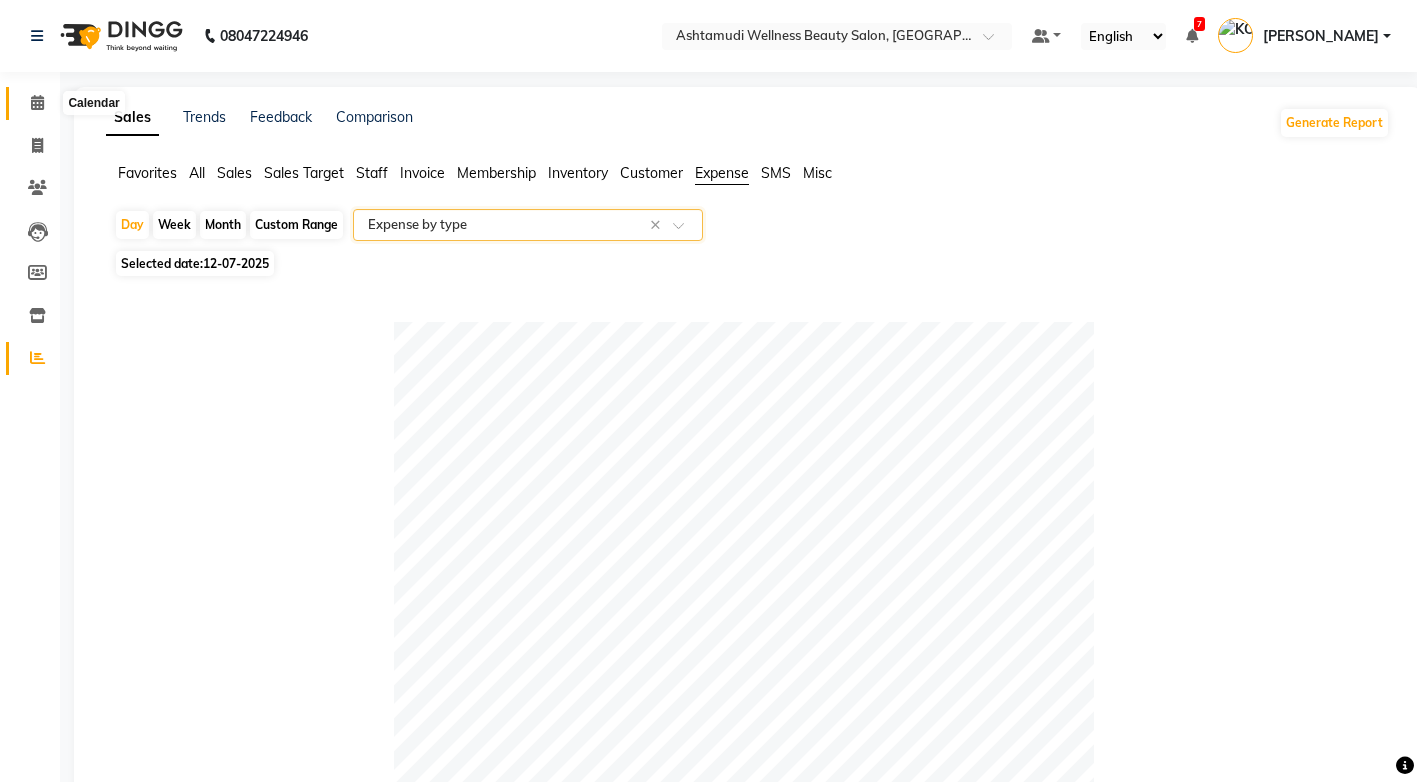 click 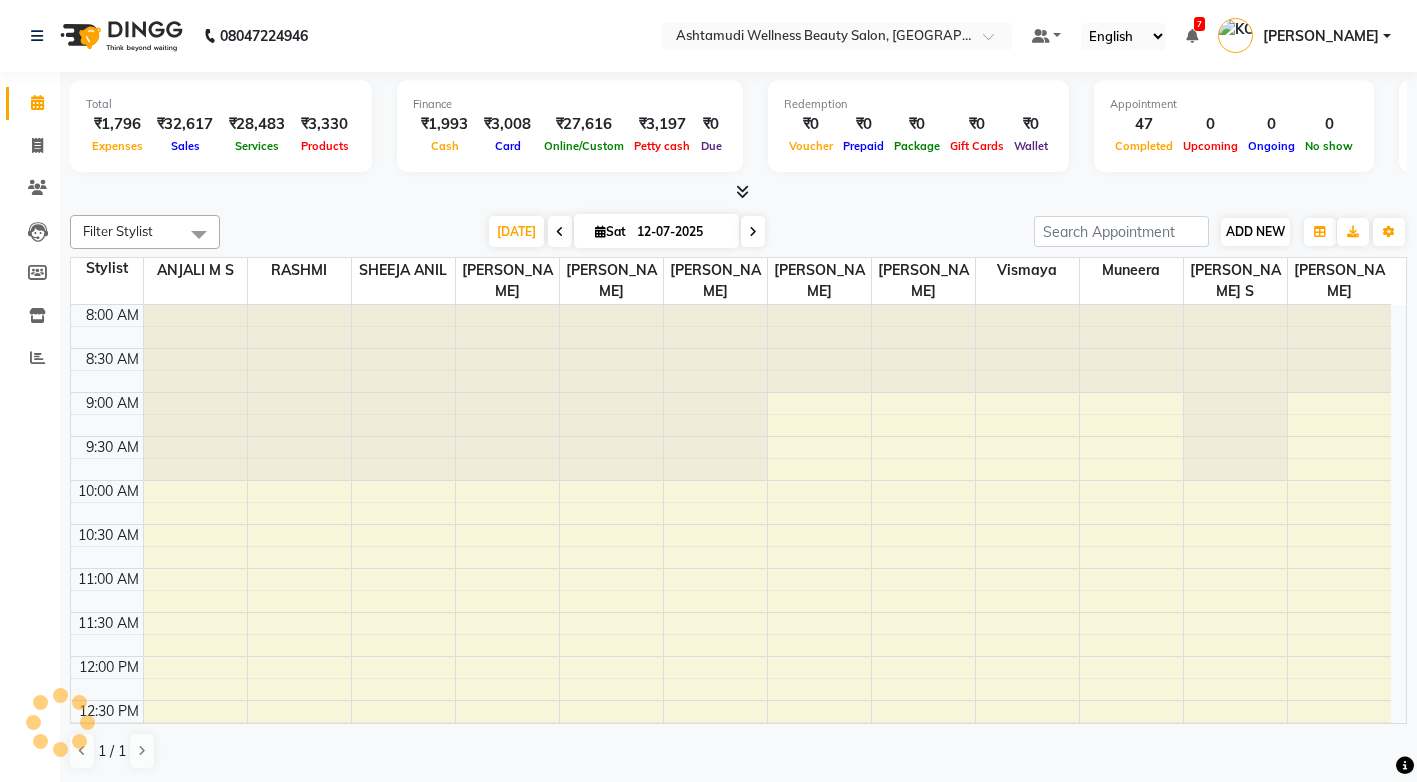 scroll, scrollTop: 0, scrollLeft: 0, axis: both 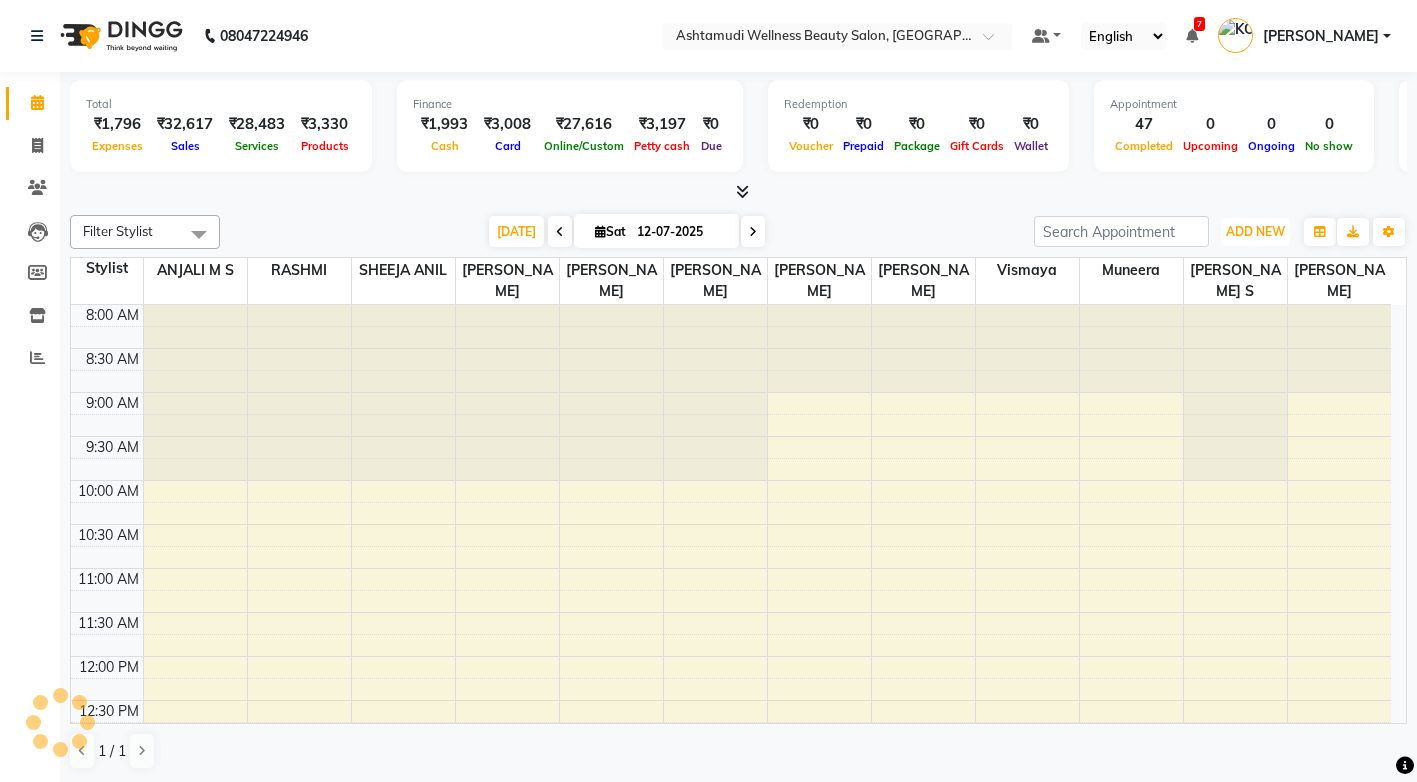 click on "ADD NEW" at bounding box center [1255, 231] 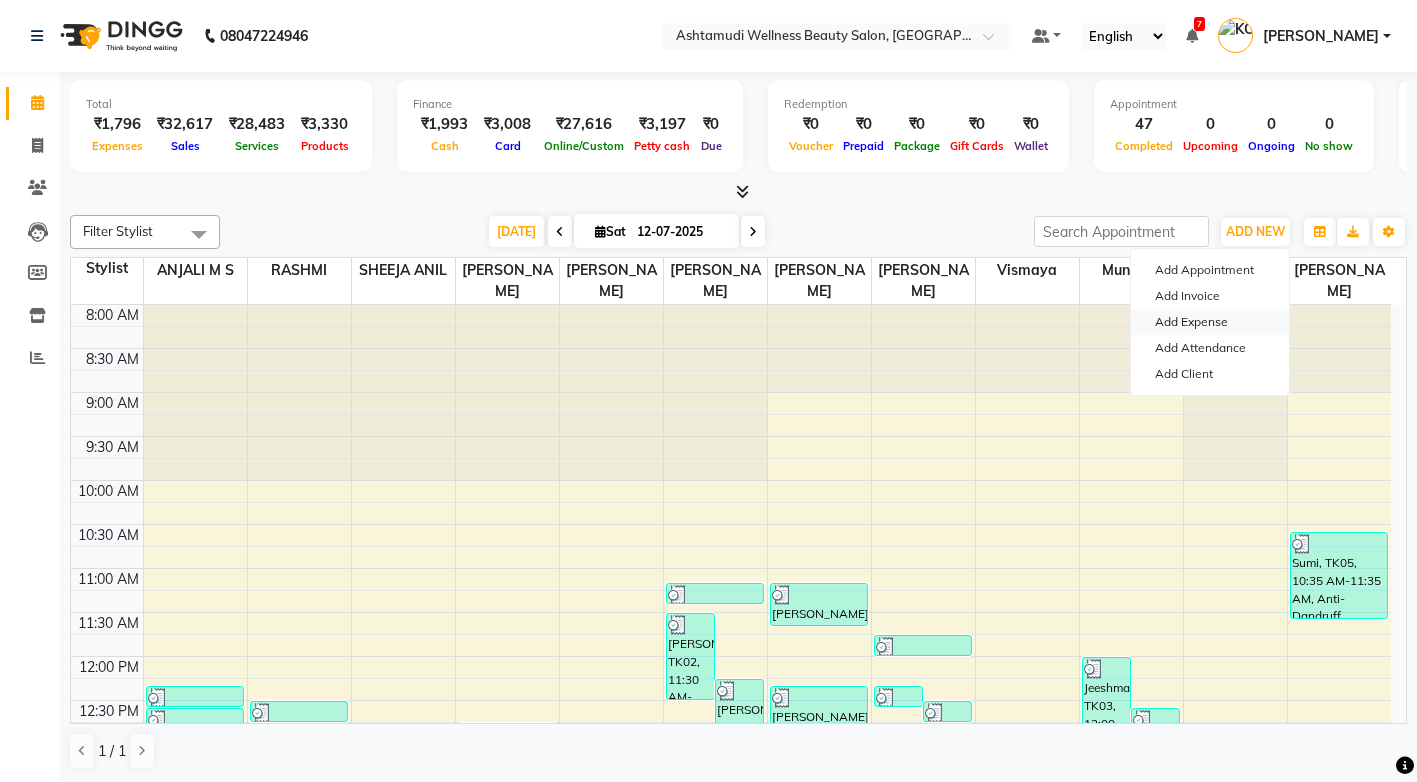 click on "Add Expense" at bounding box center (1210, 322) 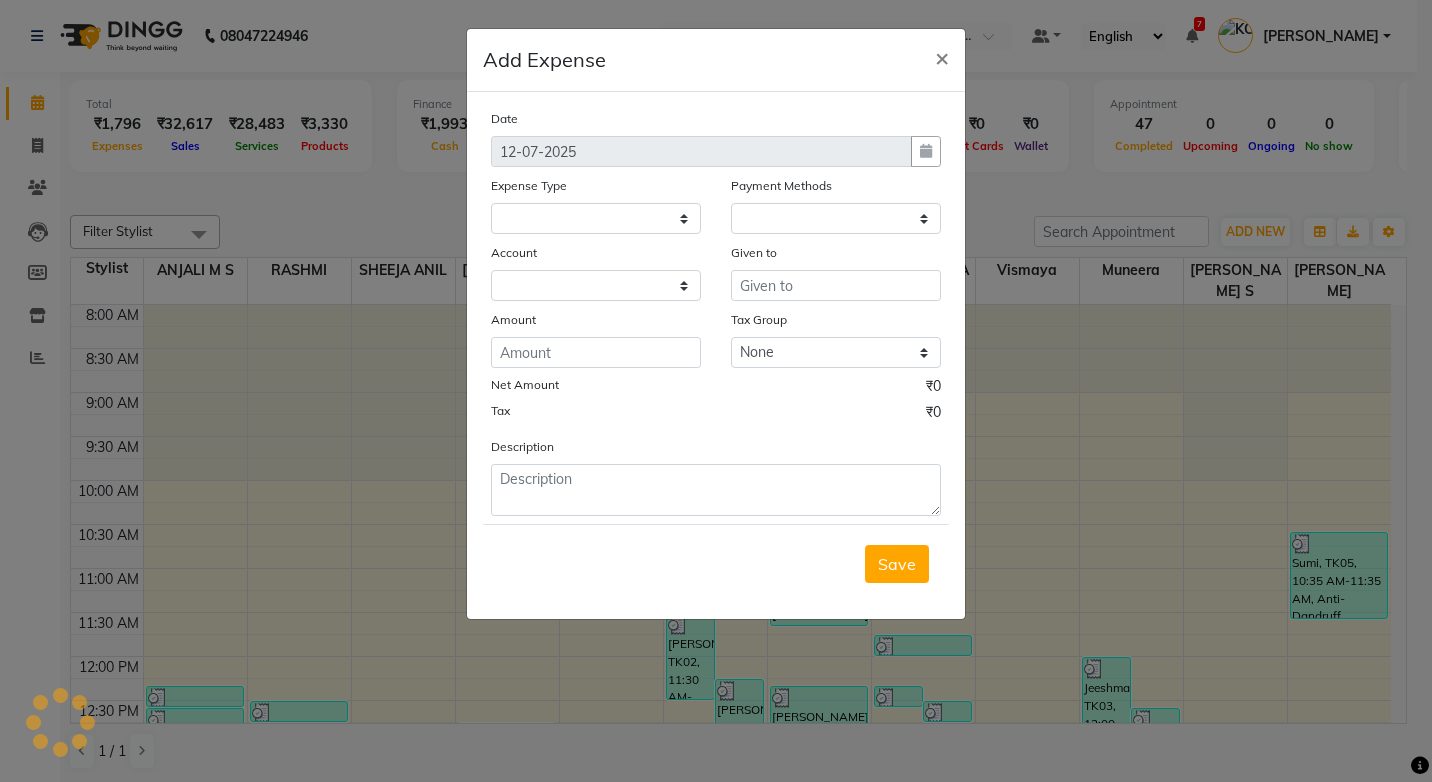 select on "1" 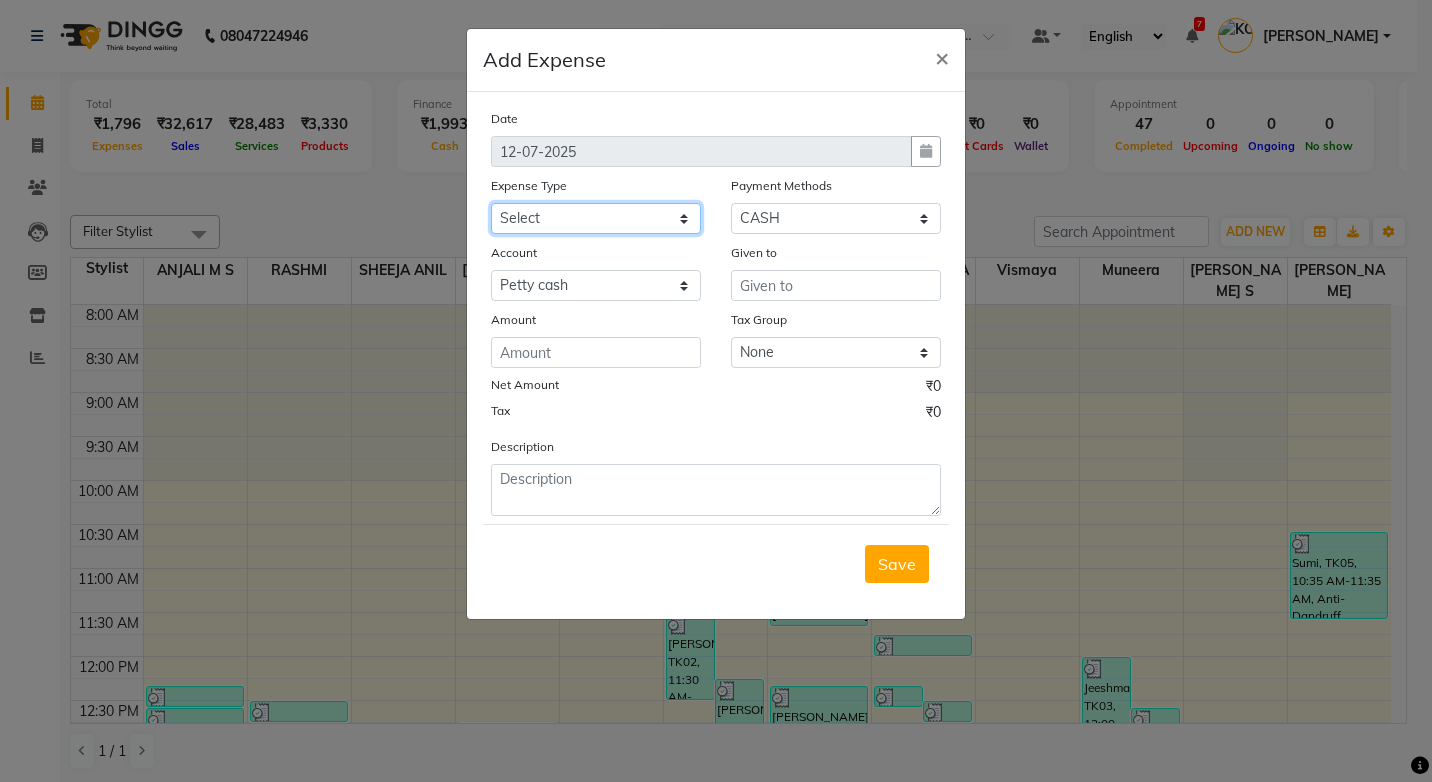 click on "Select ACCOMODATION EXPENSES ADVERTISEMENT SALES PROMOTIONAL EXPENSES Bonus BRIDAL ACCESSORIES REFUND BRIDAL COMMISSION BRIDAL FOOD BRIDAL INCENTIVES BRIDAL ORNAMENTS REFUND BRIDAL TA CASH DEPOSIT RAK BANK COMPUTER ACCESSORIES MOBILE PHONE Donation and Charity Expenses ELECTRICITY CHARGES ELECTRONICS FITTINGS Event Expense FISH FOOD EXPENSES FOOD REFRESHMENT FOR CLIENTS FOOD REFRESHMENT FOR STAFFS Freight And Forwarding Charges FUEL FOR GENERATOR FURNITURE AND EQUIPMENTS Gifts for Clients GIFTS FOR STAFFS GOKULAM CHITS HOSTEL RENT LAUNDRY EXPENSES LICENSE OTHER FEES LOADING UNLOADING CHARGES Medical Expenses MEHNDI PAYMENTS MISCELLANEOUS EXPENSES NEWSPAPER PERIODICALS Ornaments Maintenance Expense OVERTIME ALLOWANCES Payment For Pest Control Perfomance based incentives POSTAGE COURIER CHARGES Printing PRINTING STATIONERY EXPENSES PROFESSIONAL TAX REPAIRS MAINTENANCE ROUND OFF Salary SALARY ADVANCE Sales Incentives Membership Card SALES INCENTIVES PRODUCT SALES INCENTIVES SERVICES SALON ESSENTIALS SALON RENT" 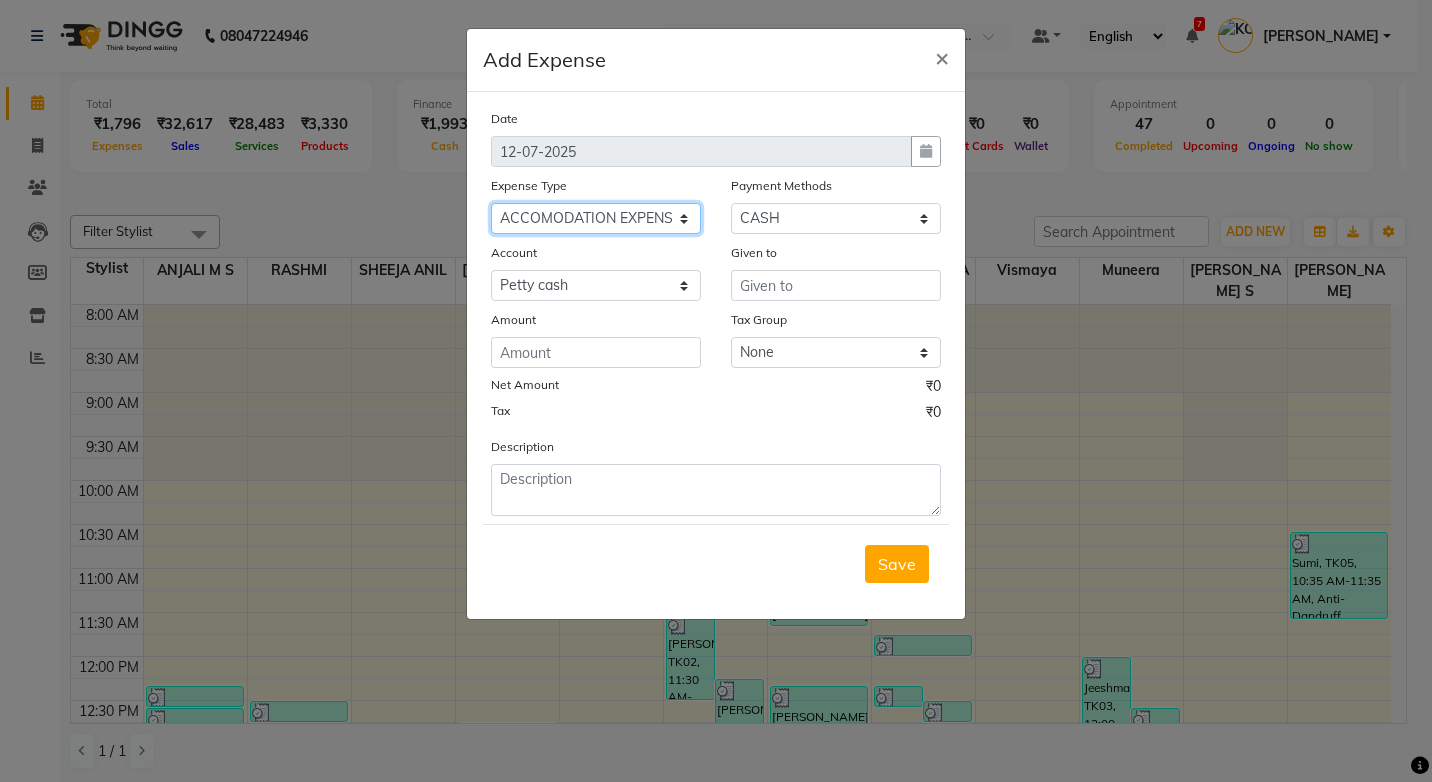 click on "Select ACCOMODATION EXPENSES ADVERTISEMENT SALES PROMOTIONAL EXPENSES Bonus BRIDAL ACCESSORIES REFUND BRIDAL COMMISSION BRIDAL FOOD BRIDAL INCENTIVES BRIDAL ORNAMENTS REFUND BRIDAL TA CASH DEPOSIT RAK BANK COMPUTER ACCESSORIES MOBILE PHONE Donation and Charity Expenses ELECTRICITY CHARGES ELECTRONICS FITTINGS Event Expense FISH FOOD EXPENSES FOOD REFRESHMENT FOR CLIENTS FOOD REFRESHMENT FOR STAFFS Freight And Forwarding Charges FUEL FOR GENERATOR FURNITURE AND EQUIPMENTS Gifts for Clients GIFTS FOR STAFFS GOKULAM CHITS HOSTEL RENT LAUNDRY EXPENSES LICENSE OTHER FEES LOADING UNLOADING CHARGES Medical Expenses MEHNDI PAYMENTS MISCELLANEOUS EXPENSES NEWSPAPER PERIODICALS Ornaments Maintenance Expense OVERTIME ALLOWANCES Payment For Pest Control Perfomance based incentives POSTAGE COURIER CHARGES Printing PRINTING STATIONERY EXPENSES PROFESSIONAL TAX REPAIRS MAINTENANCE ROUND OFF Salary SALARY ADVANCE Sales Incentives Membership Card SALES INCENTIVES PRODUCT SALES INCENTIVES SERVICES SALON ESSENTIALS SALON RENT" 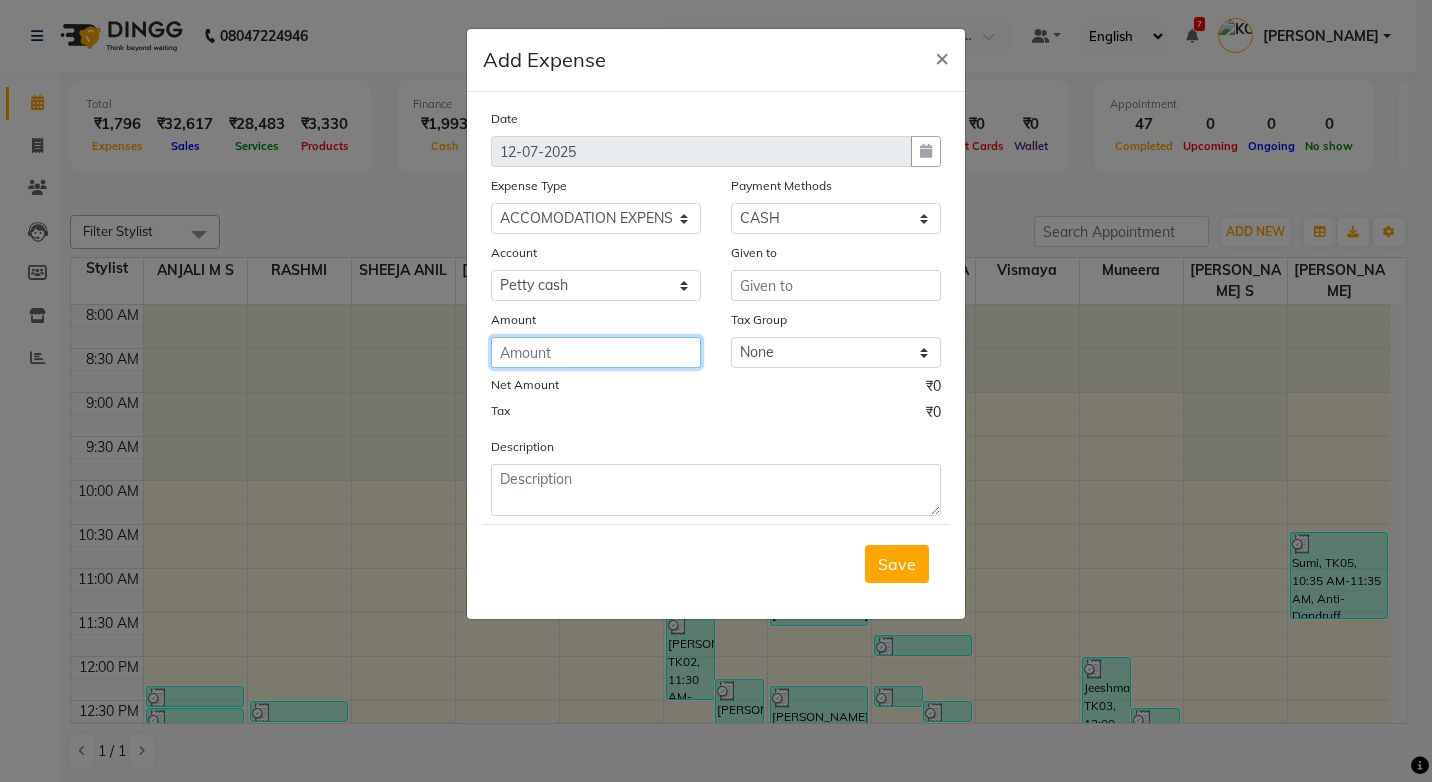 click 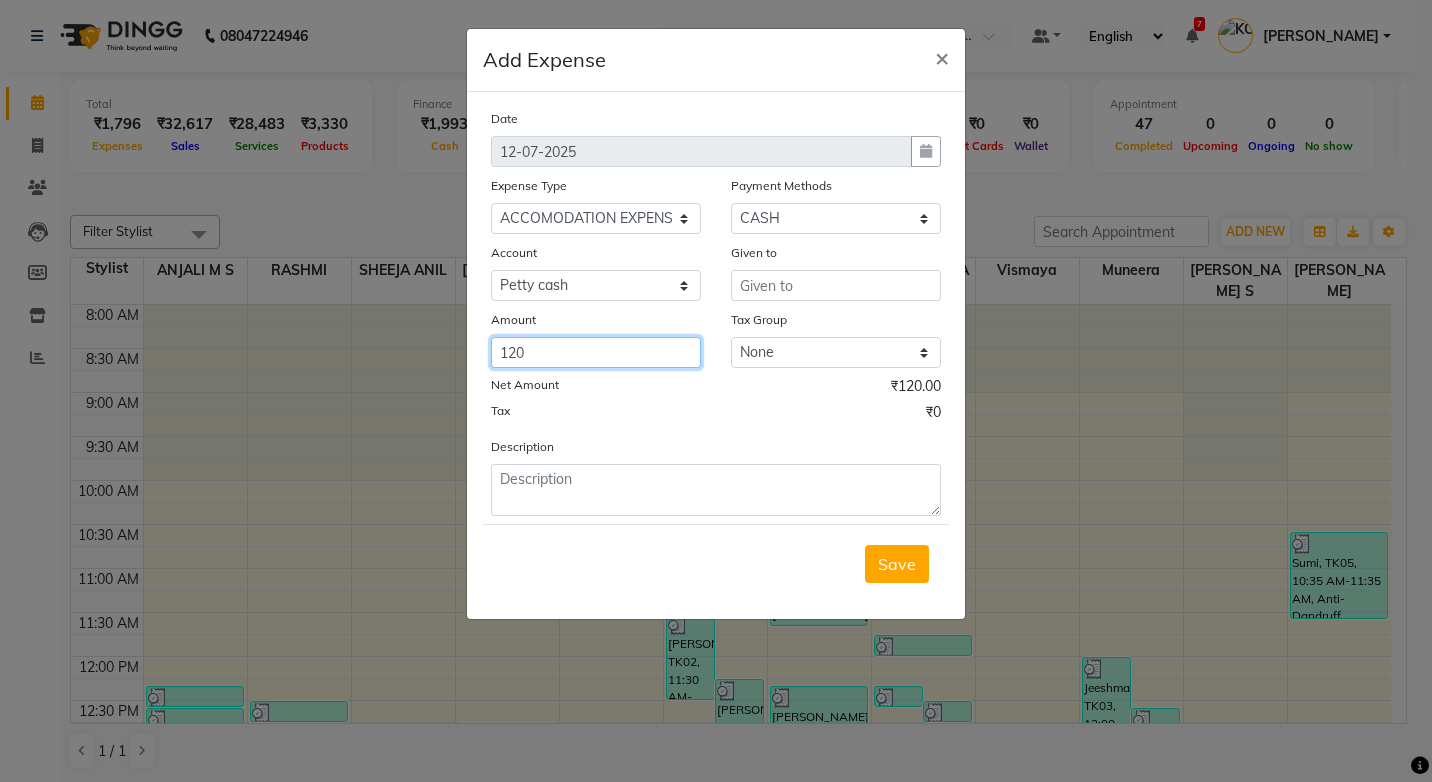 type on "120" 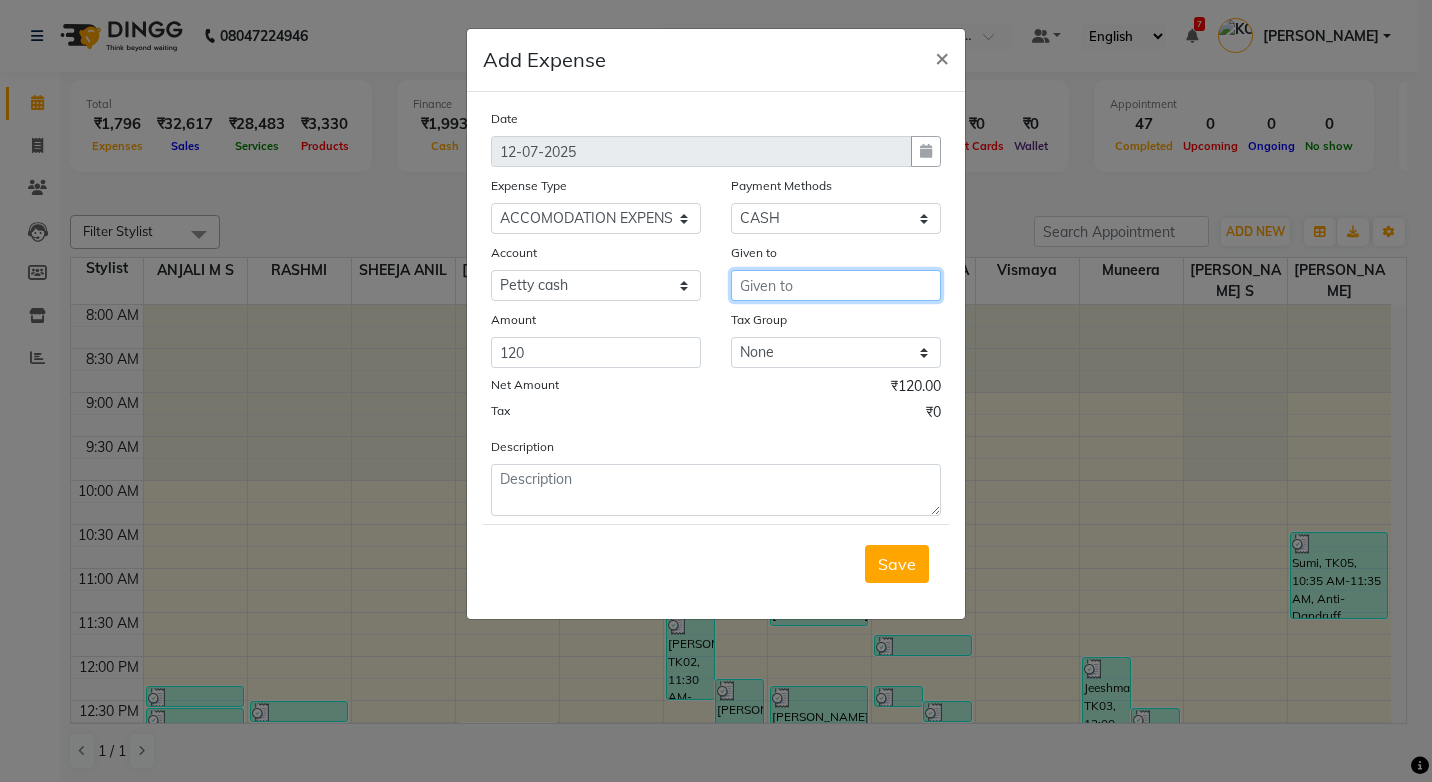 click at bounding box center (836, 285) 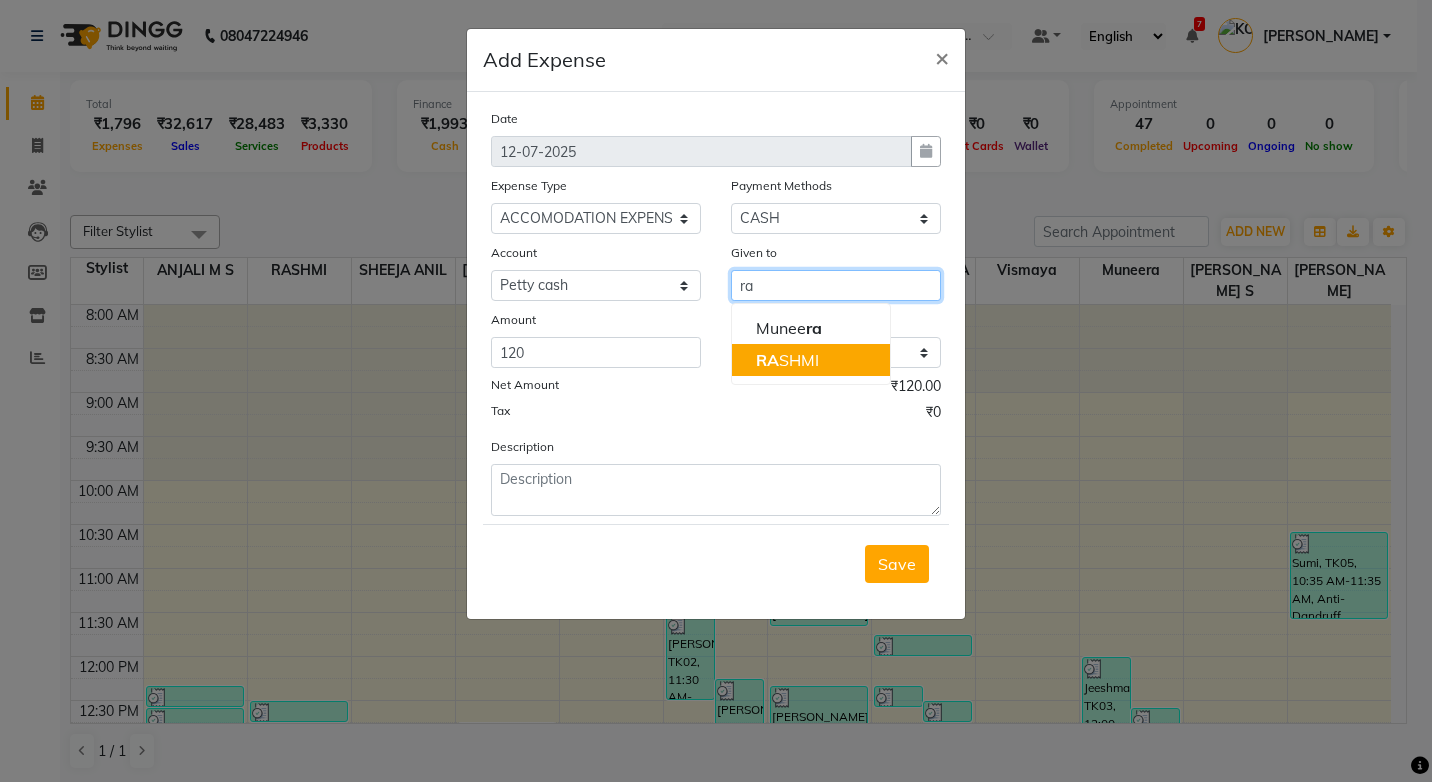 click on "RA" 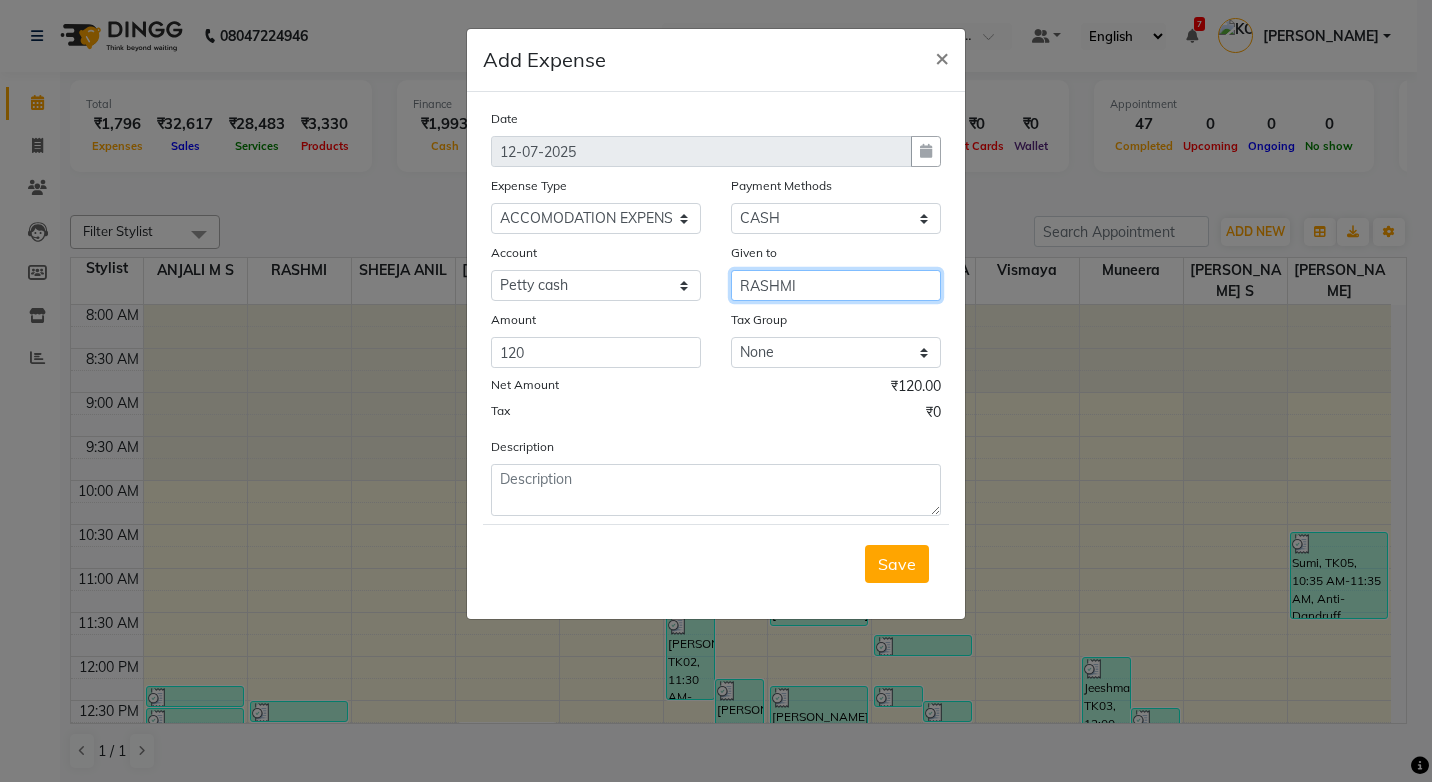 type on "RASHMI" 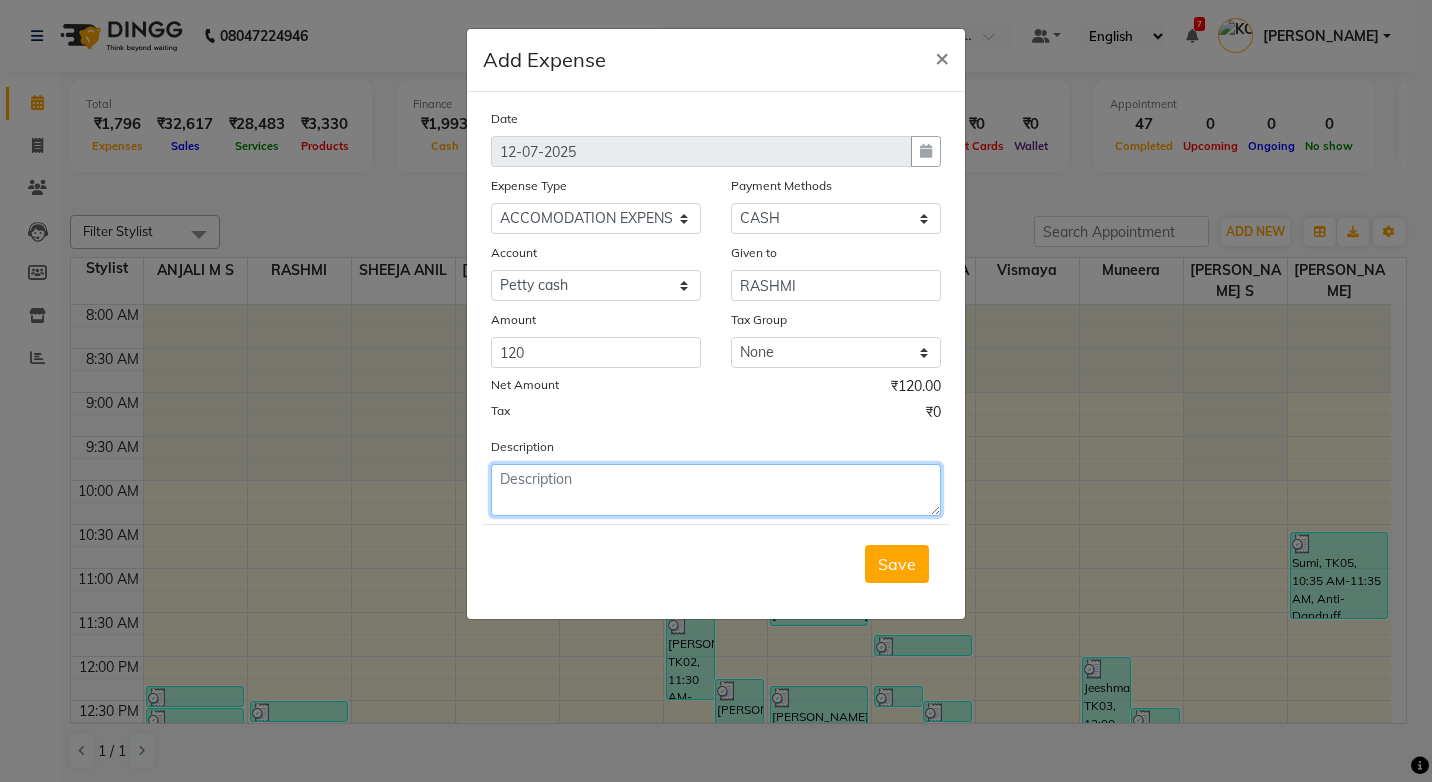 click 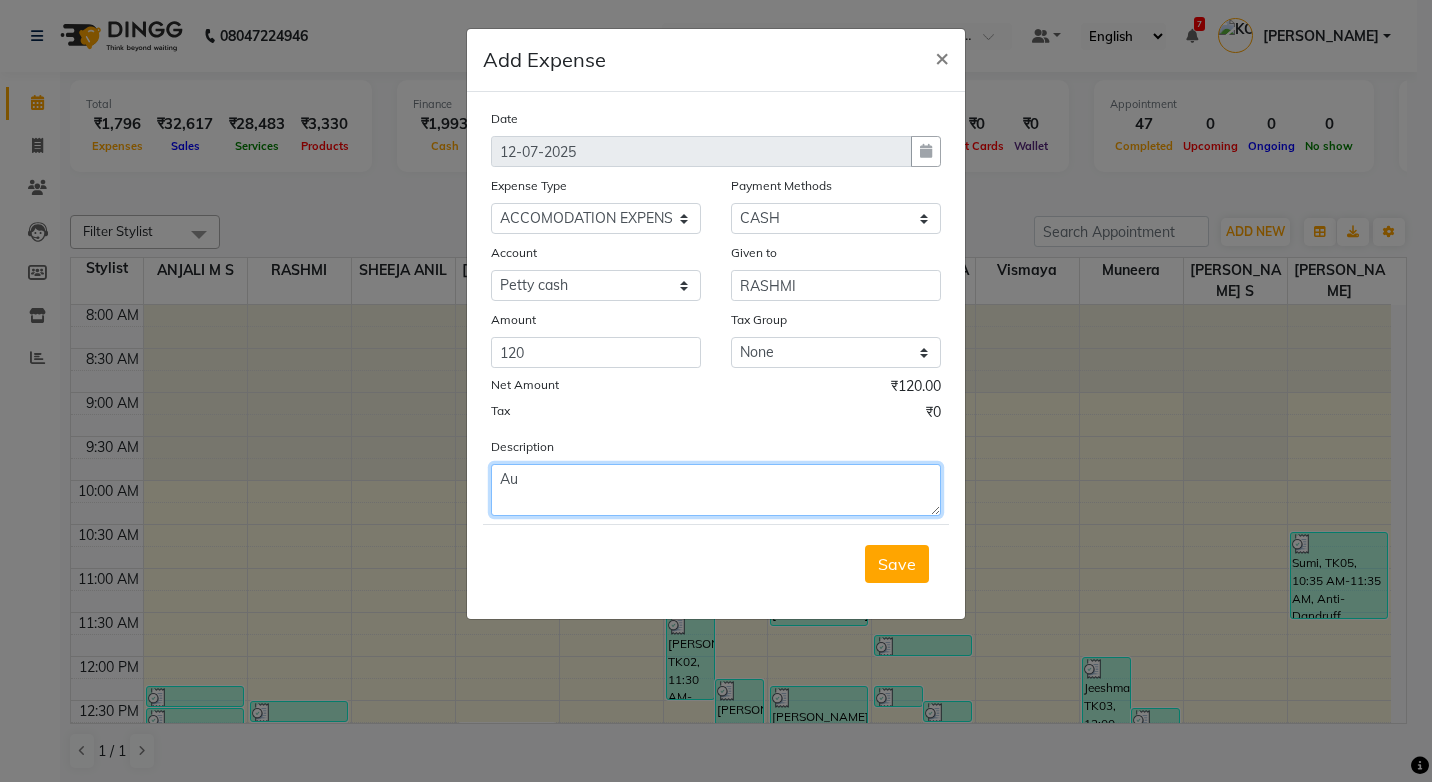 type on "A" 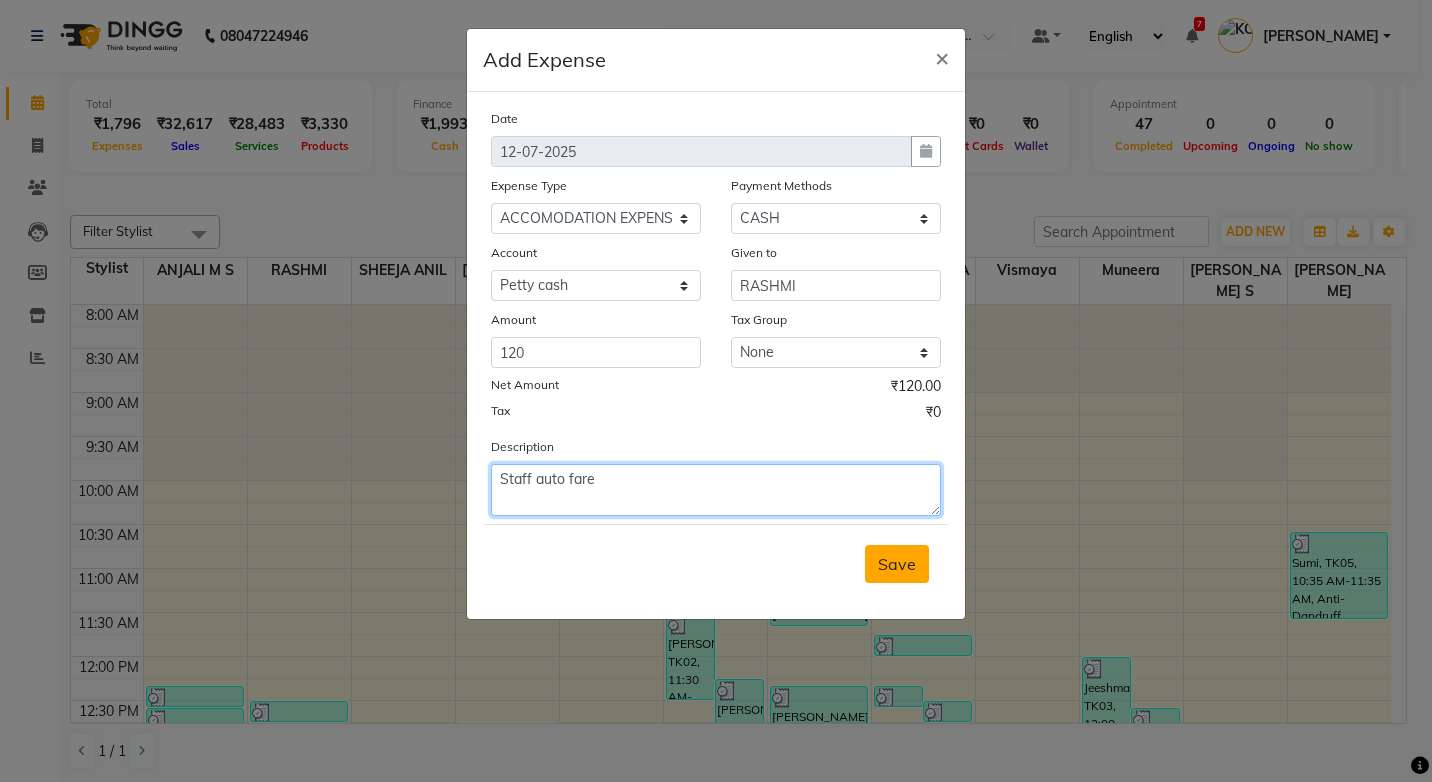 type on "Staff auto fare" 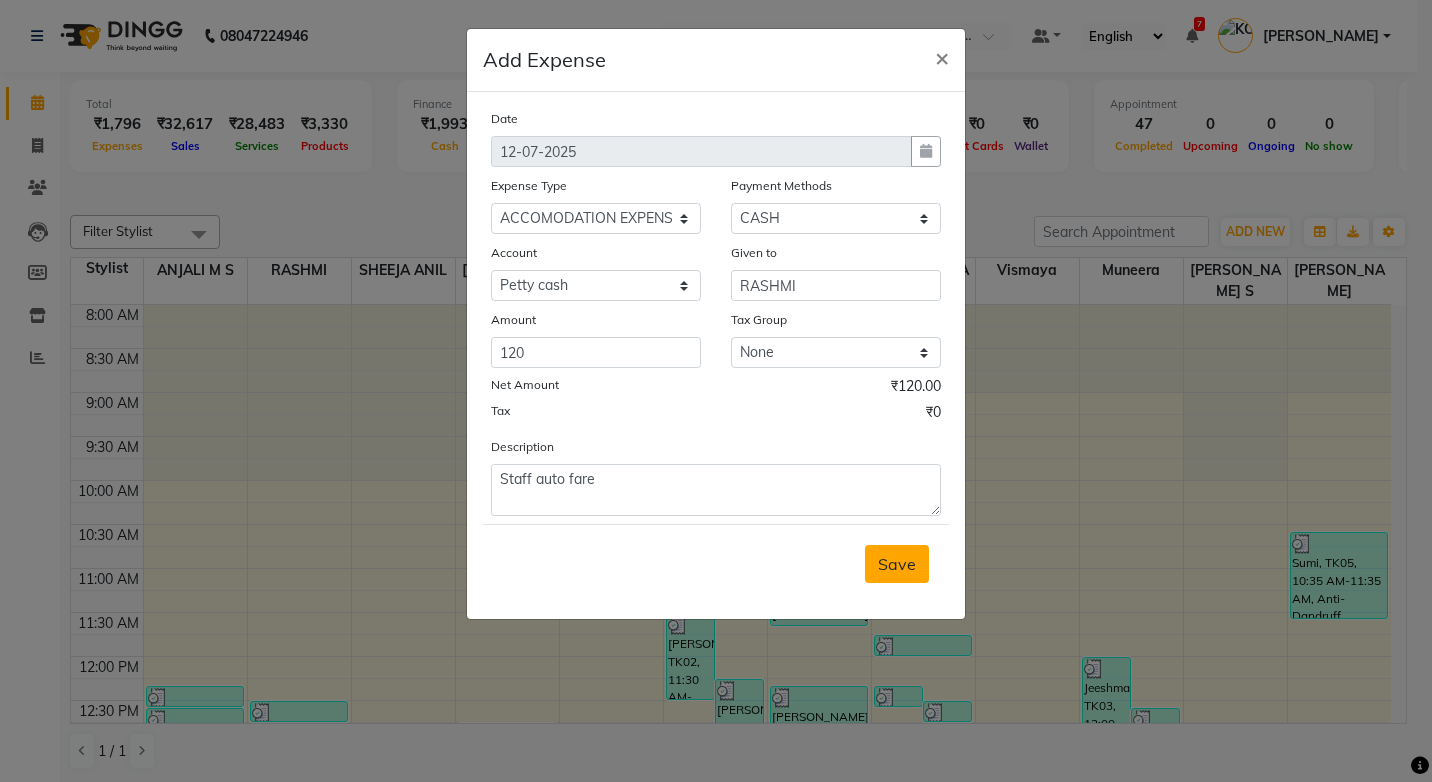 click on "Save" at bounding box center [897, 564] 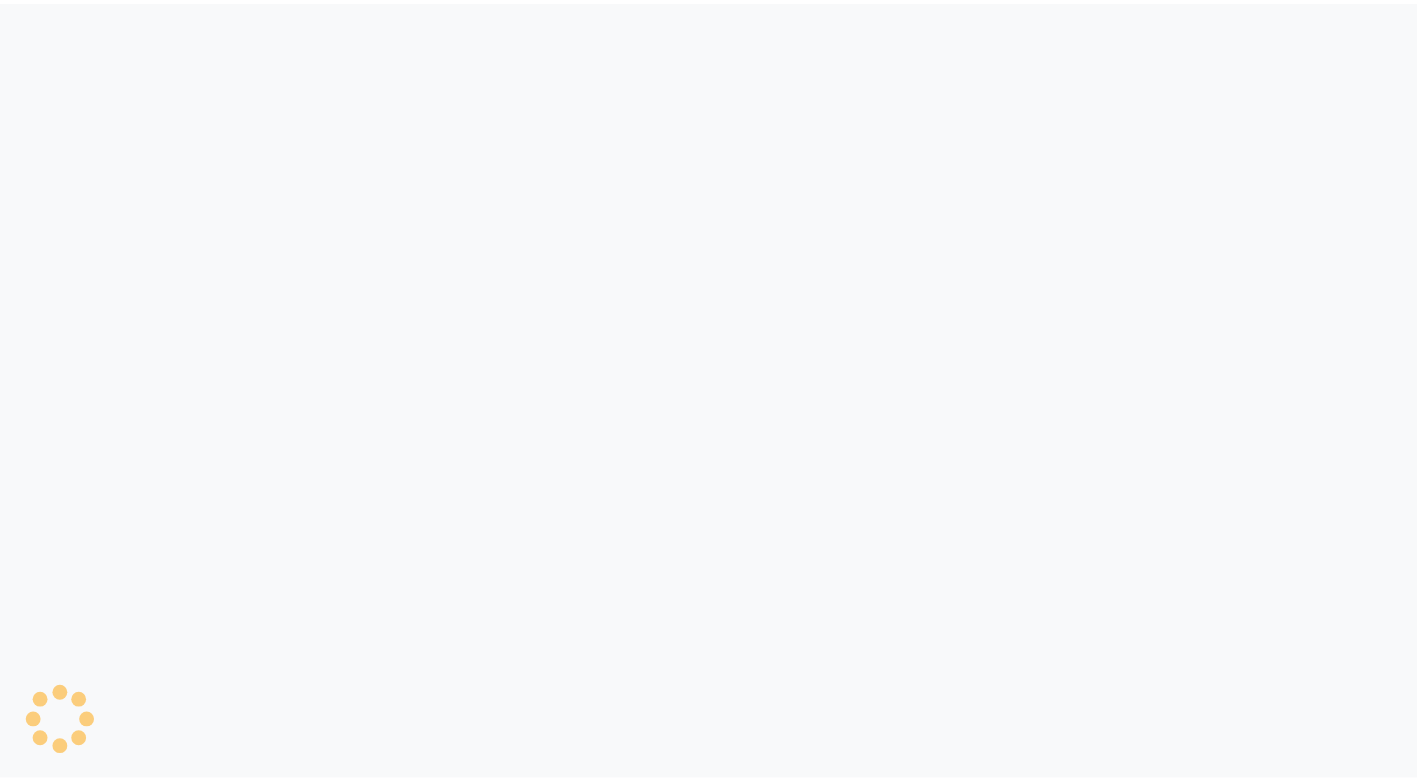 scroll, scrollTop: 0, scrollLeft: 0, axis: both 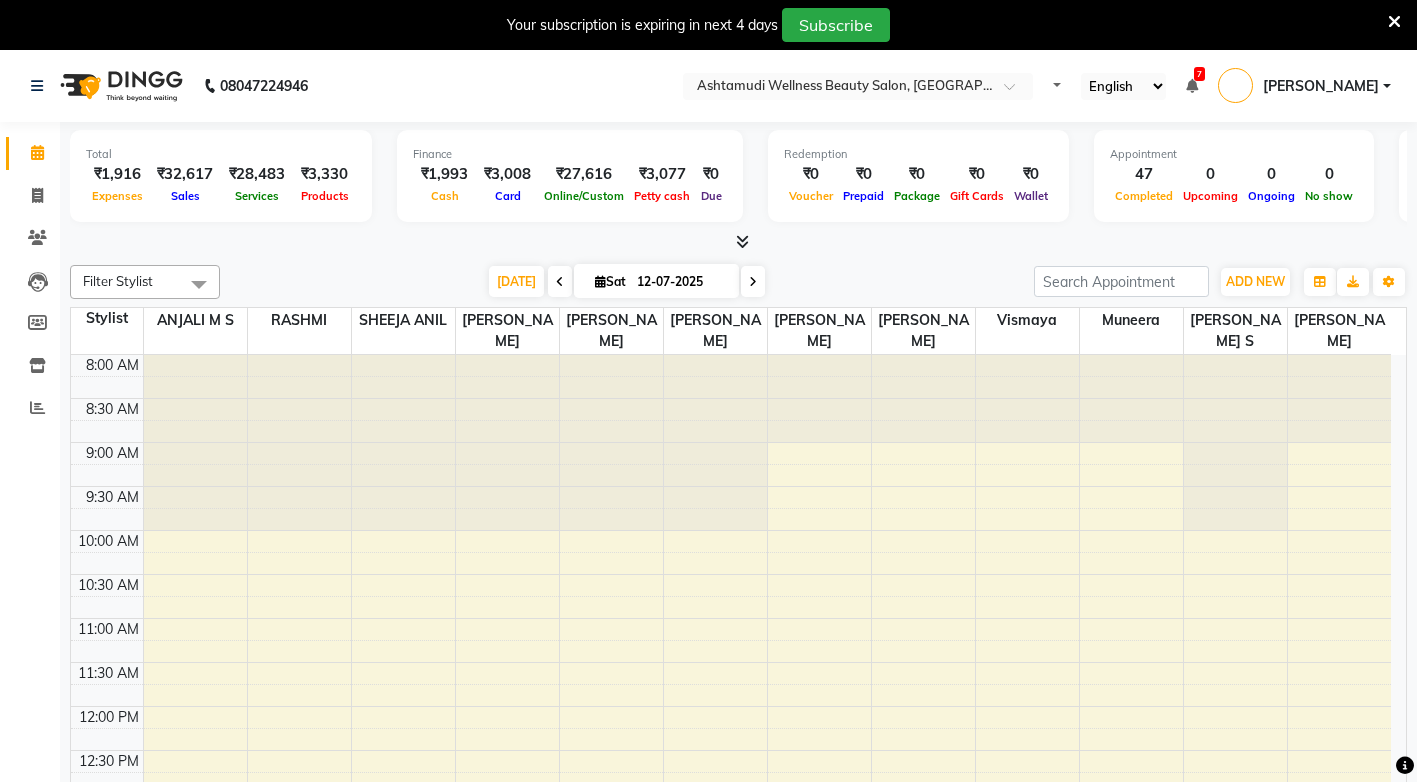 select on "en" 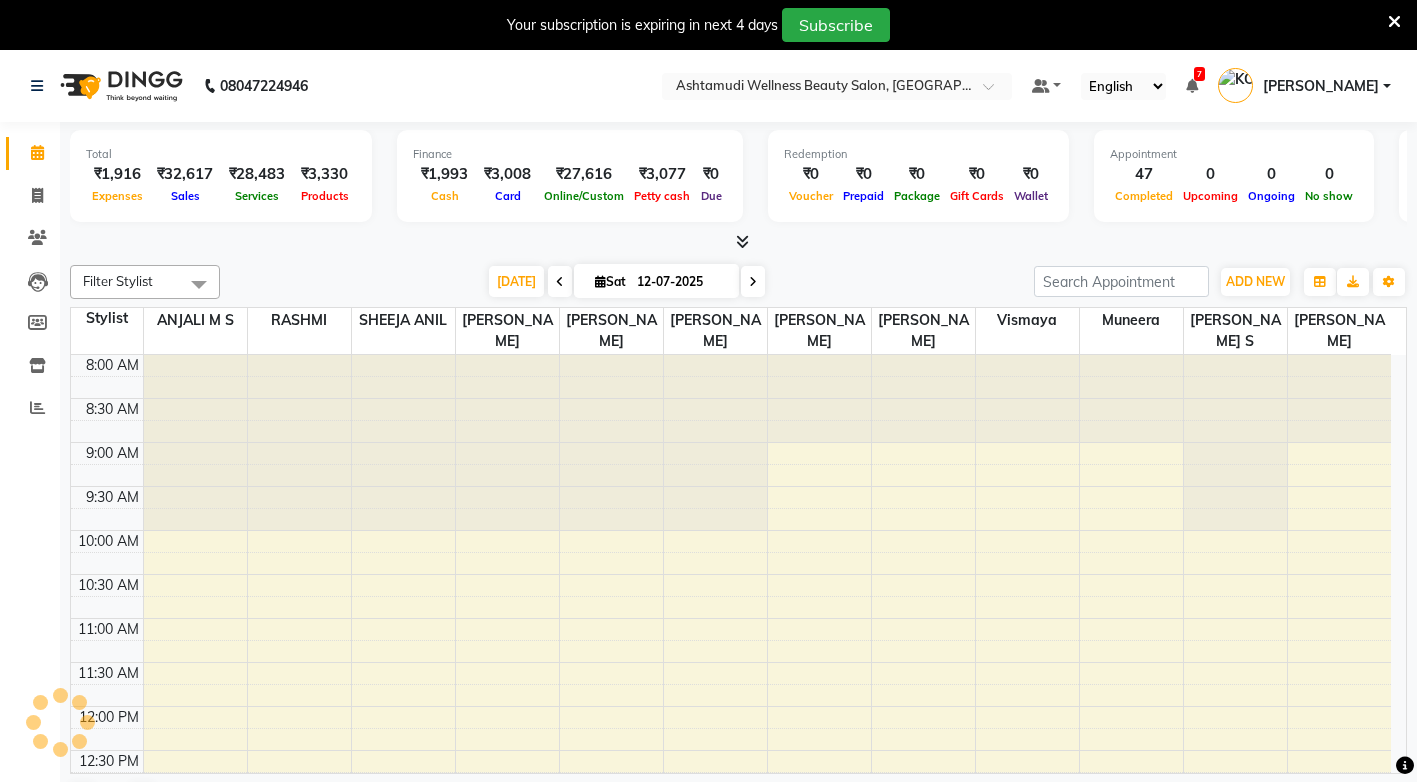 click at bounding box center [1394, 22] 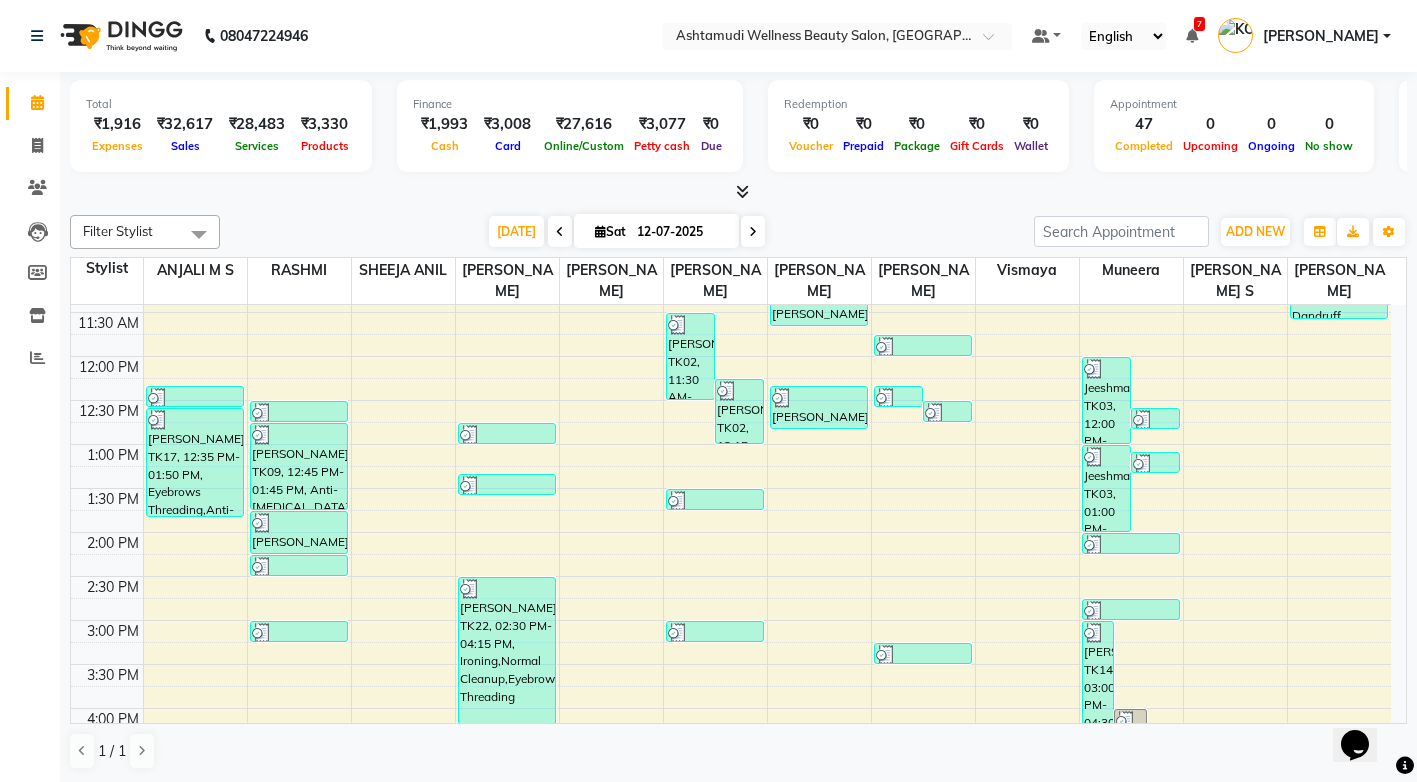 scroll, scrollTop: 700, scrollLeft: 0, axis: vertical 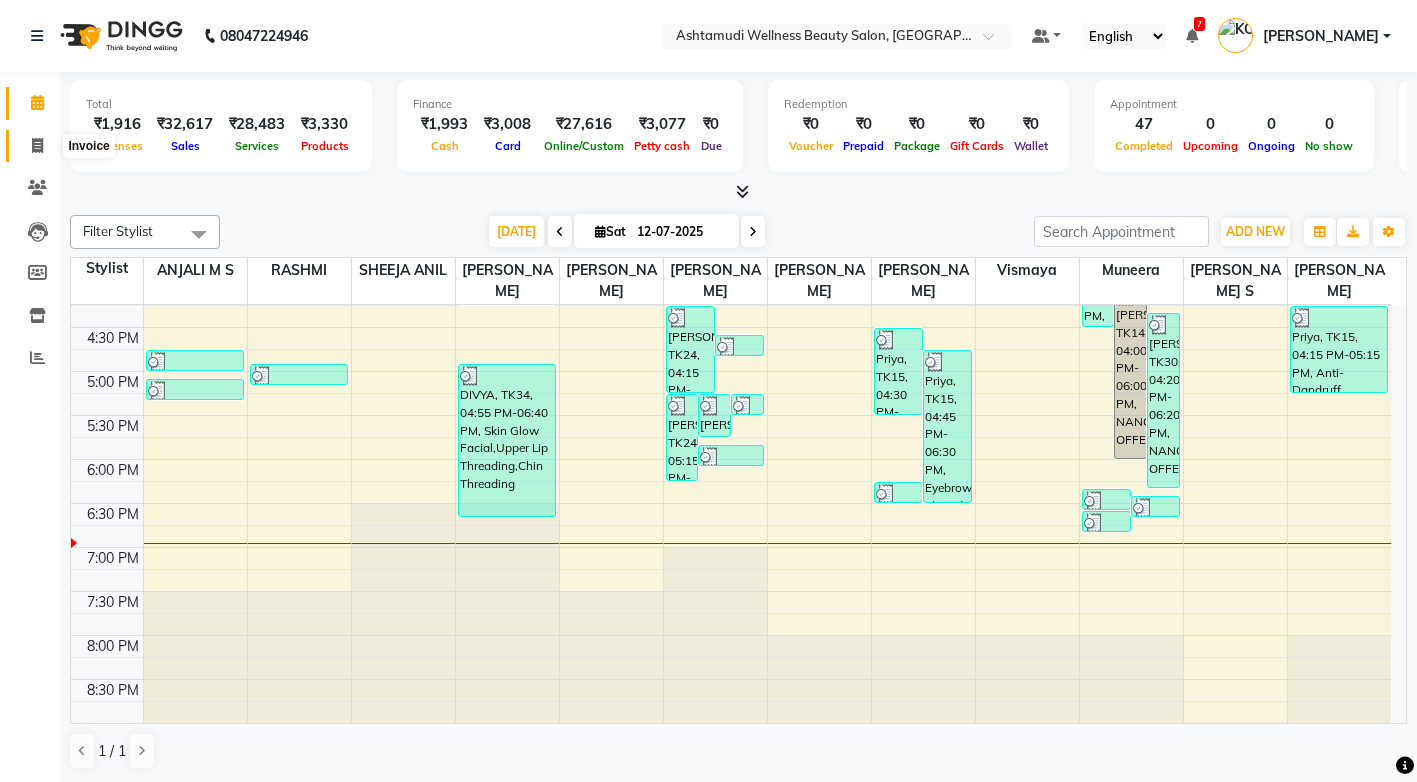 click 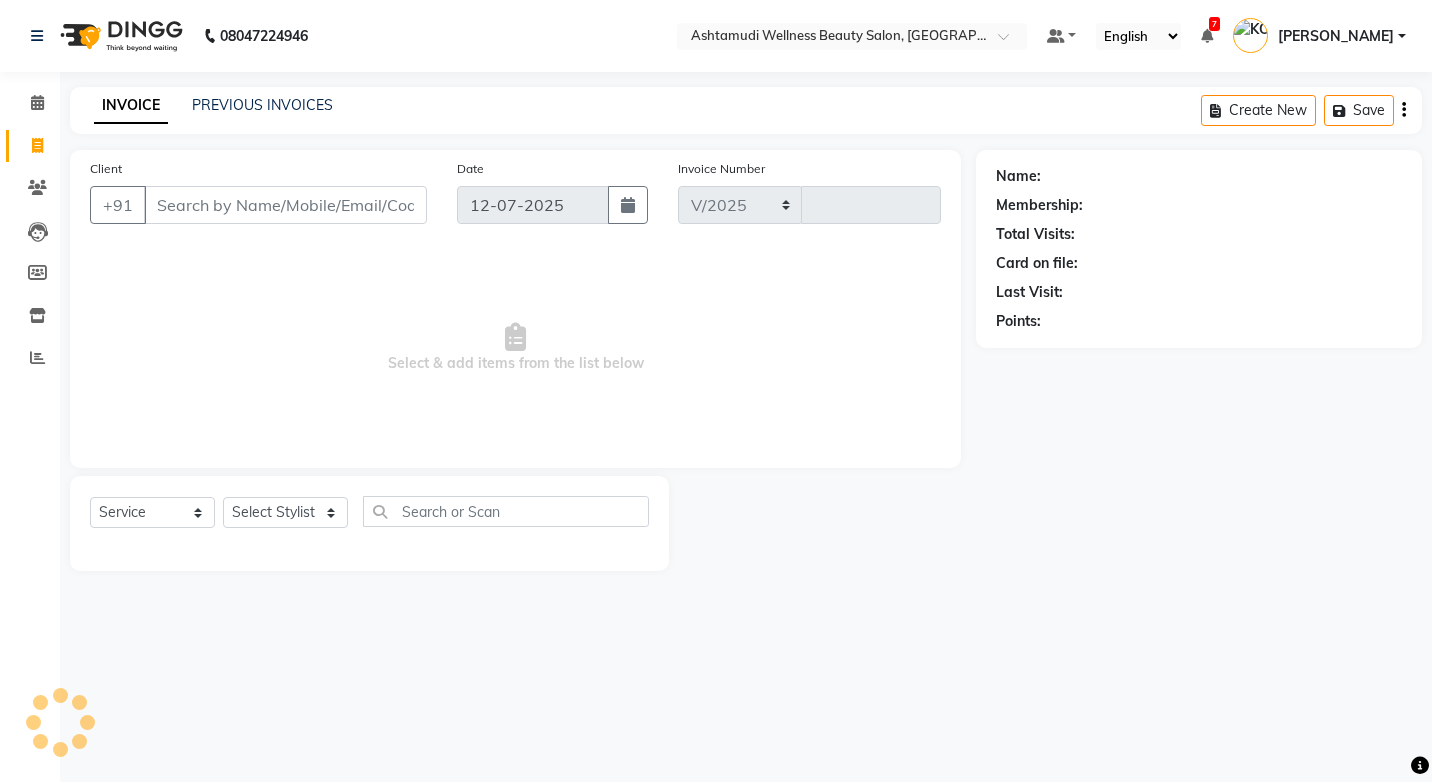 select on "4674" 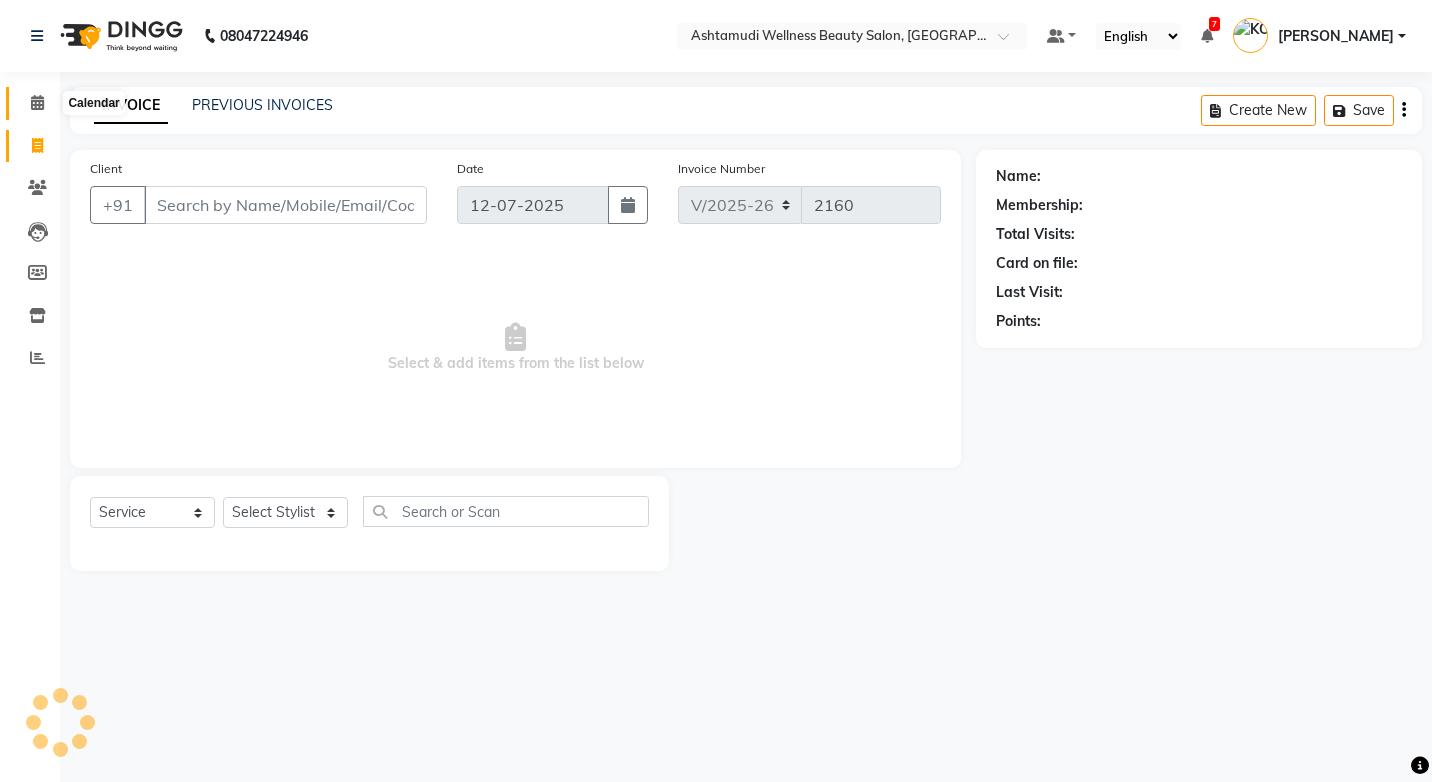 click 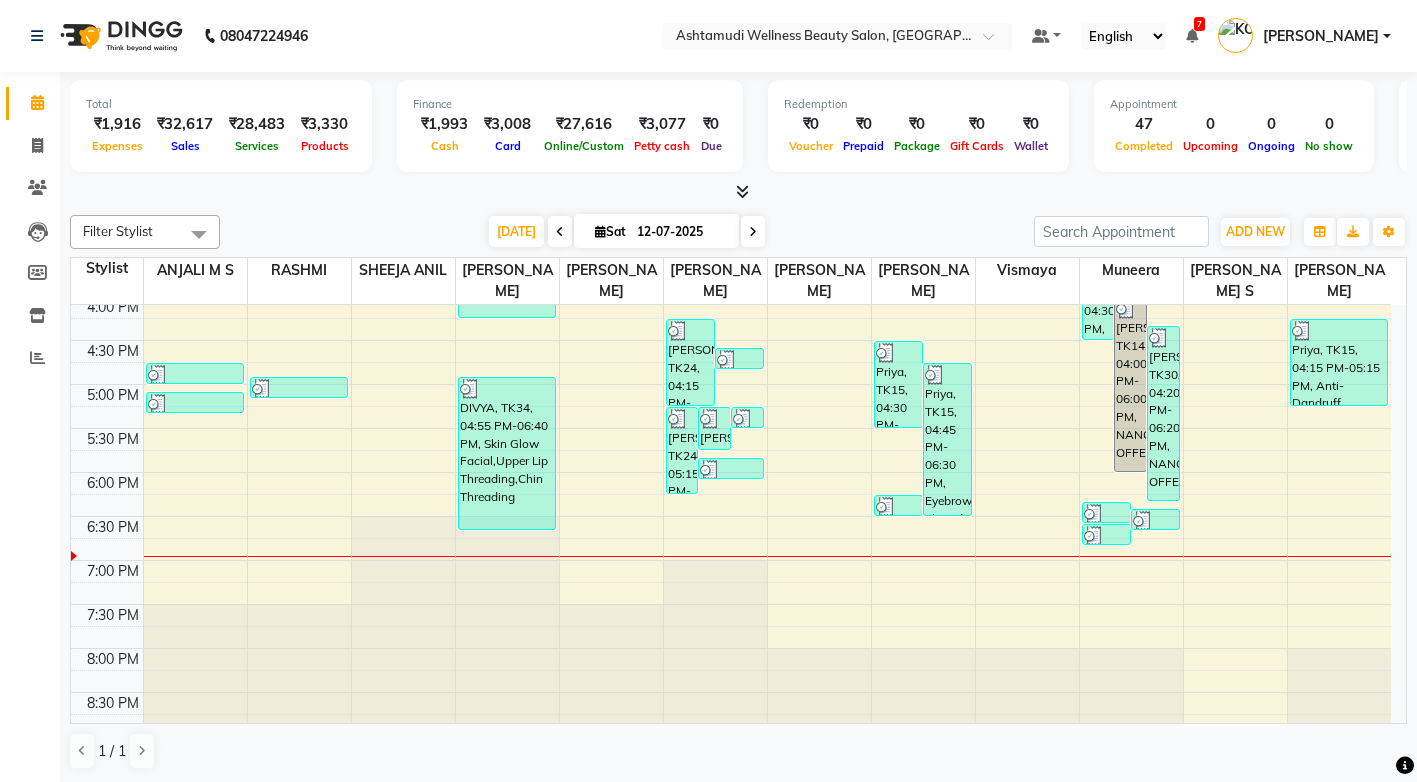scroll, scrollTop: 725, scrollLeft: 0, axis: vertical 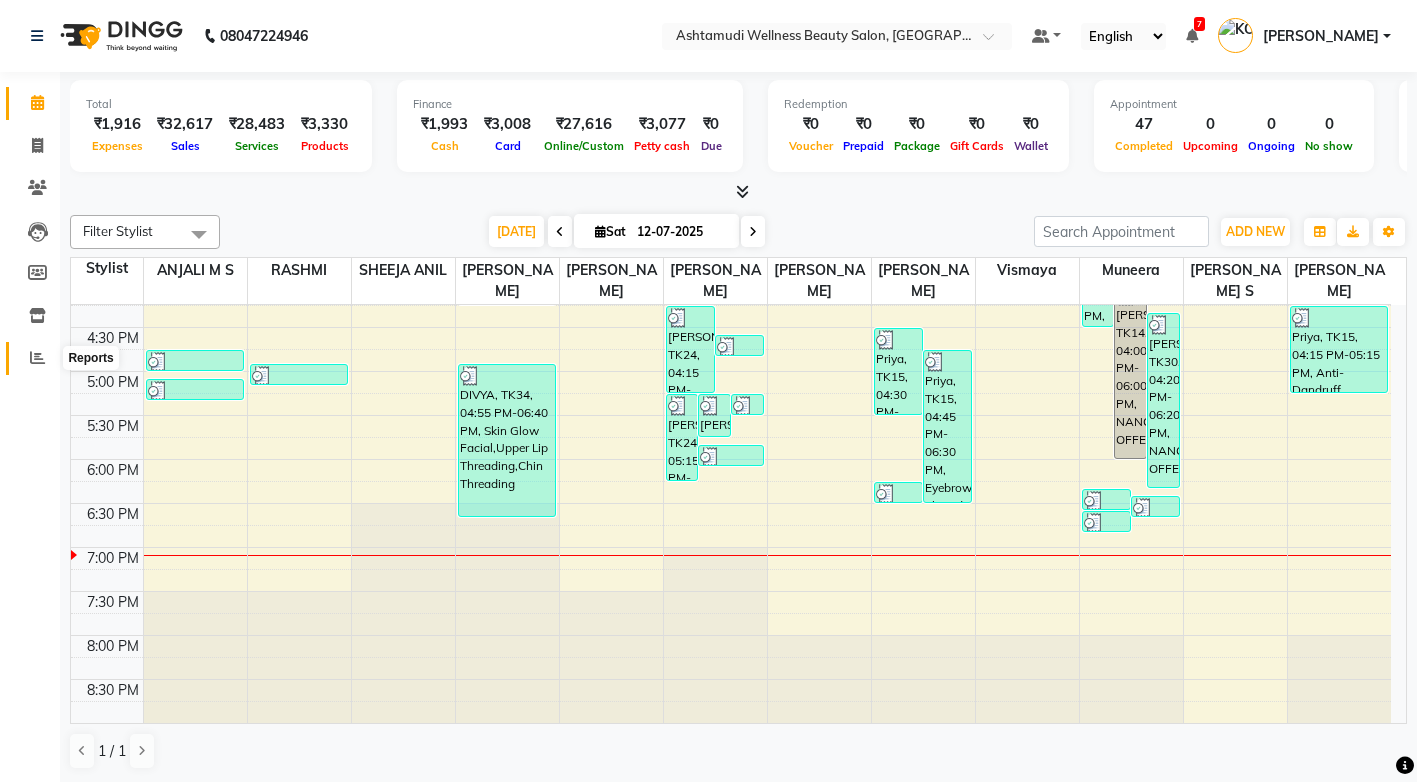 click 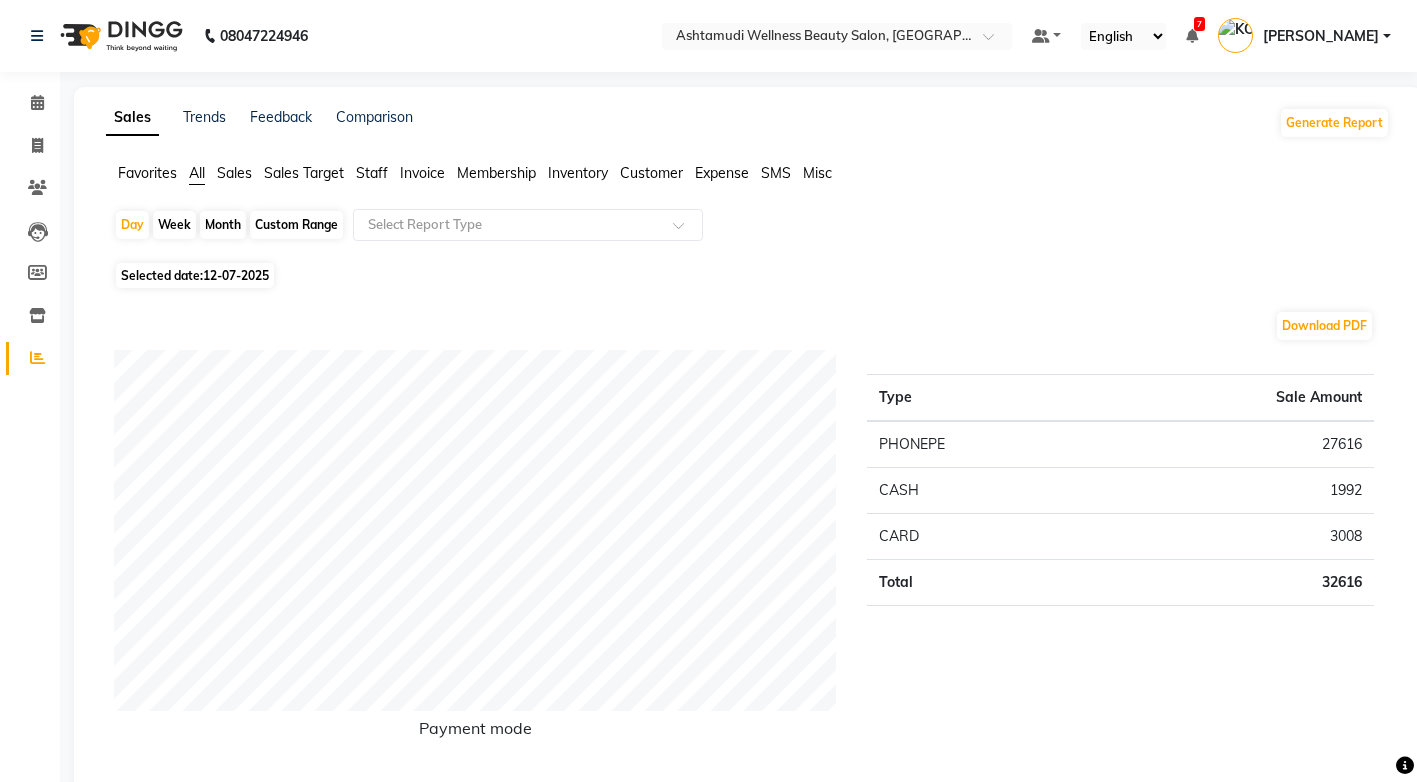 click on "Expense" 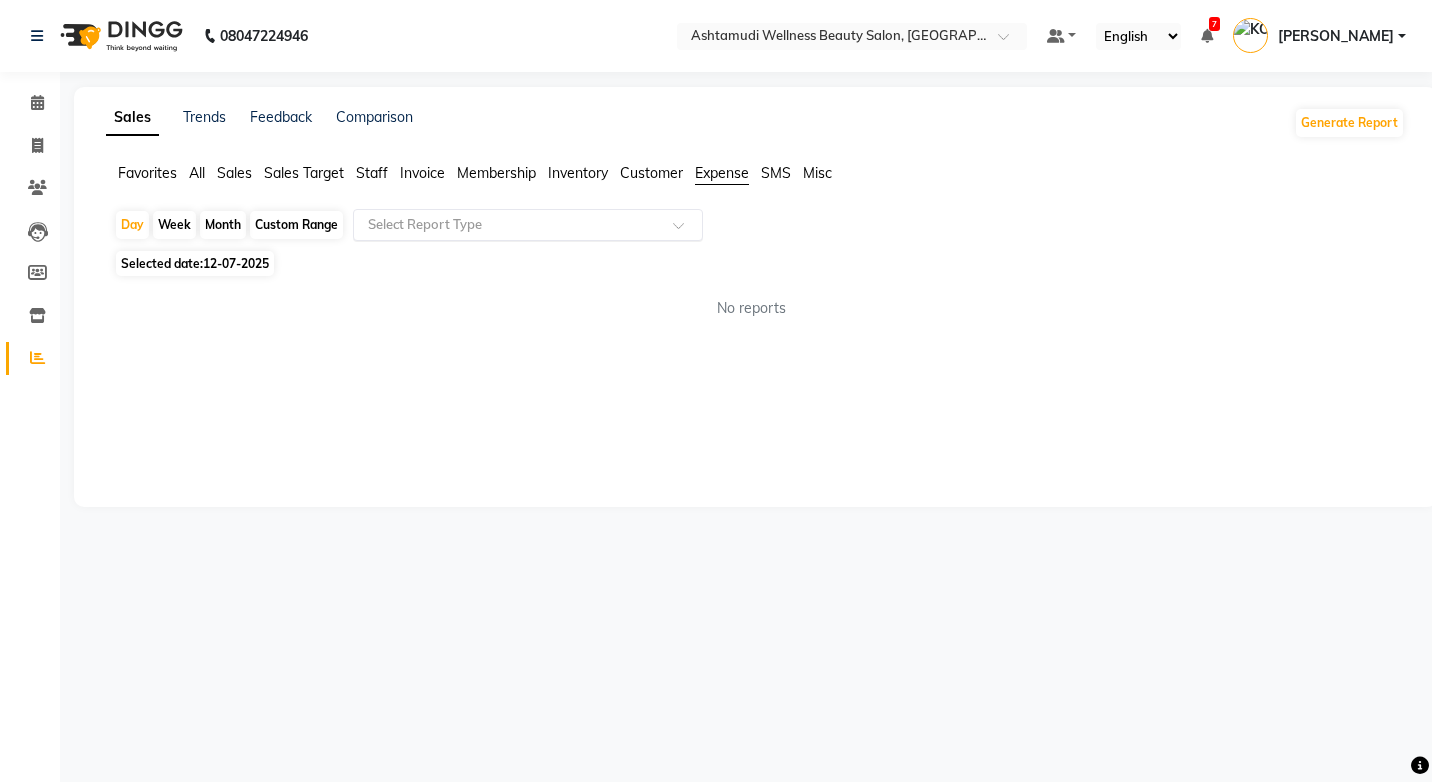 click 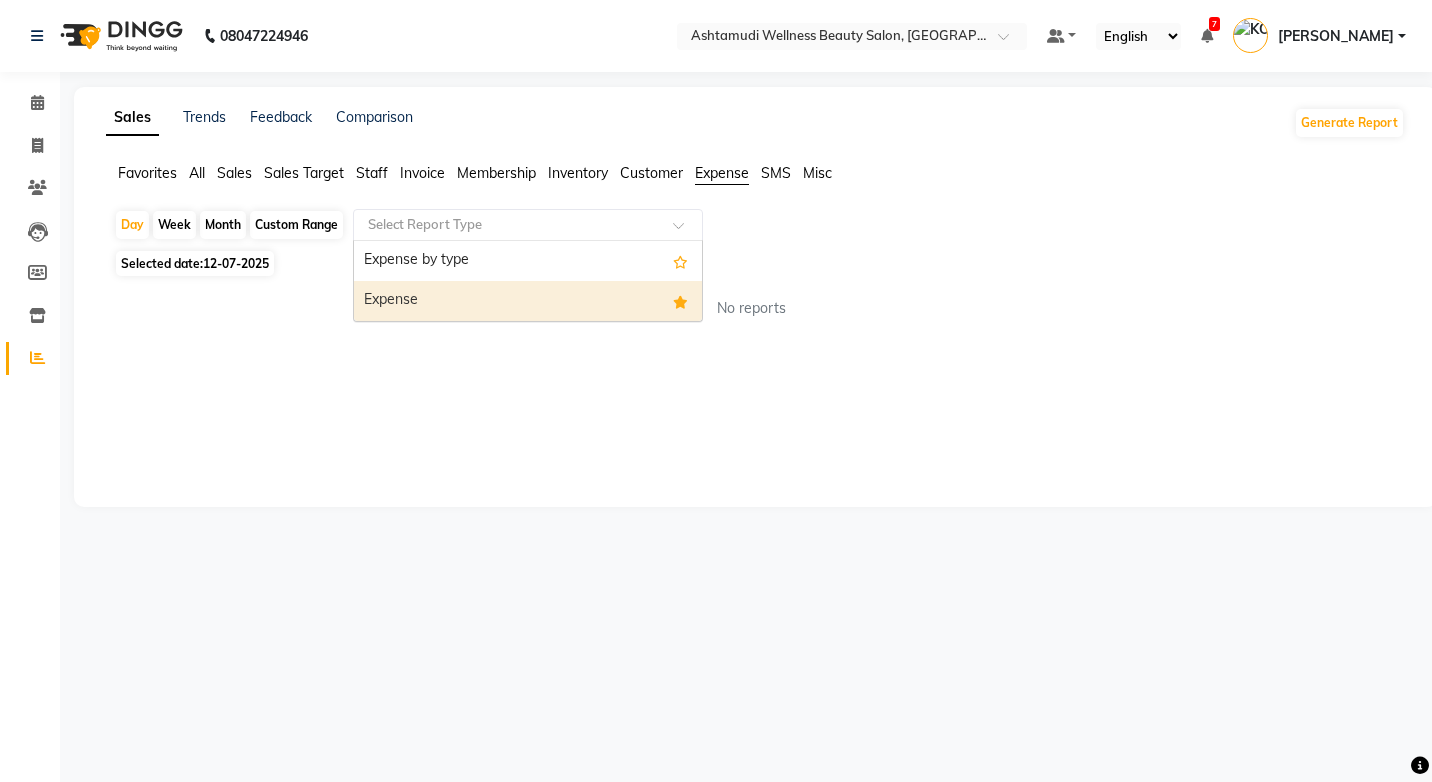 click on "Expense" at bounding box center (528, 301) 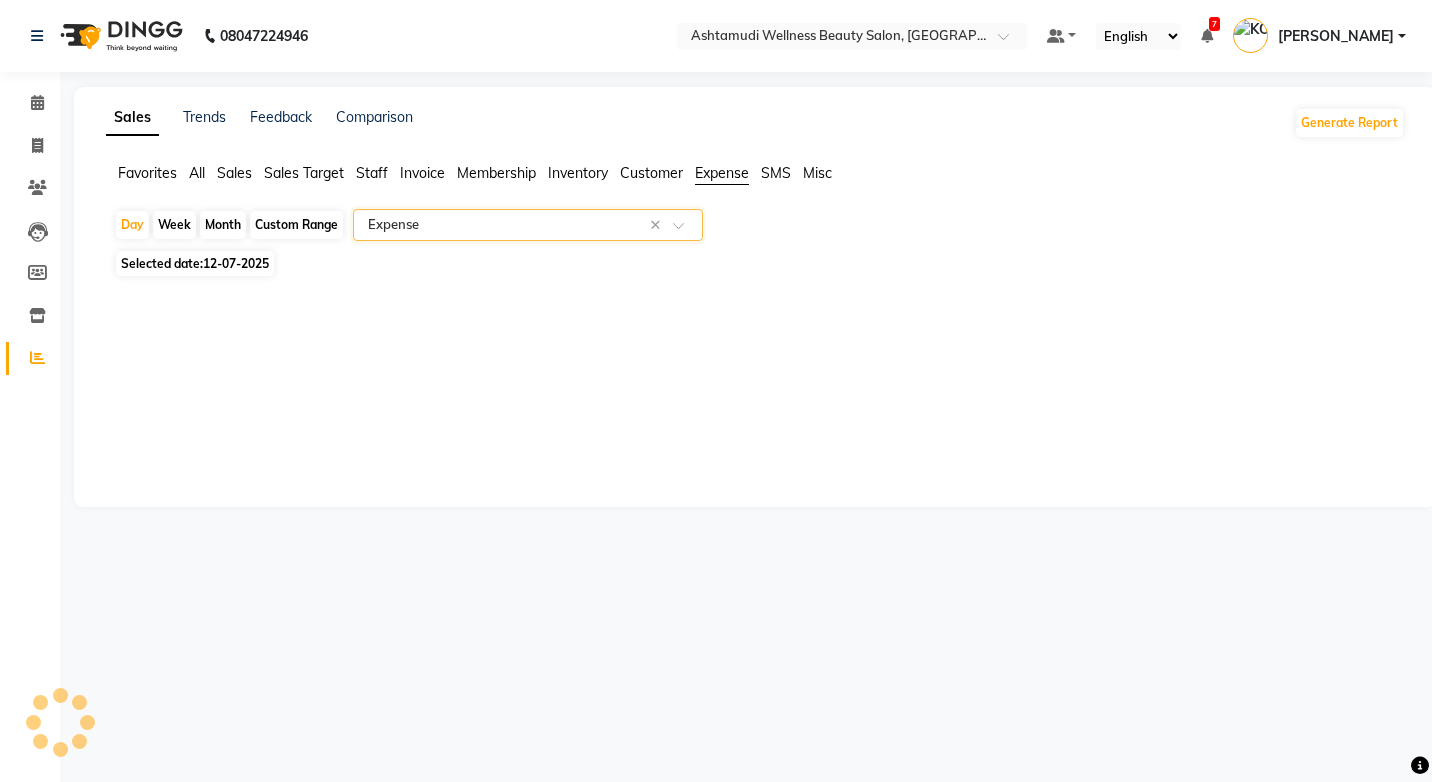 select on "full_report" 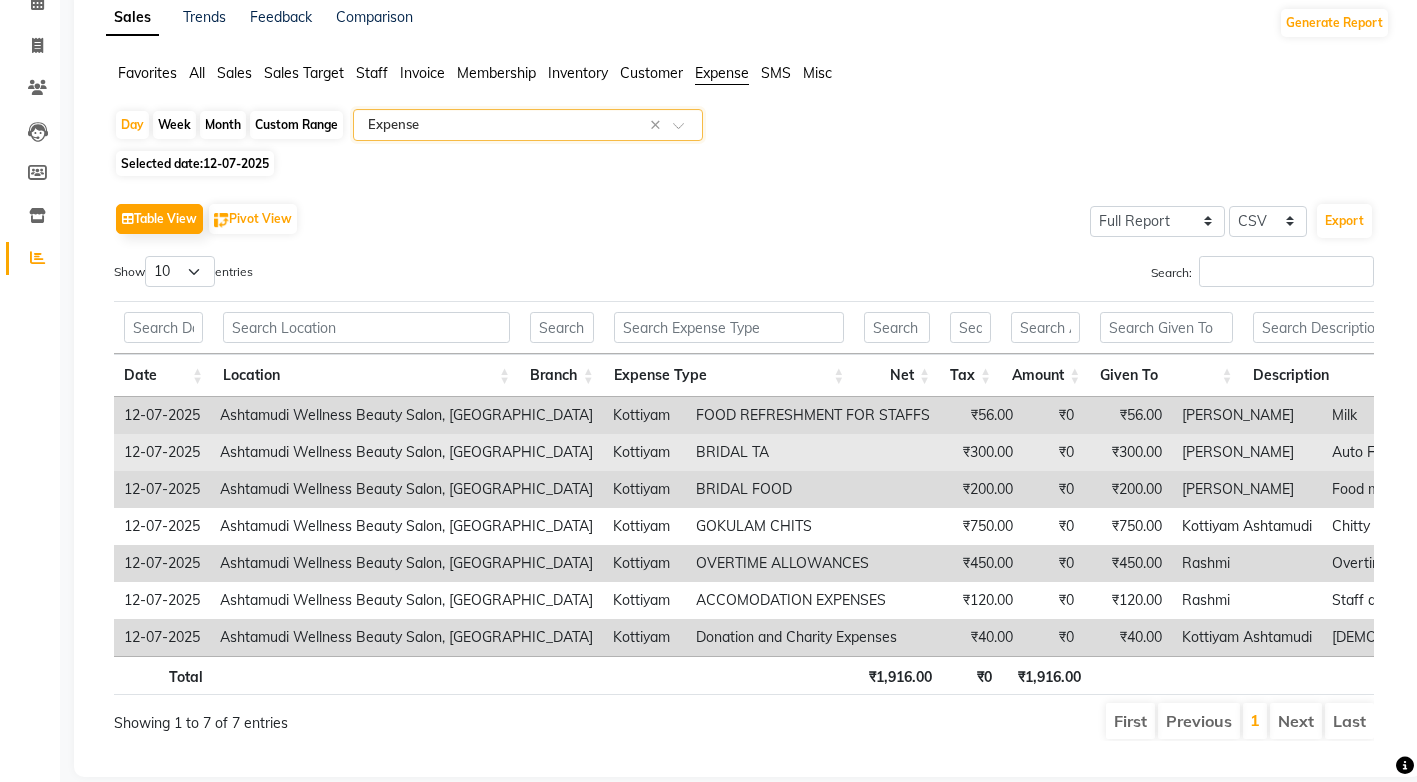 scroll, scrollTop: 0, scrollLeft: 0, axis: both 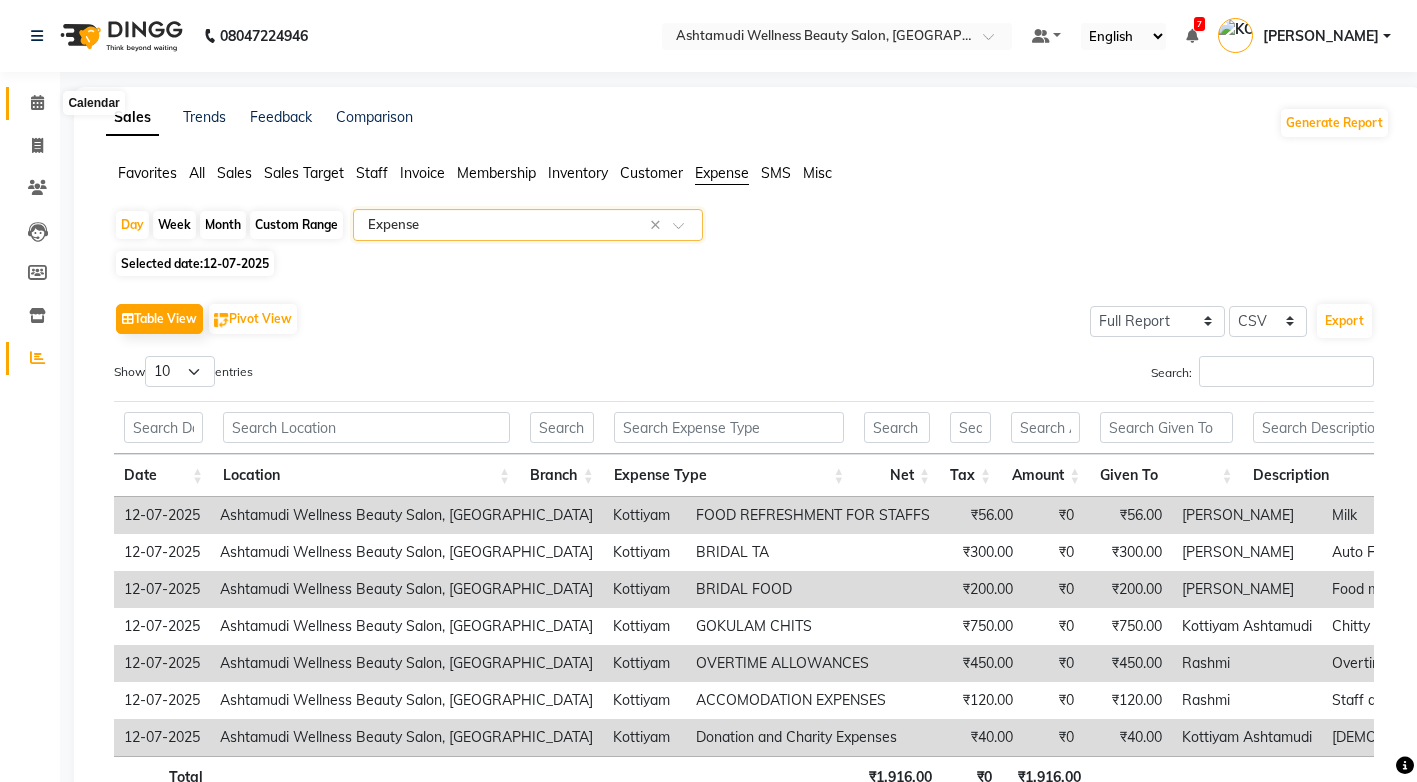 click 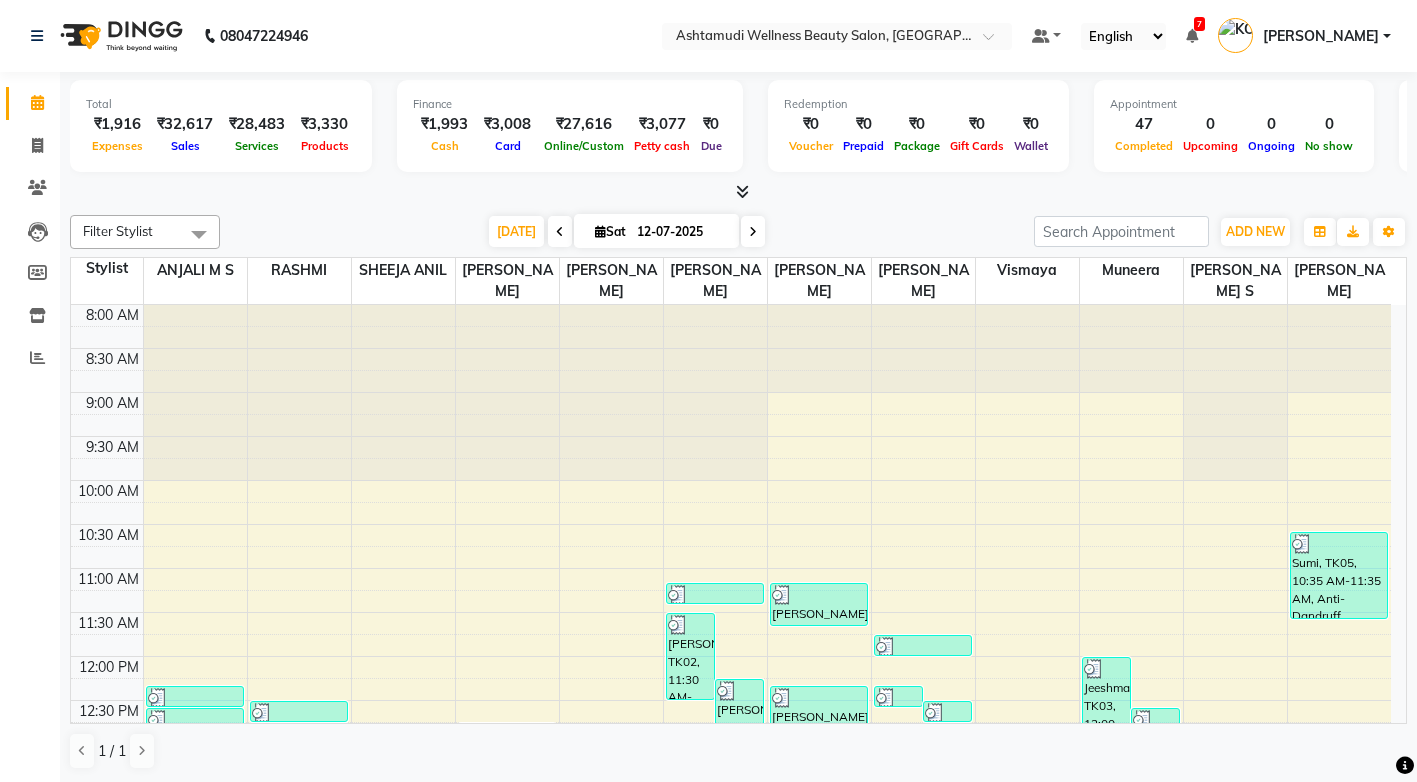 scroll, scrollTop: 0, scrollLeft: 0, axis: both 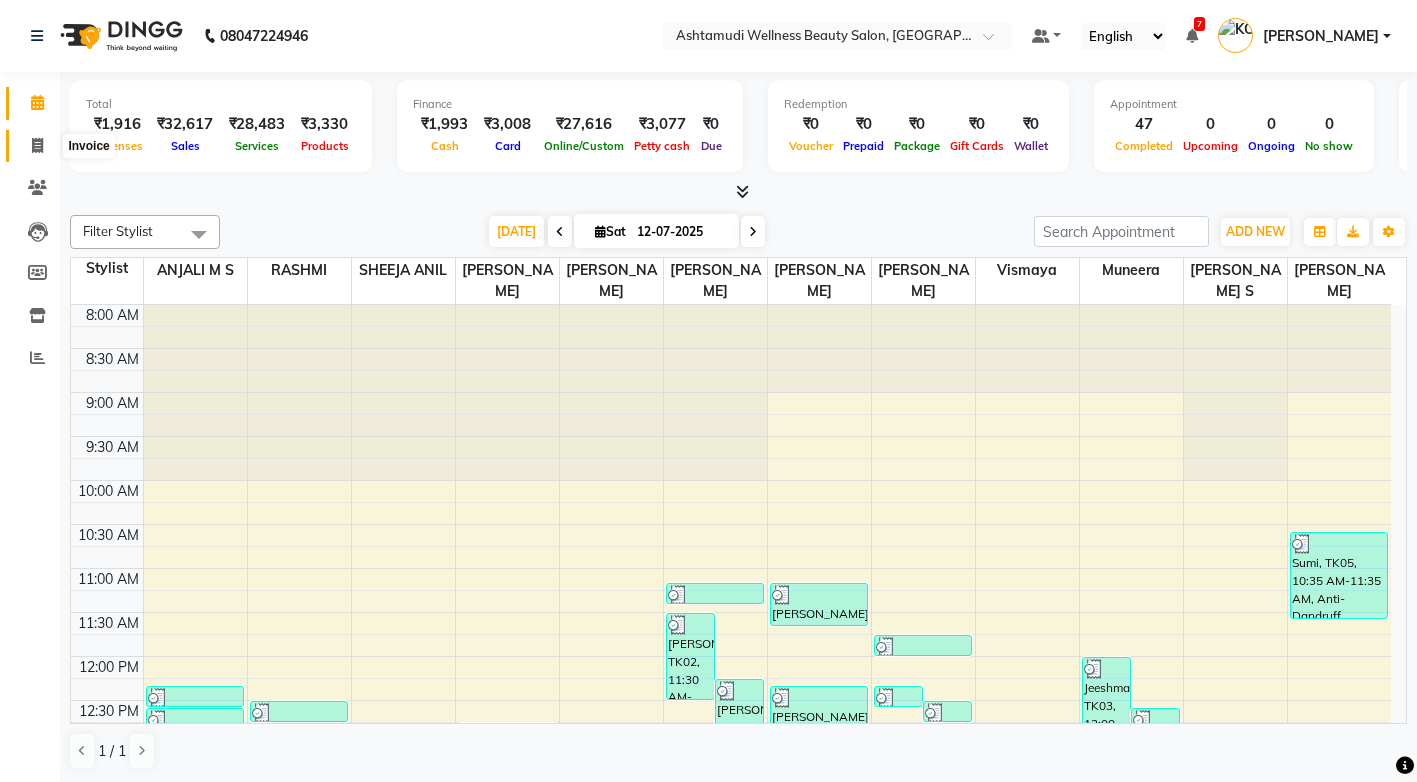 click 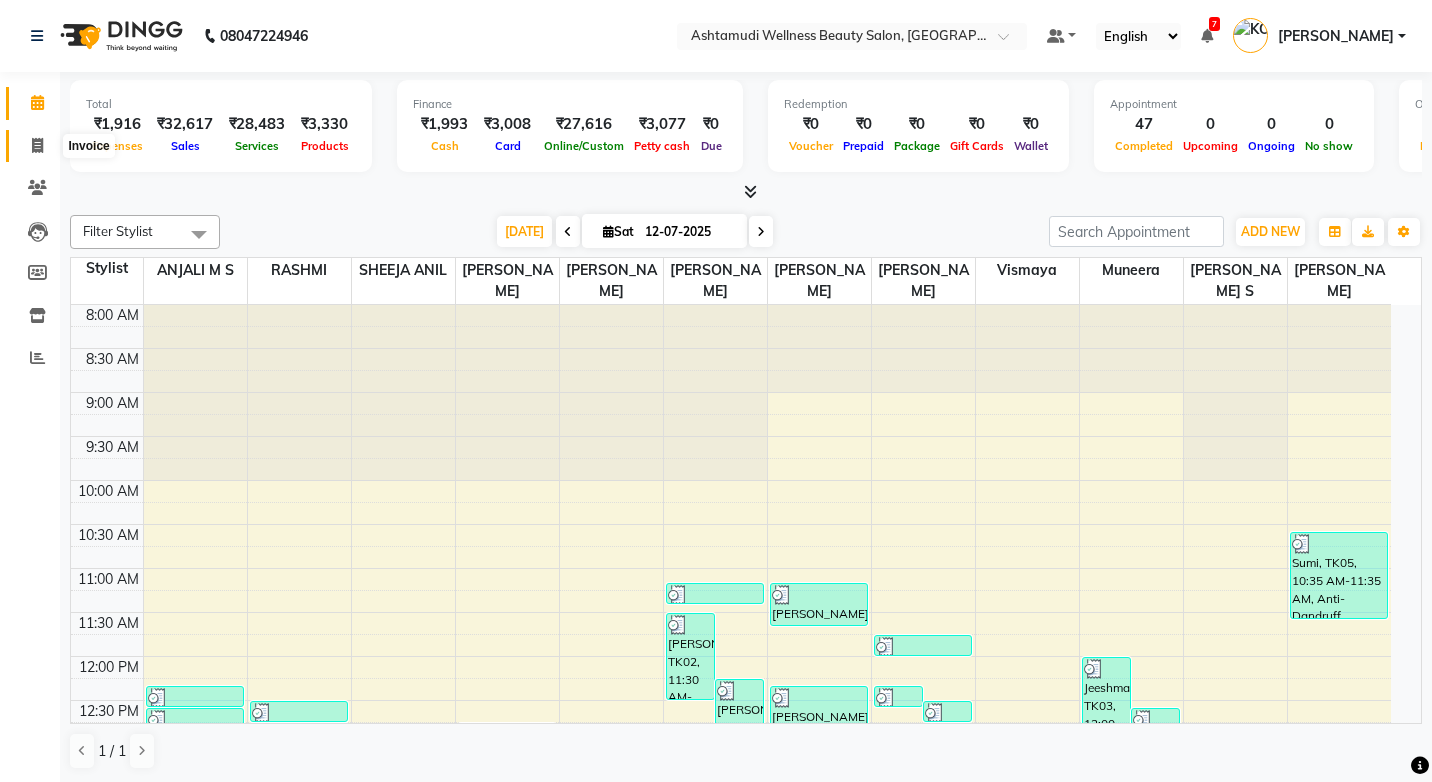 select on "service" 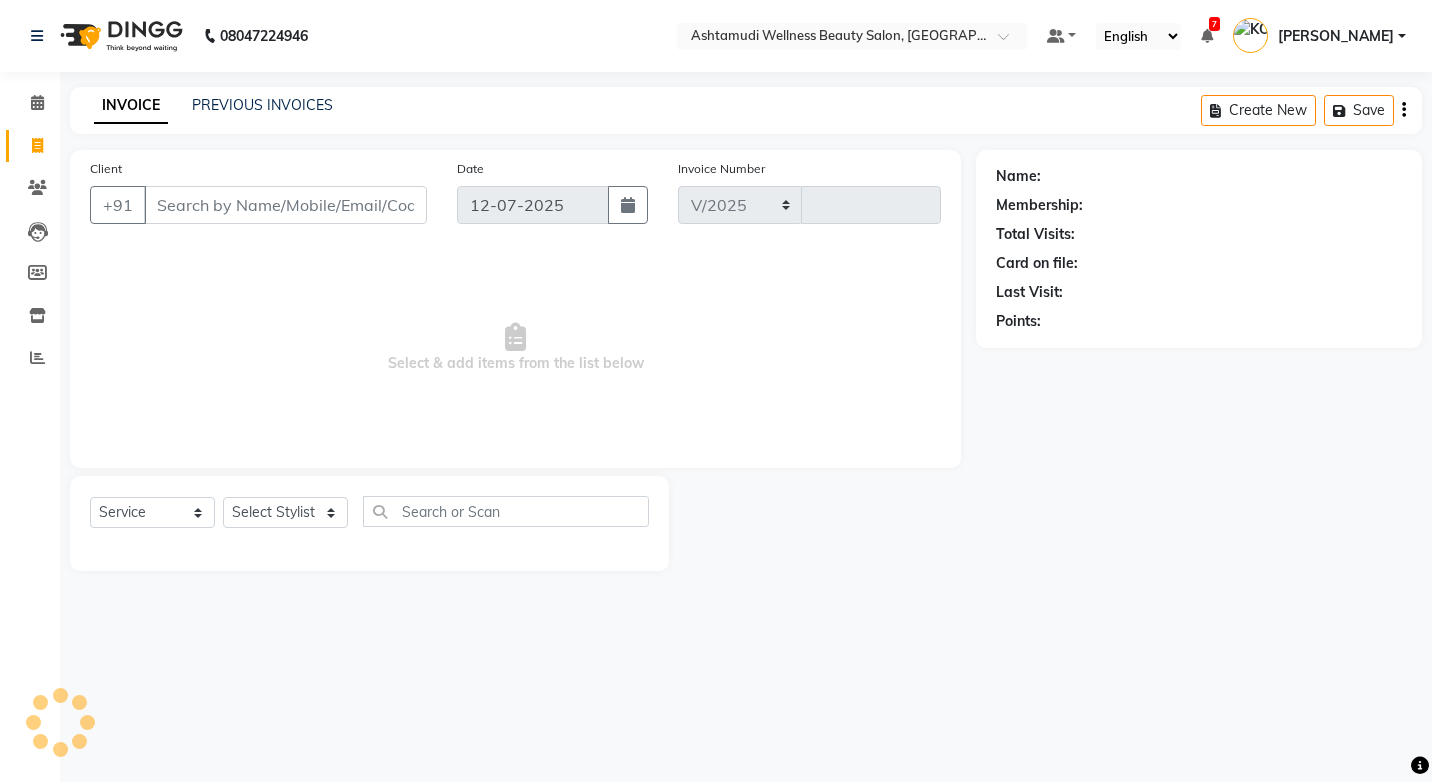 select on "4674" 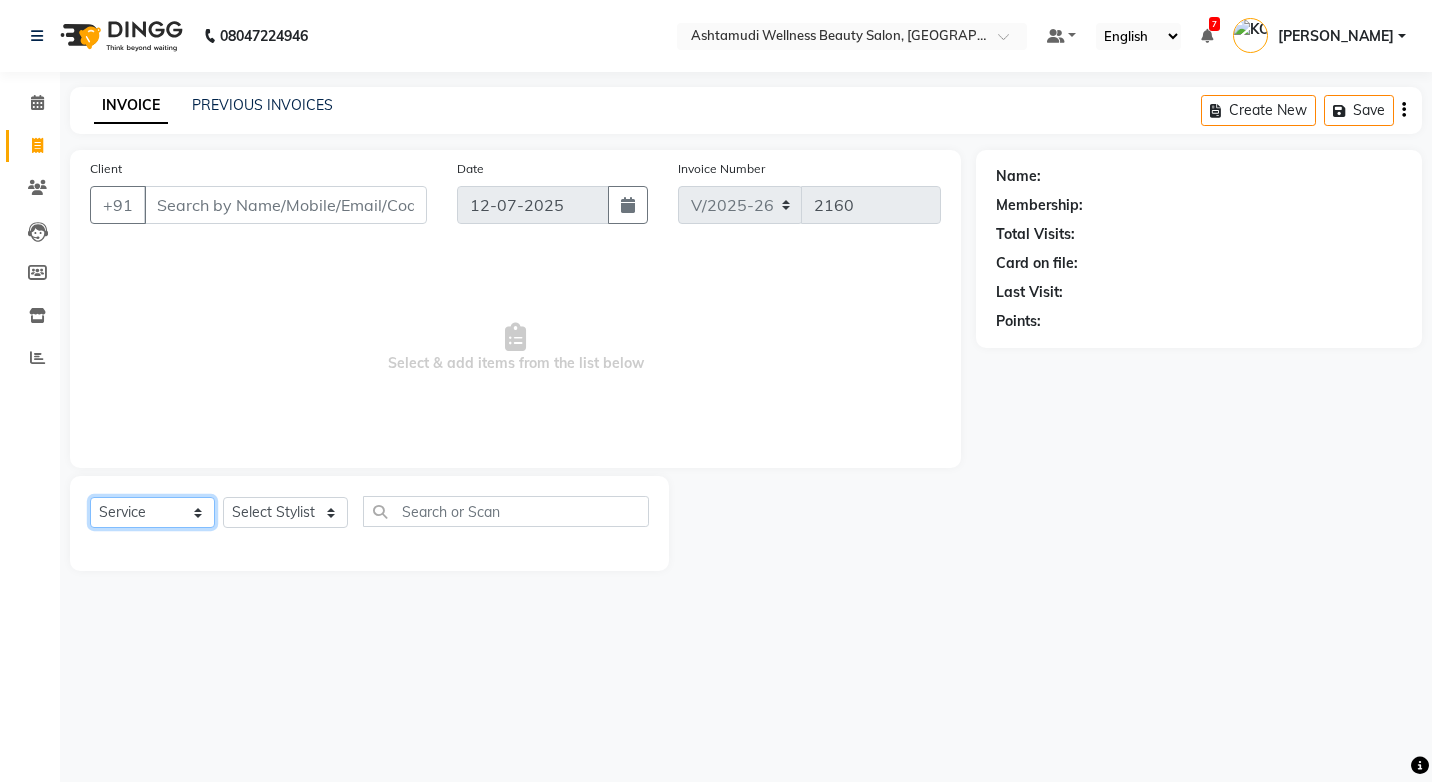 click on "Select  Service  Product  Membership  Package Voucher Prepaid Gift Card" 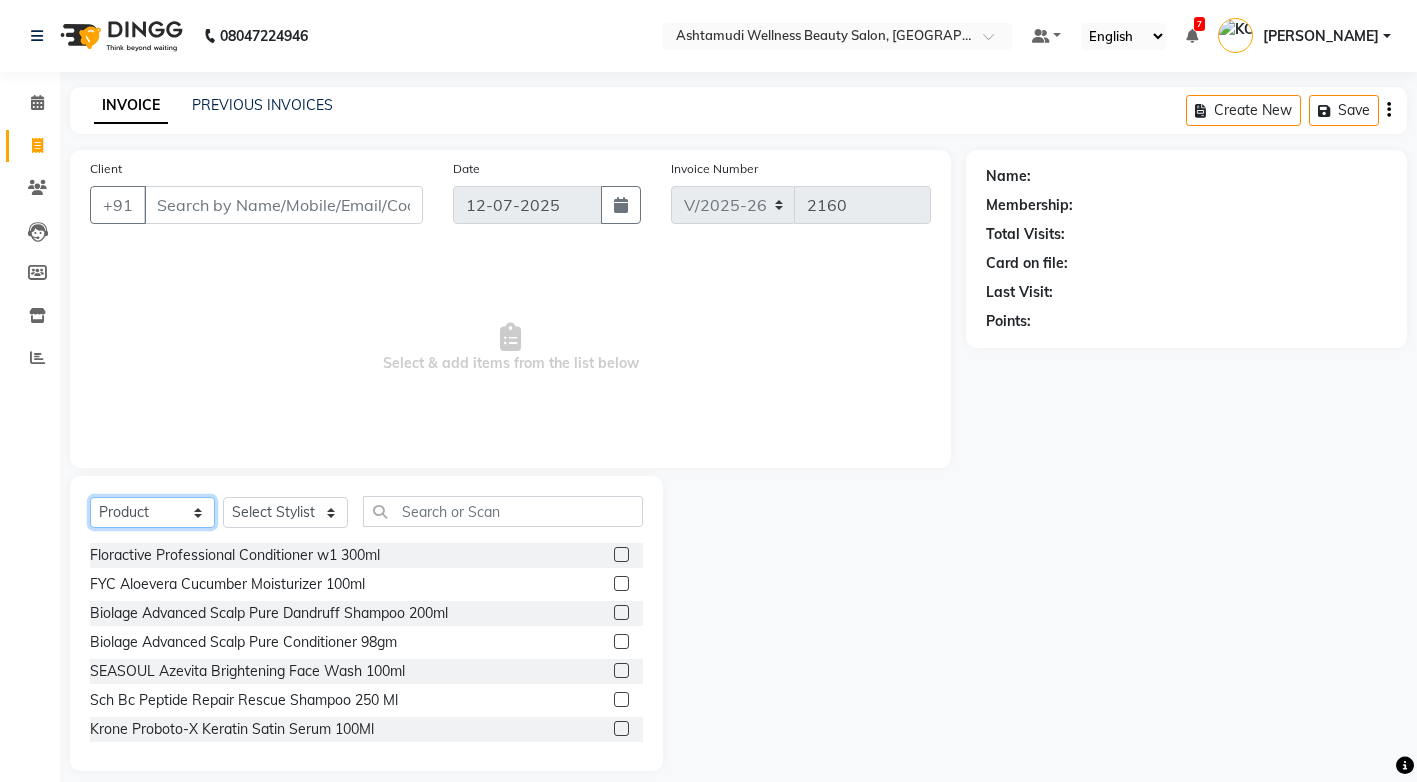 select on "service" 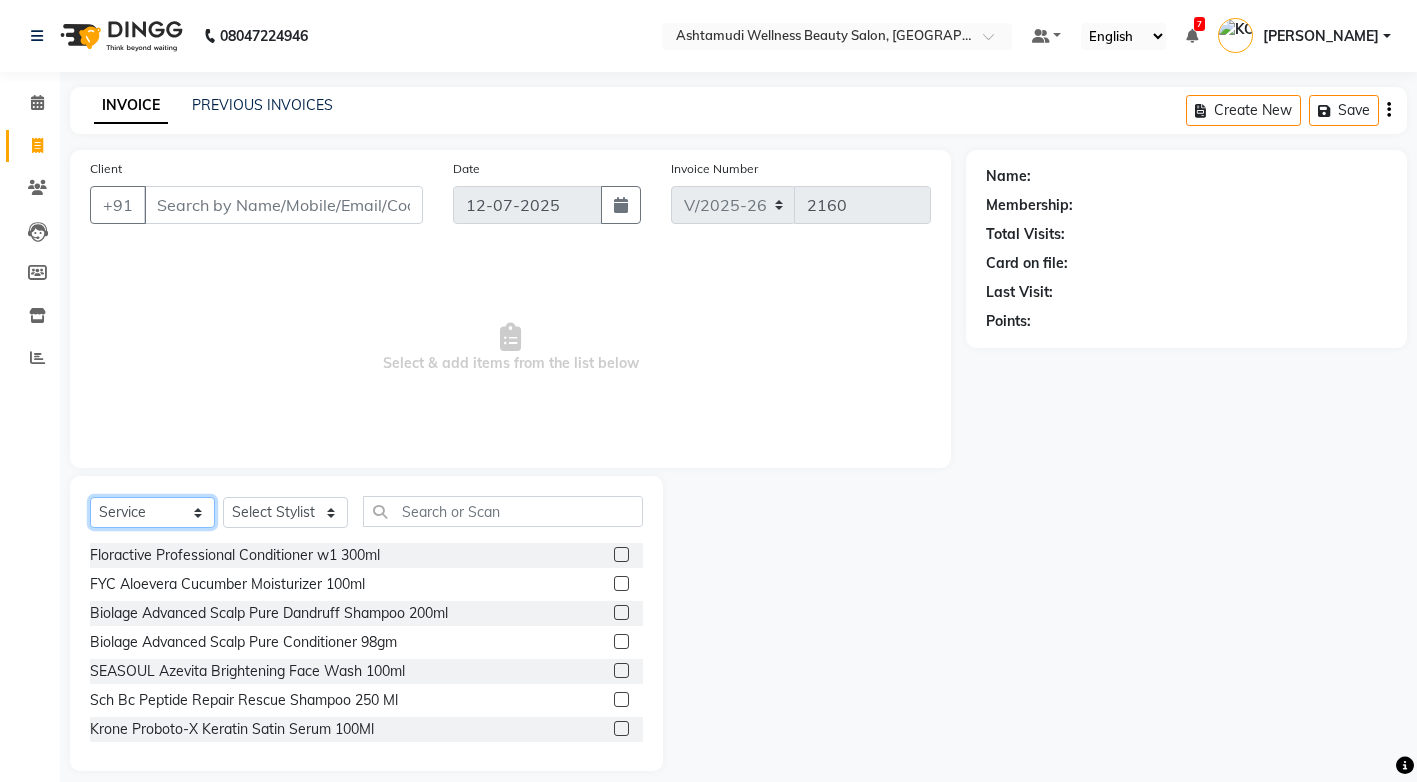 click on "Select  Service  Product  Membership  Package Voucher Prepaid Gift Card" 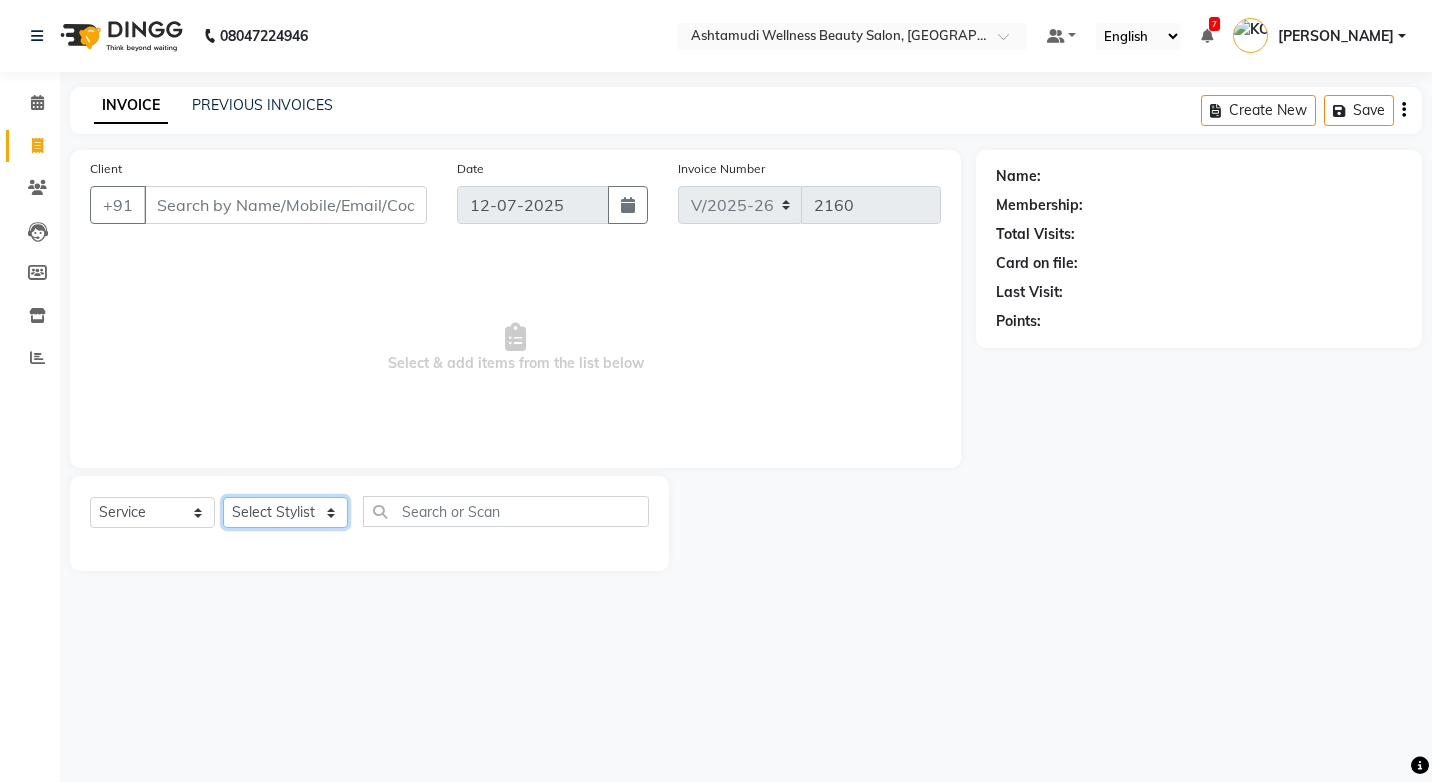 click on "Select Stylist ANJALI M S [PERSON_NAME] KOTTIYAM ASHTAMUDI [PERSON_NAME] [PERSON_NAME] [PERSON_NAME] [PERSON_NAME]  Sona [PERSON_NAME] [PERSON_NAME] [PERSON_NAME]" 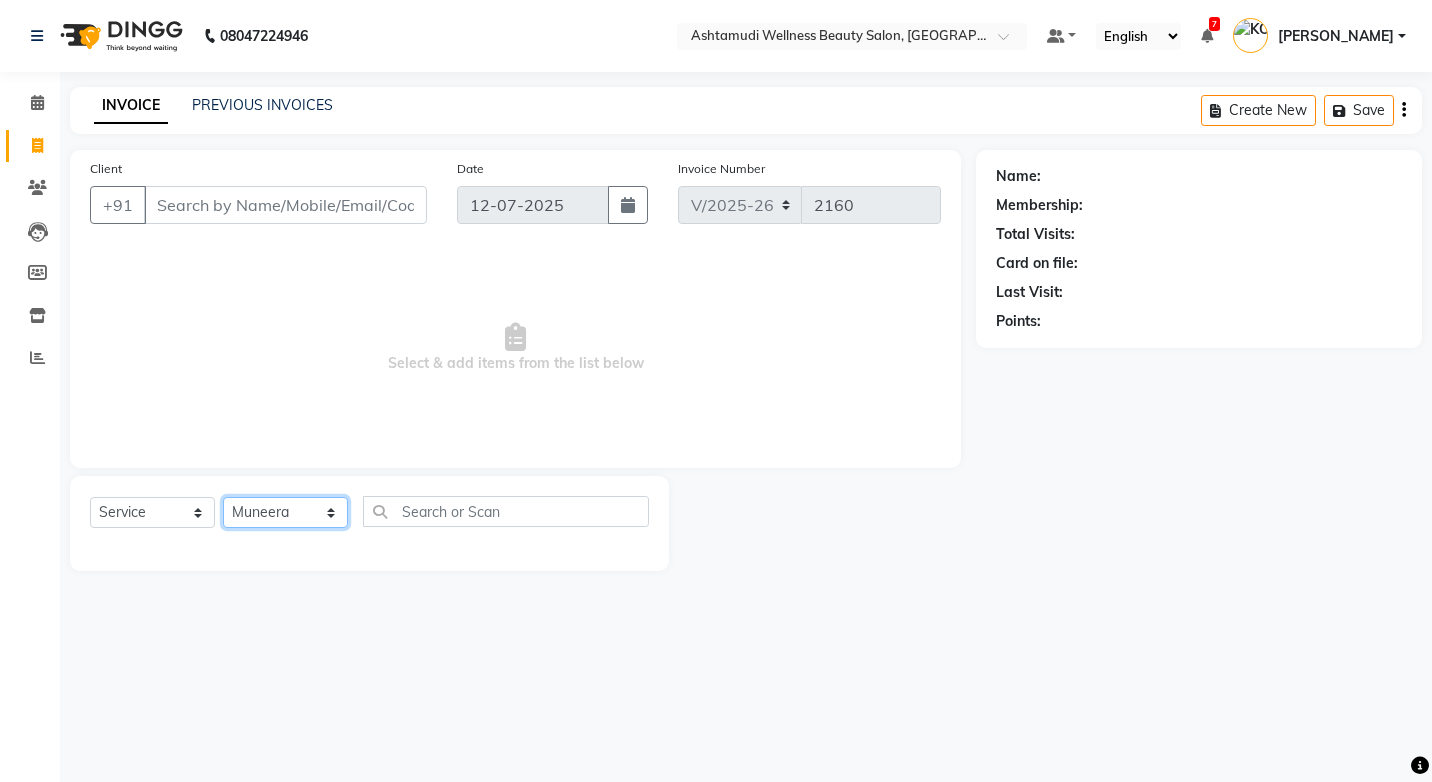 click on "Select Stylist ANJALI M S [PERSON_NAME] KOTTIYAM ASHTAMUDI [PERSON_NAME] [PERSON_NAME] [PERSON_NAME] [PERSON_NAME]  Sona [PERSON_NAME] [PERSON_NAME] [PERSON_NAME]" 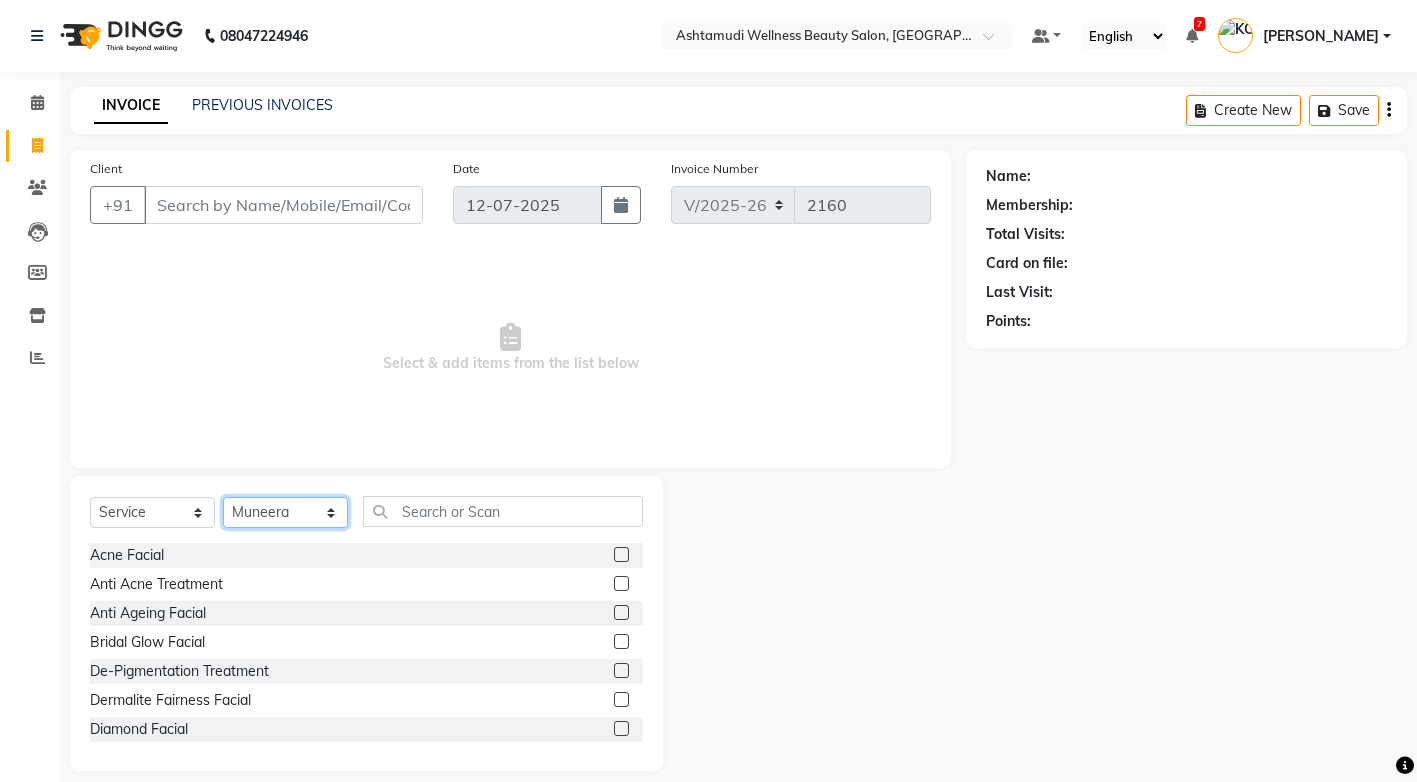drag, startPoint x: 267, startPoint y: 517, endPoint x: 268, endPoint y: 497, distance: 20.024984 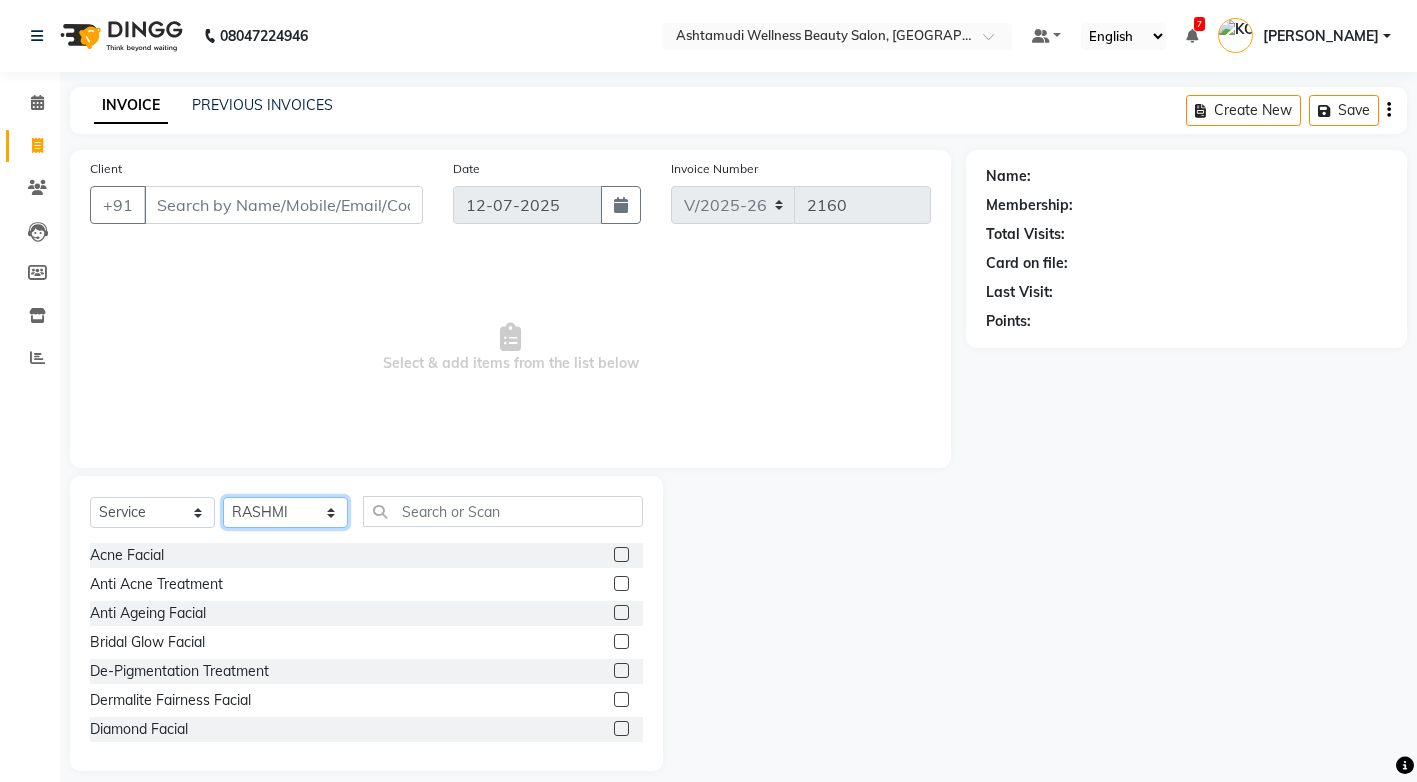 click on "Select Stylist ANJALI M S [PERSON_NAME] KOTTIYAM ASHTAMUDI [PERSON_NAME] [PERSON_NAME] [PERSON_NAME] [PERSON_NAME]  Sona [PERSON_NAME] [PERSON_NAME] [PERSON_NAME]" 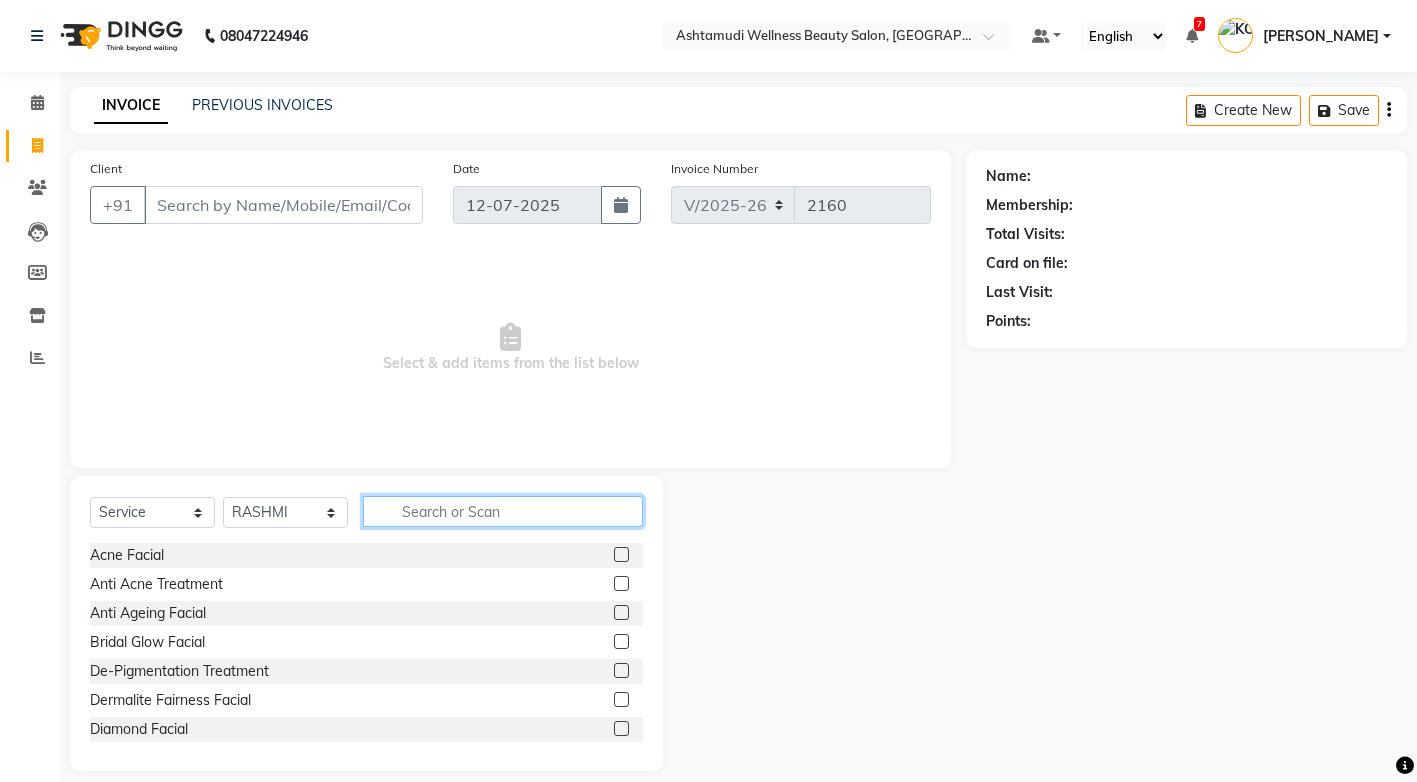 click 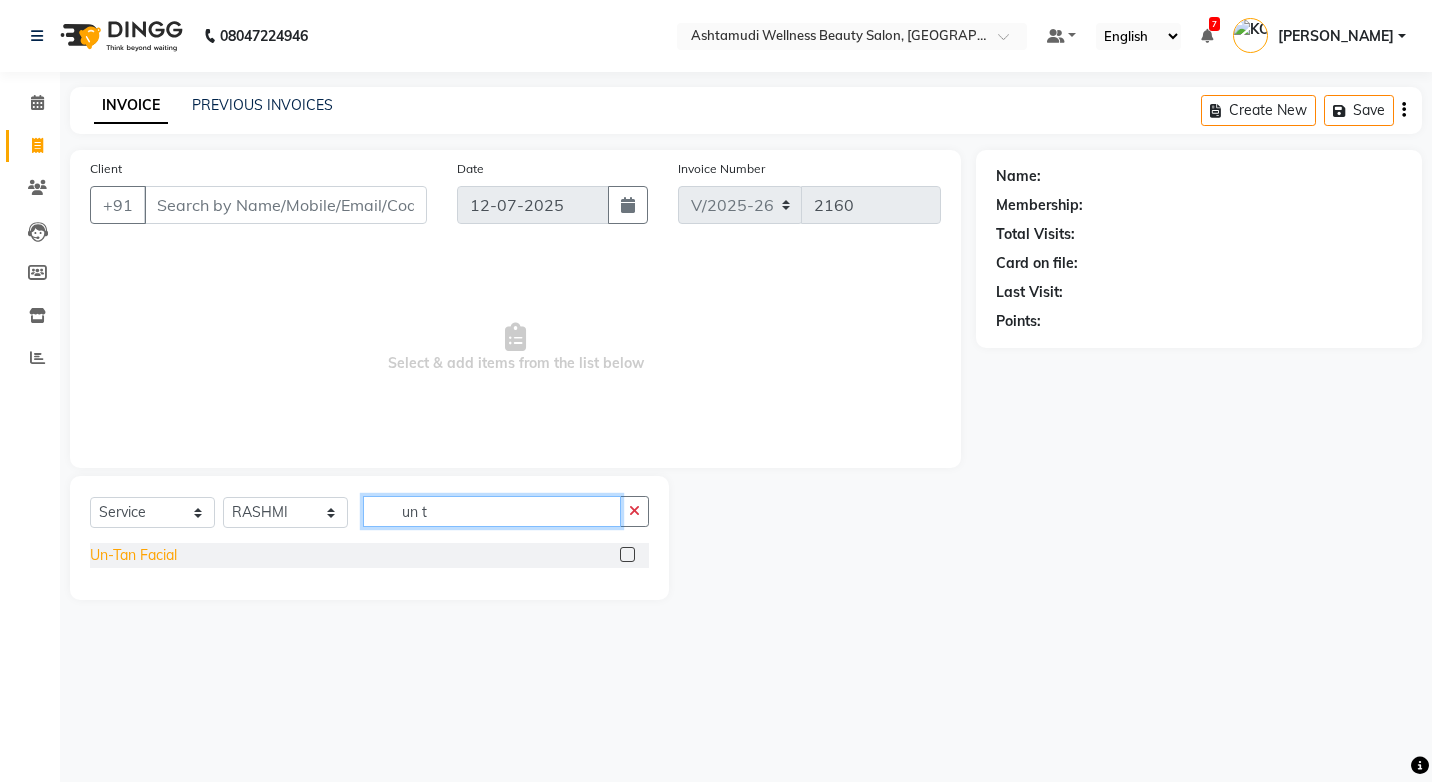 type on "un t" 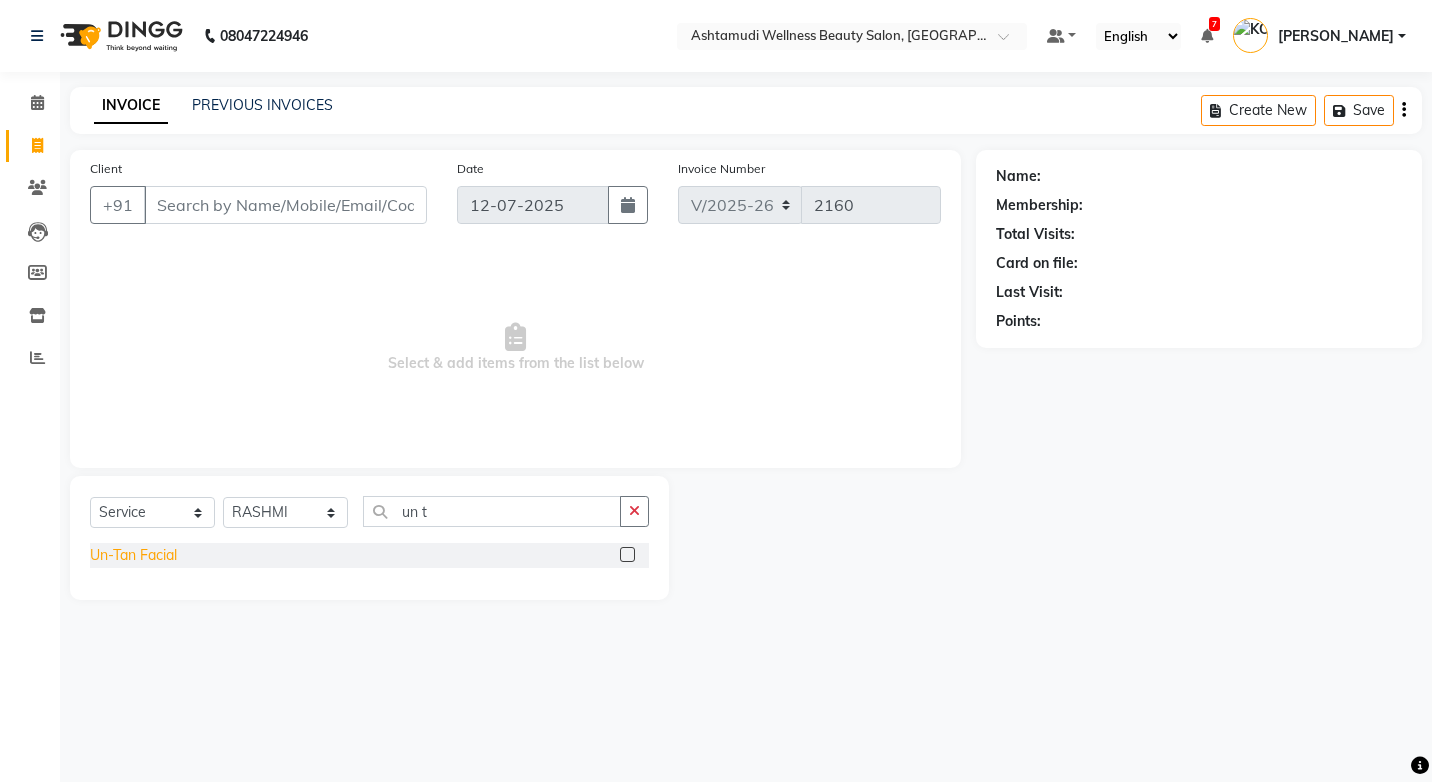 click on "Un-Tan Facial" 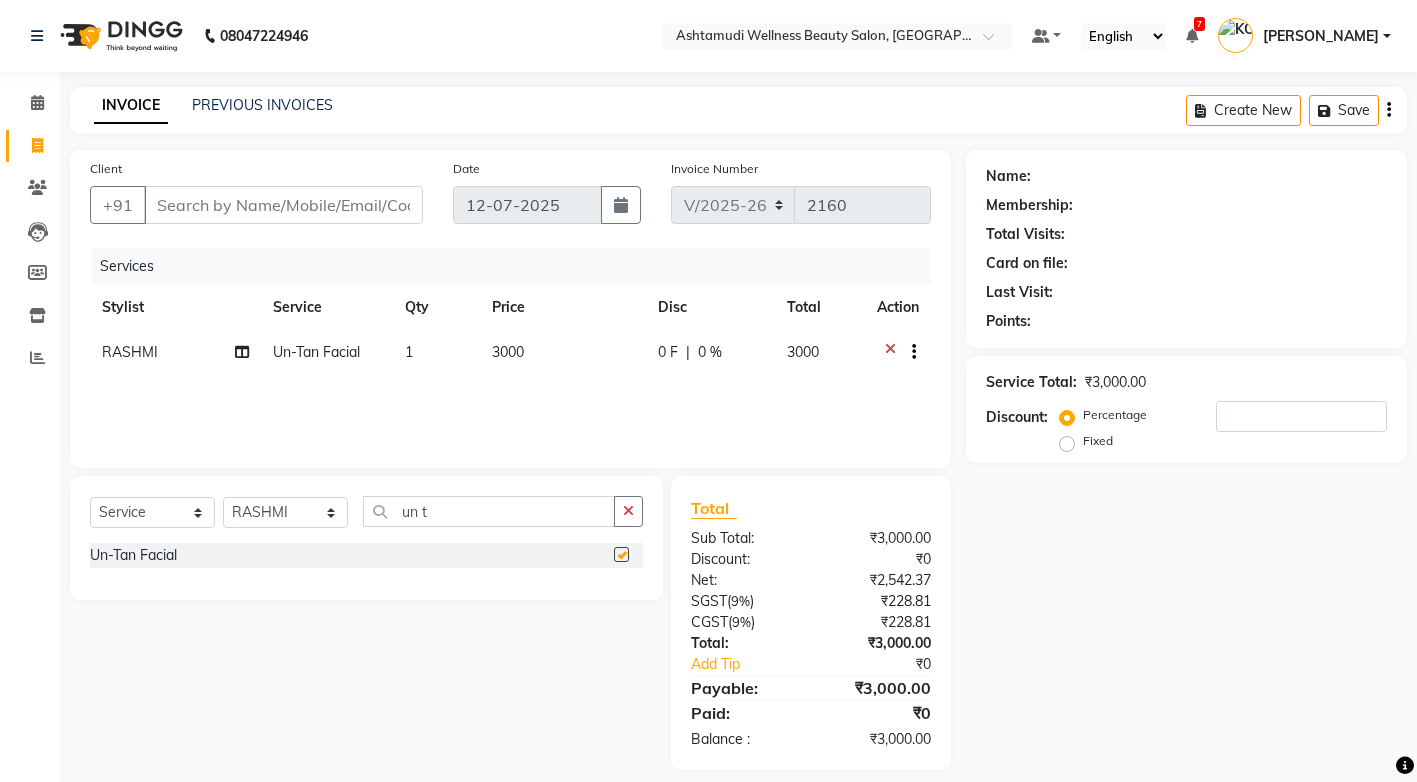 checkbox on "false" 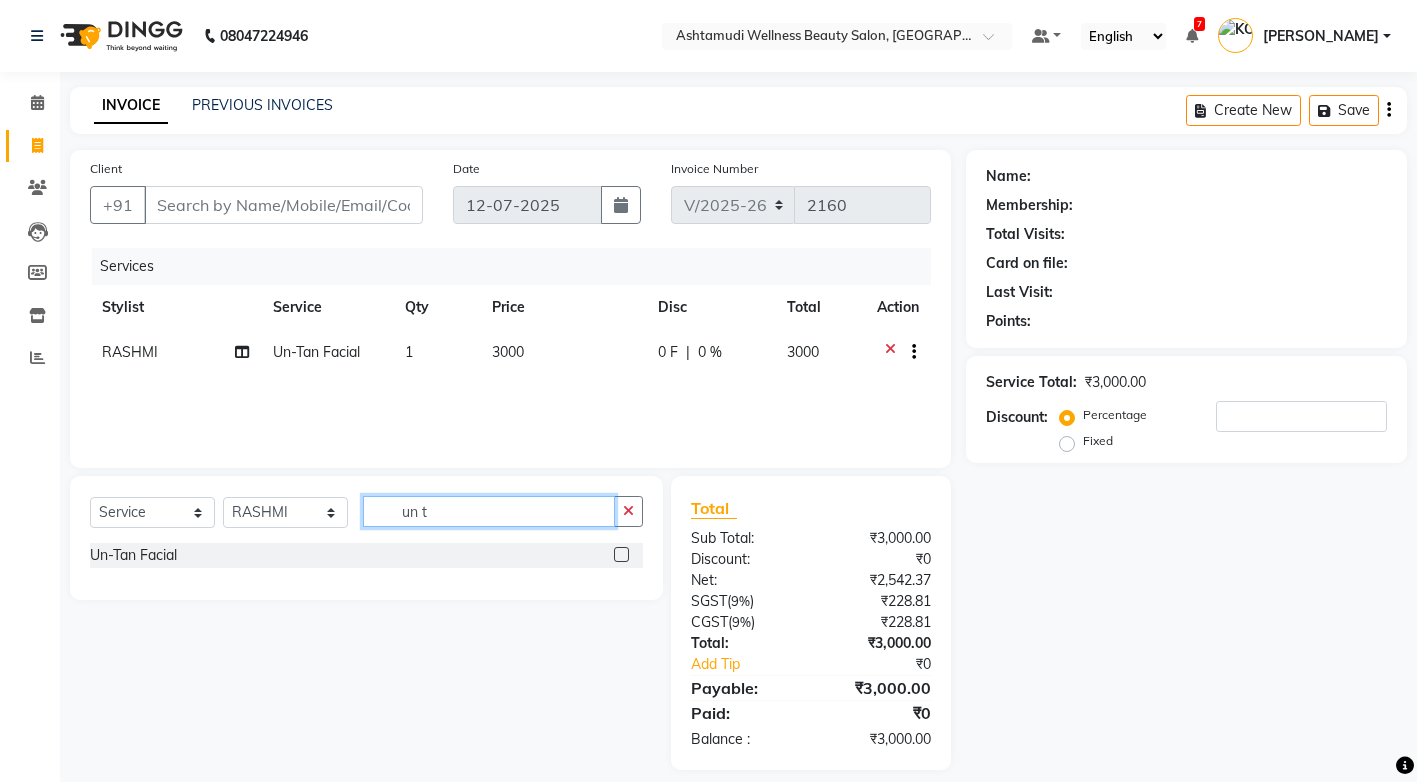 click on "un t" 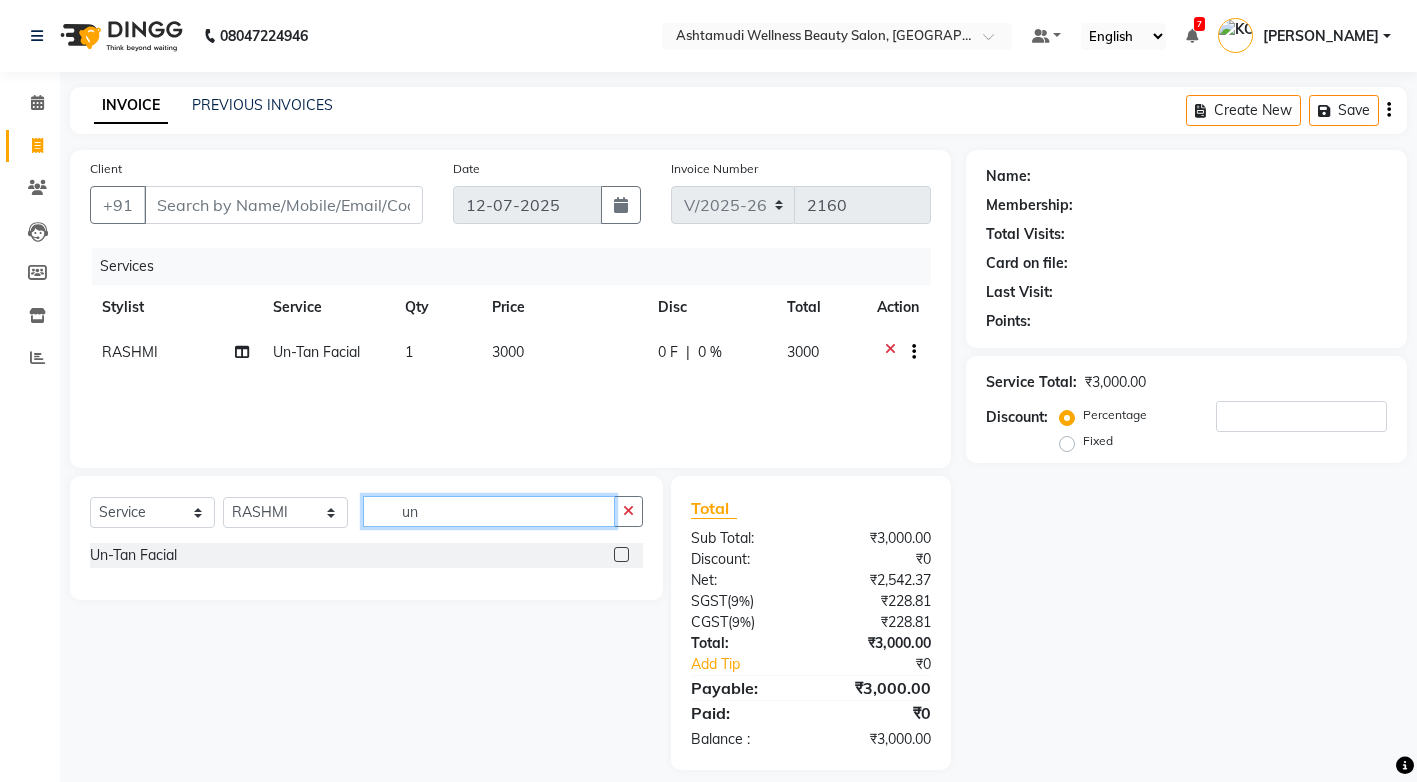 type on "u" 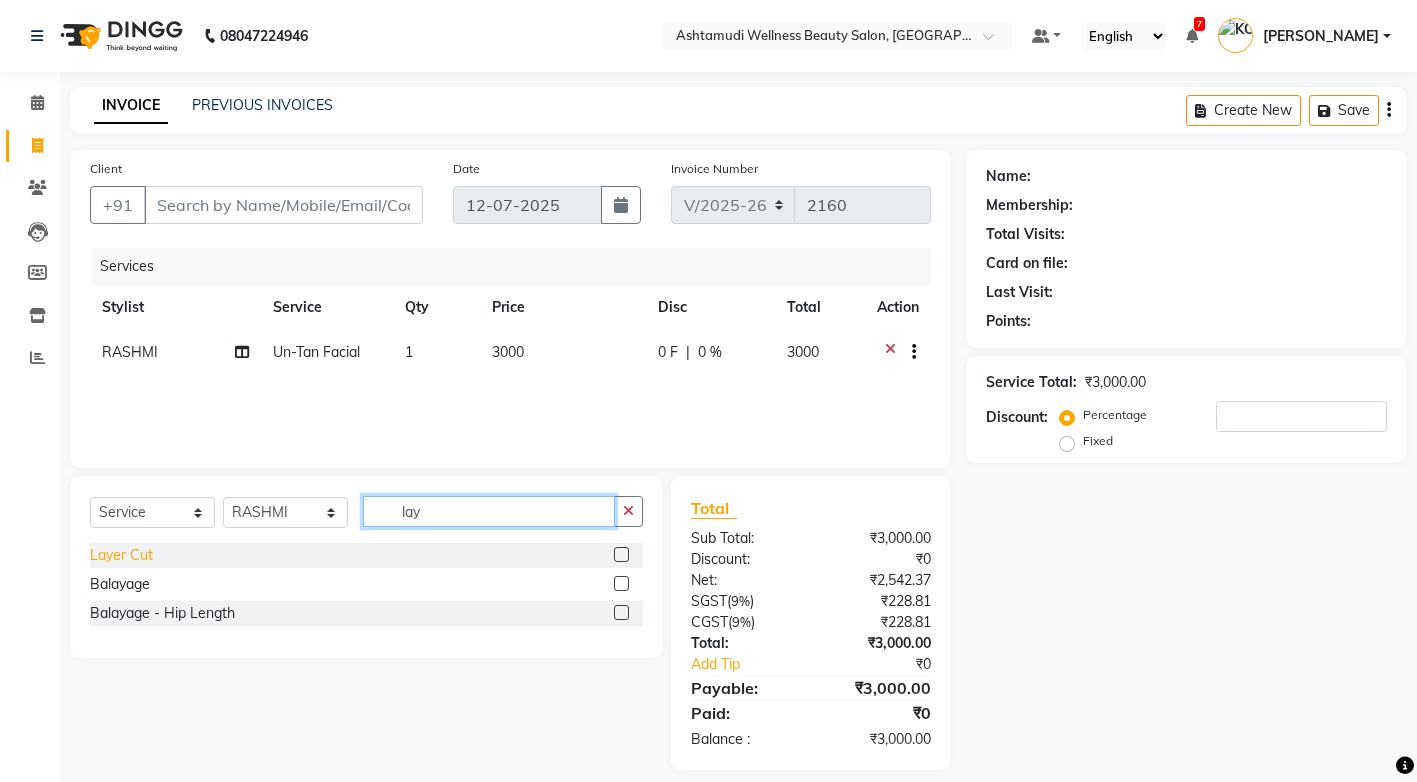 type on "lay" 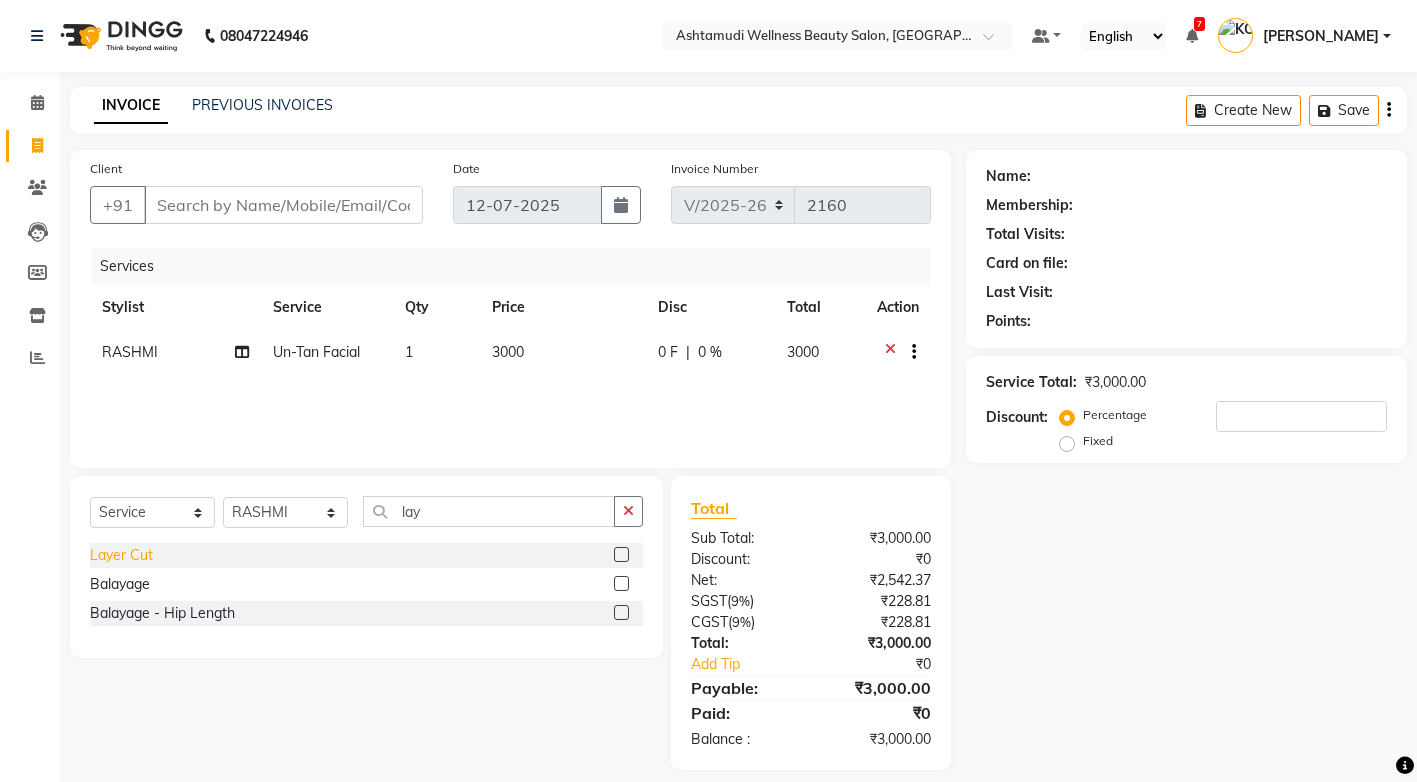click on "Layer Cut" 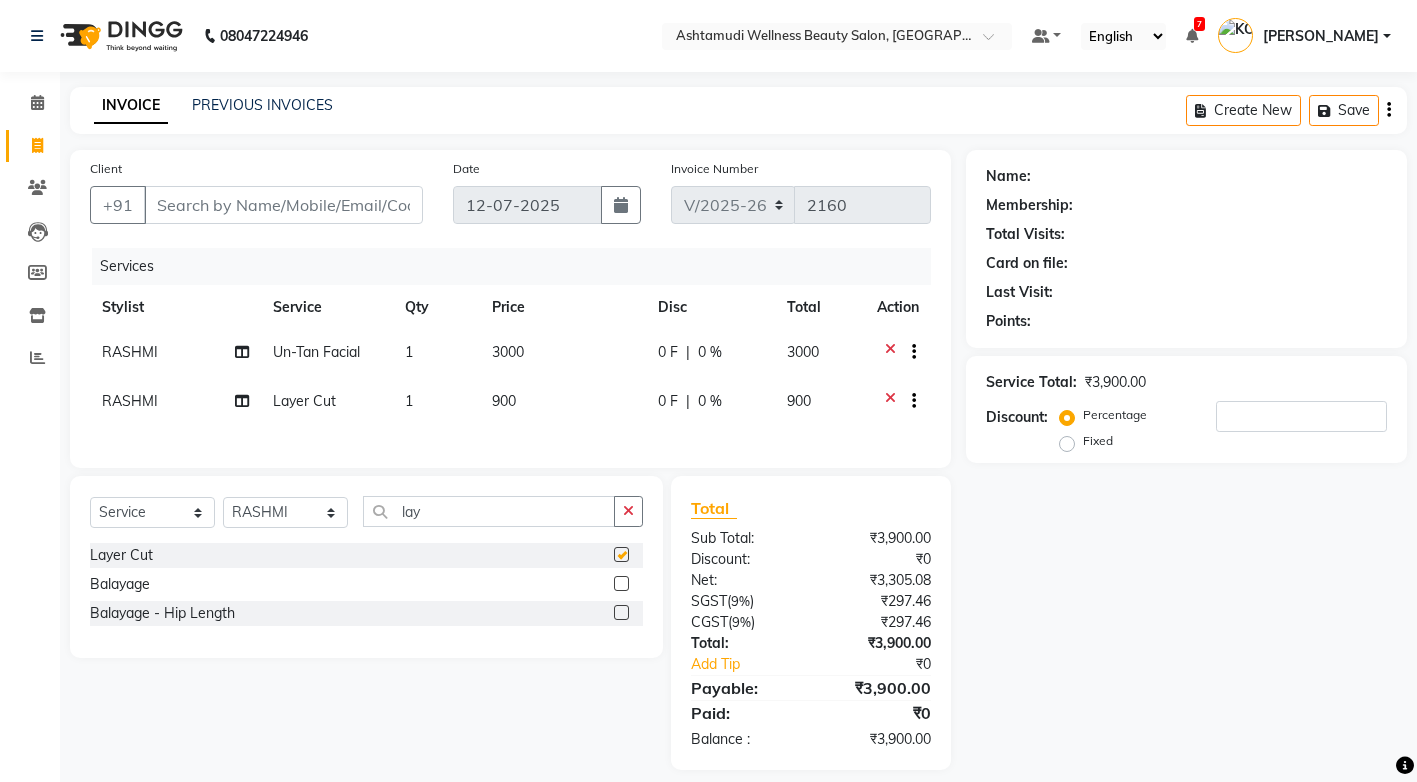 checkbox on "false" 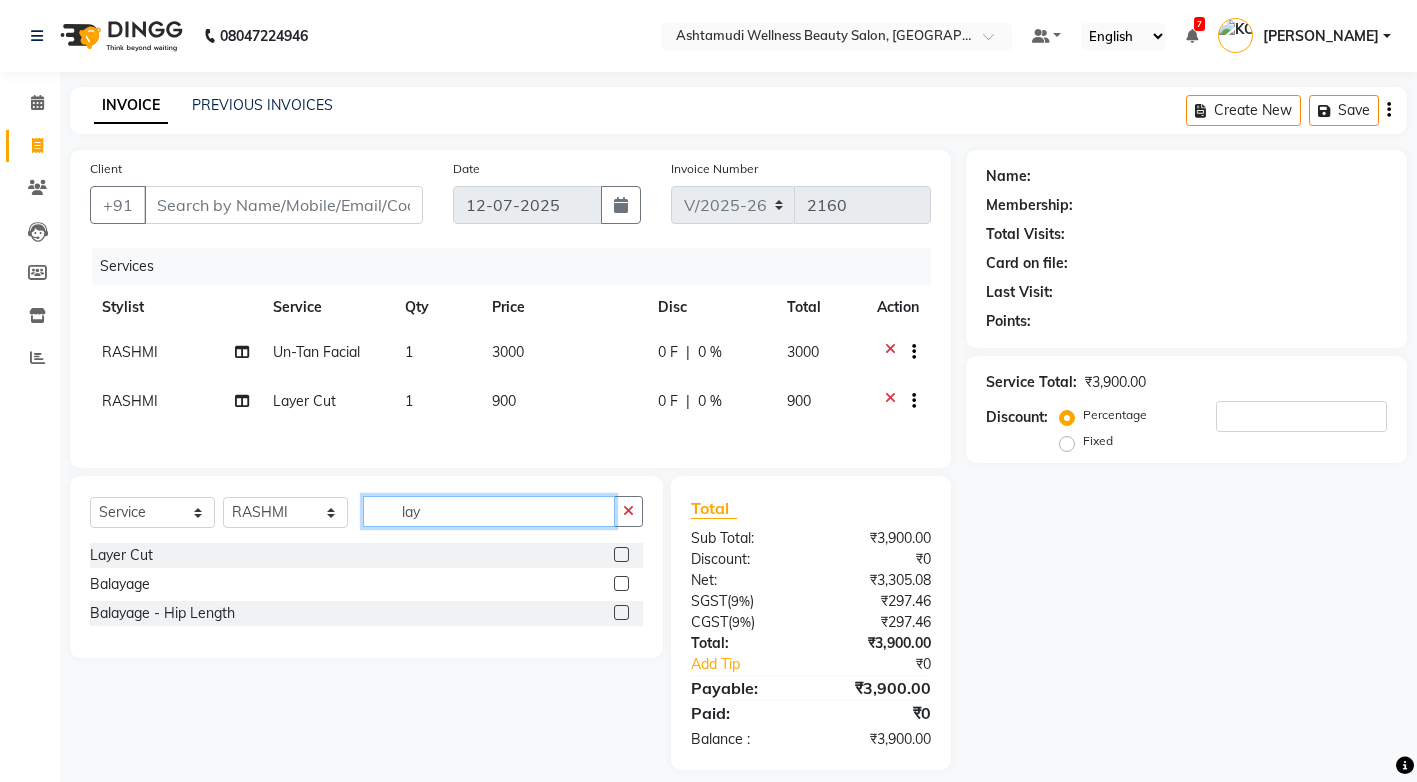 click on "lay" 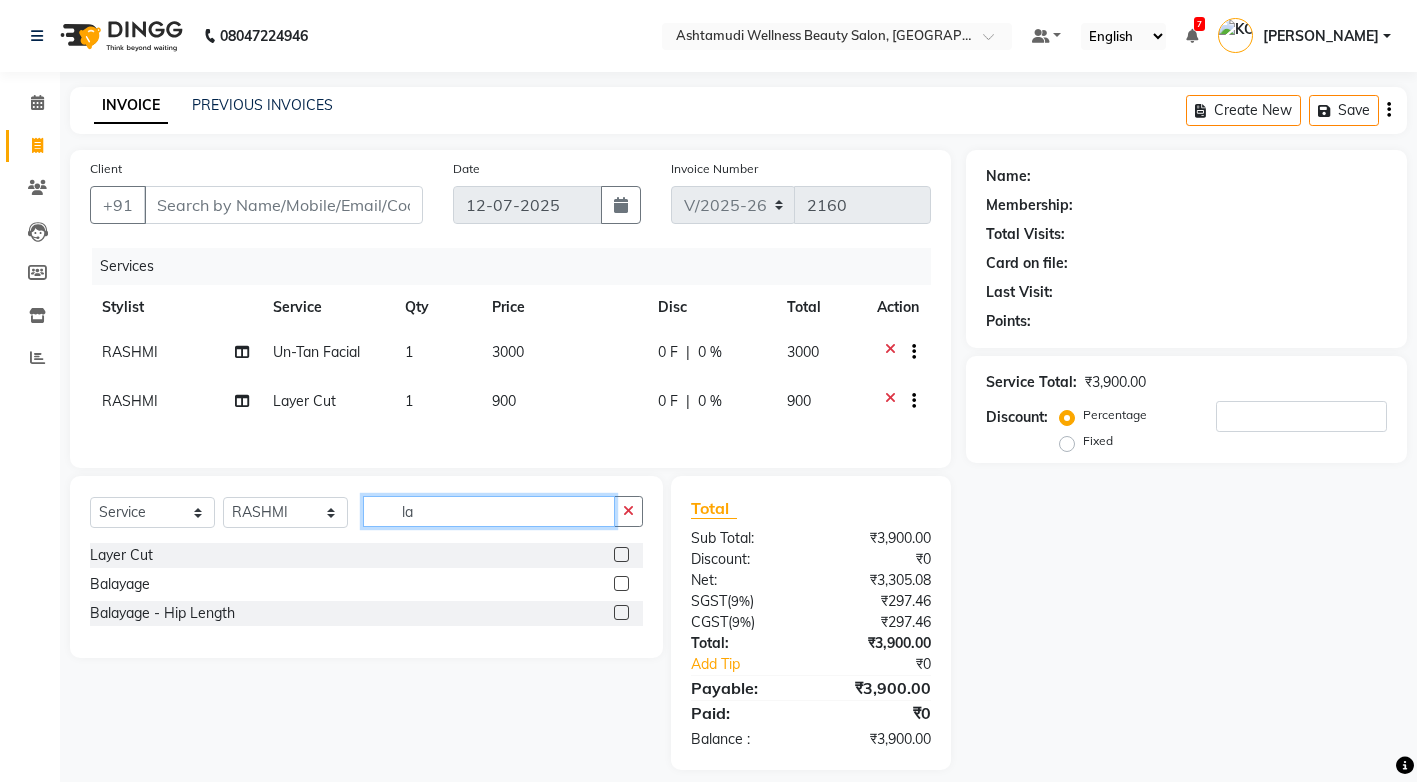 type on "l" 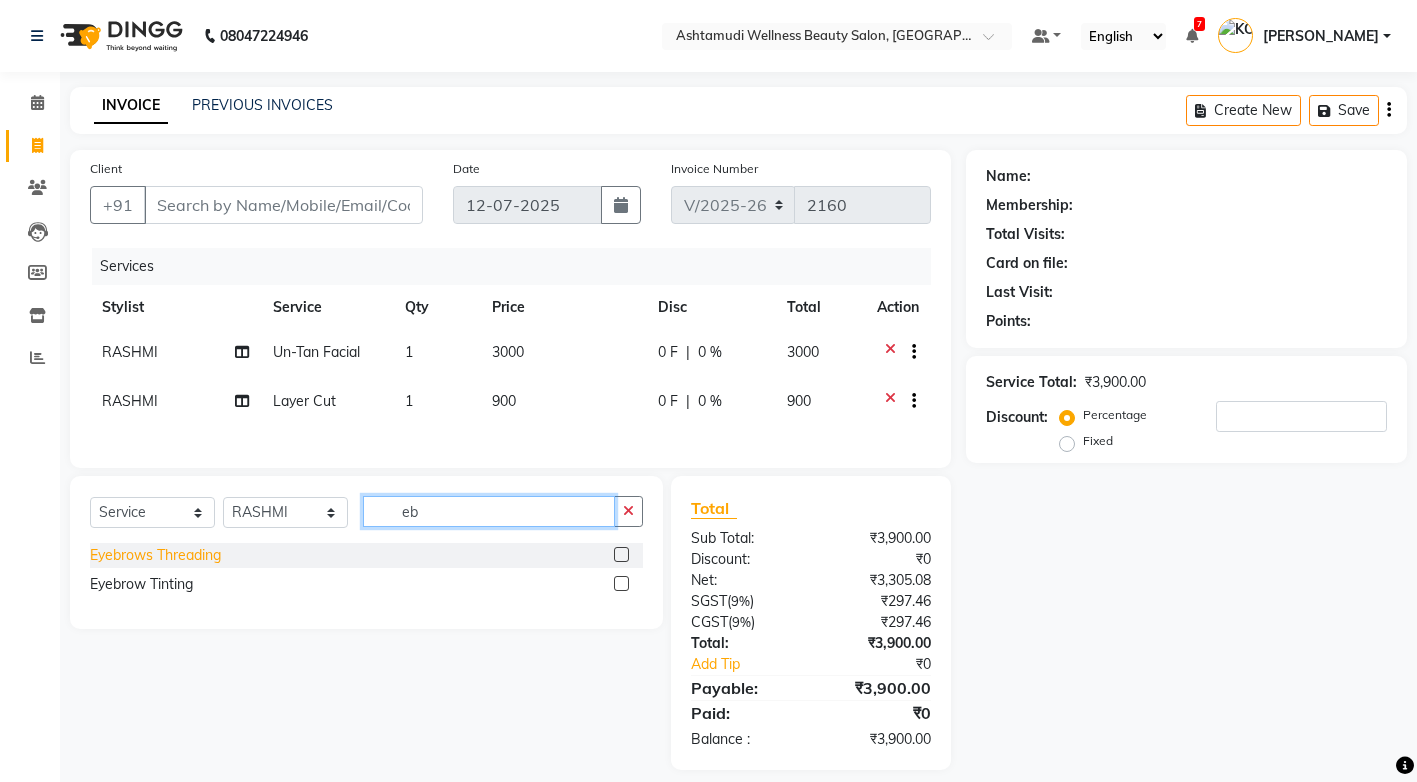 type on "eb" 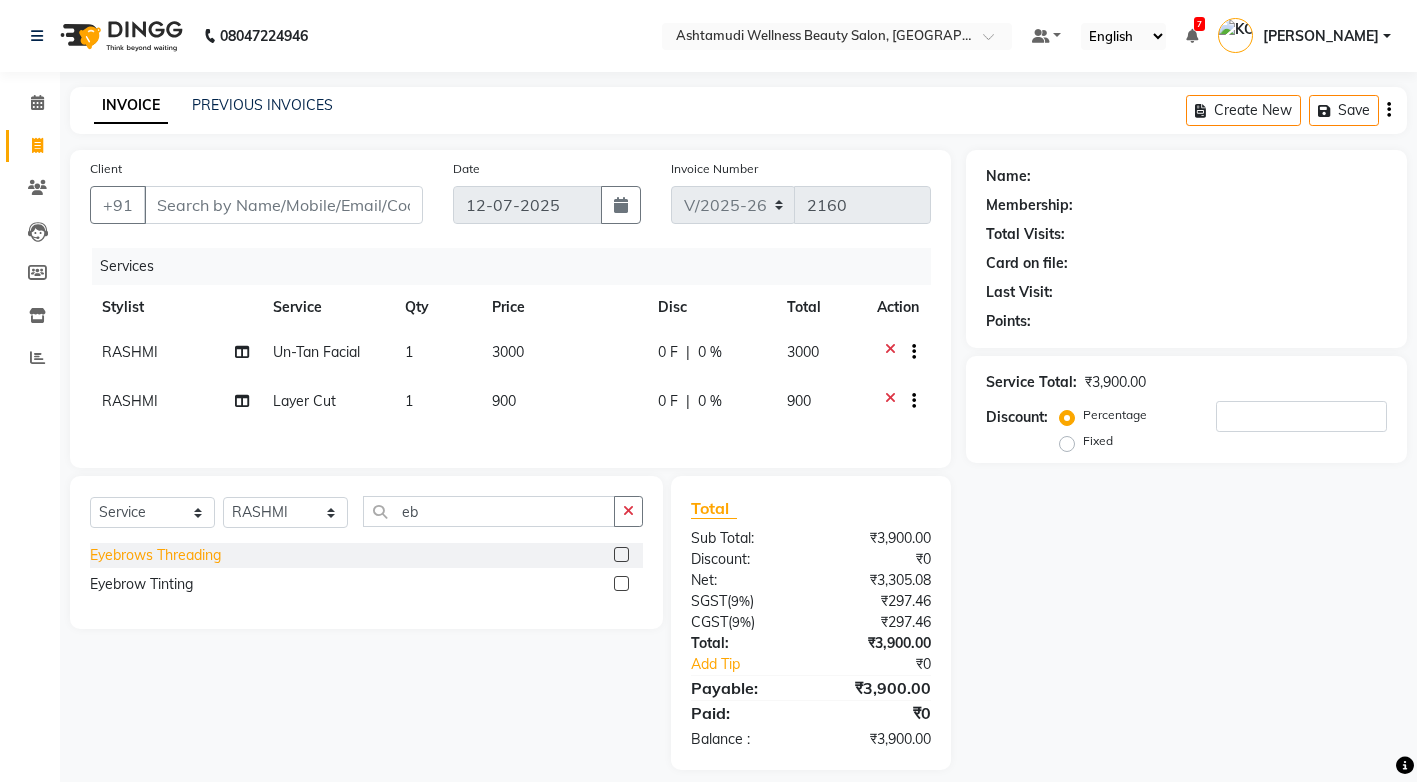 click on "Eyebrows Threading" 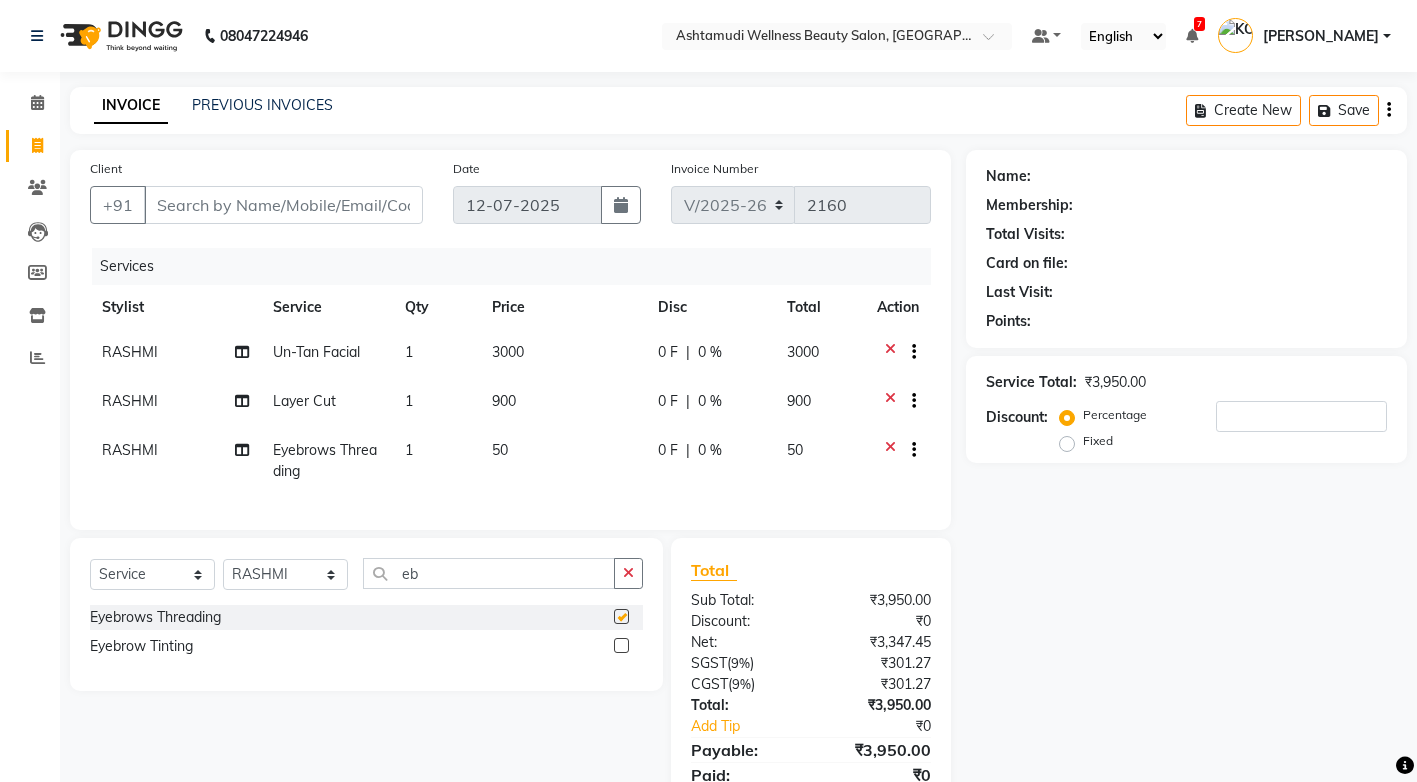 checkbox on "false" 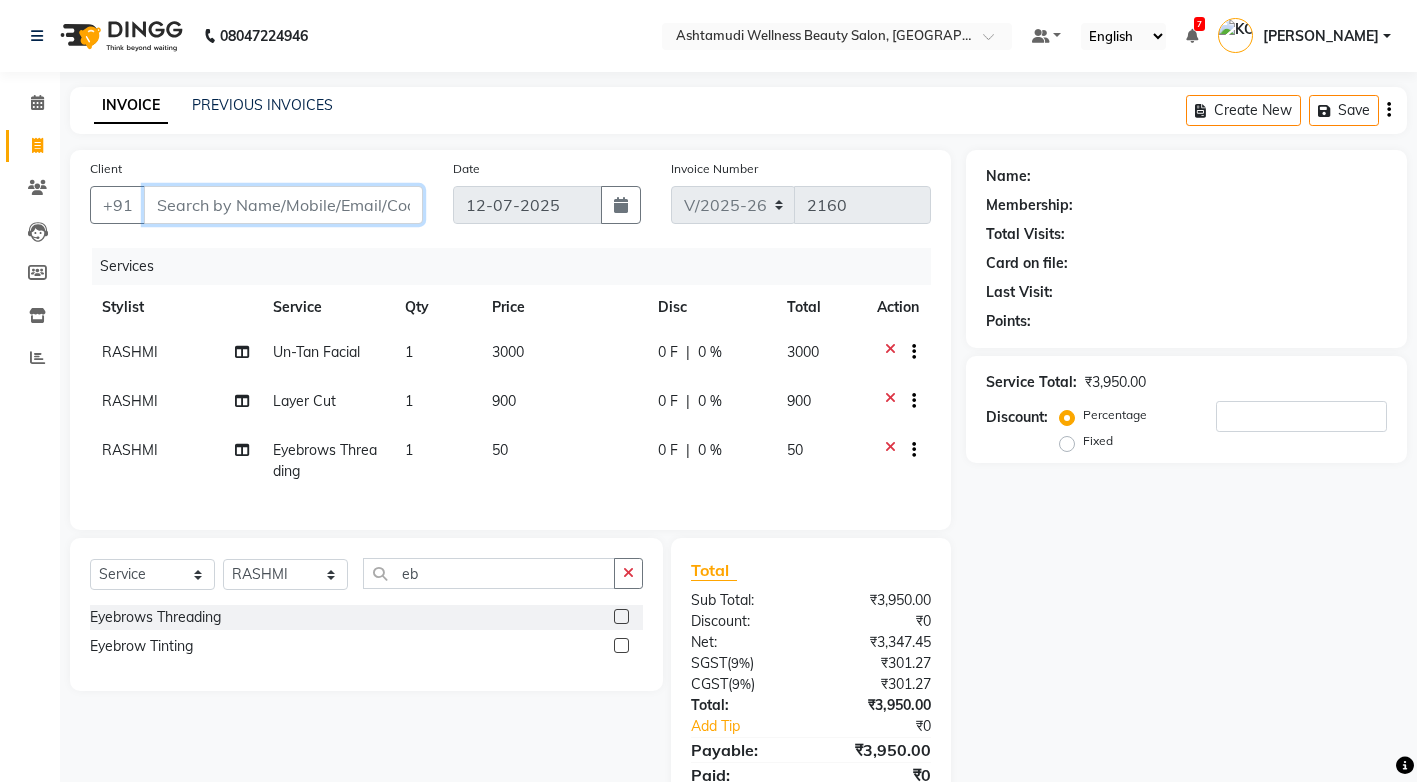 click on "Client" at bounding box center [283, 205] 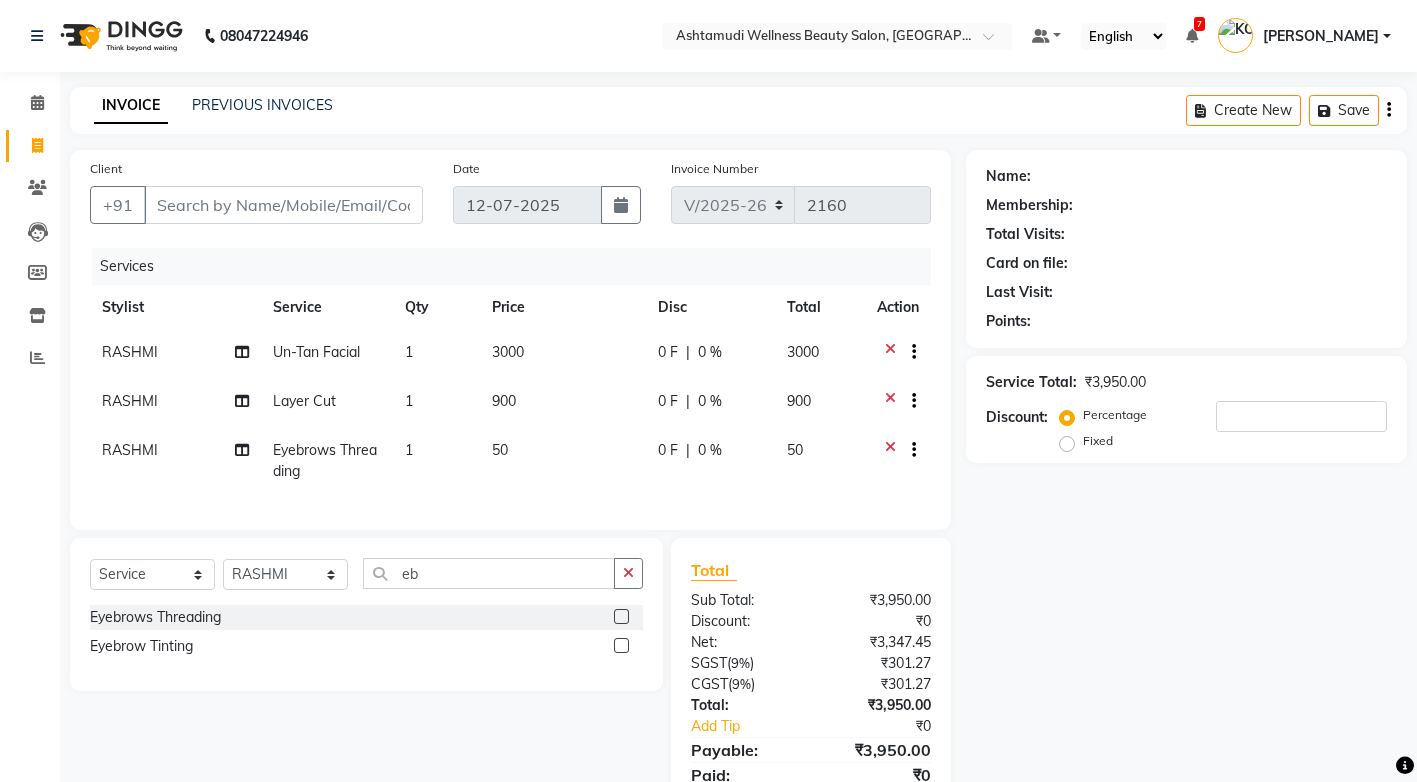 click 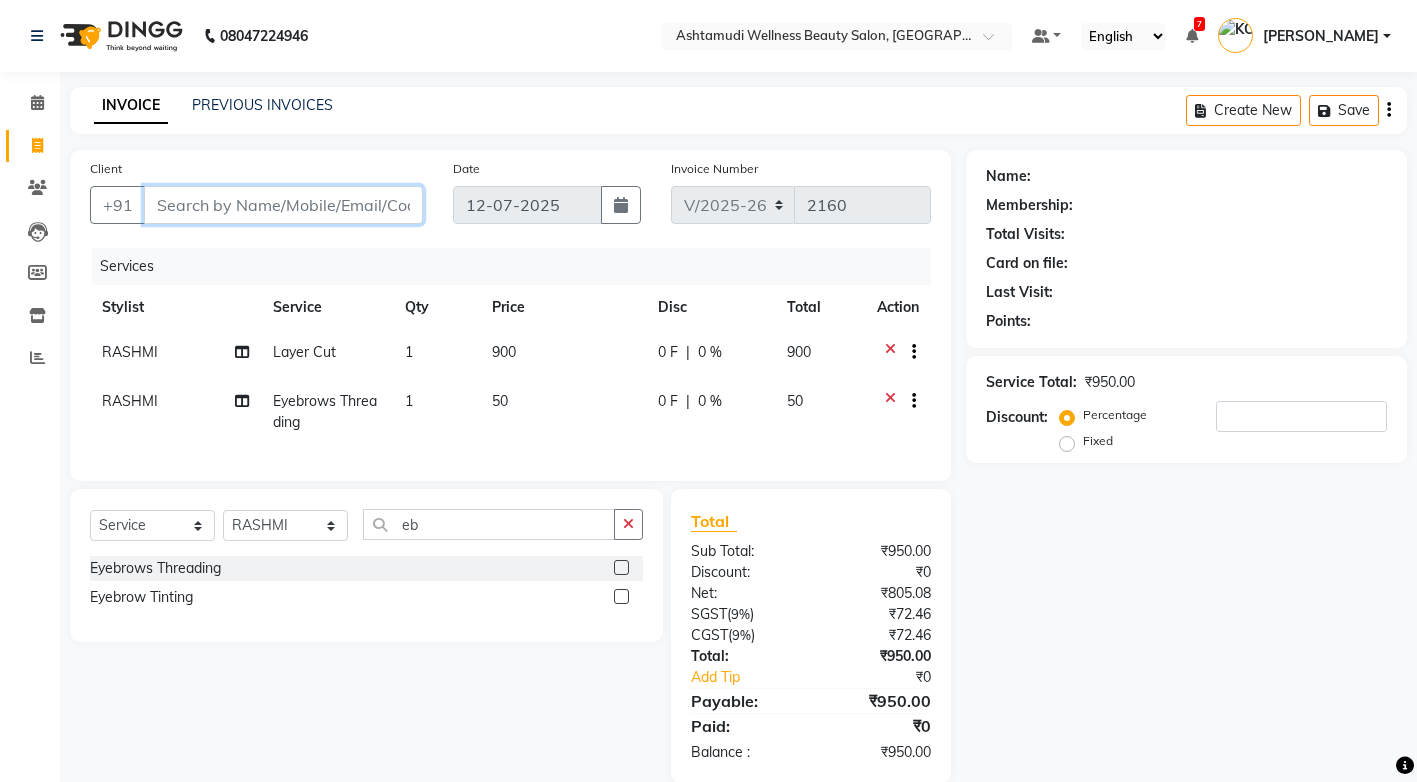 click on "Client" at bounding box center (283, 205) 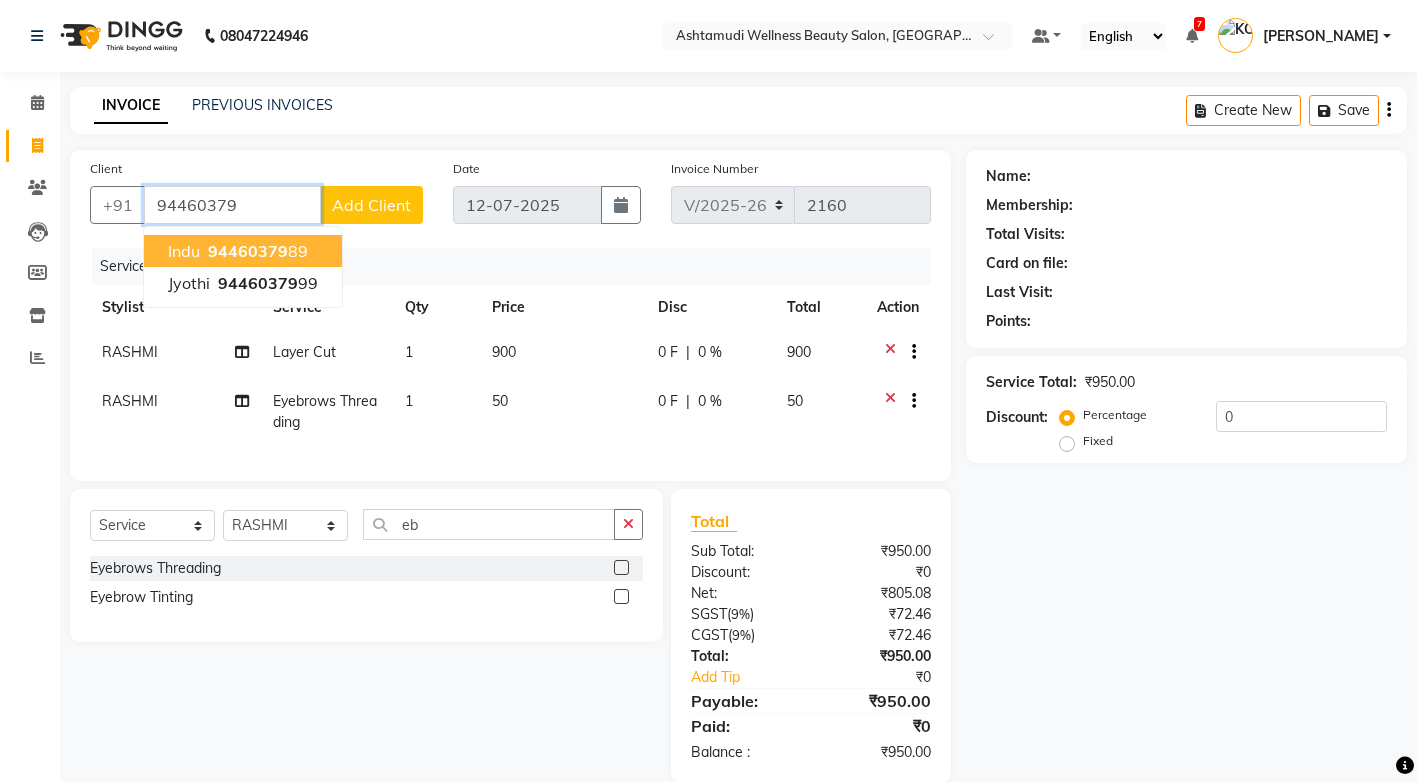 click on "94460379 89" at bounding box center [256, 251] 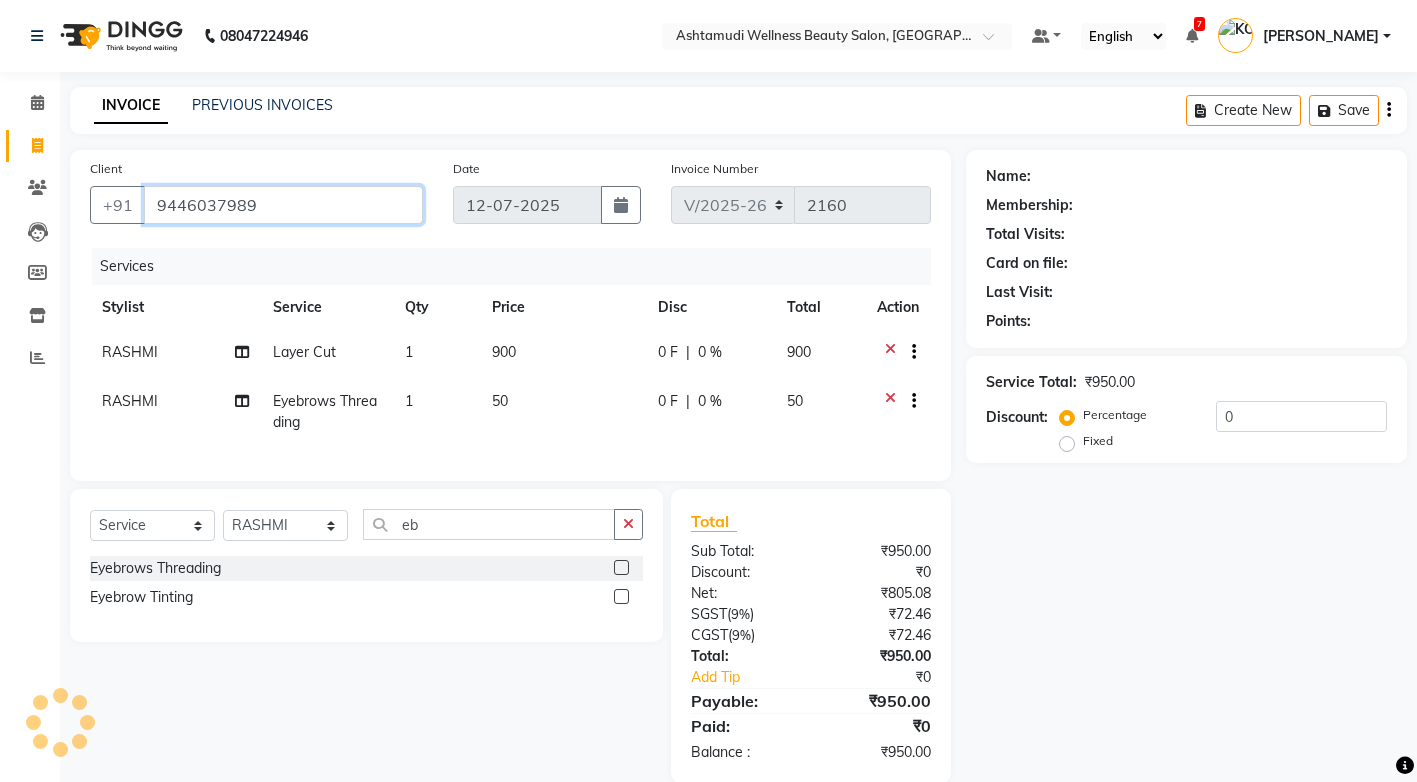 type on "9446037989" 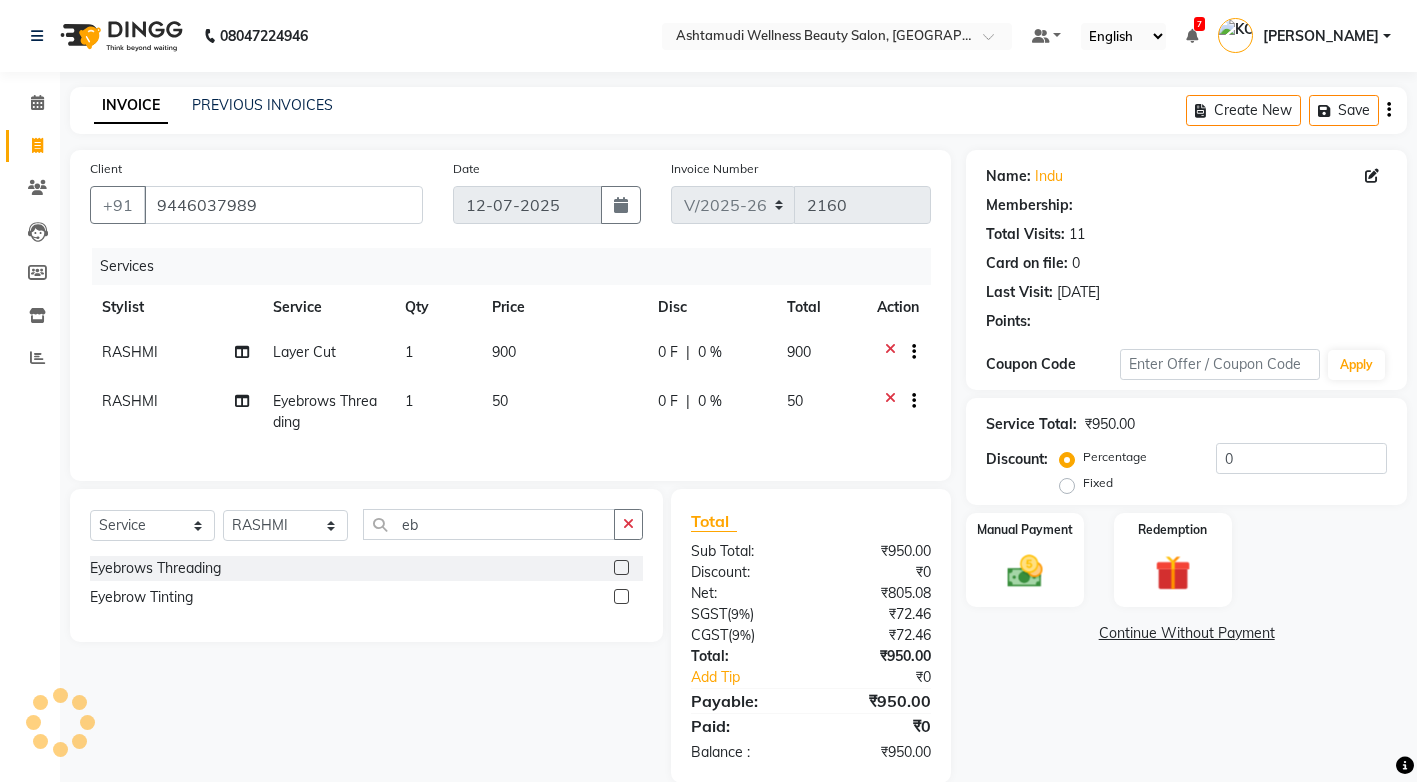 select on "1: Object" 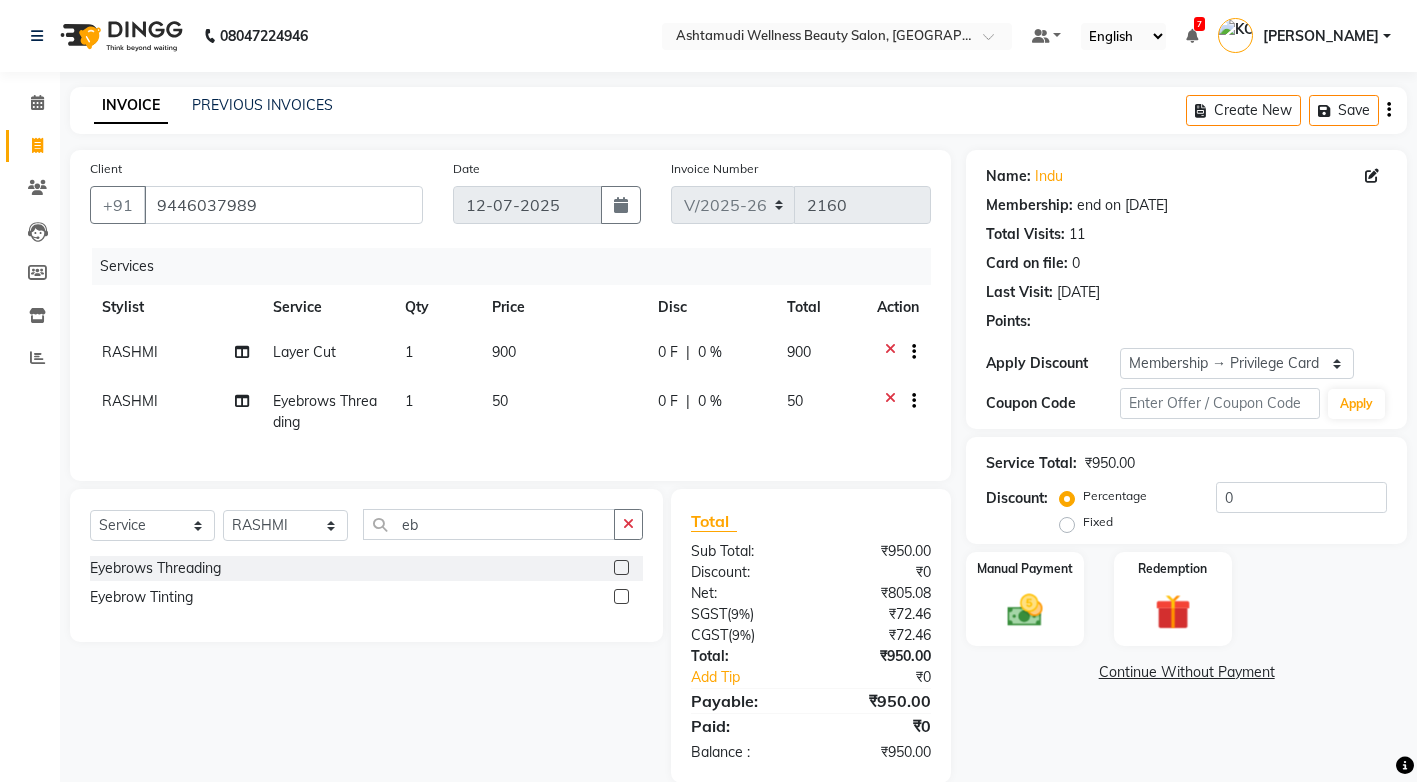 type on "15" 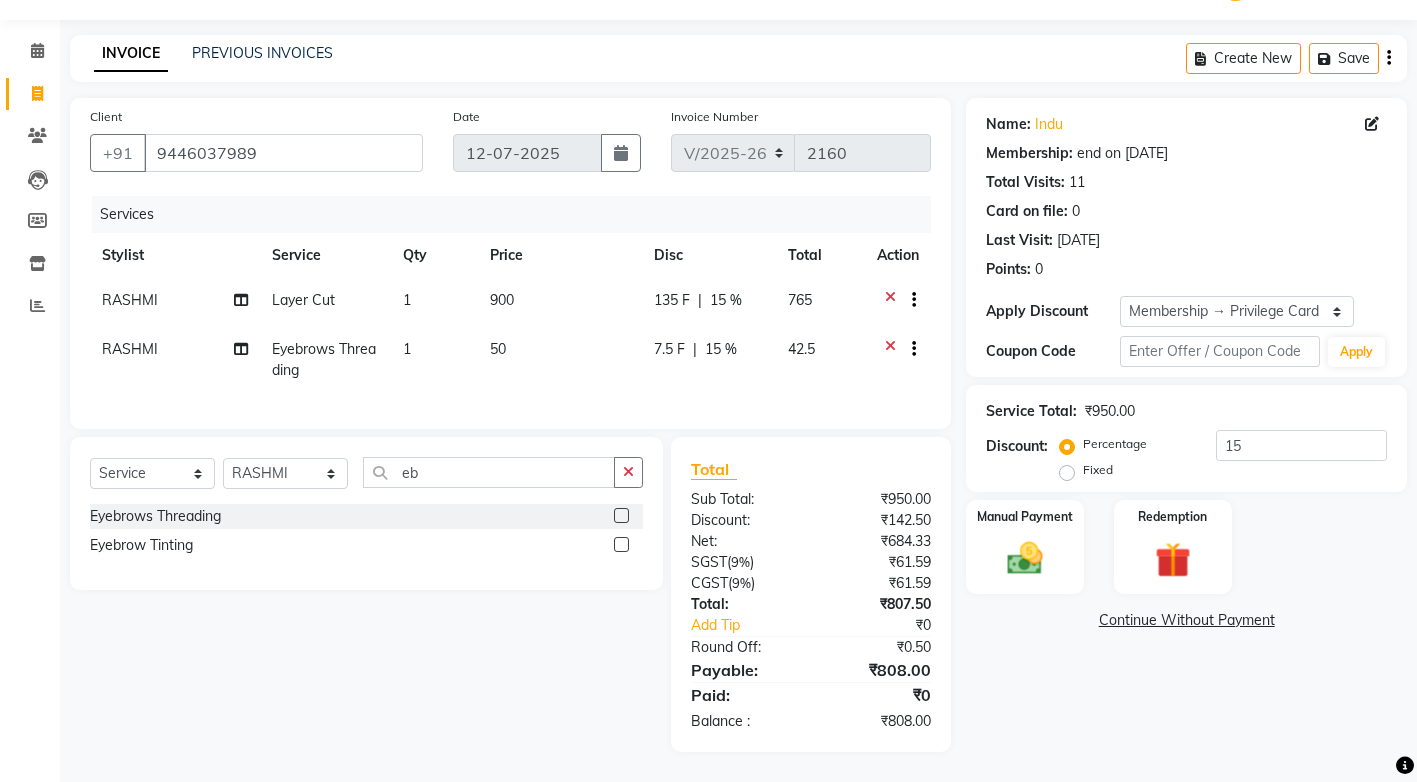 scroll, scrollTop: 67, scrollLeft: 0, axis: vertical 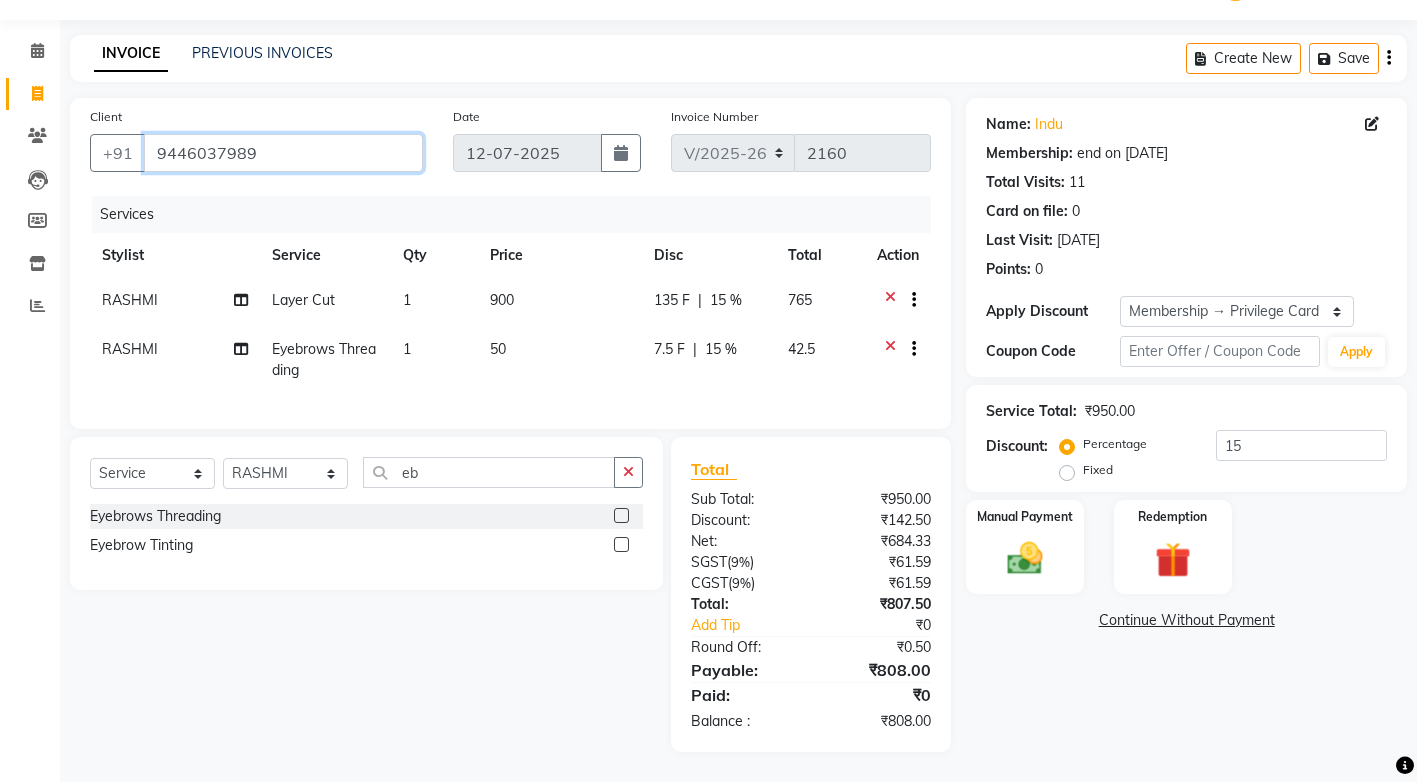 drag, startPoint x: 265, startPoint y: 138, endPoint x: 158, endPoint y: 143, distance: 107.11676 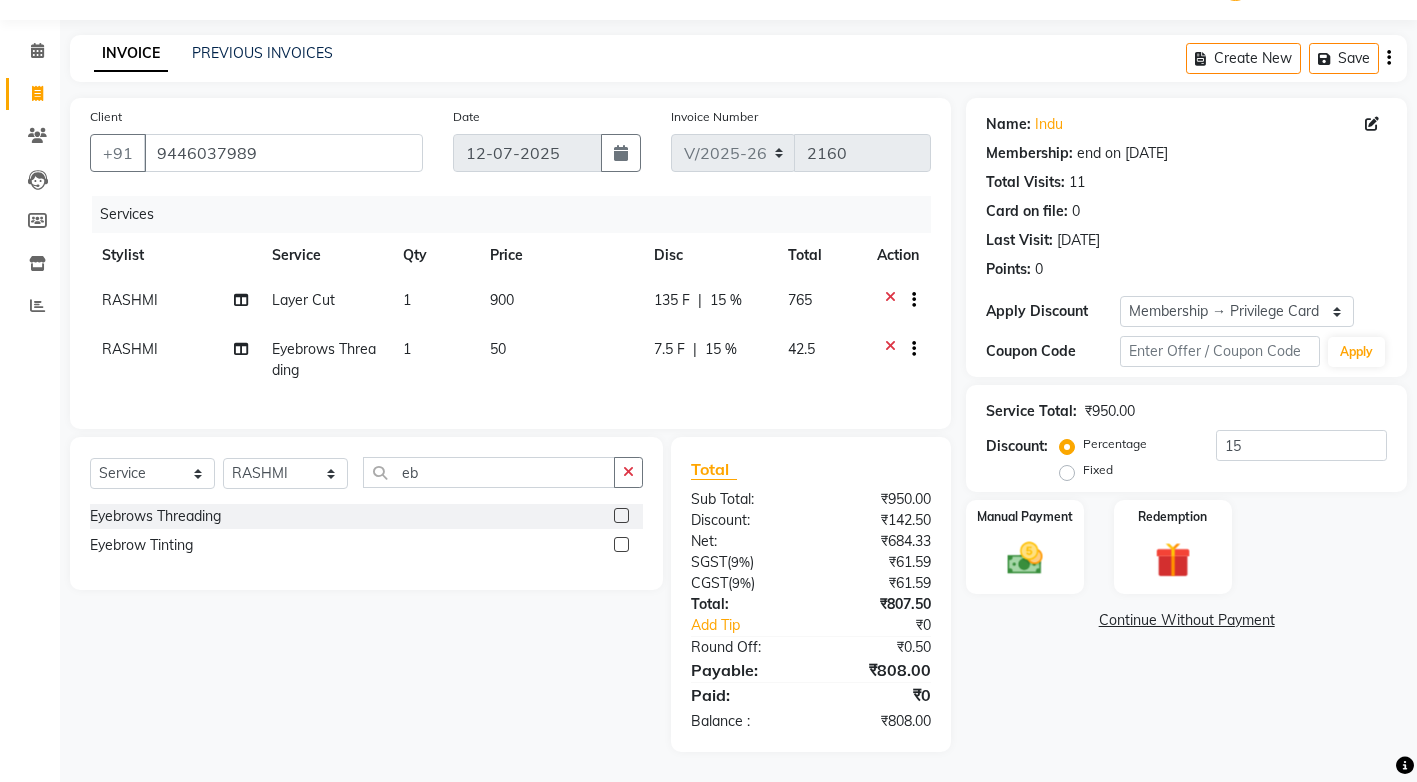 click on "Select  Service  Product  Membership  Package Voucher Prepaid Gift Card  Select Stylist ANJALI M S ASWATHY KOTTIYAM ASHTAMUDI KUMARI Muneera RASHMI SHEEJA ANIL SHYNI  SINDHYA  Sona Sunil Sreepriya STEFFY STEPHAN Varsha S Vismaya eb Eyebrows Threading  Eyebrow Tinting" 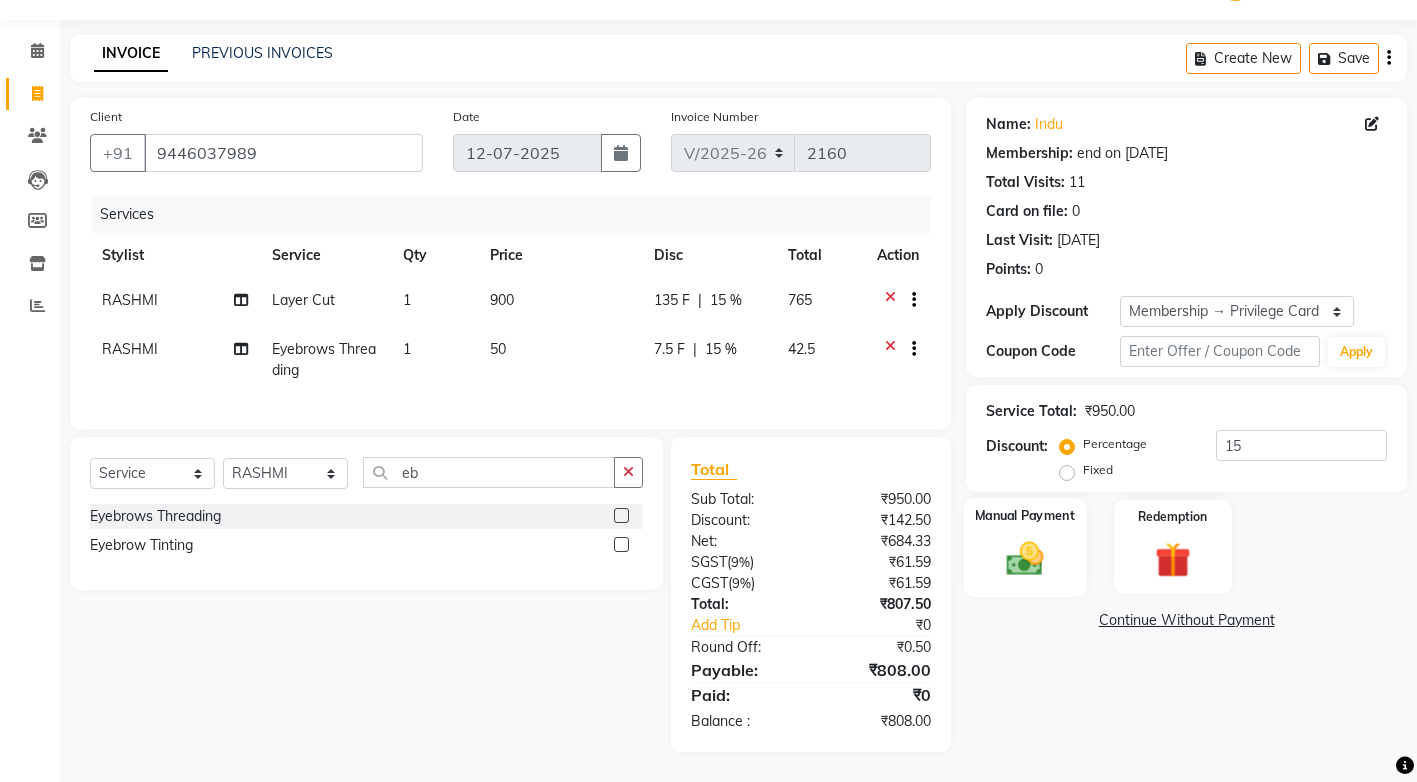 click 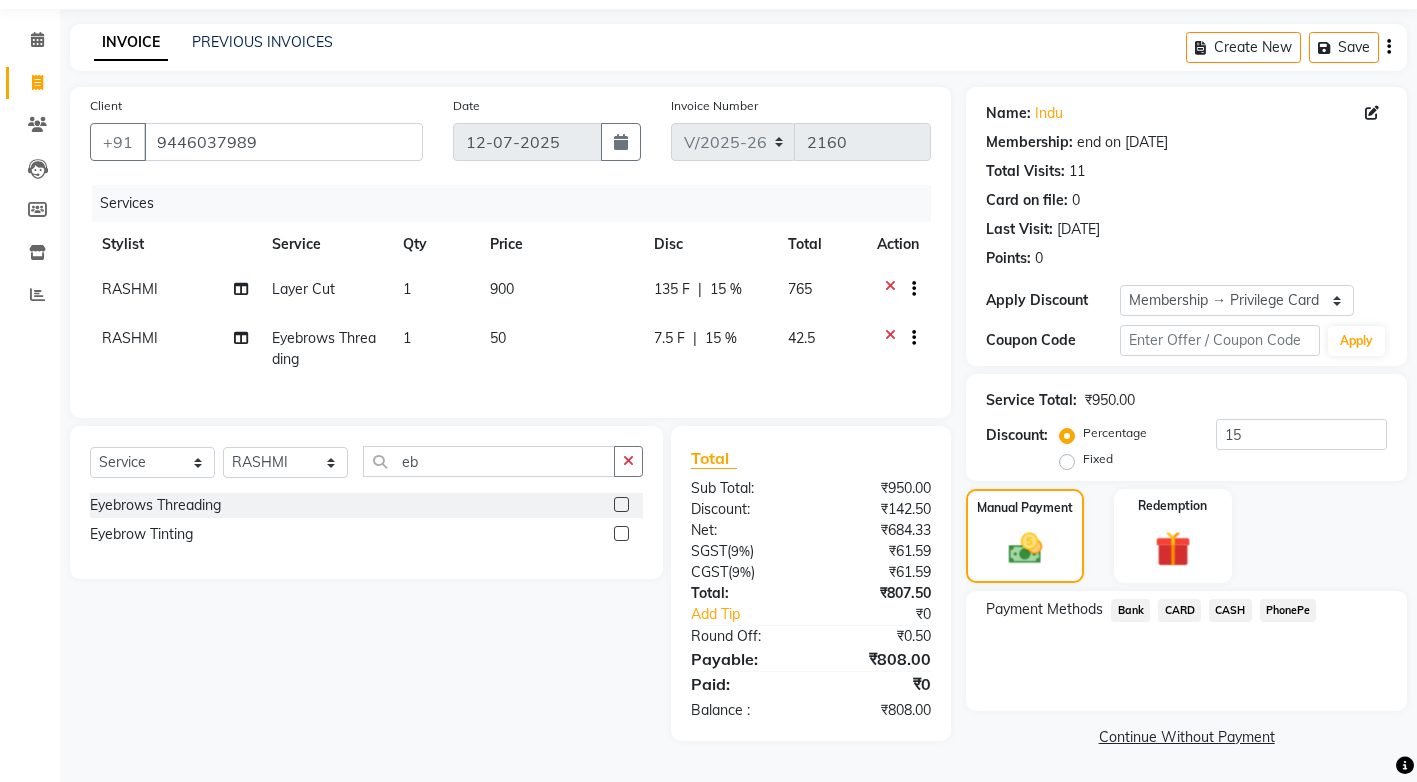 click on "PhonePe" 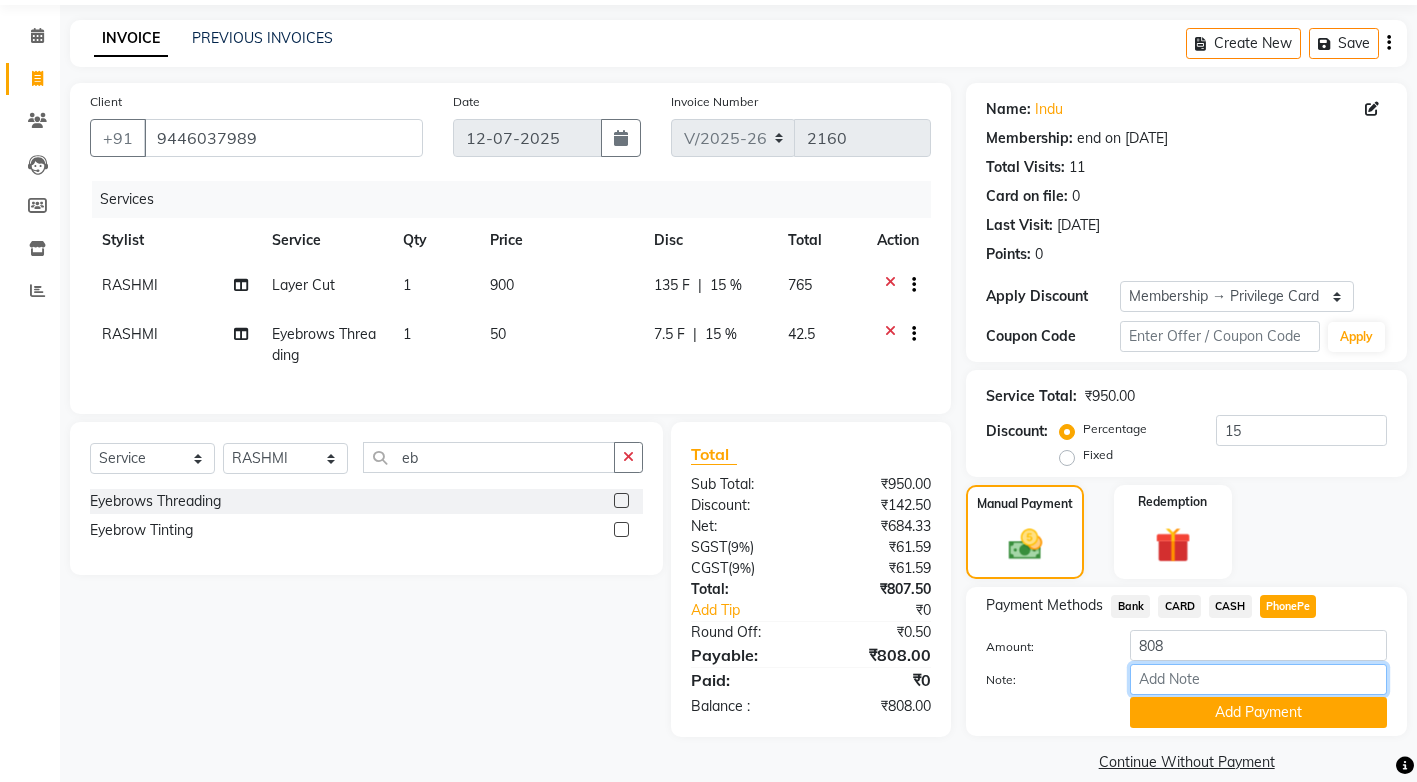 click on "Note:" at bounding box center [1258, 679] 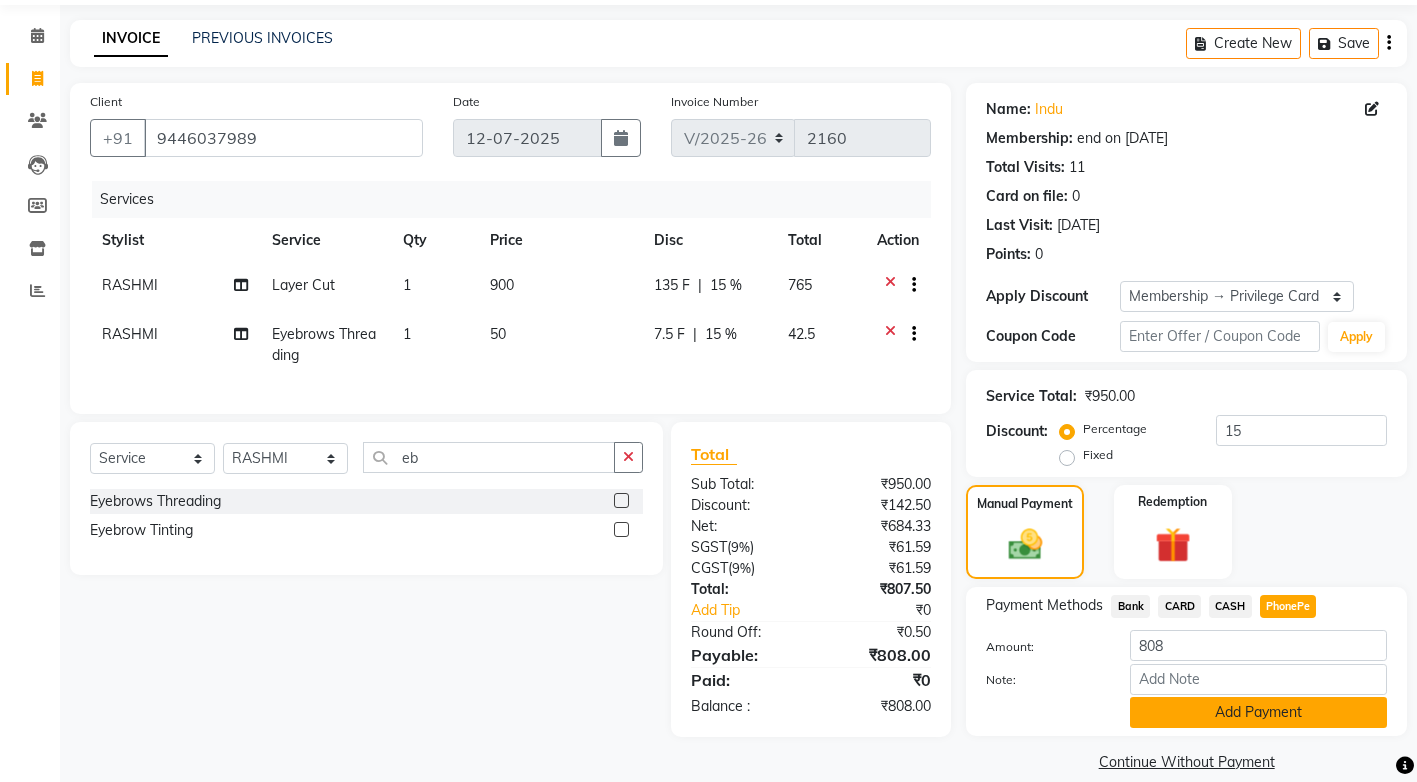 click on "Add Payment" 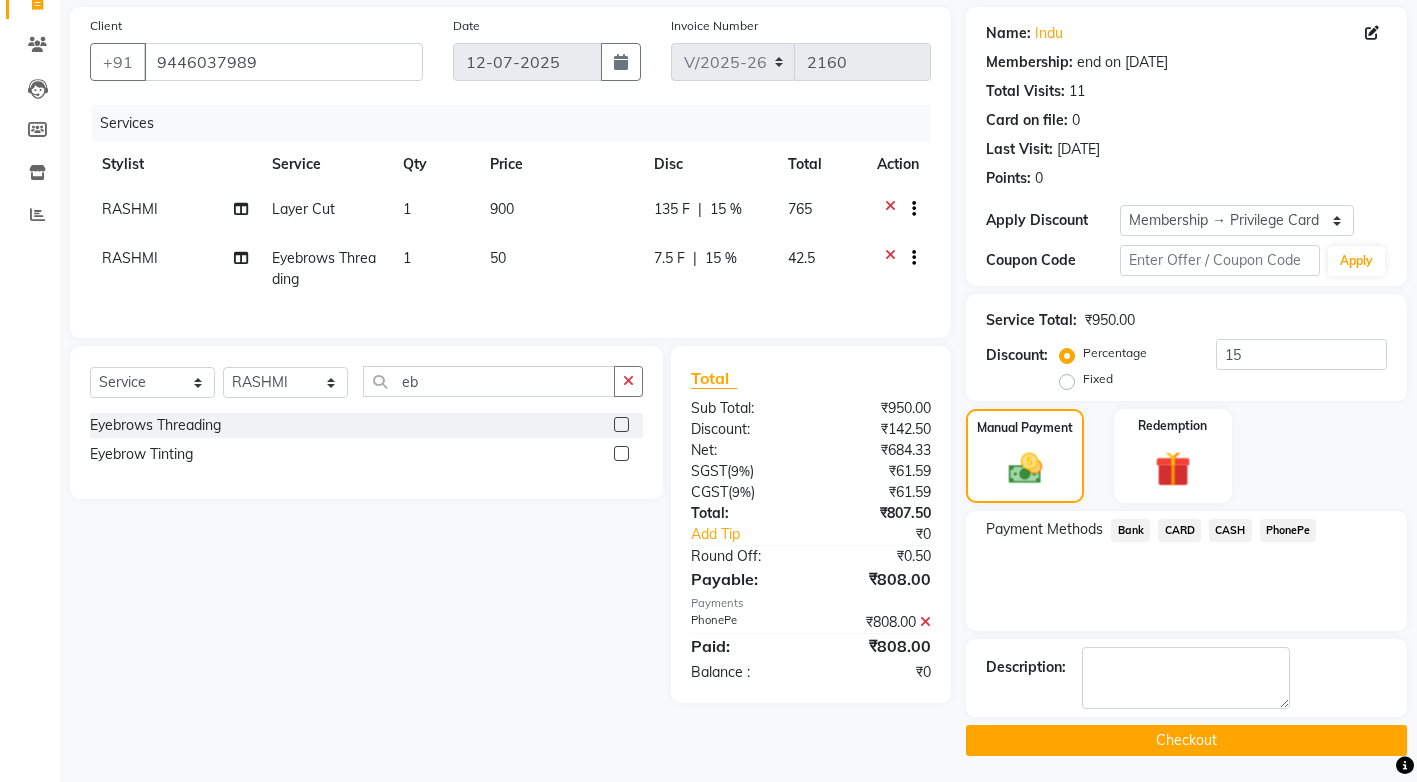 scroll, scrollTop: 147, scrollLeft: 0, axis: vertical 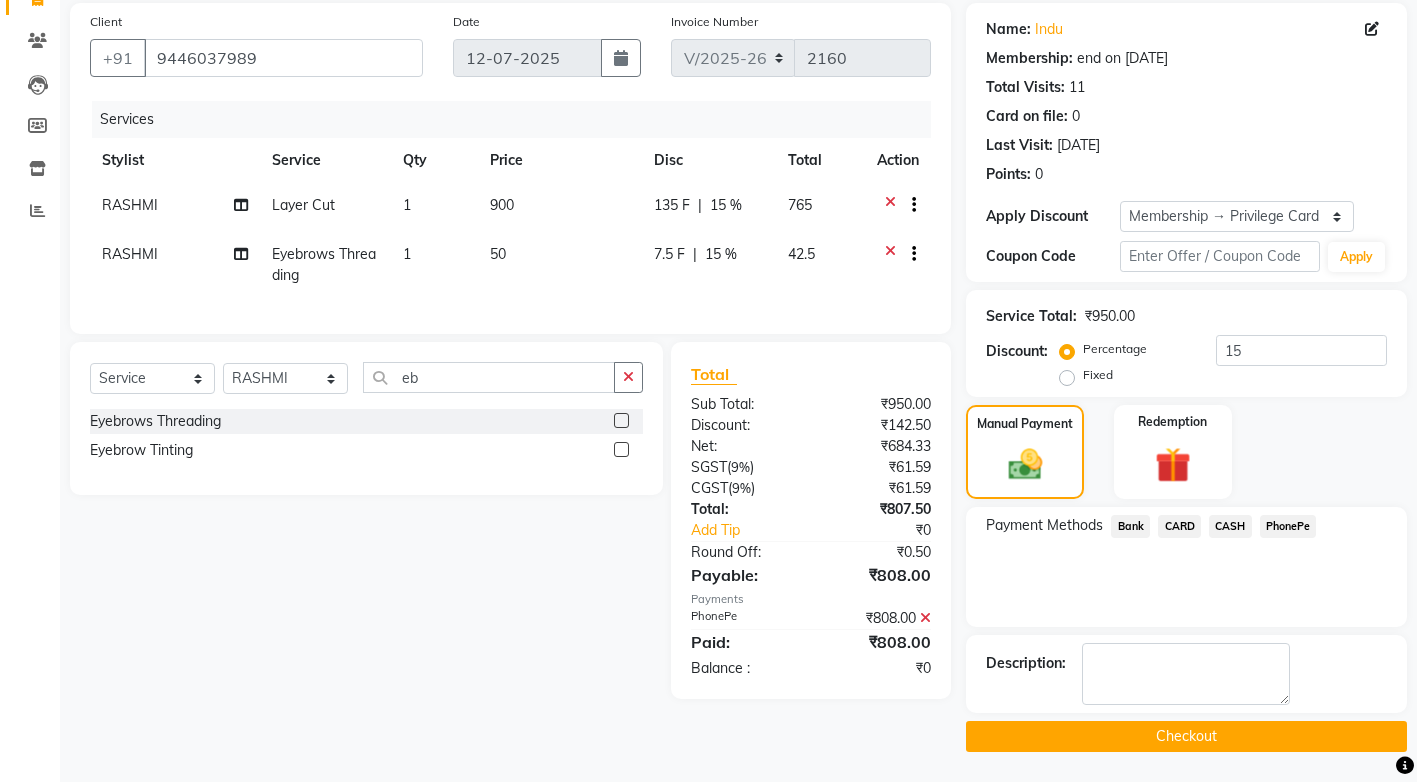 click on "Checkout" 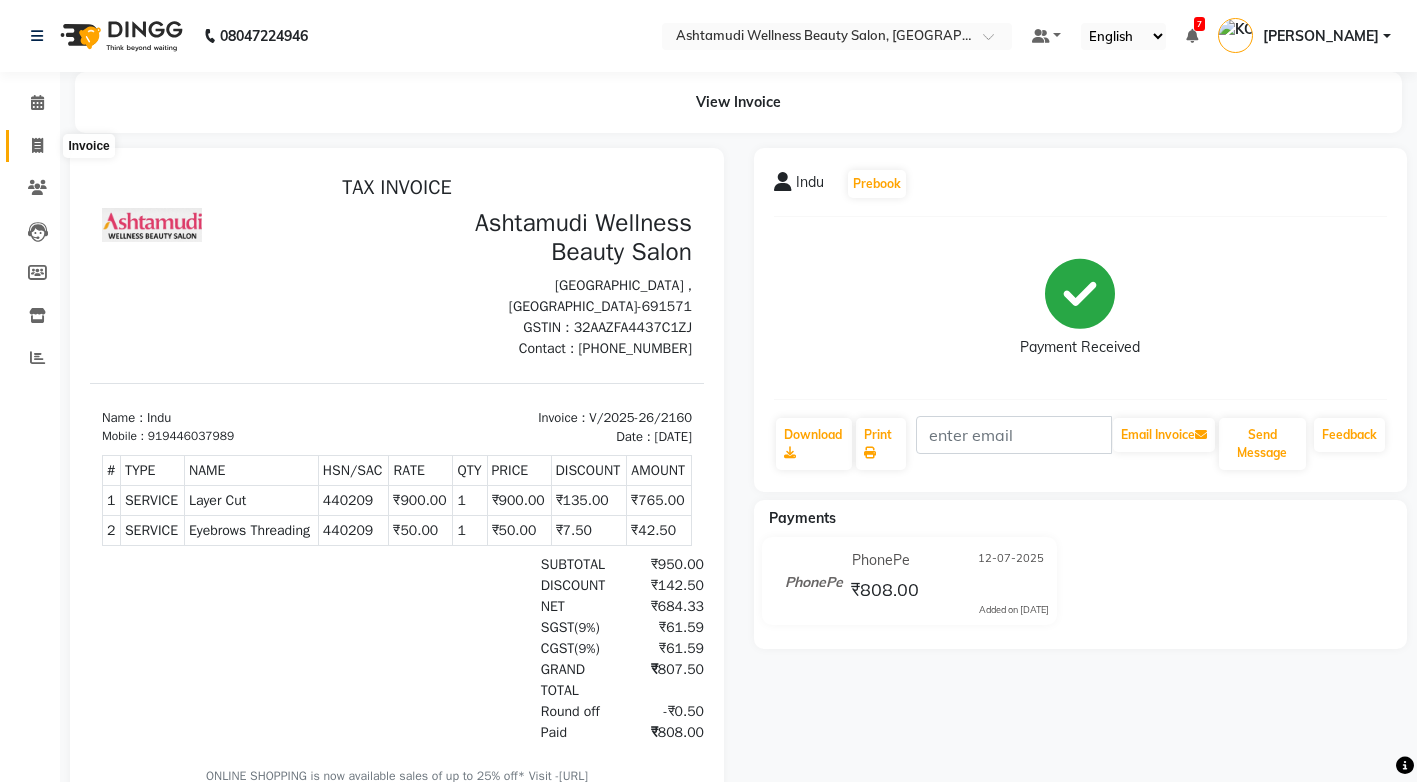 scroll, scrollTop: 0, scrollLeft: 0, axis: both 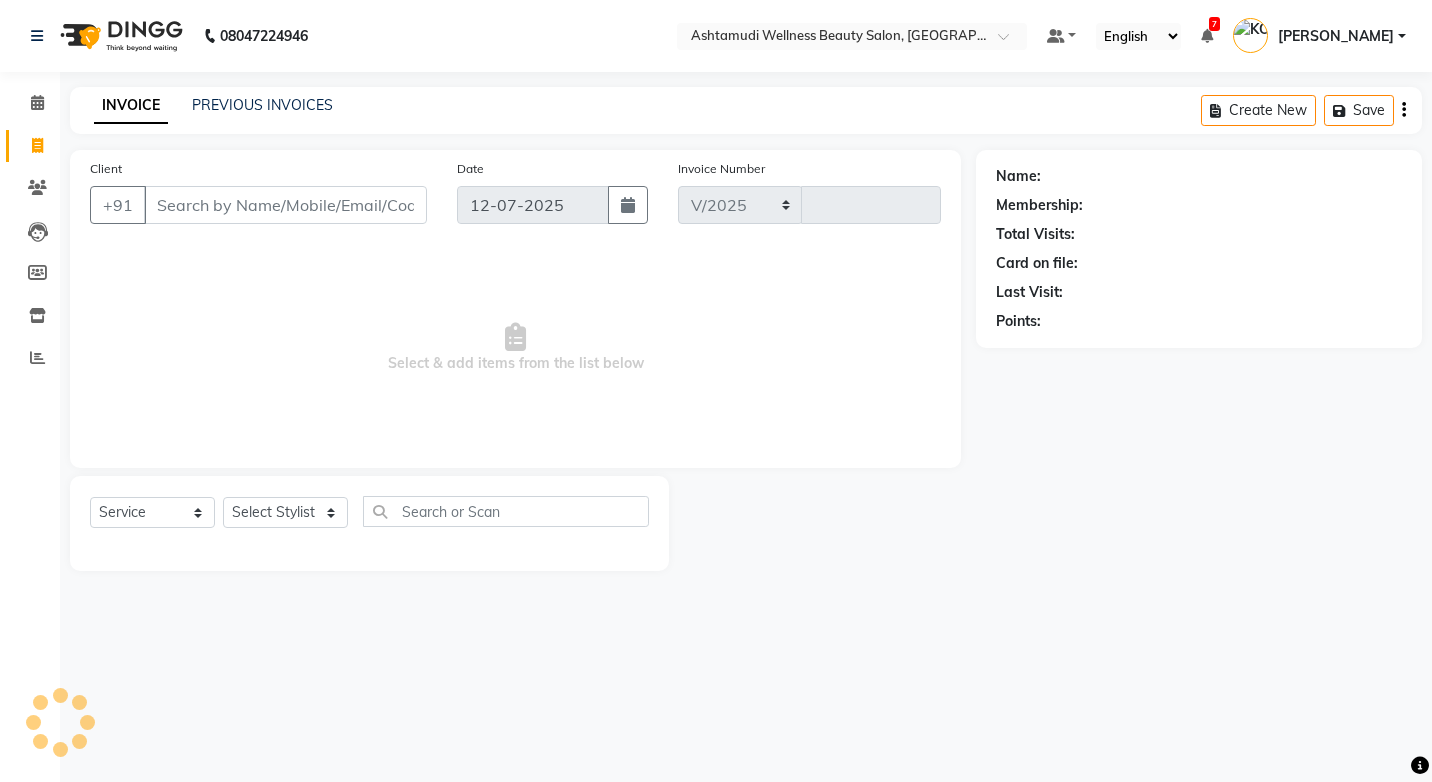 select on "4674" 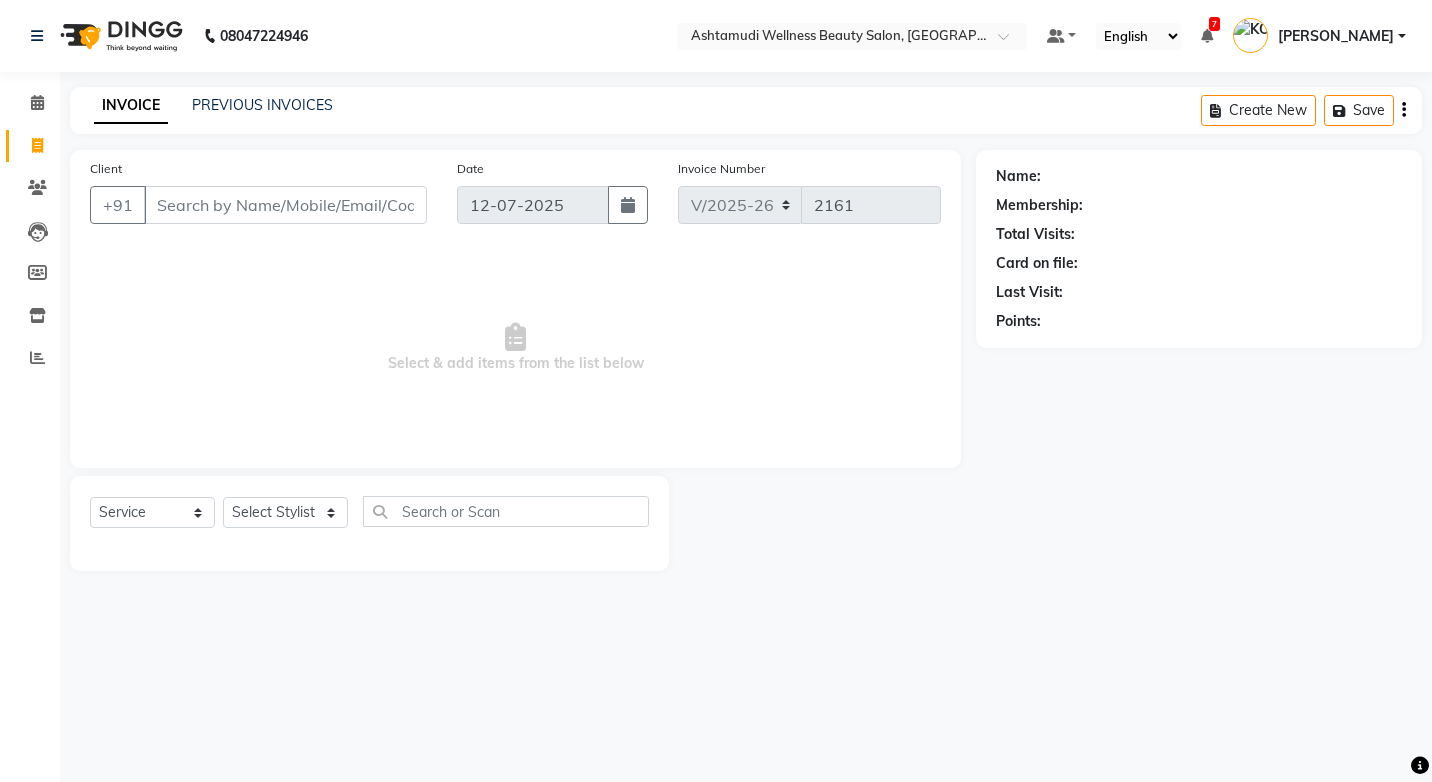 select on "product" 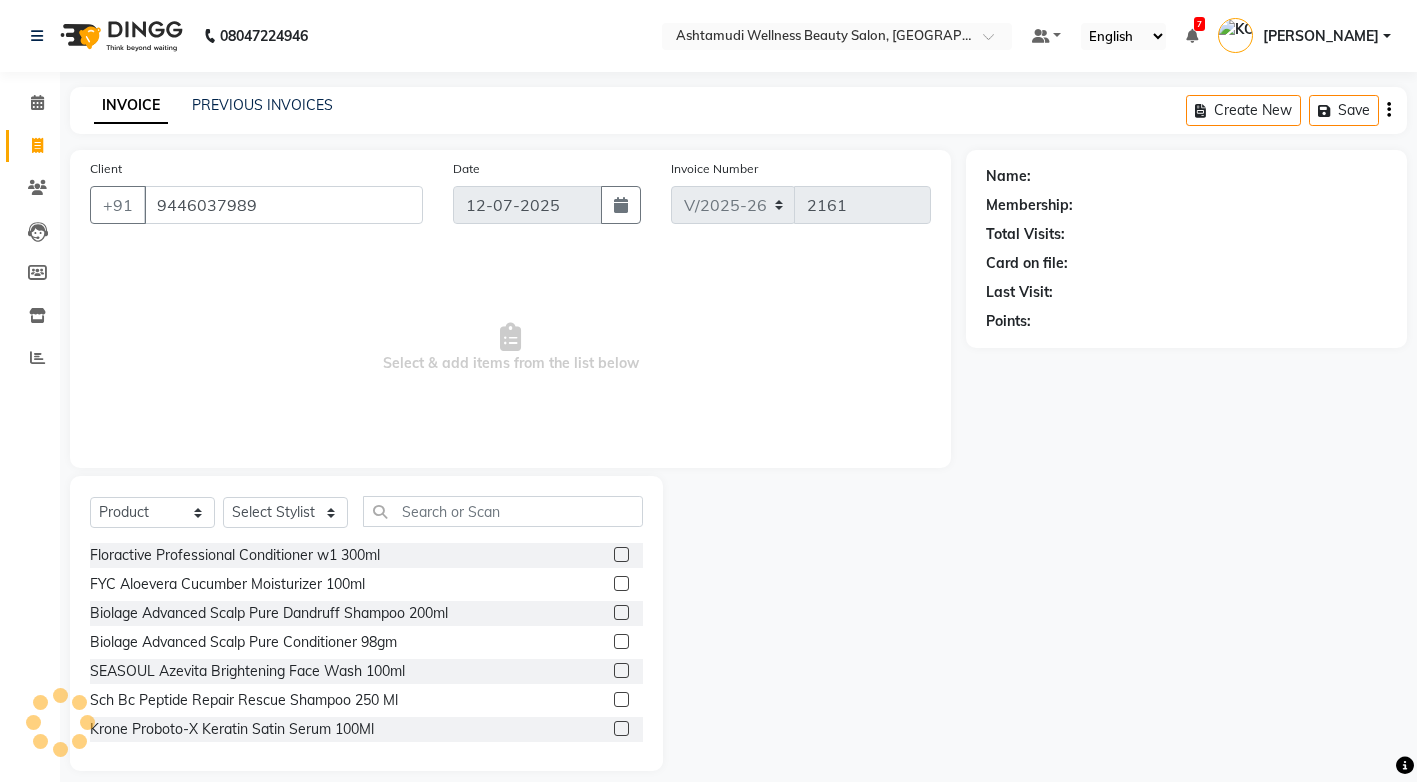 type on "9446037989" 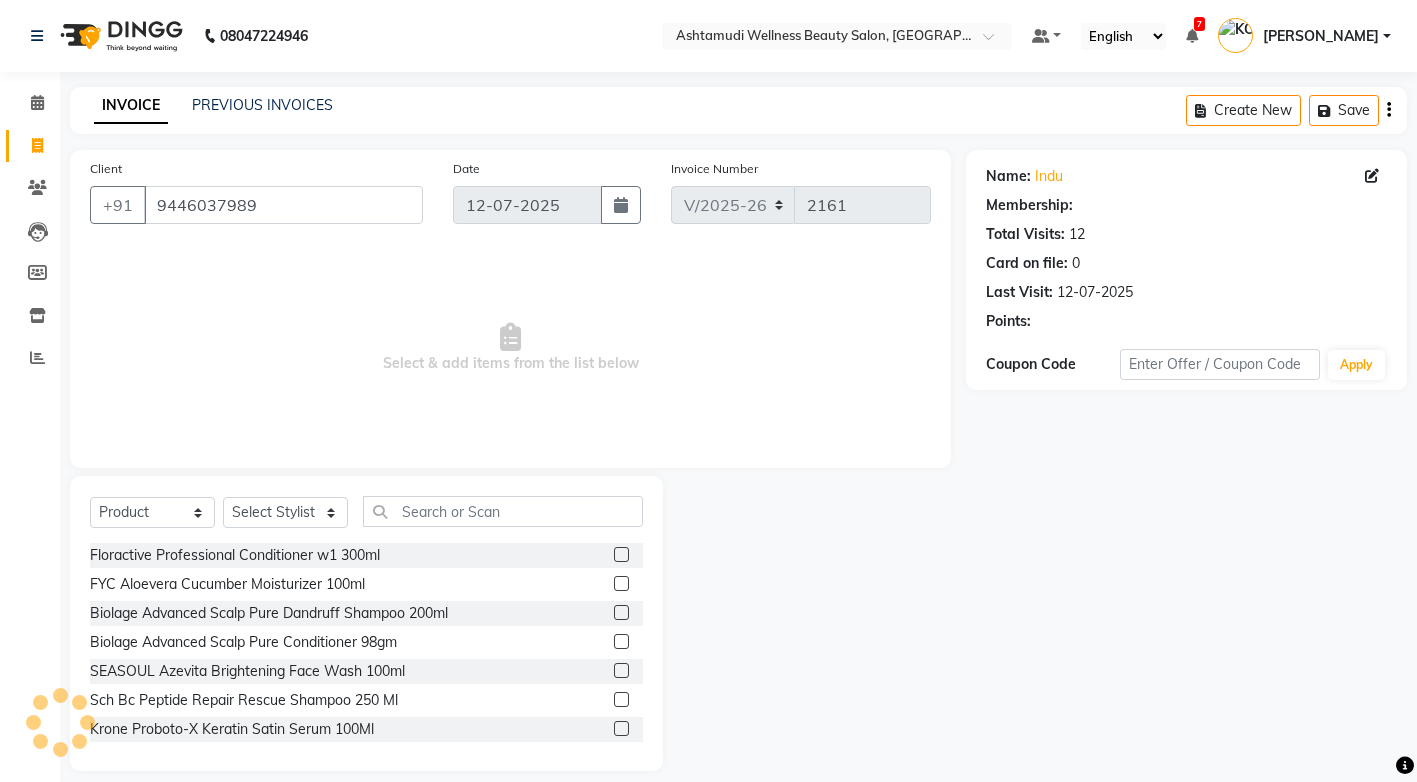 select on "1: Object" 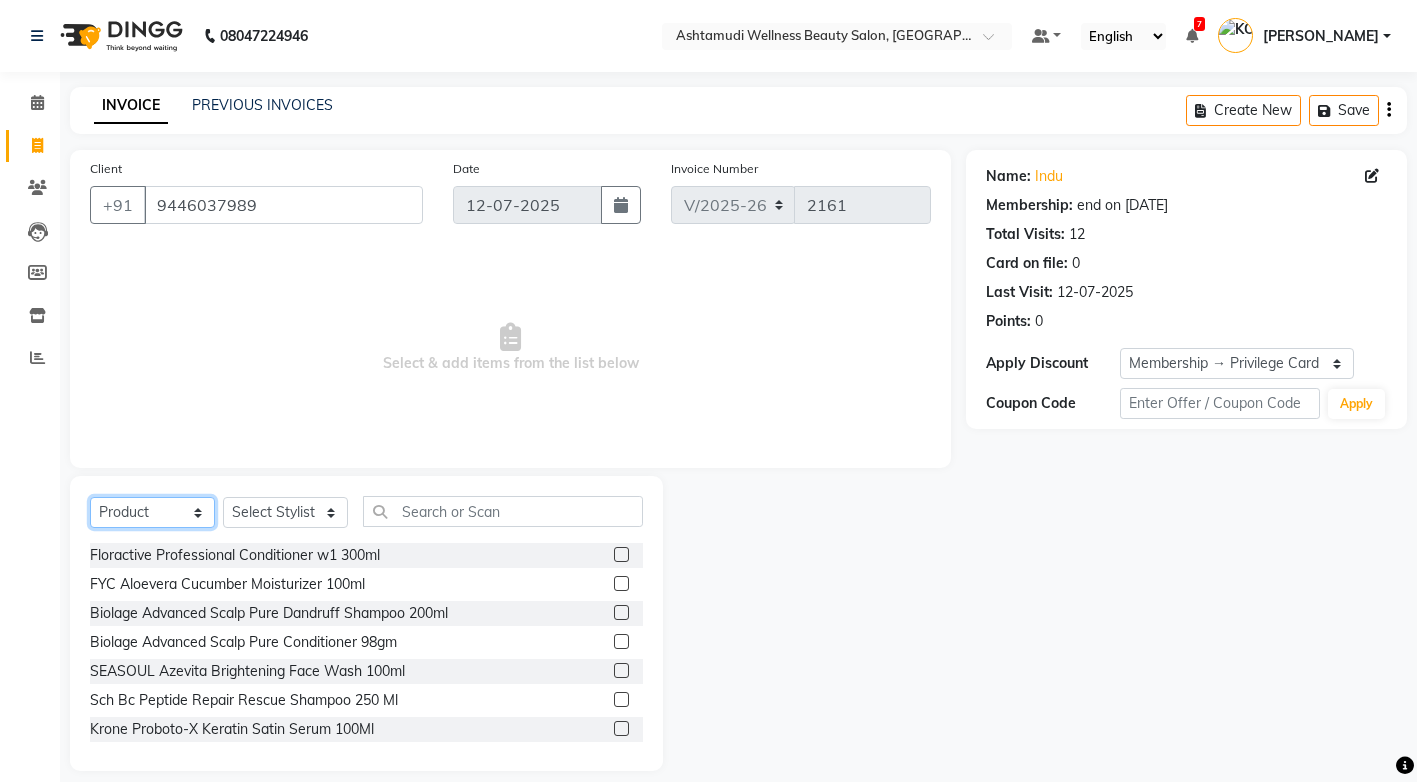 click on "Select  Service  Product  Membership  Package Voucher Prepaid Gift Card" 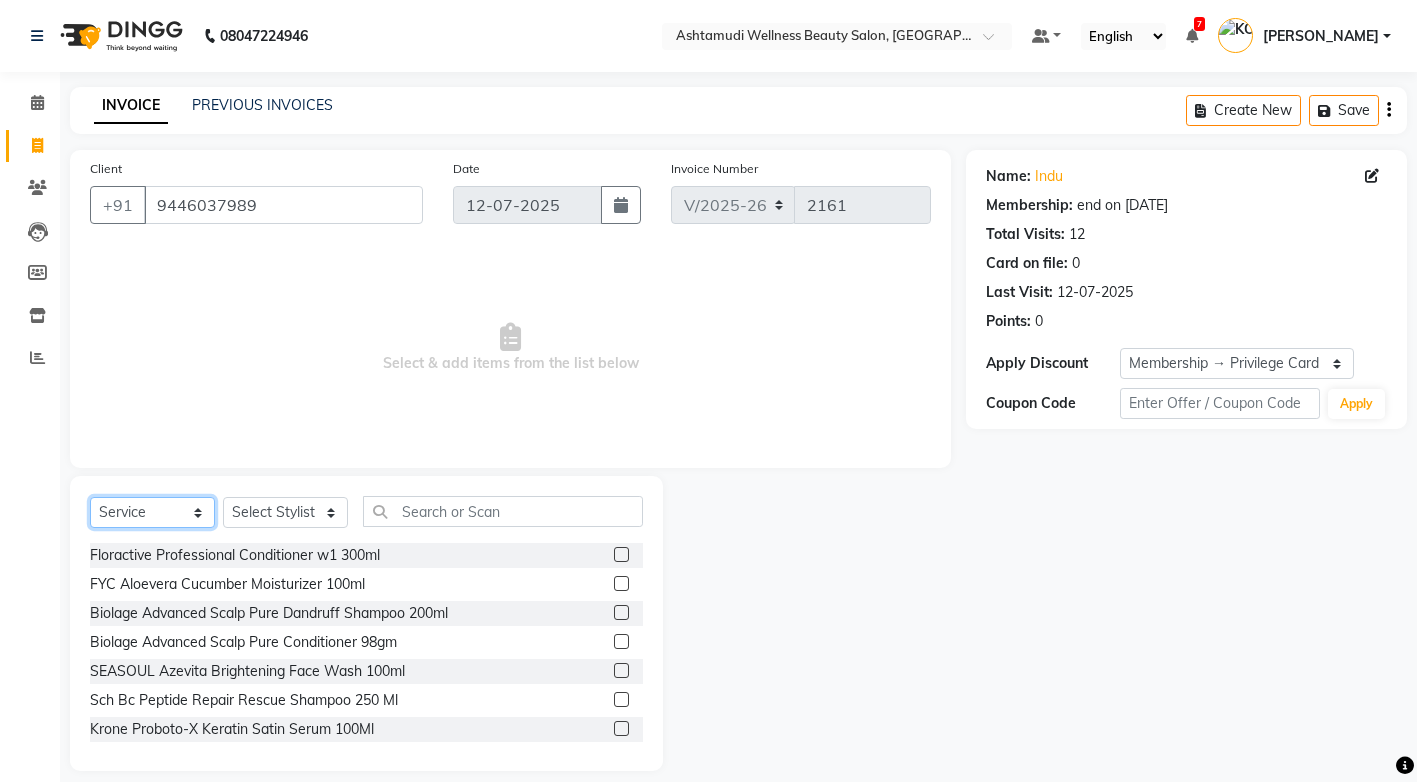 click on "Select  Service  Product  Membership  Package Voucher Prepaid Gift Card" 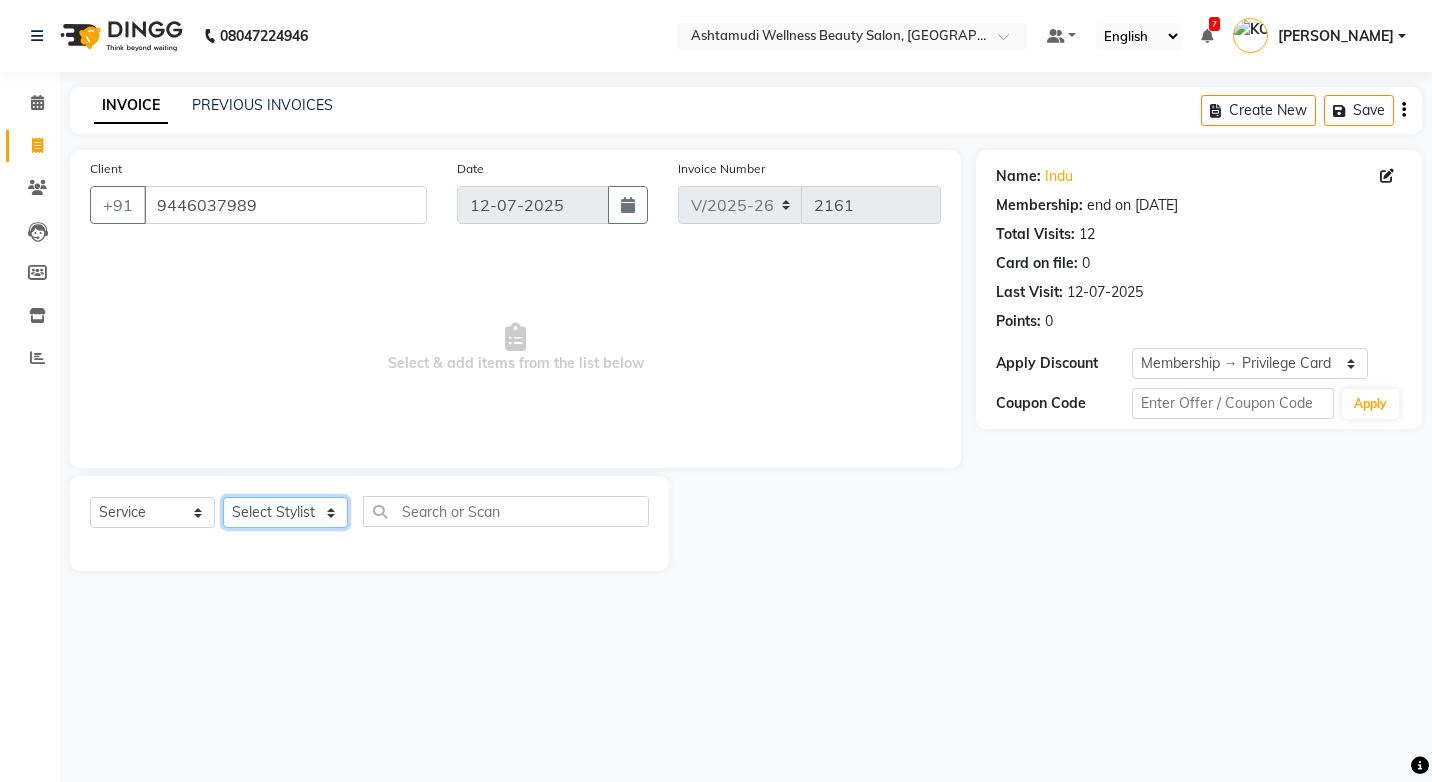 click on "Select Stylist ANJALI M S ASWATHY KOTTIYAM ASHTAMUDI KUMARI Muneera RASHMI SHEEJA ANIL SHYNI  SINDHYA  Sona Sunil Sreepriya STEFFY STEPHAN Varsha S Vismaya" 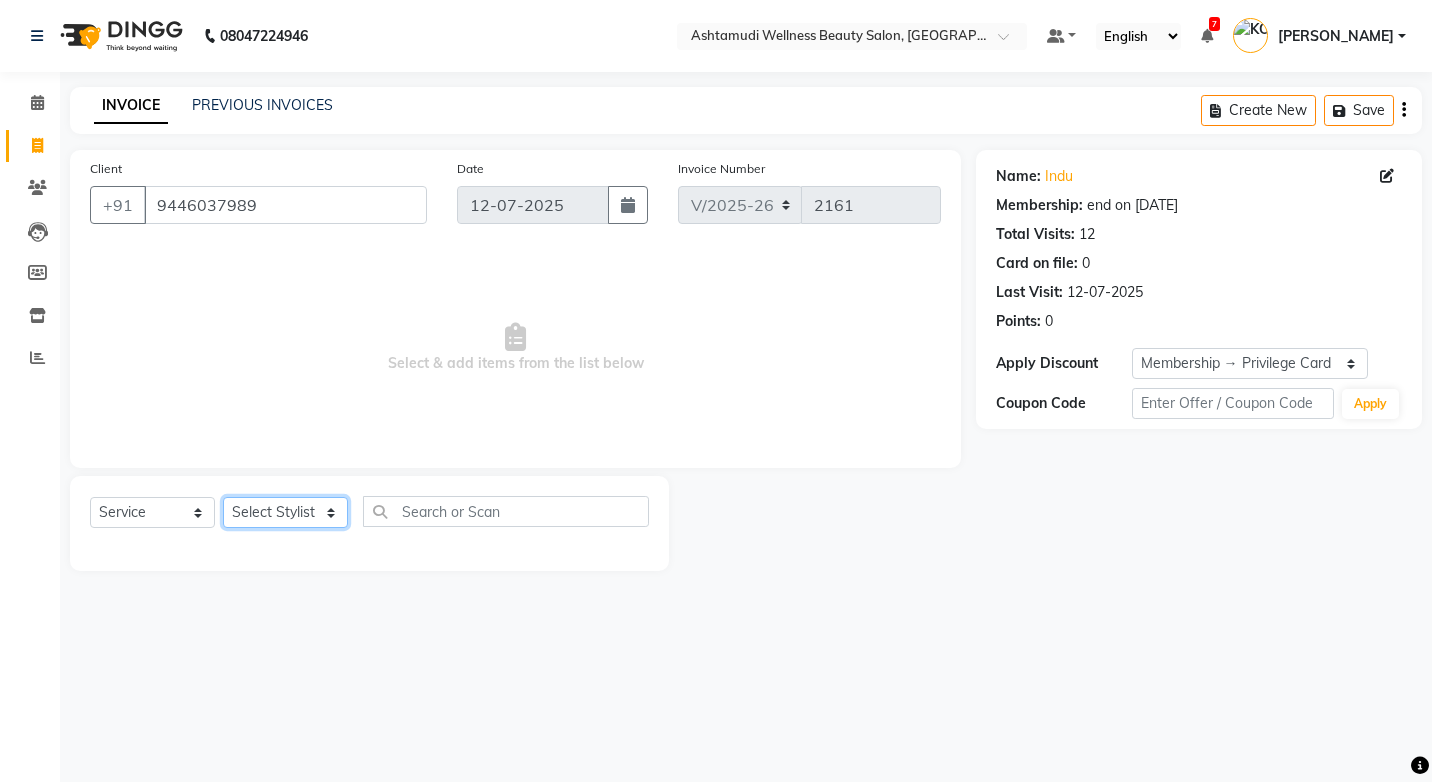 select on "27469" 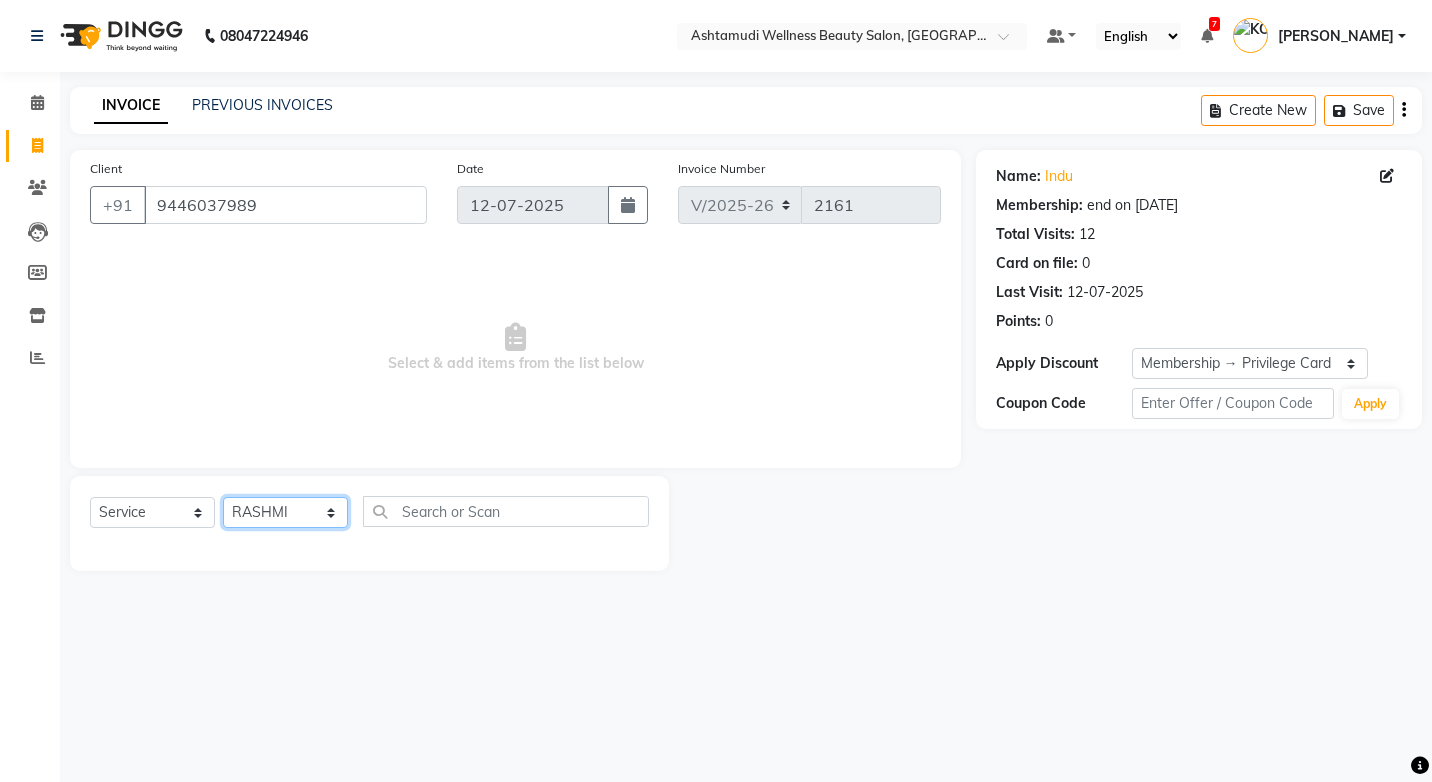 click on "Select Stylist ANJALI M S ASWATHY KOTTIYAM ASHTAMUDI KUMARI Muneera RASHMI SHEEJA ANIL SHYNI  SINDHYA  Sona Sunil Sreepriya STEFFY STEPHAN Varsha S Vismaya" 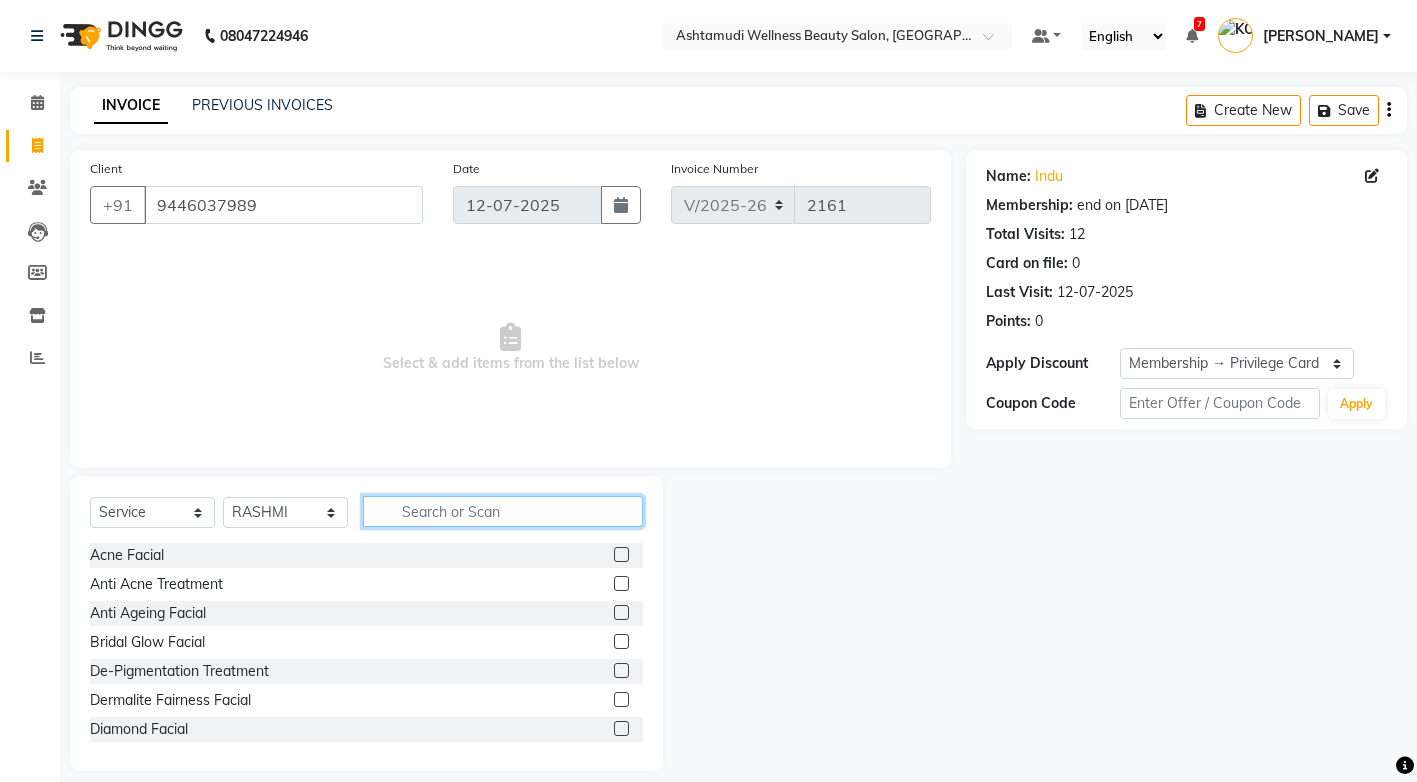 click 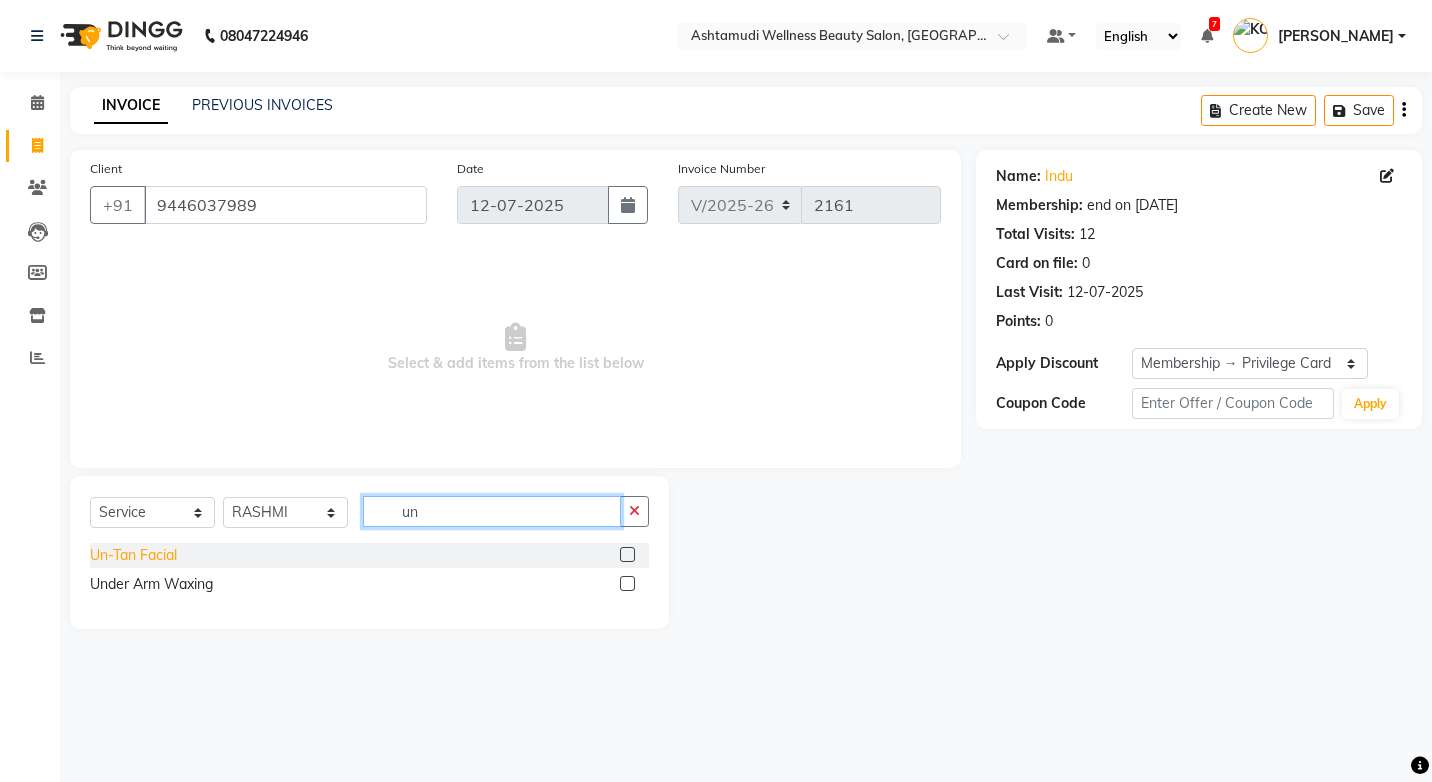 type on "un" 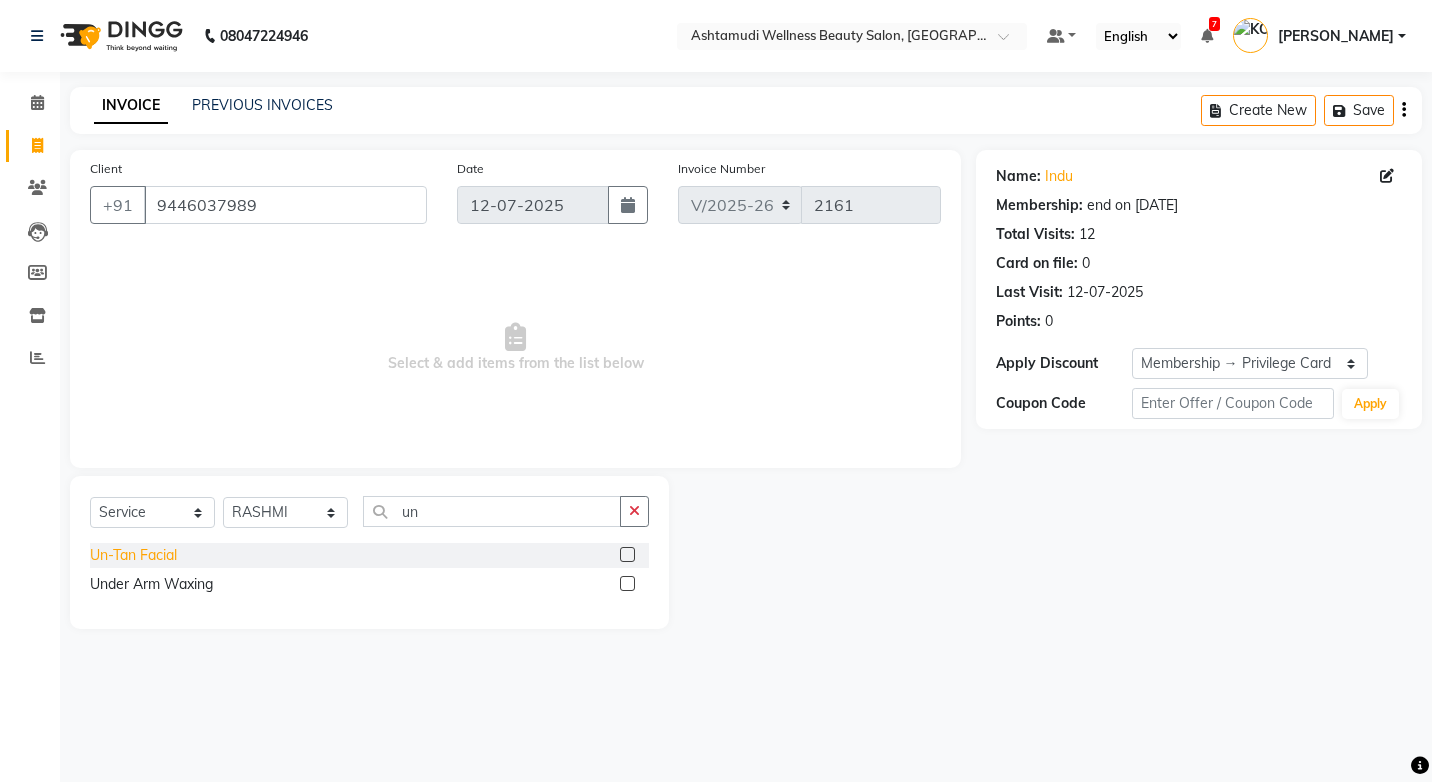 click on "Un-Tan Facial" 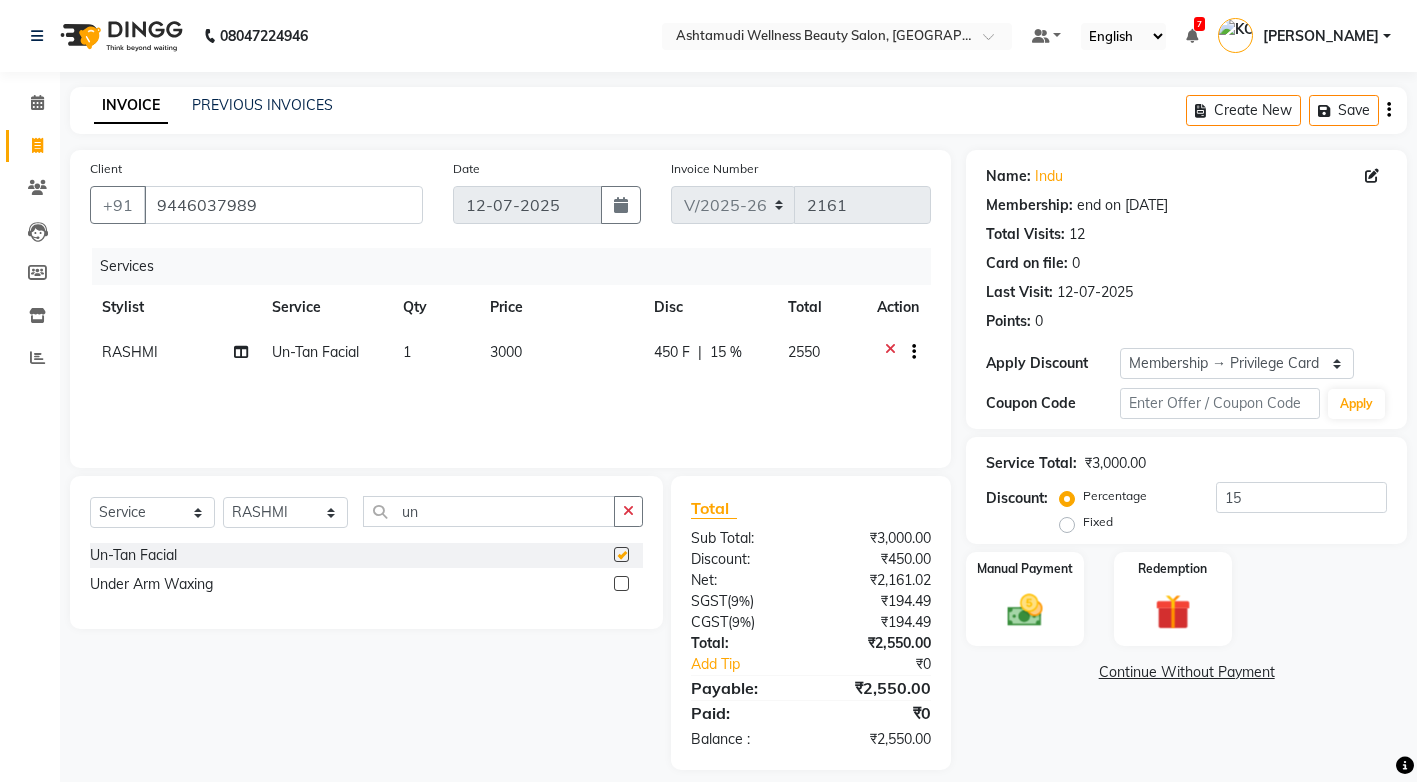 checkbox on "false" 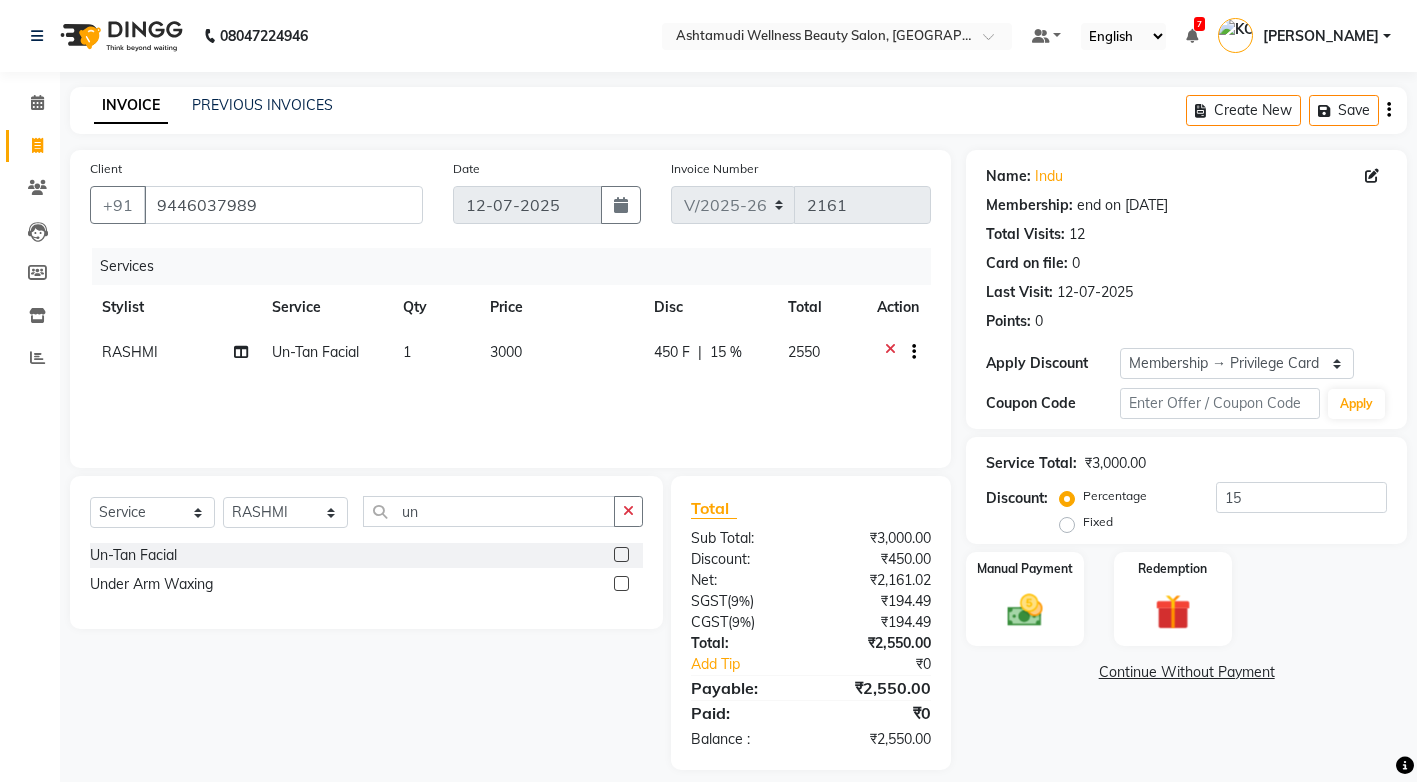 scroll, scrollTop: 18, scrollLeft: 0, axis: vertical 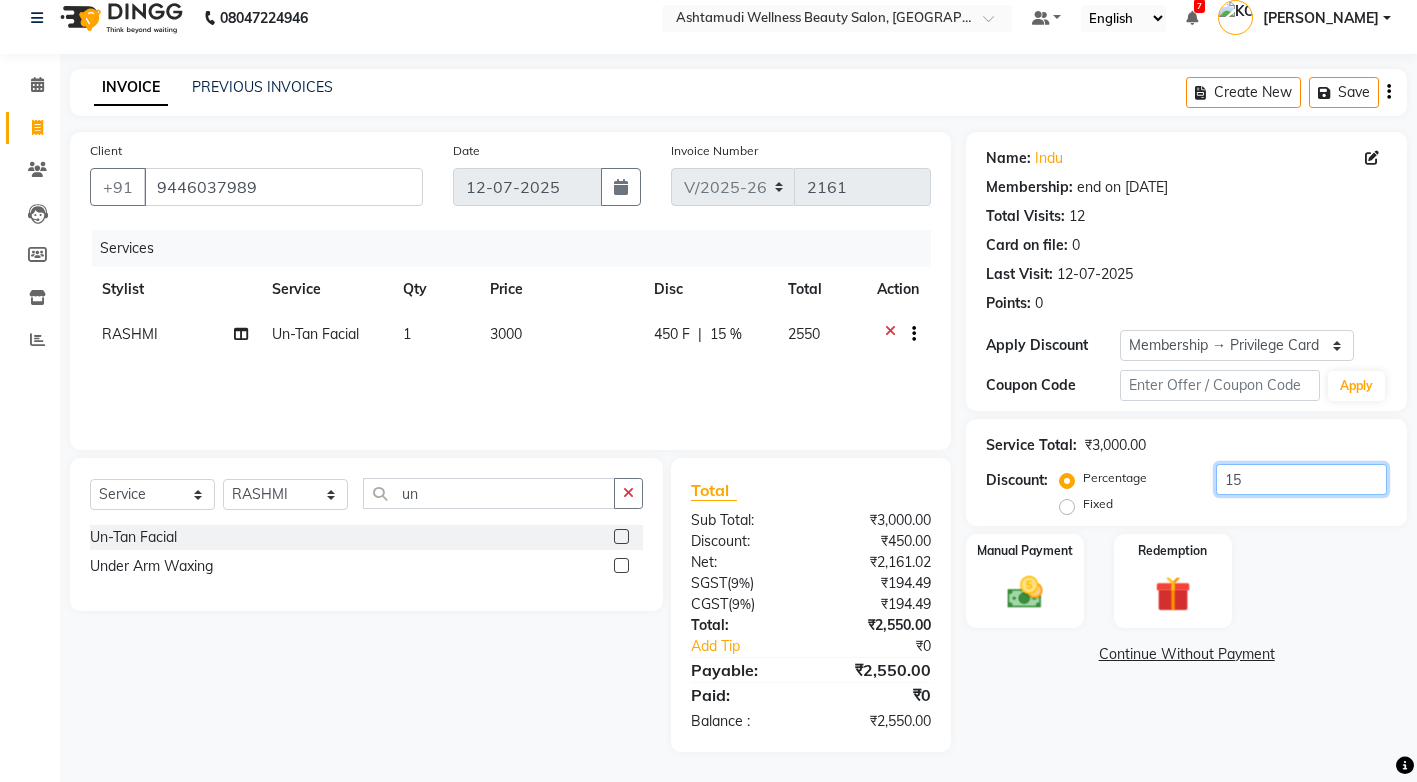 click on "15" 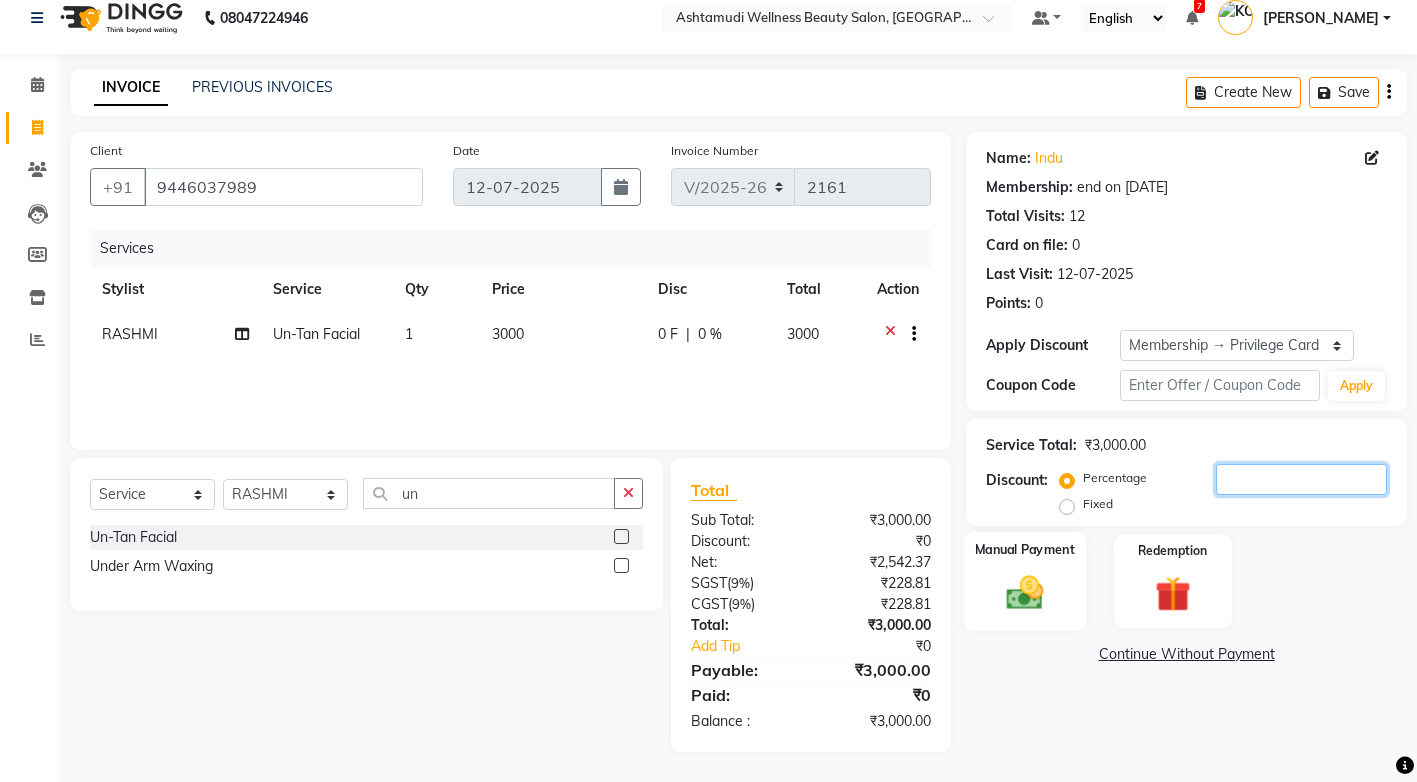 type 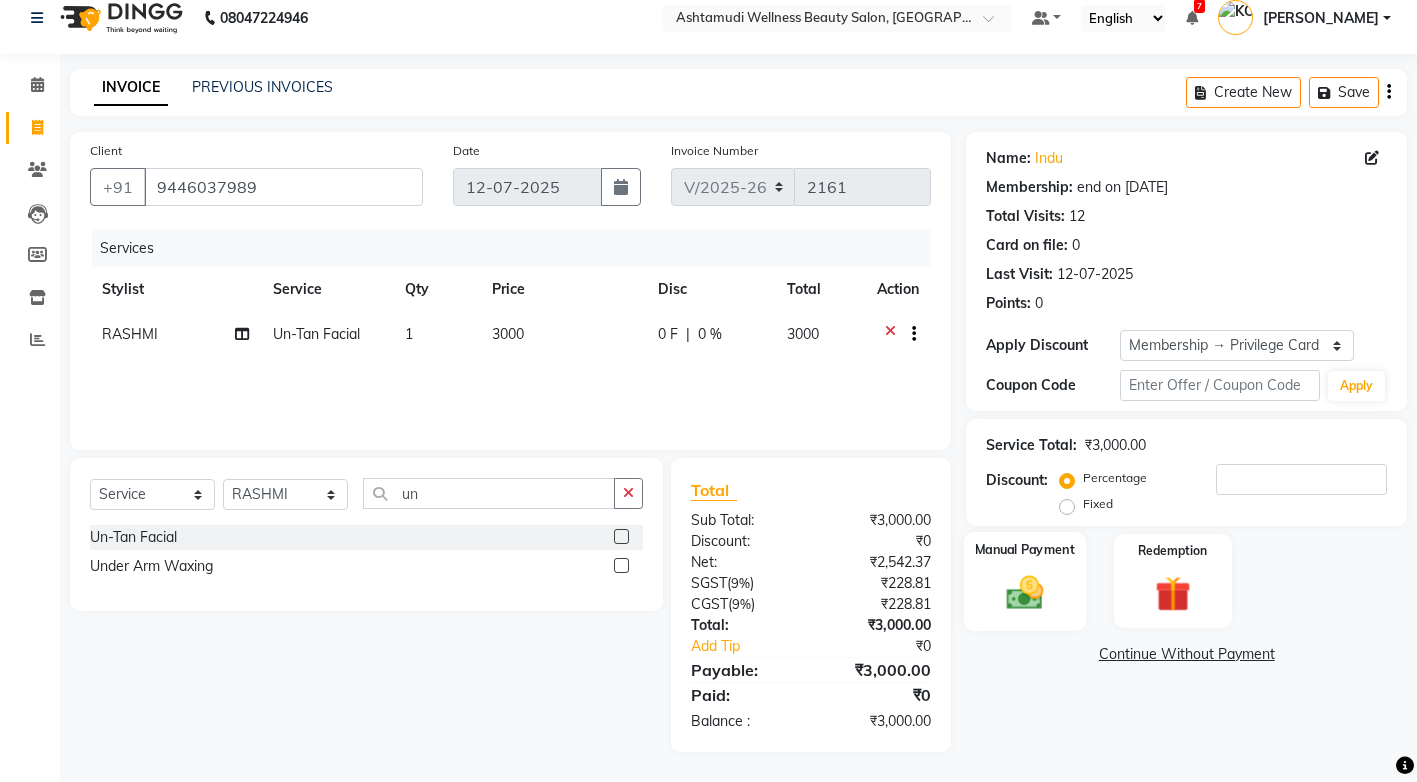 click 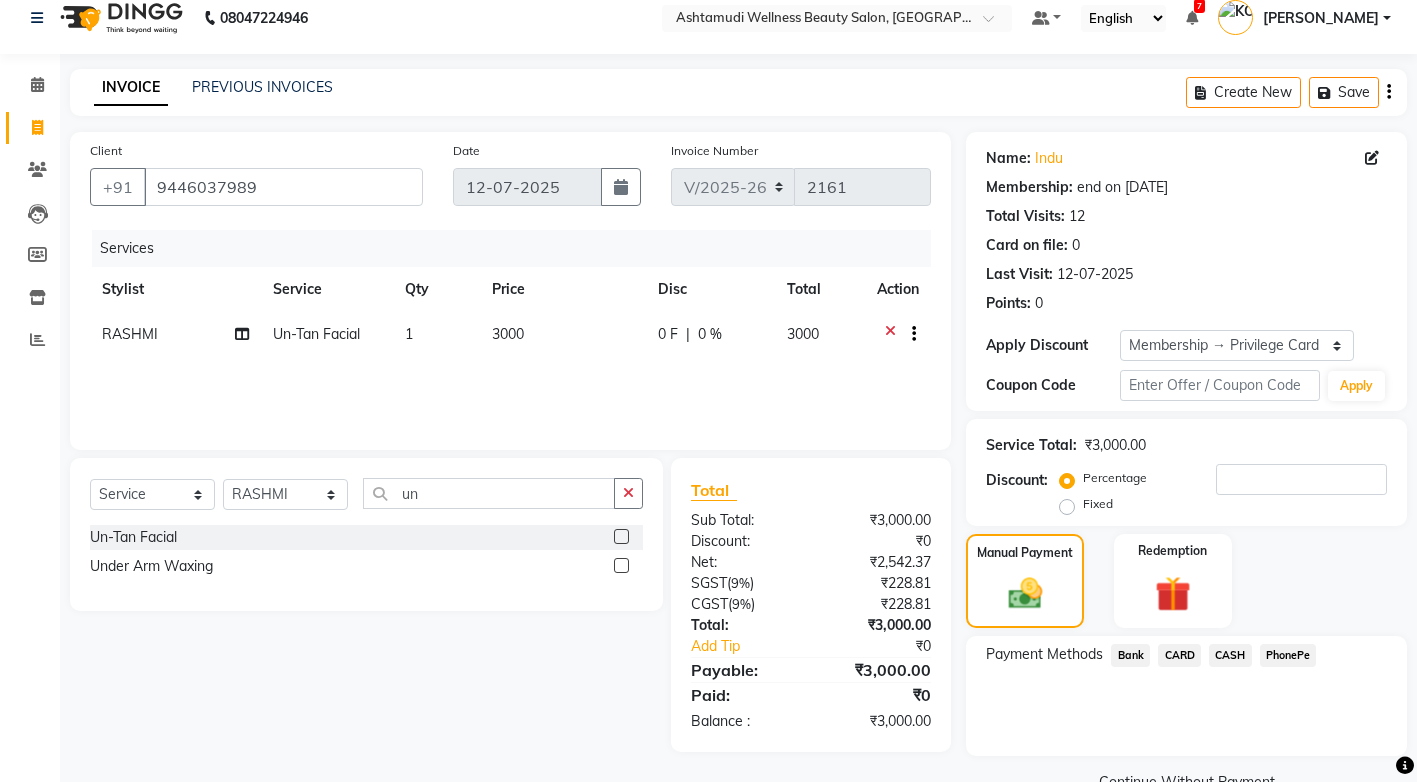 scroll, scrollTop: 63, scrollLeft: 0, axis: vertical 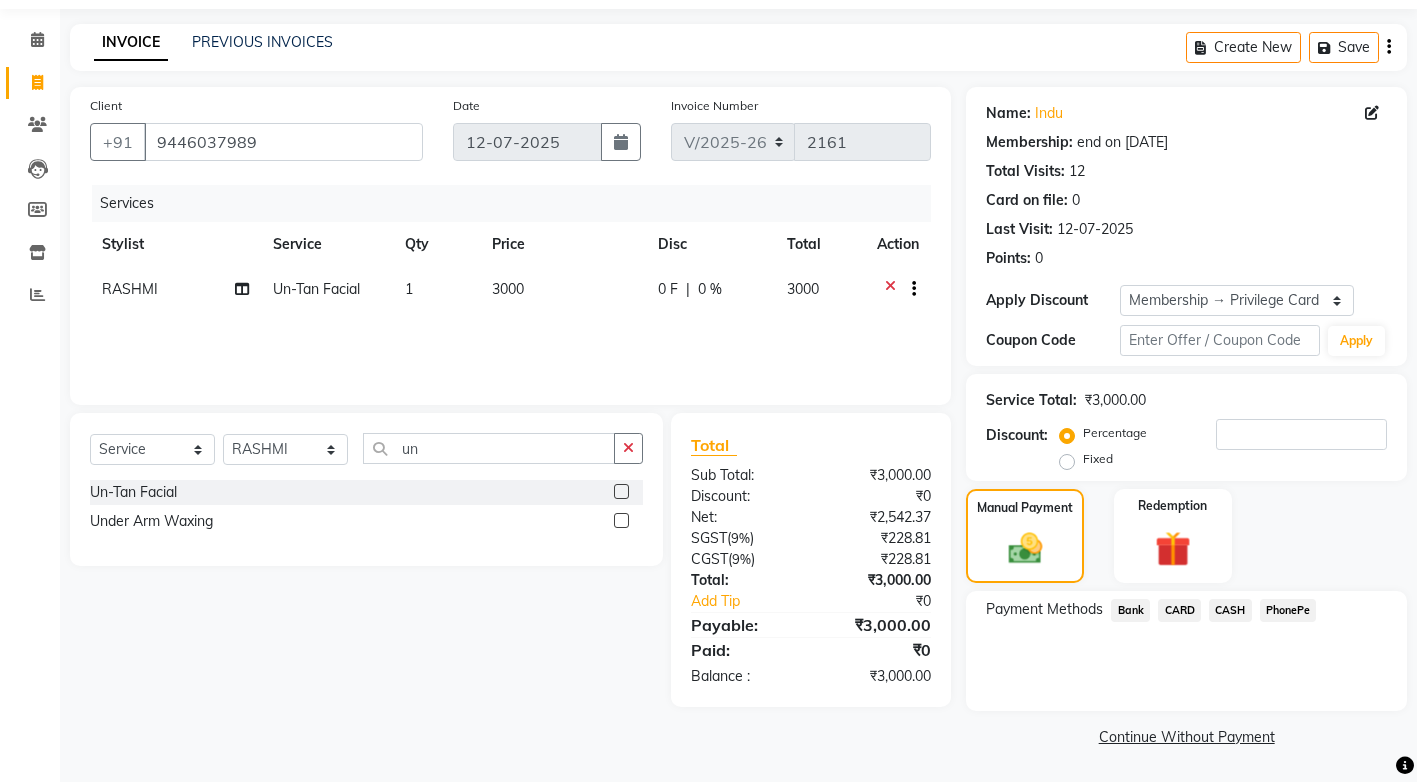 click on "PhonePe" 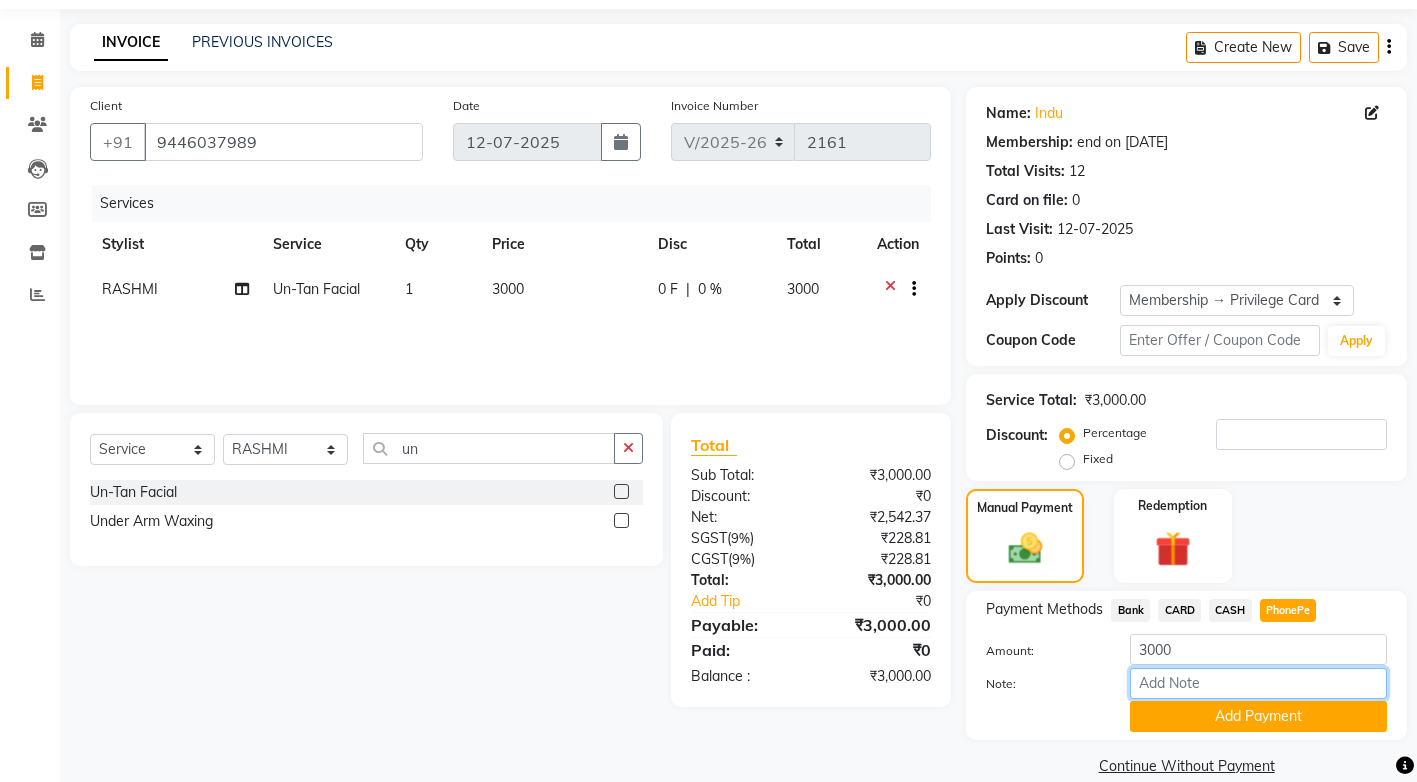 click on "Note:" at bounding box center [1258, 683] 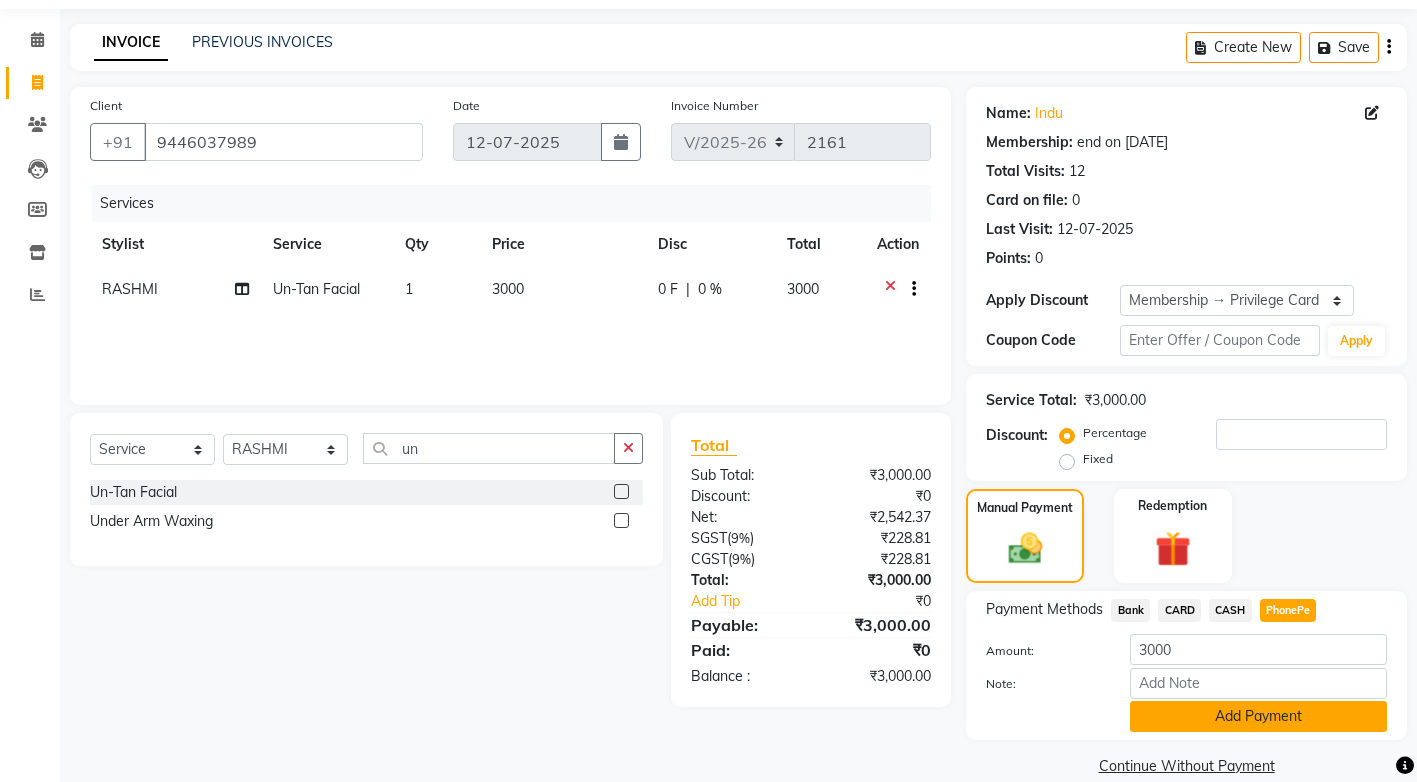 click on "Add Payment" 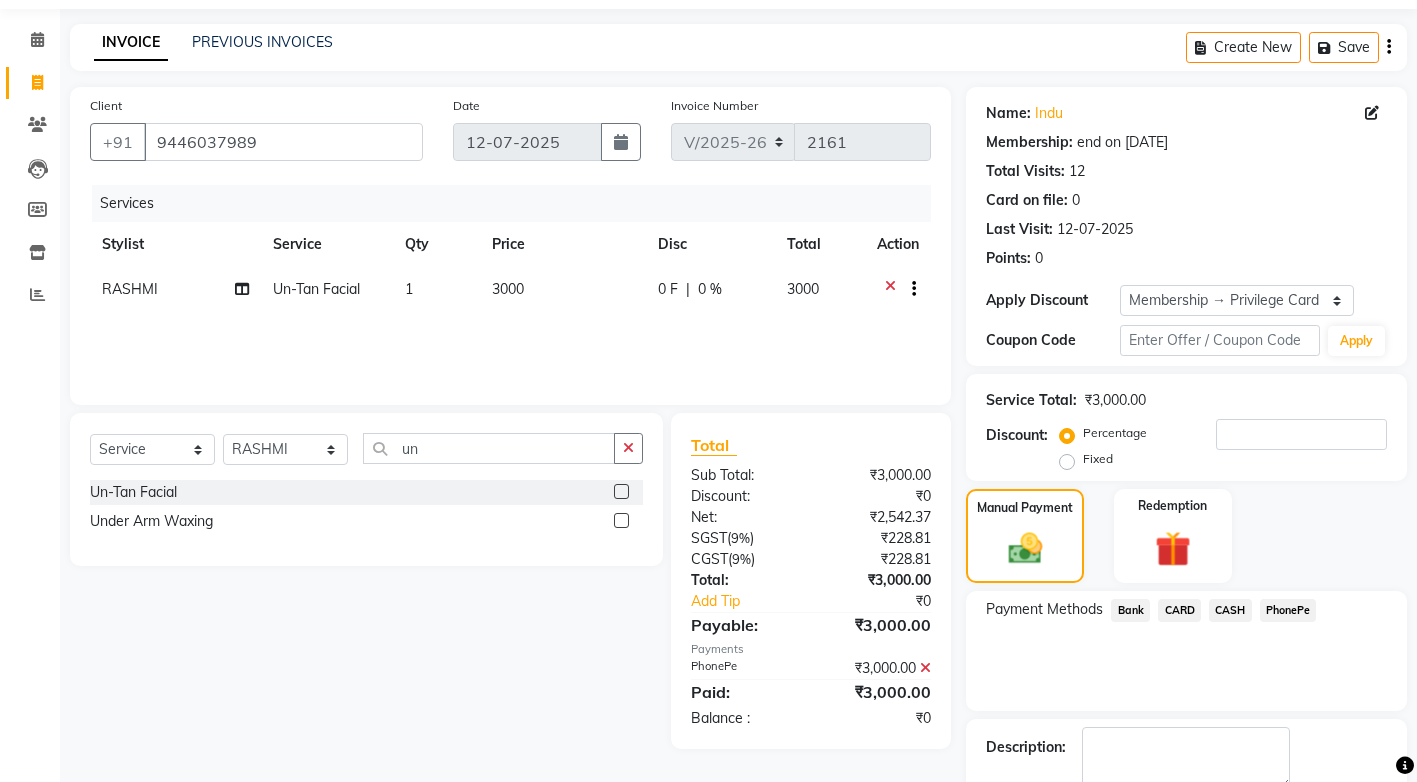 scroll, scrollTop: 147, scrollLeft: 0, axis: vertical 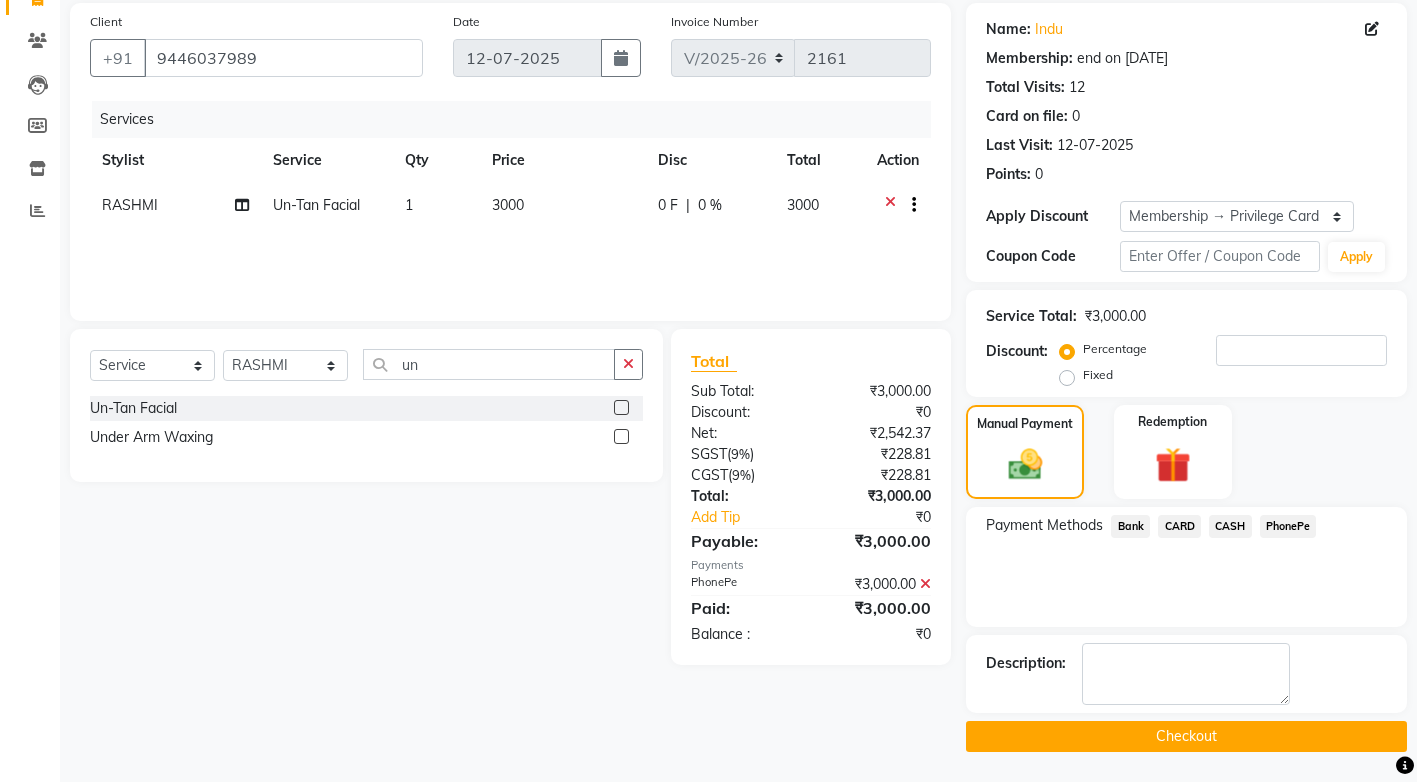 click on "Checkout" 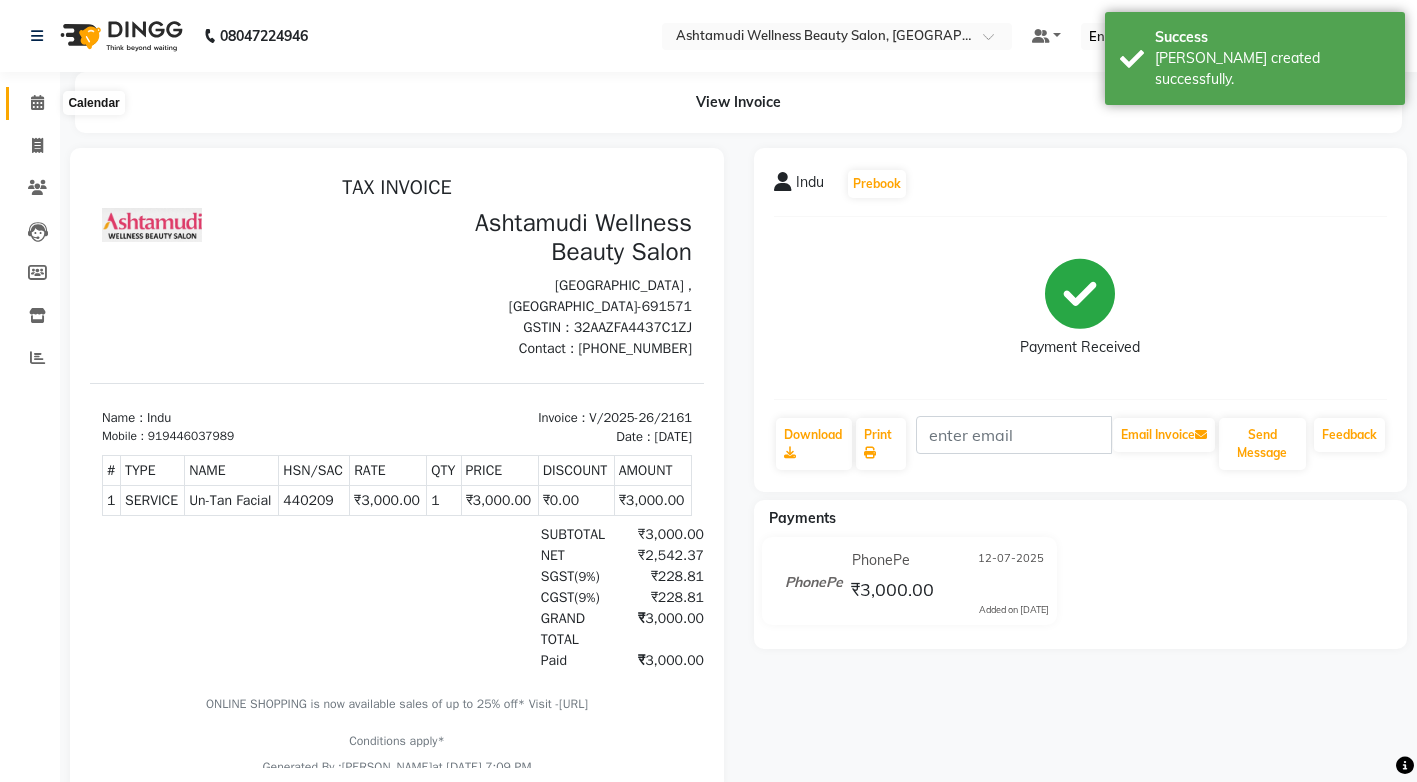 scroll, scrollTop: 0, scrollLeft: 0, axis: both 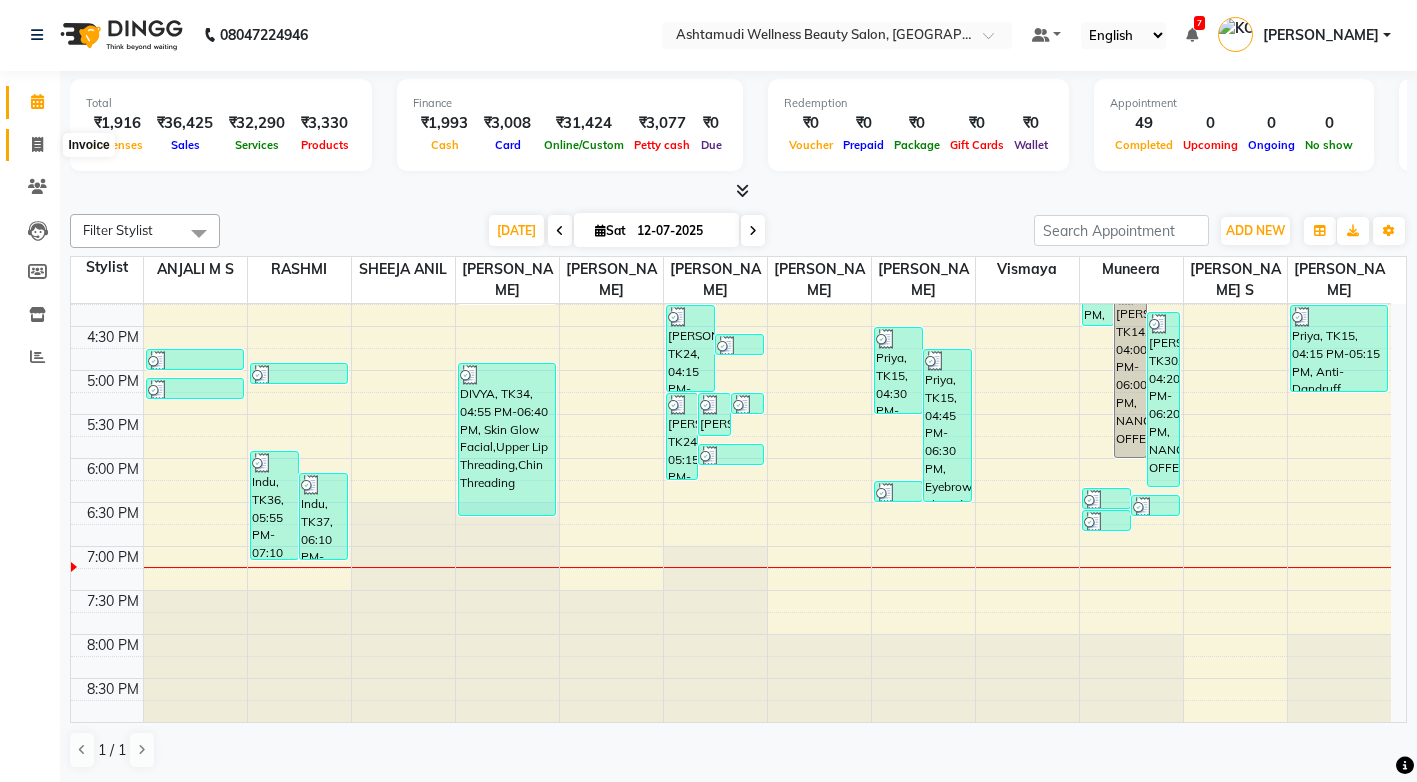 click 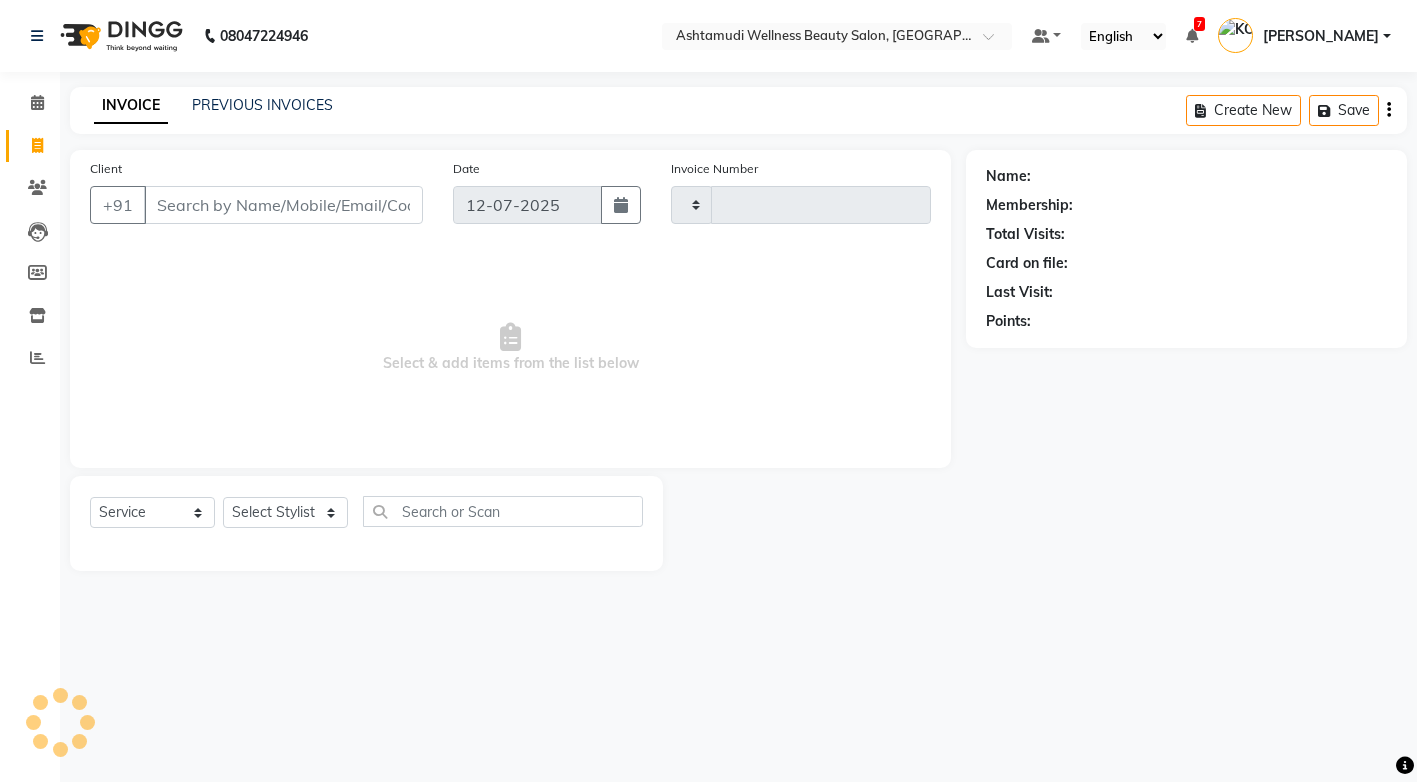 scroll, scrollTop: 0, scrollLeft: 0, axis: both 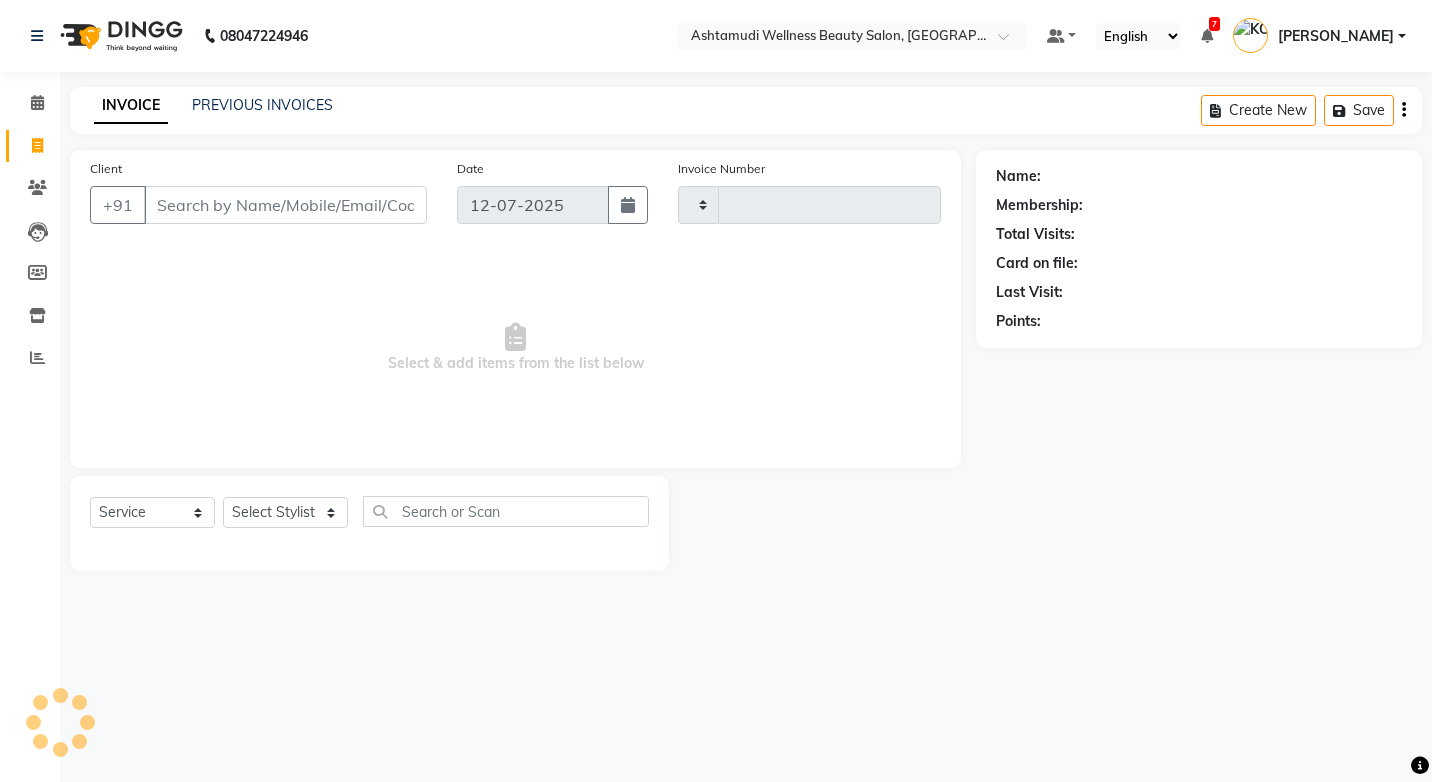type on "2162" 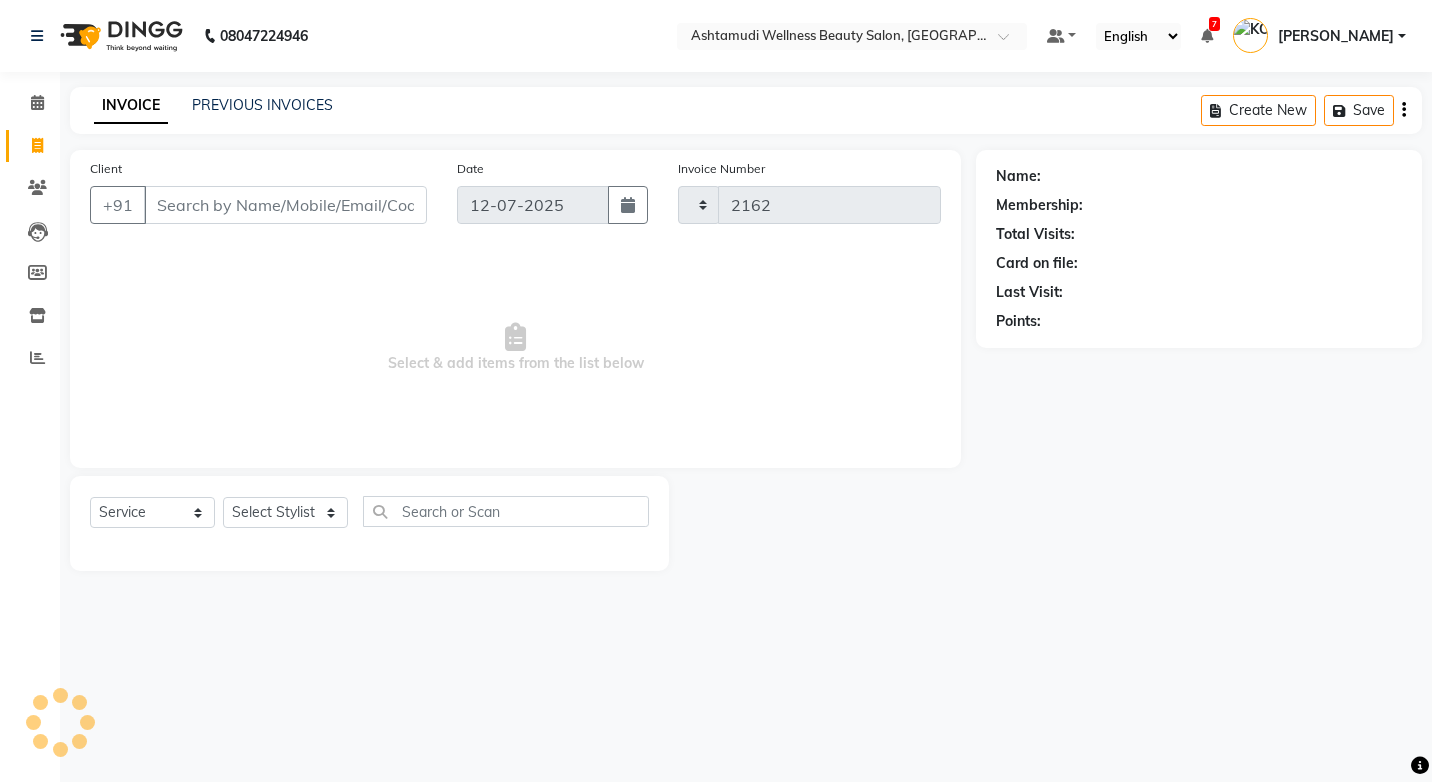 select on "4674" 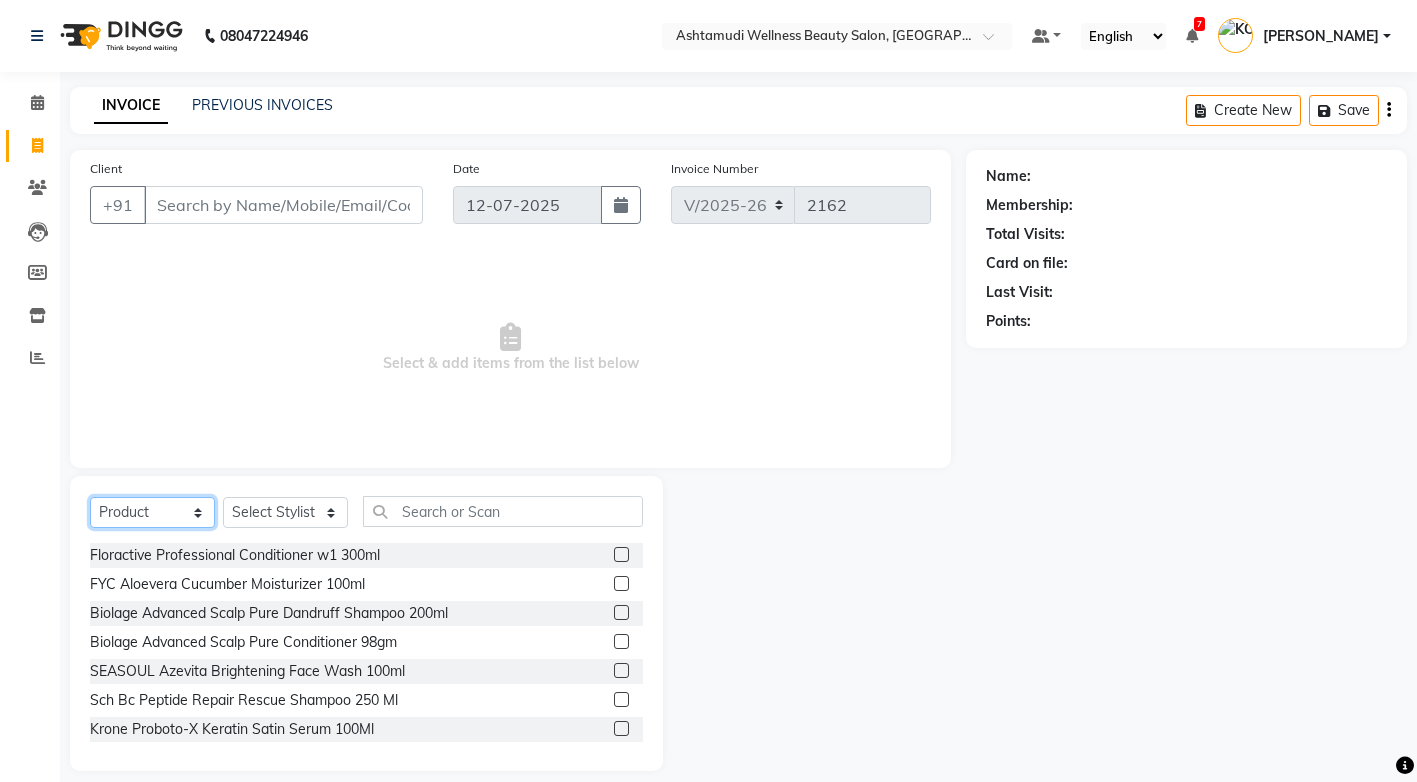 click on "Select  Service  Product  Membership  Package Voucher Prepaid Gift Card" 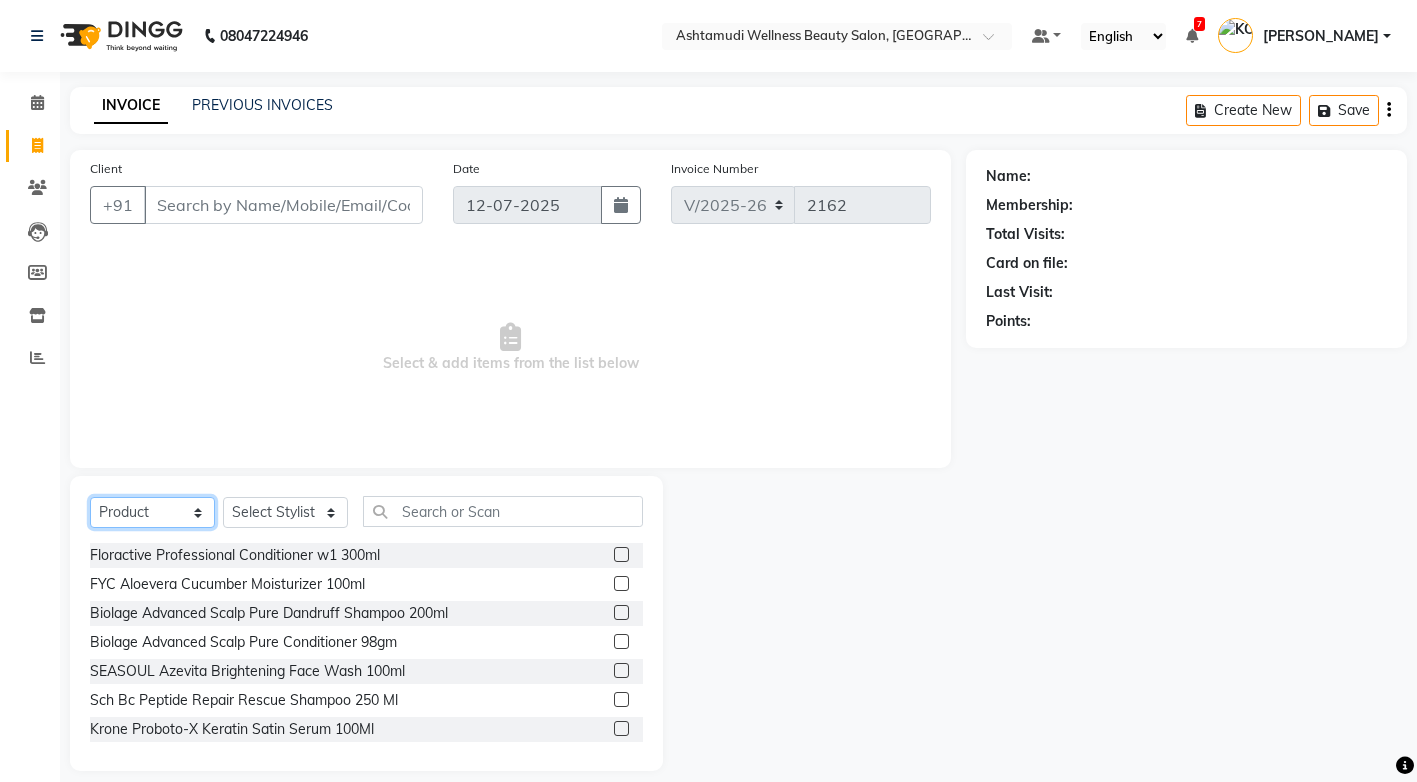 select on "service" 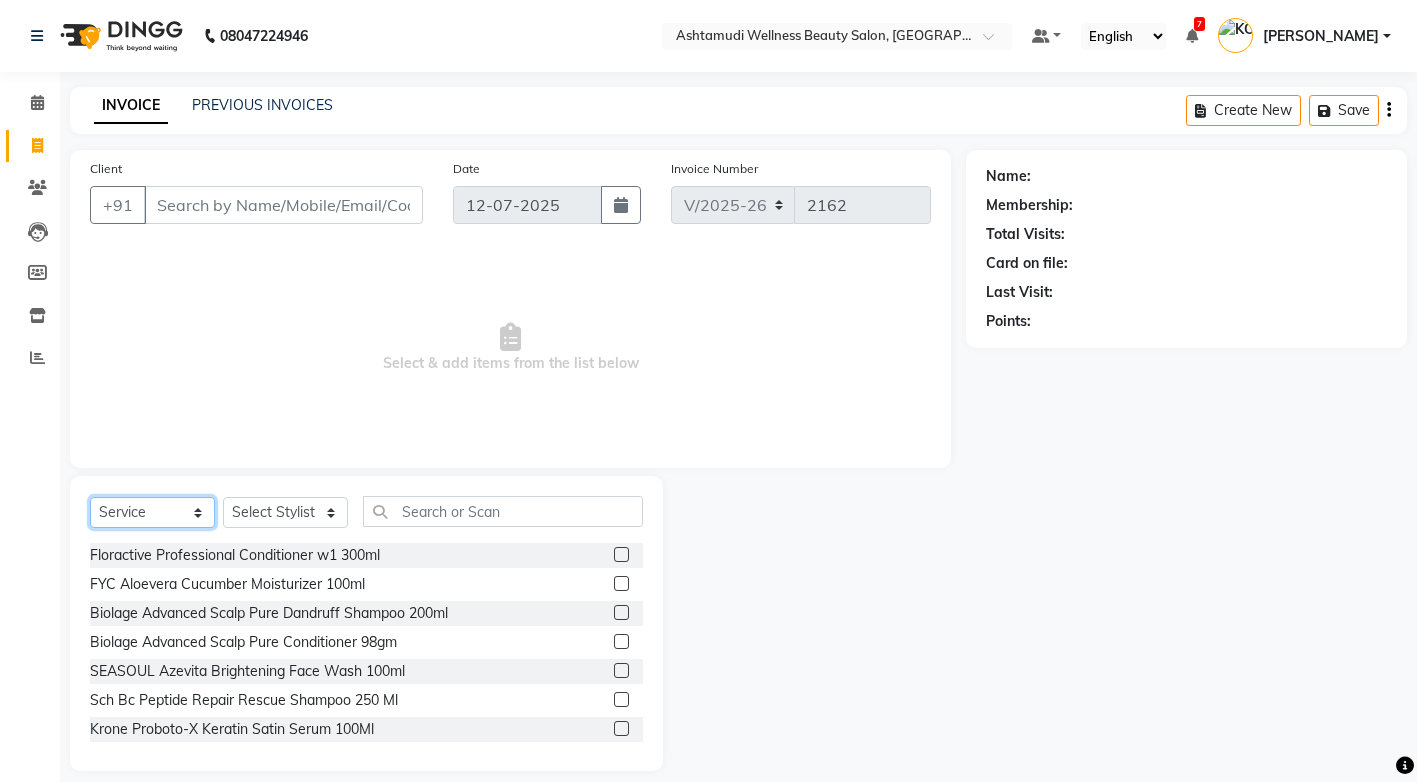 click on "Select  Service  Product  Membership  Package Voucher Prepaid Gift Card" 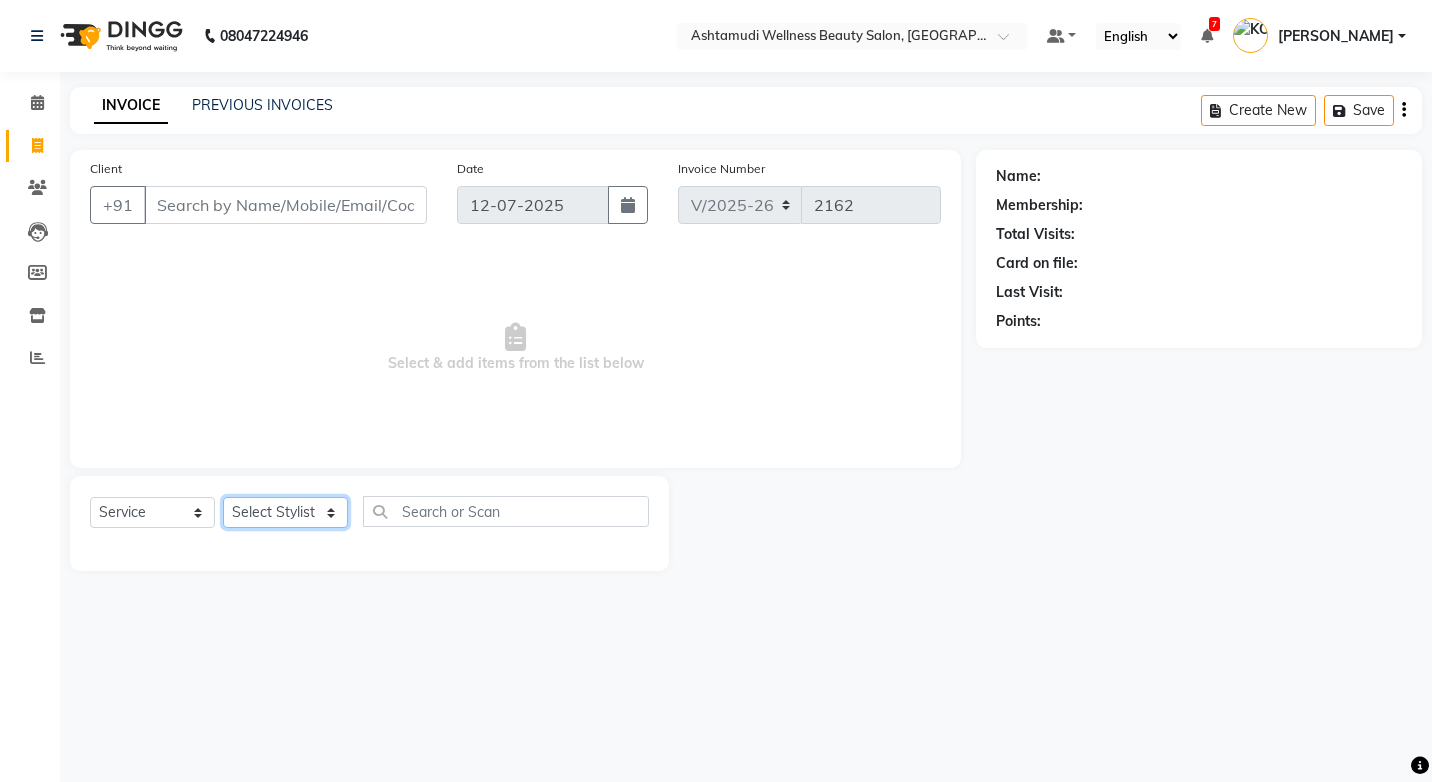 click on "Select Stylist ANJALI M S ASWATHY KOTTIYAM ASHTAMUDI KUMARI Muneera RASHMI SHEEJA ANIL SHYNI  SINDHYA  Sona Sunil Sreepriya STEFFY STEPHAN Varsha S Vismaya" 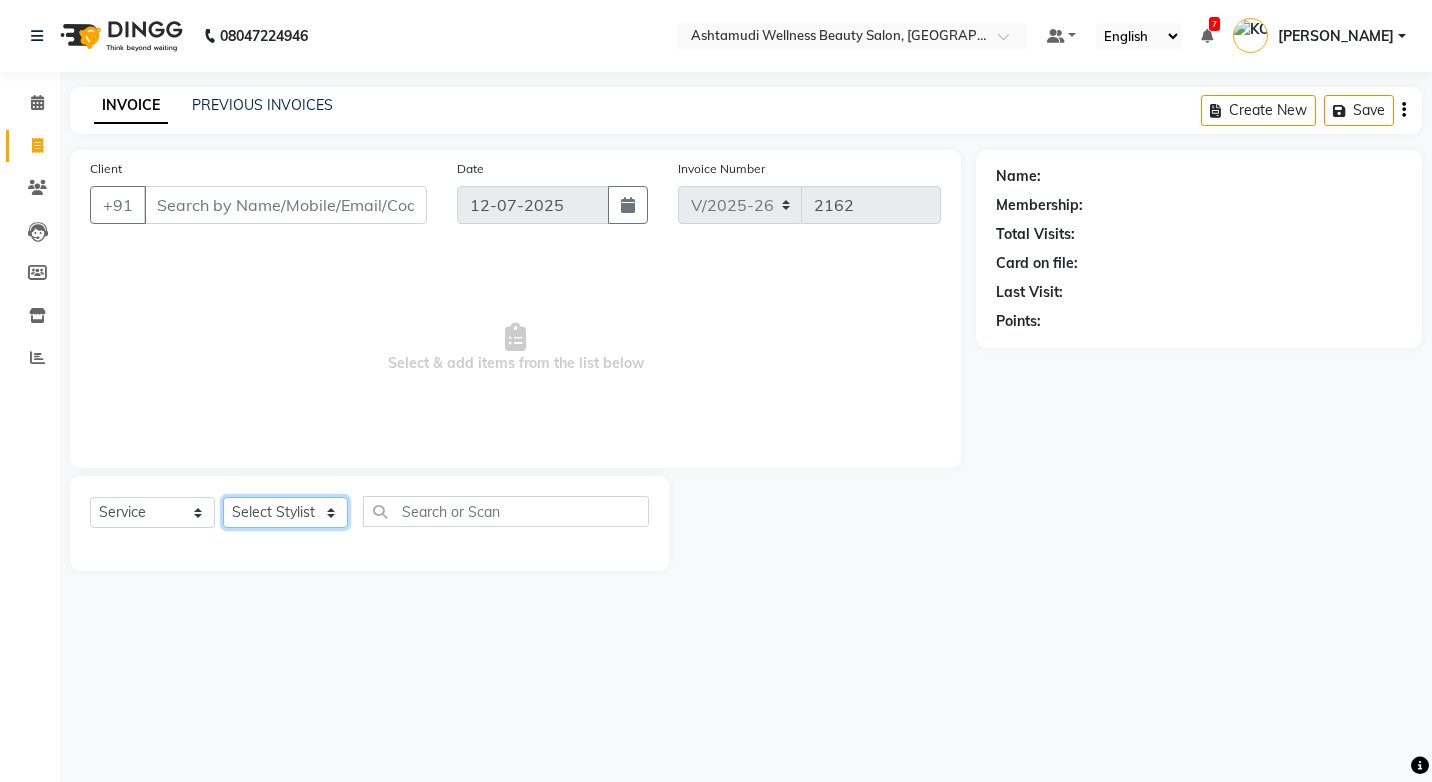 select on "71740" 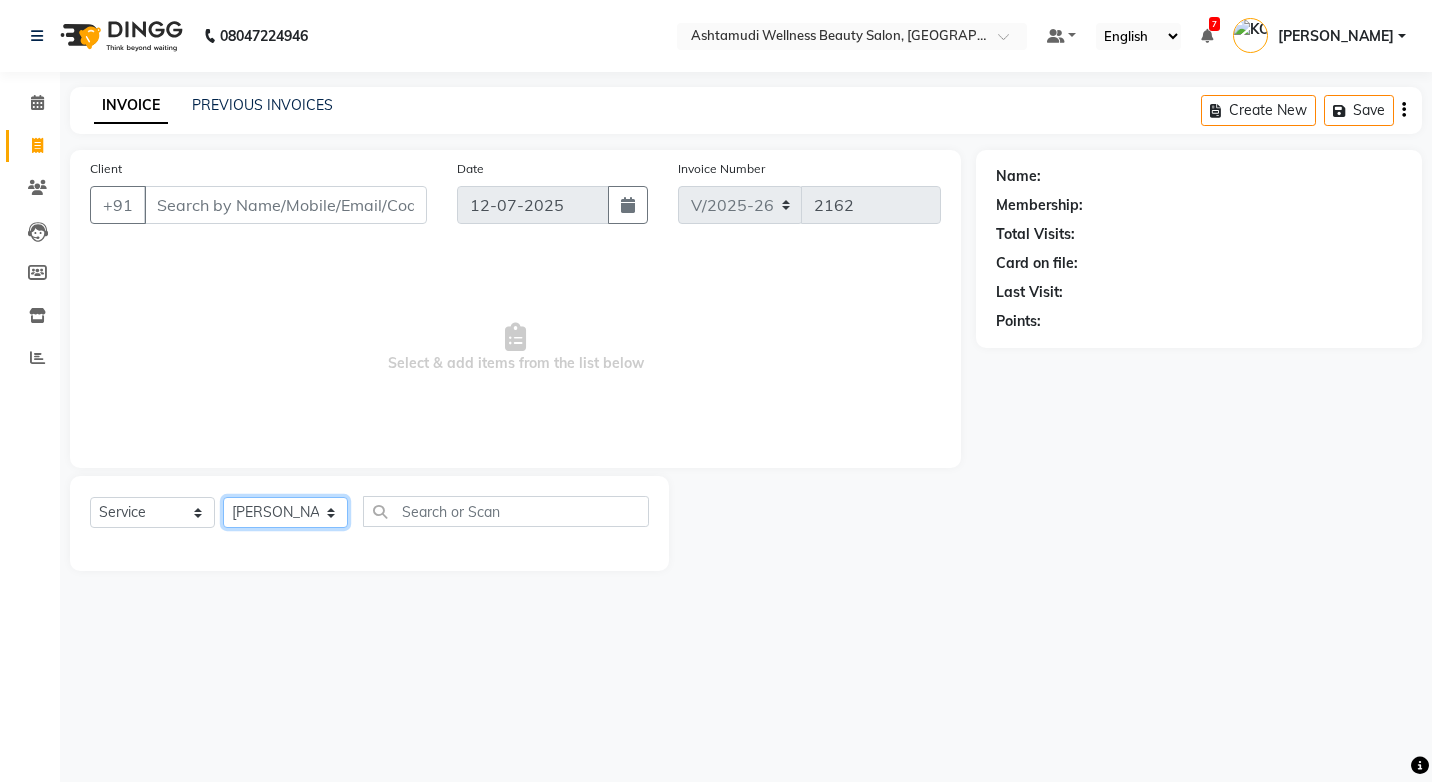 click on "Select Stylist ANJALI M S ASWATHY KOTTIYAM ASHTAMUDI KUMARI Muneera RASHMI SHEEJA ANIL SHYNI  SINDHYA  Sona Sunil Sreepriya STEFFY STEPHAN Varsha S Vismaya" 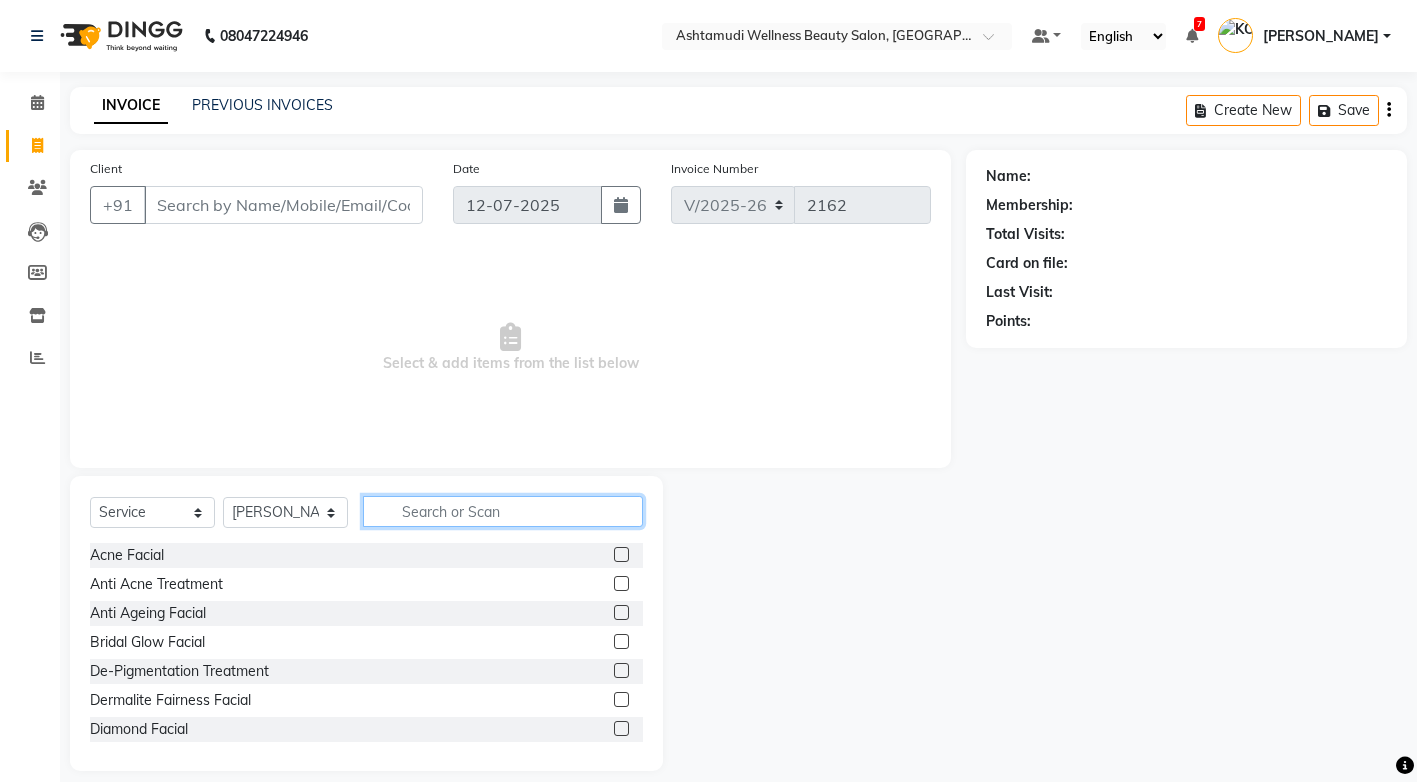 click 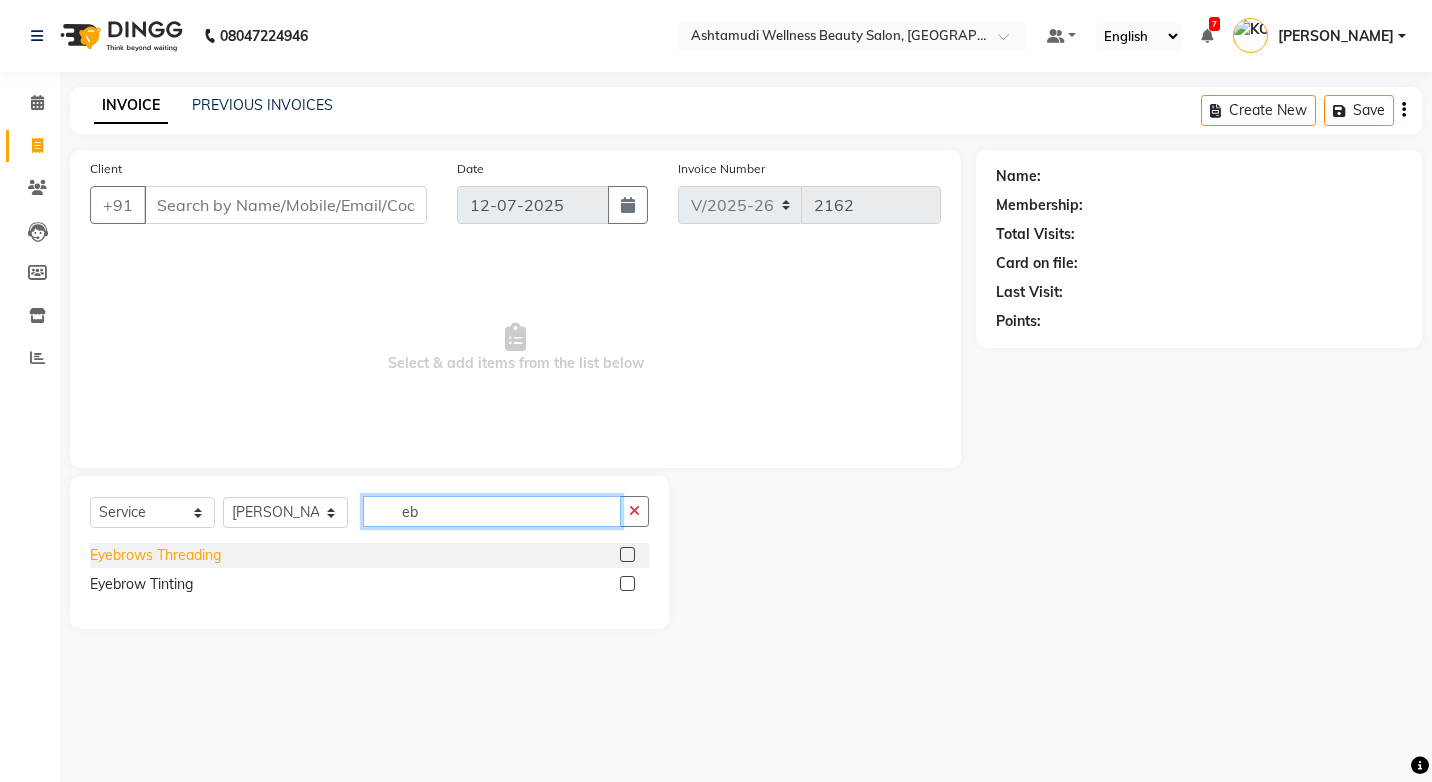 type on "eb" 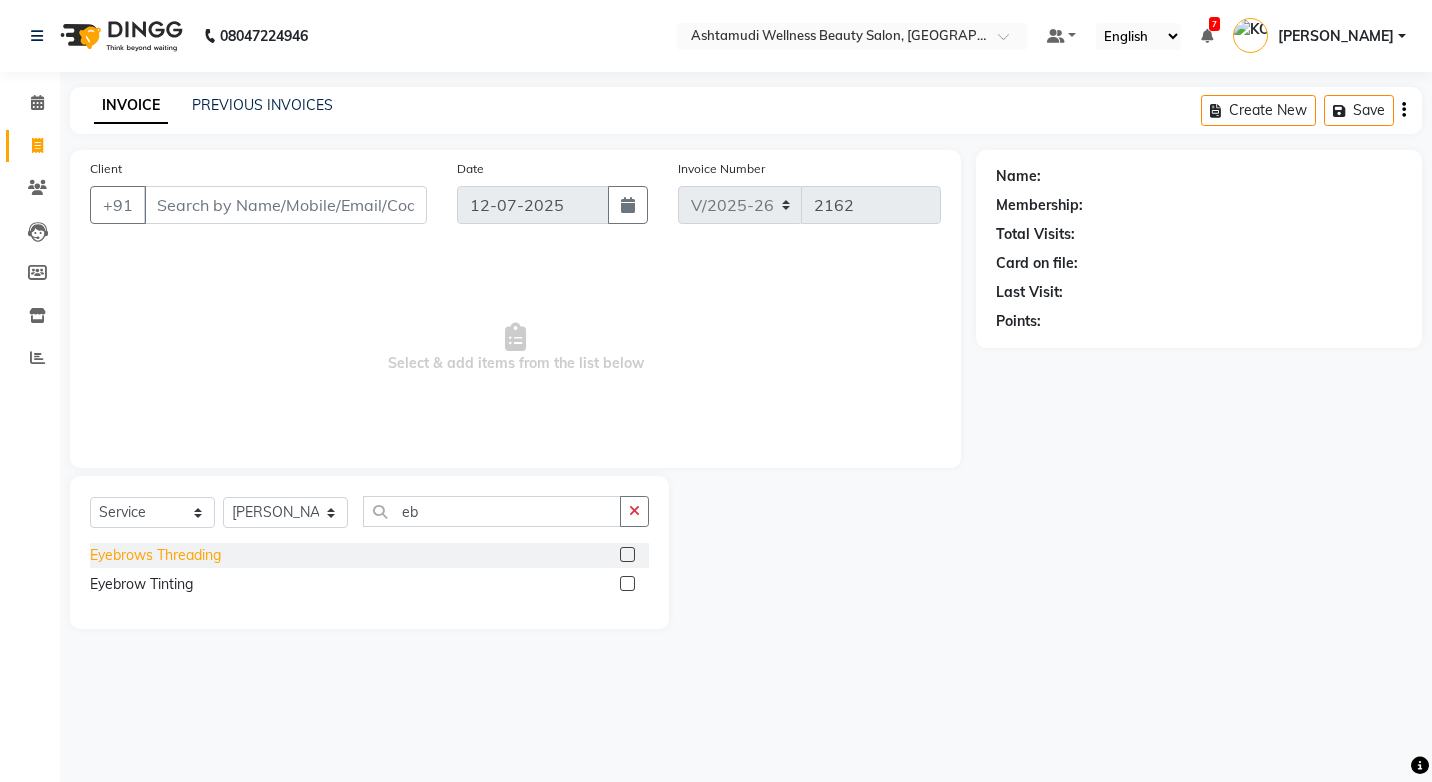 click on "Eyebrows Threading" 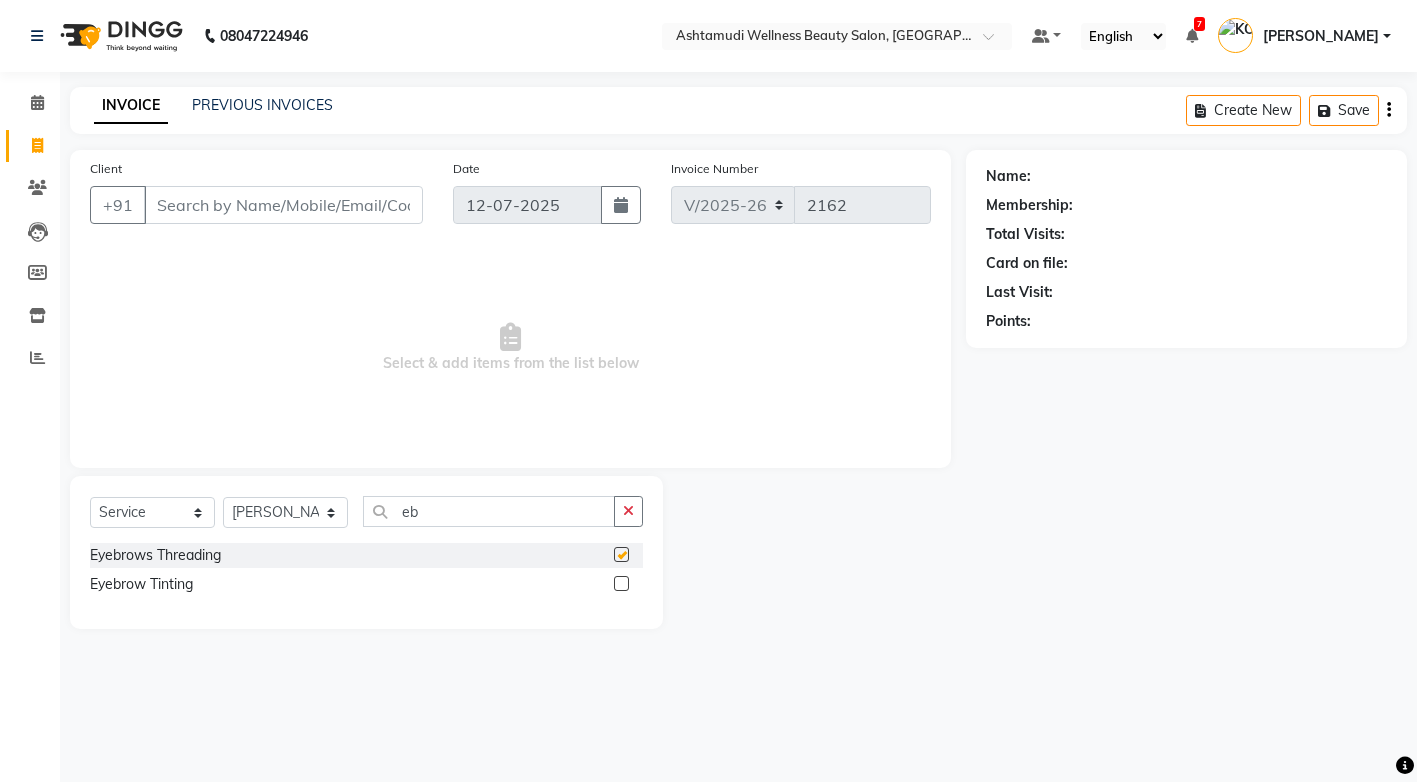 checkbox on "false" 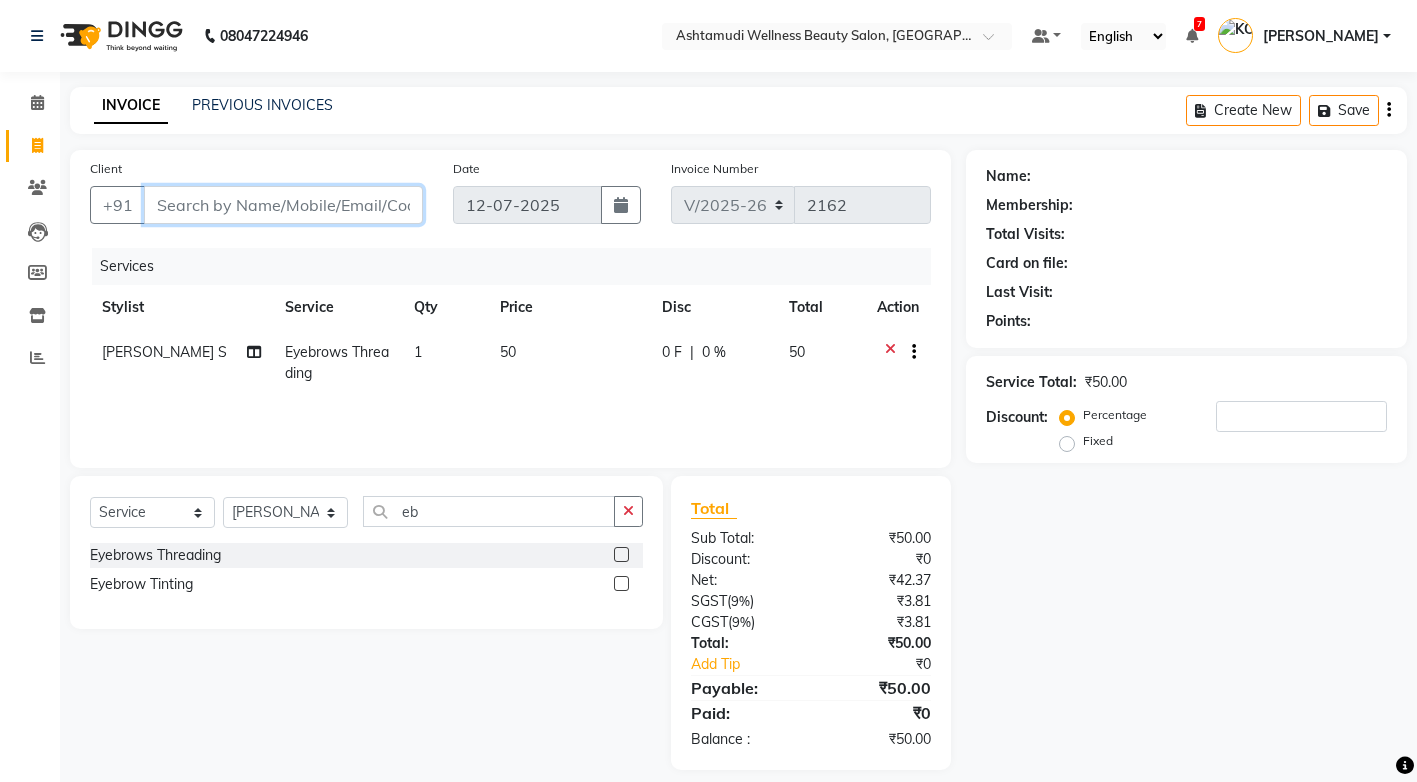 click on "Client" at bounding box center (283, 205) 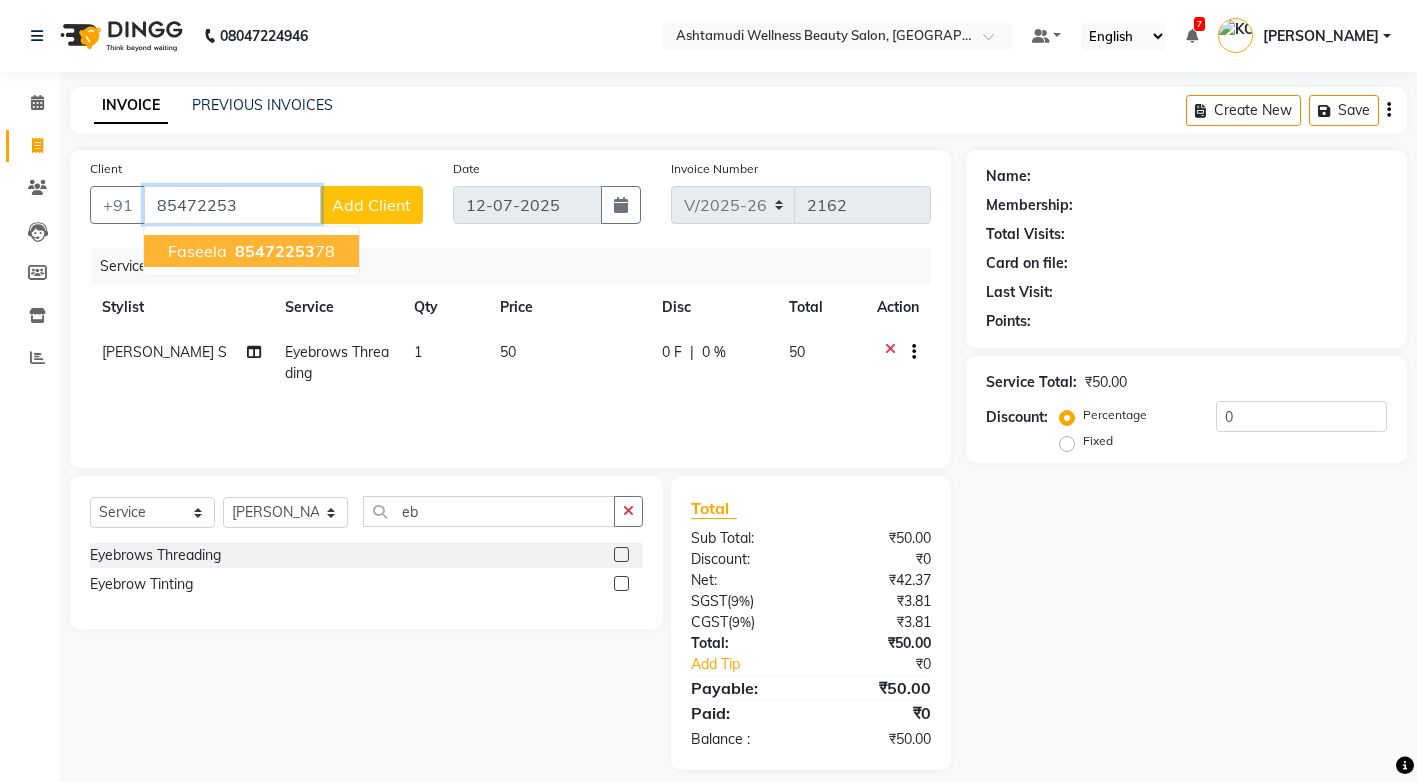 click on "85472253" at bounding box center (275, 251) 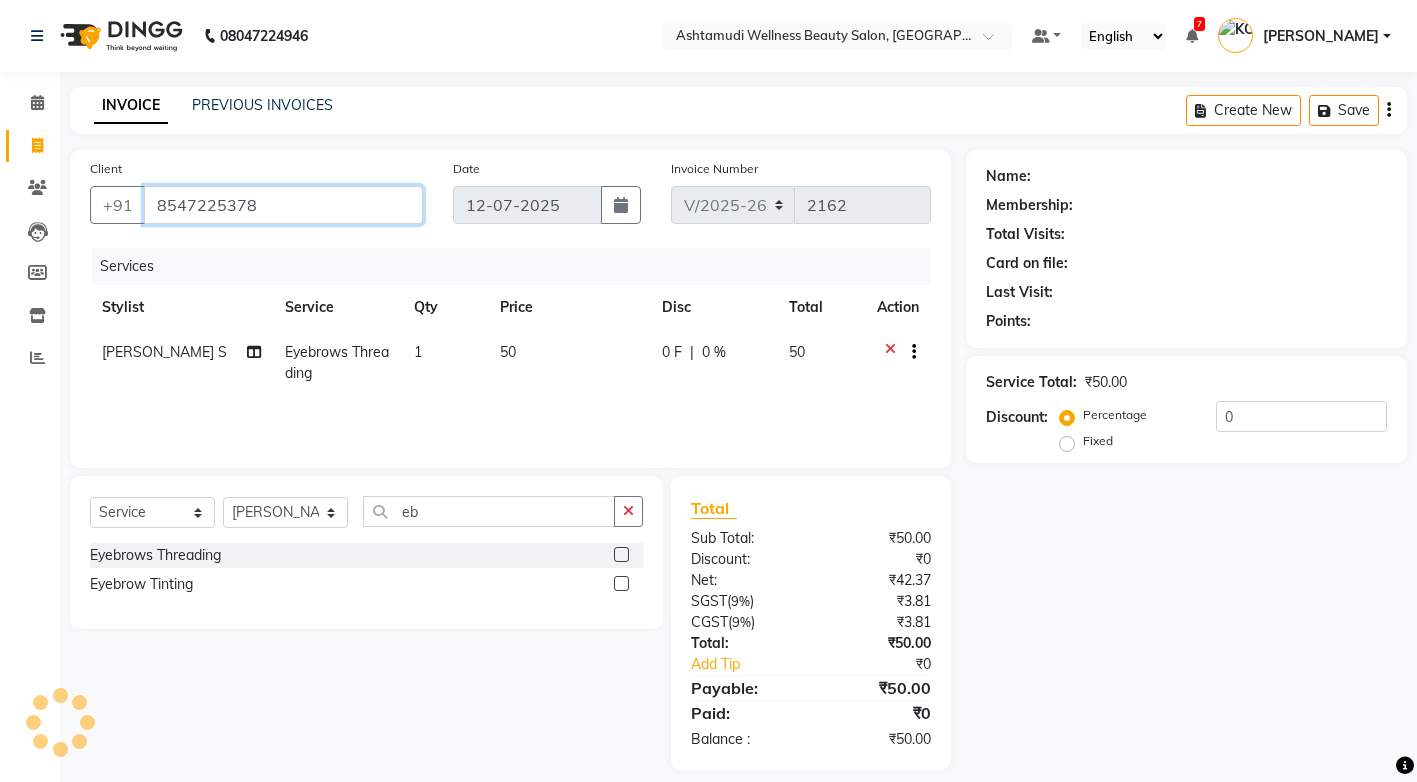 type on "8547225378" 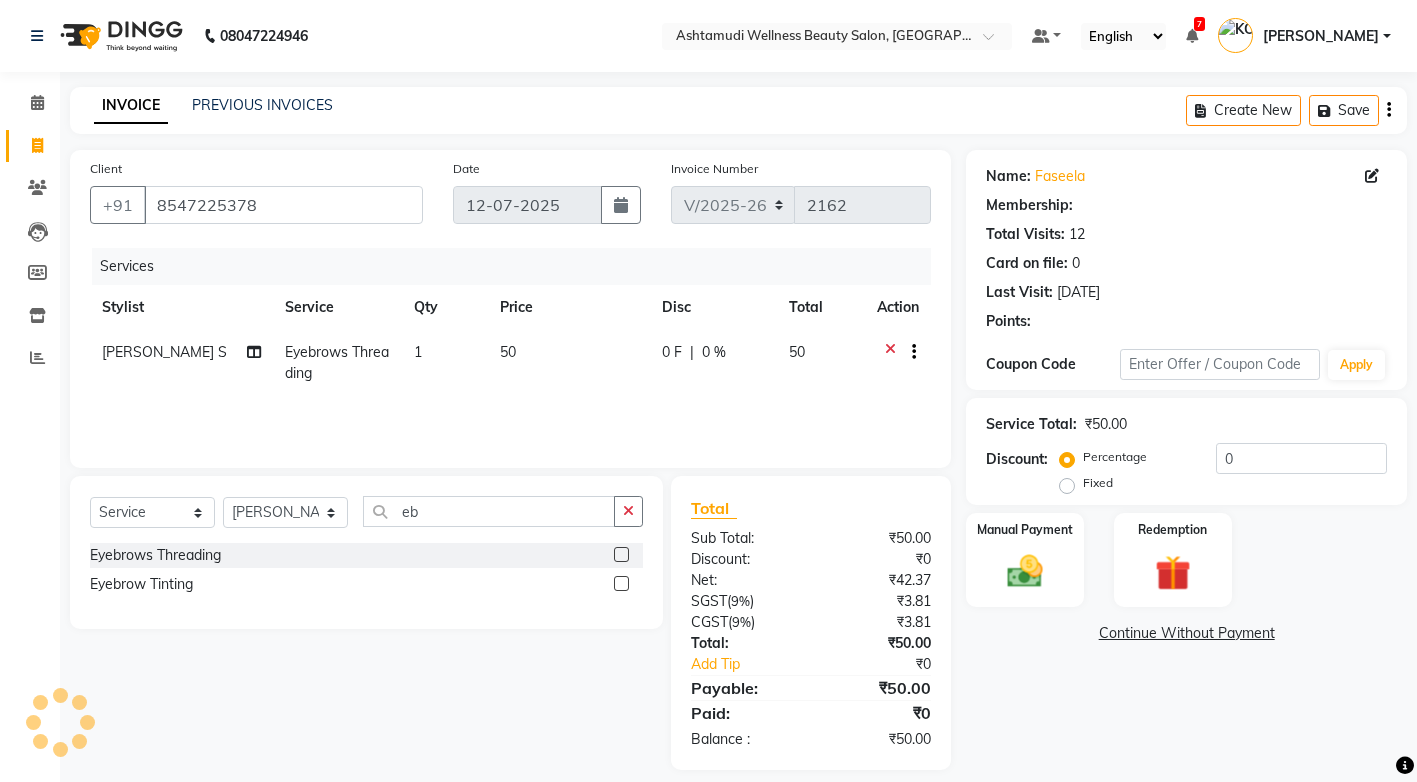 select on "2: Object" 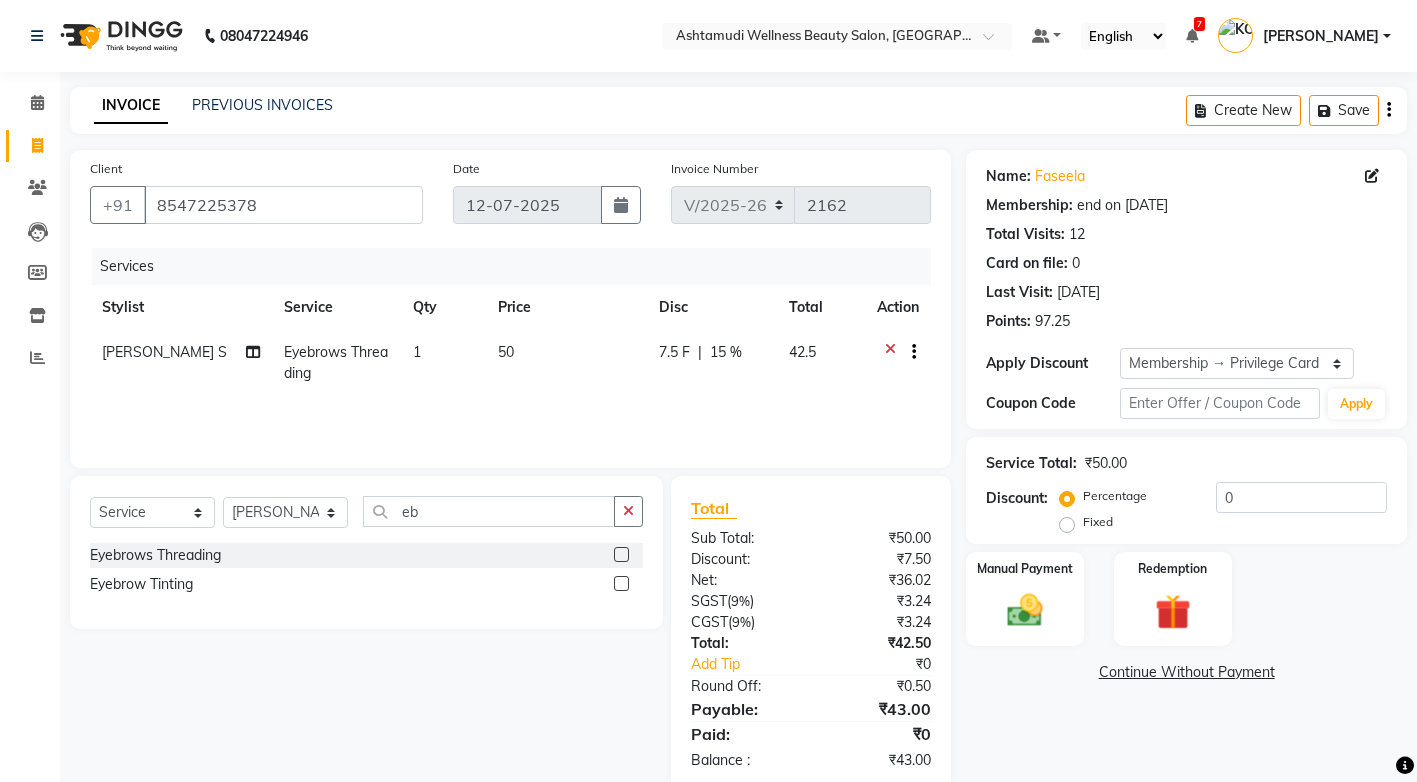 type on "15" 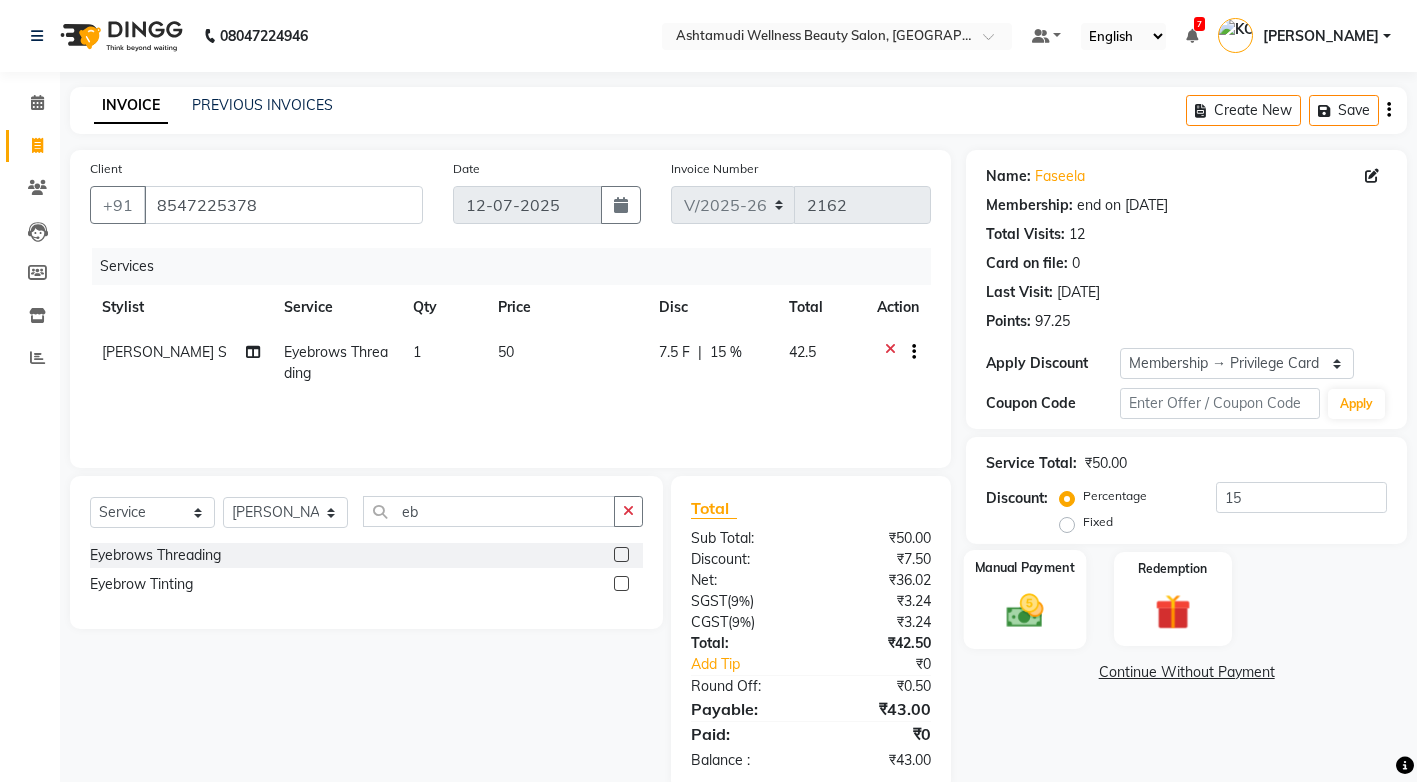 scroll, scrollTop: 39, scrollLeft: 0, axis: vertical 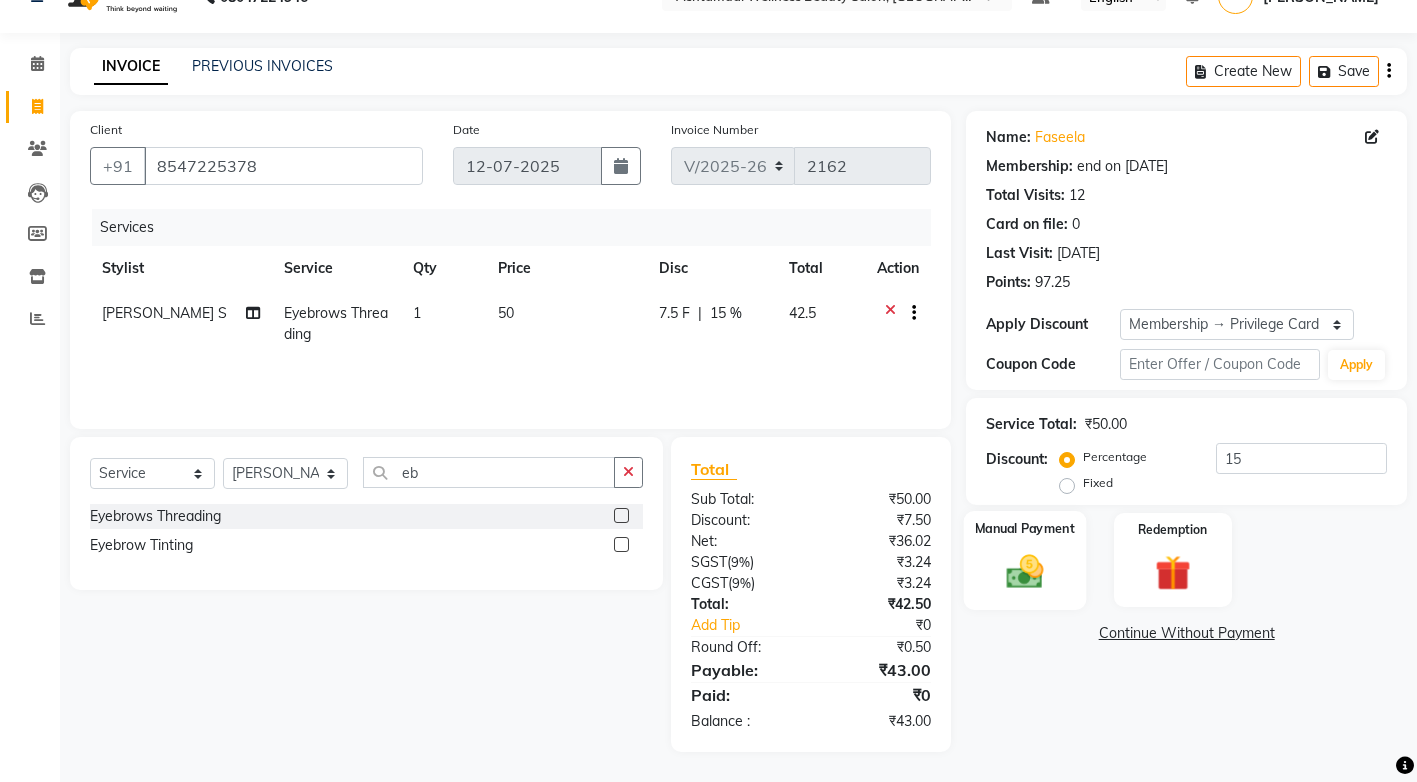 click 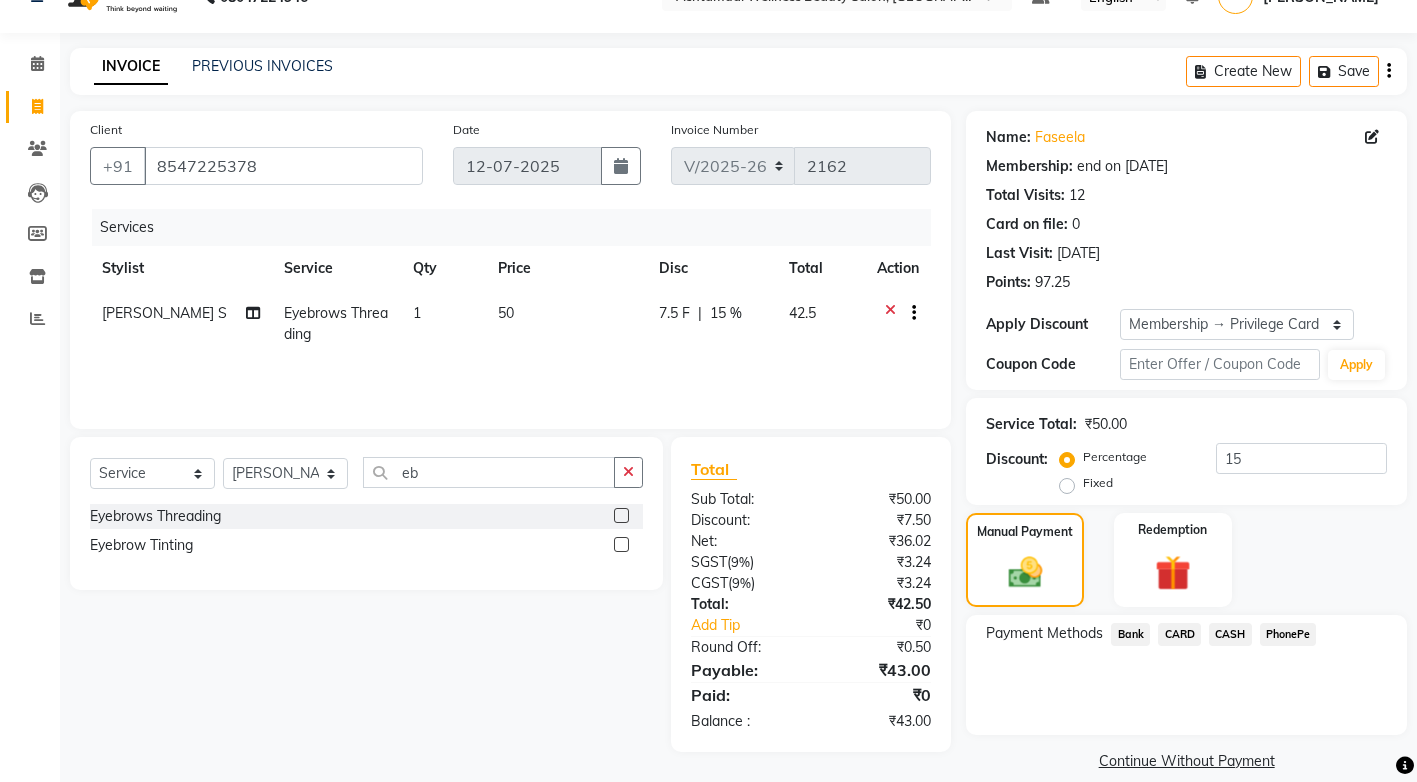 scroll, scrollTop: 63, scrollLeft: 0, axis: vertical 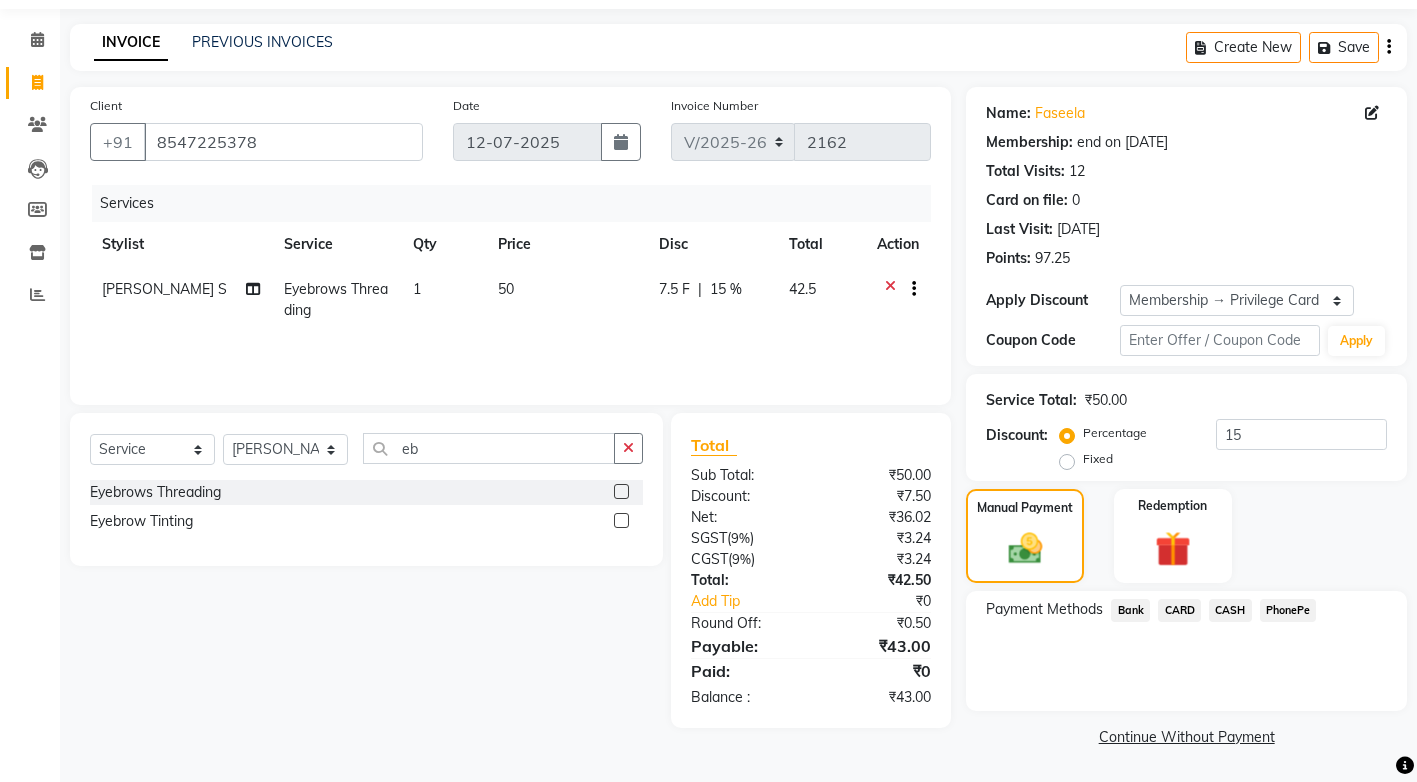 click on "PhonePe" 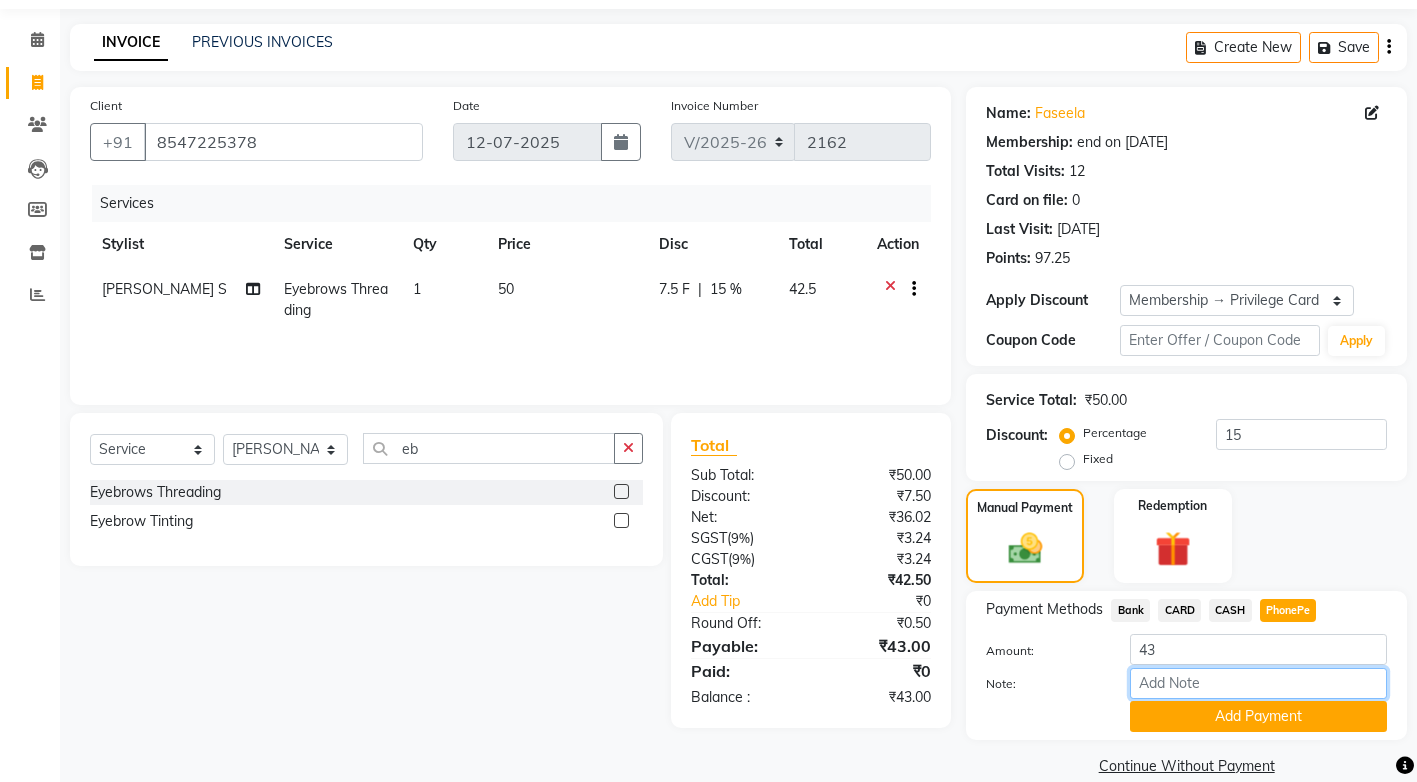 click on "Note:" at bounding box center [1258, 683] 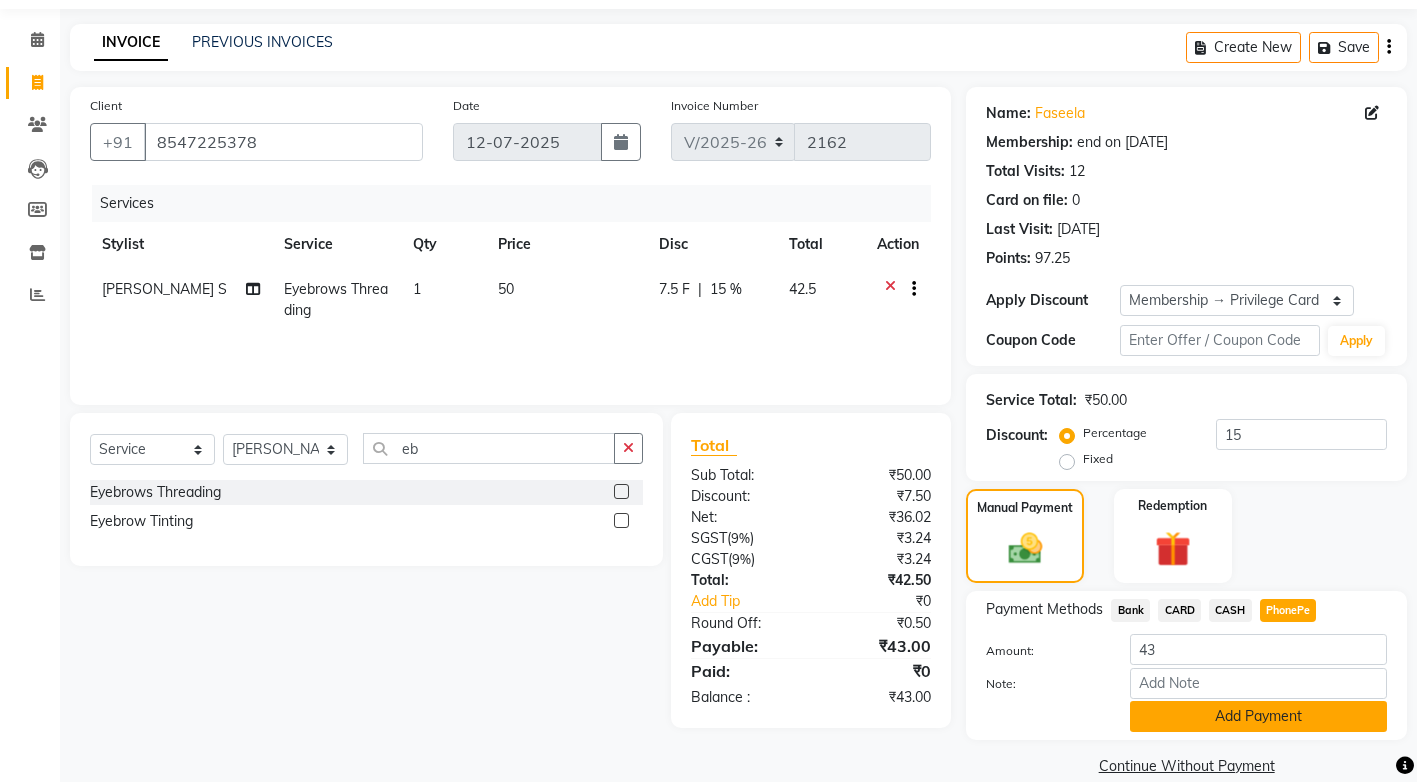 click on "Add Payment" 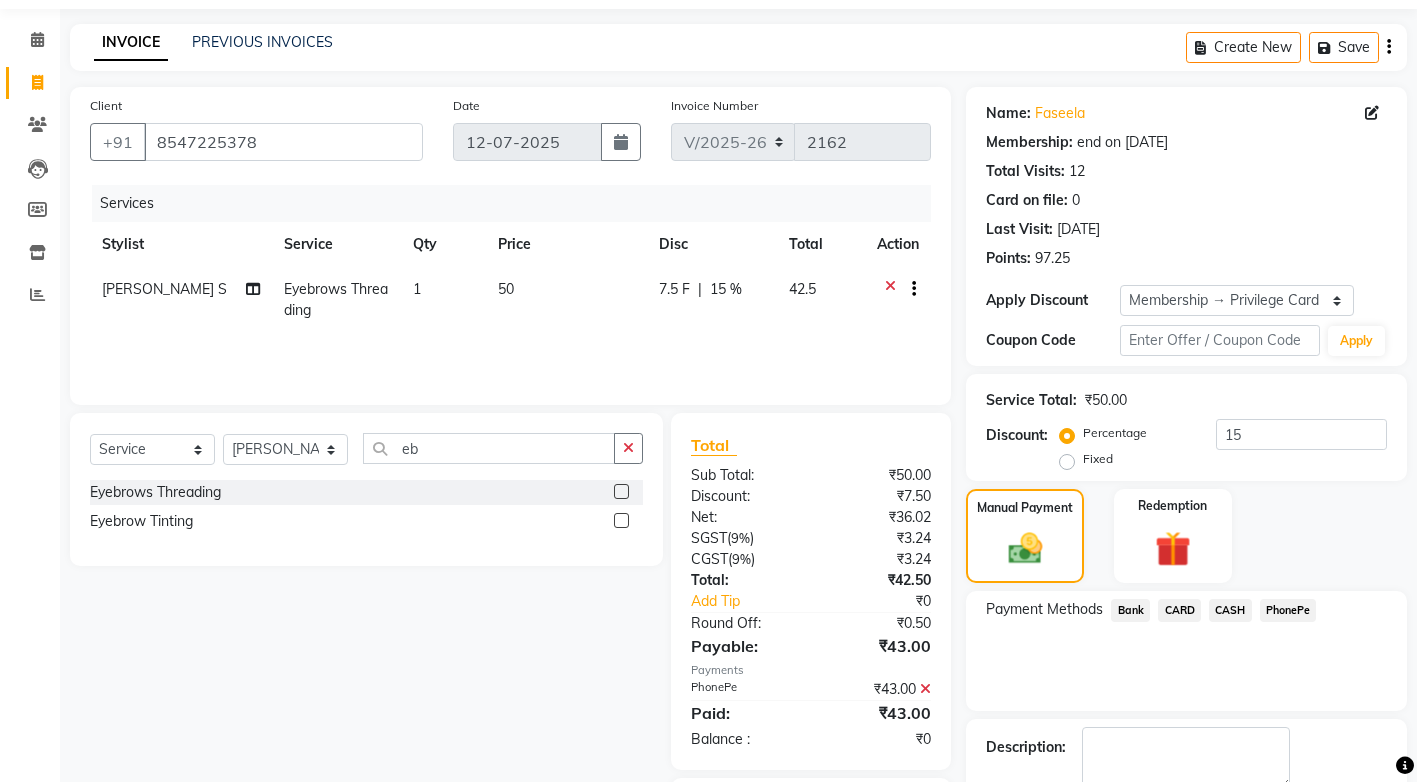 scroll, scrollTop: 151, scrollLeft: 0, axis: vertical 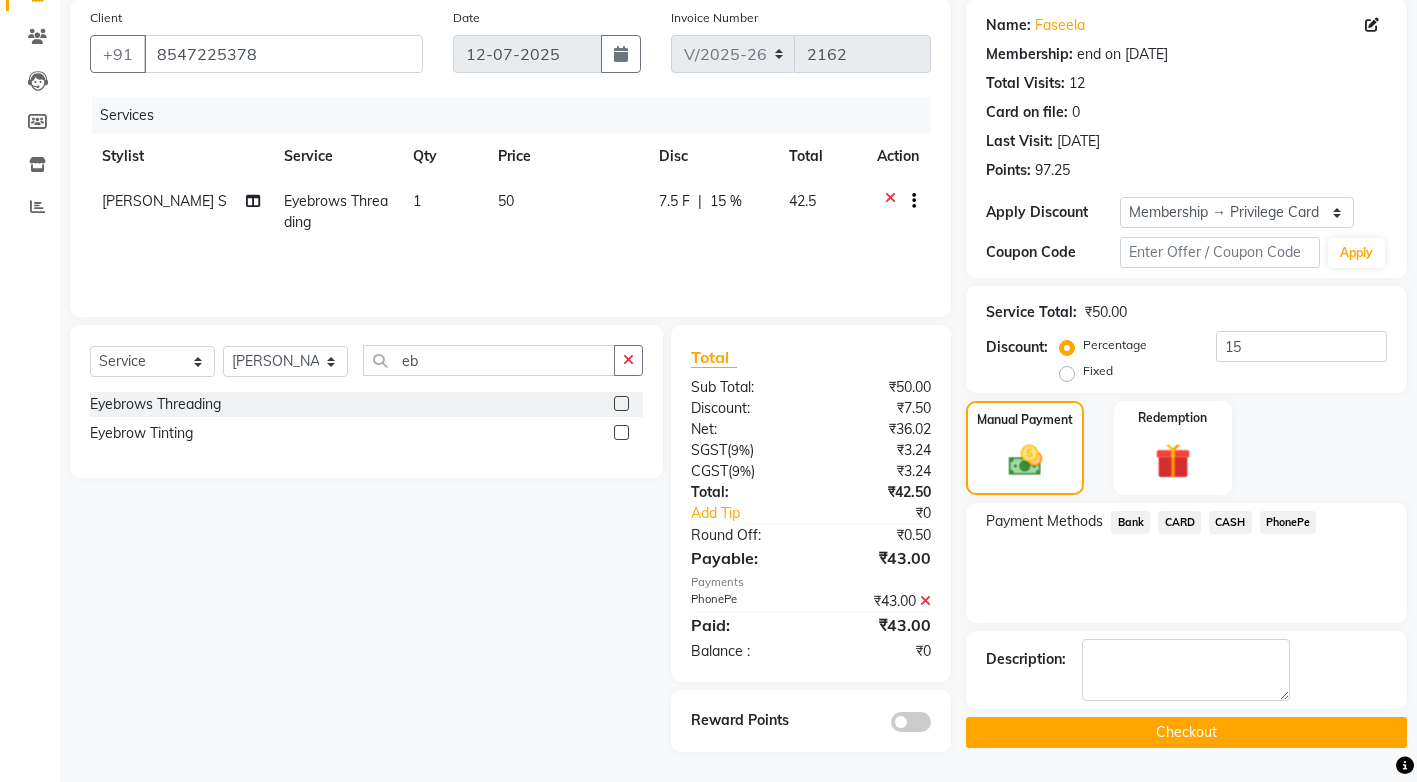 click on "Checkout" 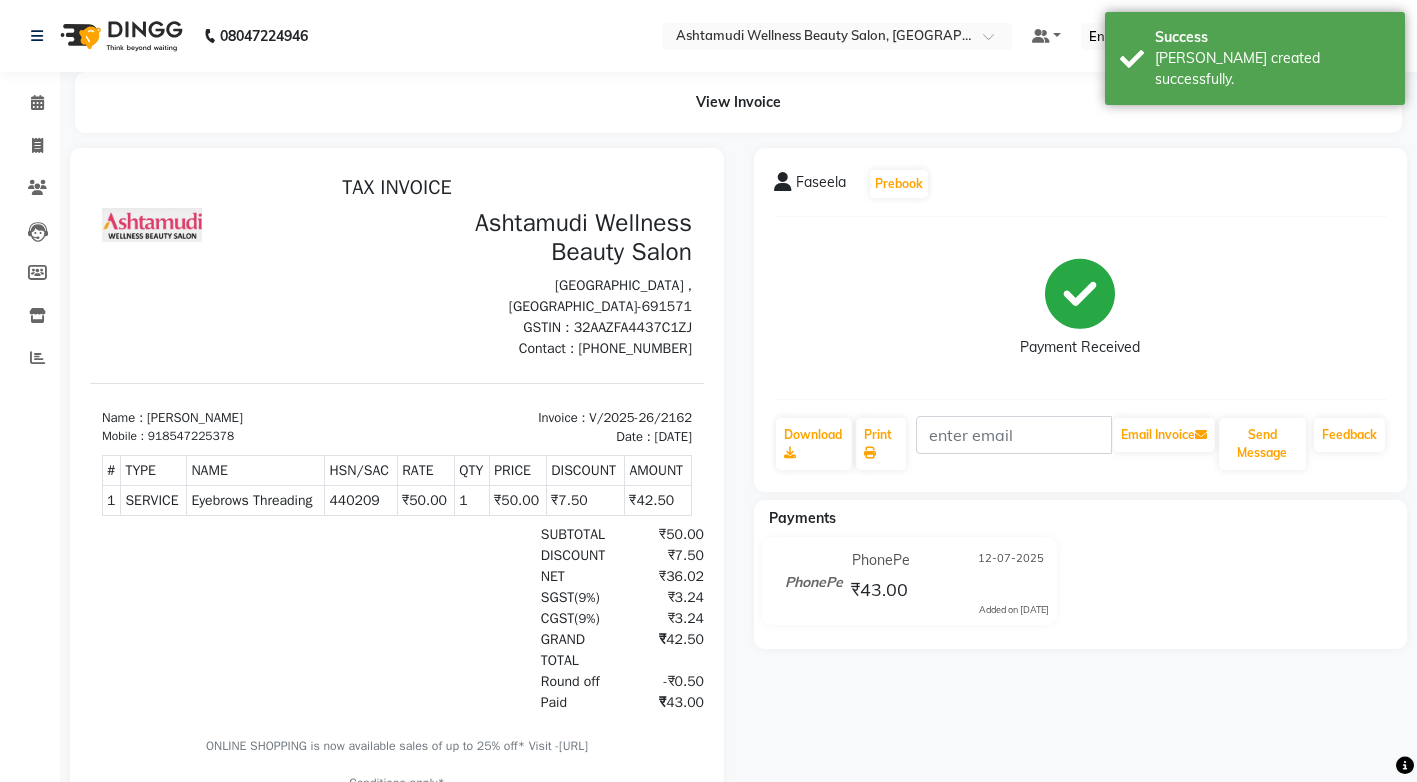scroll, scrollTop: 0, scrollLeft: 0, axis: both 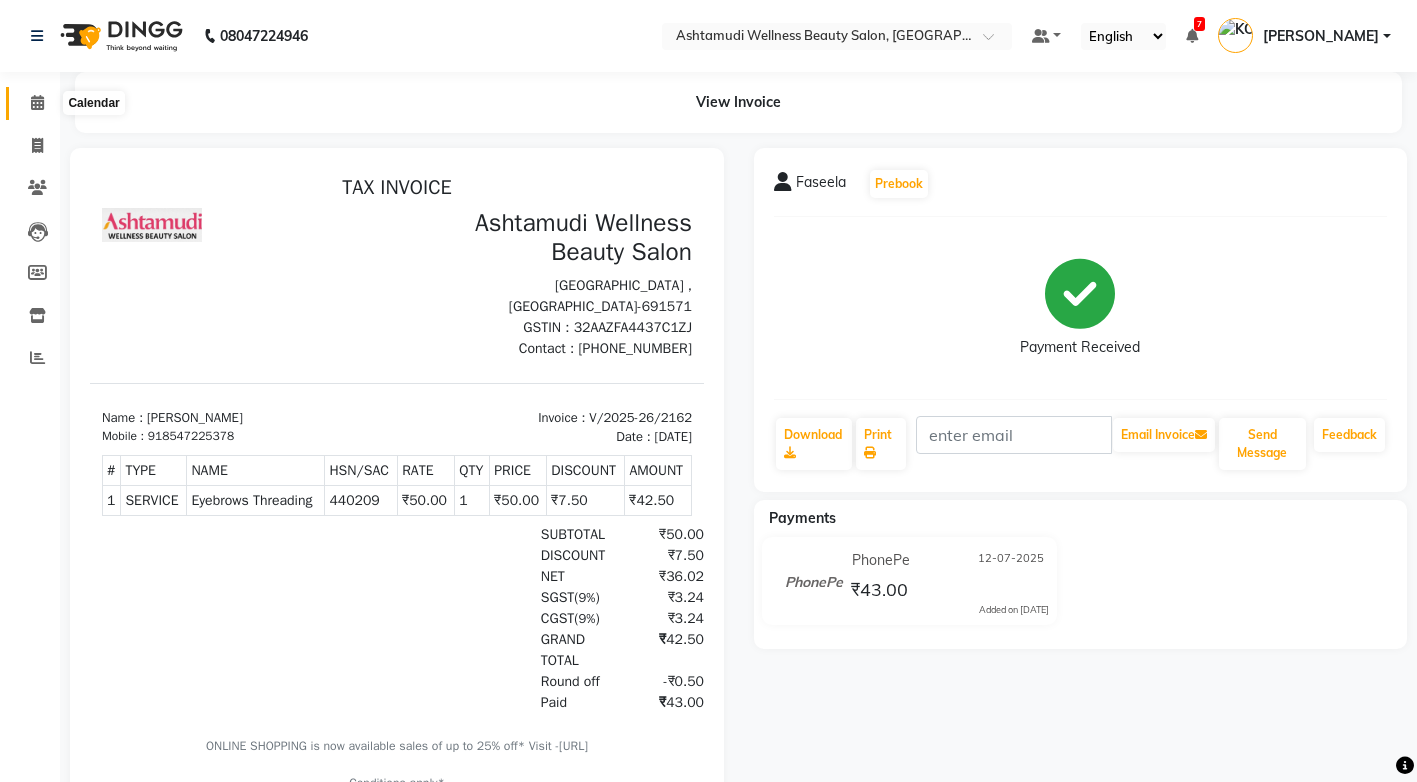 click 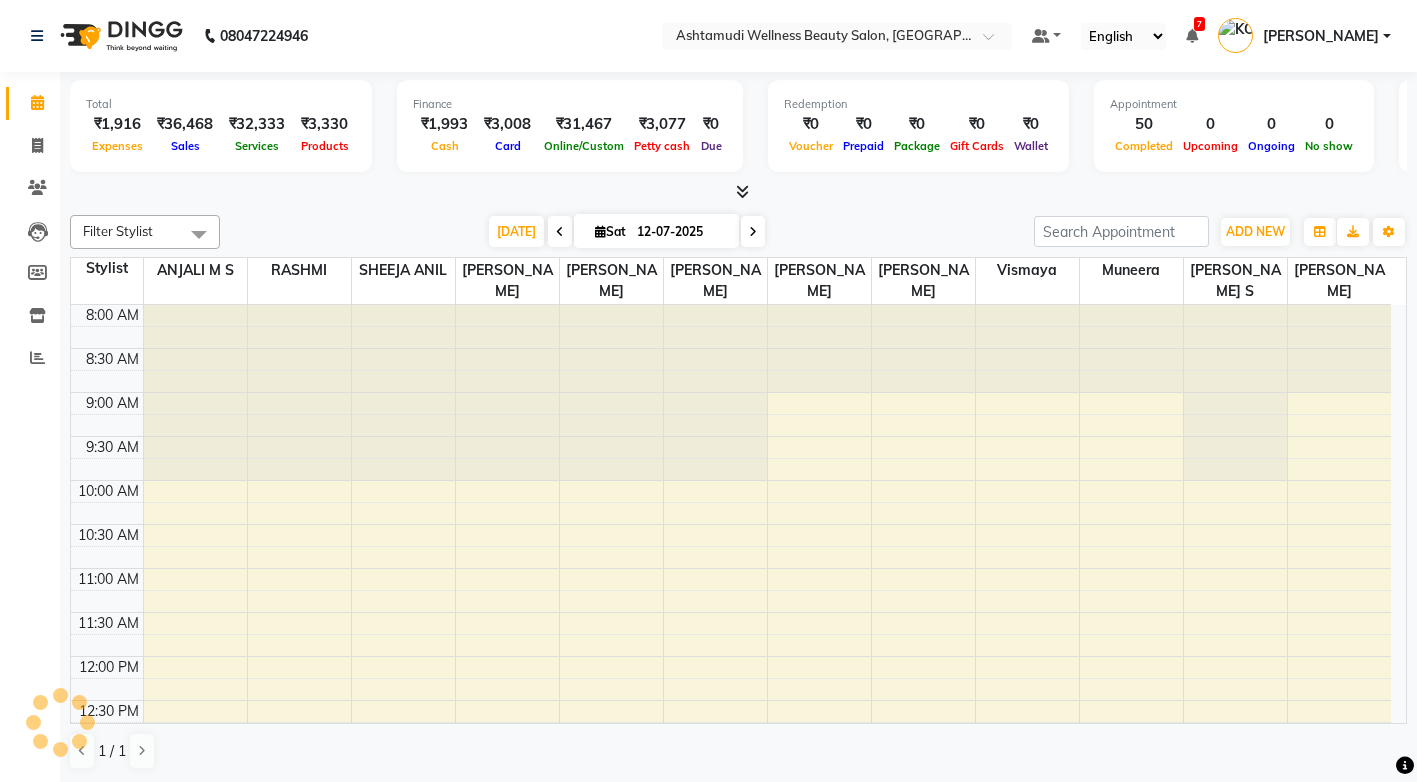 scroll, scrollTop: 0, scrollLeft: 0, axis: both 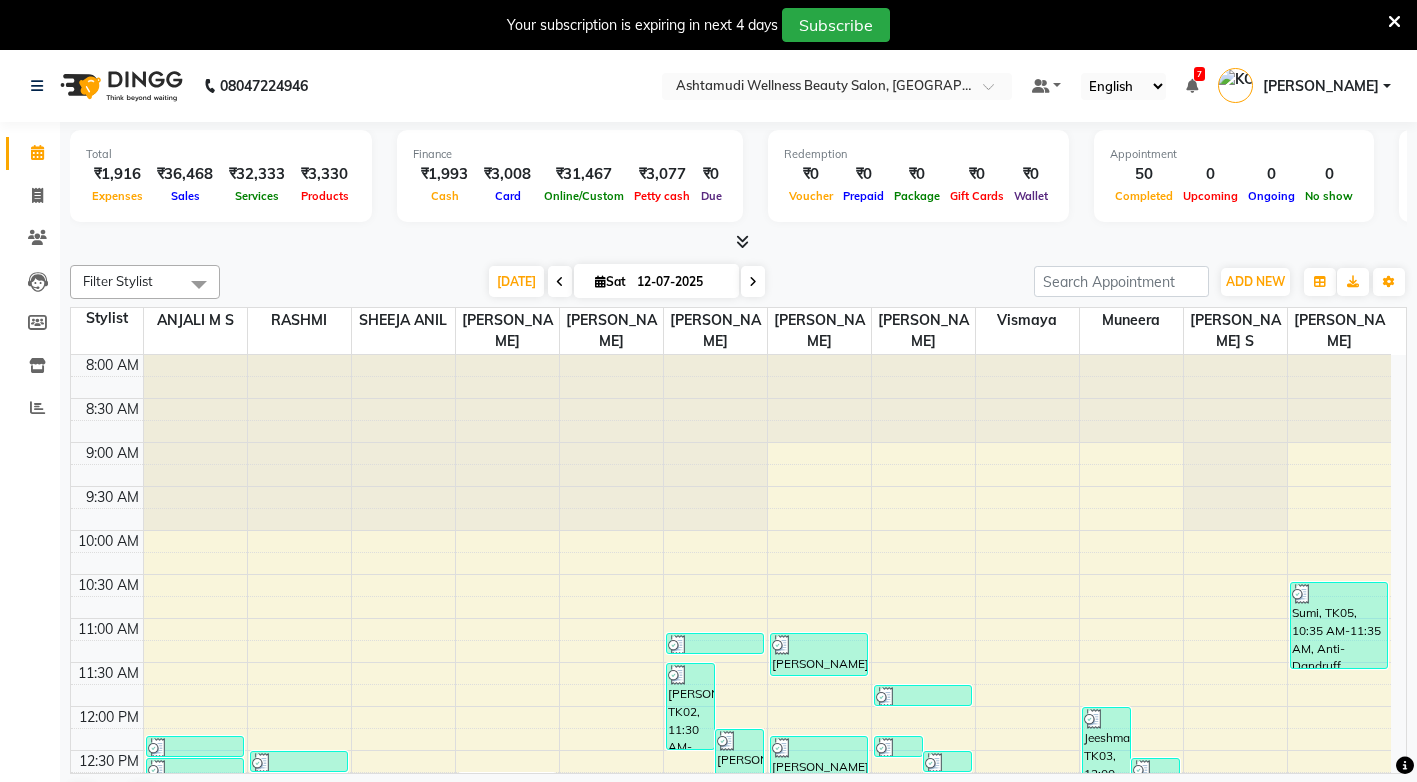click at bounding box center (1394, 22) 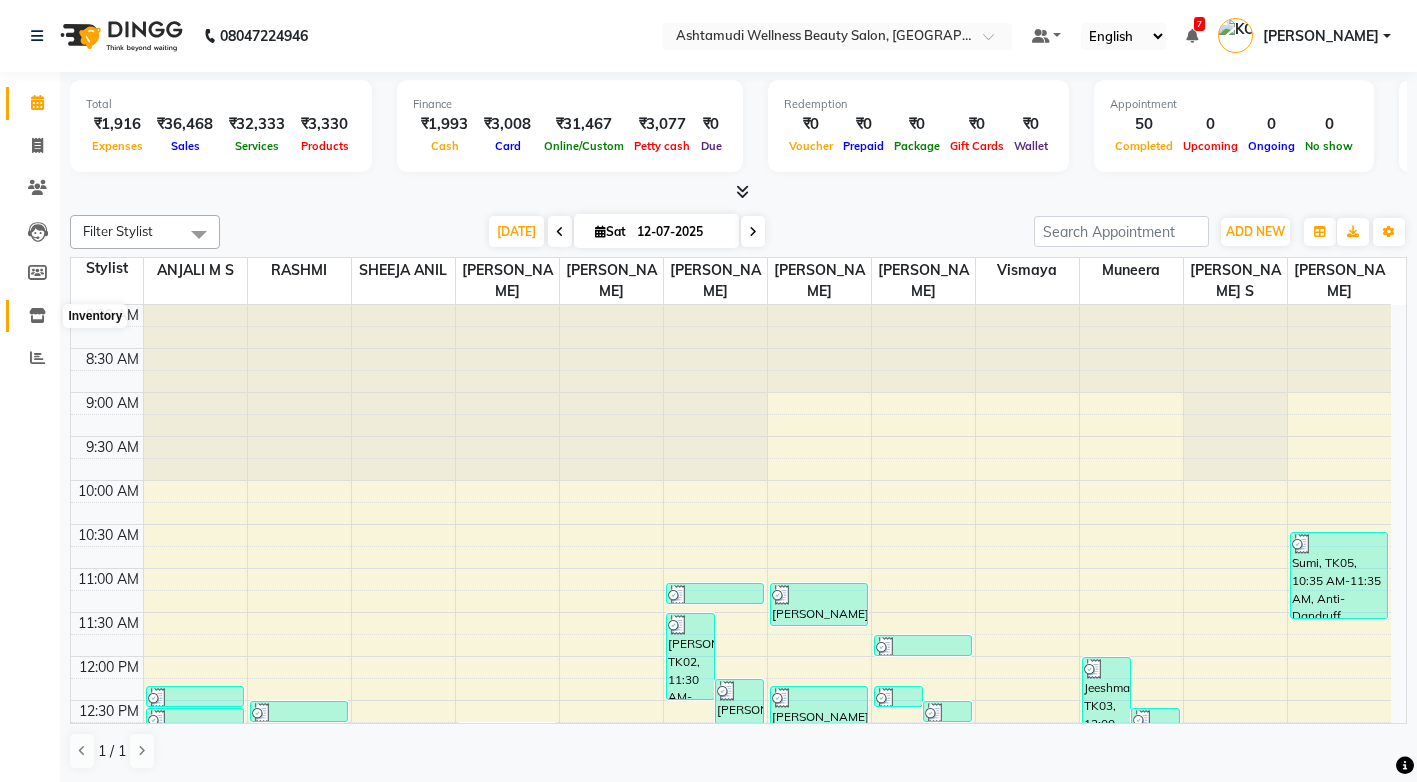 click 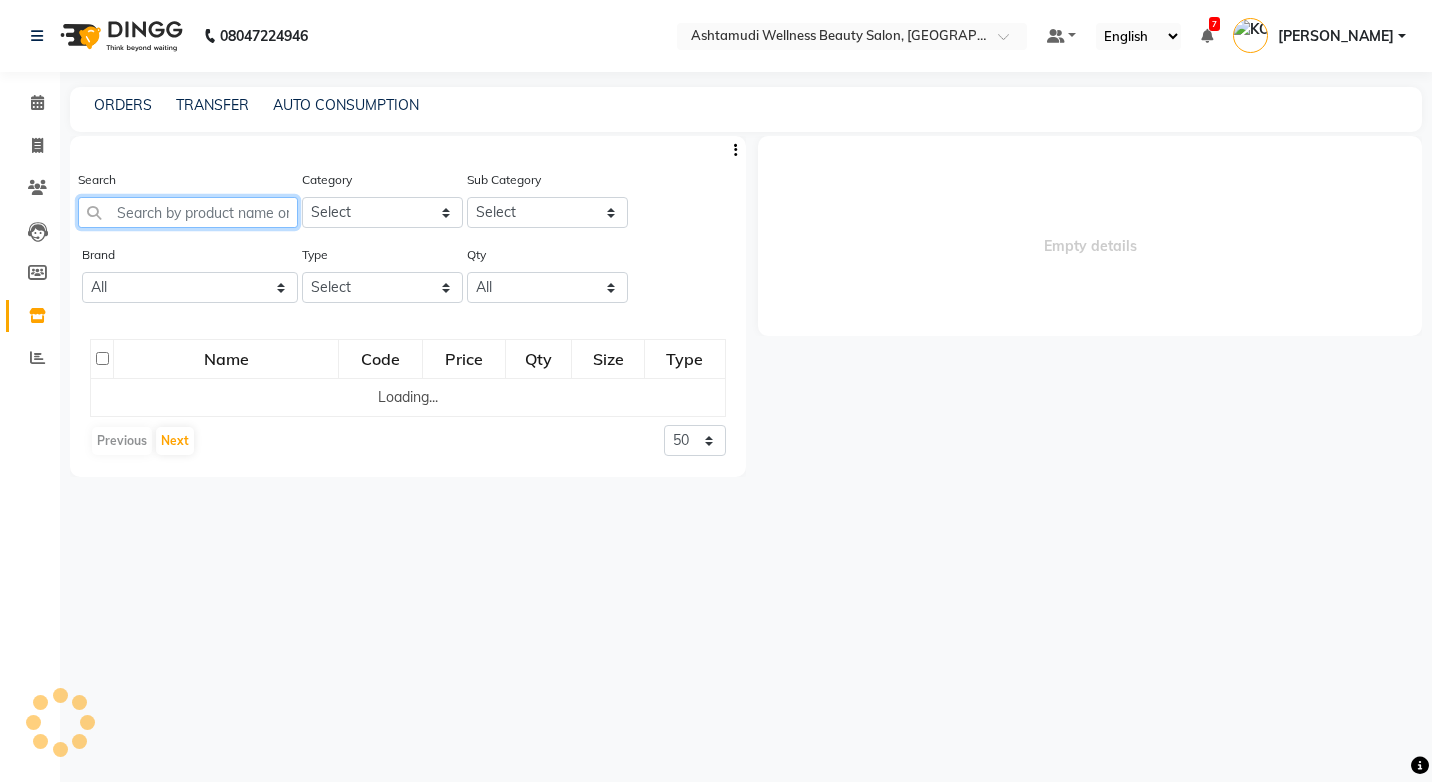 click 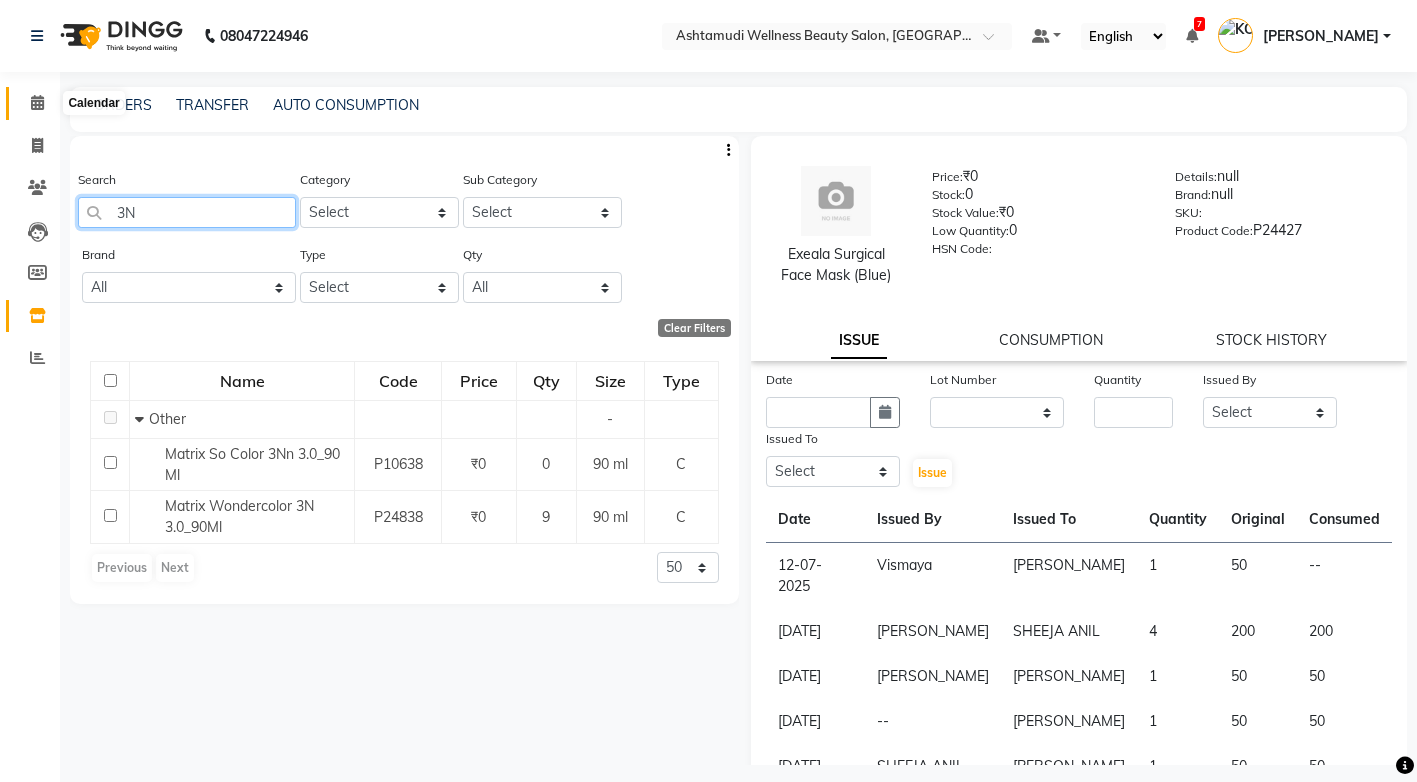 type on "3N" 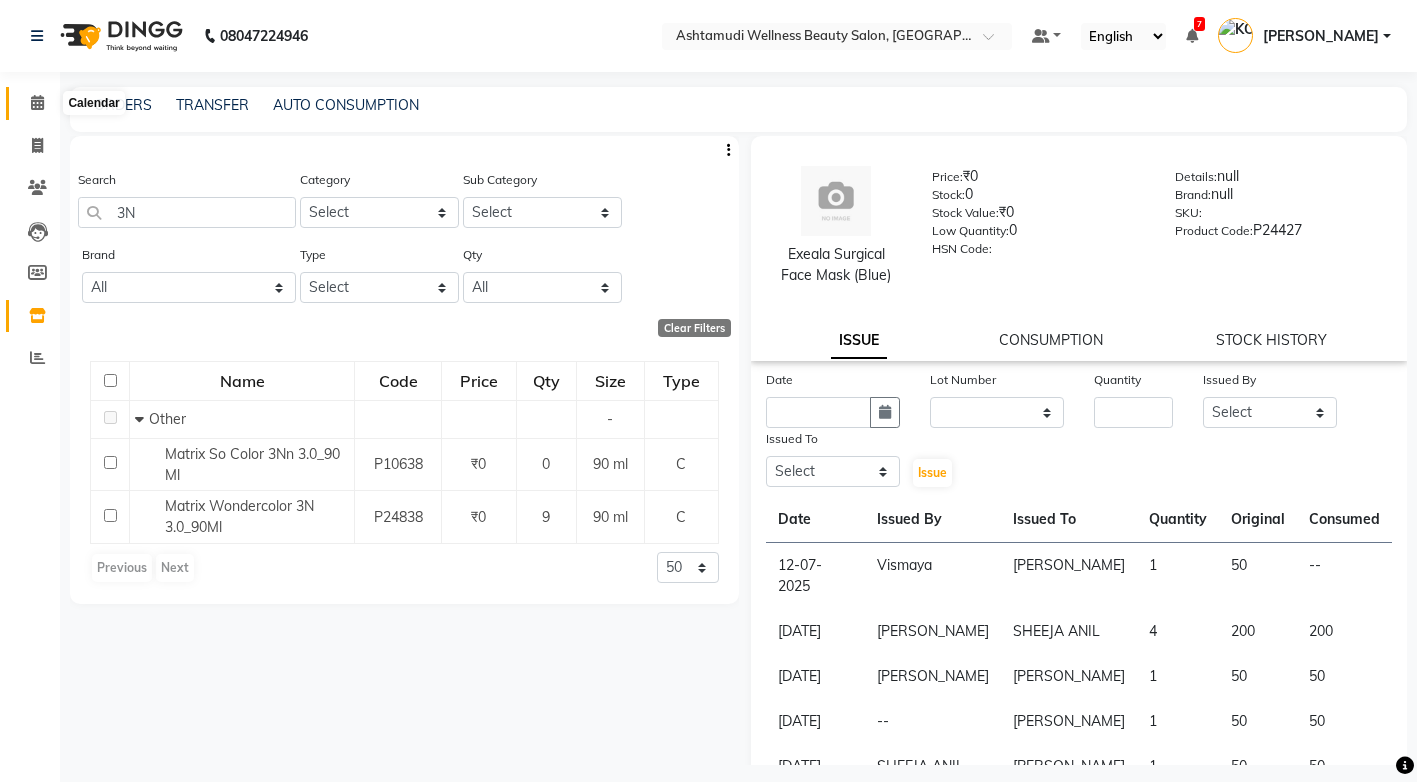 click 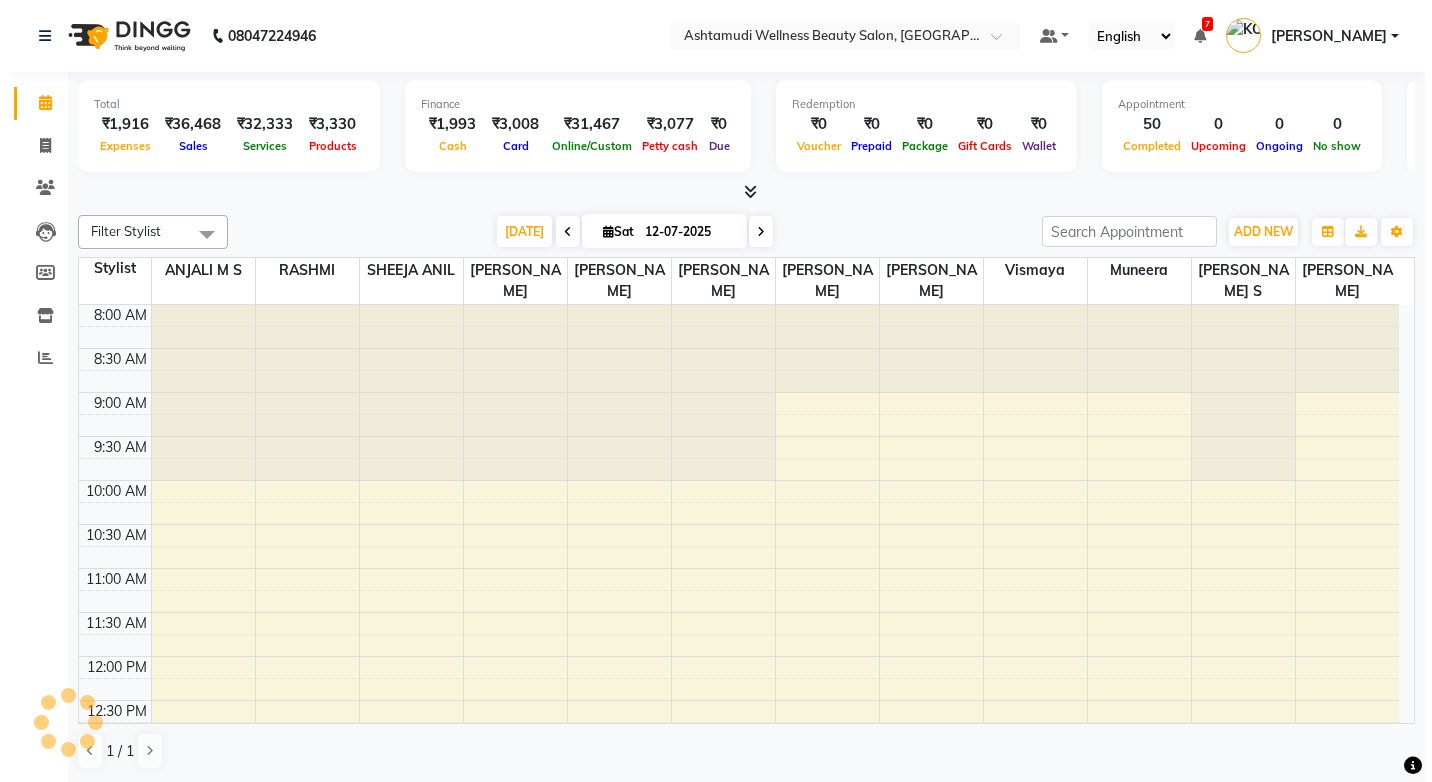 scroll, scrollTop: 0, scrollLeft: 0, axis: both 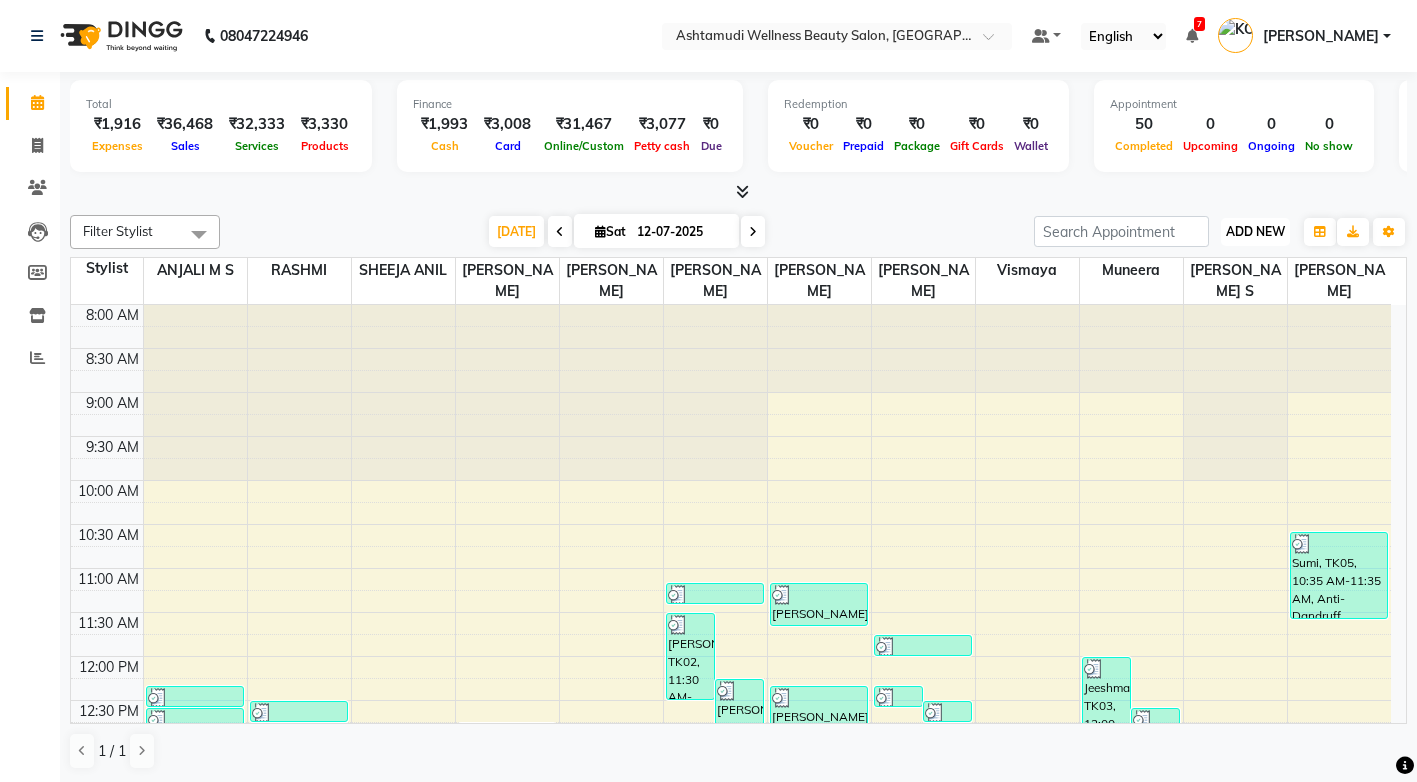 click on "ADD NEW" at bounding box center (1255, 231) 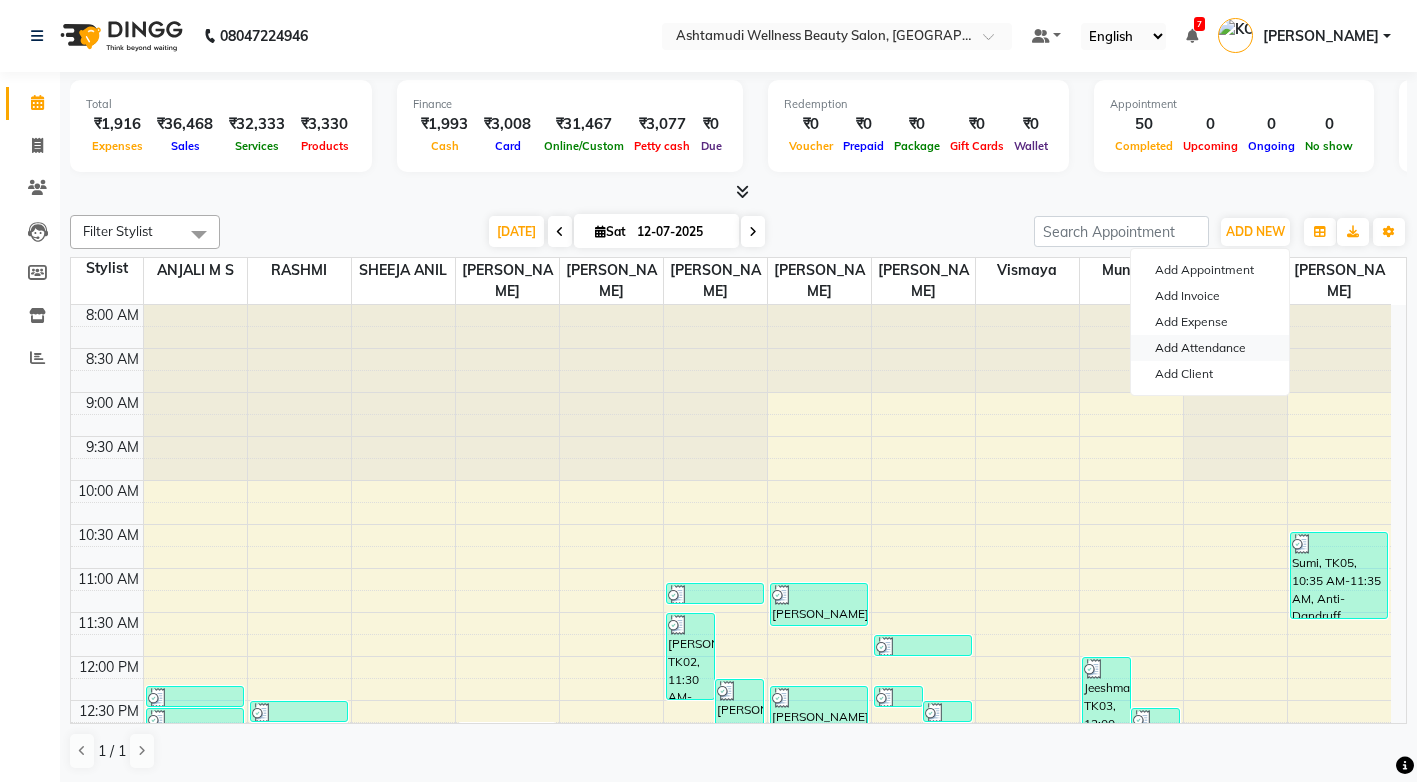 click on "Add Attendance" at bounding box center (1210, 348) 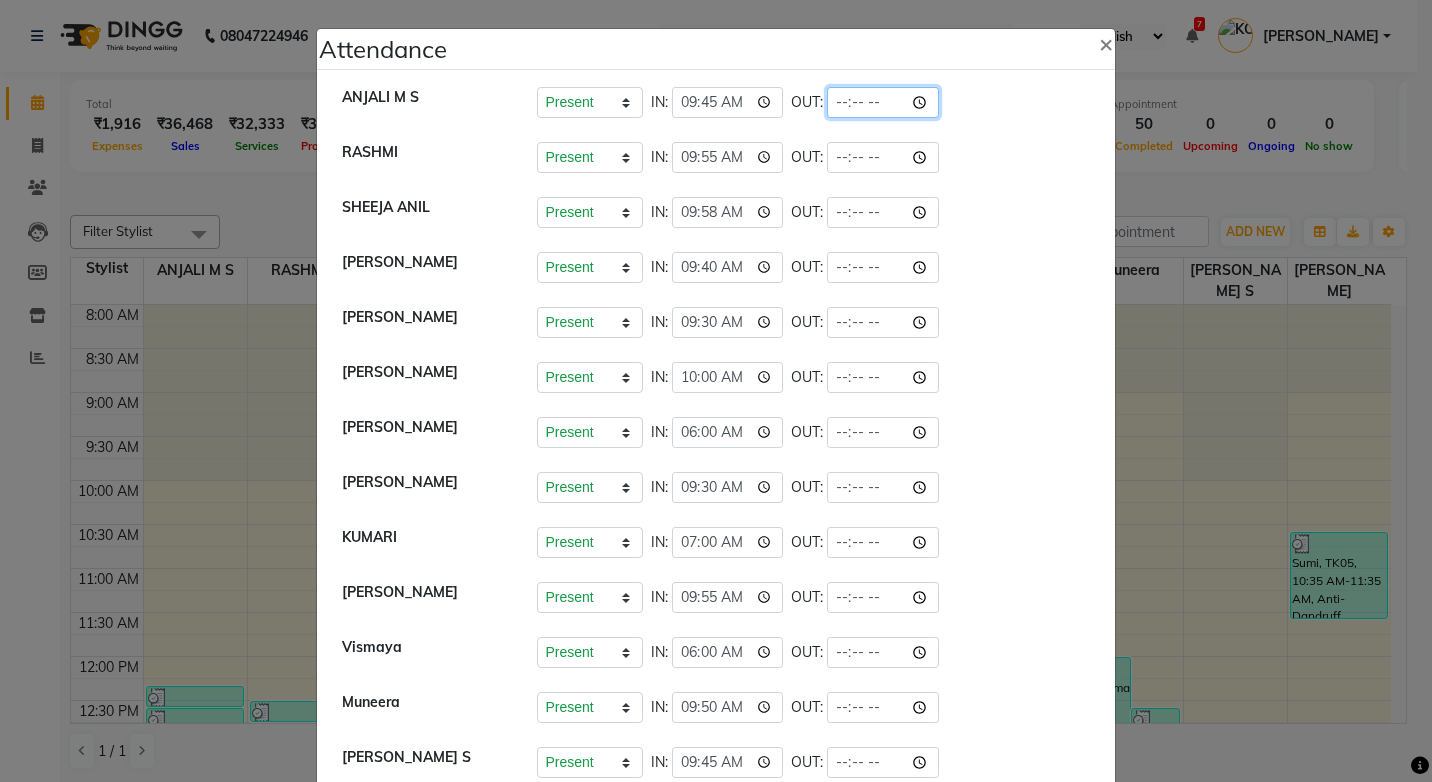 click 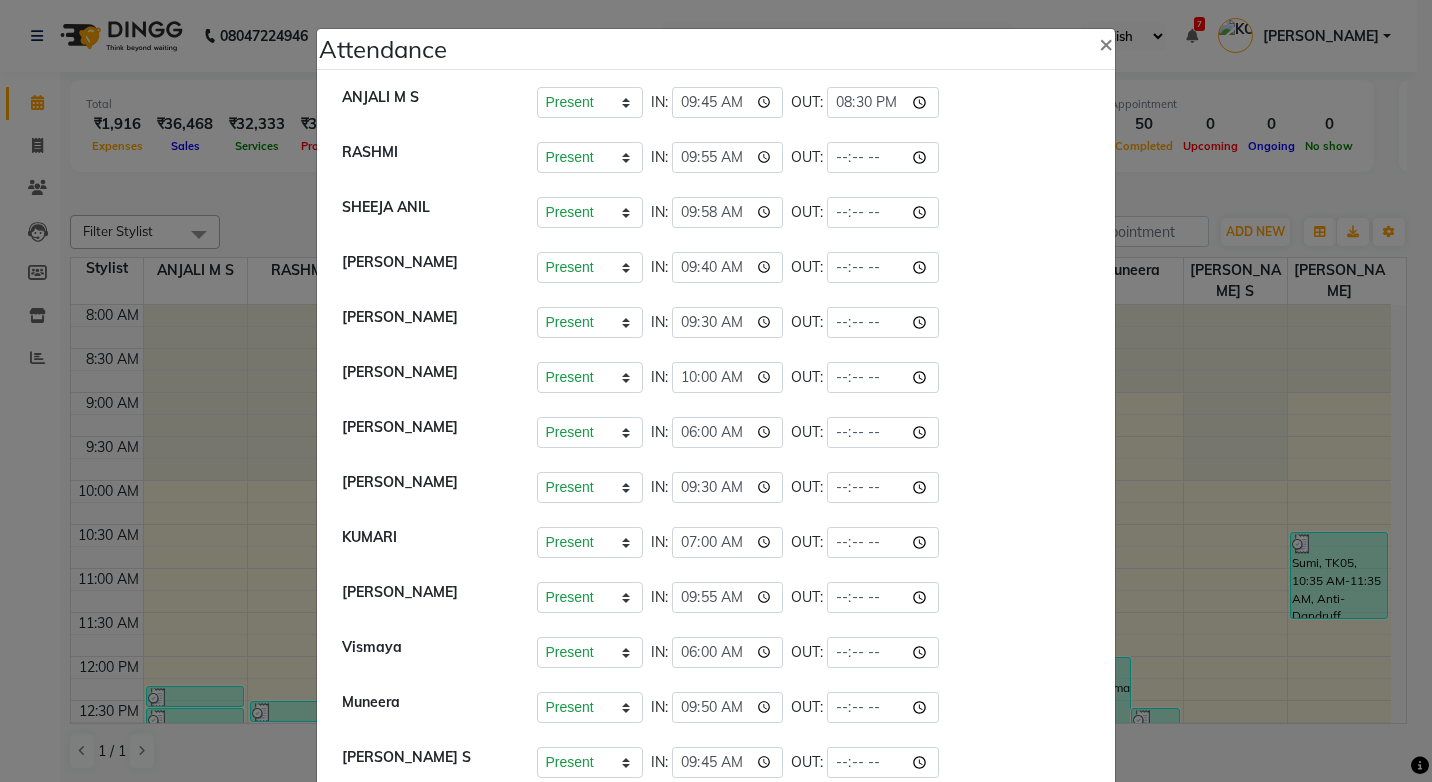 type on "20:30" 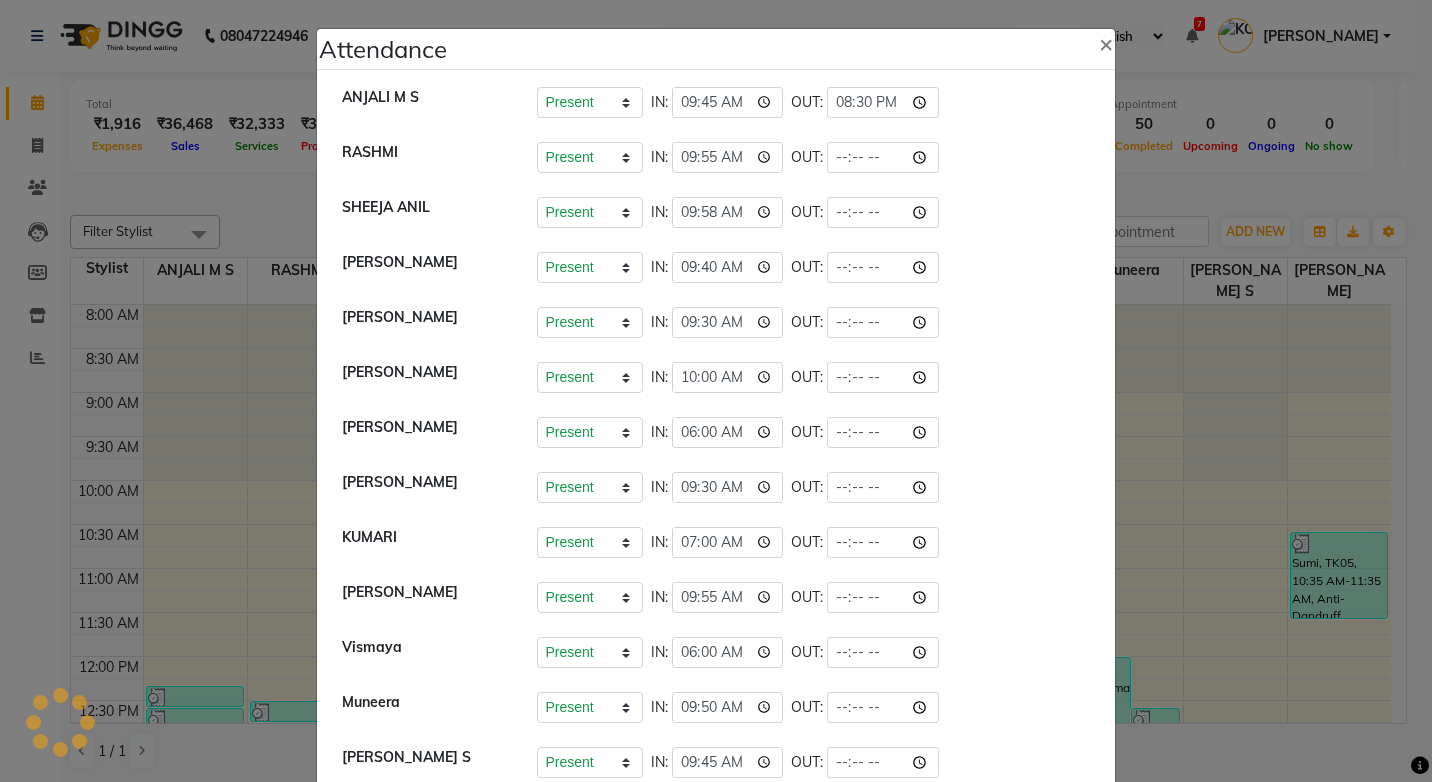 click on "Present   Absent   Late   Half Day   Weekly Off  IN:  09:58 OUT:" 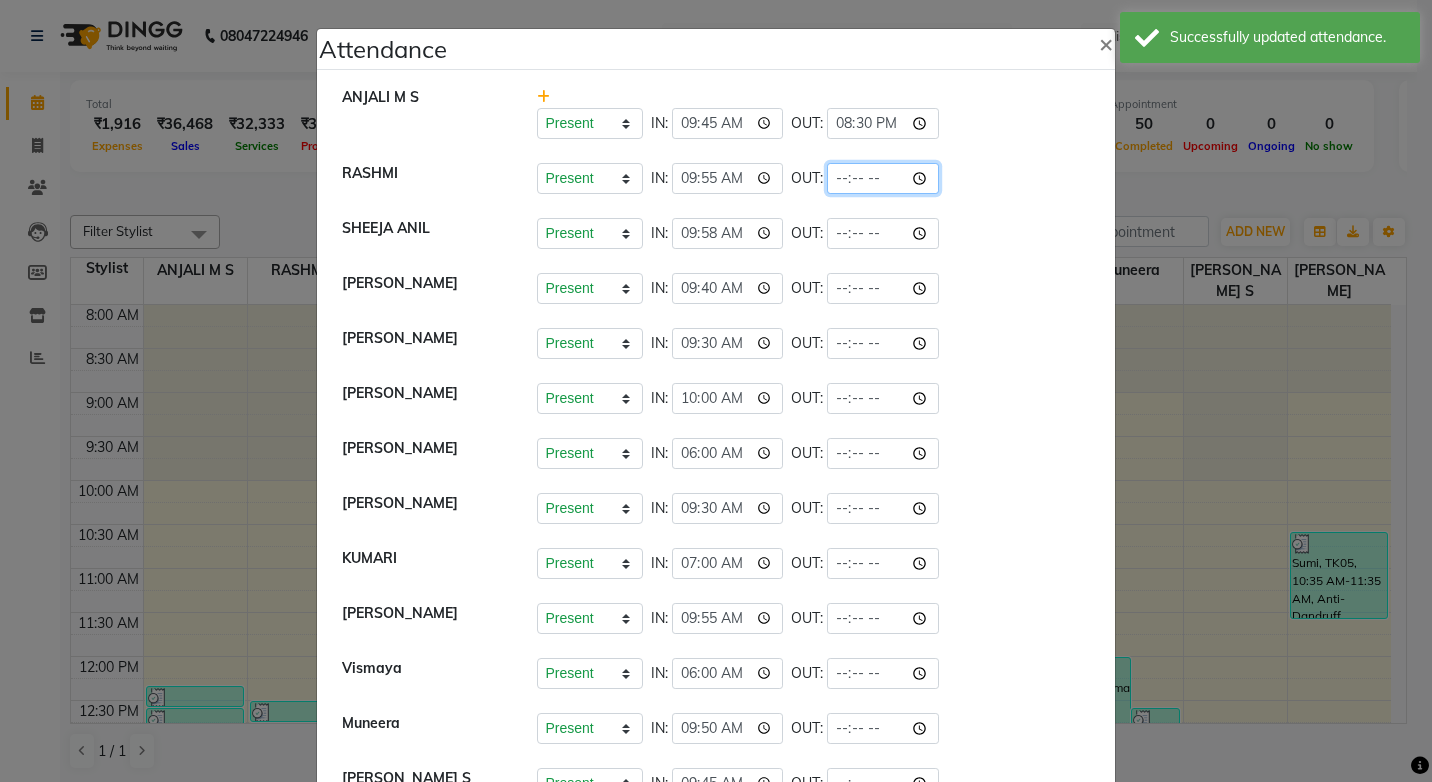 click 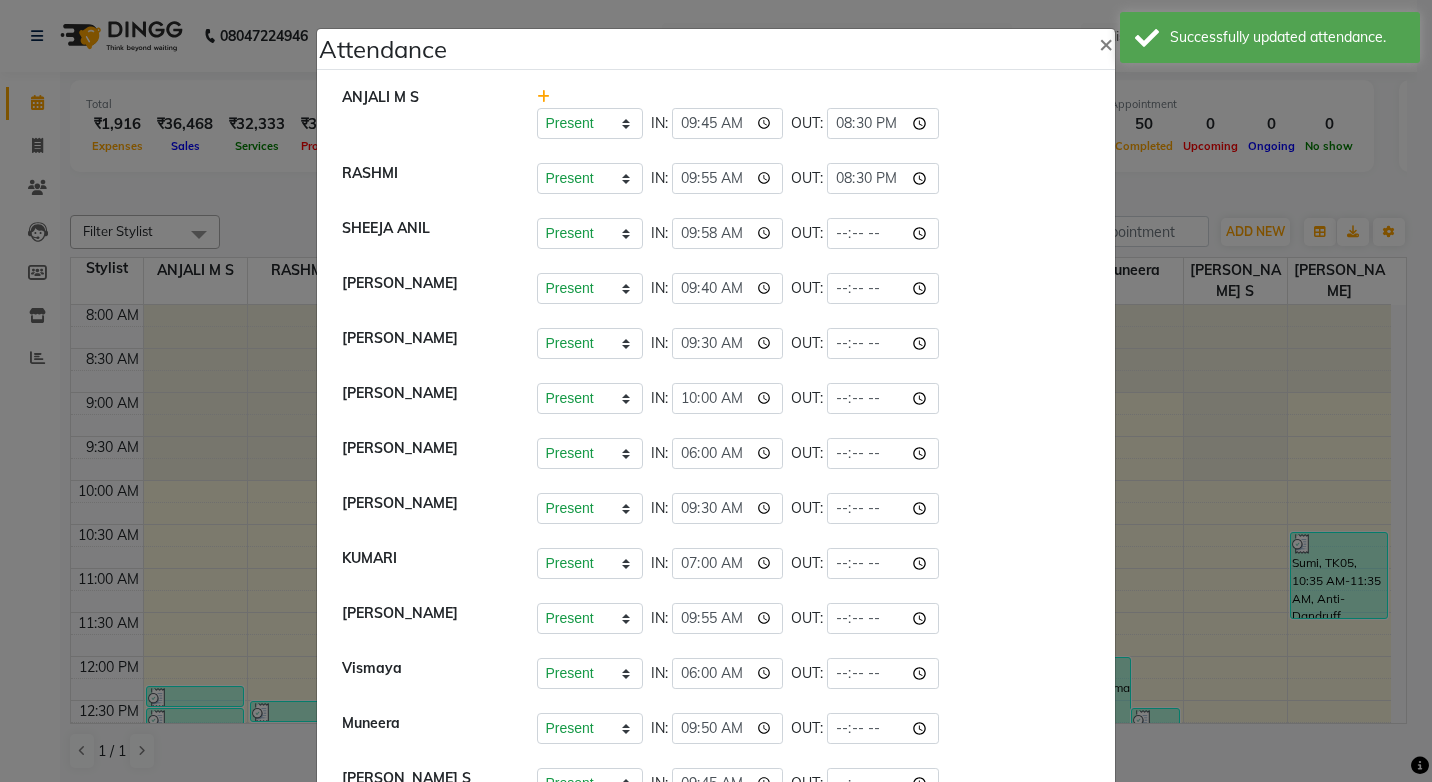 type on "20:30" 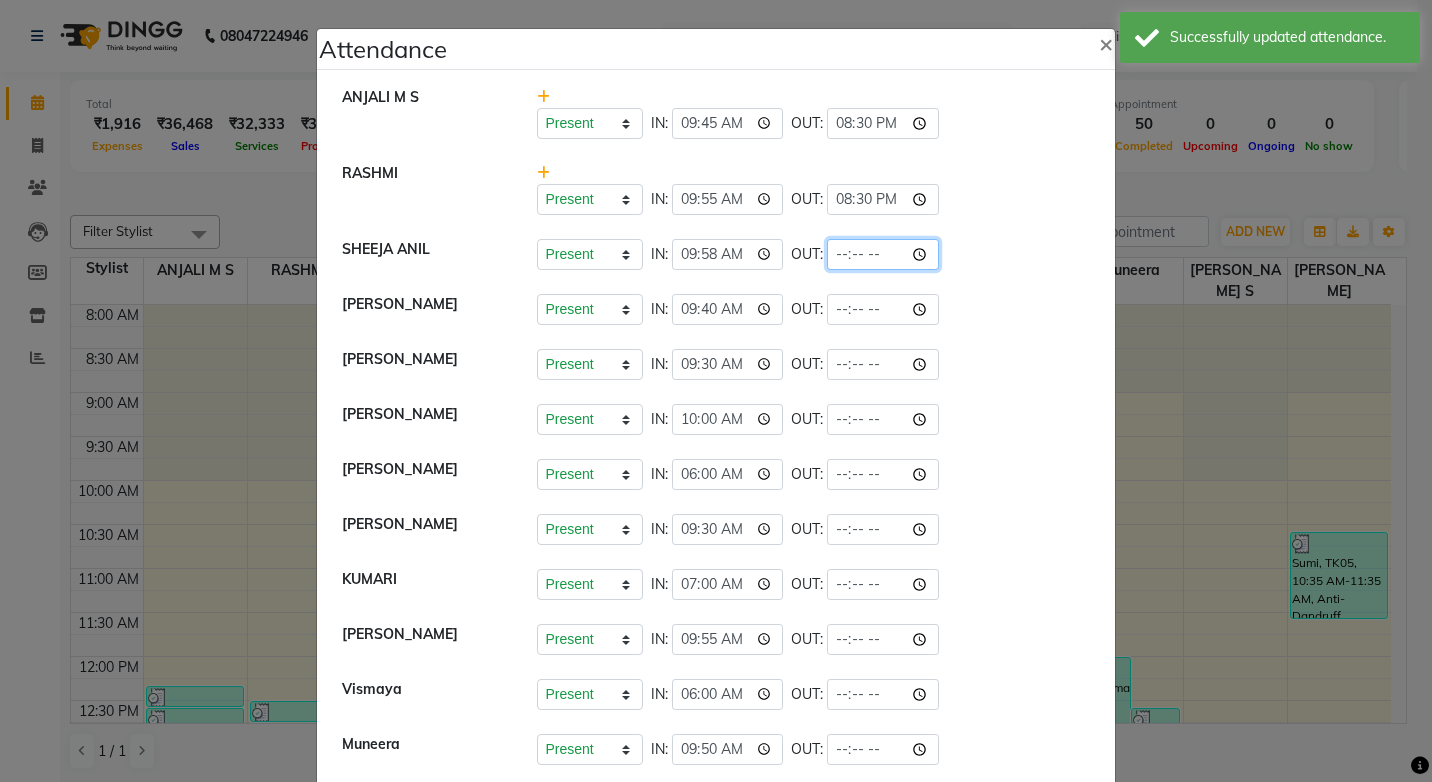 click 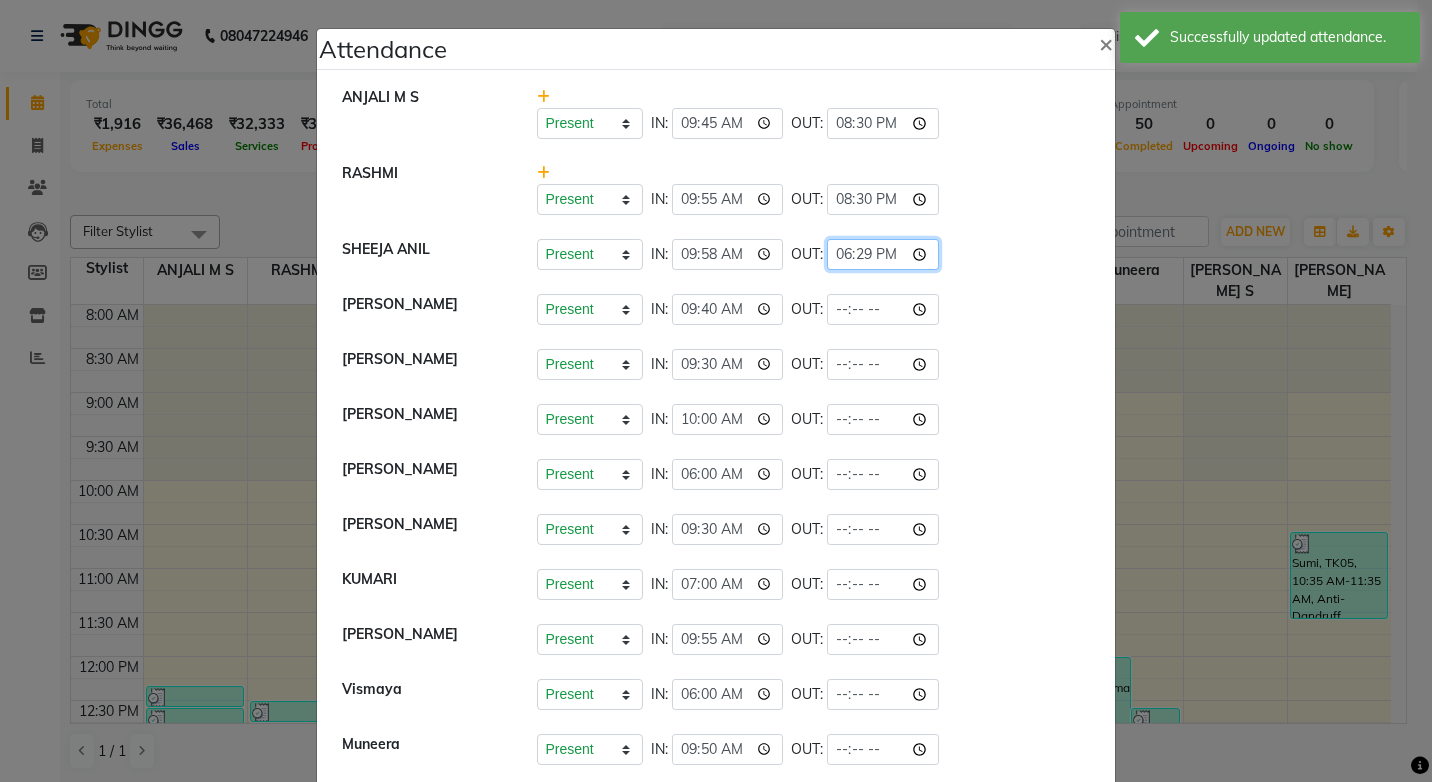 click on "18:29" 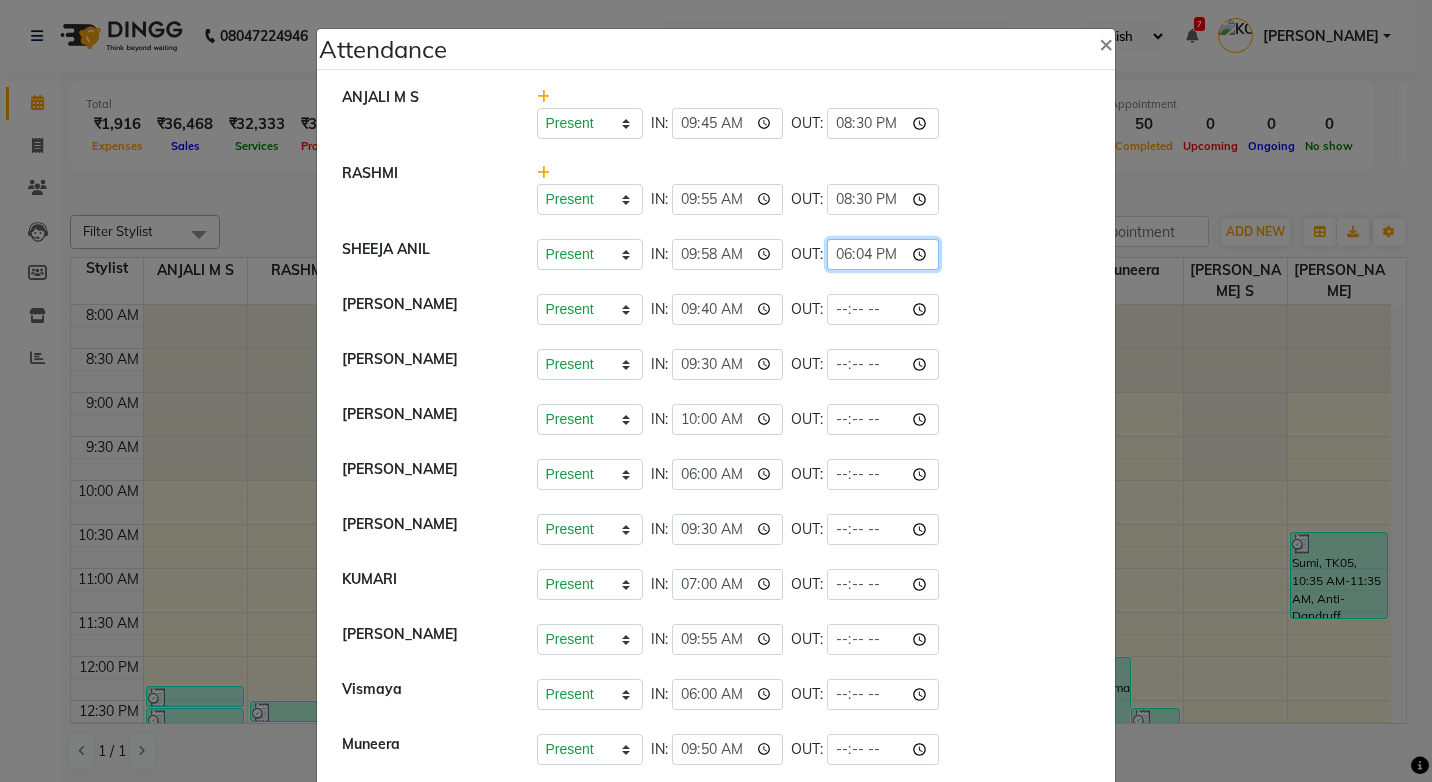 type on "18:40" 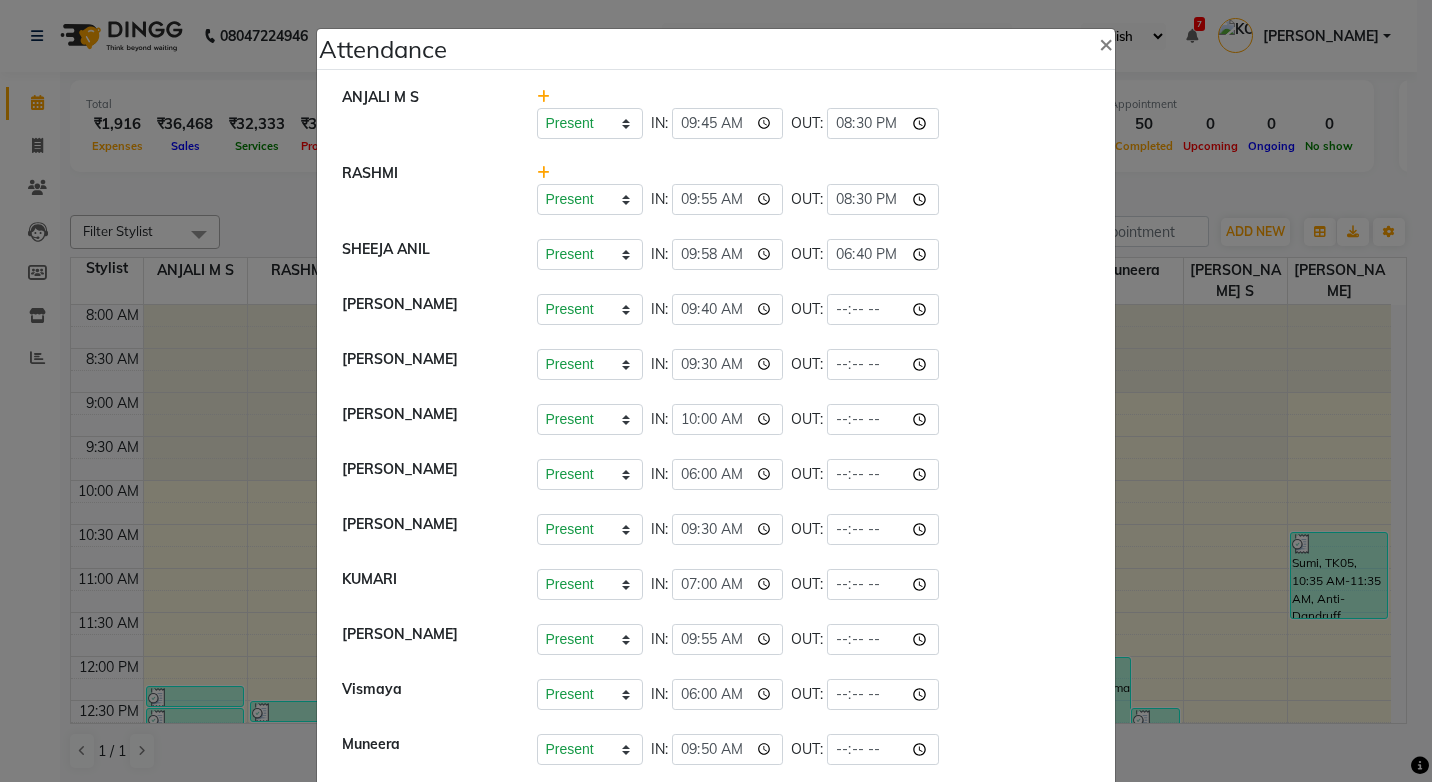 click on "Present   Absent   Late   Half Day   Weekly Off  IN:  09:40 OUT:" 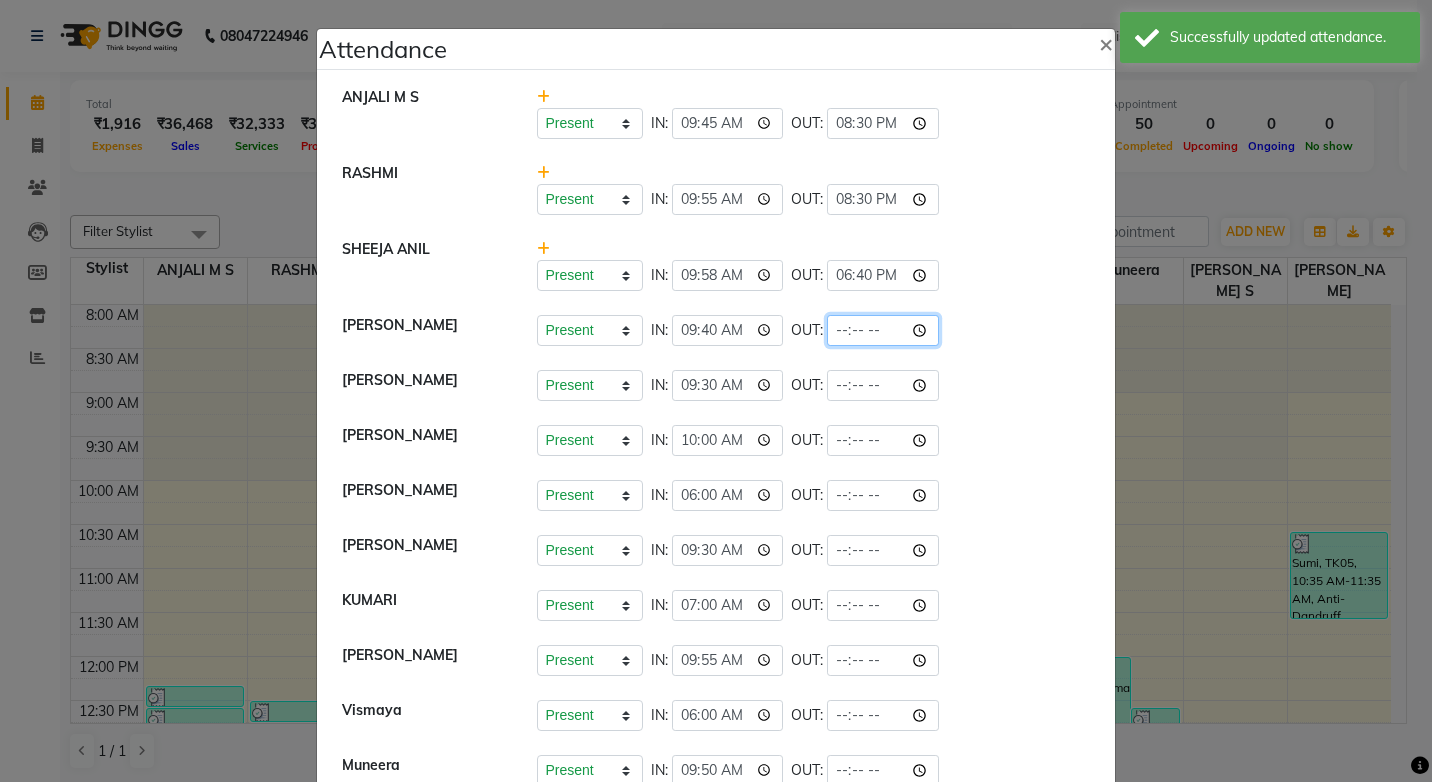 click 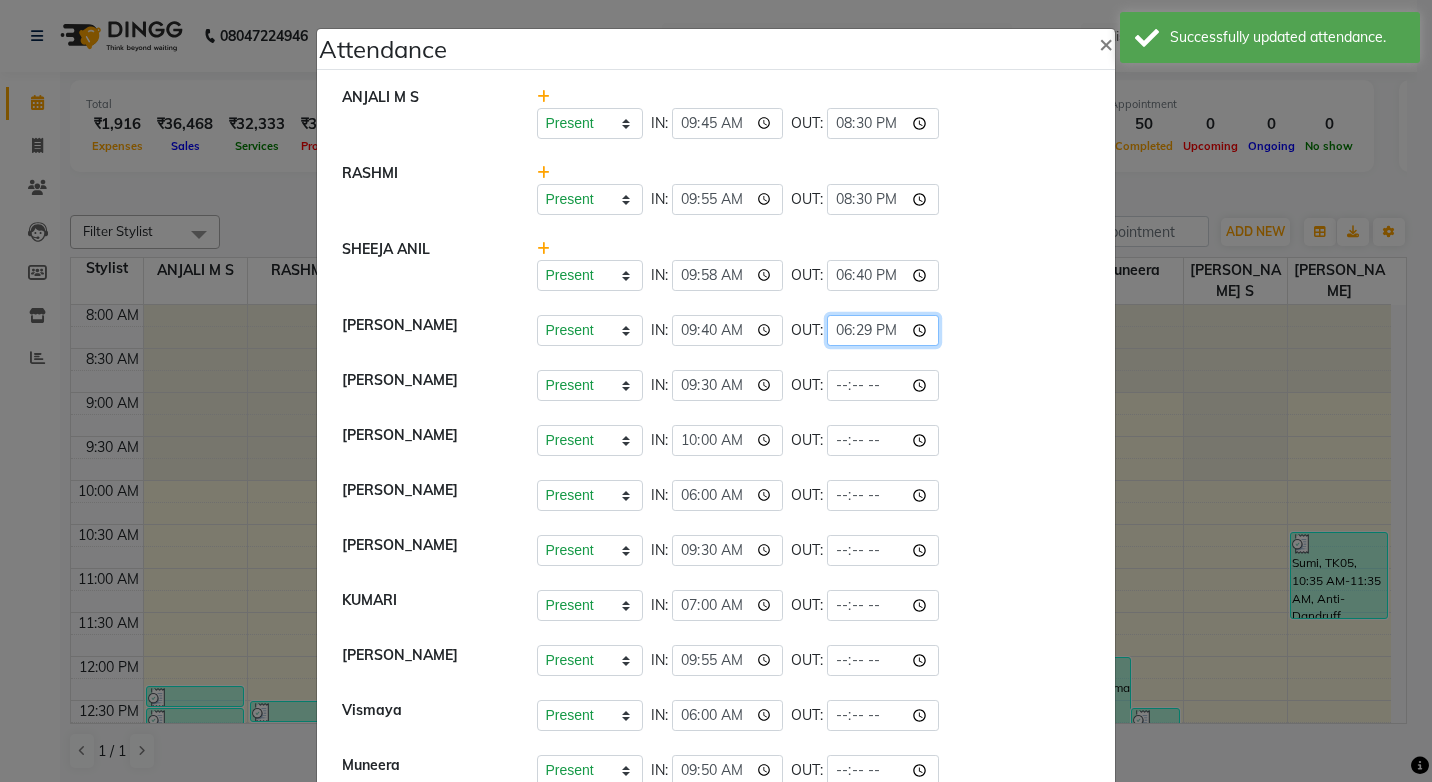 click on "18:29" 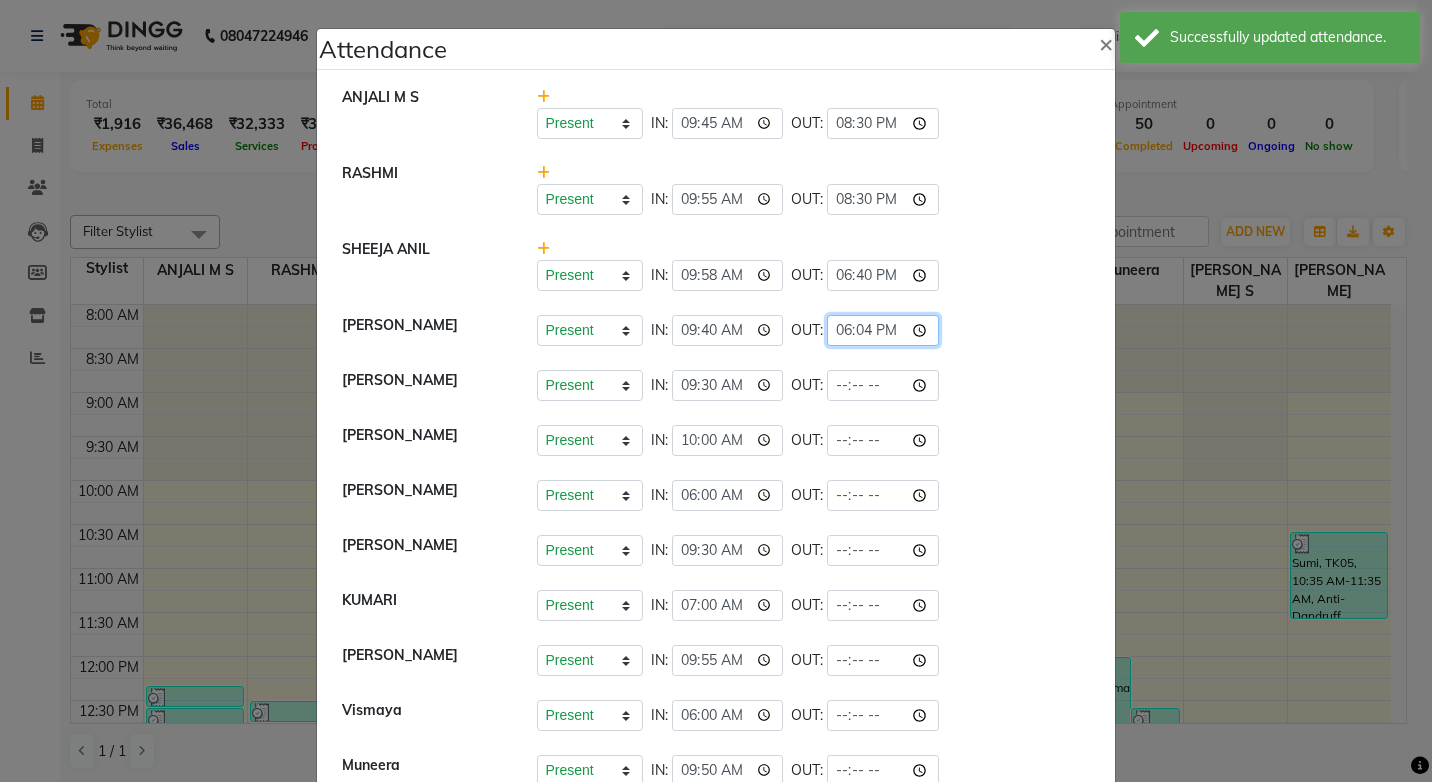 type on "18:40" 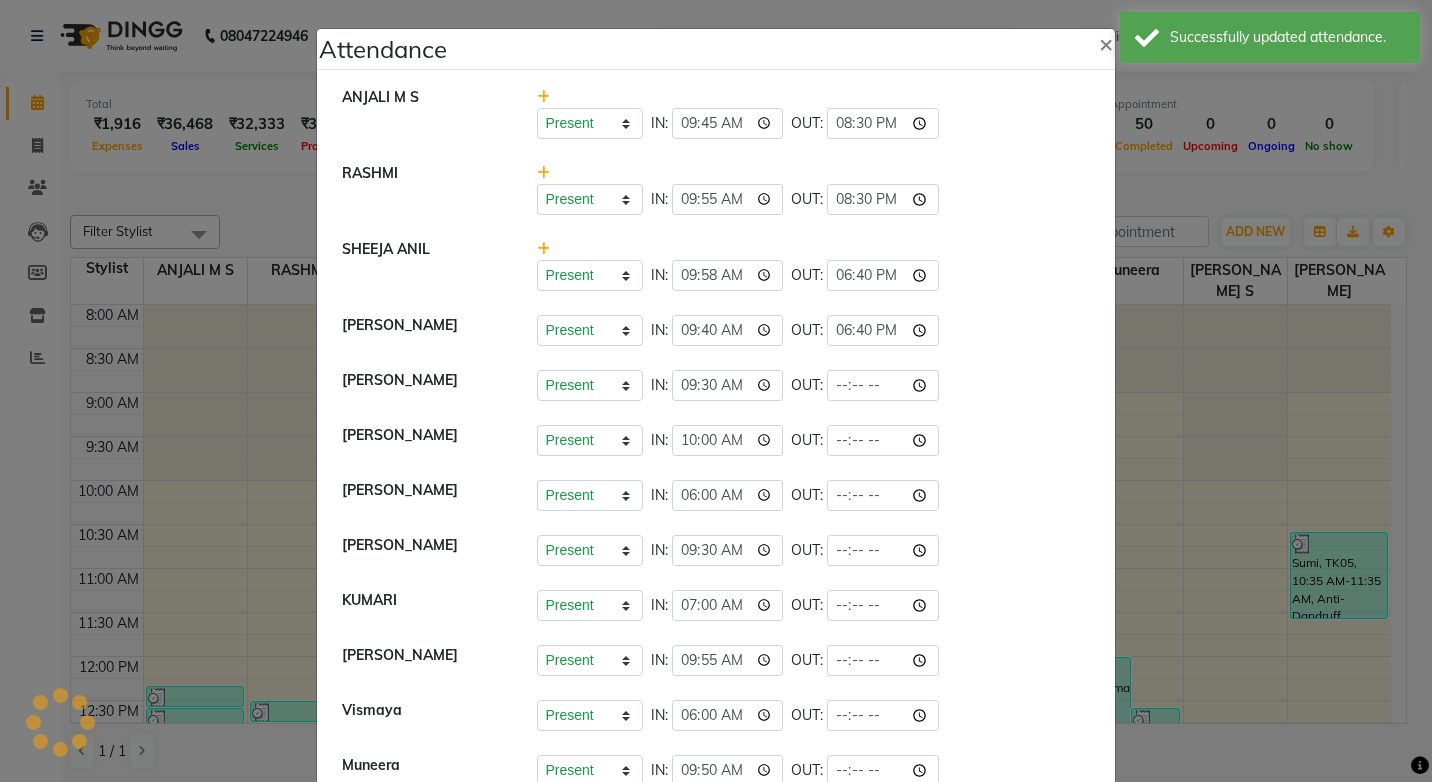 click on "SINDHYA    Present   Absent   Late   Half Day   Weekly Off  IN:  09:30 OUT:" 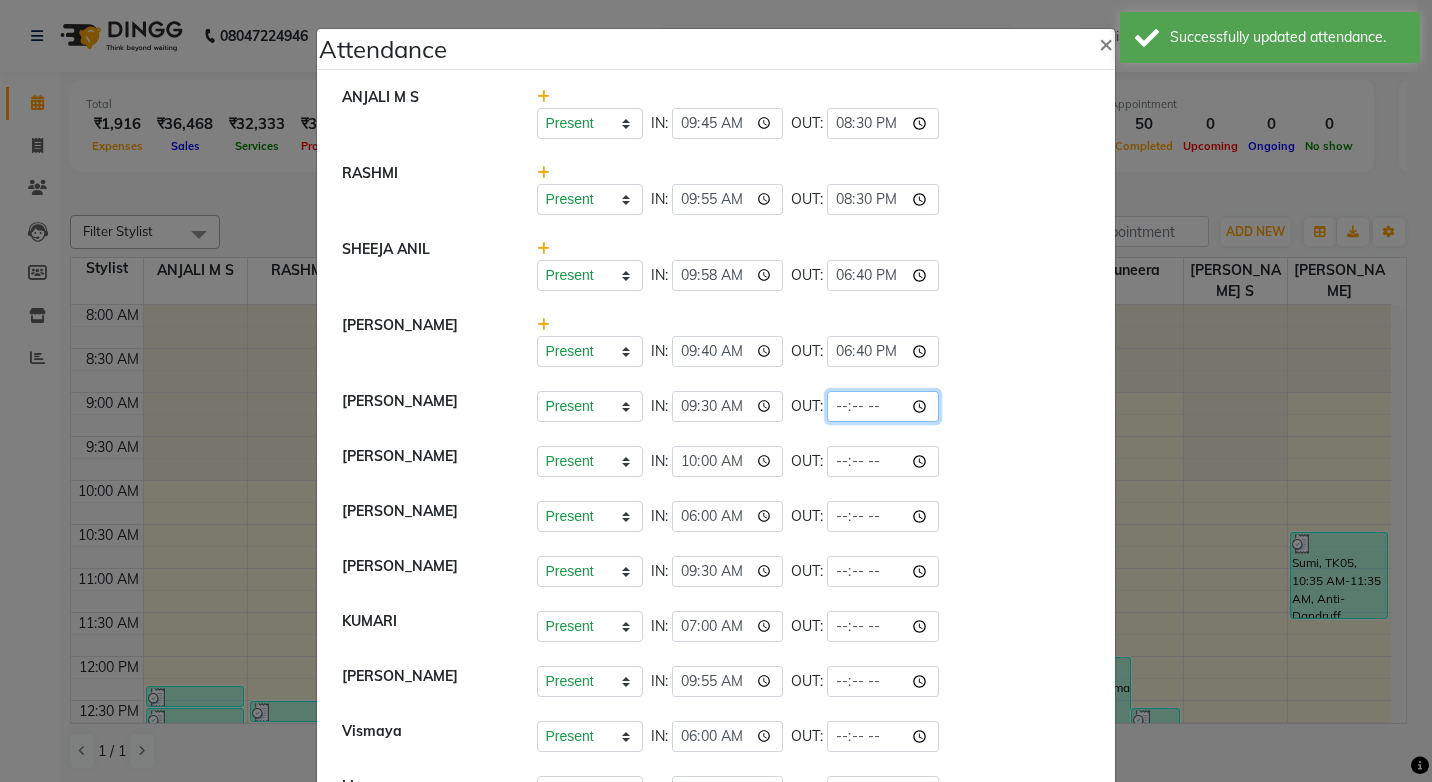 click 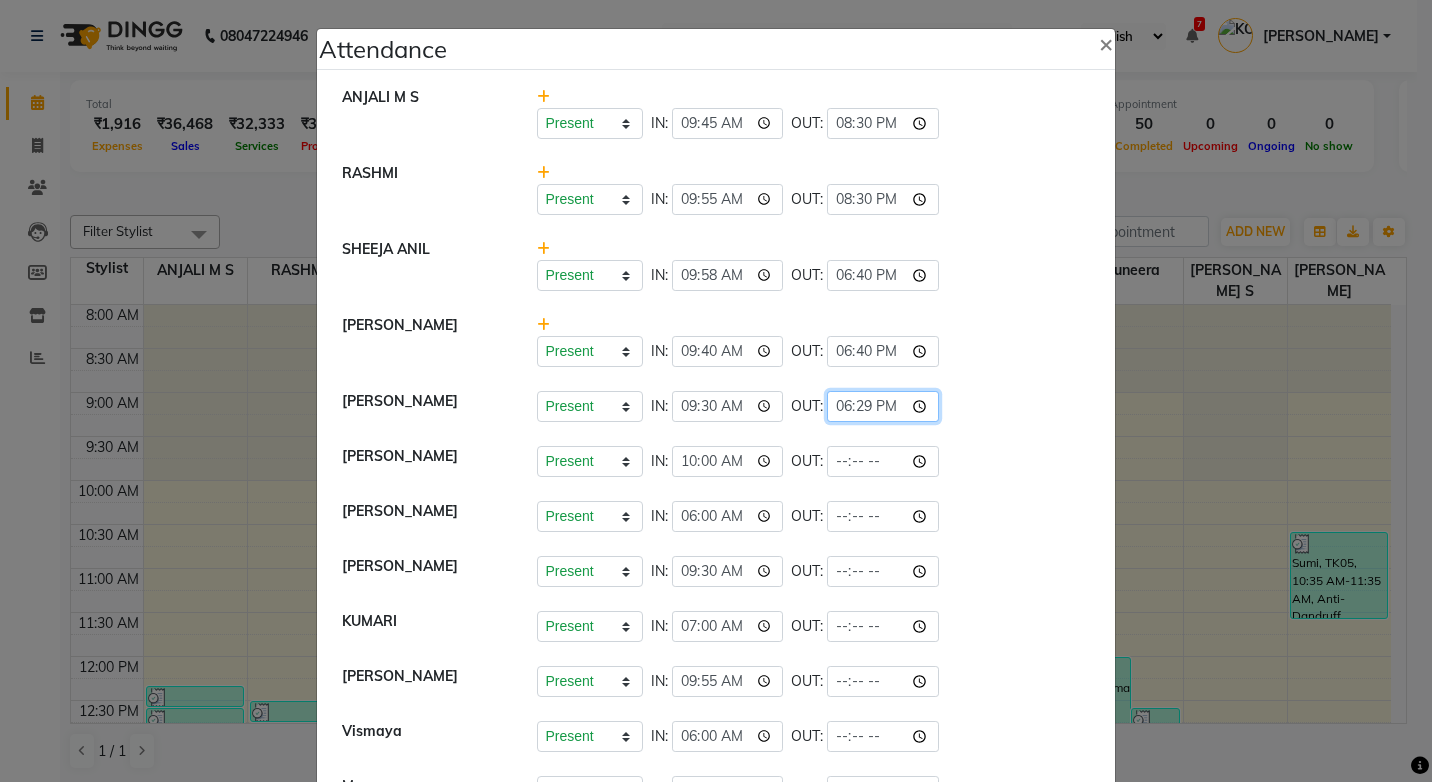 click on "18:29" 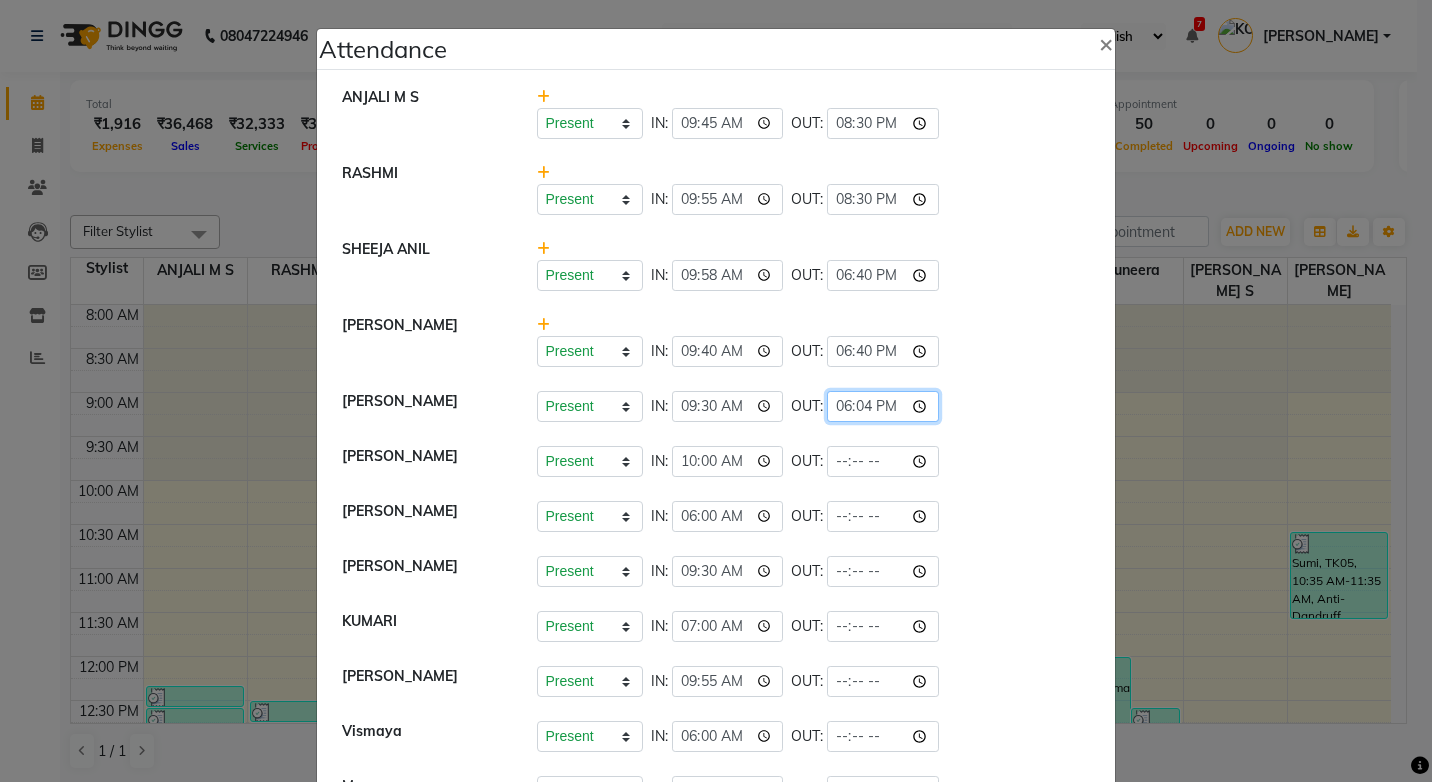 type on "18:40" 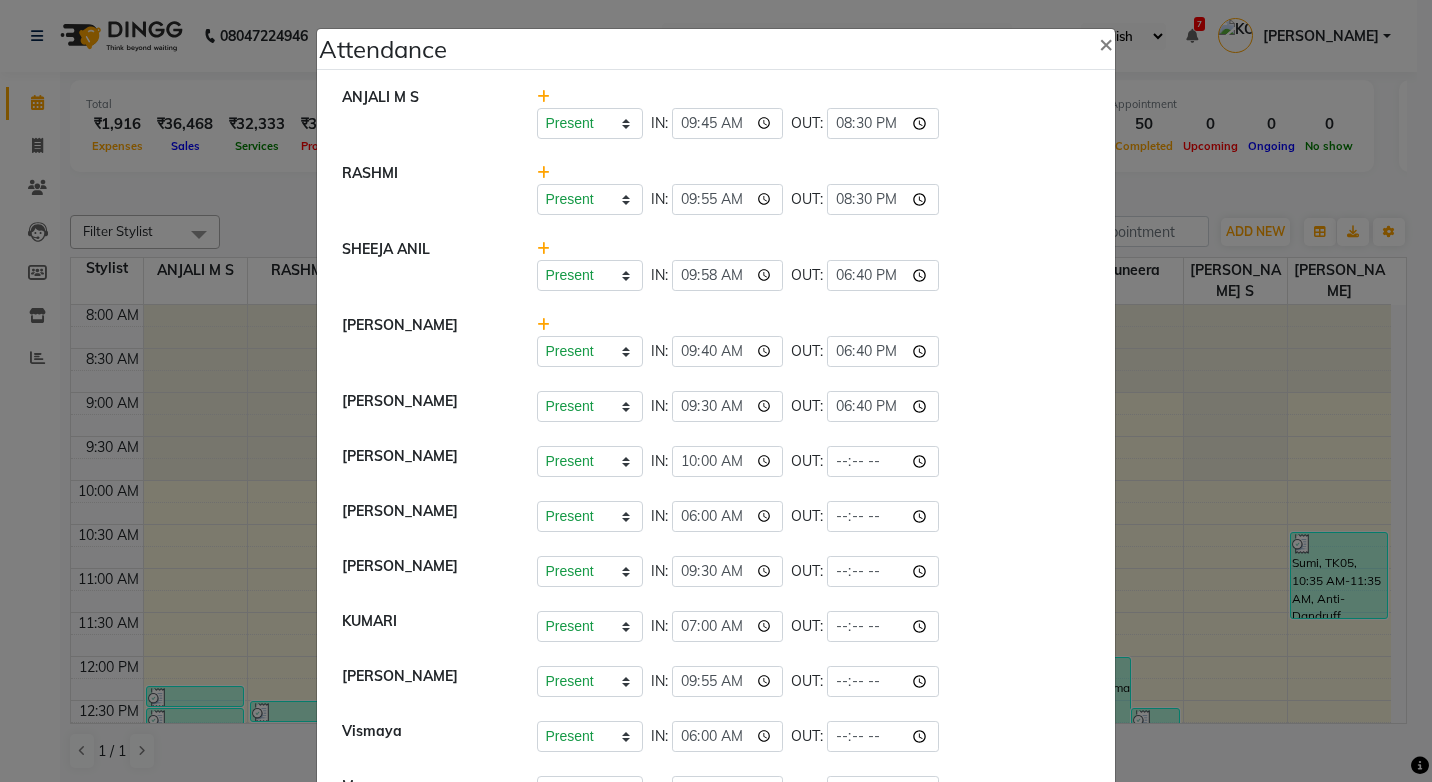 click on "Present   Absent   Late   Half Day   Weekly Off  IN:  09:30 OUT:  18:40" 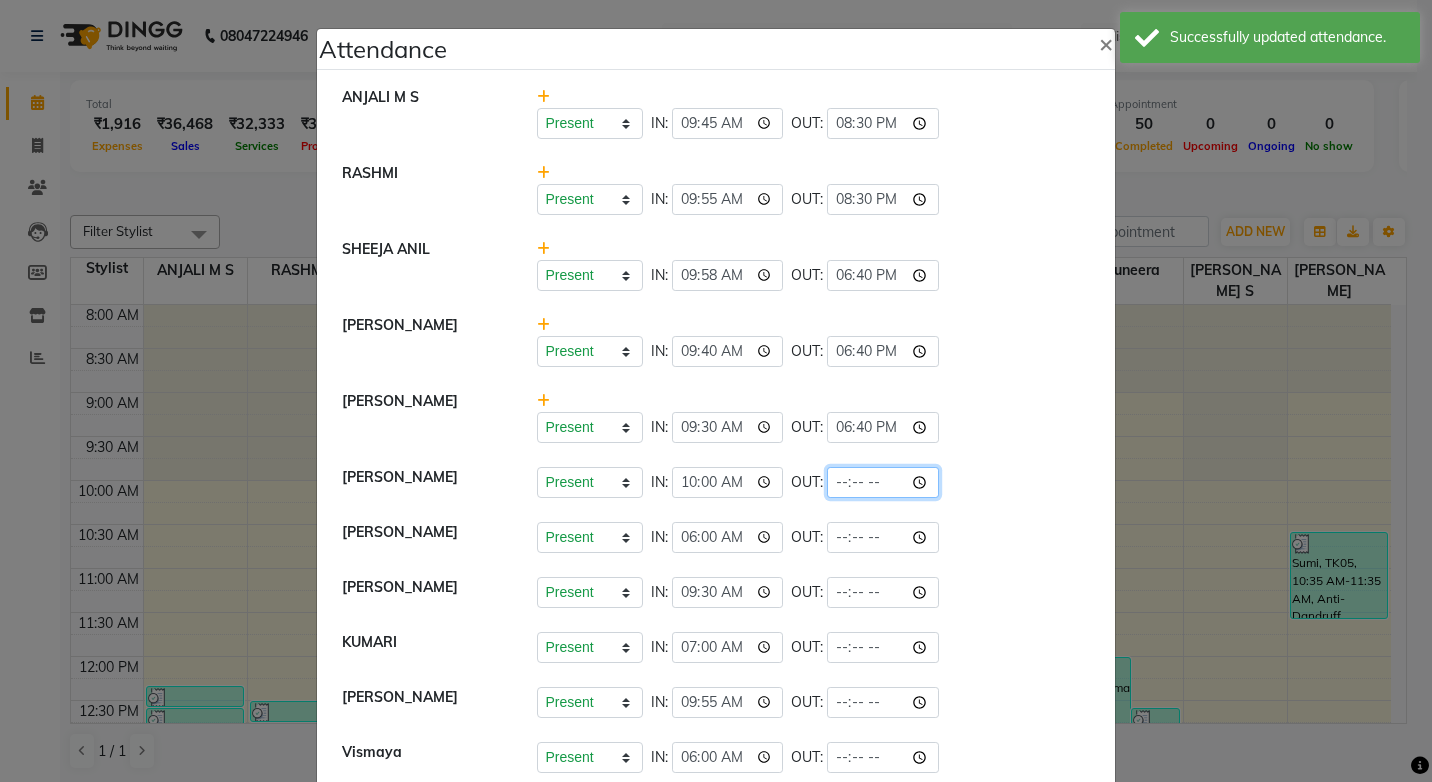 click 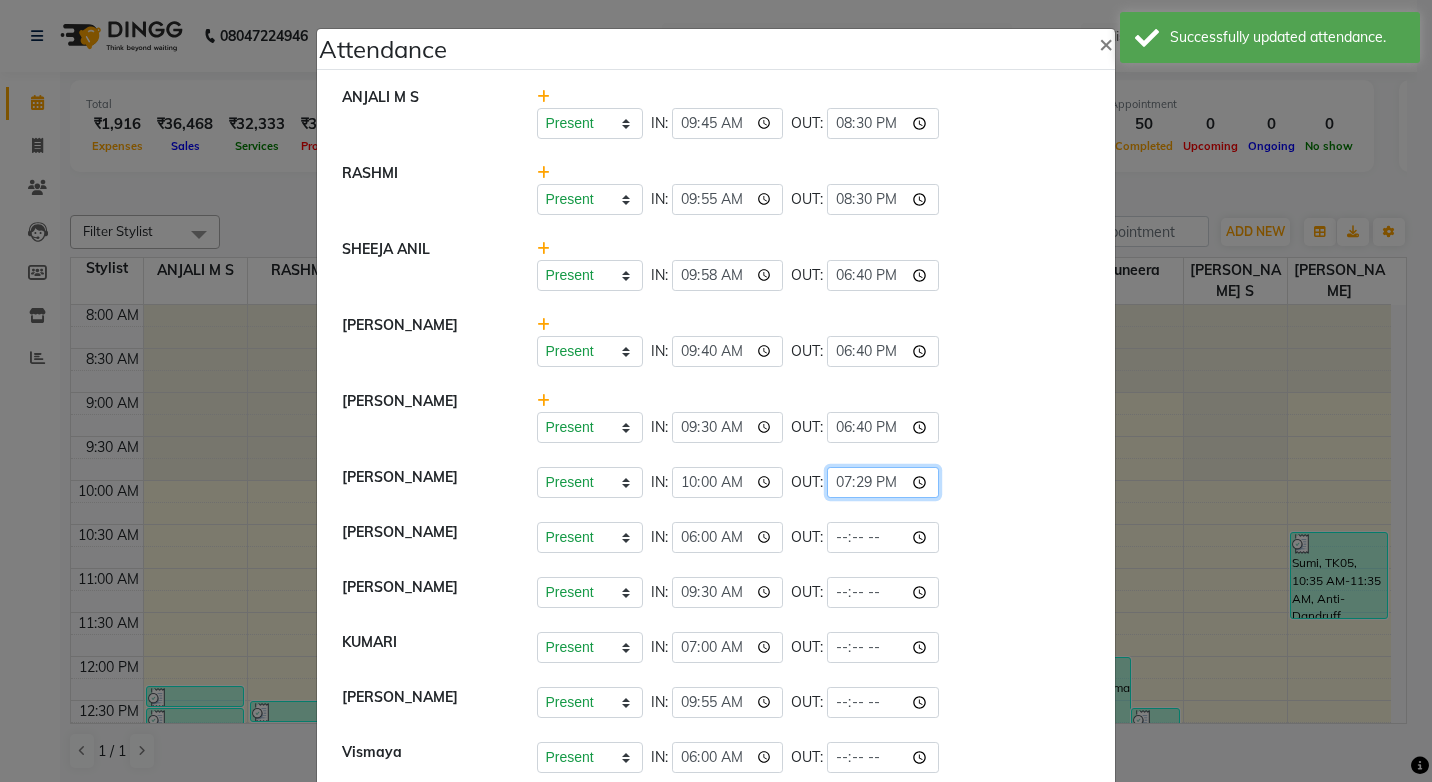 click on "19:29" 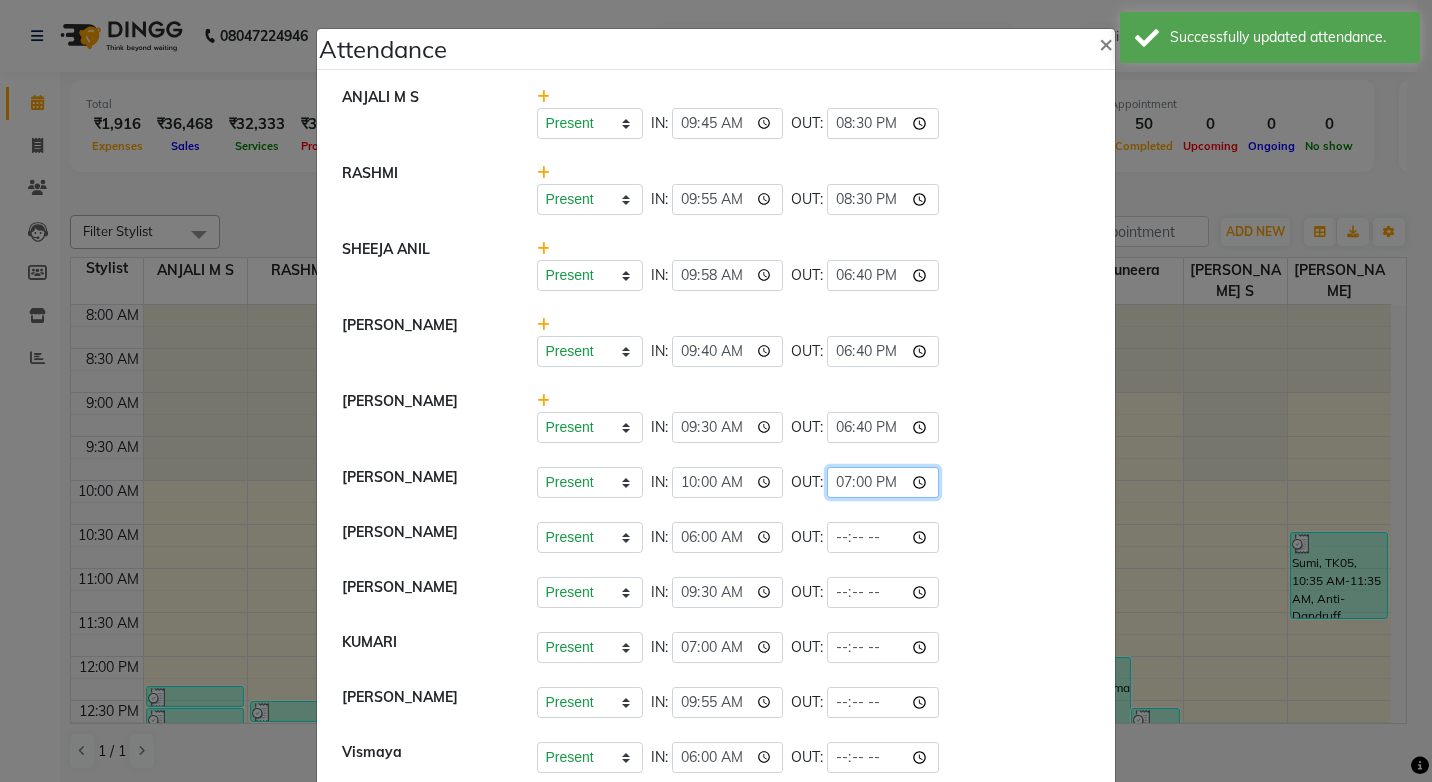 type on "19:05" 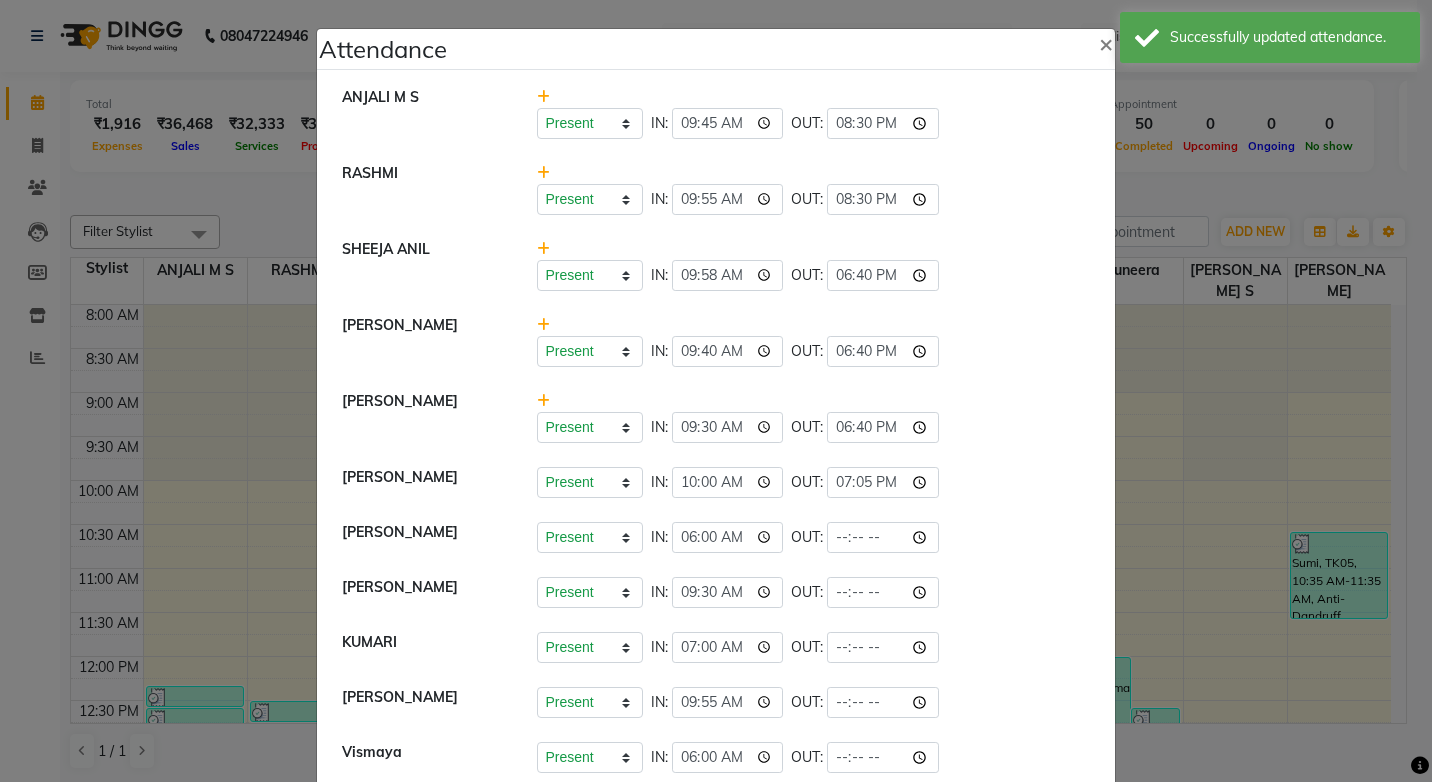 click on "Present   Absent   Late   Half Day   Weekly Off  IN:  09:30 OUT:  18:40" 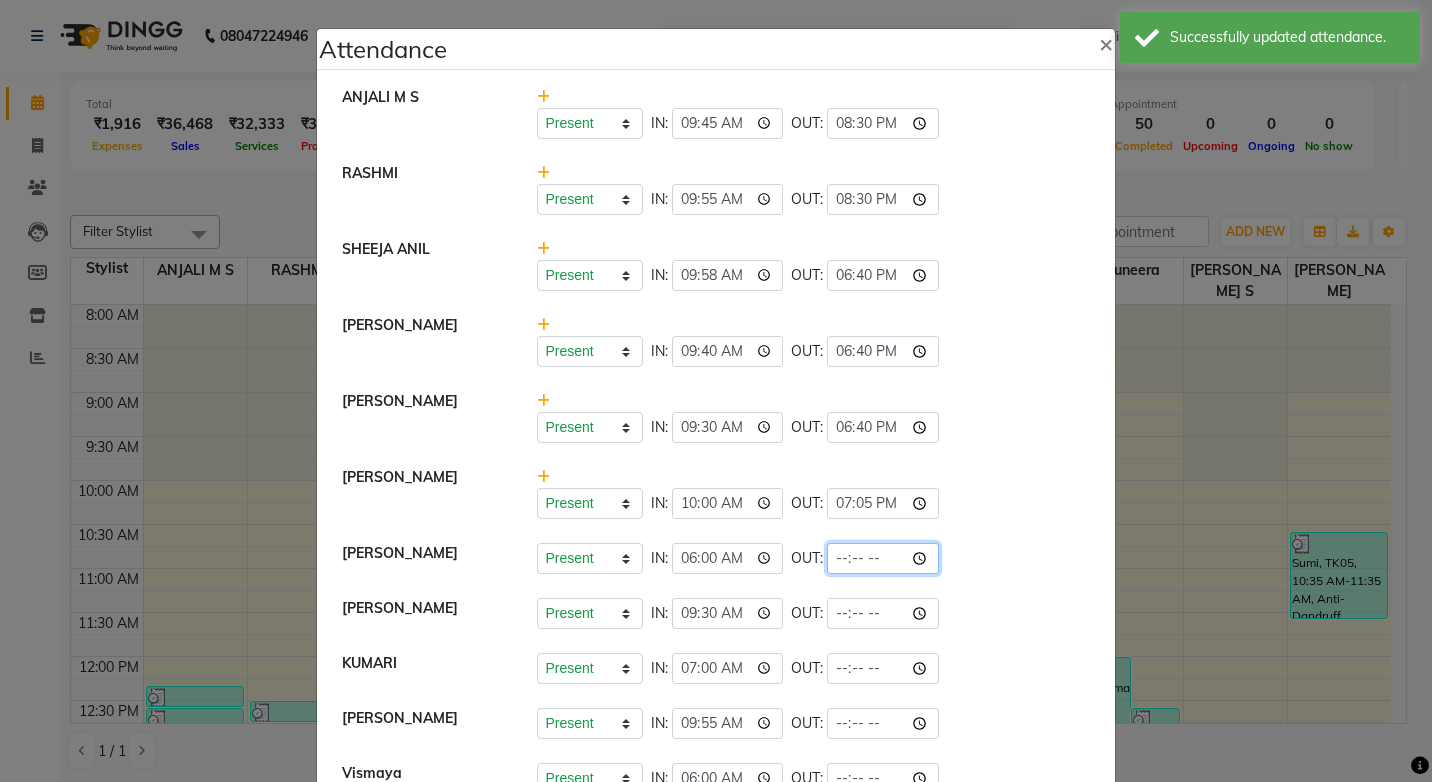 click 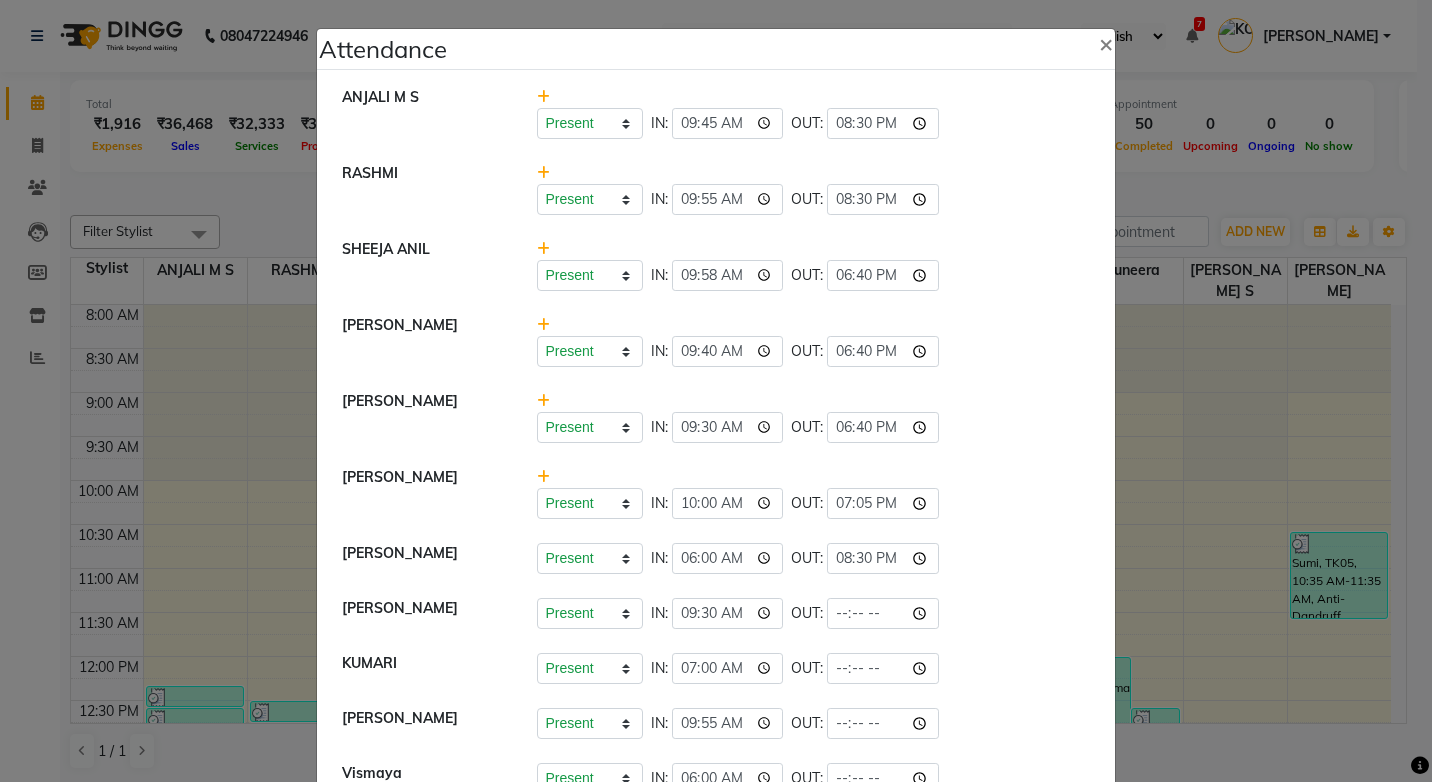 type on "20:30" 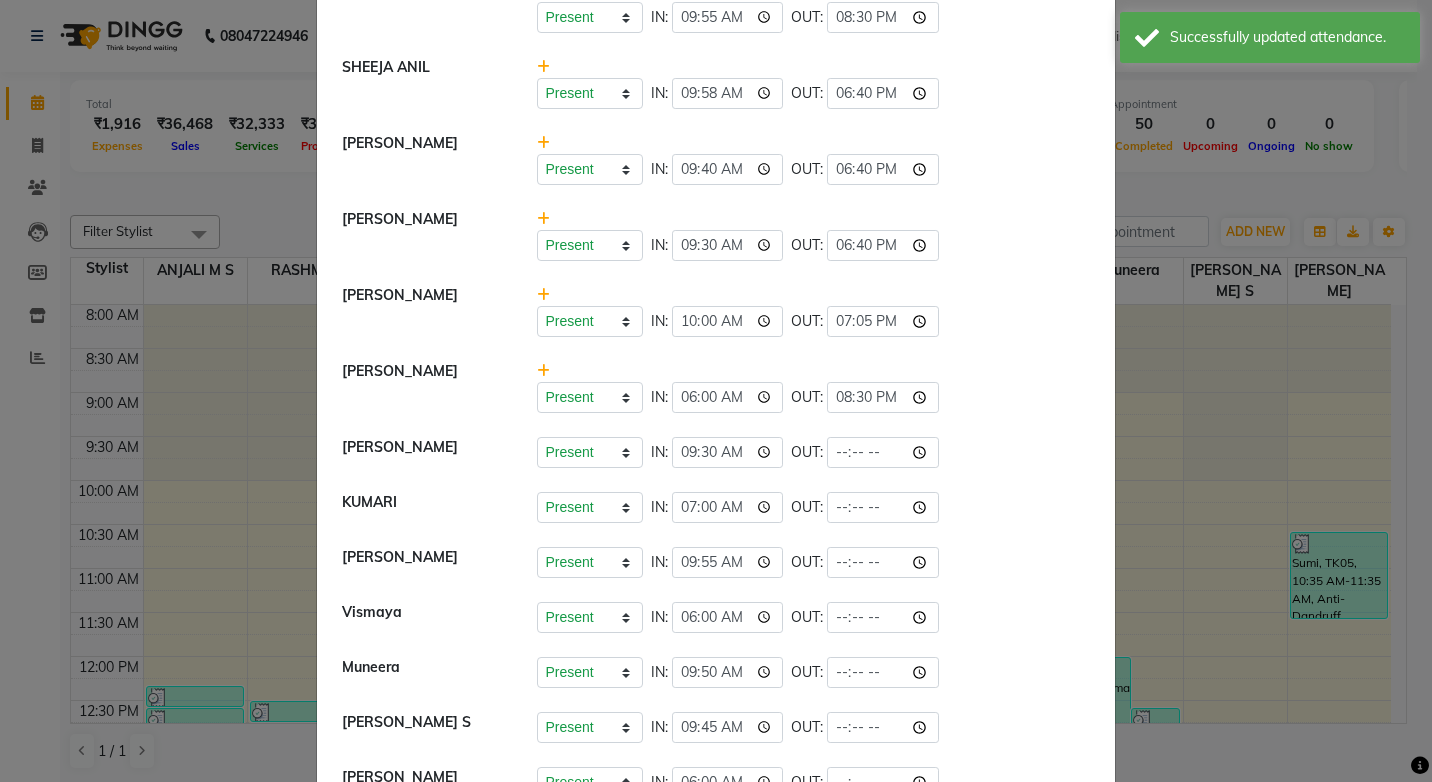 scroll, scrollTop: 200, scrollLeft: 0, axis: vertical 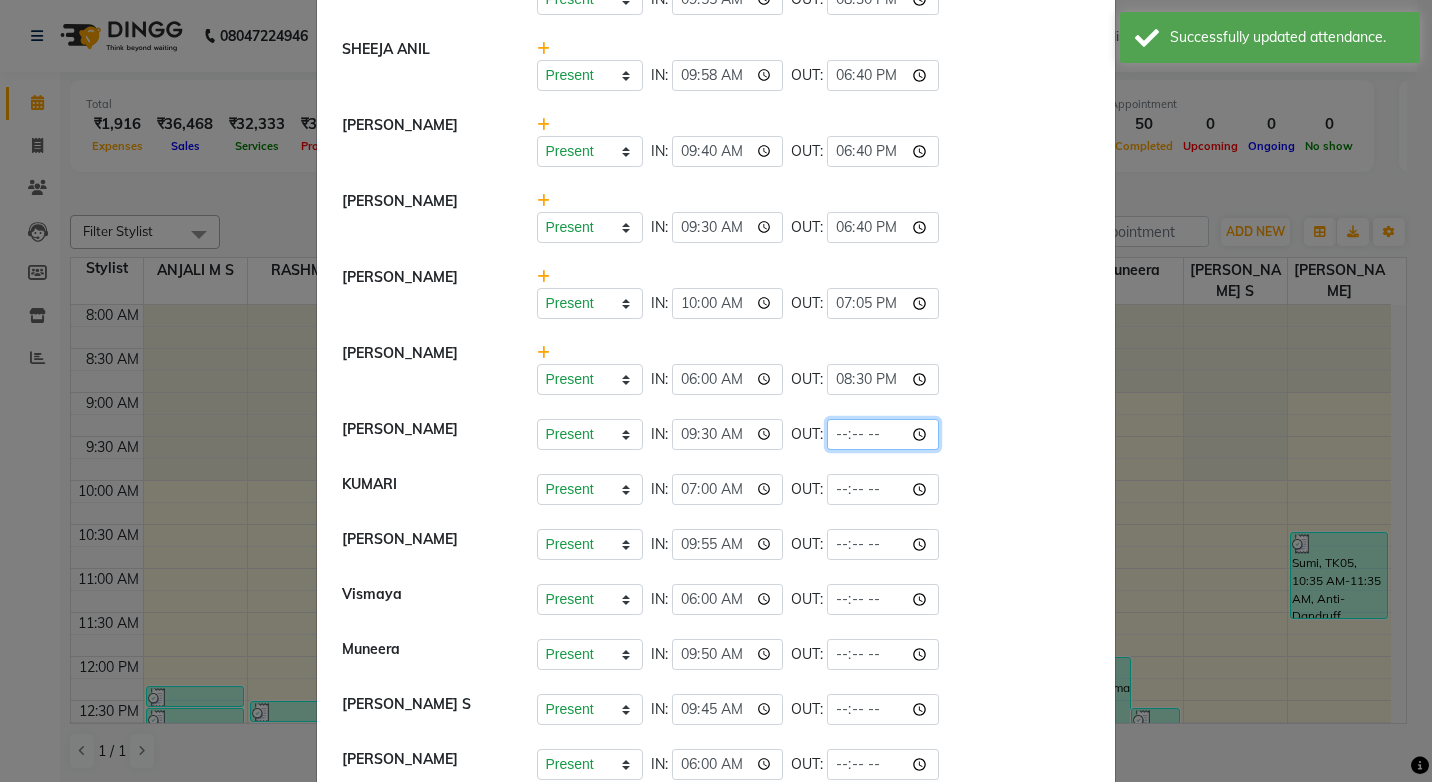 click 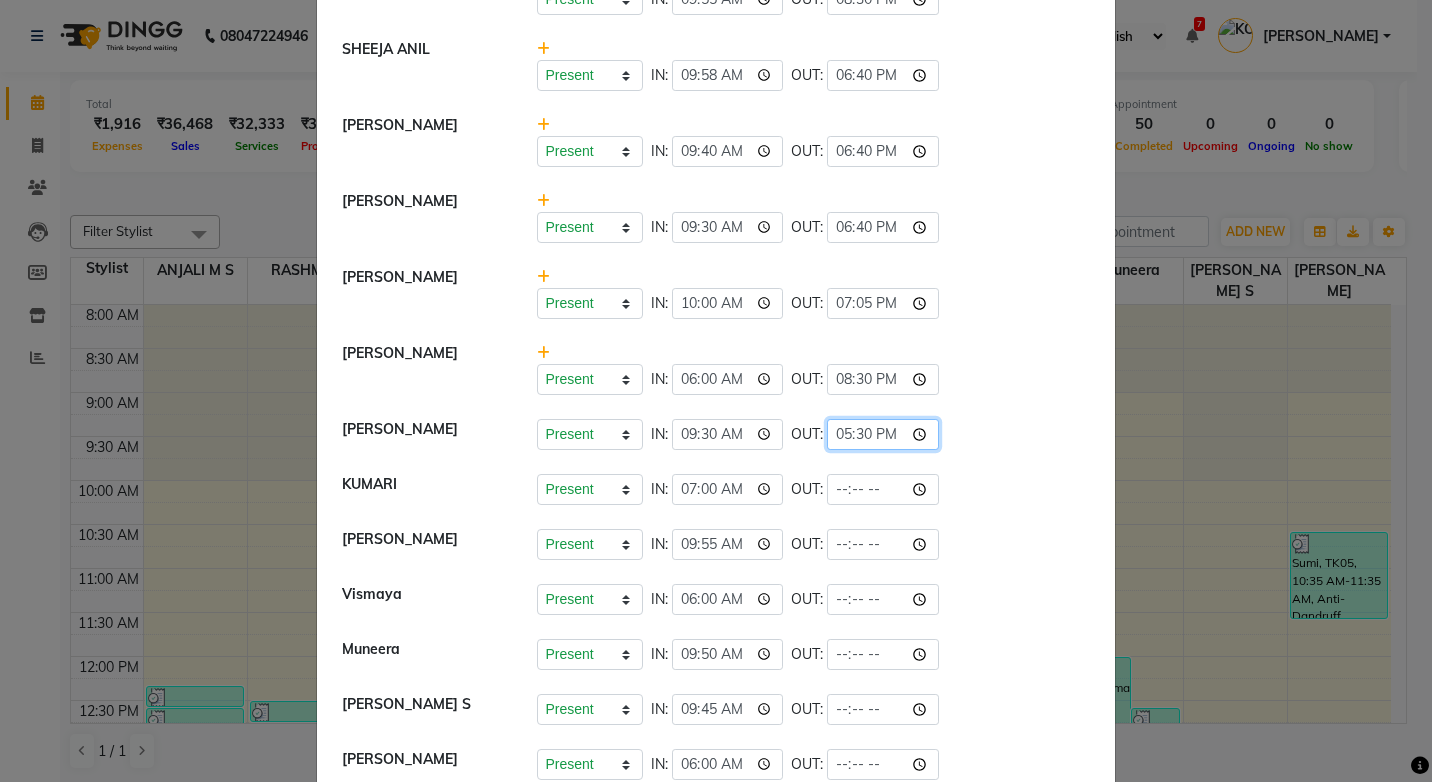click on "17:30" 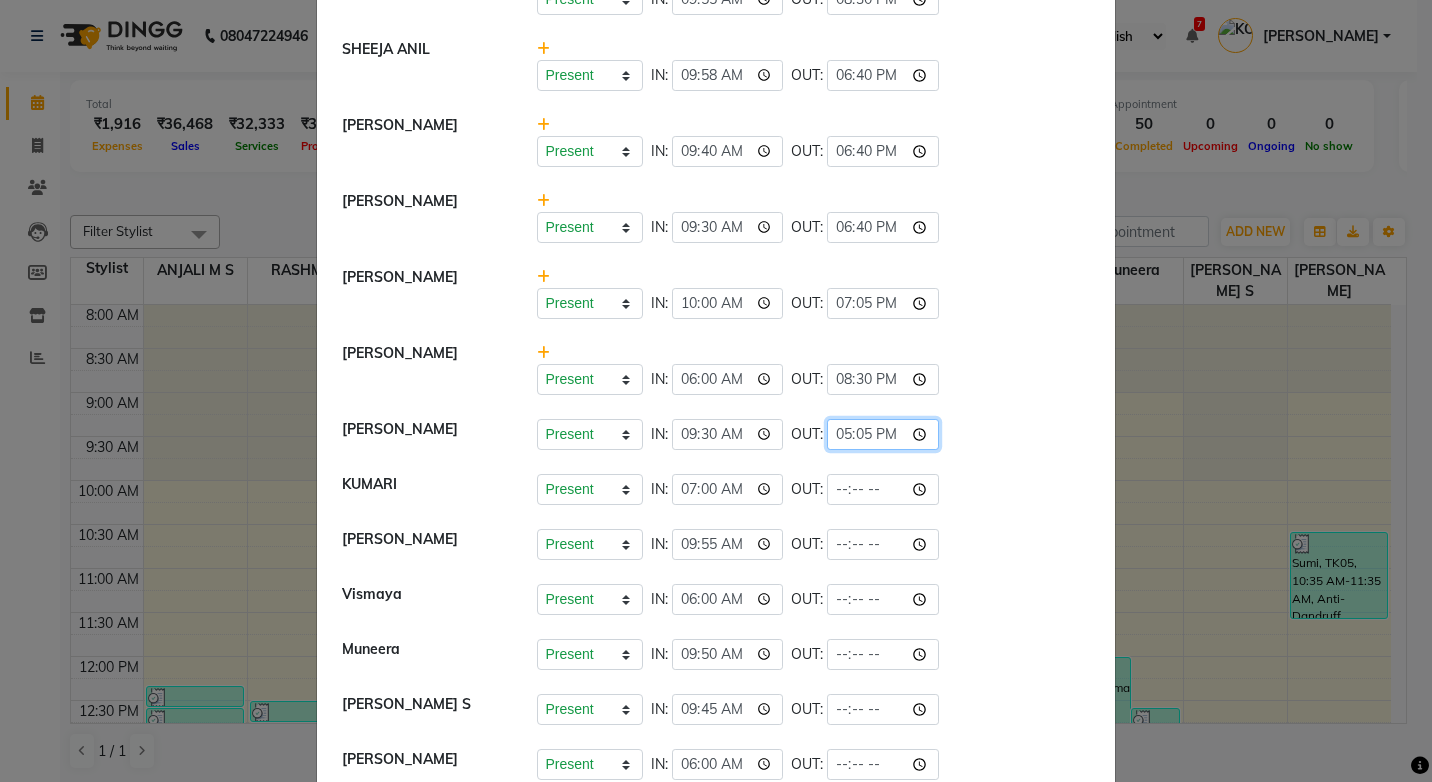 type on "17:50" 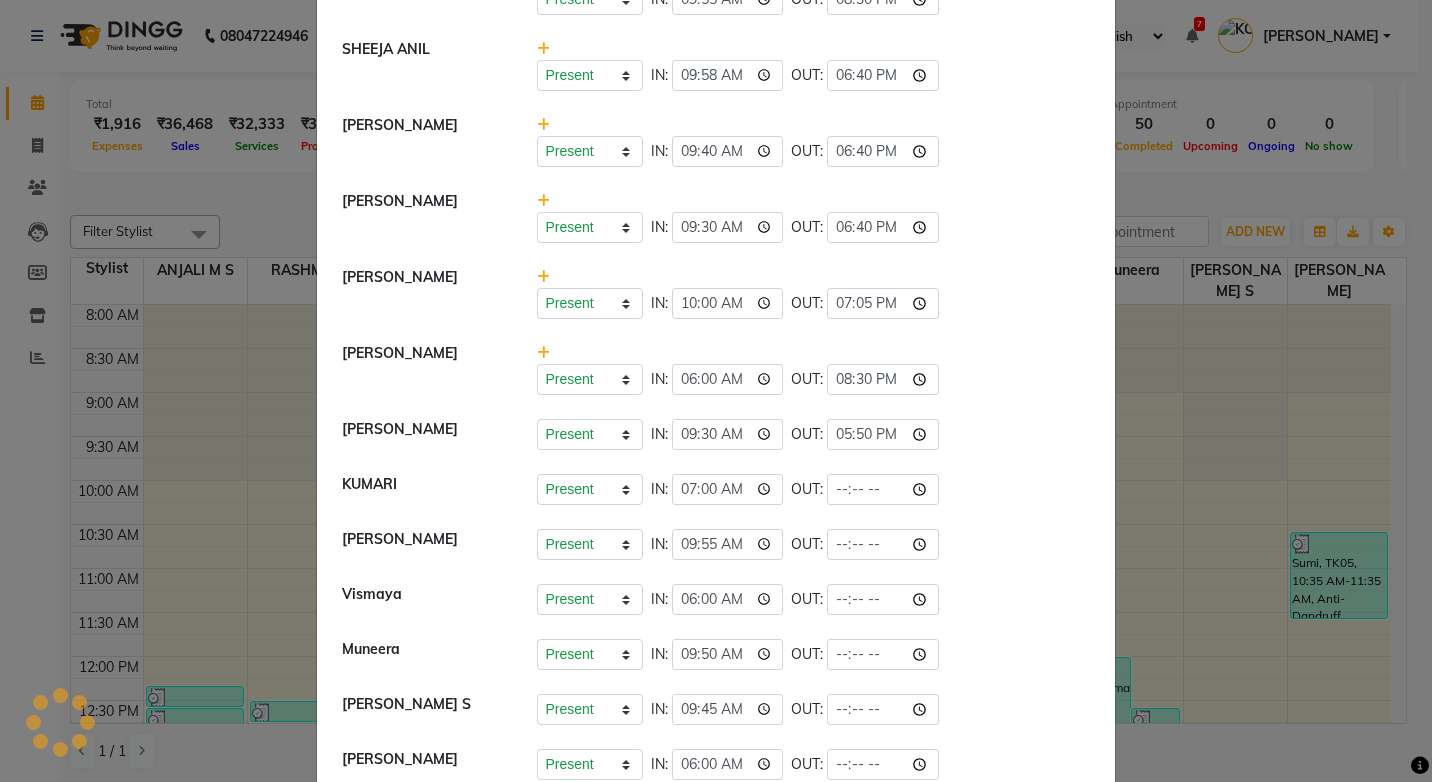 click on "Present   Absent   Late   Half Day   Weekly Off  IN:  07:00 OUT:" 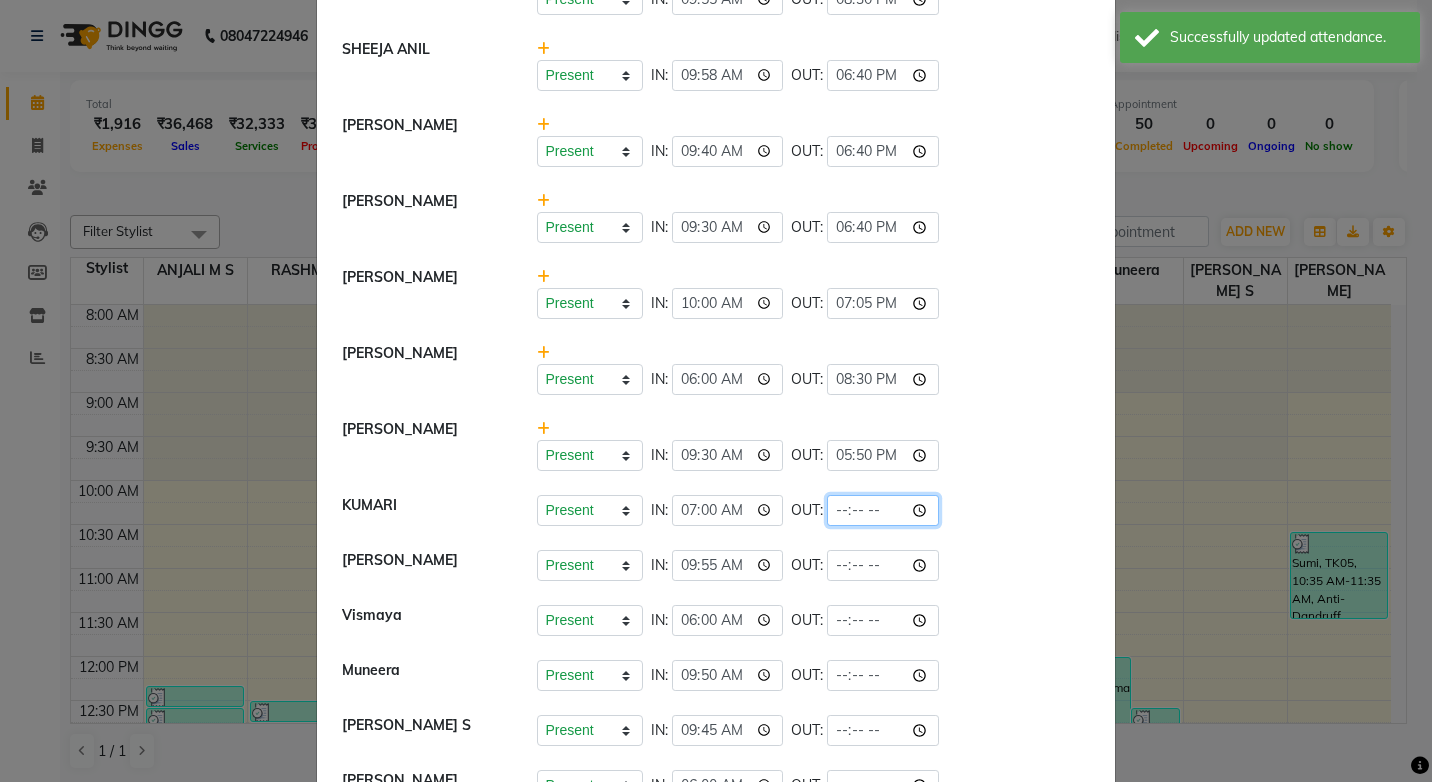 click 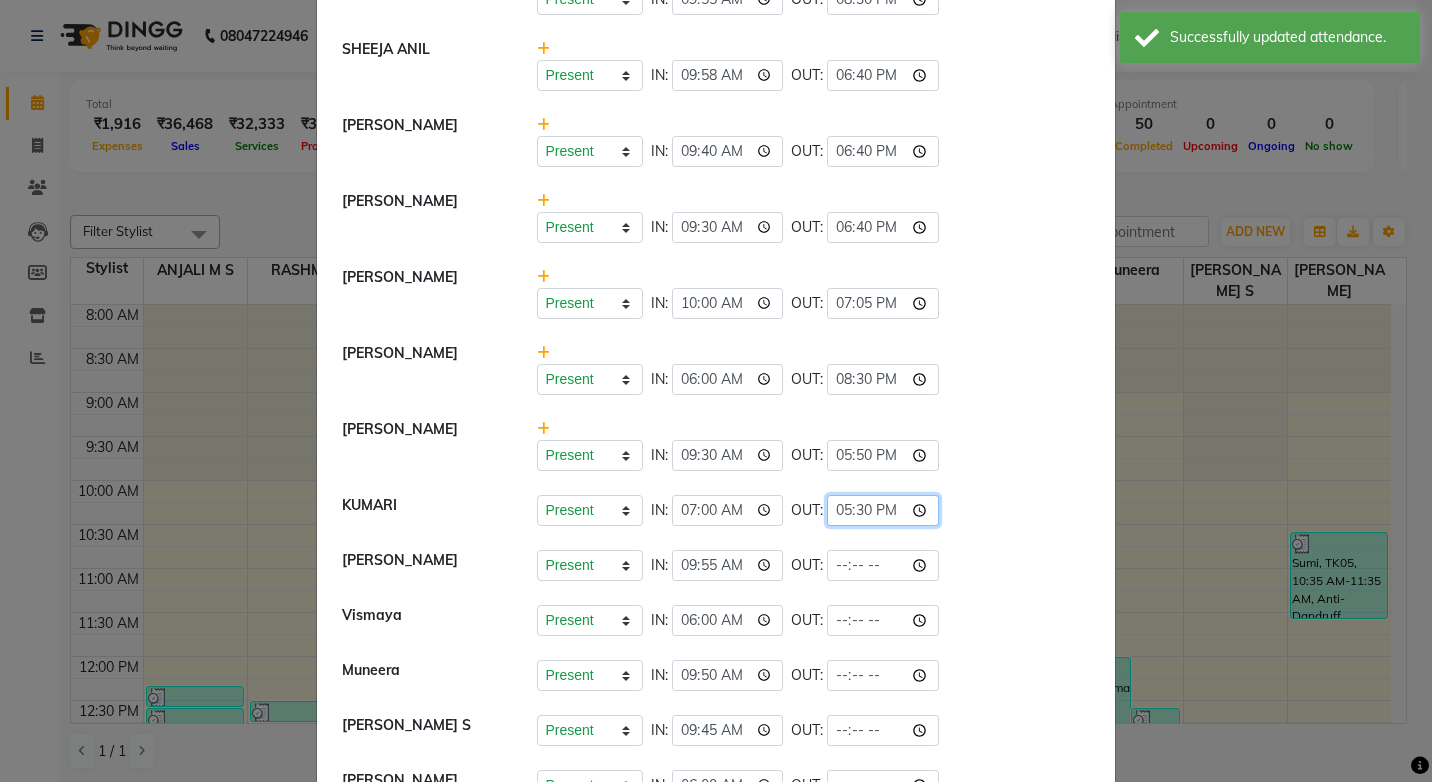 click on "17:30" 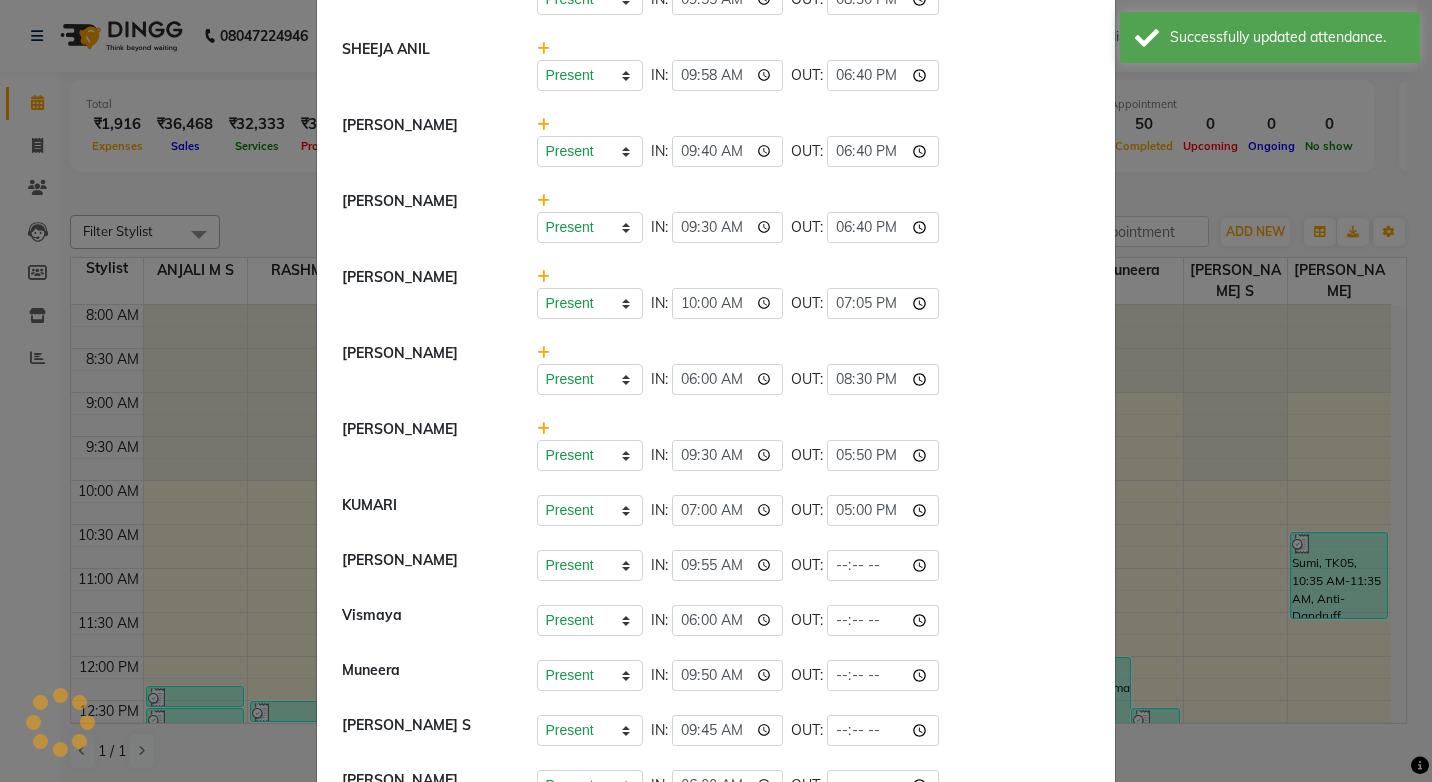 click on "Present   Absent   Late   Half Day   Weekly Off  IN:  07:00 OUT:  17:00" 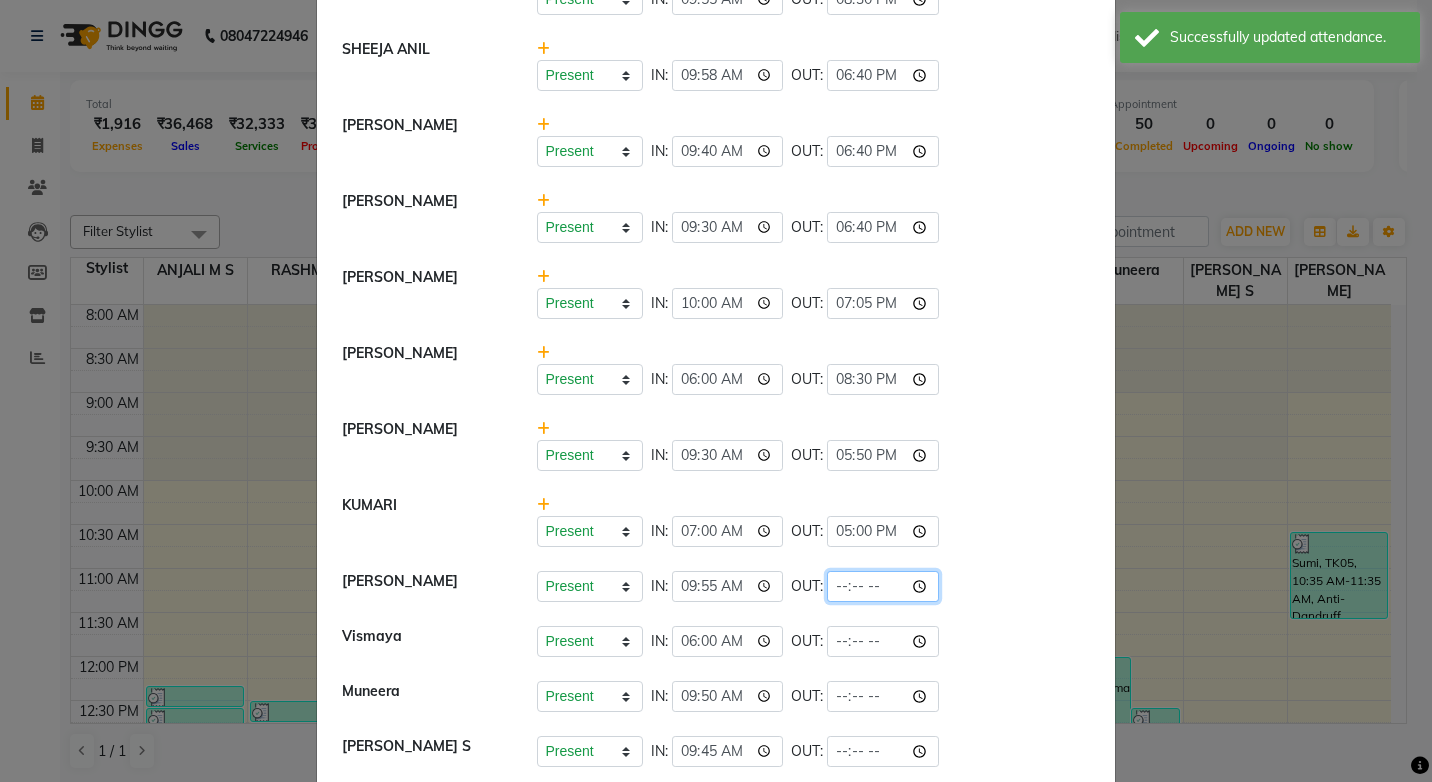 click 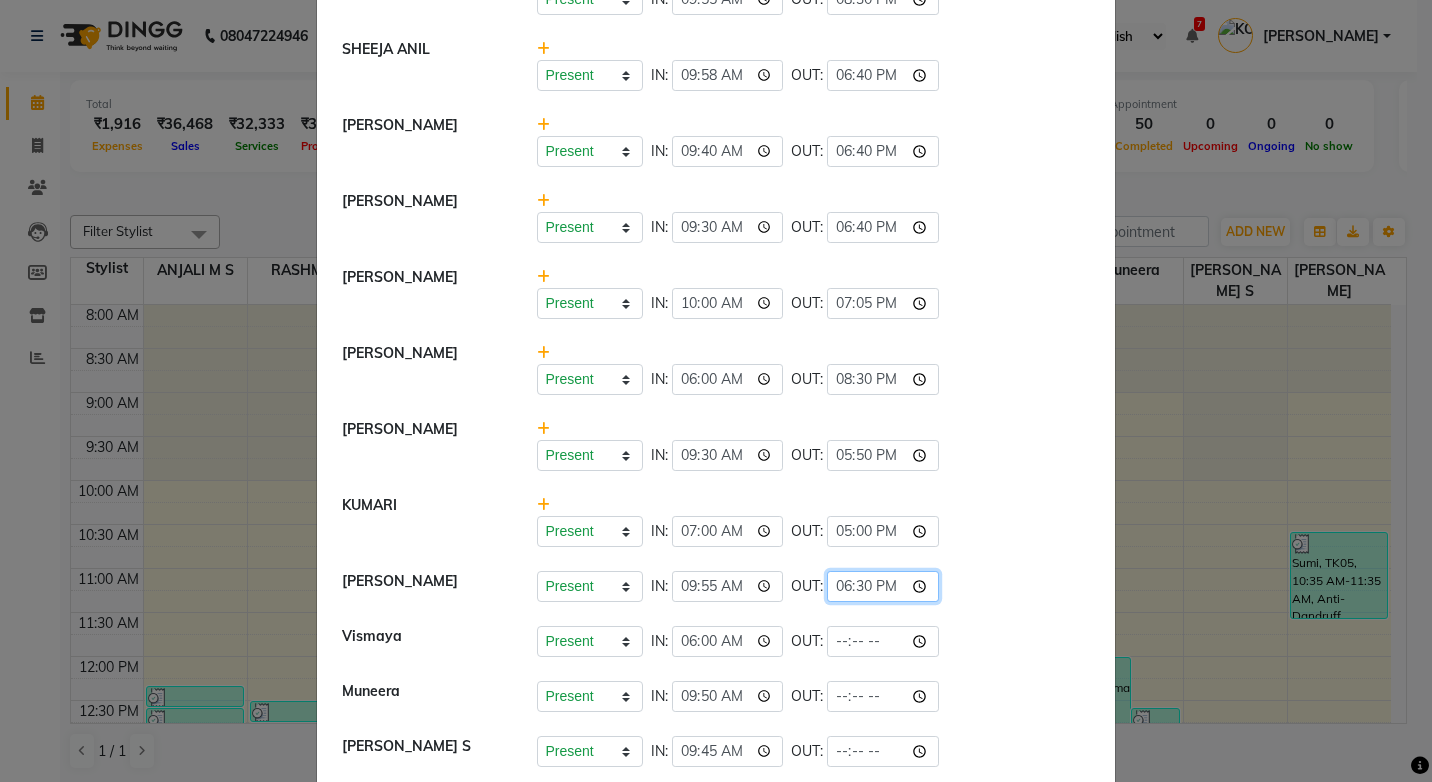 type on "18:30" 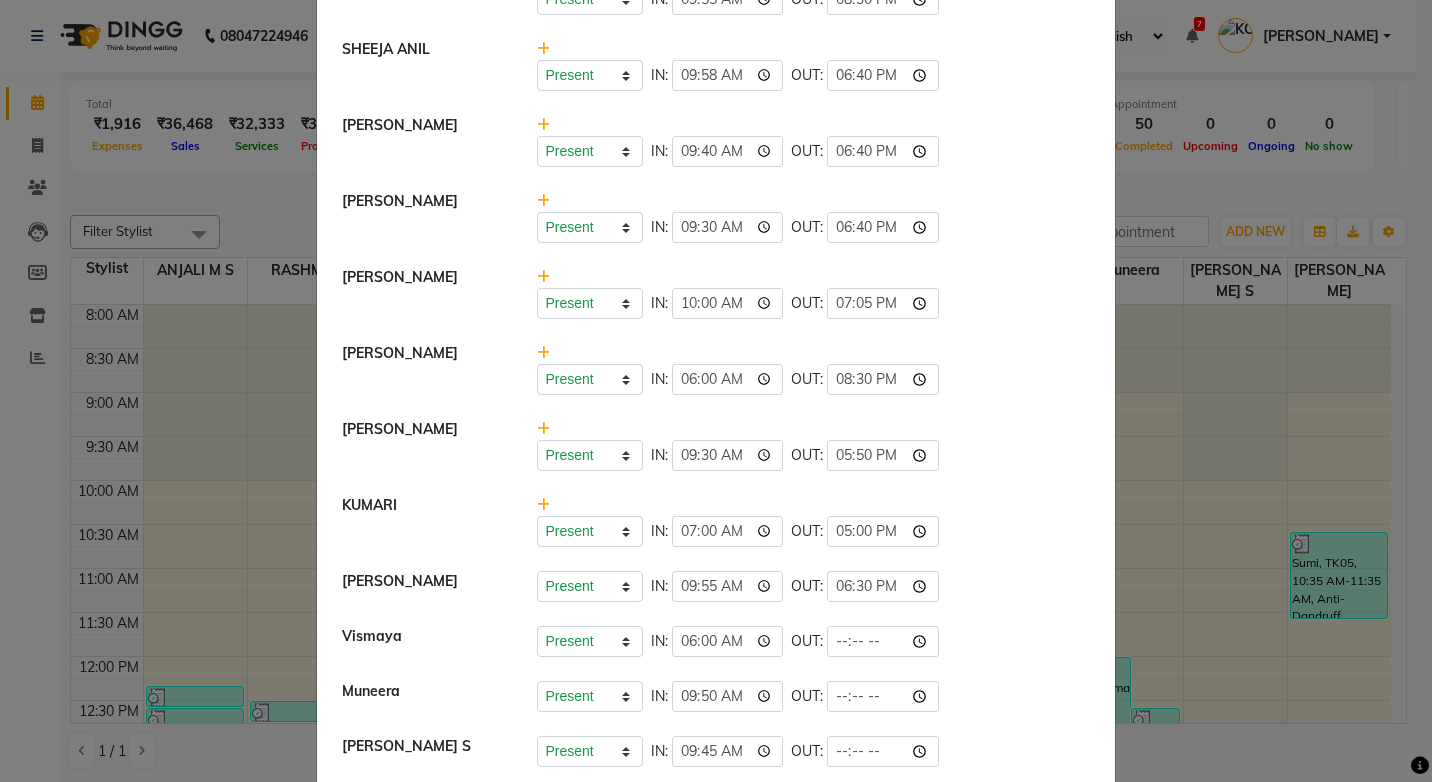 click on "Present   Absent   Late   Half Day   Weekly Off  IN:  06:00 OUT:" 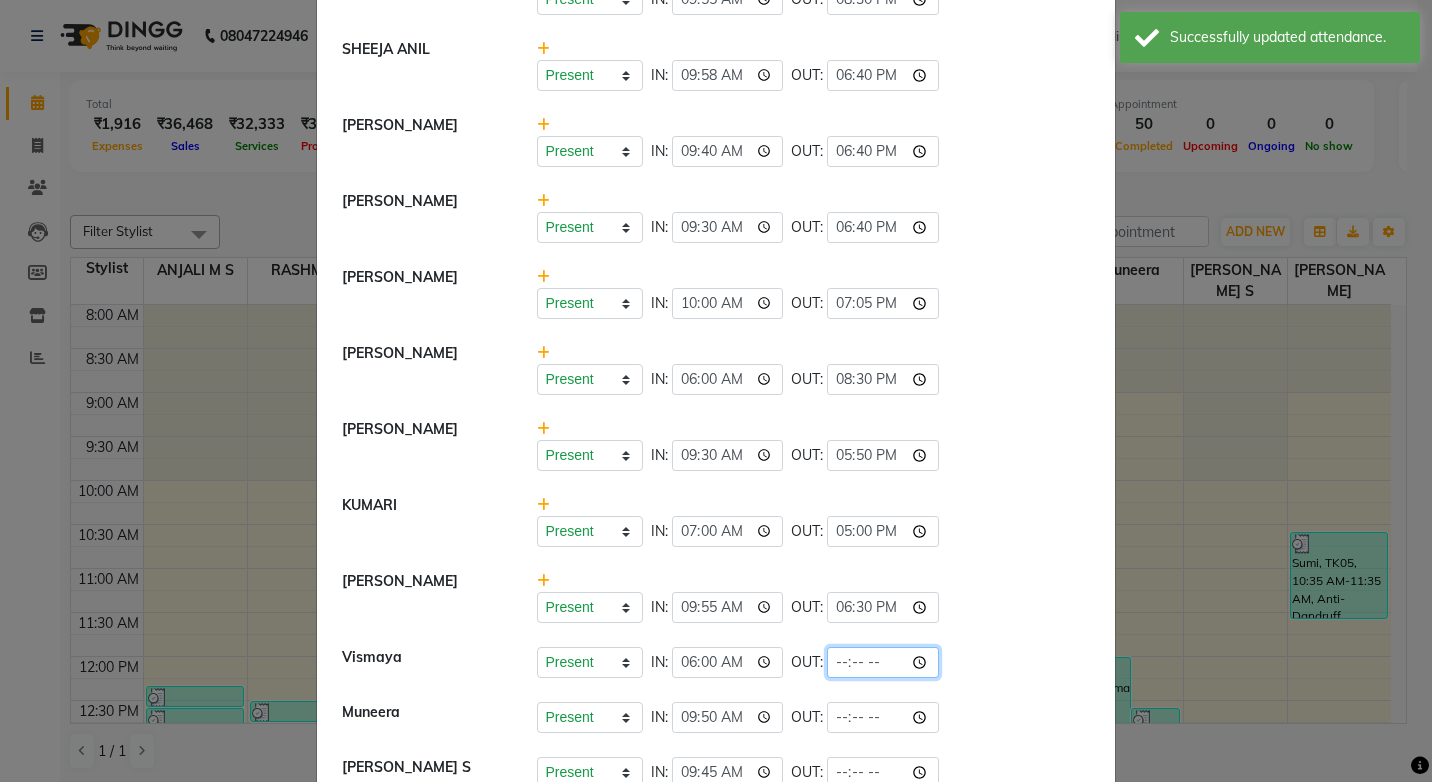 click 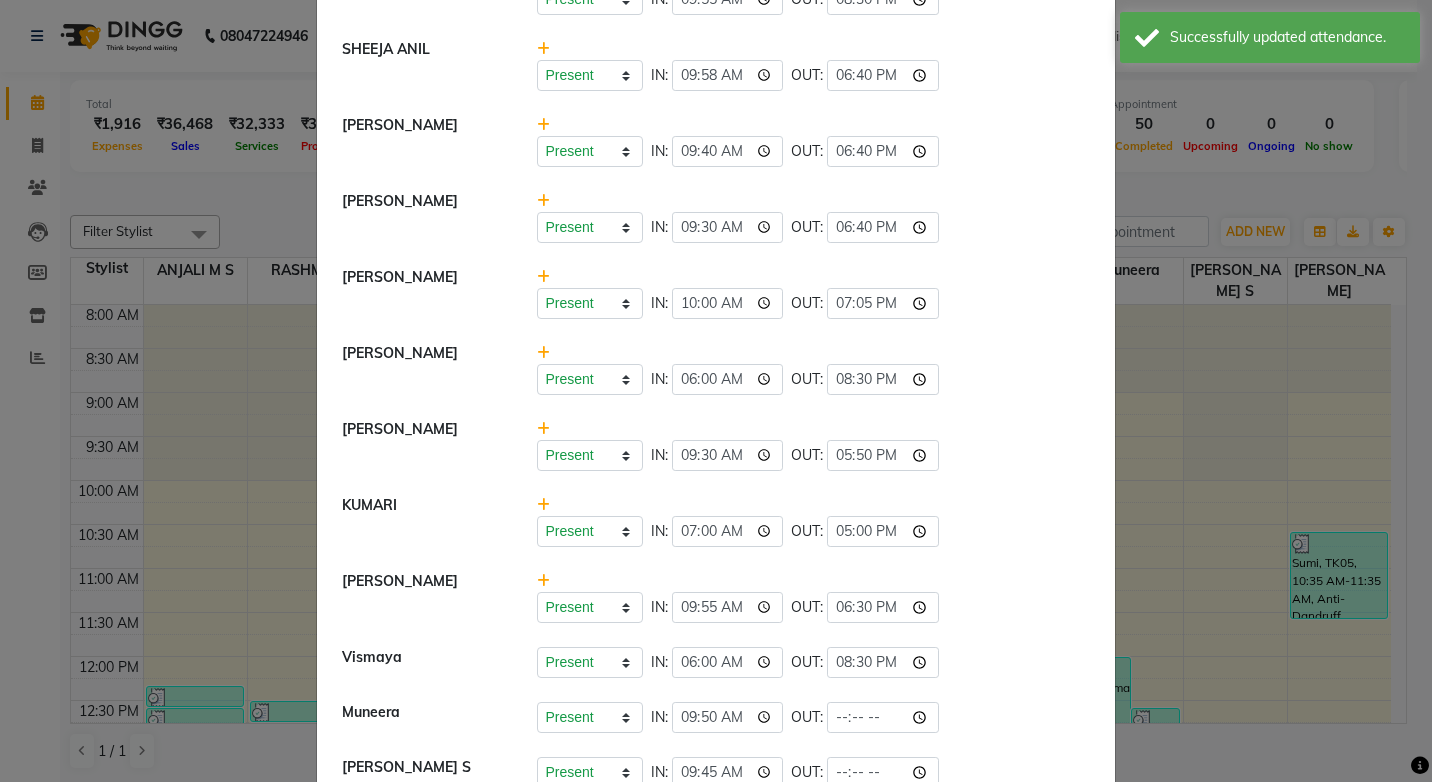 type on "20:30" 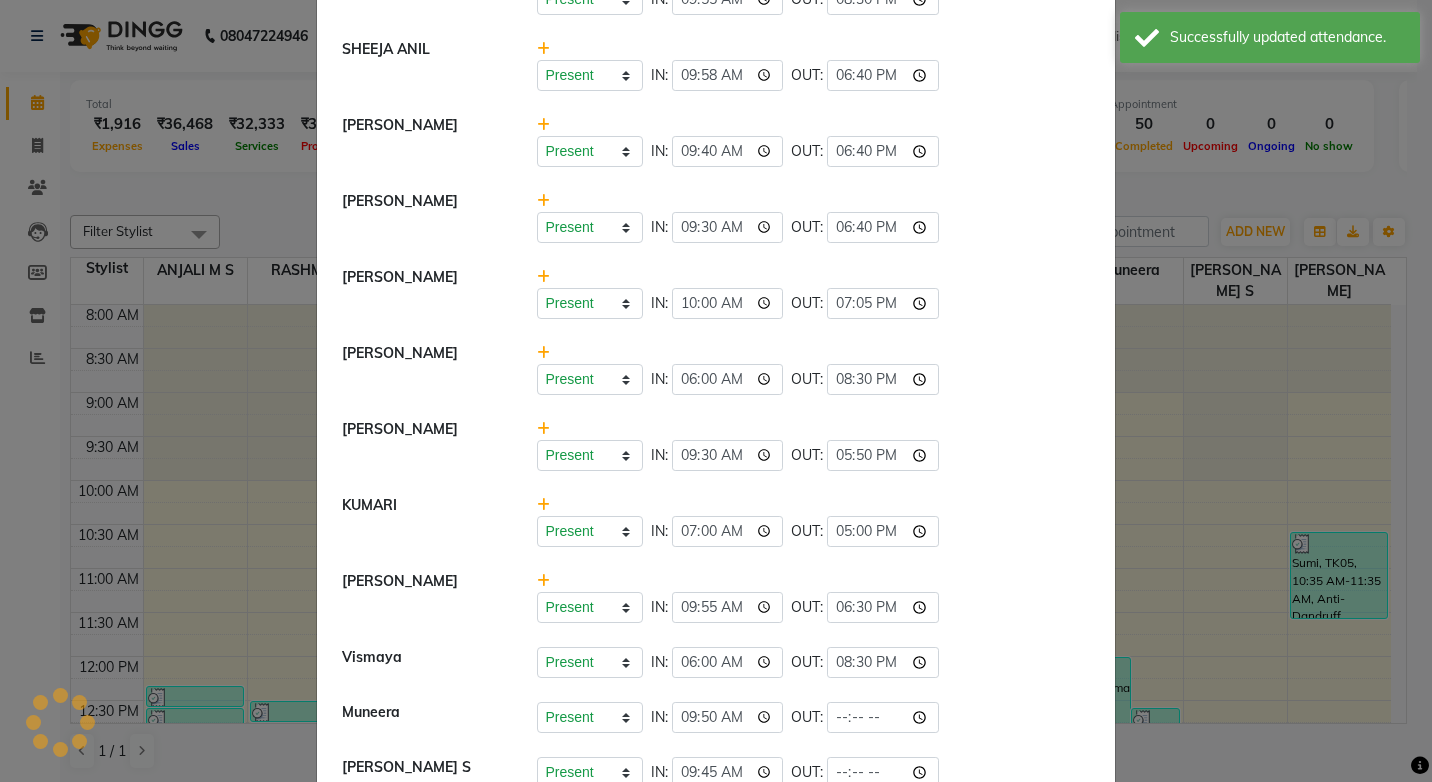 click on "Present   Absent   Late   Half Day   Weekly Off  IN:  09:55 OUT:  18:30" 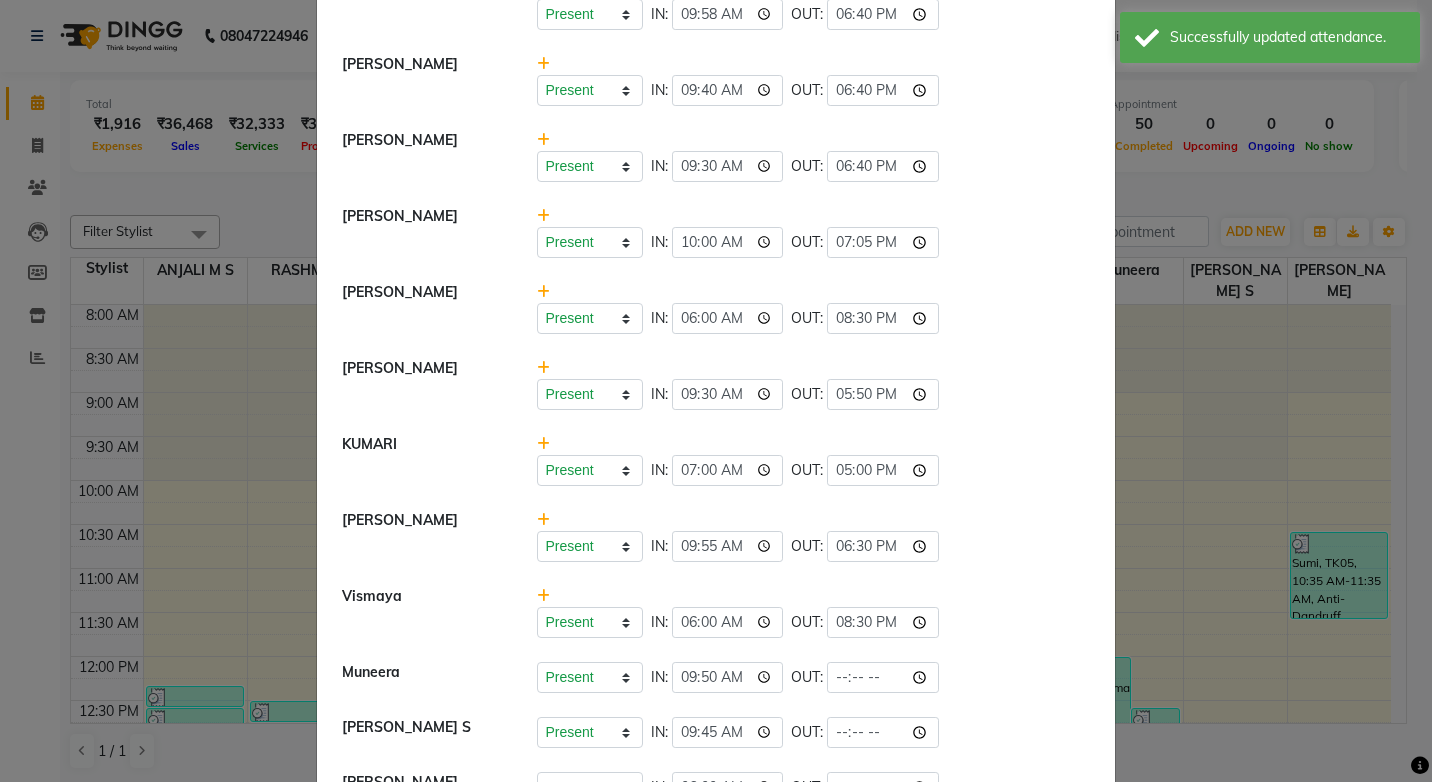 scroll, scrollTop: 328, scrollLeft: 0, axis: vertical 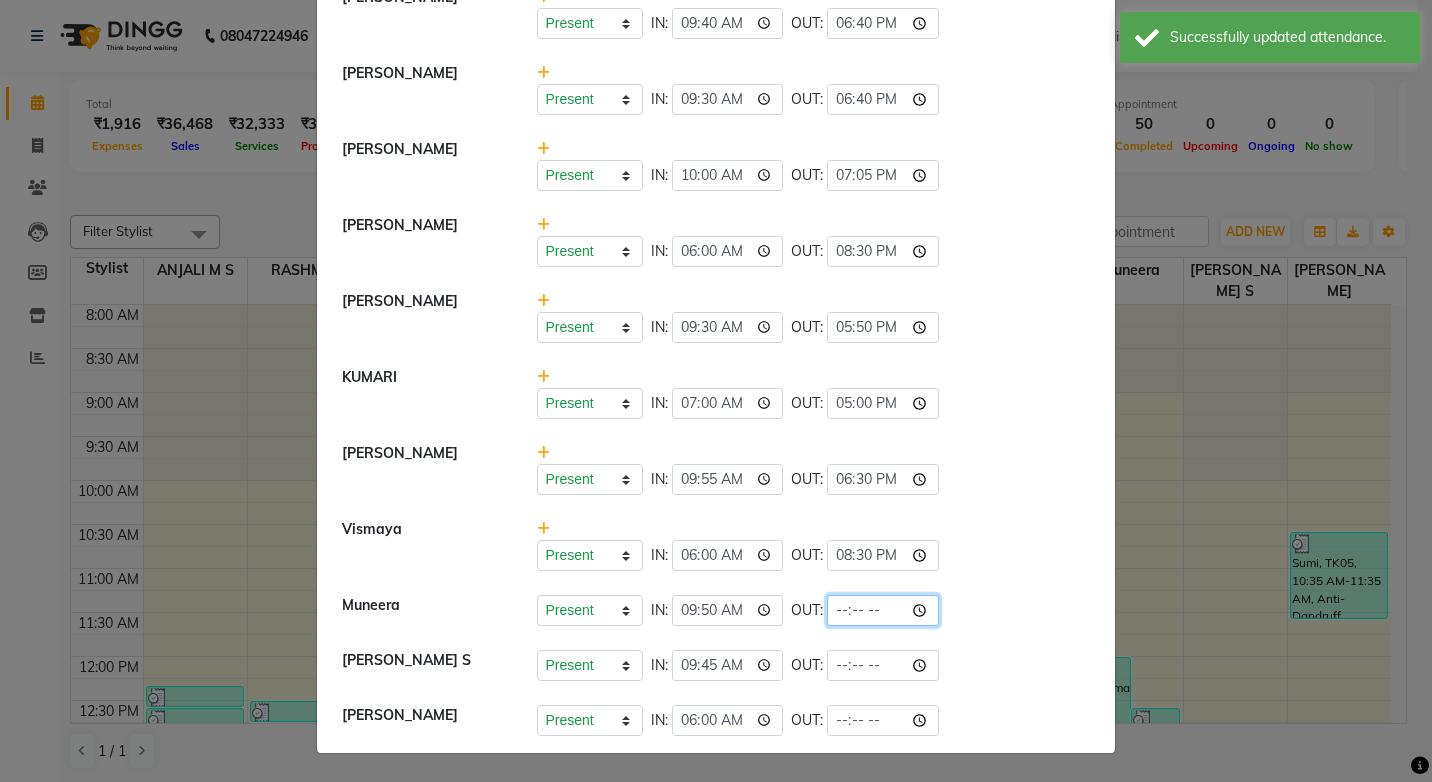 click 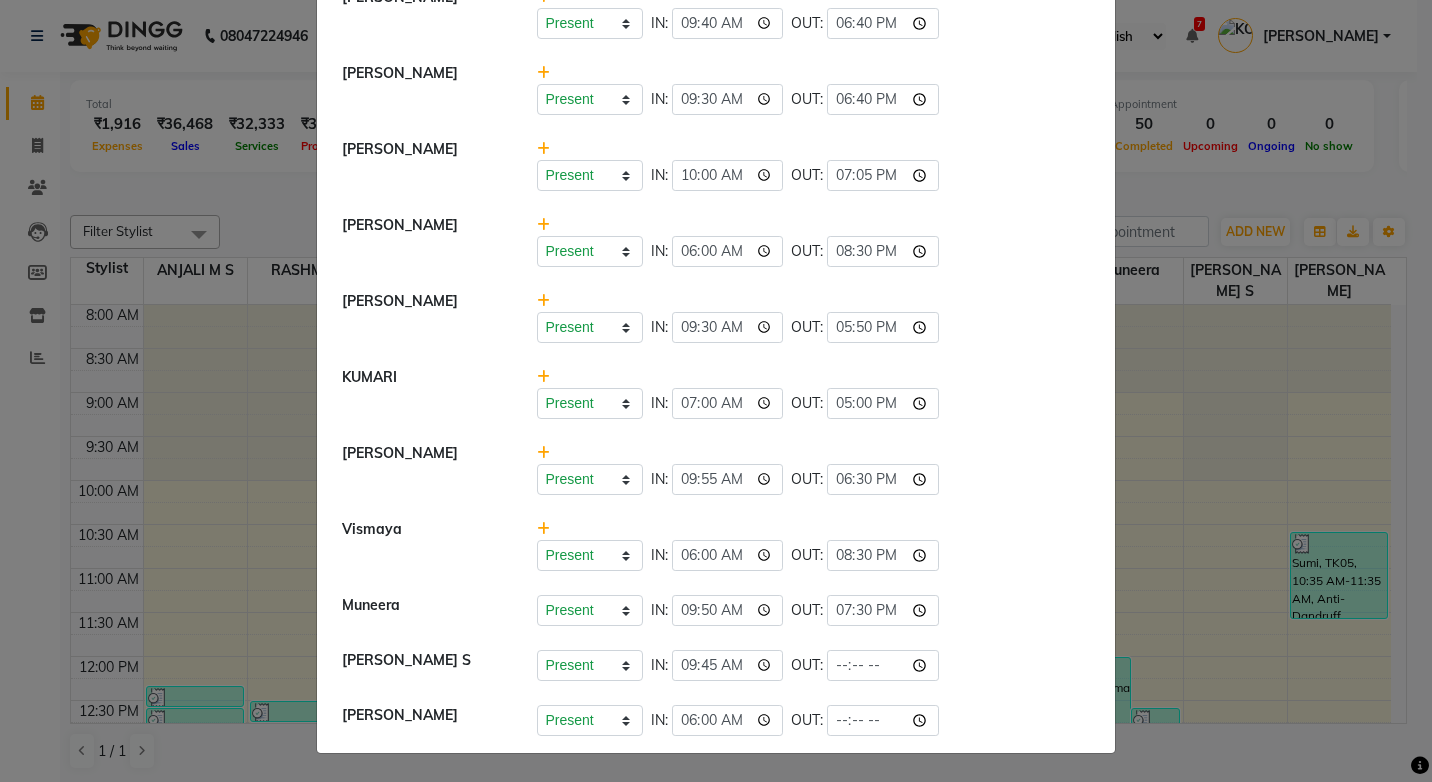 type on "19:30" 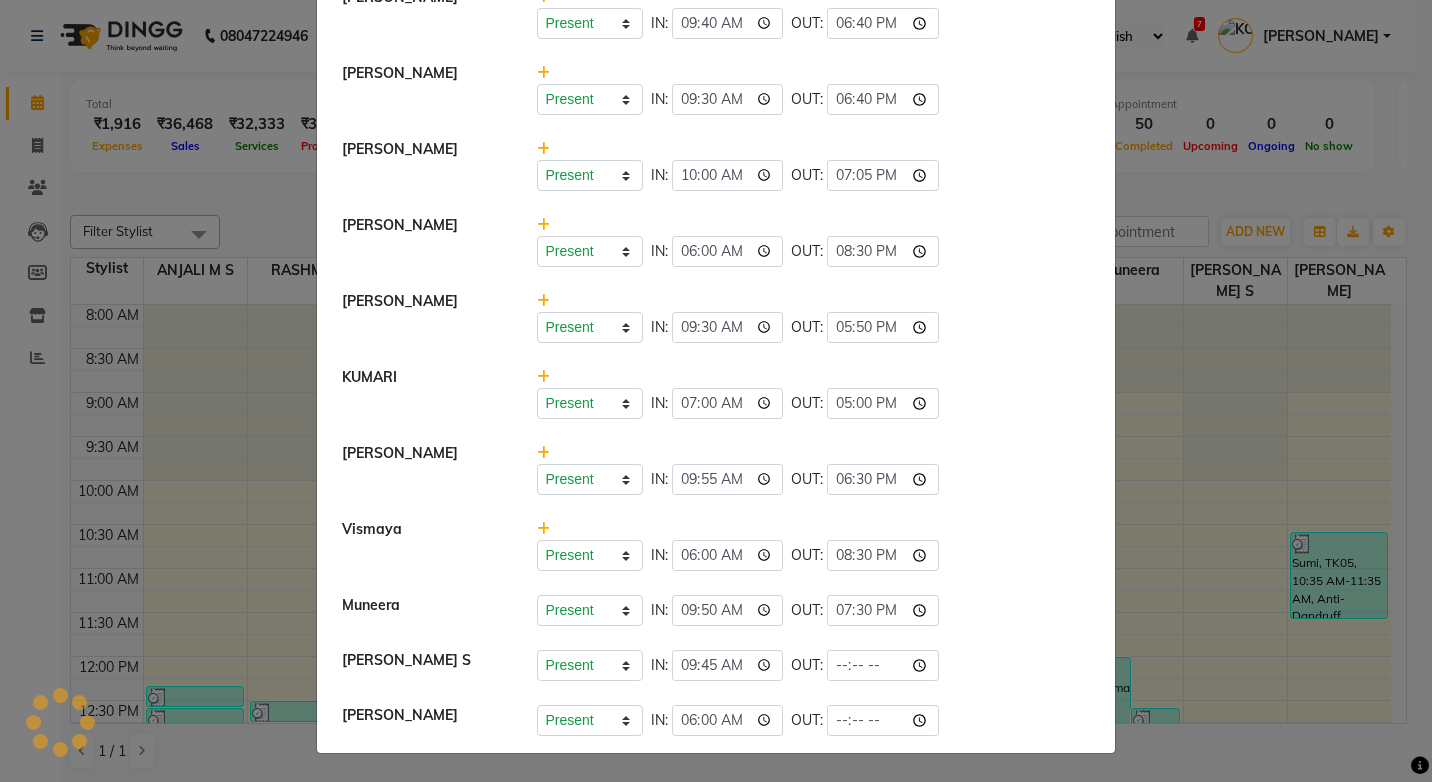click on "Present   Absent   Late   Half Day   Weekly Off  IN:  09:55 OUT:  18:30" 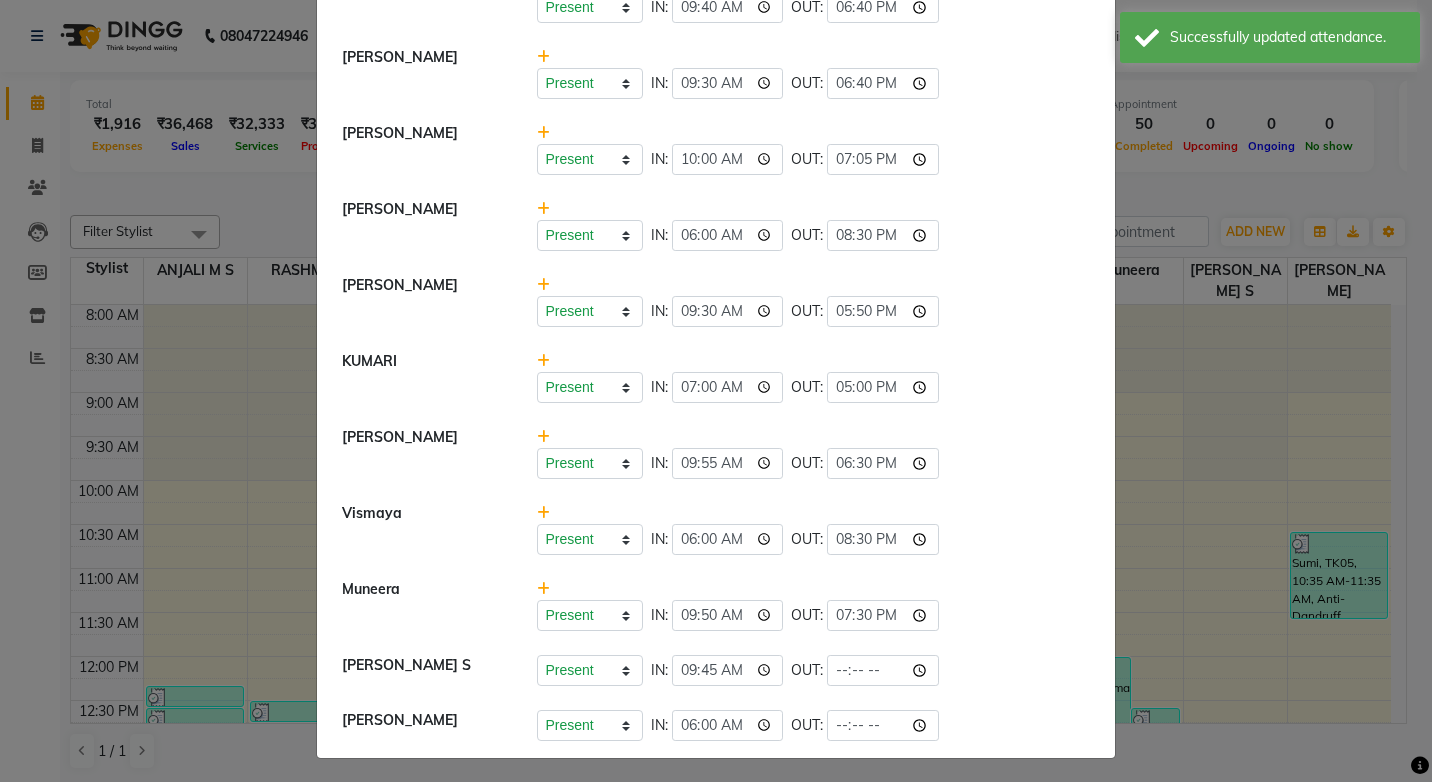 scroll, scrollTop: 349, scrollLeft: 0, axis: vertical 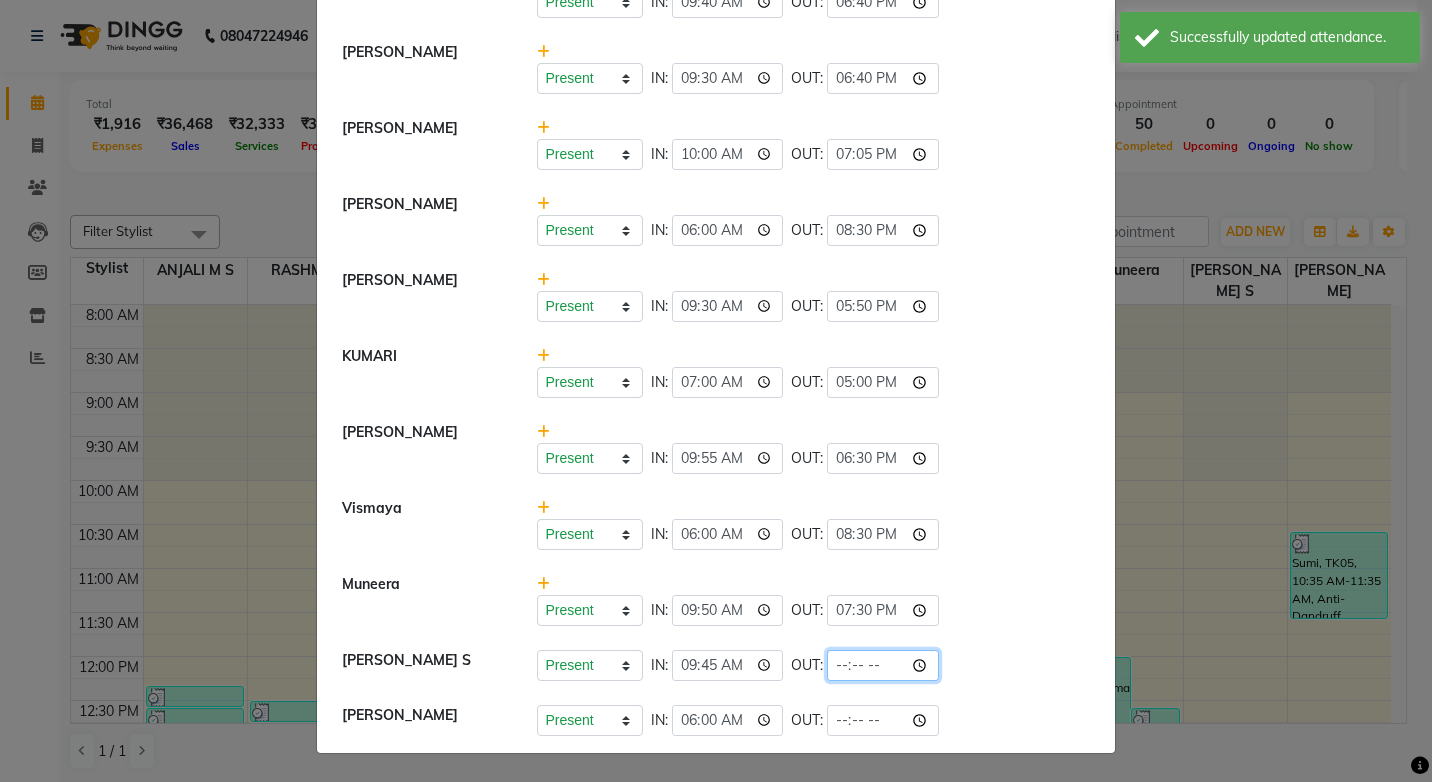 click 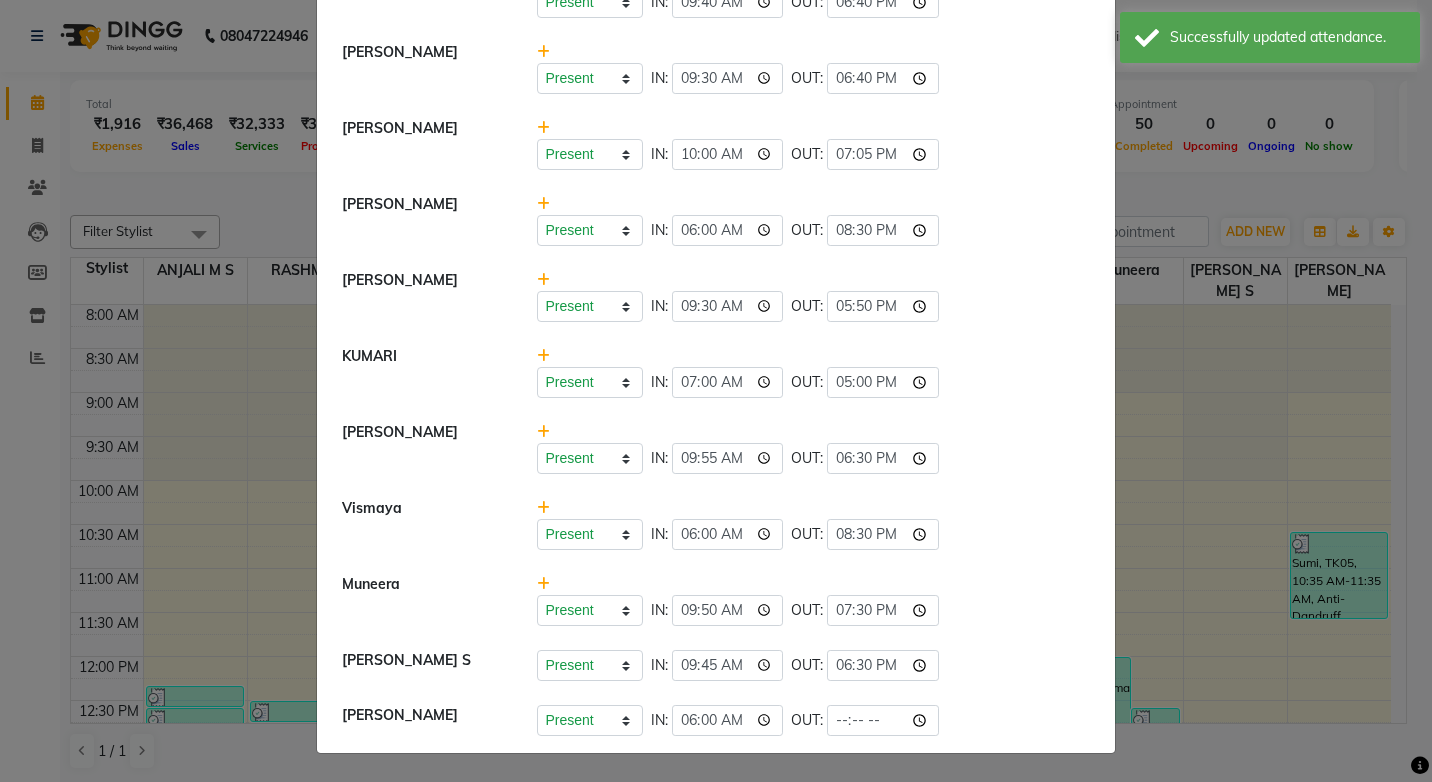 type on "18:30" 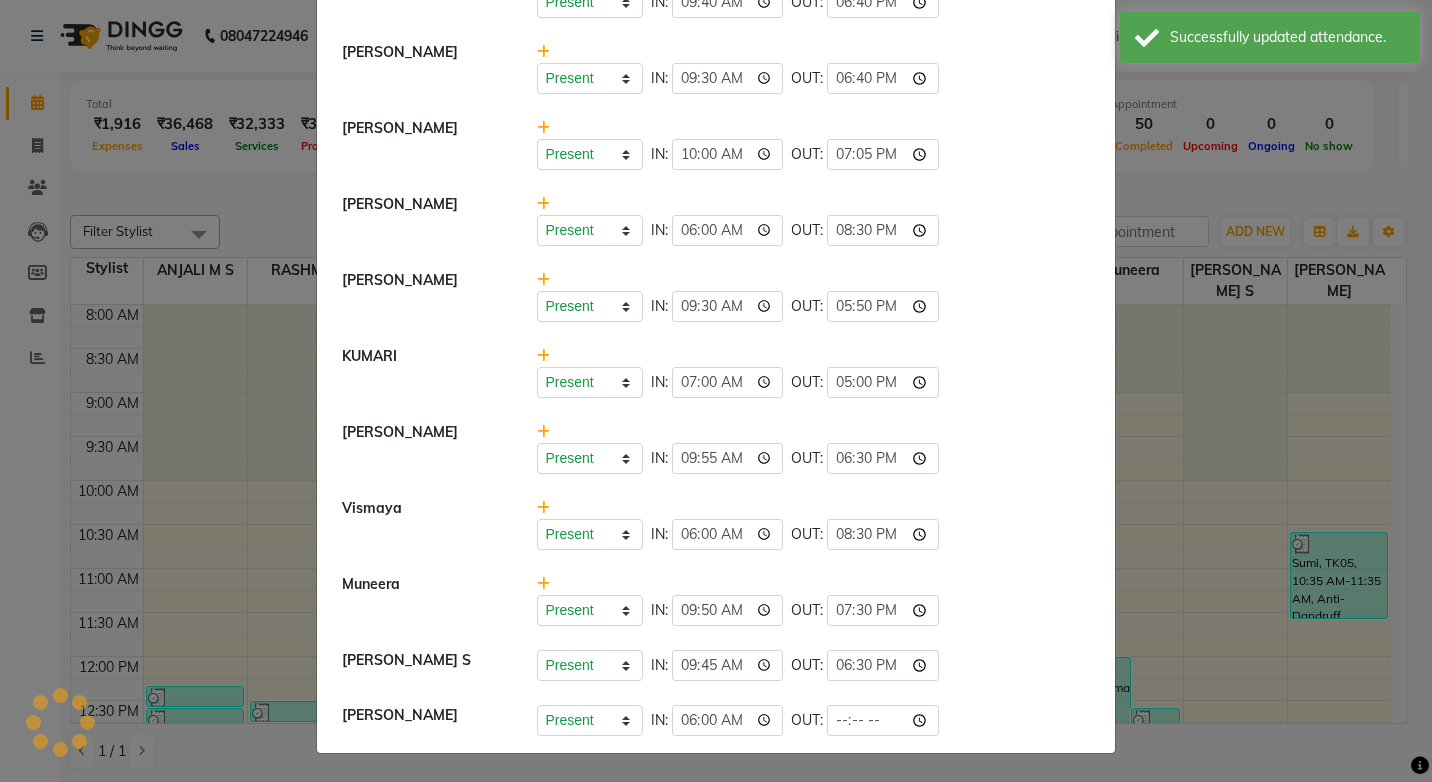 click on "Present   Absent   Late   Half Day   Weekly Off  IN:  09:45 OUT:  18:30" 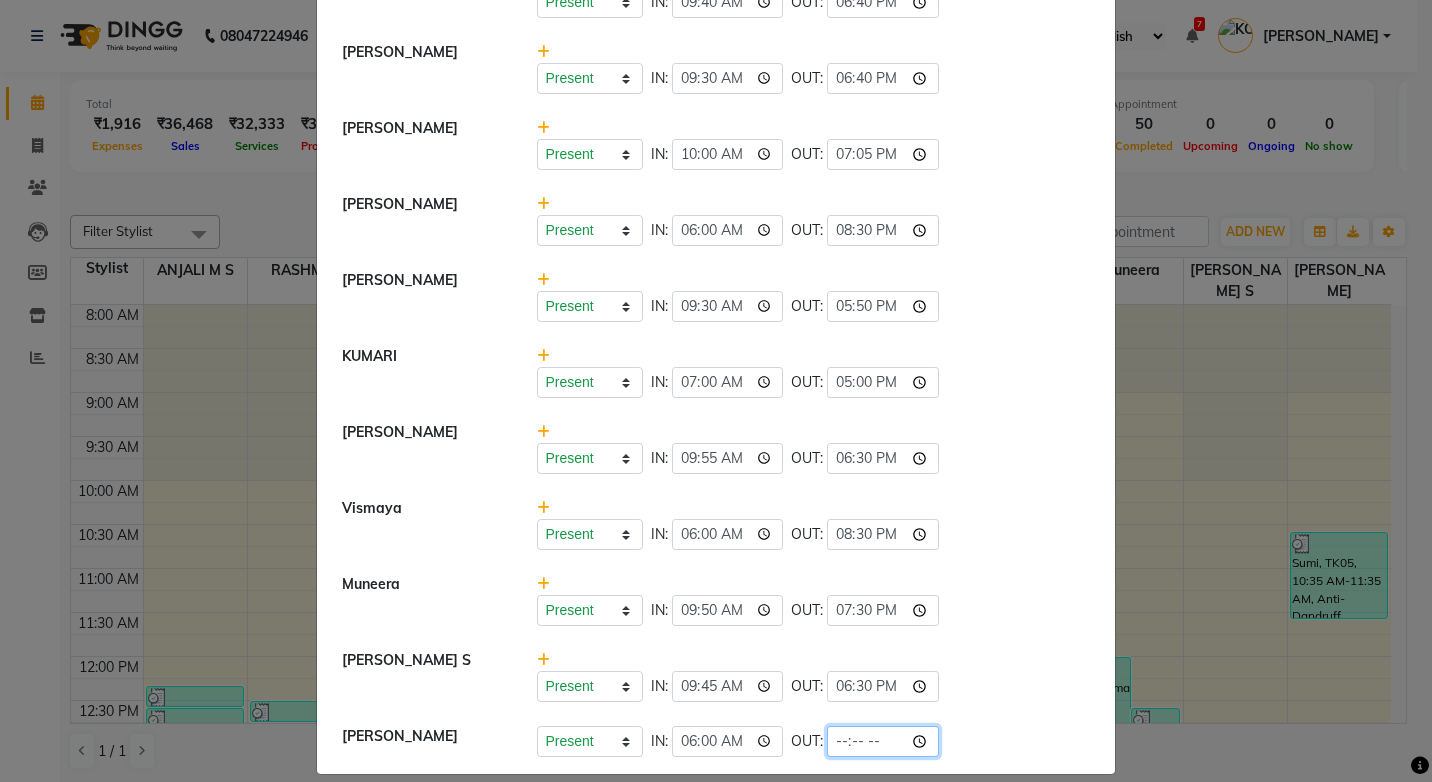 click 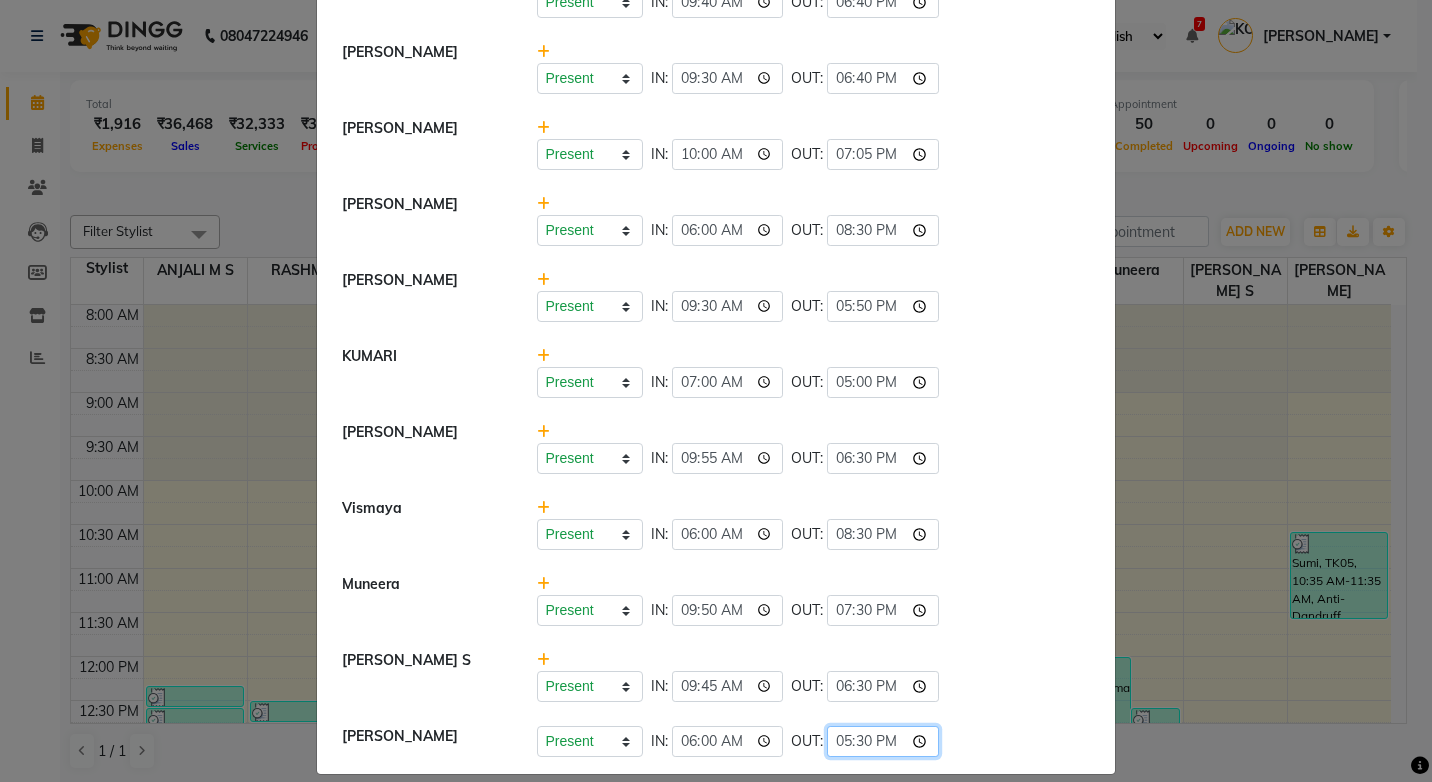 click on "17:30" 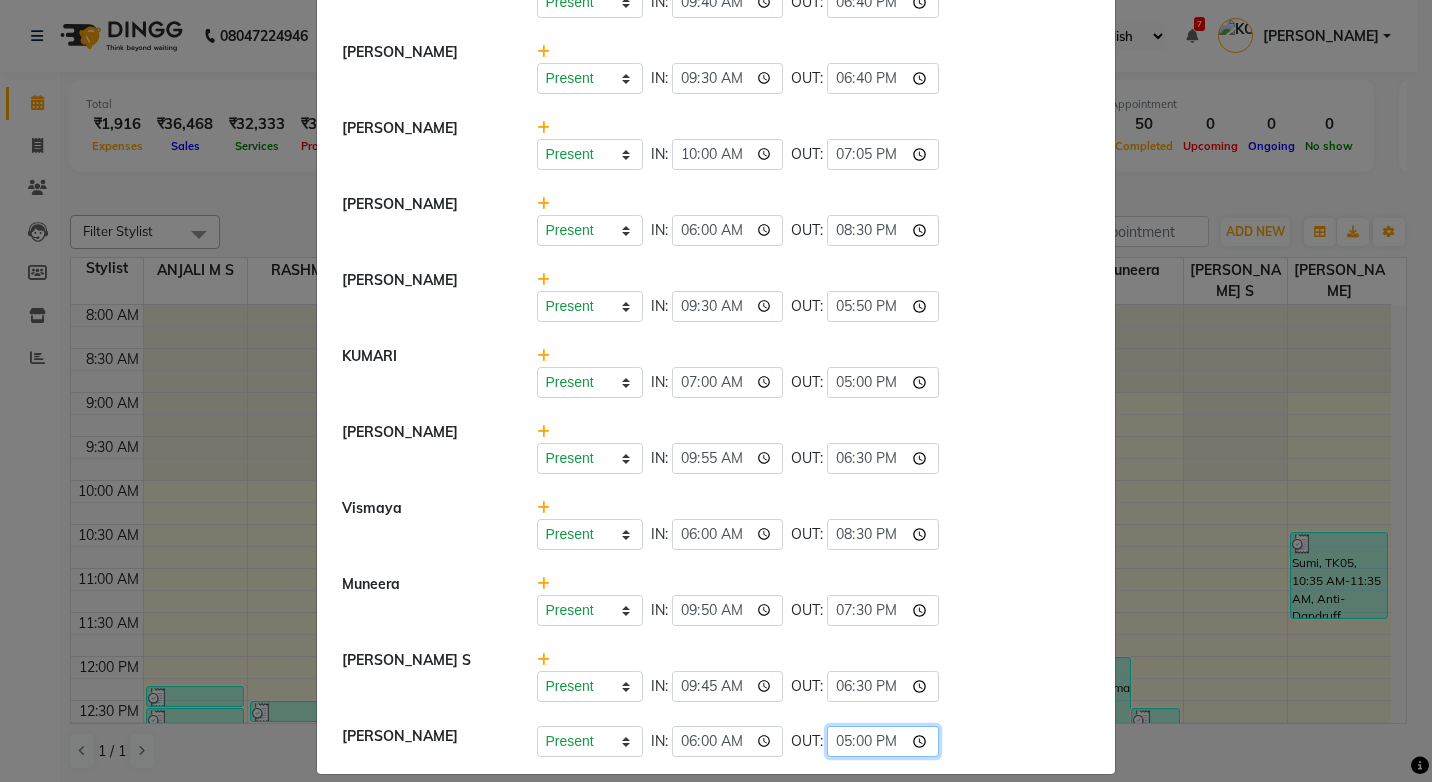 click on "17:00" 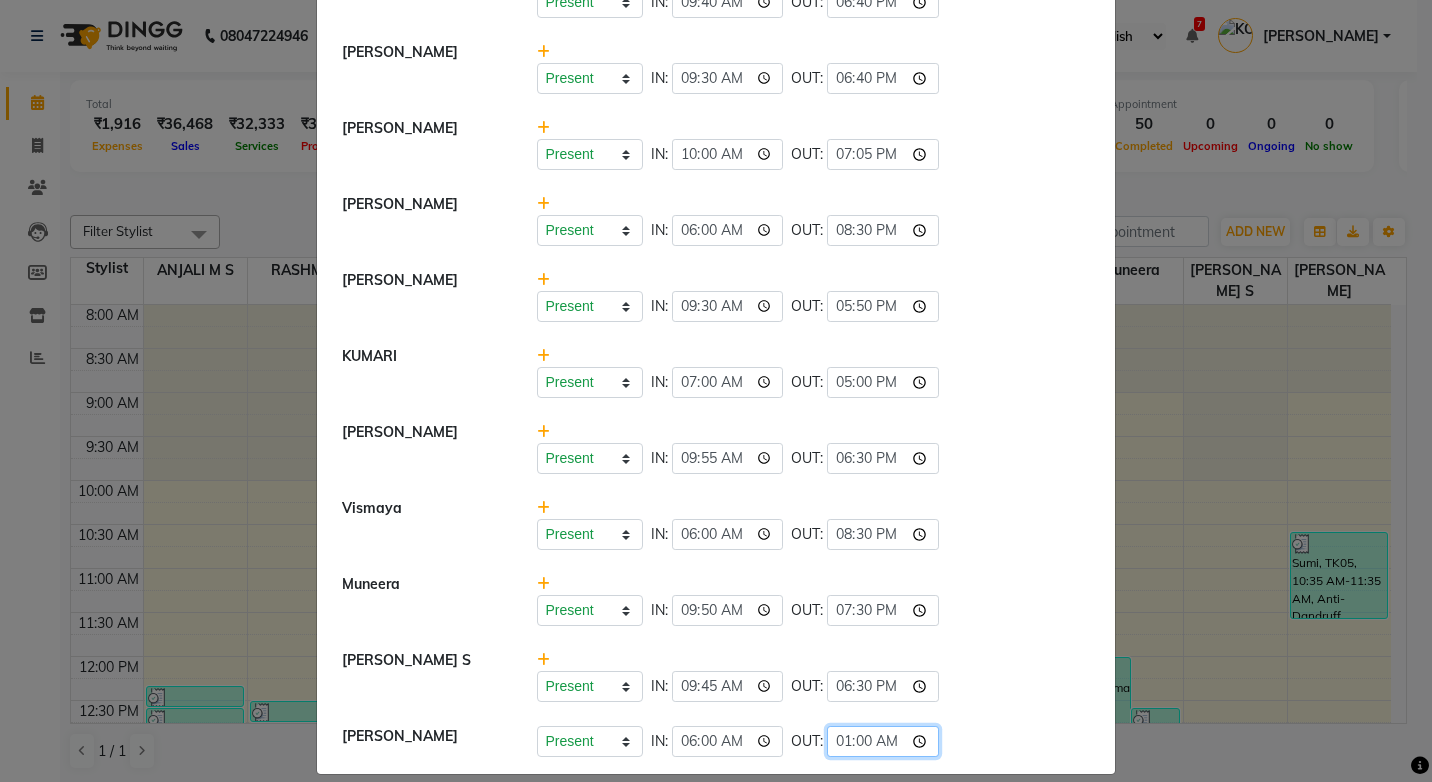 type on "18:00" 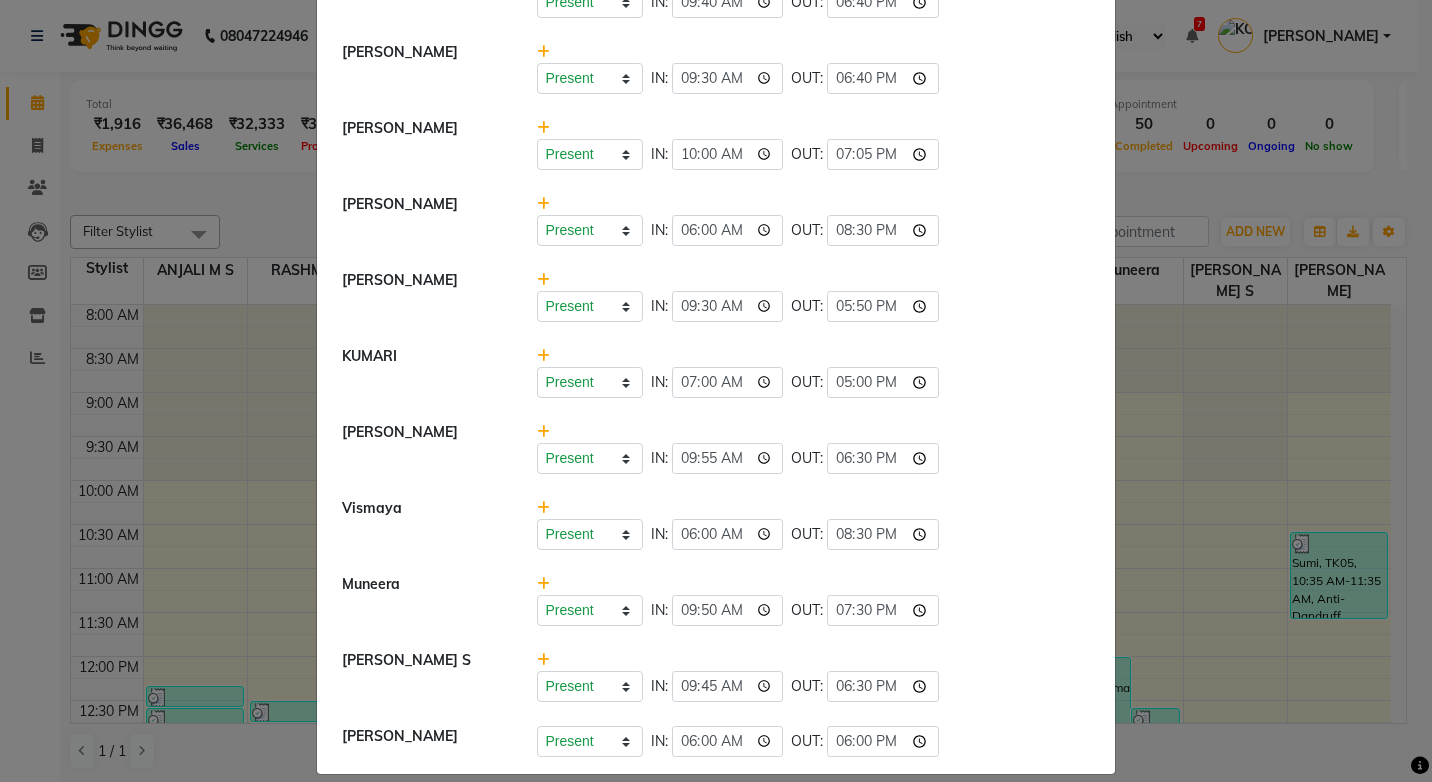 click on "Present   Absent   Late   Half Day   Weekly Off  IN:  09:45 OUT:  18:30" 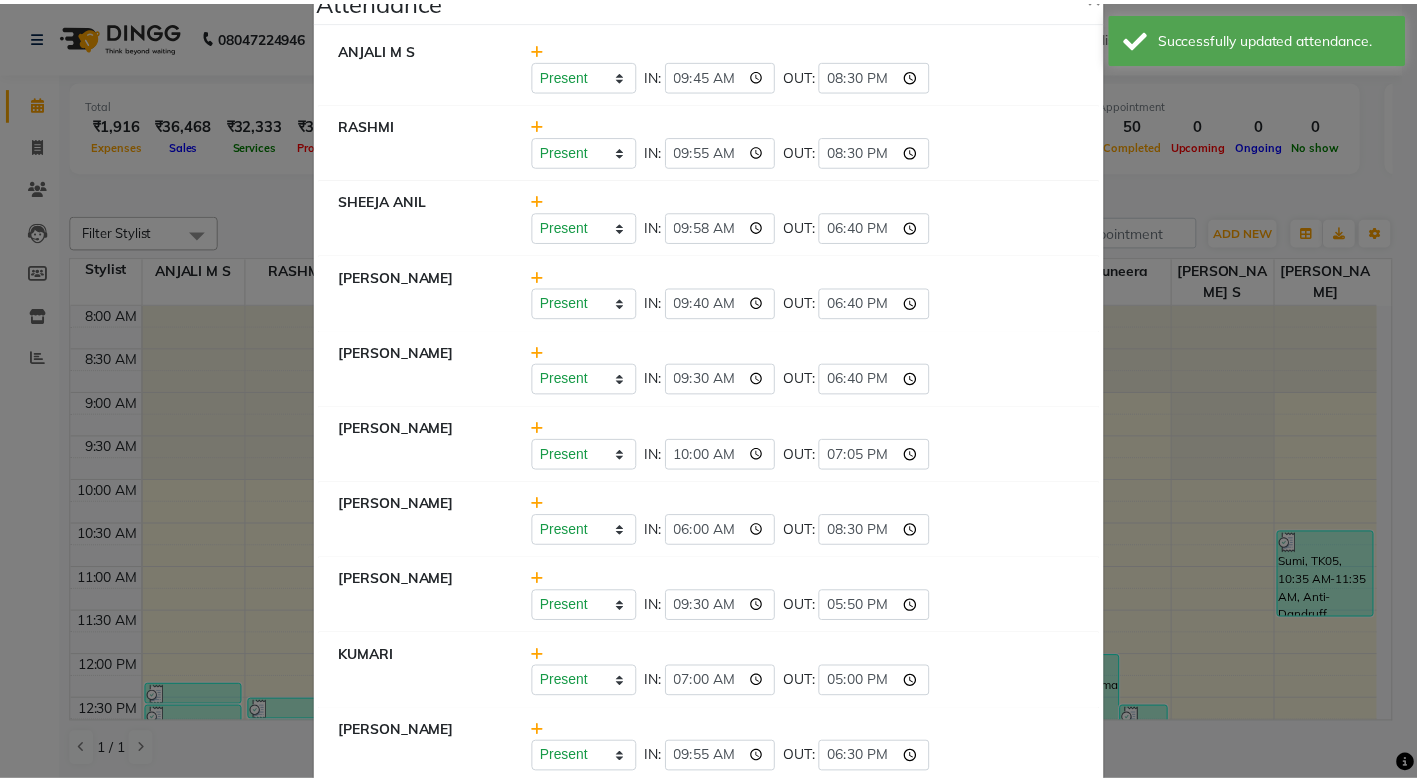 scroll, scrollTop: 0, scrollLeft: 0, axis: both 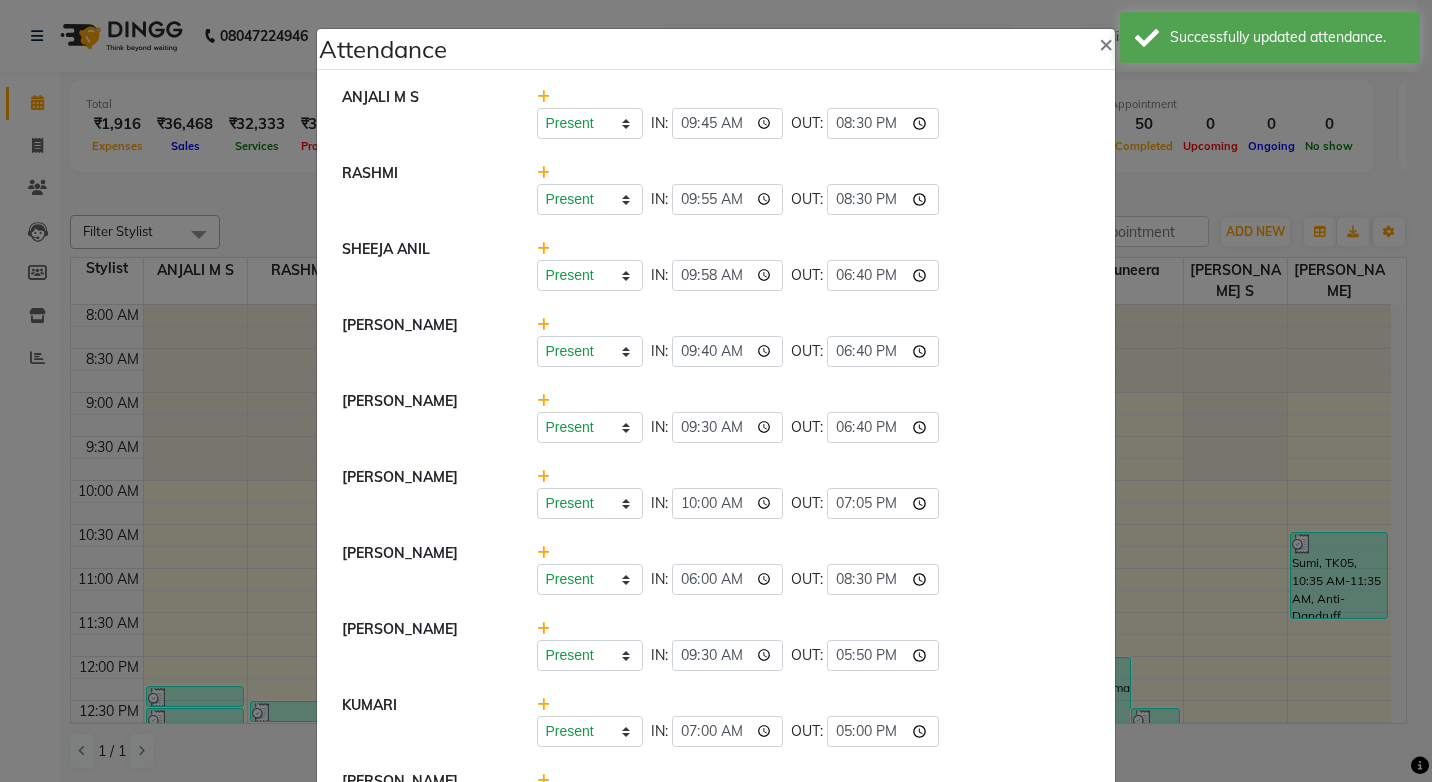 click on "Attendance ×  ANJALI M S   Present   Absent   Late   Half Day   Weekly Off  IN:  09:45 OUT:  20:30  RASHMI   Present   Absent   Late   Half Day   Weekly Off  IN:  09:55 OUT:  20:30  SHEEJA ANIL   Present   Absent   Late   Half Day   Weekly Off  IN:  09:58 OUT:  18:40  SHYNI    Present   Absent   Late   Half Day   Weekly Off  IN:  09:40 OUT:  18:40  SINDHYA    Present   Absent   Late   Half Day   Weekly Off  IN:  09:30 OUT:  18:40  STEFFY STEPHAN   Present   Absent   Late   Half Day   Weekly Off  IN:  10:00 OUT:  19:05  KOTTIYAM ASHTAMUDI   Present   Absent   Late   Half Day   Weekly Off  IN:  06:00 OUT:  20:30  ASWATHY   Present   Absent   Late   Half Day   Weekly Off  IN:  09:30 OUT:  17:50  KUMARI   Present   Absent   Late   Half Day   Weekly Off  IN:  07:00 OUT:  17:00  Sreepriya   Present   Absent   Late   Half Day   Weekly Off  IN:  09:55 OUT:  18:30  Vismaya   Present   Absent   Late   Half Day   Weekly Off  IN:  06:00 OUT:  20:30  Muneera   Present   Absent   Late   Half Day   Weekly Off  IN:  09:50" 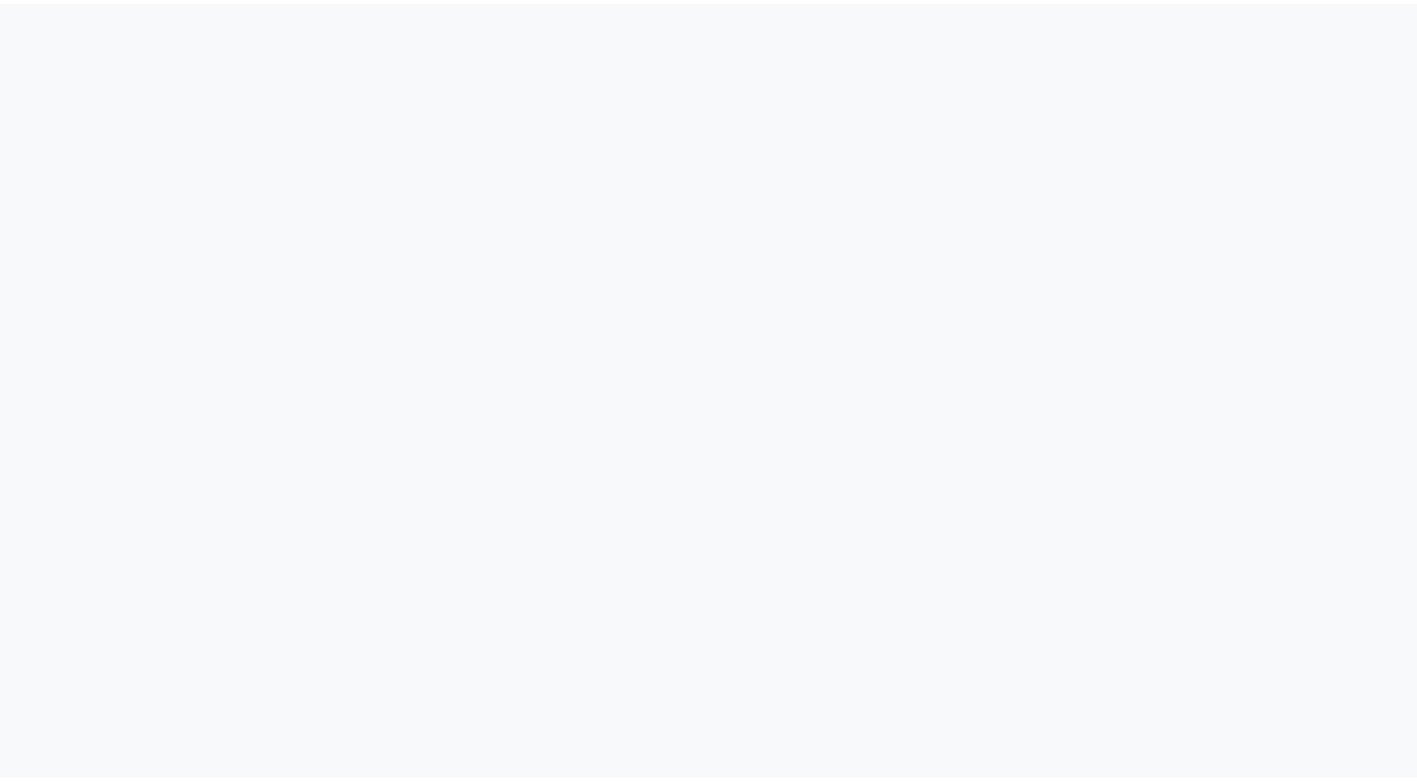 scroll, scrollTop: 0, scrollLeft: 0, axis: both 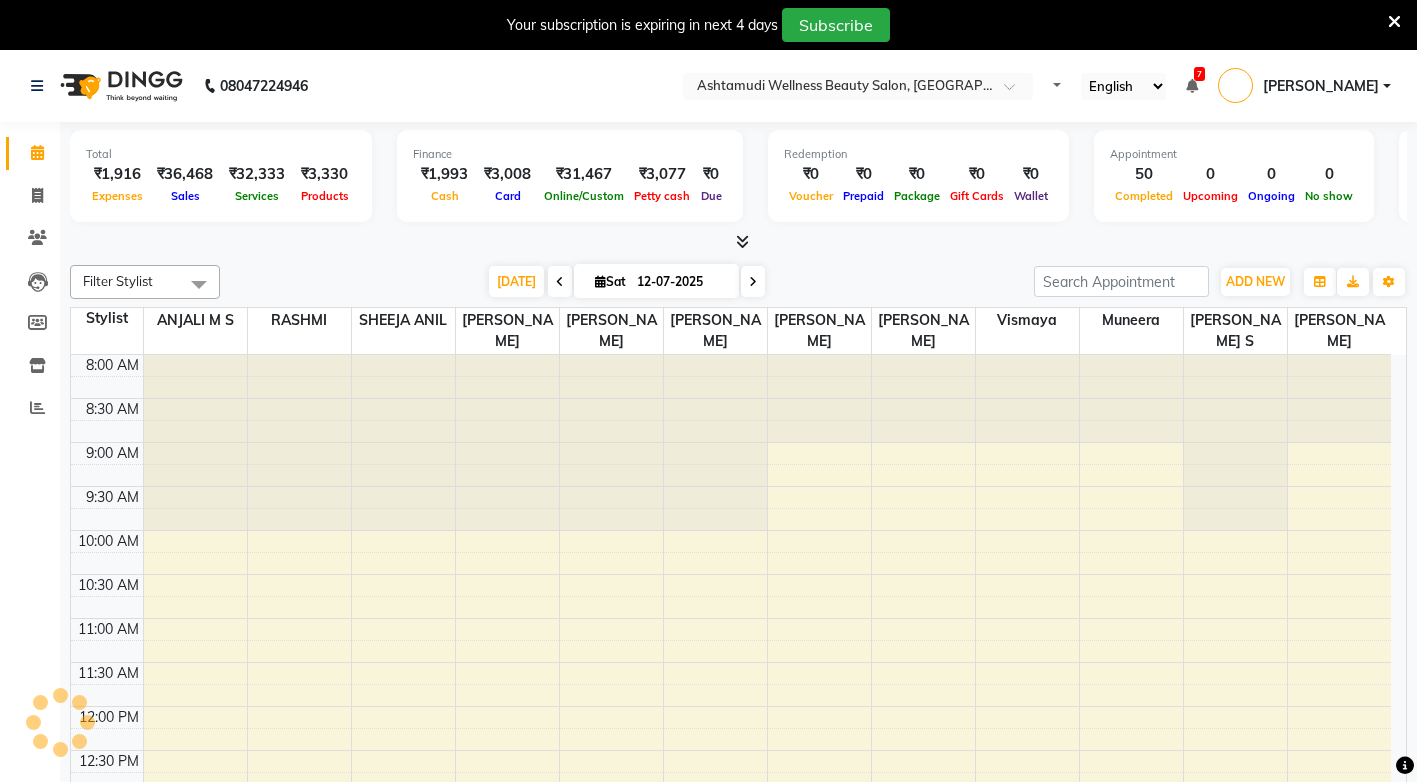 select on "en" 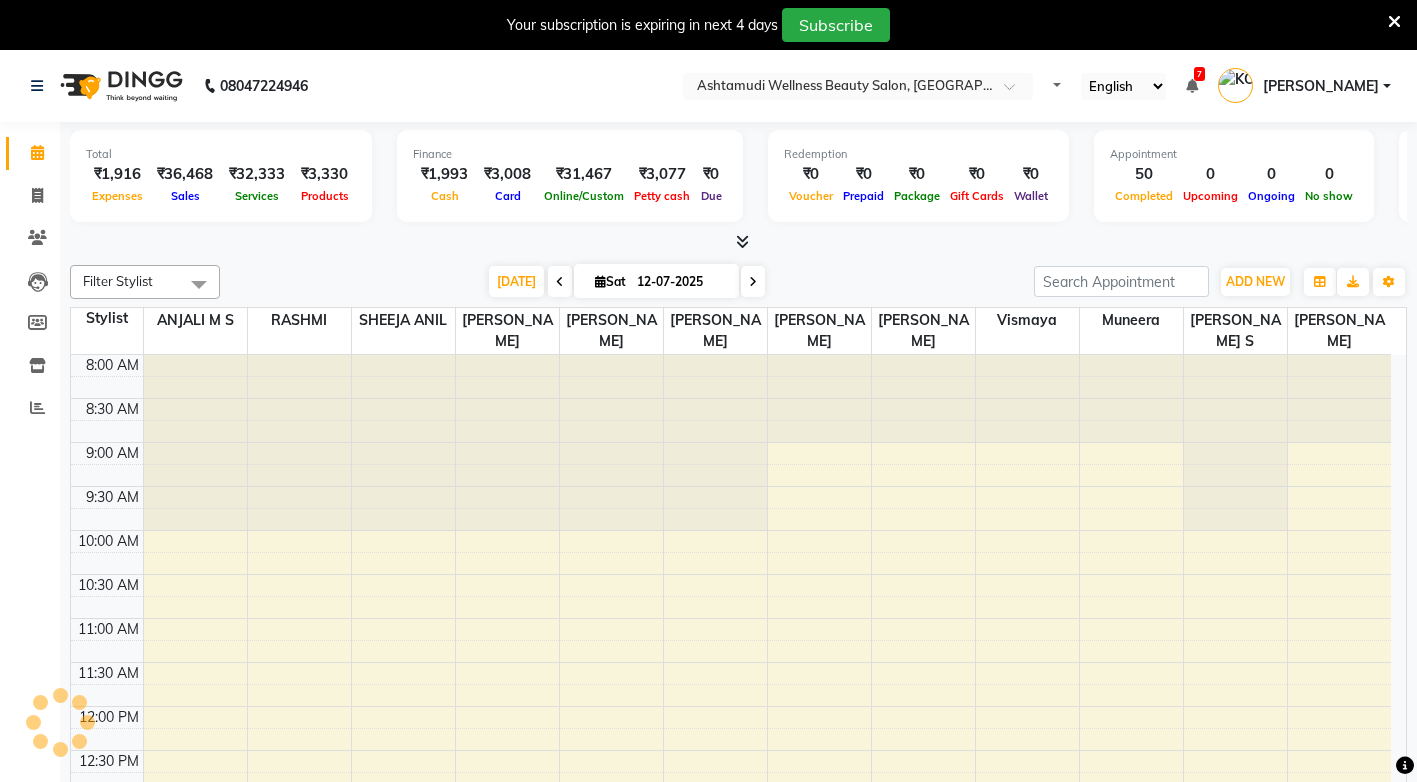 scroll, scrollTop: 0, scrollLeft: 0, axis: both 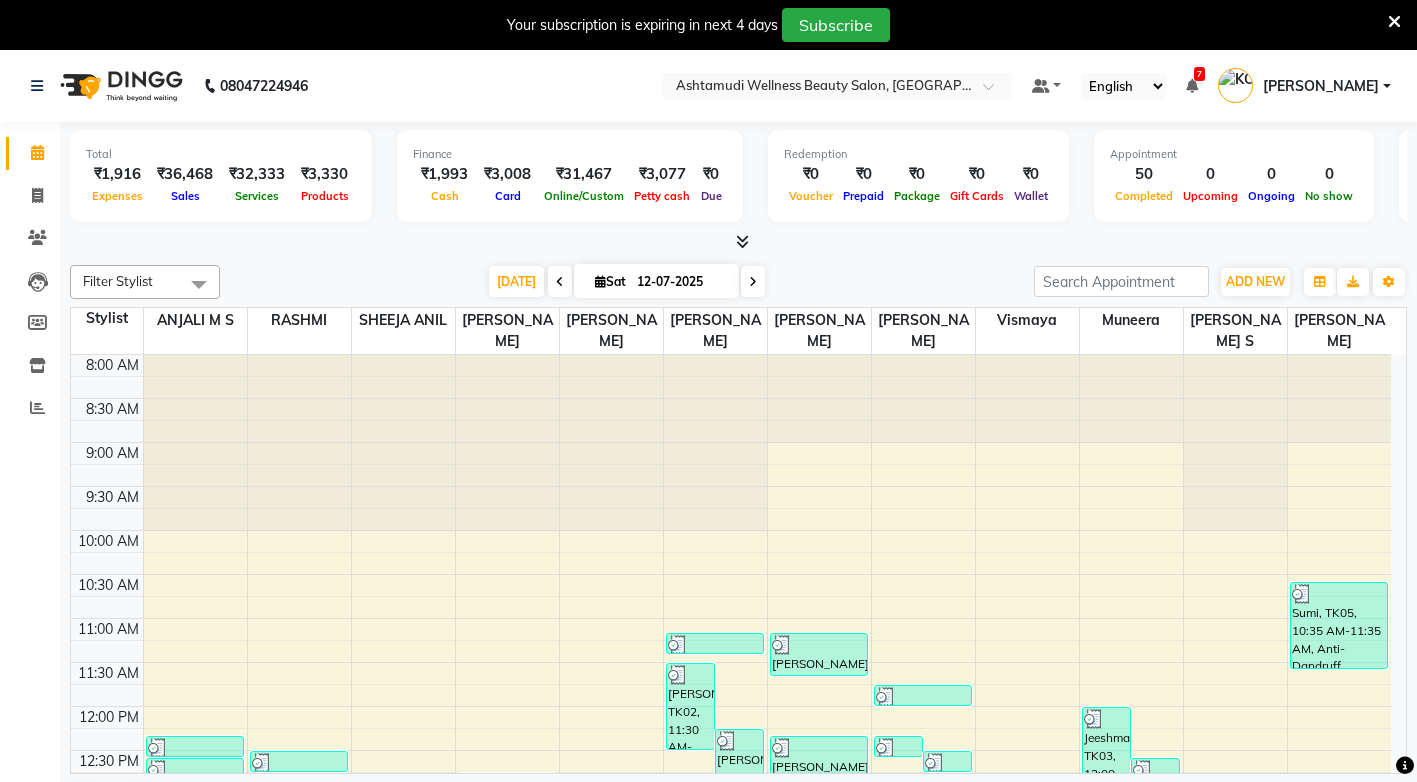click at bounding box center [1394, 22] 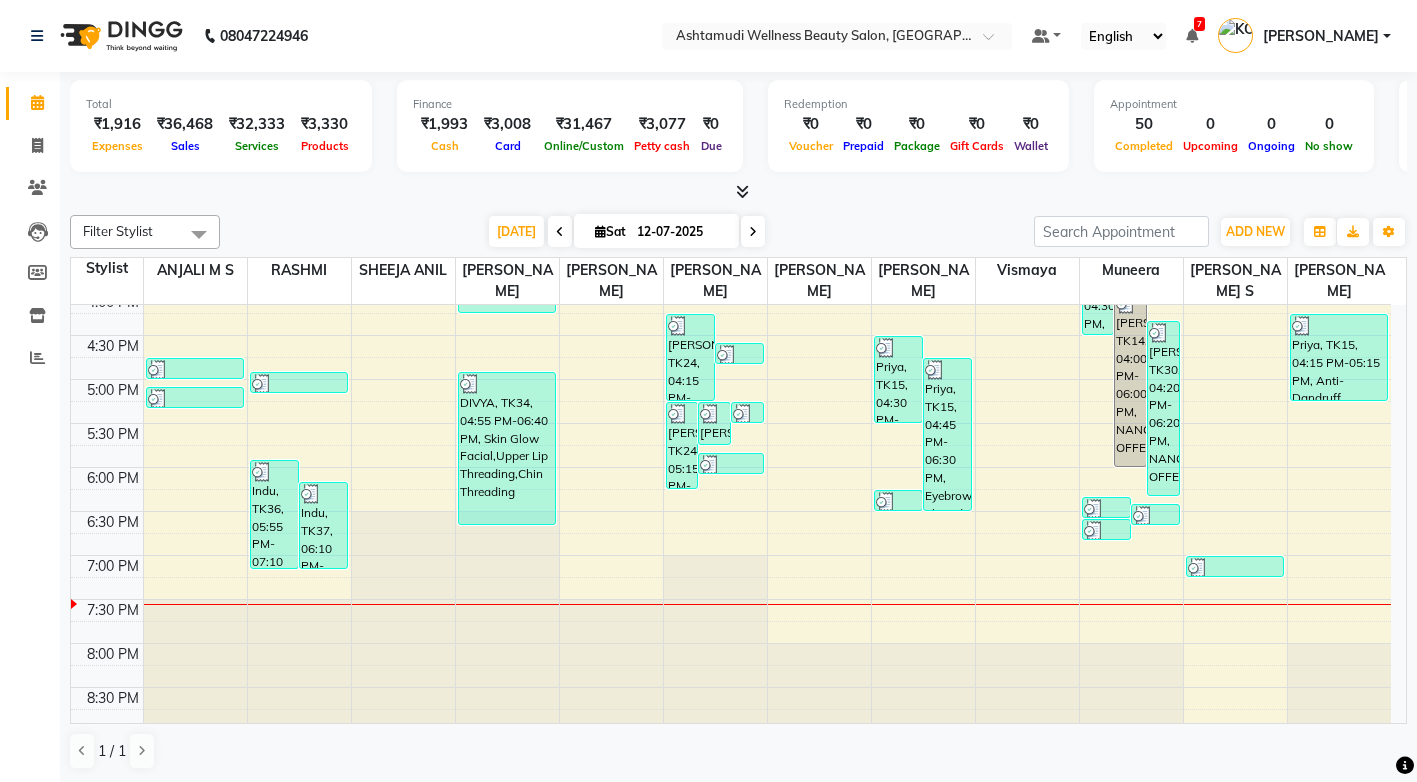 scroll, scrollTop: 725, scrollLeft: 0, axis: vertical 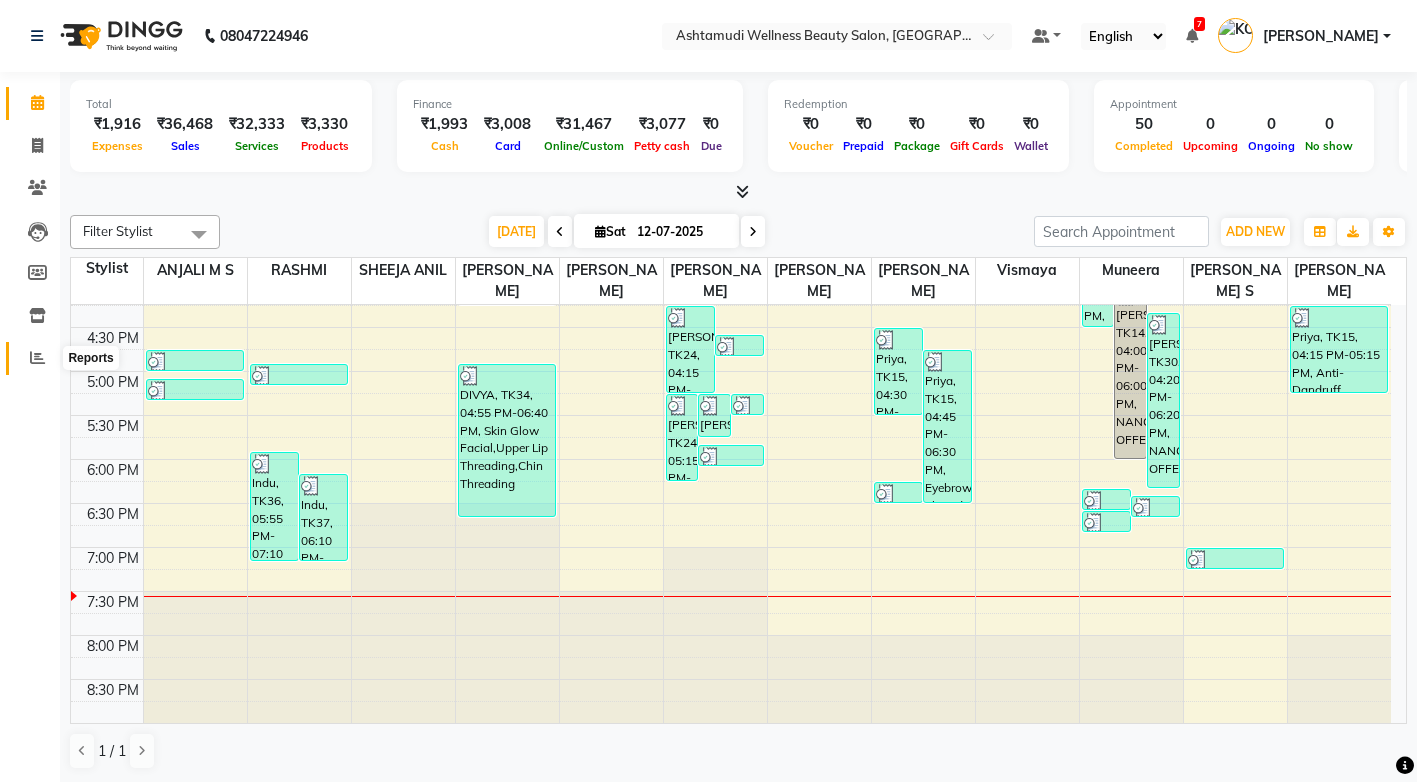 click 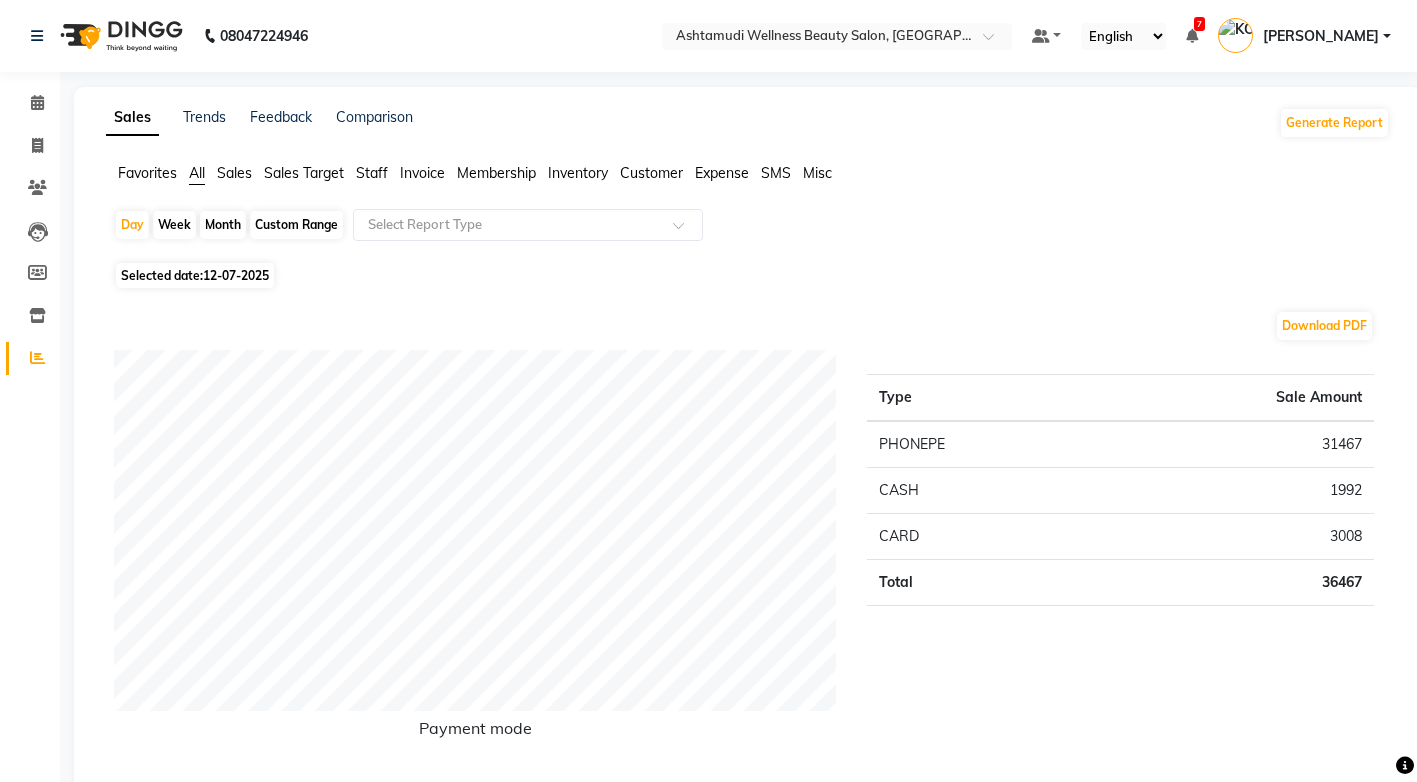 click on "Month" 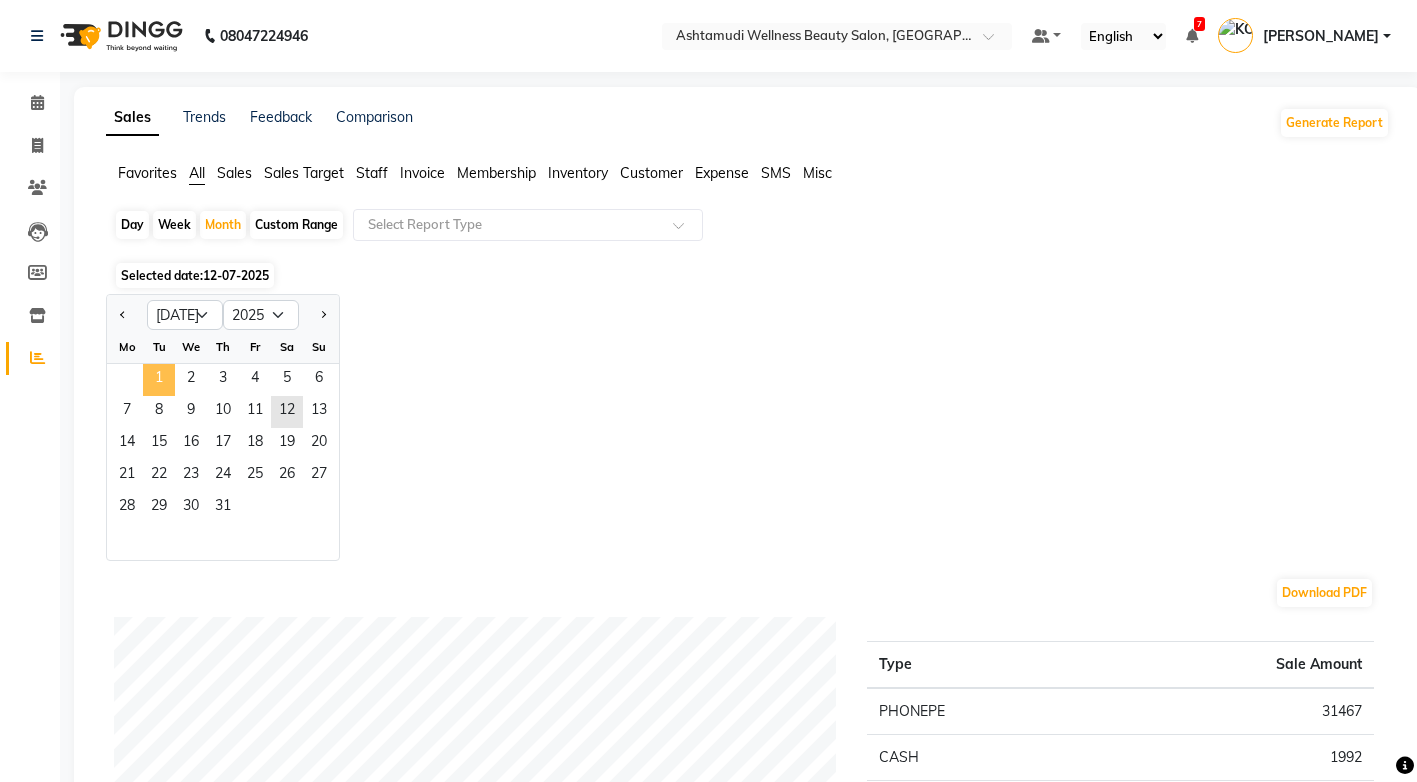 click on "1" 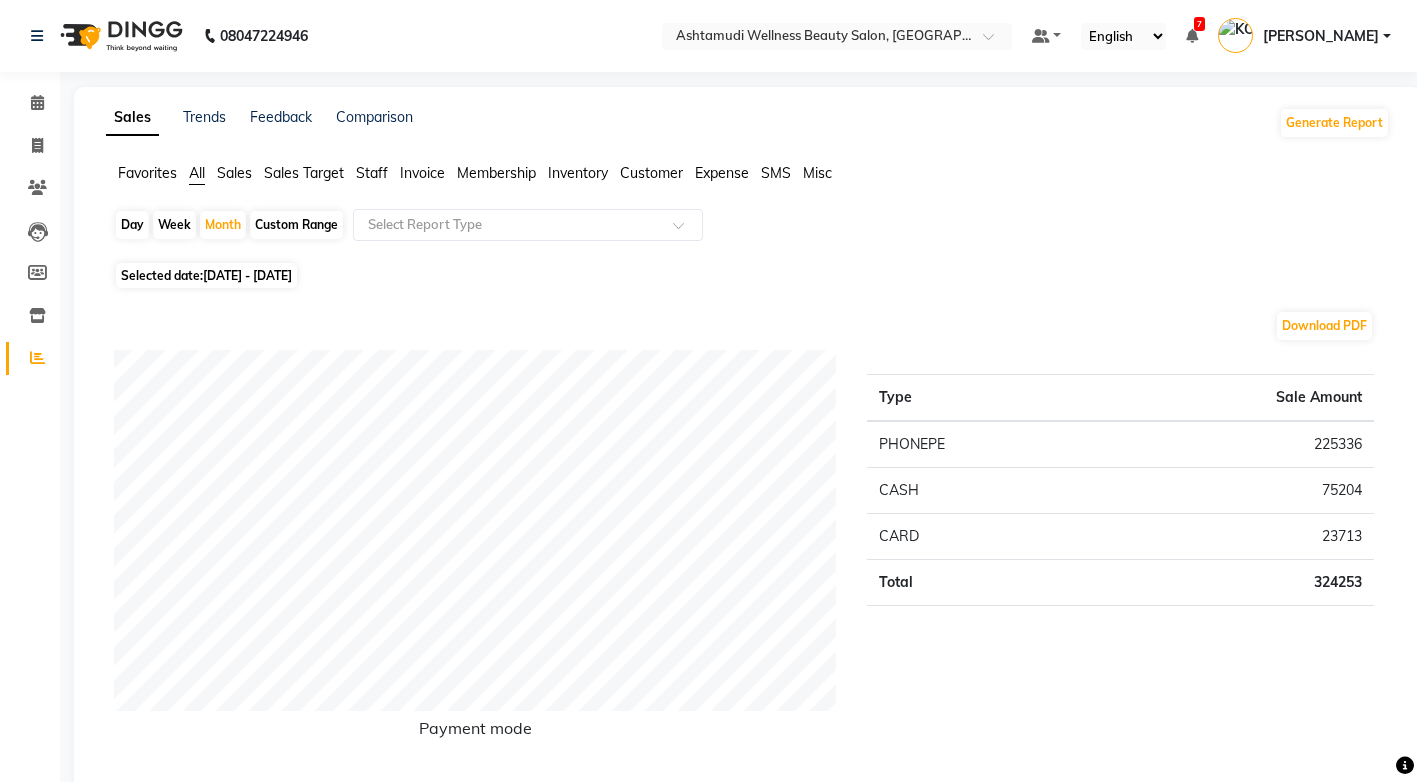 click on "Staff" 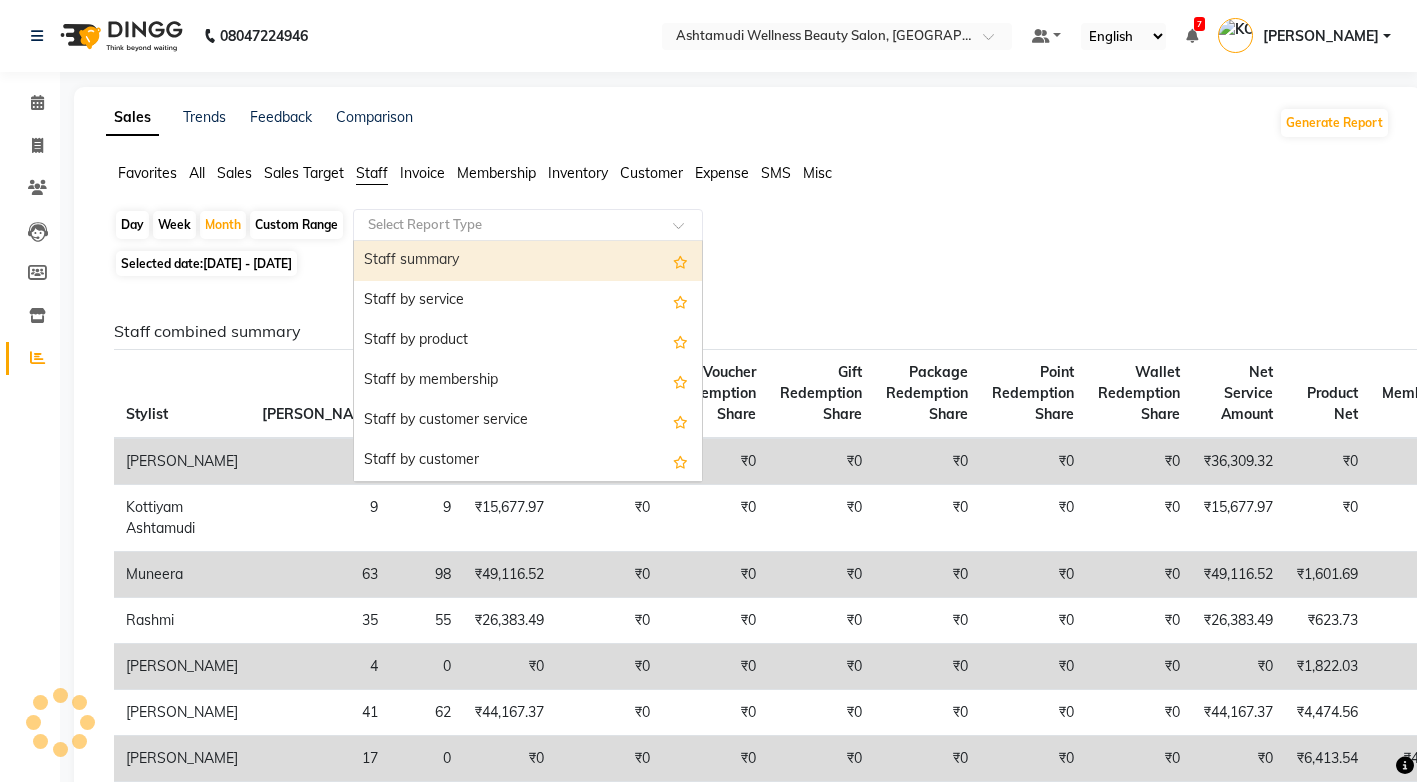 click 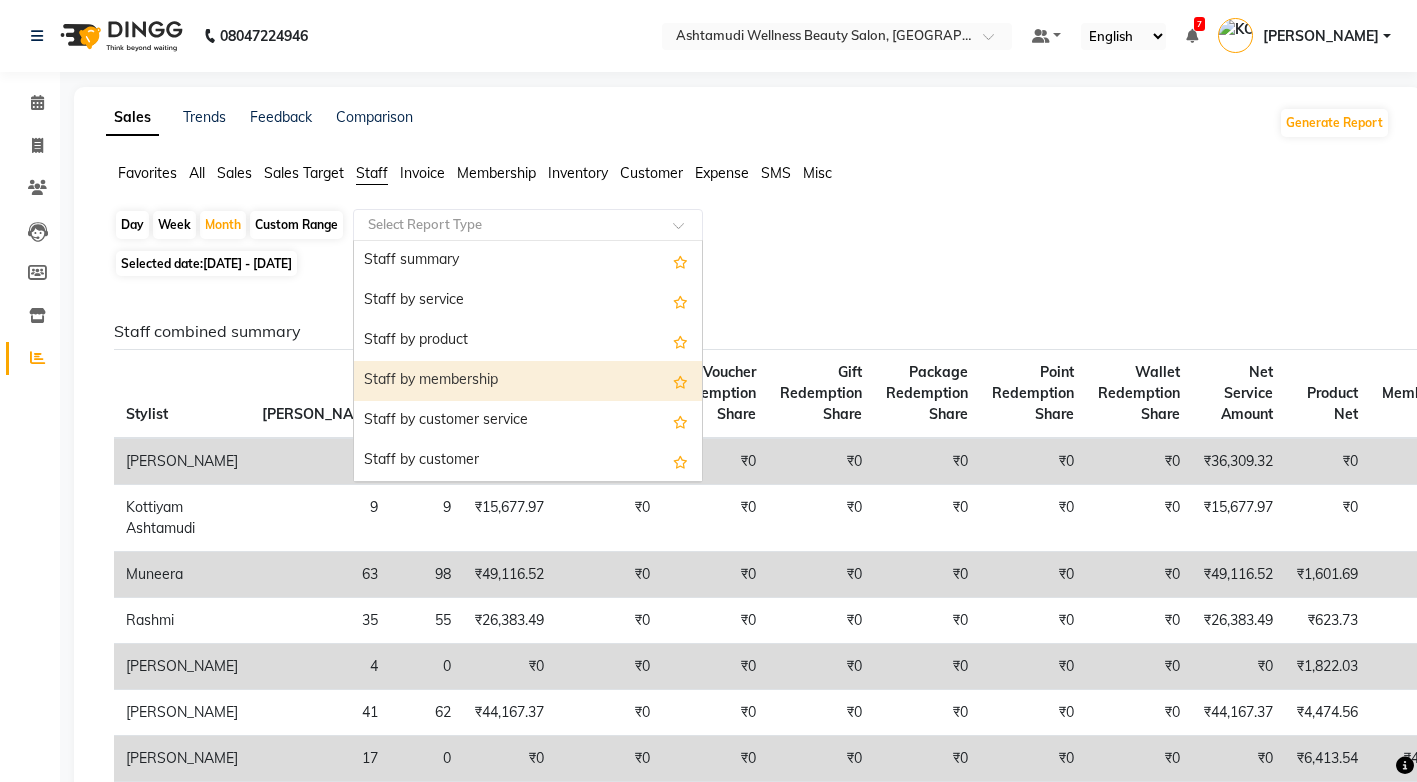 click on "Staff by membership" at bounding box center [528, 381] 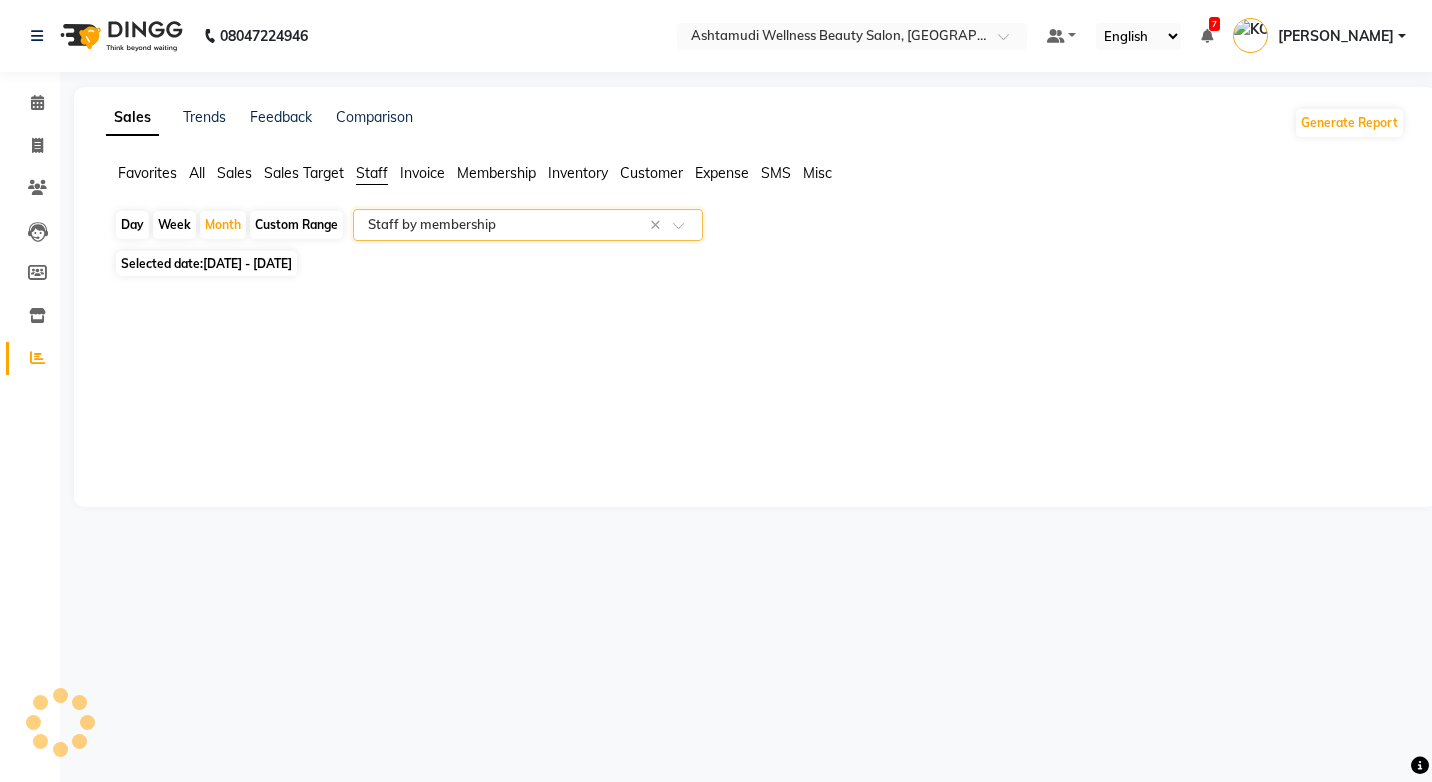 select on "full_report" 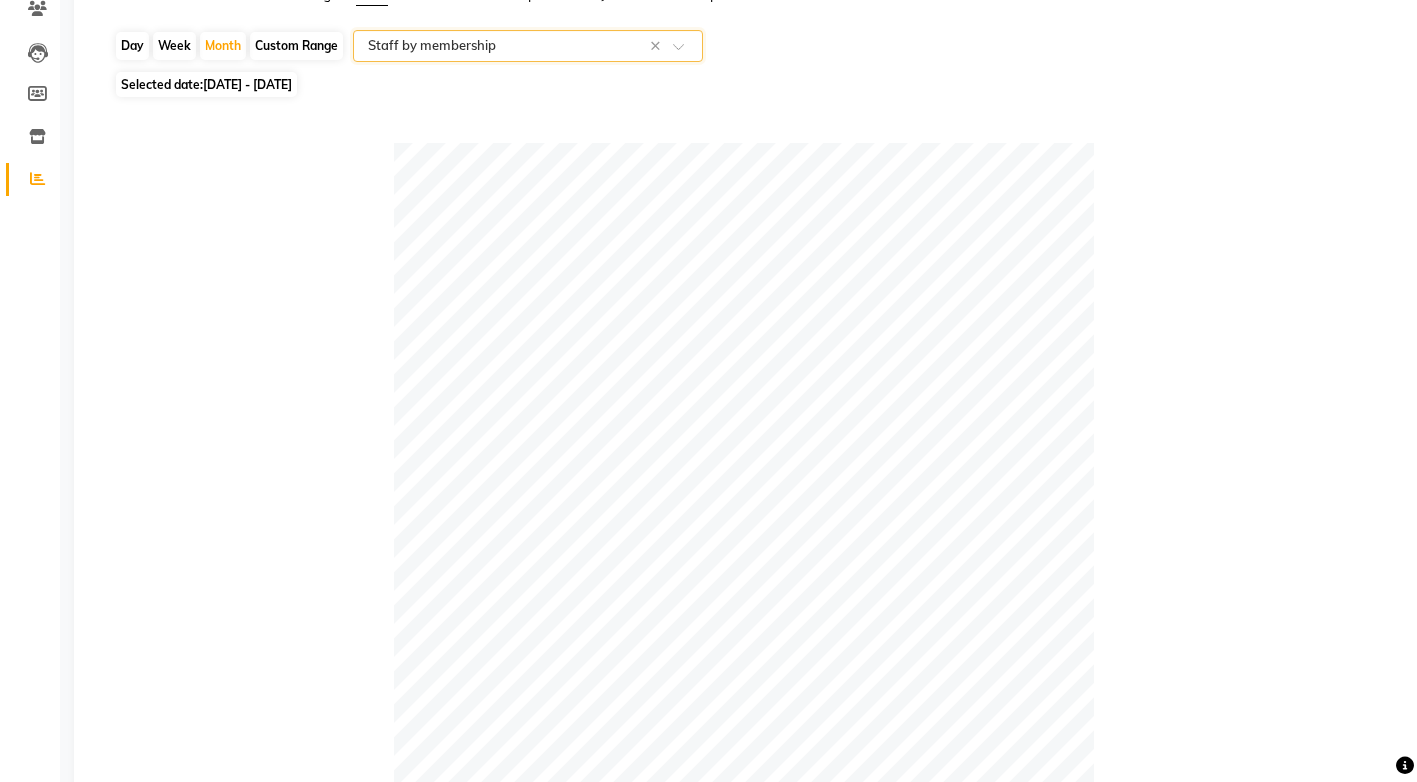 scroll, scrollTop: 0, scrollLeft: 0, axis: both 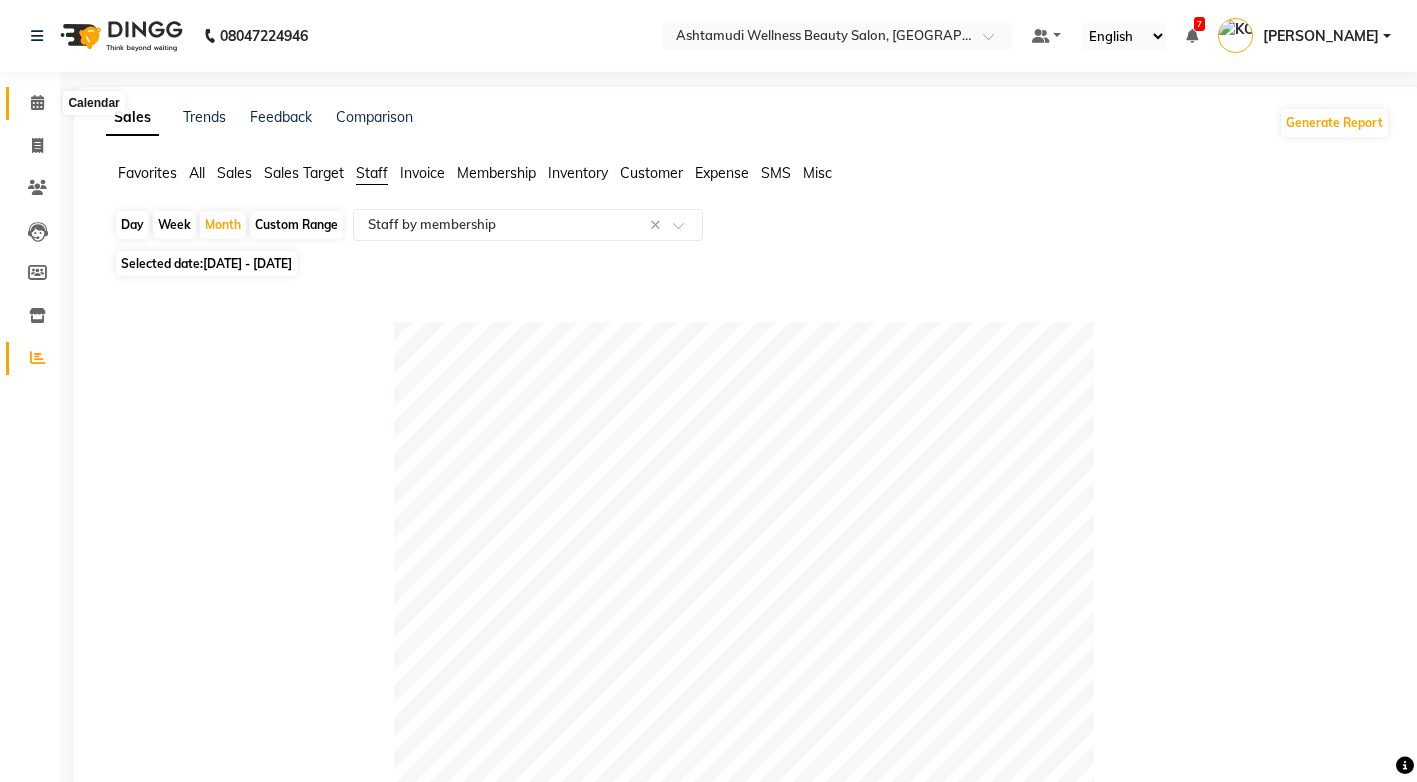 click 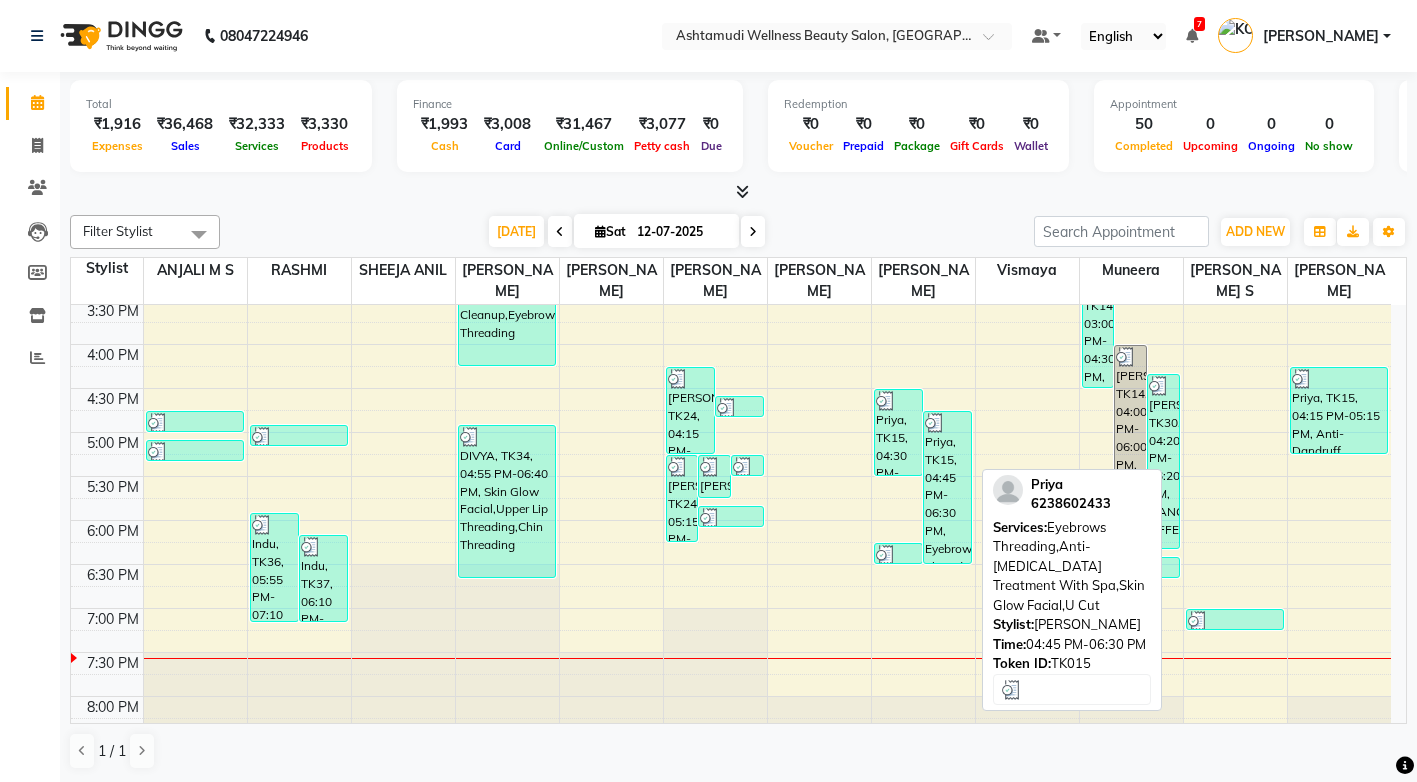 scroll, scrollTop: 725, scrollLeft: 0, axis: vertical 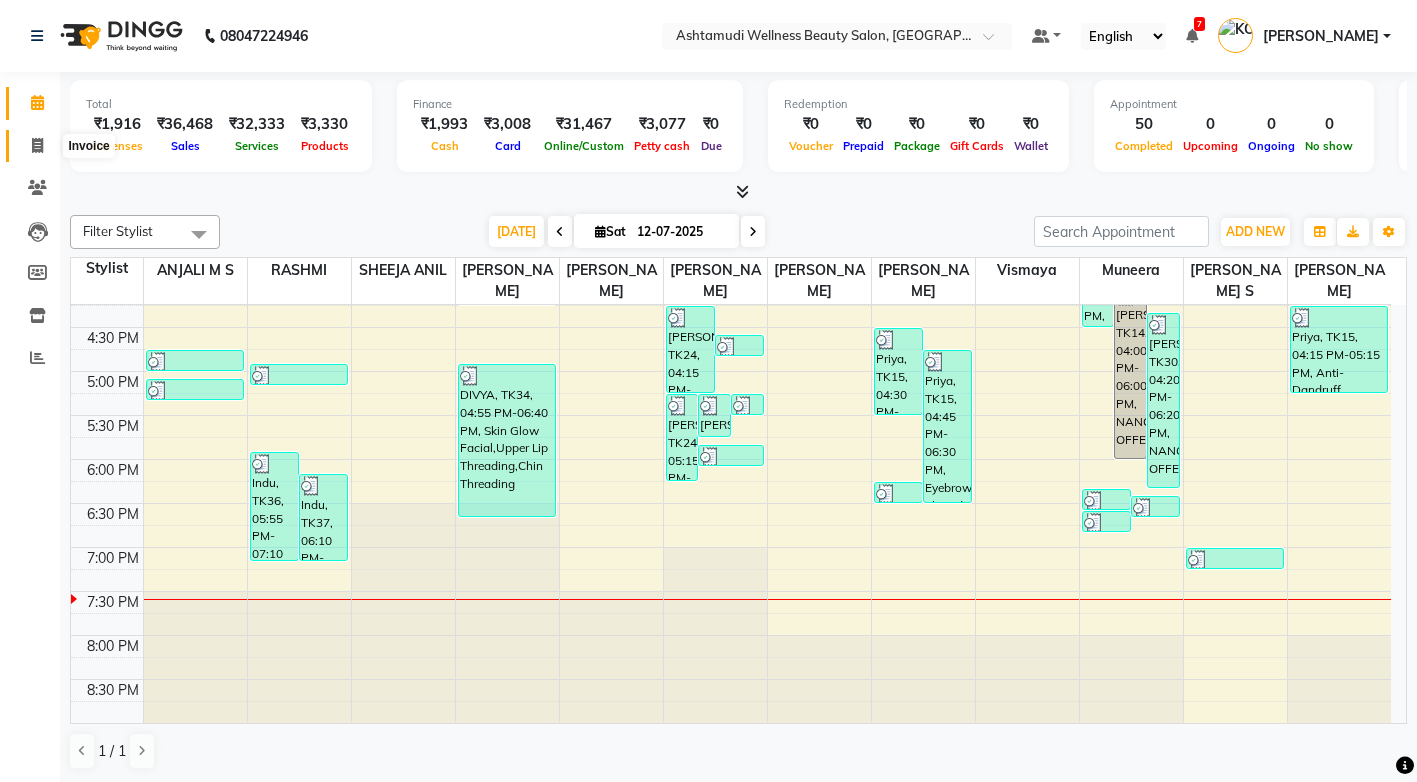 click 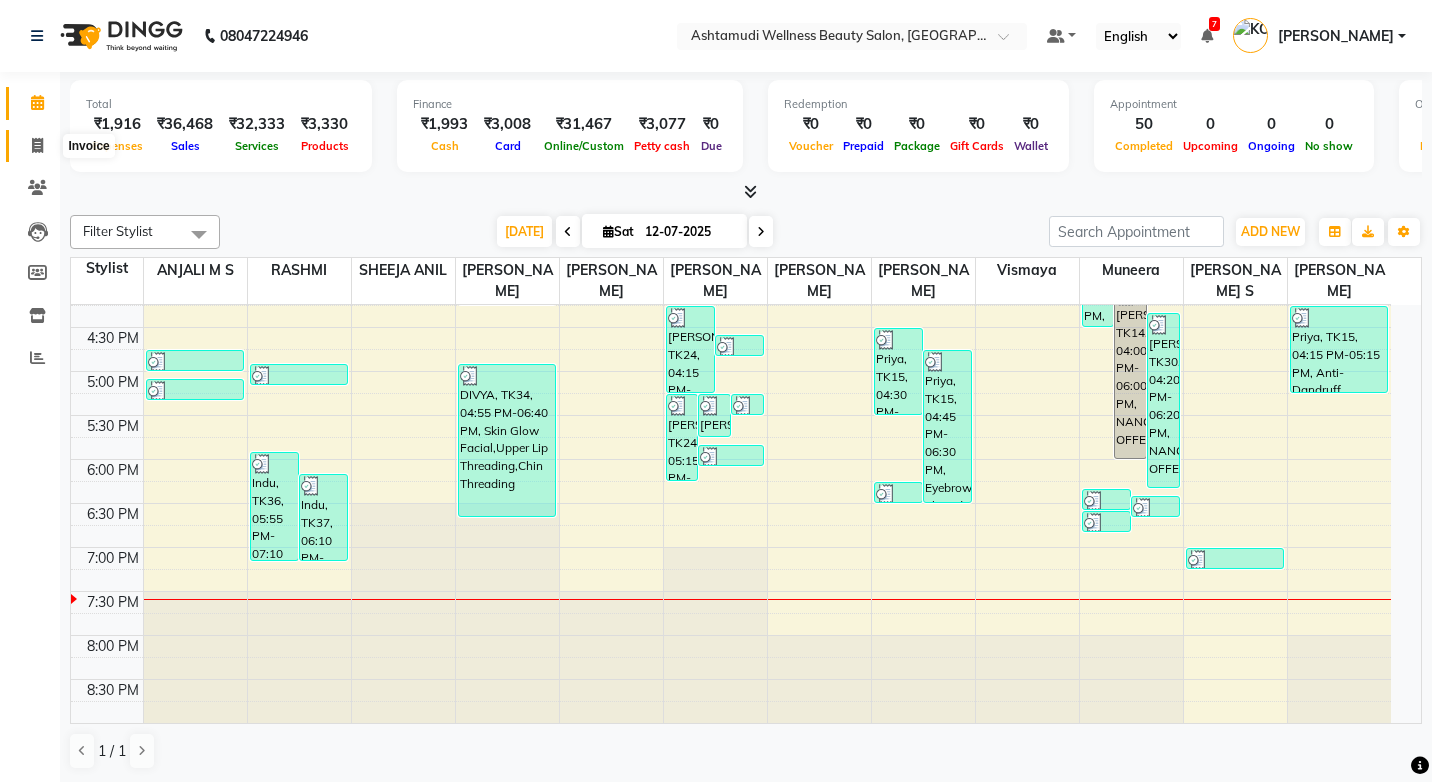 select on "service" 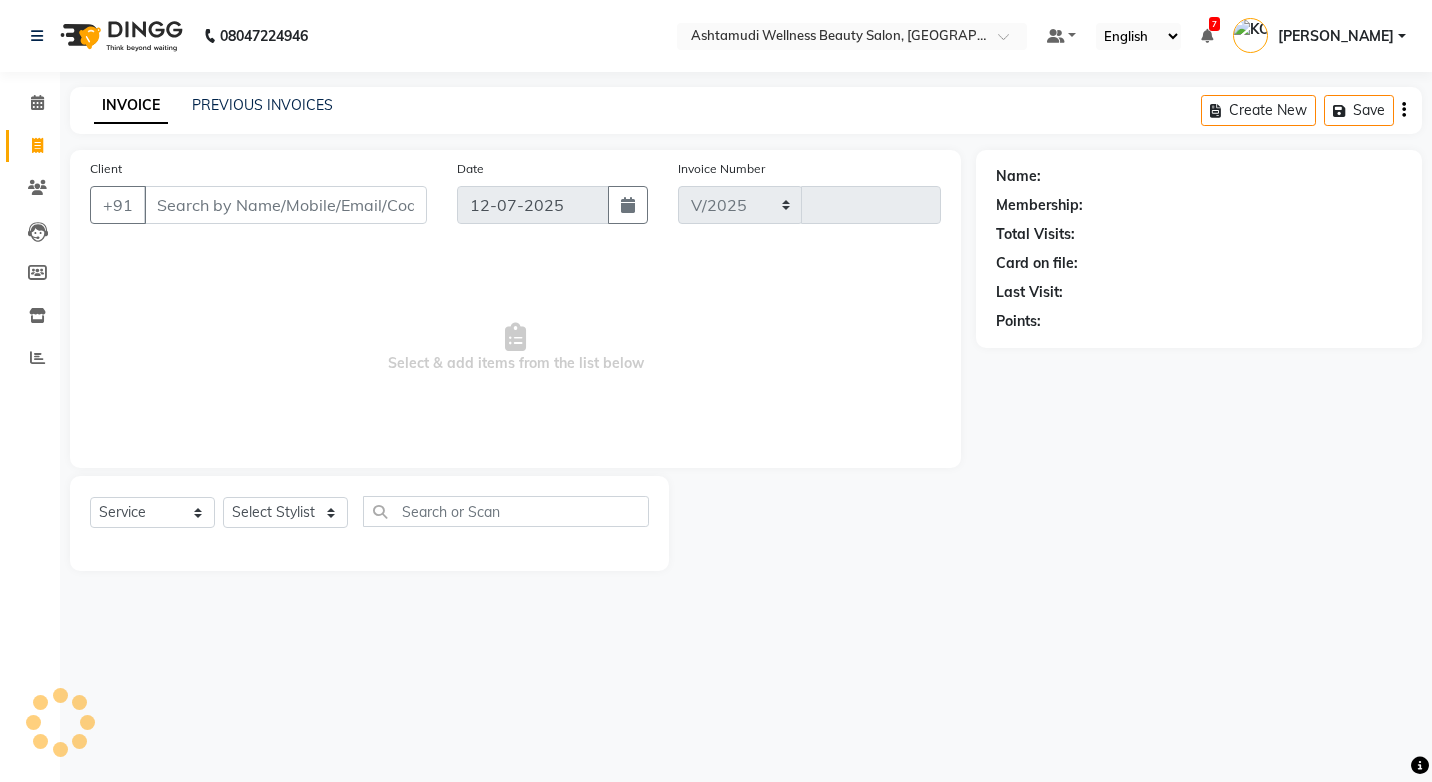 select on "4674" 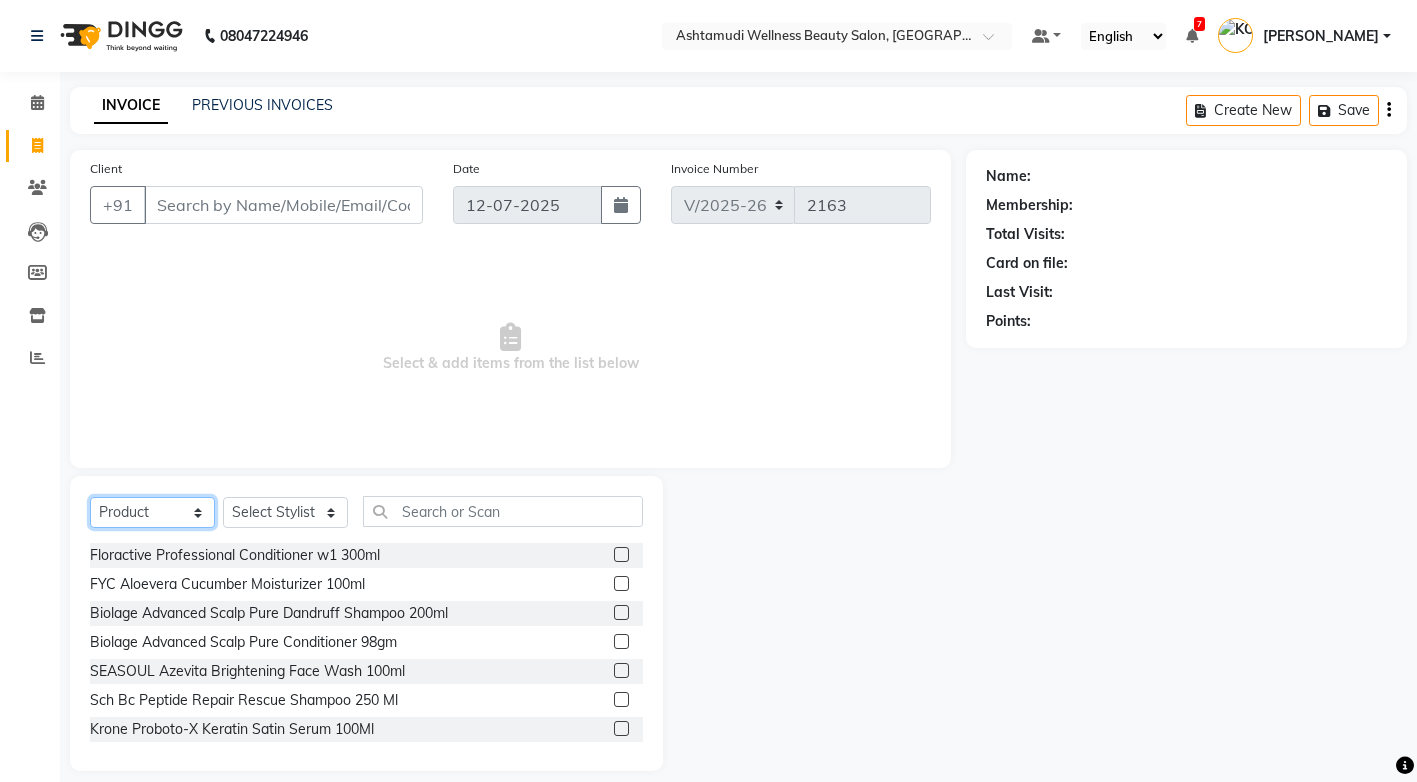 click on "Select  Service  Product  Membership  Package Voucher Prepaid Gift Card" 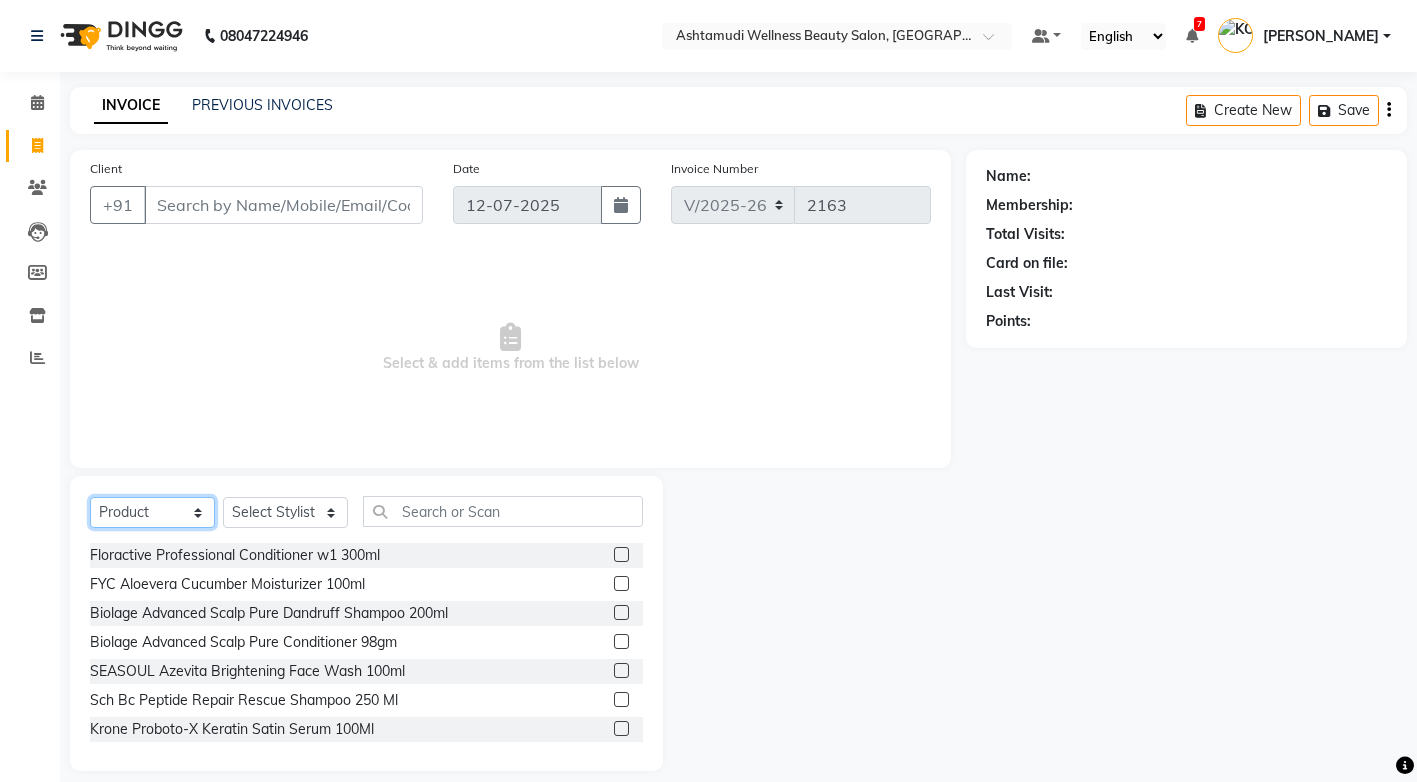 select on "service" 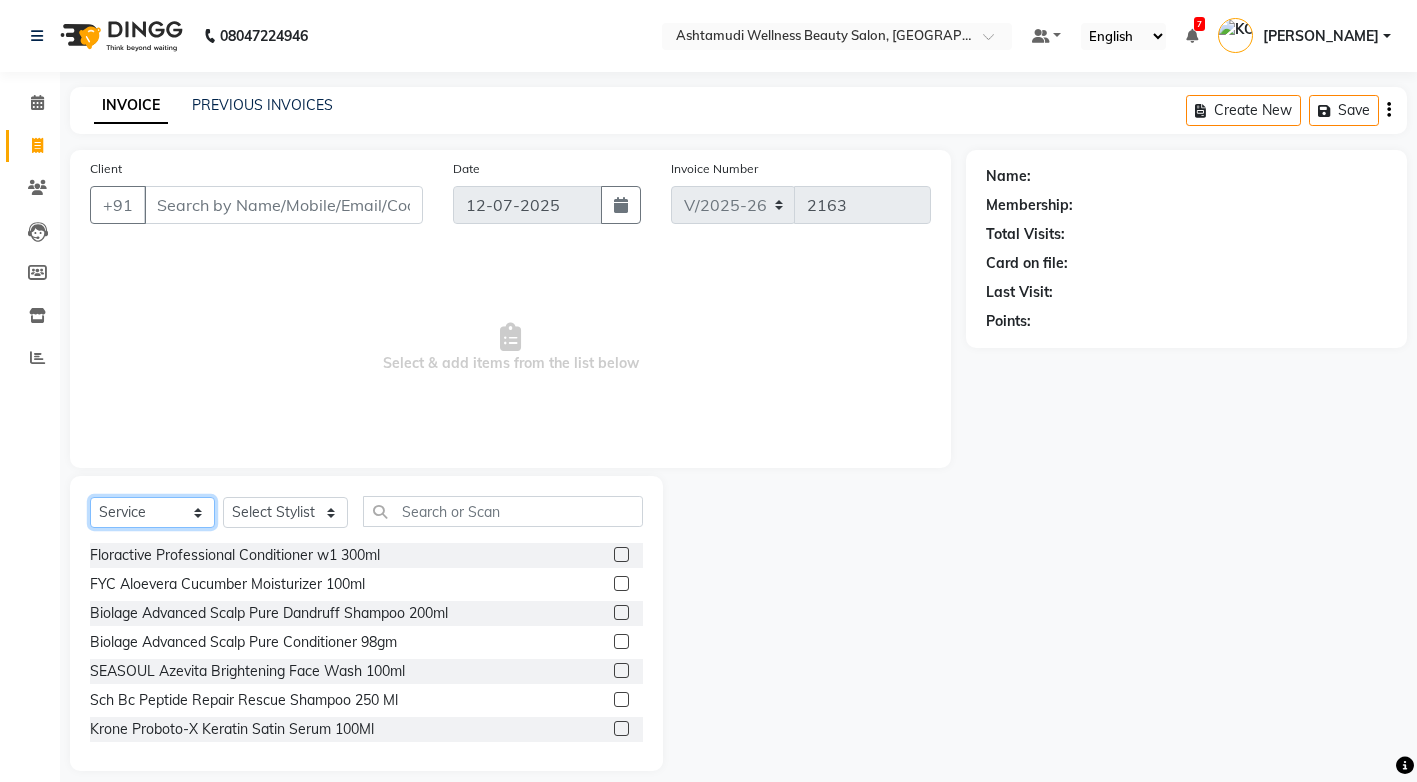 click on "Select  Service  Product  Membership  Package Voucher Prepaid Gift Card" 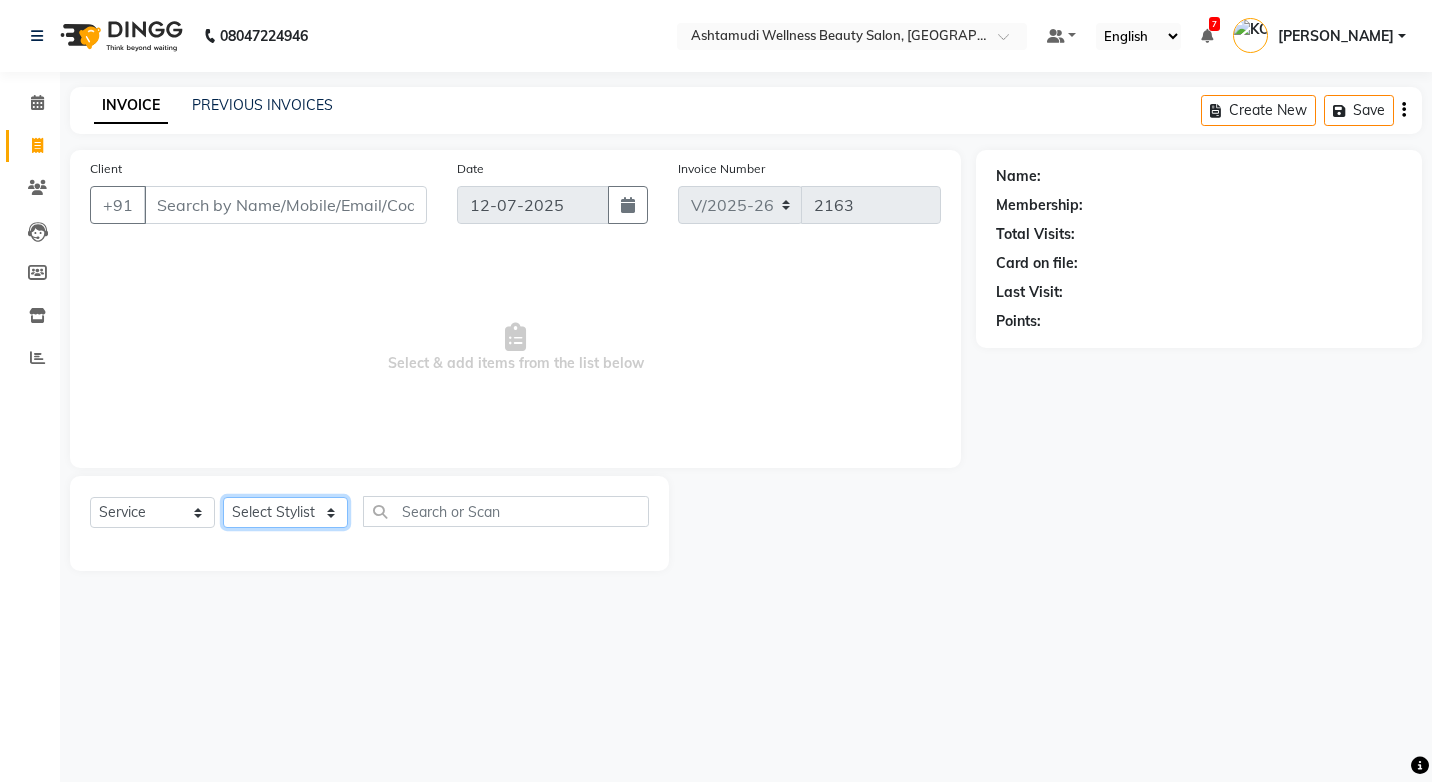 click on "Select Stylist ANJALI M S [PERSON_NAME] KOTTIYAM ASHTAMUDI [PERSON_NAME] [PERSON_NAME] [PERSON_NAME] [PERSON_NAME]  Sona [PERSON_NAME] [PERSON_NAME] [PERSON_NAME]" 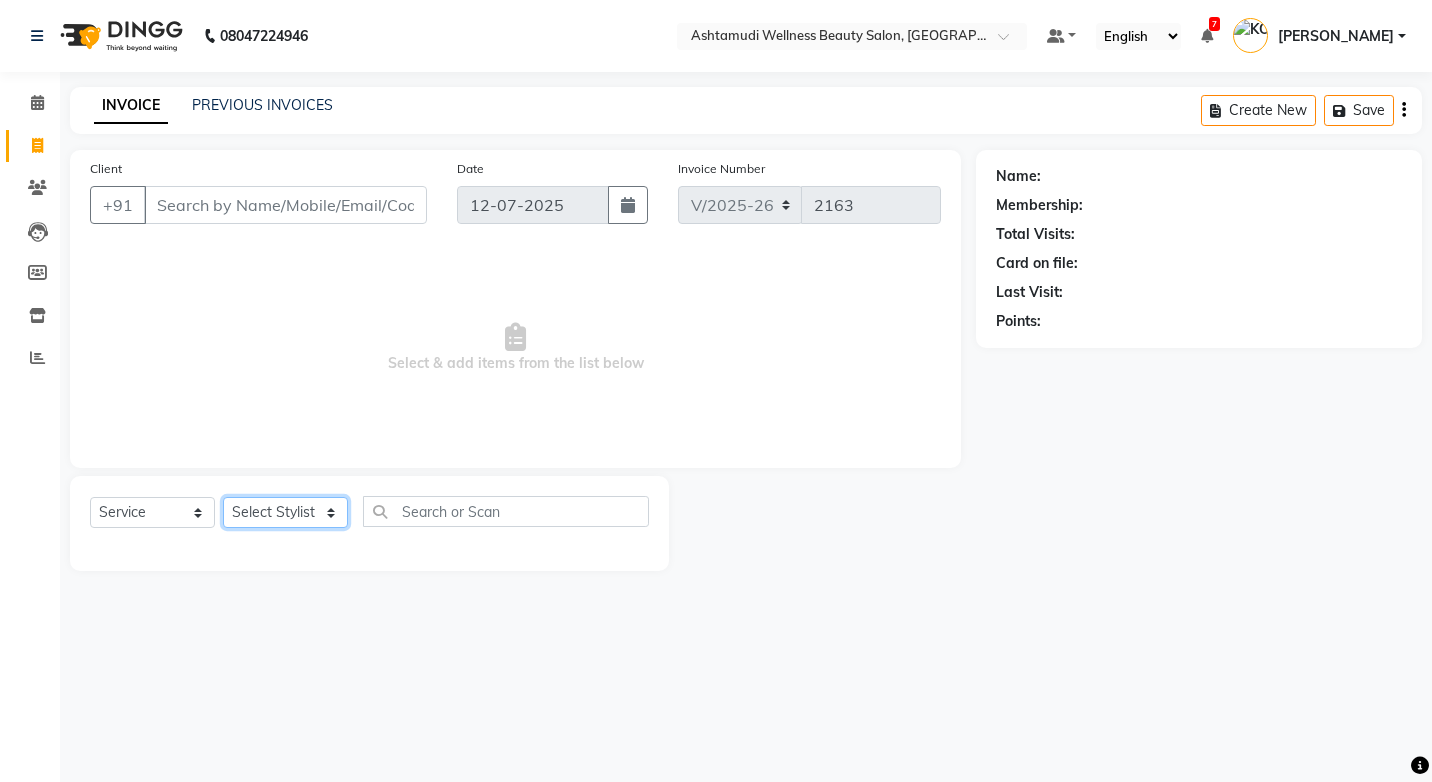 select on "67522" 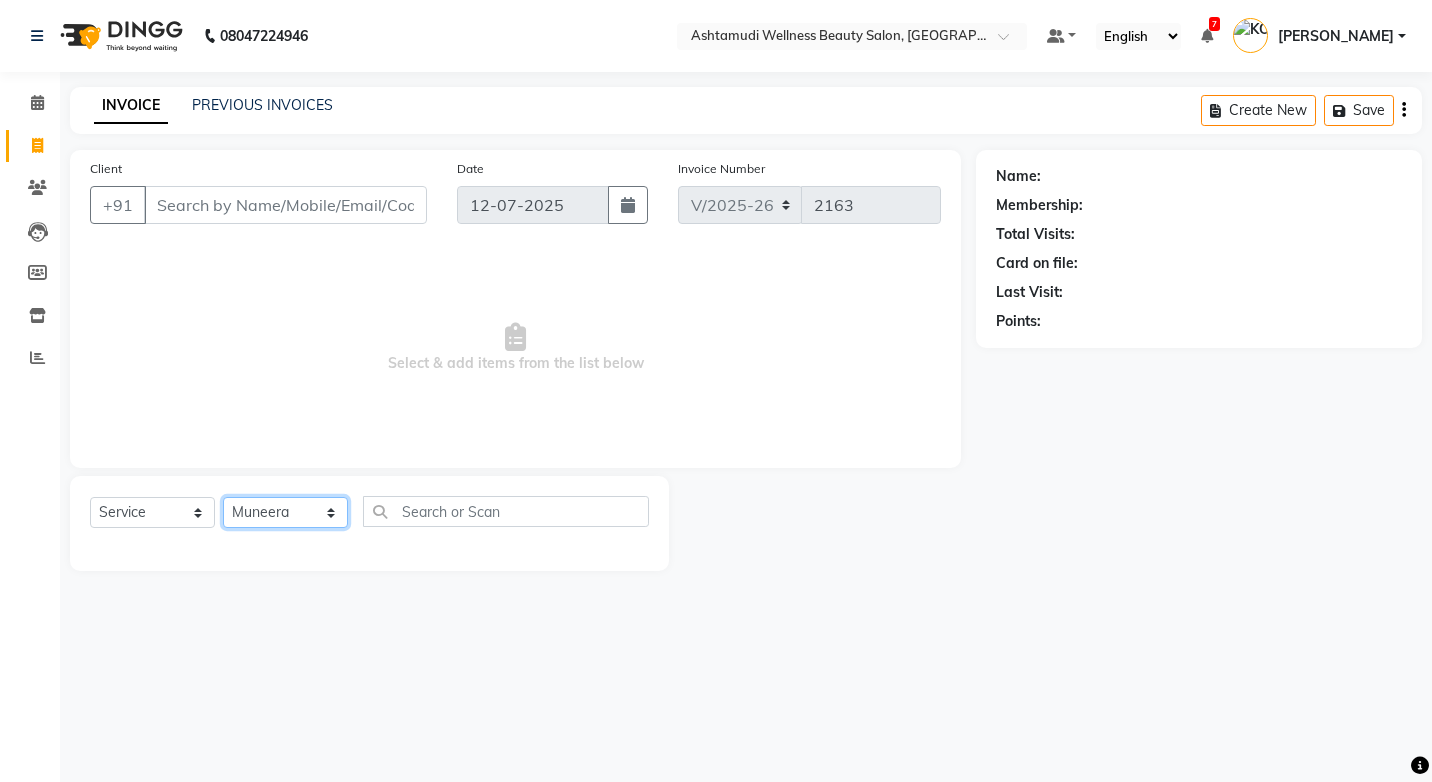 click on "Select Stylist ANJALI M S [PERSON_NAME] KOTTIYAM ASHTAMUDI [PERSON_NAME] [PERSON_NAME] [PERSON_NAME] [PERSON_NAME]  Sona [PERSON_NAME] [PERSON_NAME] [PERSON_NAME]" 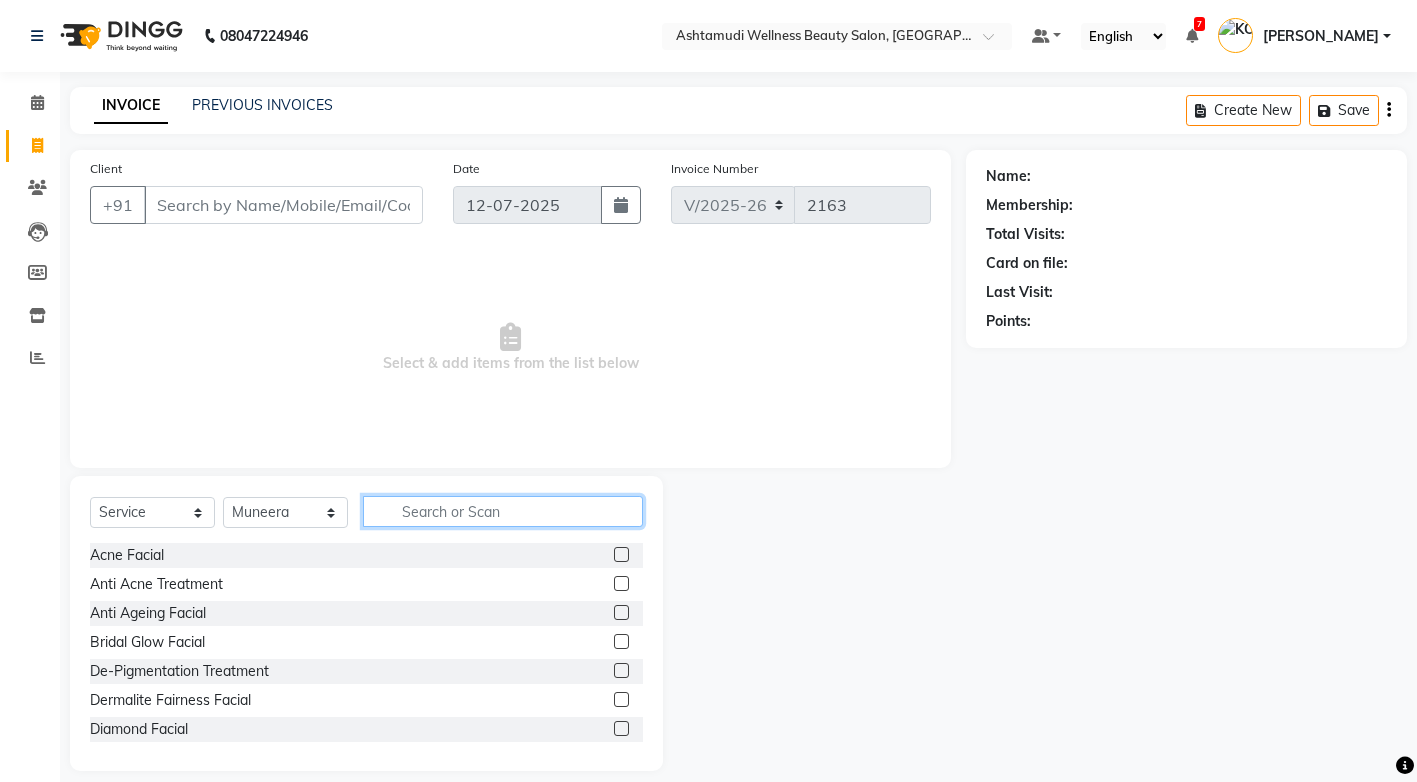 click 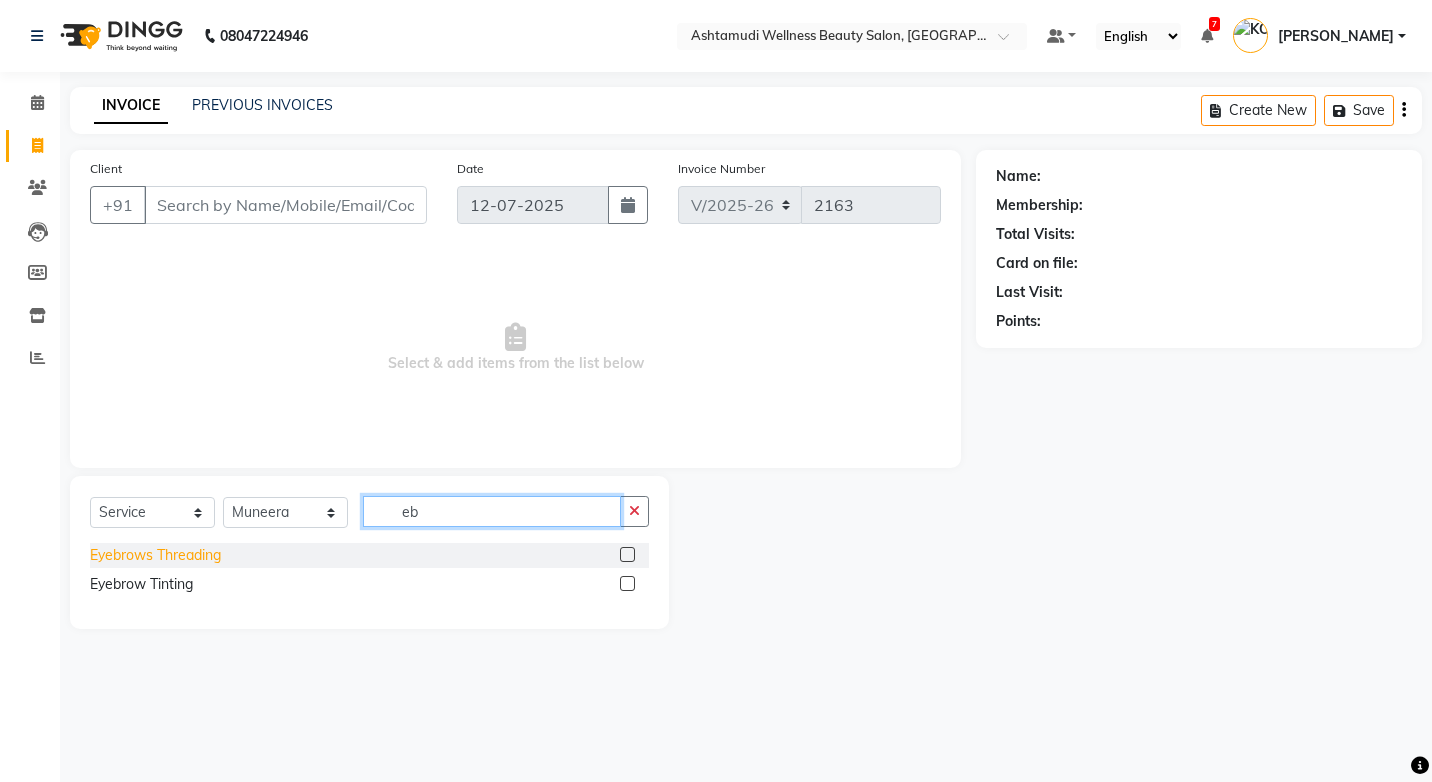 type on "eb" 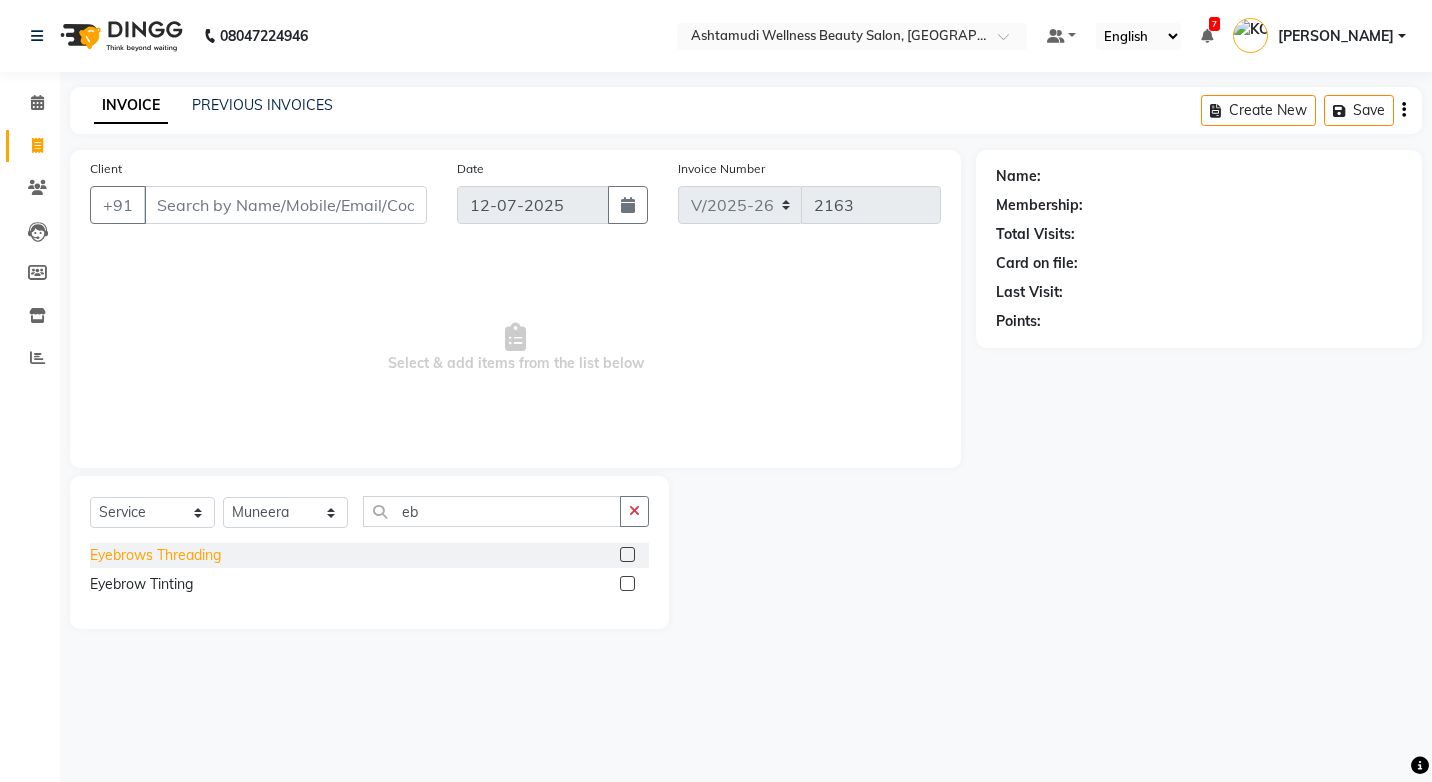 click on "Eyebrows Threading" 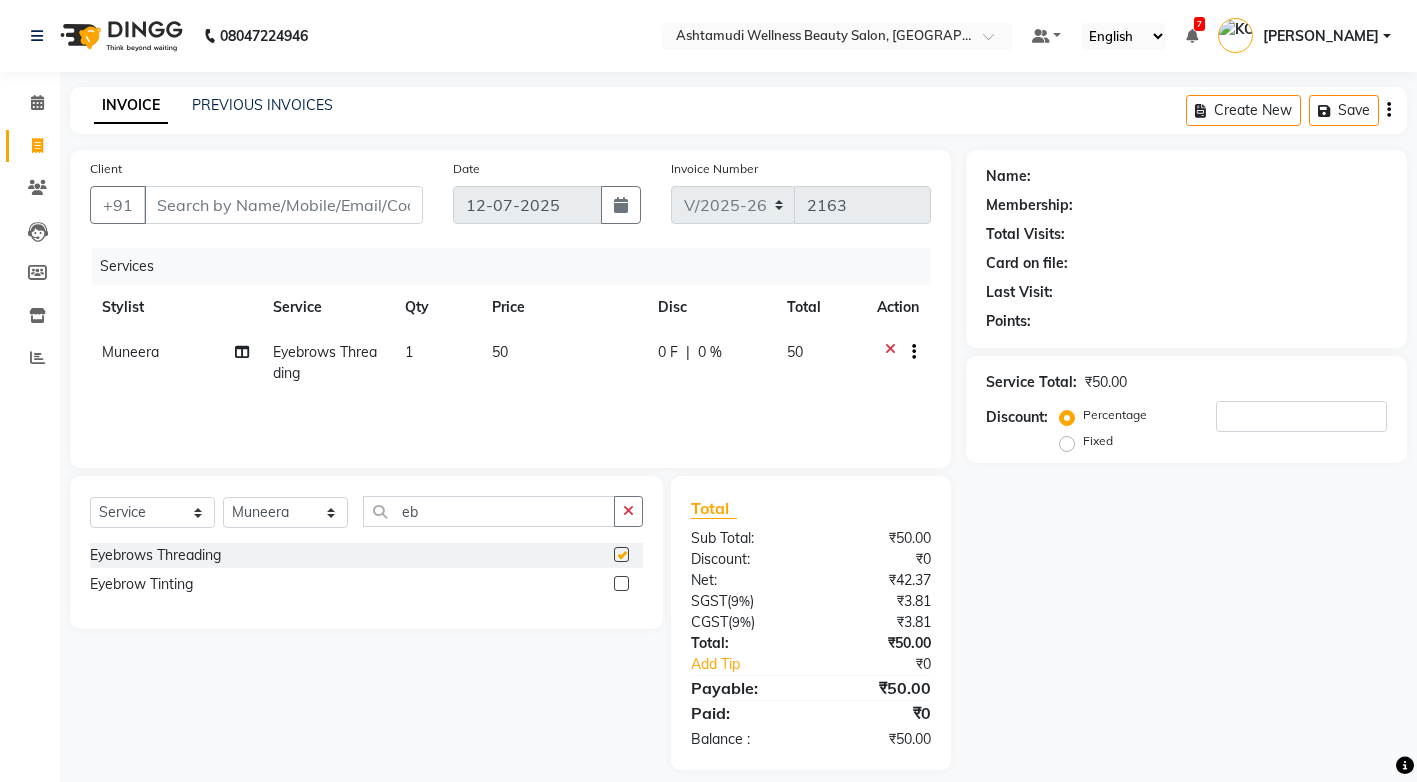 checkbox on "false" 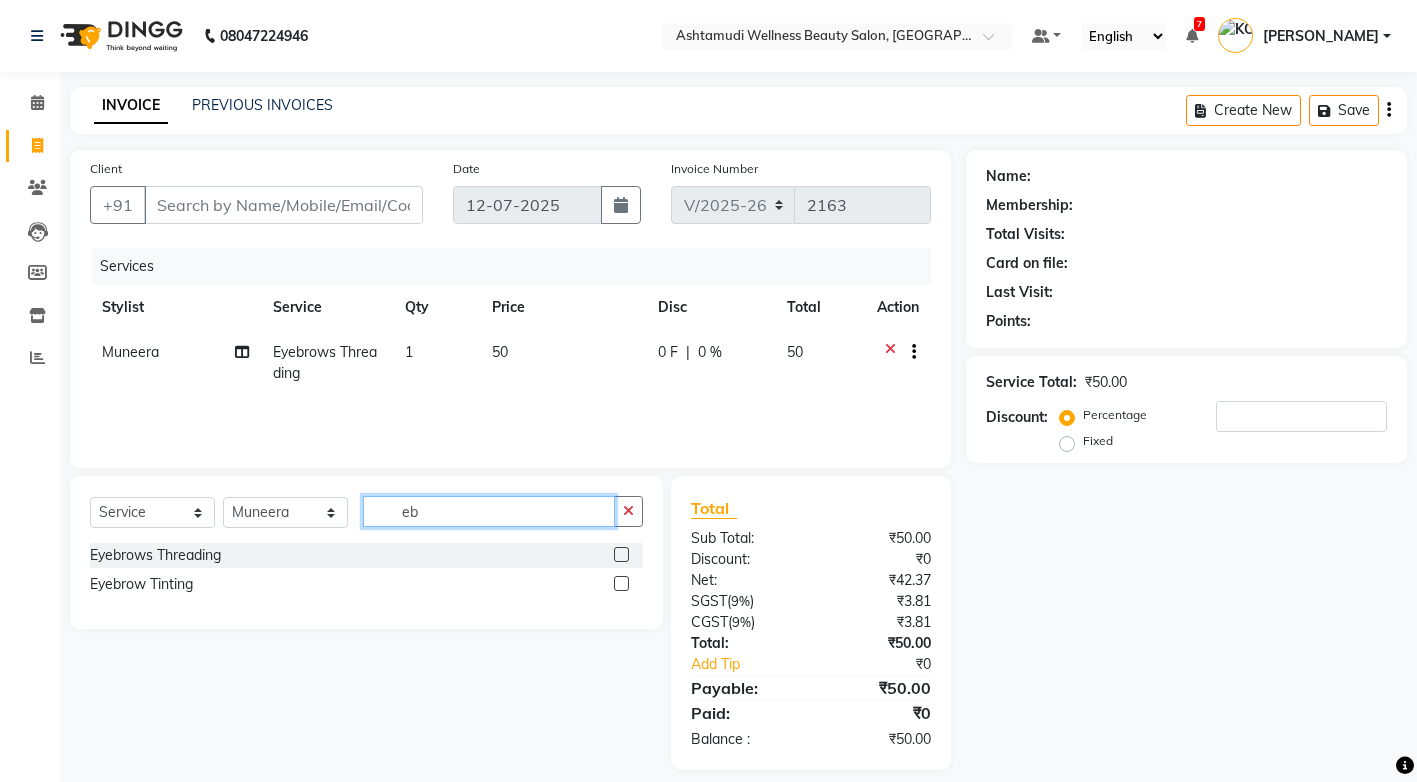 click on "eb" 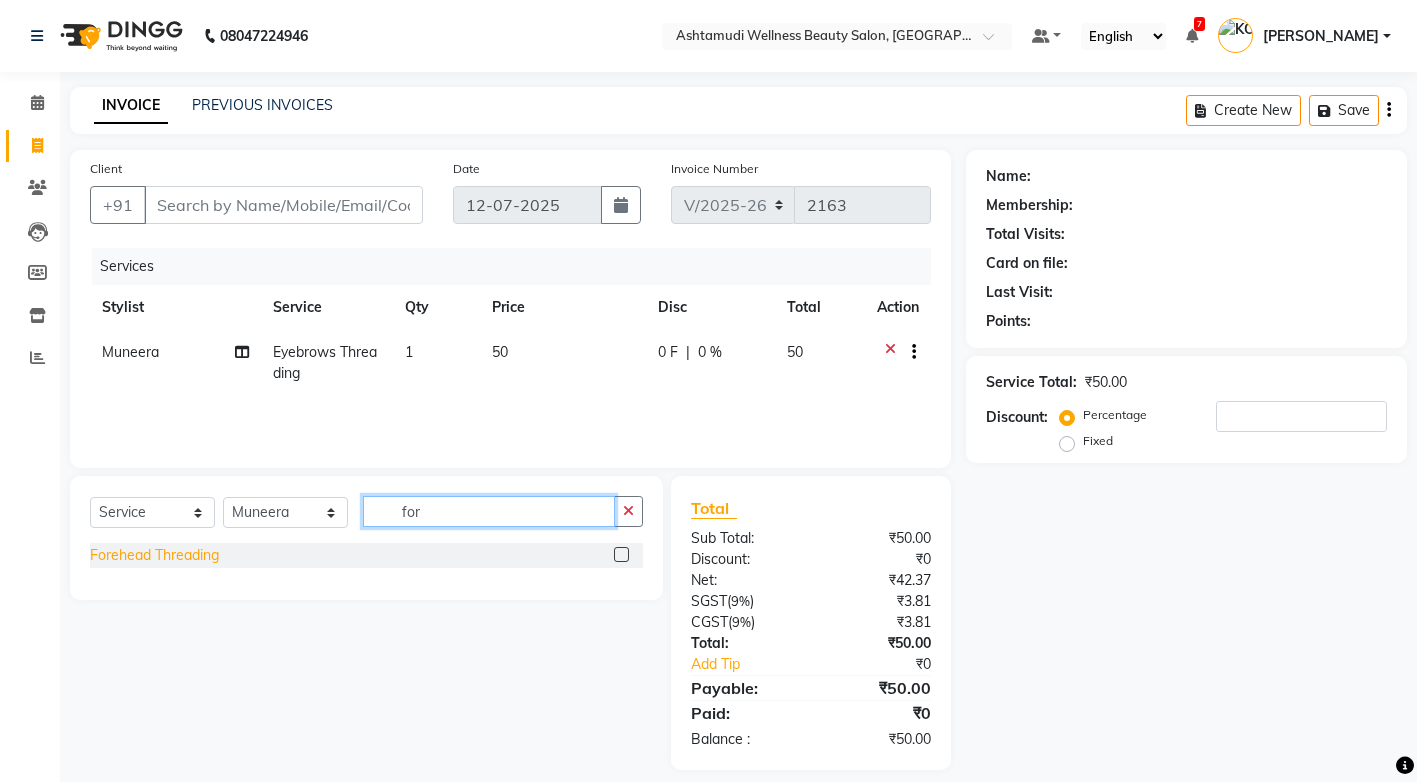 type on "for" 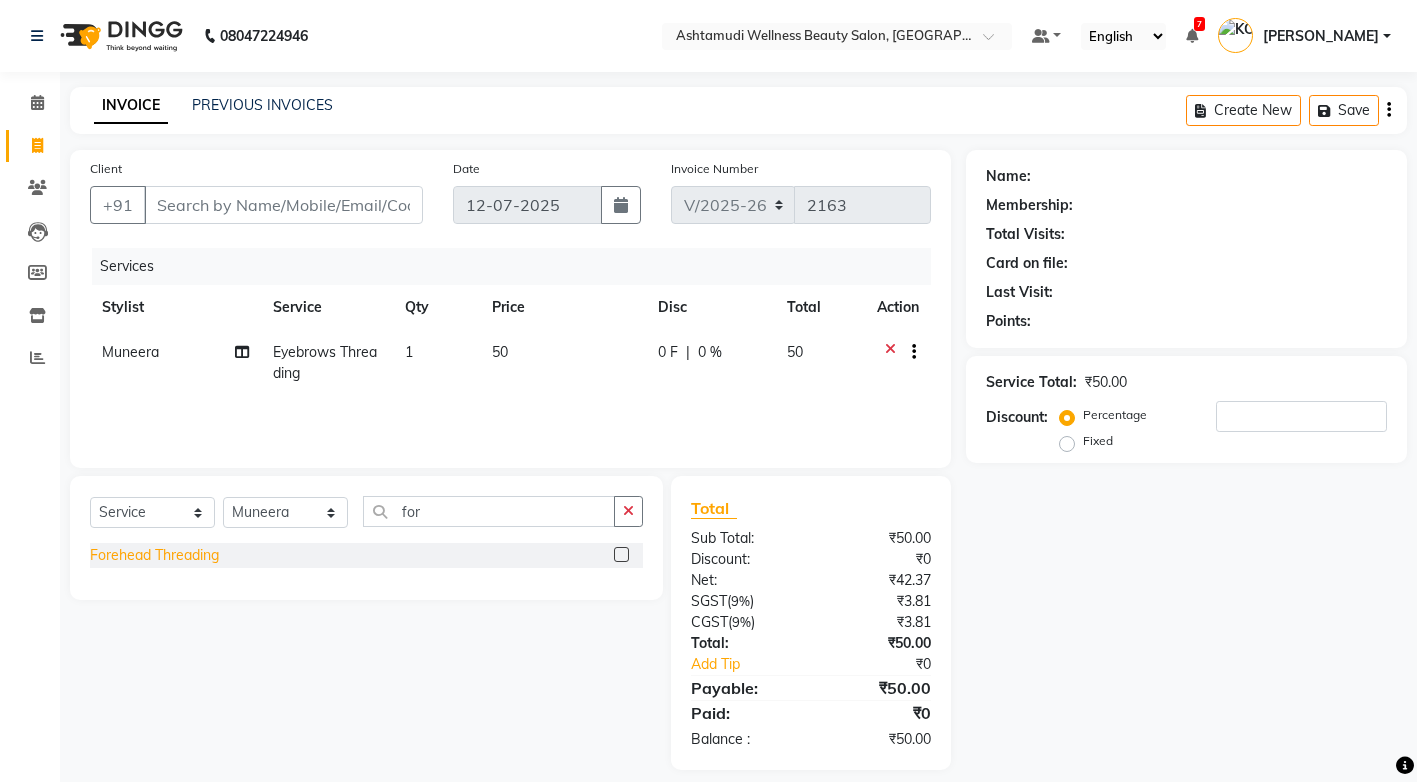 click on "Forehead Threading" 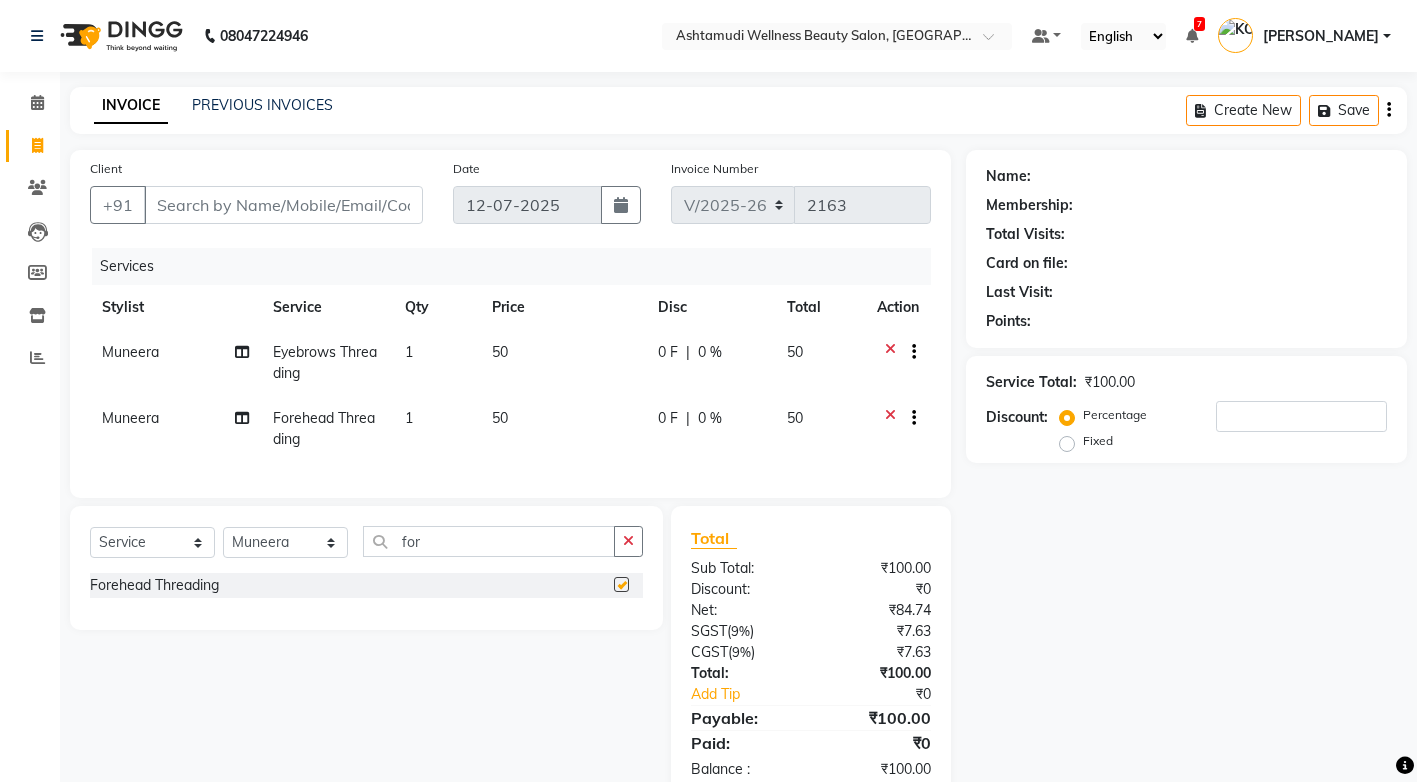 checkbox on "false" 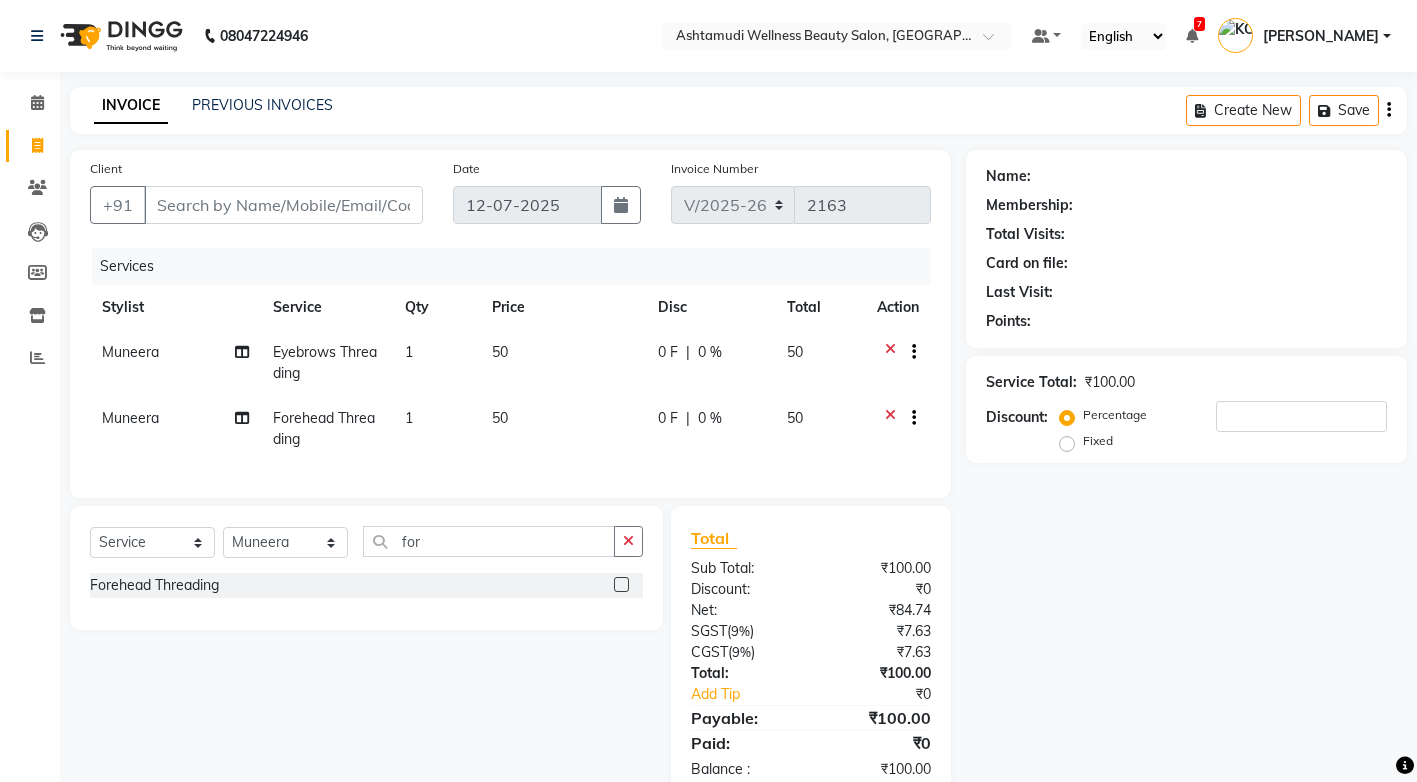 click on "1" 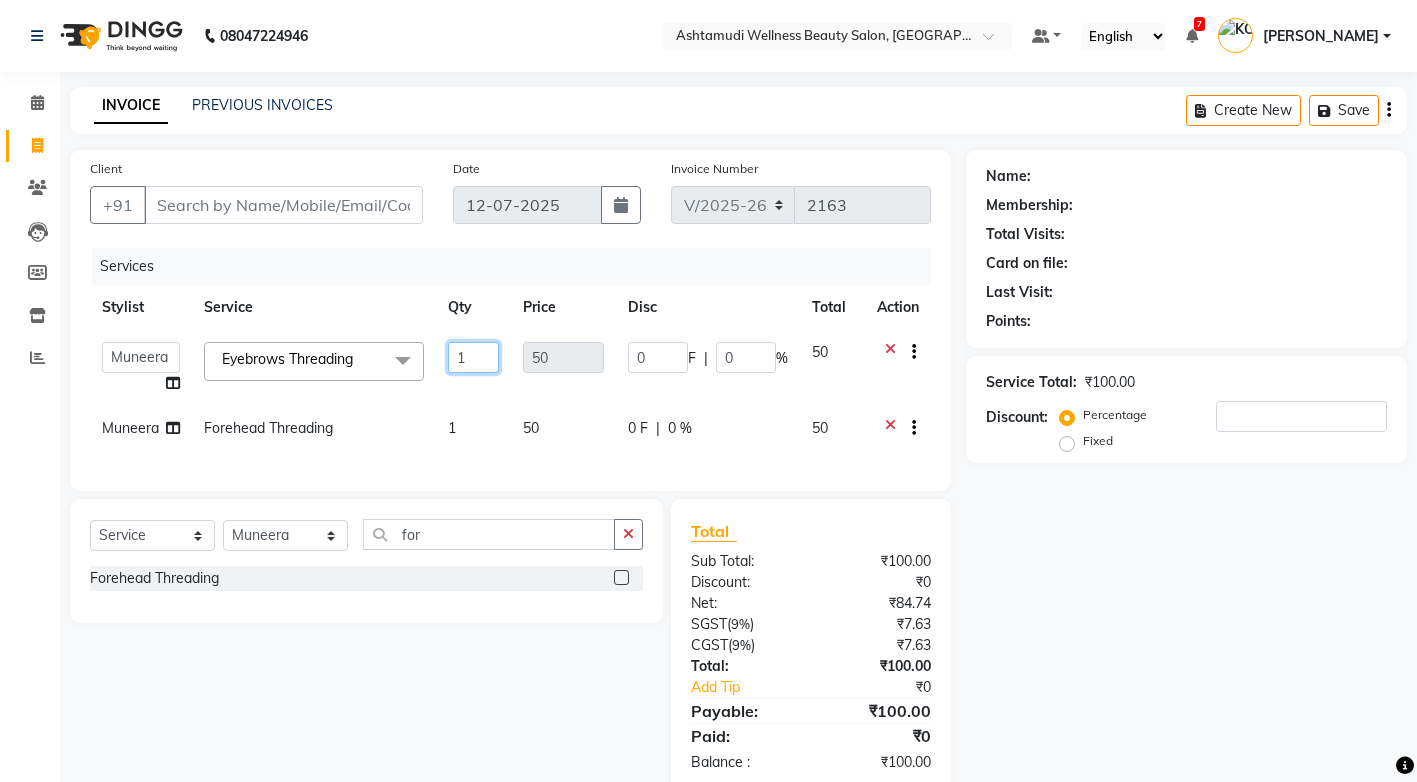 click on "1" 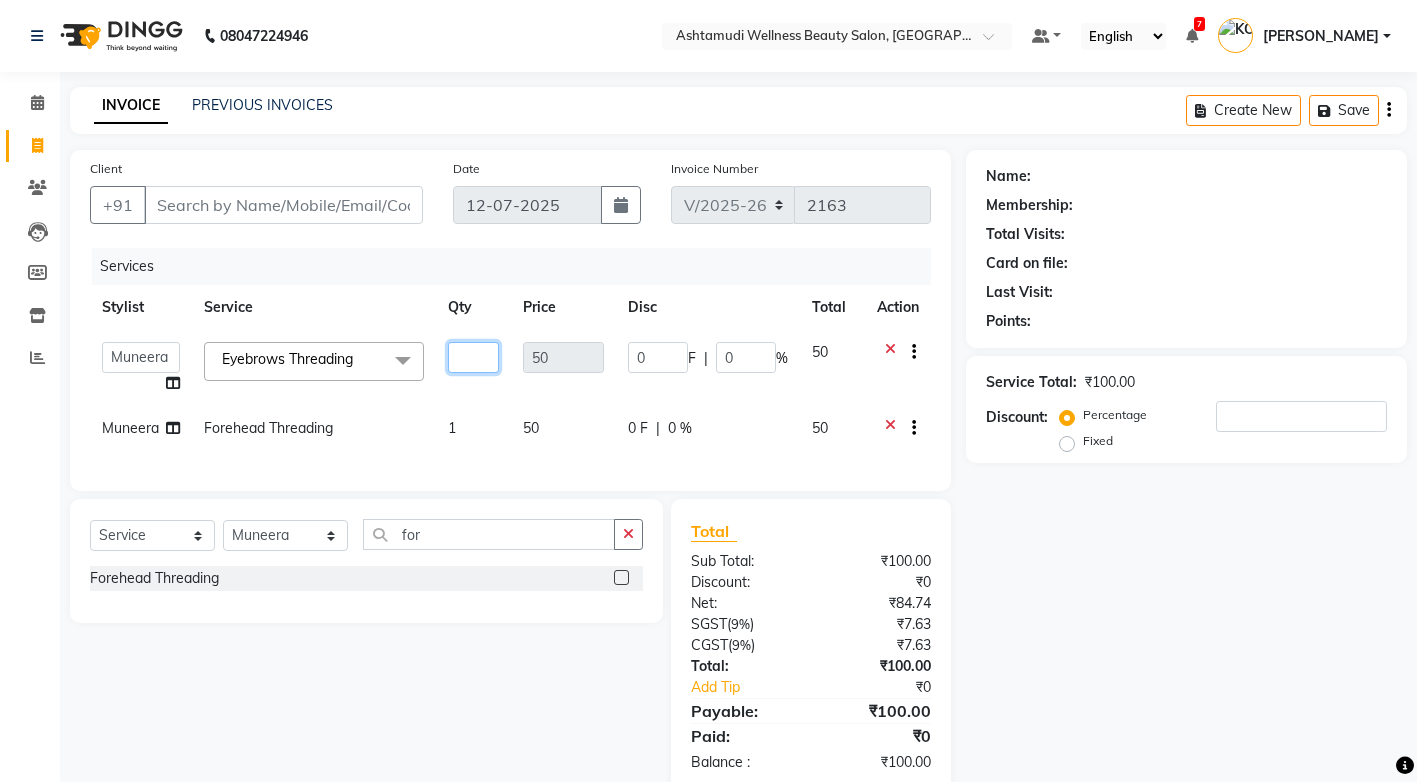type on "2" 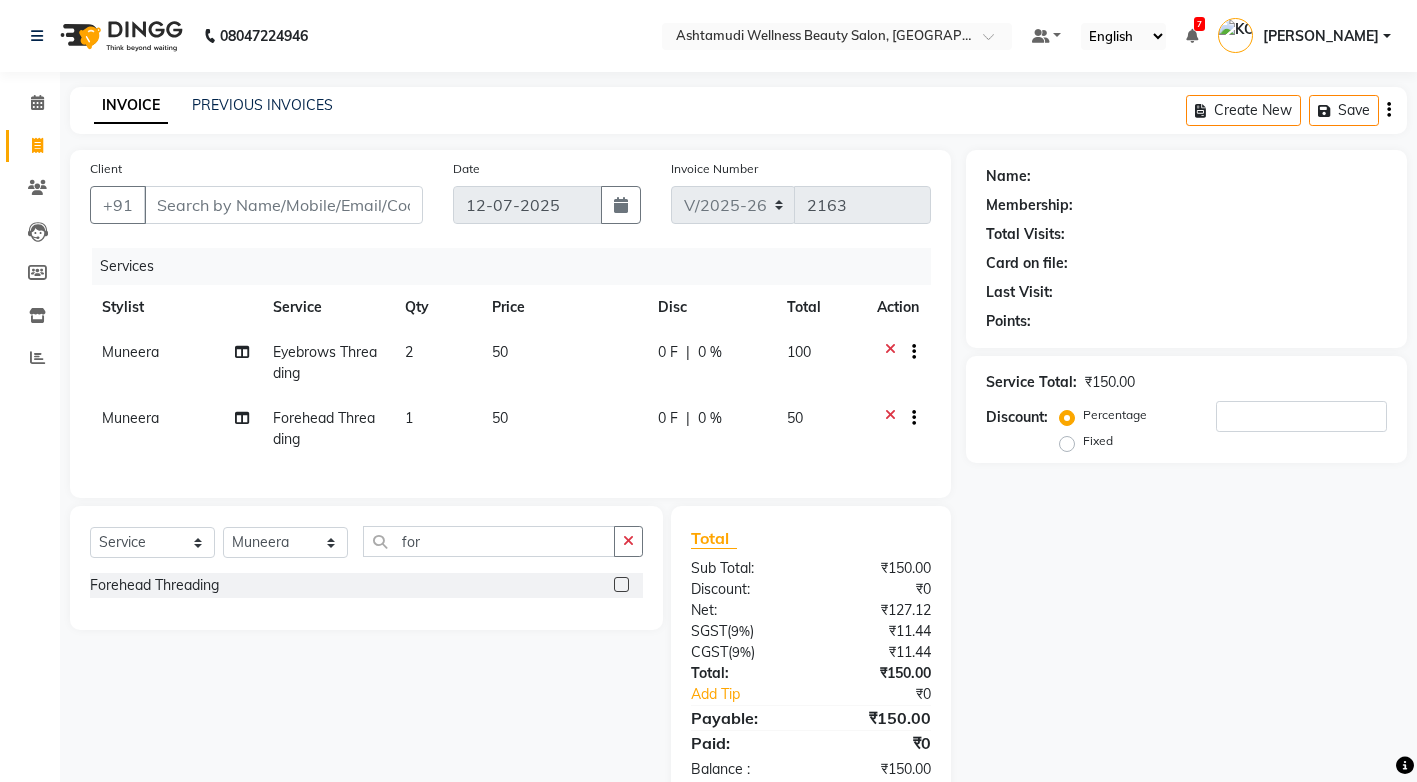 click on "Services" 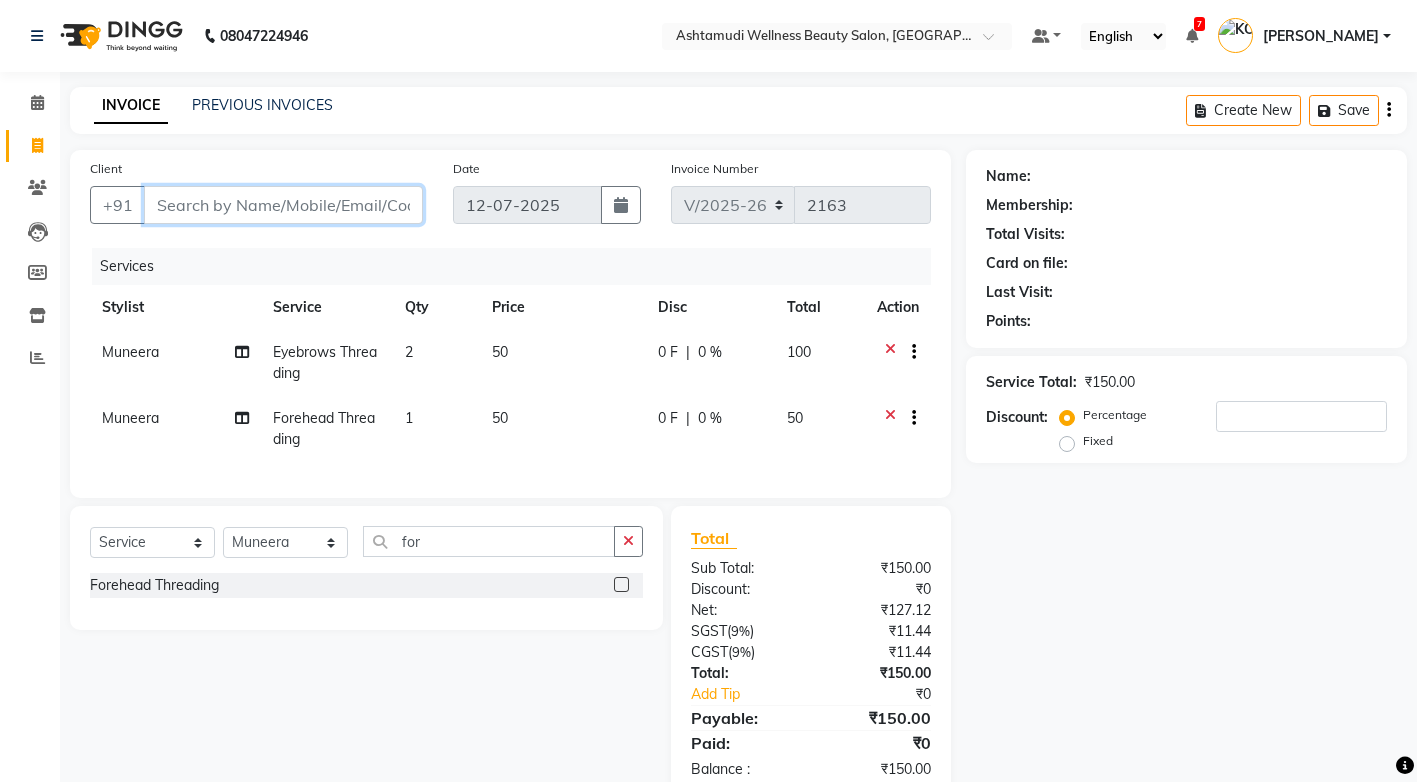 click on "Client" at bounding box center (283, 205) 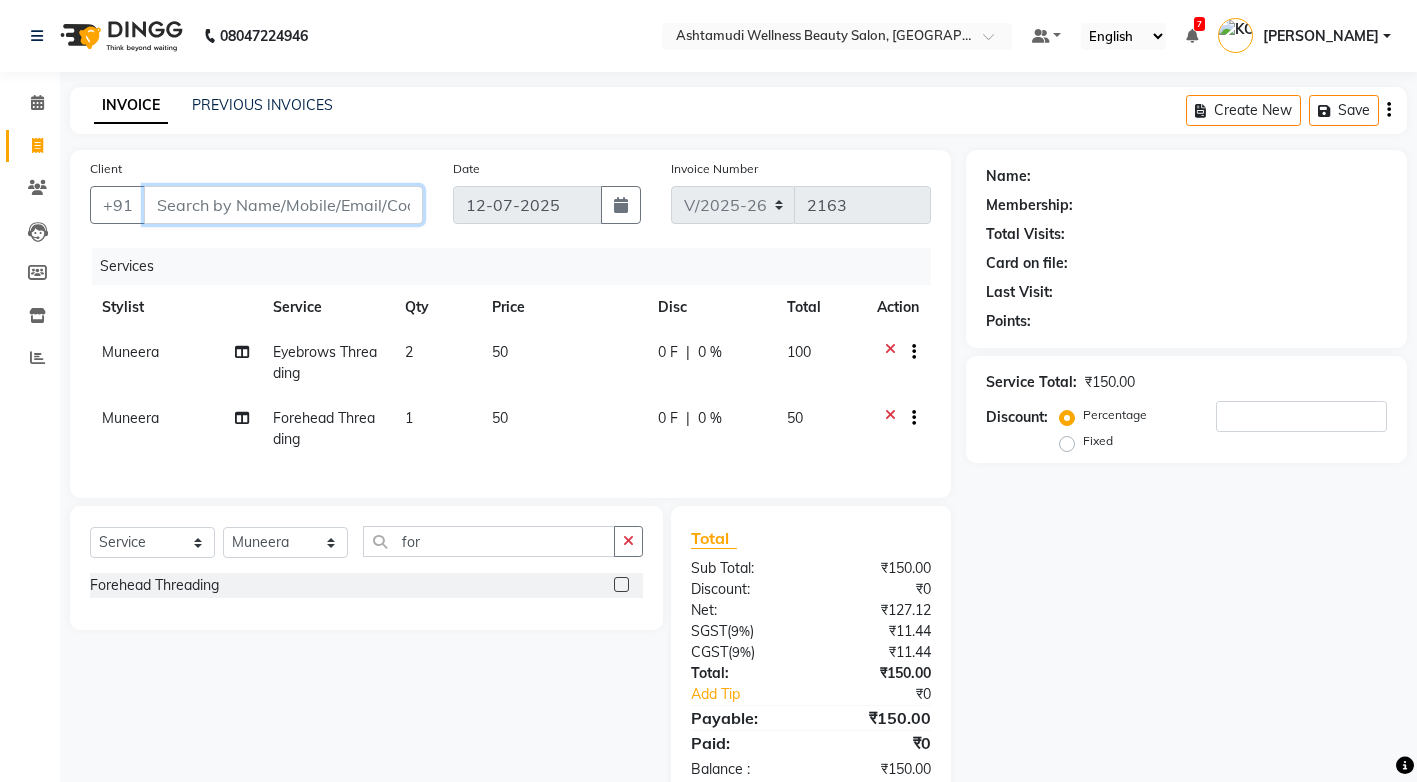 type on "7" 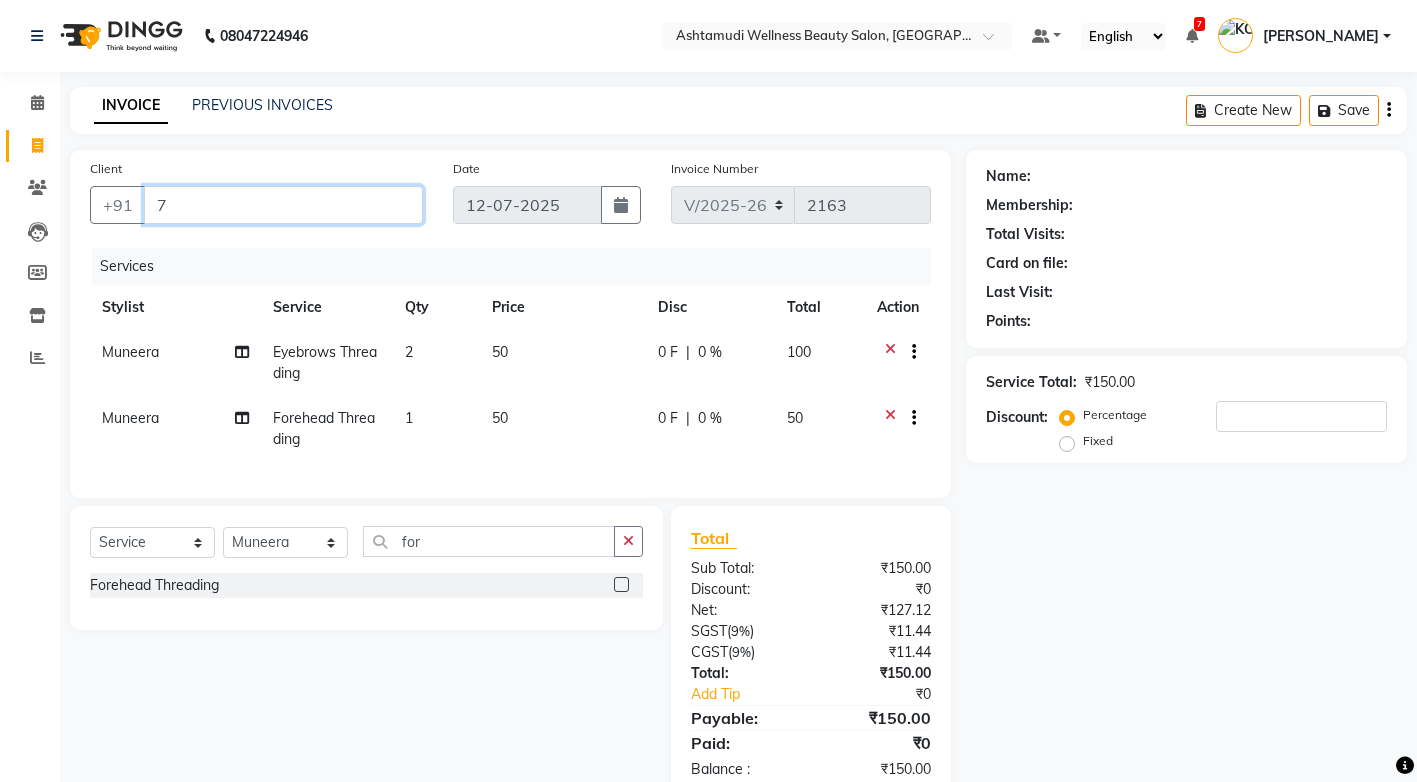 type on "0" 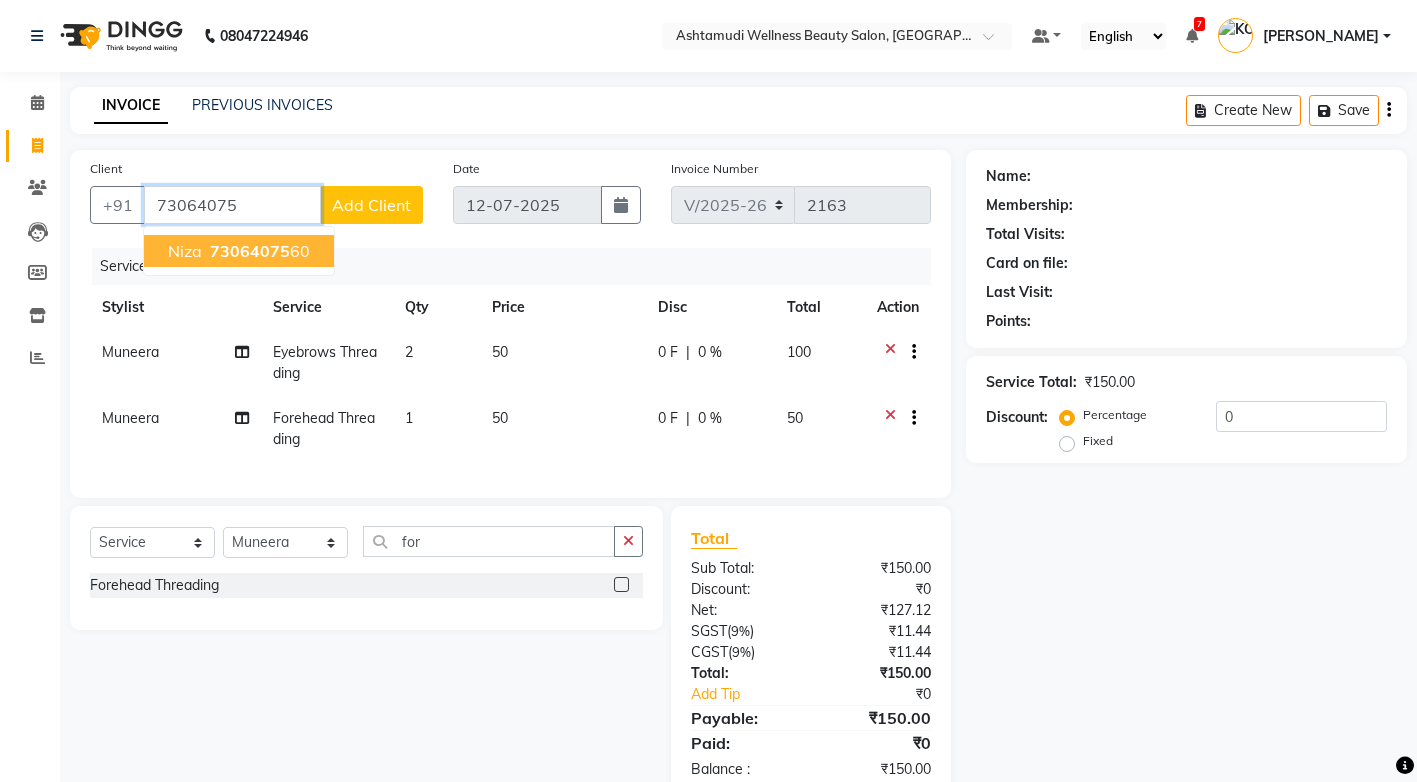 click on "73064075" at bounding box center (250, 251) 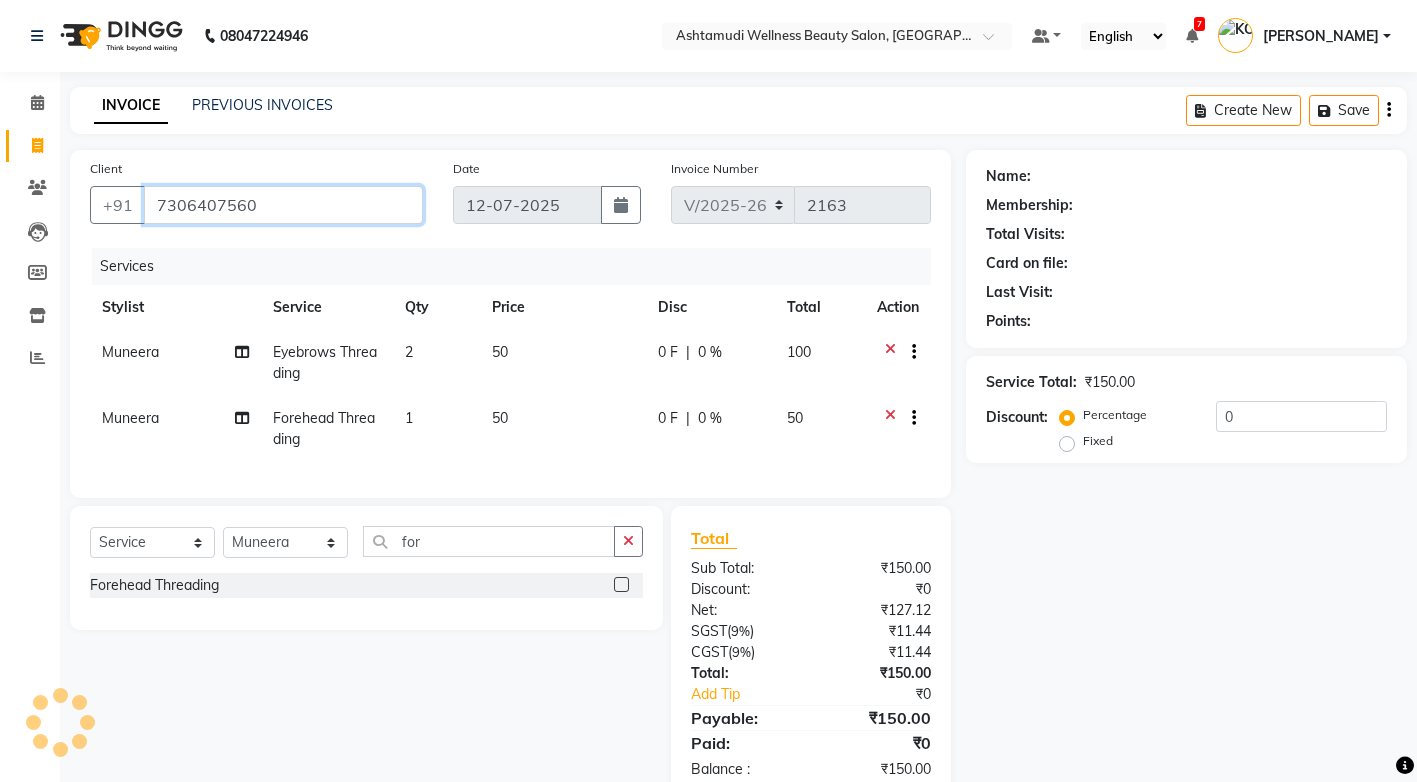 type on "7306407560" 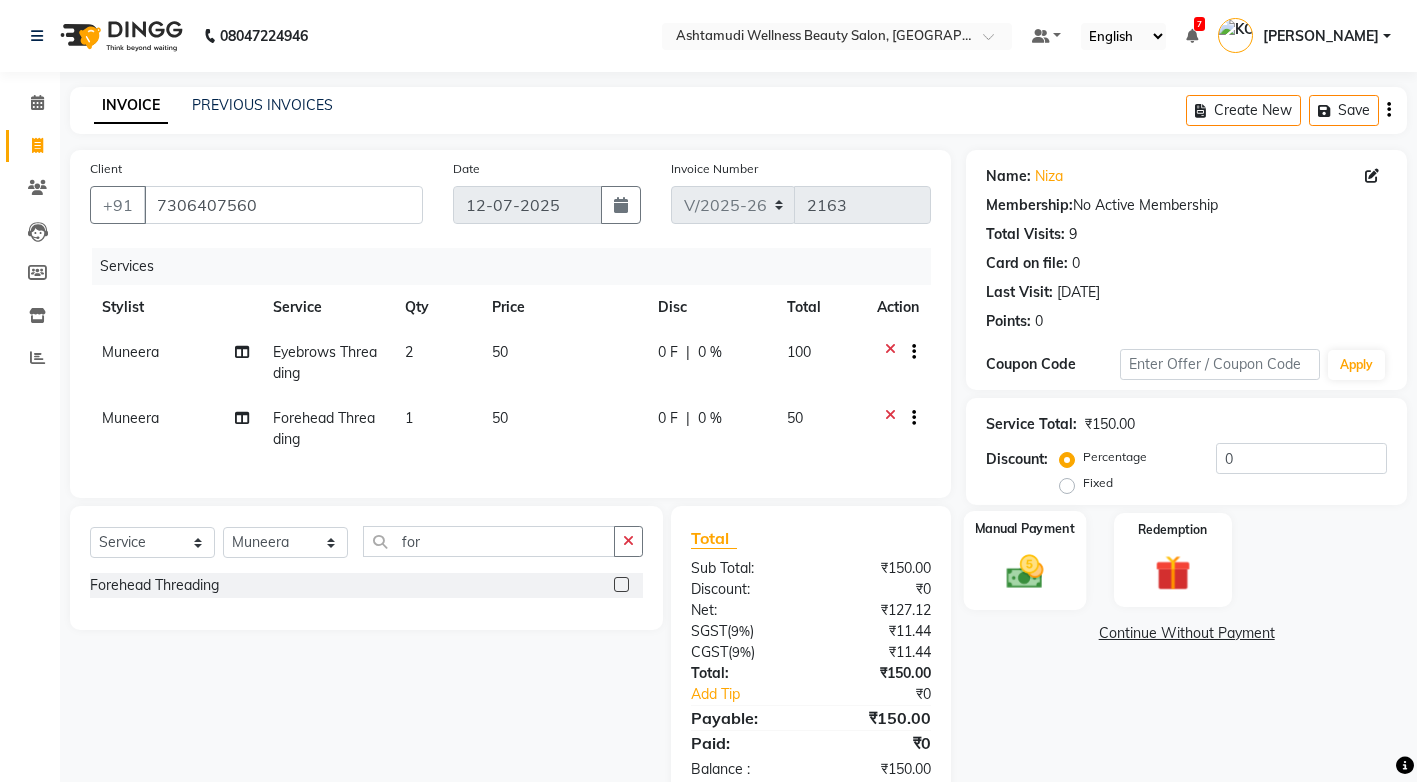 scroll, scrollTop: 63, scrollLeft: 0, axis: vertical 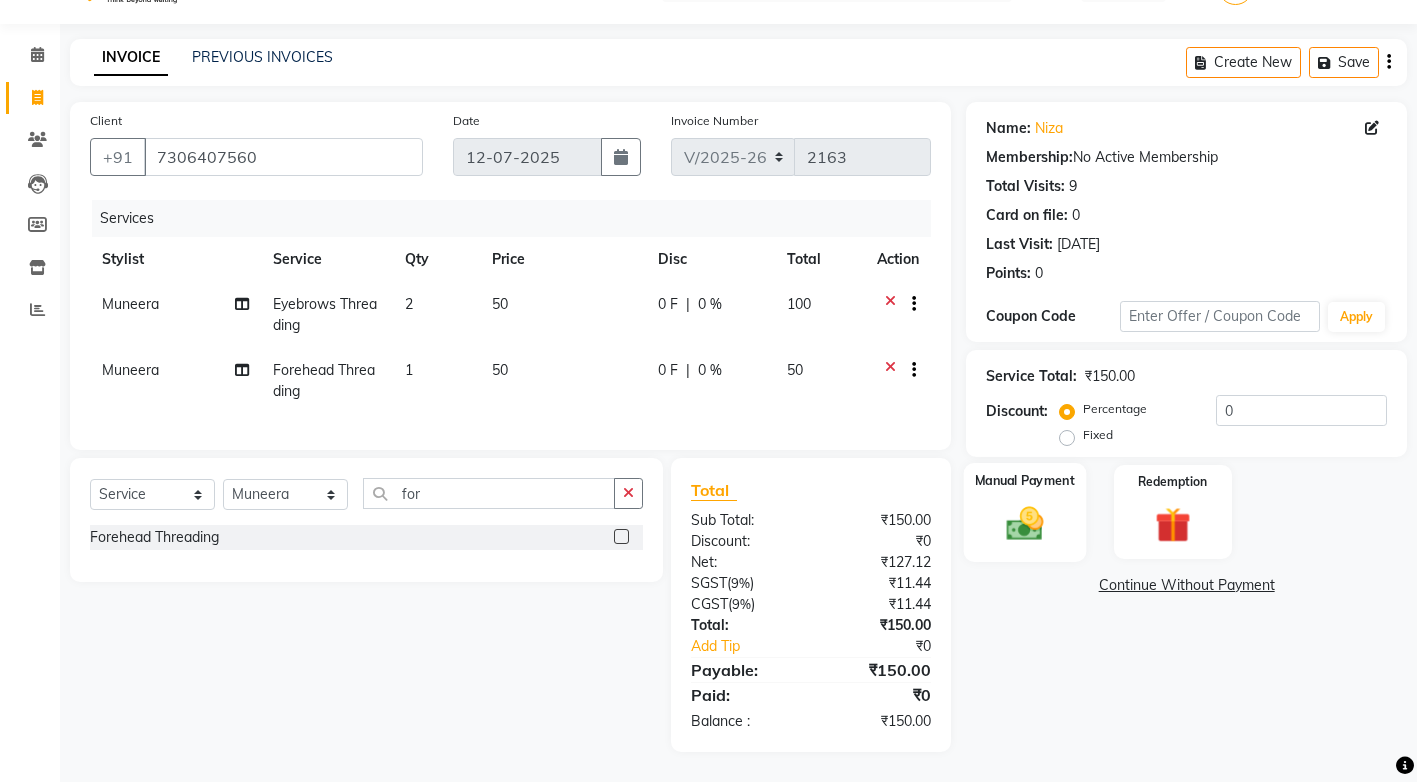 click 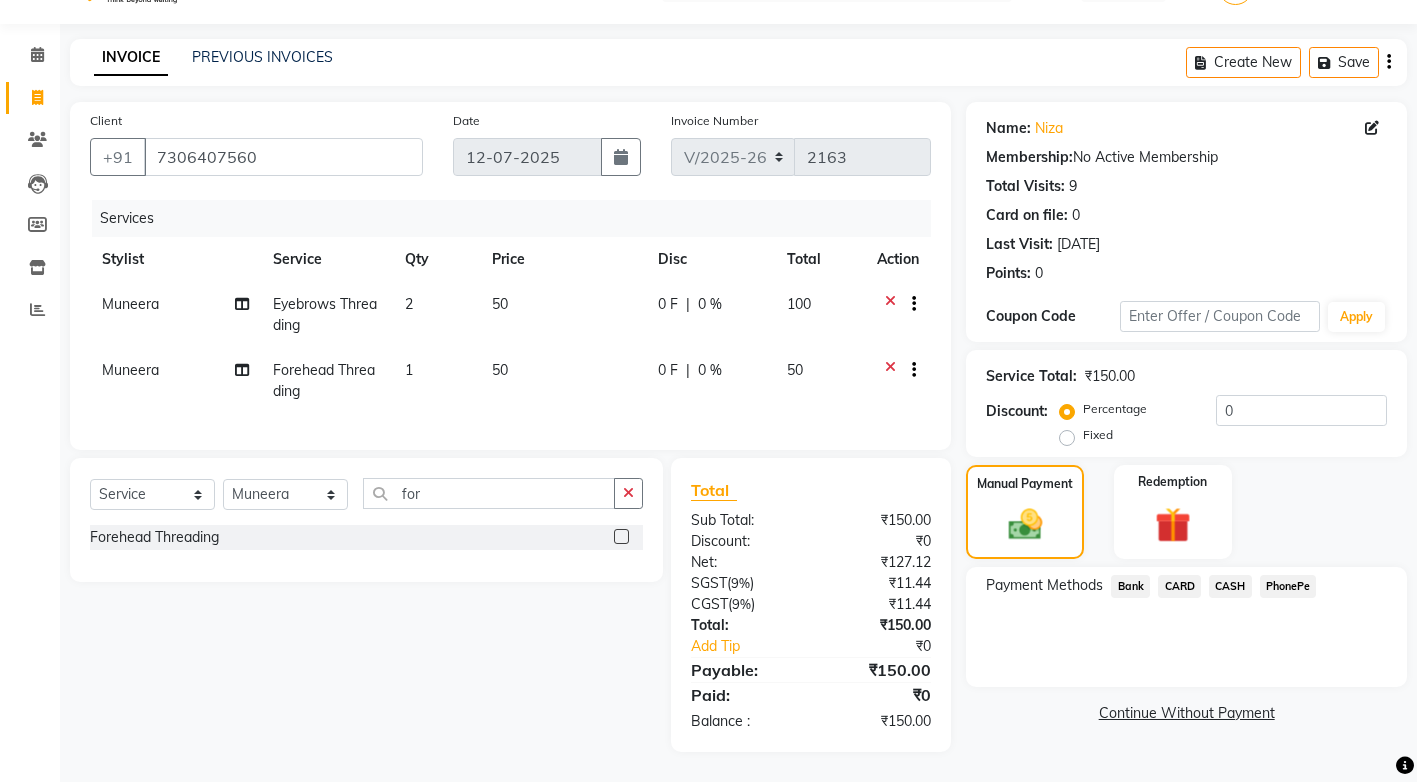 click on "CASH" 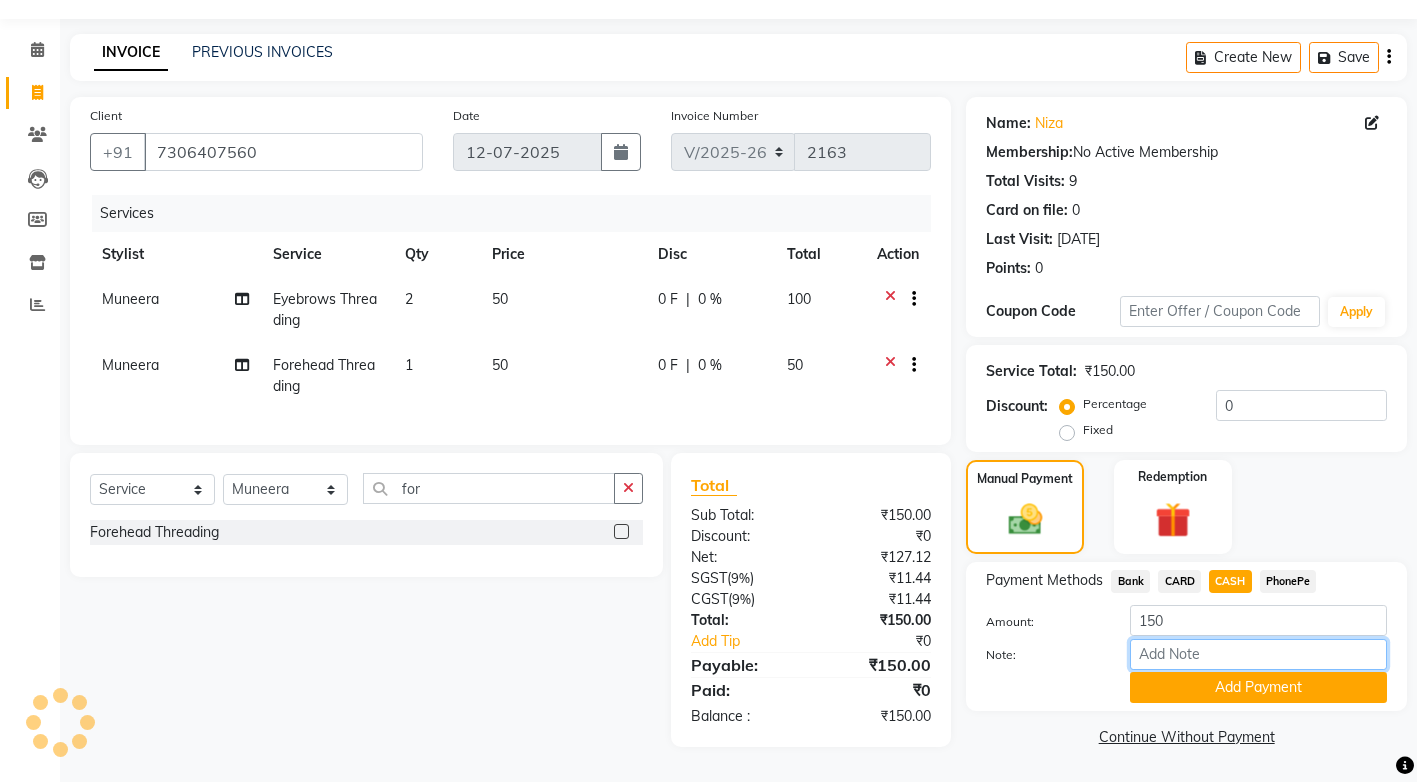 click on "Note:" at bounding box center (1258, 654) 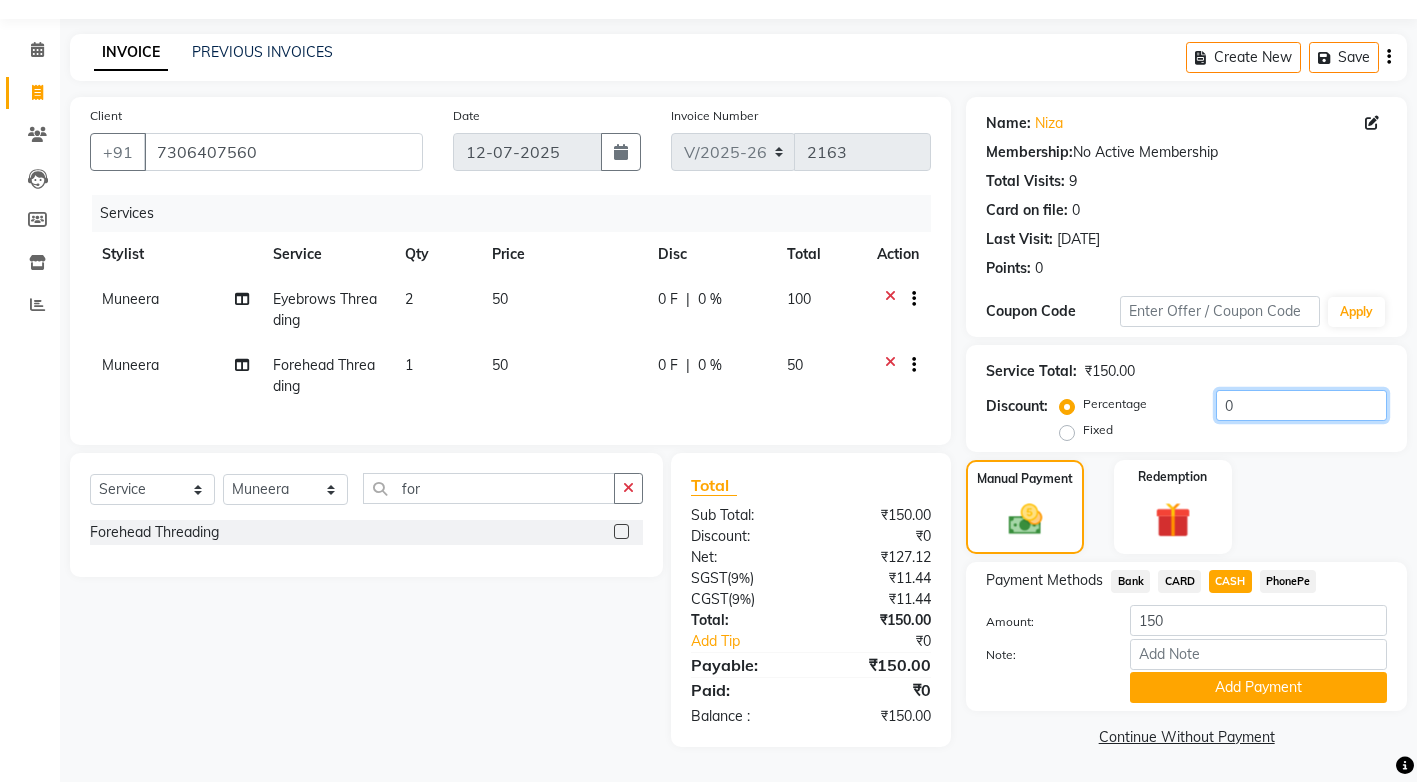 click on "0" 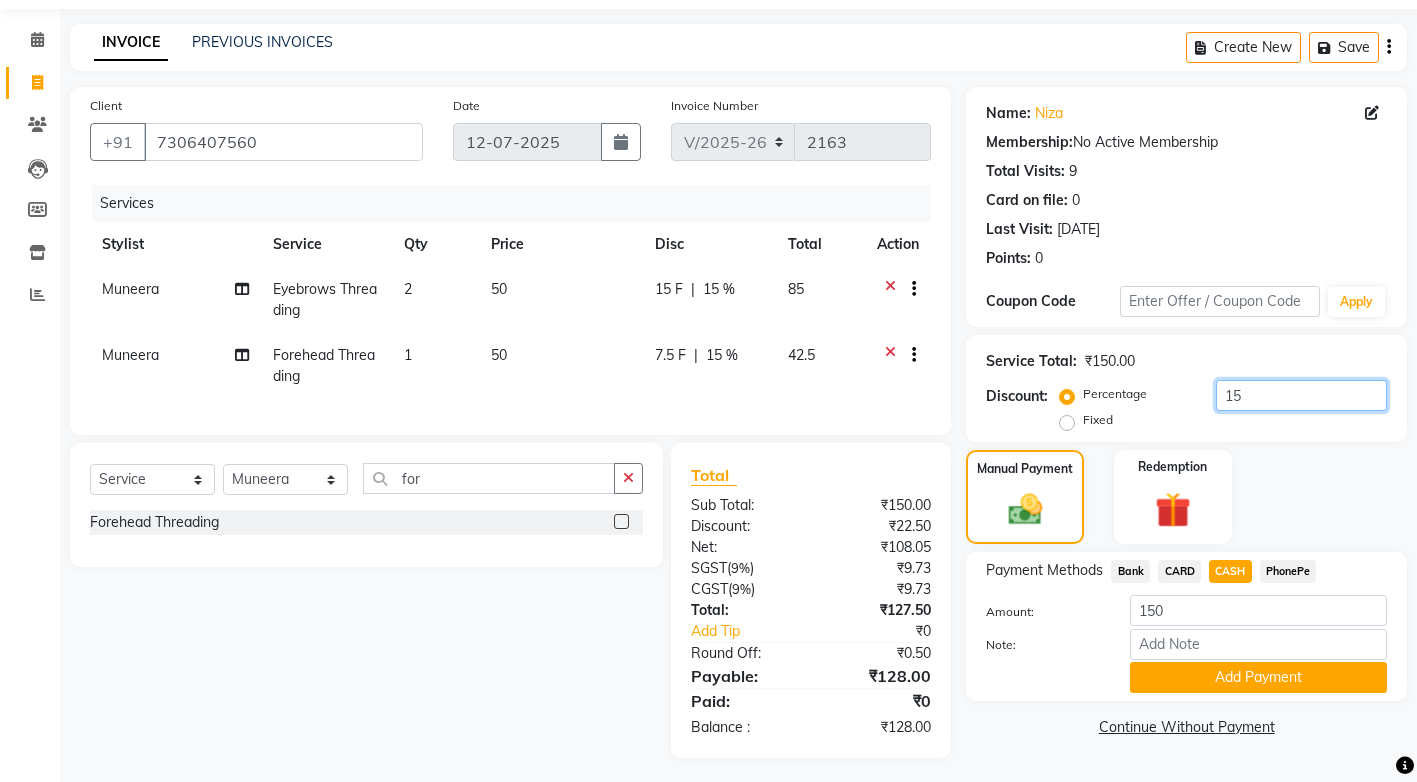 type on "15" 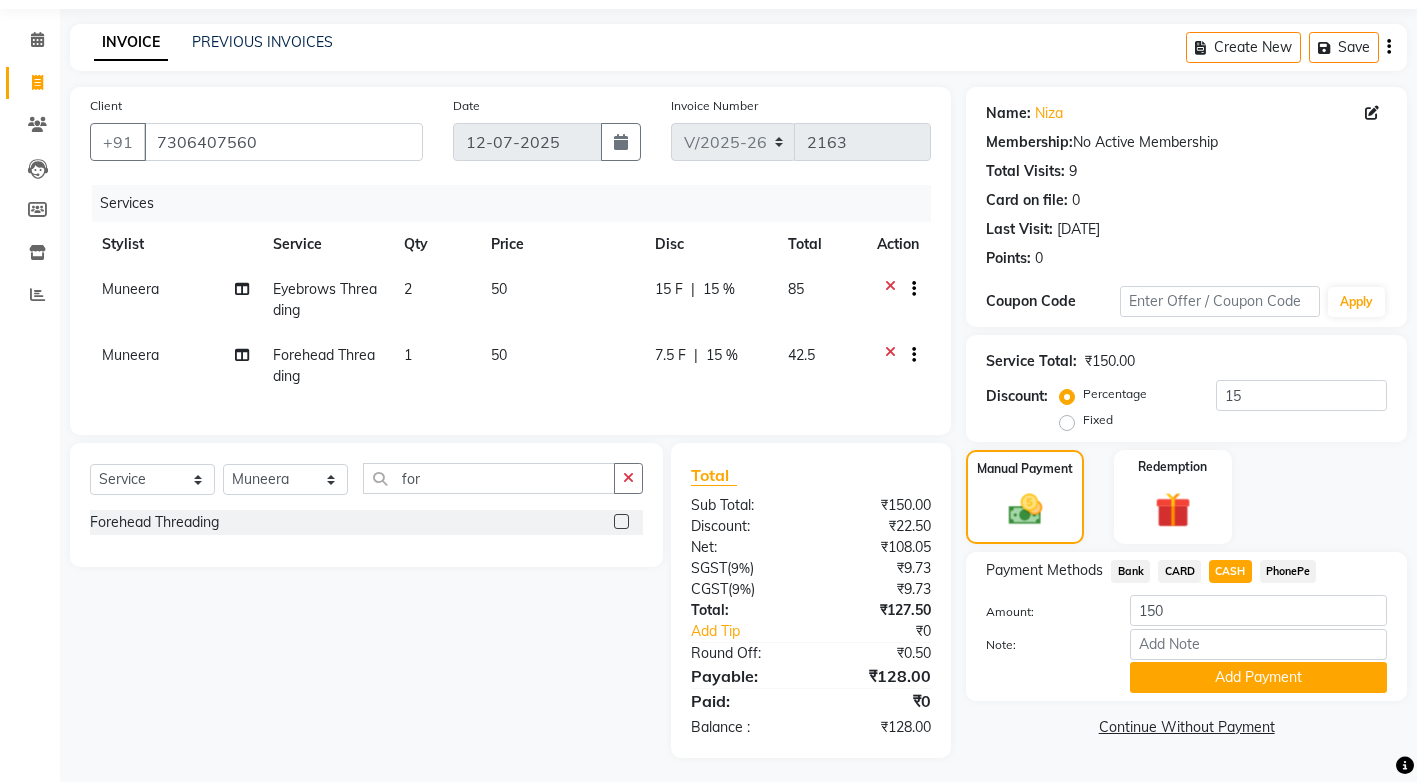 click on "2" 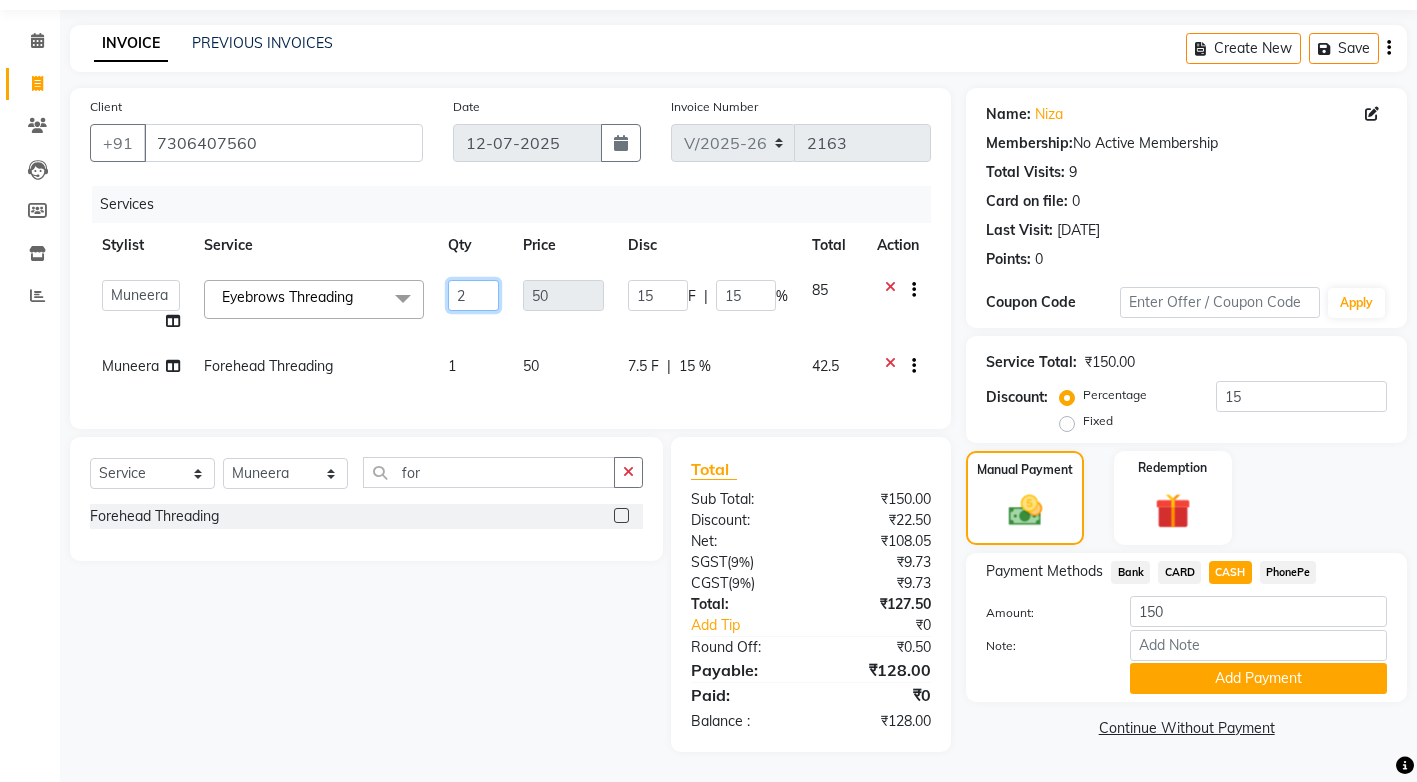 click on "2" 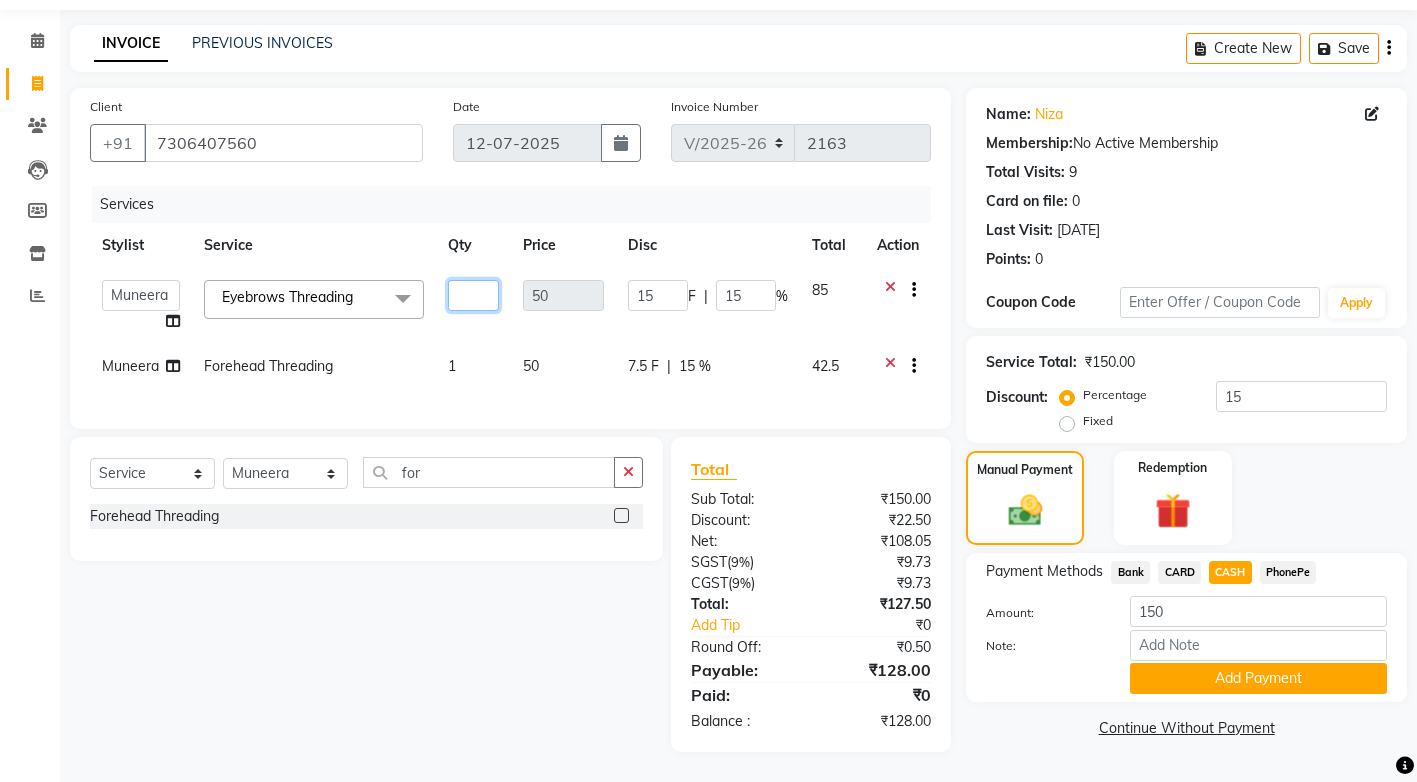 type on "1" 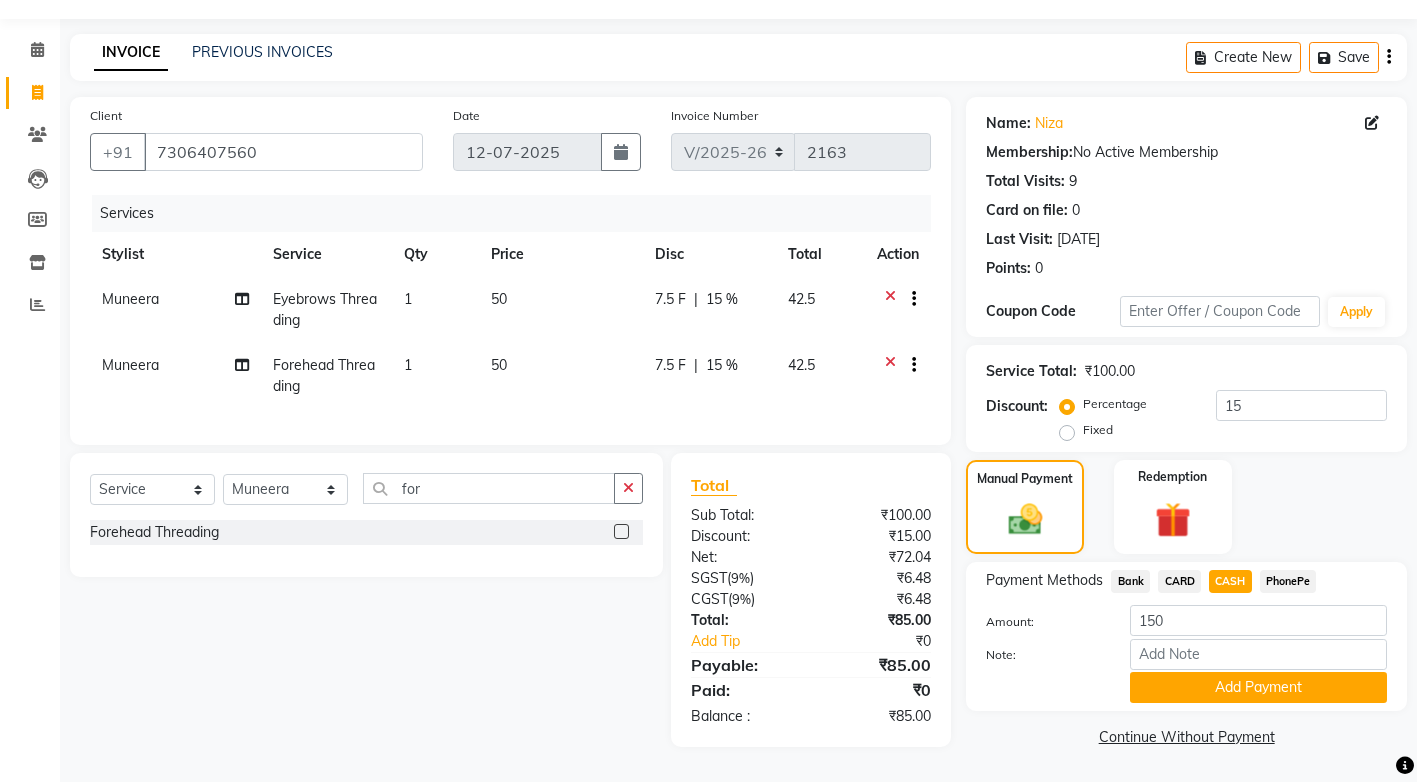 click on "Payment Methods  Bank   CARD   CASH   PhonePe  Amount: 150 Note: Add Payment" 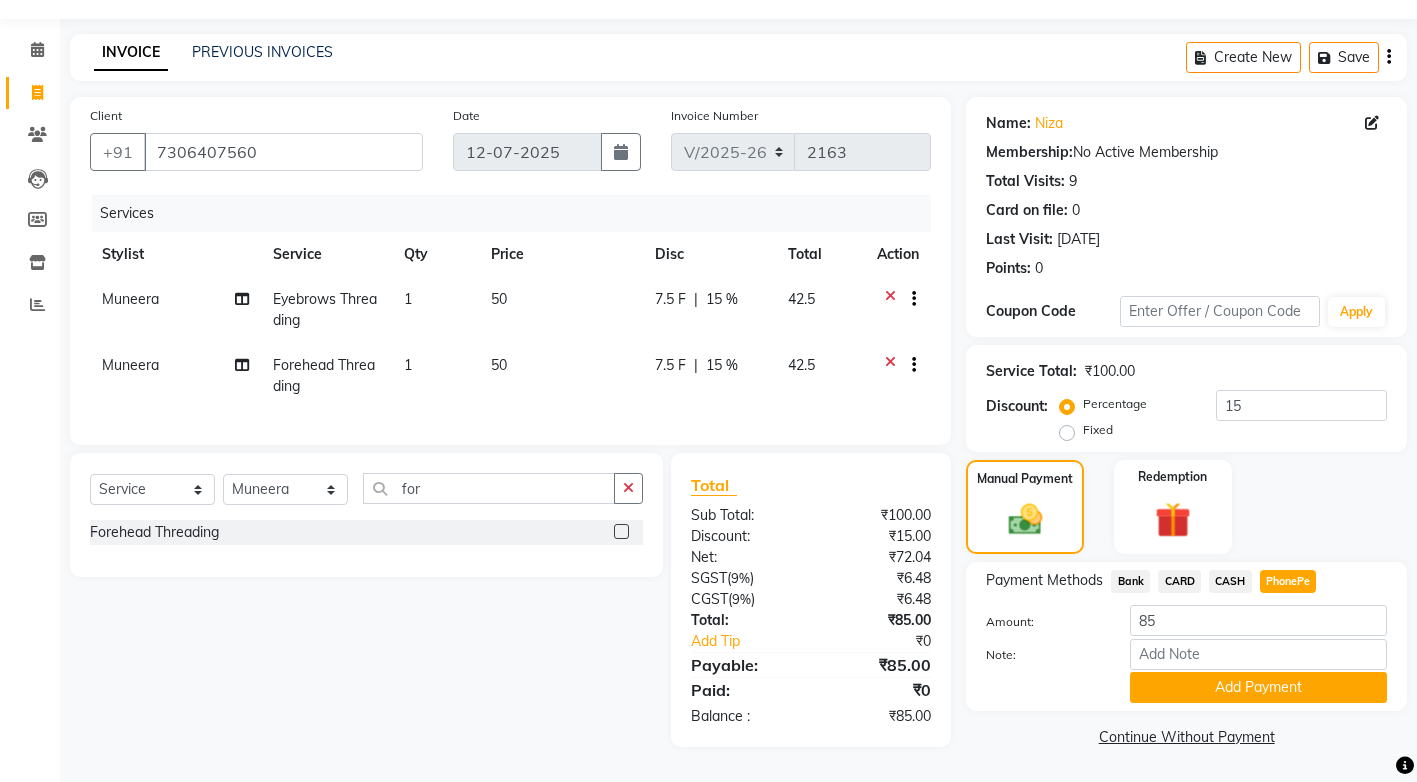 click on "CASH" 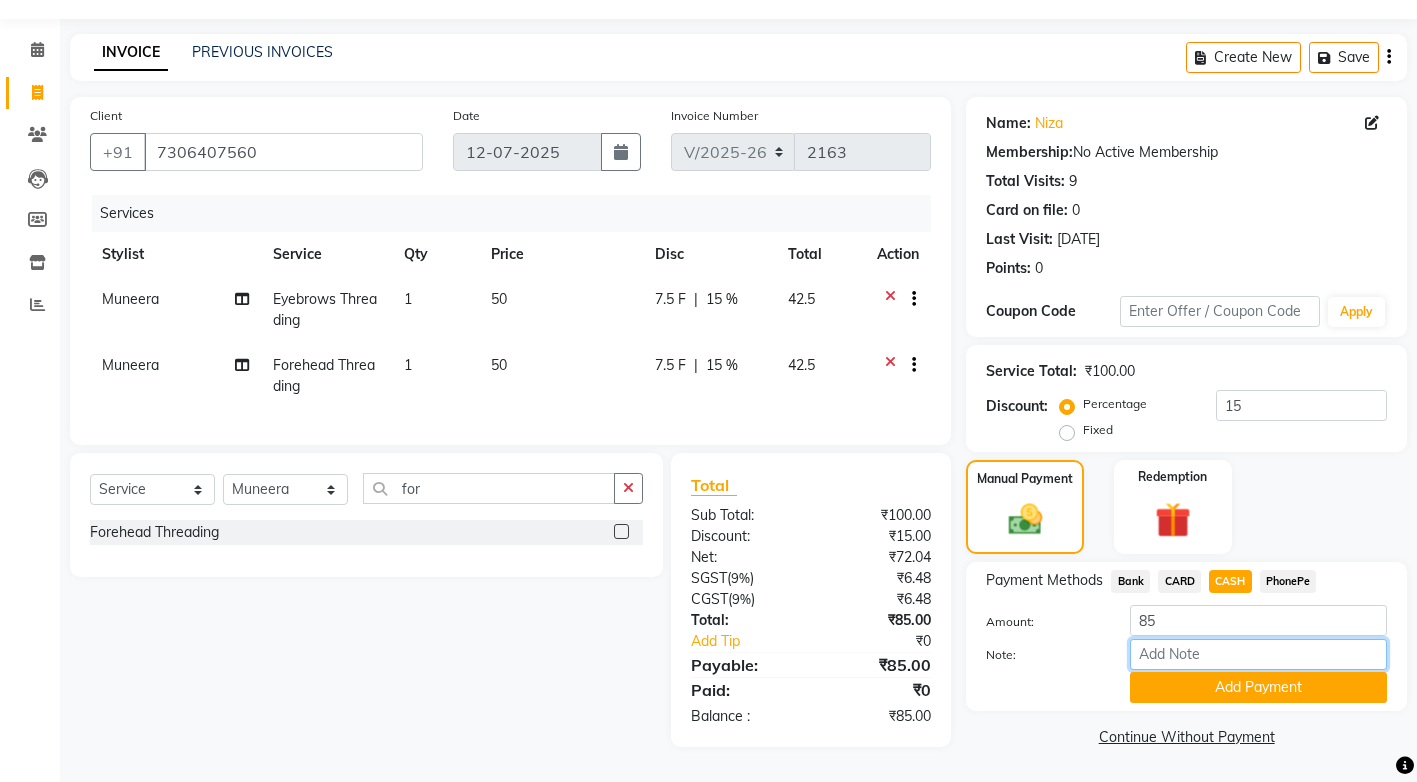 click on "Note:" at bounding box center [1258, 654] 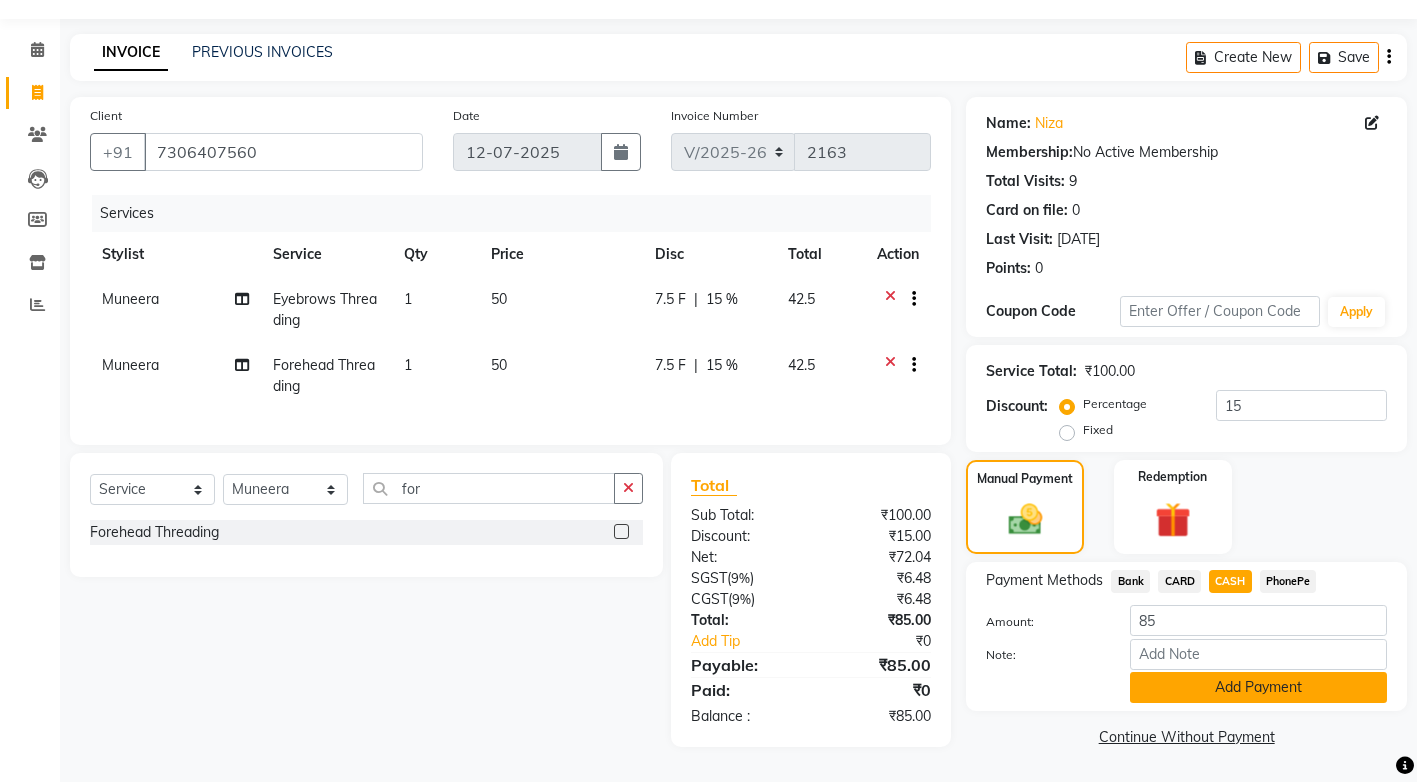 click on "Add Payment" 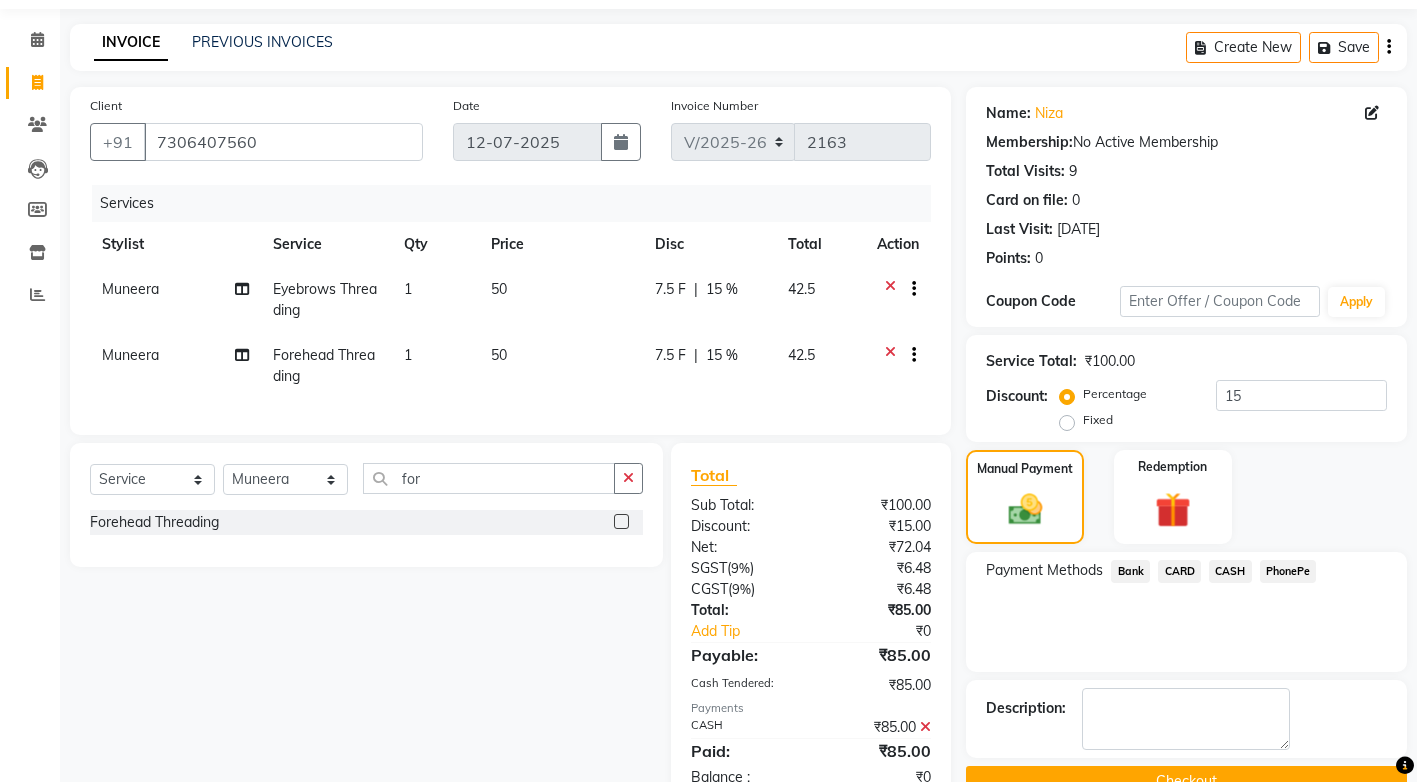 scroll, scrollTop: 134, scrollLeft: 0, axis: vertical 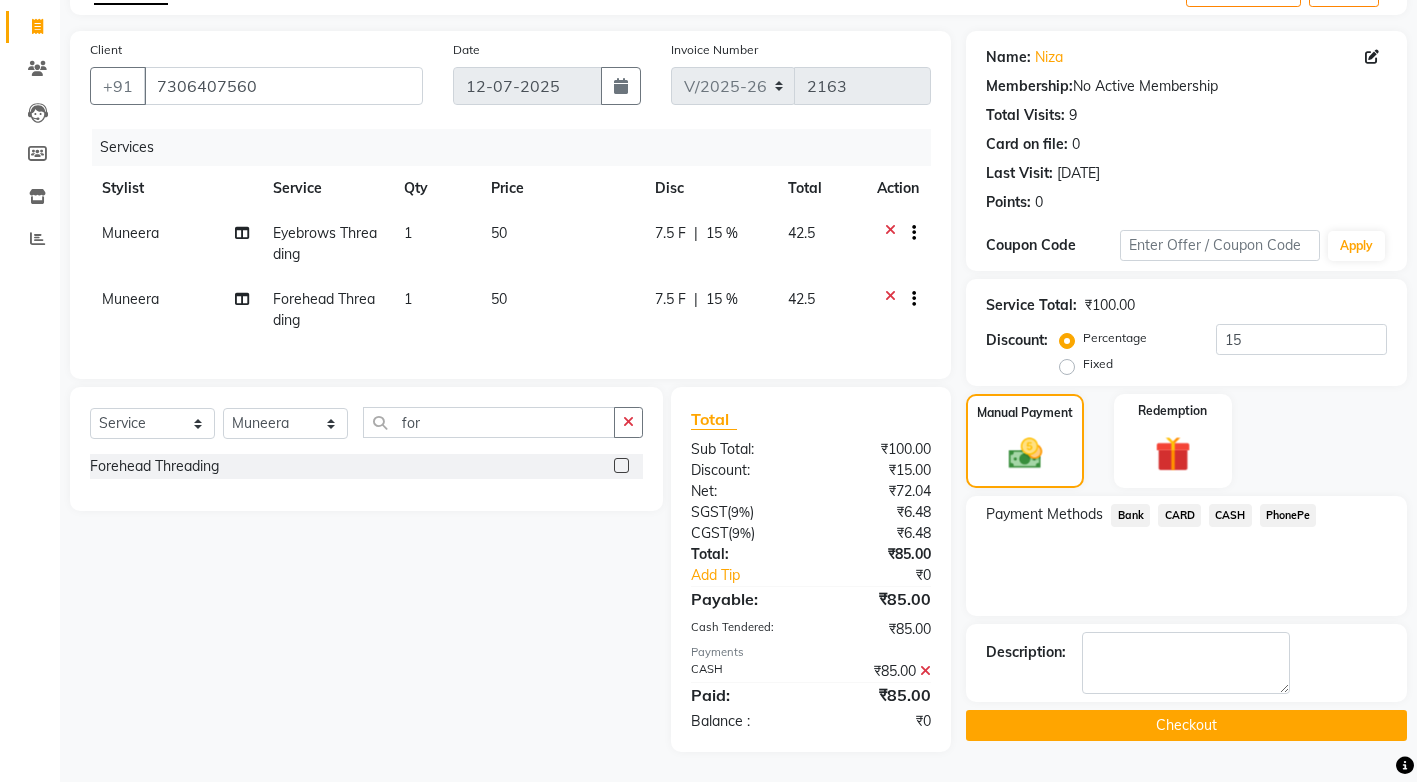 click on "Checkout" 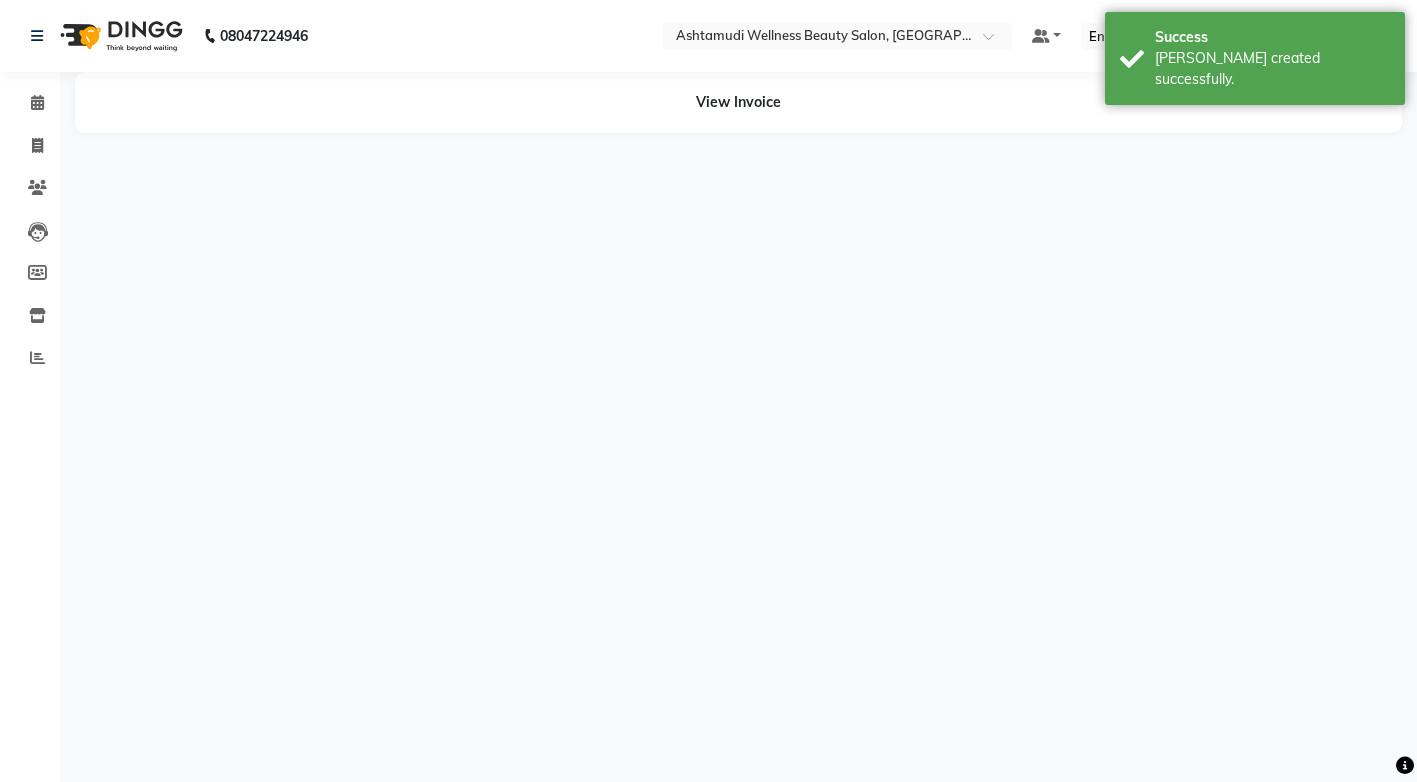 scroll, scrollTop: 0, scrollLeft: 0, axis: both 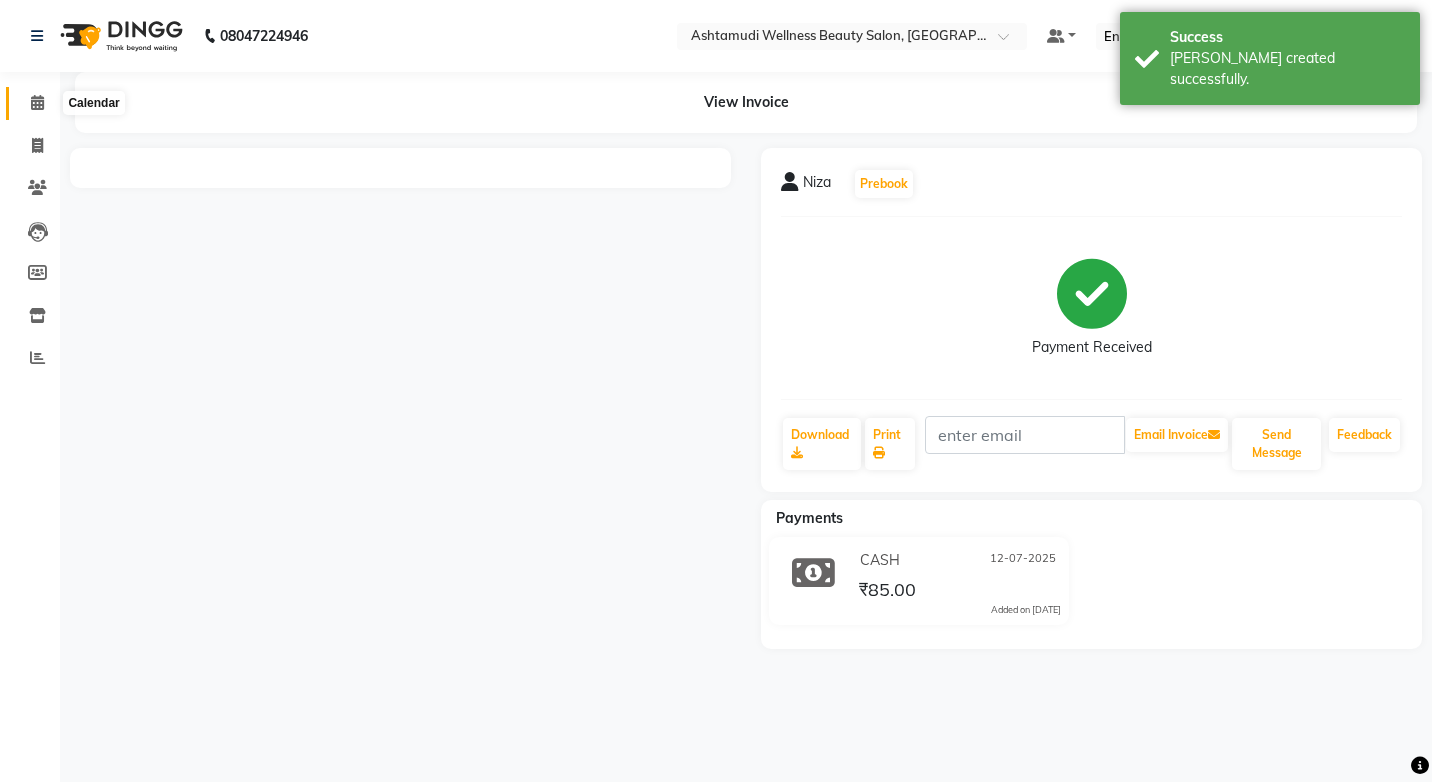 click 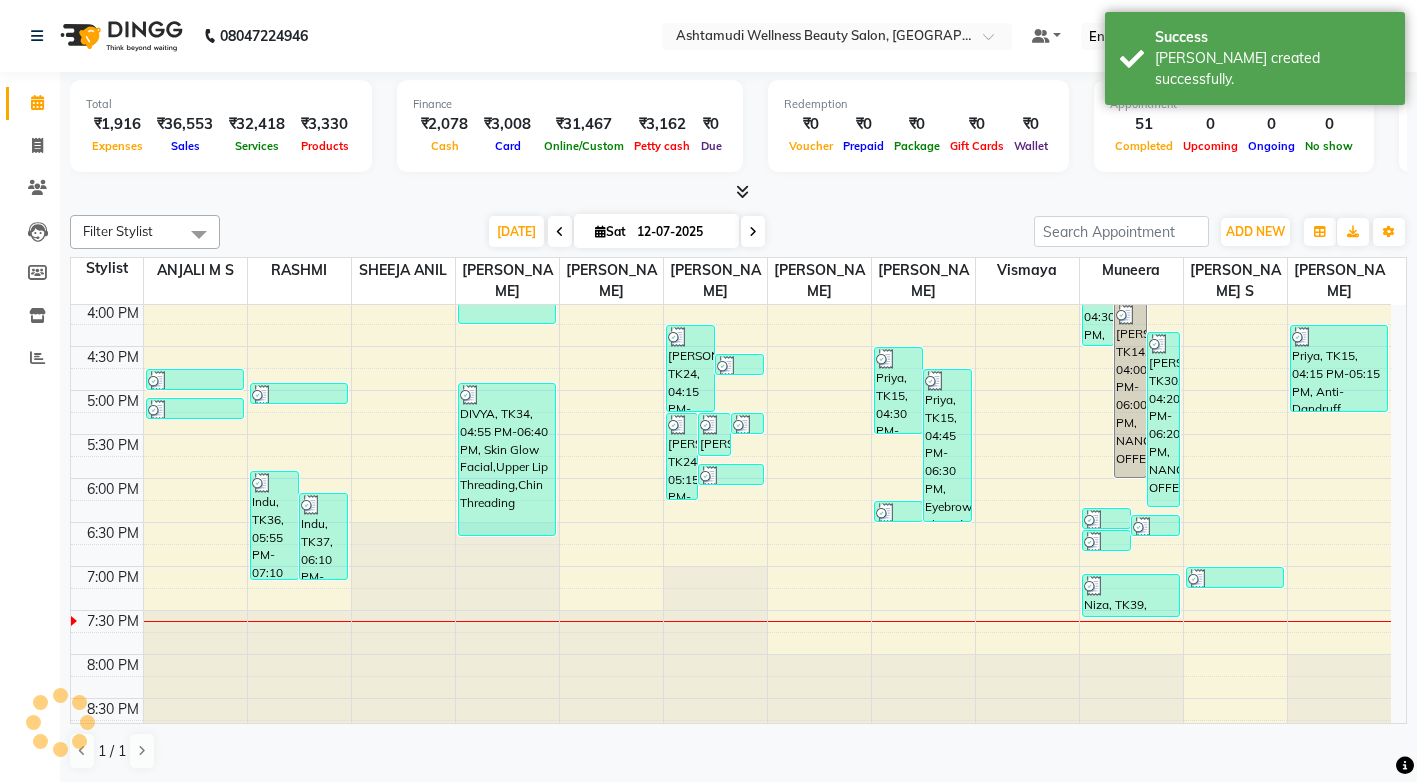 scroll, scrollTop: 725, scrollLeft: 0, axis: vertical 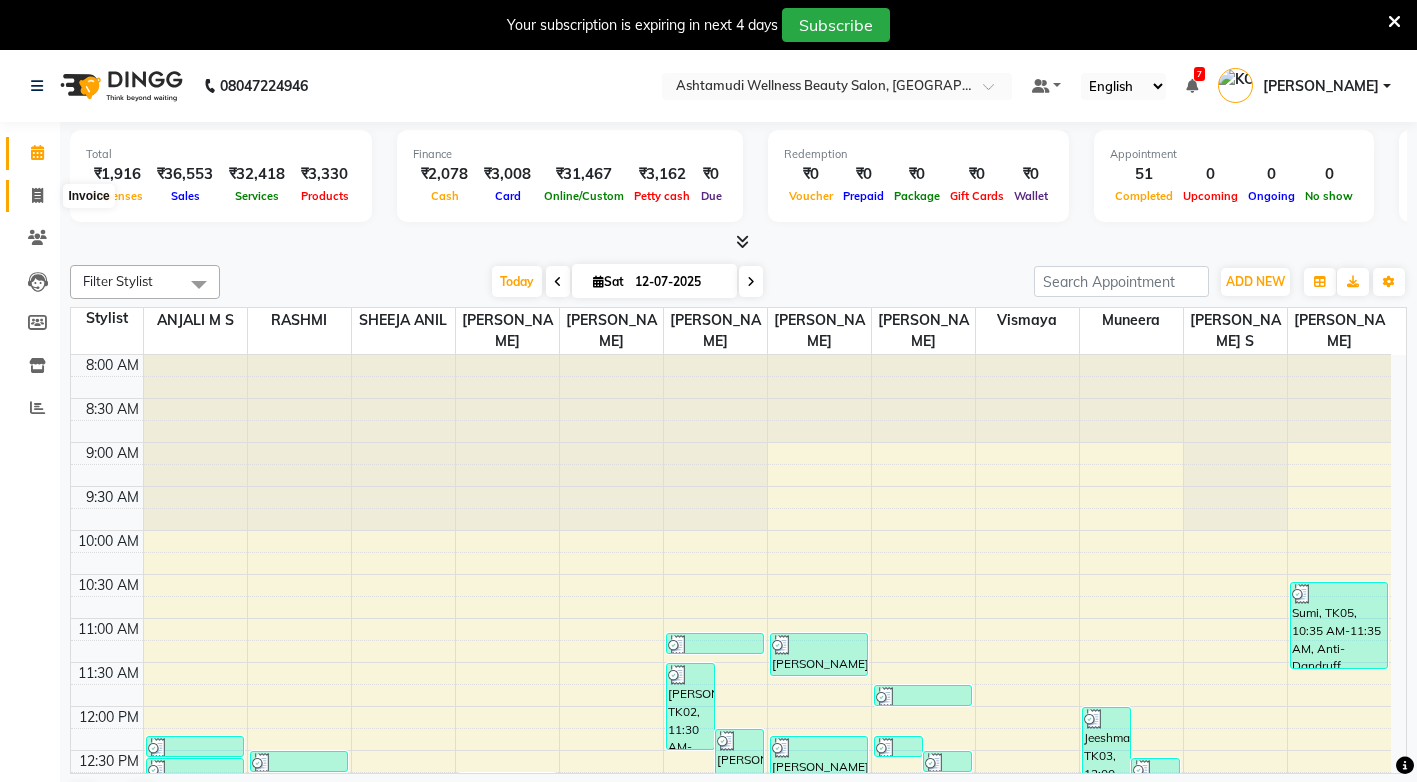 click 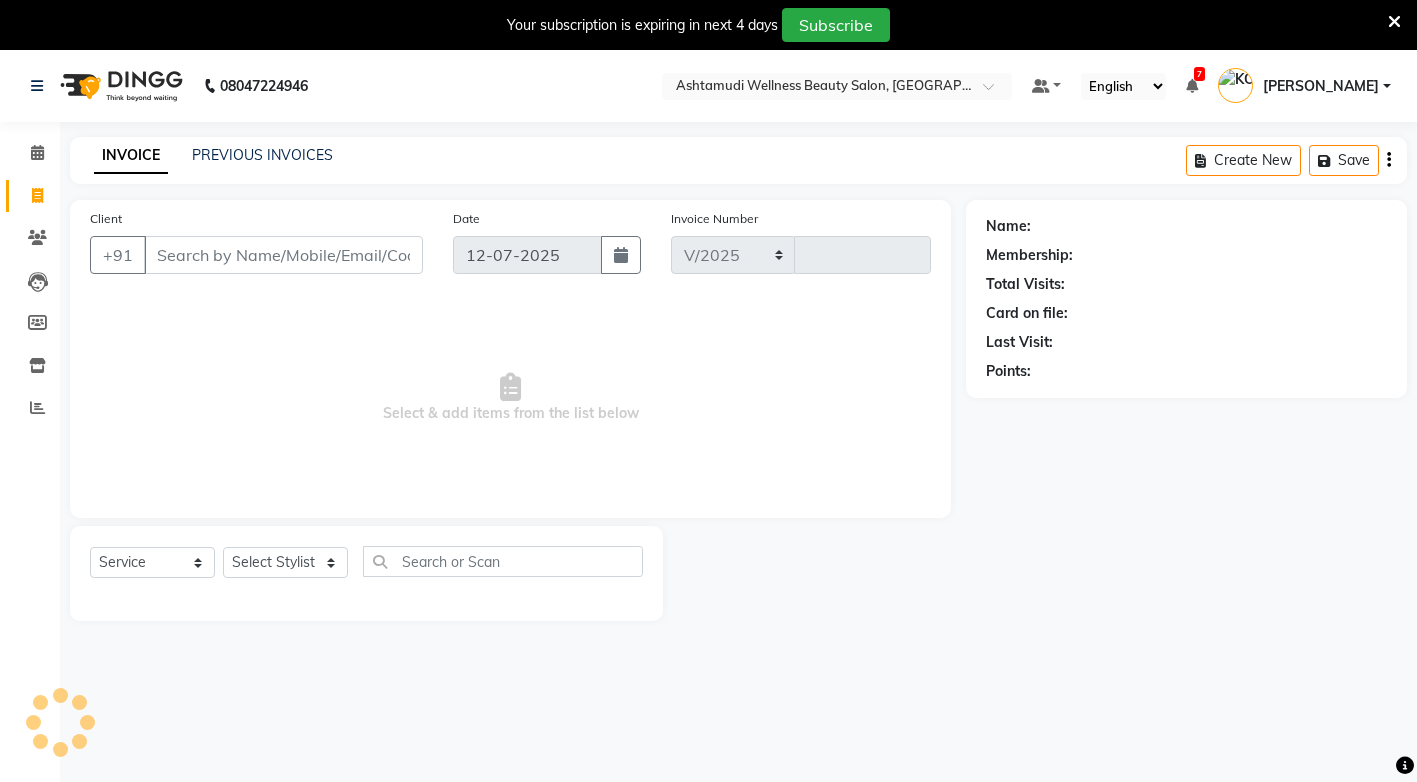 select on "4674" 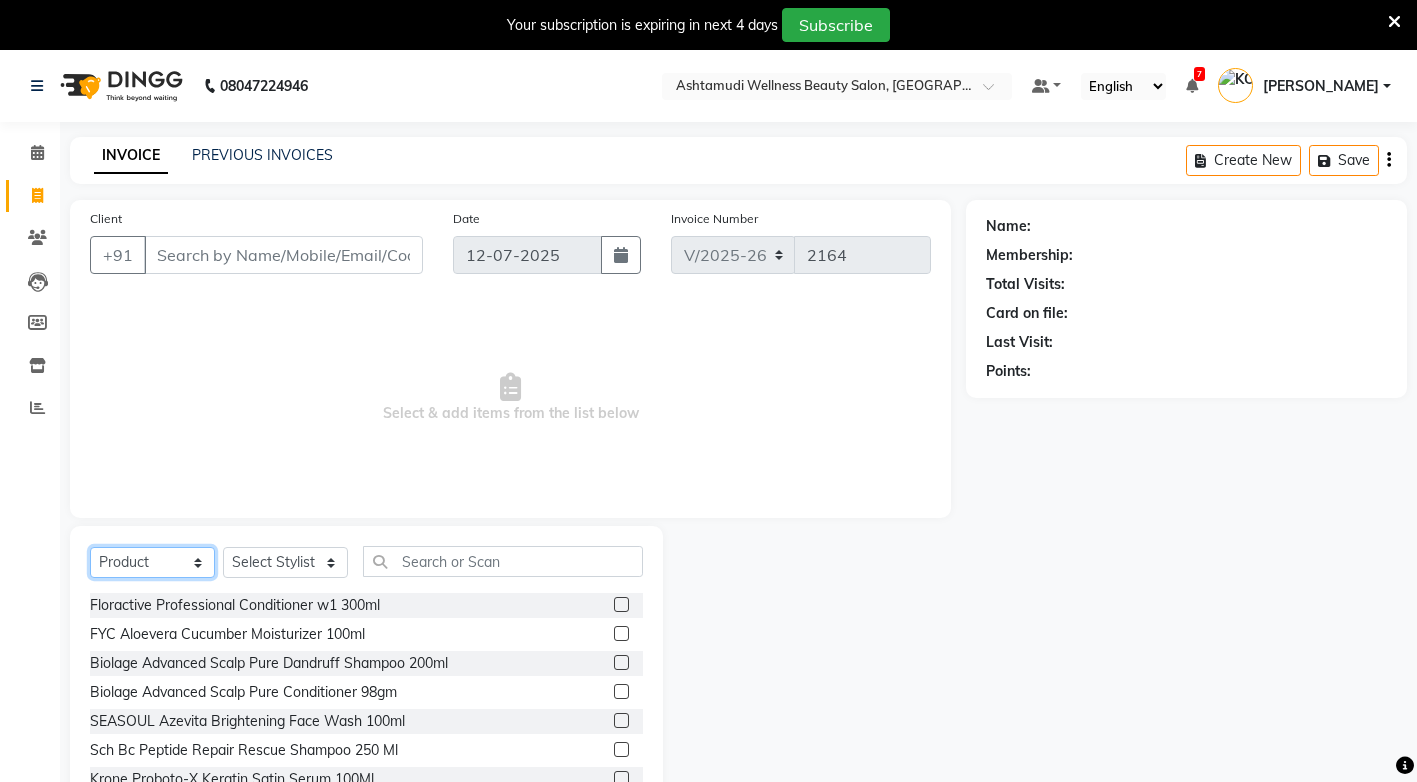 click on "Select  Service  Product  Membership  Package Voucher Prepaid Gift Card" 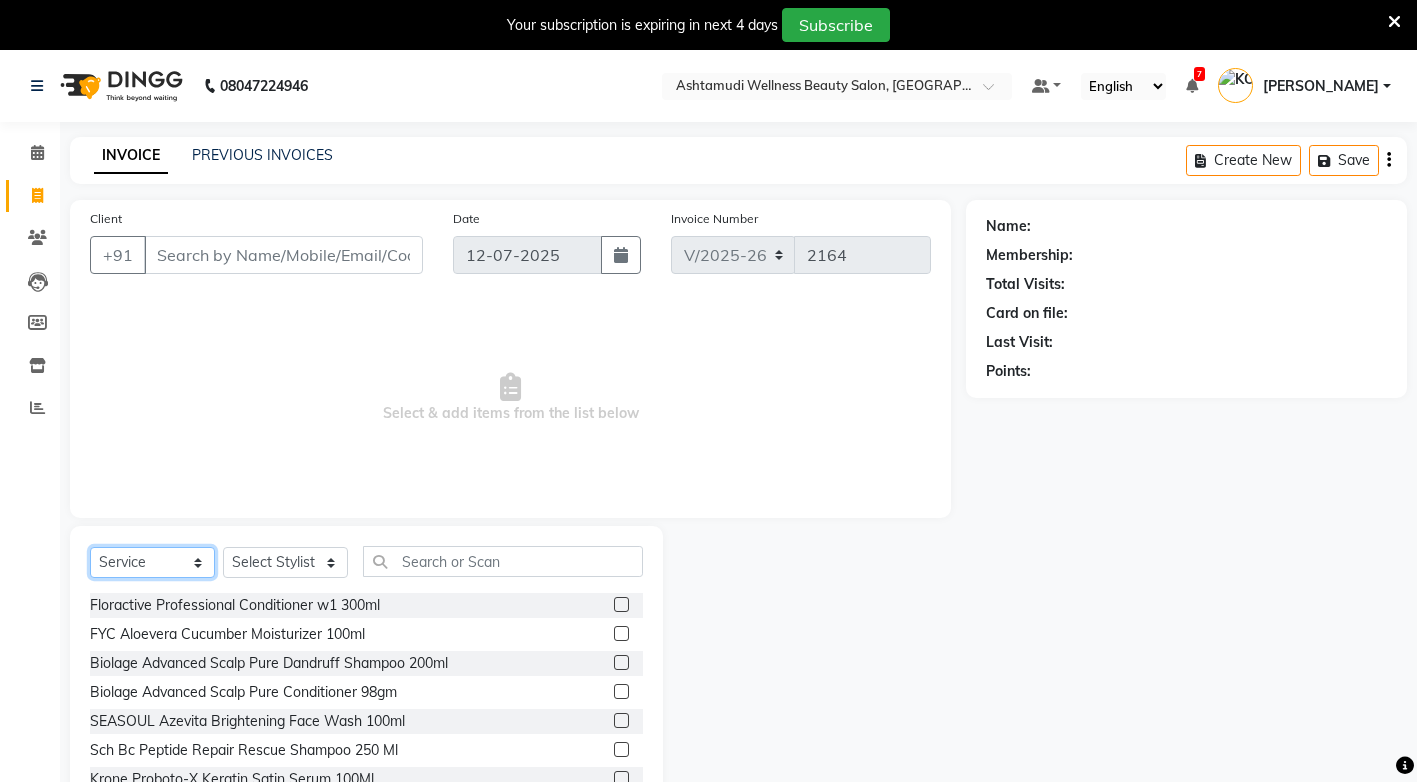 click on "Select  Service  Product  Membership  Package Voucher Prepaid Gift Card" 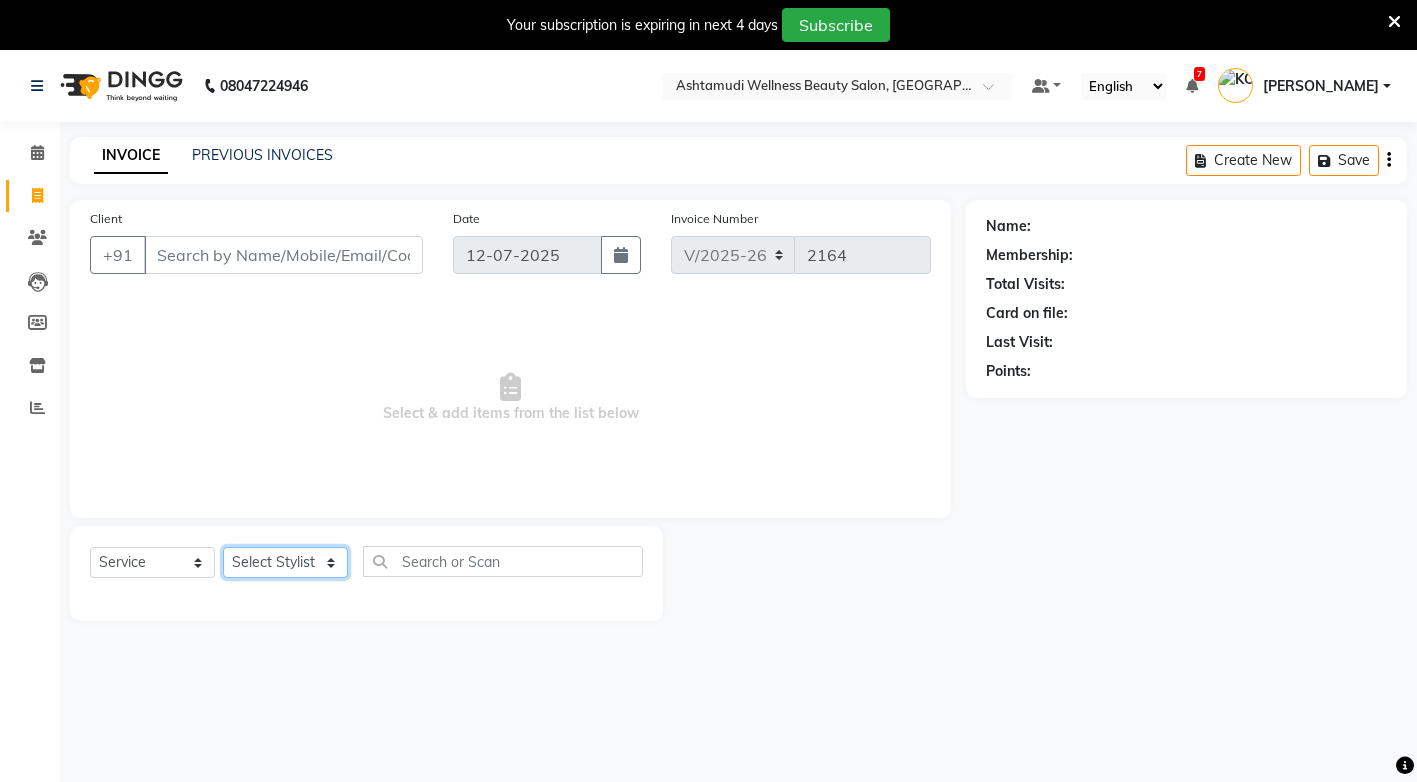 click on "Select Stylist ANJALI M S ASWATHY KOTTIYAM ASHTAMUDI KUMARI Muneera RASHMI SHEEJA ANIL SHYNI  SINDHYA  Sona Sunil Sreepriya STEFFY STEPHAN Varsha S Vismaya" 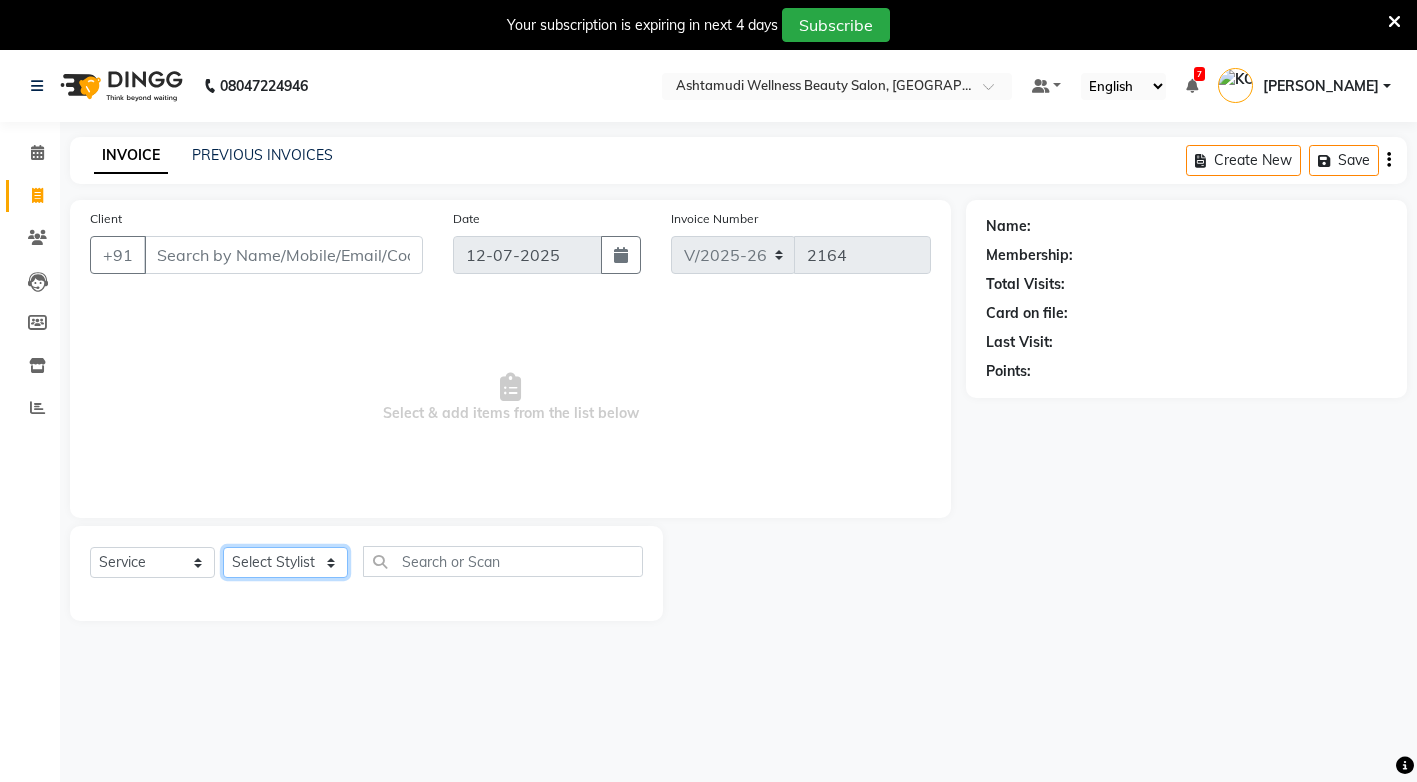 select on "27469" 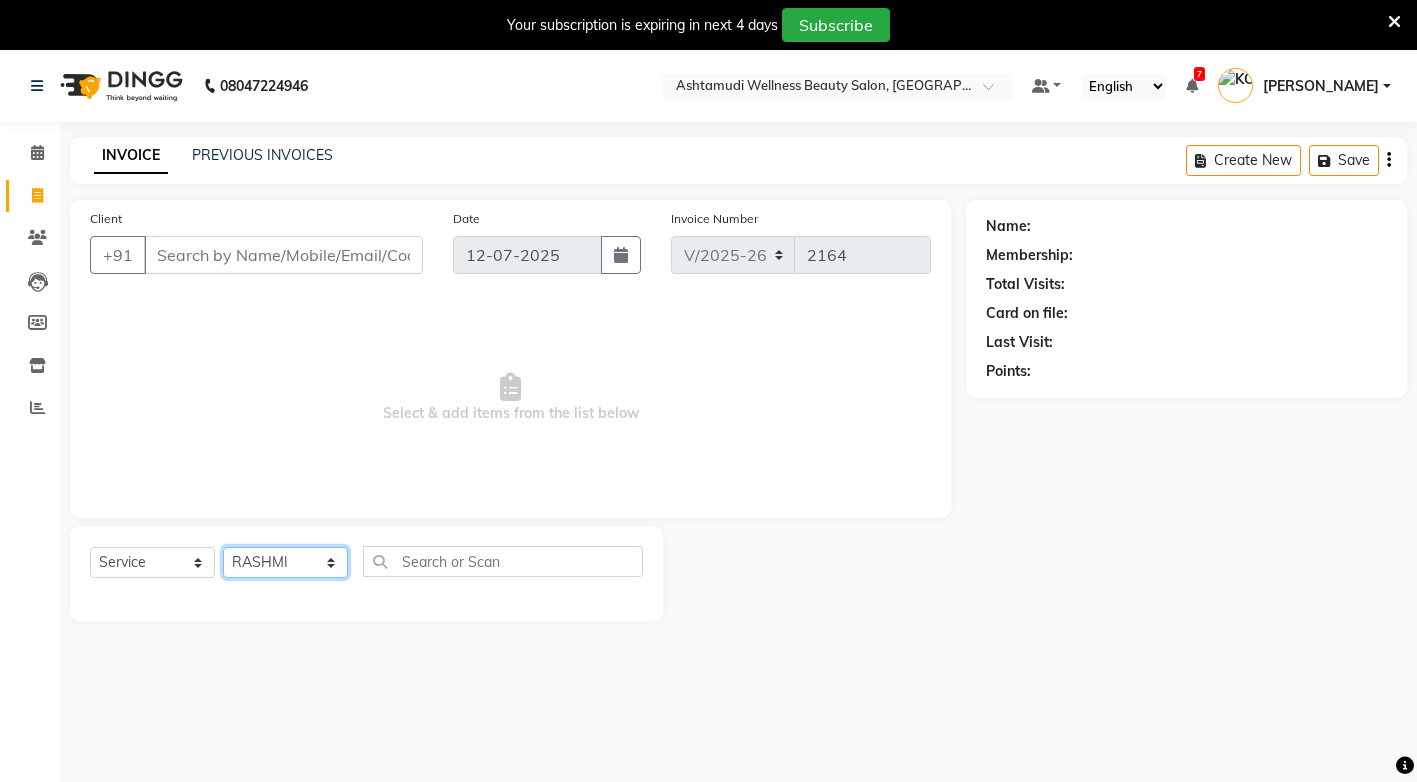 click on "Select Stylist ANJALI M S ASWATHY KOTTIYAM ASHTAMUDI KUMARI Muneera RASHMI SHEEJA ANIL SHYNI  SINDHYA  Sona Sunil Sreepriya STEFFY STEPHAN Varsha S Vismaya" 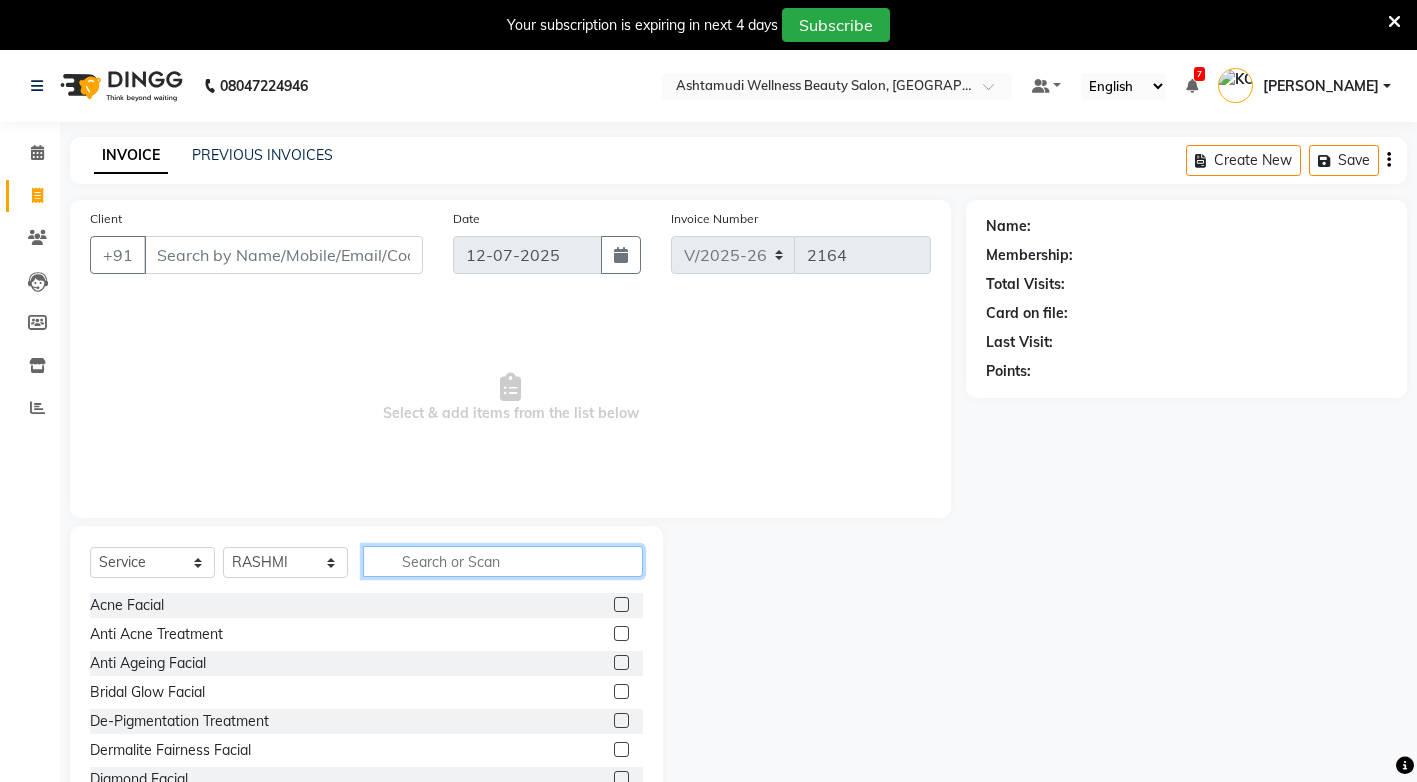 click 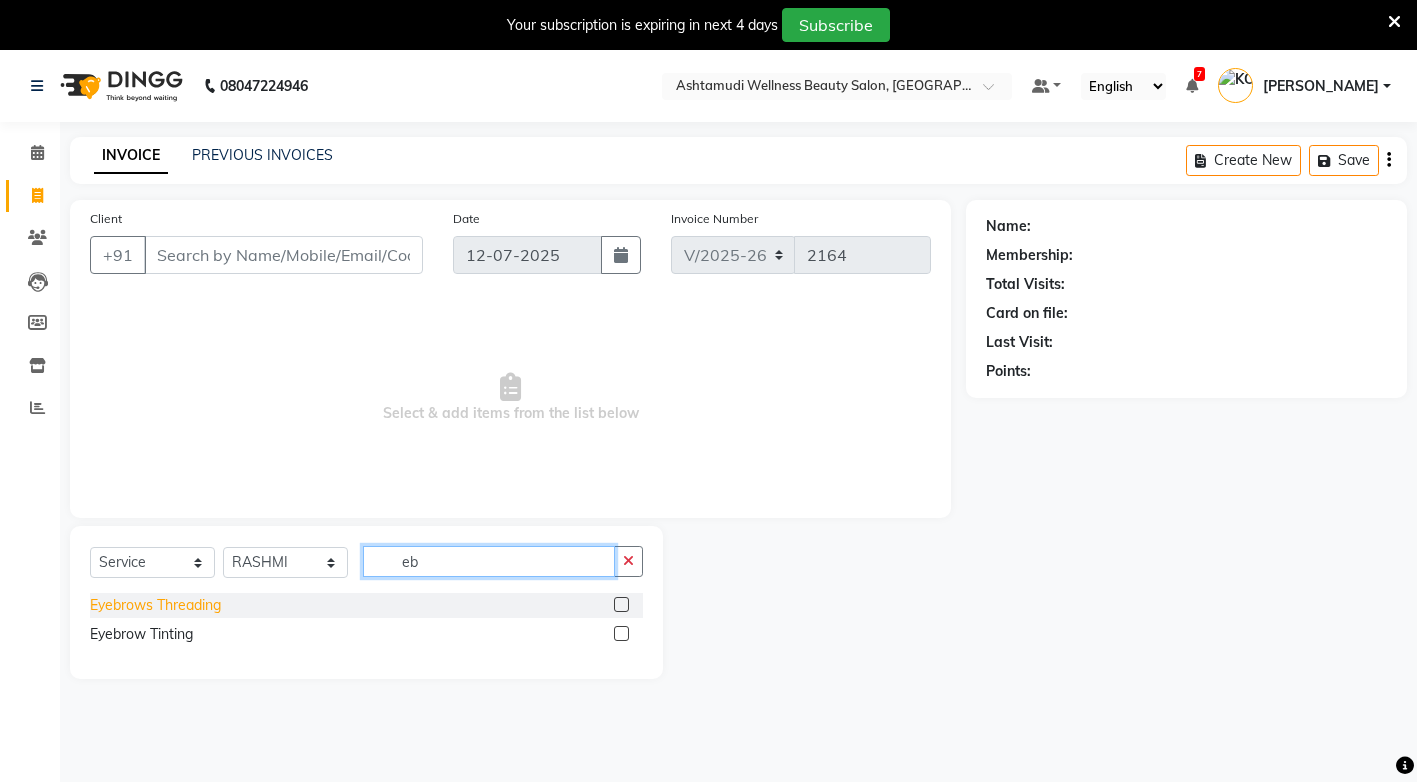 type on "eb" 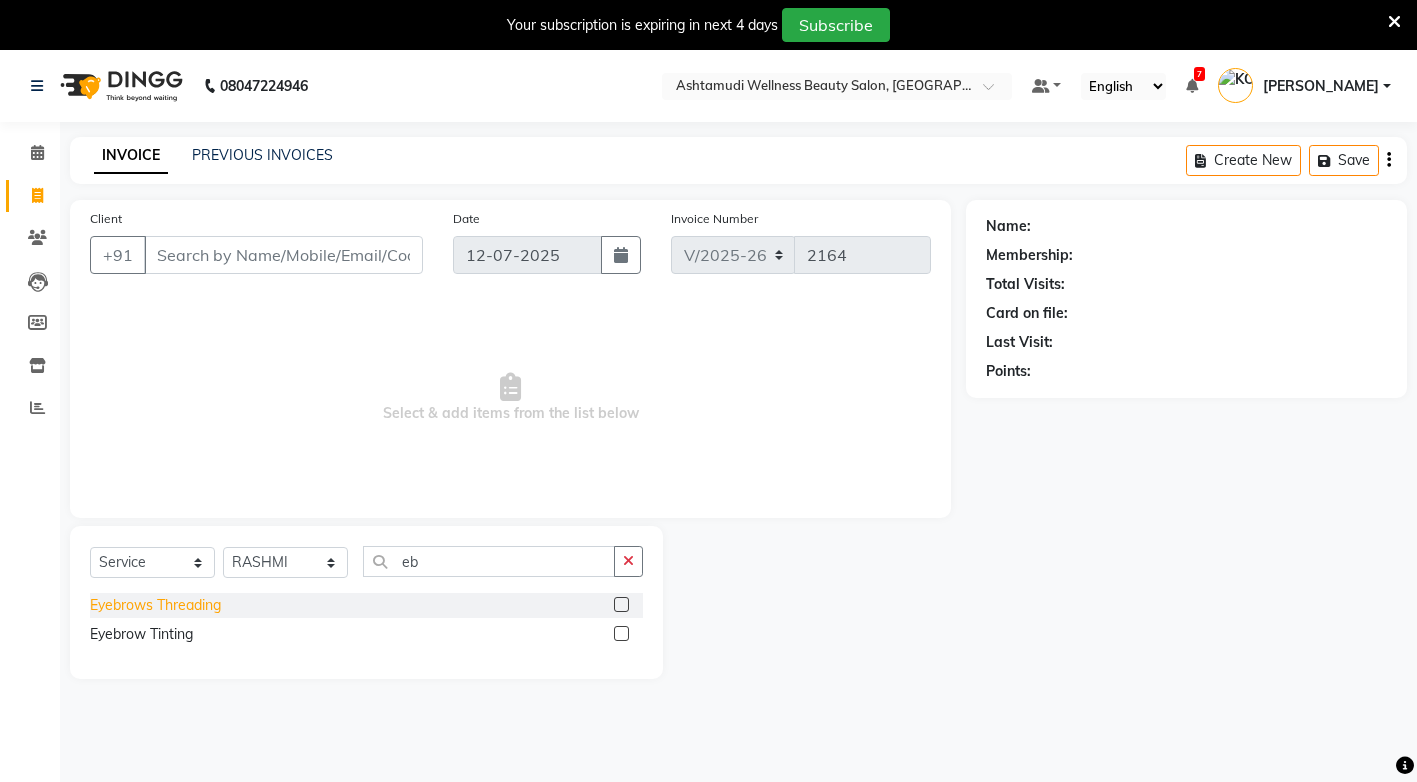 click on "Eyebrows Threading" 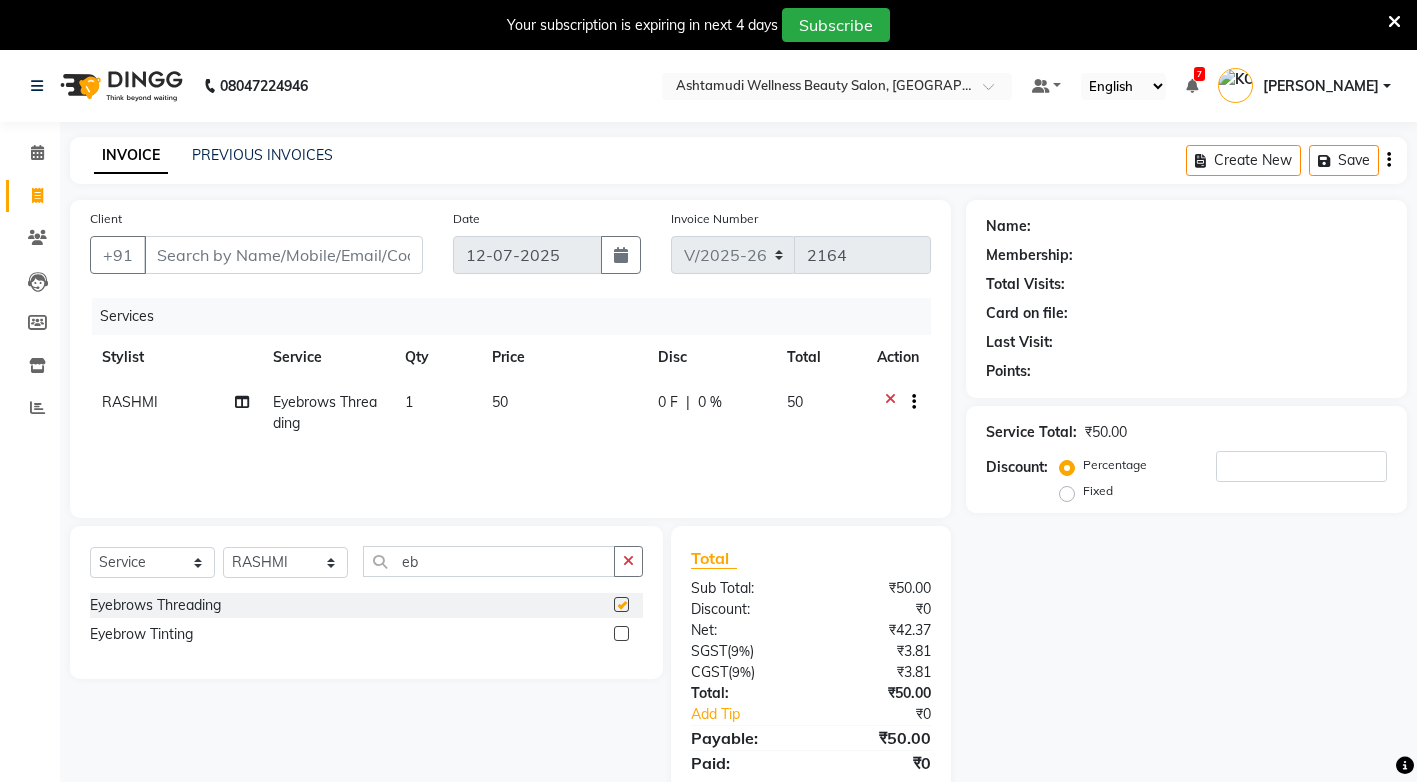 checkbox on "false" 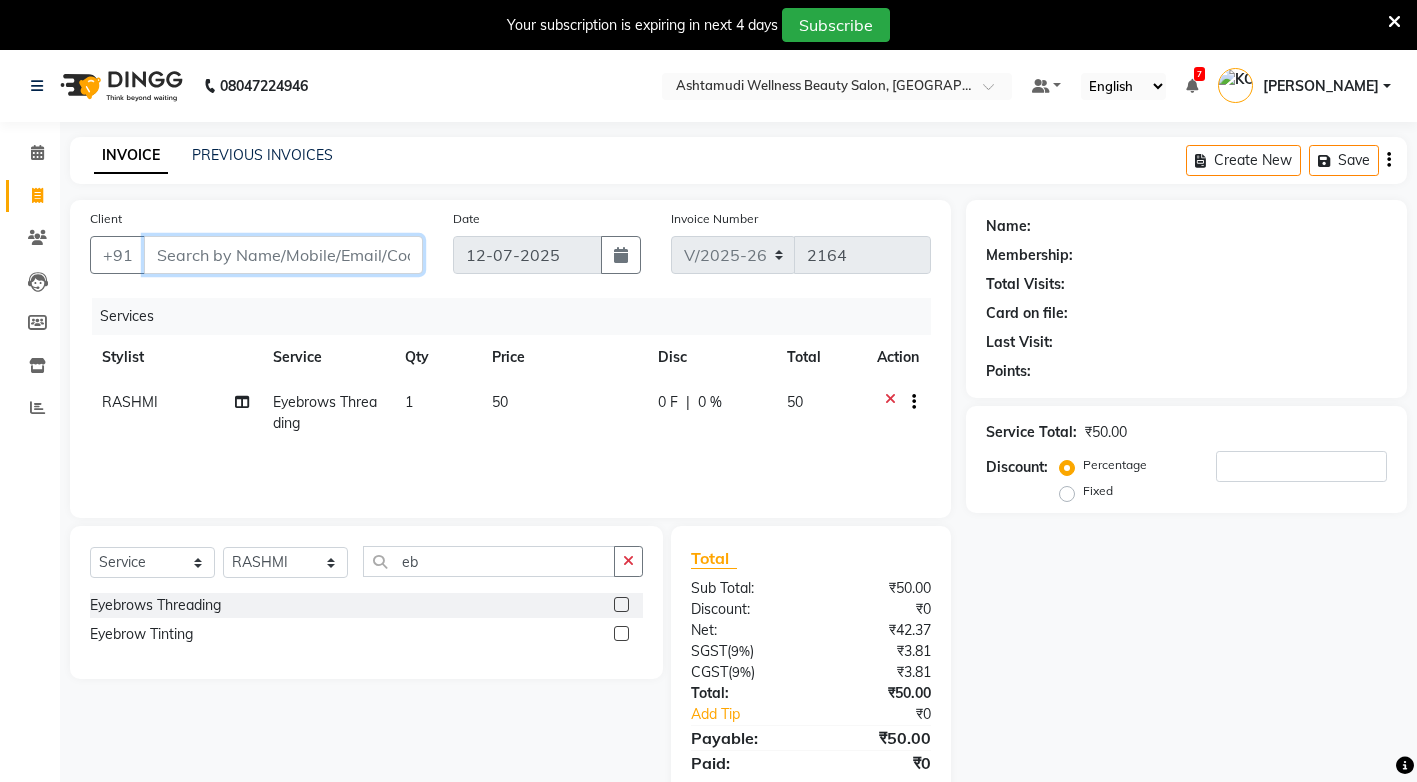 click on "Client" at bounding box center (283, 255) 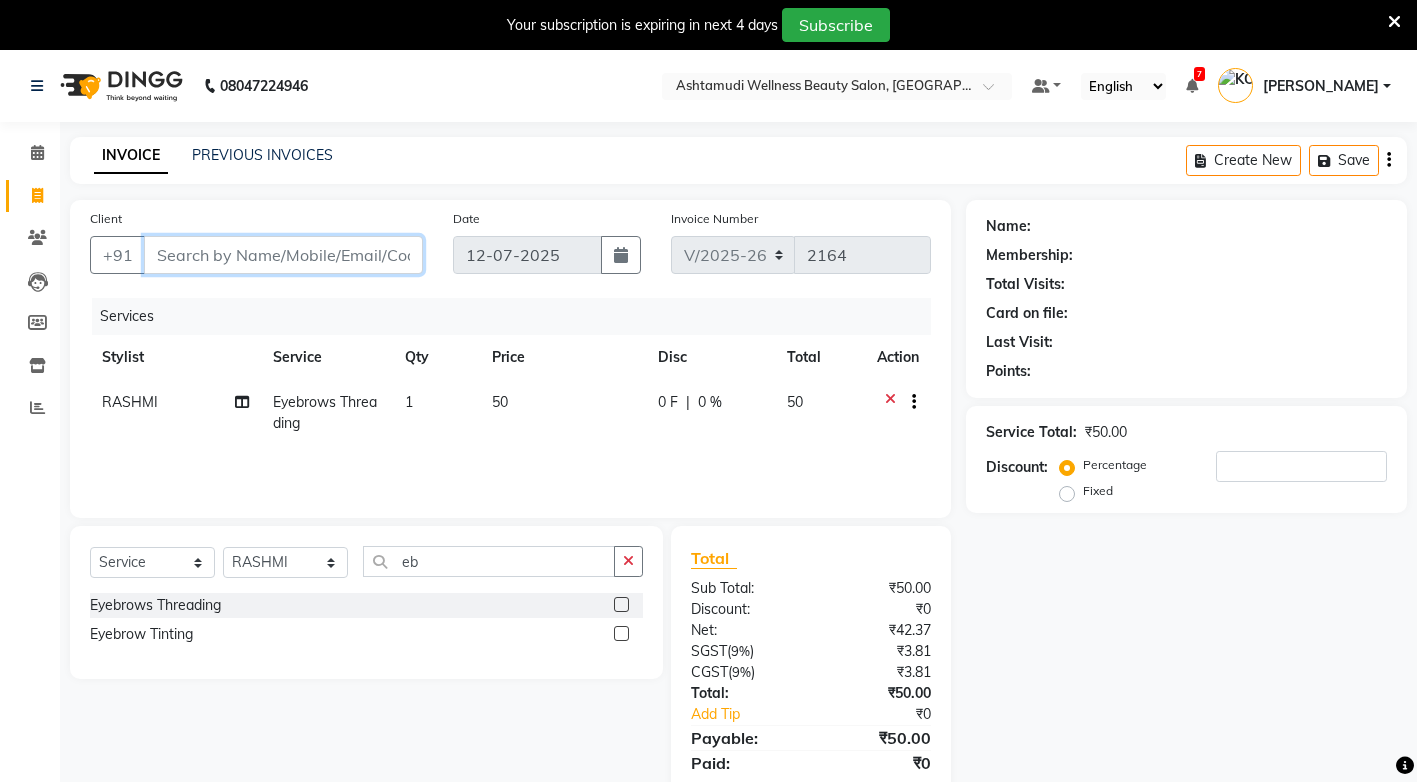 click on "Client" at bounding box center (283, 255) 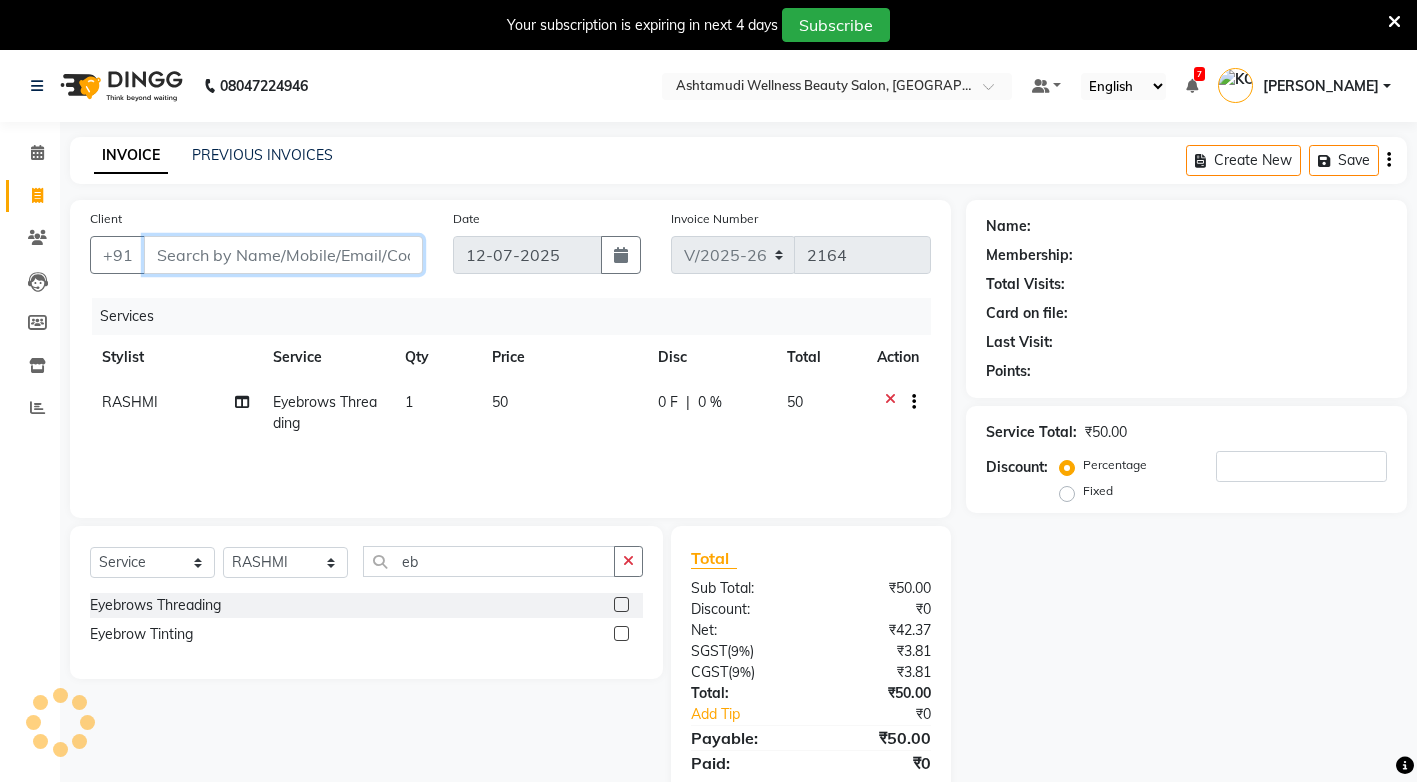 type on "8" 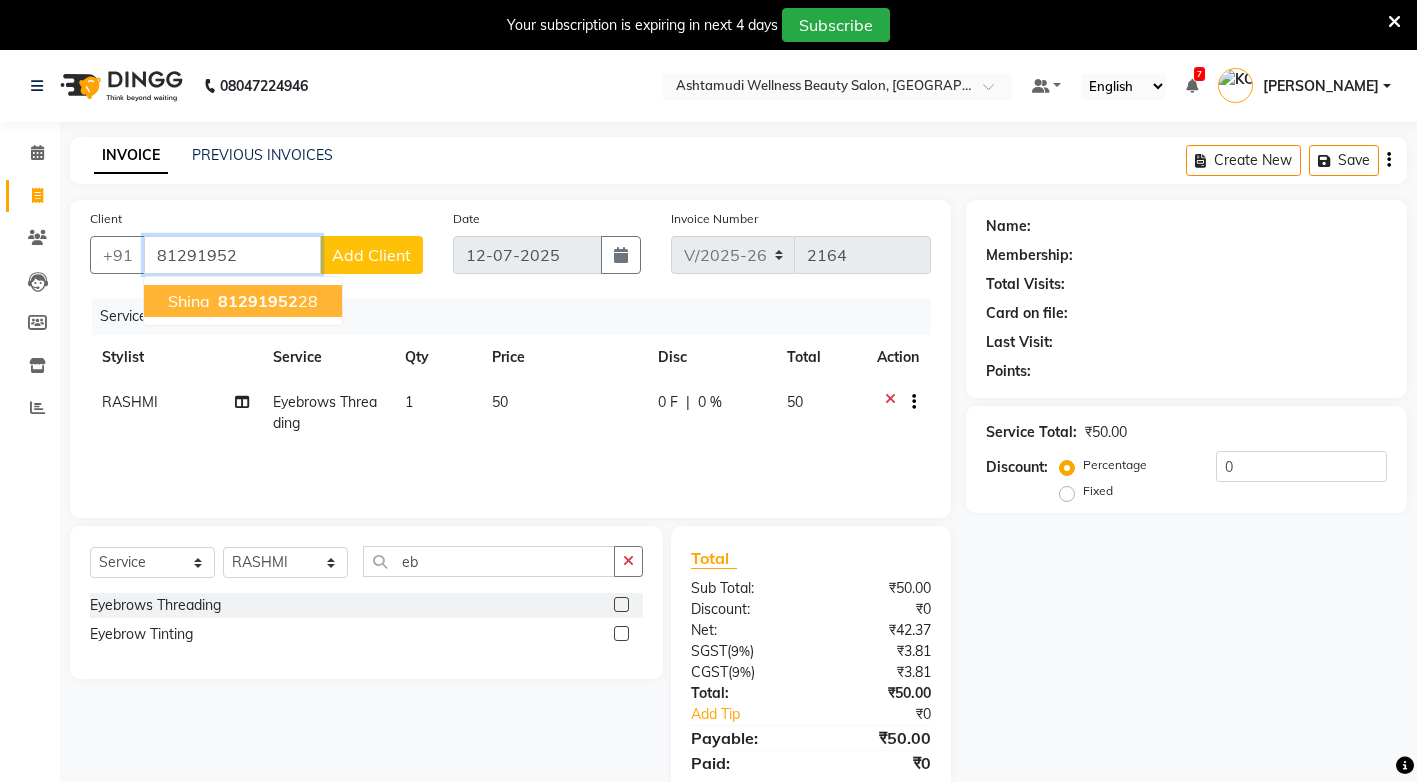 click on "81291952" at bounding box center (258, 301) 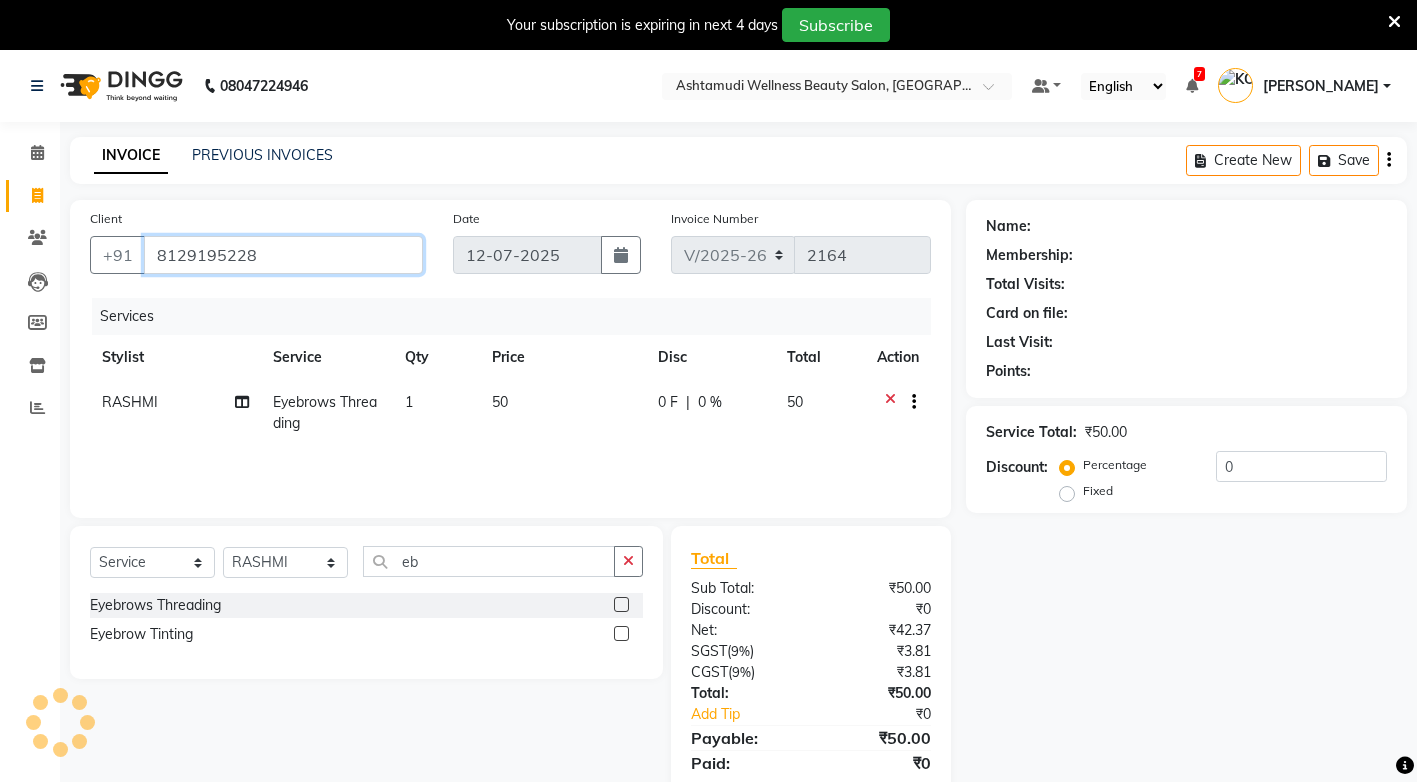 type on "8129195228" 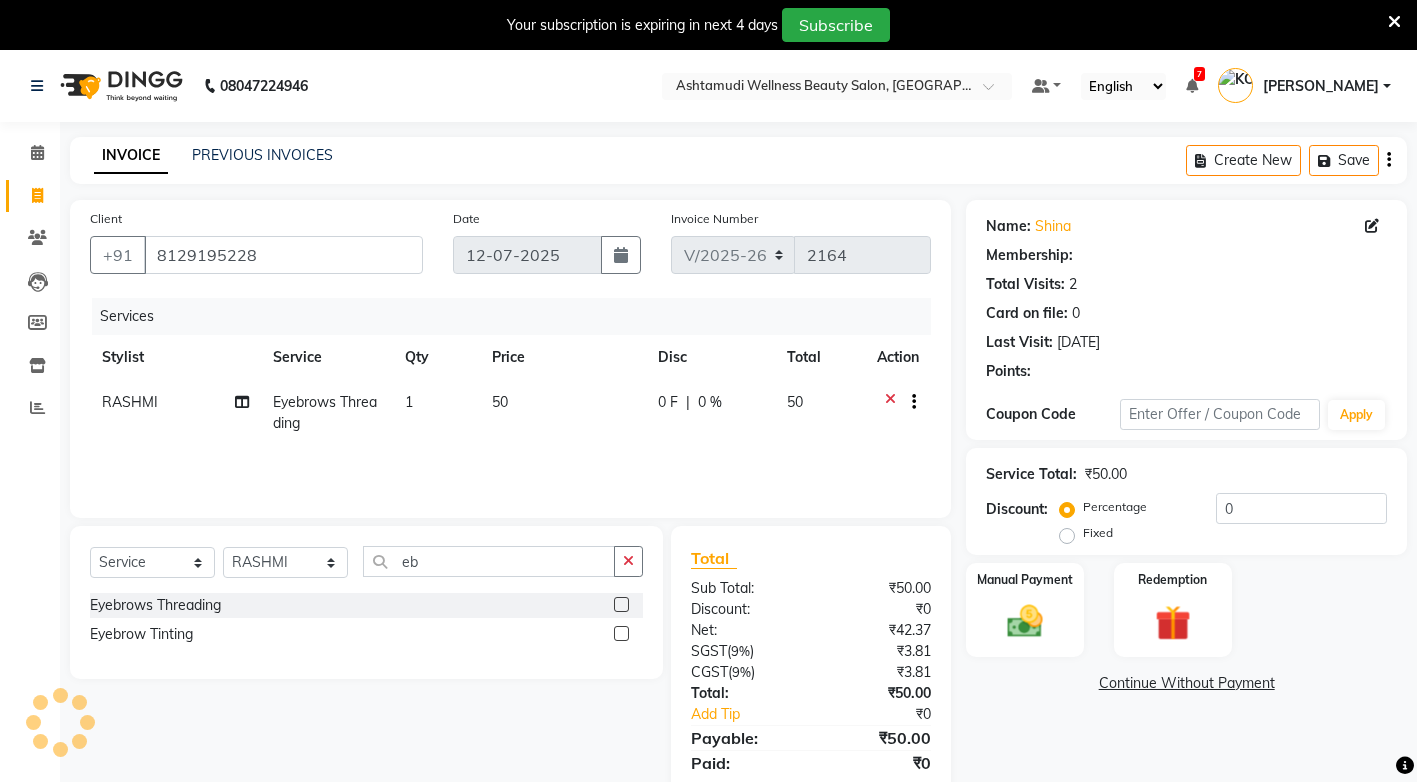 select on "1: Object" 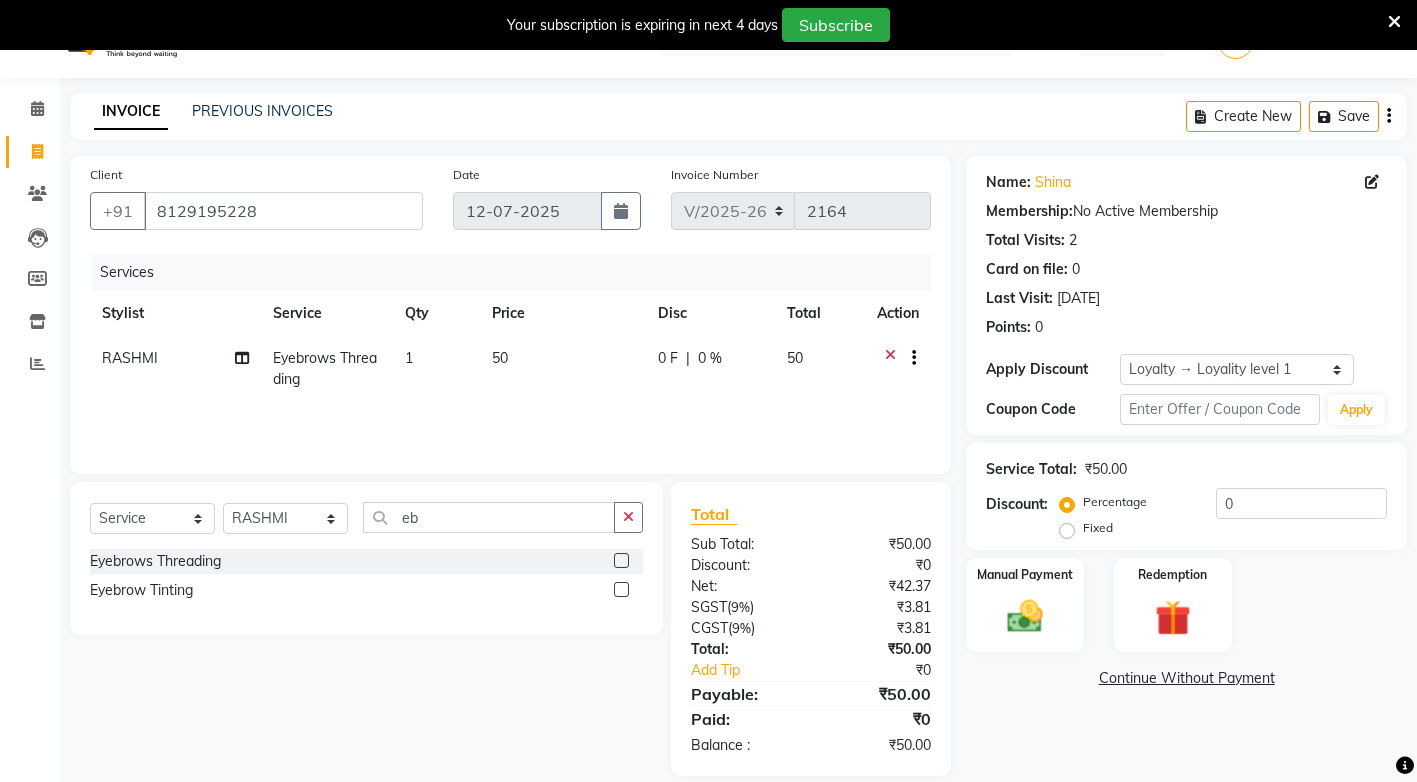 scroll, scrollTop: 68, scrollLeft: 0, axis: vertical 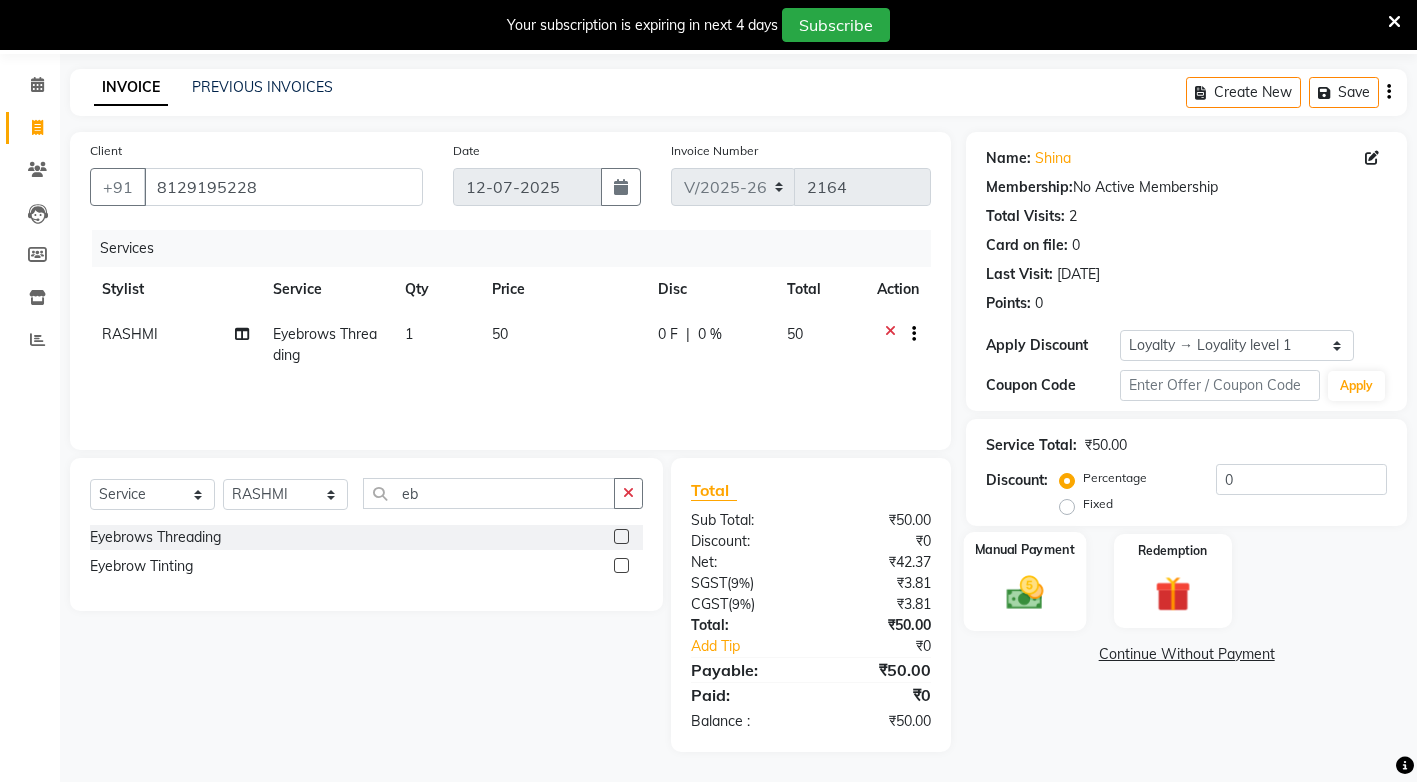 click 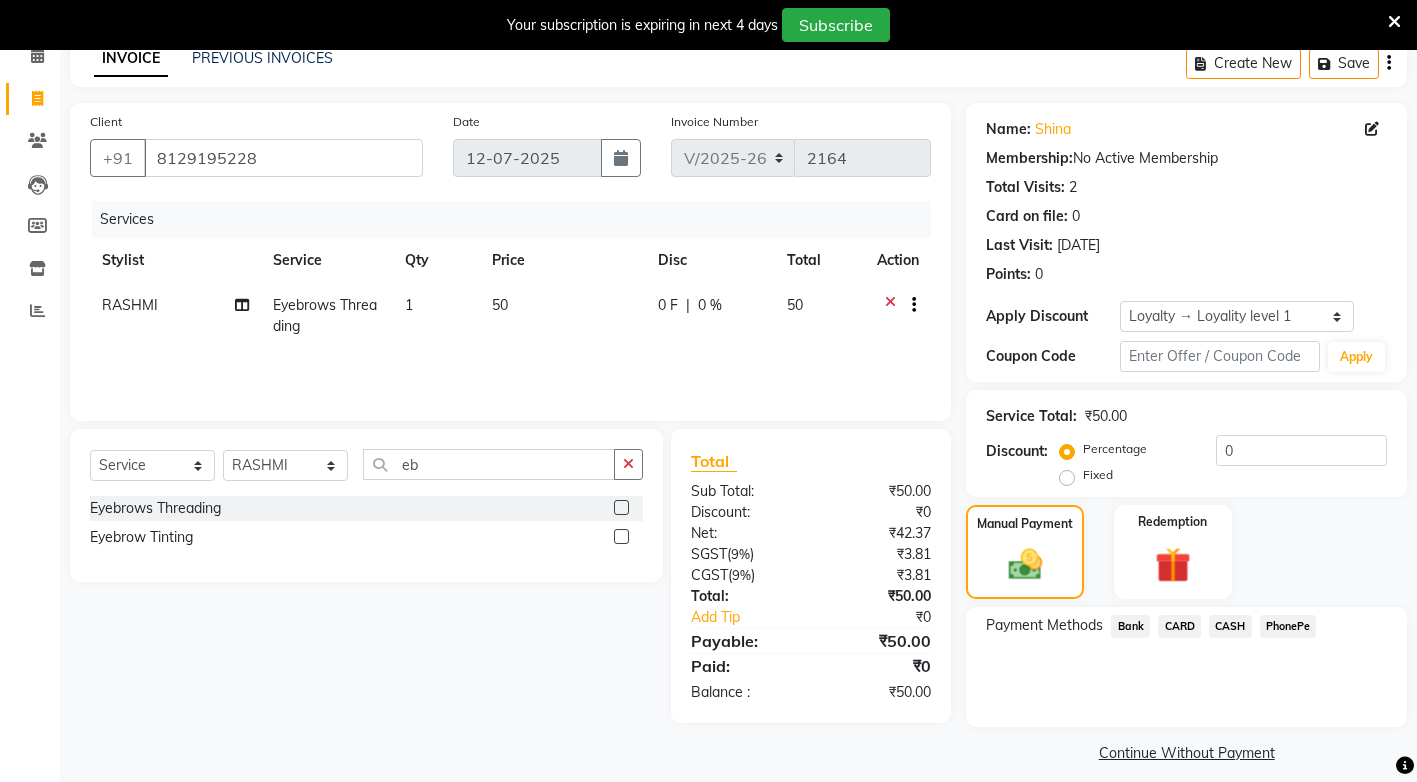 scroll, scrollTop: 113, scrollLeft: 0, axis: vertical 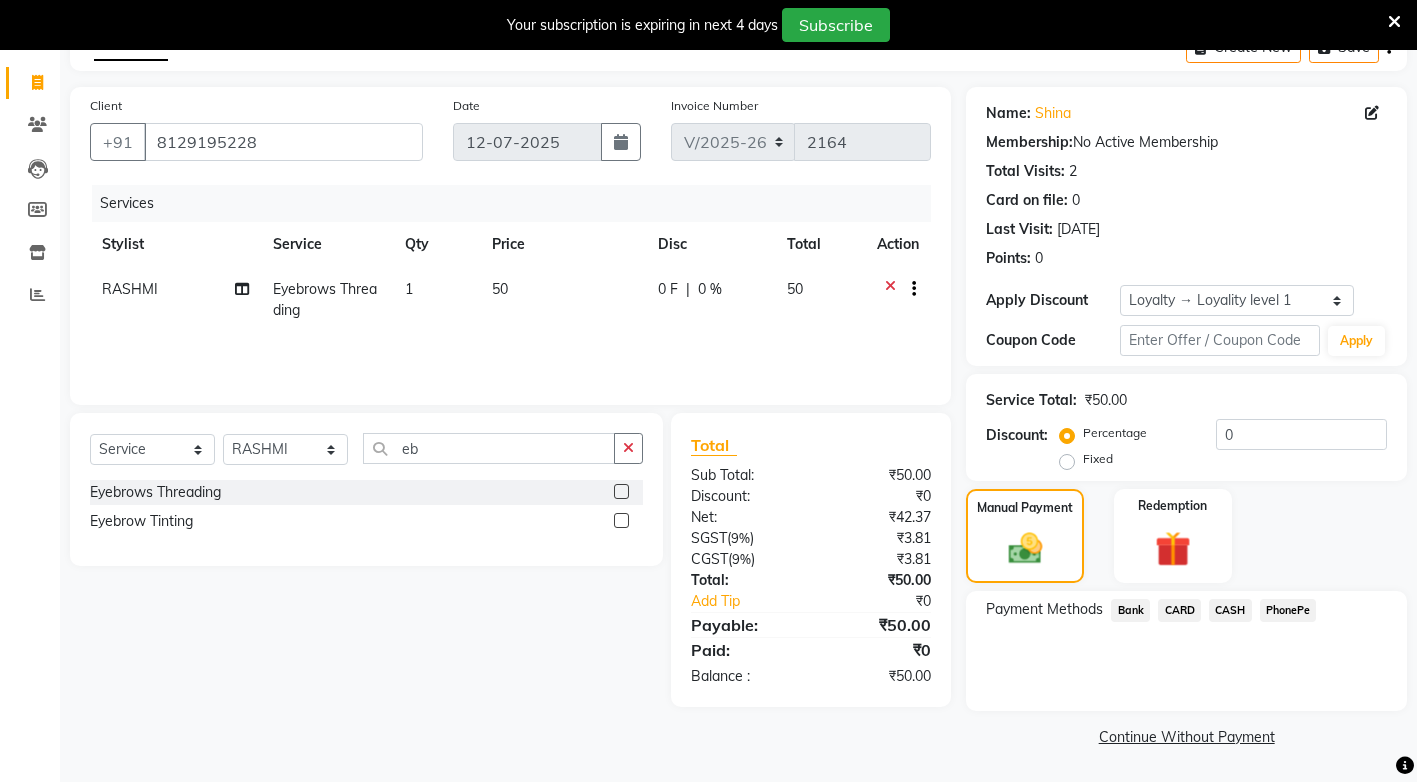click on "PhonePe" 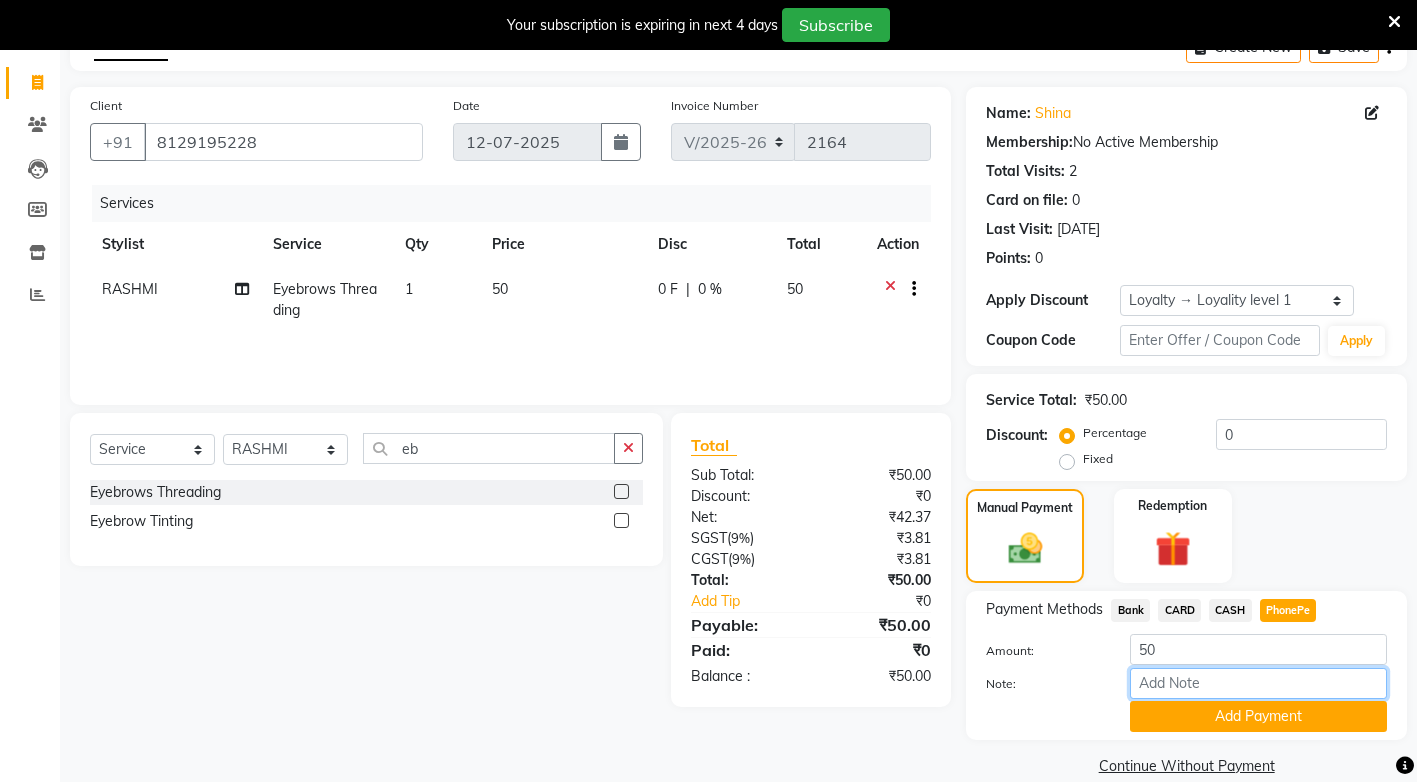 drag, startPoint x: 1293, startPoint y: 608, endPoint x: 1228, endPoint y: 687, distance: 102.30347 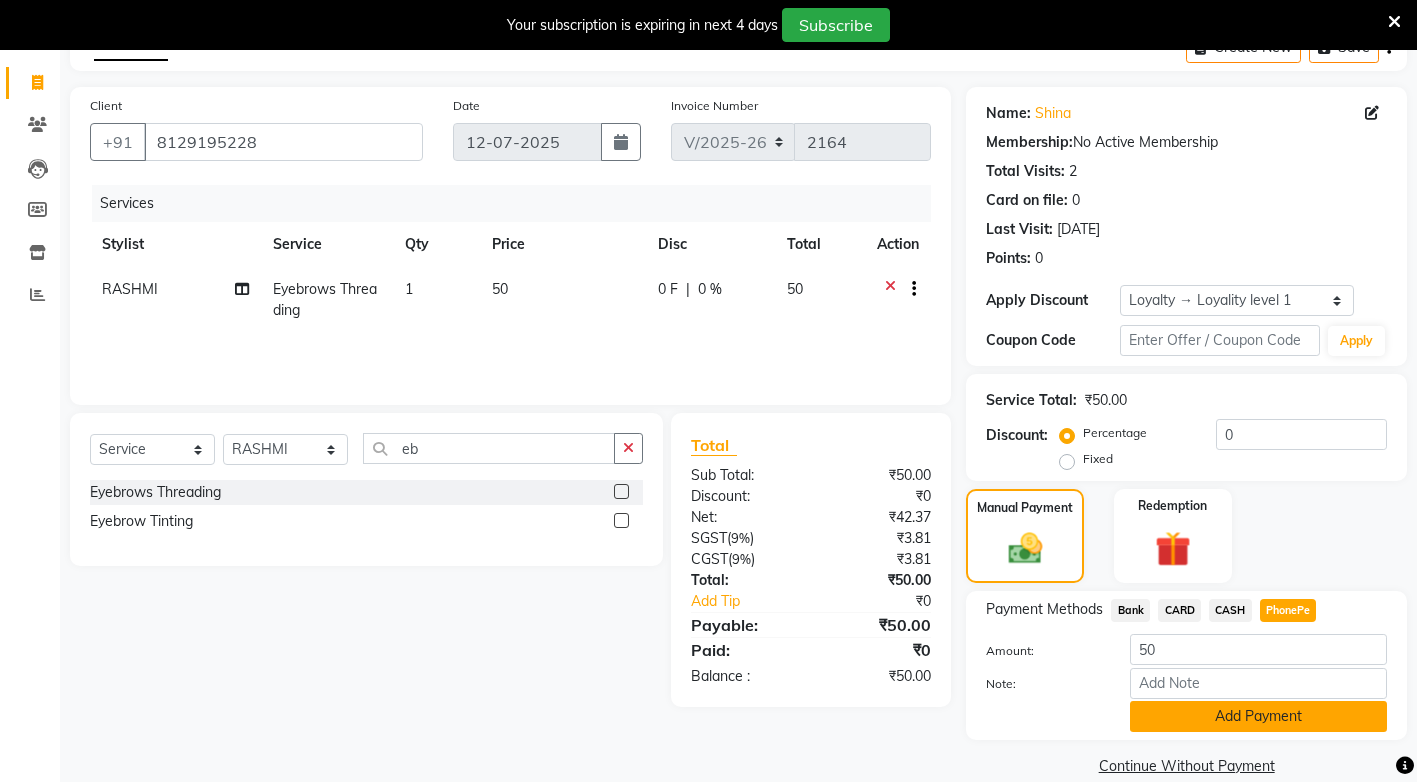 click on "Add Payment" 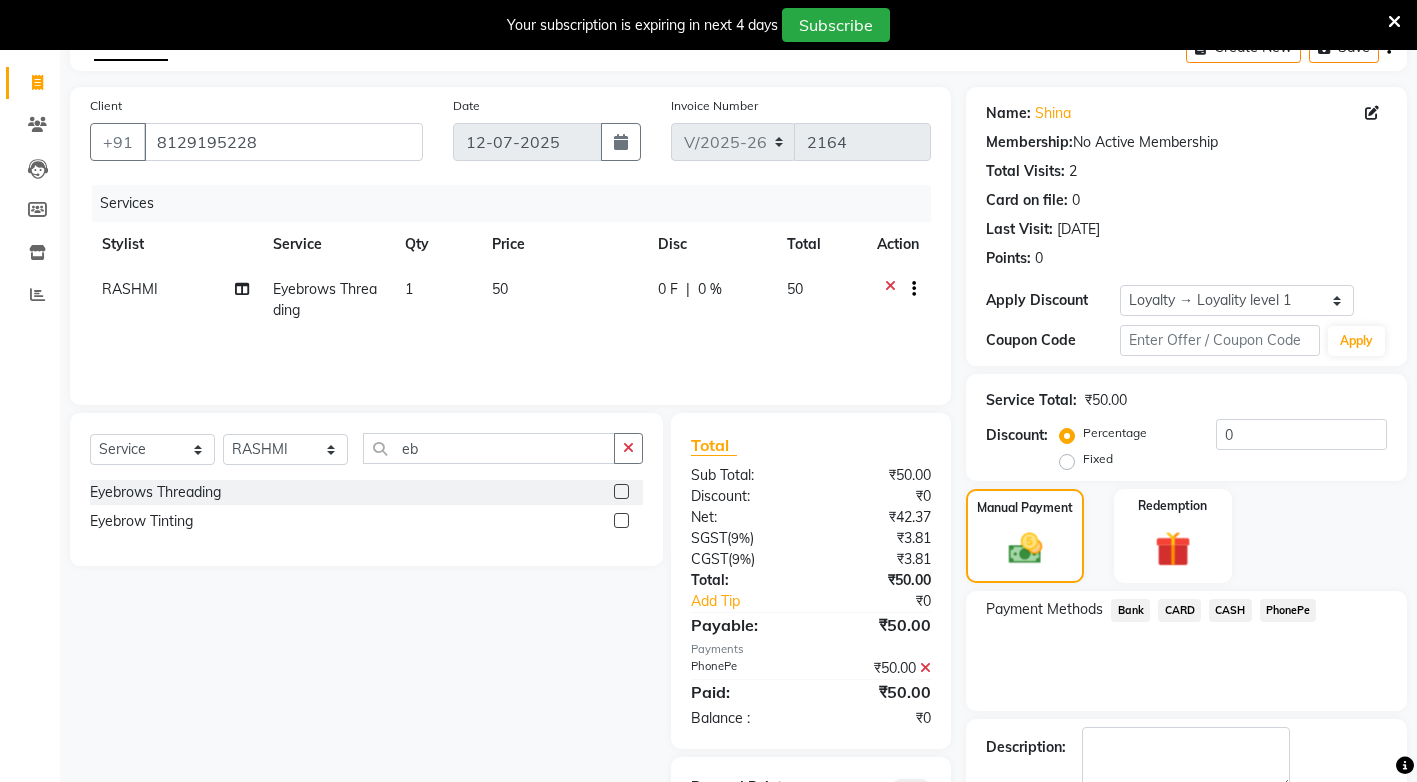 scroll, scrollTop: 209, scrollLeft: 0, axis: vertical 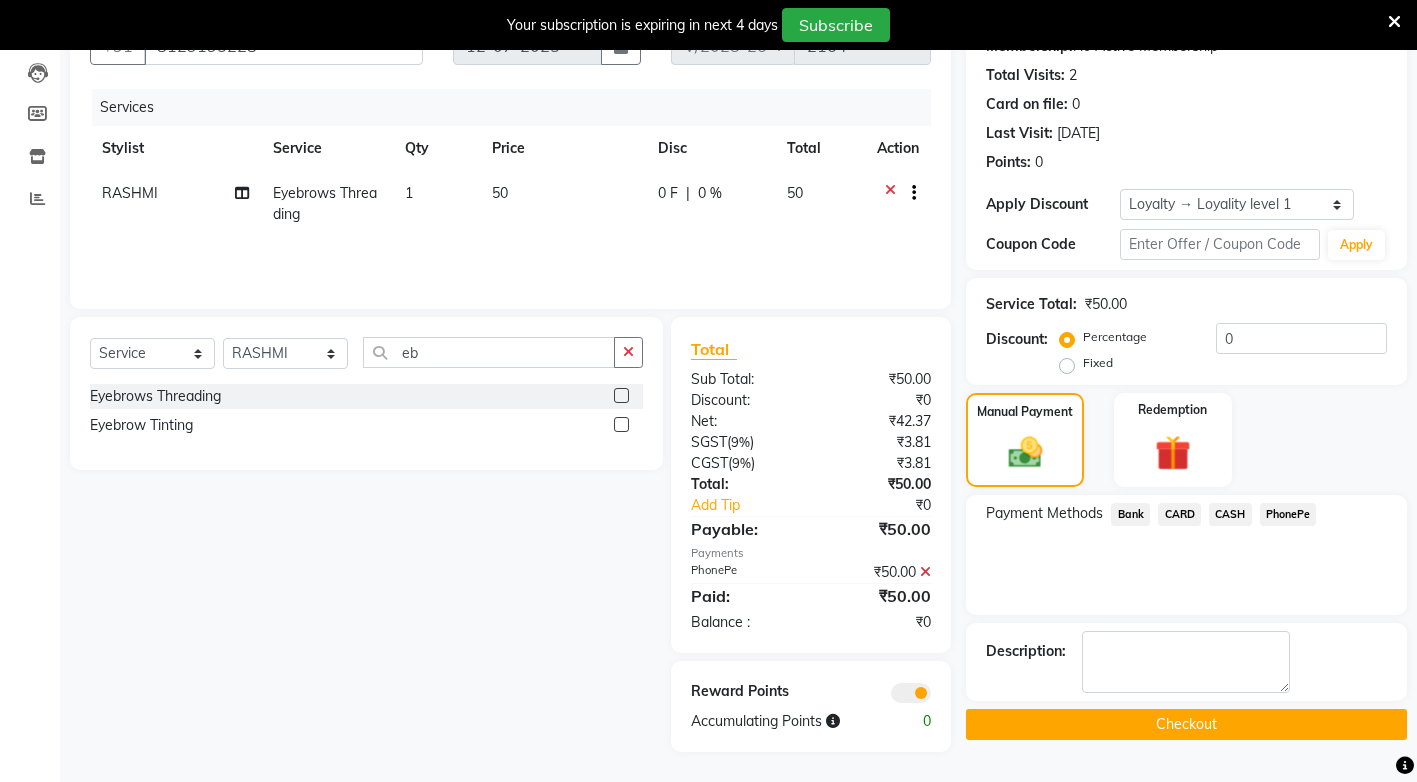 click on "Checkout" 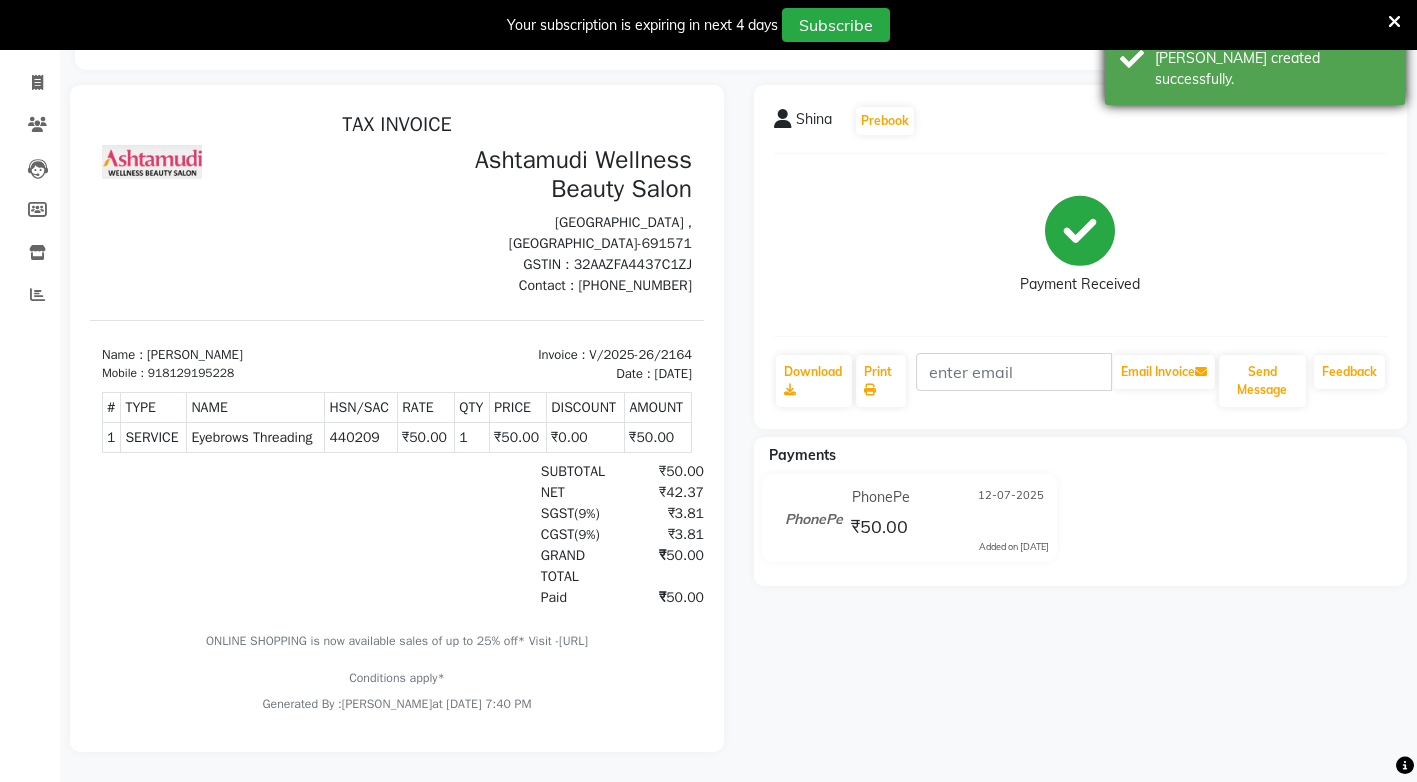 scroll, scrollTop: 0, scrollLeft: 0, axis: both 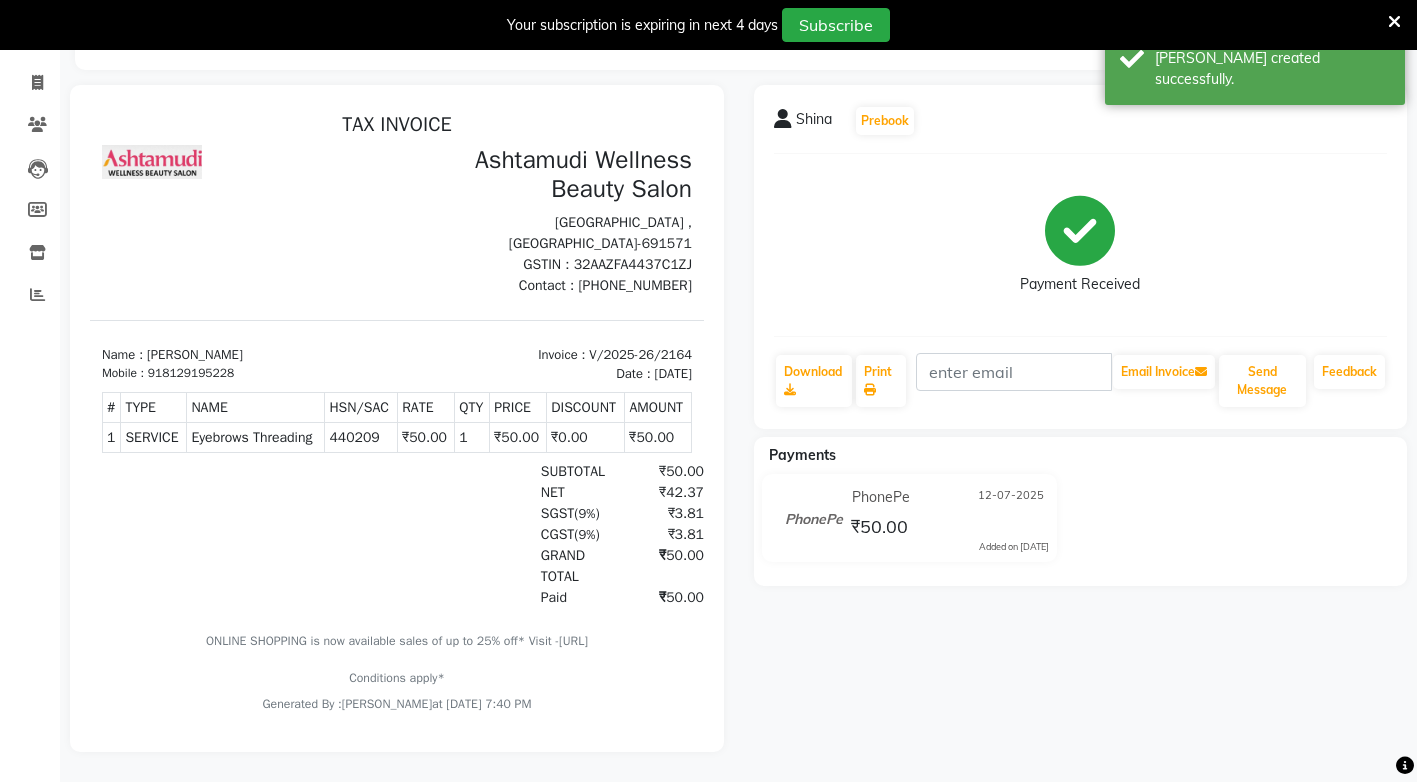 click at bounding box center [1394, 22] 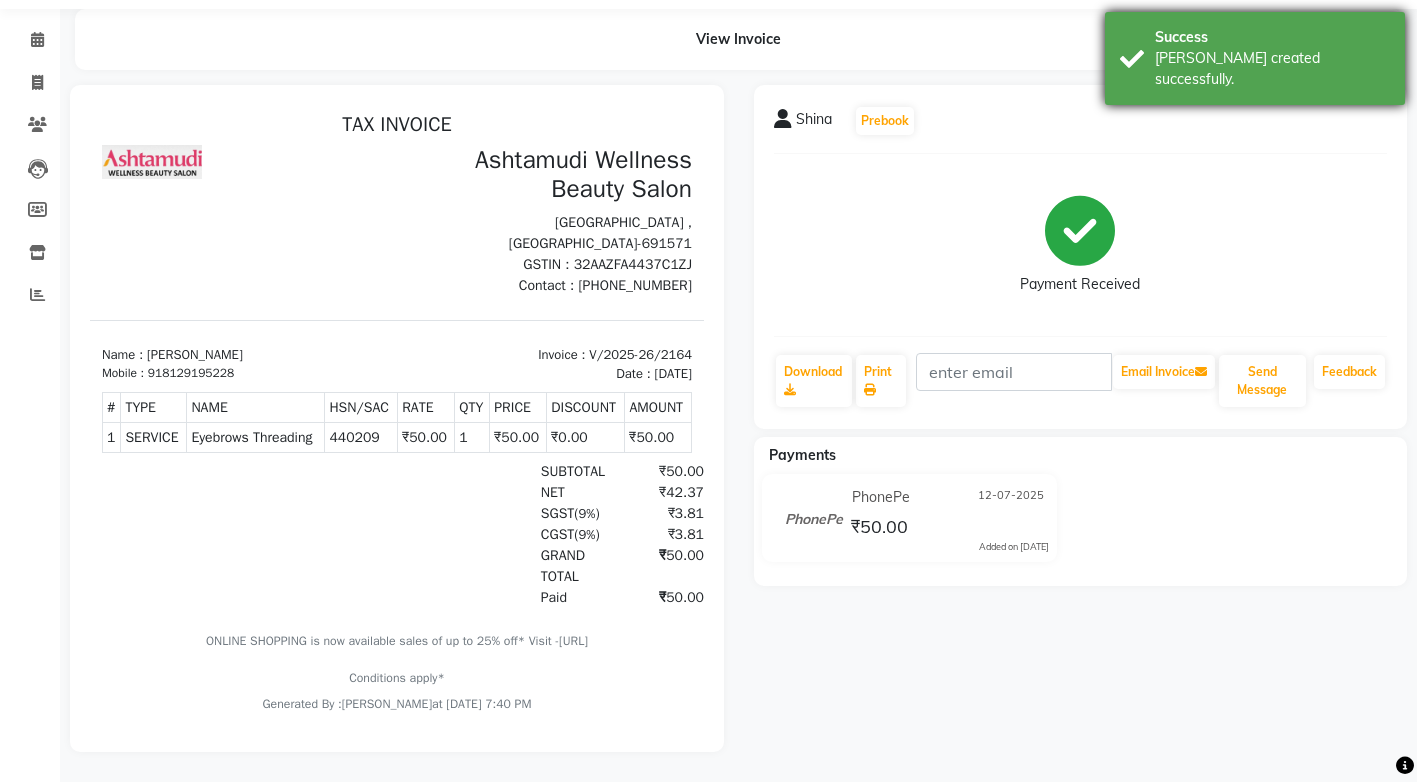scroll, scrollTop: 78, scrollLeft: 0, axis: vertical 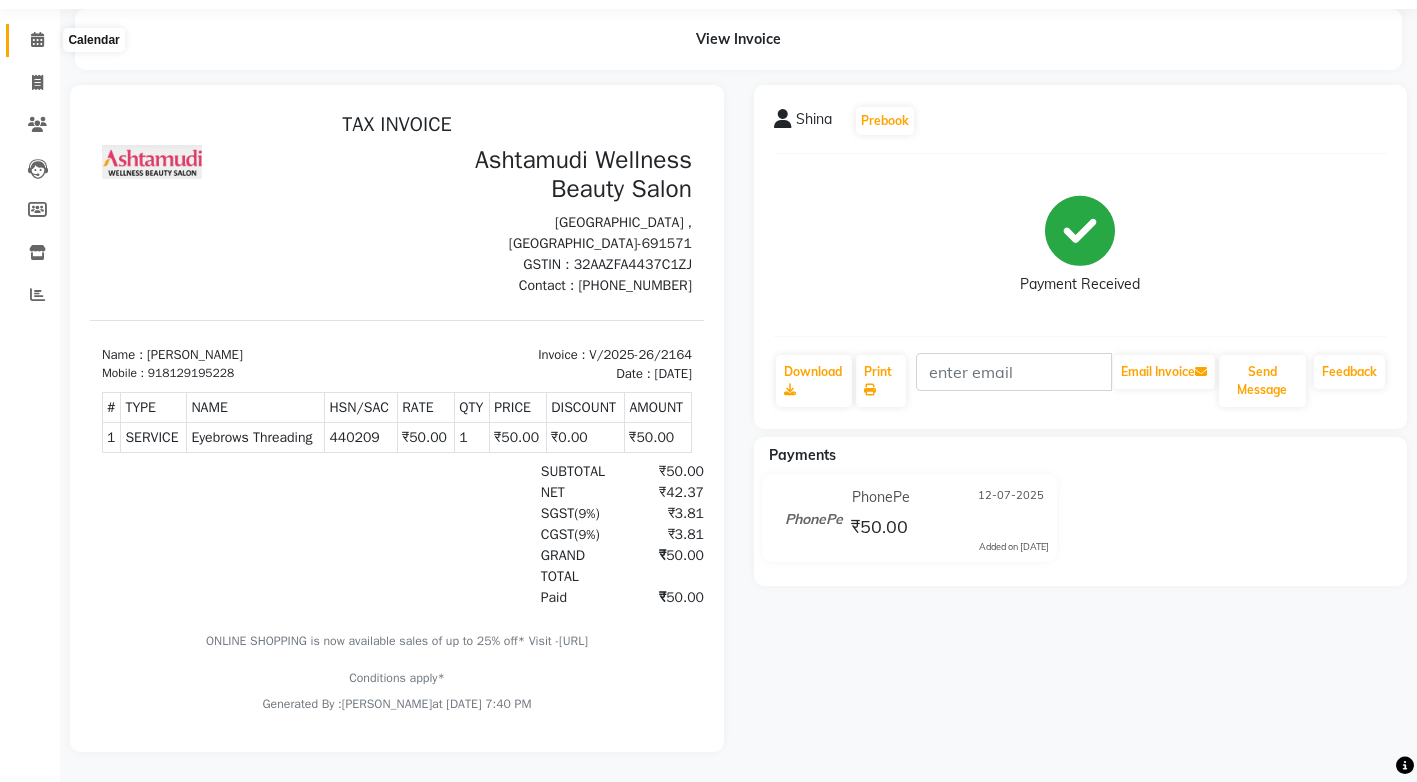 click 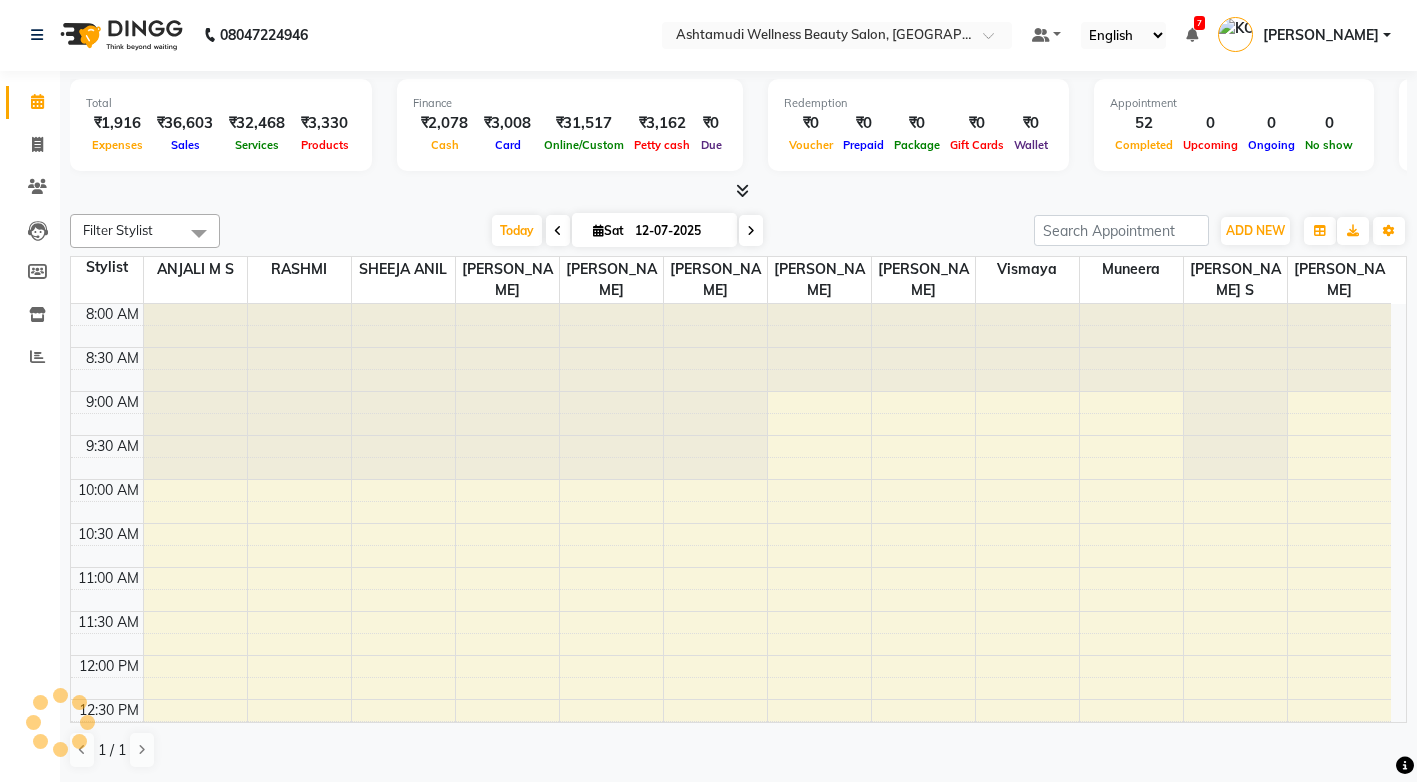 scroll, scrollTop: 0, scrollLeft: 0, axis: both 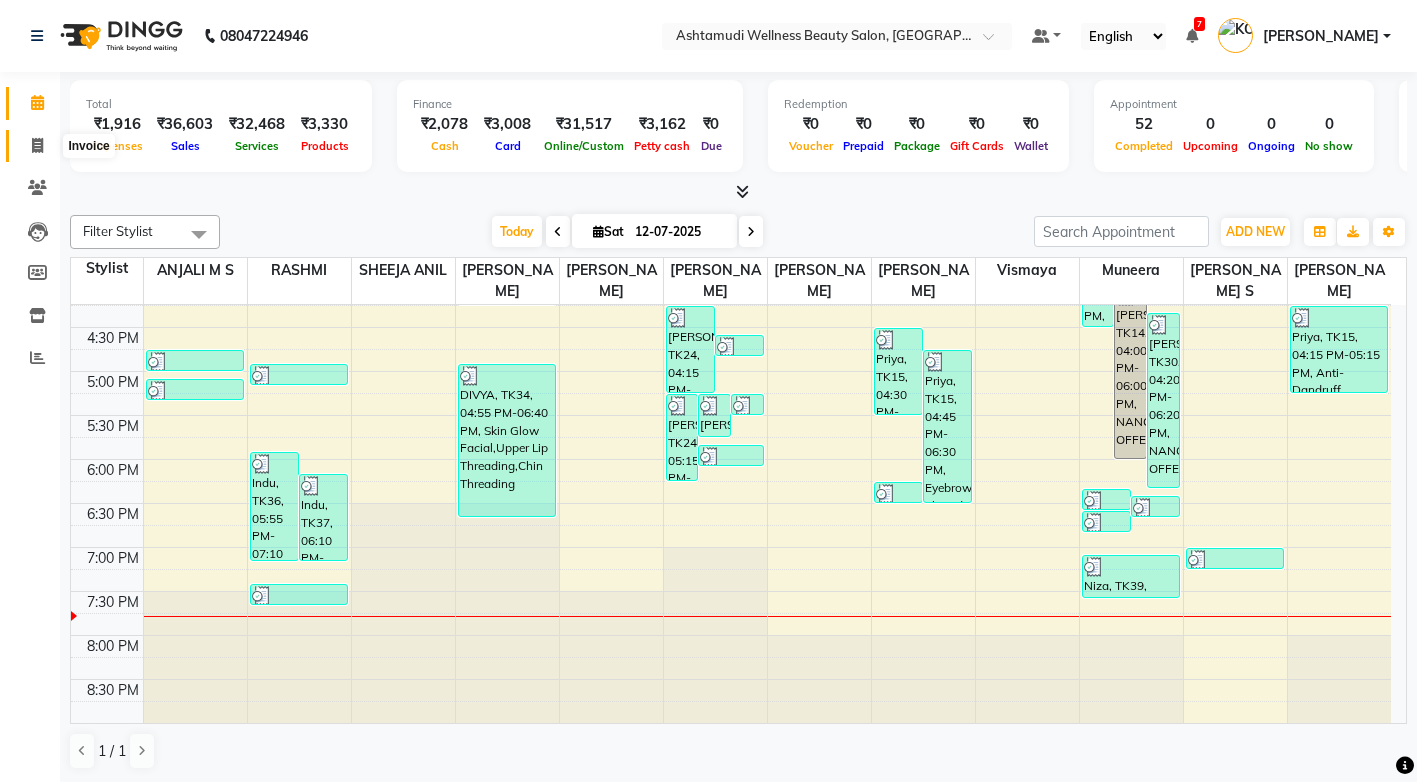 click 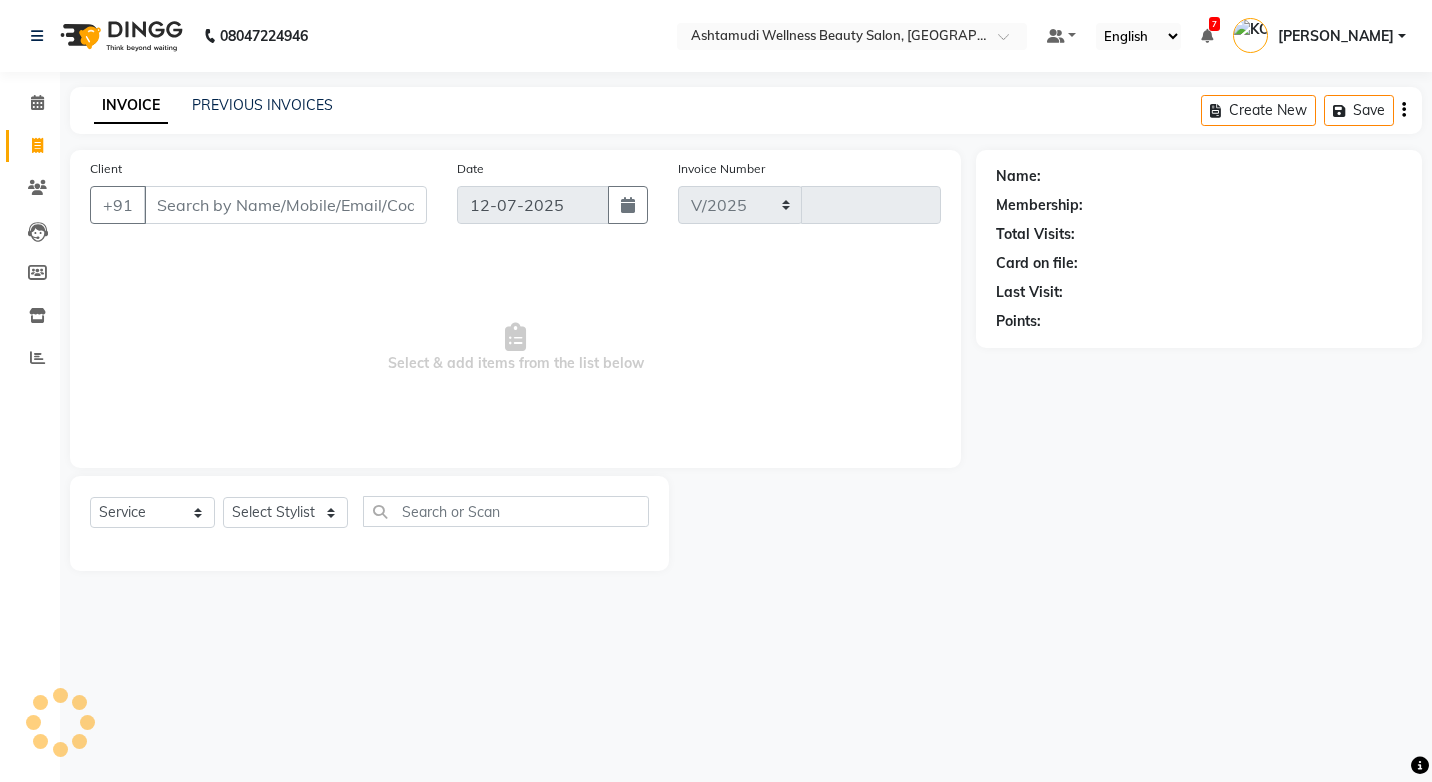 select on "4674" 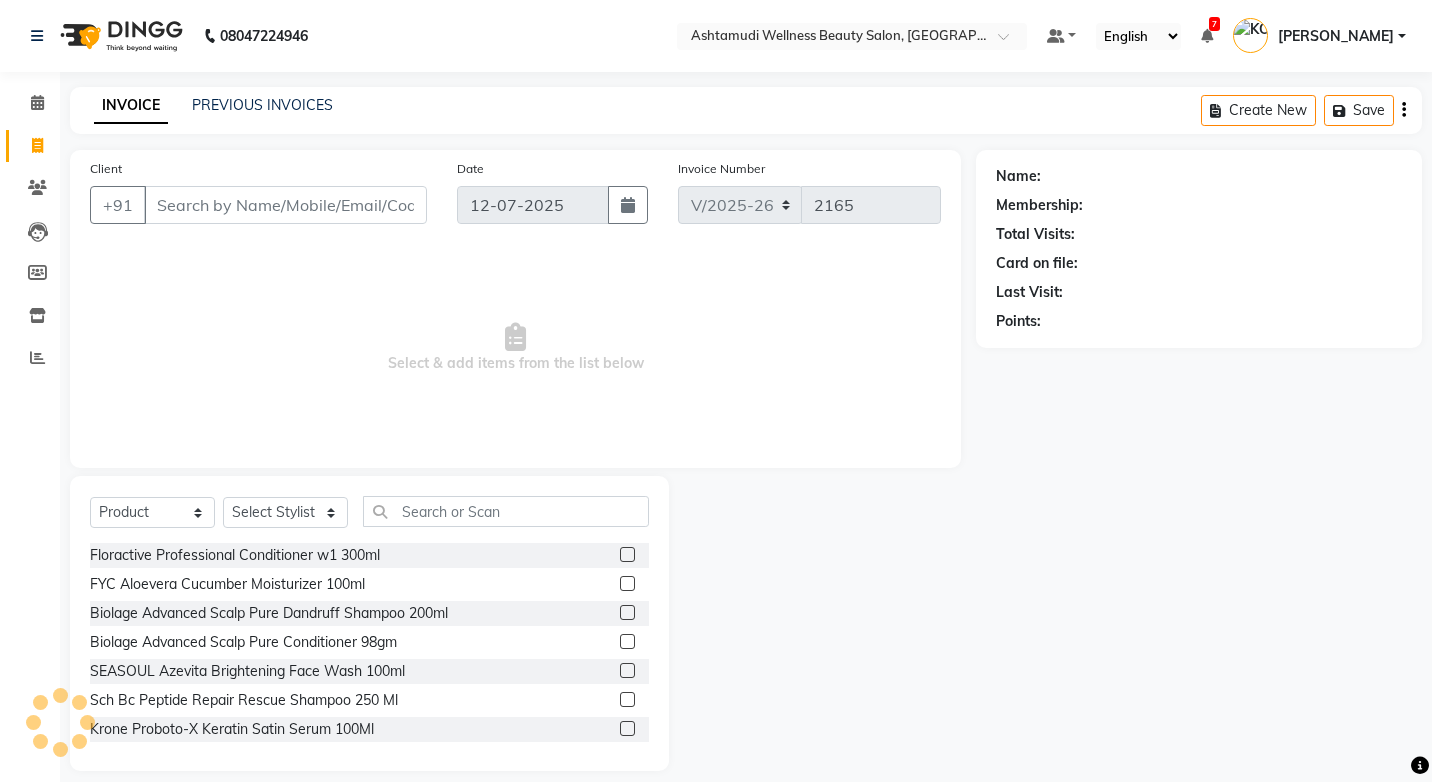 click on "Select  Service  Product  Membership  Package Voucher Prepaid Gift Card  Select Stylist ANJALI M S ASWATHY KOTTIYAM ASHTAMUDI KUMARI Muneera RASHMI SHEEJA ANIL SHYNI  SINDHYA  Sona Sunil Sreepriya STEFFY STEPHAN Varsha S Vismaya" 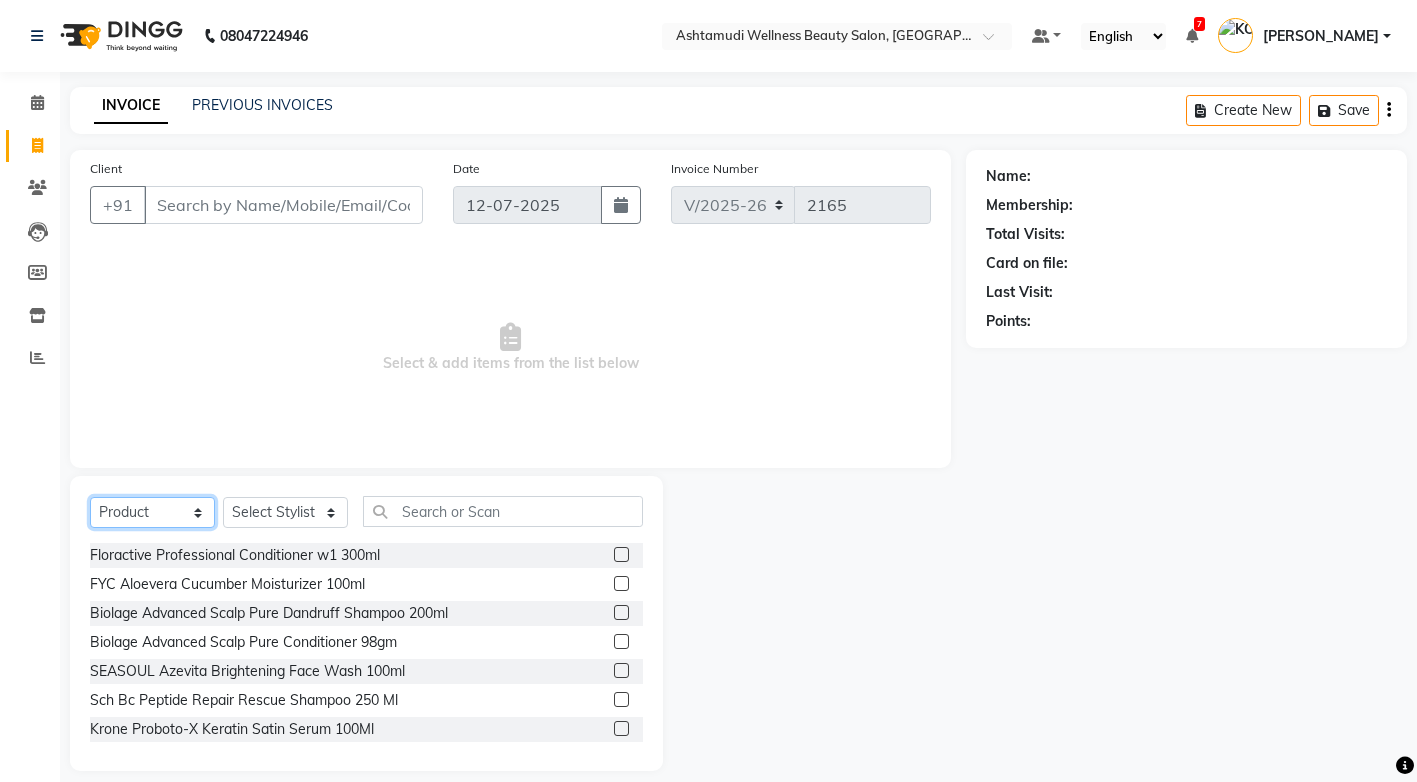 click on "Select  Service  Product  Membership  Package Voucher Prepaid Gift Card" 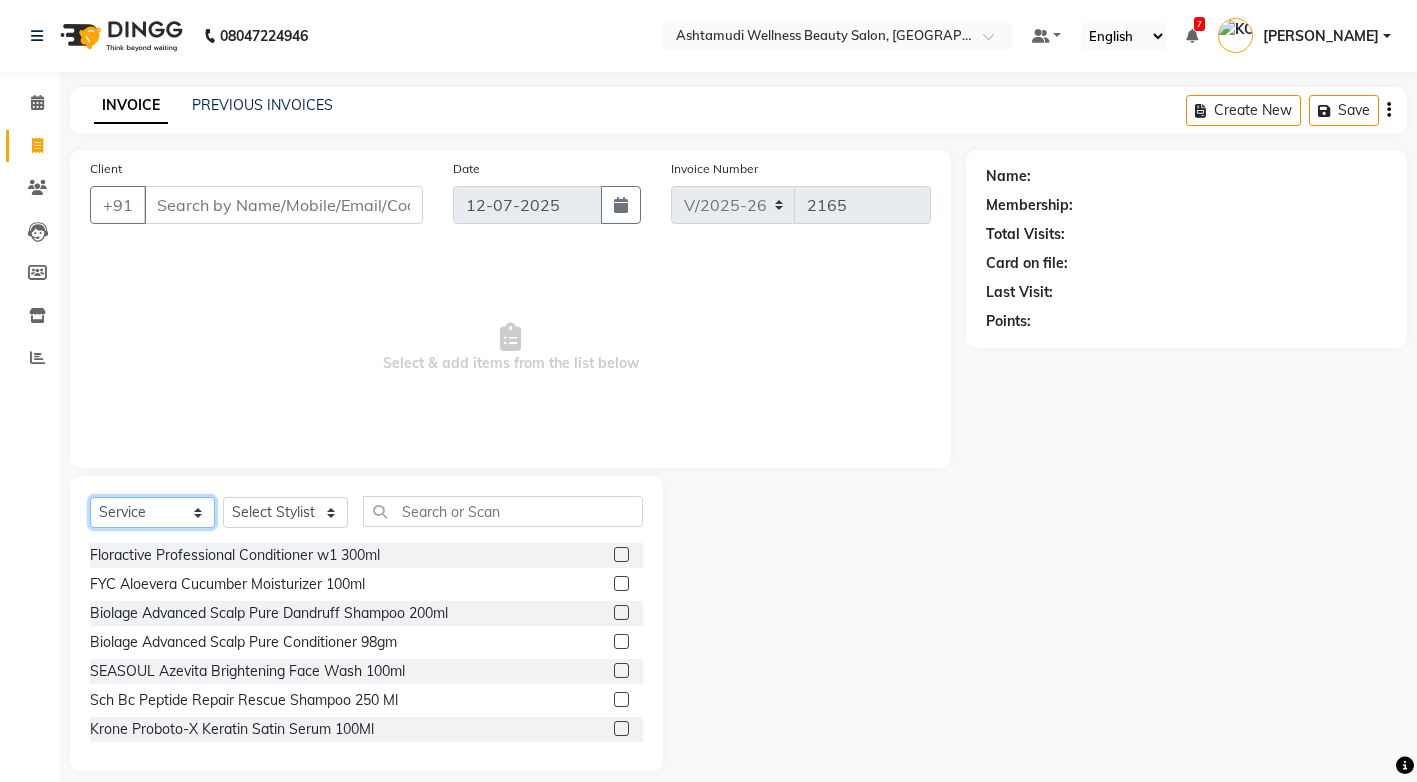 click on "Select  Service  Product  Membership  Package Voucher Prepaid Gift Card" 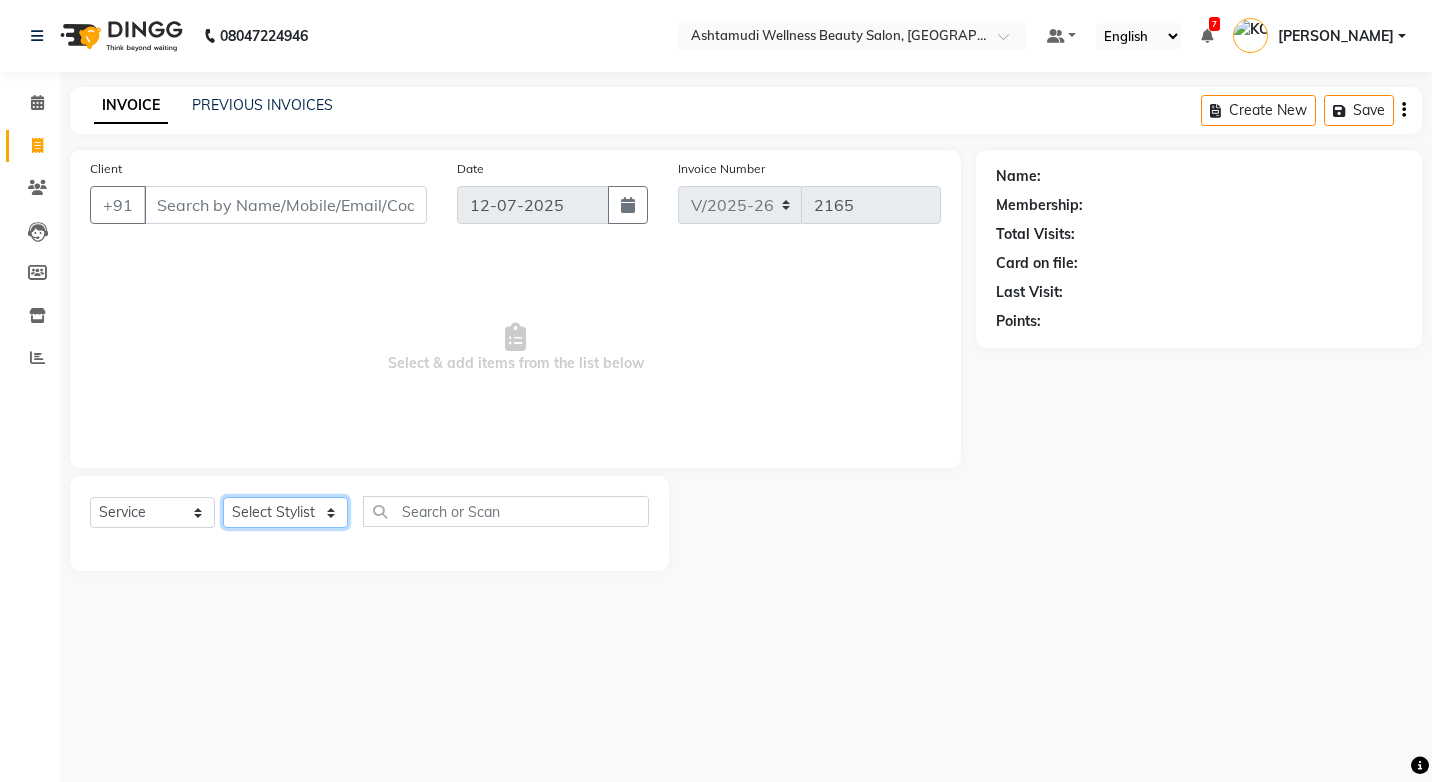 click on "Select Stylist ANJALI M S ASWATHY KOTTIYAM ASHTAMUDI KUMARI Muneera RASHMI SHEEJA ANIL SHYNI  SINDHYA  Sona Sunil Sreepriya STEFFY STEPHAN Varsha S Vismaya" 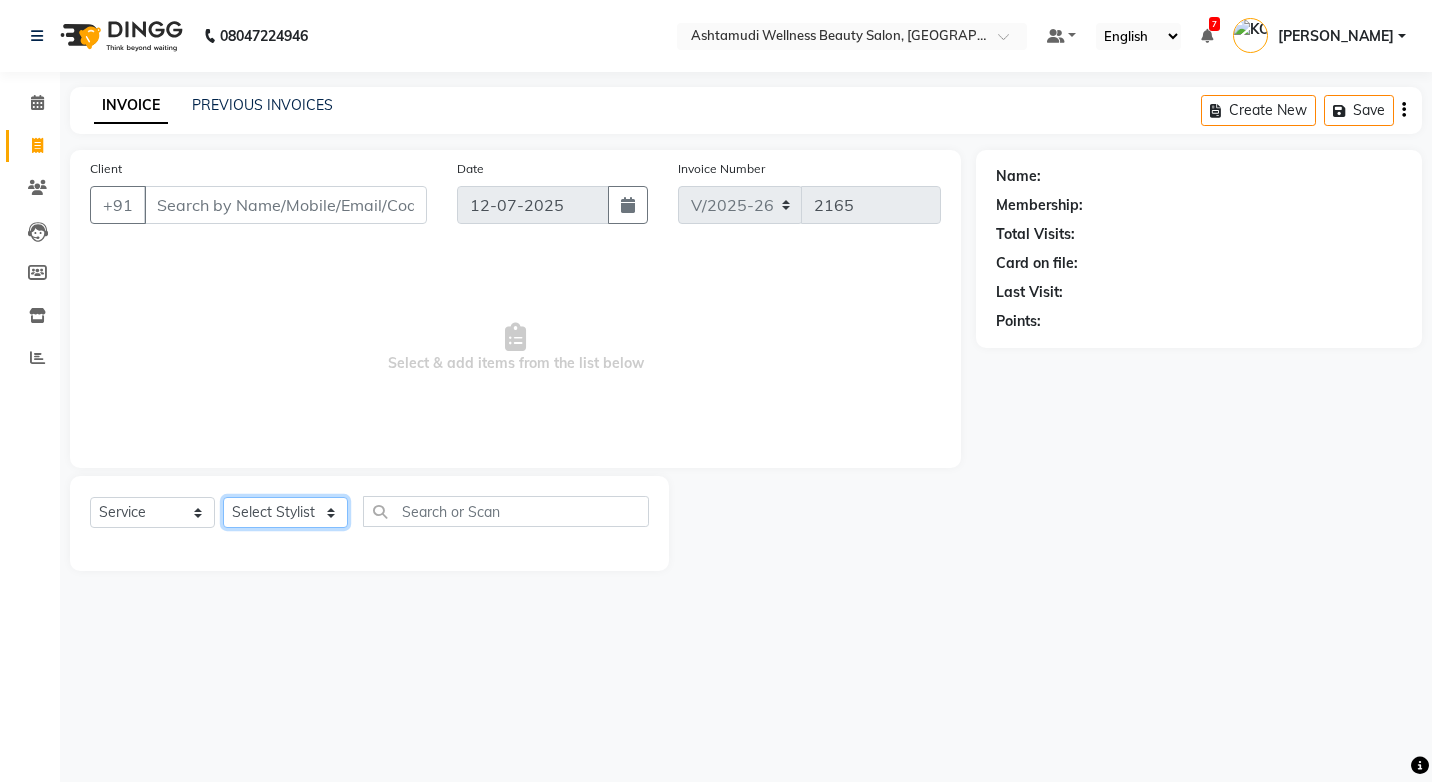 select on "27466" 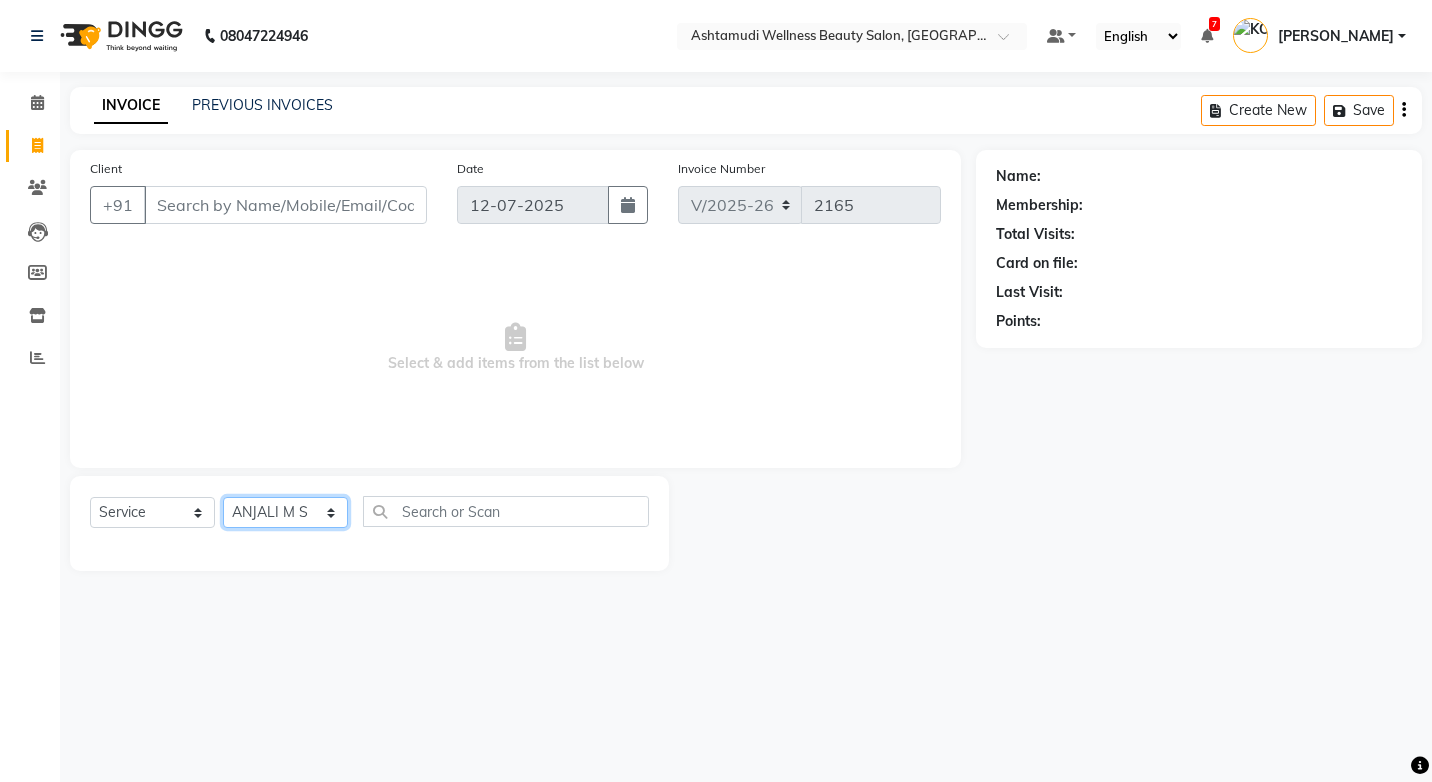 click on "Select Stylist ANJALI M S ASWATHY KOTTIYAM ASHTAMUDI KUMARI Muneera RASHMI SHEEJA ANIL SHYNI  SINDHYA  Sona Sunil Sreepriya STEFFY STEPHAN Varsha S Vismaya" 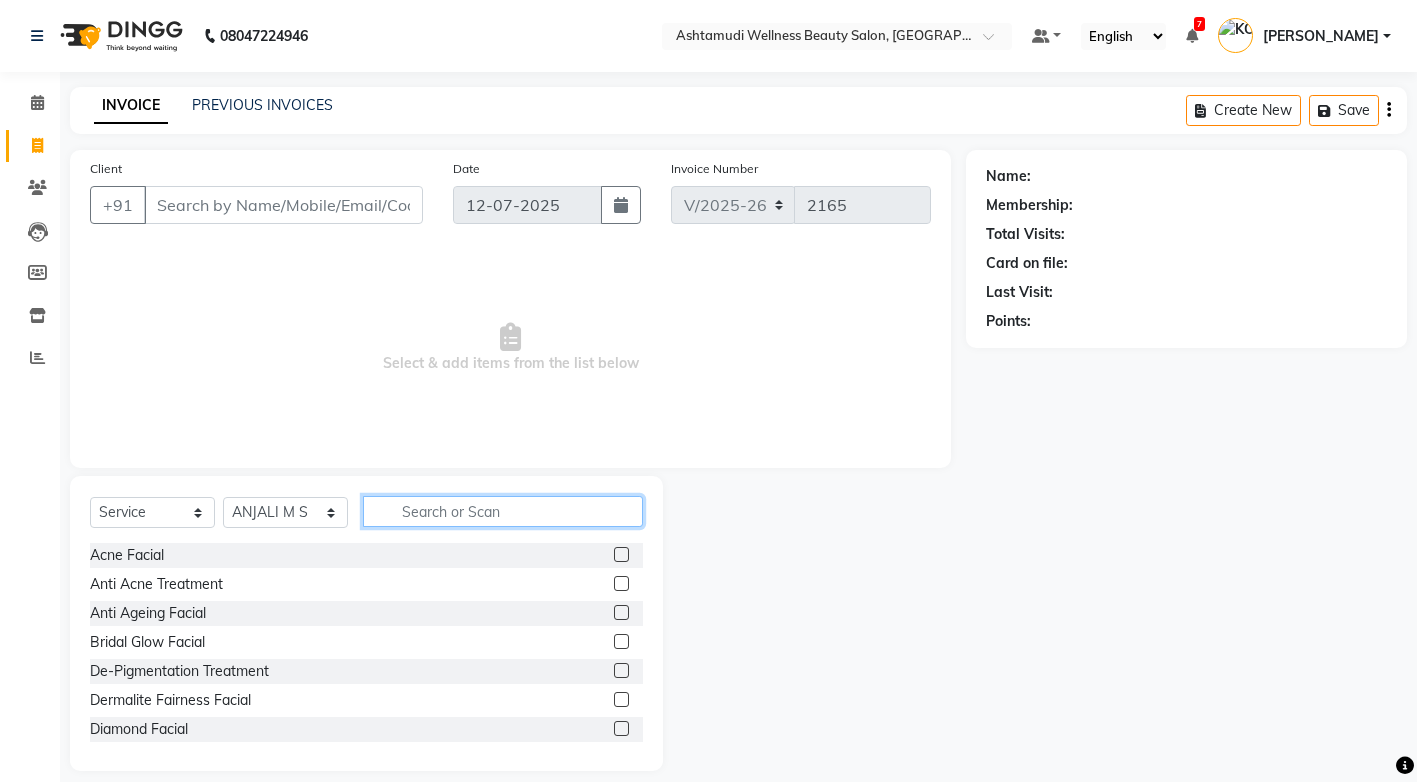 click 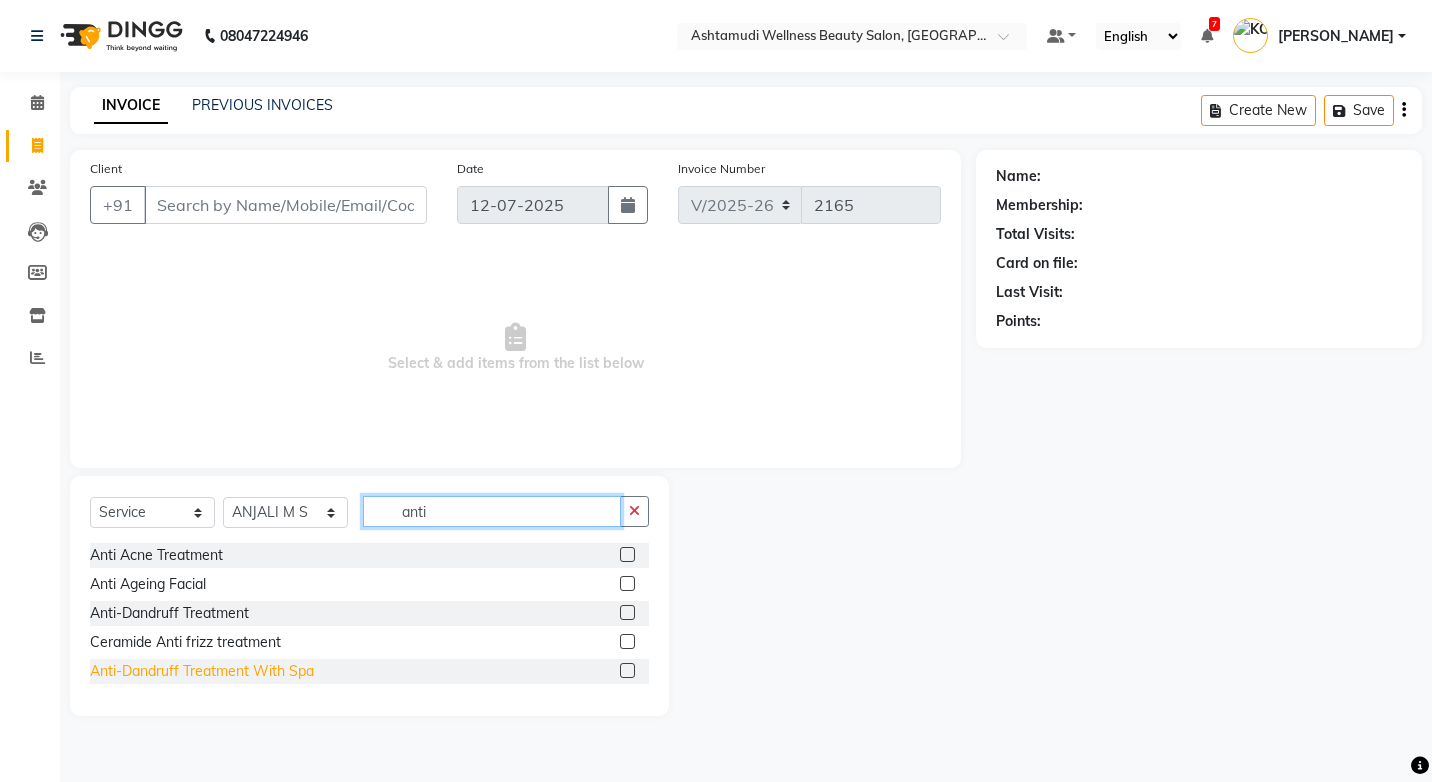 type on "anti" 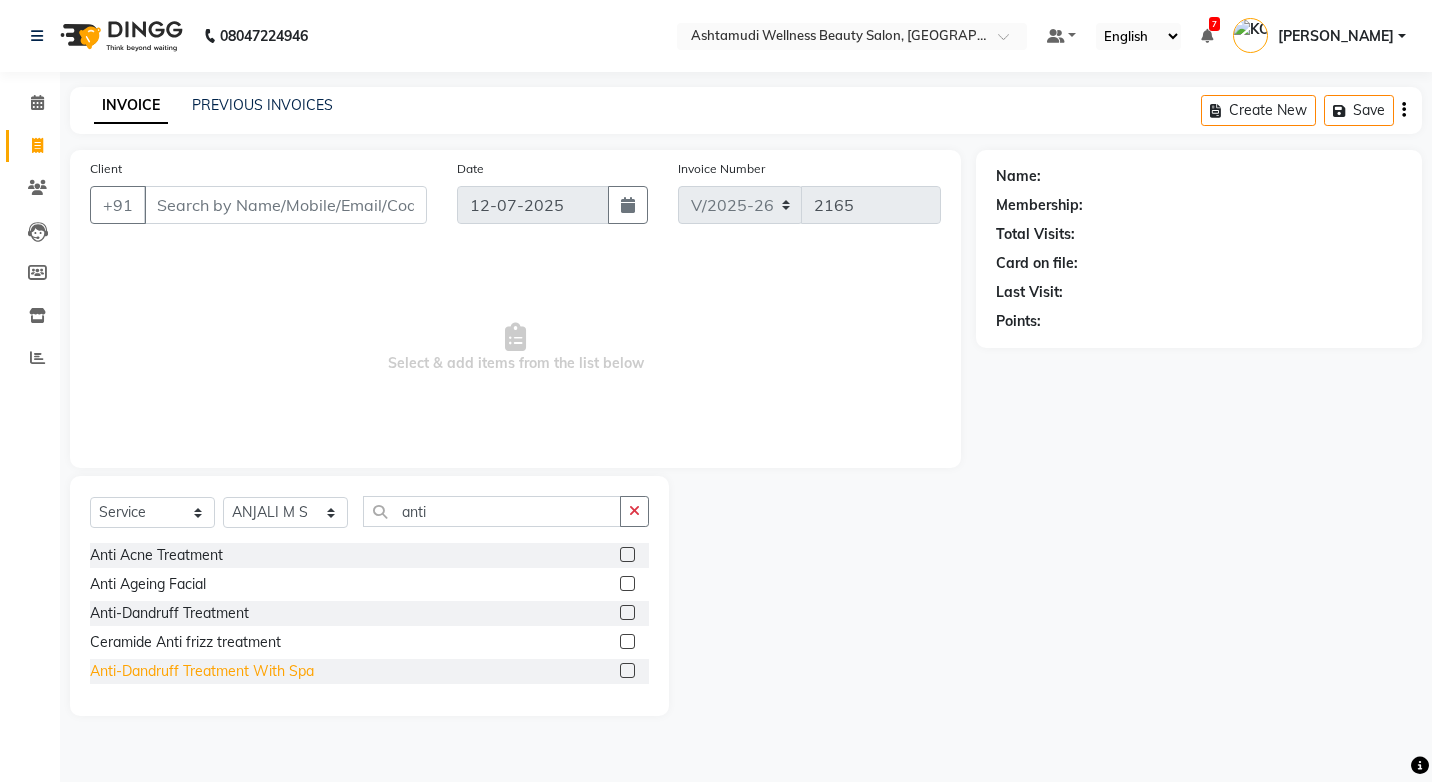 click on "Anti-Dandruff Treatment With Spa" 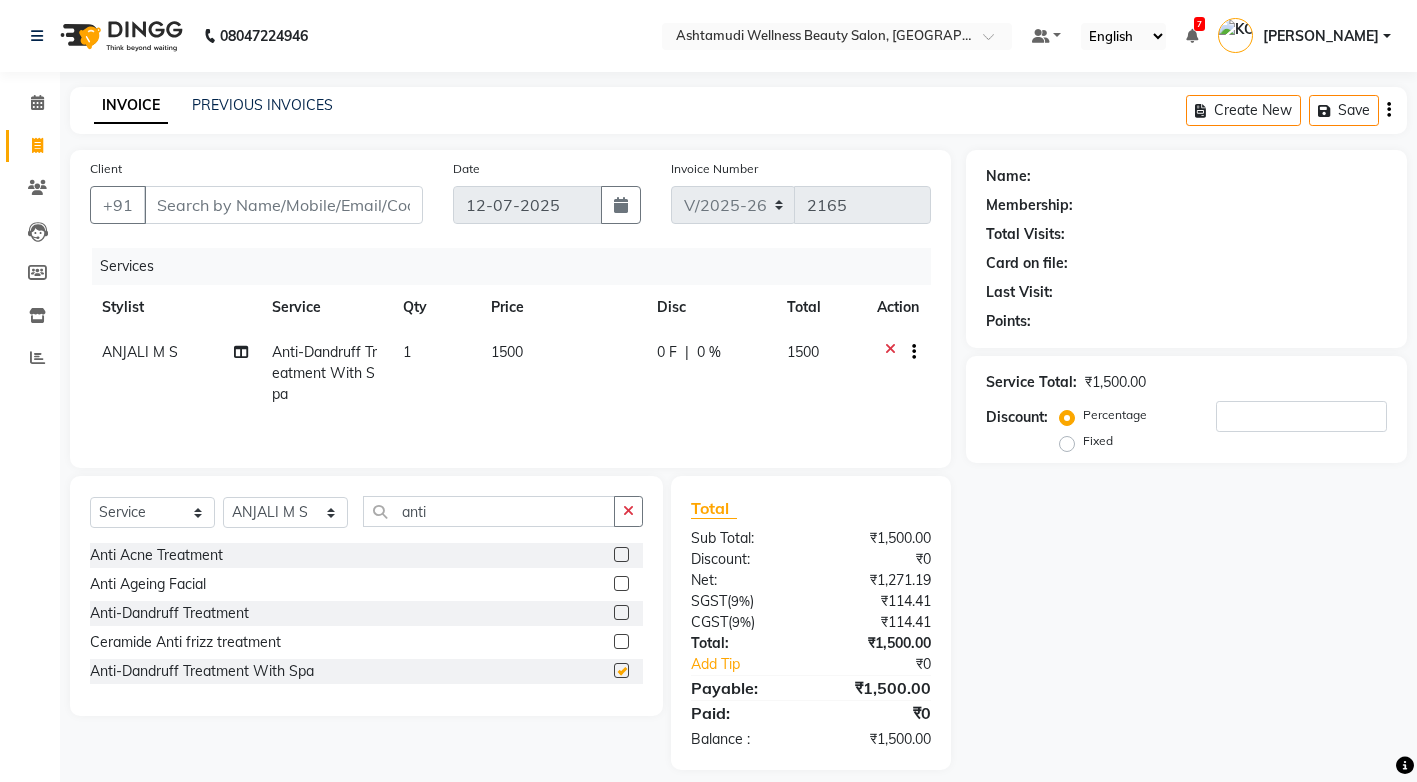 checkbox on "false" 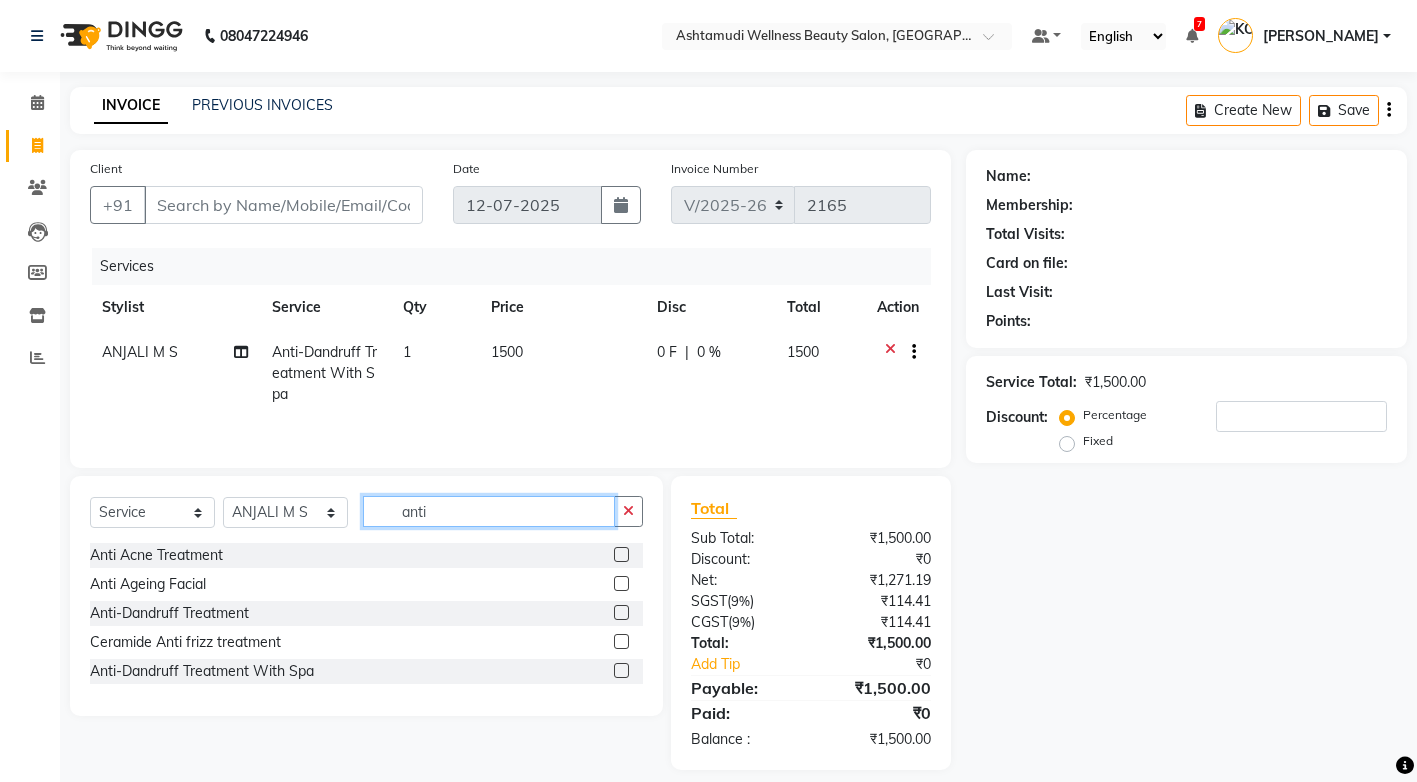 click on "anti" 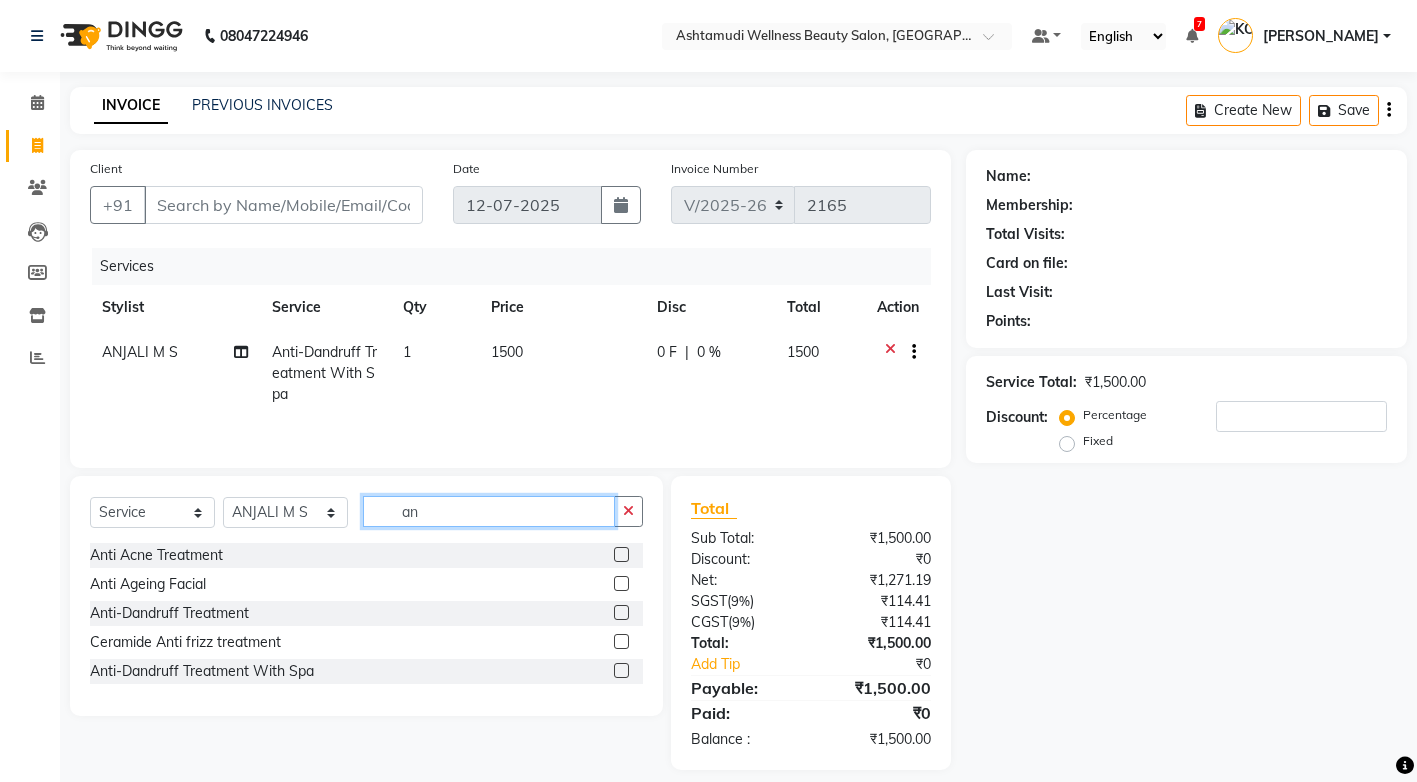 type on "a" 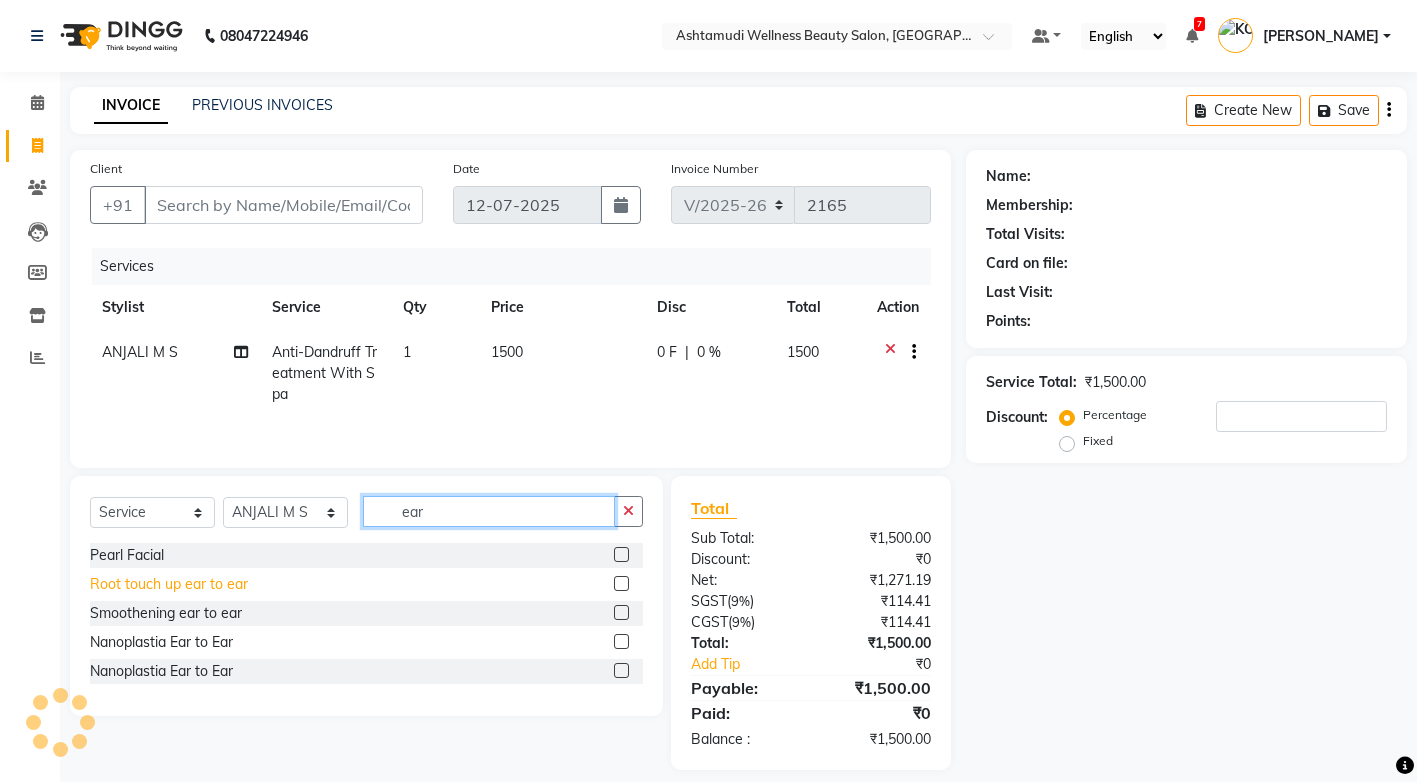 type on "ear" 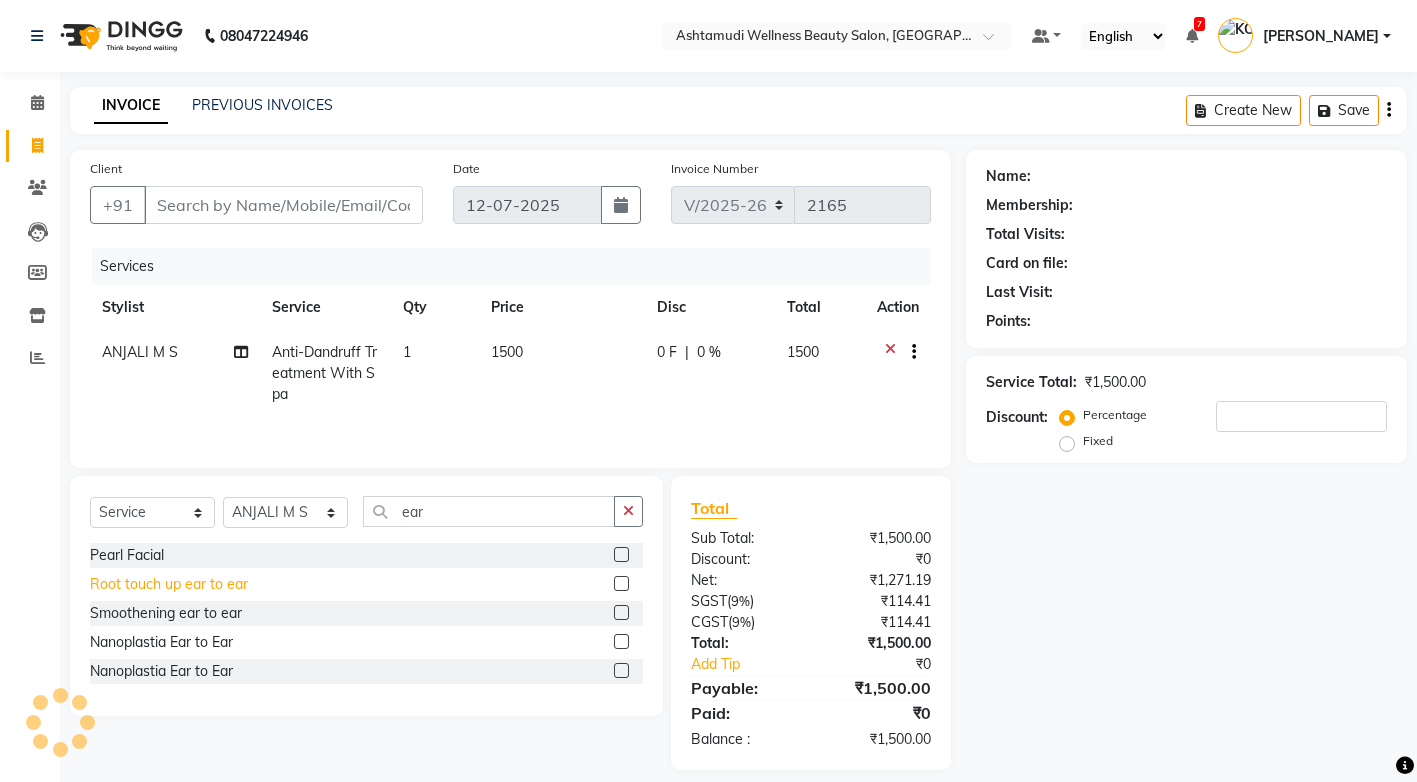 click on "Root touch up ear to ear" 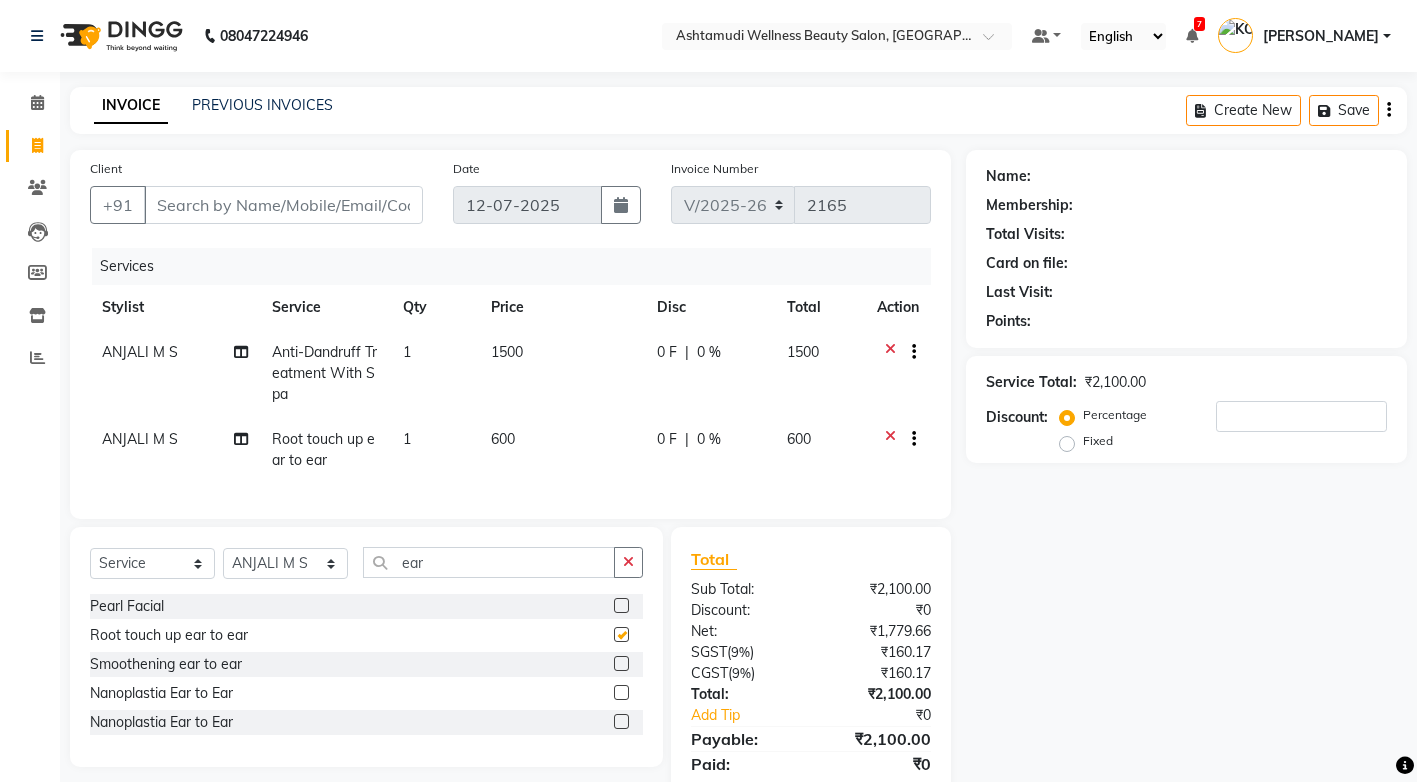 checkbox on "false" 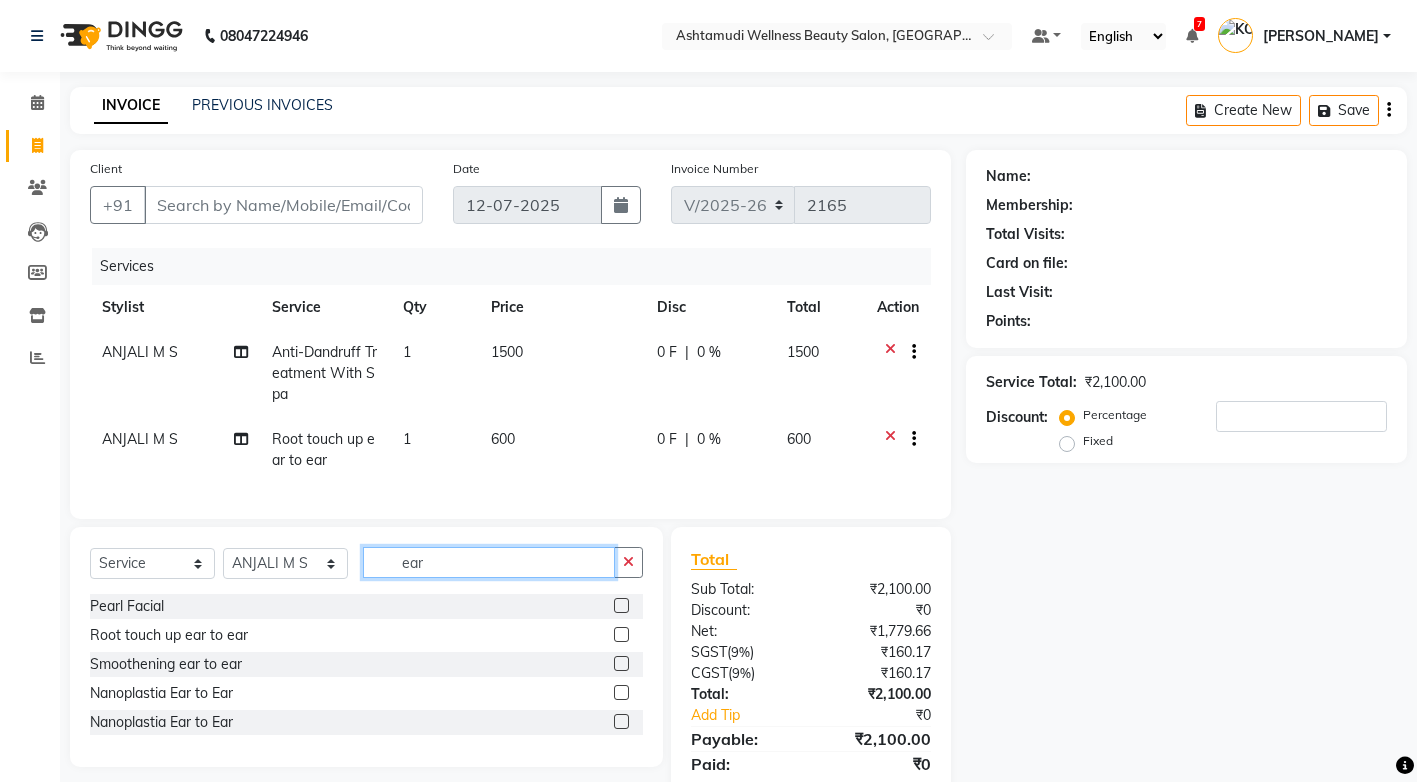click on "ear" 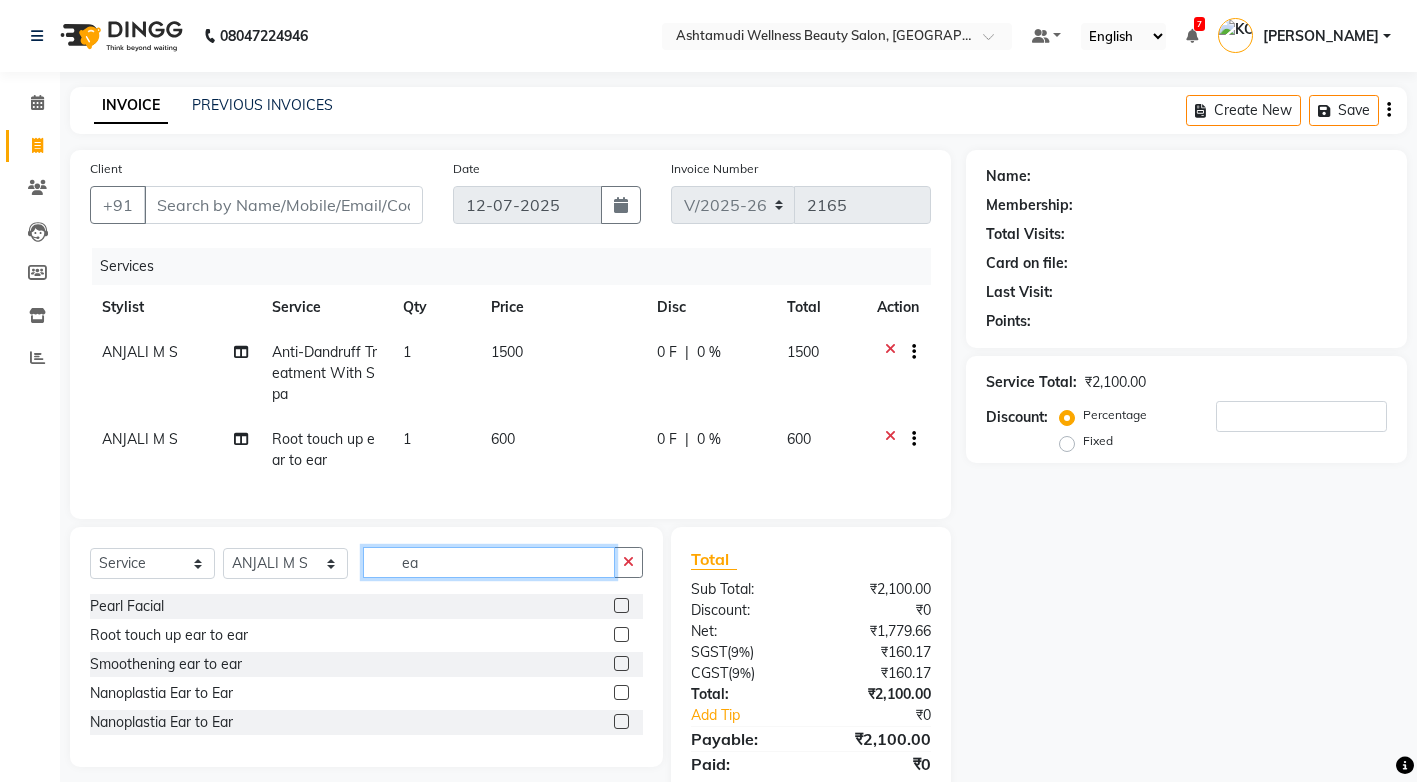 type on "e" 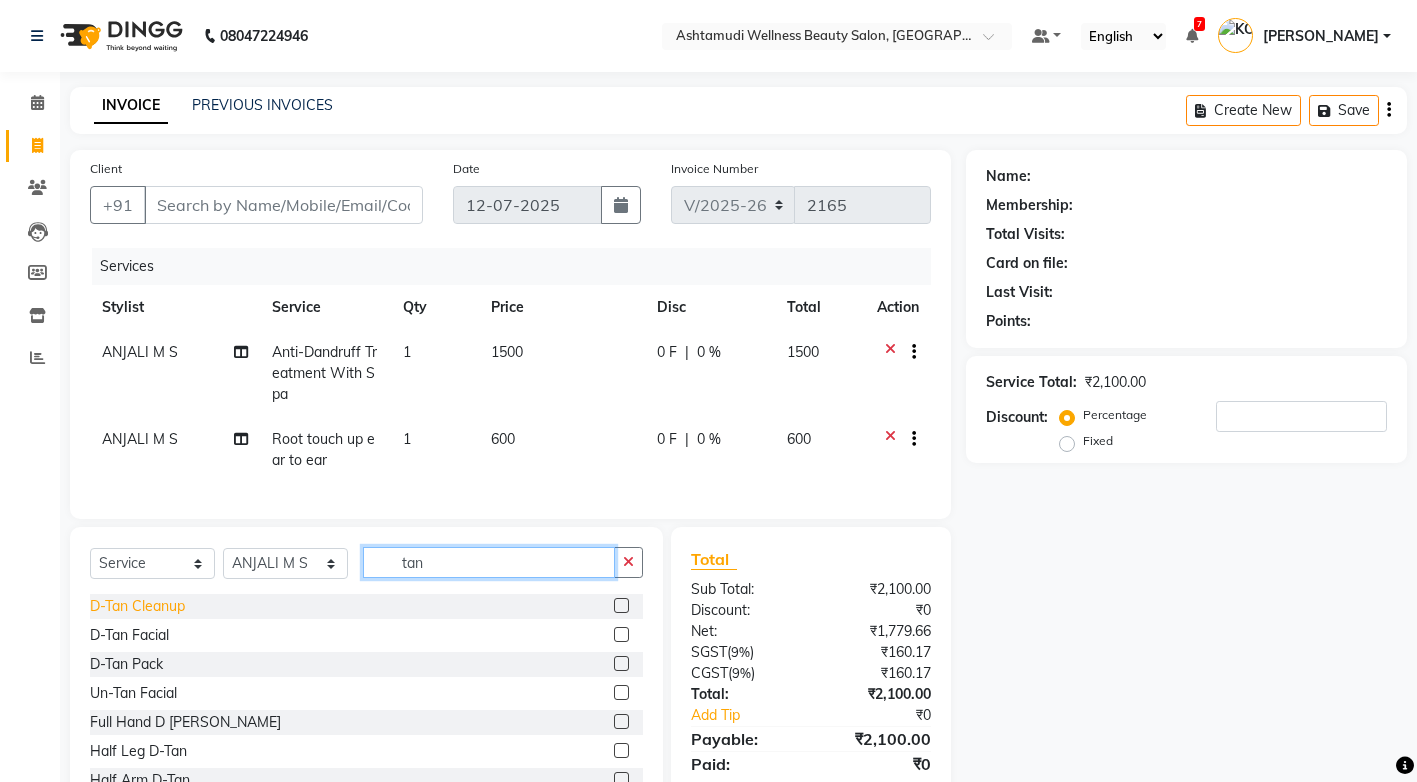 type on "tan" 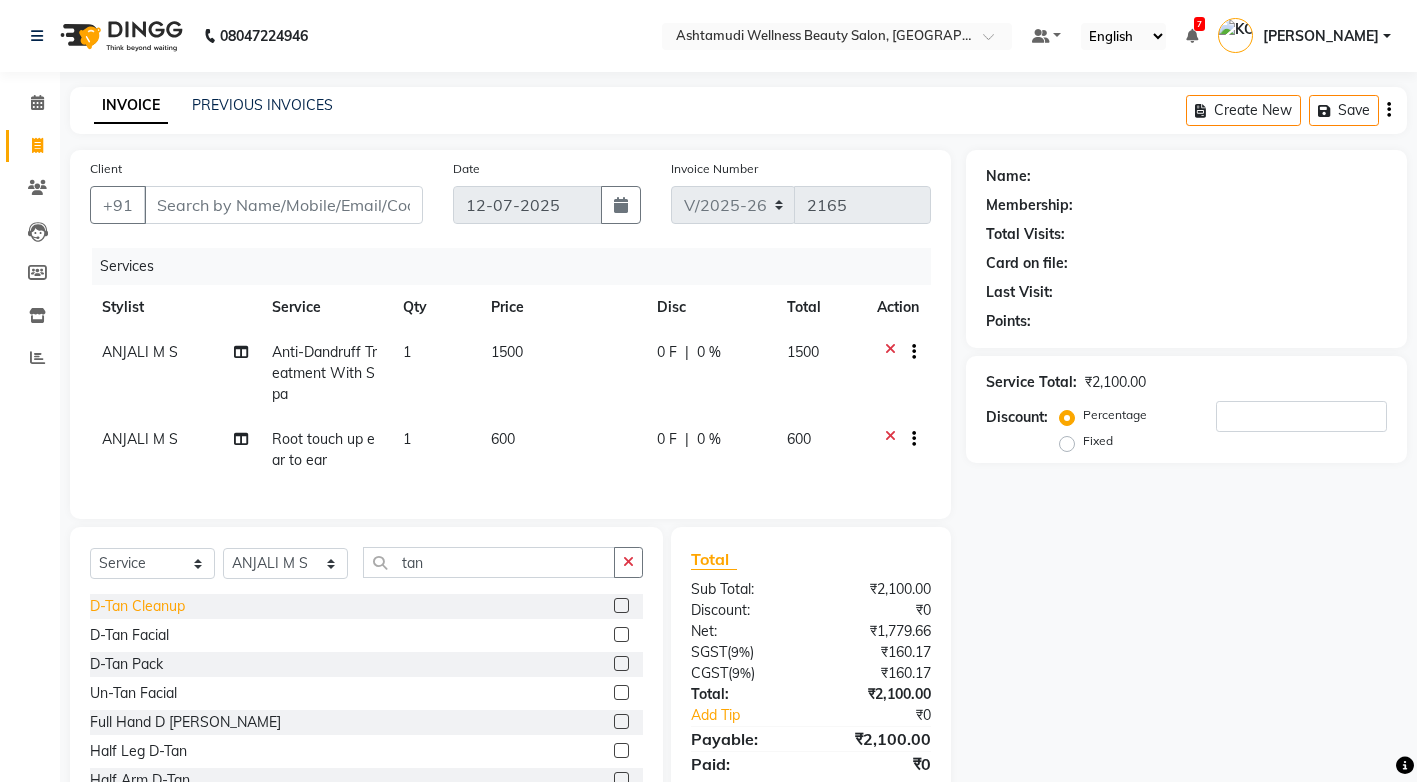 click on "D-Tan Cleanup" 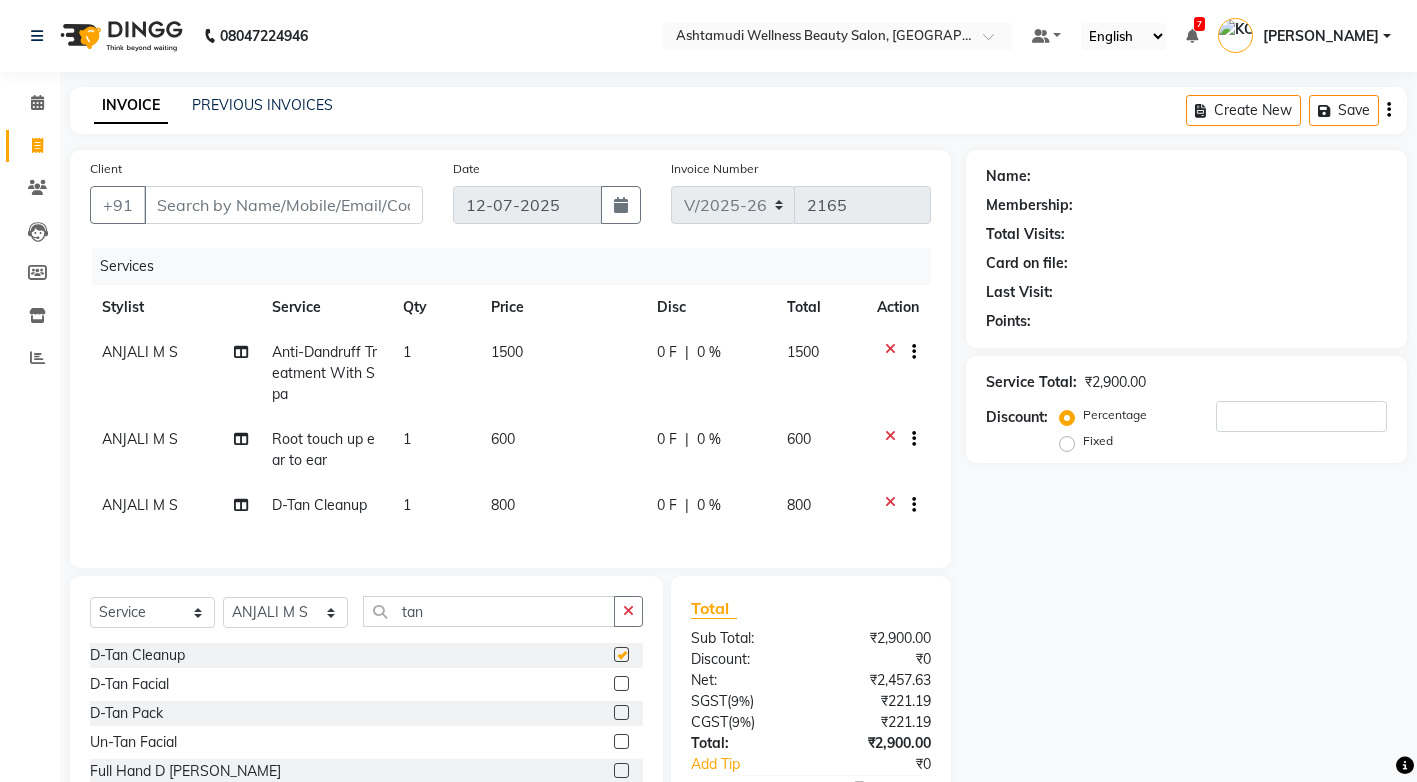 checkbox on "false" 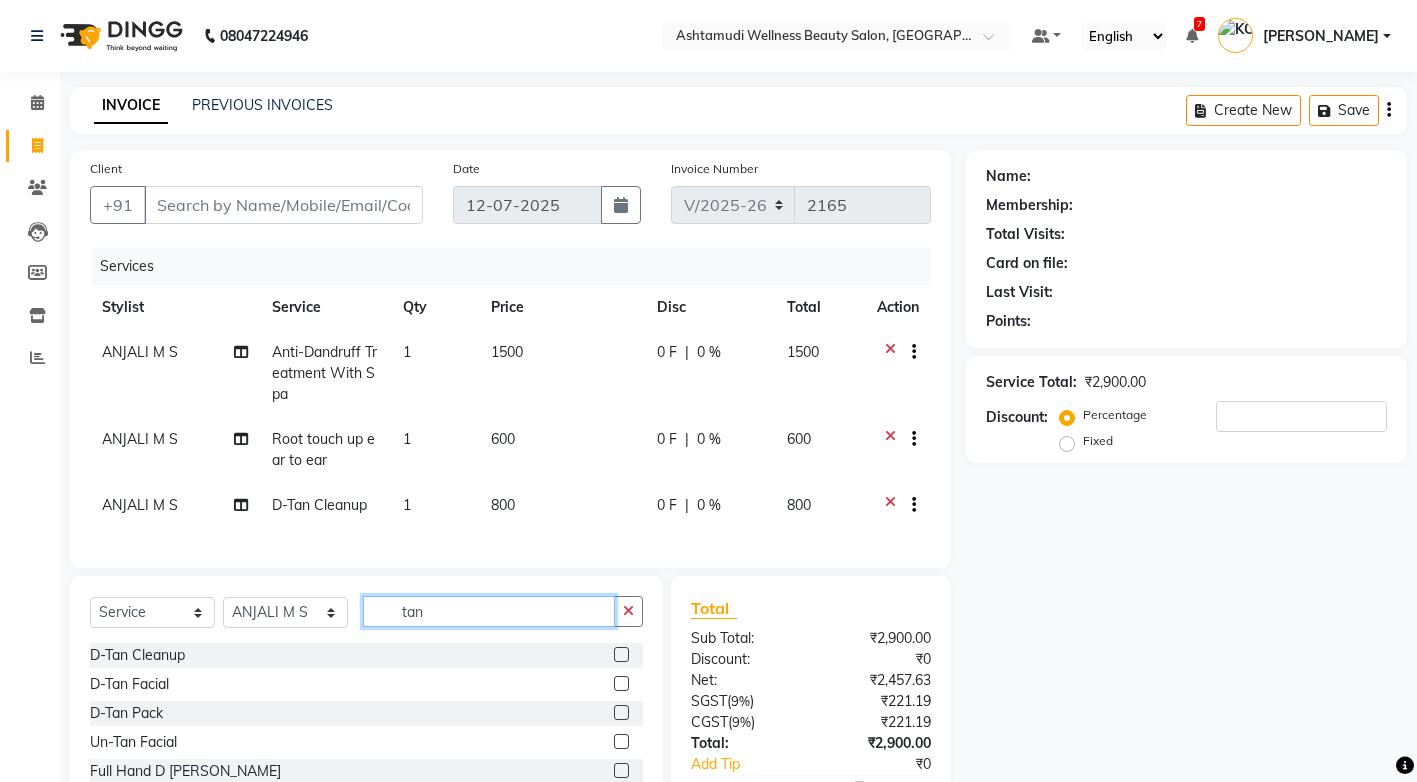 click on "tan" 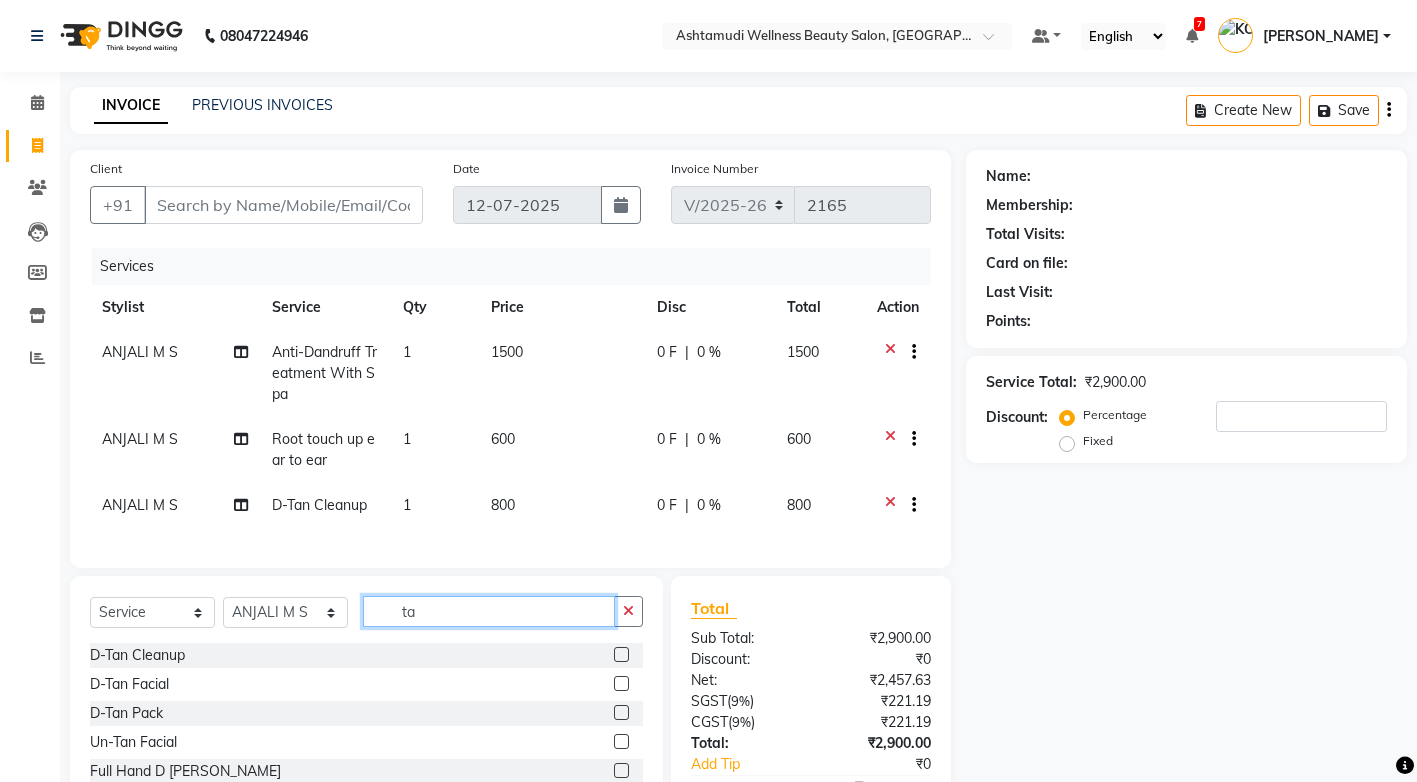 type on "t" 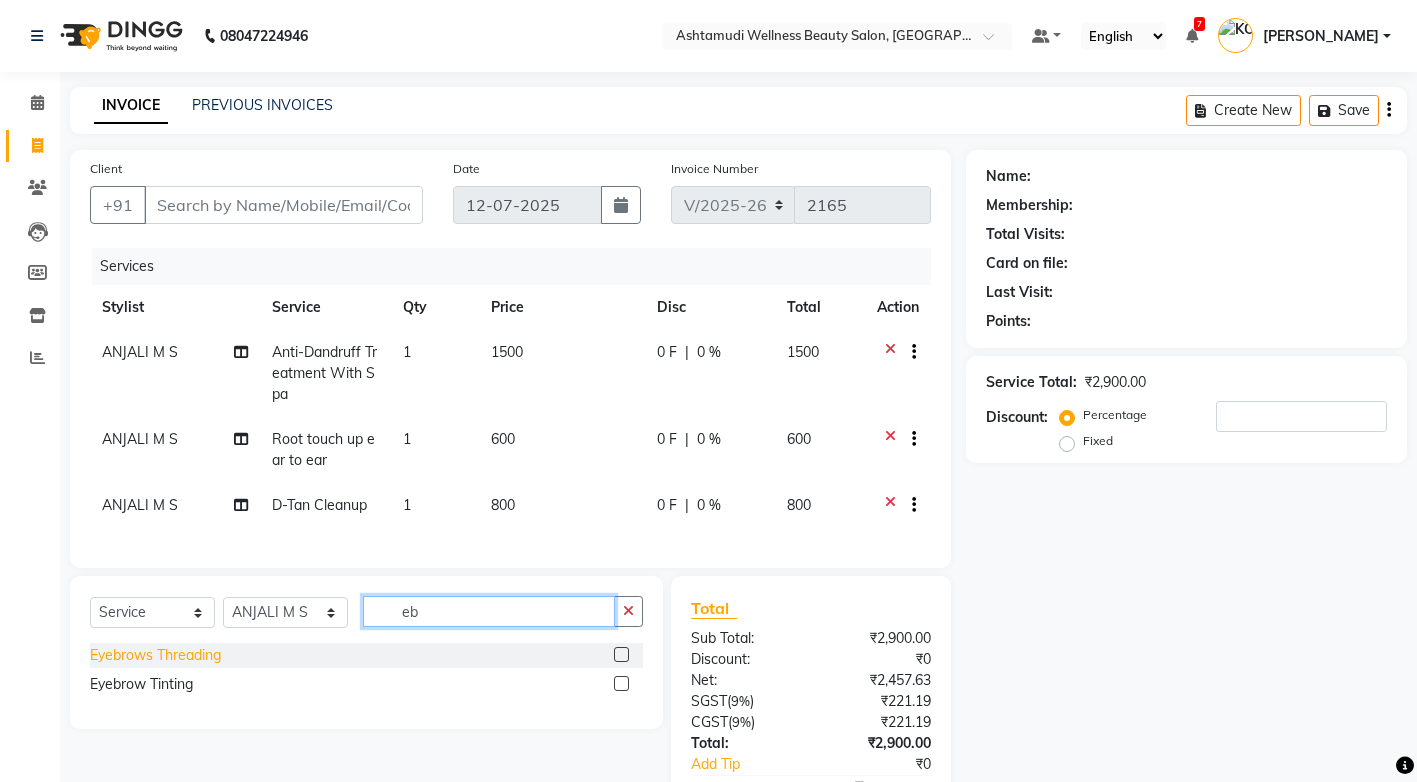 type on "eb" 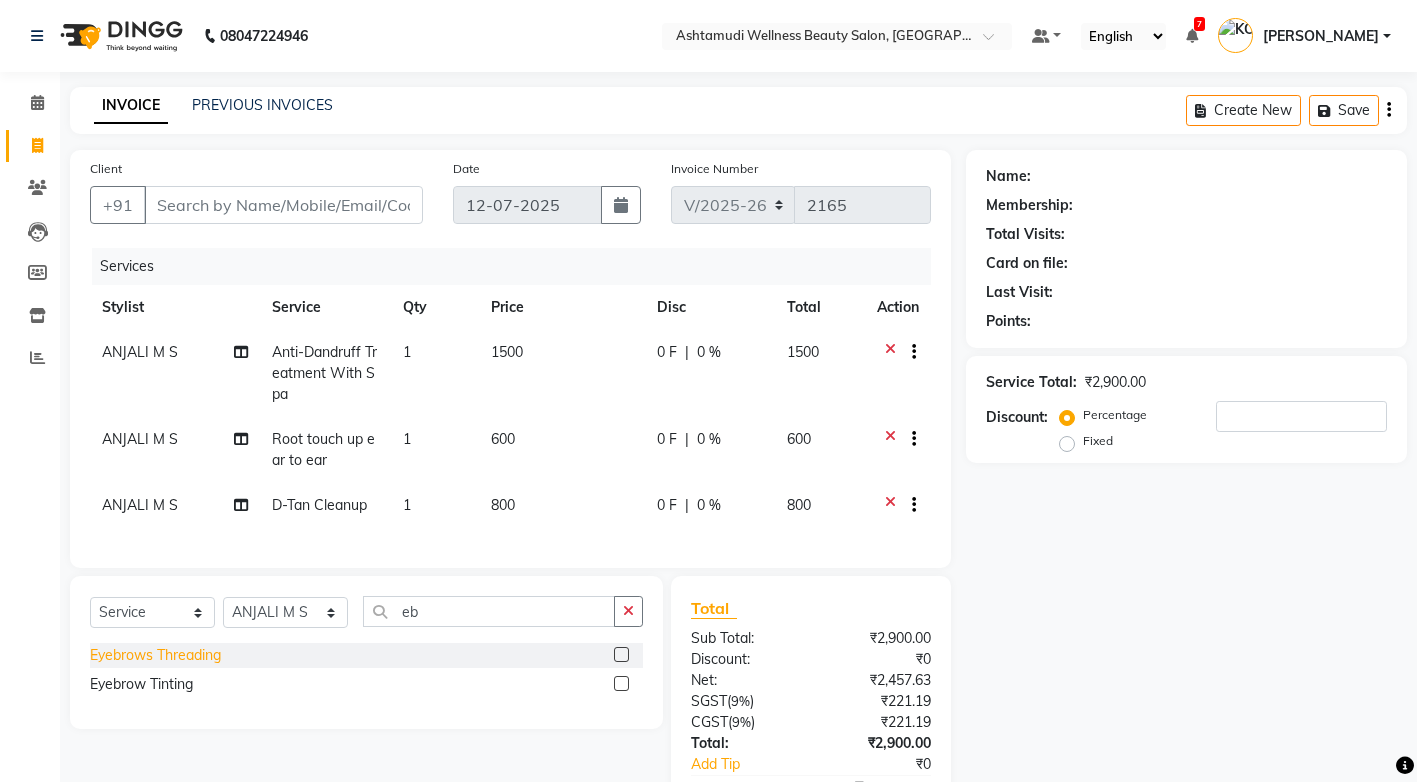 click on "Eyebrows Threading" 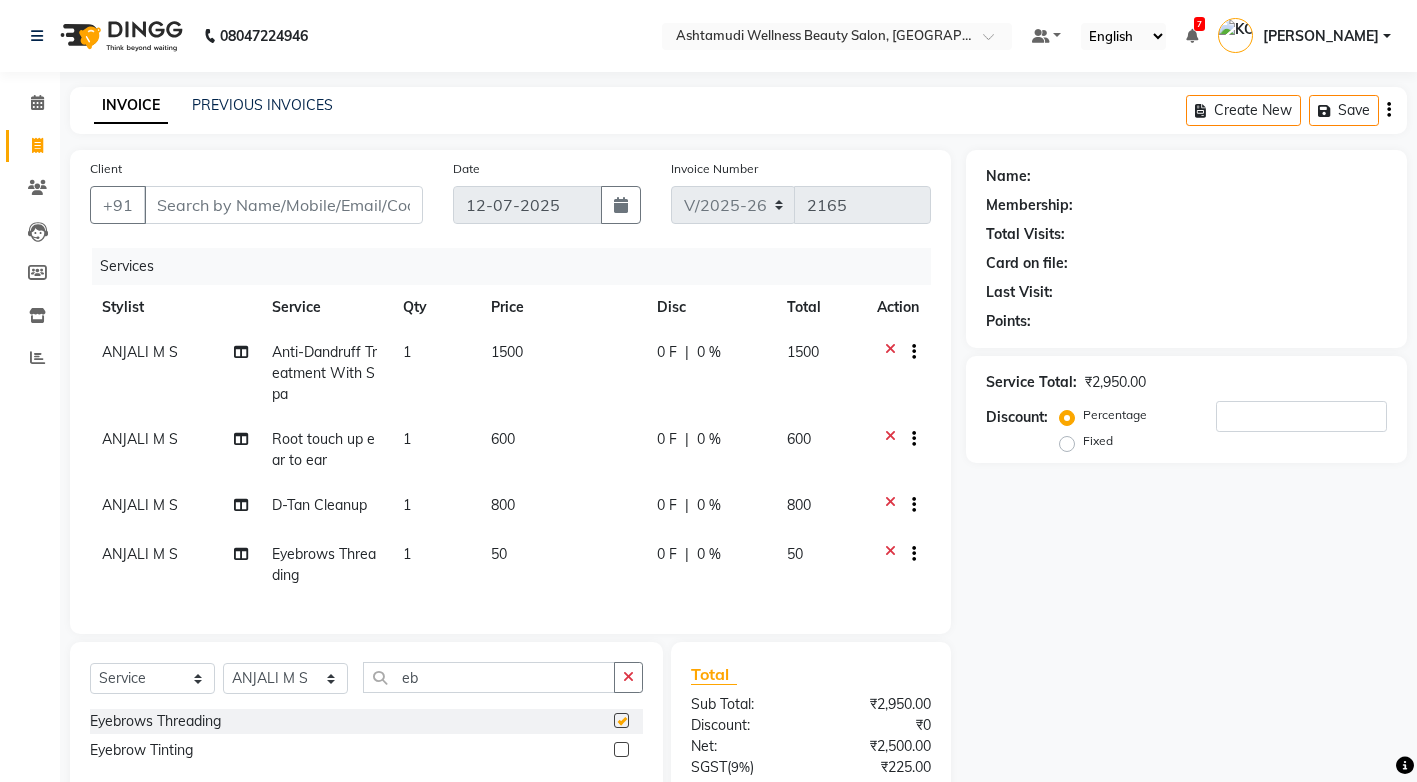 checkbox on "false" 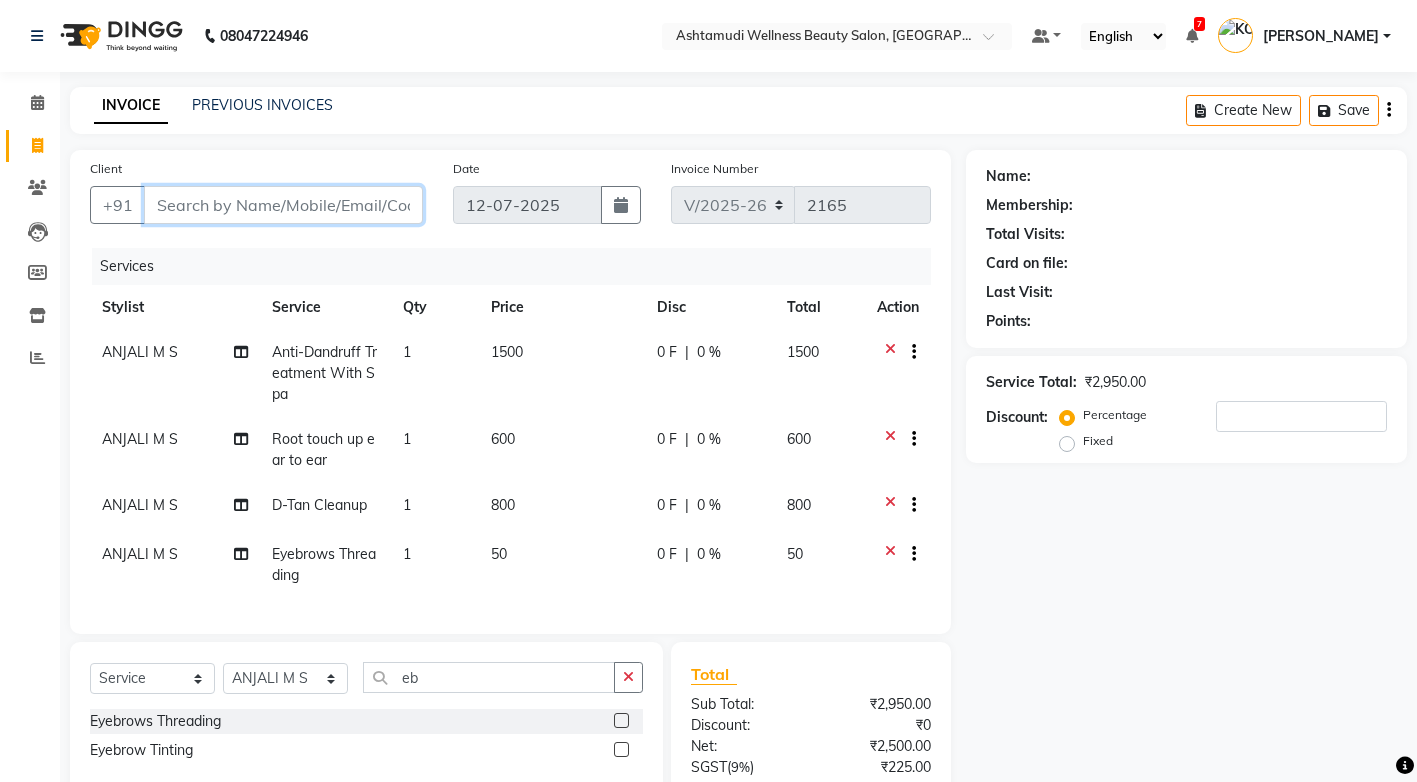 click on "Client" at bounding box center (283, 205) 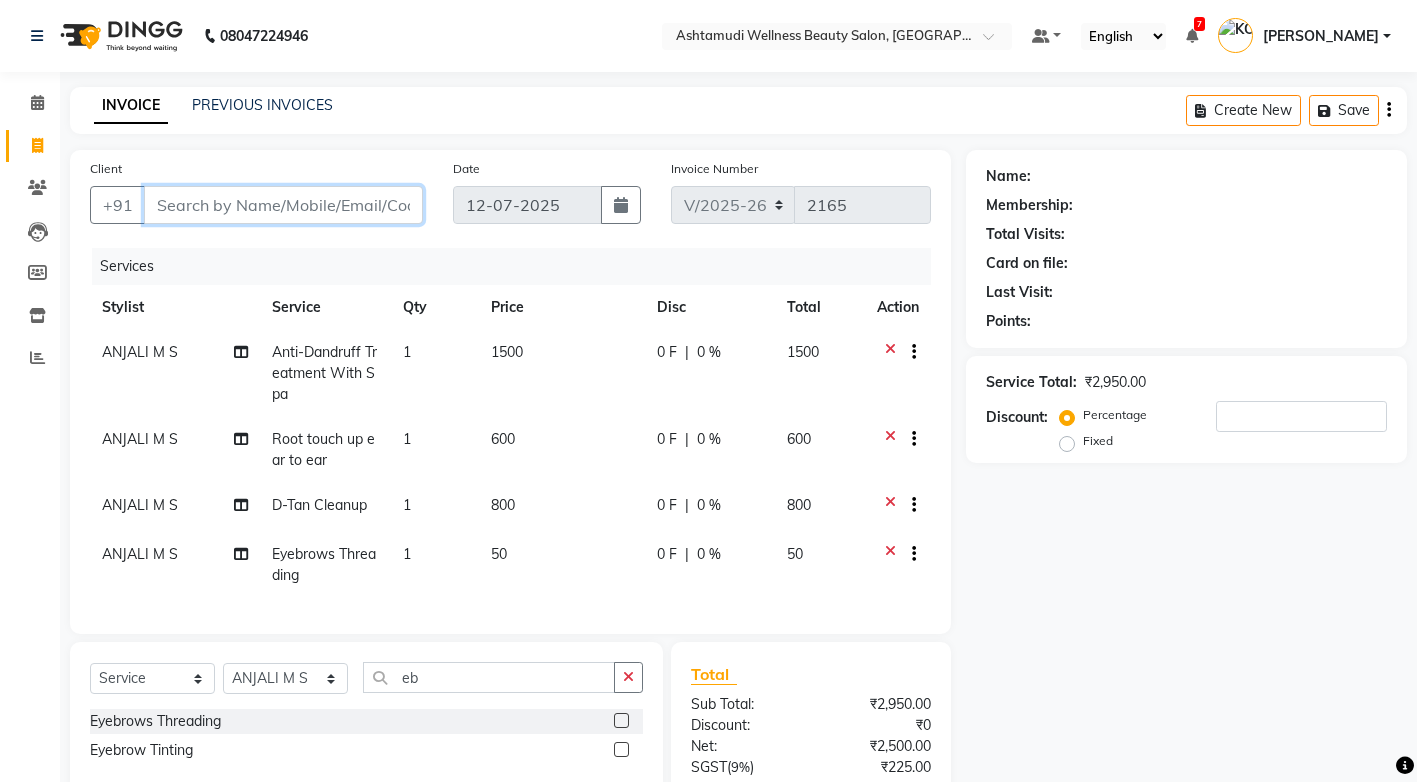 type on "7" 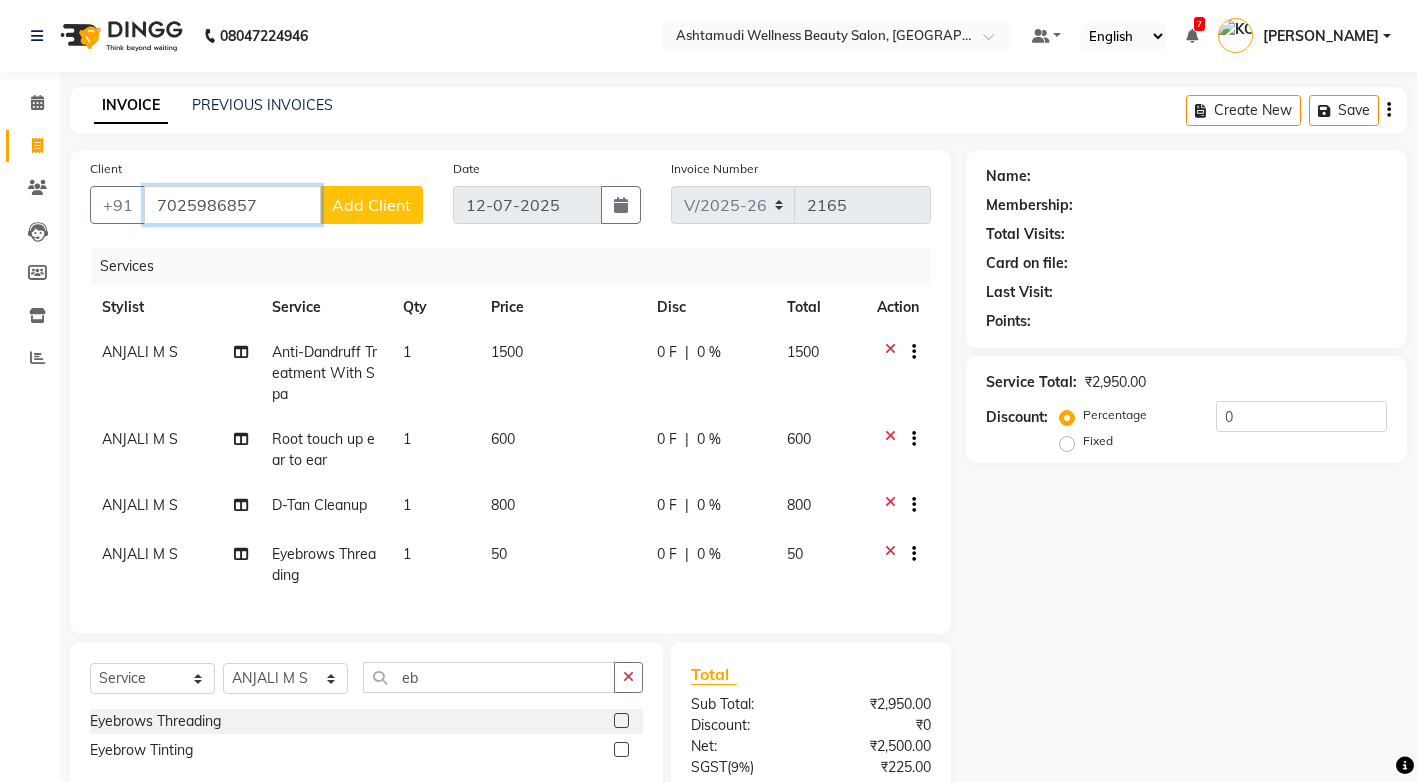 type on "7025986857" 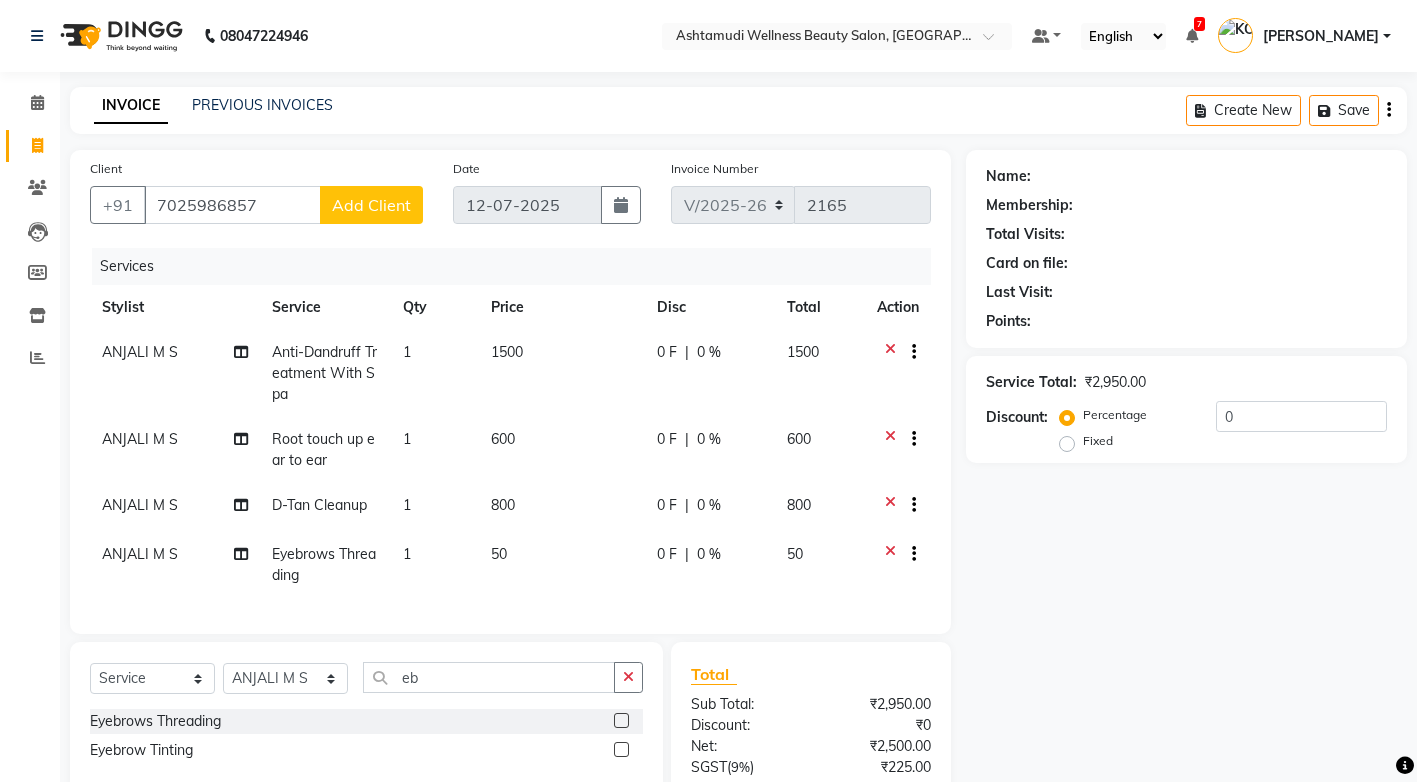 click on "Add Client" 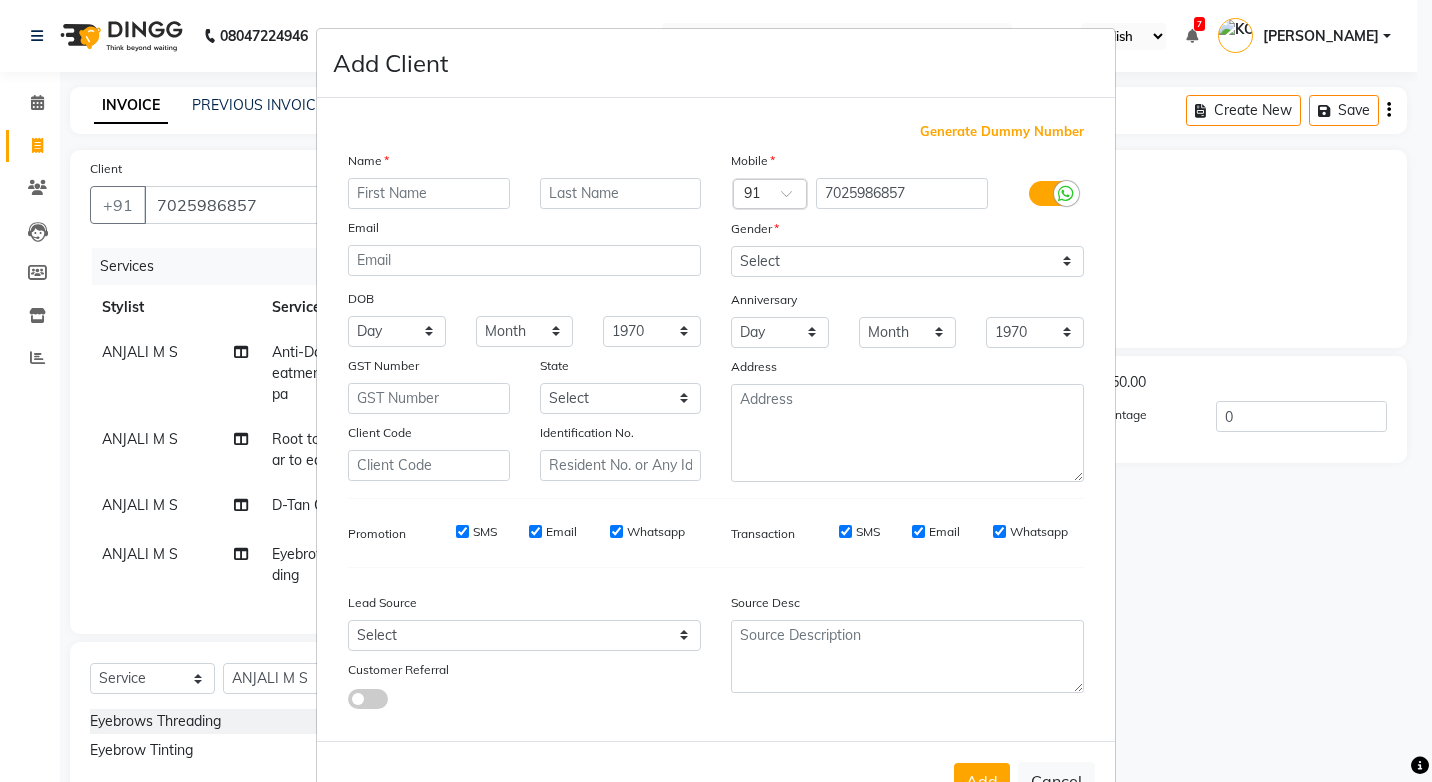 click at bounding box center [429, 193] 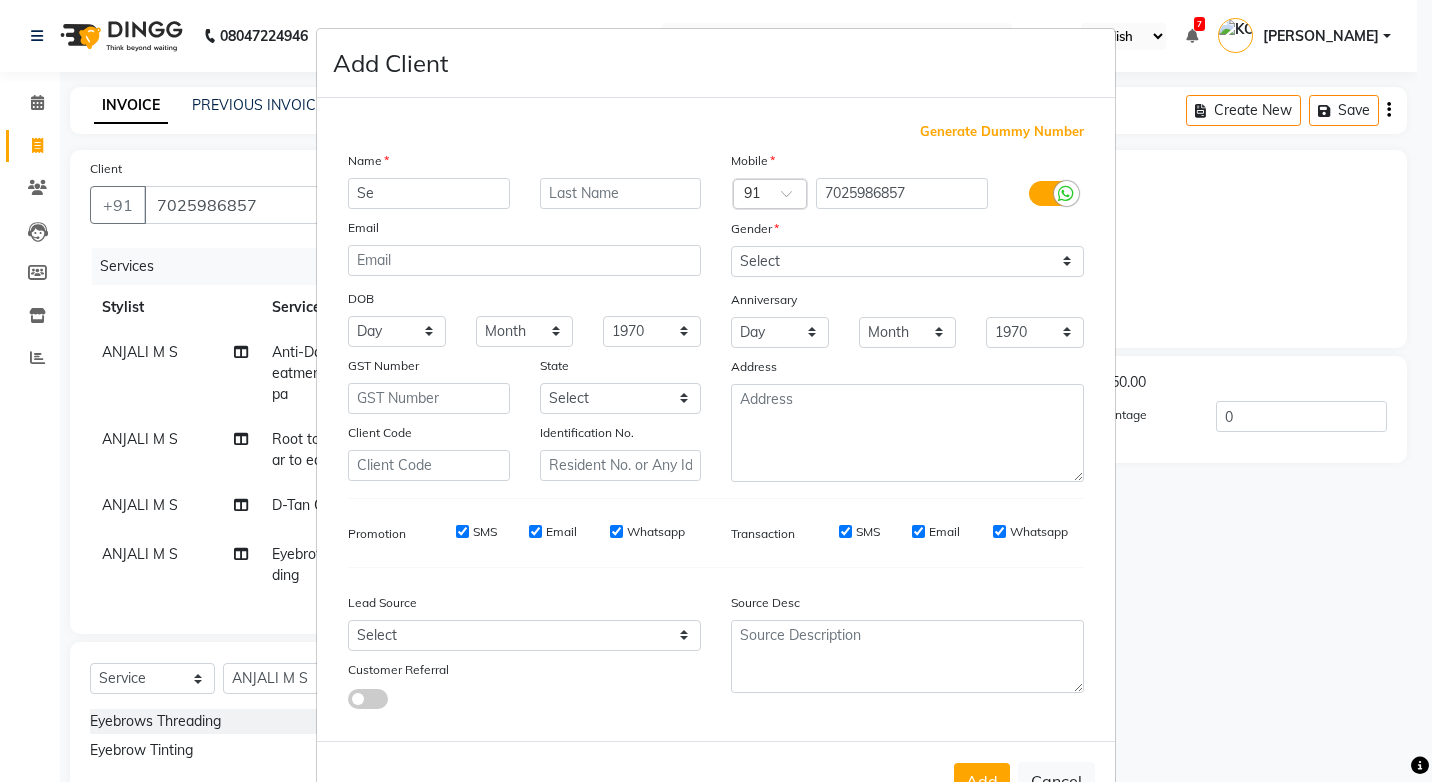 type on "S" 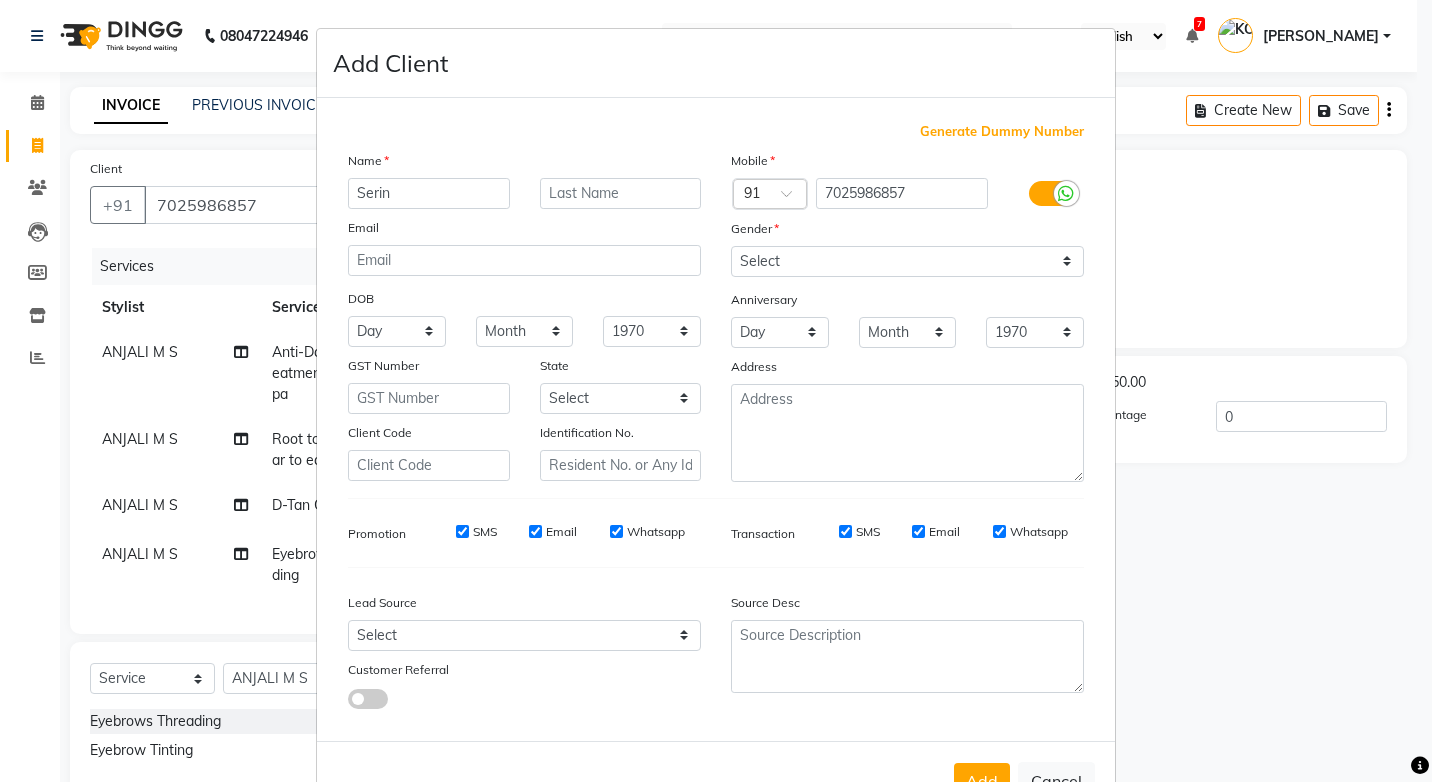 type on "Serin" 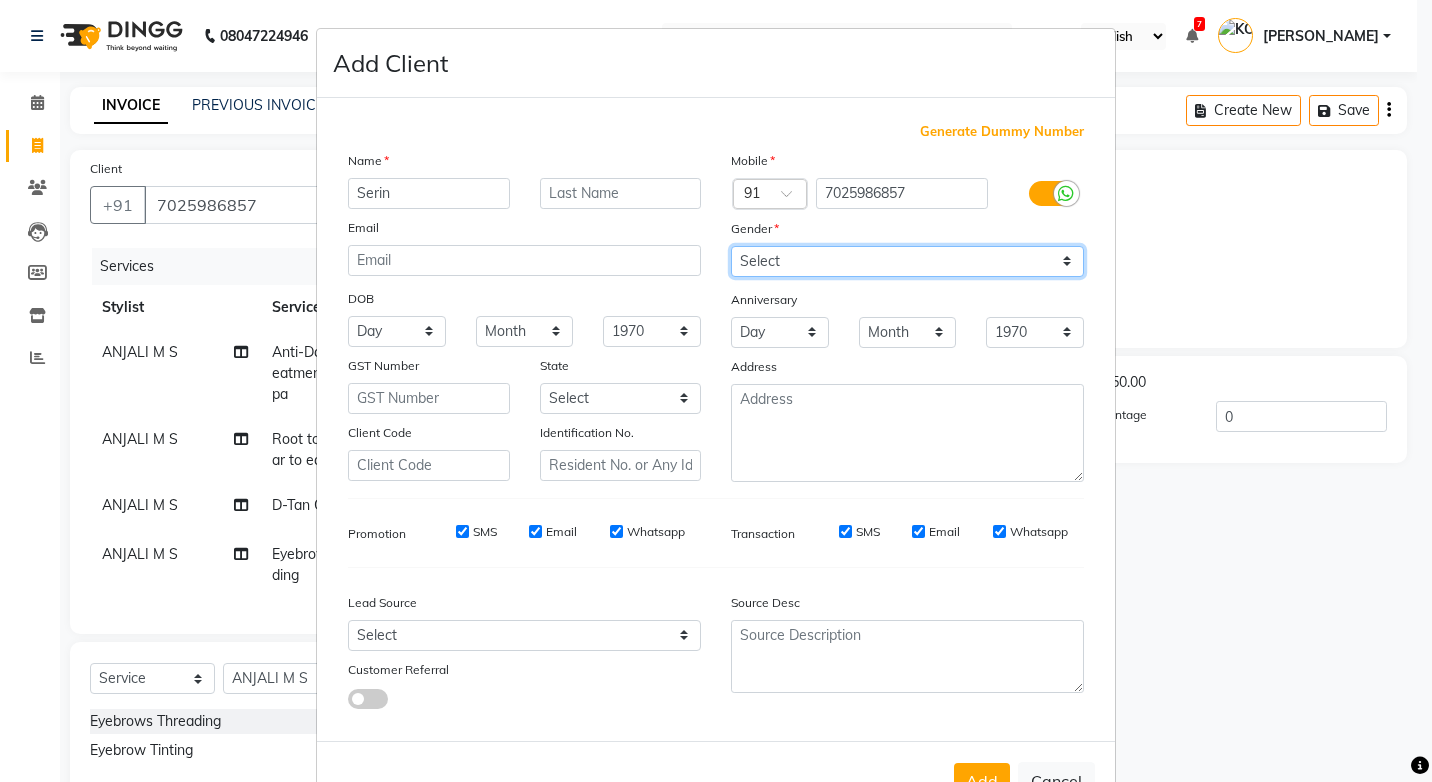 click on "Select Male Female Other Prefer Not To Say" at bounding box center [907, 261] 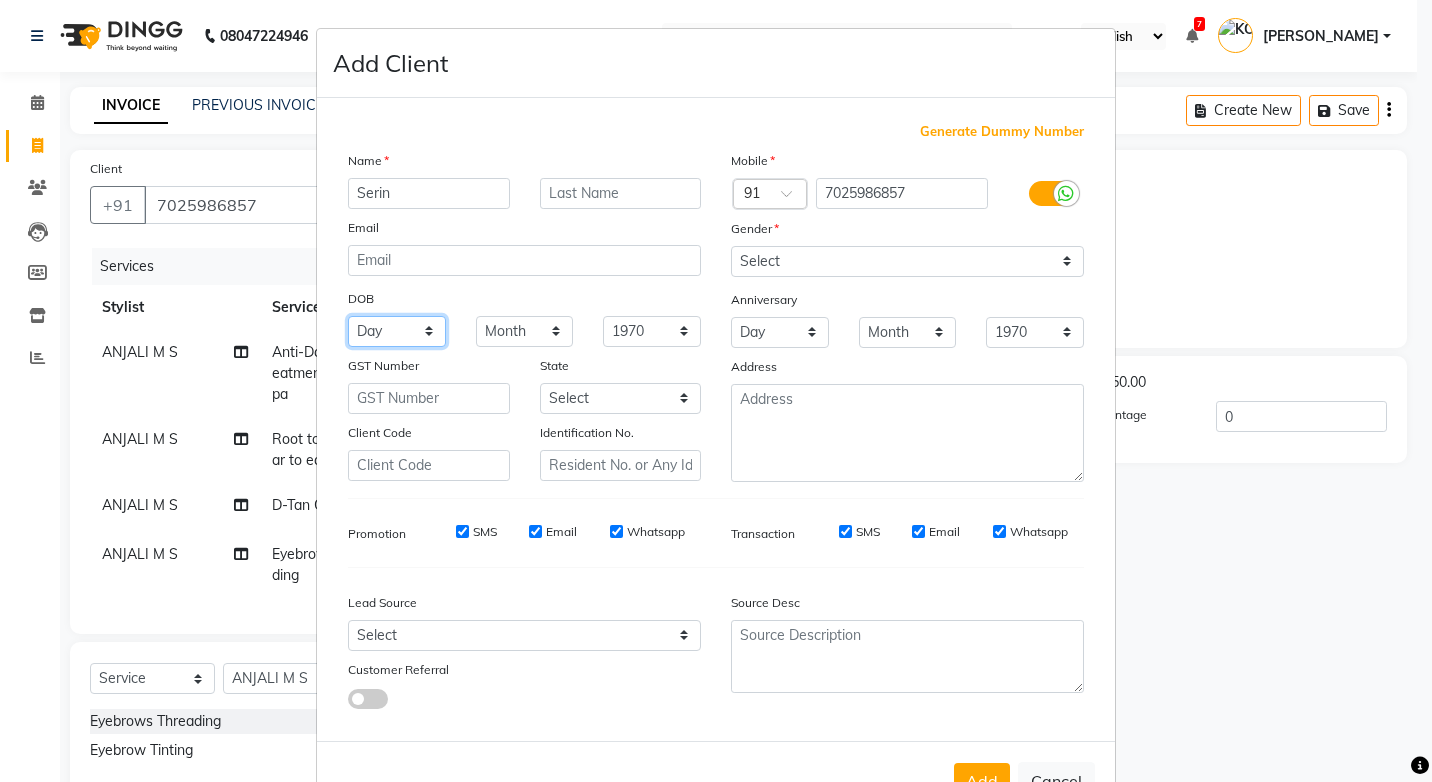 click on "Day 01 02 03 04 05 06 07 08 09 10 11 12 13 14 15 16 17 18 19 20 21 22 23 24 25 26 27 28 29 30 31" at bounding box center [397, 331] 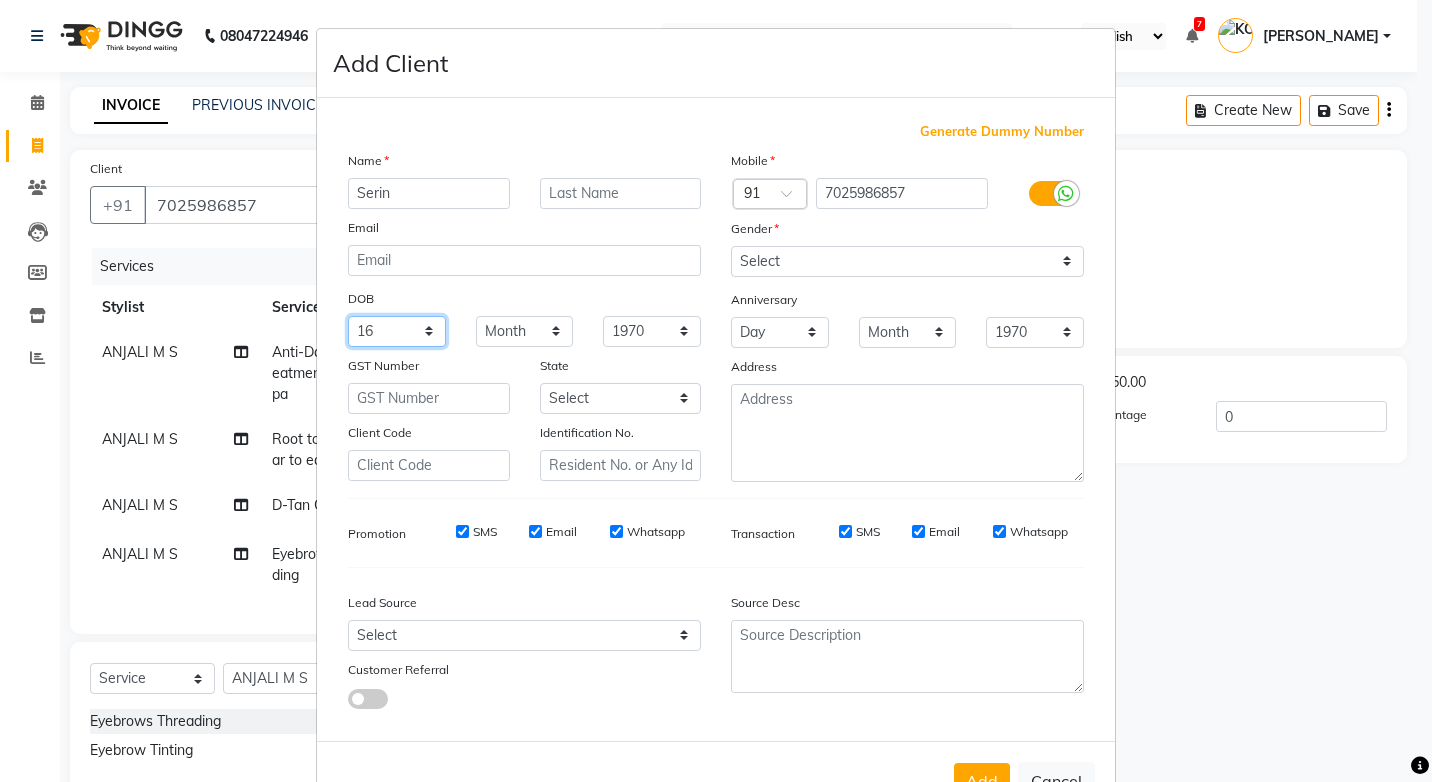 click on "Day 01 02 03 04 05 06 07 08 09 10 11 12 13 14 15 16 17 18 19 20 21 22 23 24 25 26 27 28 29 30 31" at bounding box center [397, 331] 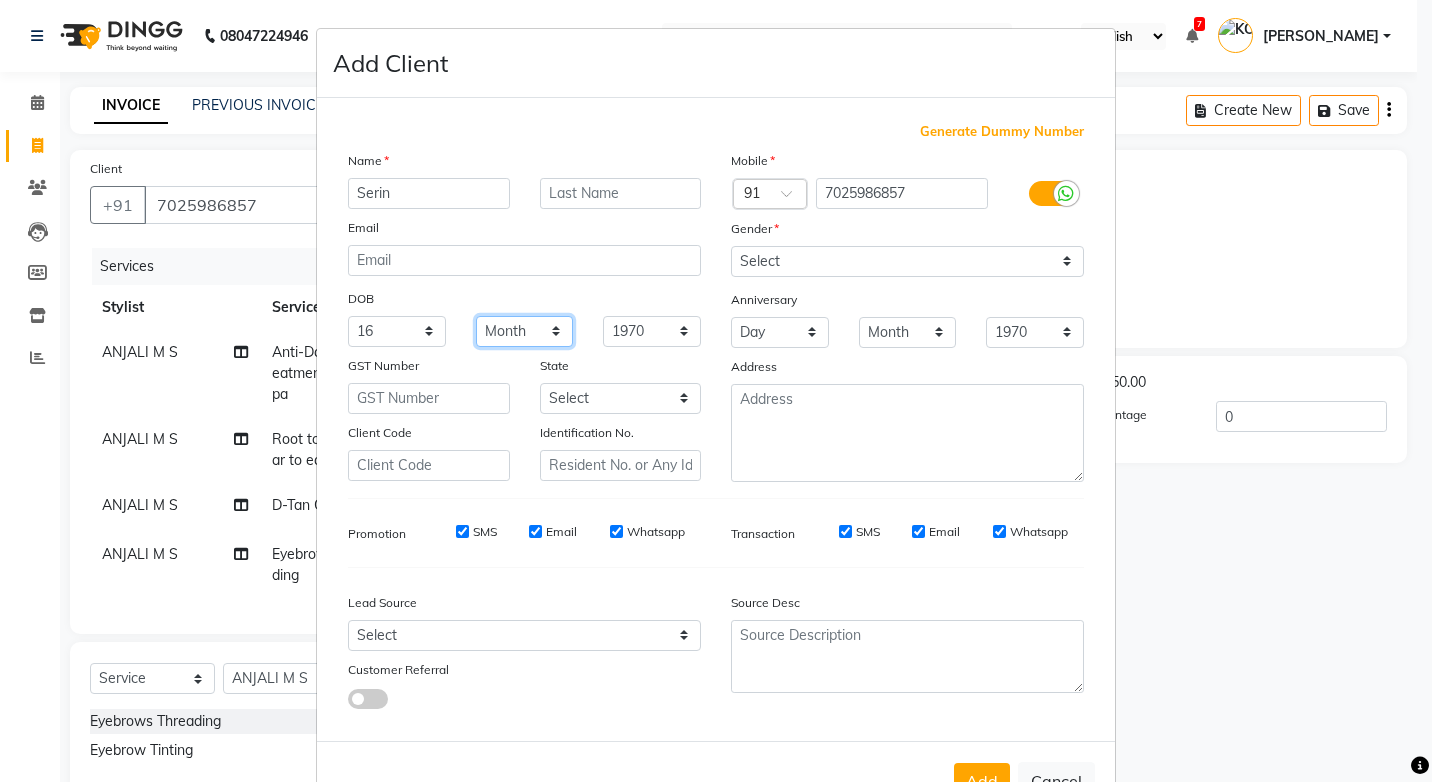 click on "Month January February March April May June July August September October November December" at bounding box center [525, 331] 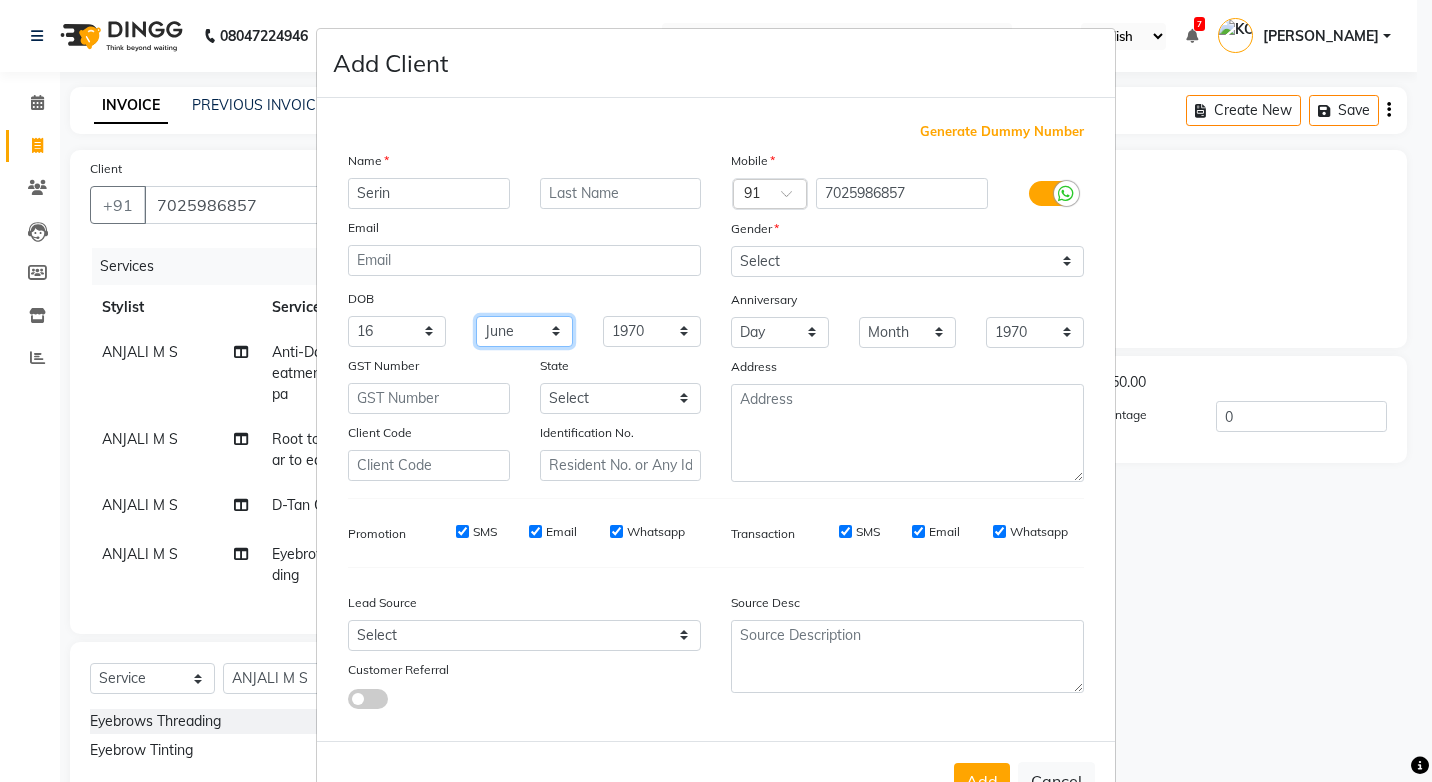 click on "Month January February March April May June July August September October November December" at bounding box center [525, 331] 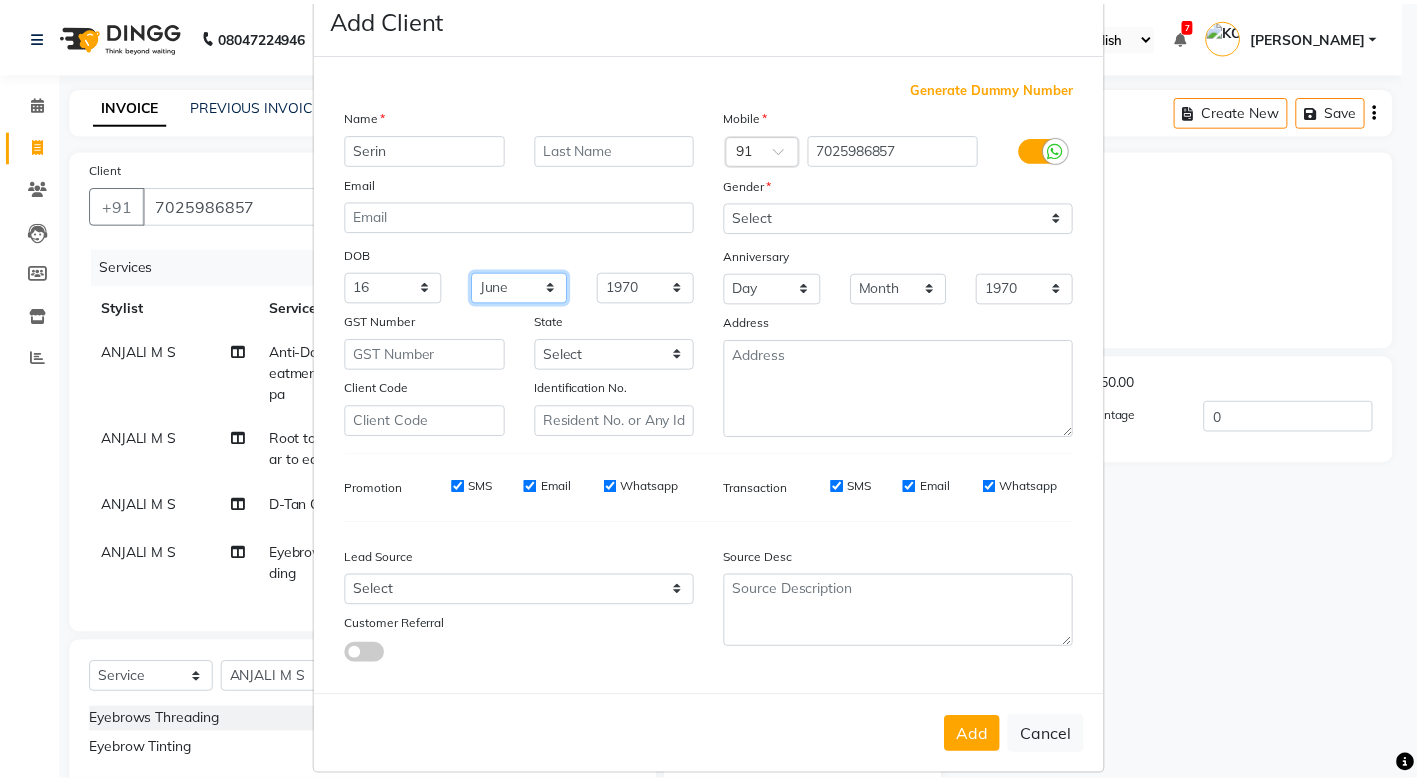 scroll, scrollTop: 67, scrollLeft: 0, axis: vertical 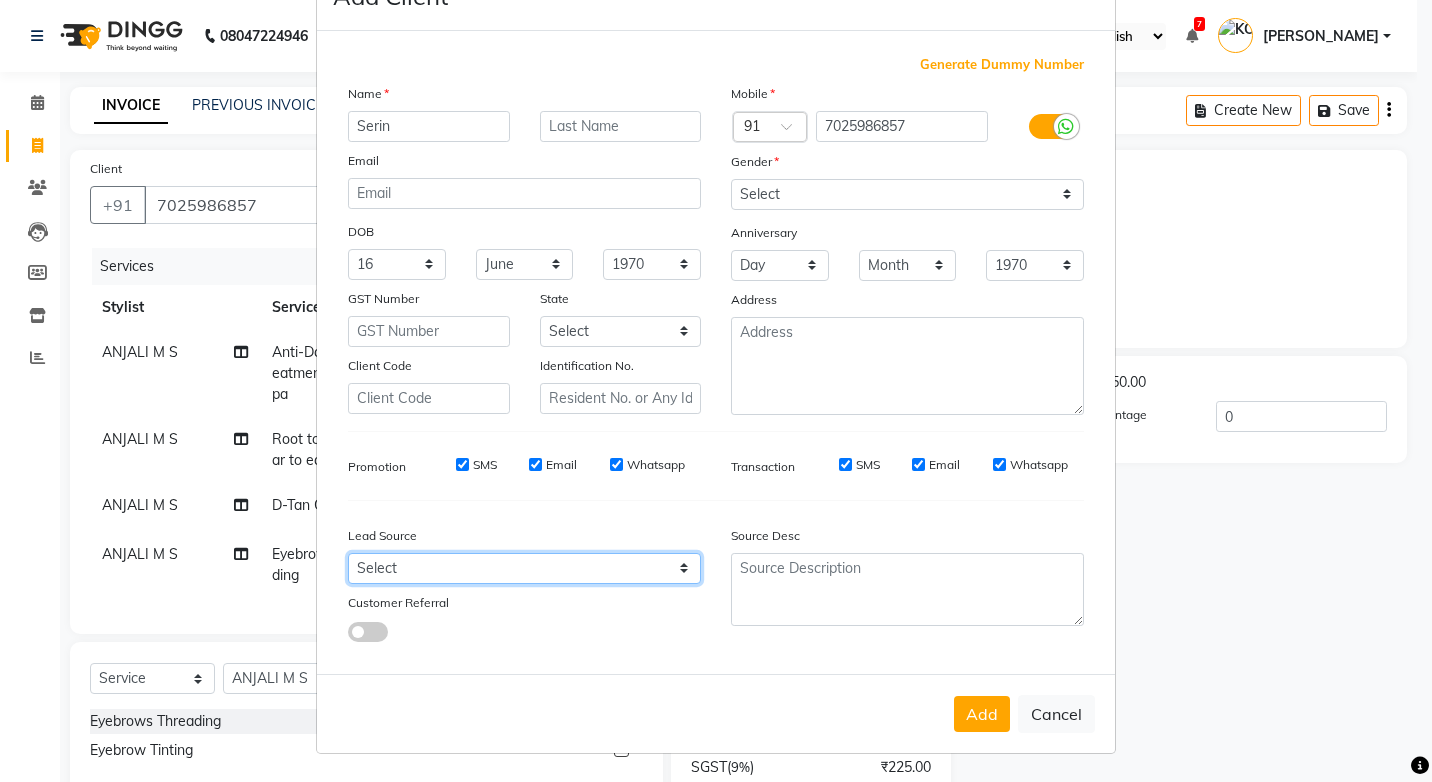 click on "Select Walk-in Referral Internet Friend Word of Mouth Advertisement Facebook JustDial Google Other Instagram  YouTube  WhatsApp" at bounding box center [524, 568] 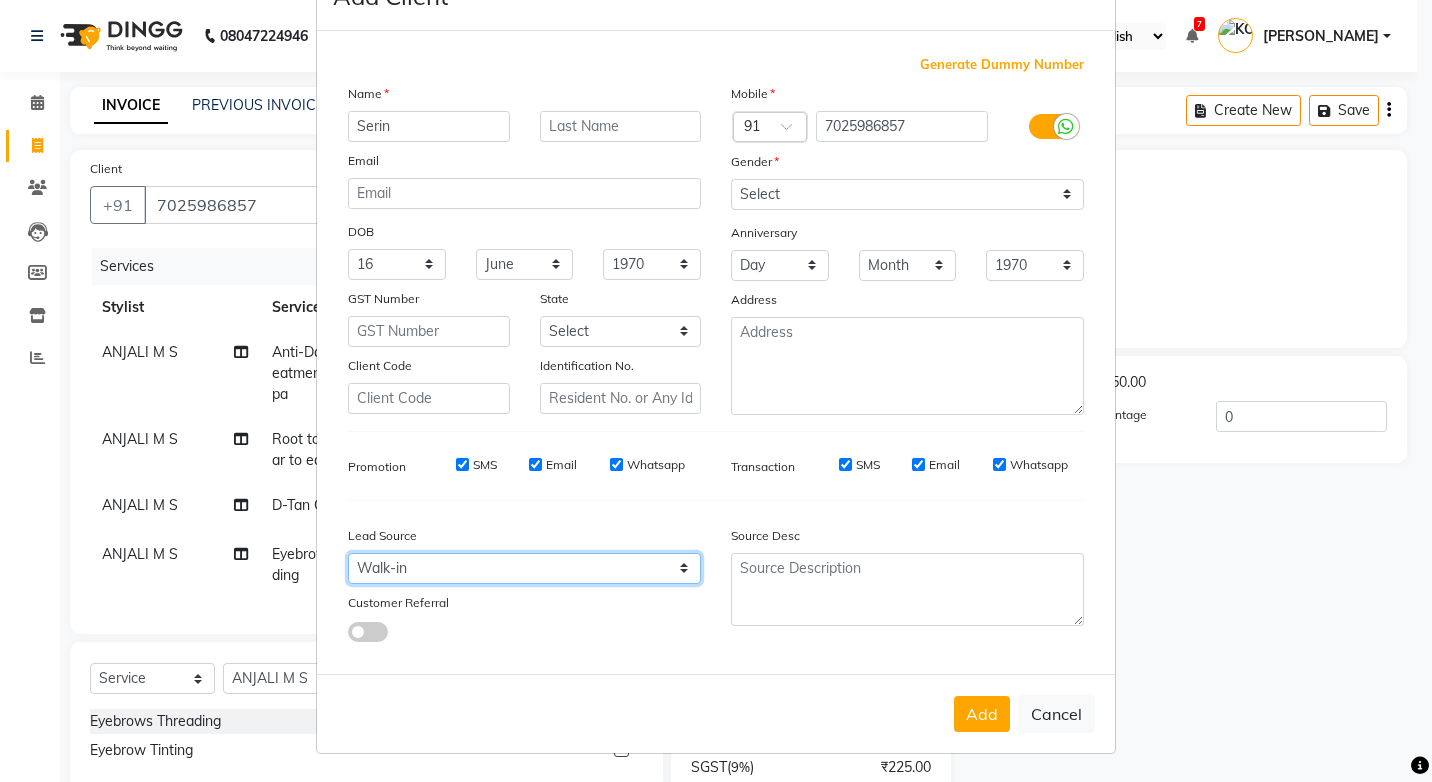 click on "Select Walk-in Referral Internet Friend Word of Mouth Advertisement Facebook JustDial Google Other Instagram  YouTube  WhatsApp" at bounding box center (524, 568) 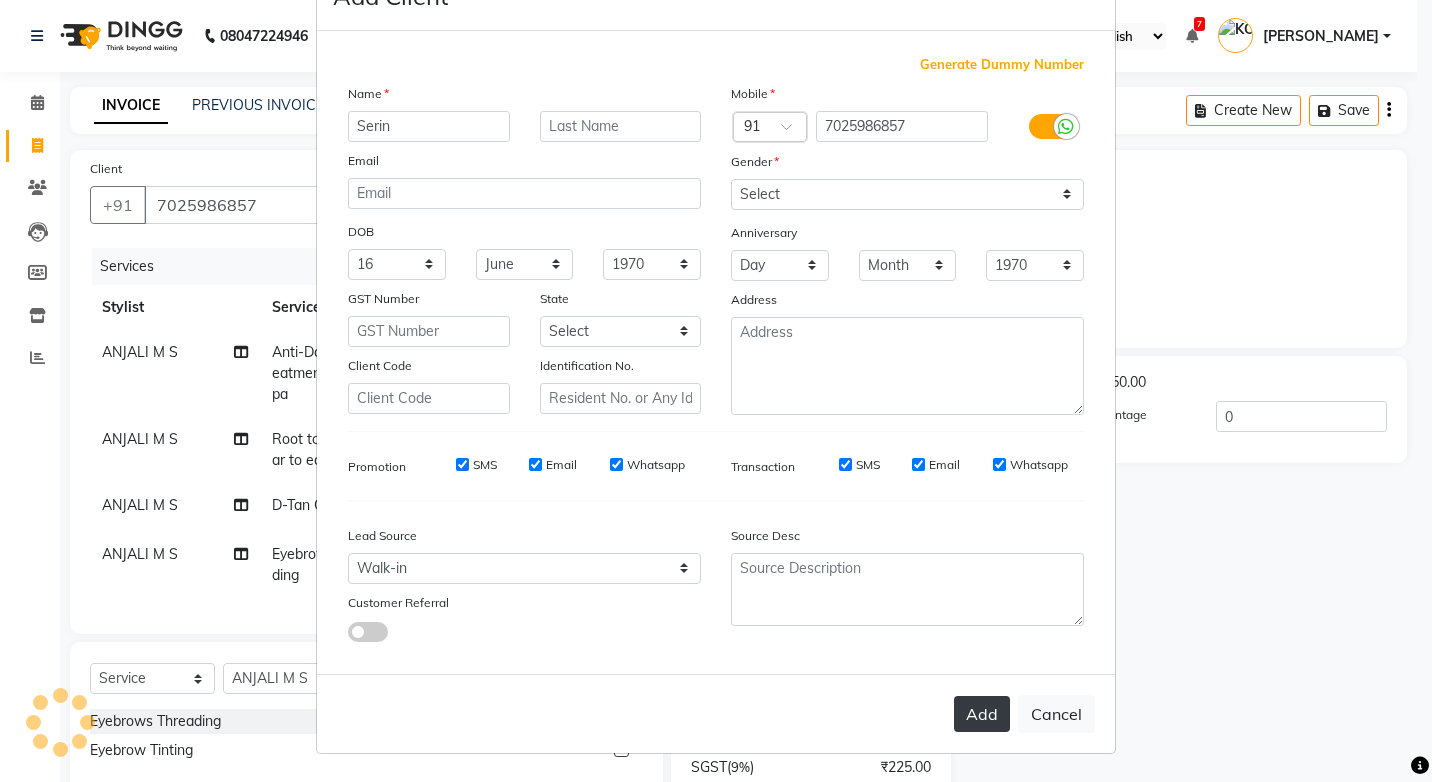 click on "Add" at bounding box center [982, 714] 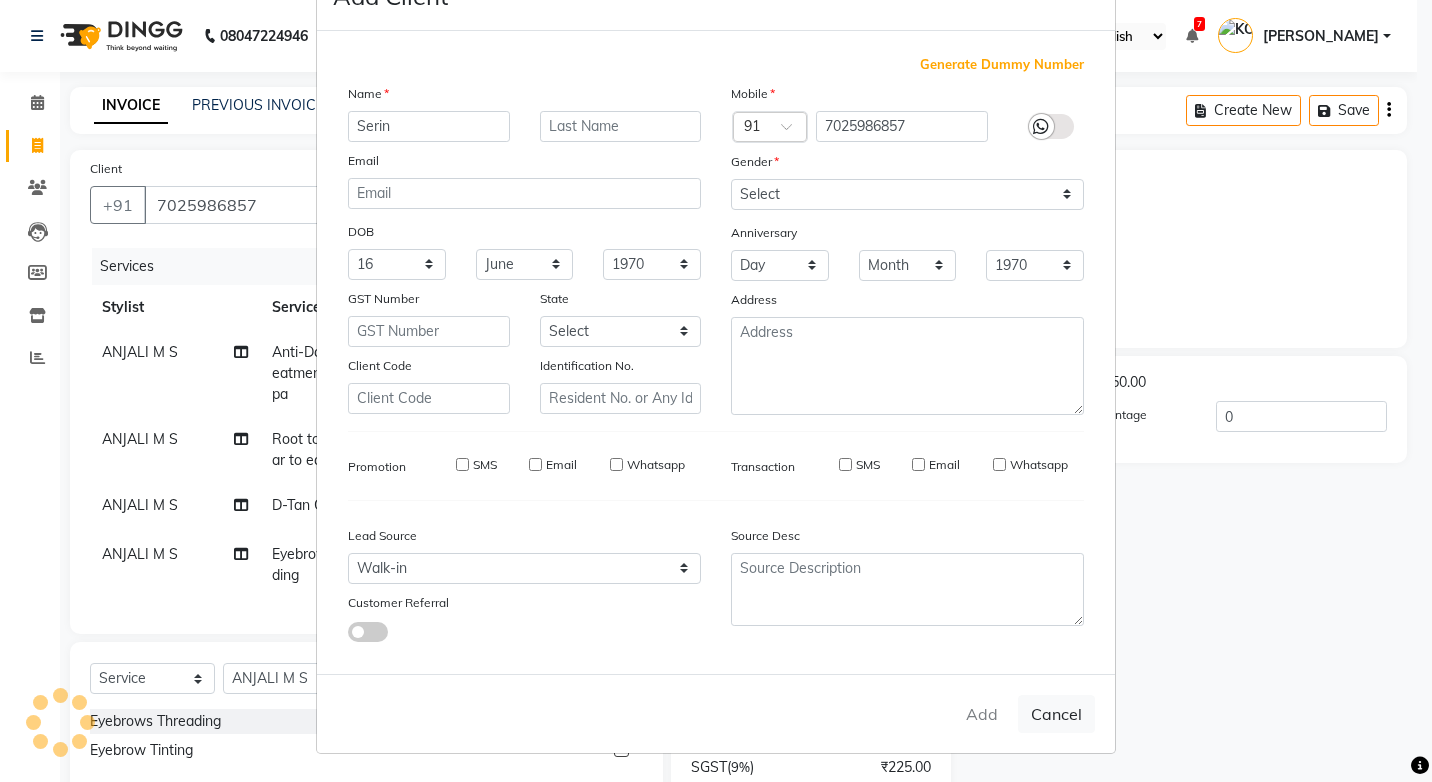type 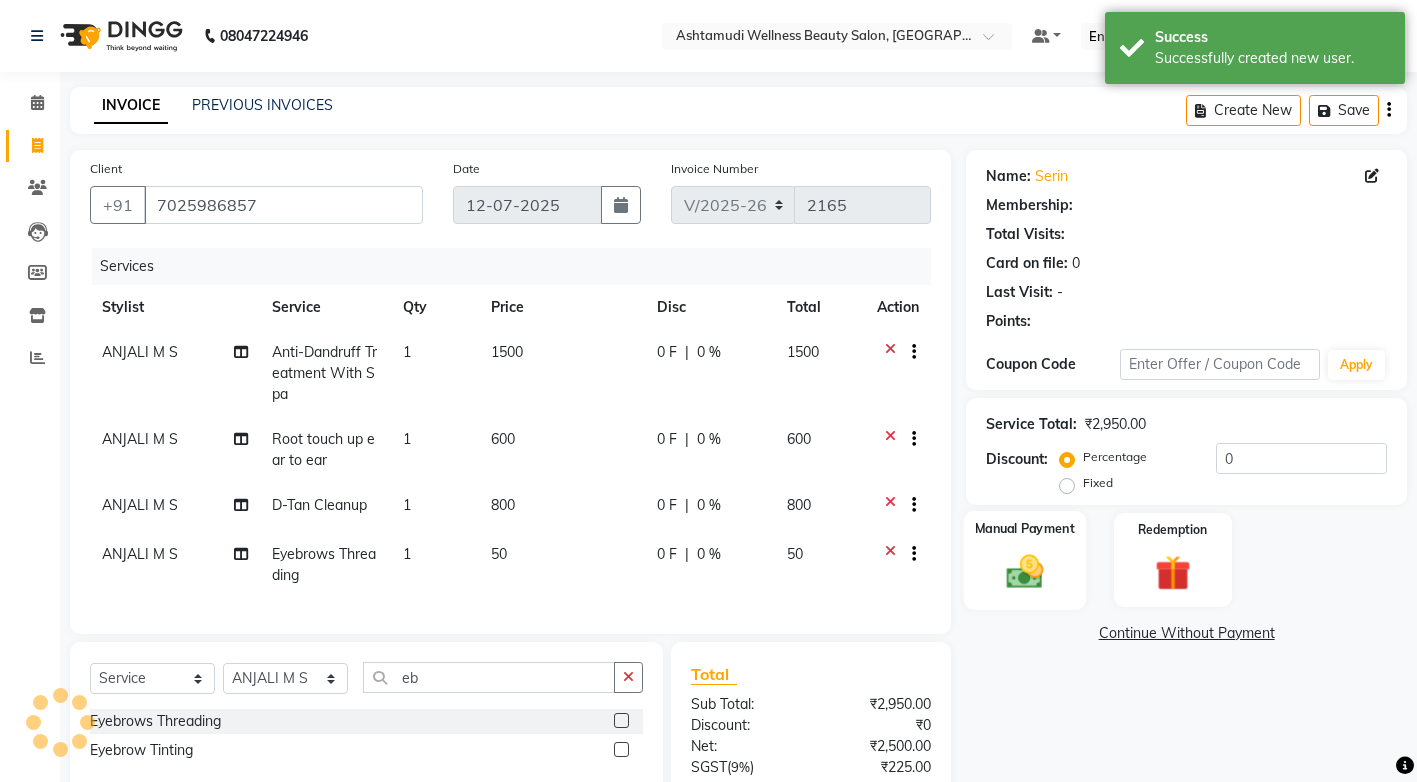 select on "1: Object" 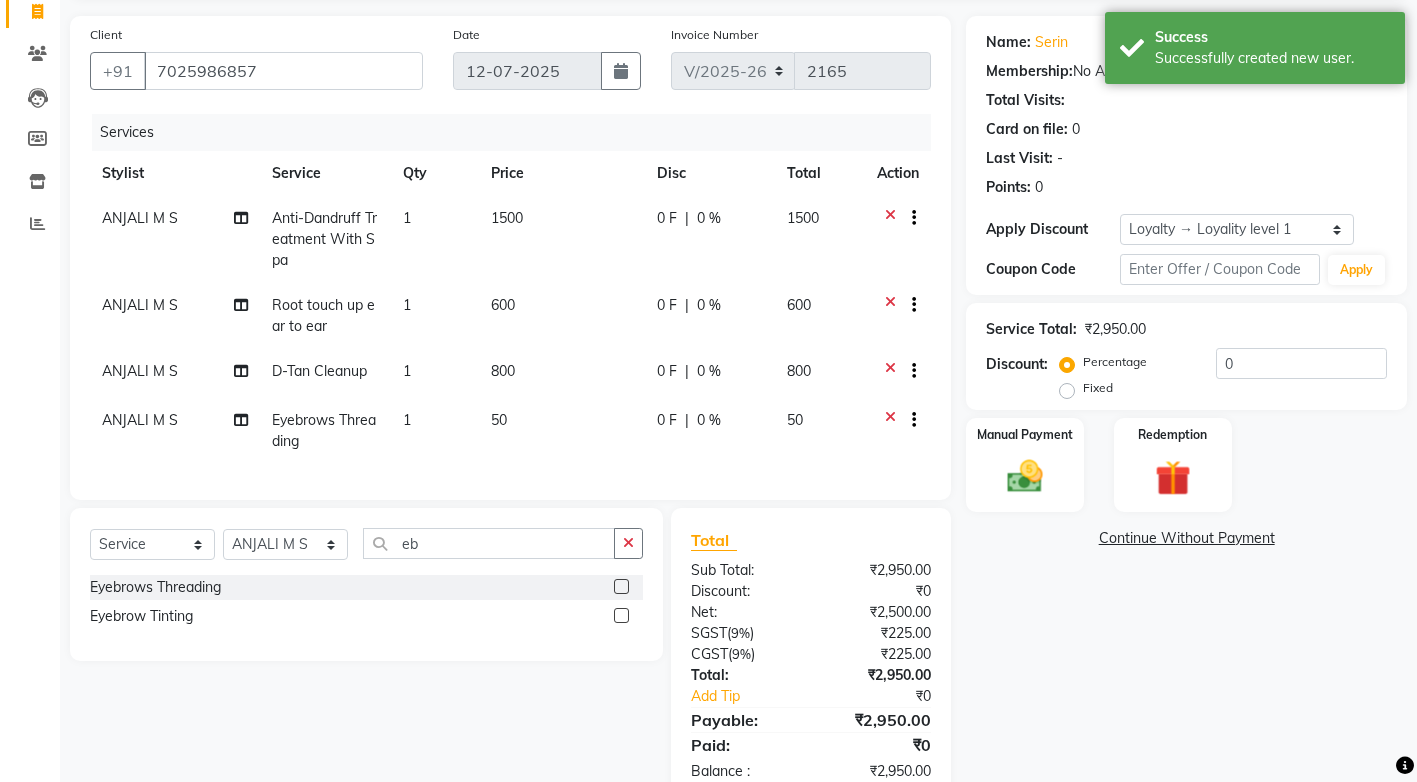scroll, scrollTop: 199, scrollLeft: 0, axis: vertical 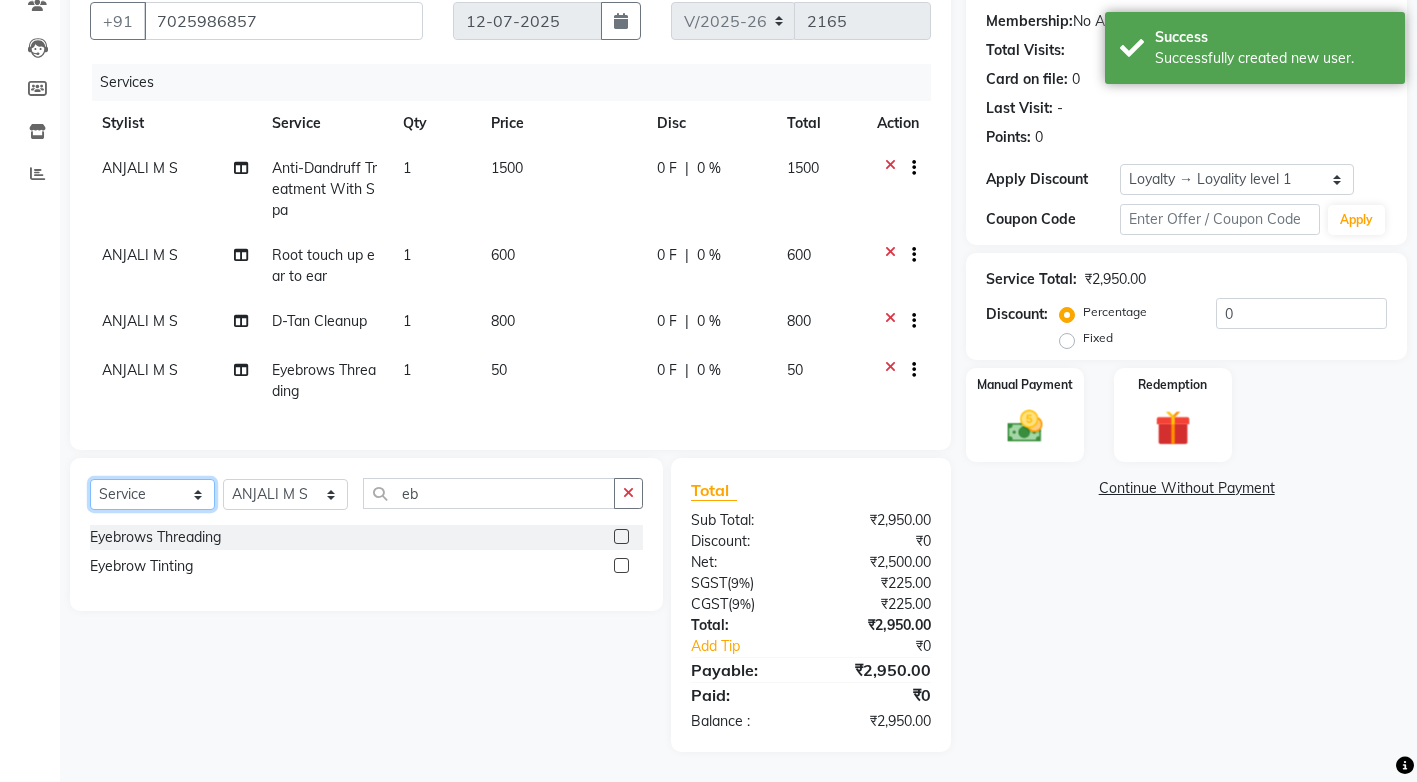 click on "Select  Service  Product  Membership  Package Voucher Prepaid Gift Card" 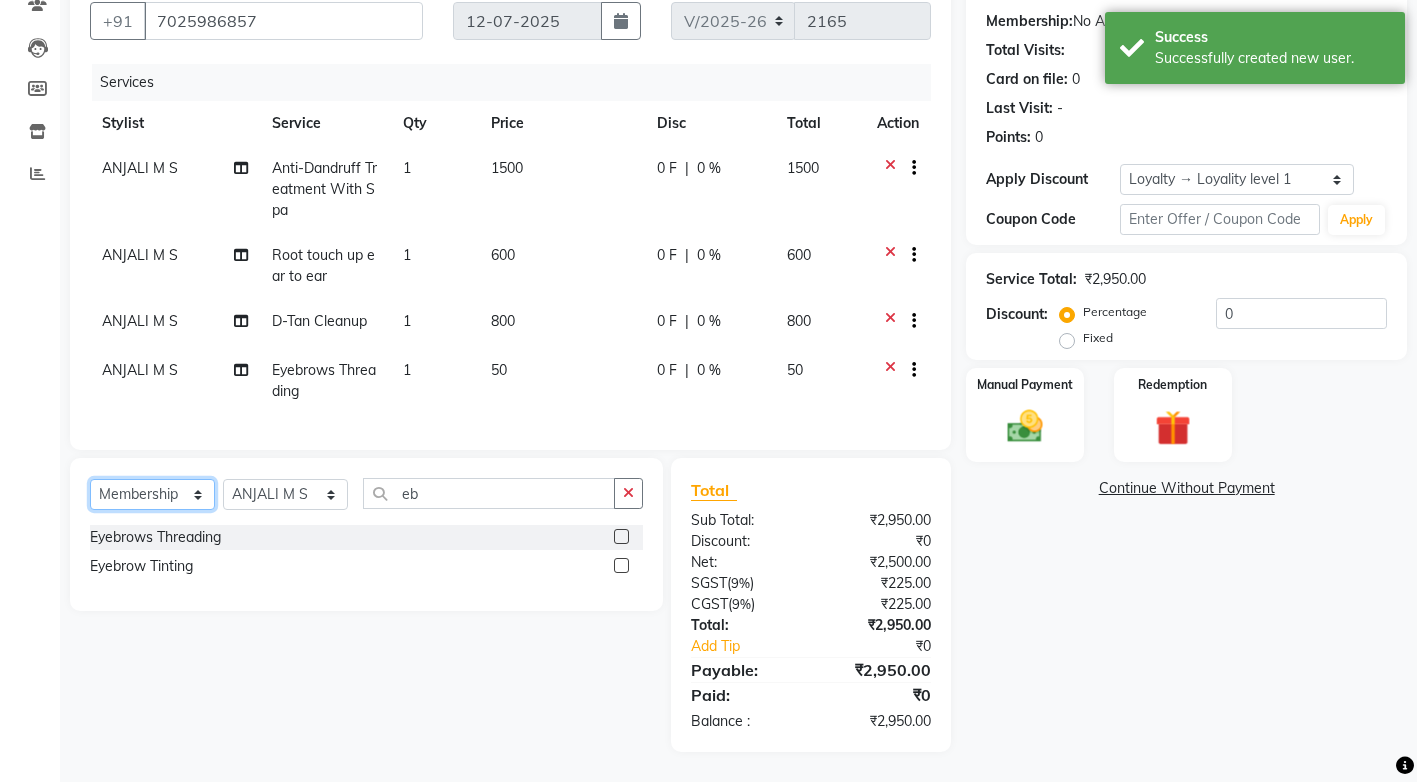 click on "Select  Service  Product  Membership  Package Voucher Prepaid Gift Card" 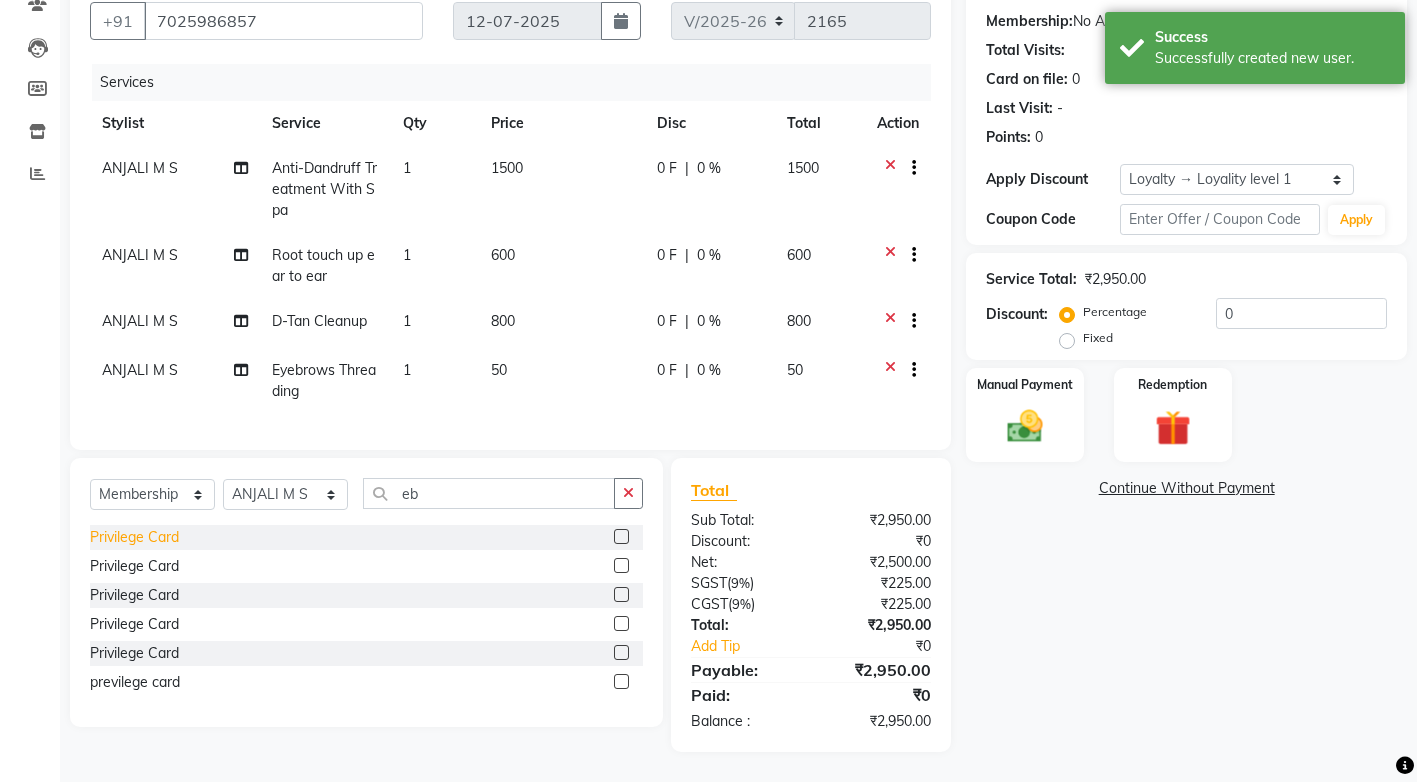 click on "Privilege Card" 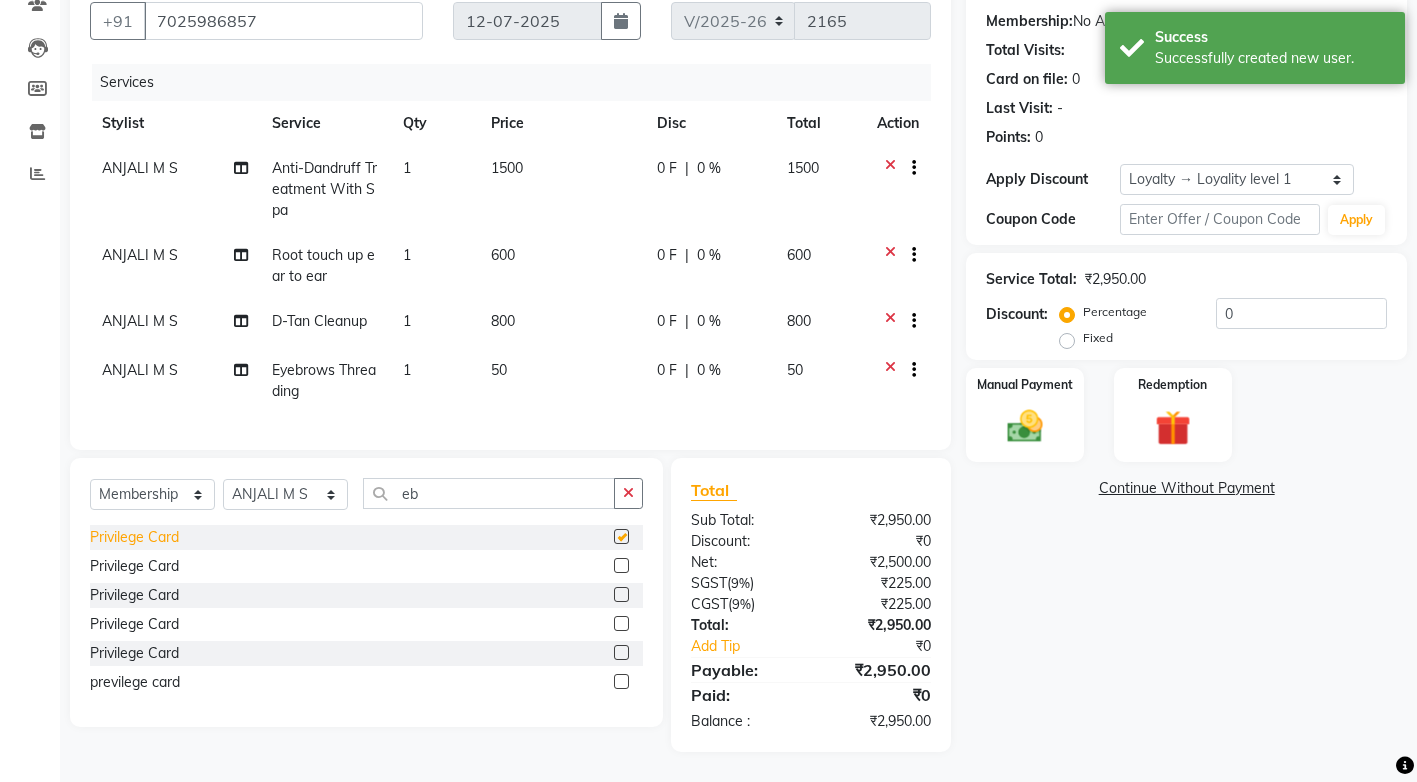 select on "select" 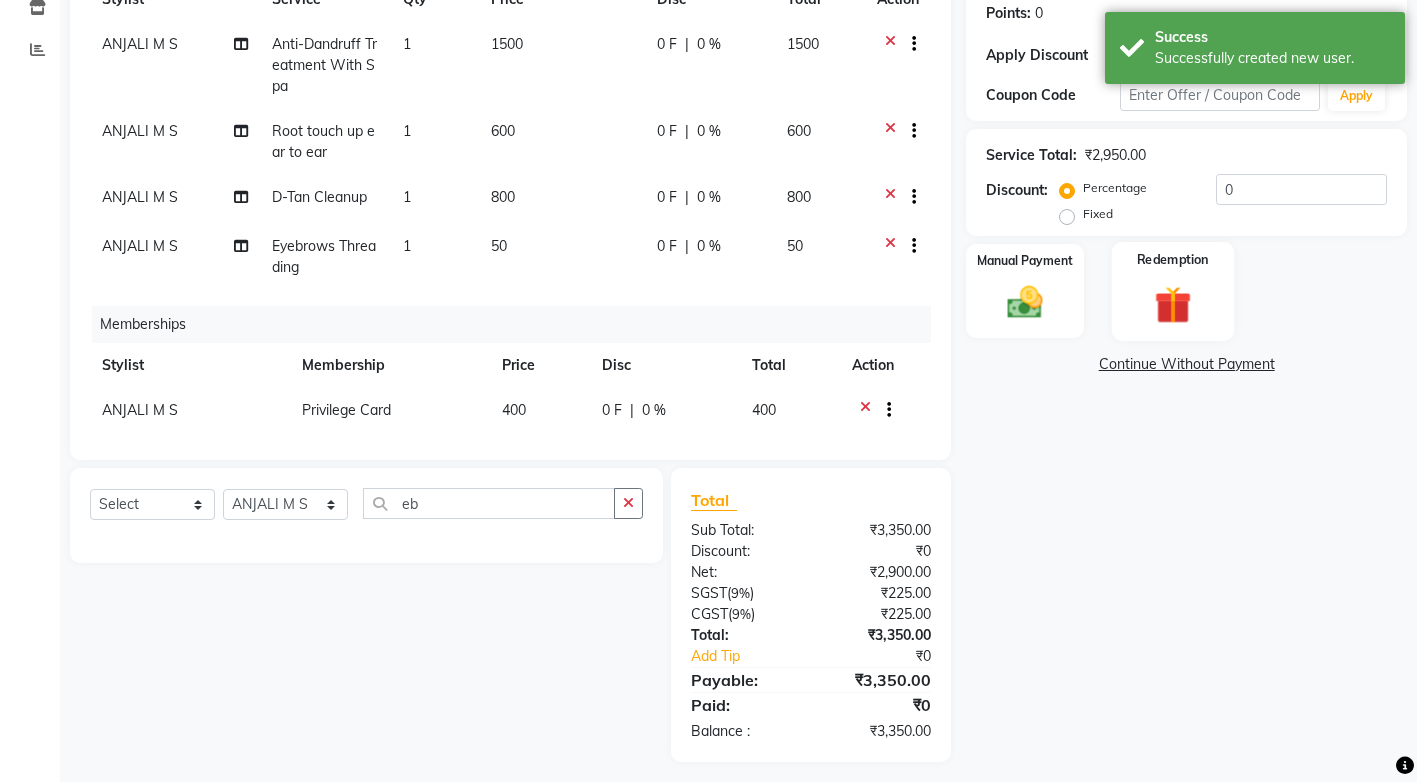 scroll, scrollTop: 318, scrollLeft: 0, axis: vertical 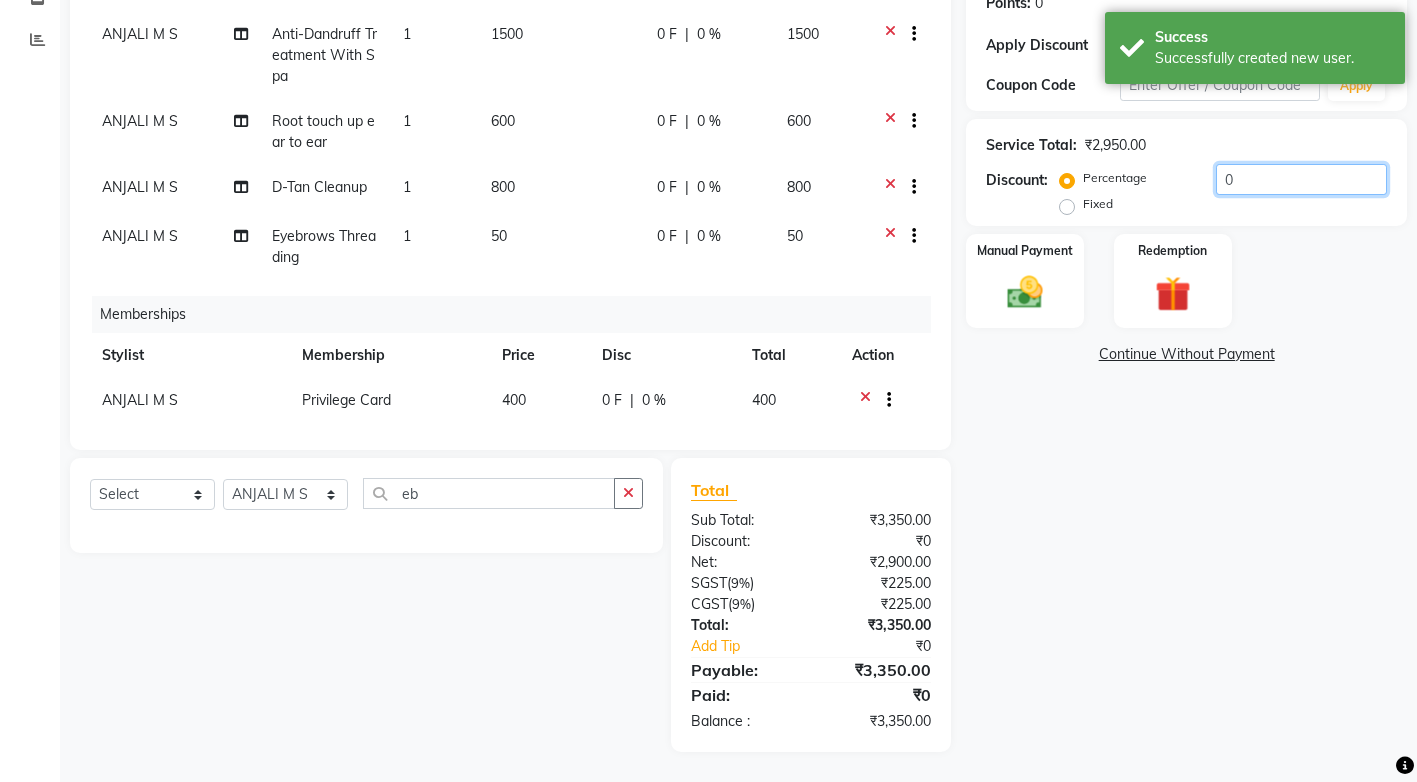 click on "0" 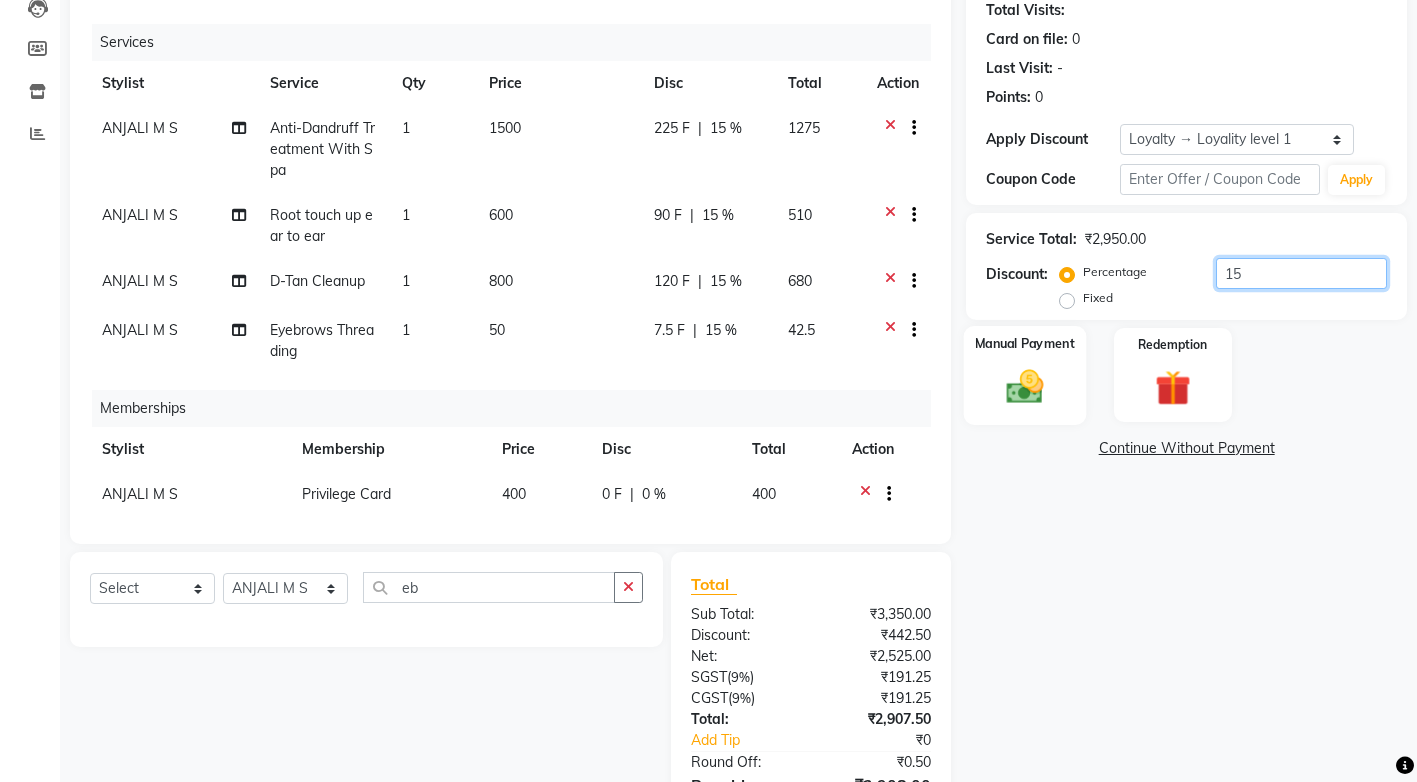 scroll, scrollTop: 339, scrollLeft: 0, axis: vertical 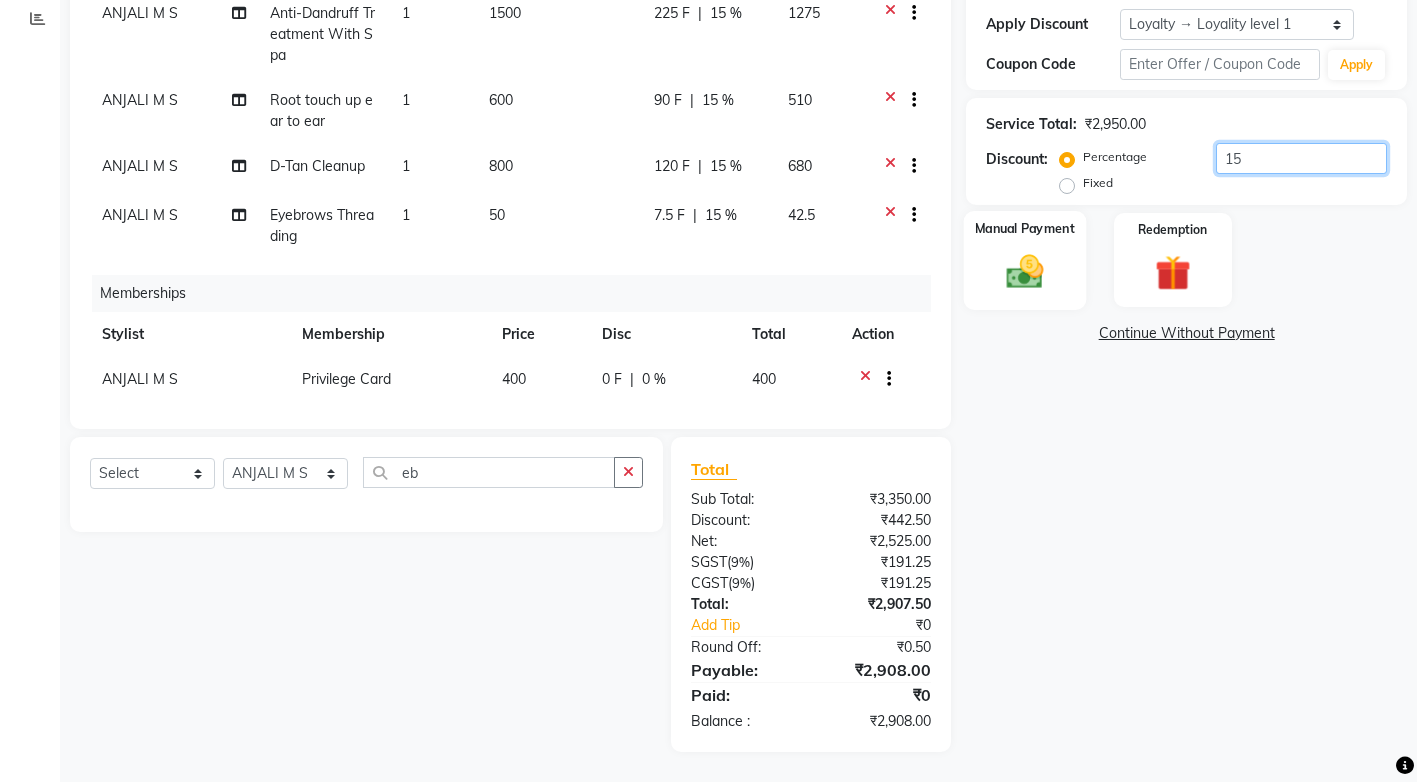 type on "15" 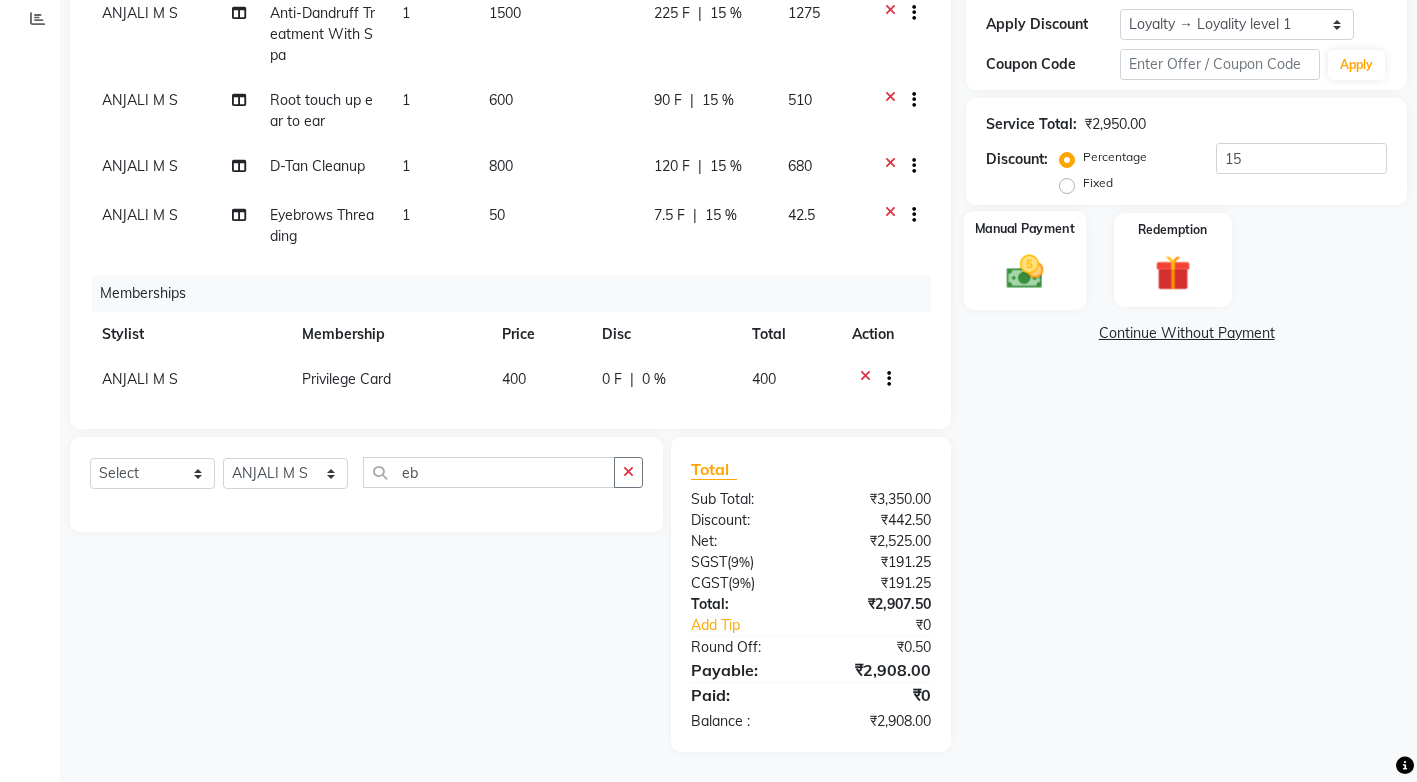 click on "Manual Payment" 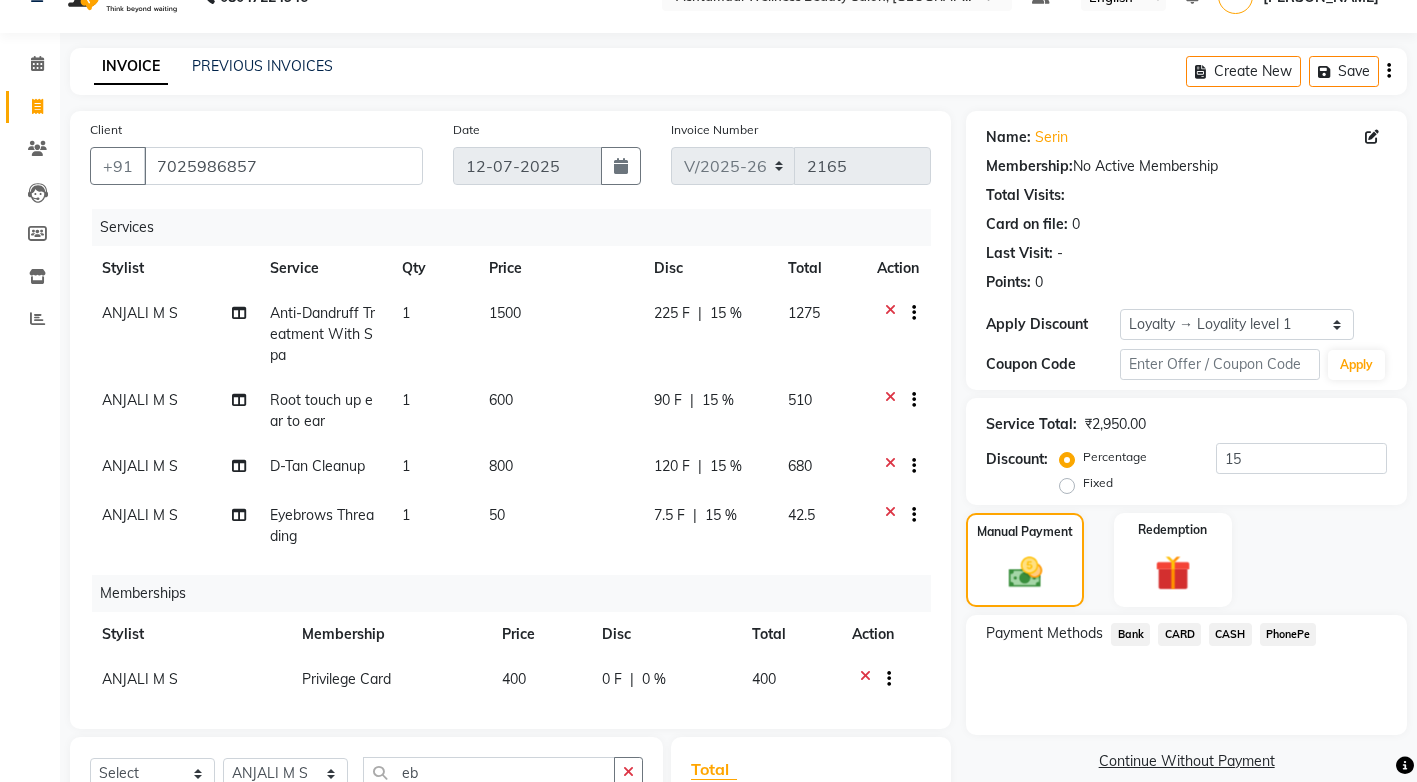 scroll, scrollTop: 339, scrollLeft: 0, axis: vertical 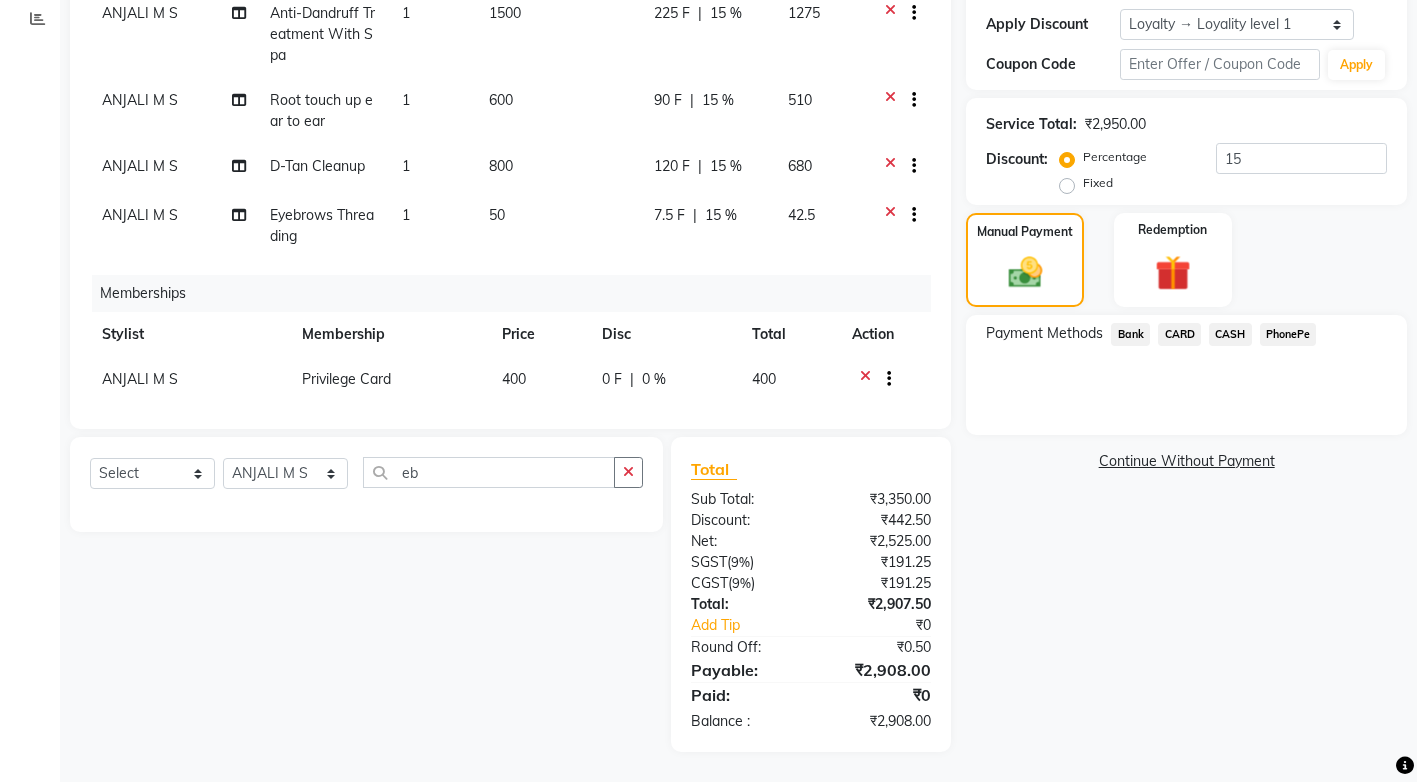 click on "PhonePe" 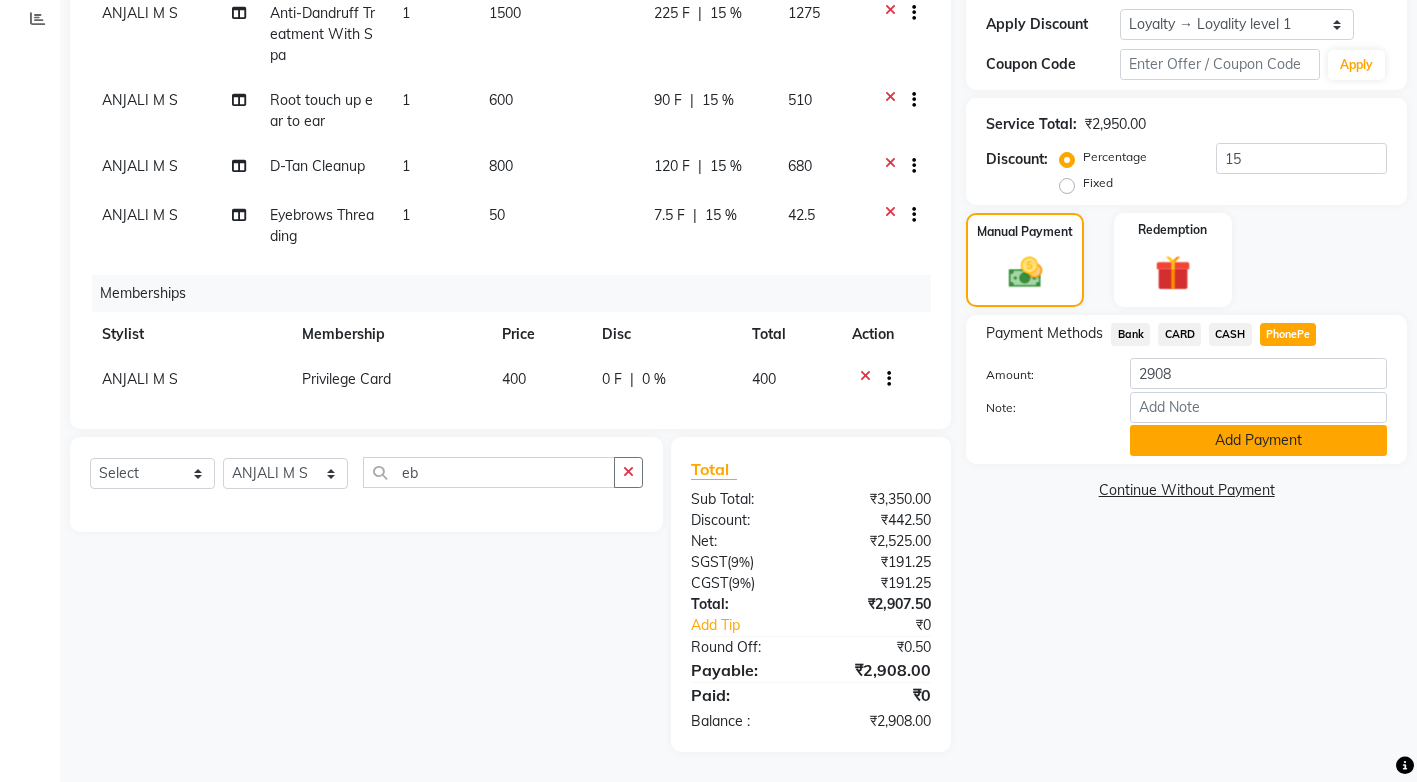 click on "Add Payment" 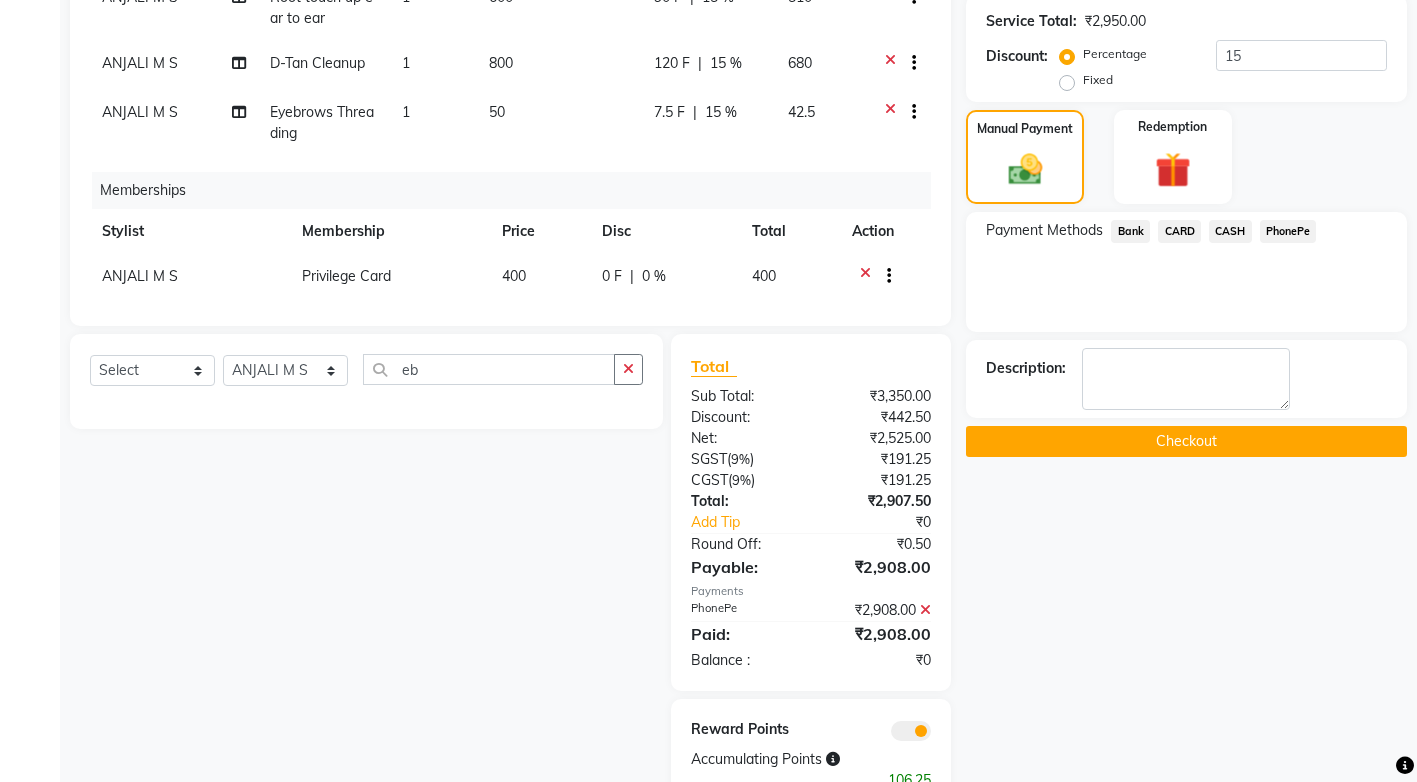 scroll, scrollTop: 501, scrollLeft: 0, axis: vertical 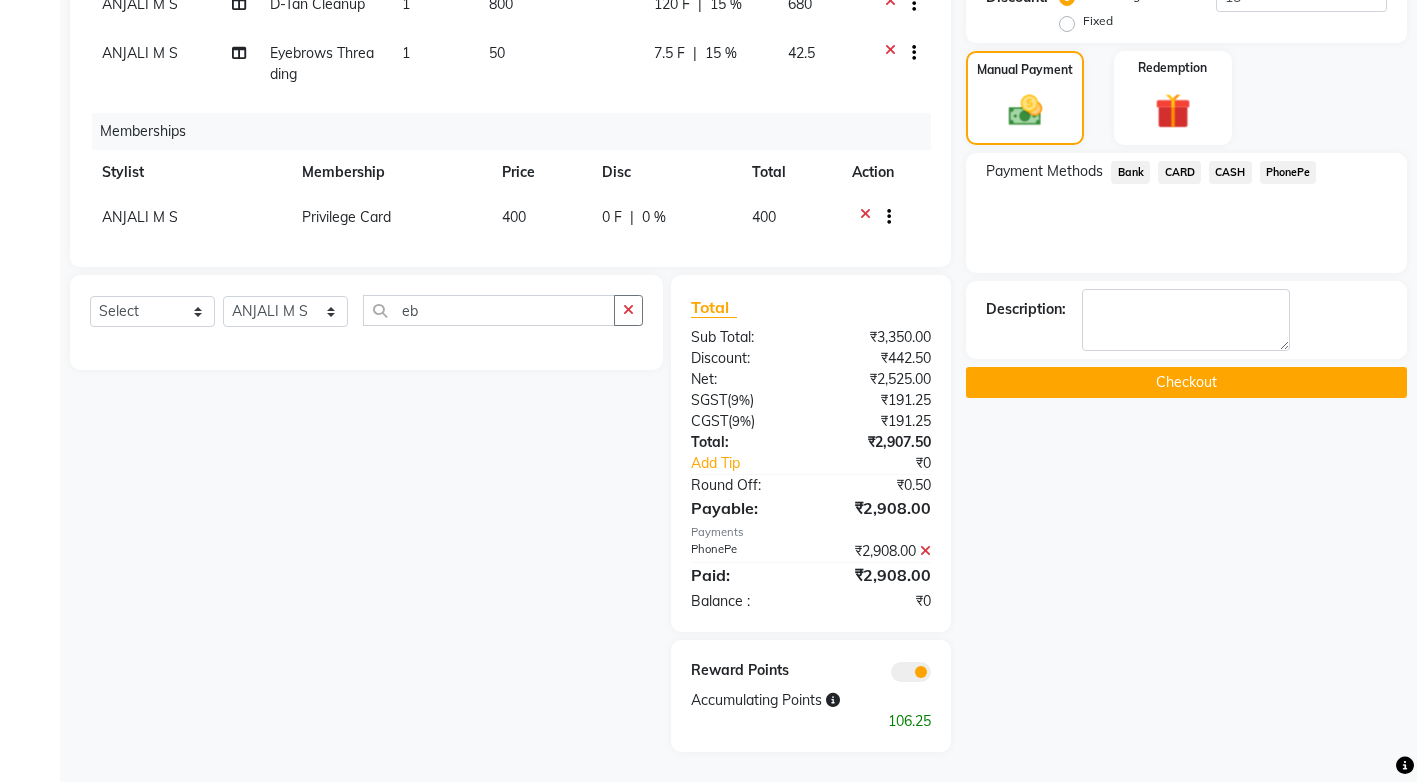 click on "Checkout" 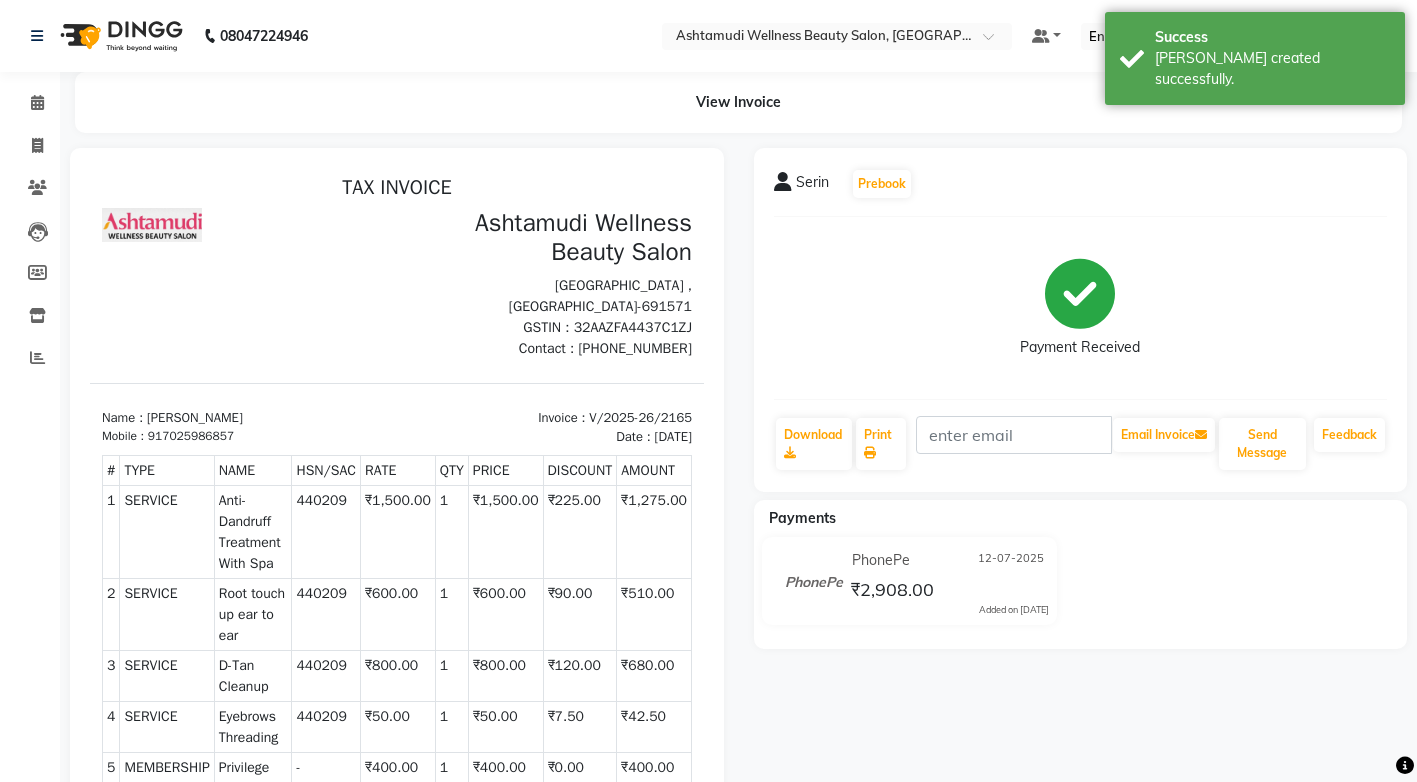 scroll, scrollTop: 0, scrollLeft: 0, axis: both 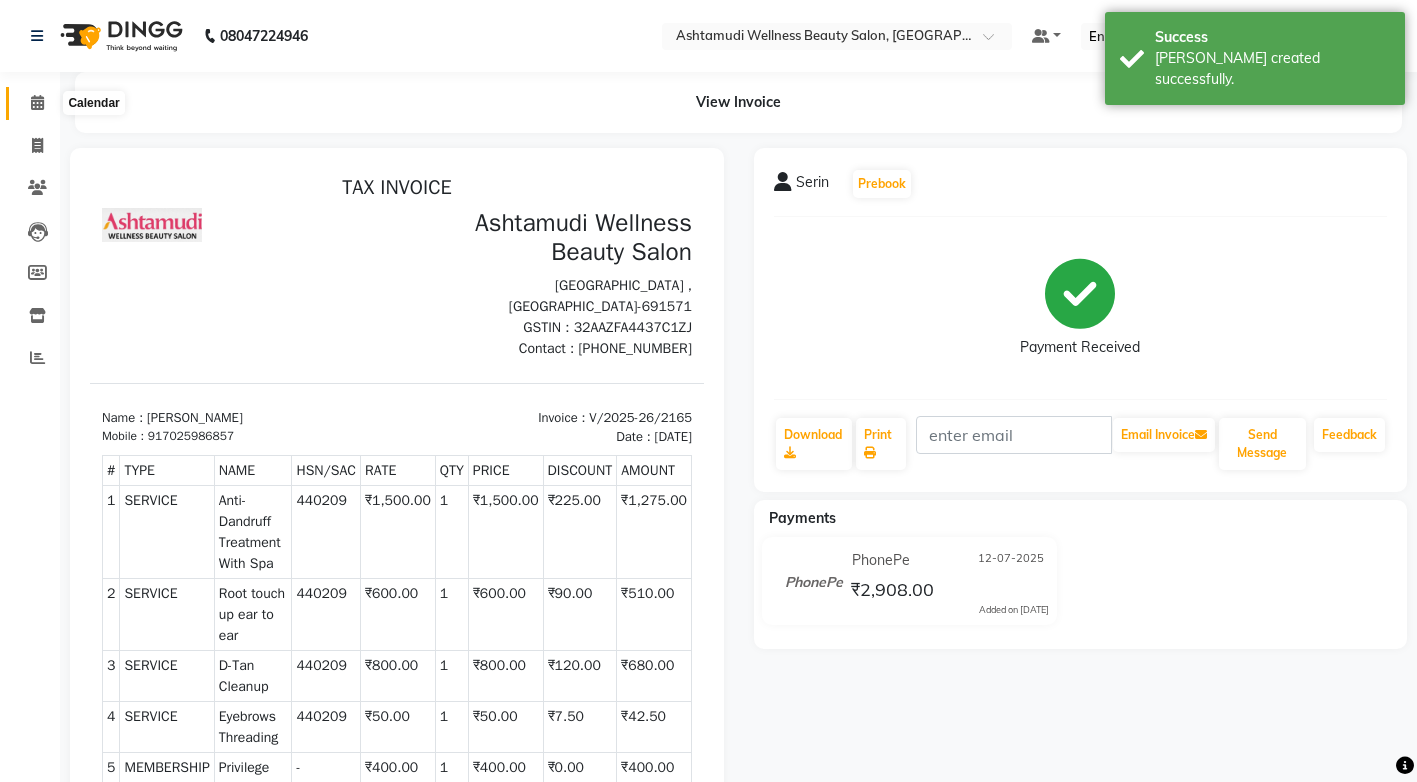 click on "Calendar" 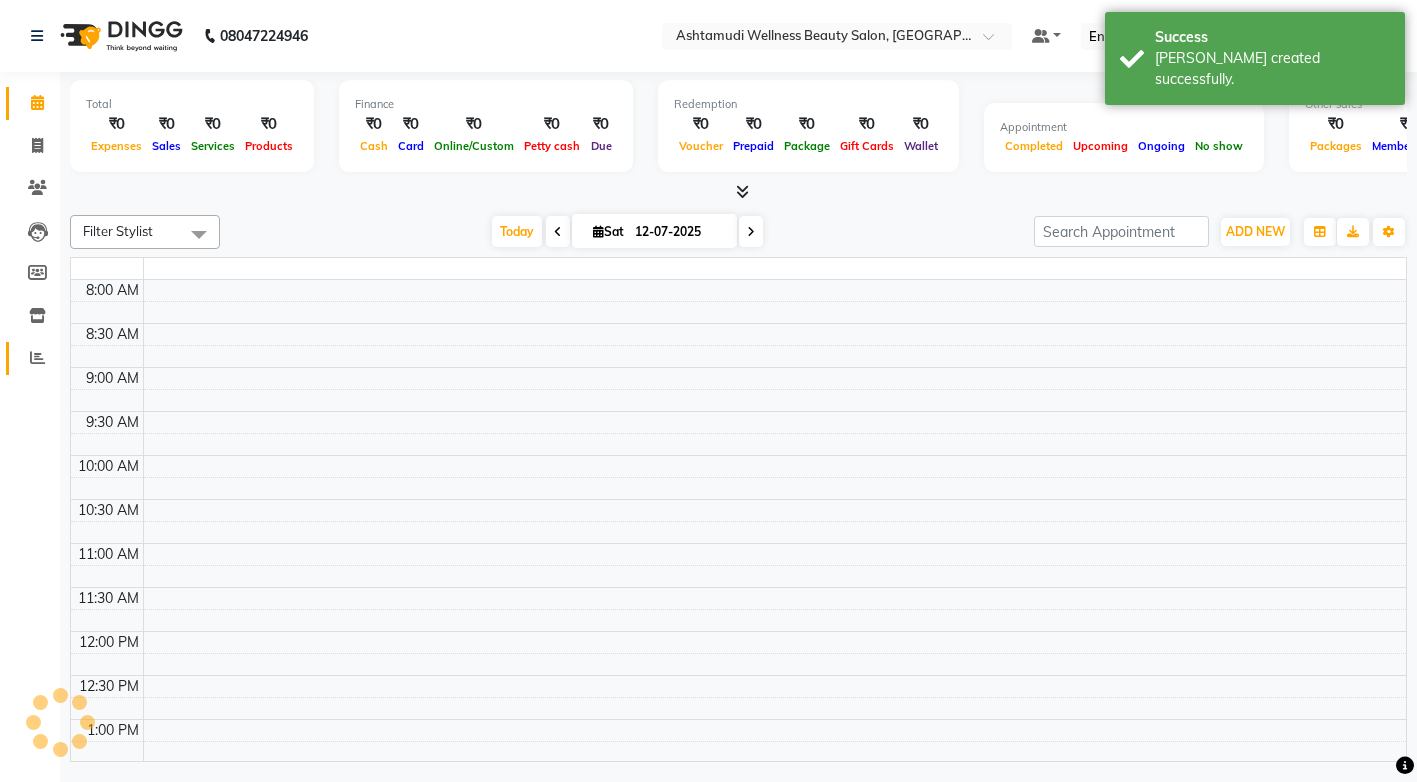 click 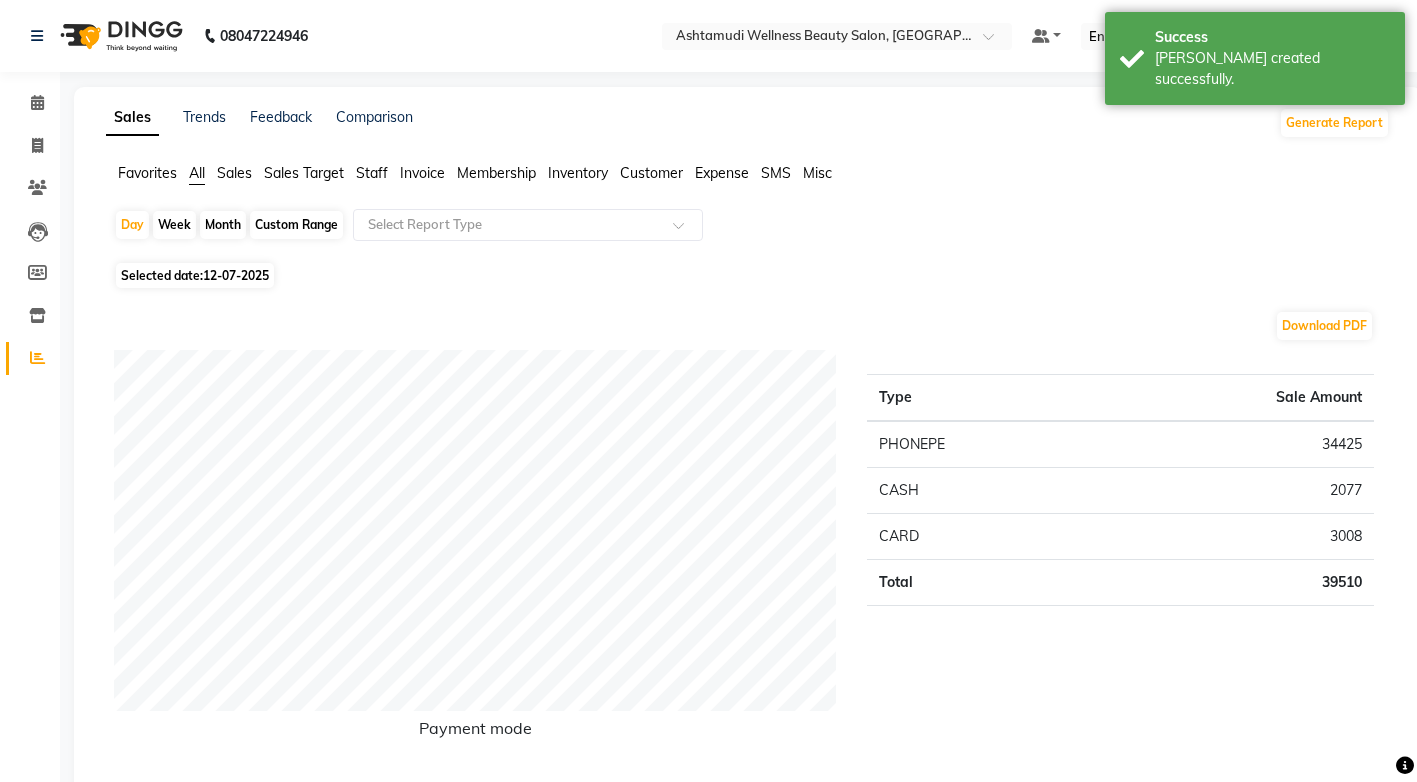 click on "Month" 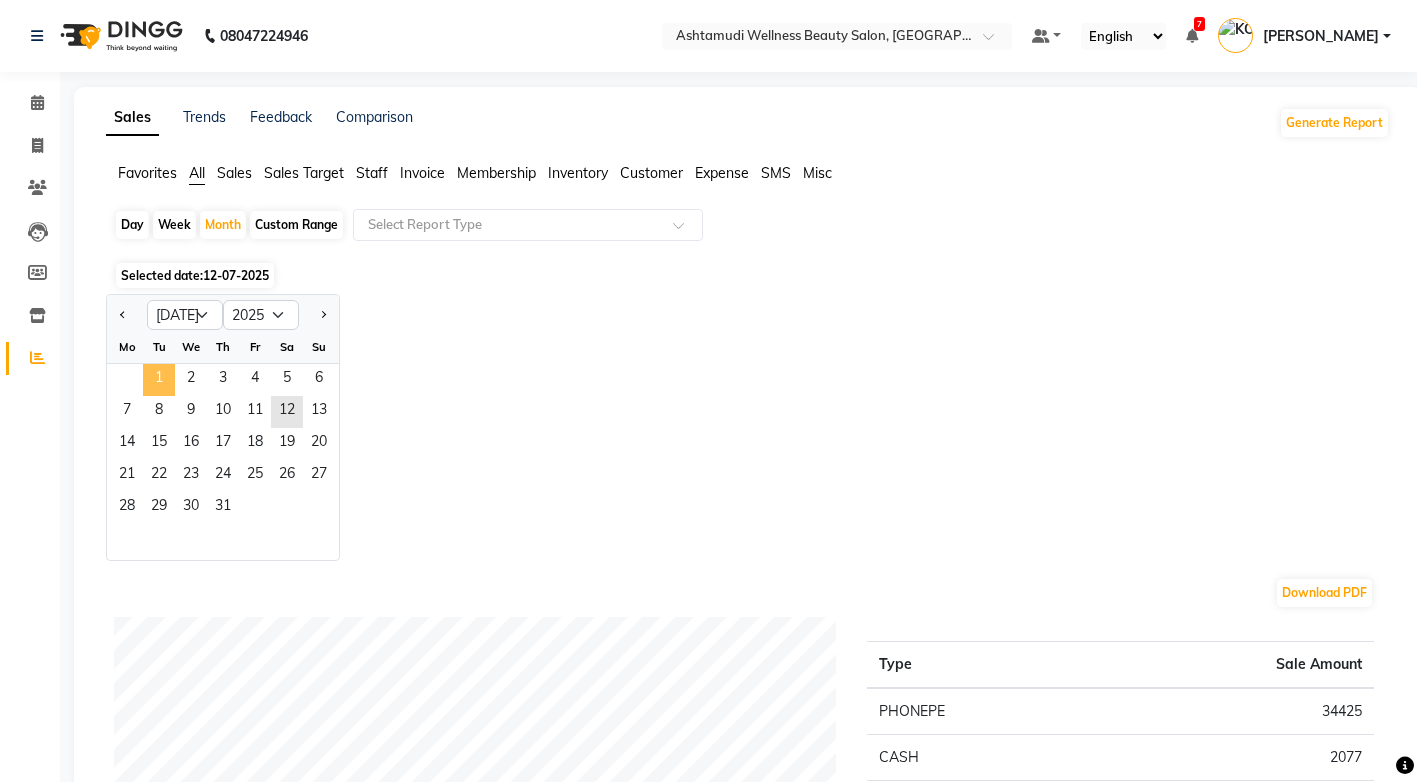 click on "1" 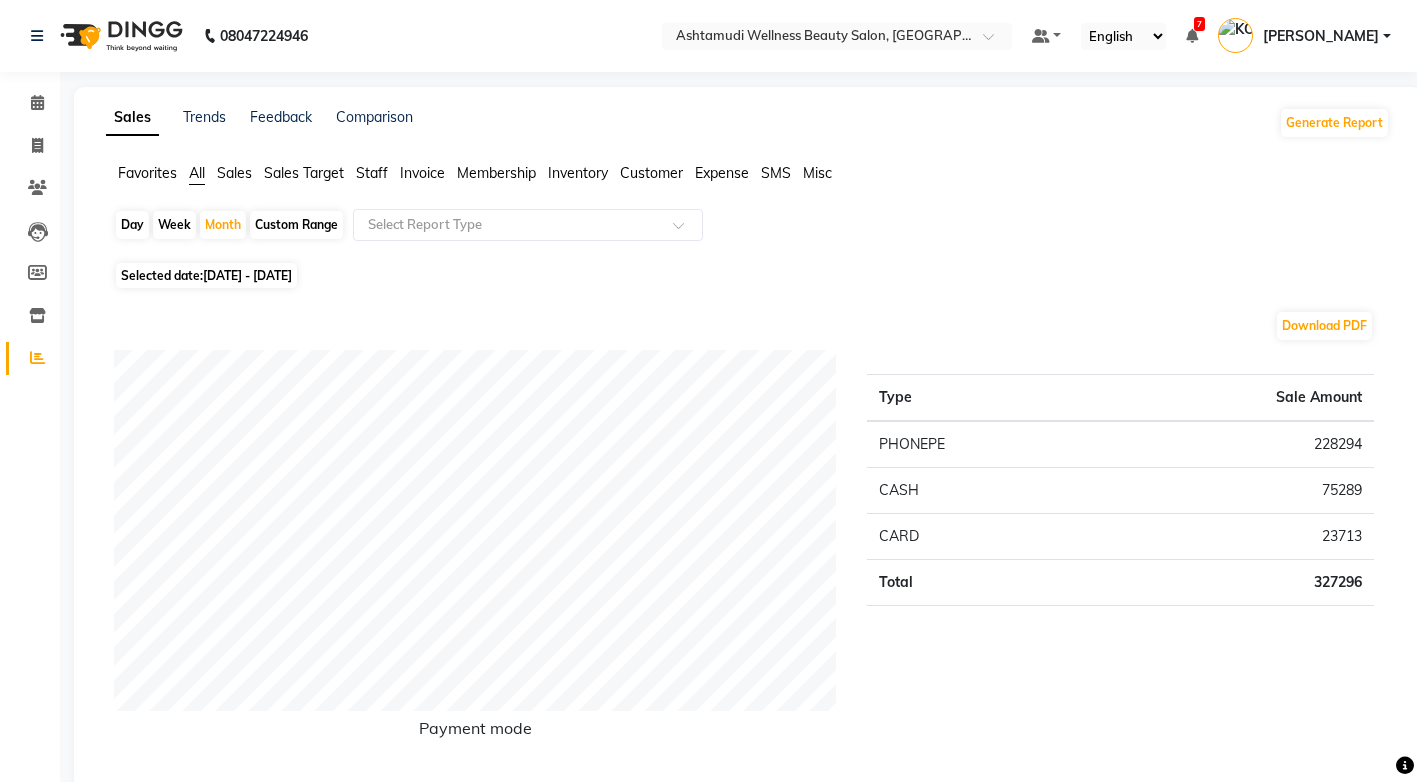 click on "Staff" 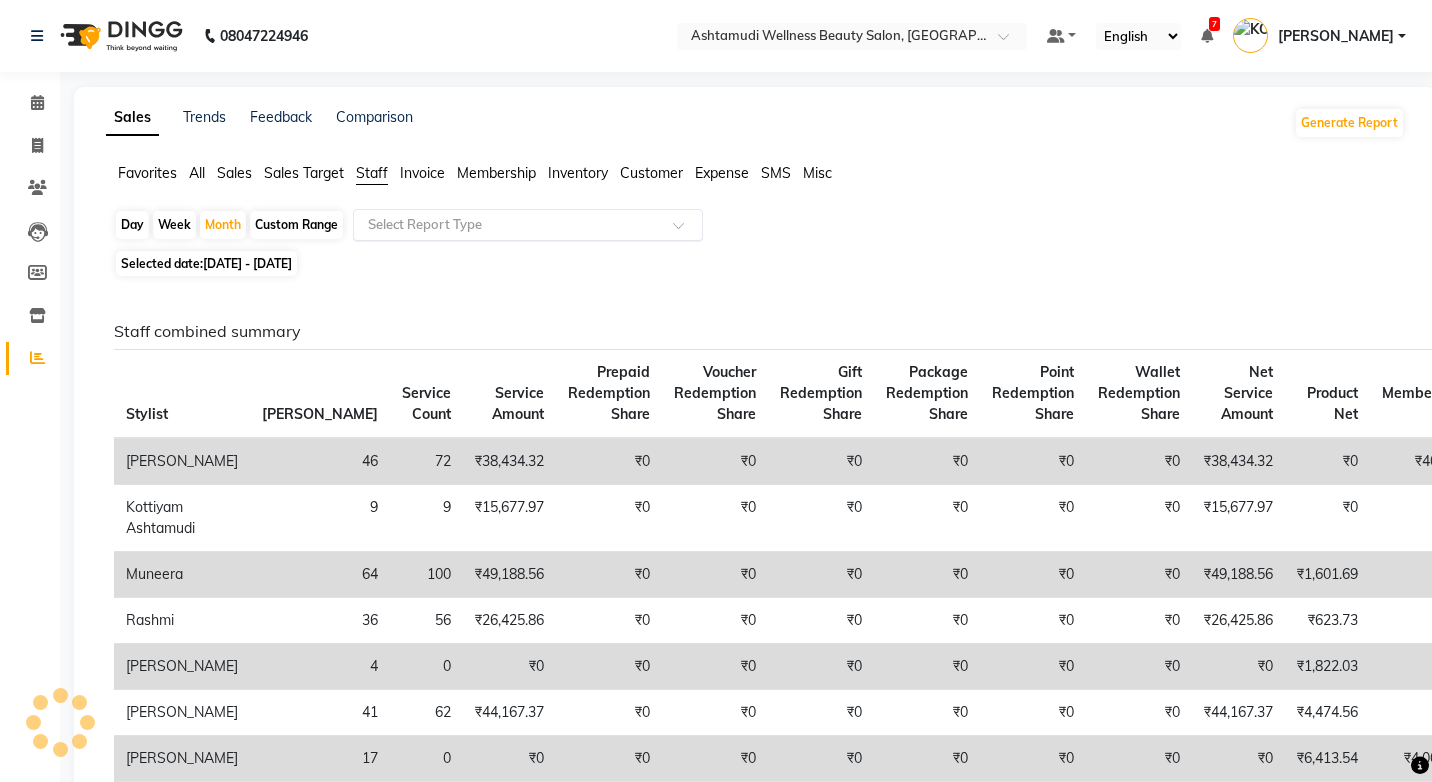 click 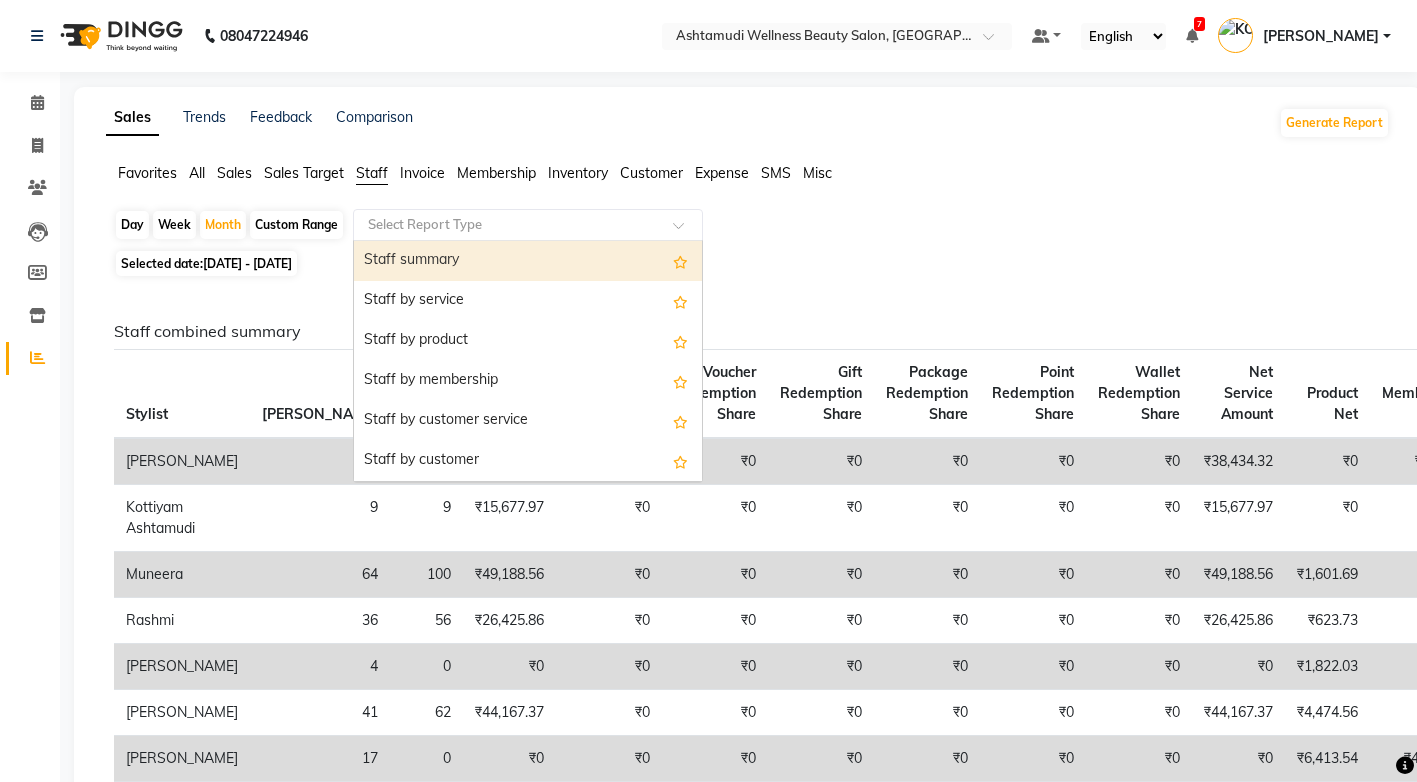 click on "Staff summary" at bounding box center (528, 261) 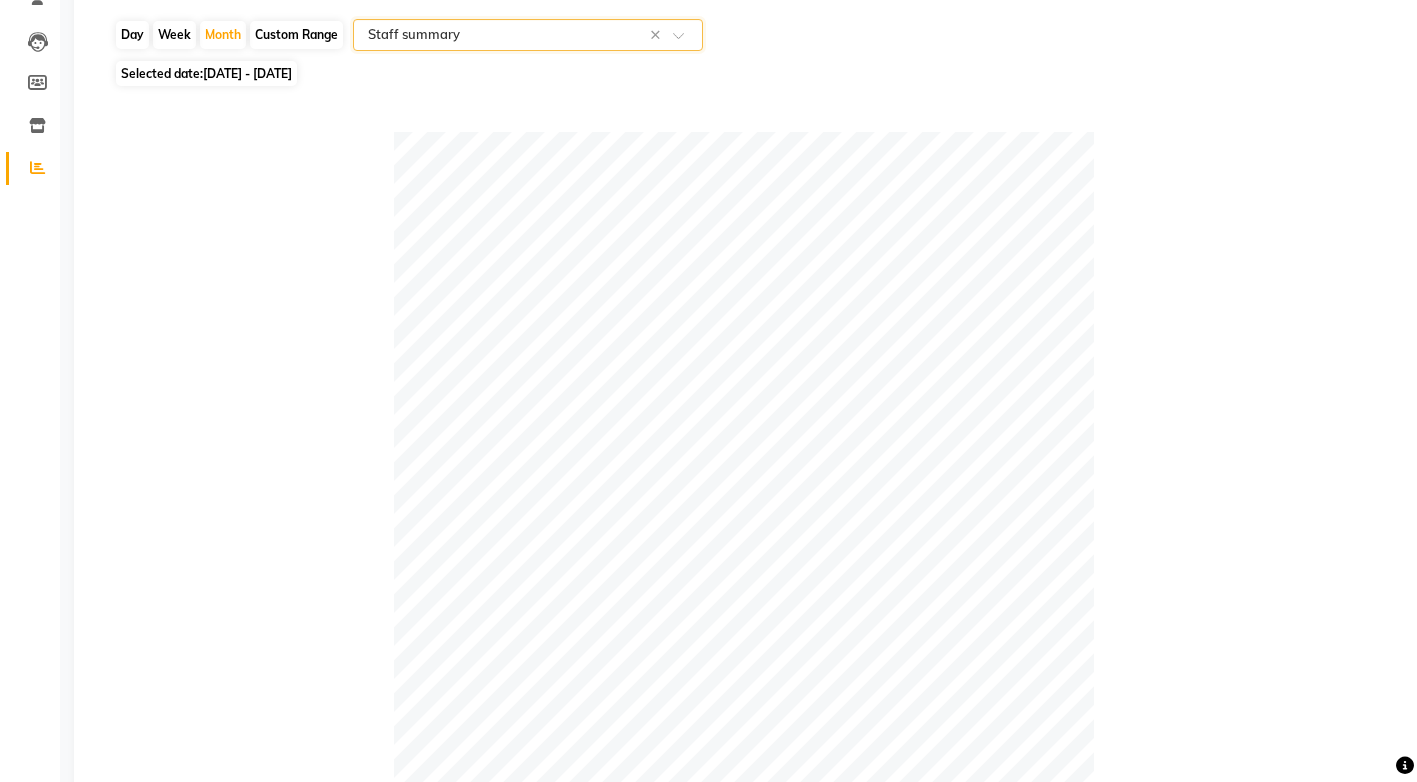 scroll, scrollTop: 0, scrollLeft: 0, axis: both 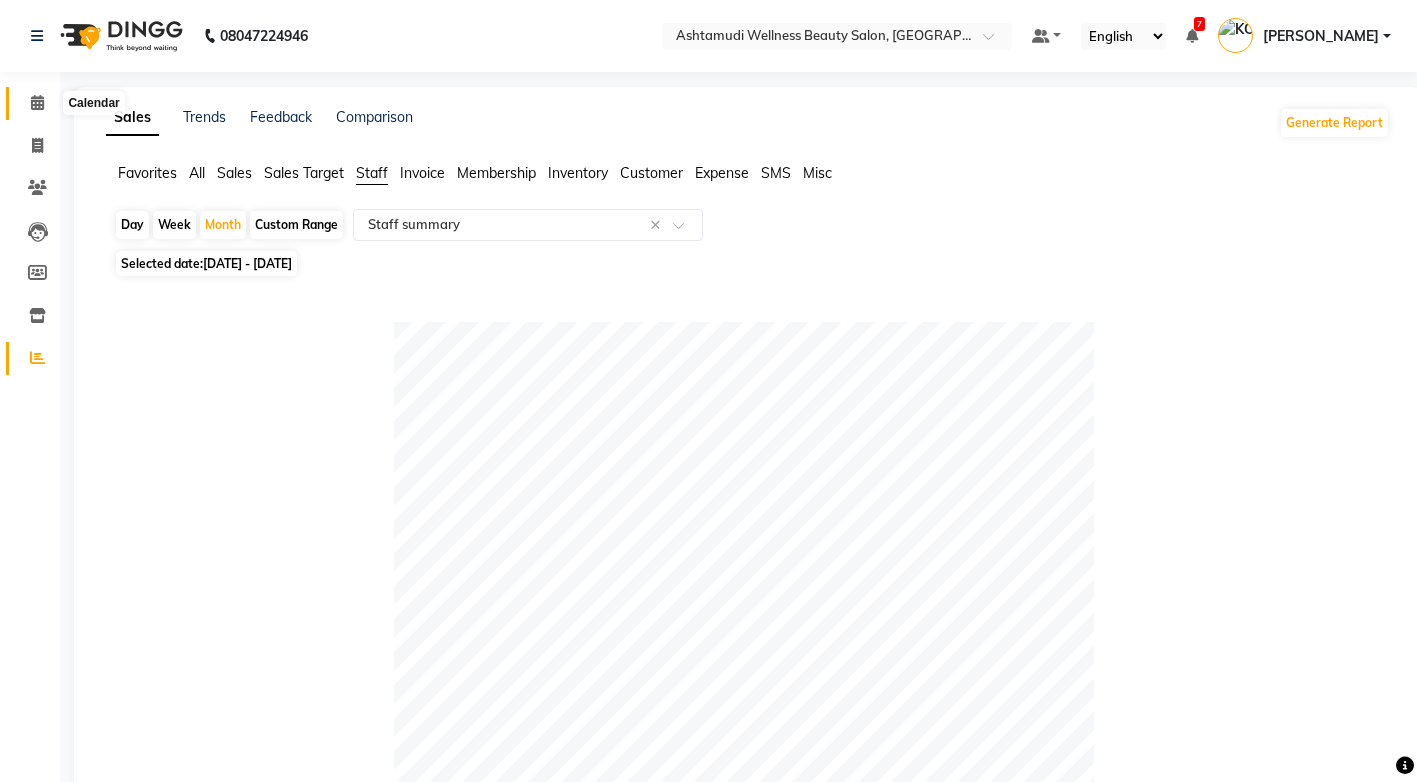 click 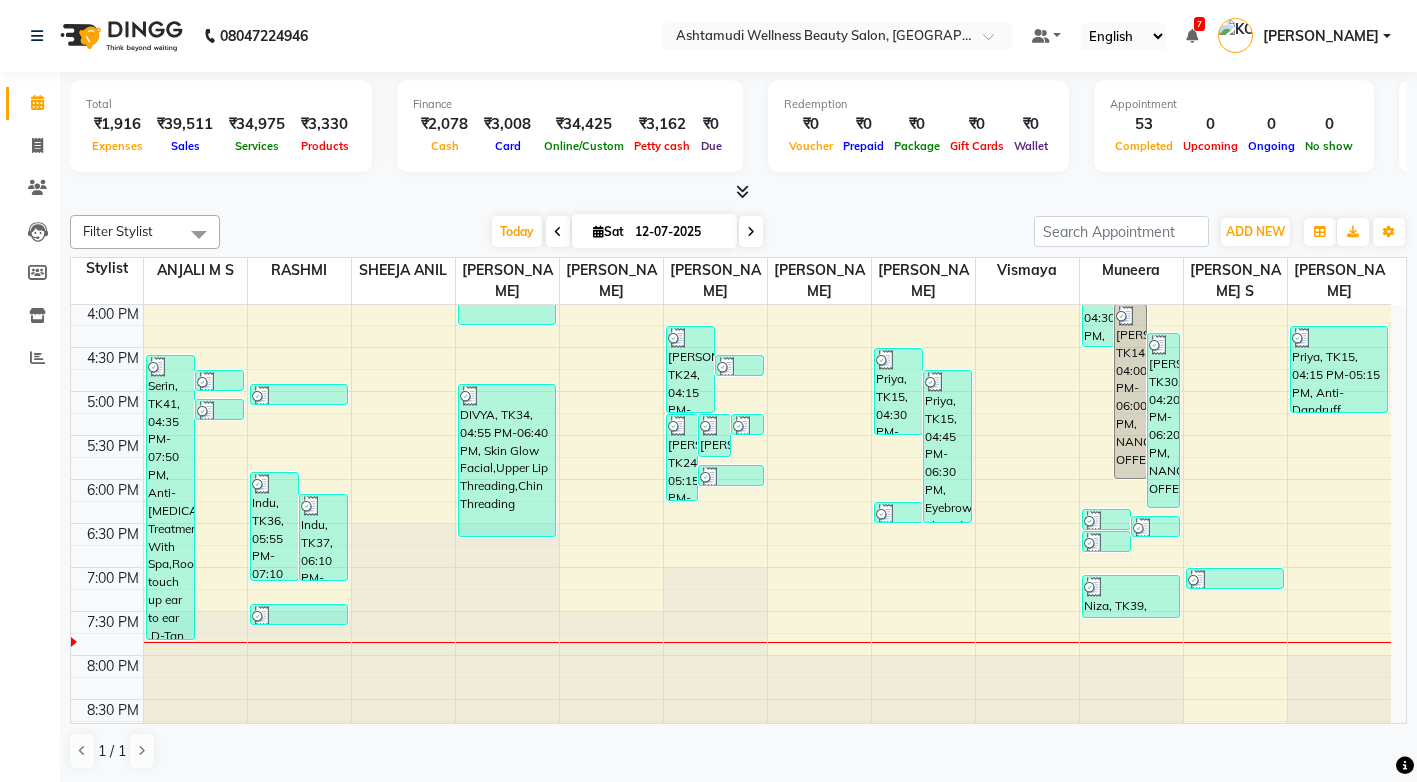 scroll, scrollTop: 725, scrollLeft: 0, axis: vertical 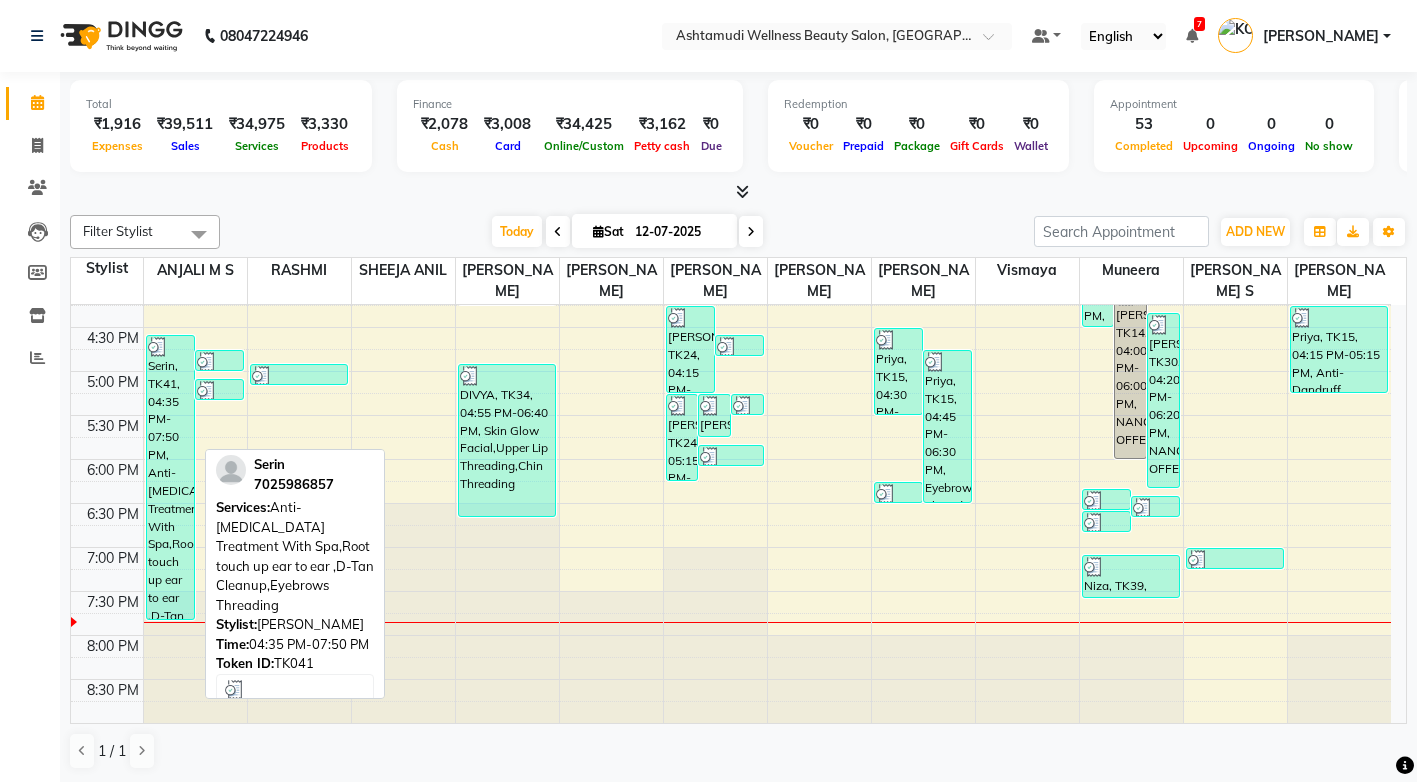 click on "Serin, TK41, 04:35 PM-07:50 PM, Anti-[MEDICAL_DATA] Treatment With Spa,Root touch up ear to ear ,D-Tan Cleanup,Eyebrows Threading" at bounding box center [170, 477] 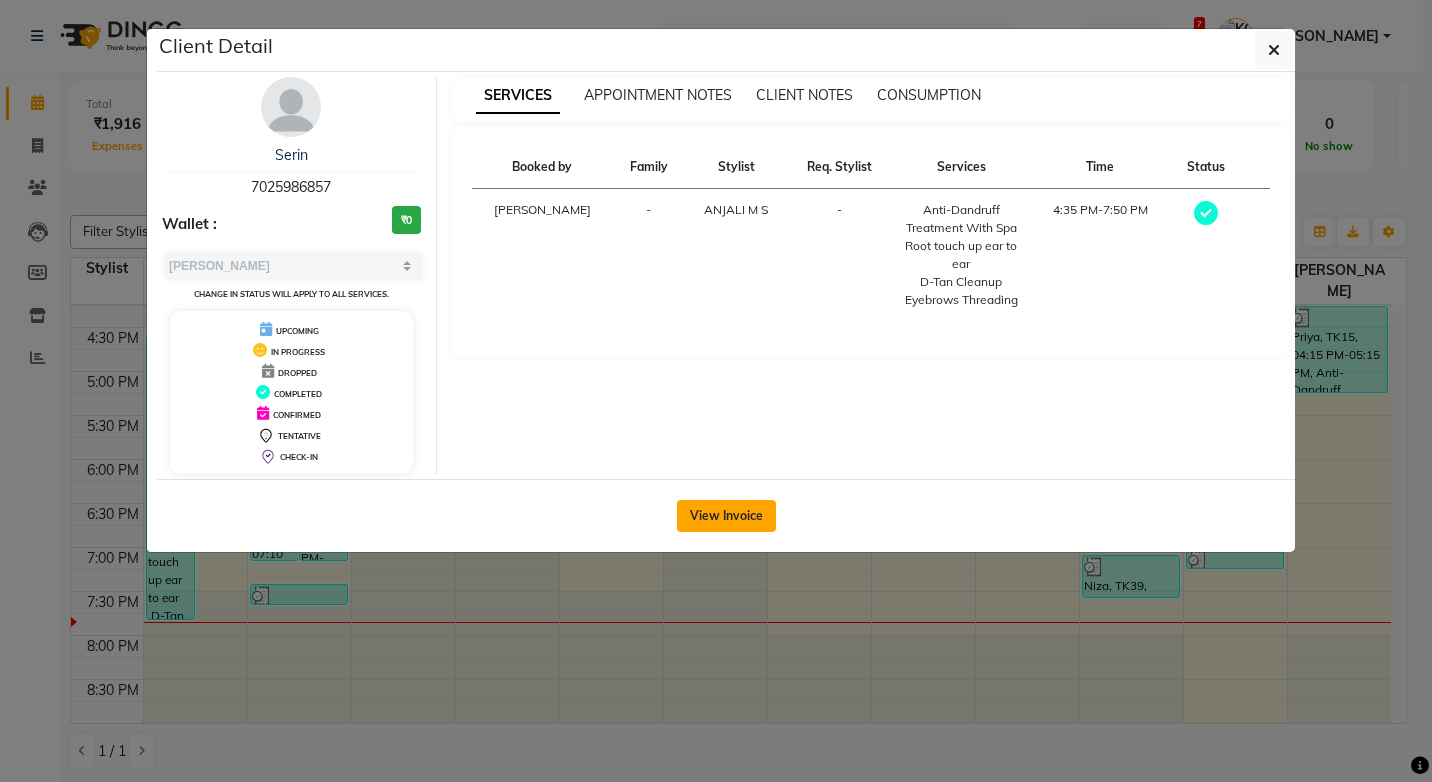 click on "View Invoice" 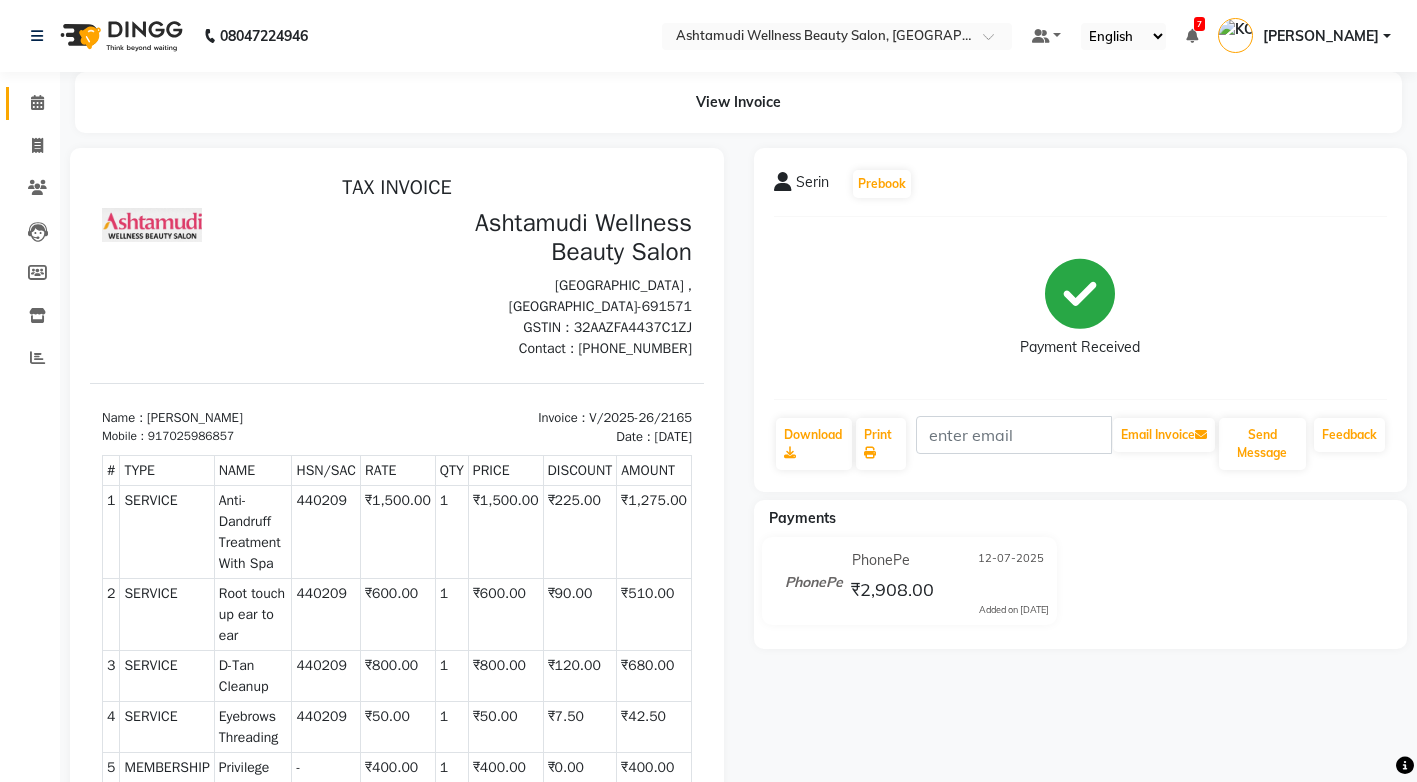 scroll, scrollTop: 0, scrollLeft: 0, axis: both 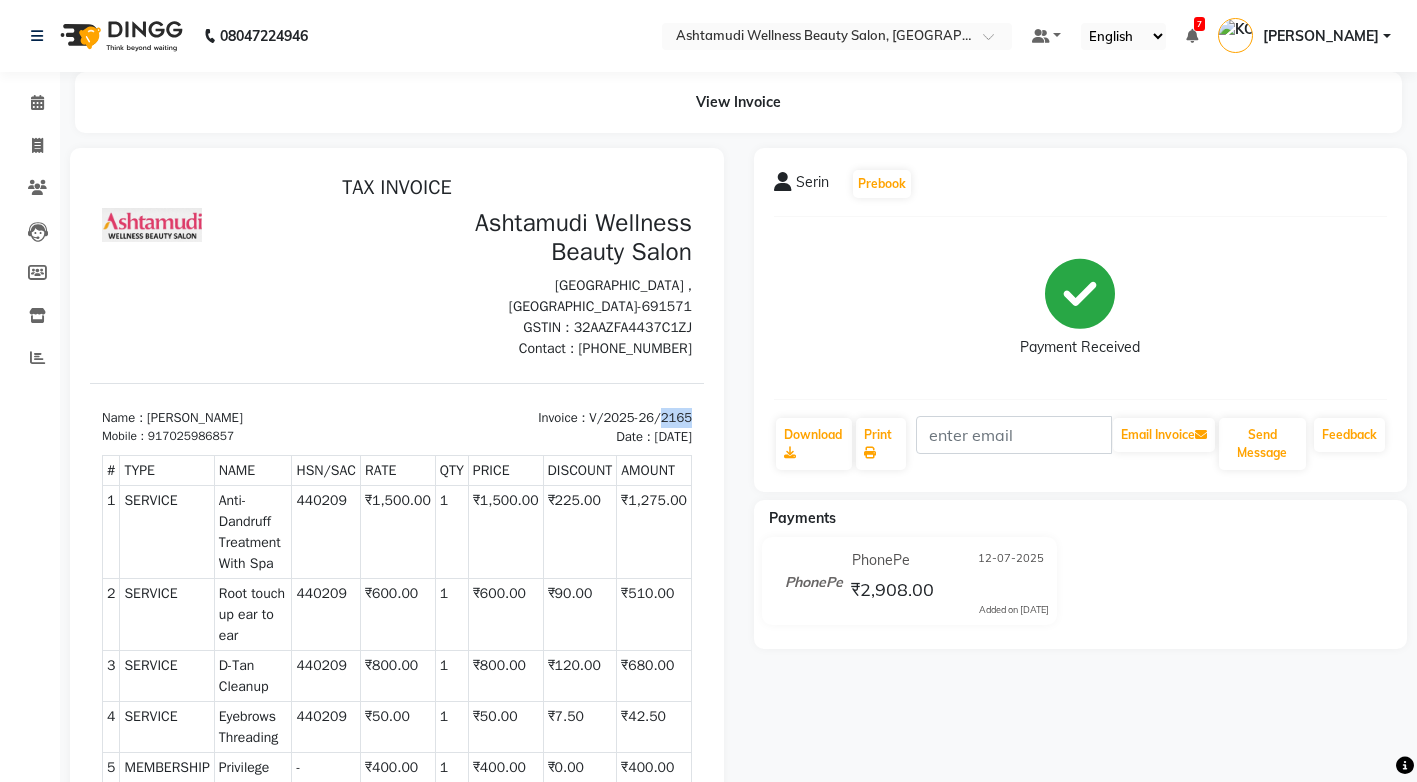 drag, startPoint x: 663, startPoint y: 416, endPoint x: 627, endPoint y: 415, distance: 36.013885 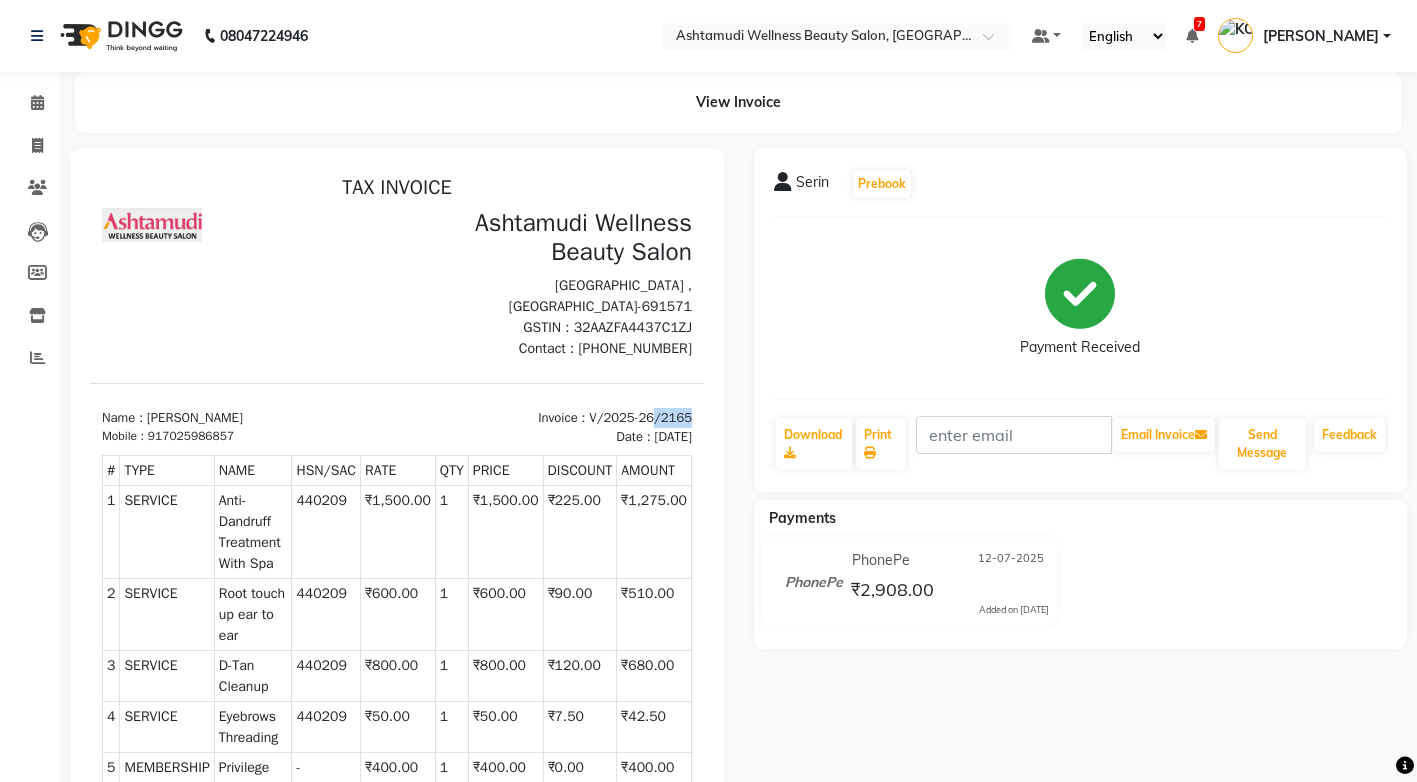 copy on "/2165" 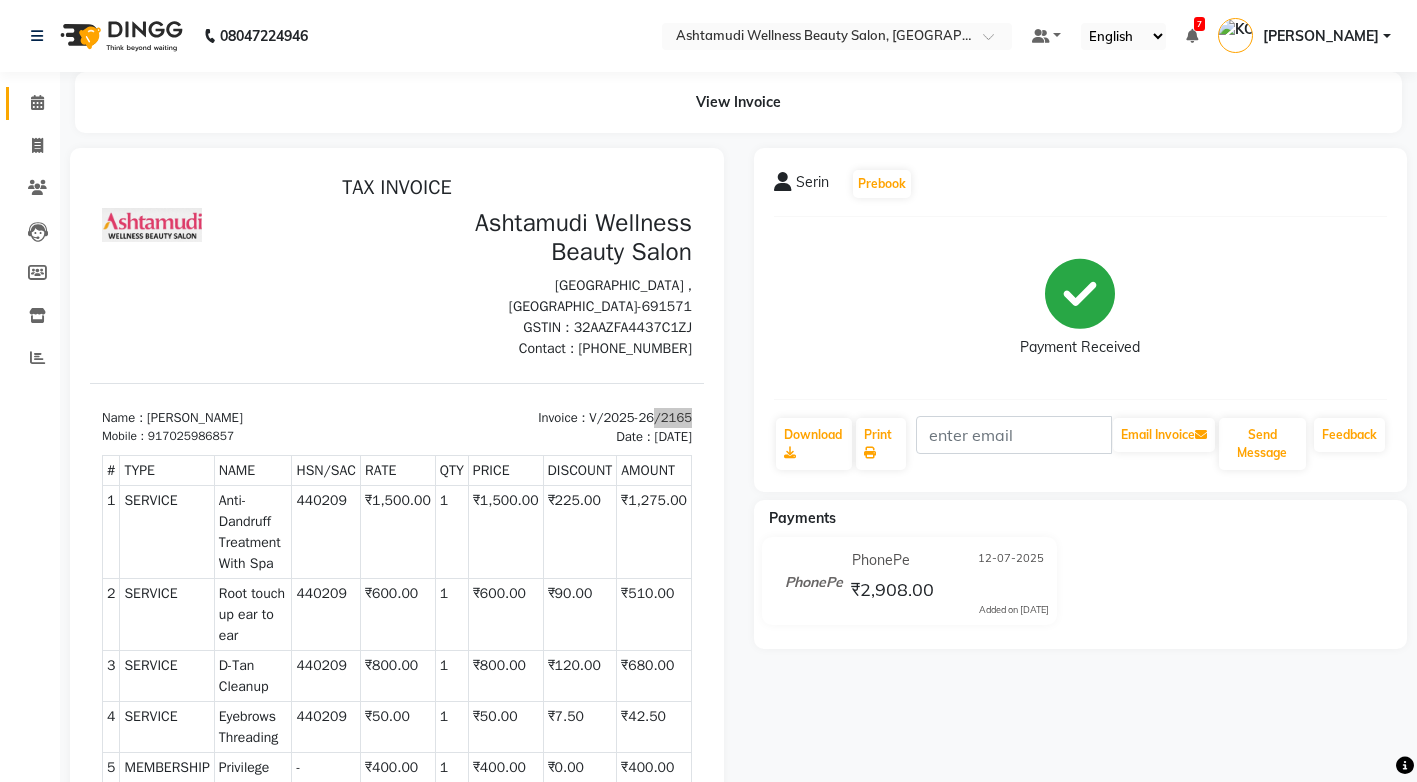 click 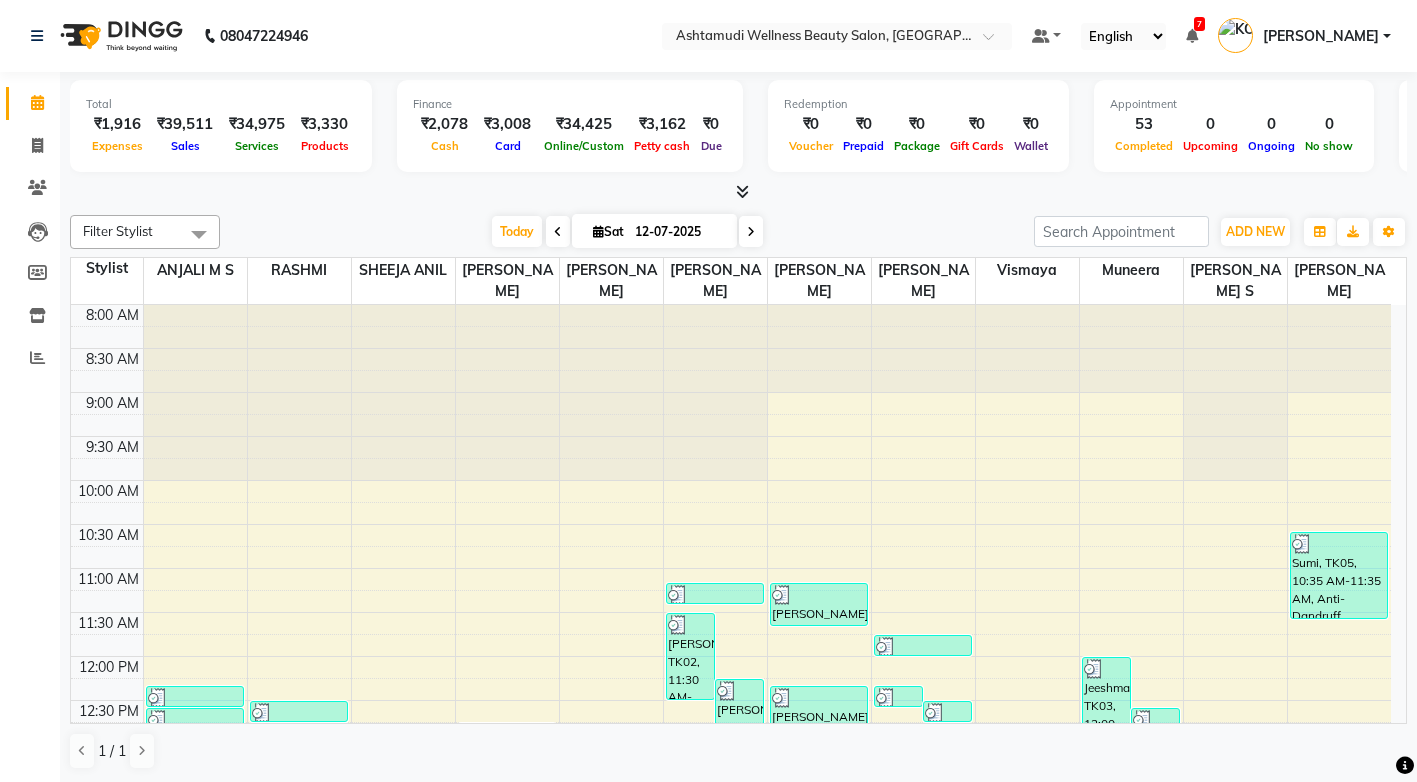 scroll, scrollTop: 0, scrollLeft: 0, axis: both 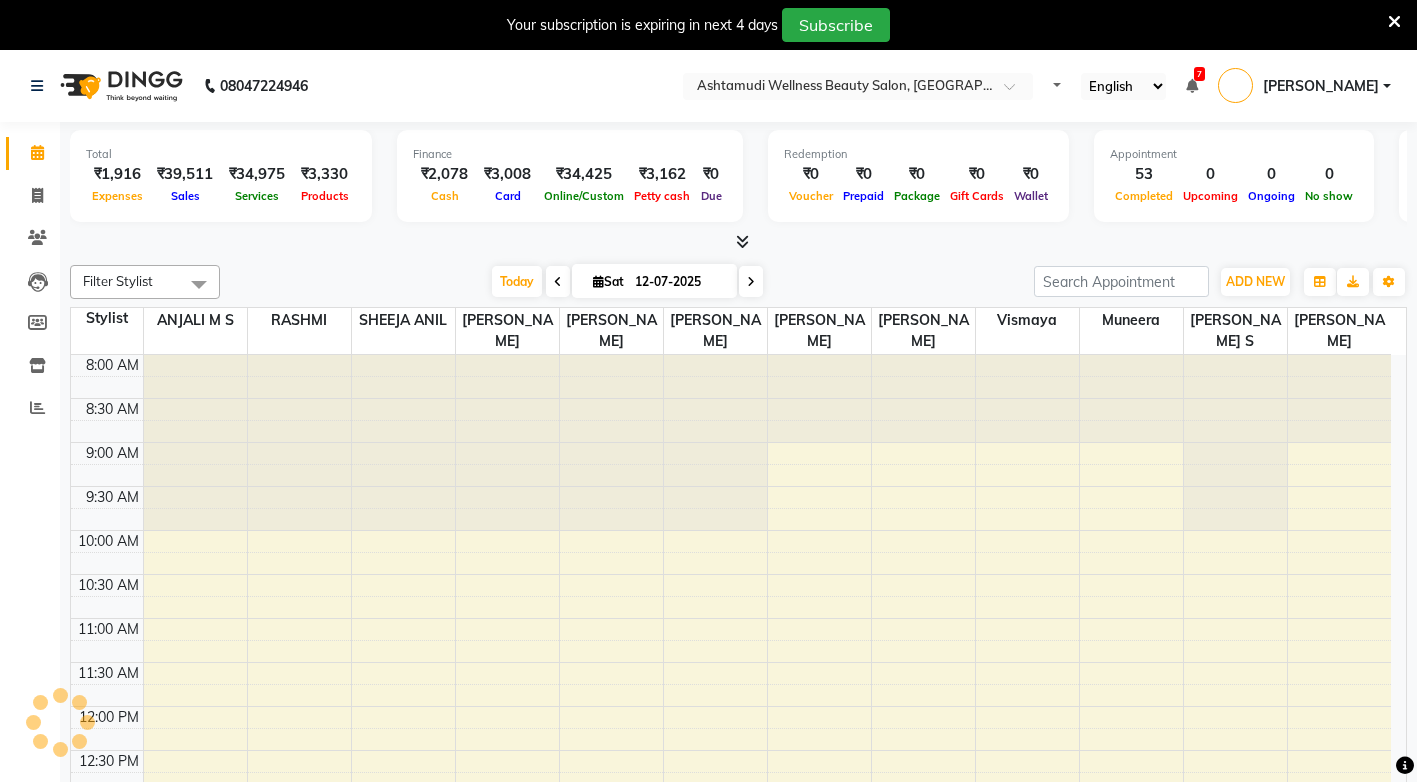 select on "en" 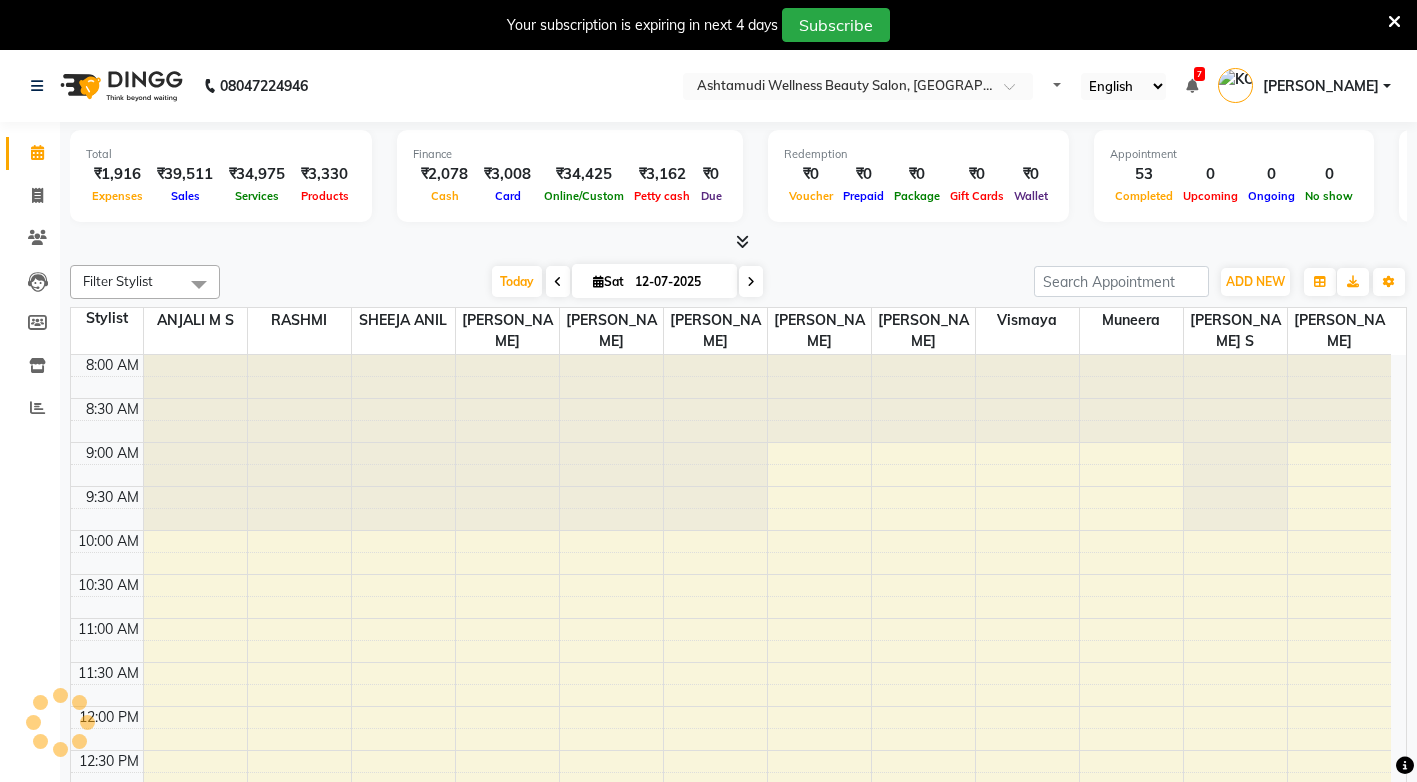 scroll, scrollTop: 0, scrollLeft: 0, axis: both 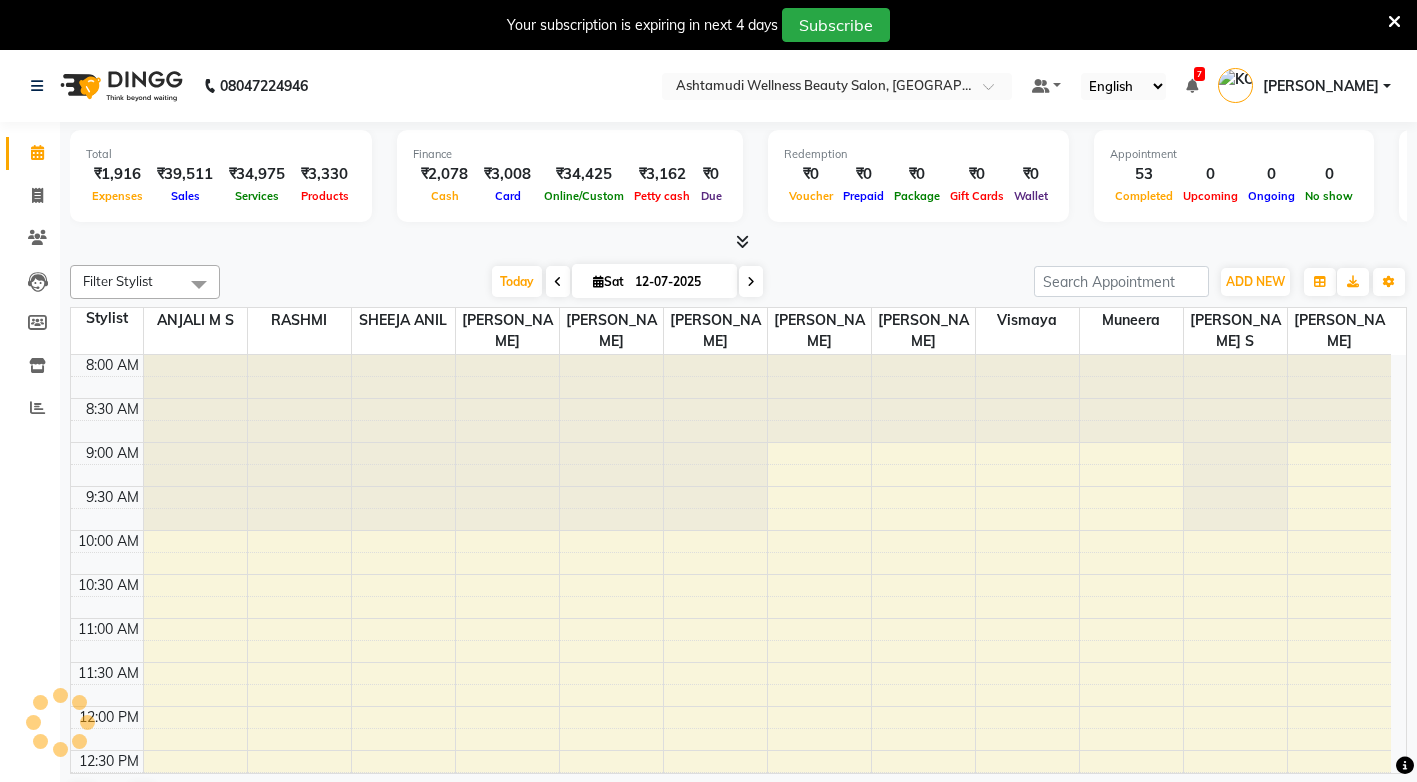 click at bounding box center [1394, 22] 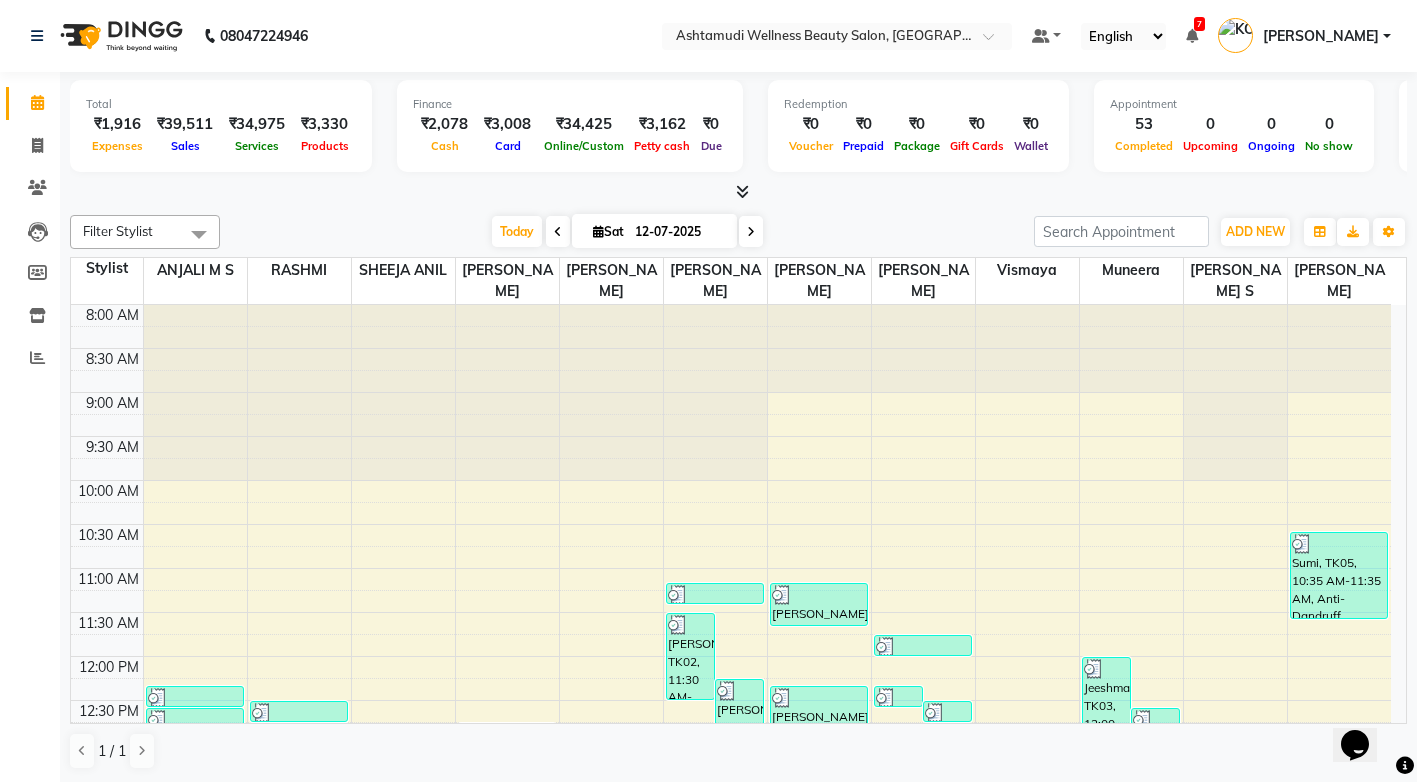 scroll, scrollTop: 0, scrollLeft: 0, axis: both 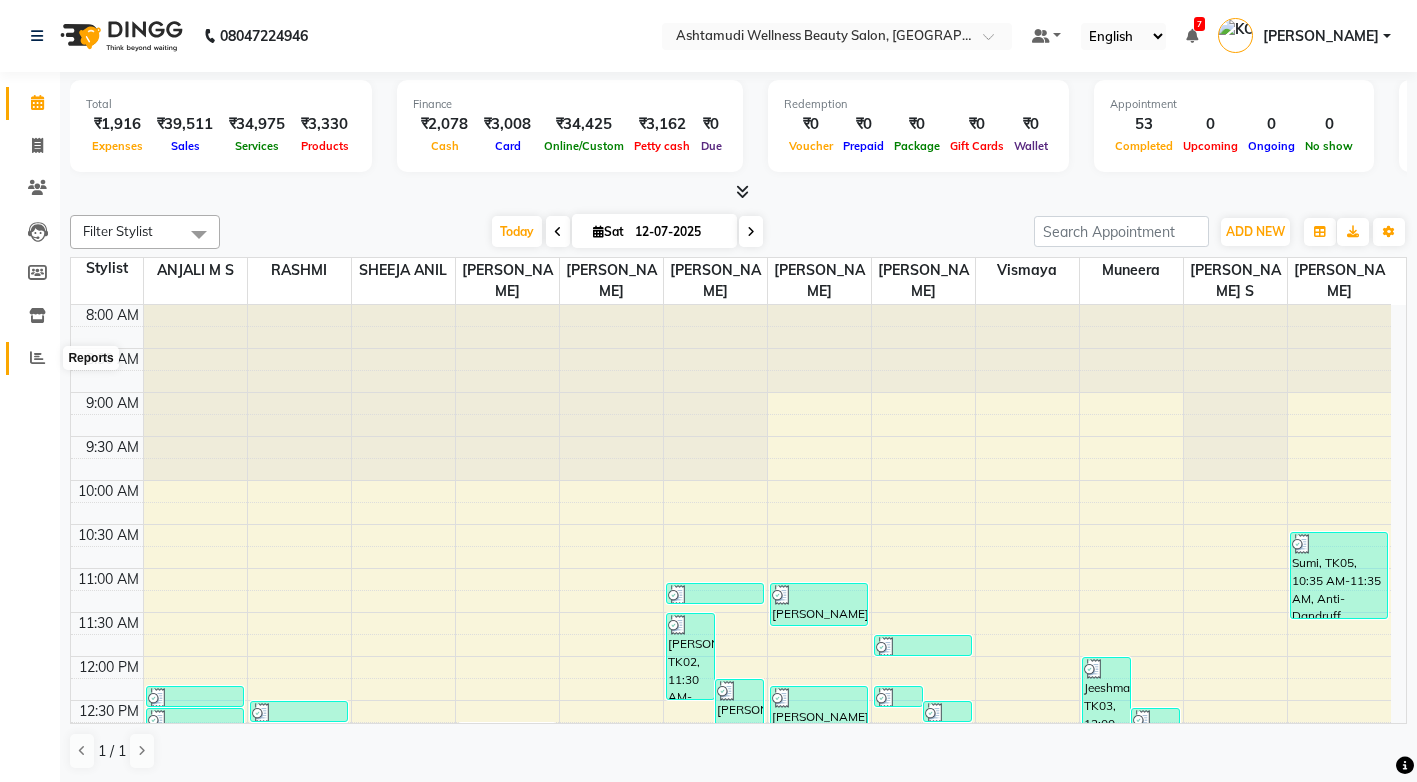 click 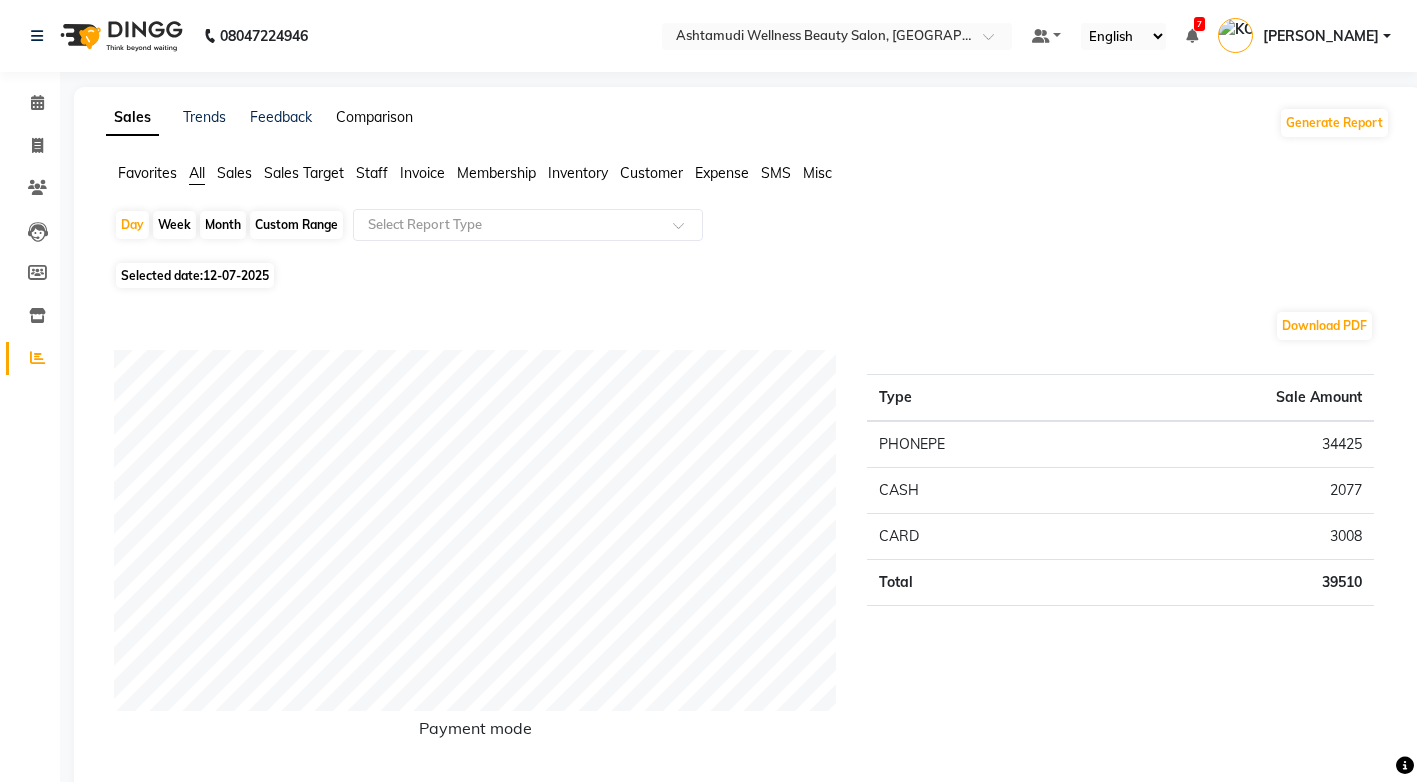 click on "Comparison" 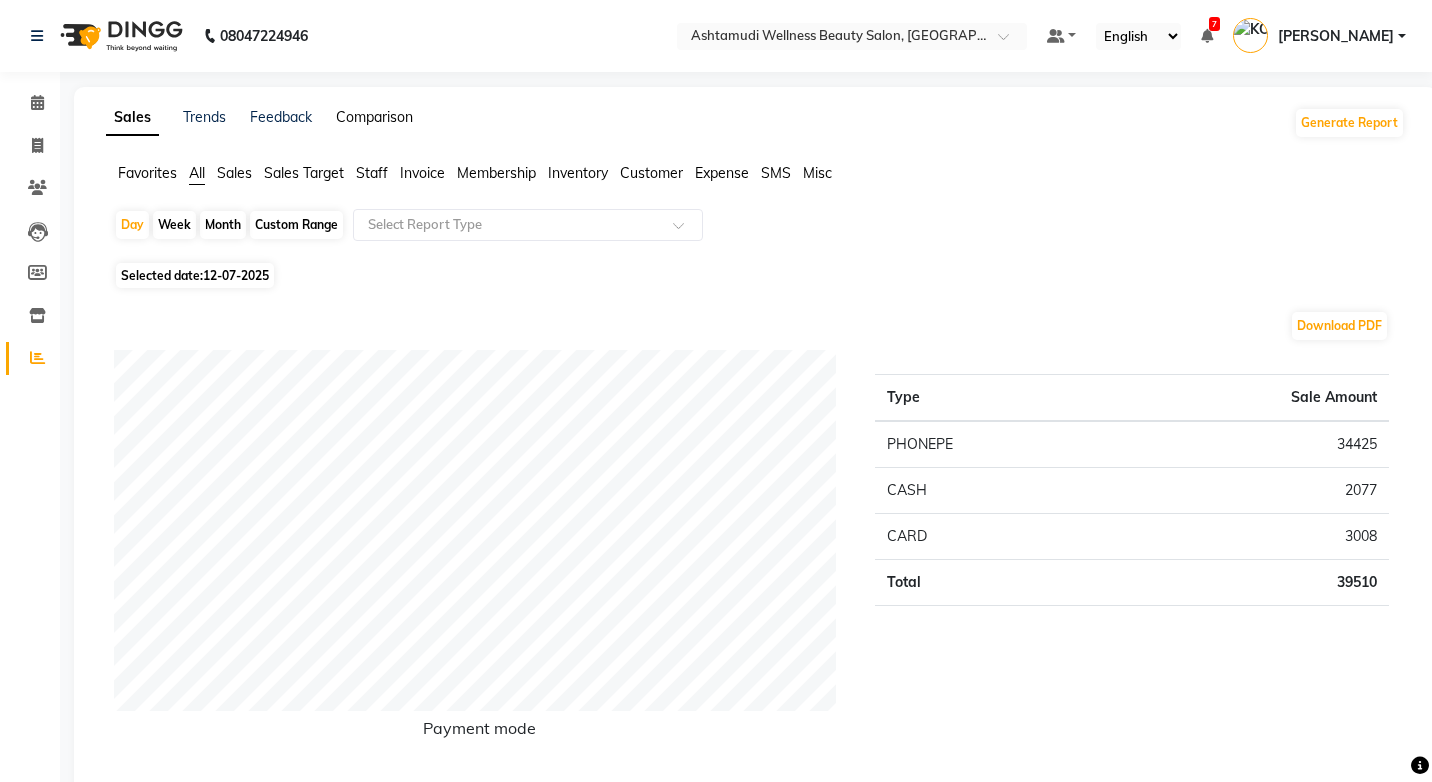 select on "single_date" 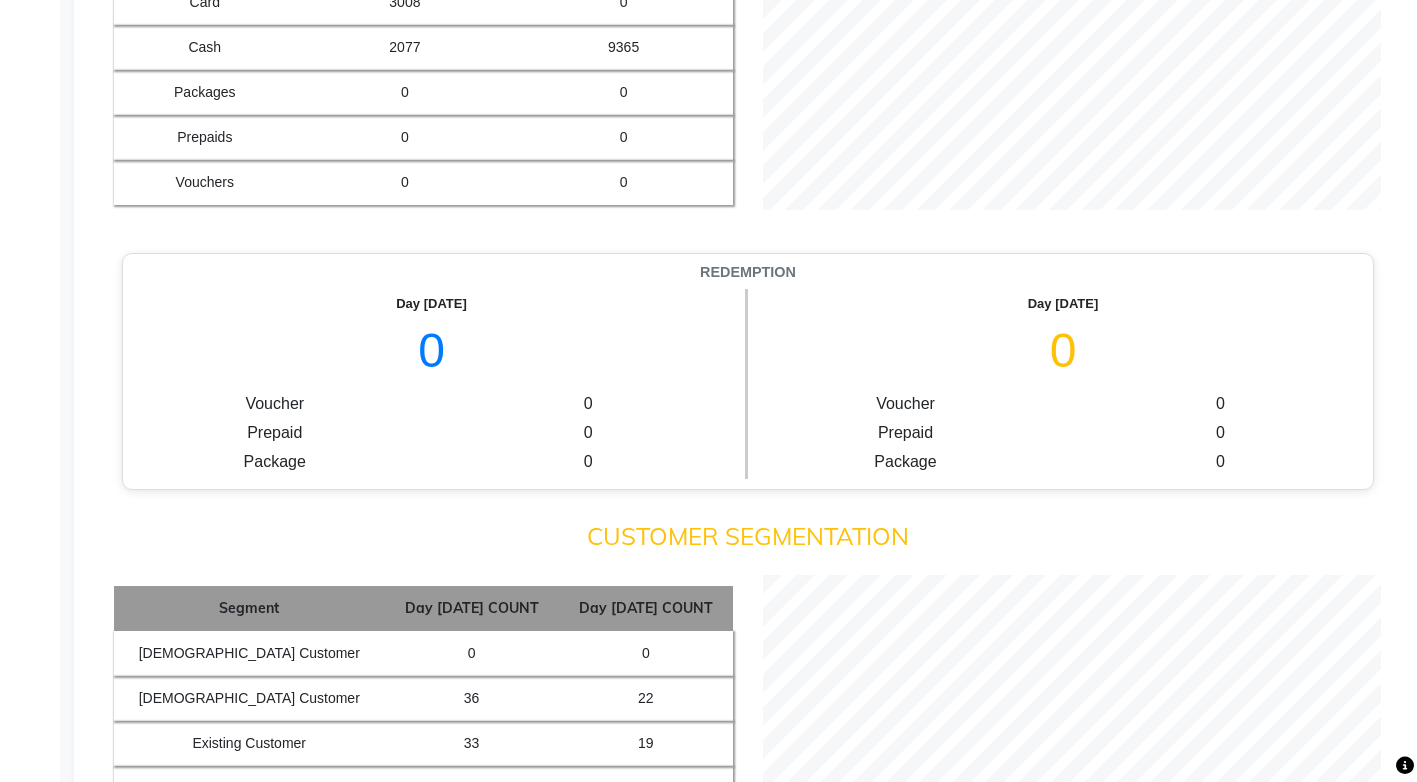 scroll, scrollTop: 1600, scrollLeft: 0, axis: vertical 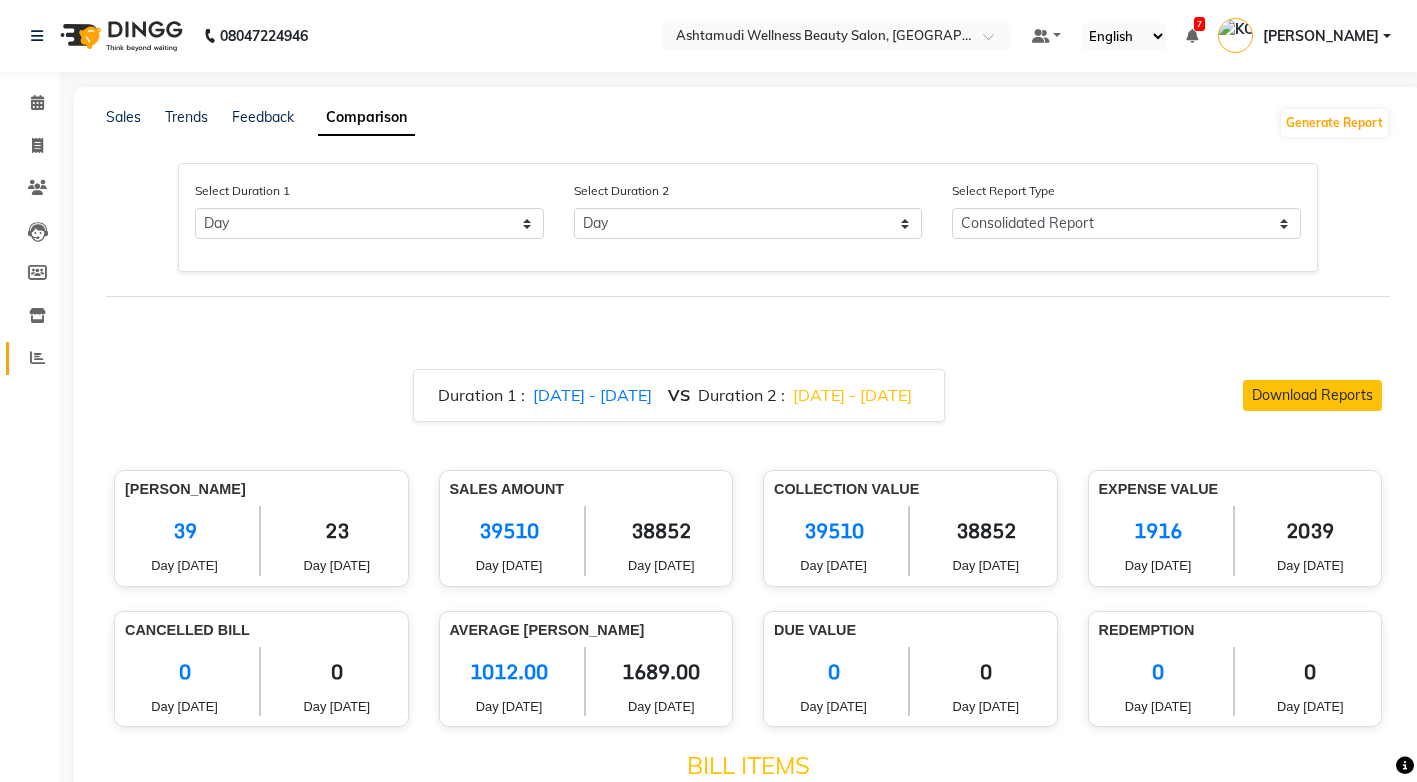 click on "Reports" 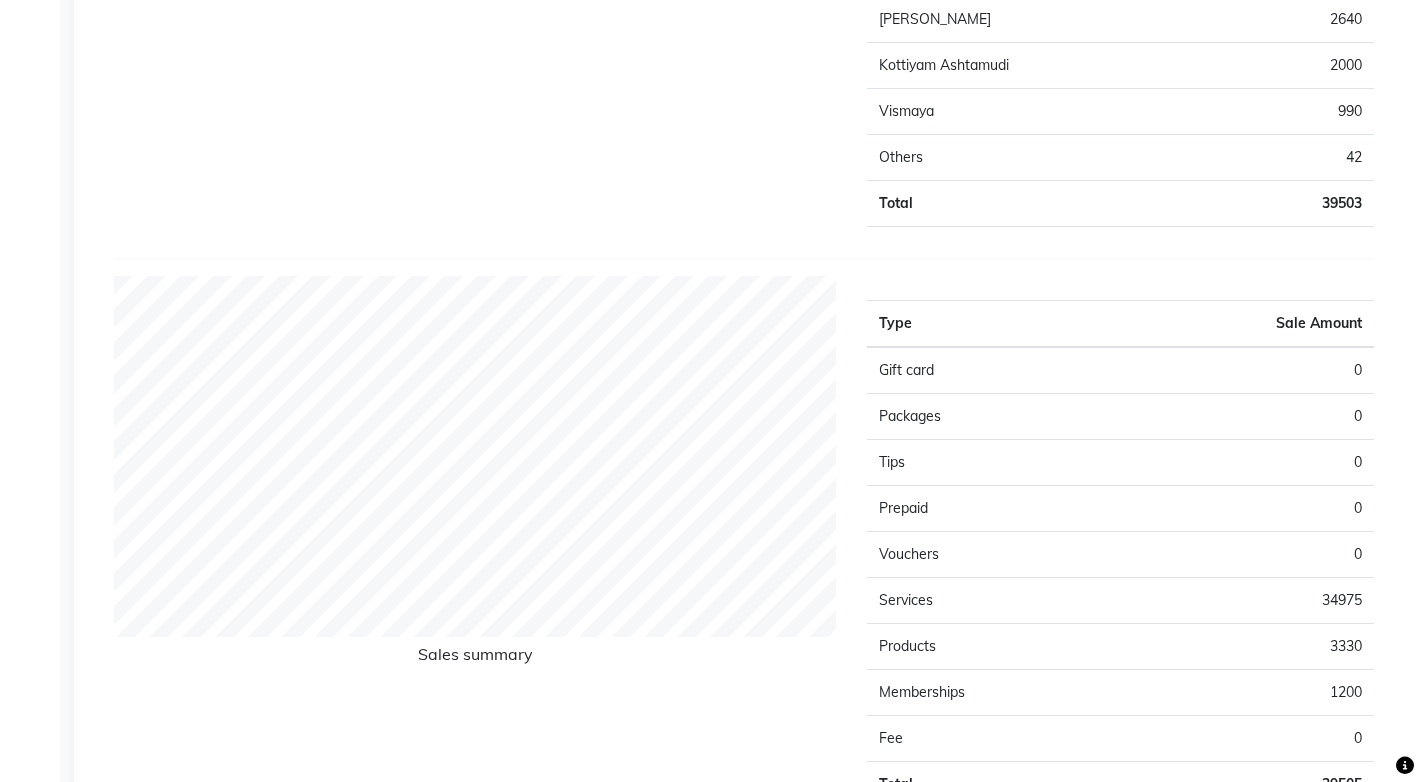 scroll, scrollTop: 1300, scrollLeft: 0, axis: vertical 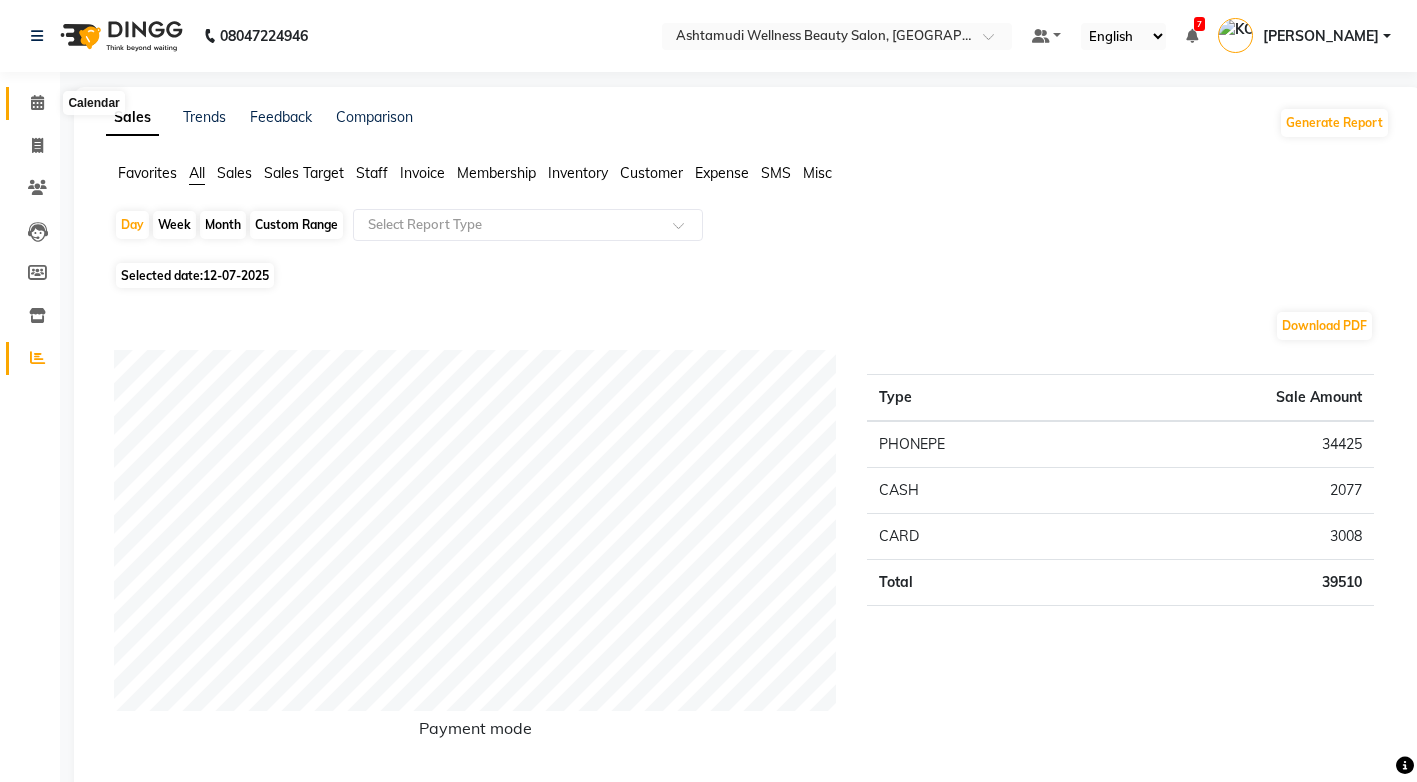 click 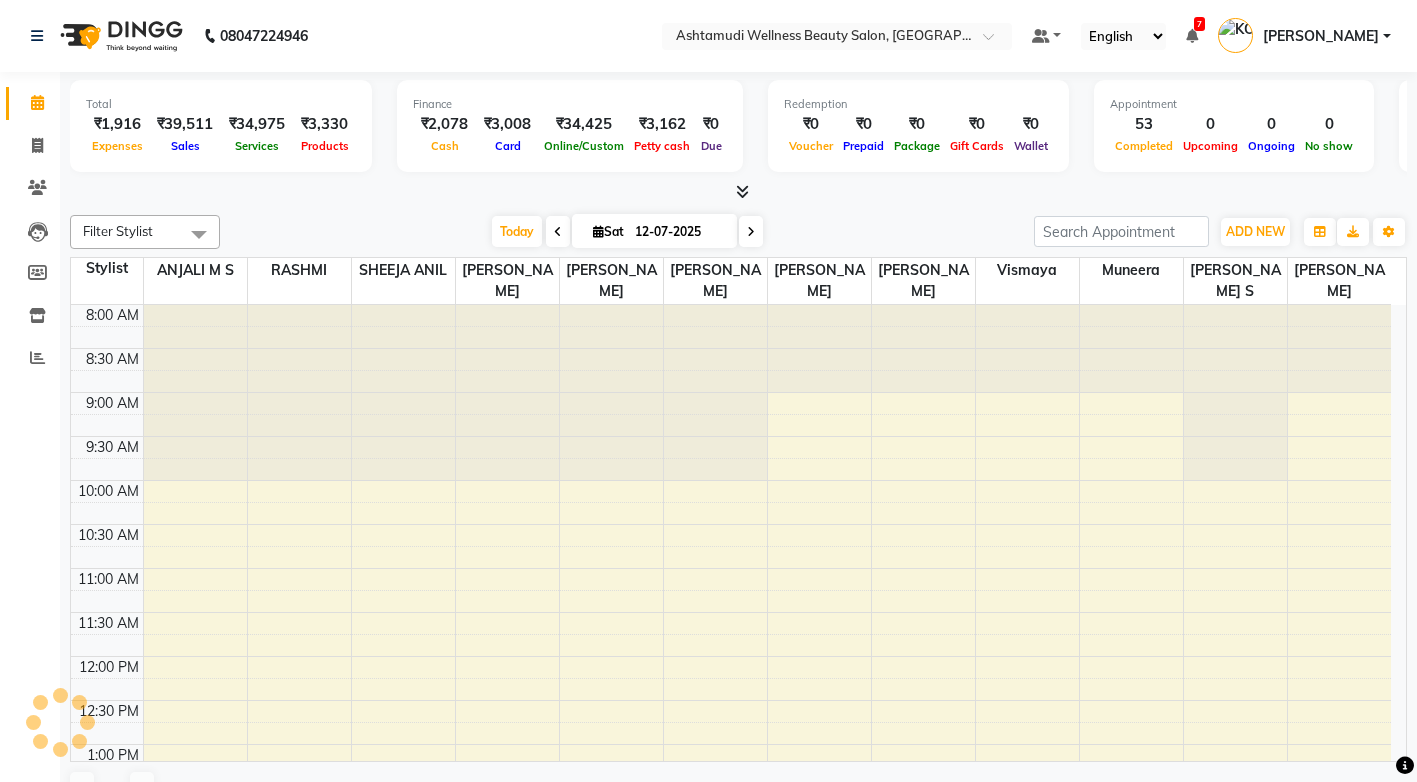 scroll, scrollTop: 0, scrollLeft: 0, axis: both 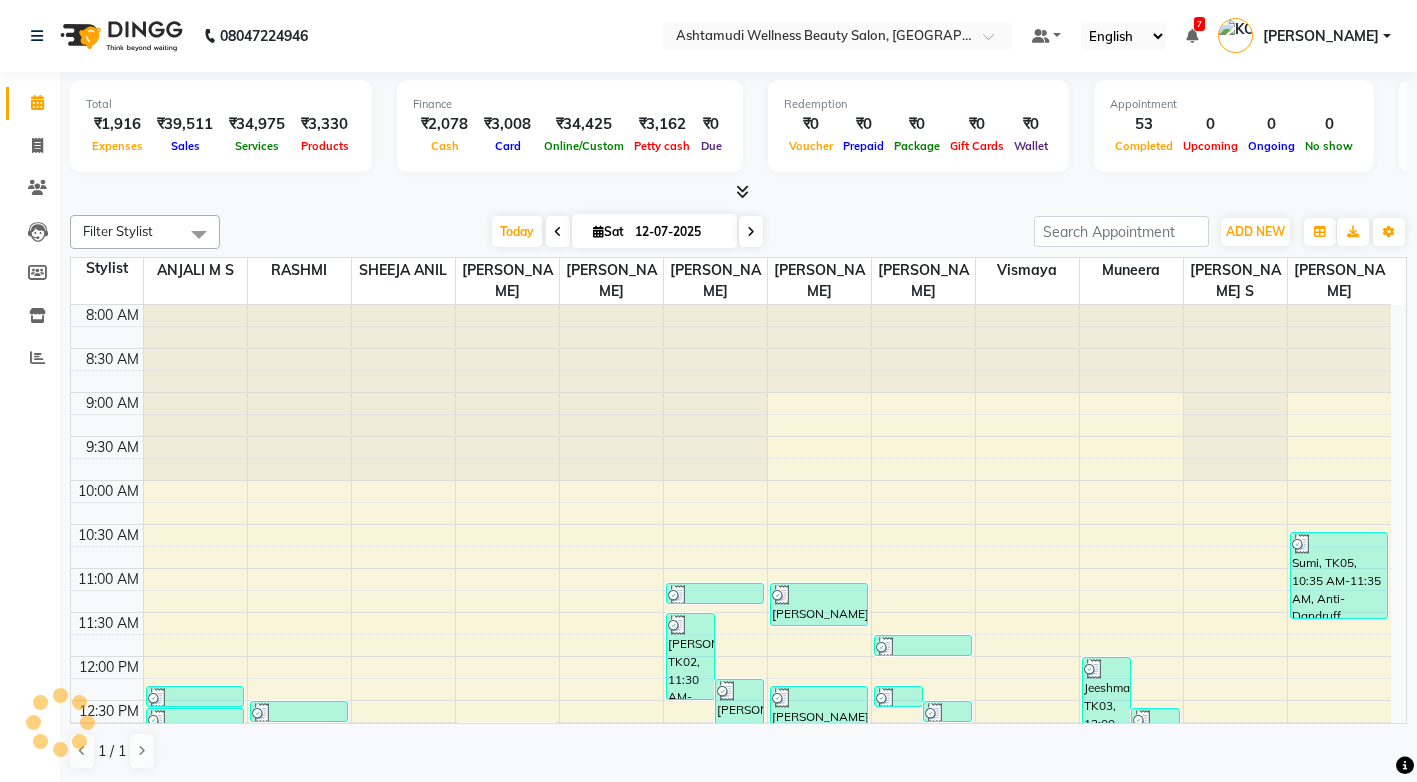 click at bounding box center [742, 191] 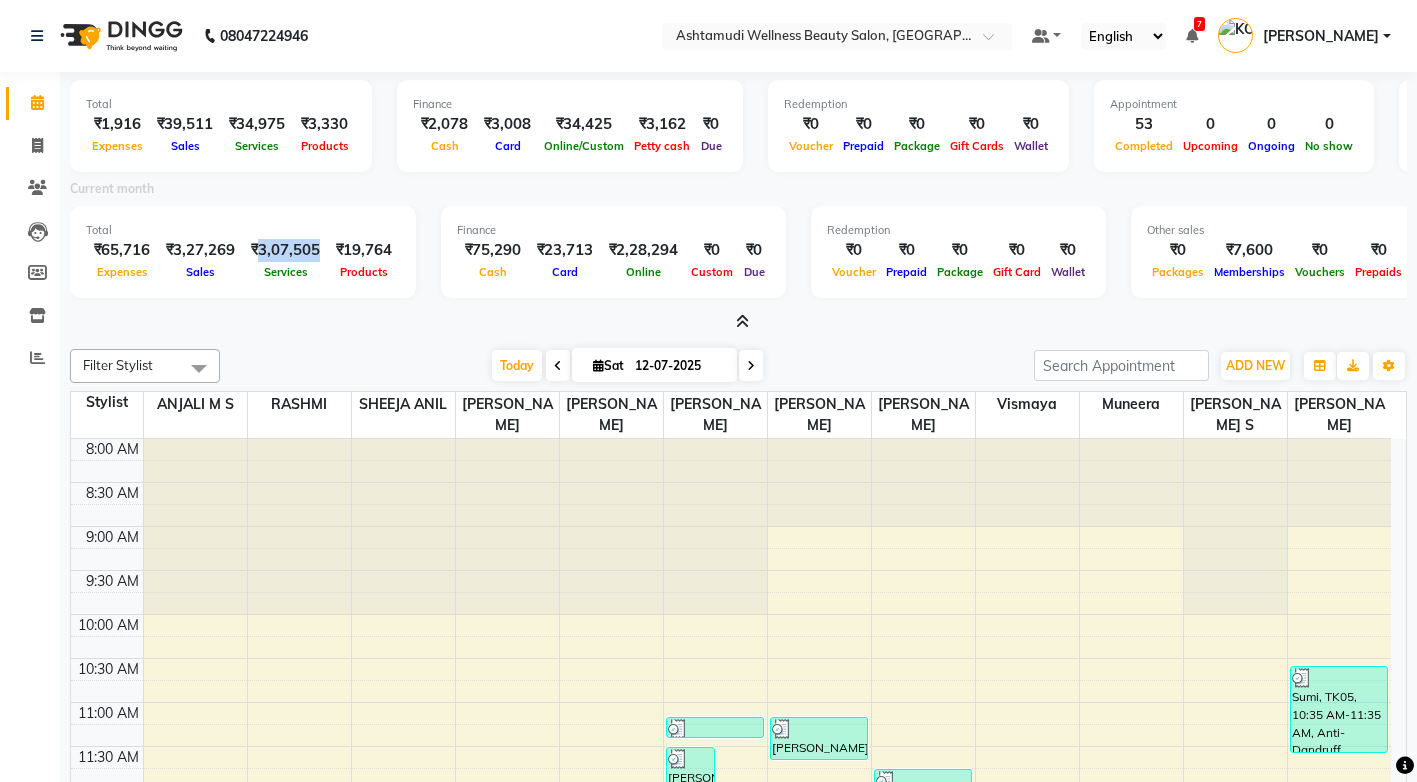 drag, startPoint x: 327, startPoint y: 247, endPoint x: 264, endPoint y: 252, distance: 63.1981 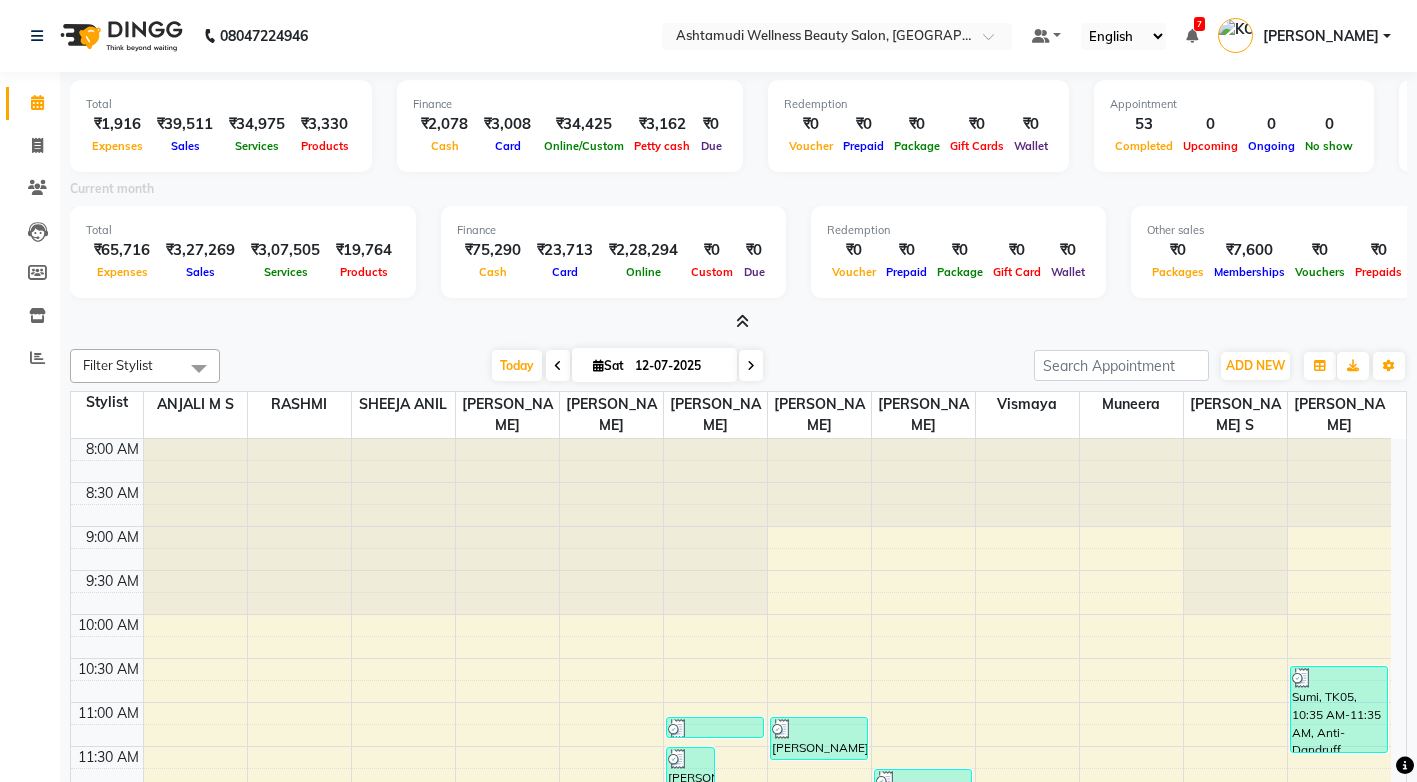 click on "Total  ₹65,716  Expenses ₹3,27,269  Sales ₹3,07,505 Services ₹19,764 Products  Finance  ₹75,290  Cash ₹23,713  Card ₹2,28,294 Online ₹0 Custom ₹0 Due  Redemption  ₹0 Voucher ₹0 Prepaid ₹0 Package ₹0 Gift Card ₹0 Wallet Other sales  ₹0  Packages ₹7,600  Memberships ₹0  Vouchers ₹0  Prepaids ₹0  Gift Cards" at bounding box center (738, 255) 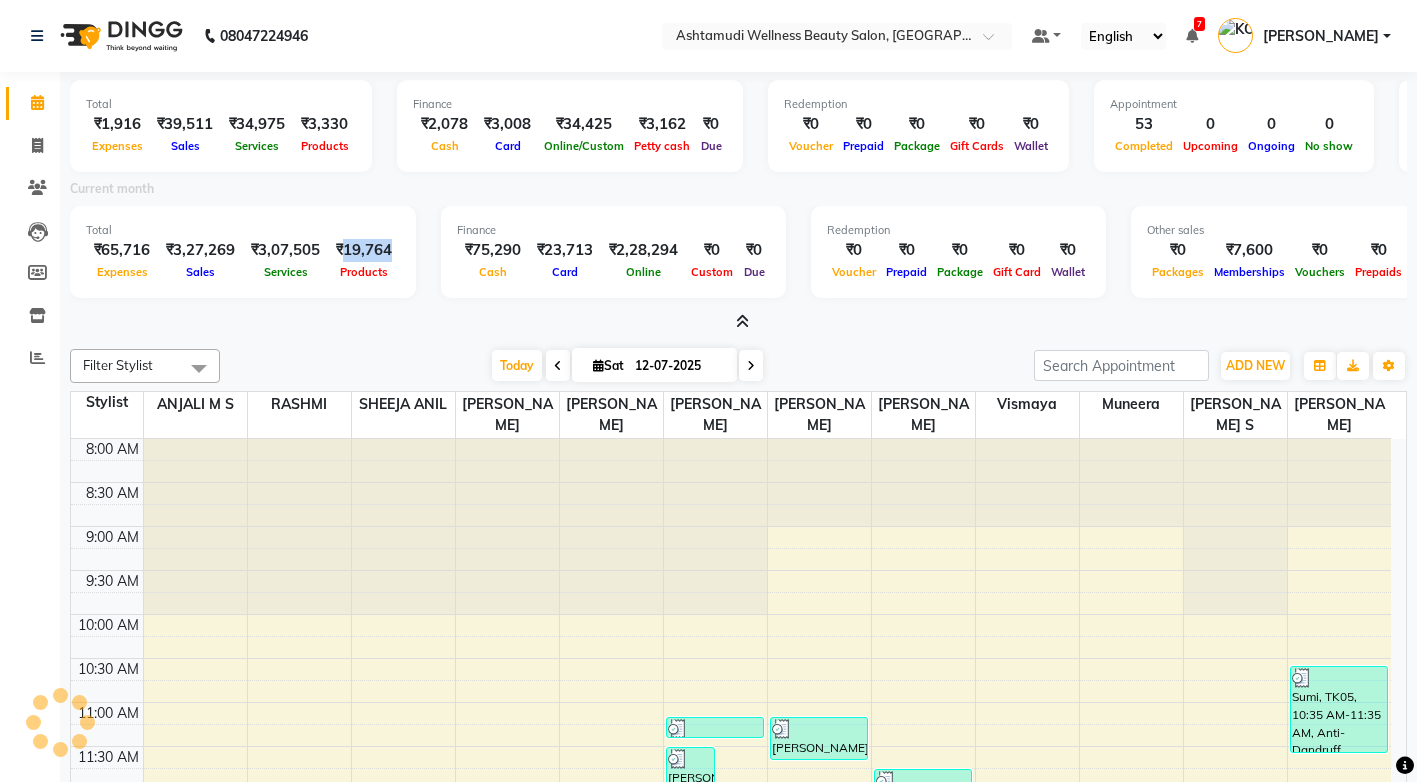 drag, startPoint x: 398, startPoint y: 249, endPoint x: 351, endPoint y: 250, distance: 47.010635 